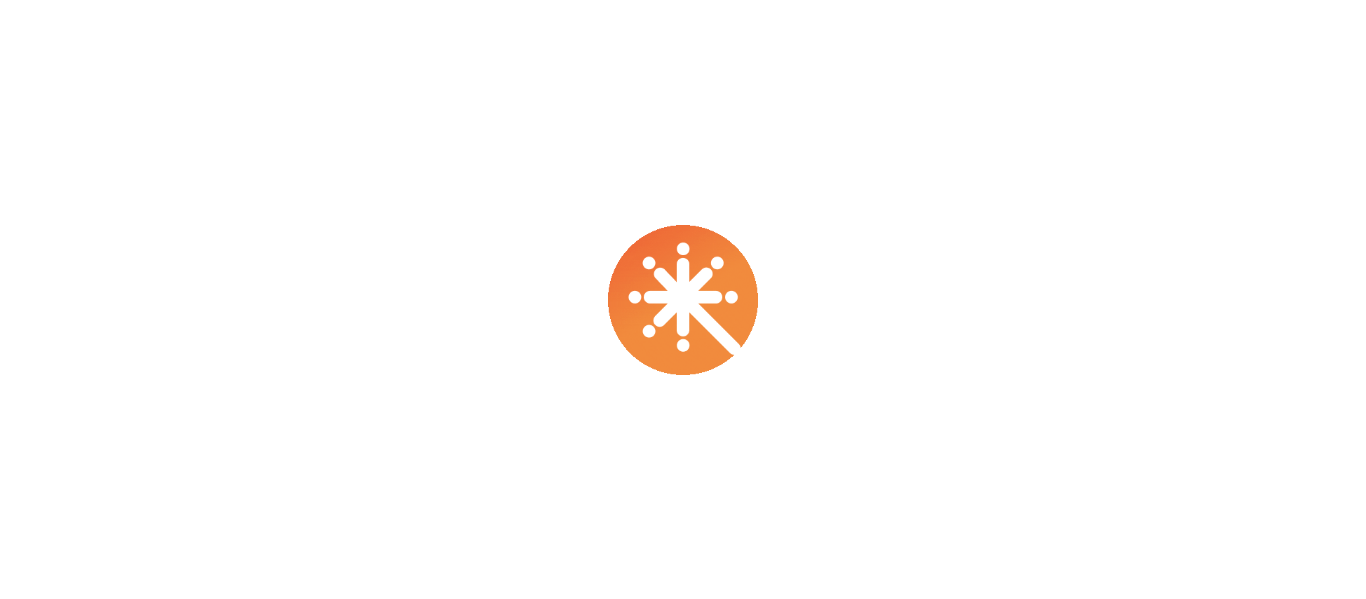 scroll, scrollTop: 0, scrollLeft: 0, axis: both 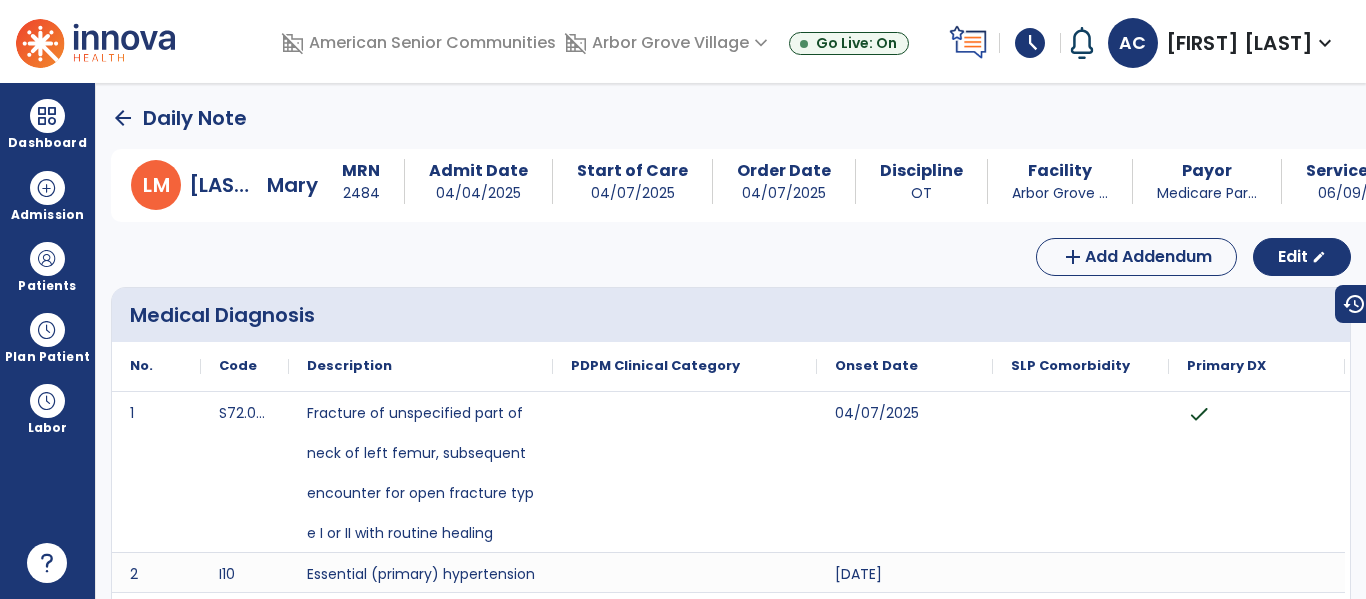 click on "arrow_back" 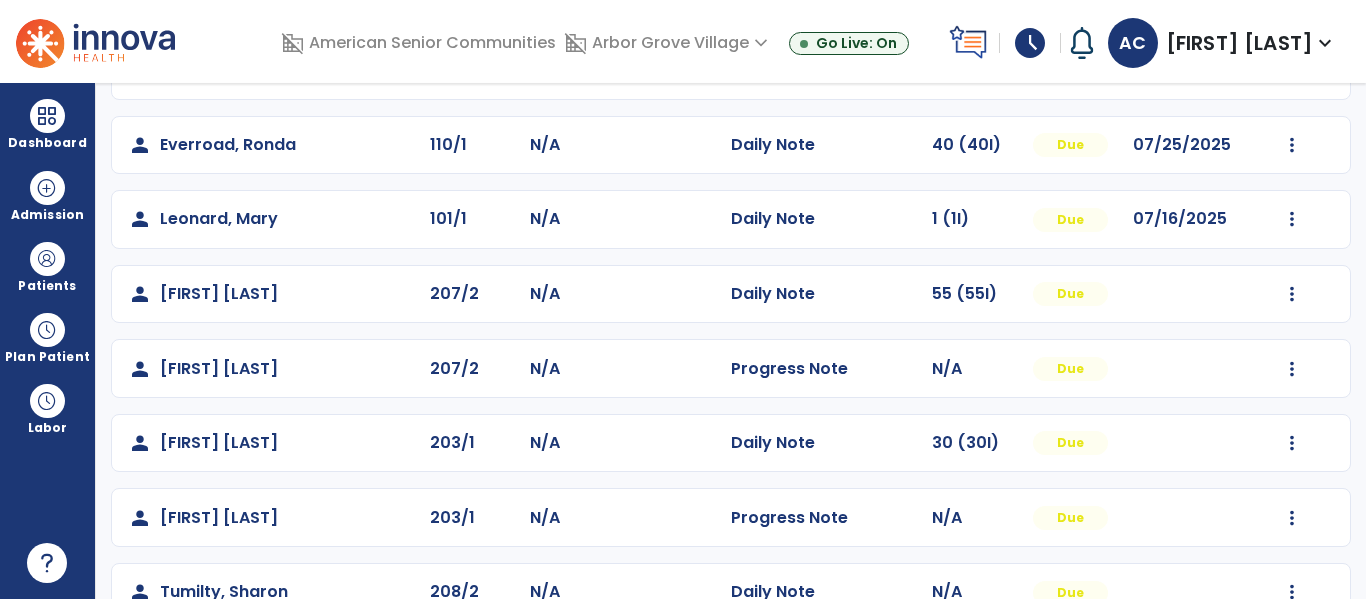 scroll, scrollTop: 711, scrollLeft: 0, axis: vertical 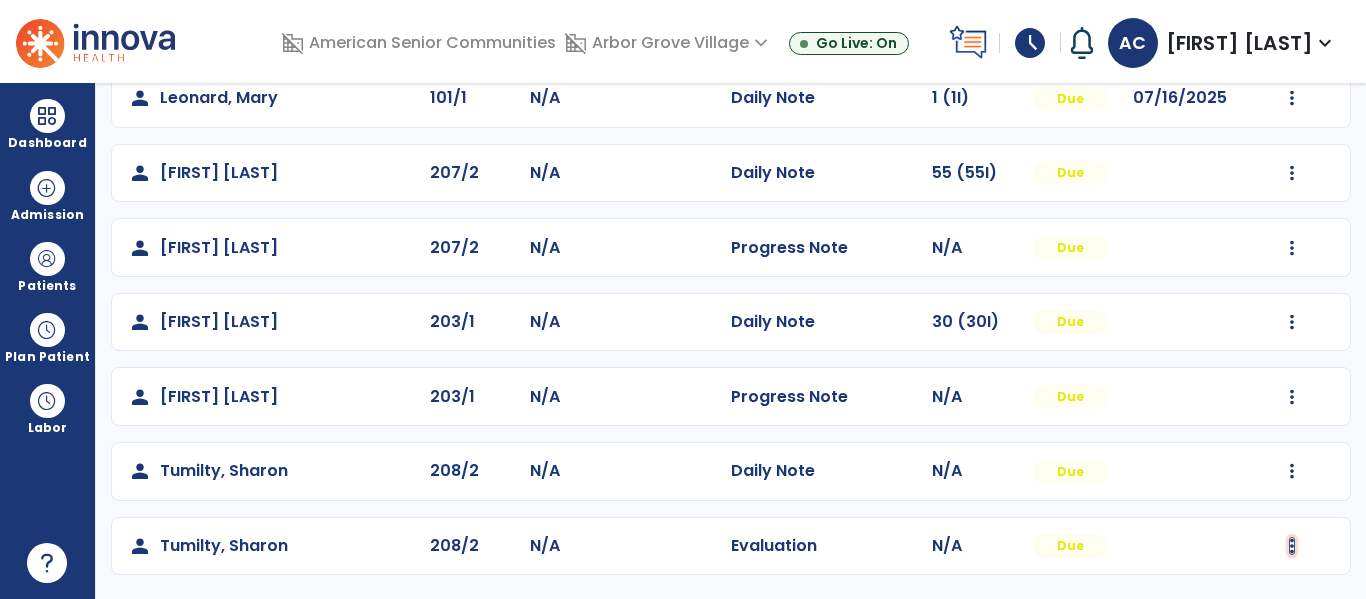 click at bounding box center (1292, -349) 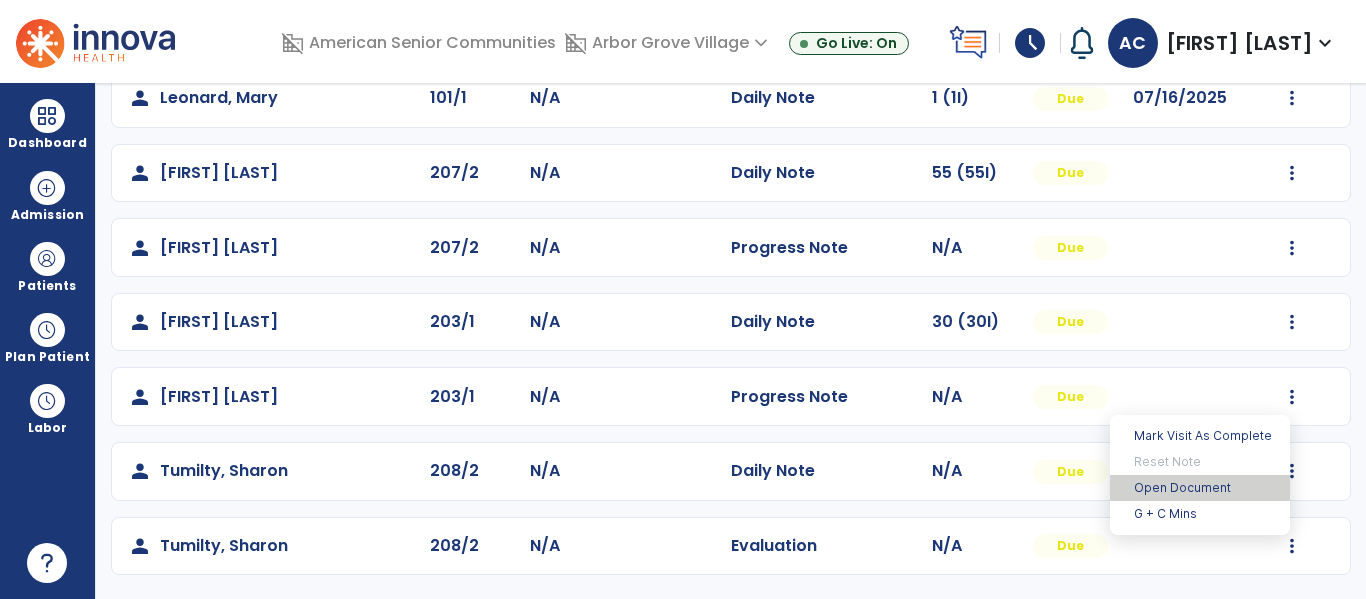 click on "Open Document" at bounding box center (1200, 488) 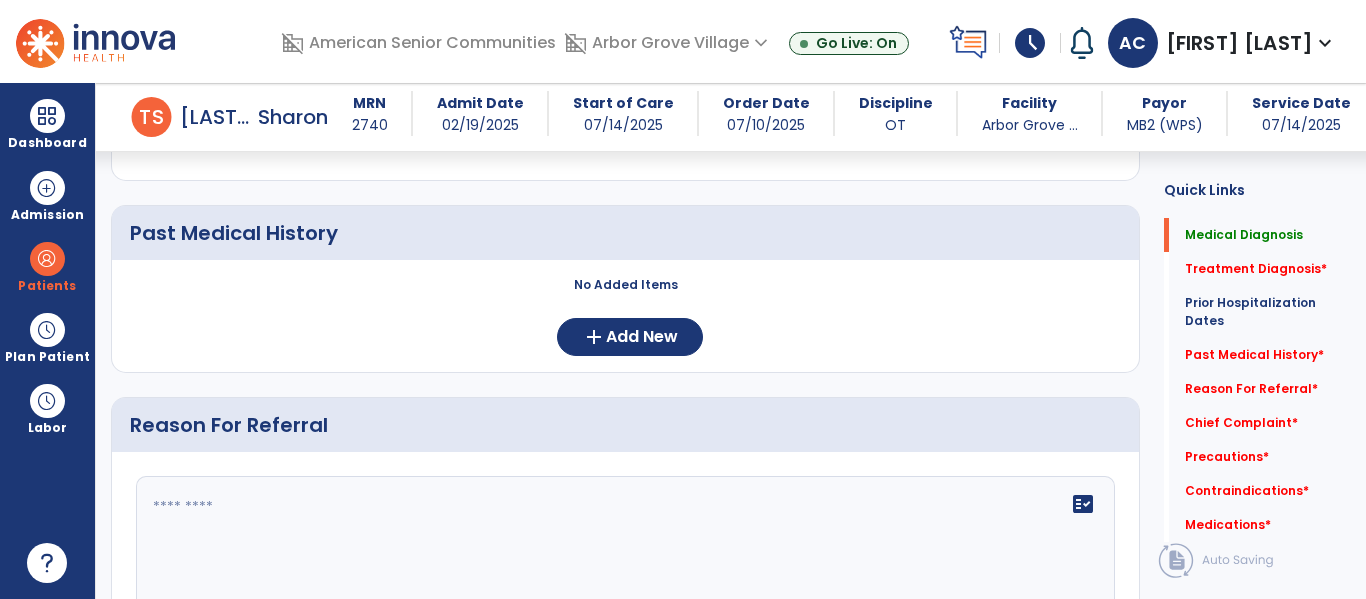 scroll, scrollTop: 685, scrollLeft: 0, axis: vertical 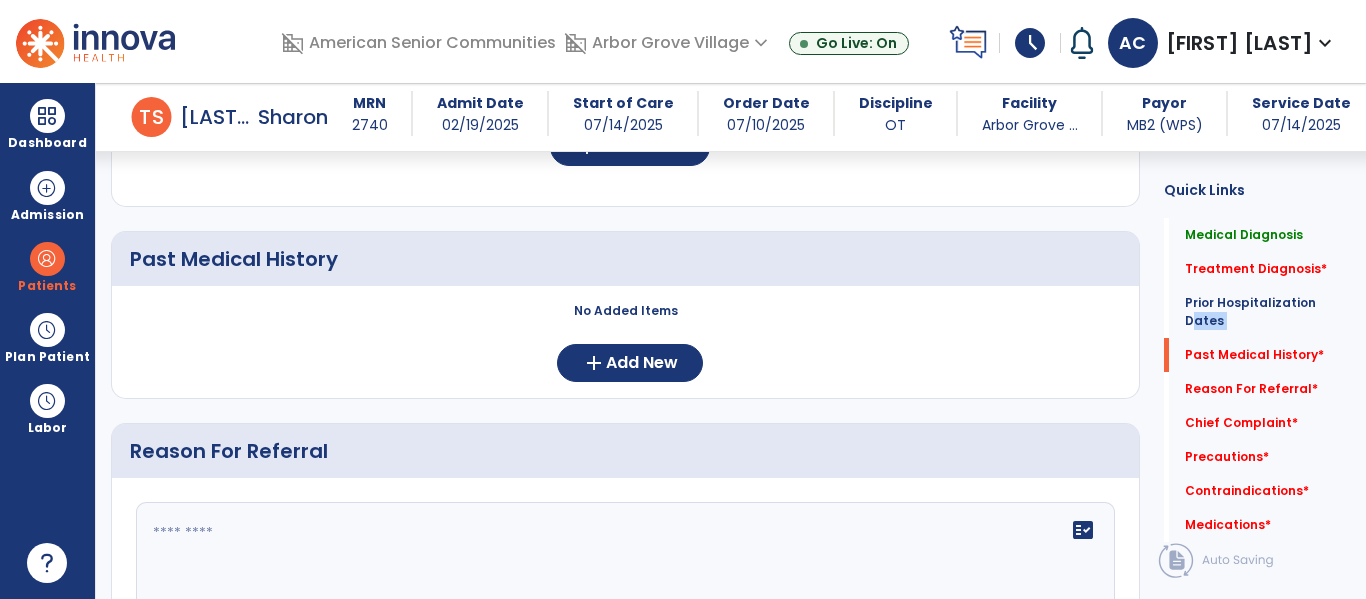 drag, startPoint x: 1163, startPoint y: 364, endPoint x: 1163, endPoint y: 324, distance: 40 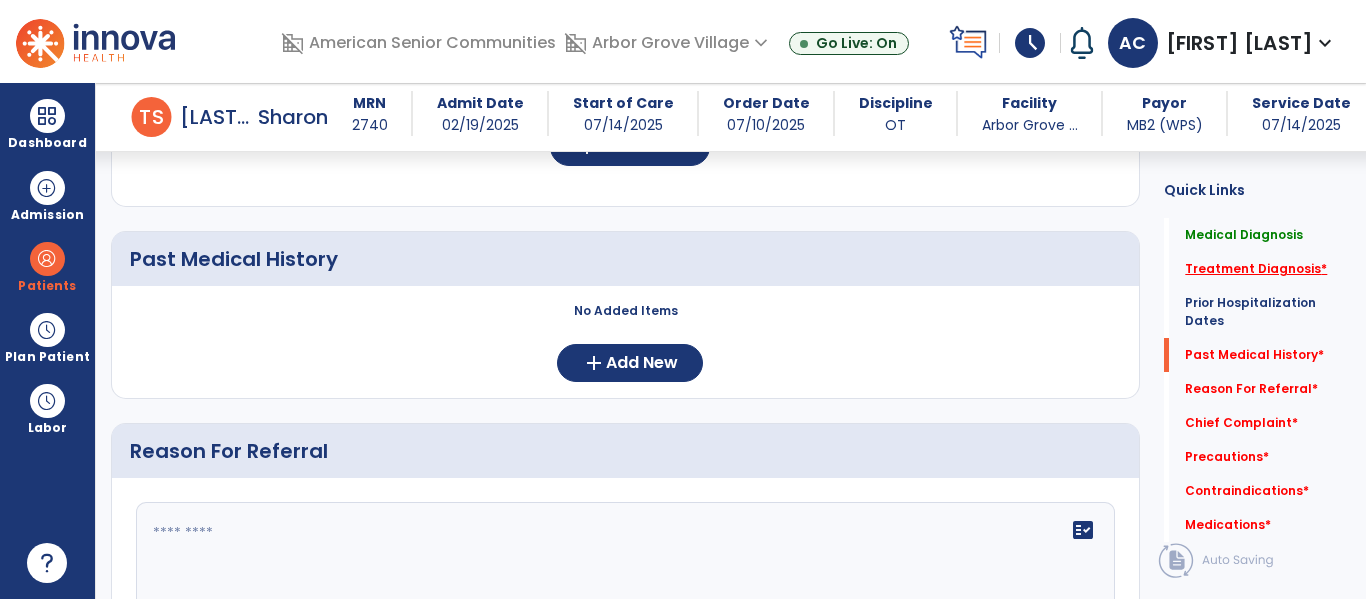 click on "Treatment Diagnosis   *" 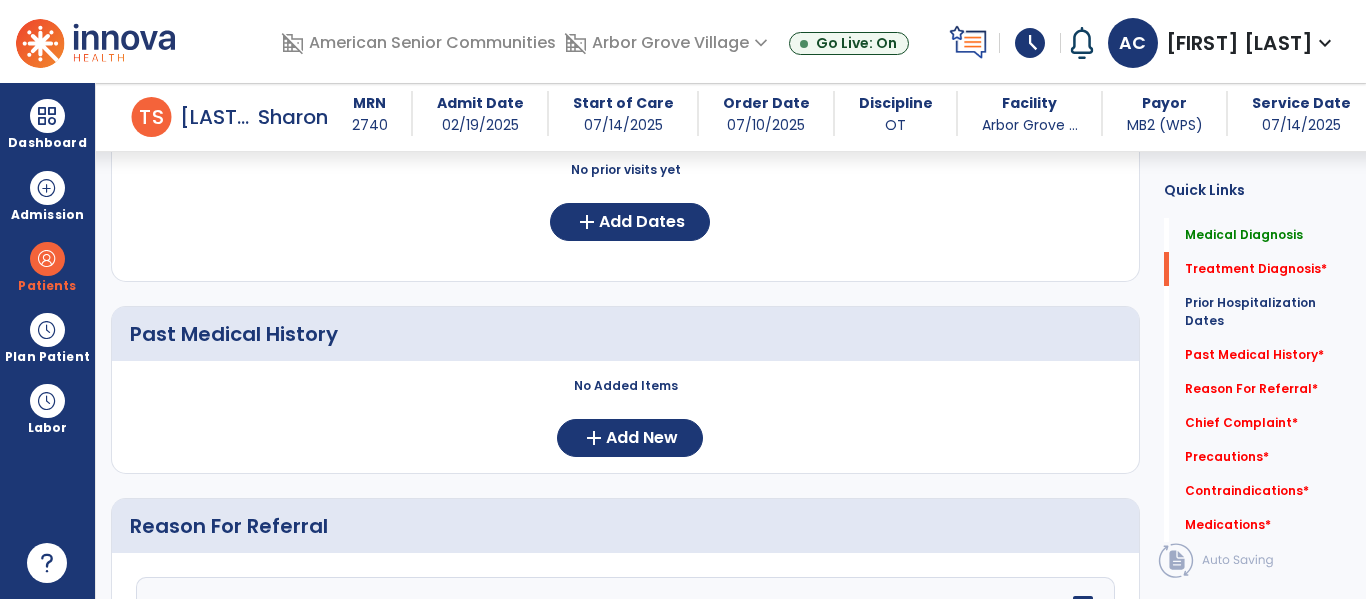 scroll, scrollTop: 418, scrollLeft: 0, axis: vertical 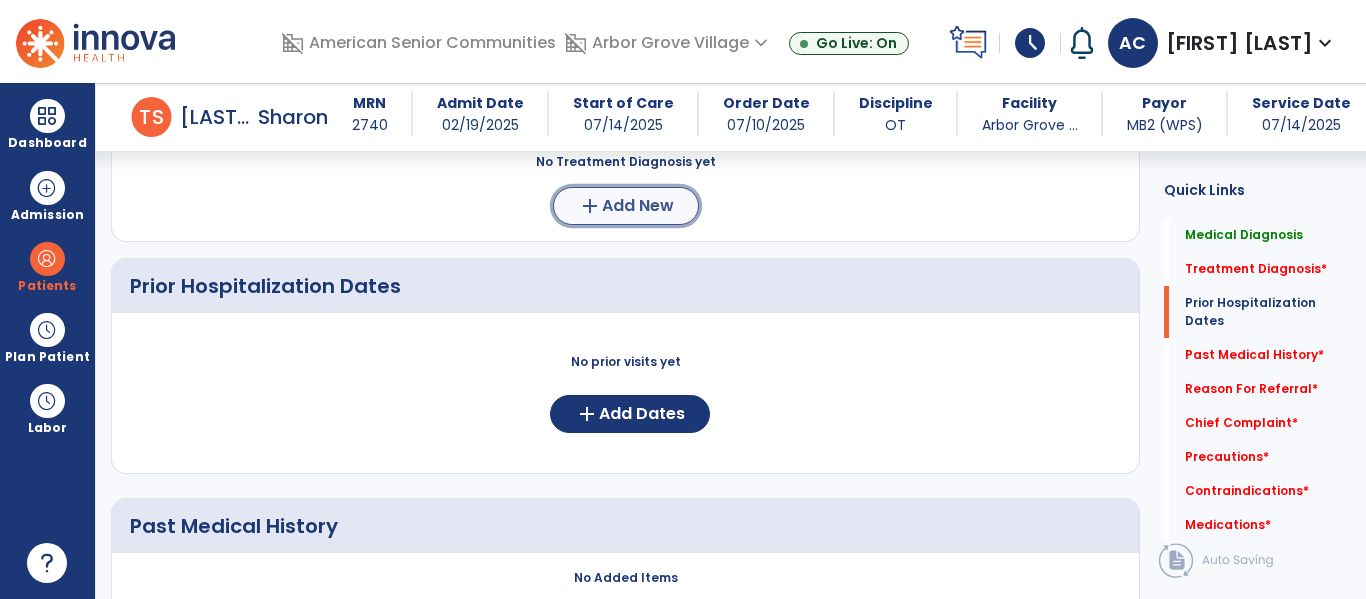 click on "add  Add New" 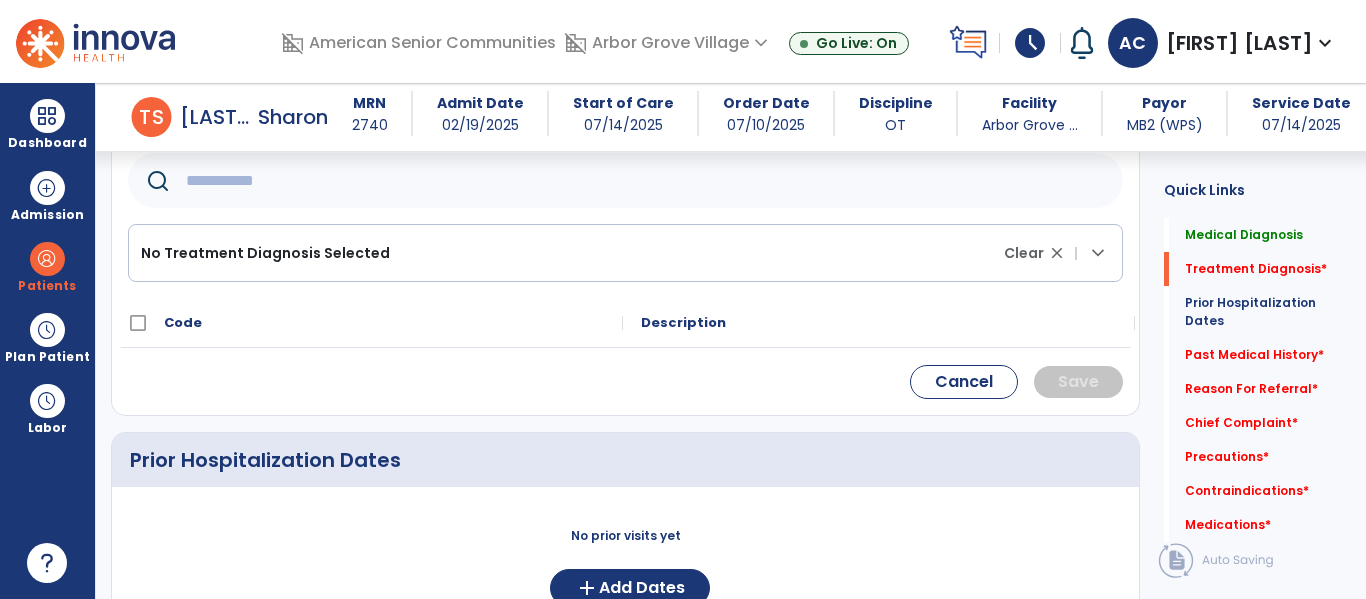 click 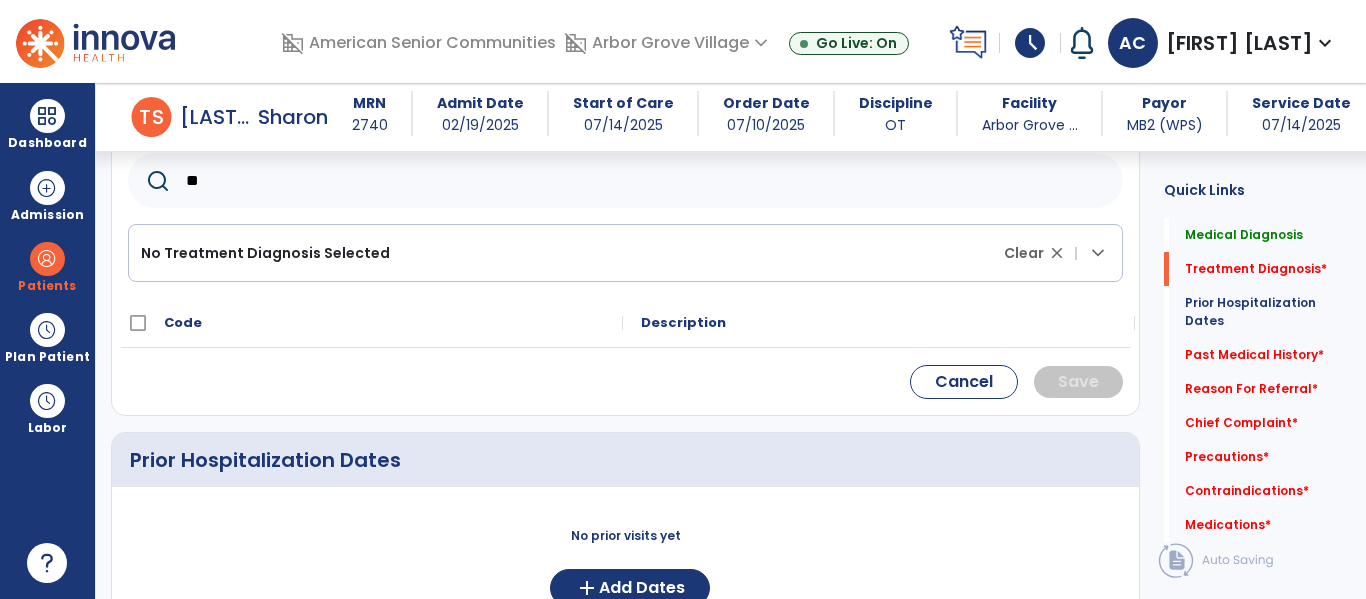 type on "***" 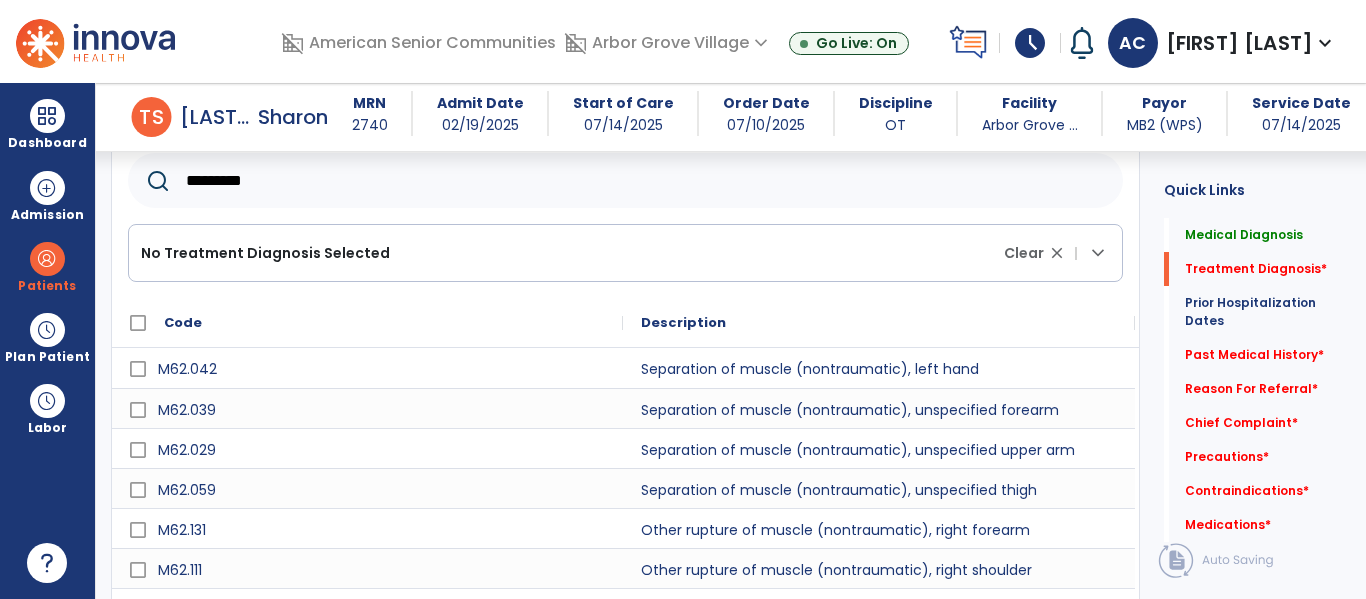 scroll, scrollTop: 613, scrollLeft: 0, axis: vertical 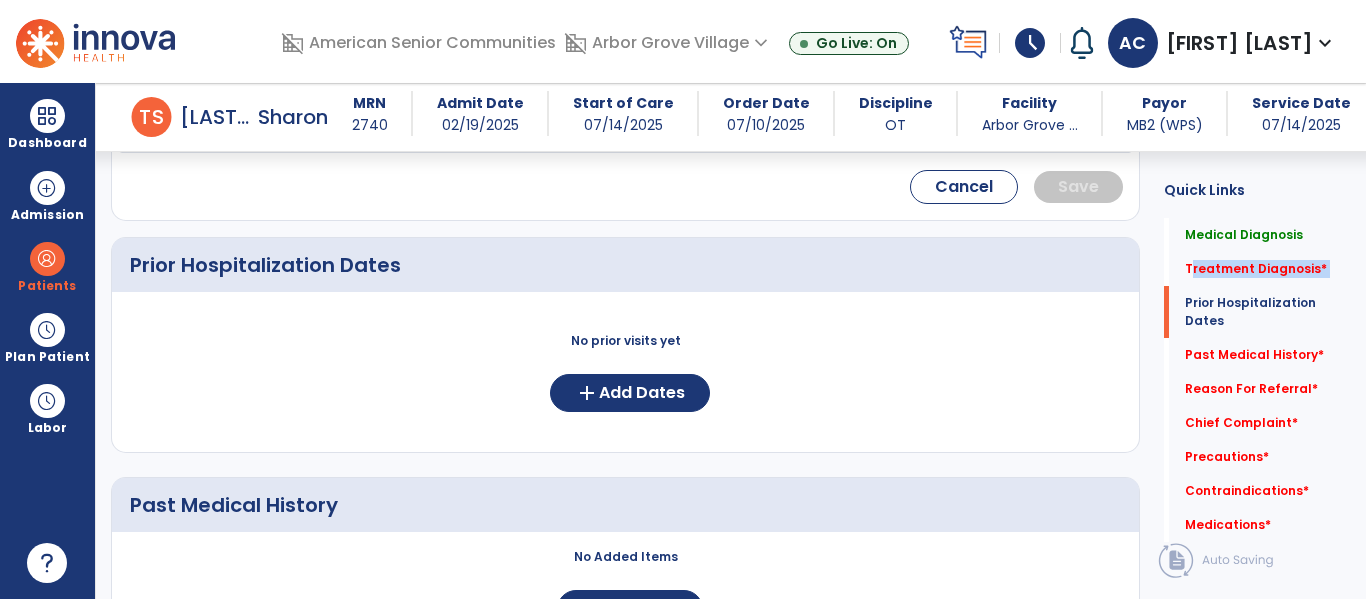 drag, startPoint x: 1164, startPoint y: 307, endPoint x: 1163, endPoint y: 269, distance: 38.013157 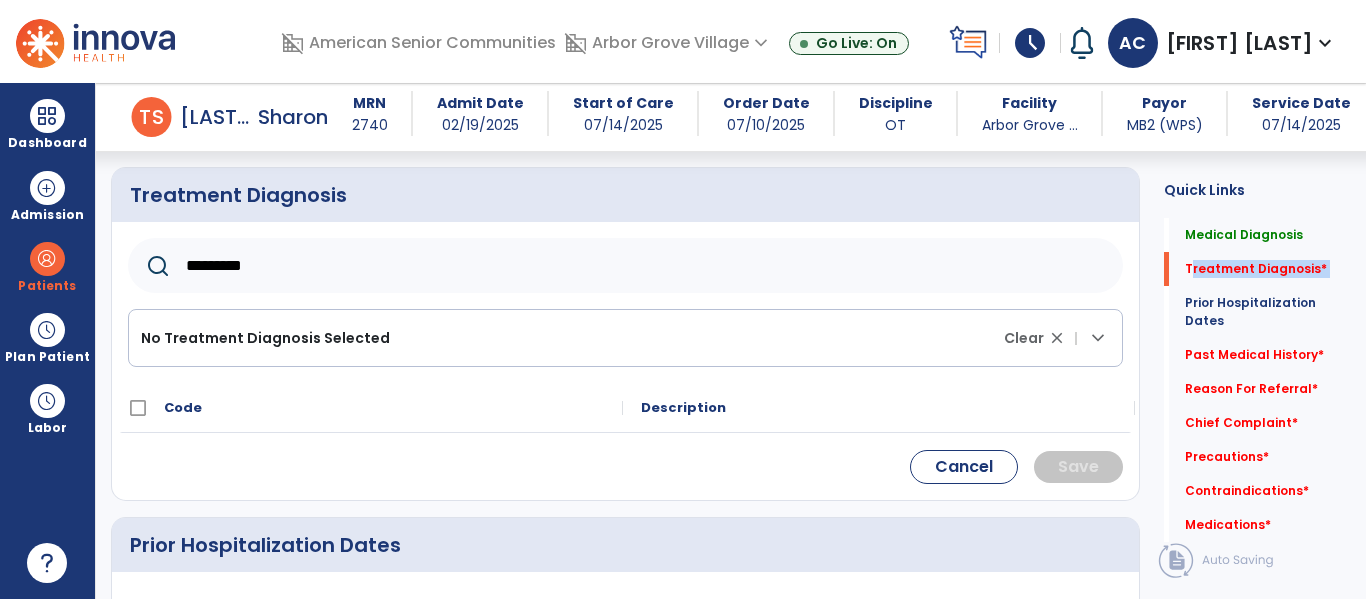 scroll, scrollTop: 293, scrollLeft: 0, axis: vertical 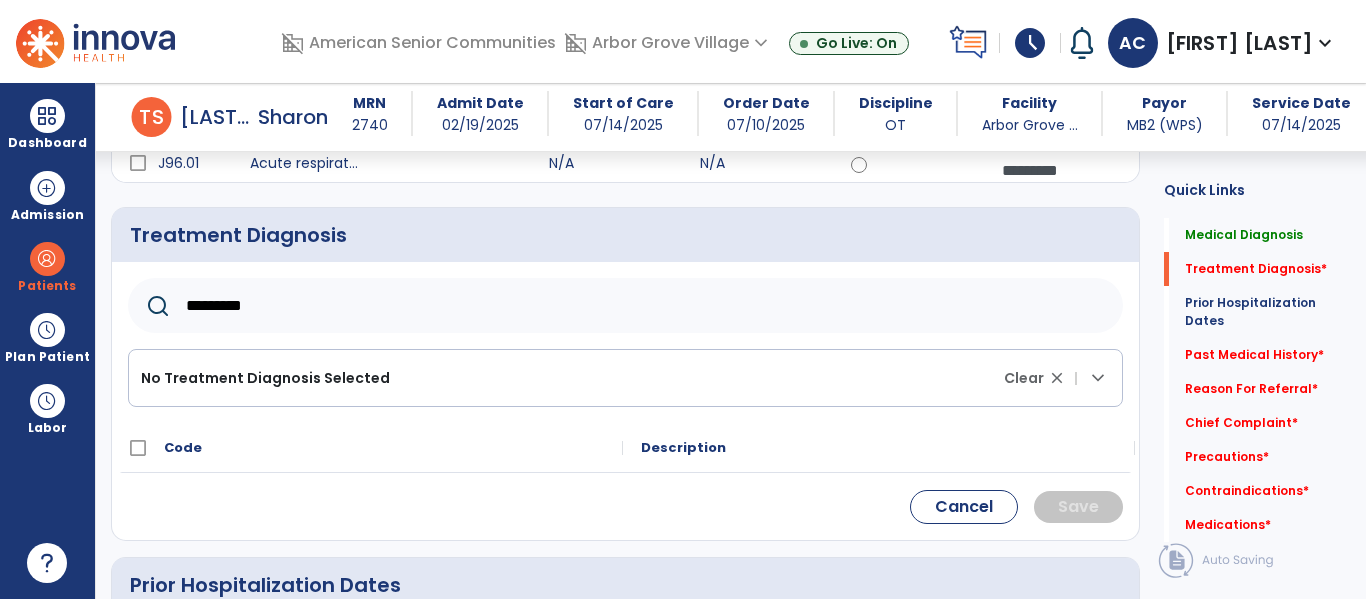 click on "*********" 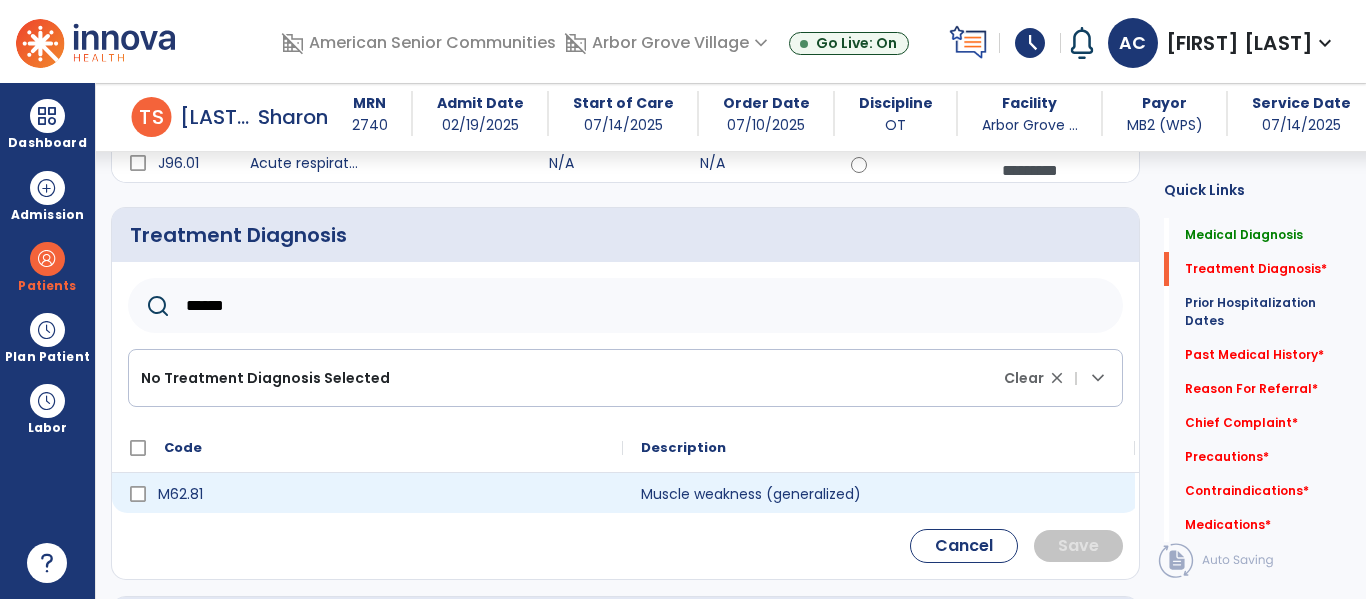 type on "******" 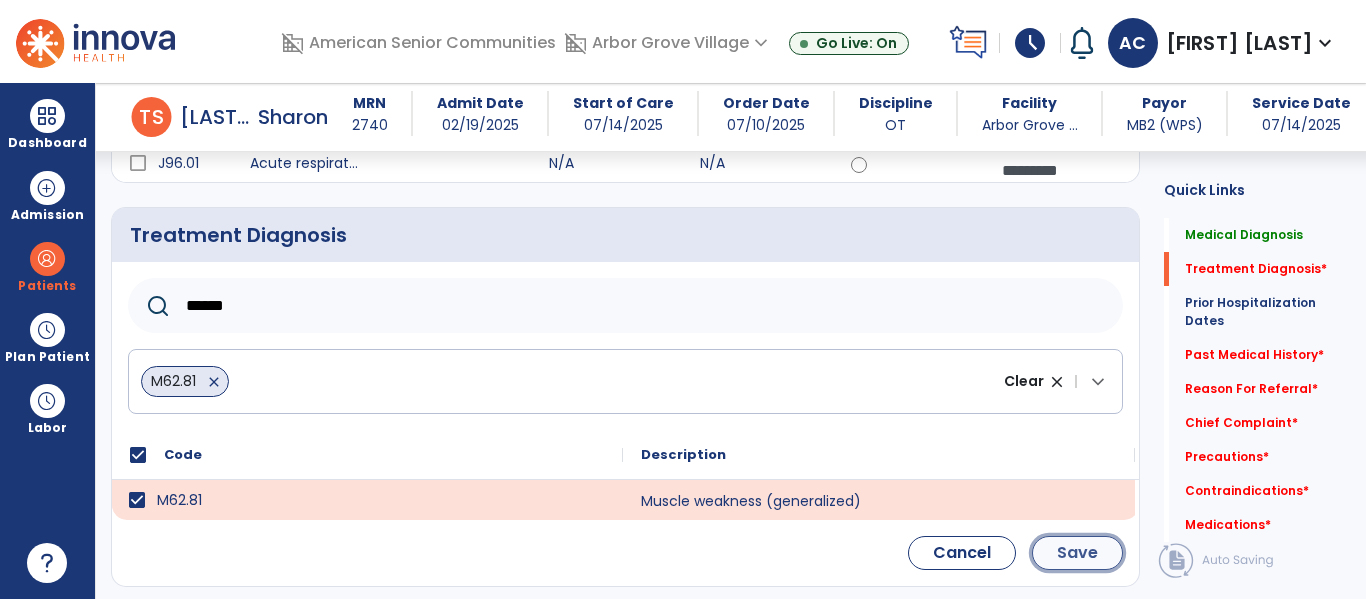 click on "Save" 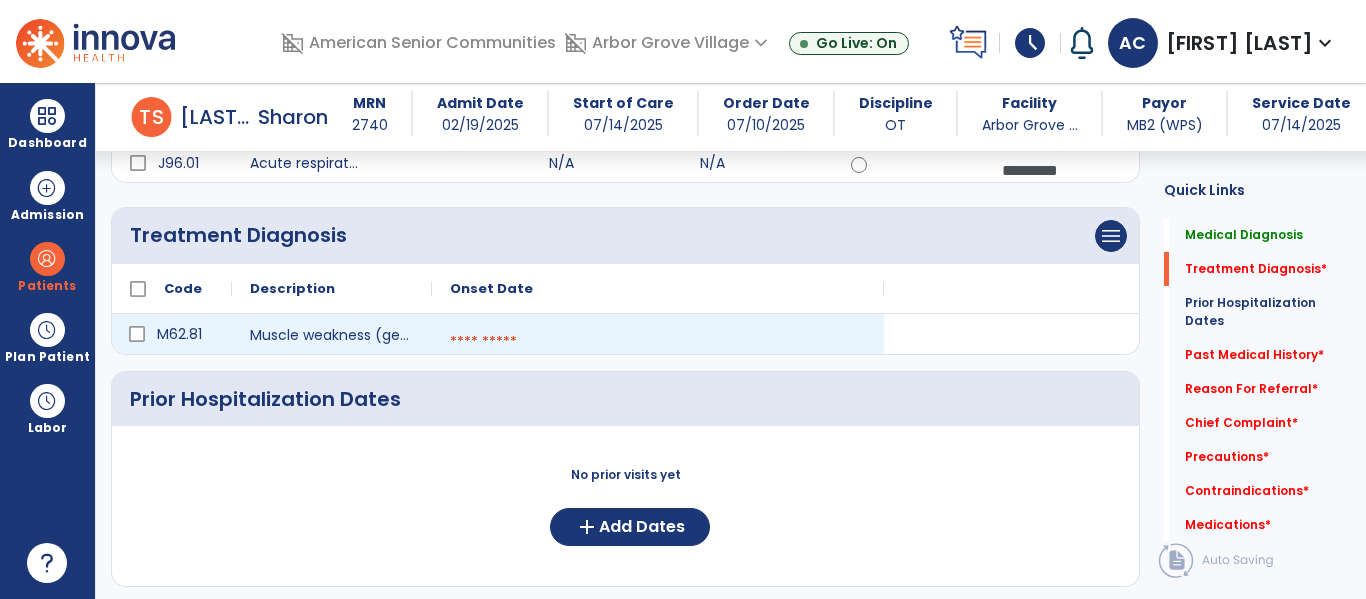 click at bounding box center [658, 342] 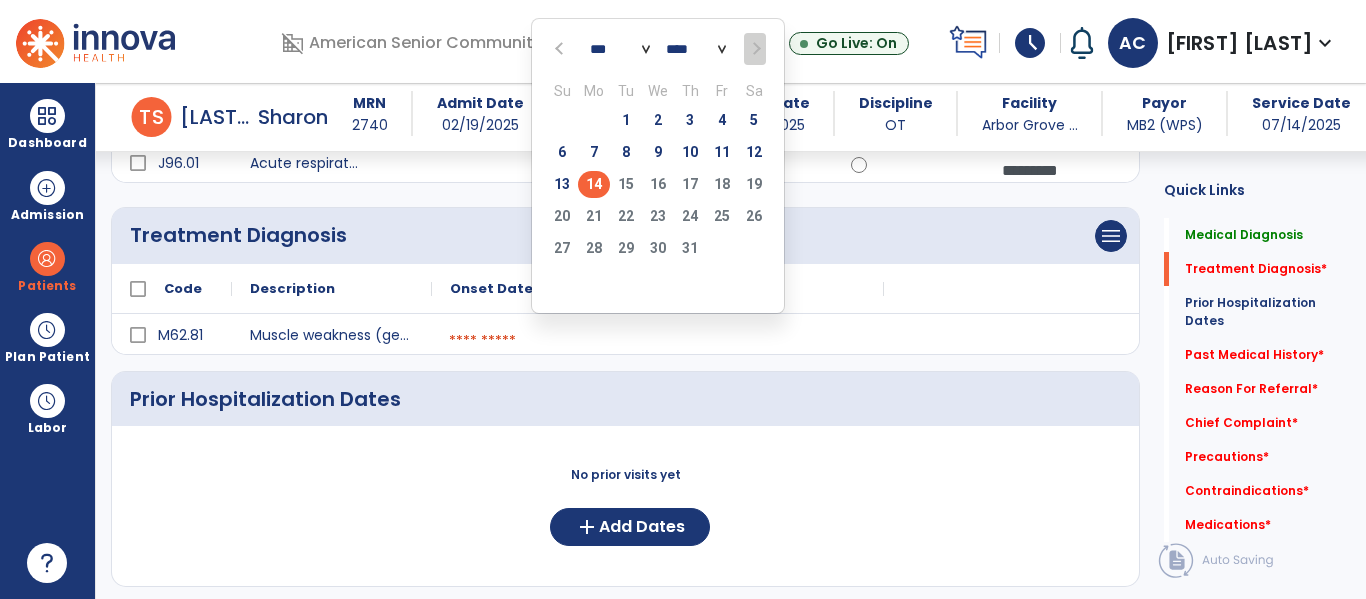 click on "14" 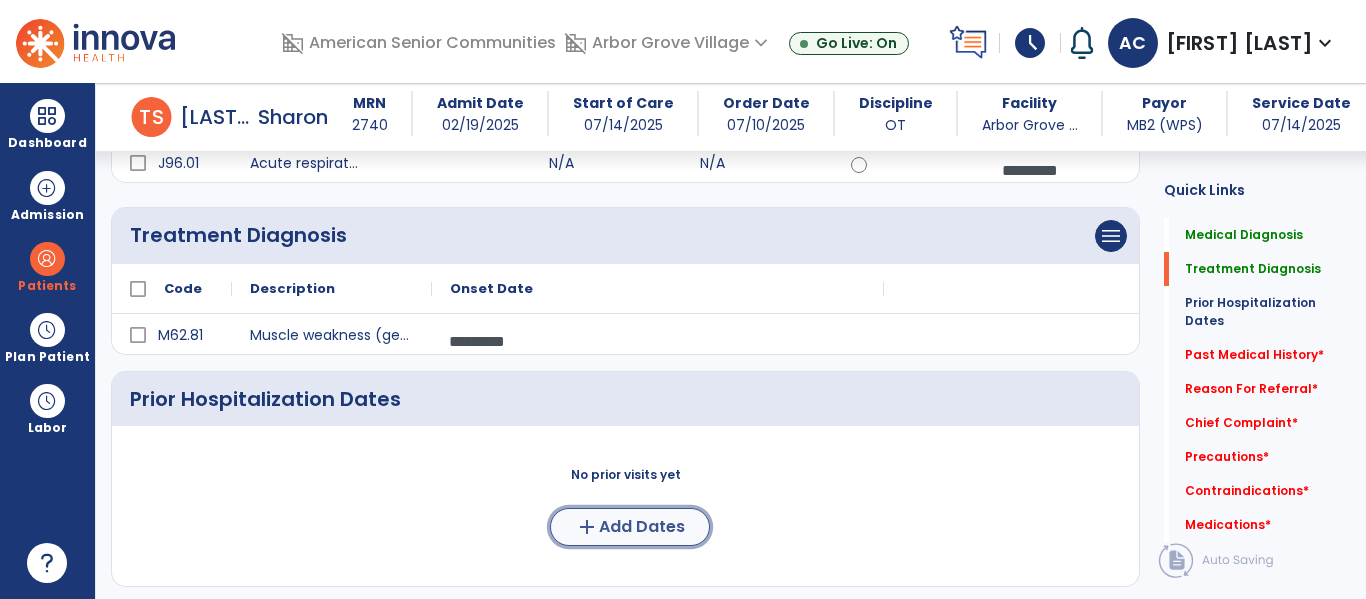 click on "Add Dates" 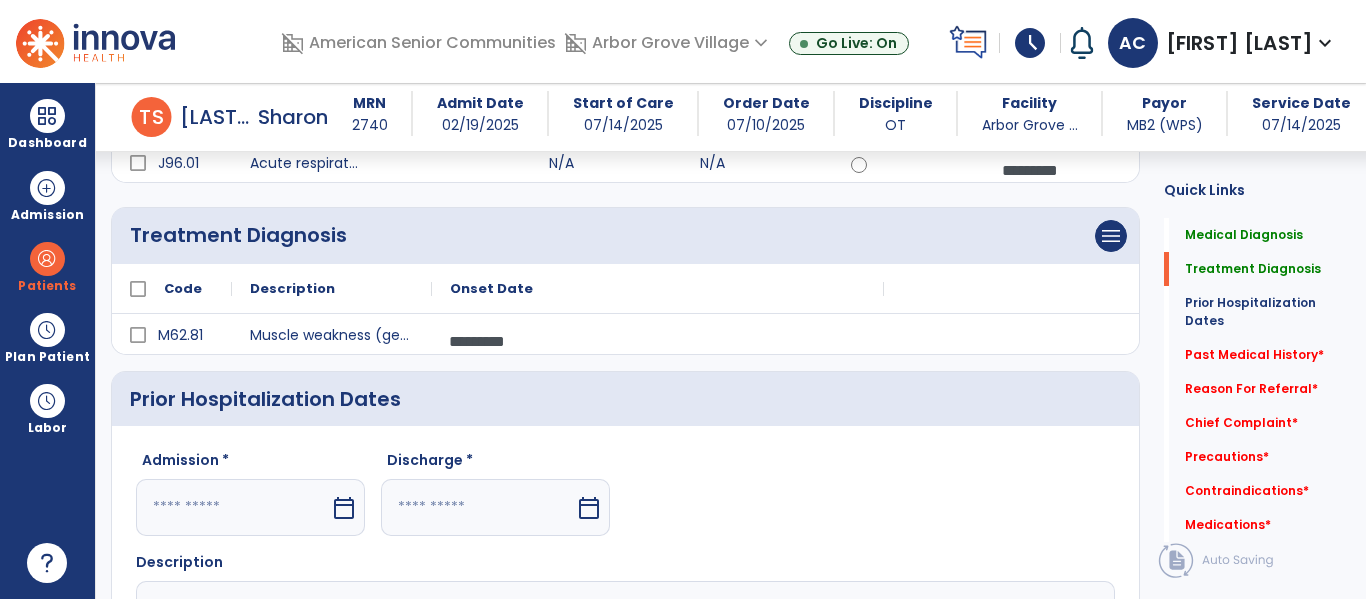 click at bounding box center (233, 507) 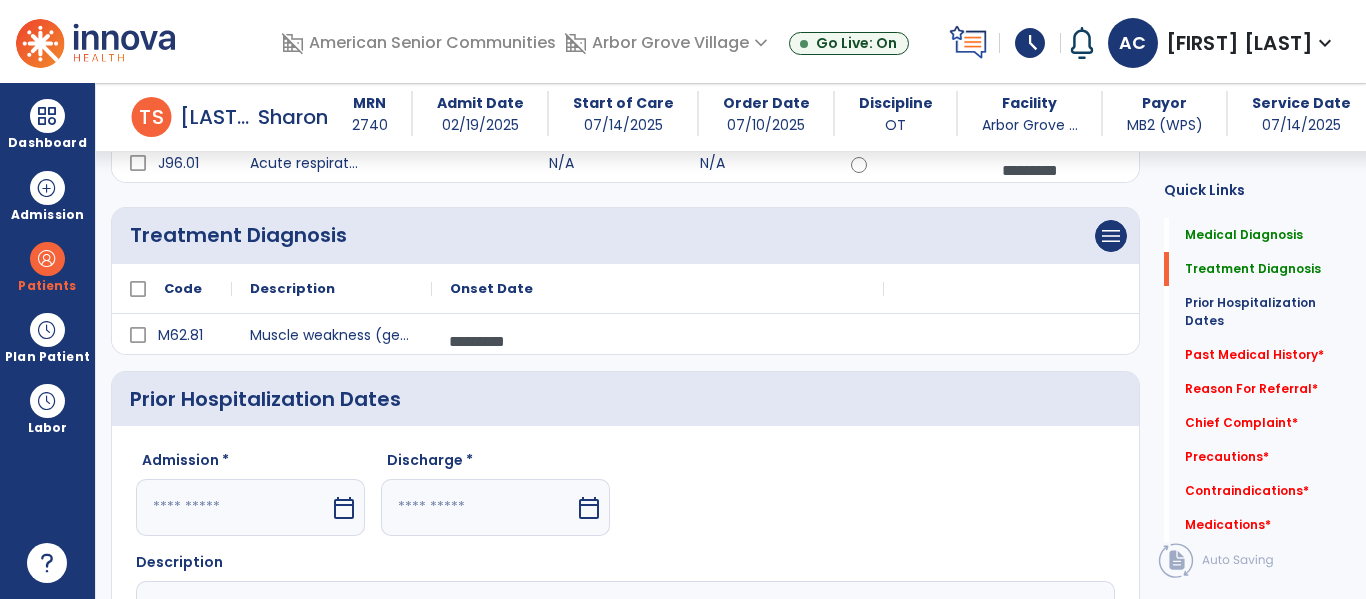 select on "*" 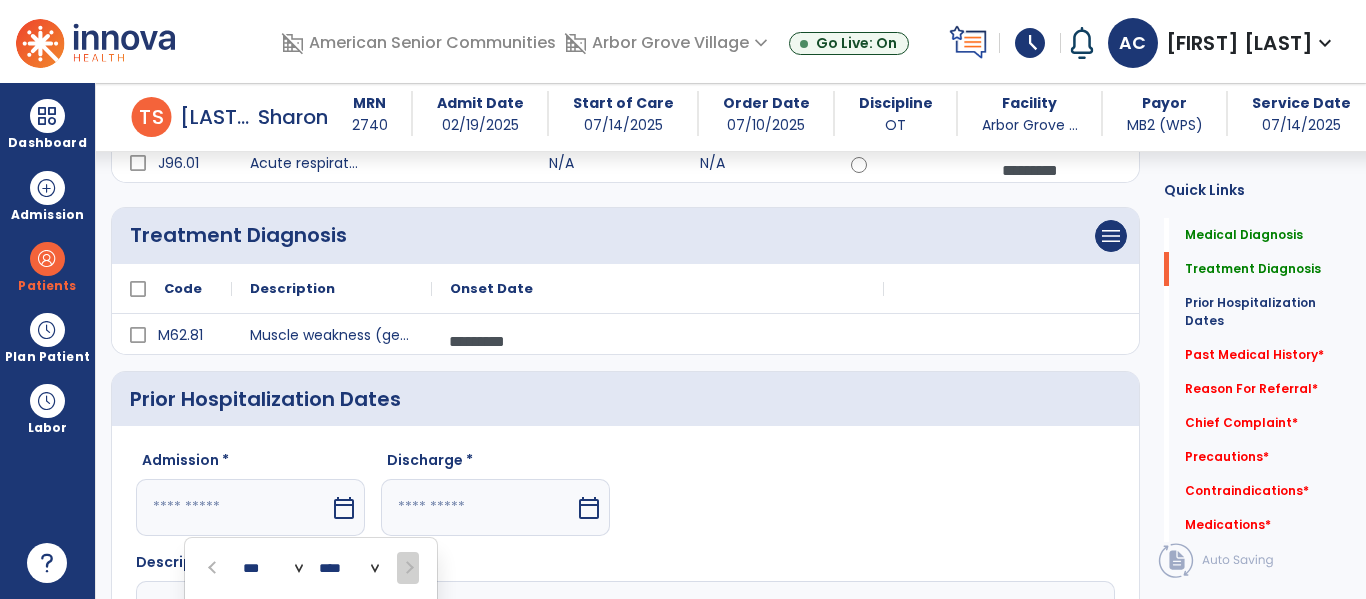 scroll, scrollTop: 659, scrollLeft: 0, axis: vertical 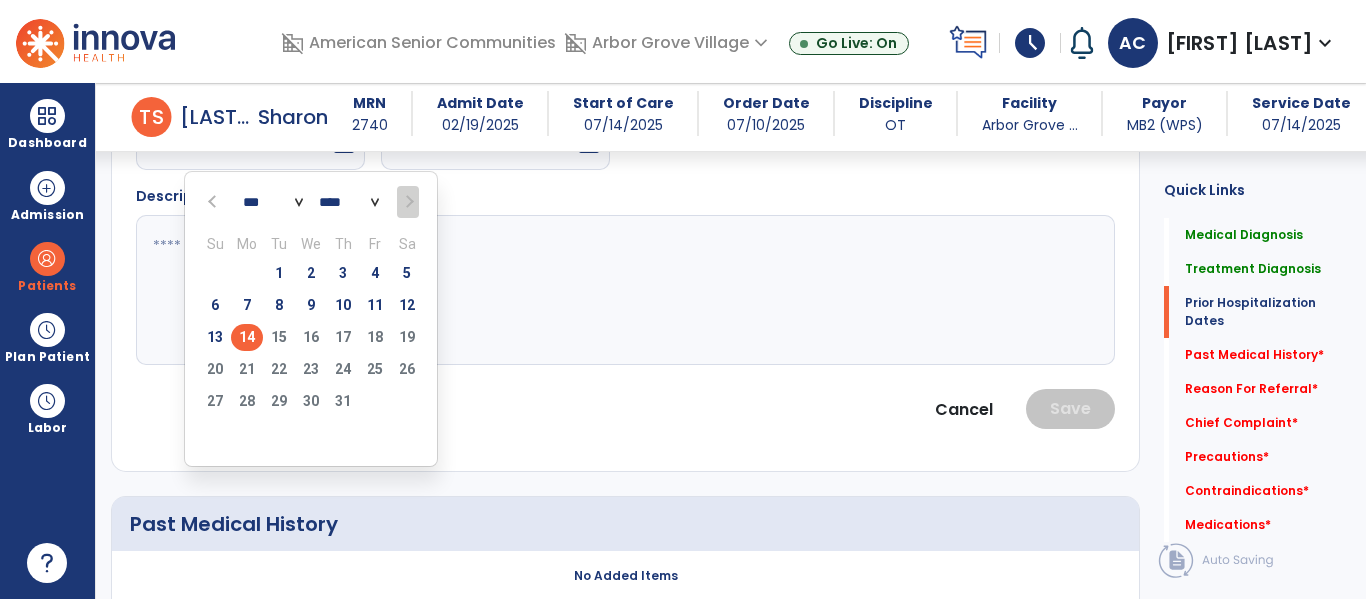 click at bounding box center [214, 202] 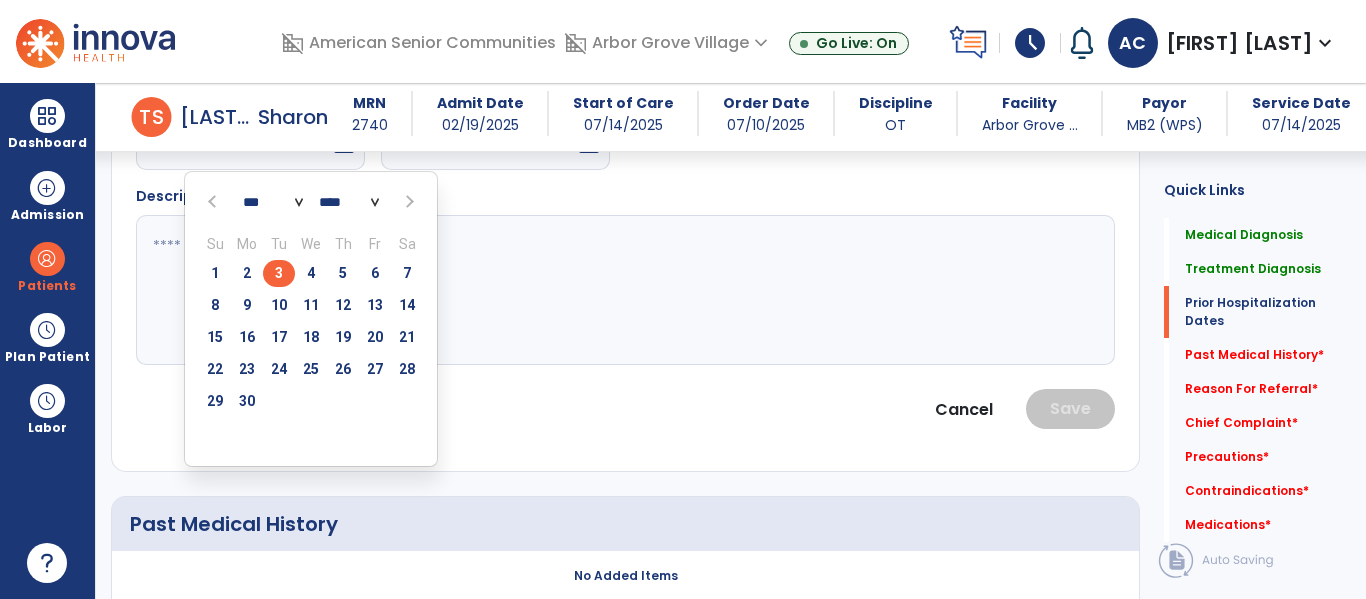 click on "3" at bounding box center (279, 273) 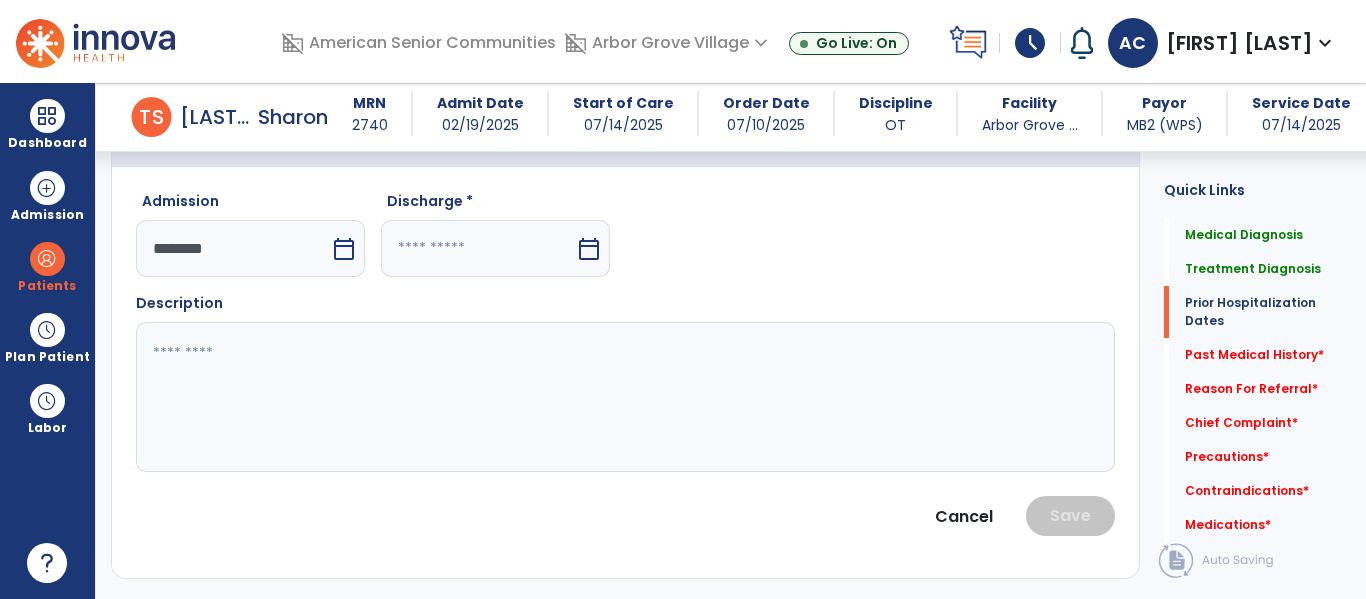 scroll, scrollTop: 539, scrollLeft: 0, axis: vertical 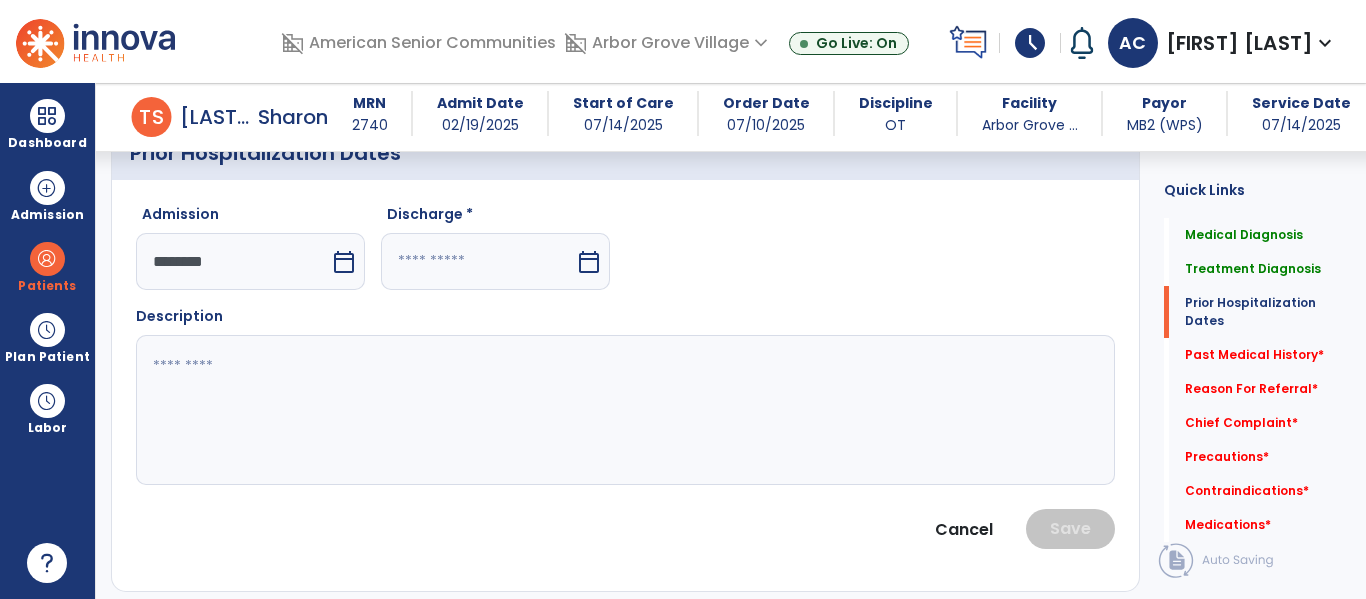 click at bounding box center (478, 261) 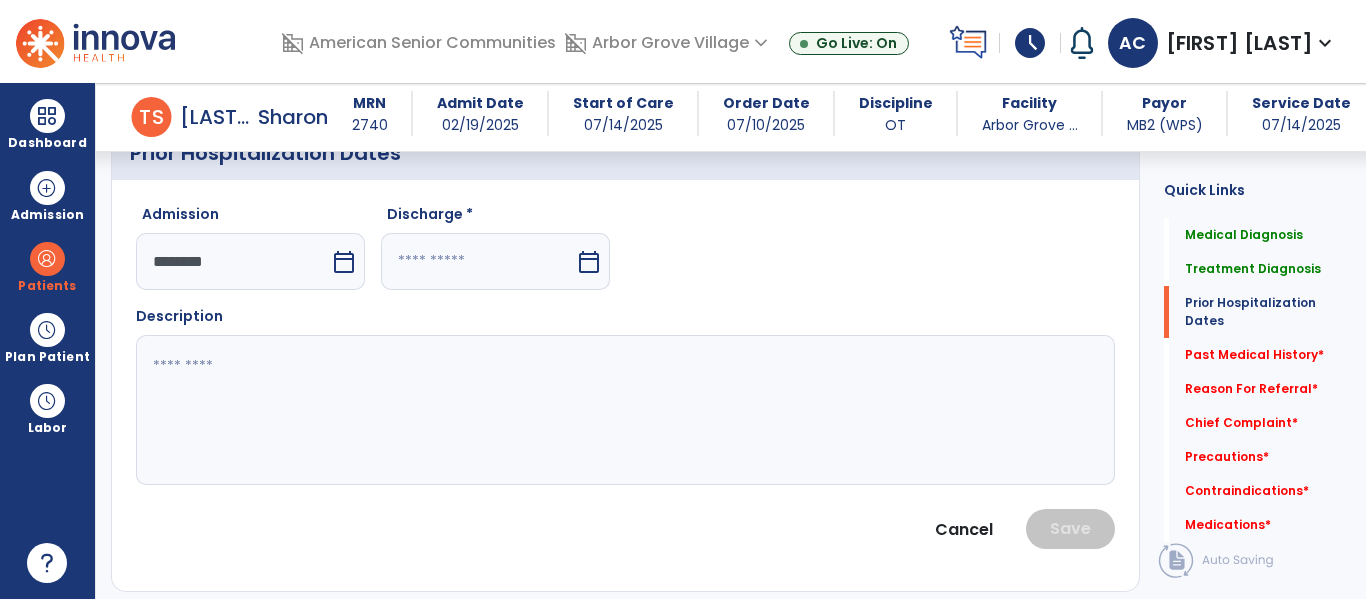 select on "*" 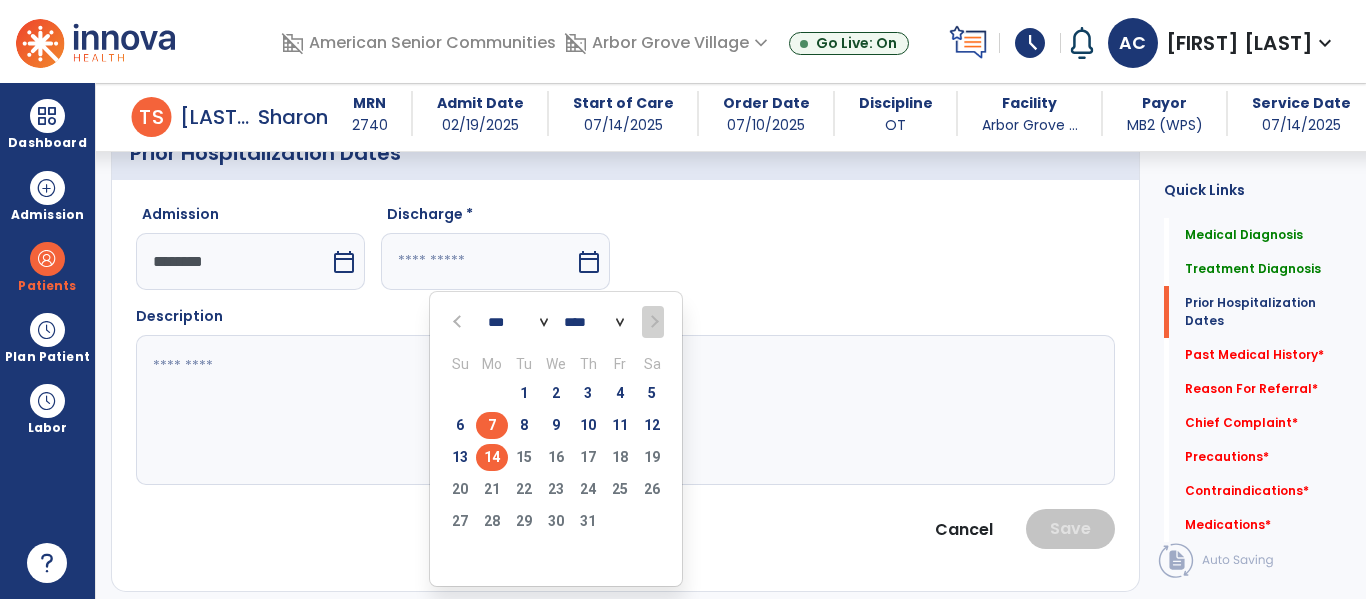 click on "7" at bounding box center [492, 425] 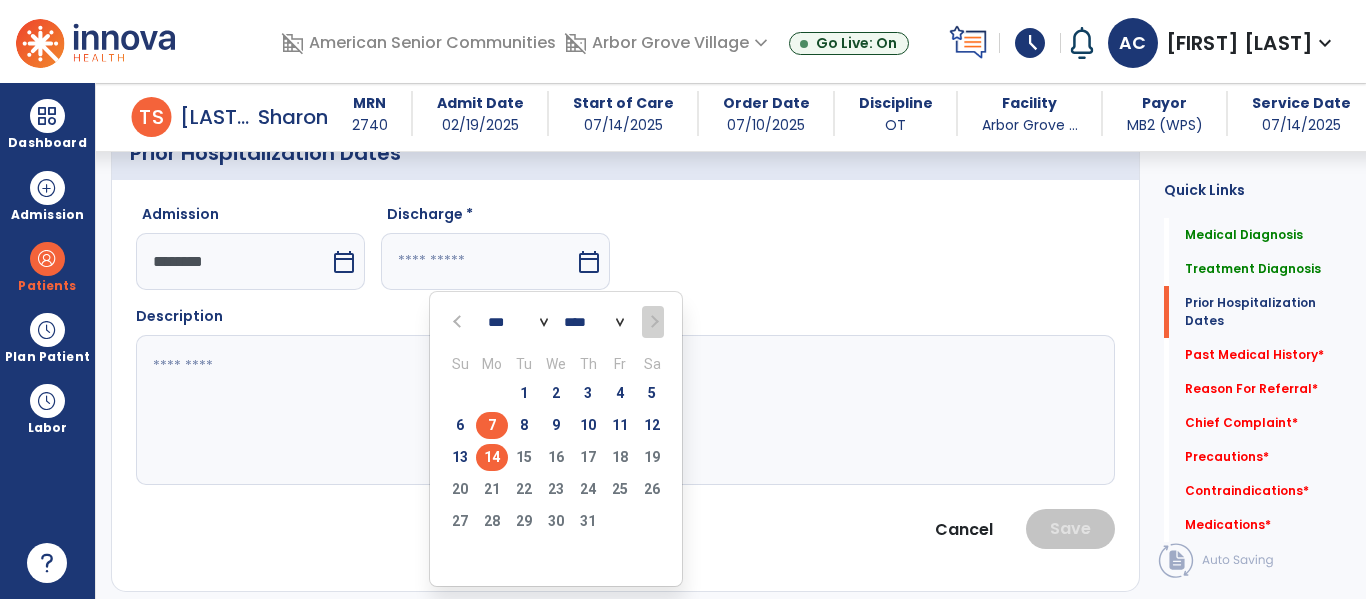 type on "********" 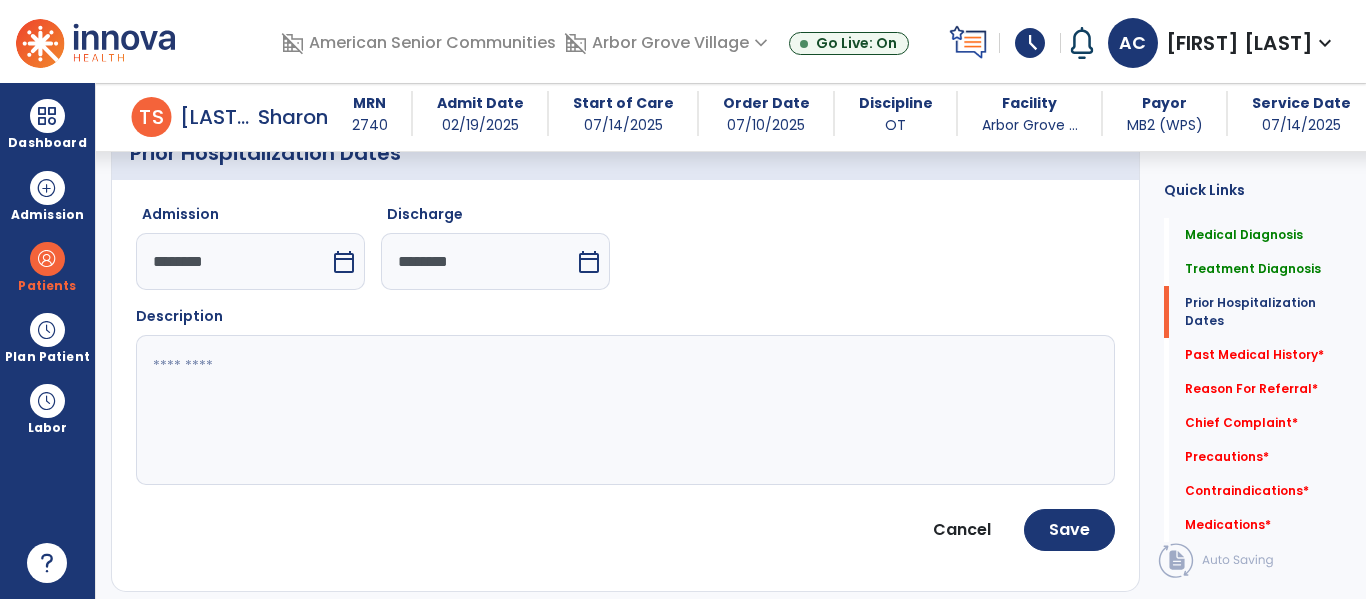 click on "calendar_today" at bounding box center [589, 262] 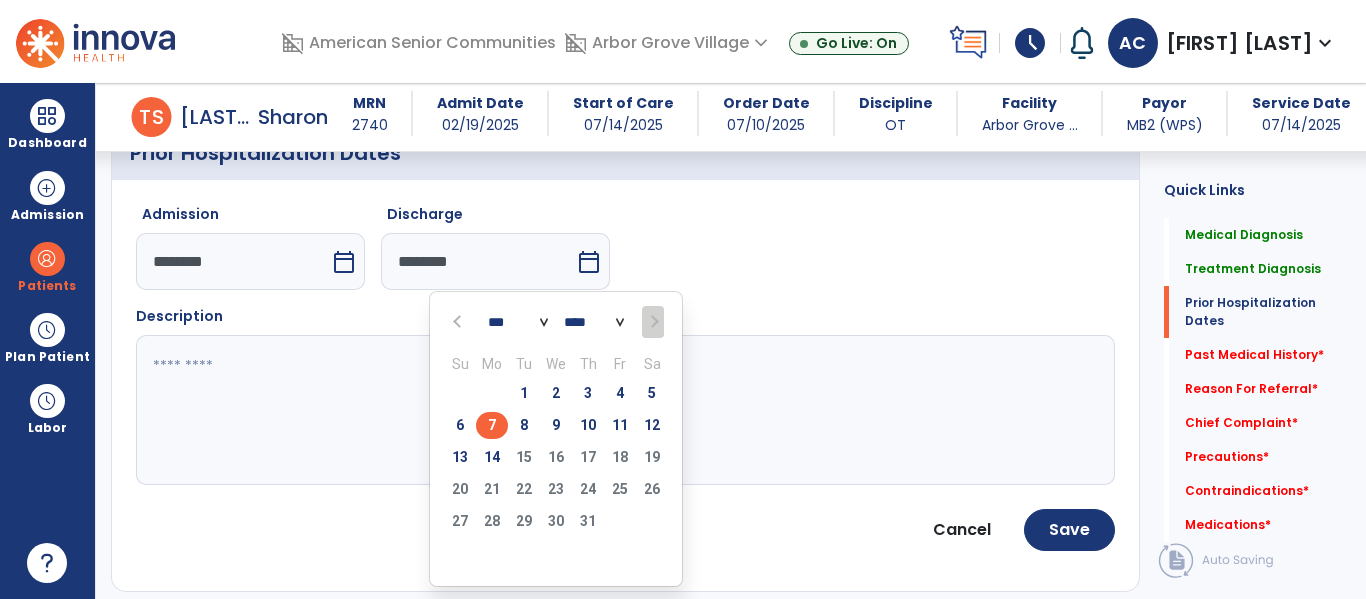 click at bounding box center (459, 322) 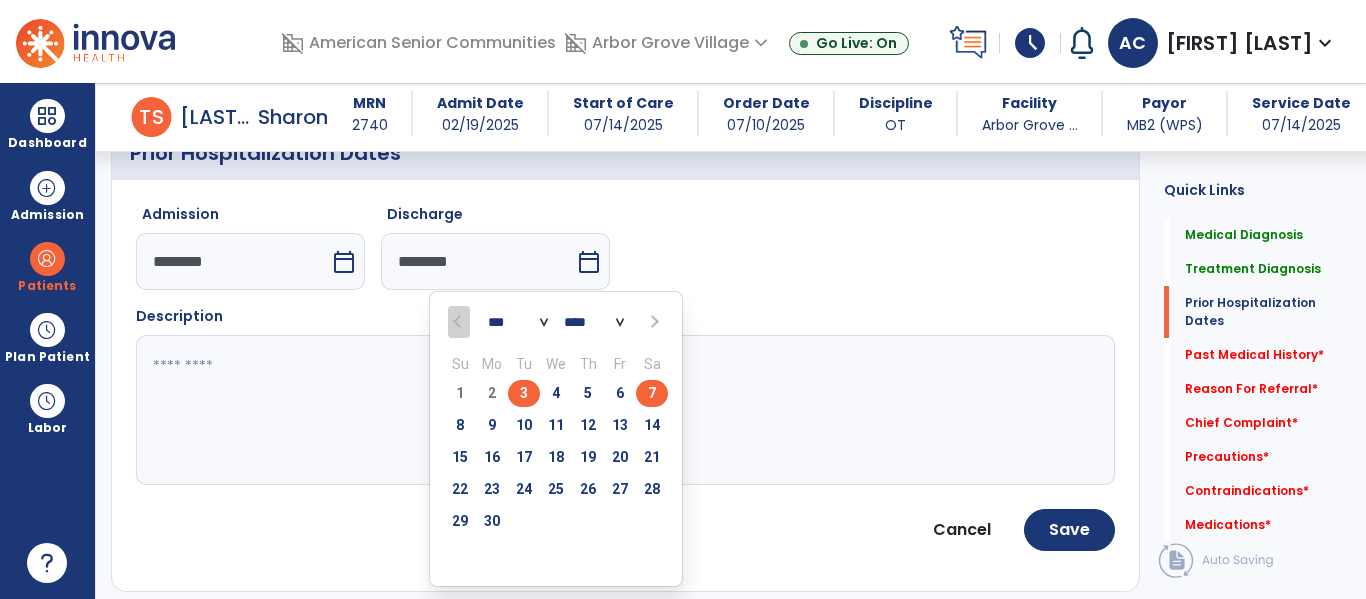 click on "7" at bounding box center (652, 393) 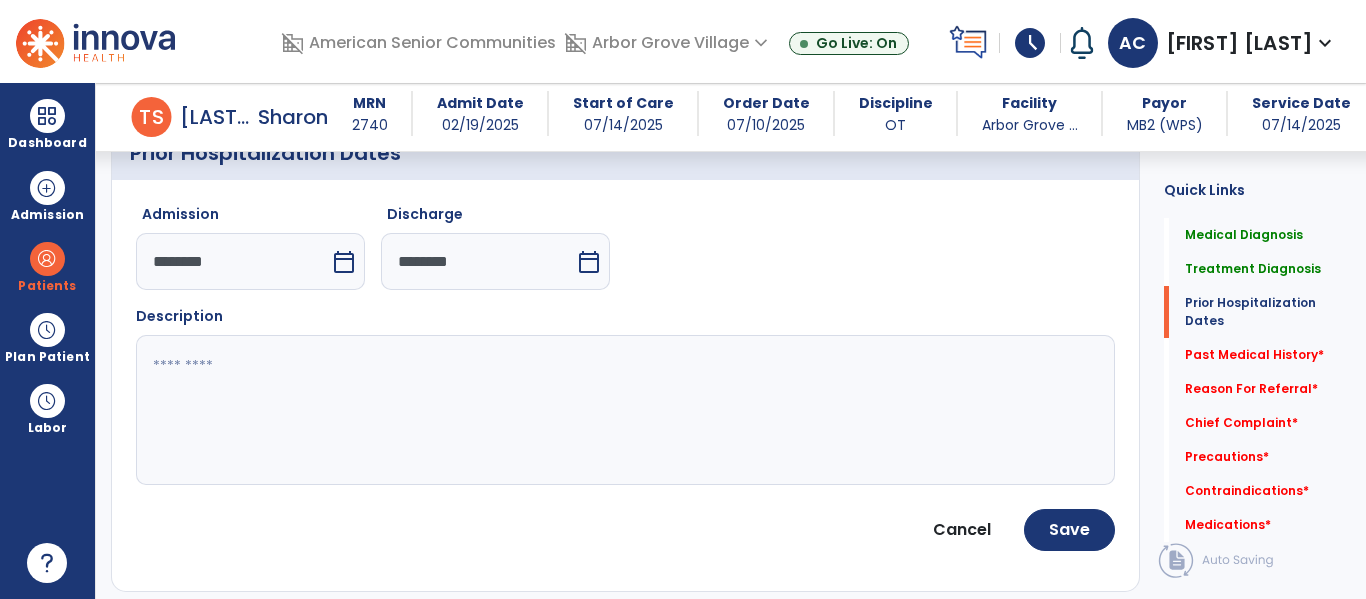 click 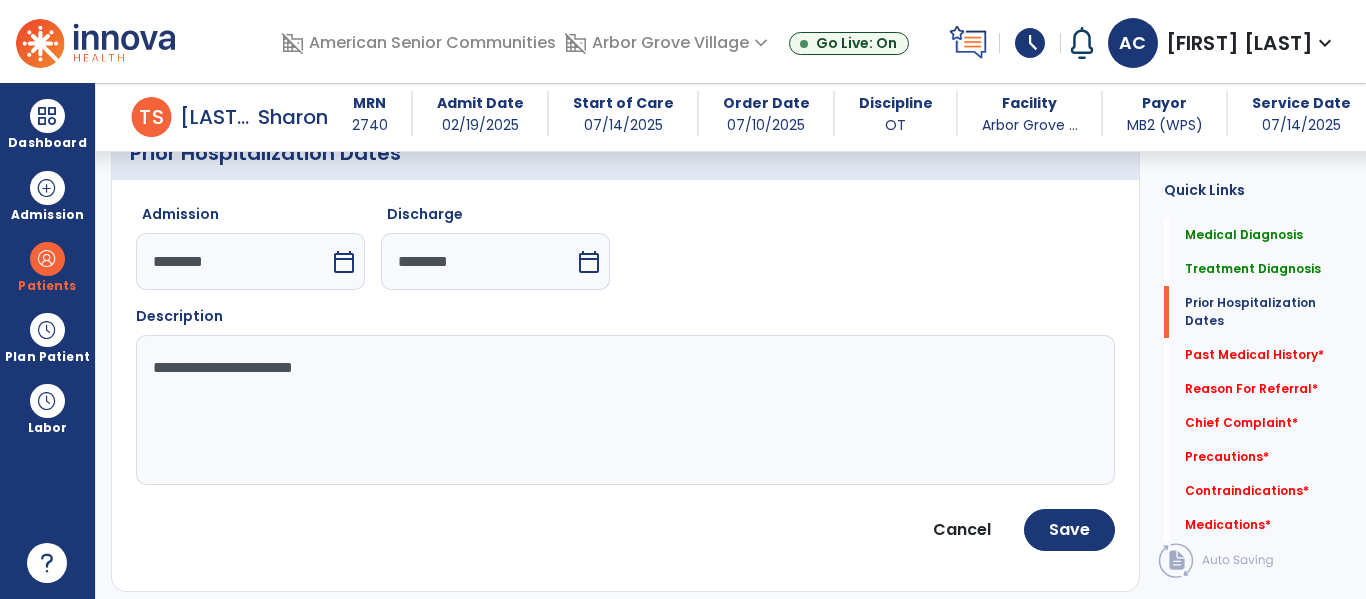 click on "**********" 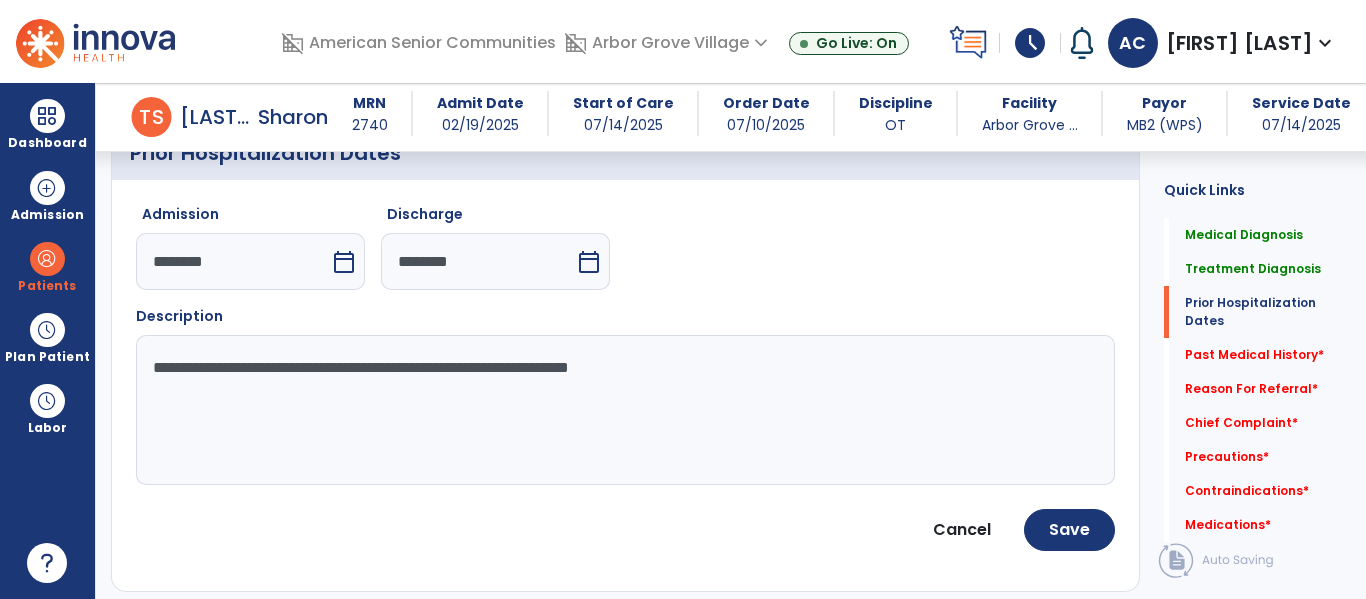 click on "**********" 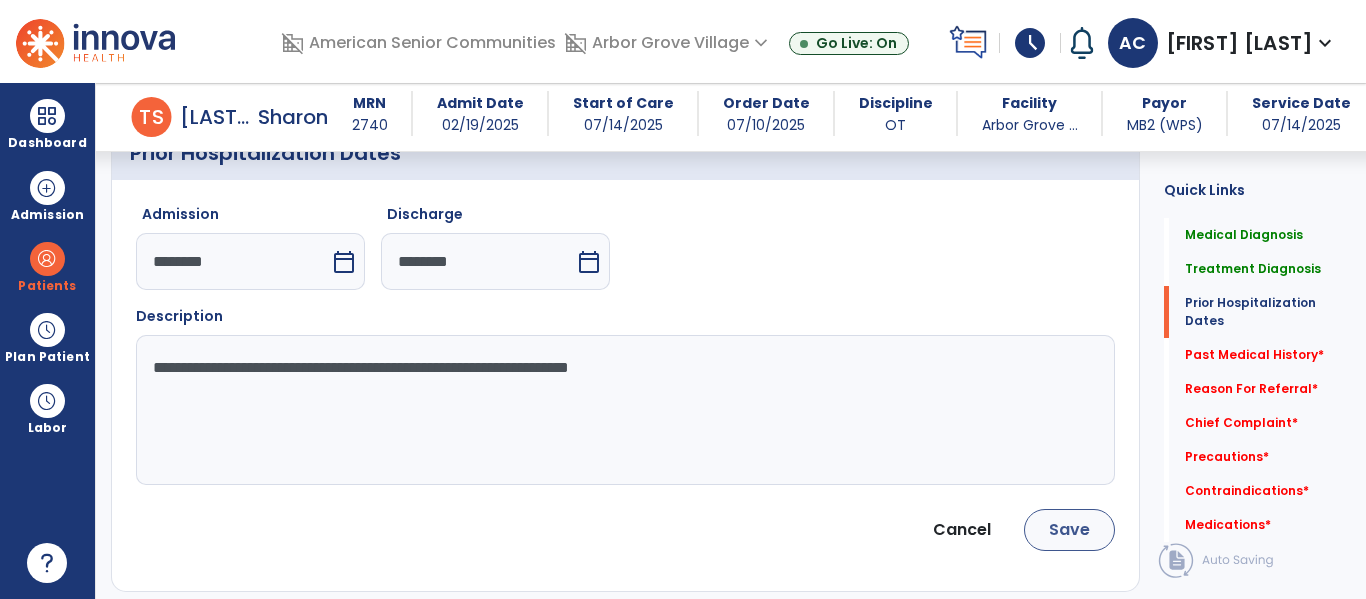 type on "**********" 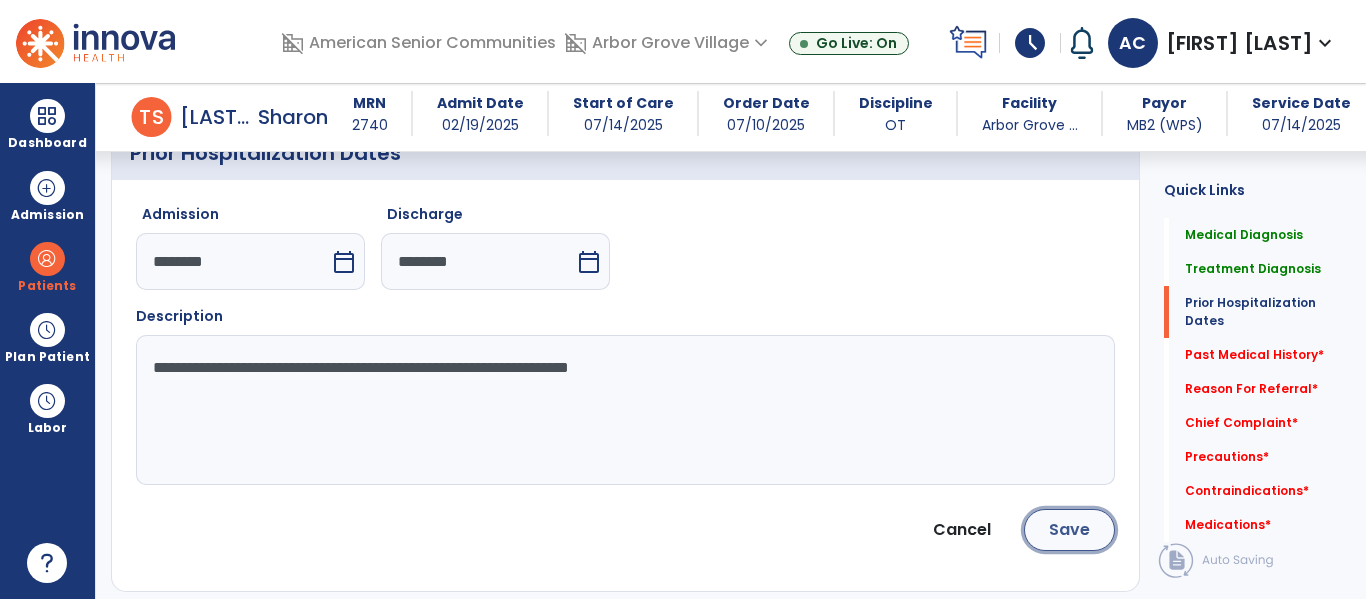 click on "Save" 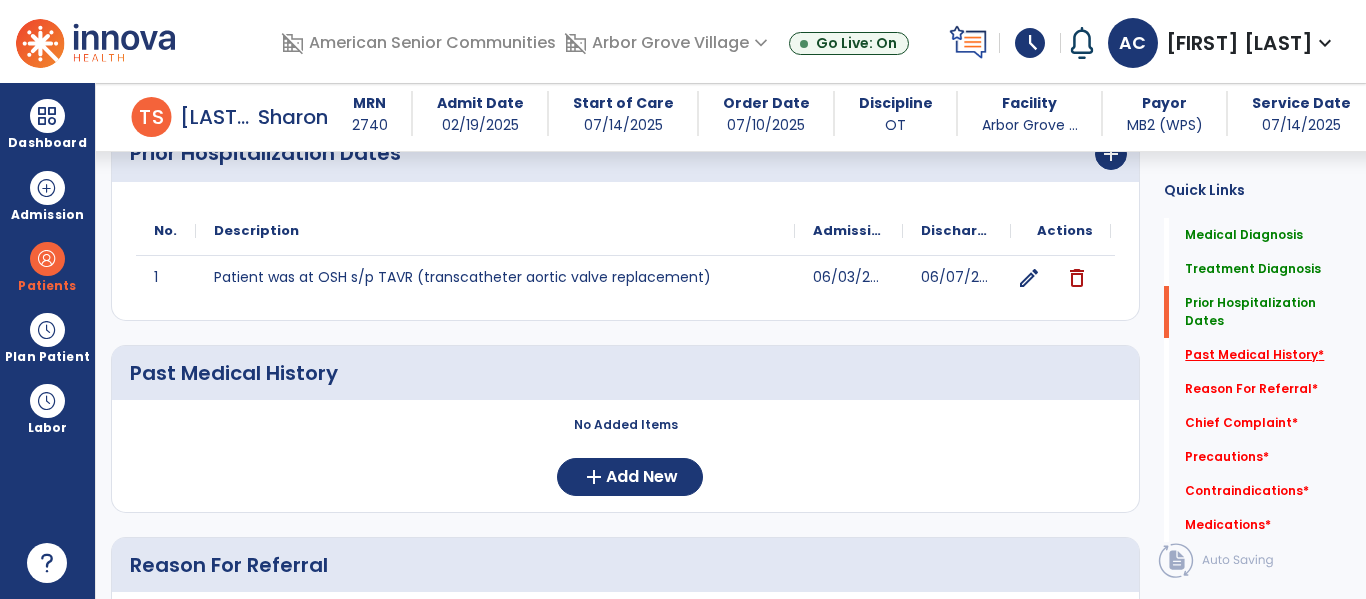 click on "Past Medical History   *" 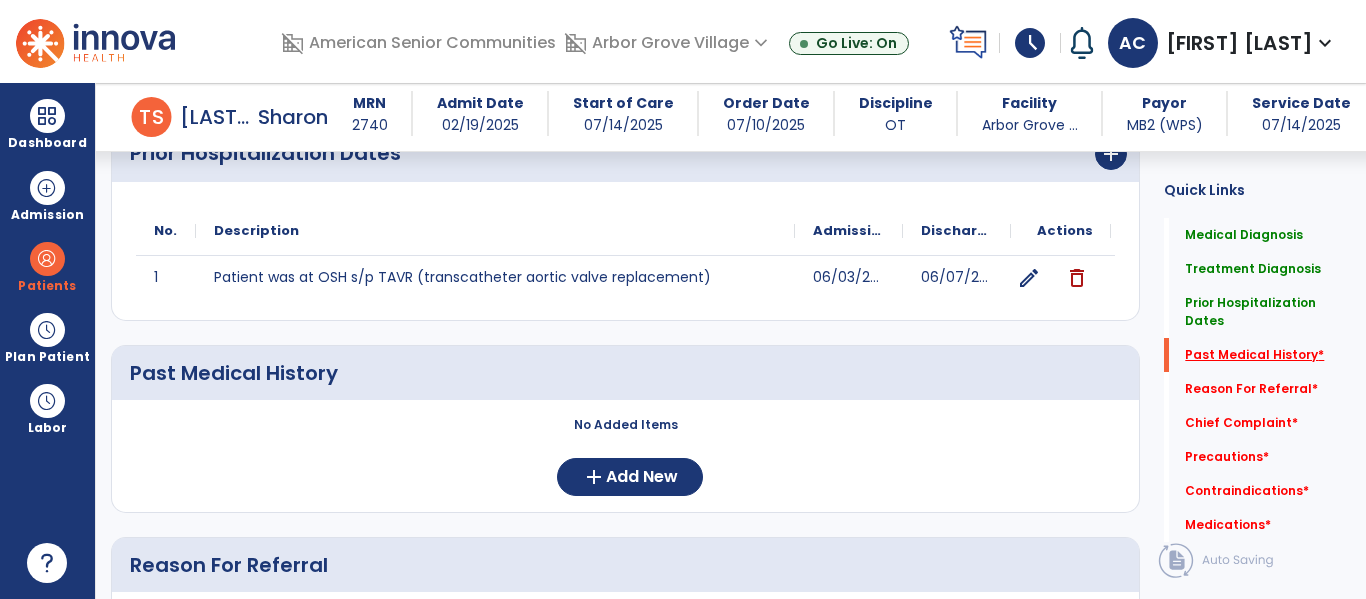 scroll, scrollTop: 628, scrollLeft: 0, axis: vertical 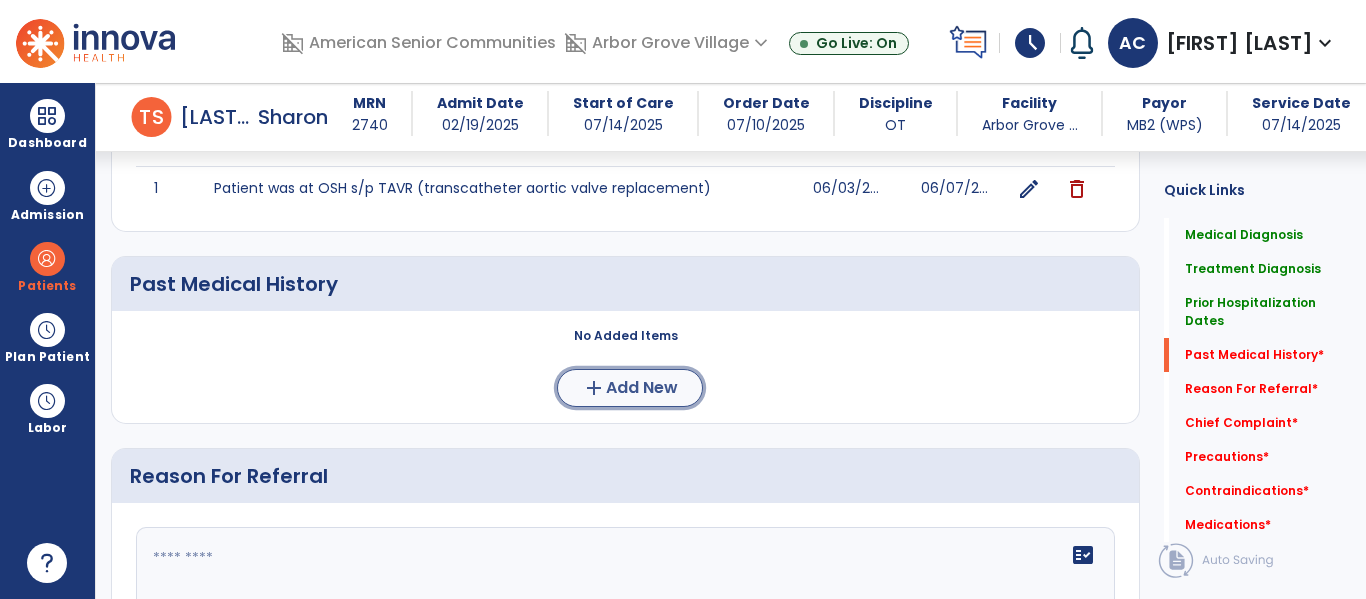 click on "Add New" 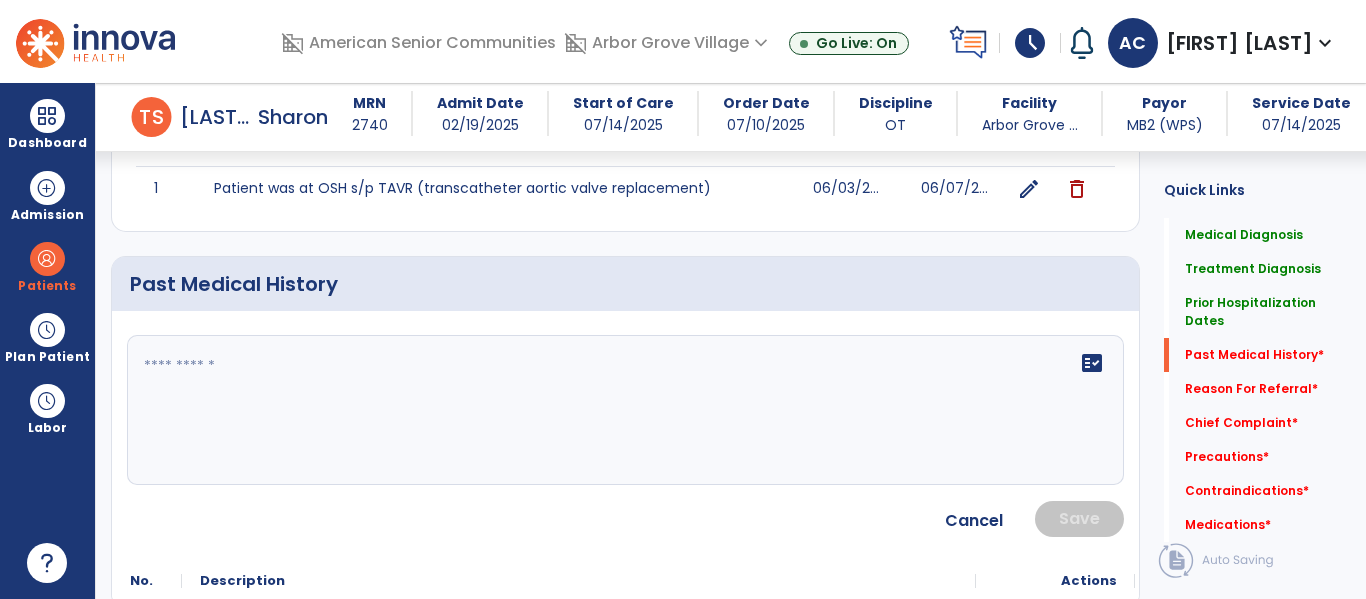 click on "fact_check" 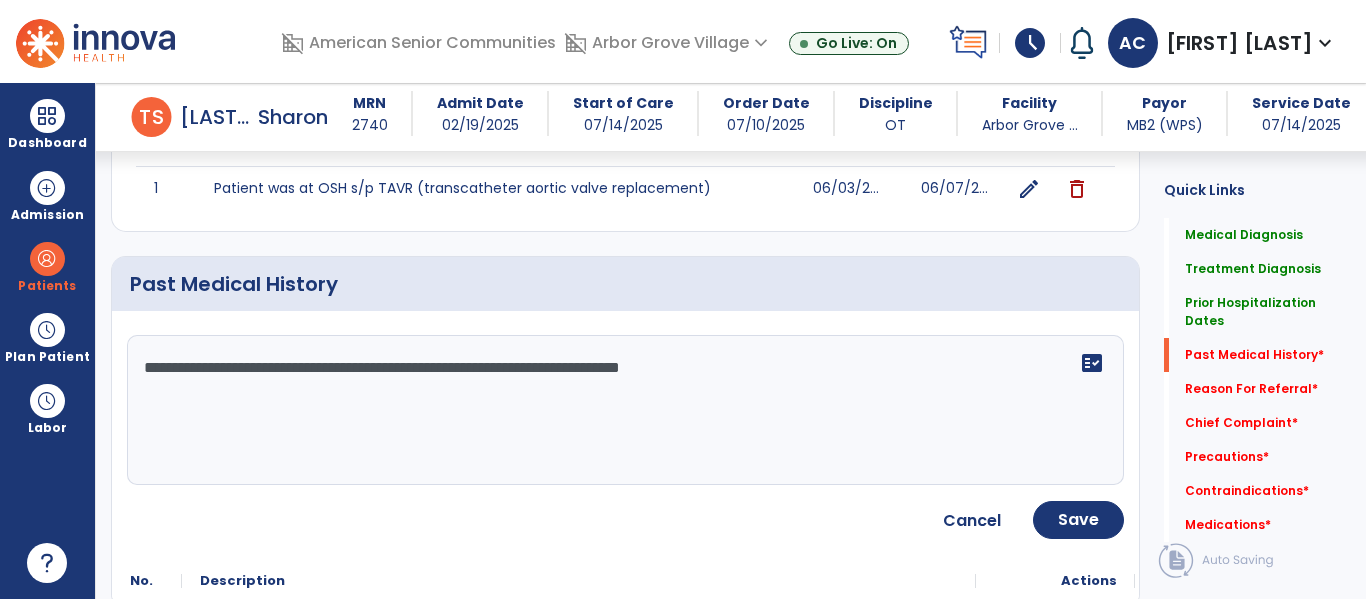 click on "**********" 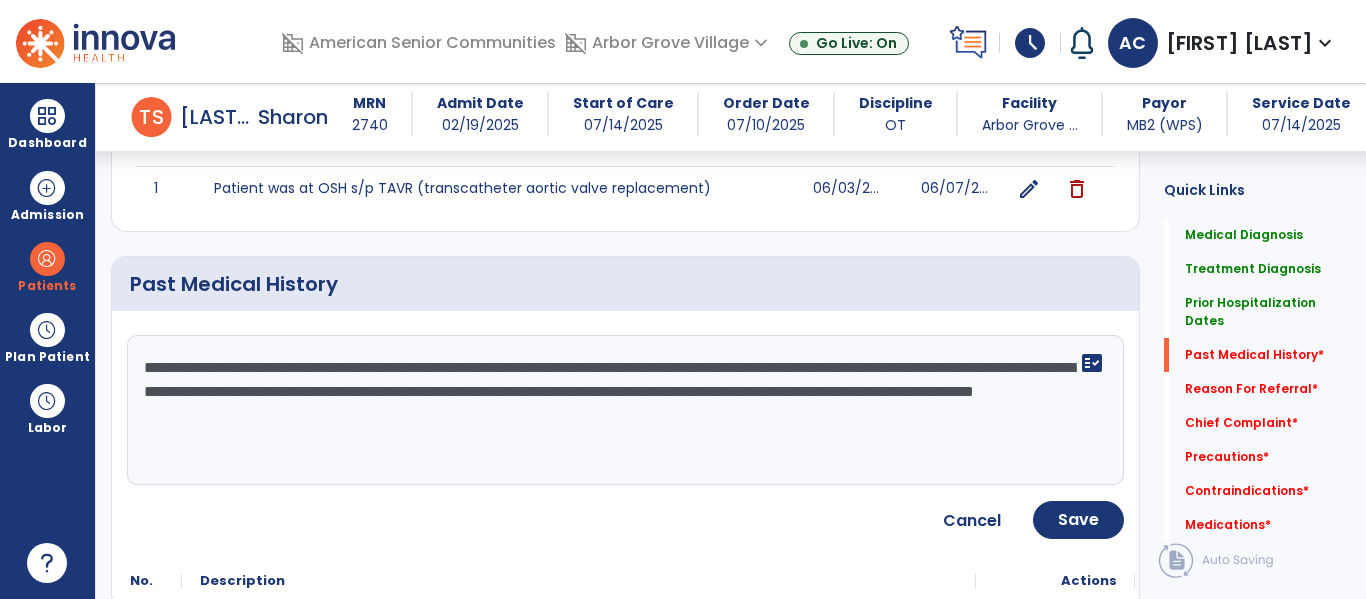 type on "**********" 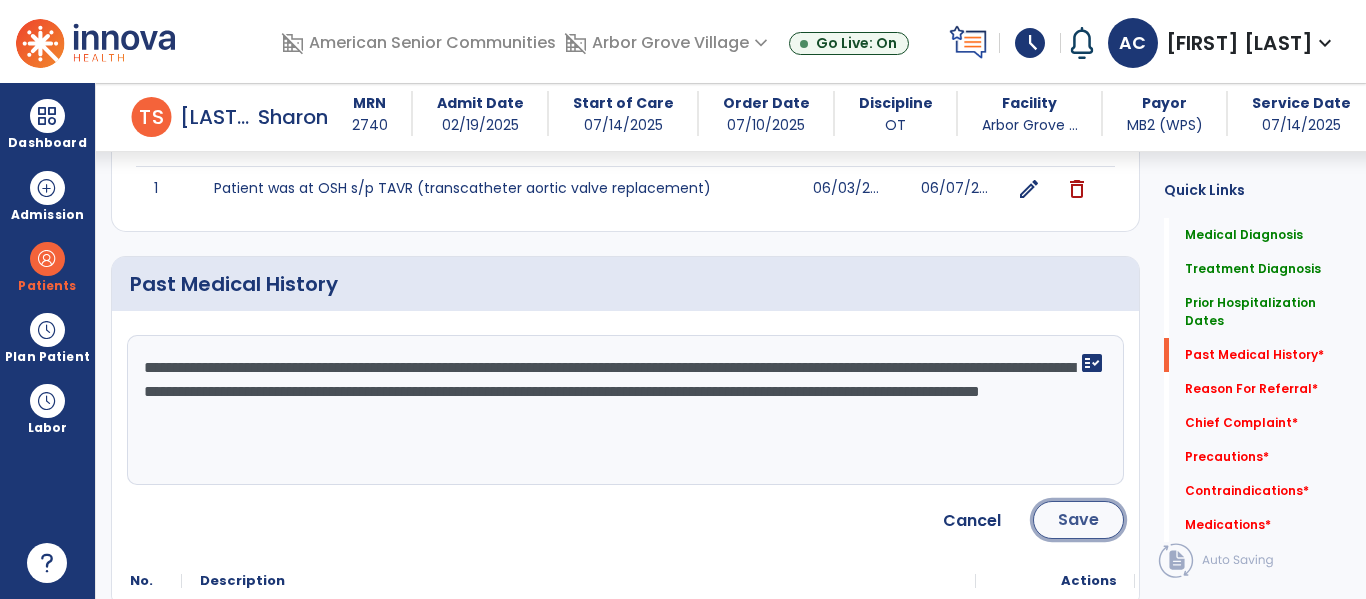 click on "Save" 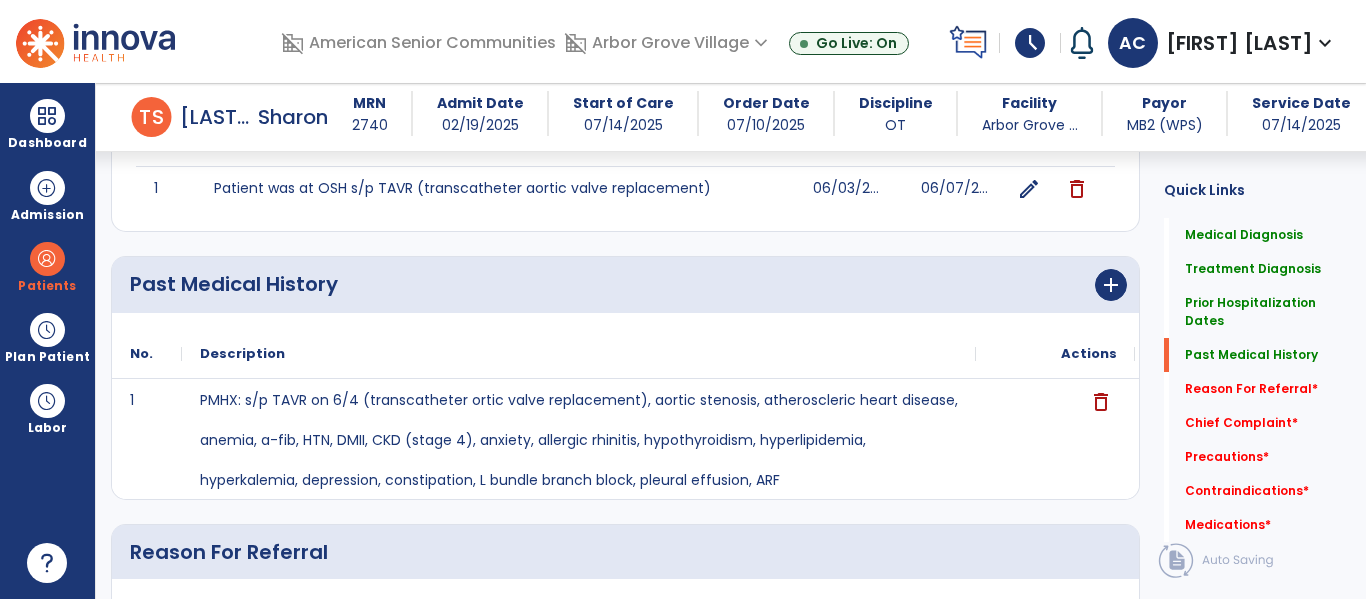 click on "Reason For Referral   *  Reason For Referral   *" 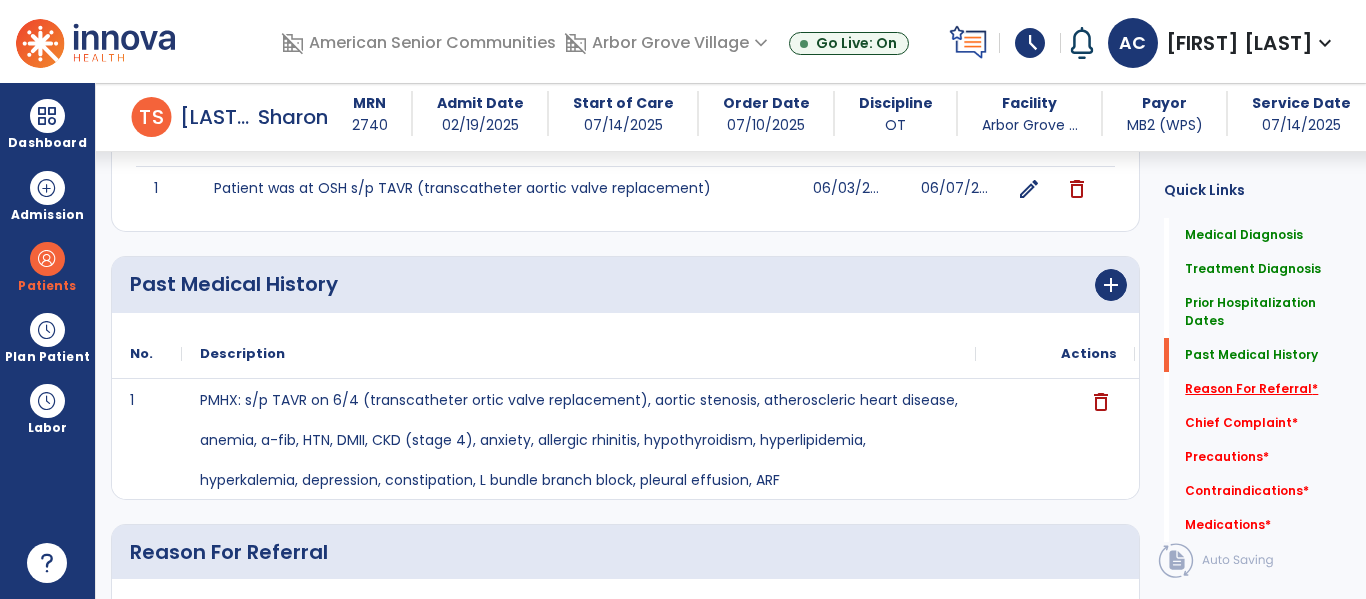 click on "Reason For Referral   *" 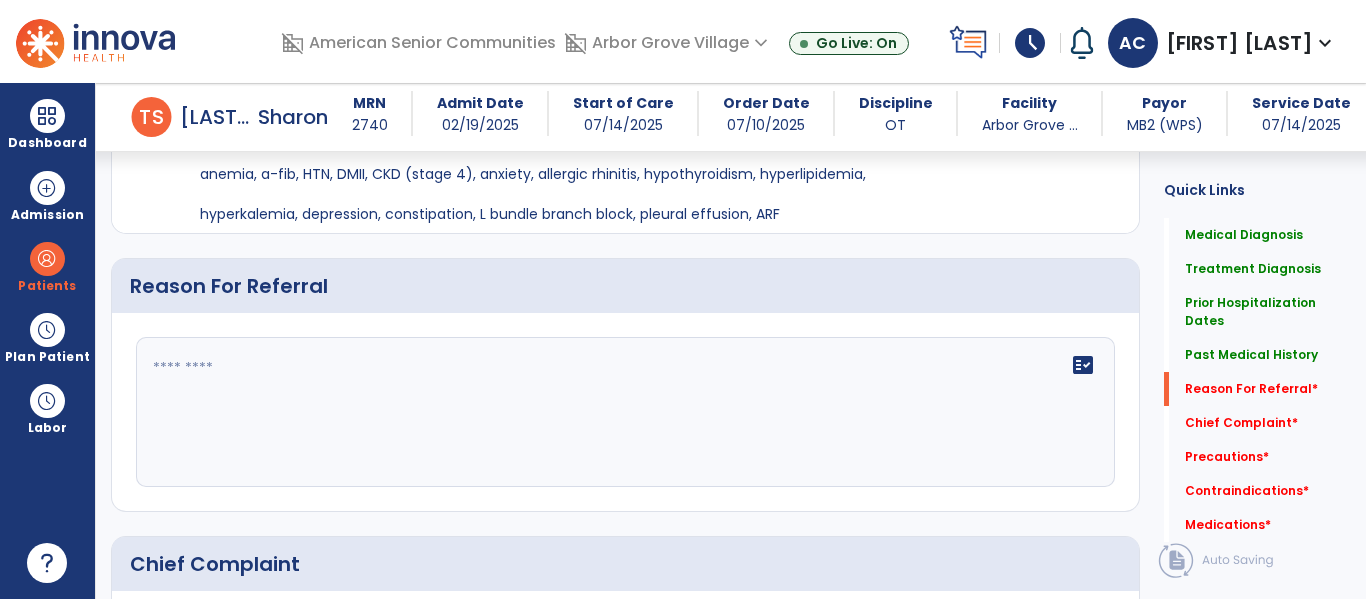 scroll, scrollTop: 939, scrollLeft: 0, axis: vertical 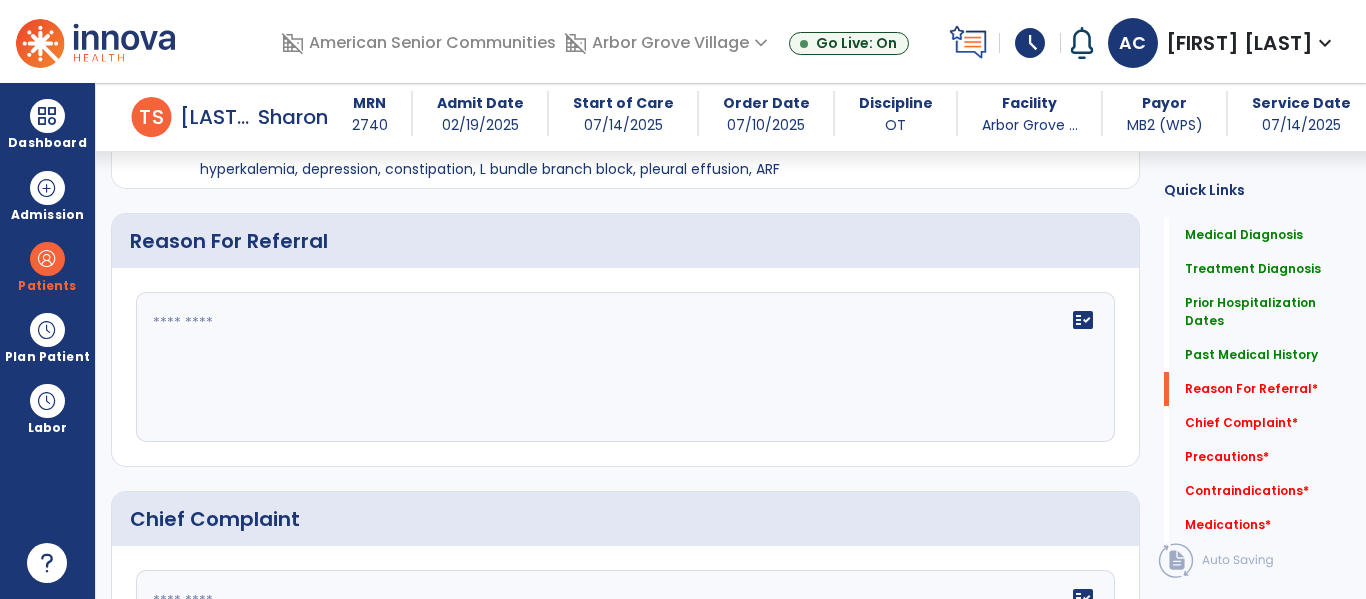 click on "fact_check" 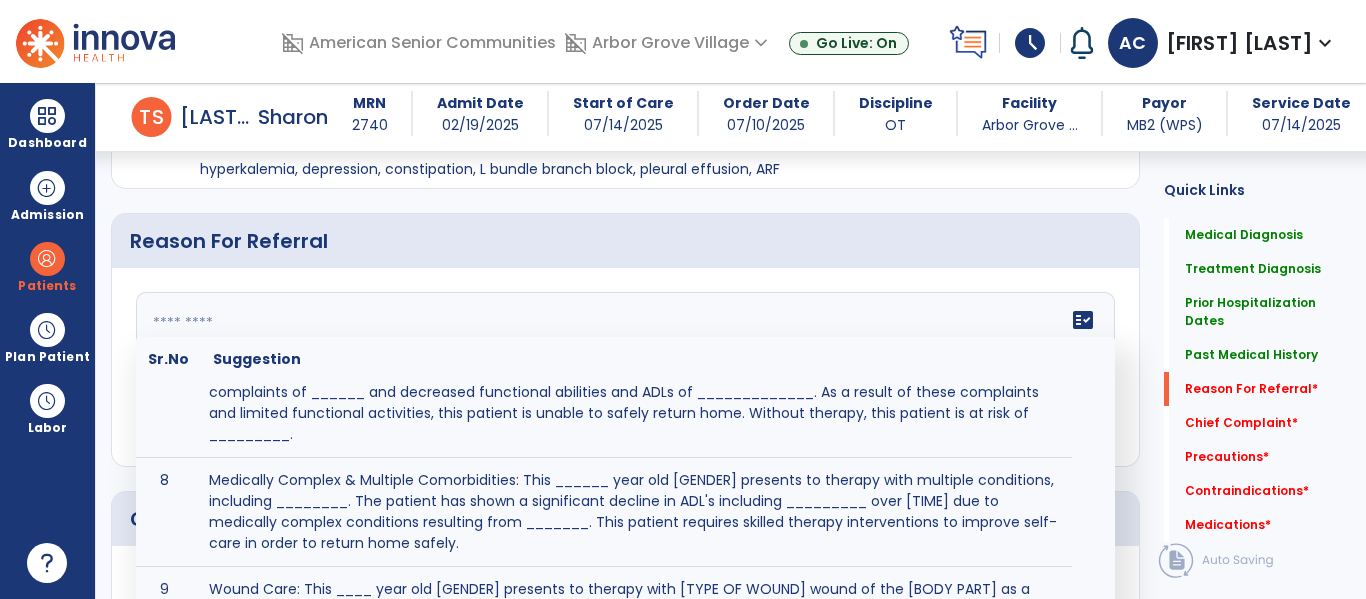 scroll, scrollTop: 530, scrollLeft: 0, axis: vertical 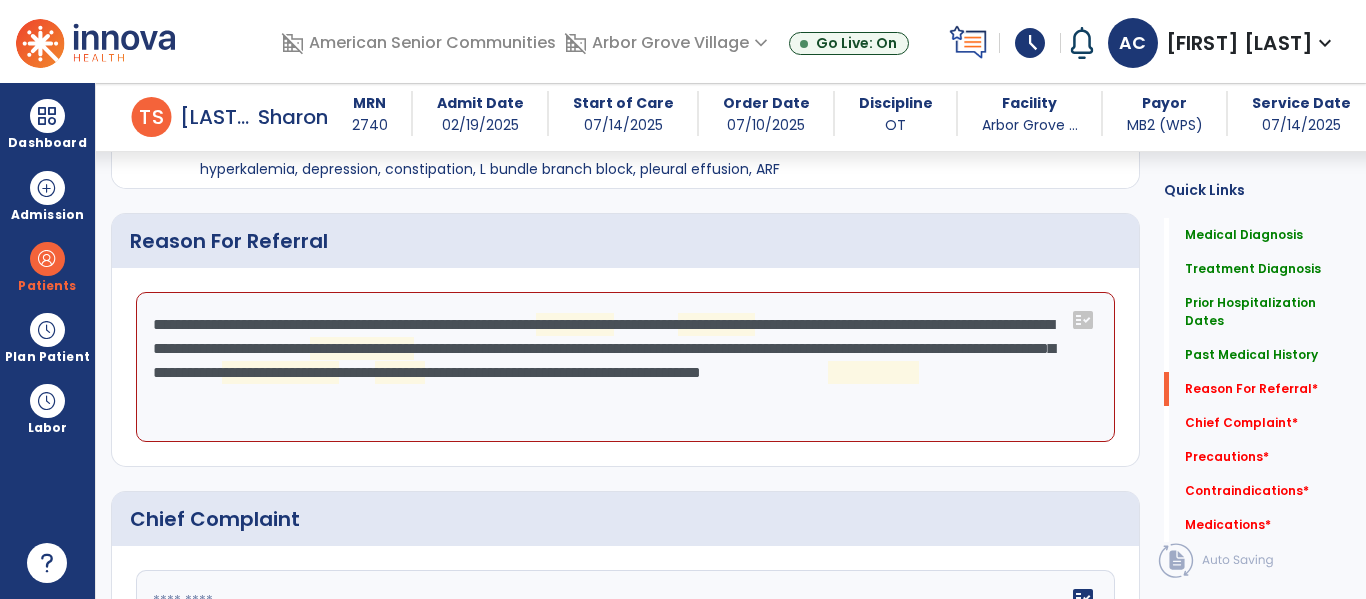 click on "**********" 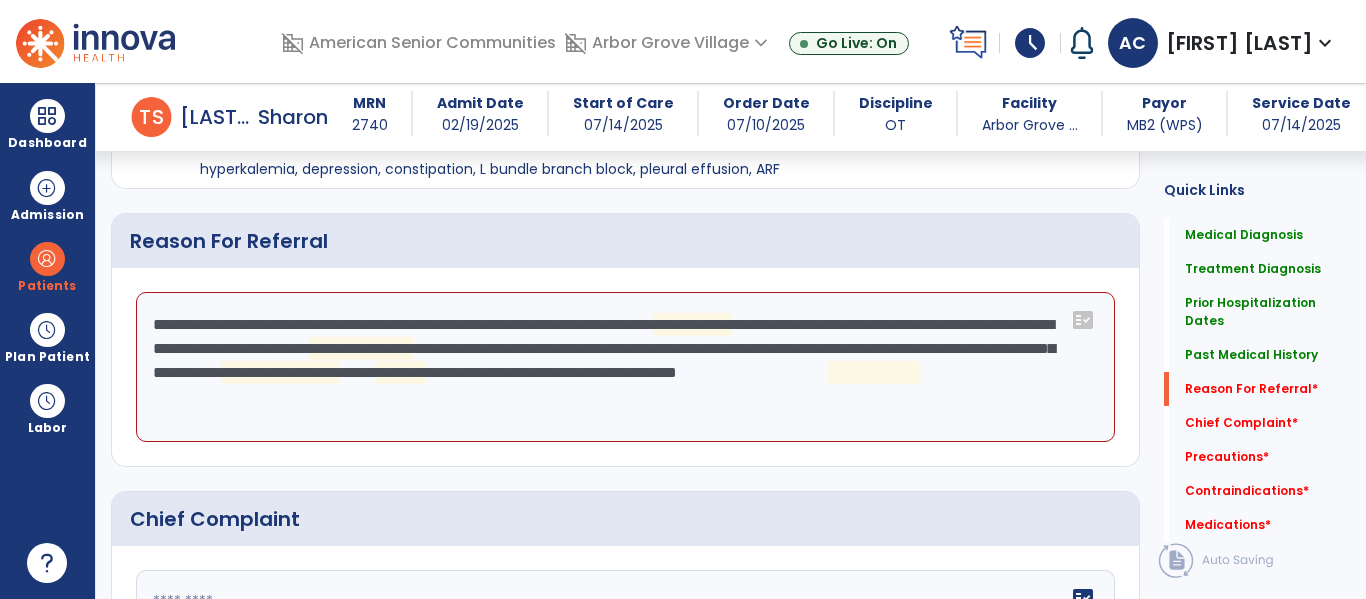click on "**********" 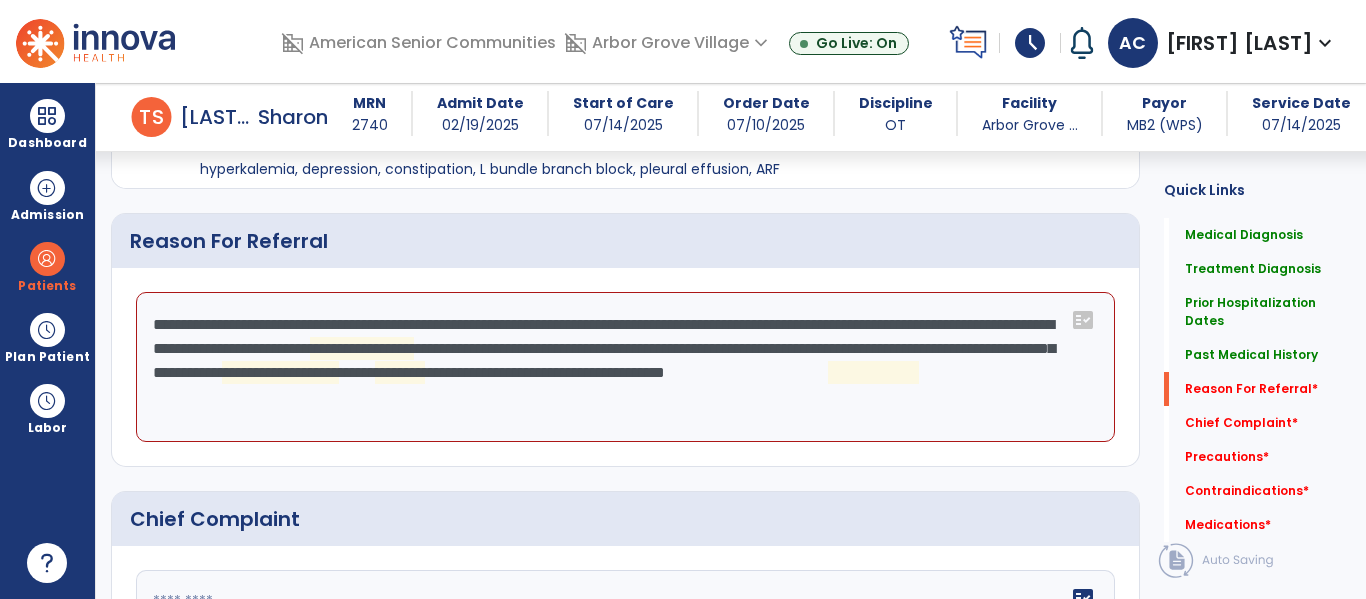 click on "**********" 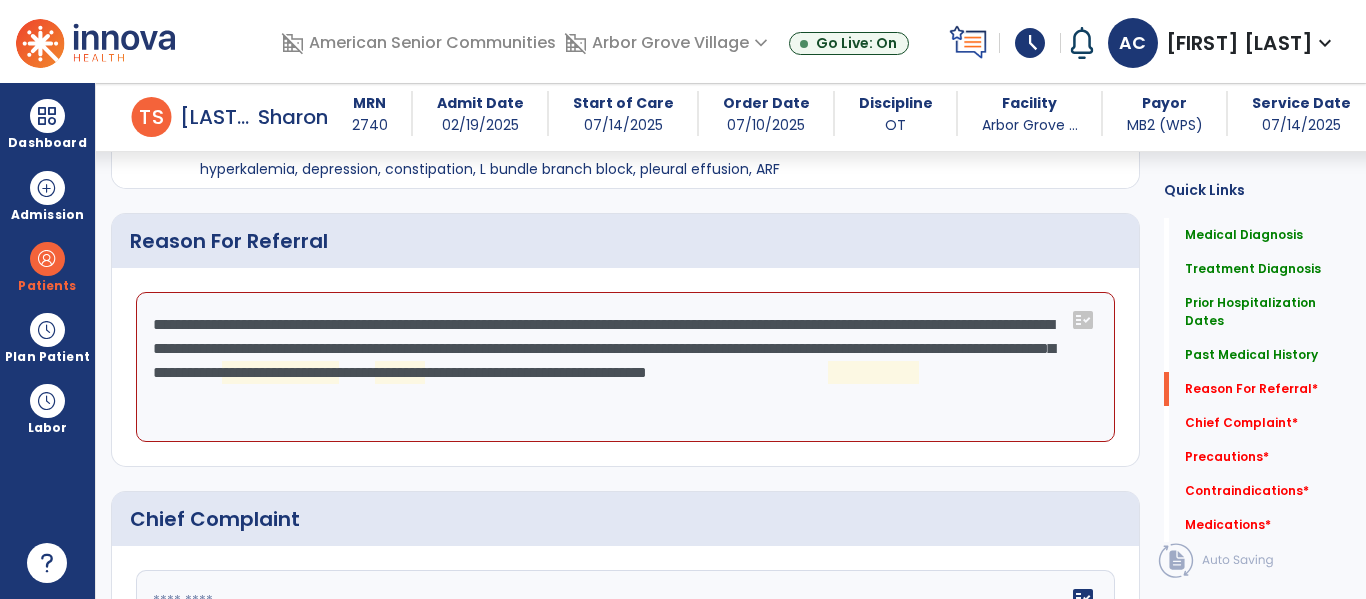 click on "**********" 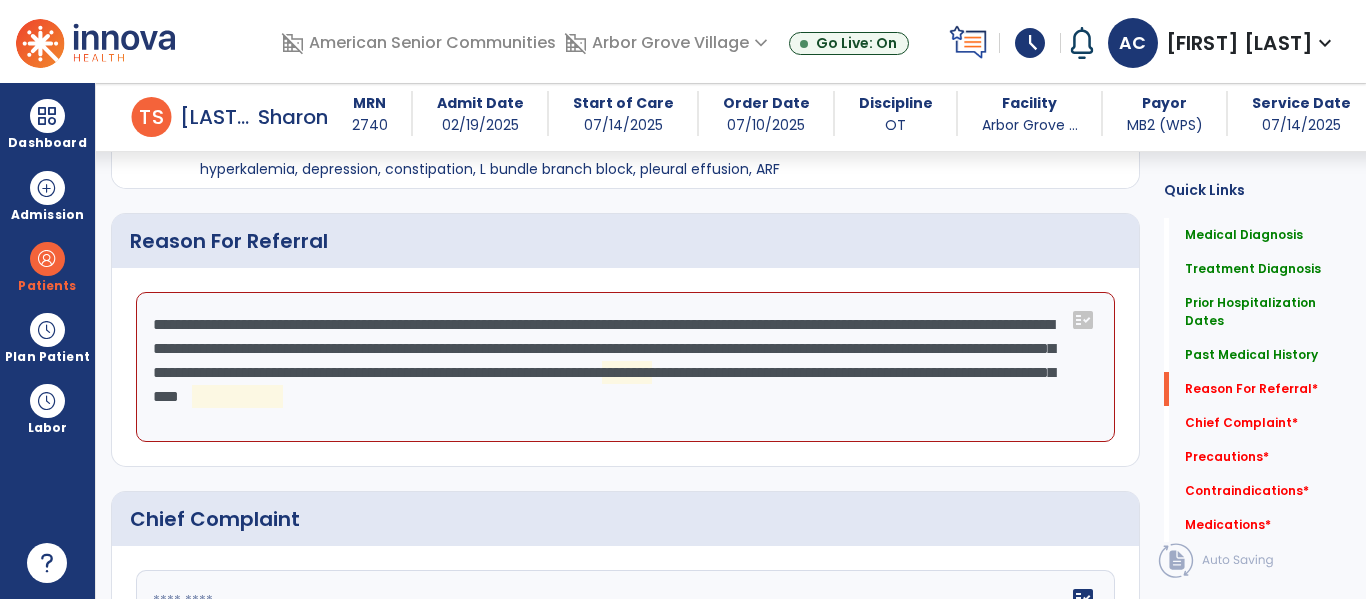 click on "**********" 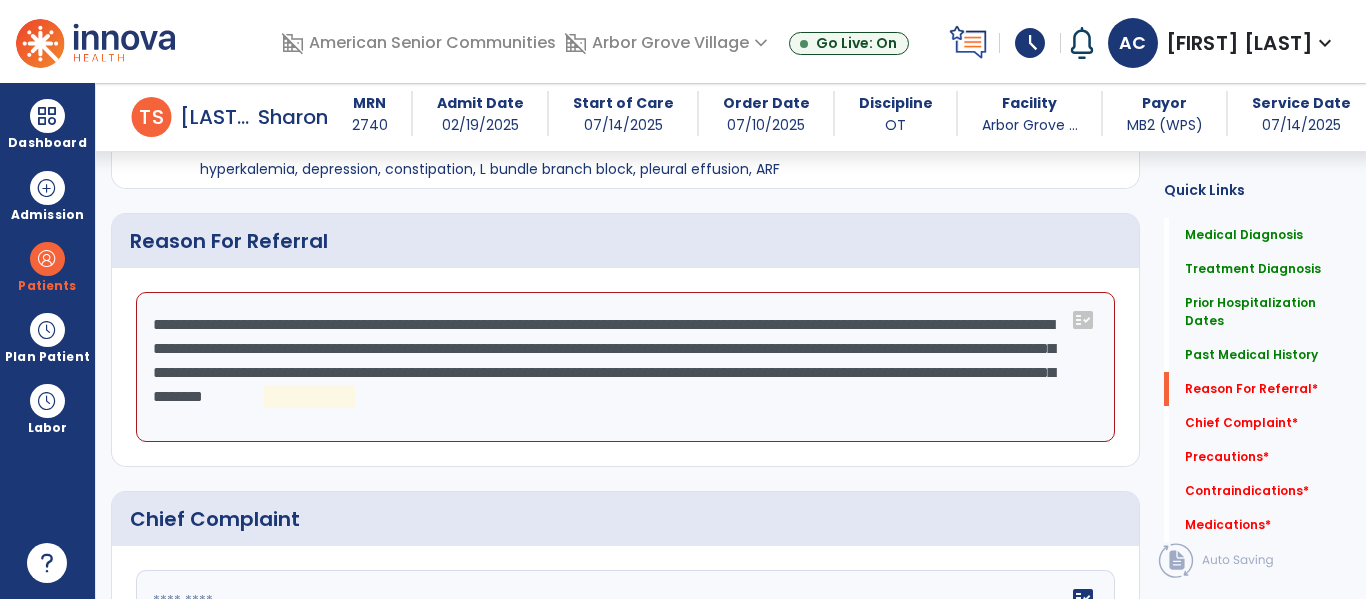click on "**********" 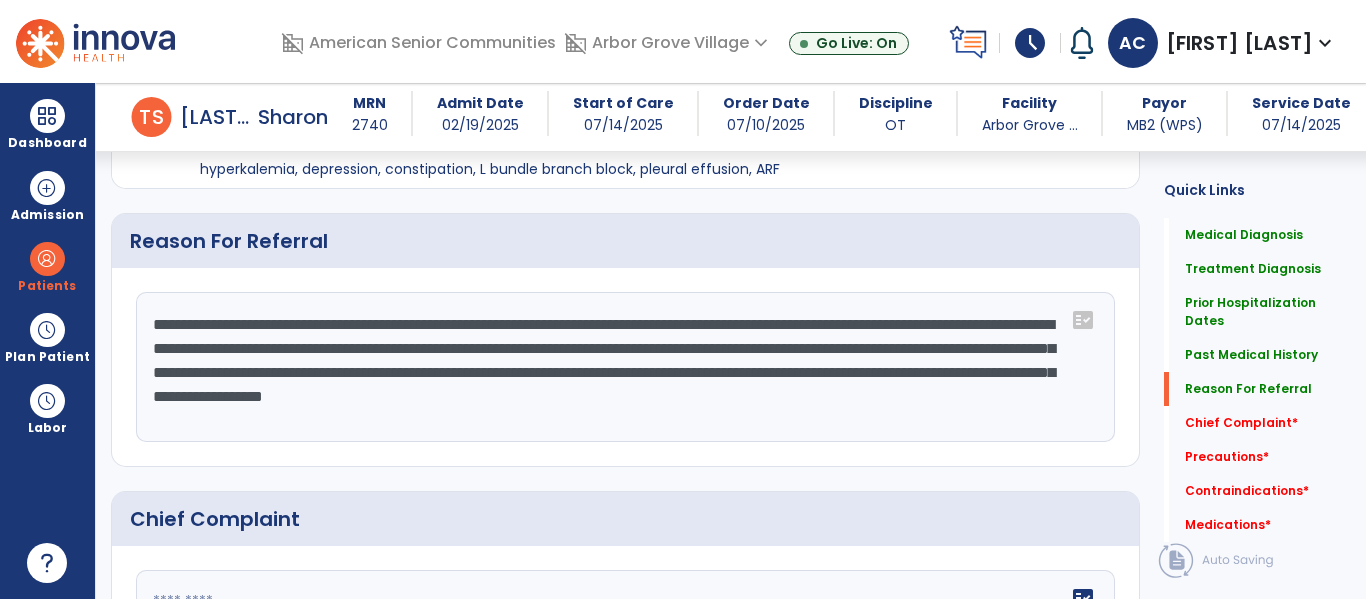 click on "**********" 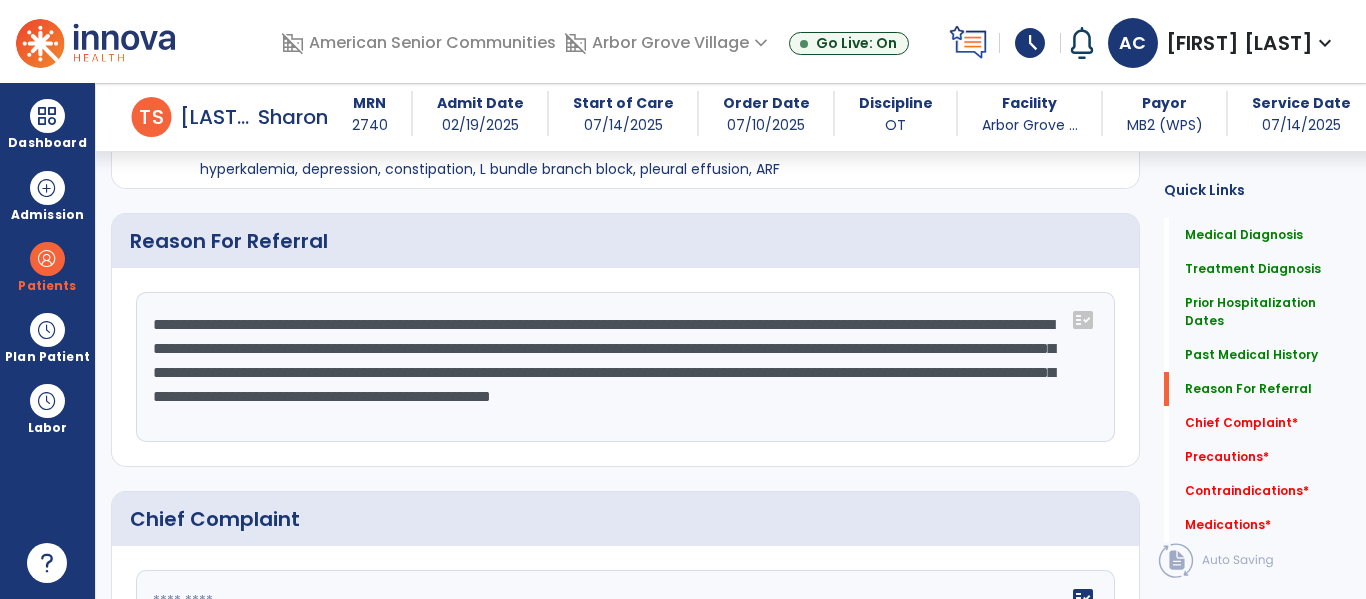 click on "**********" 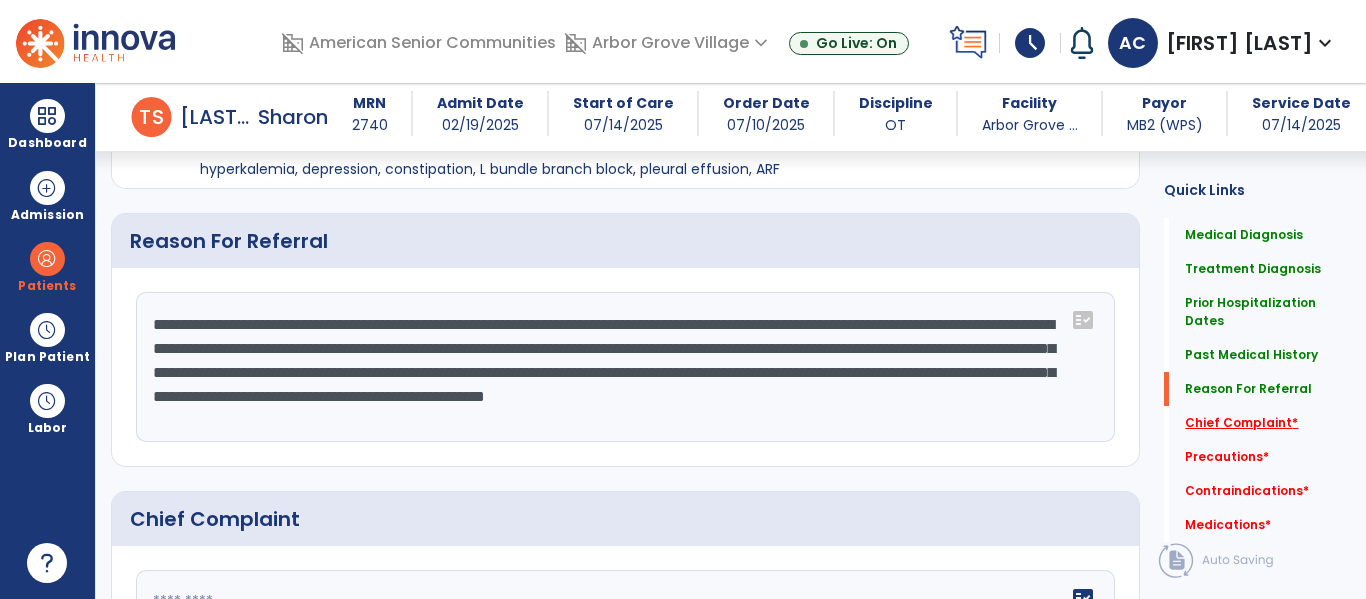 type on "**********" 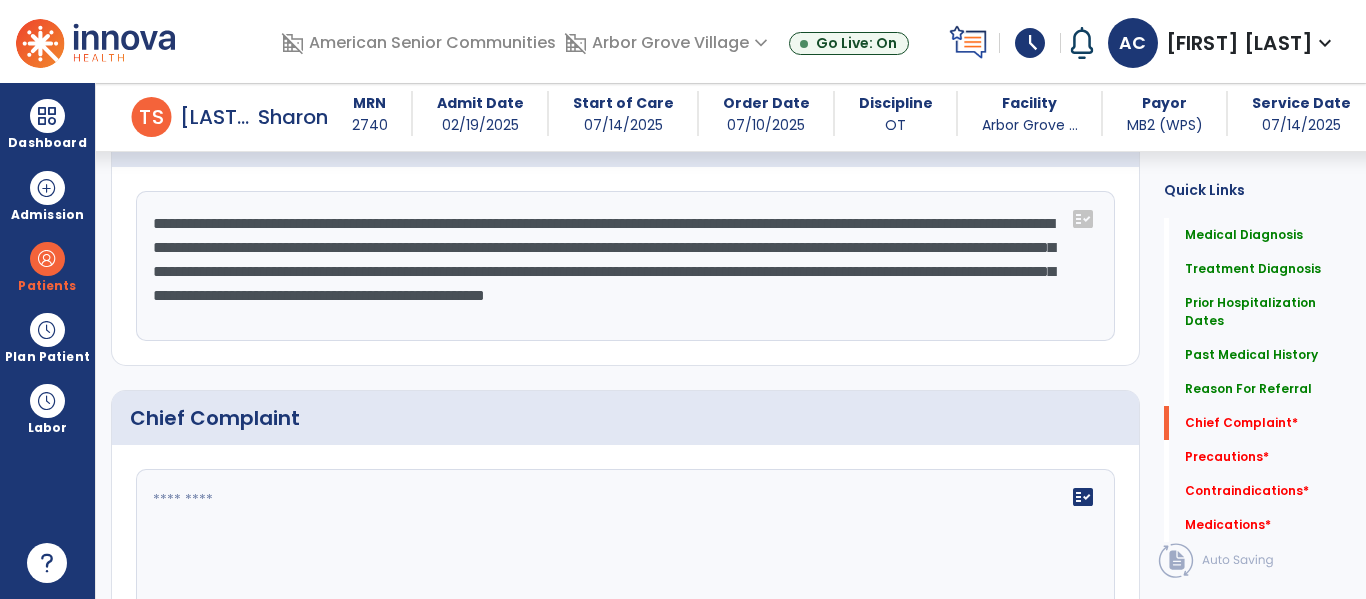 scroll, scrollTop: 1217, scrollLeft: 0, axis: vertical 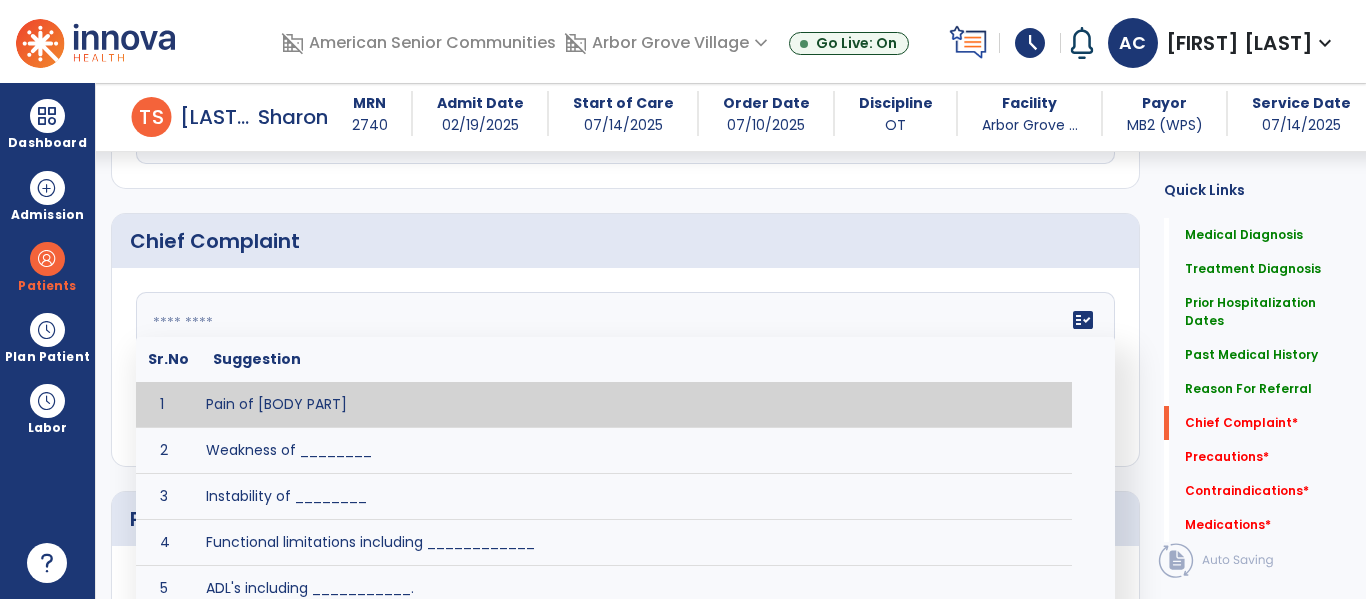 click 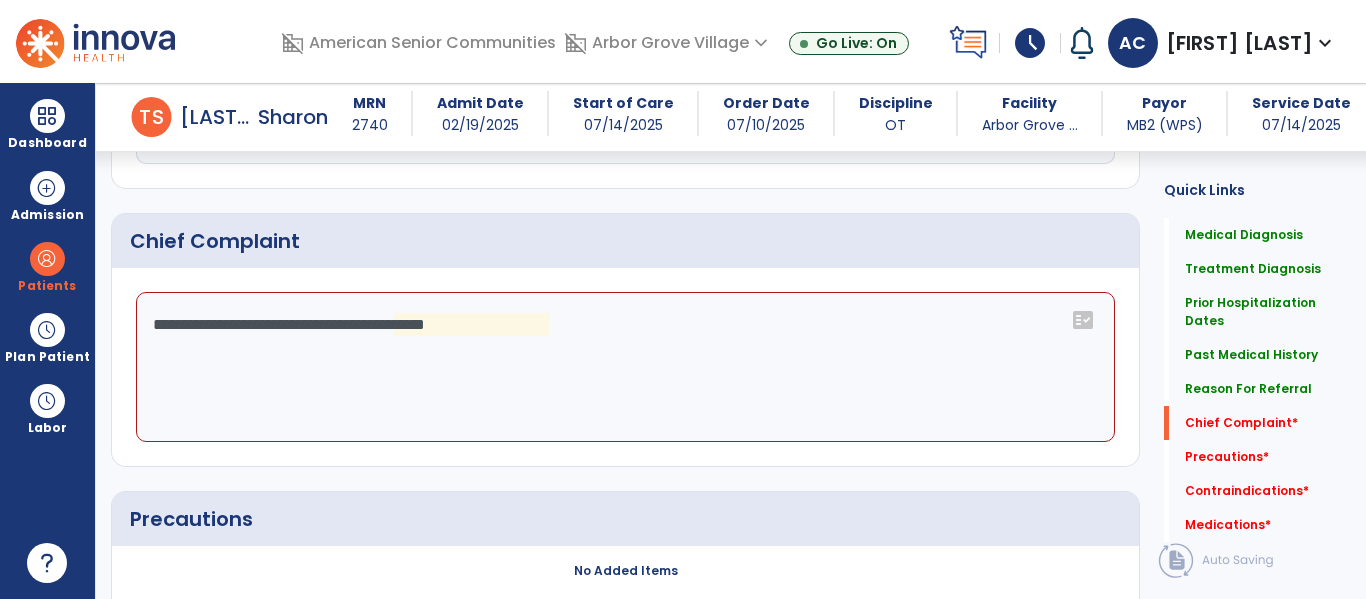 click on "**********" 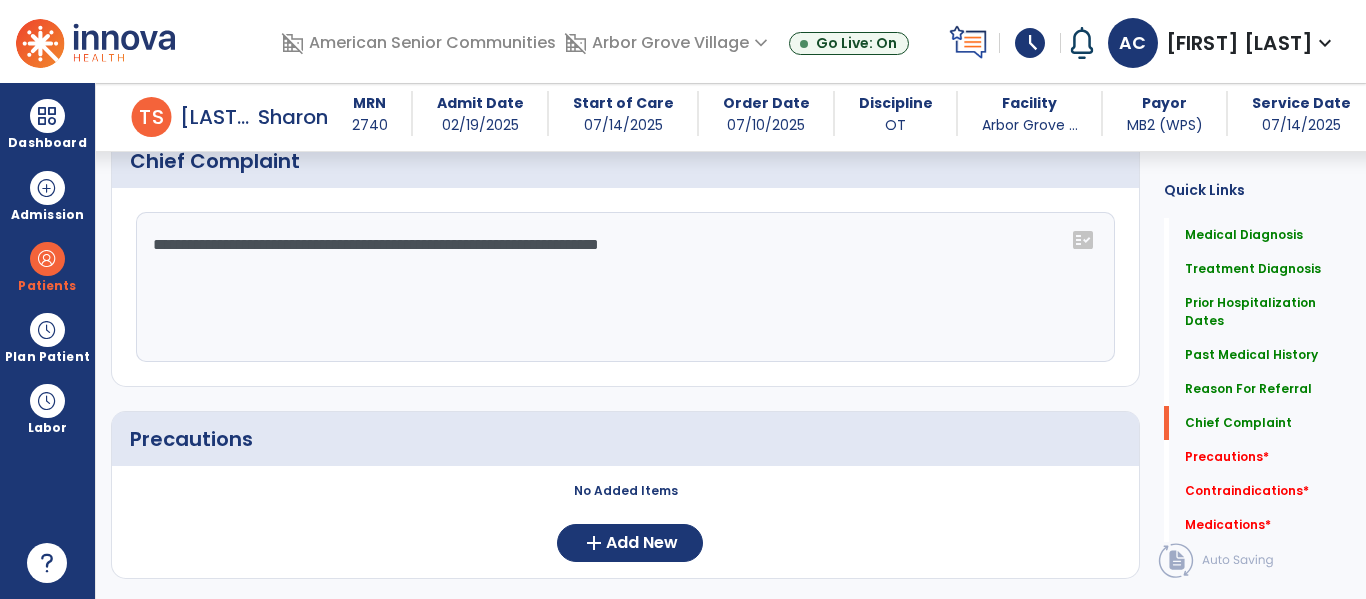 scroll, scrollTop: 1217, scrollLeft: 0, axis: vertical 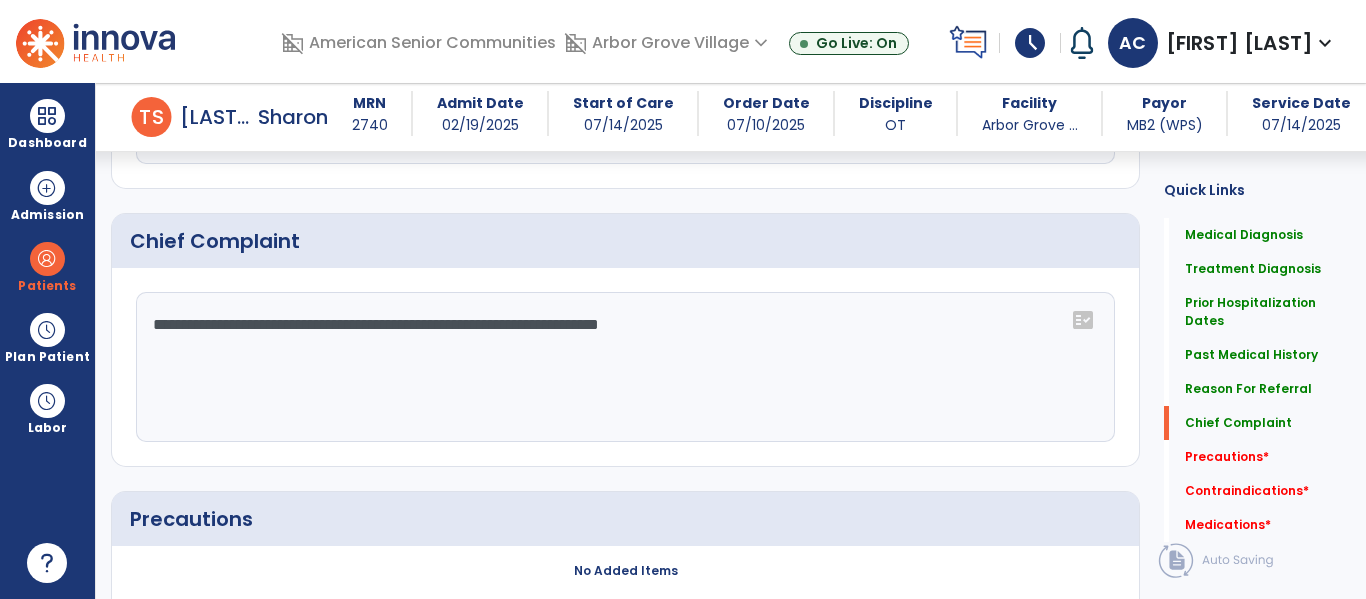 click on "**********" 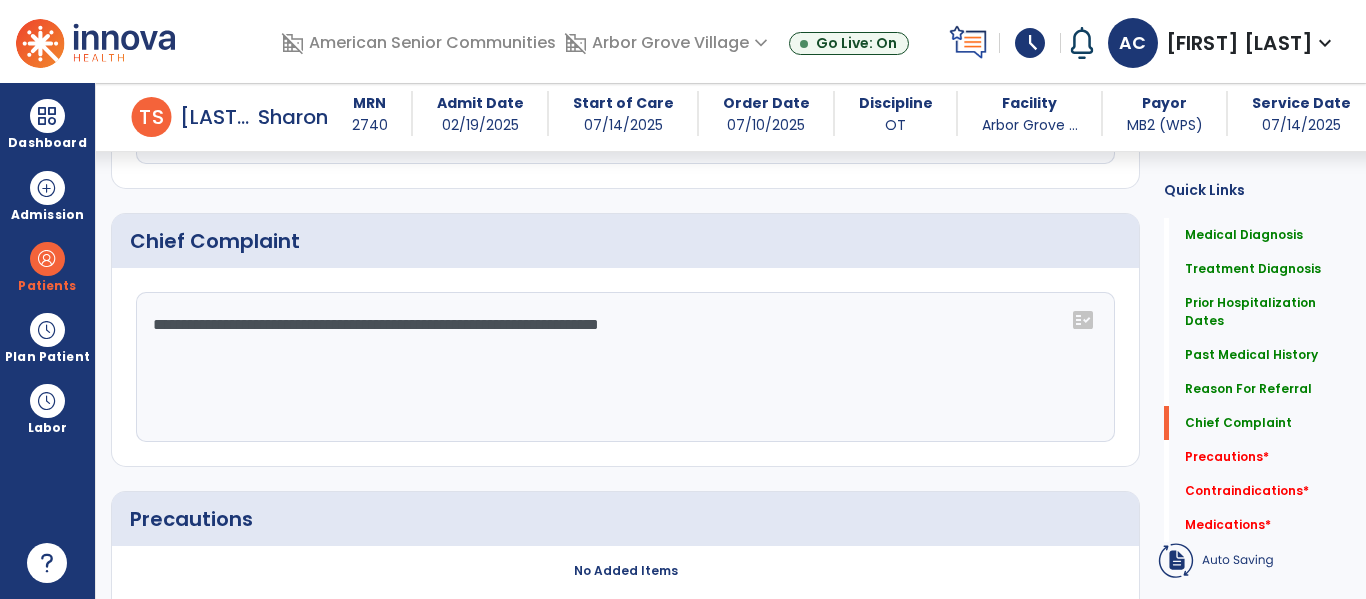 click on "**********" 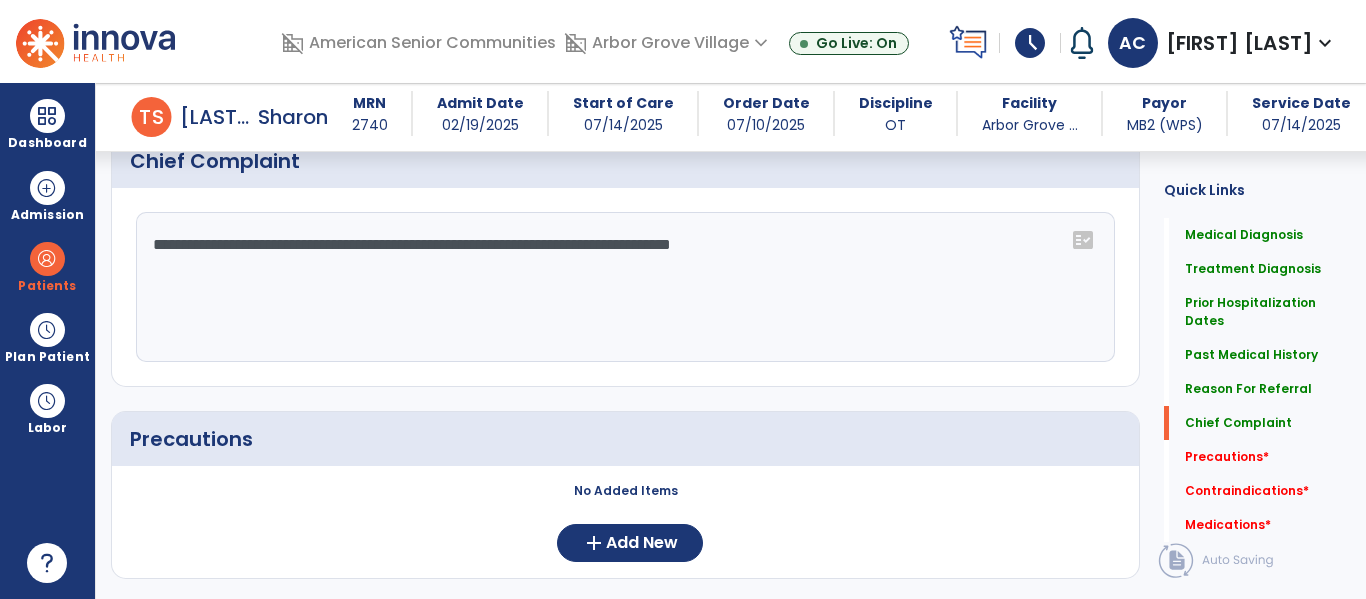 scroll, scrollTop: 1217, scrollLeft: 0, axis: vertical 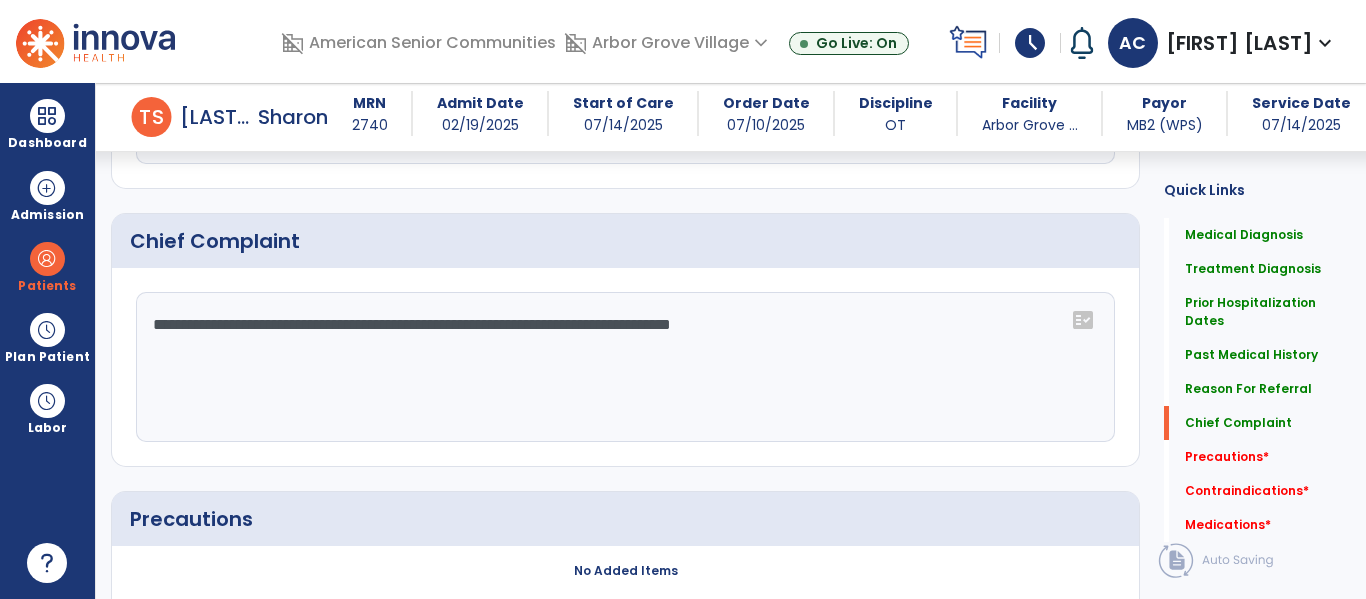 type on "**********" 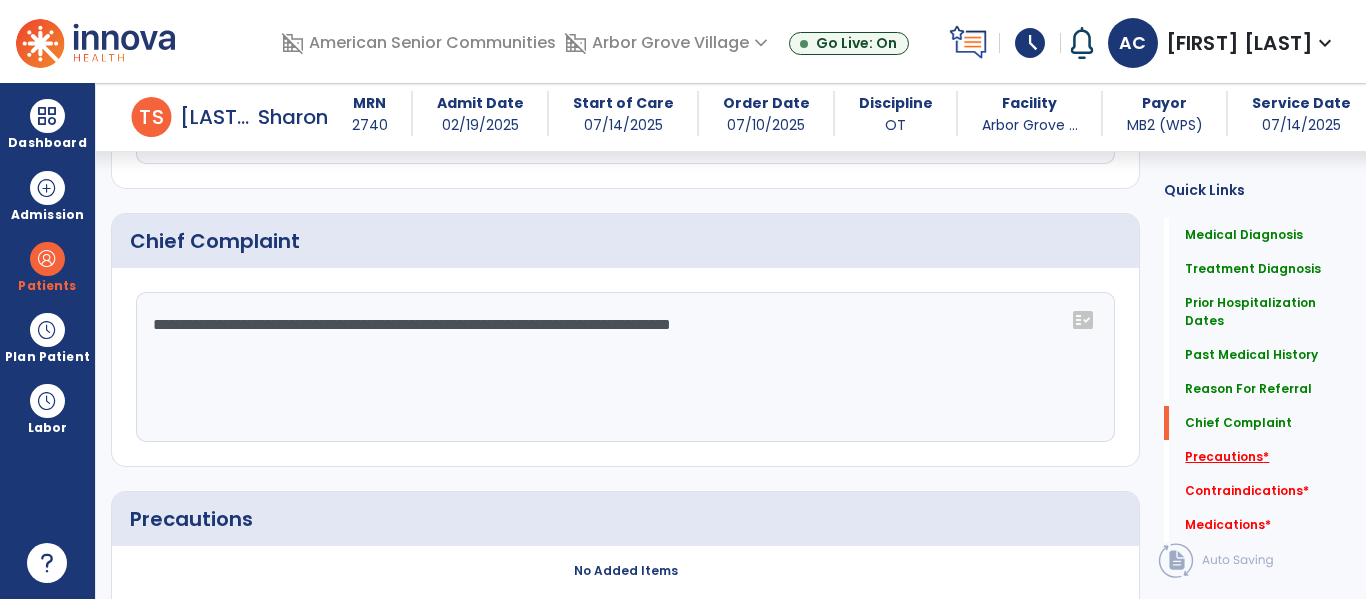 click on "Precautions   *" 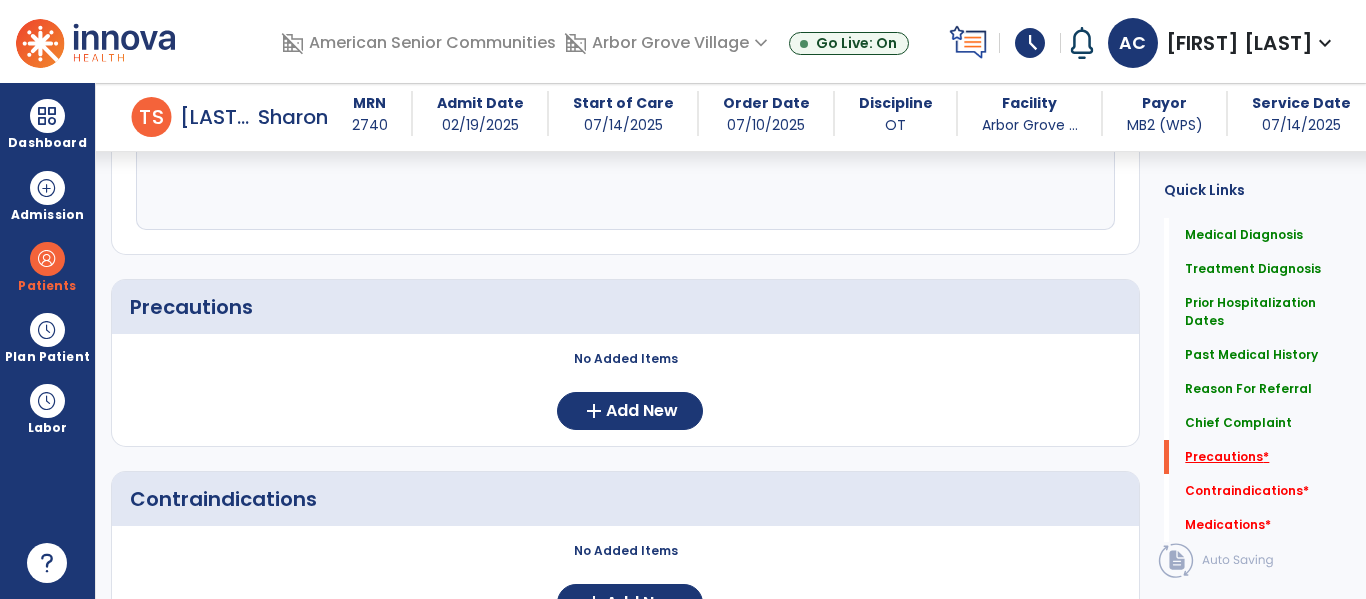scroll, scrollTop: 1452, scrollLeft: 0, axis: vertical 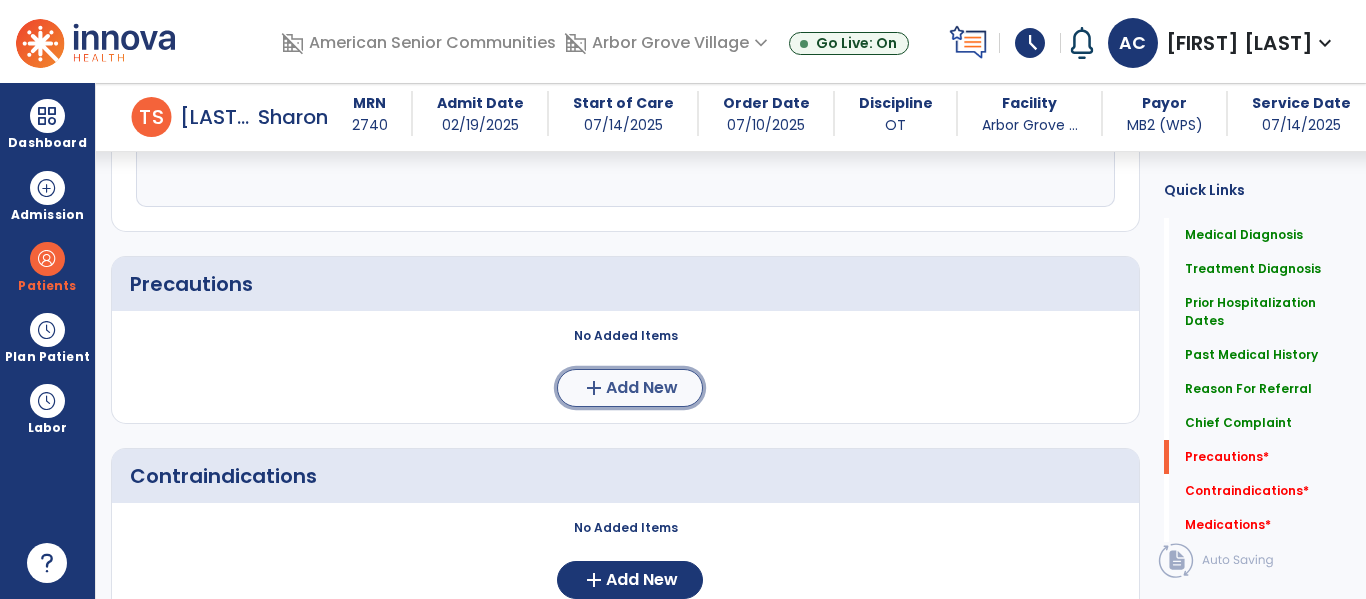 click on "add" 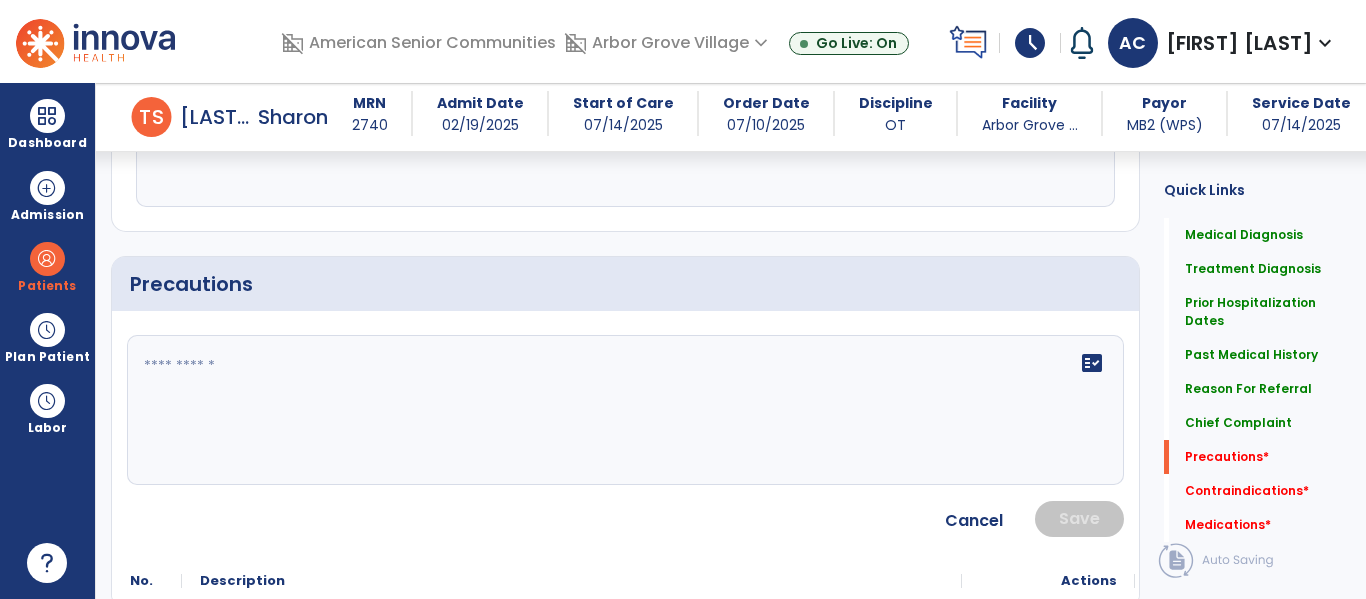 click on "fact_check" 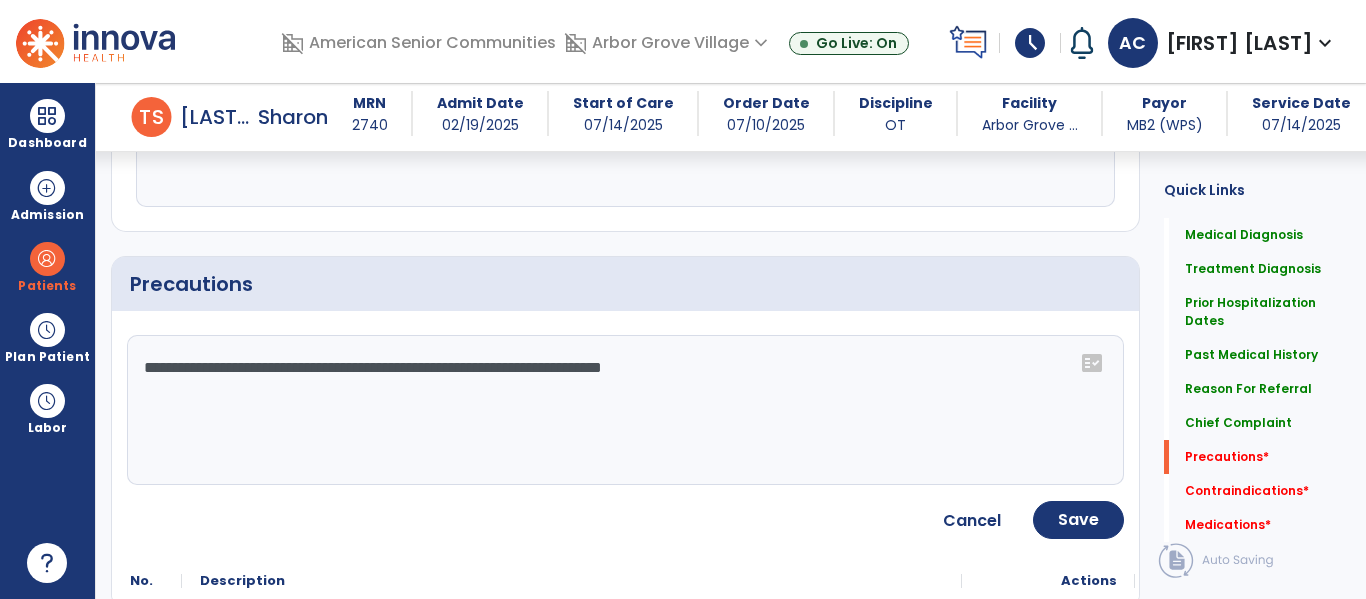 drag, startPoint x: 763, startPoint y: 375, endPoint x: 238, endPoint y: 373, distance: 525.0038 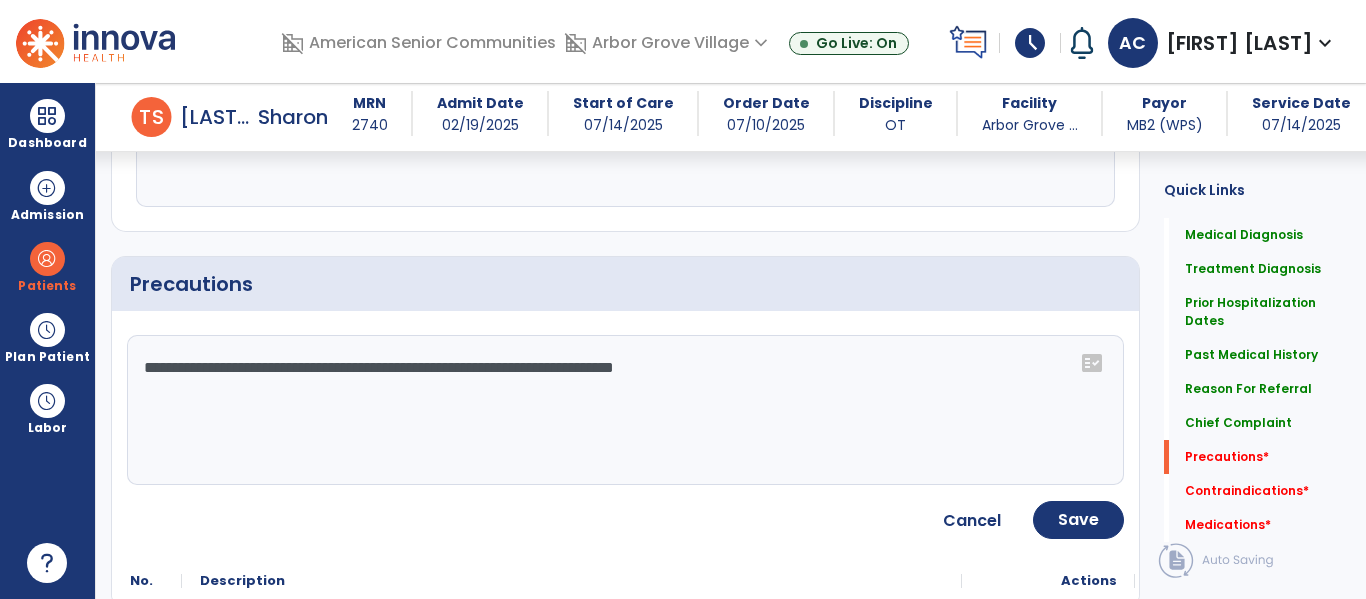 drag, startPoint x: 724, startPoint y: 373, endPoint x: 265, endPoint y: 395, distance: 459.52692 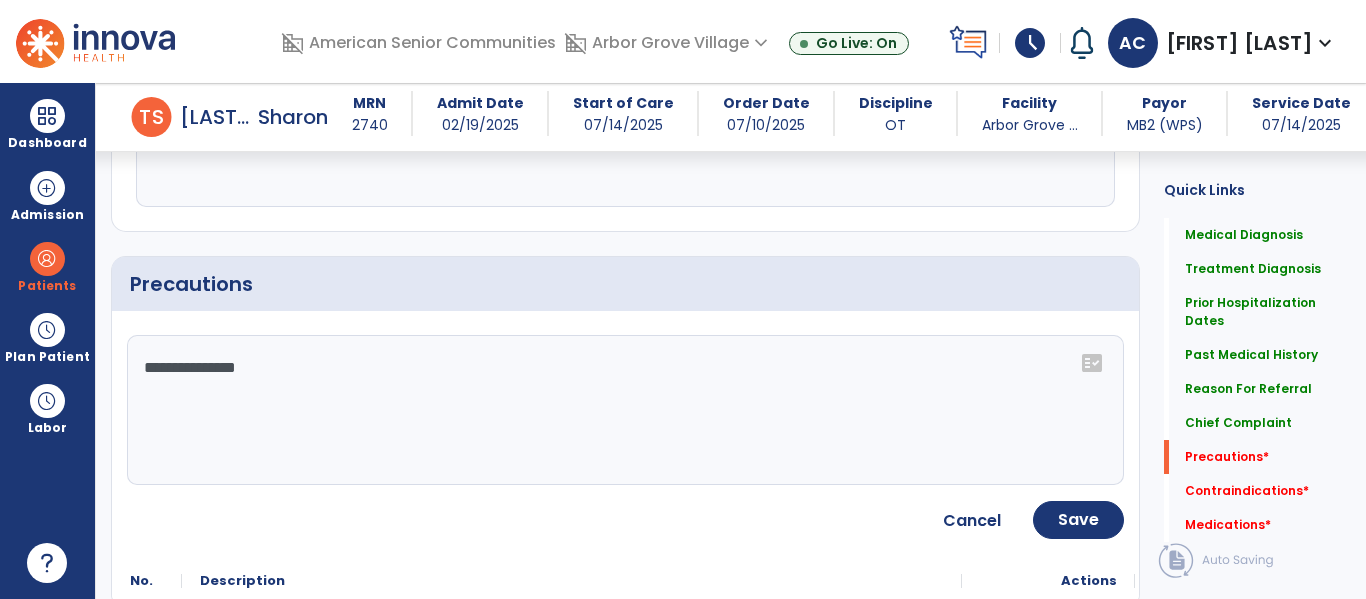 type on "**********" 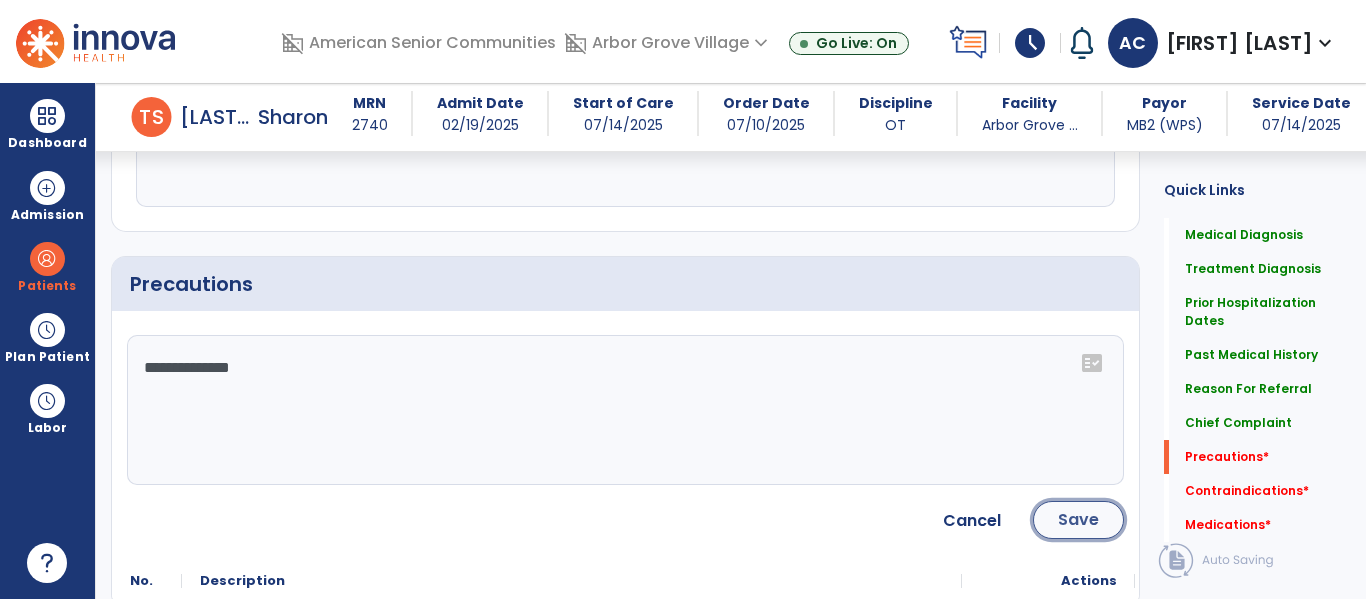 click on "Save" 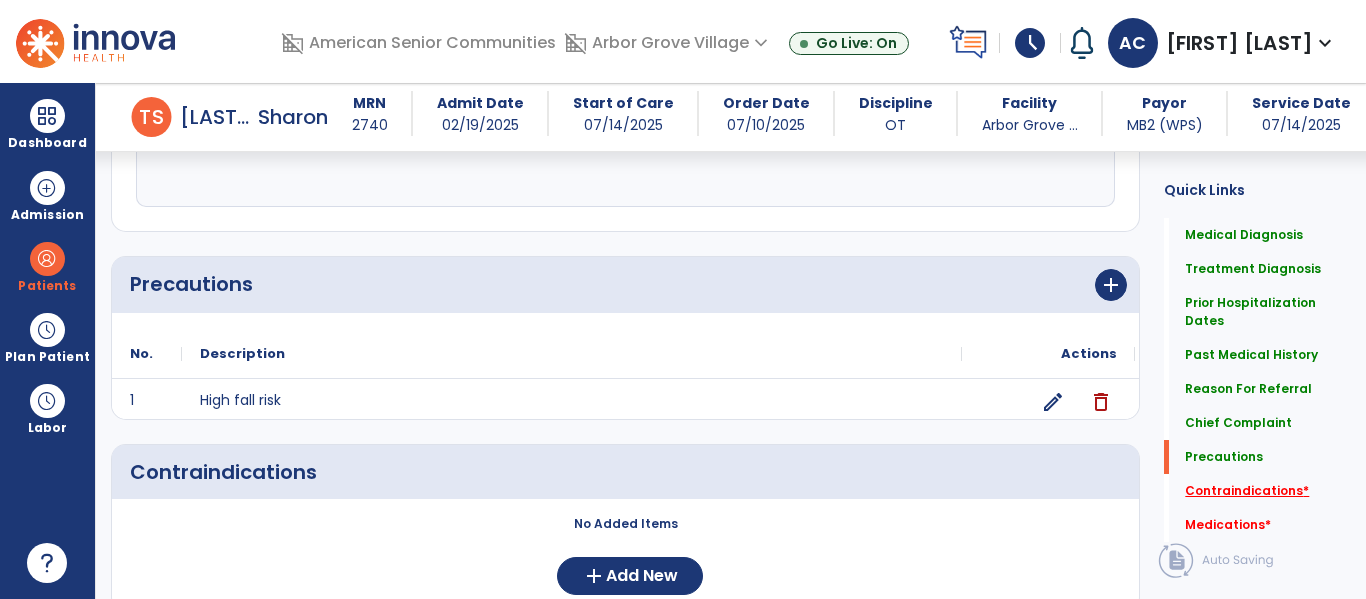 click on "Contraindications   *" 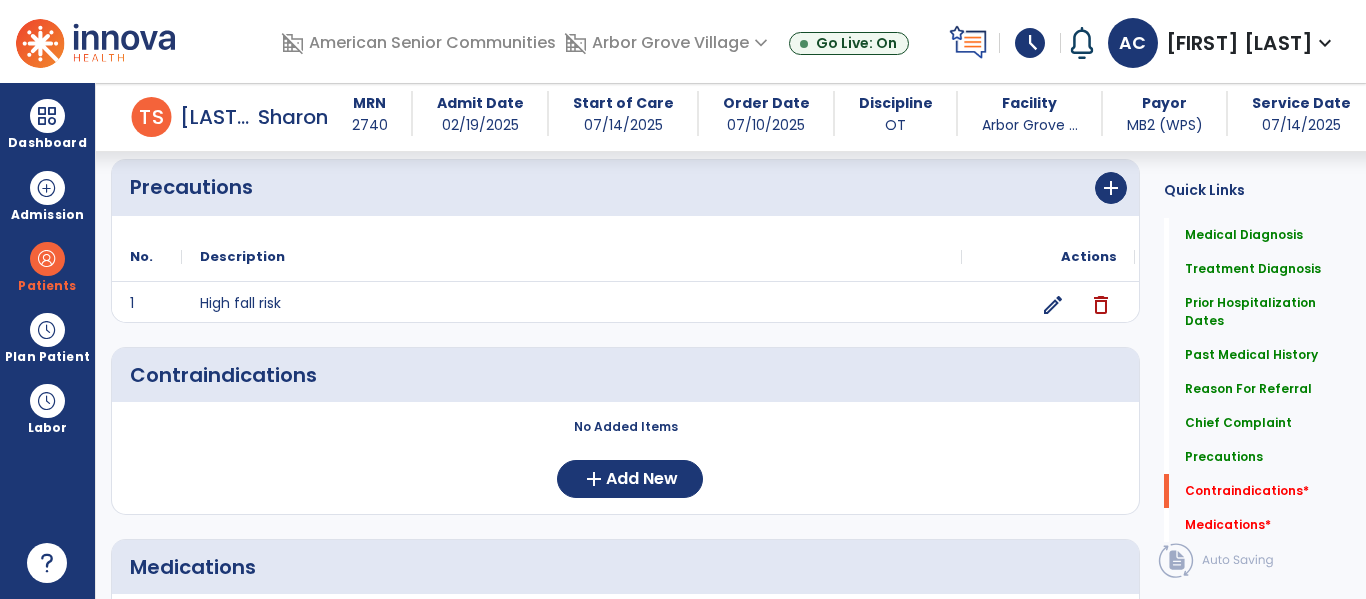 scroll, scrollTop: 1640, scrollLeft: 0, axis: vertical 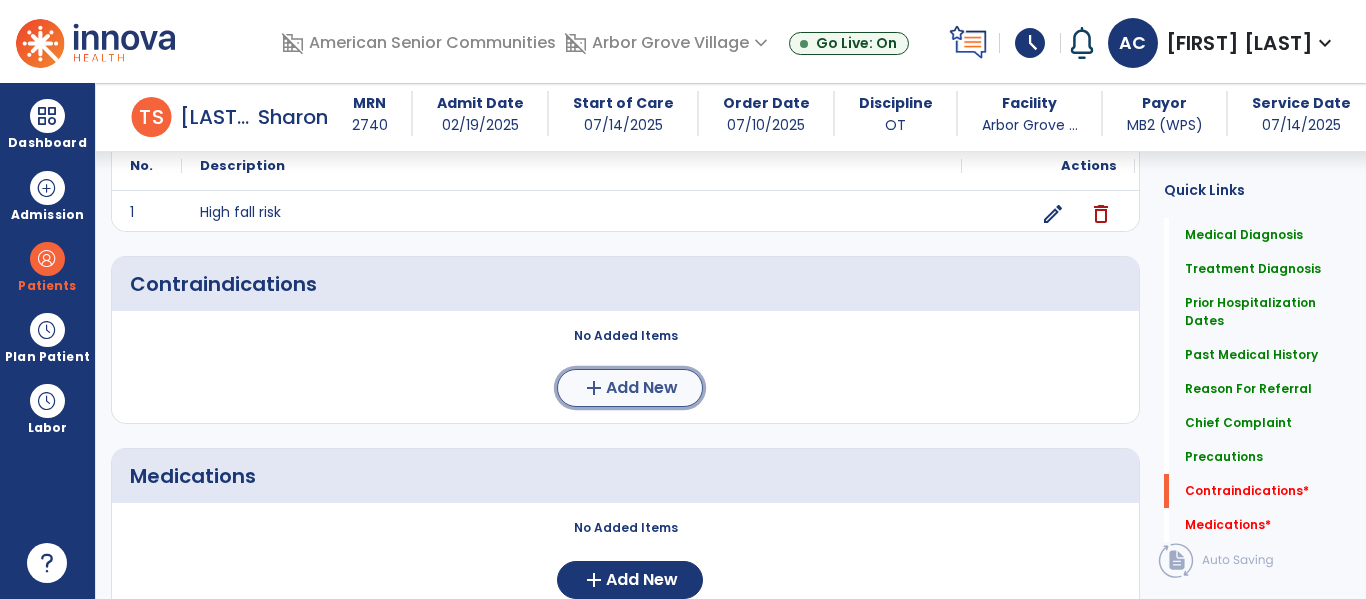 click on "Add New" 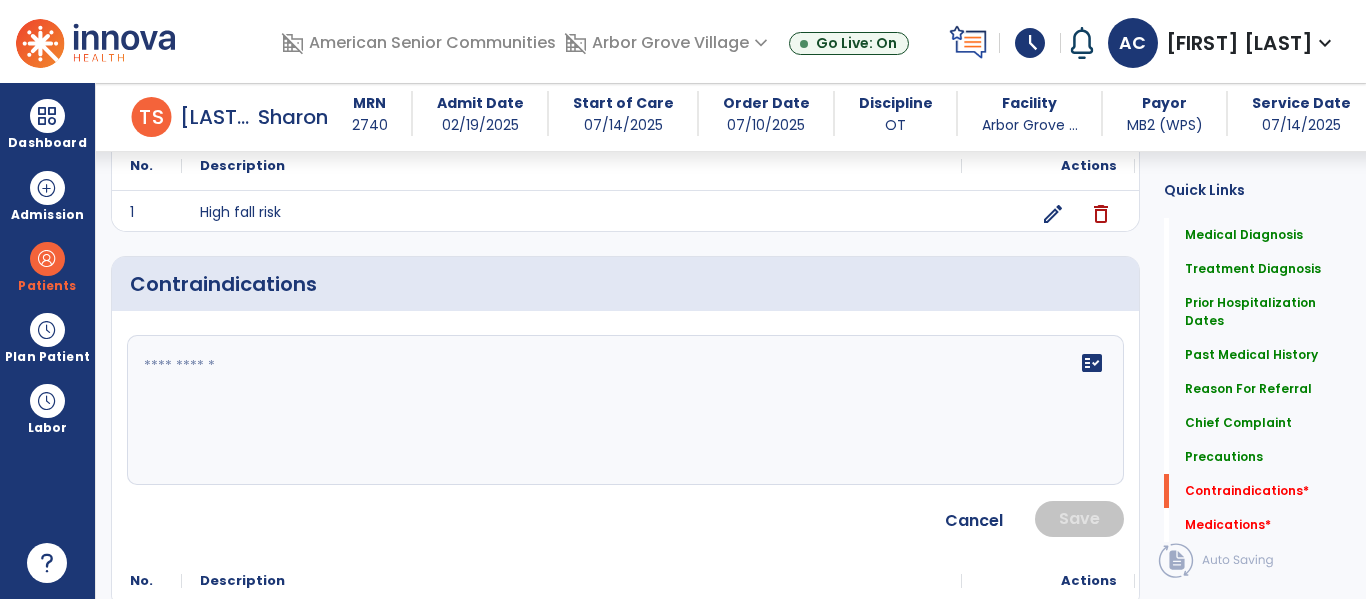 click 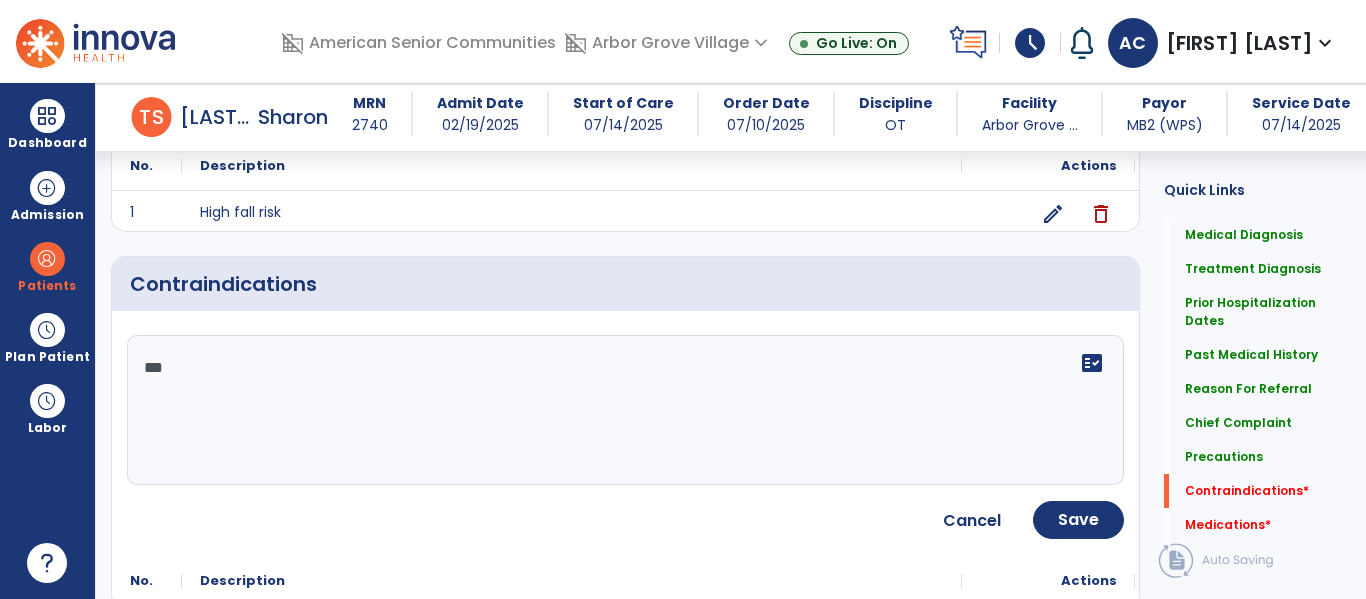 type on "****" 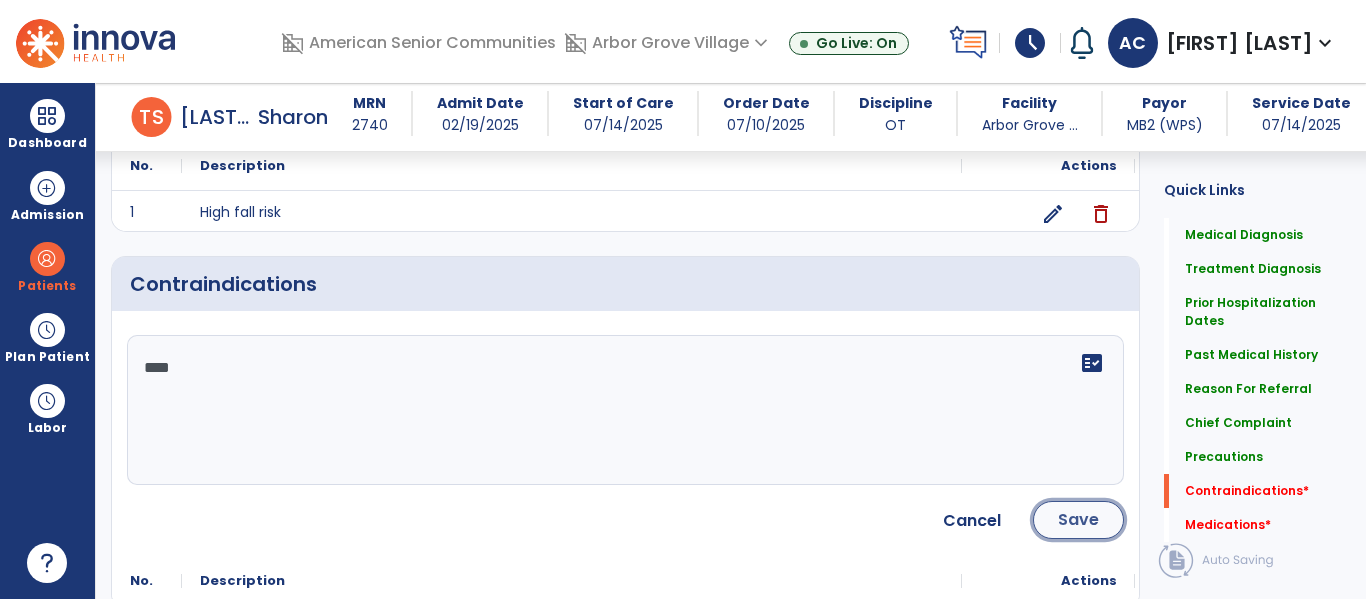 click on "Save" 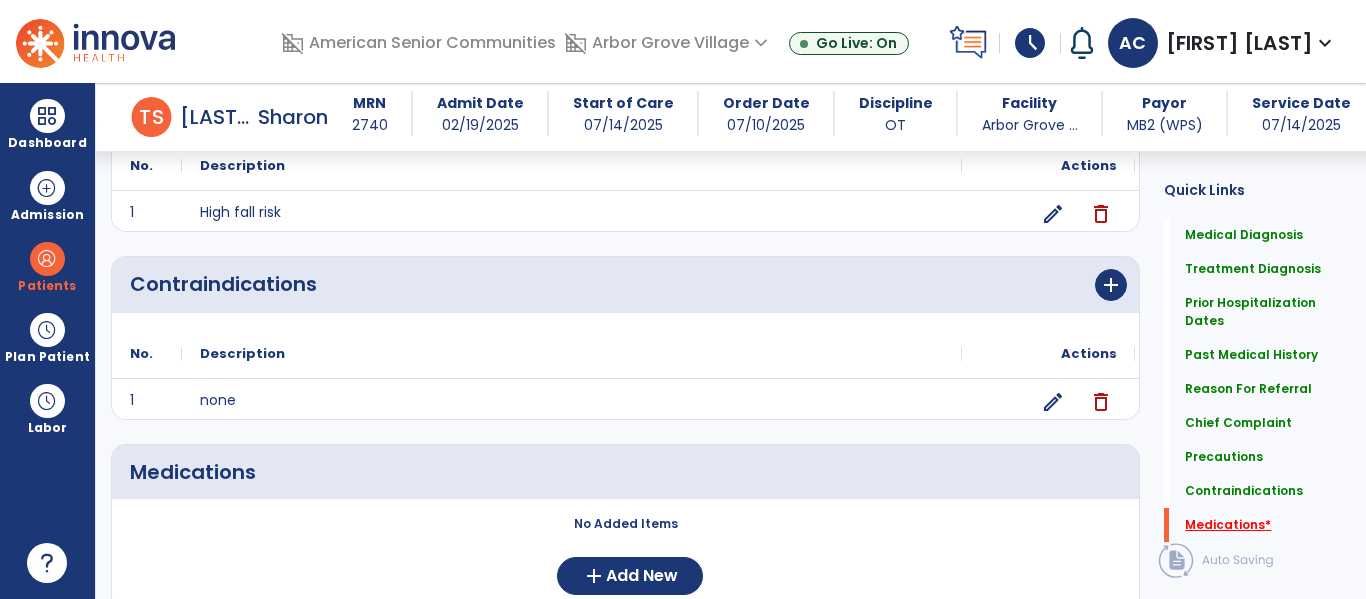click on "Medications   *" 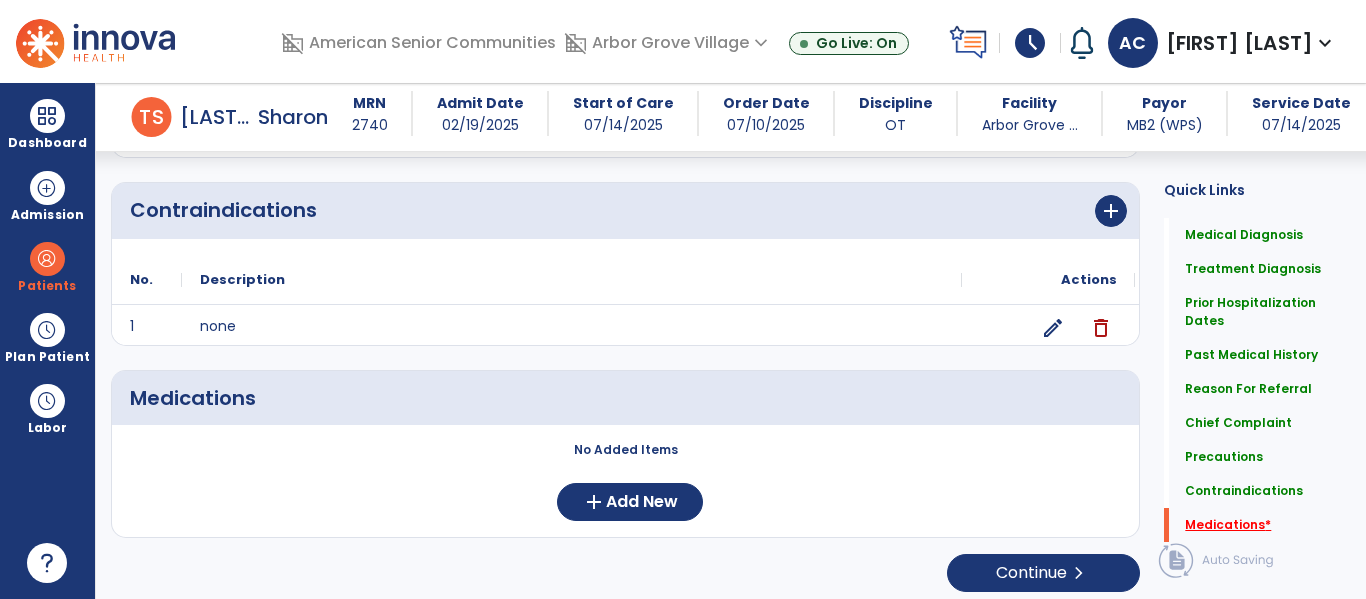 scroll, scrollTop: 1723, scrollLeft: 0, axis: vertical 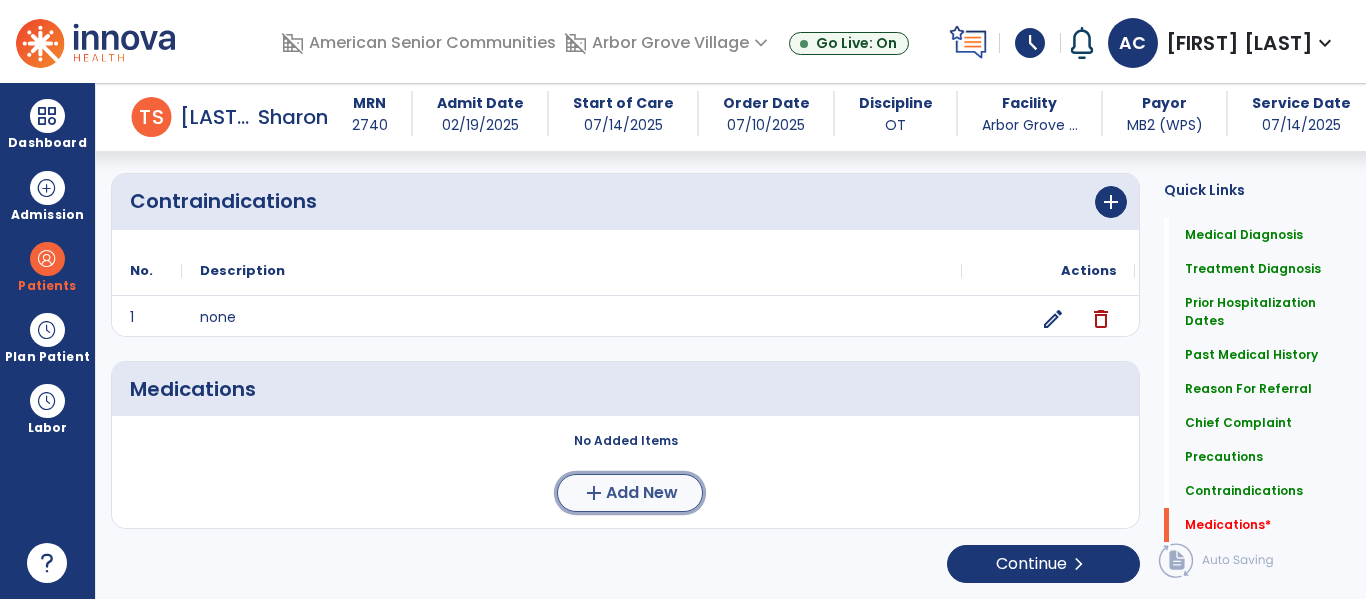 click on "add  Add New" 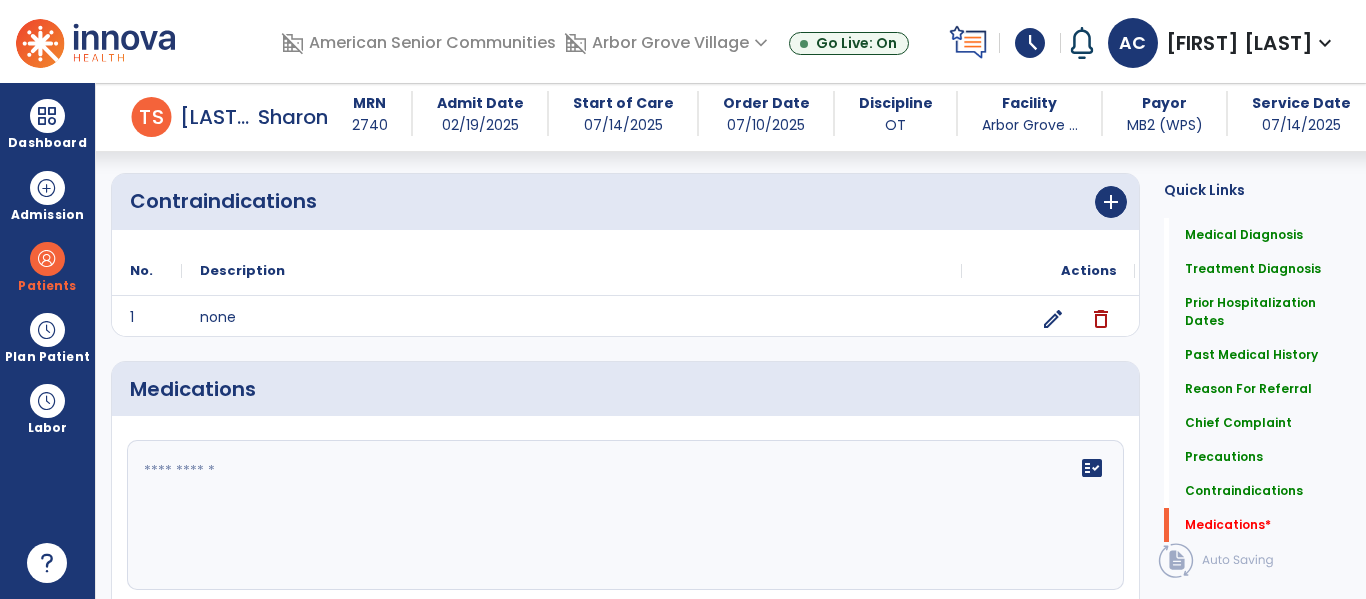 click 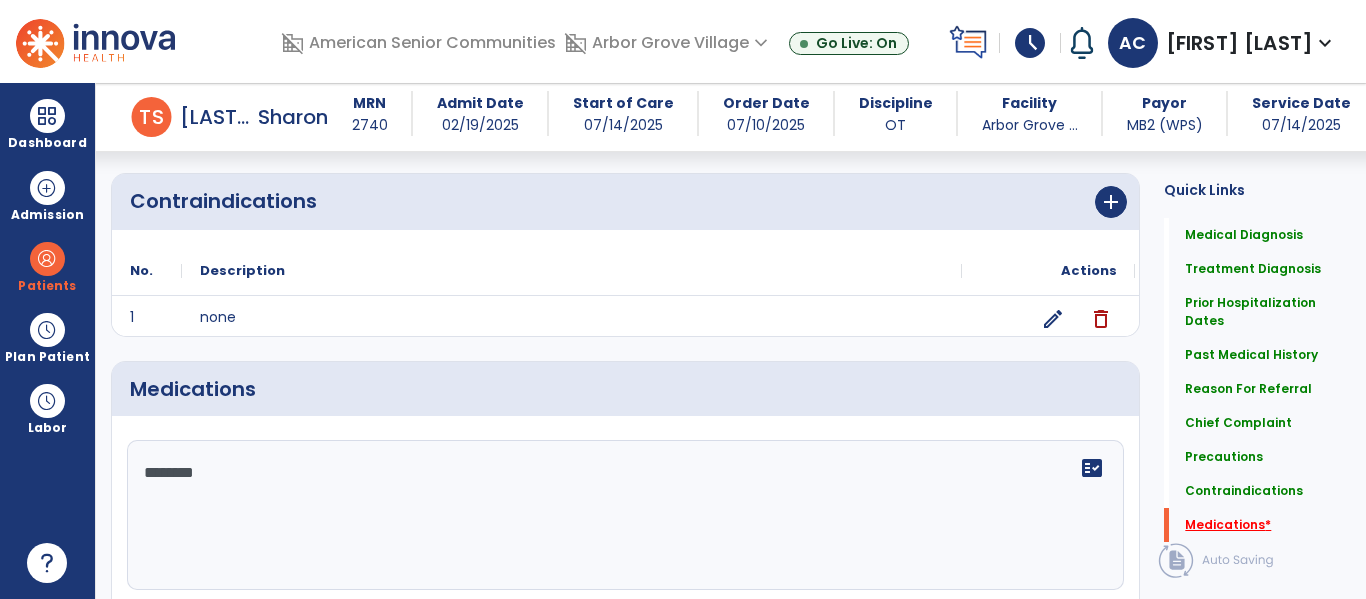 type on "********" 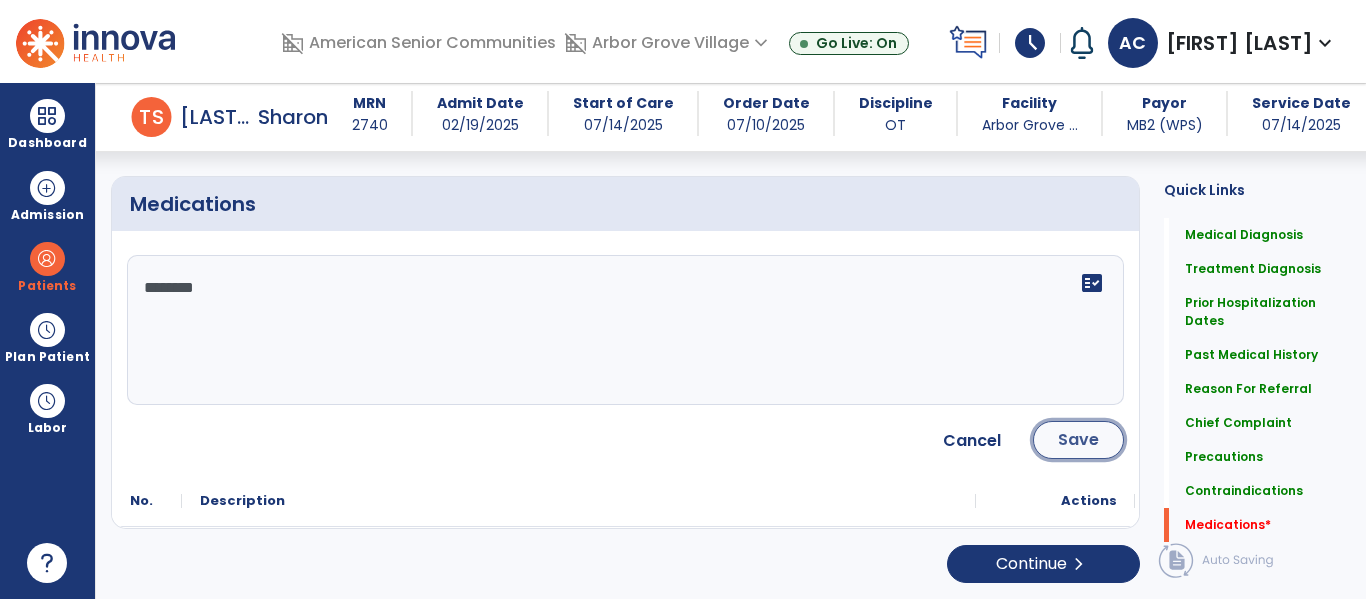 click on "Save" 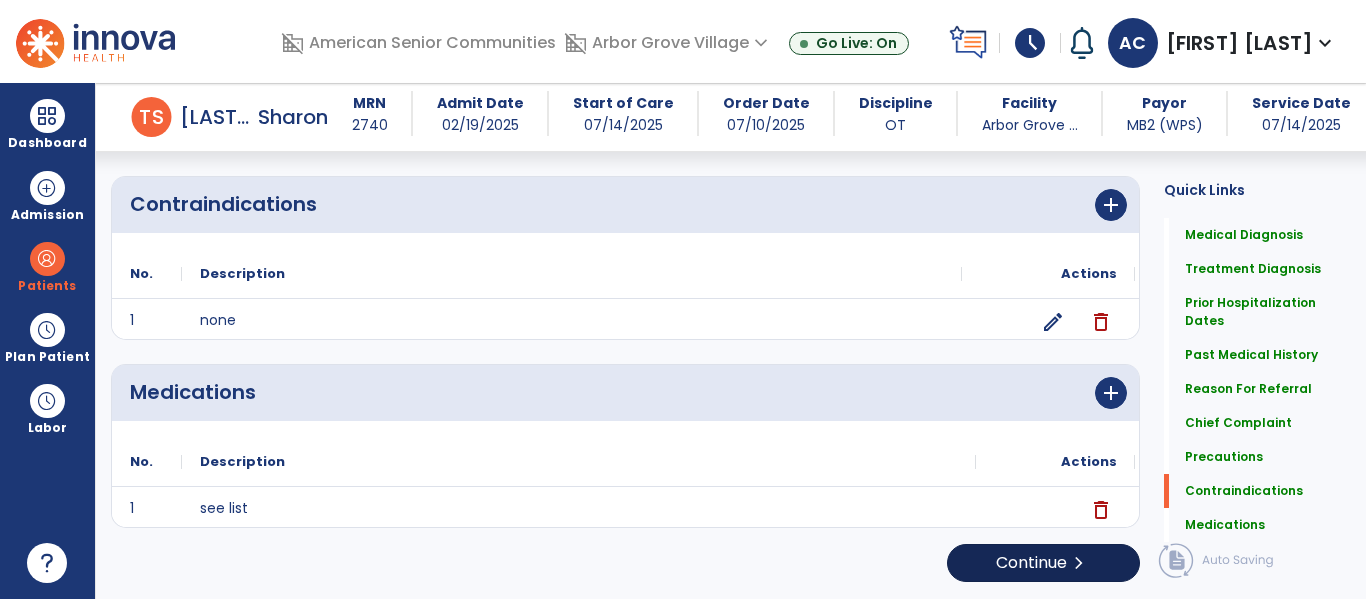 scroll, scrollTop: 1720, scrollLeft: 0, axis: vertical 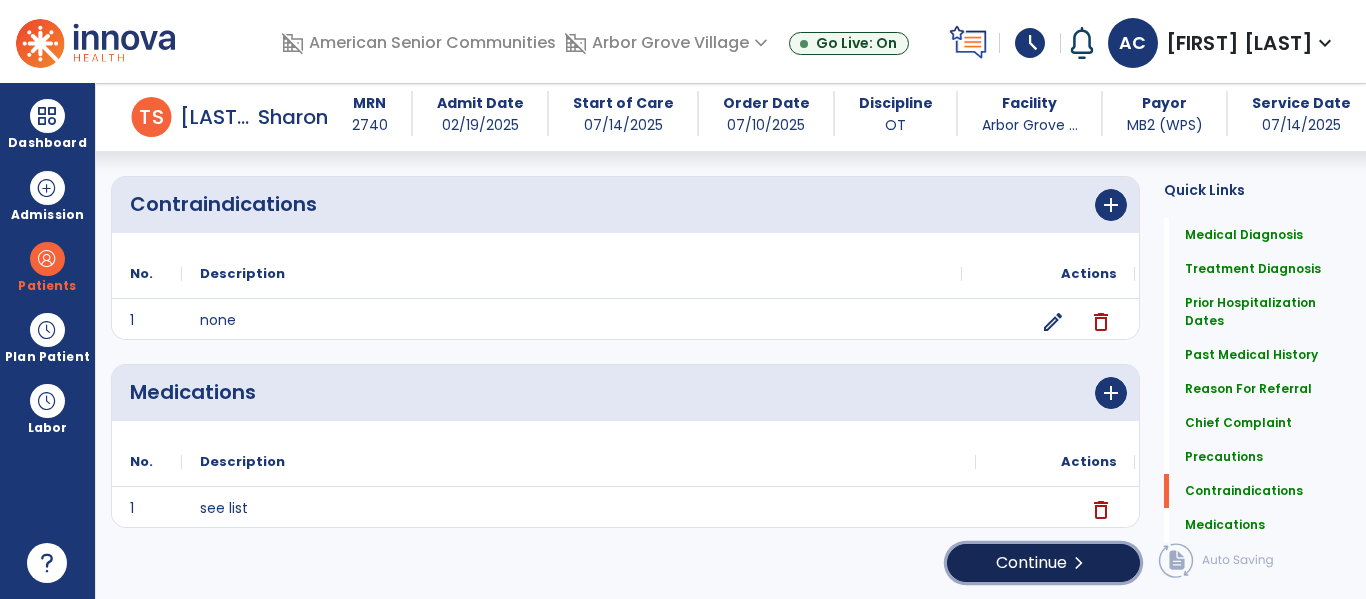 click on "chevron_right" 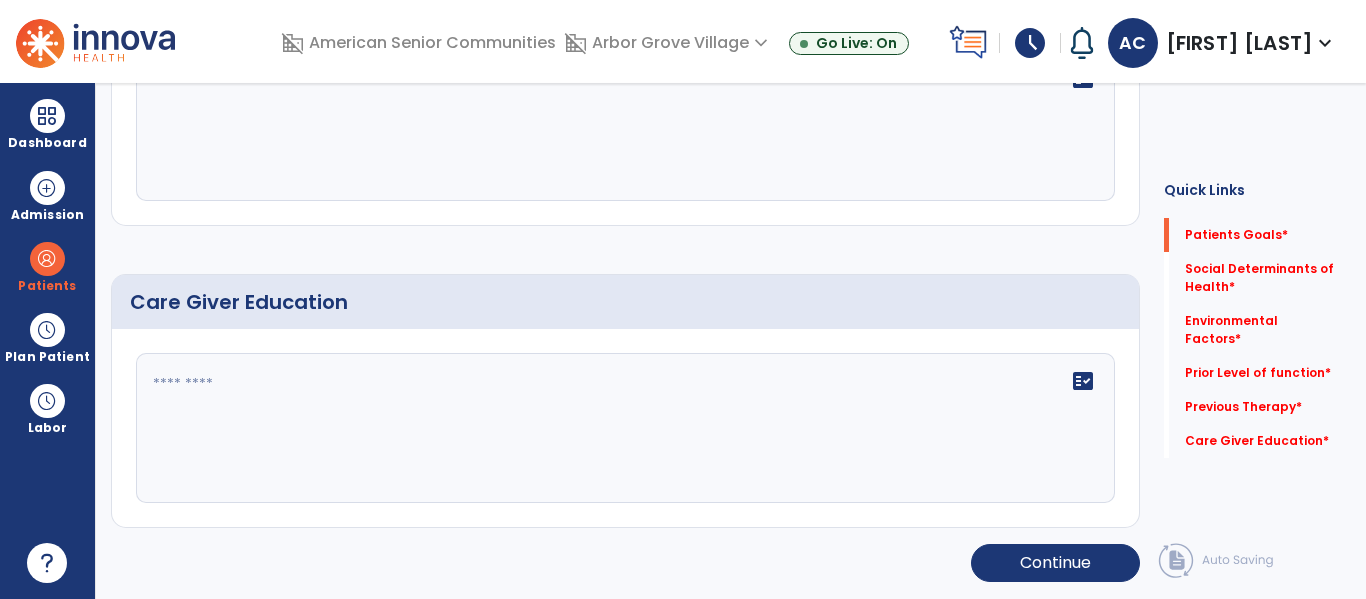 scroll, scrollTop: 0, scrollLeft: 0, axis: both 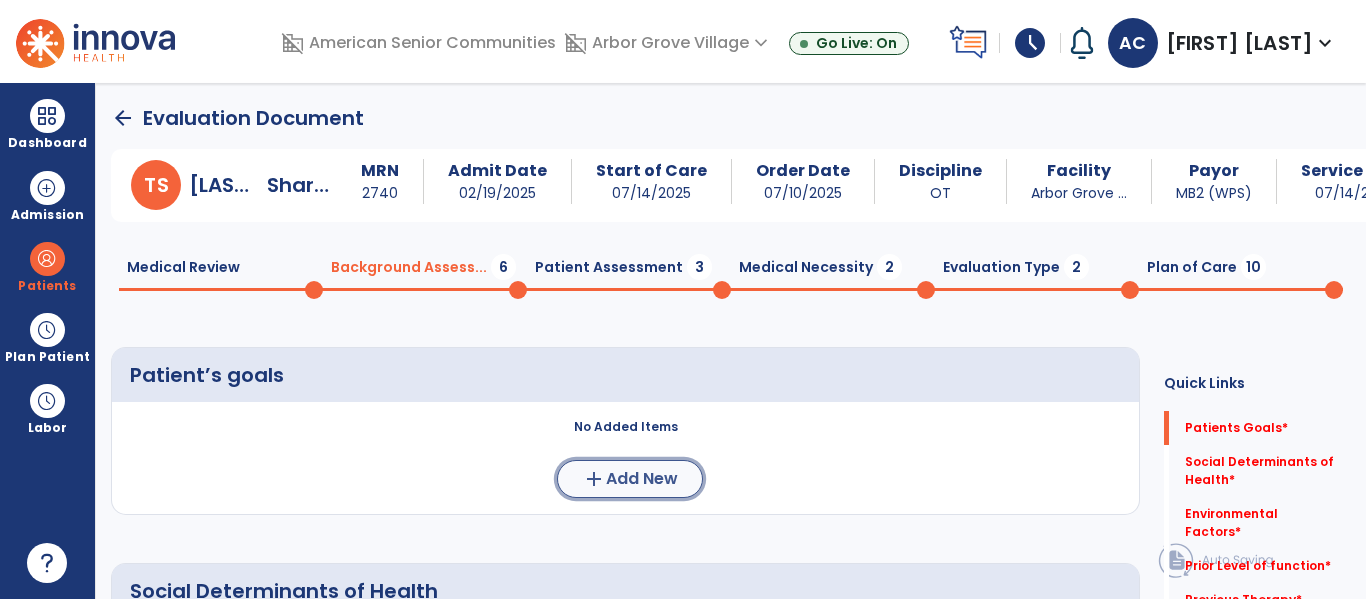 click on "Add New" 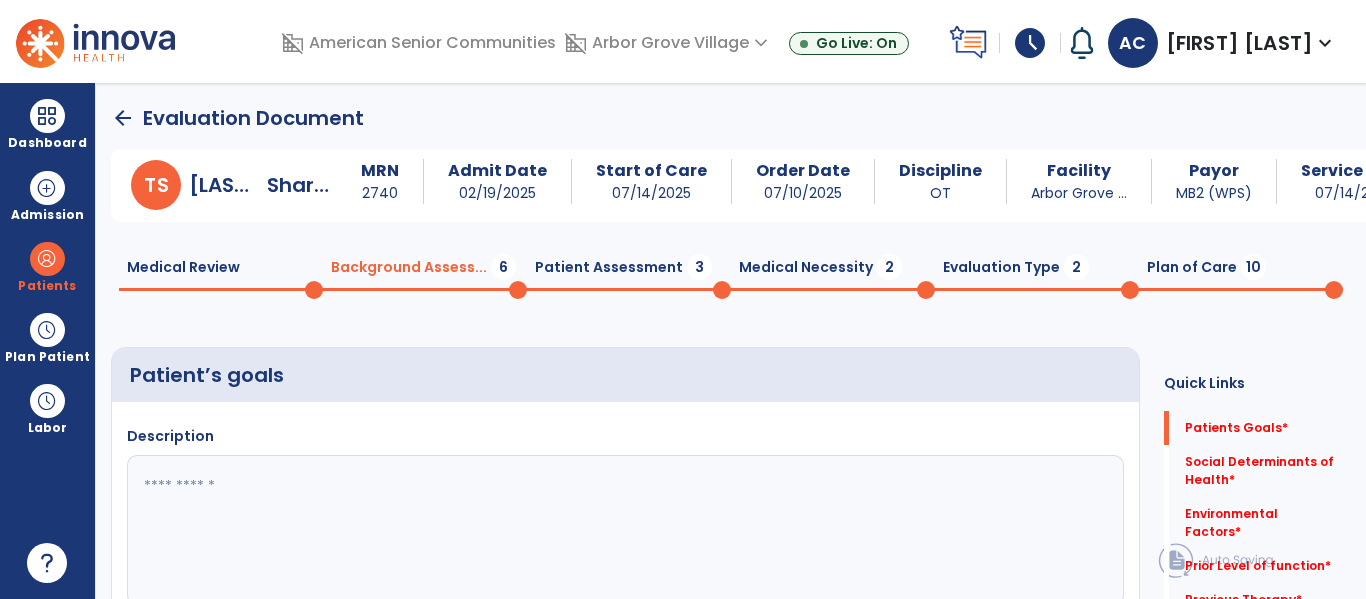 click 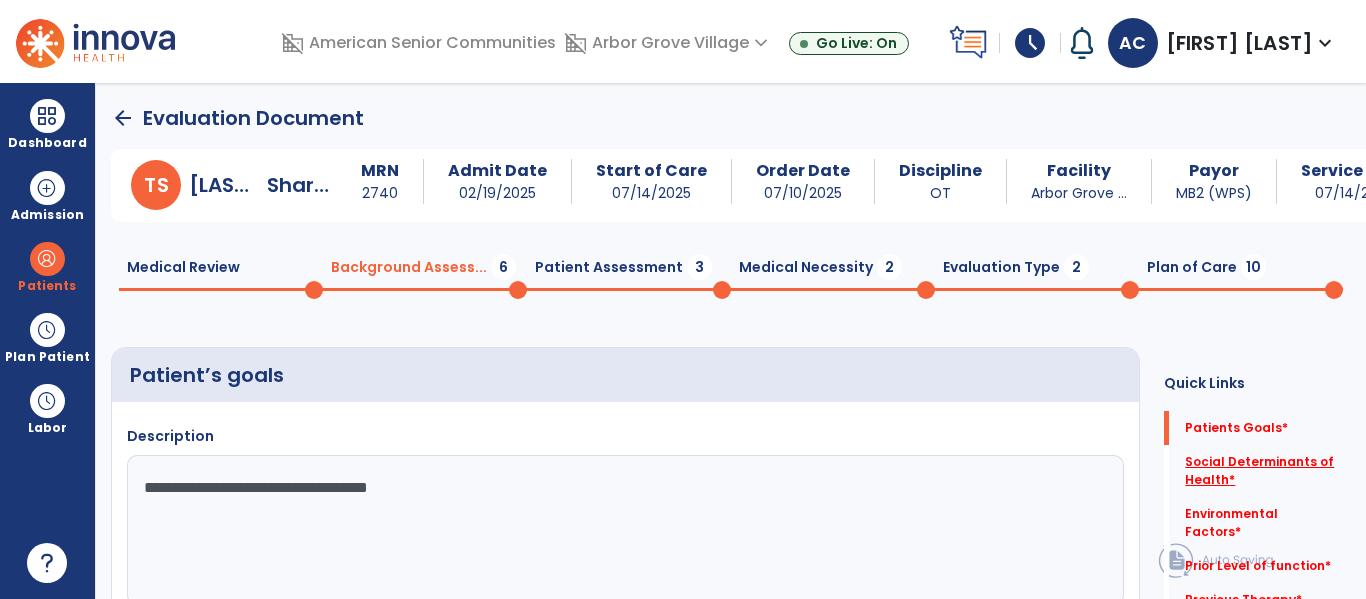 type on "**********" 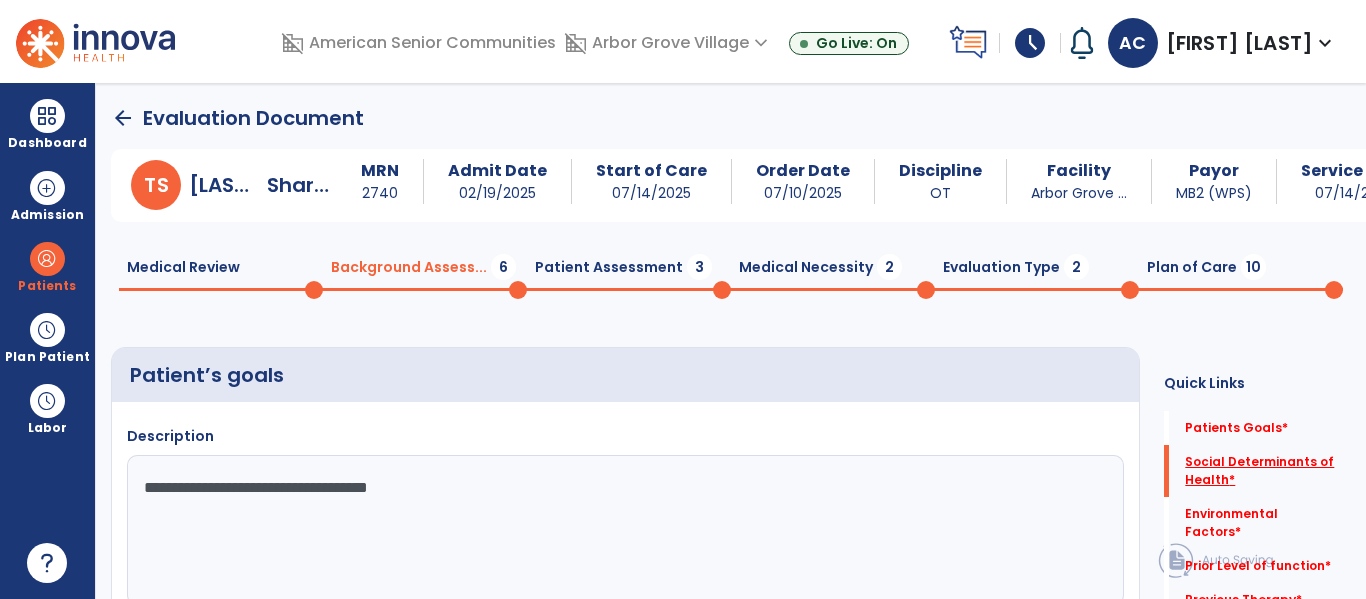 click on "Social Determinants of Health   *" 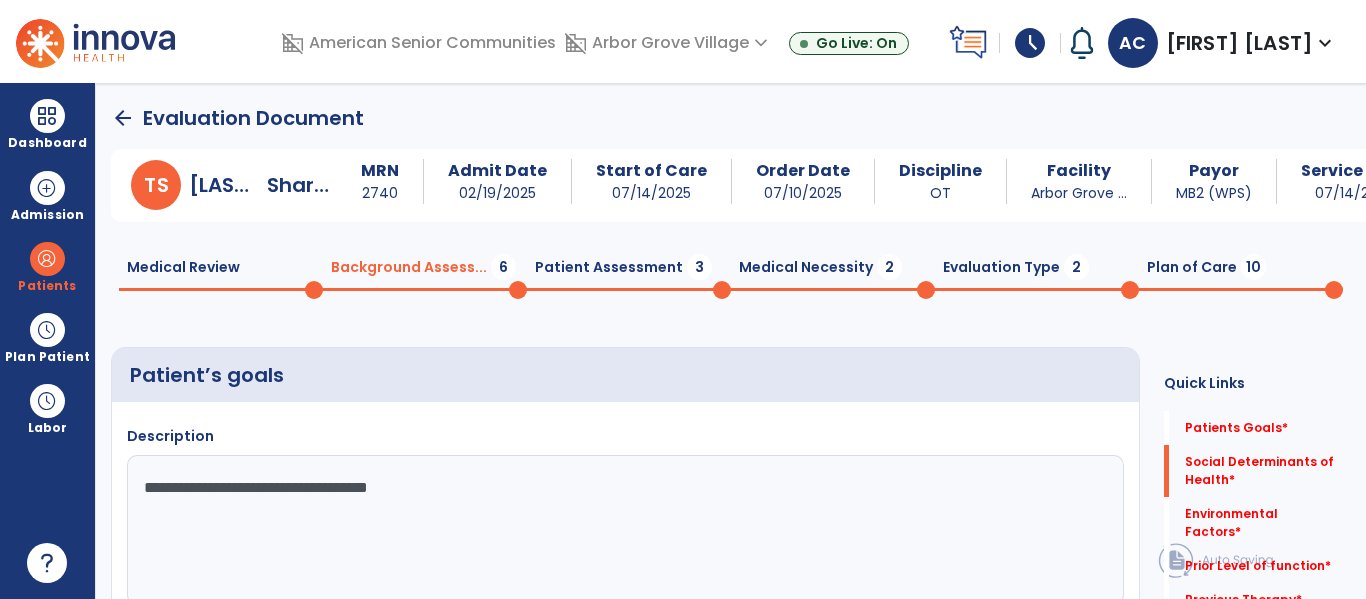 click on "**********" 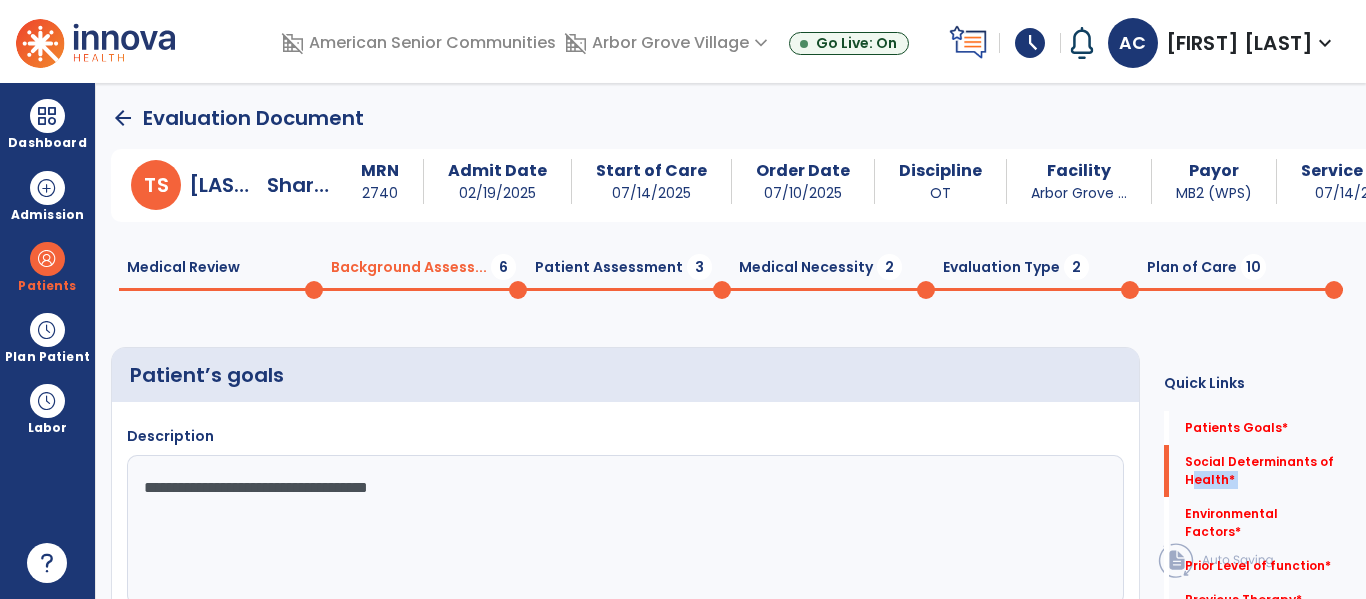 drag, startPoint x: 1161, startPoint y: 472, endPoint x: 1162, endPoint y: 505, distance: 33.01515 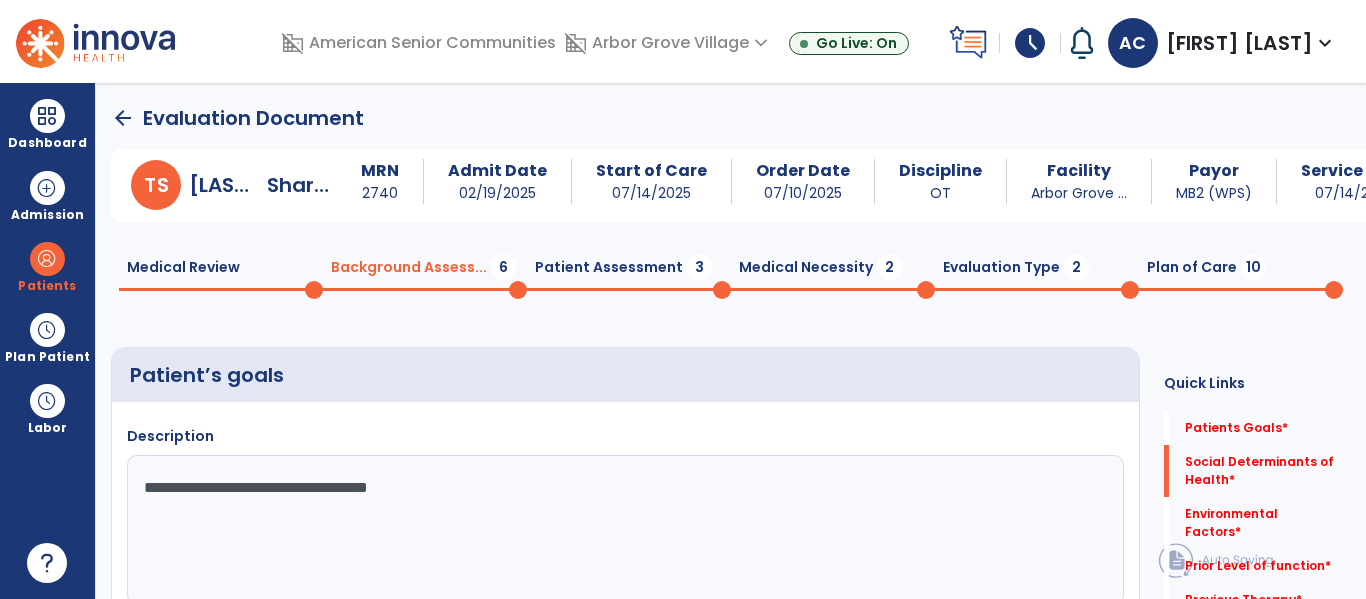 click on "Environmental Factors   *  Environmental Factors   *" 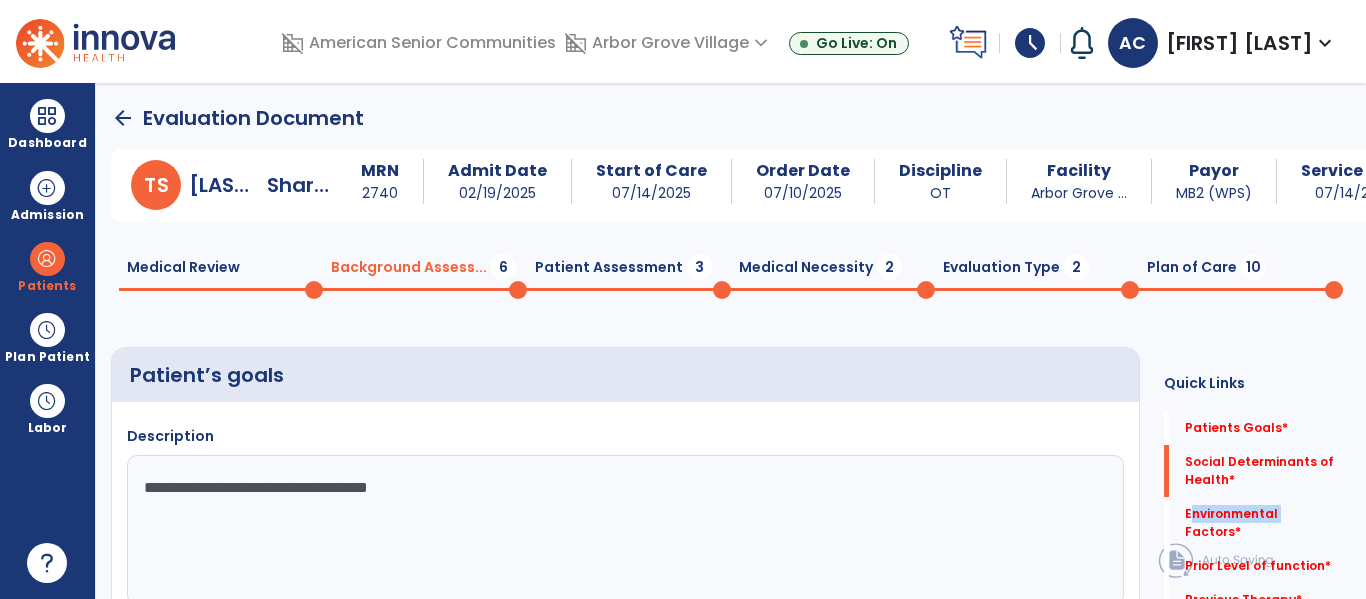 click on "Environmental Factors   *  Environmental Factors   *" 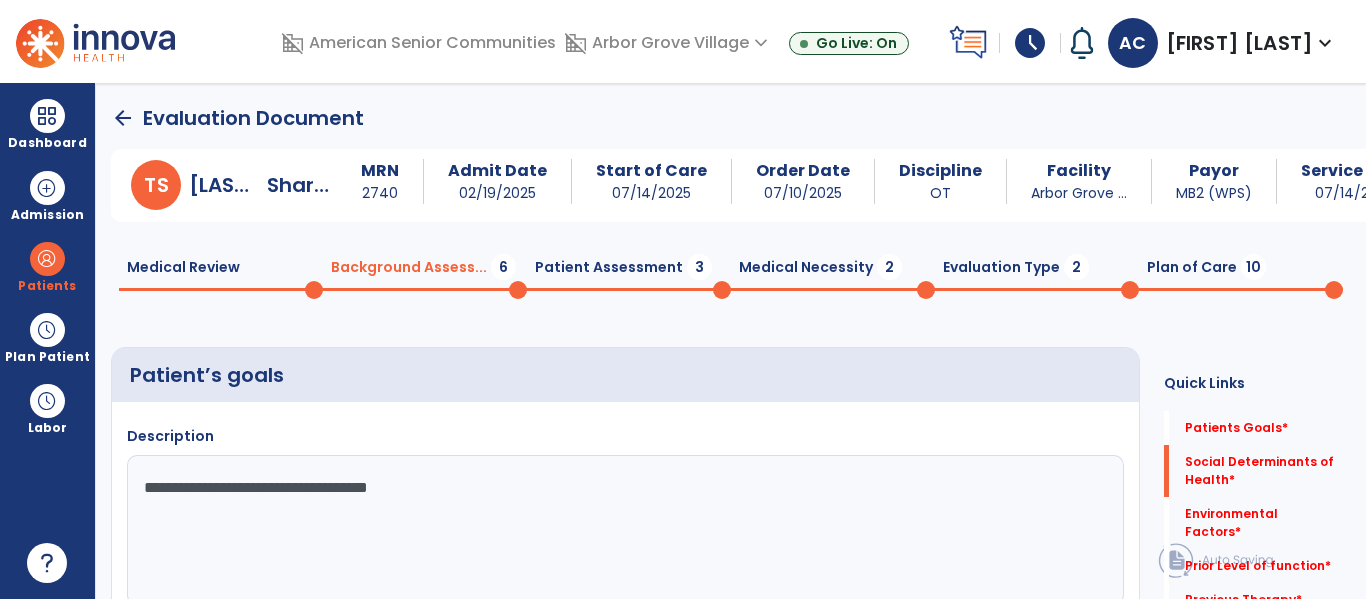 click on "Social Determinants of Health   *  Social Determinants of Health   *" 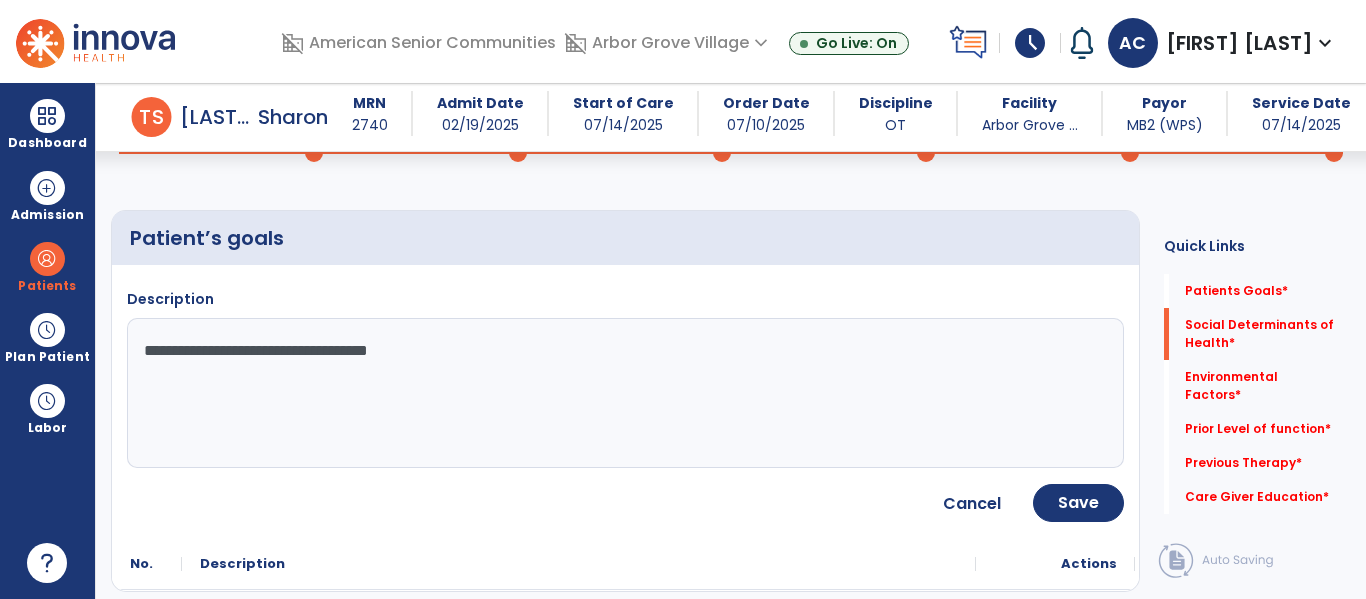 scroll, scrollTop: 120, scrollLeft: 0, axis: vertical 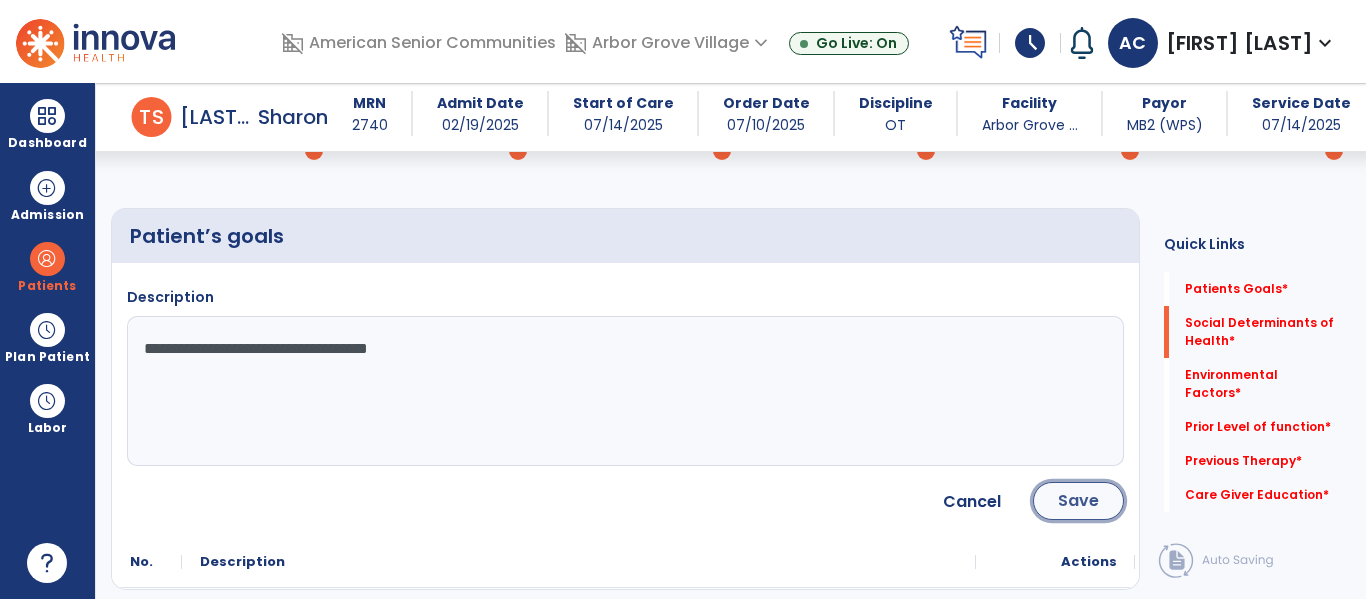 click on "Save" 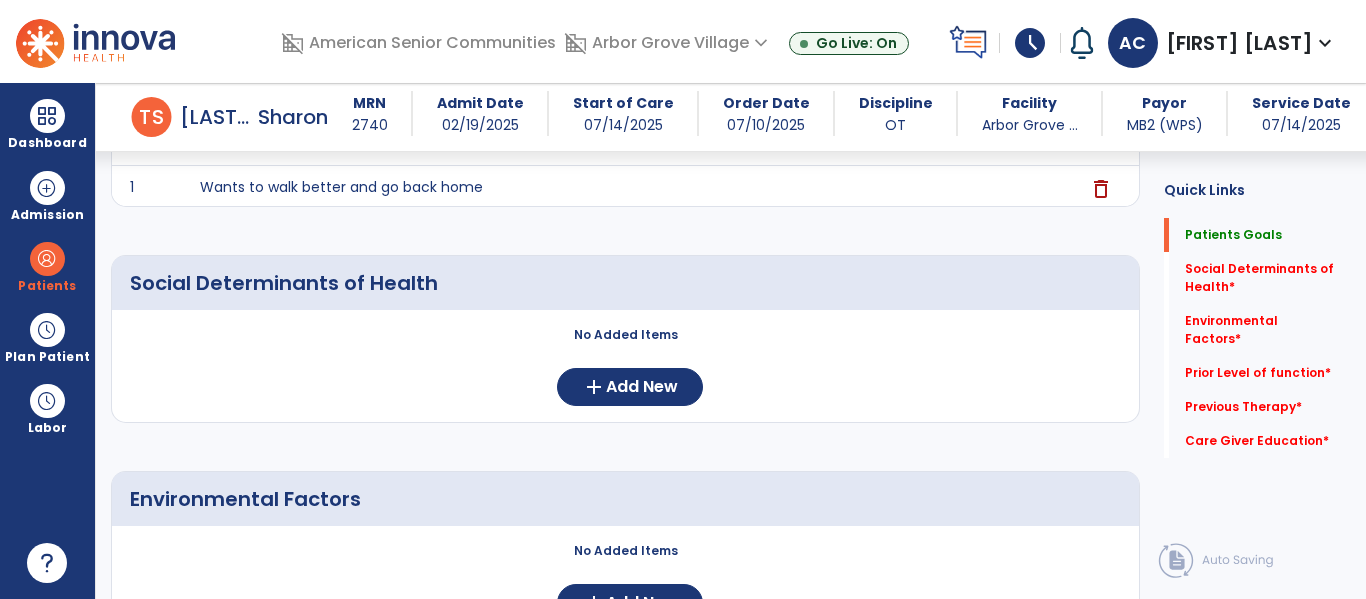 scroll, scrollTop: 320, scrollLeft: 0, axis: vertical 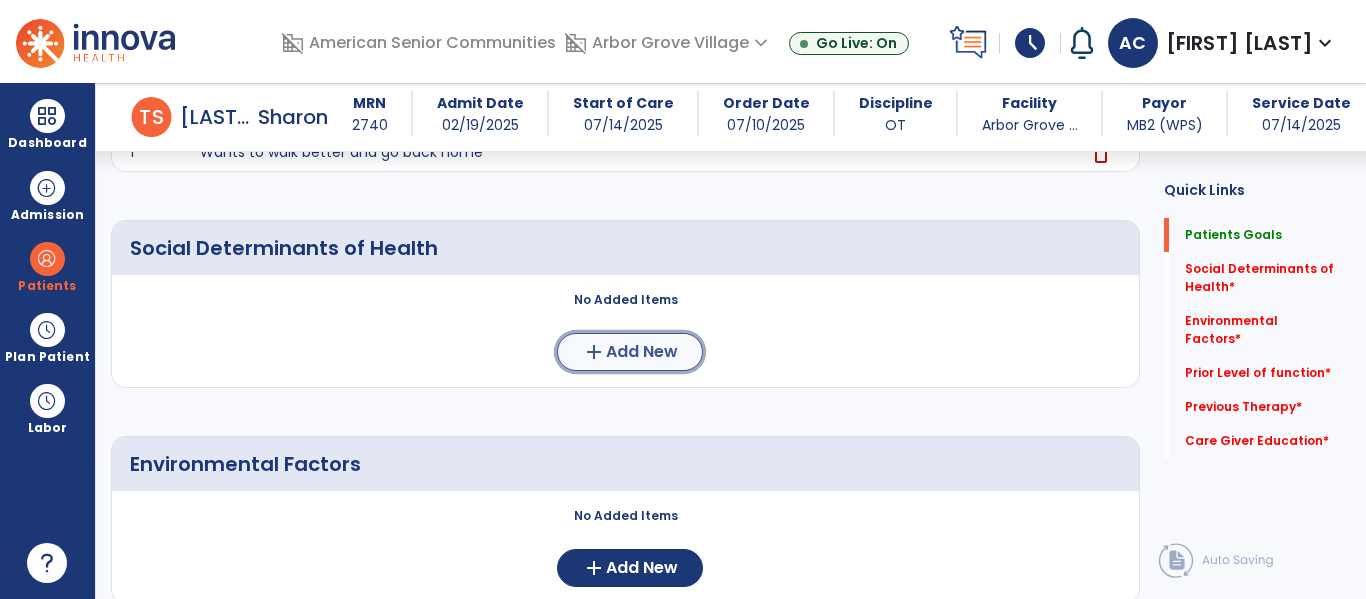 click on "Add New" 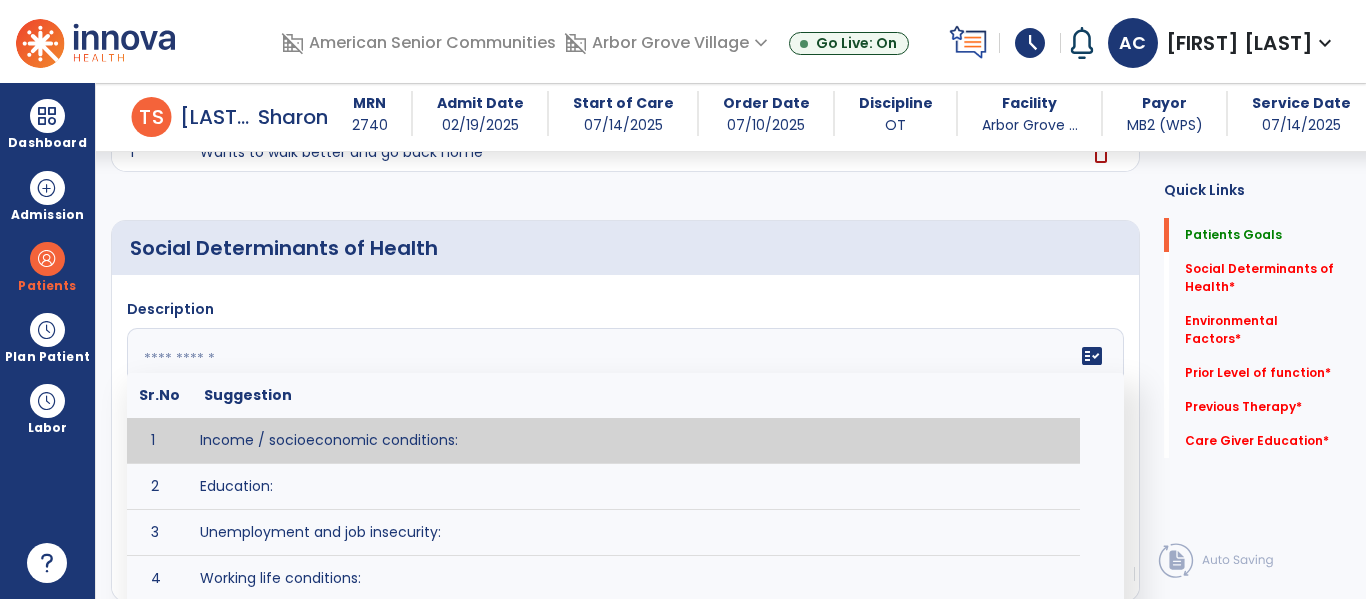 click 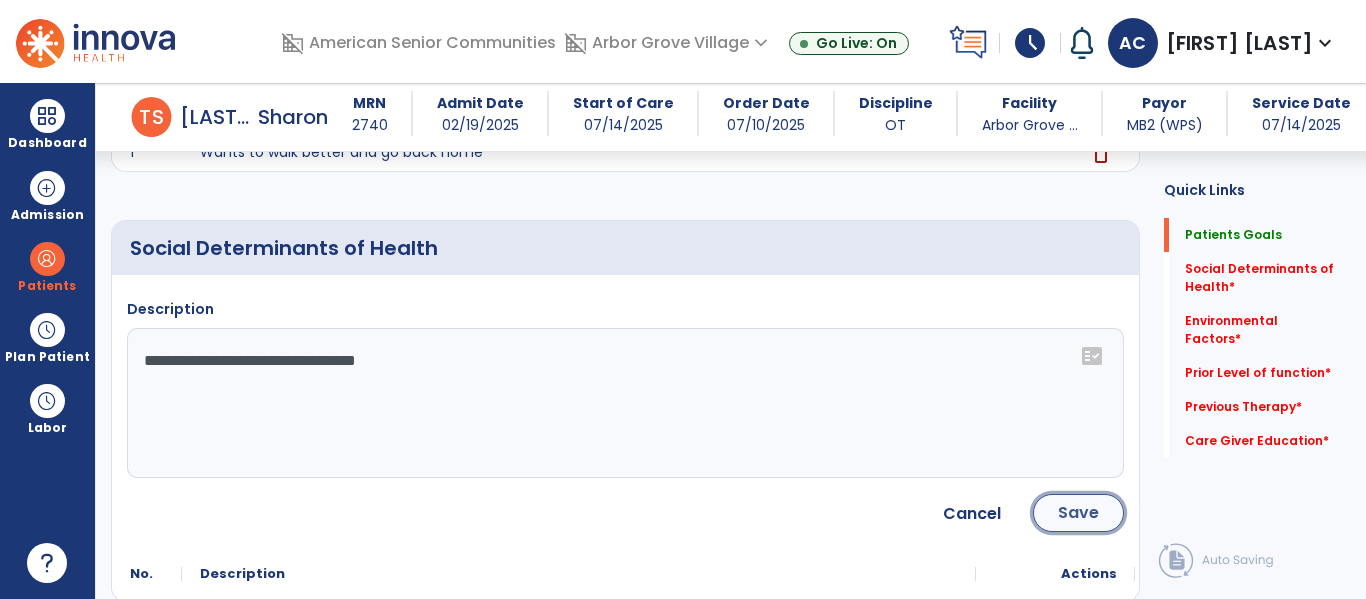 click on "Save" 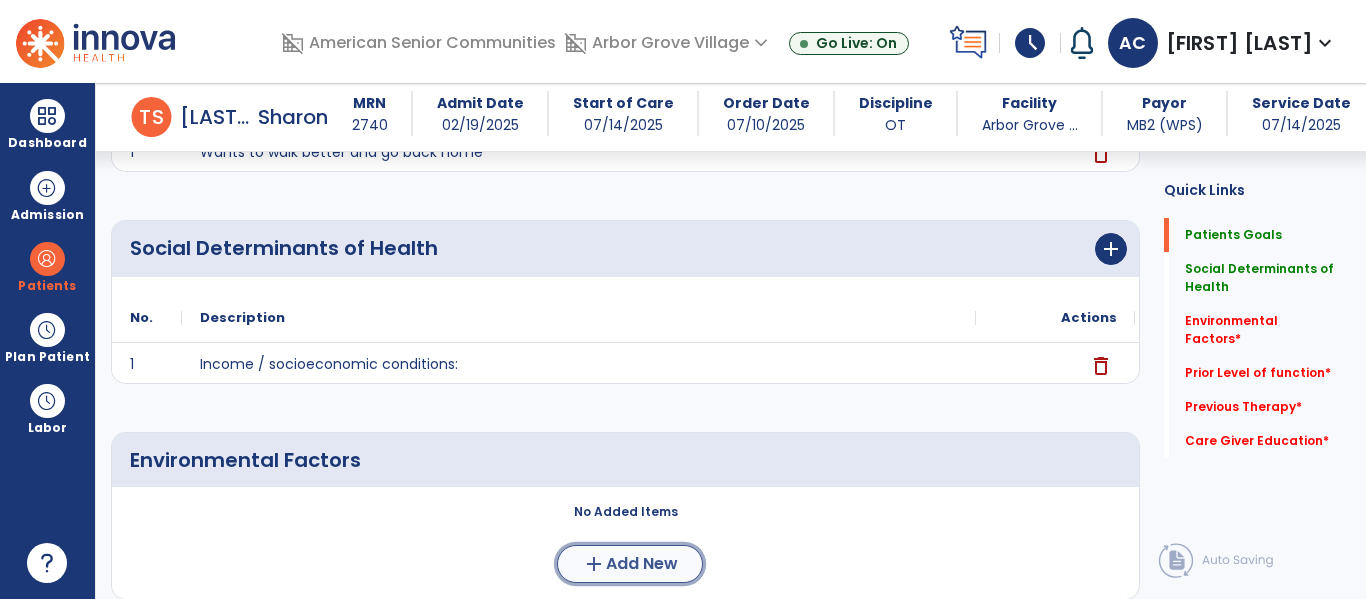 click on "add  Add New" 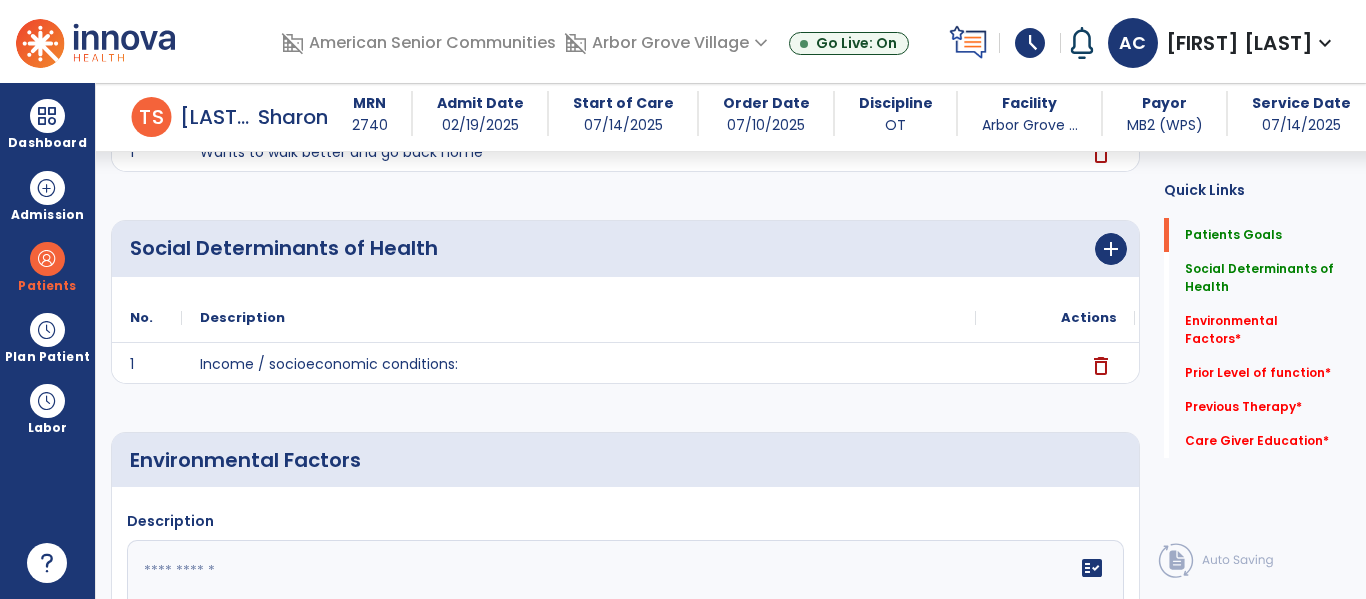 click 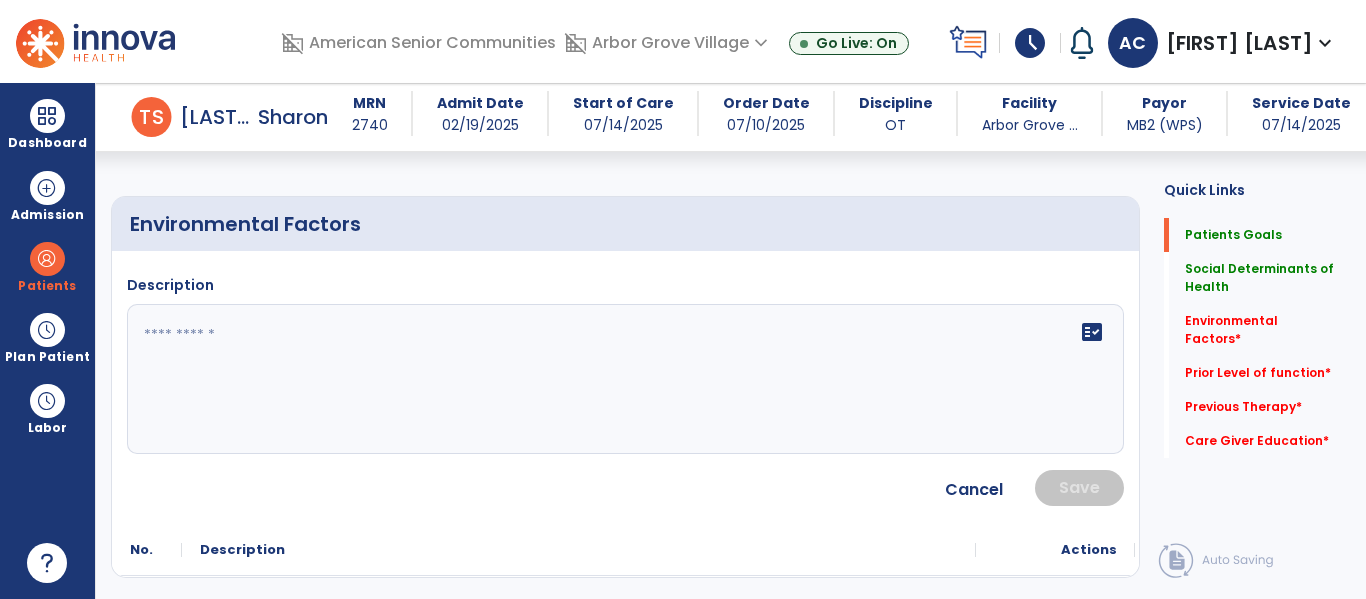 scroll, scrollTop: 560, scrollLeft: 0, axis: vertical 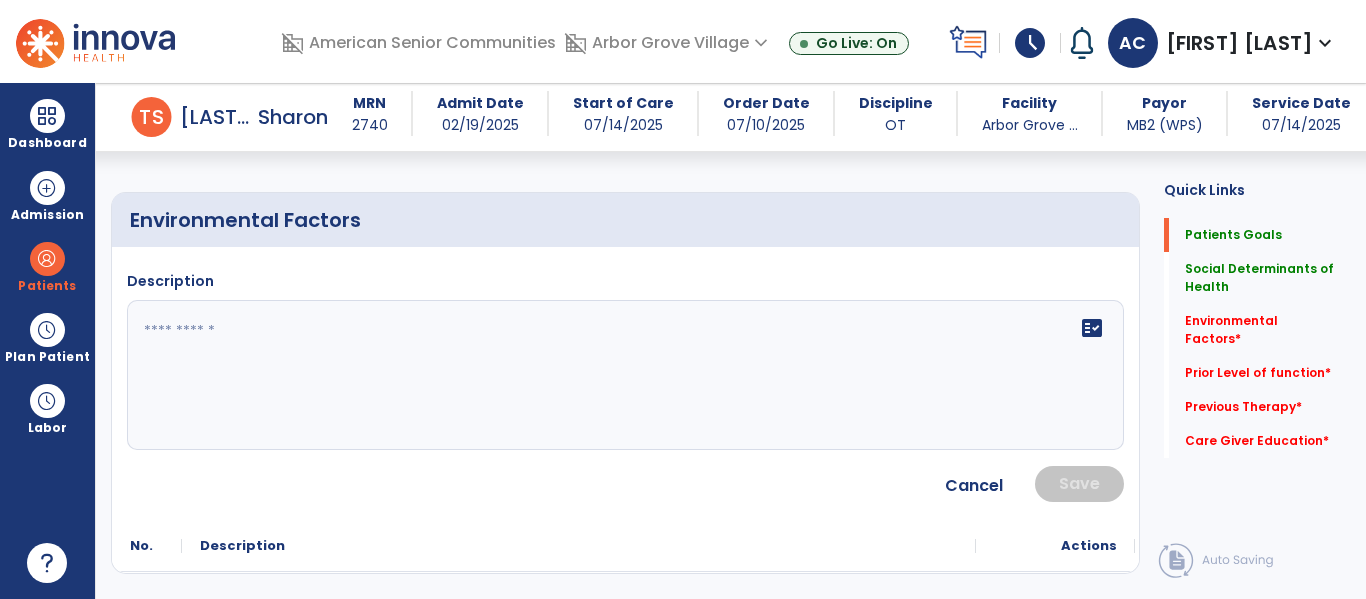 click 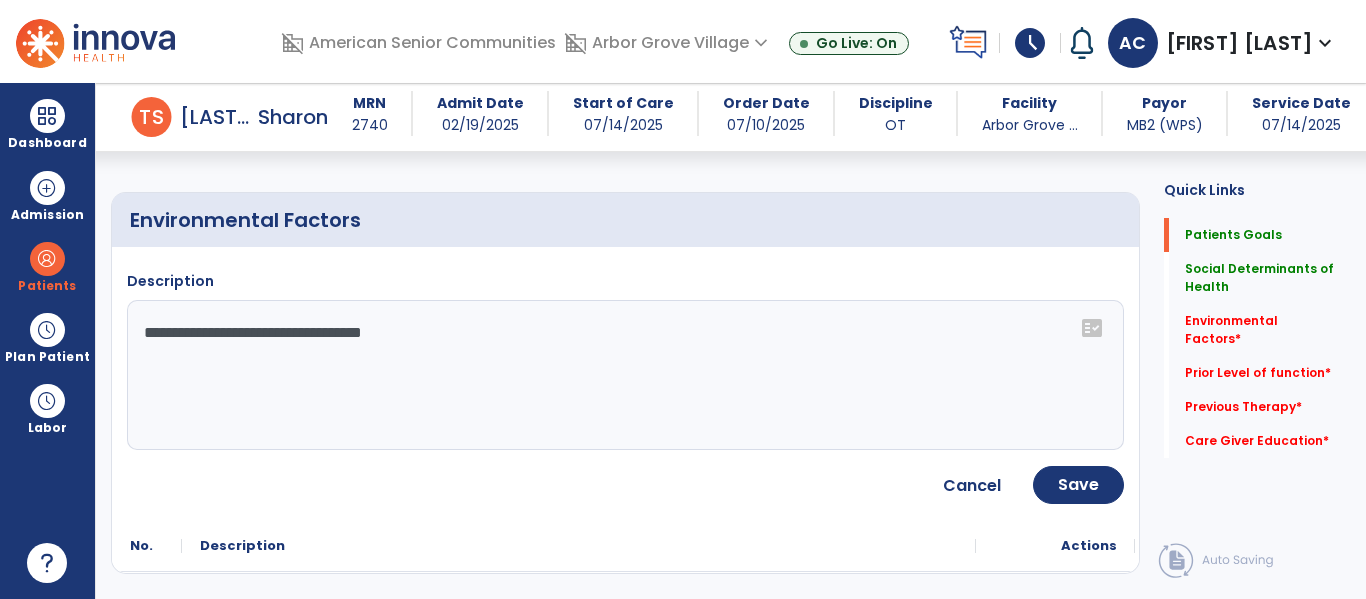 click on "**********" 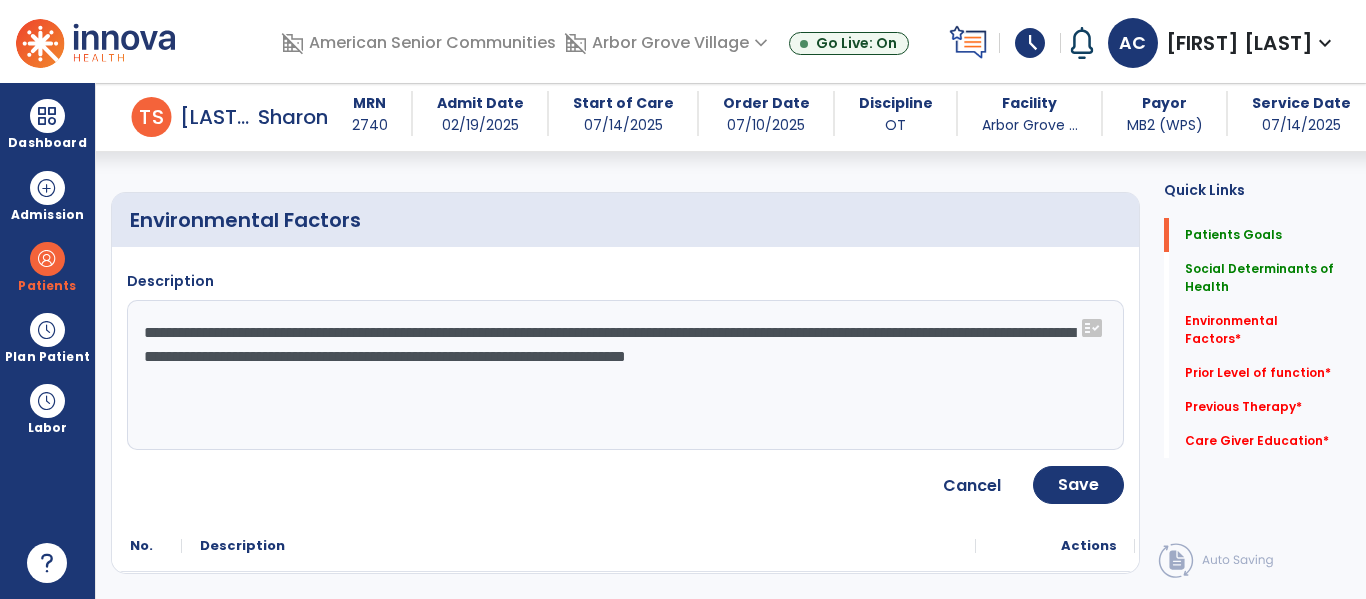 type on "**********" 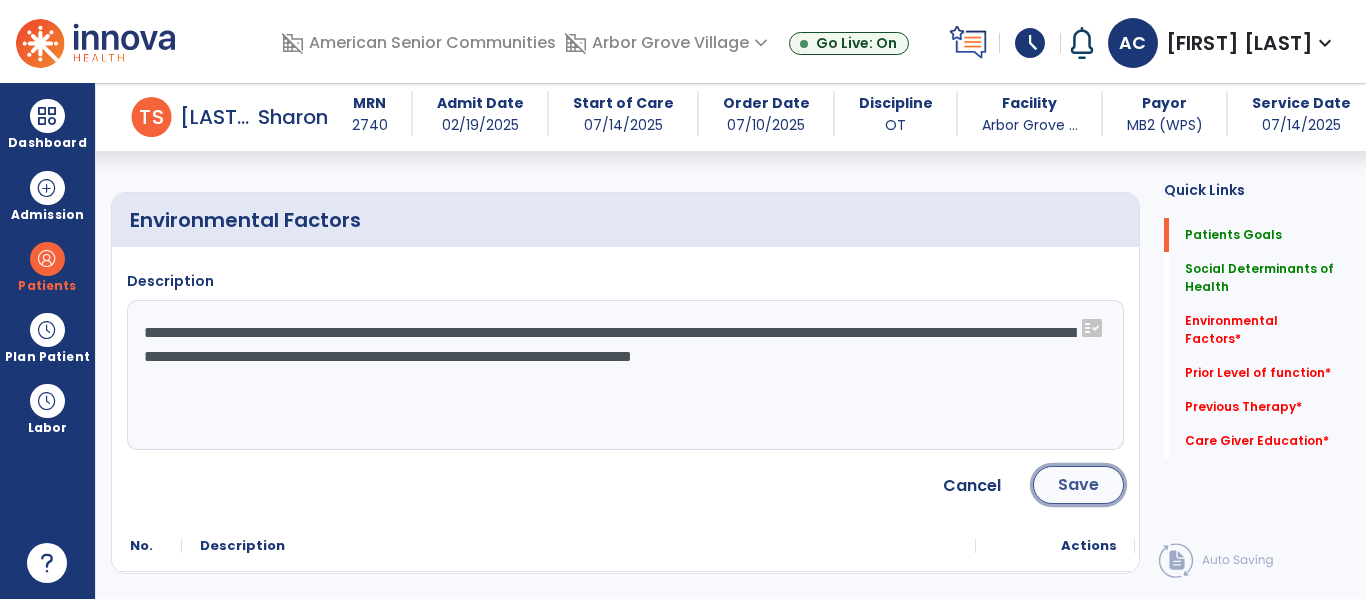 click on "Save" 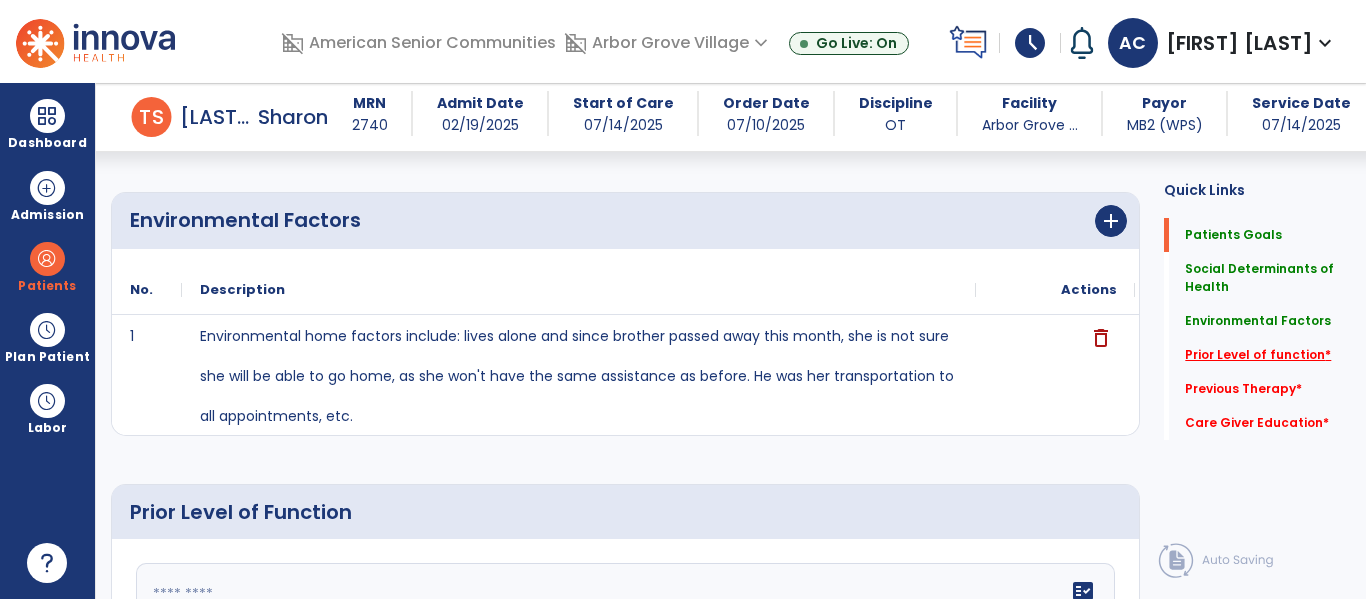 click on "Prior Level of function   *" 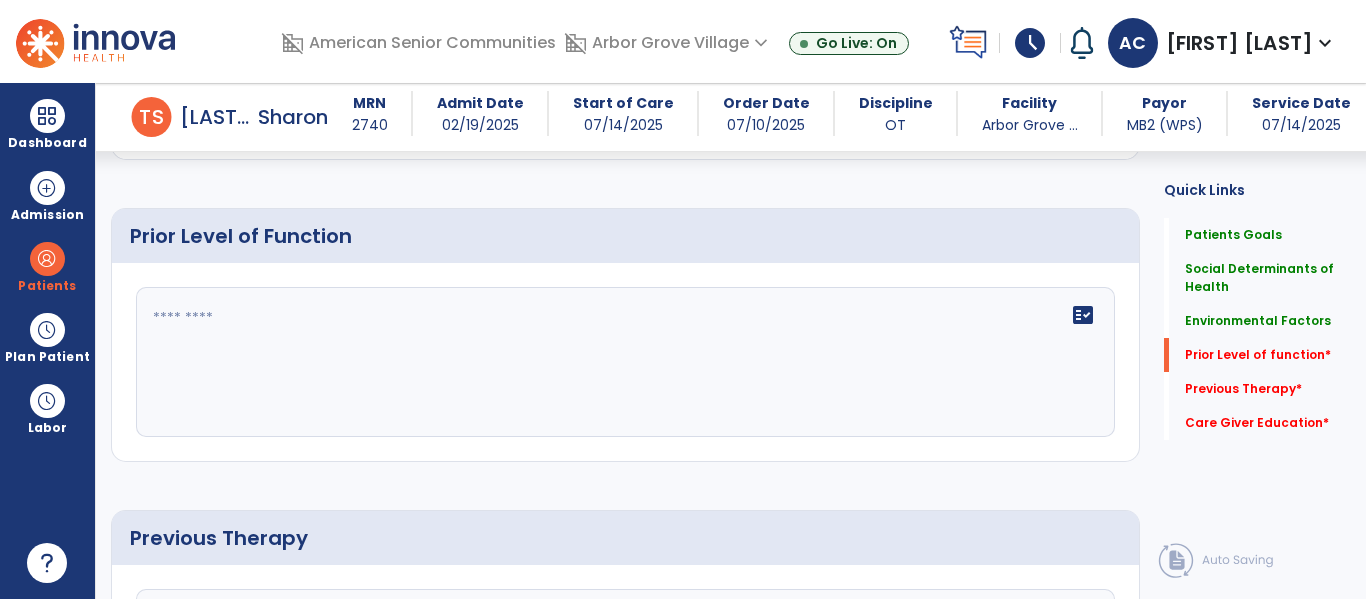 scroll, scrollTop: 858, scrollLeft: 0, axis: vertical 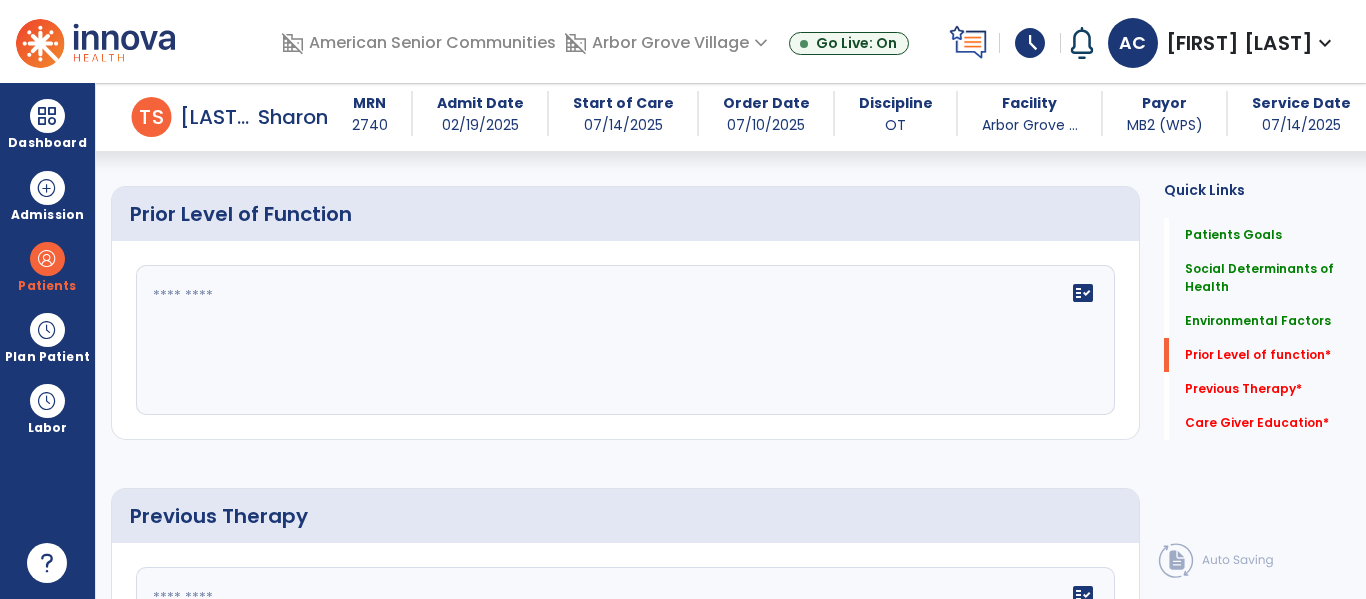 click on "fact_check" 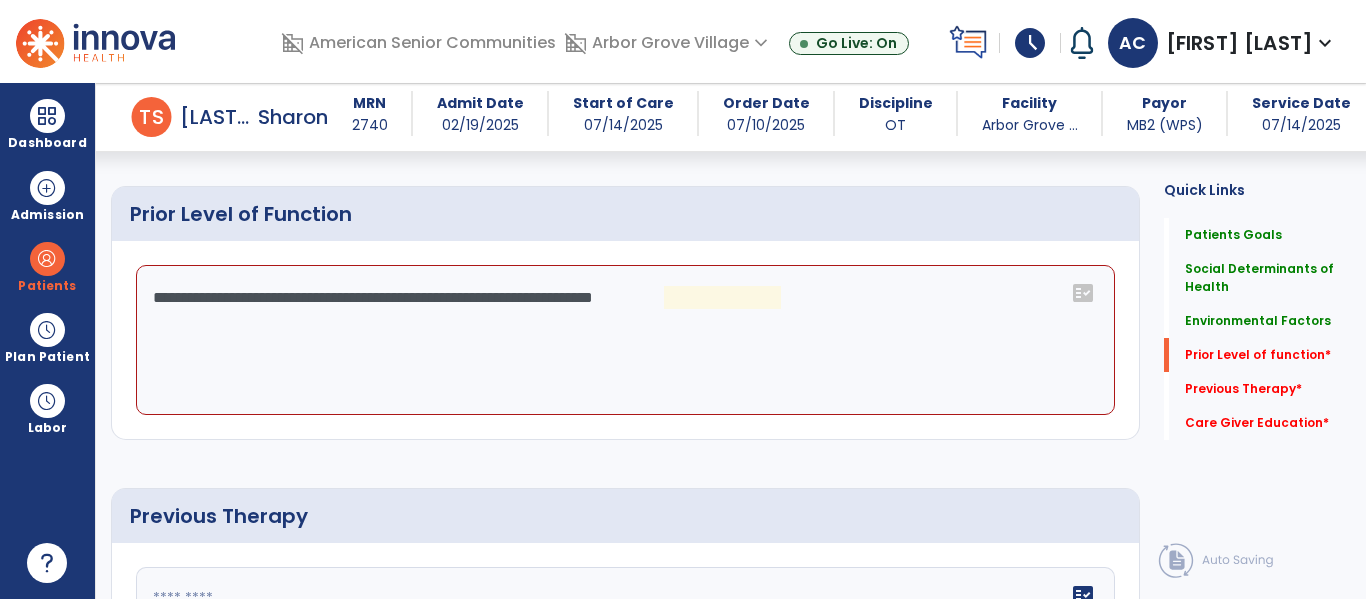 click on "**********" 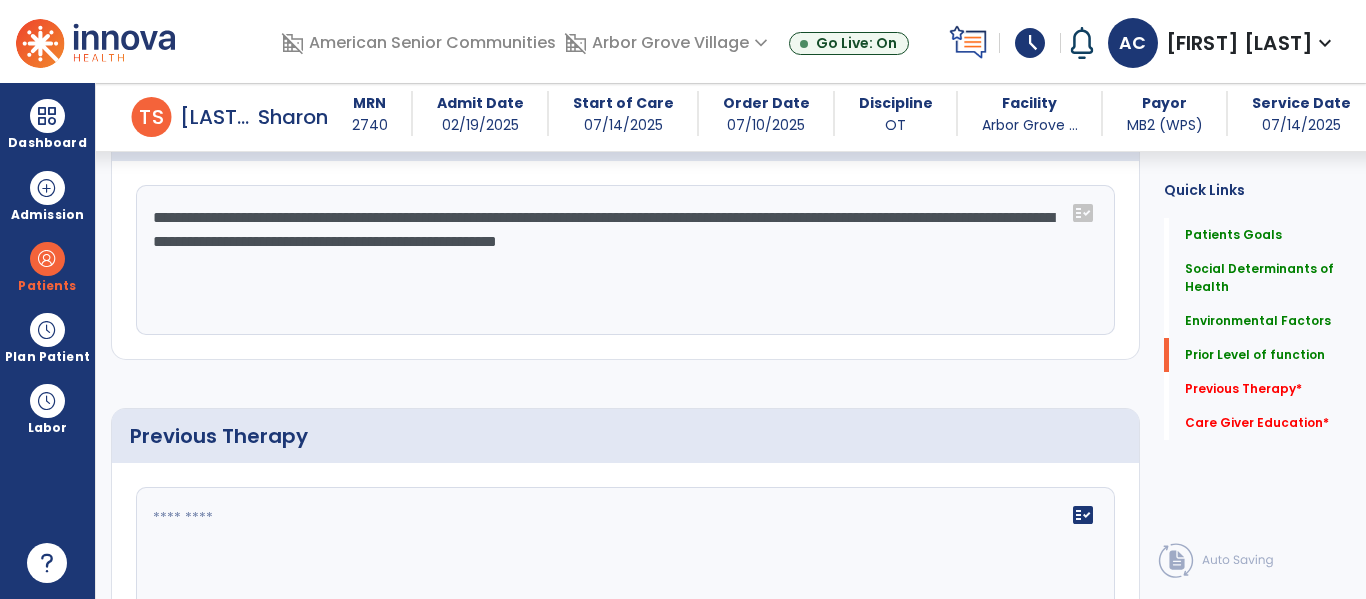scroll, scrollTop: 938, scrollLeft: 0, axis: vertical 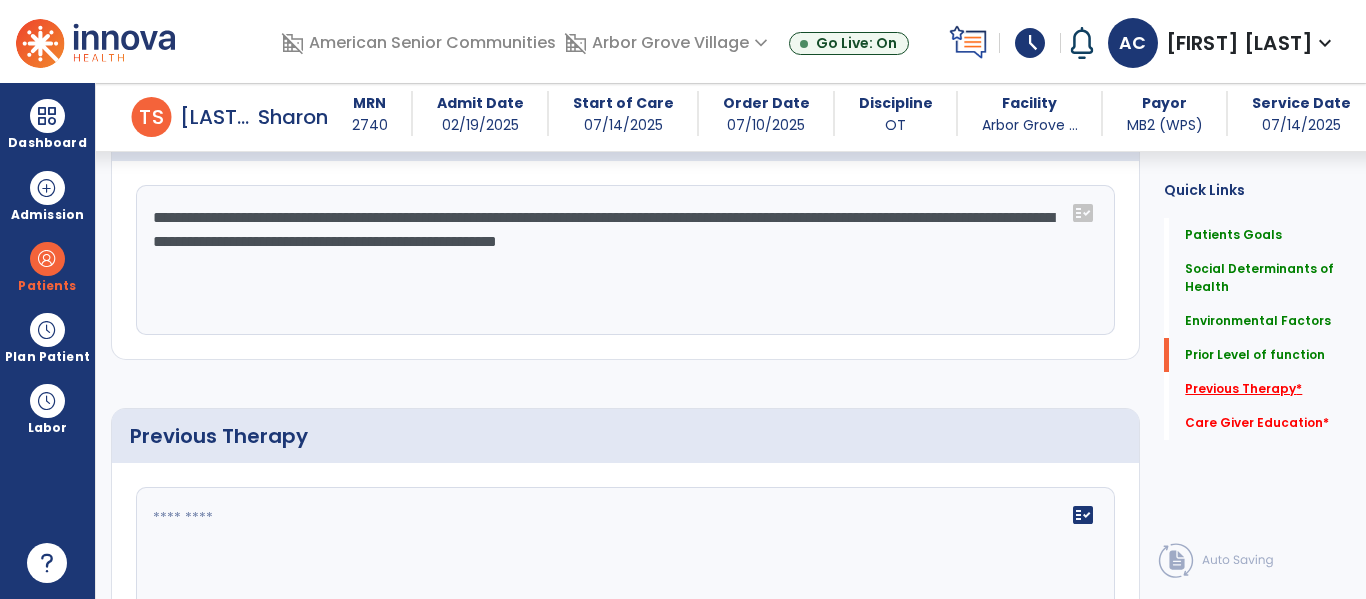 type on "**********" 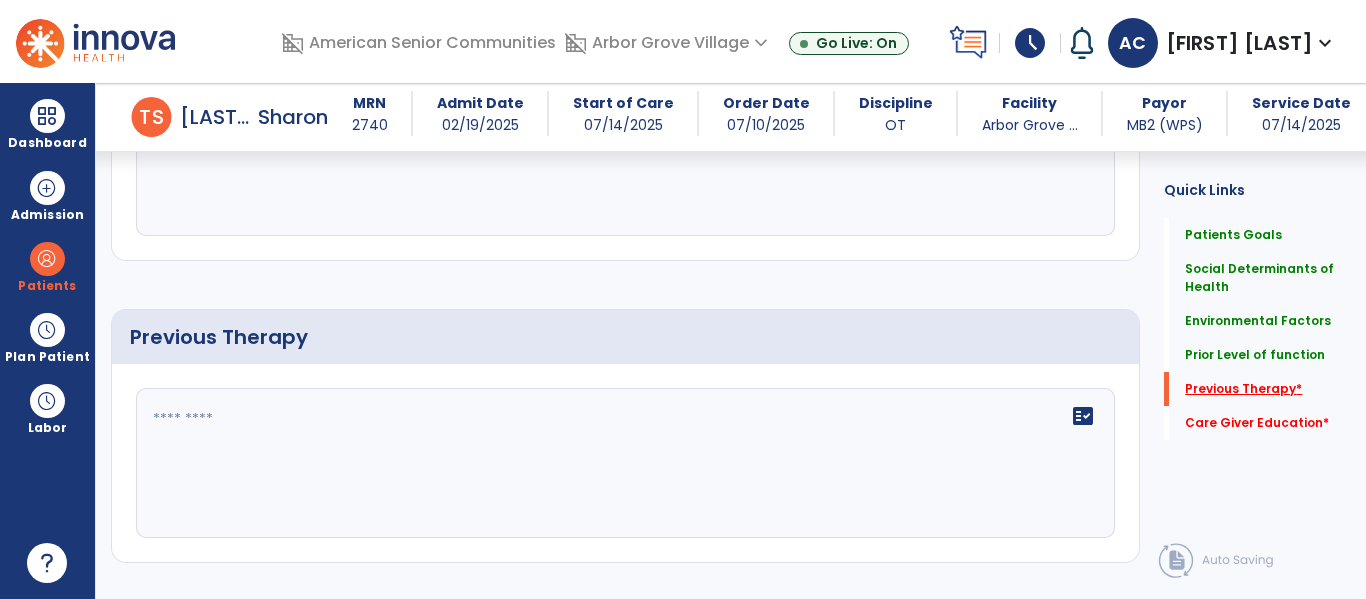 scroll, scrollTop: 1160, scrollLeft: 0, axis: vertical 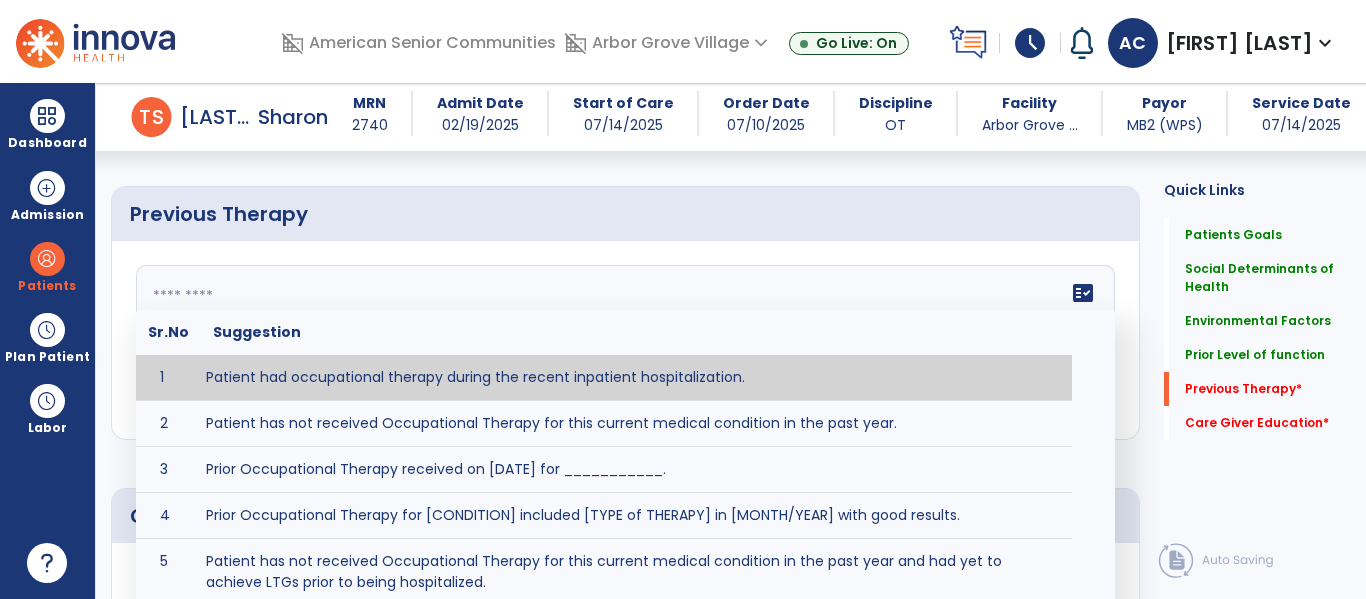 click 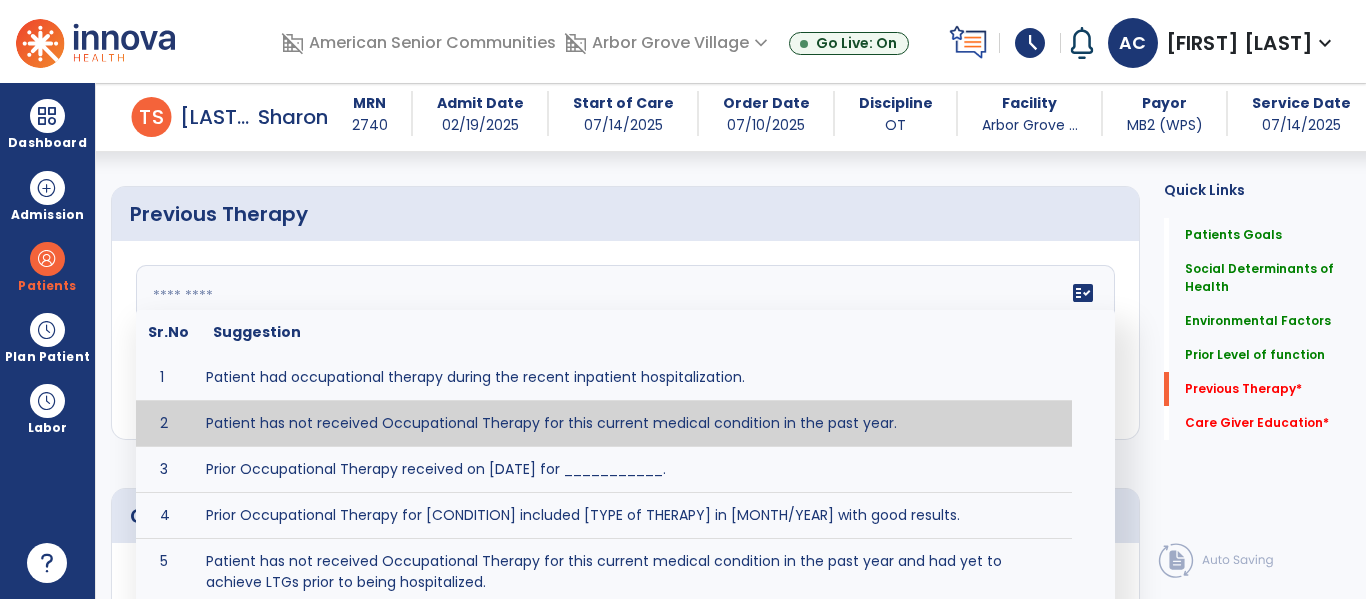 type on "**********" 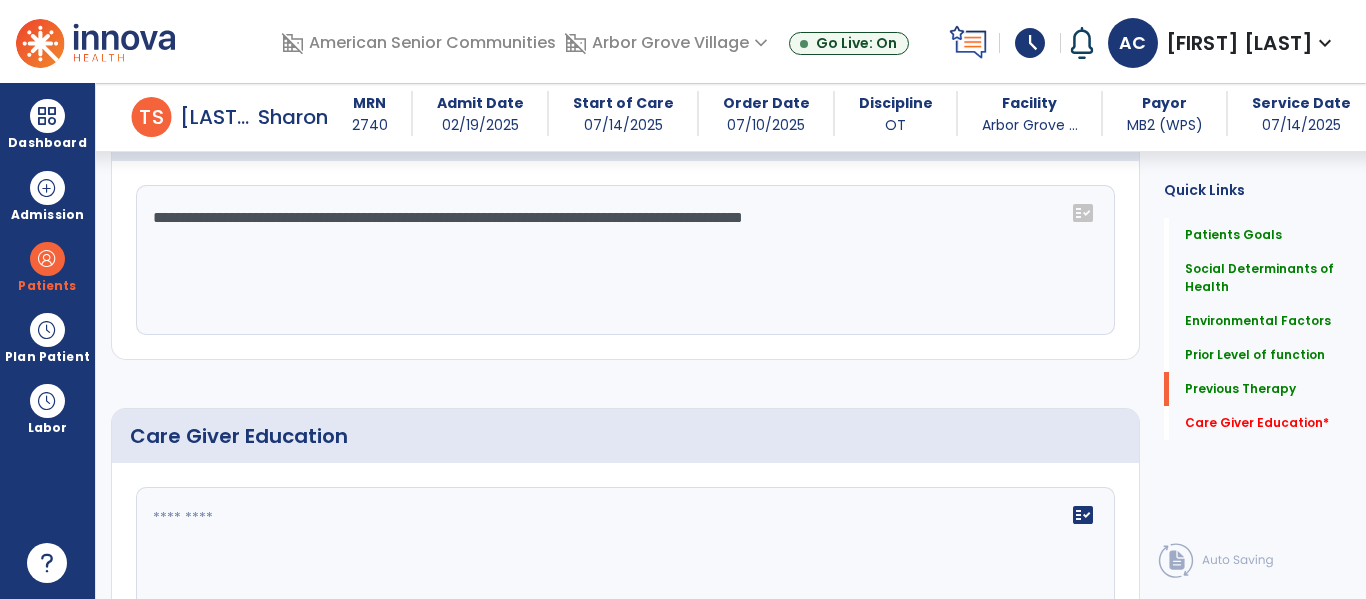 scroll, scrollTop: 1160, scrollLeft: 0, axis: vertical 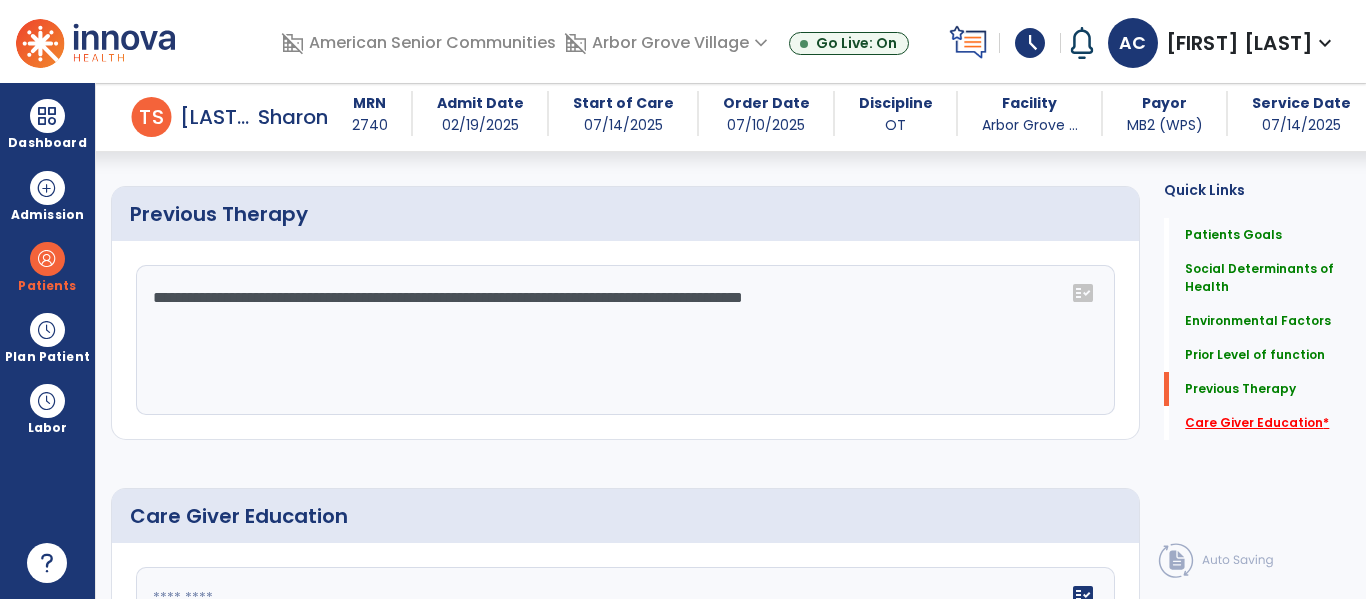 click on "Care Giver Education   *" 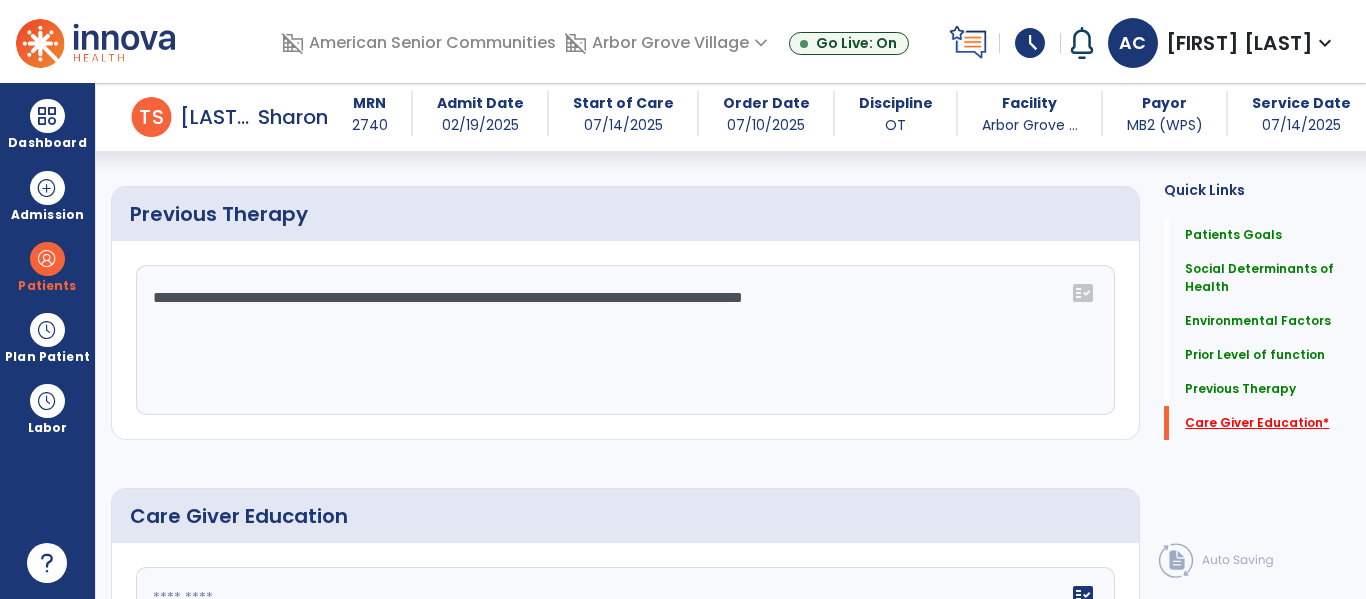 scroll, scrollTop: 1373, scrollLeft: 0, axis: vertical 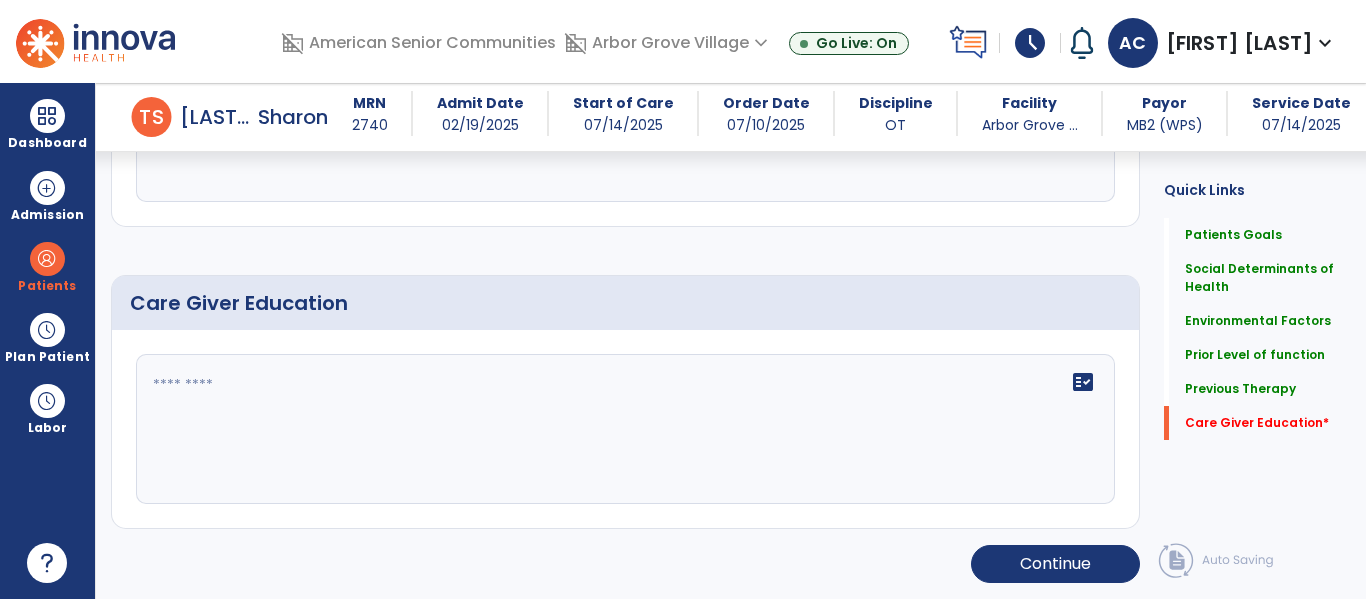 click 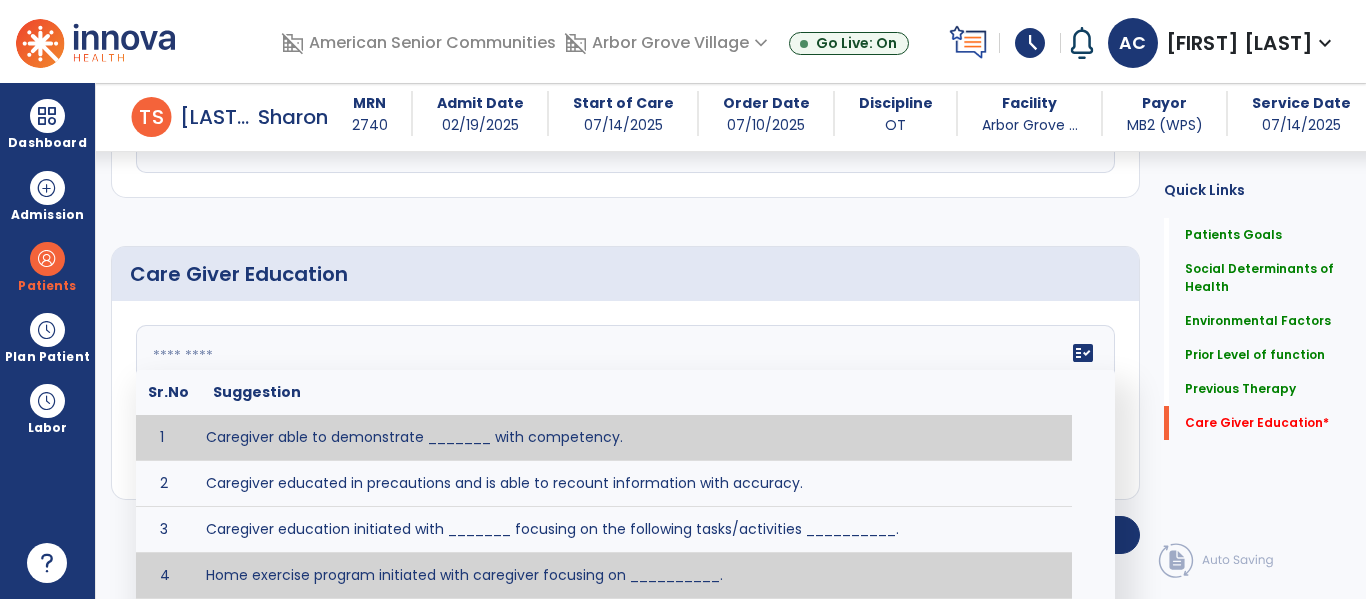 scroll, scrollTop: 1448, scrollLeft: 0, axis: vertical 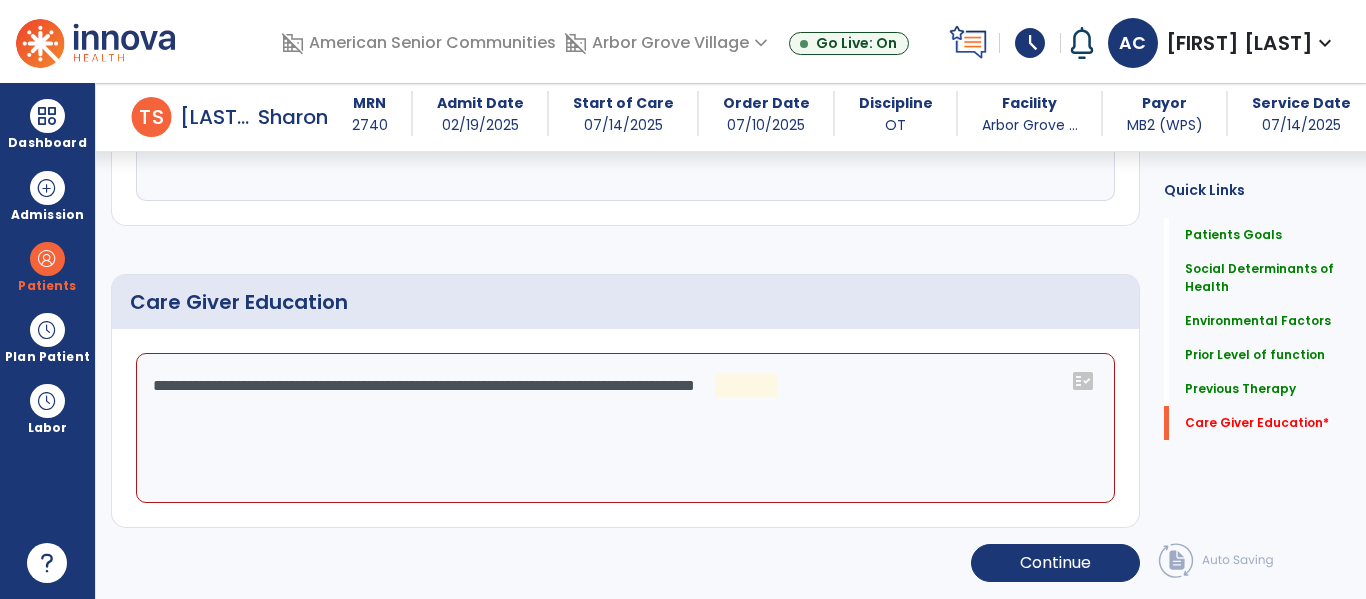 click on "**********" 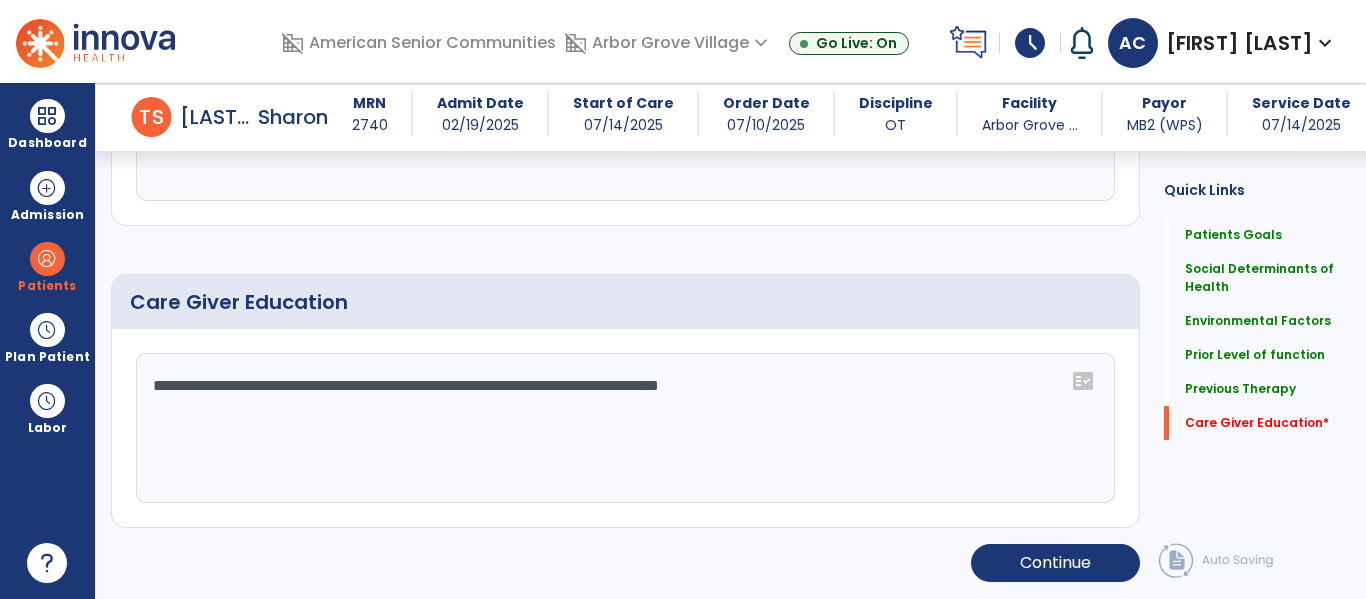 type on "**********" 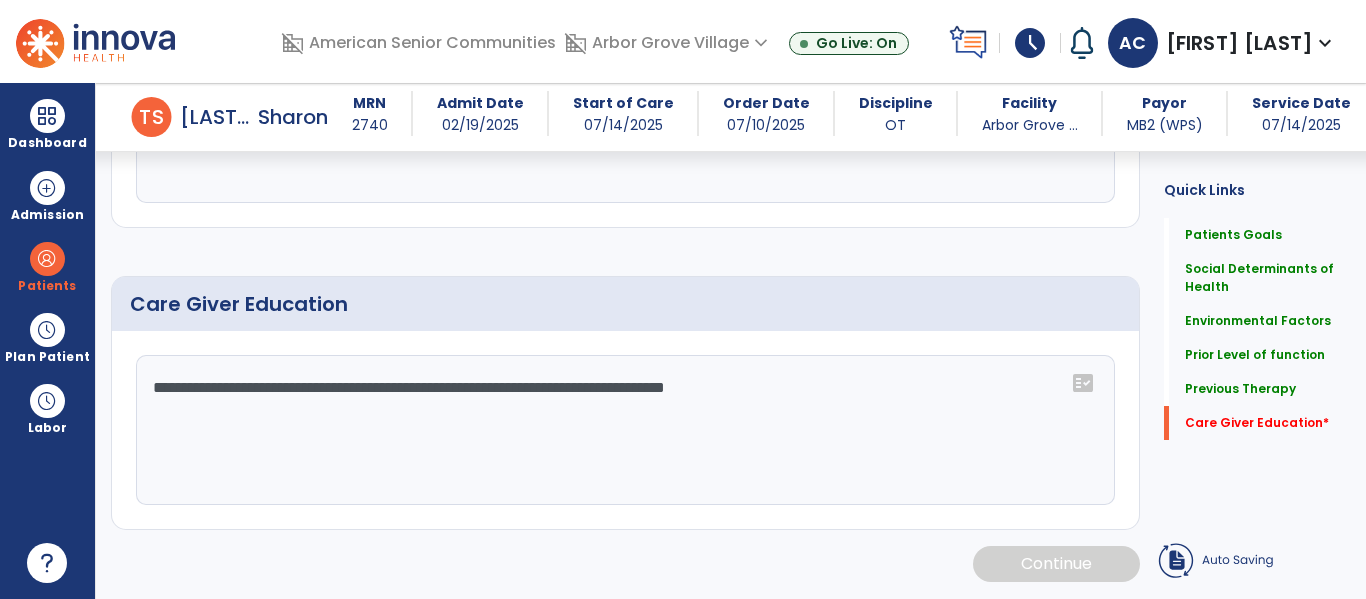 scroll, scrollTop: 1372, scrollLeft: 0, axis: vertical 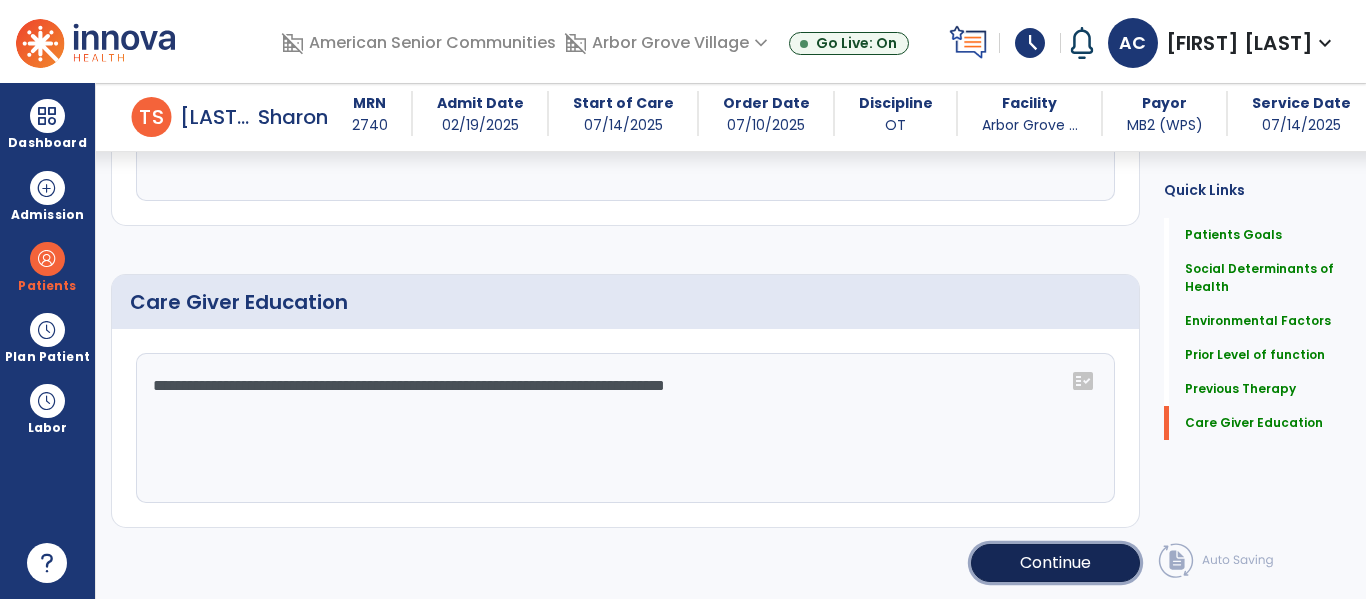 click on "Continue" 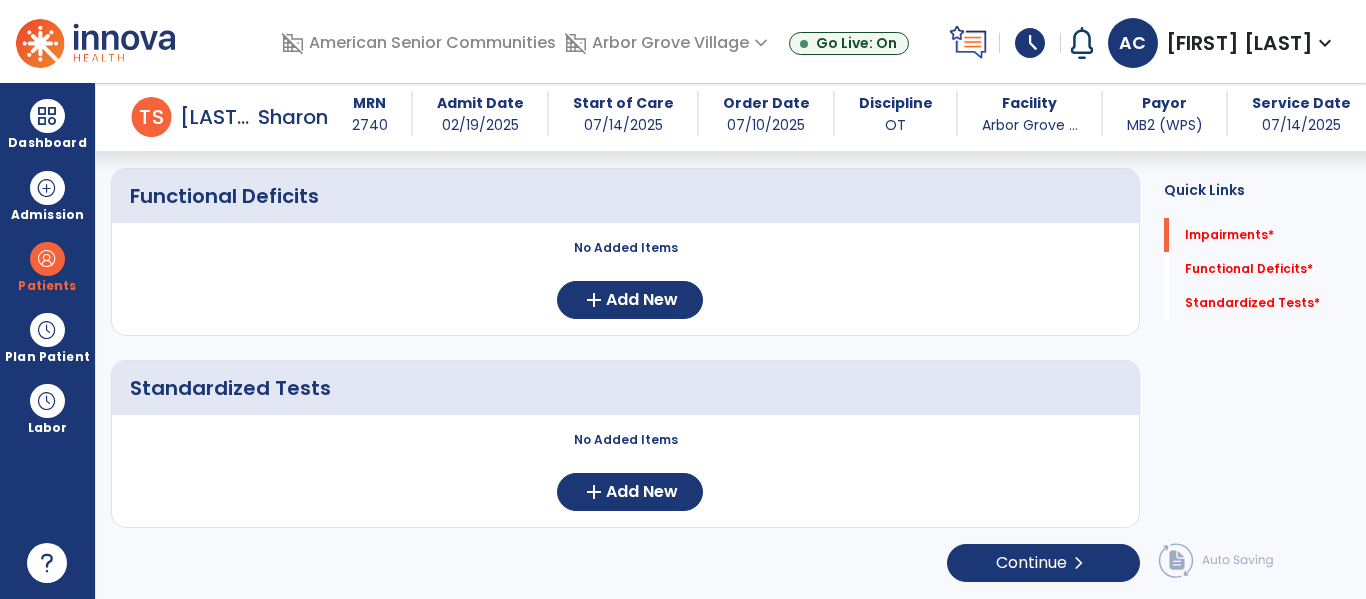 scroll, scrollTop: 352, scrollLeft: 0, axis: vertical 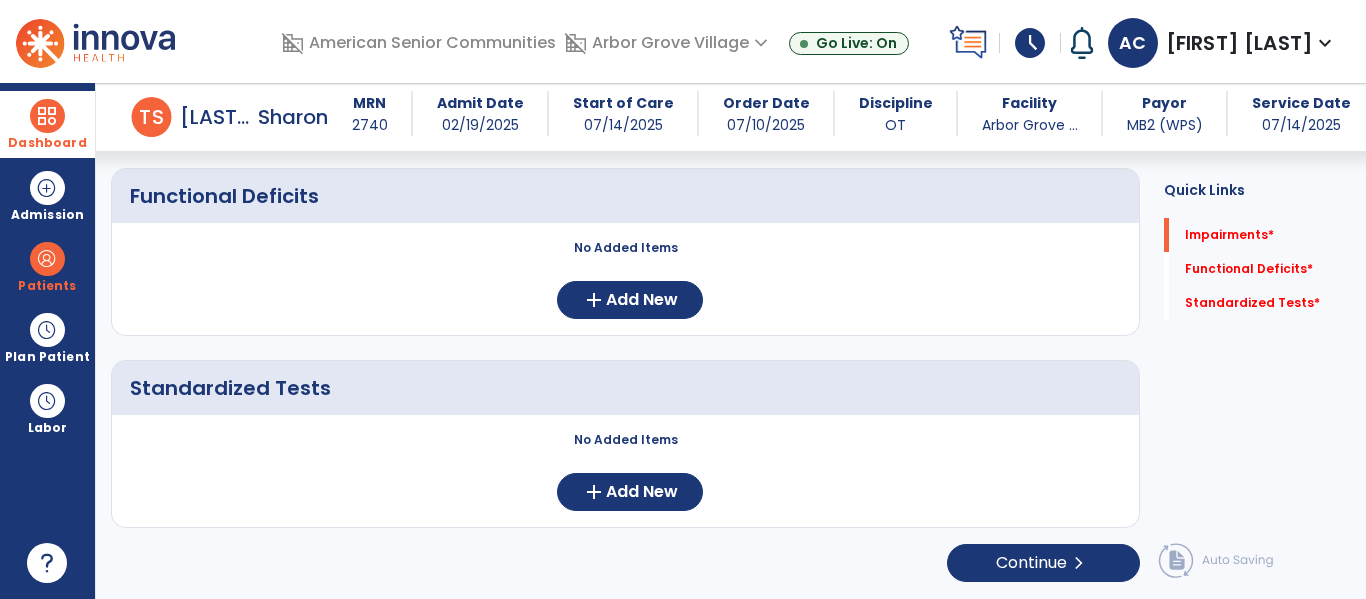 click on "Dashboard" at bounding box center [47, 143] 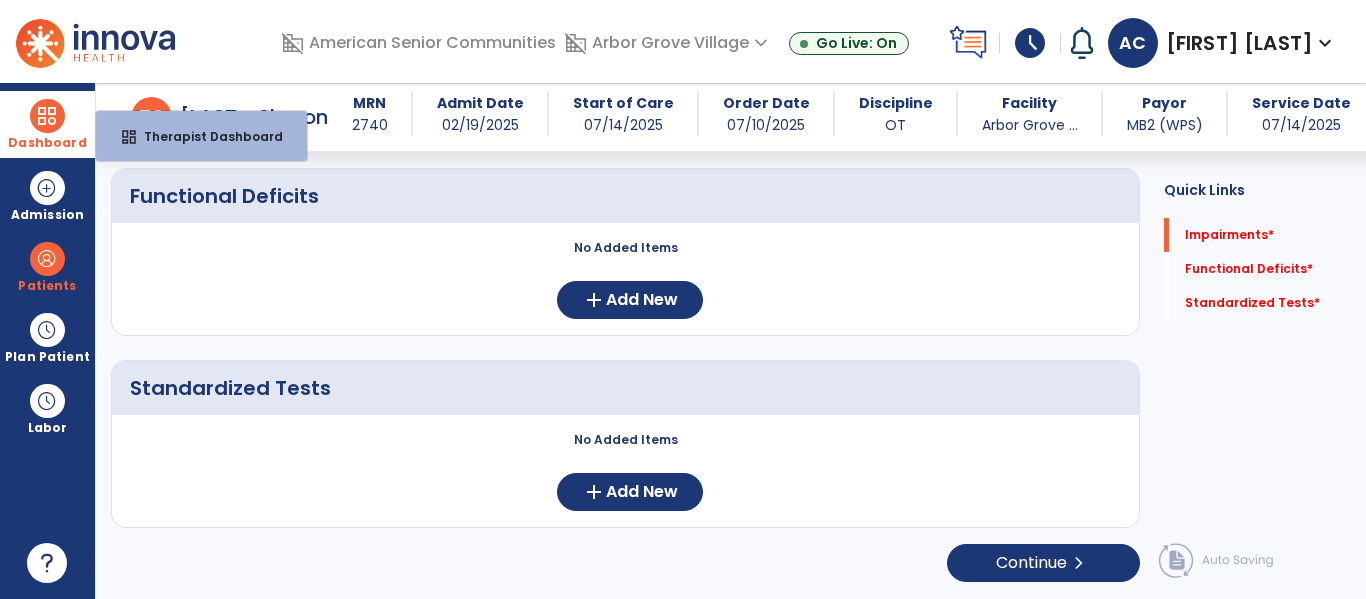 click on "Dashboard" at bounding box center [47, 143] 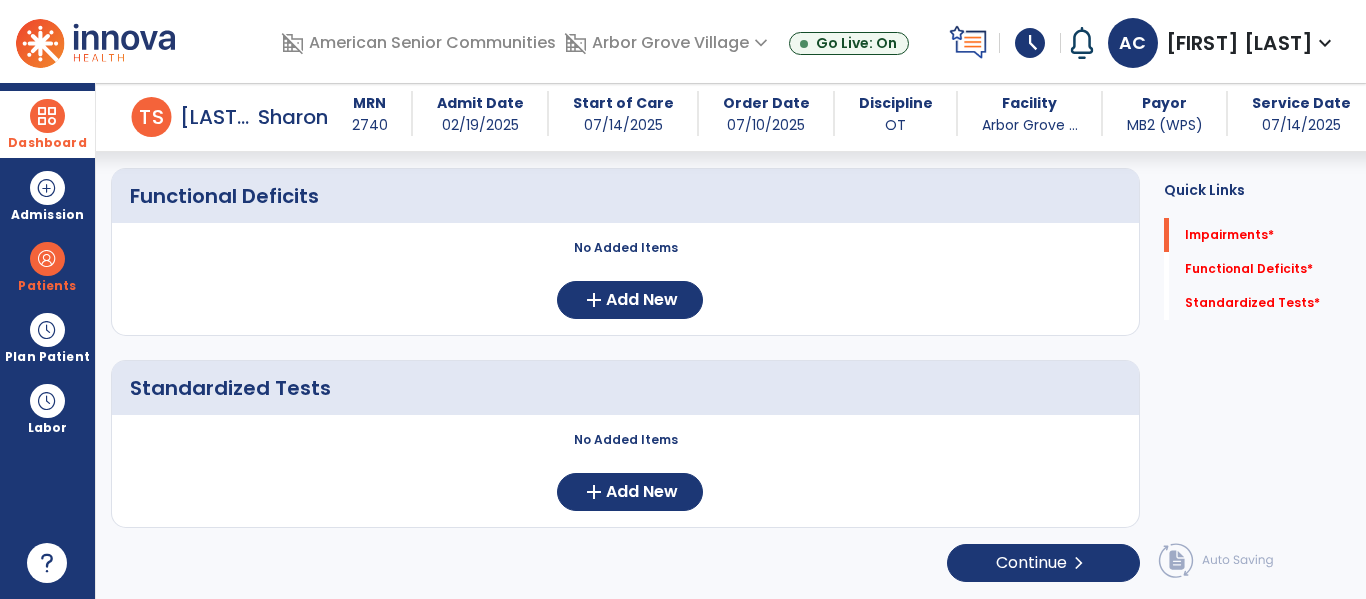 click at bounding box center [47, 116] 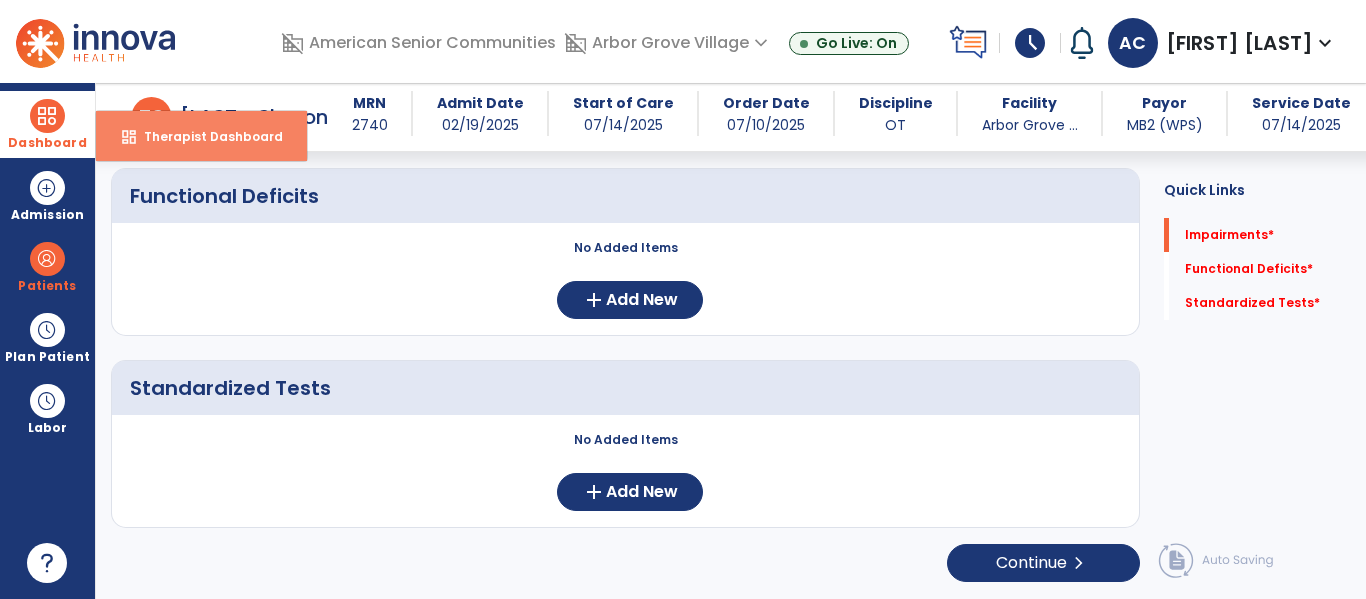 click on "Therapist Dashboard" at bounding box center (205, 136) 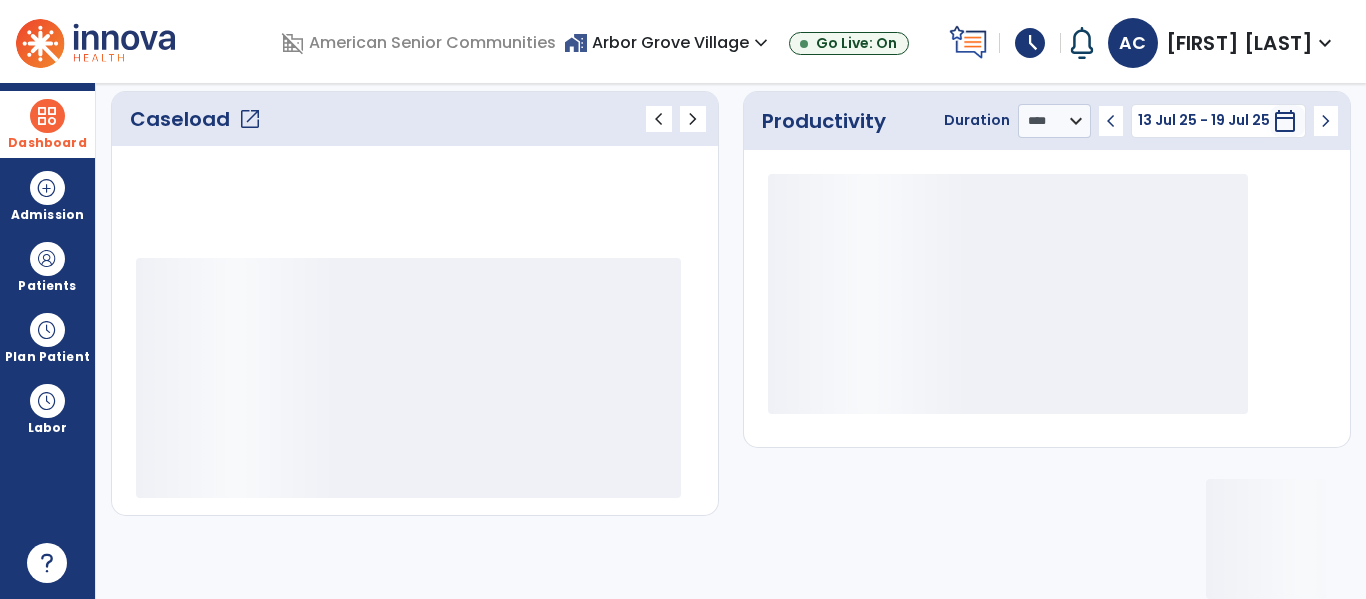 scroll, scrollTop: 278, scrollLeft: 0, axis: vertical 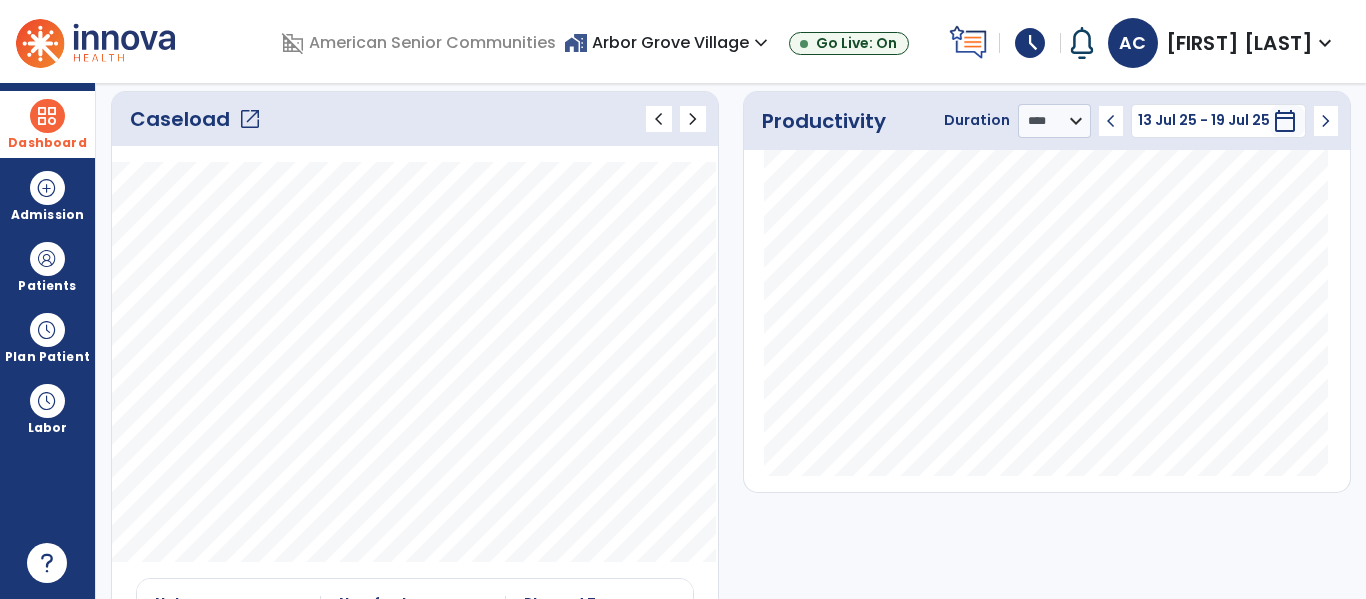 click on "open_in_new" 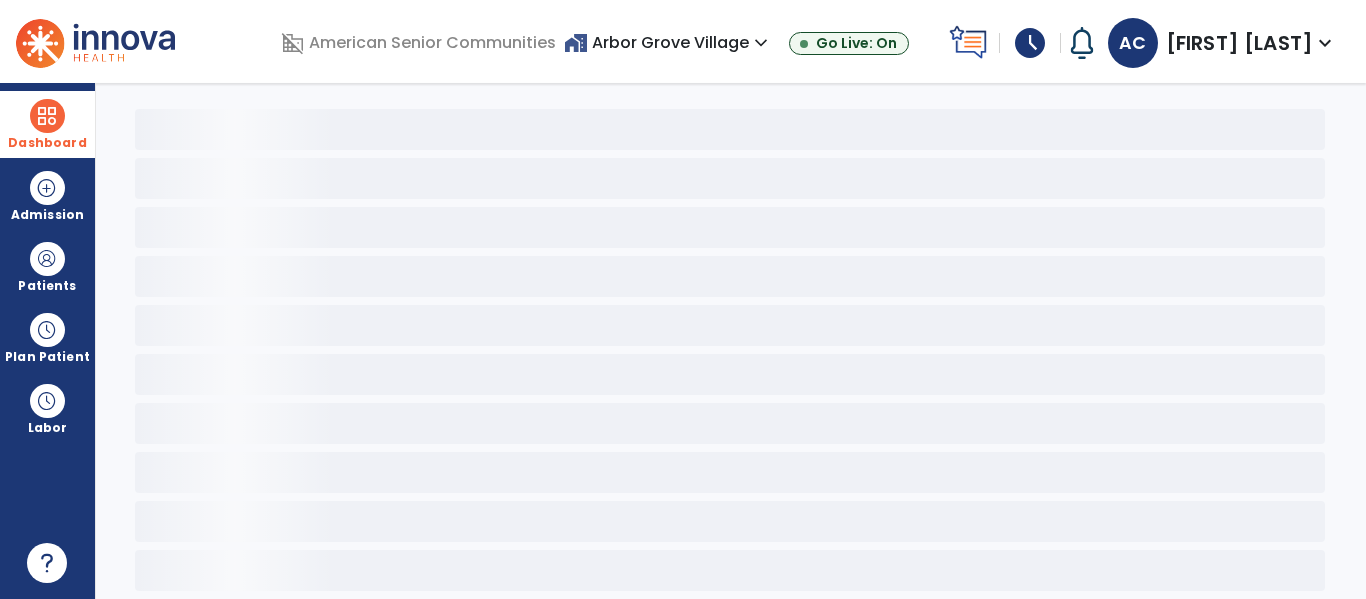 scroll, scrollTop: 78, scrollLeft: 0, axis: vertical 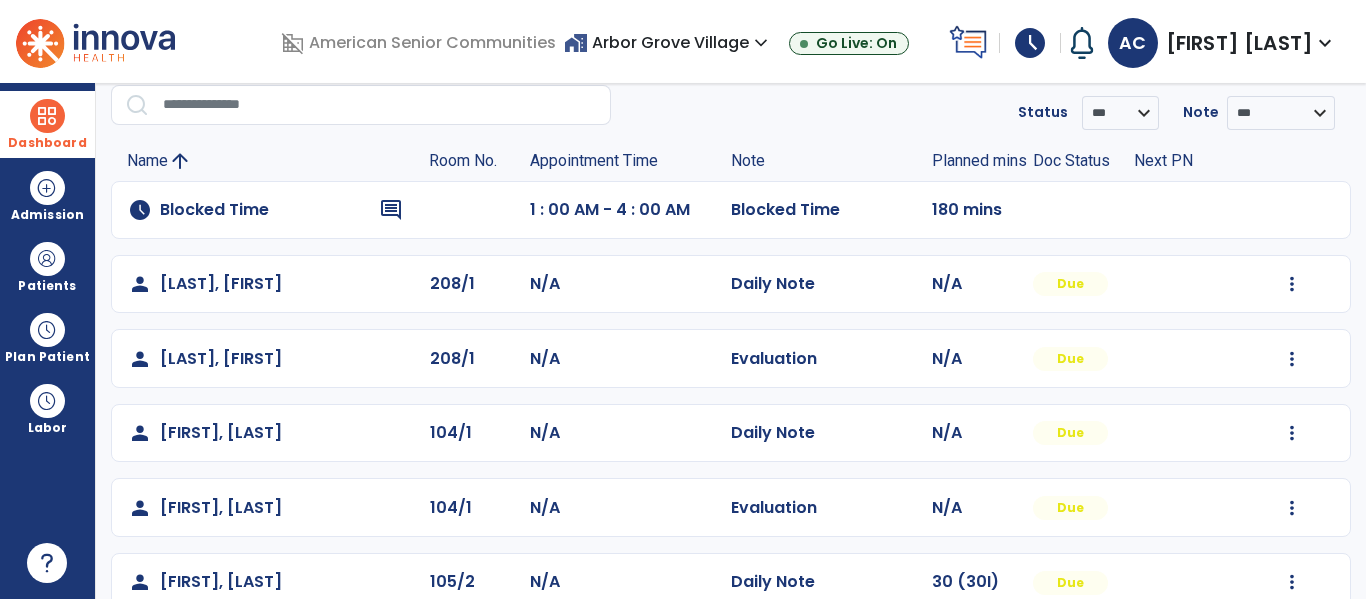 click on "Mark Visit As Complete   Reset Note   Open Document   G + C Mins" 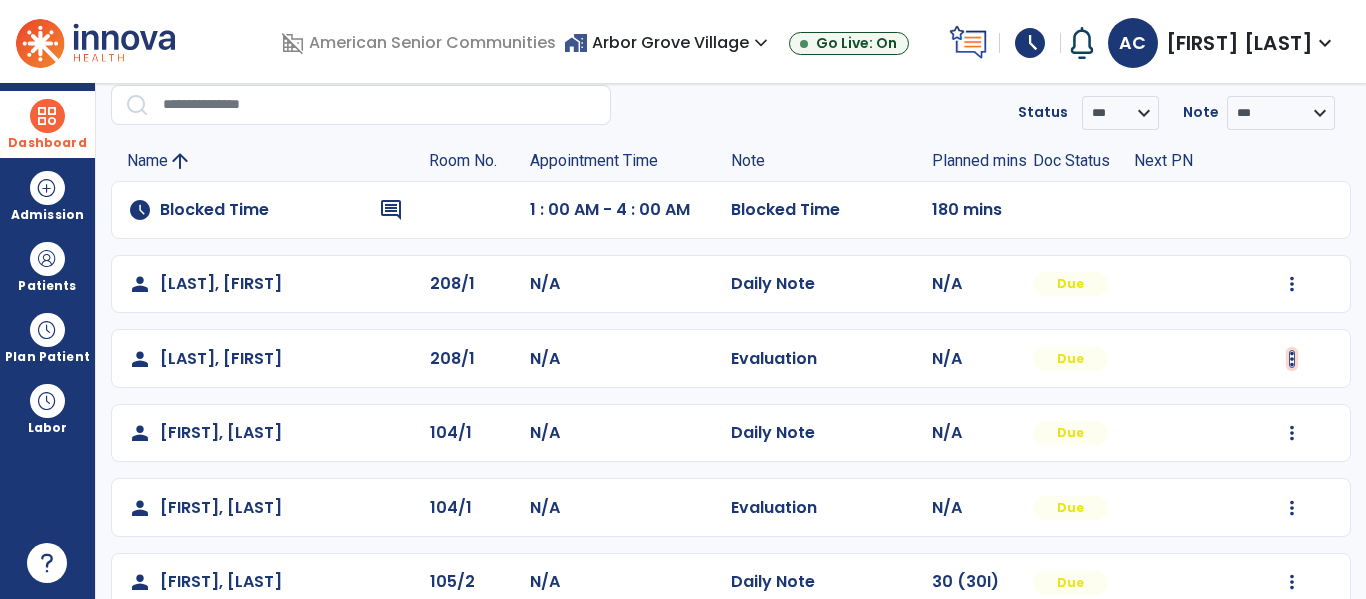 click at bounding box center [1292, 284] 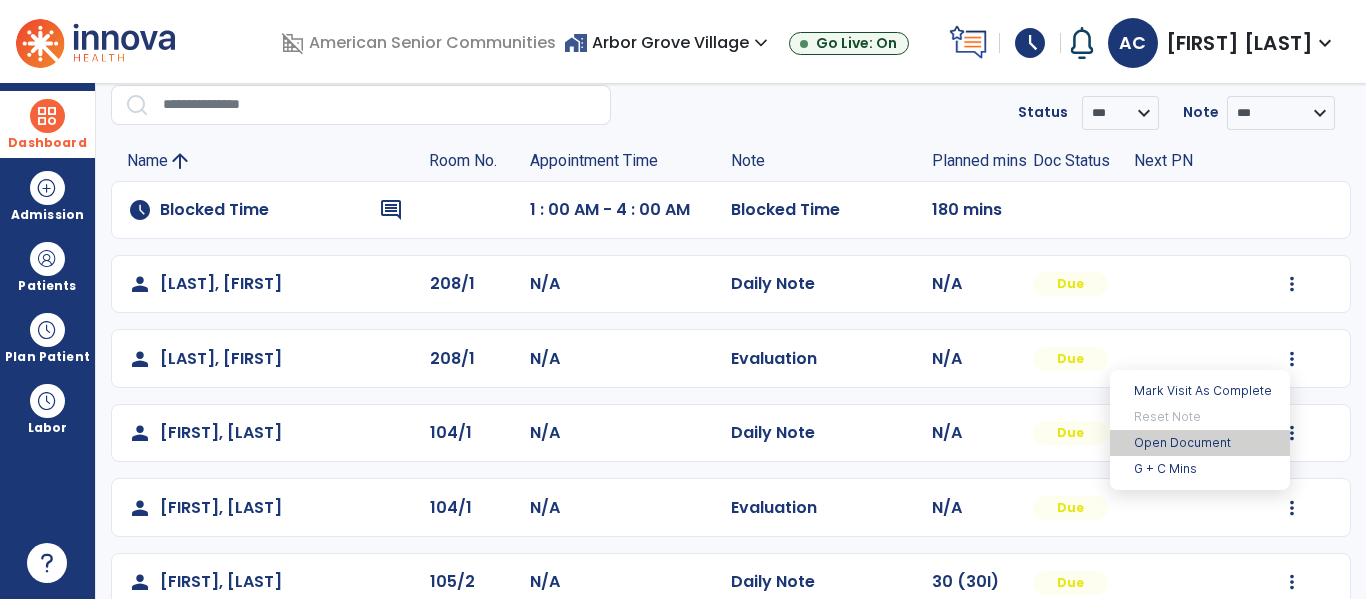 click on "Open Document" at bounding box center (1200, 443) 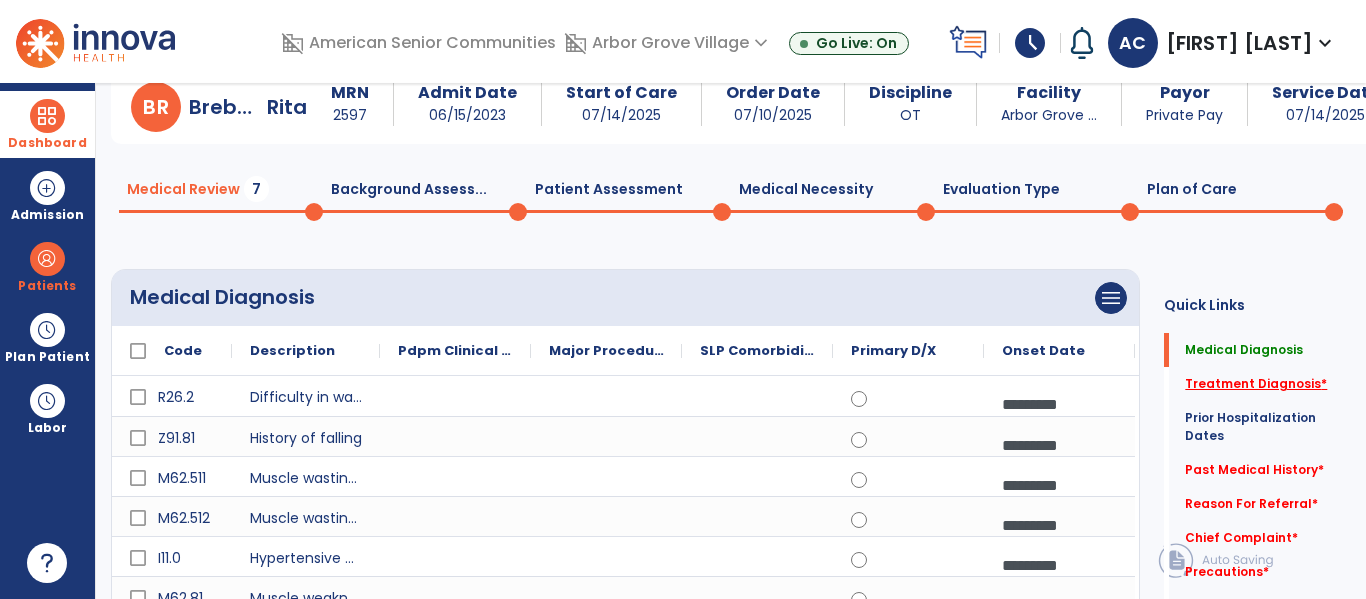 click on "Treatment Diagnosis   *" 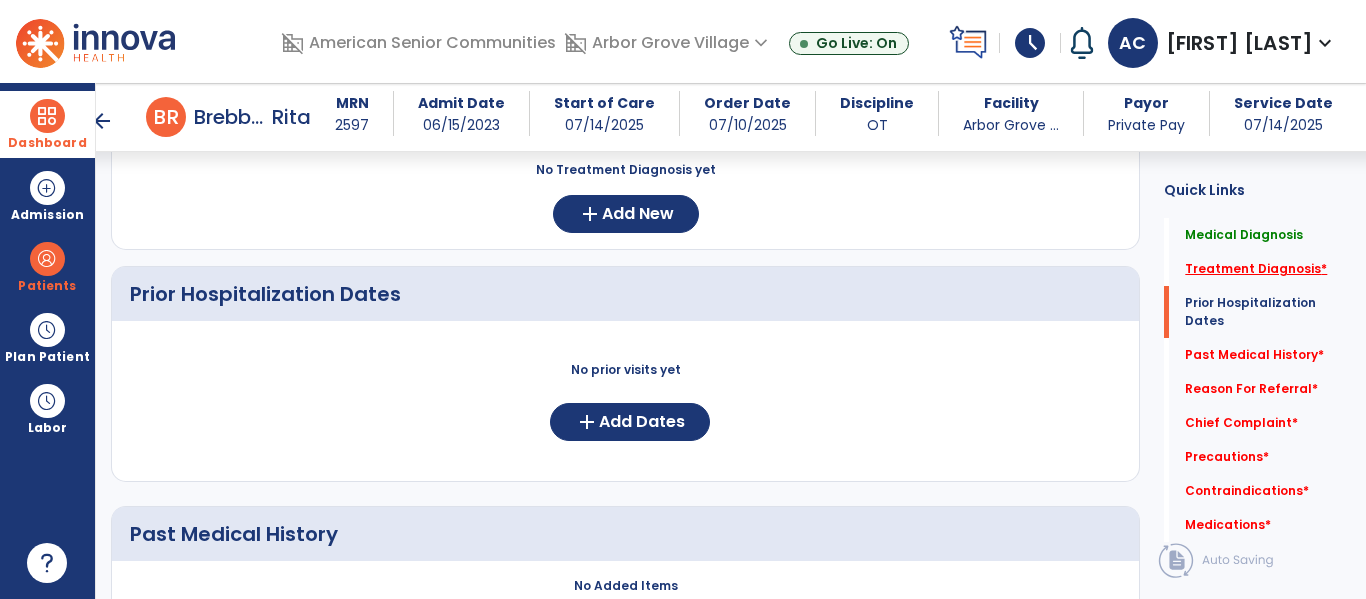 scroll, scrollTop: 637, scrollLeft: 0, axis: vertical 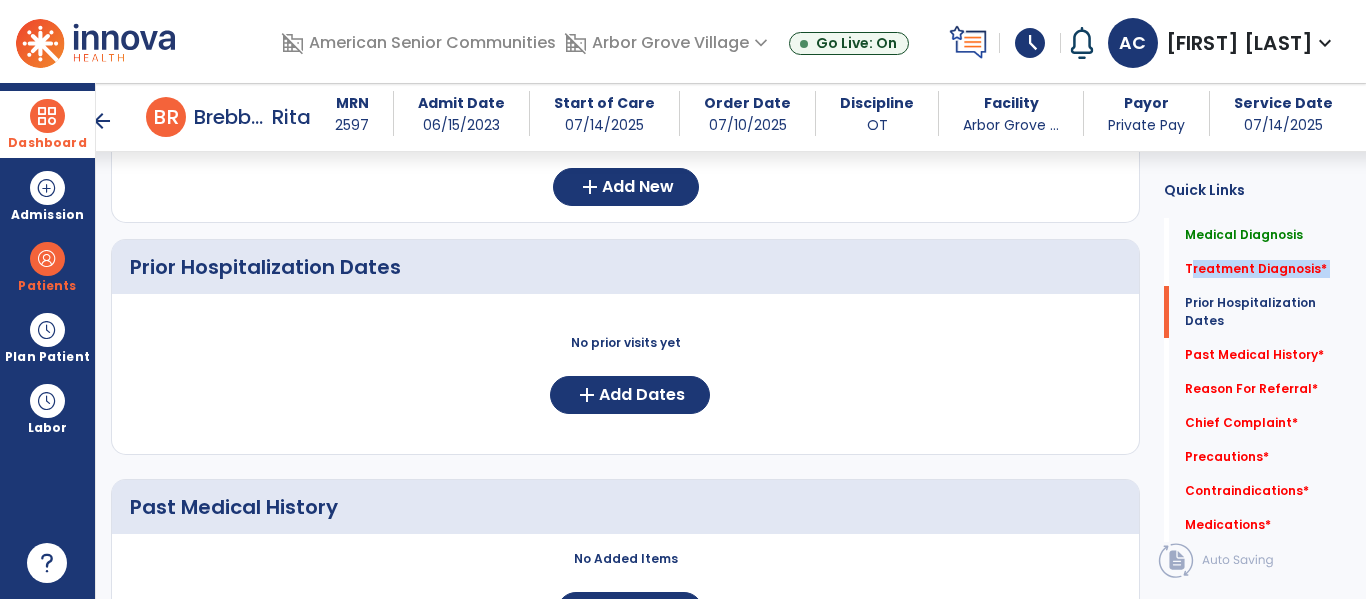 drag, startPoint x: 1163, startPoint y: 297, endPoint x: 1164, endPoint y: 261, distance: 36.013885 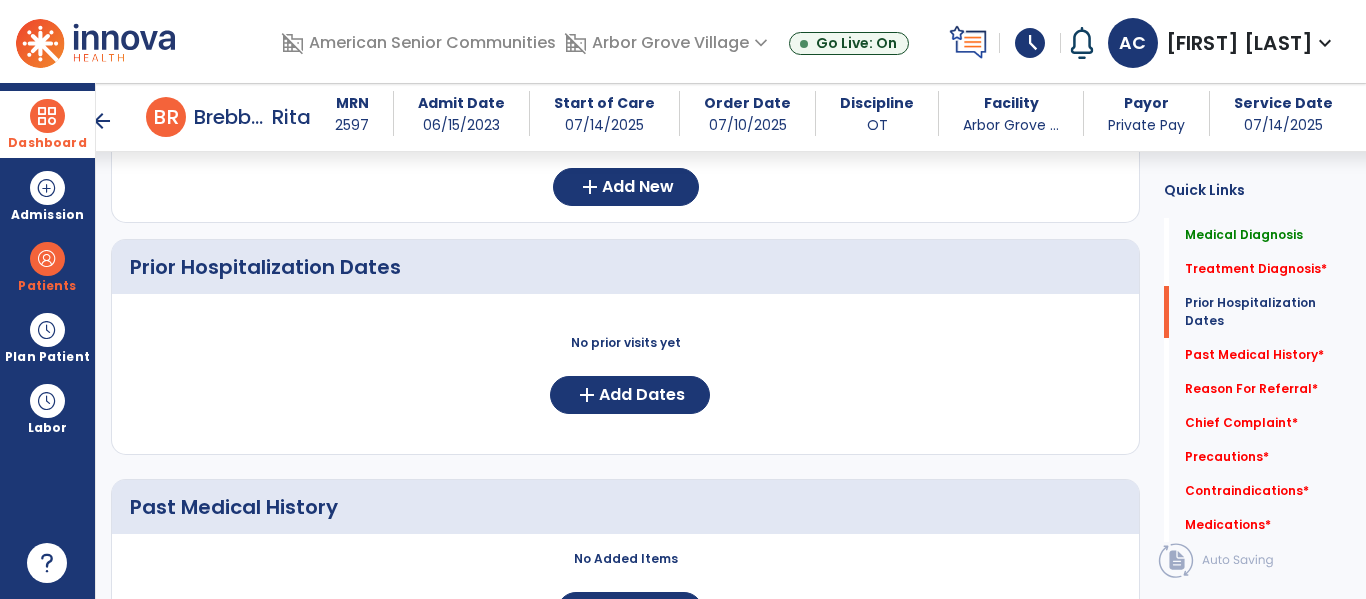 click on "Treatment Diagnosis   *  Treatment Diagnosis   *" 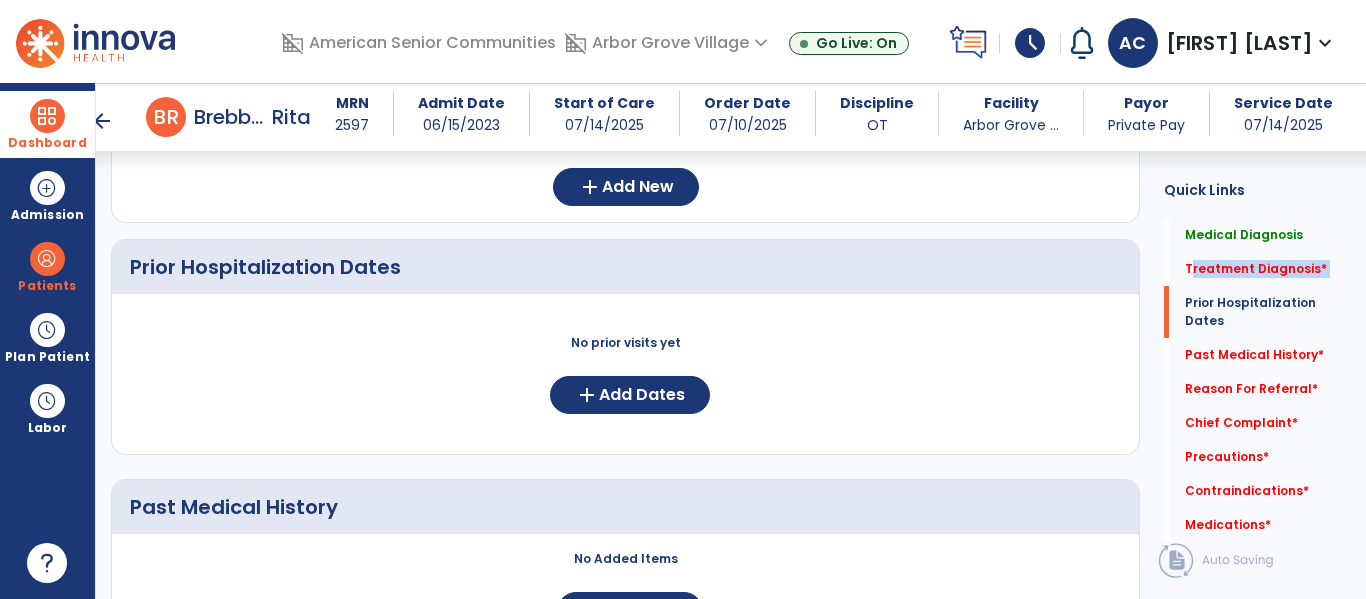 drag, startPoint x: 1163, startPoint y: 307, endPoint x: 1163, endPoint y: 265, distance: 42 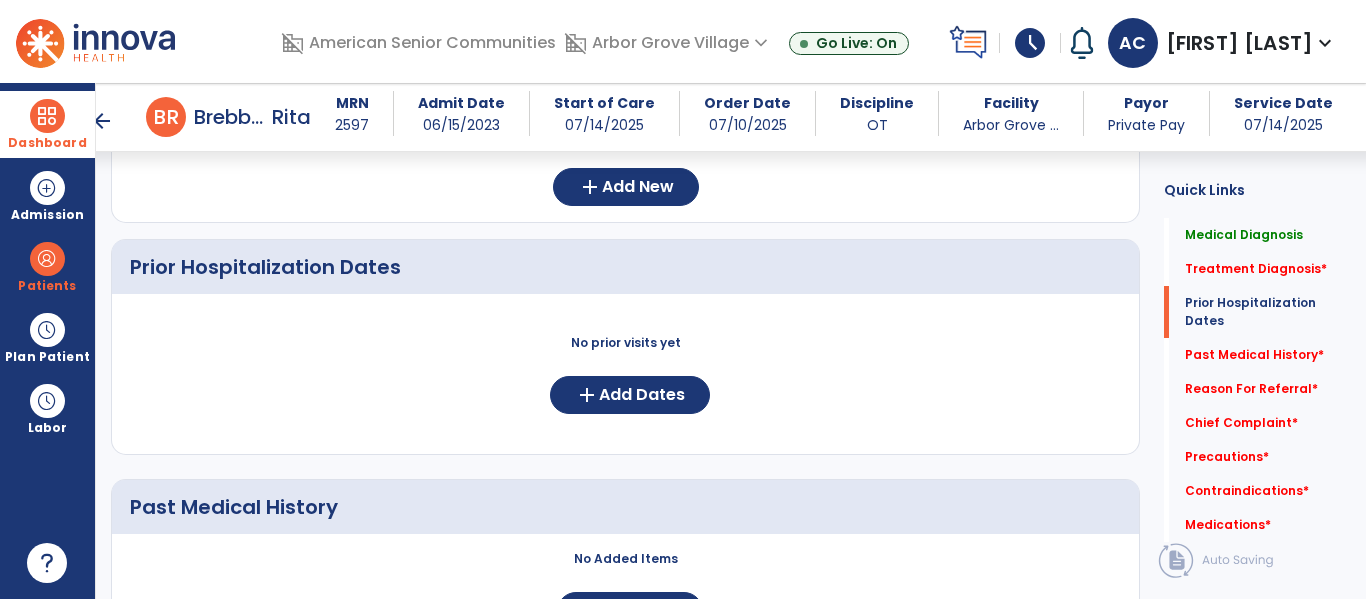 click on "No Treatment Diagnosis yet  add  Add New" 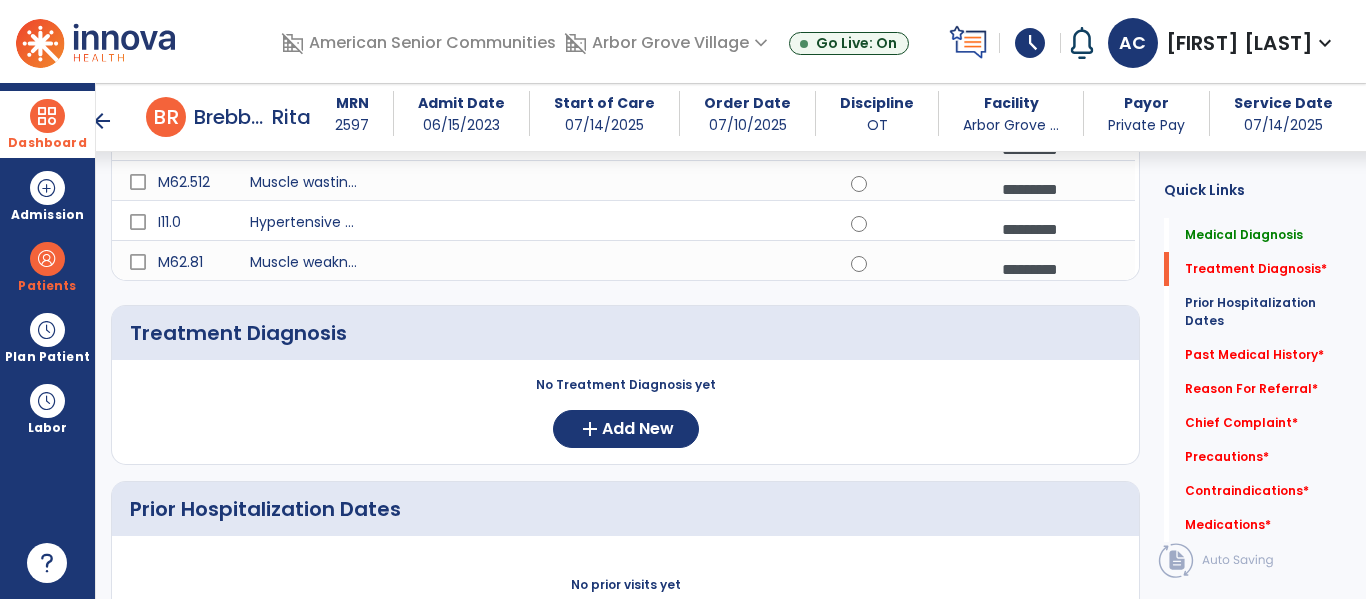 scroll, scrollTop: 357, scrollLeft: 0, axis: vertical 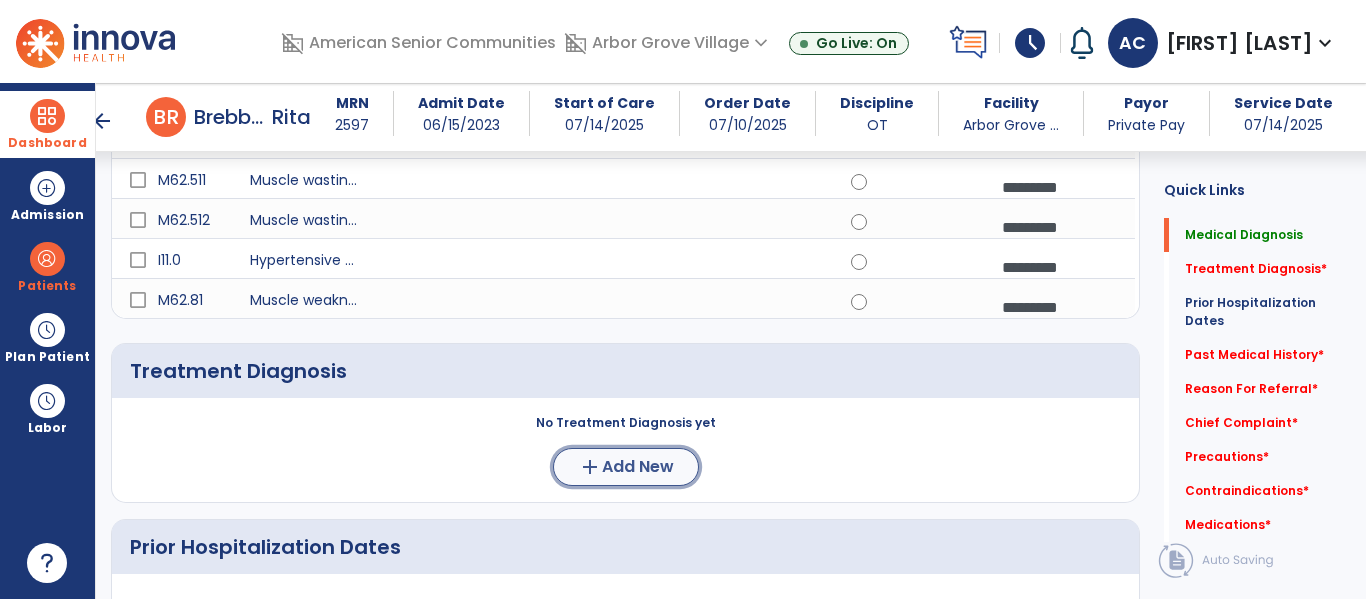 click on "Add New" 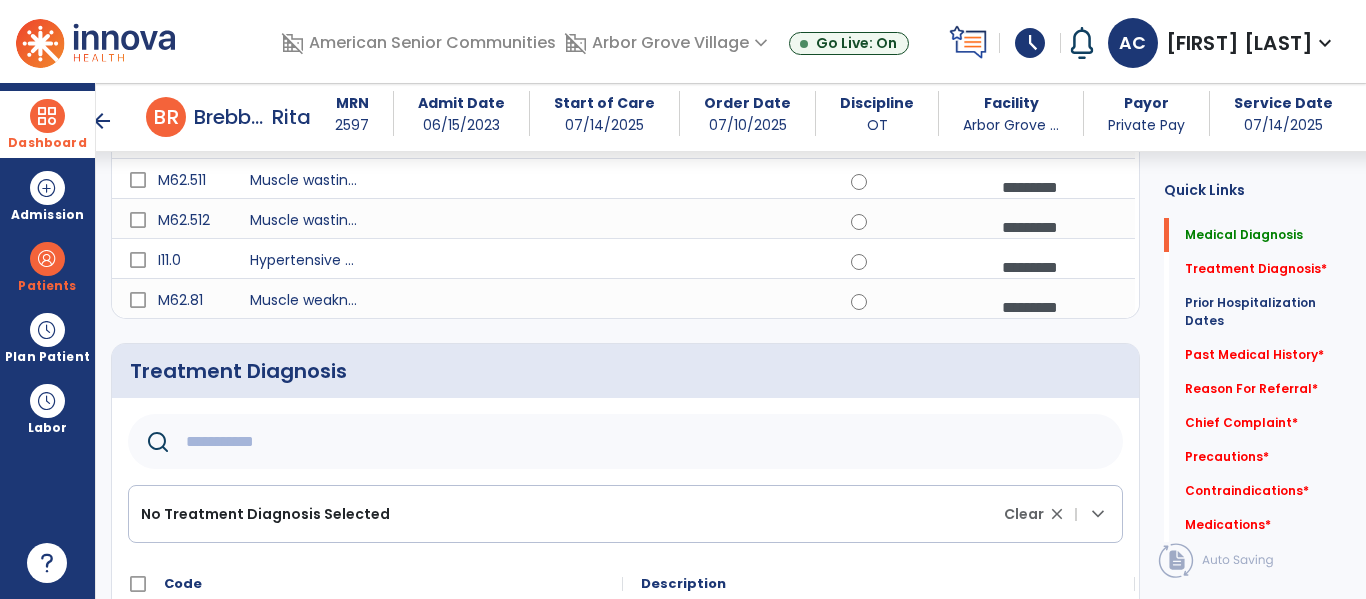click 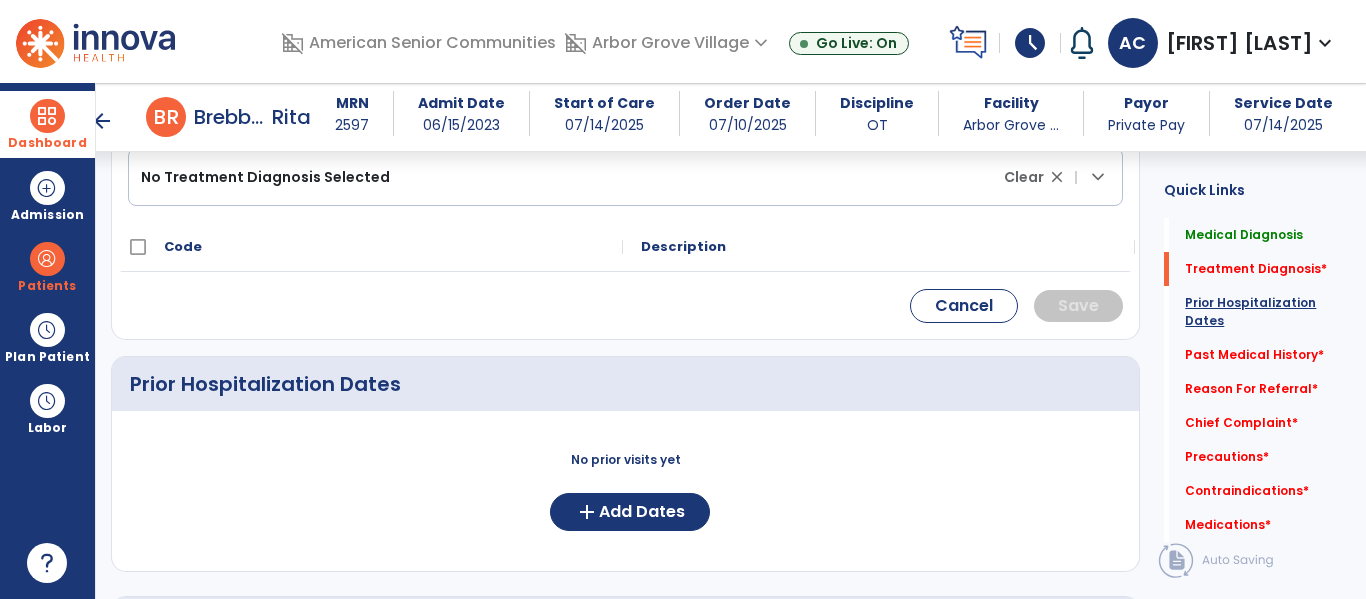 scroll, scrollTop: 700, scrollLeft: 0, axis: vertical 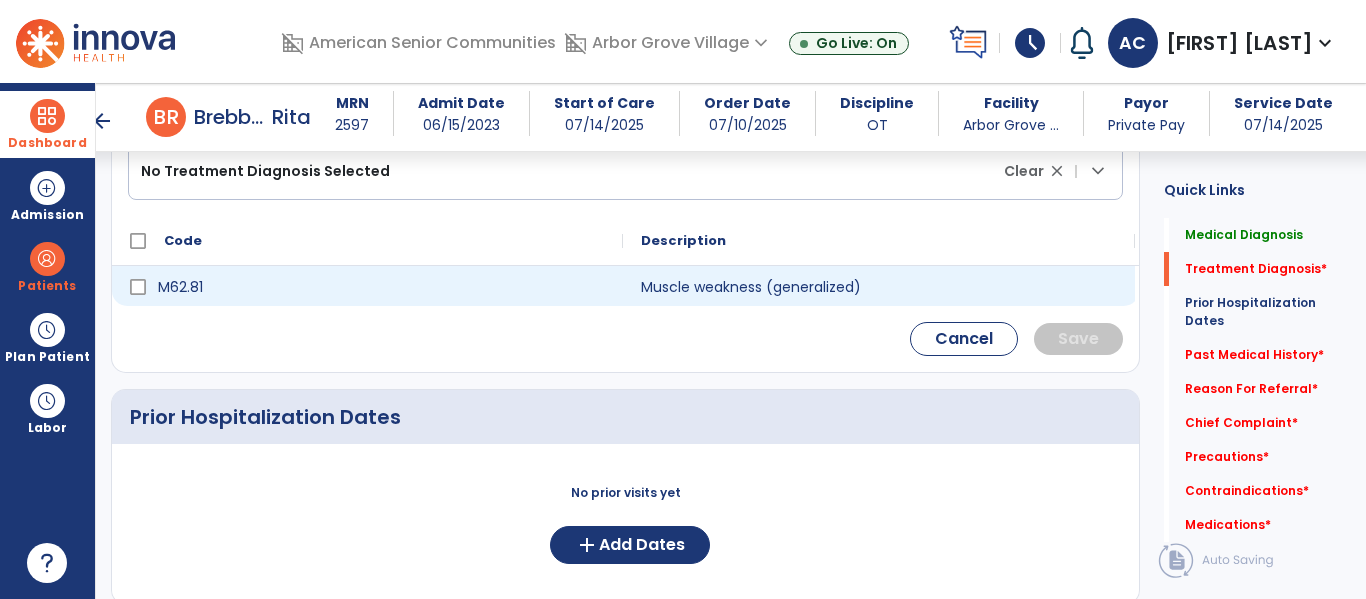 type on "******" 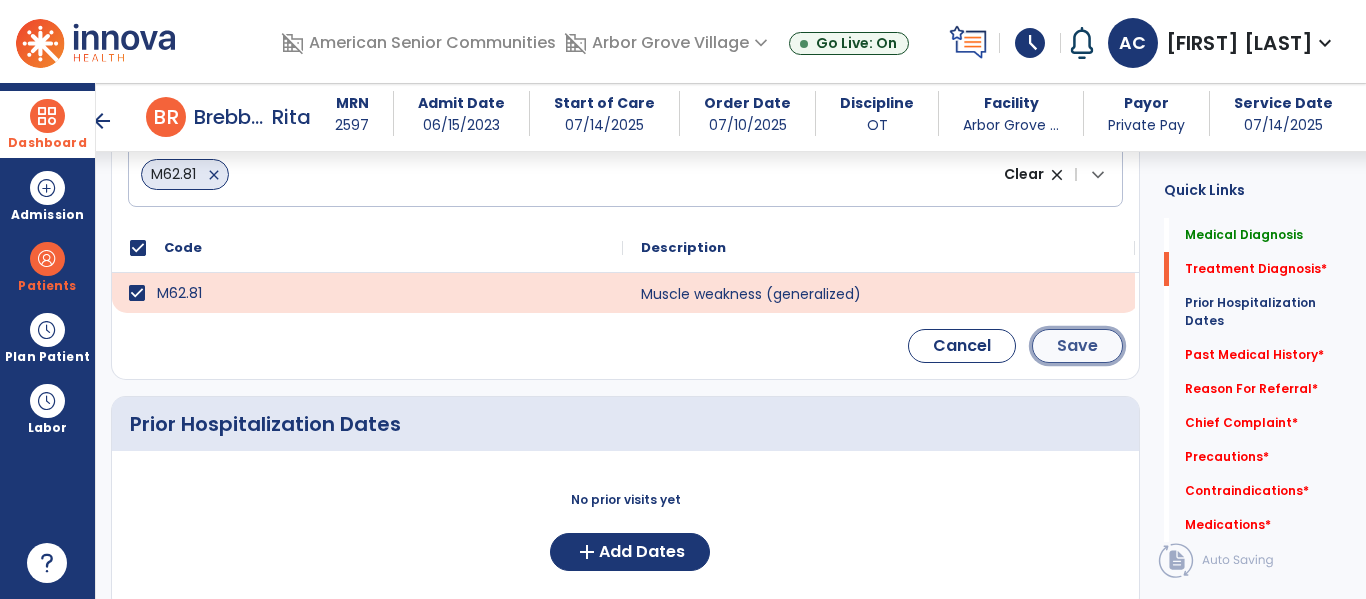 click on "Save" 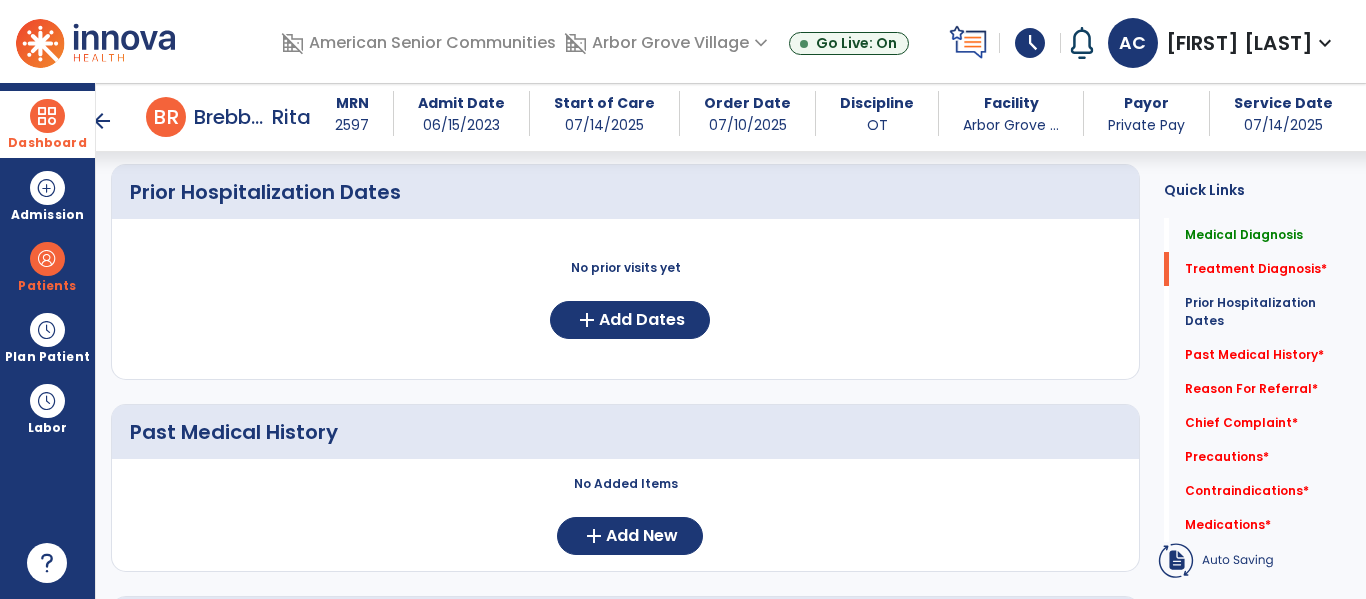scroll, scrollTop: 534, scrollLeft: 0, axis: vertical 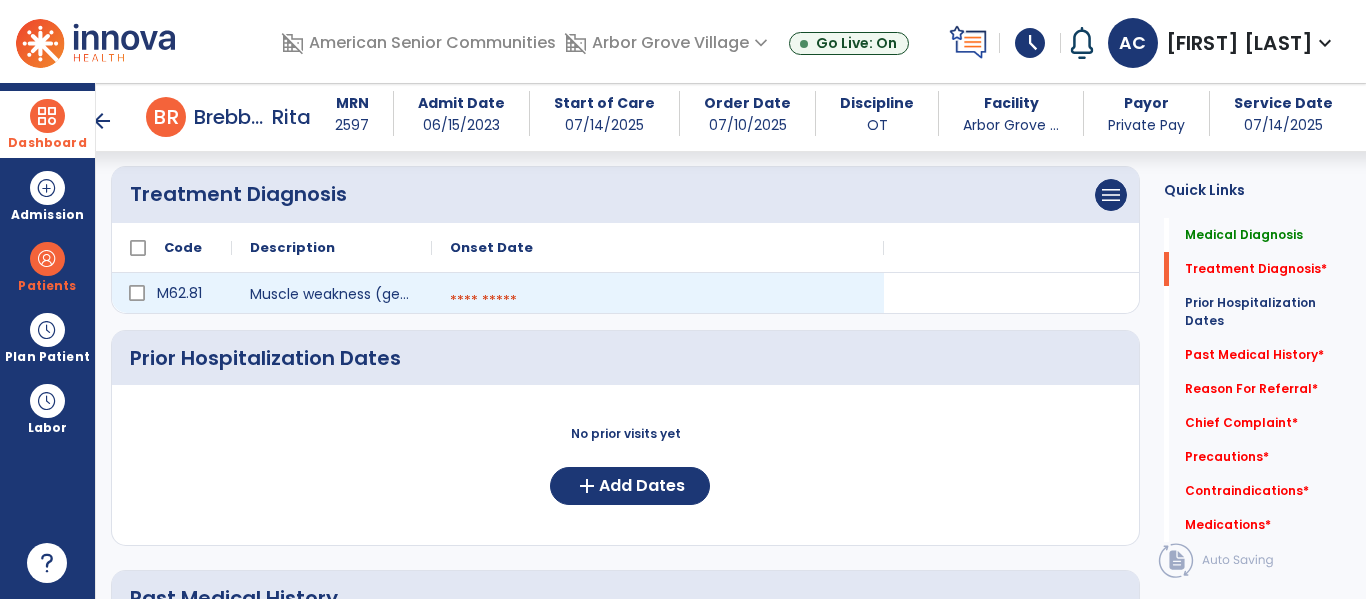click at bounding box center [658, 301] 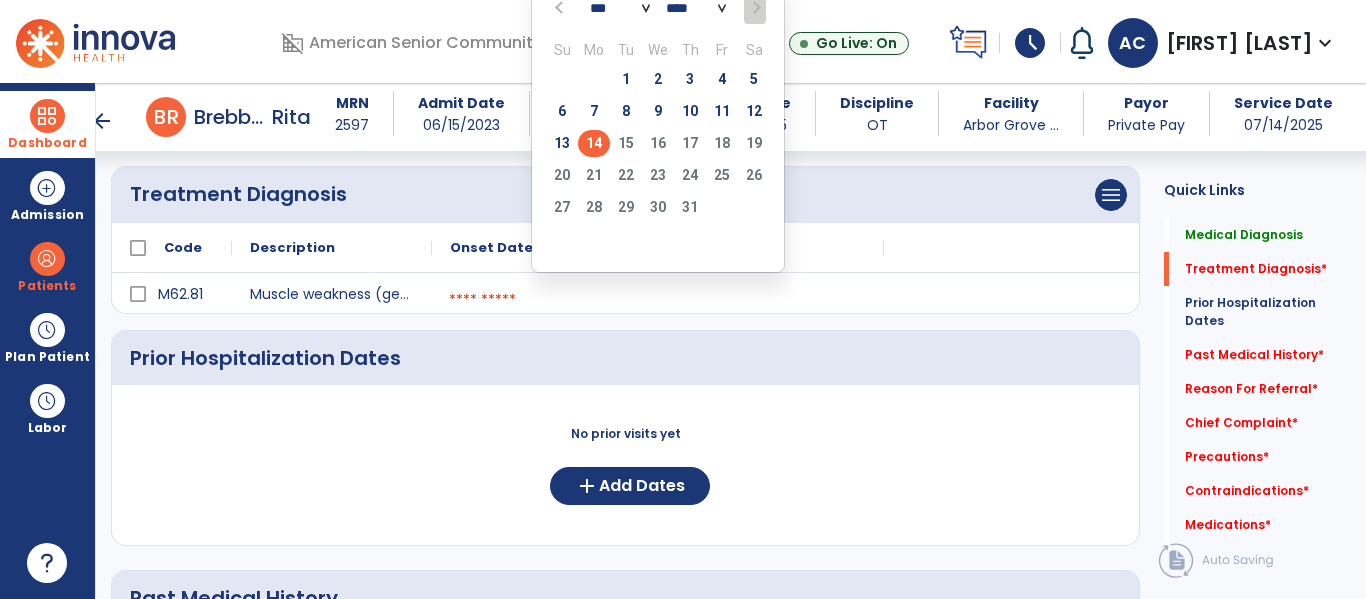 click on "14" 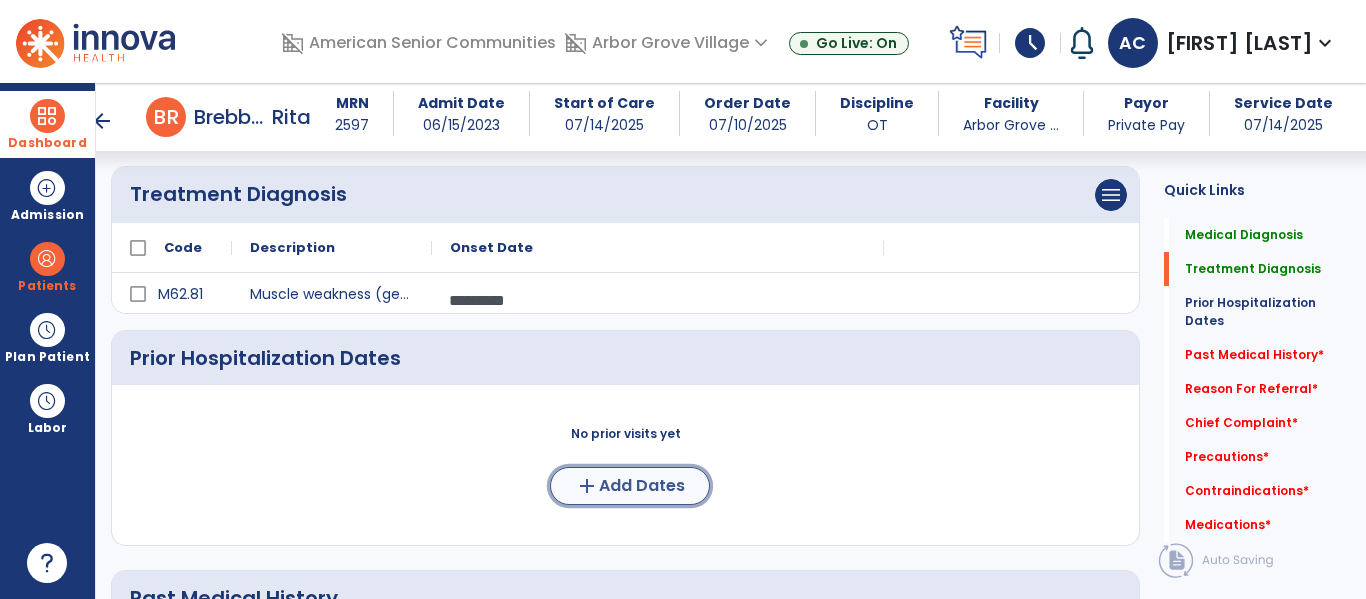 click on "add" 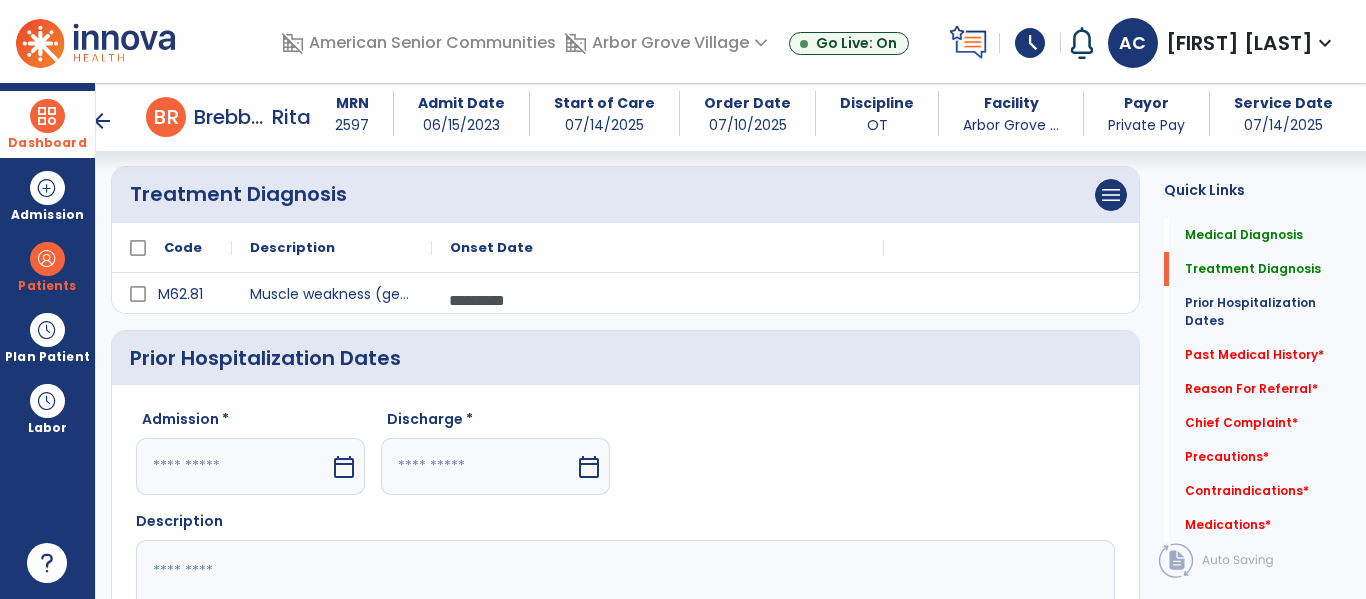 click on "calendar_today" at bounding box center [344, 467] 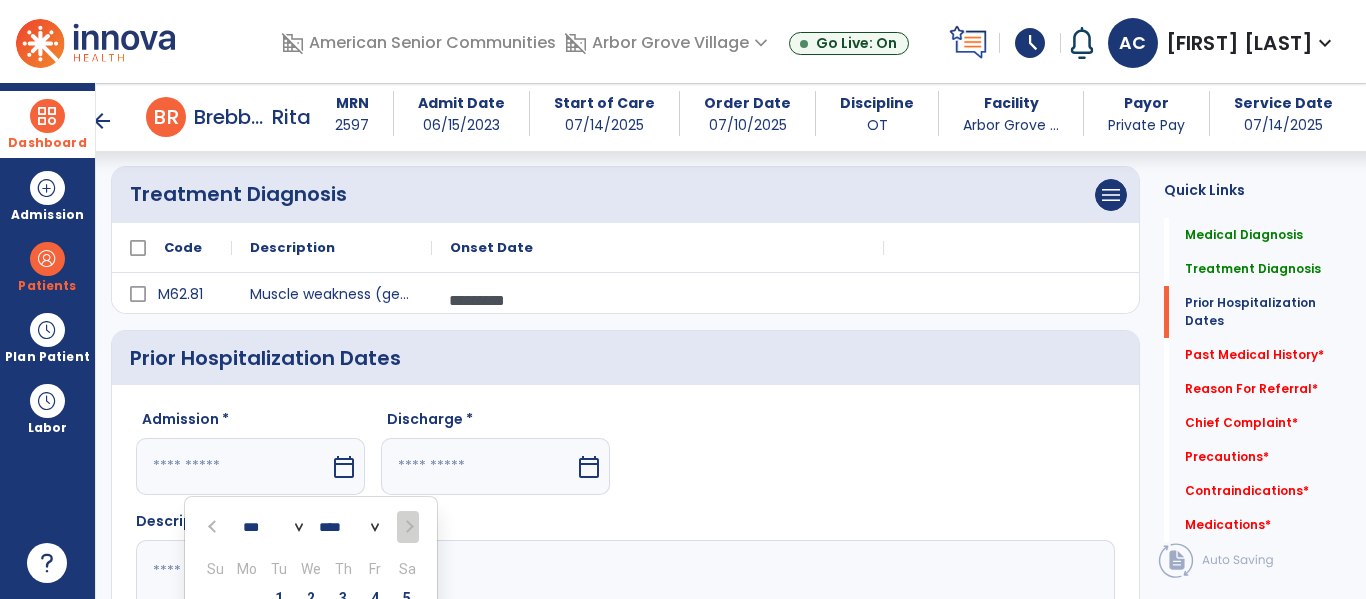 scroll, scrollTop: 859, scrollLeft: 0, axis: vertical 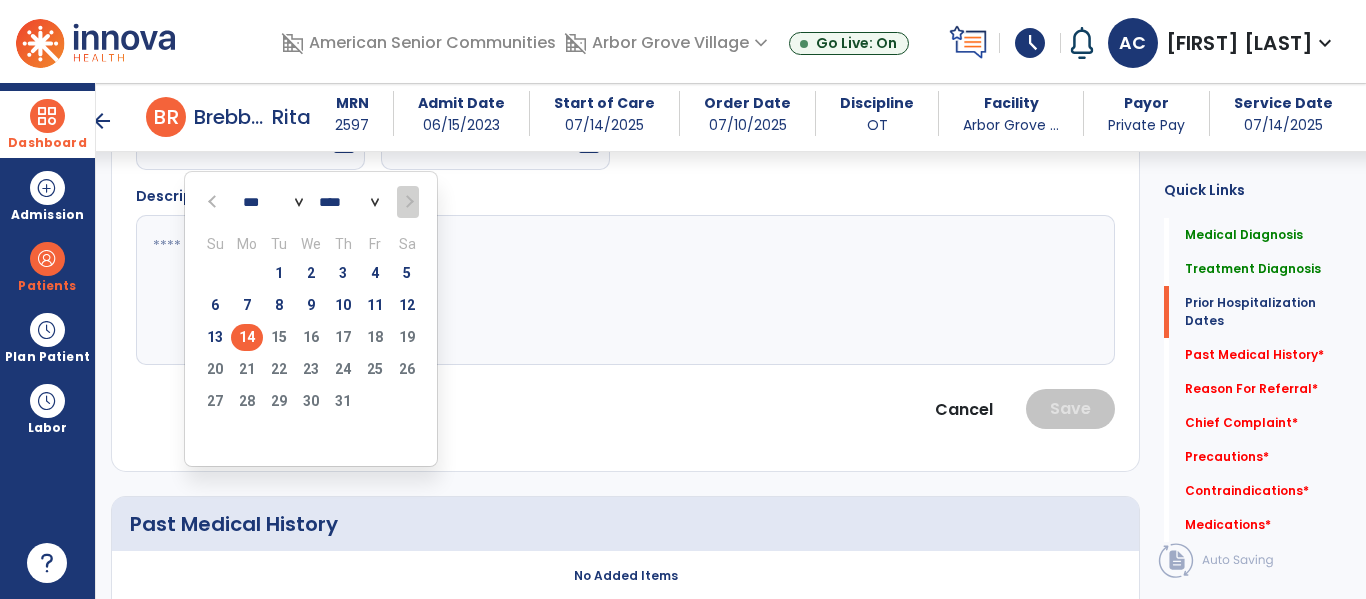 click at bounding box center [214, 202] 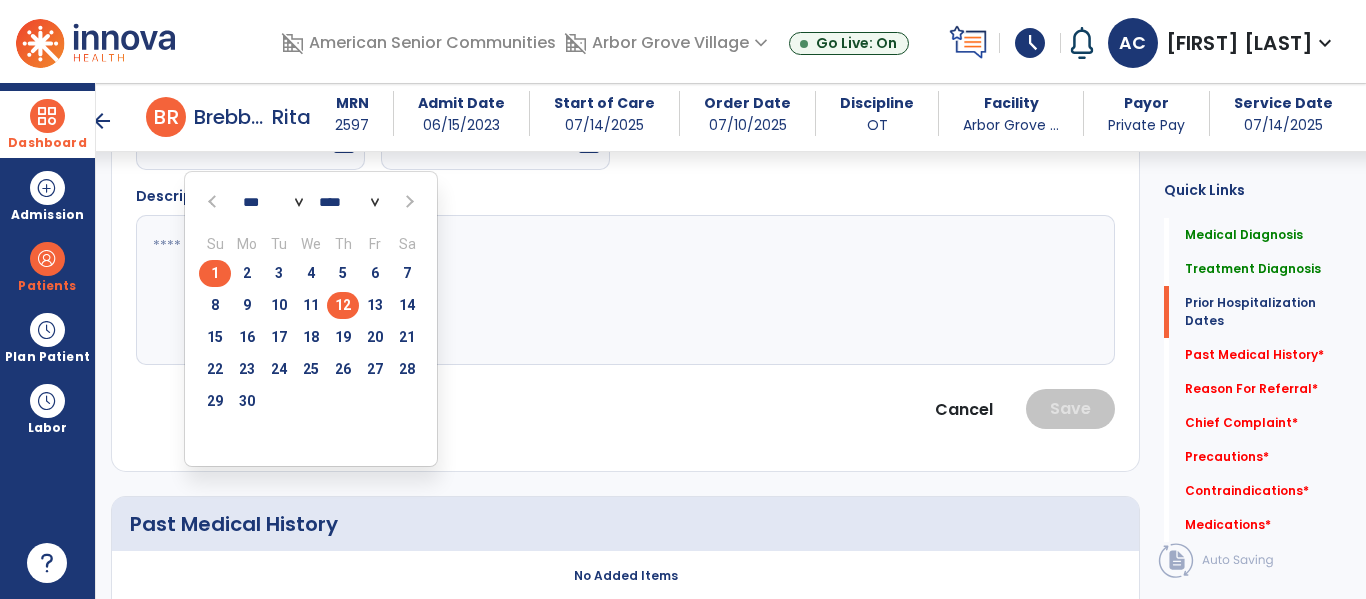click on "12" at bounding box center (343, 305) 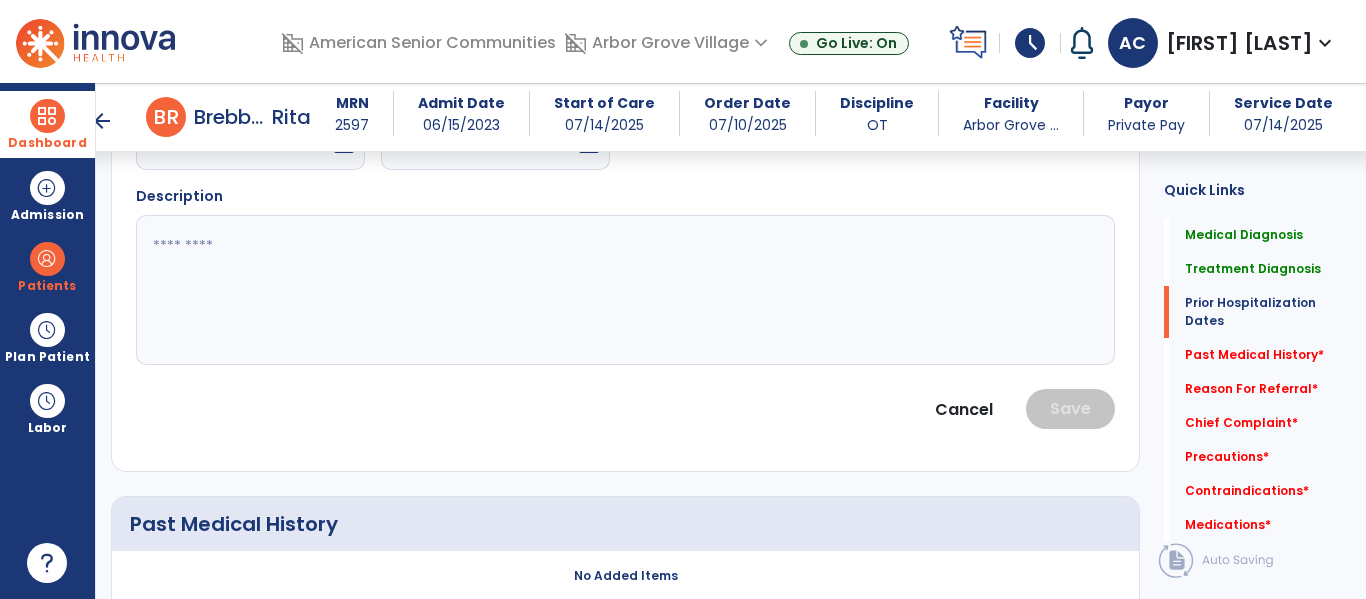 click on "Description" 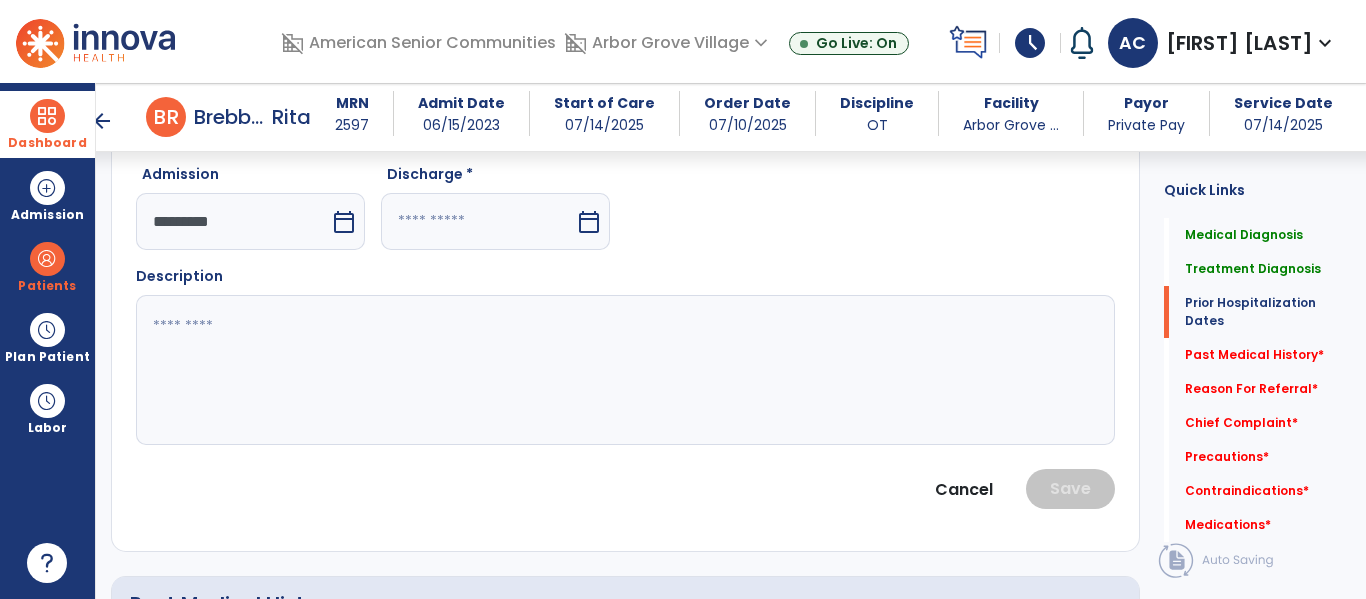 scroll, scrollTop: 739, scrollLeft: 0, axis: vertical 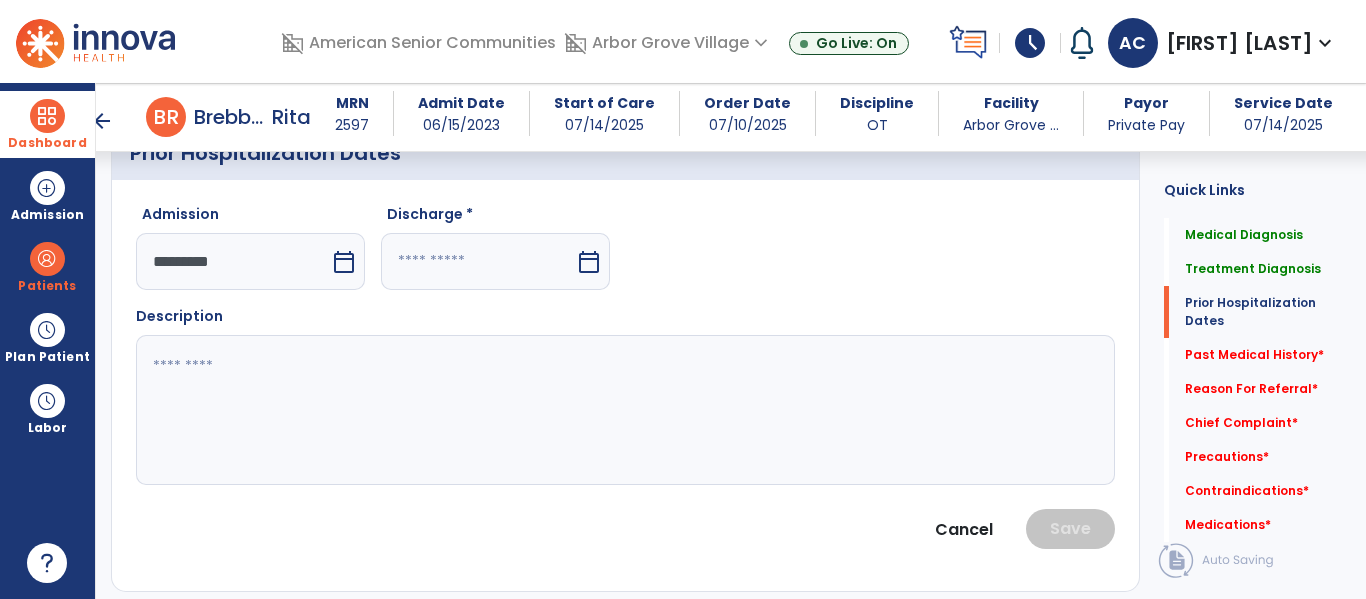 click on "calendar_today" at bounding box center [589, 262] 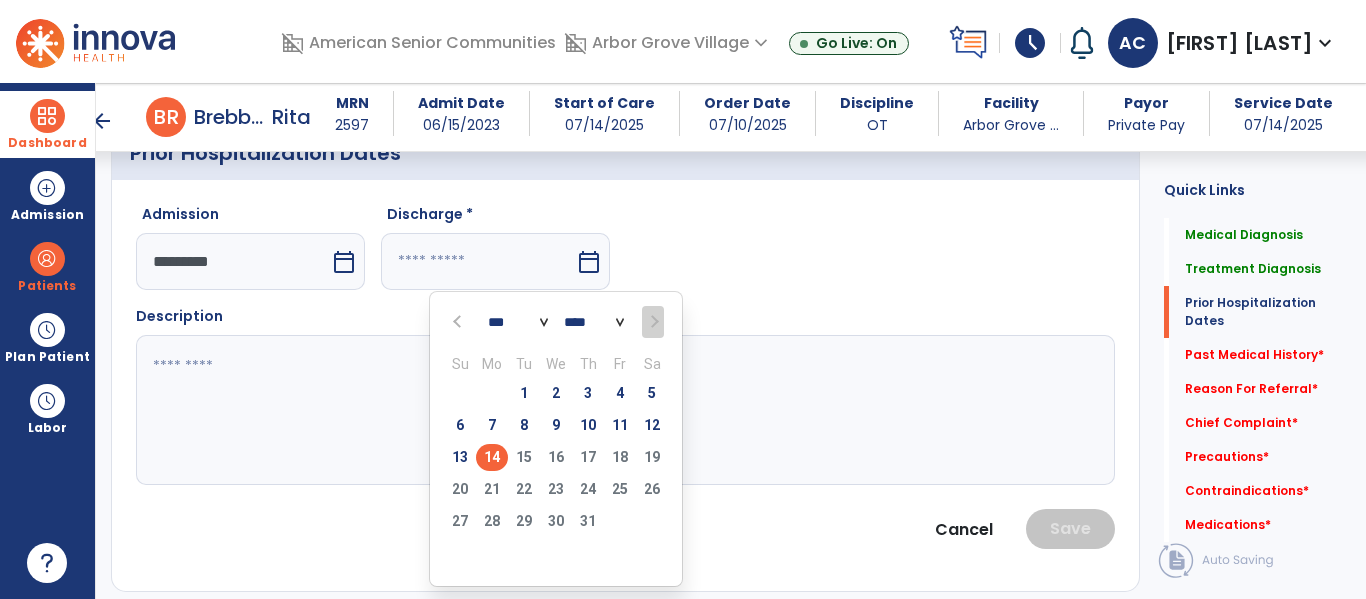 click at bounding box center (459, 322) 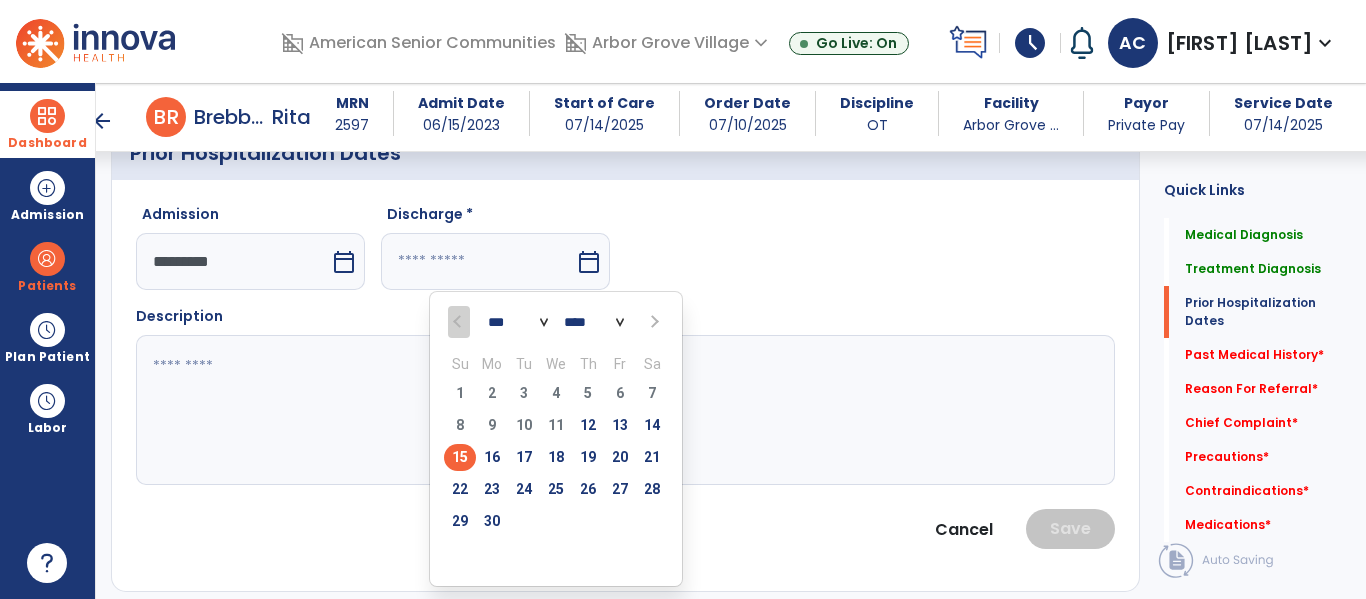 click on "15" at bounding box center [460, 457] 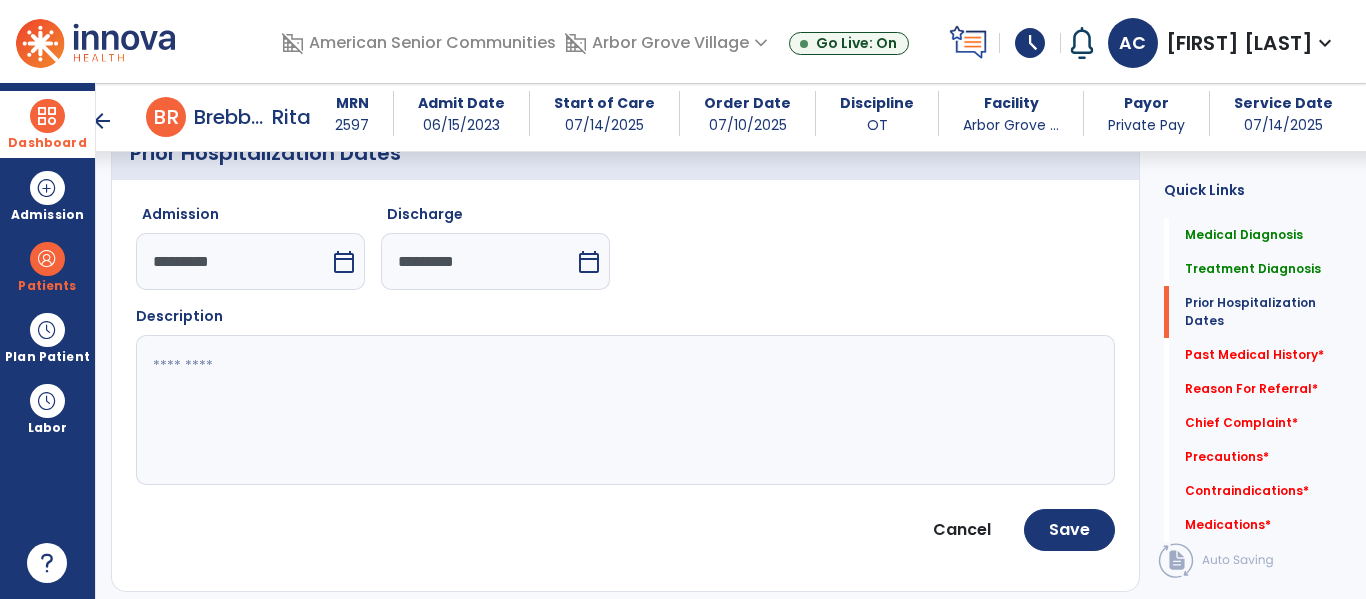 click 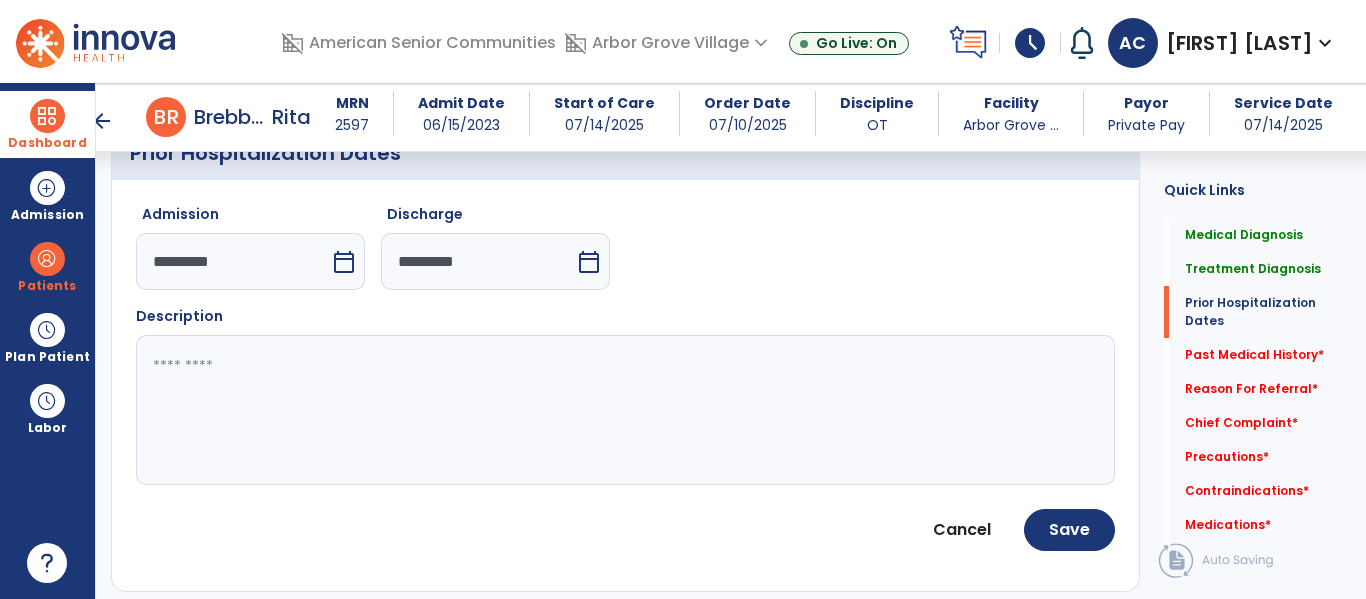 click 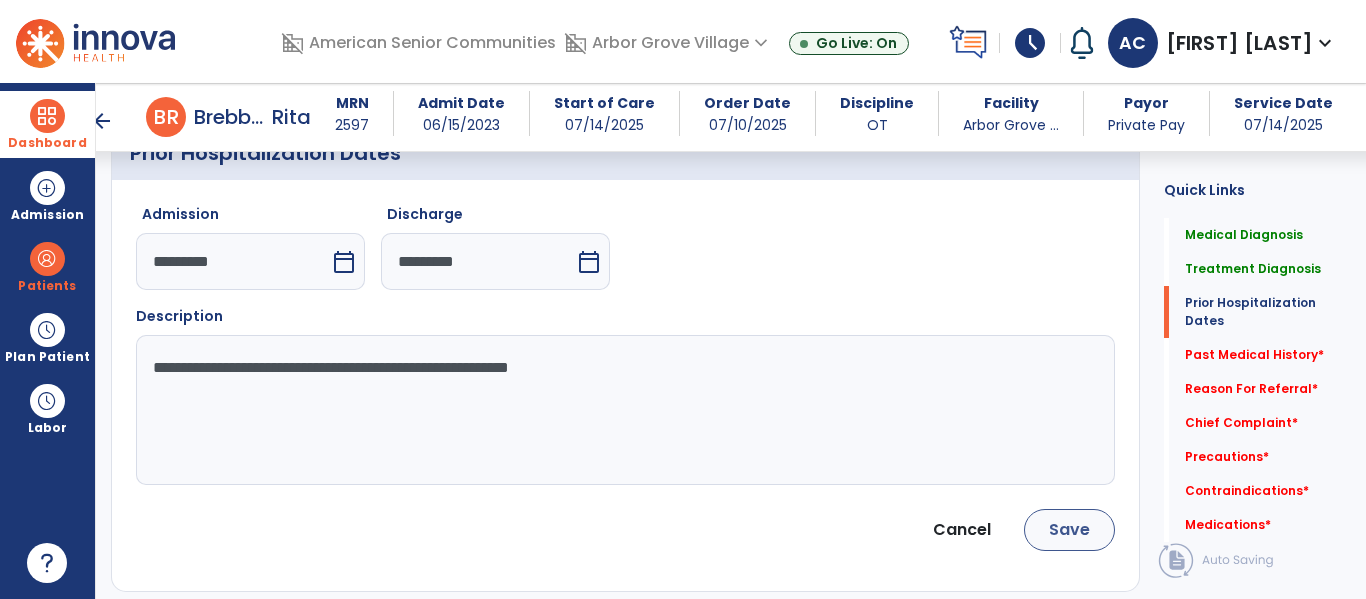 type on "**********" 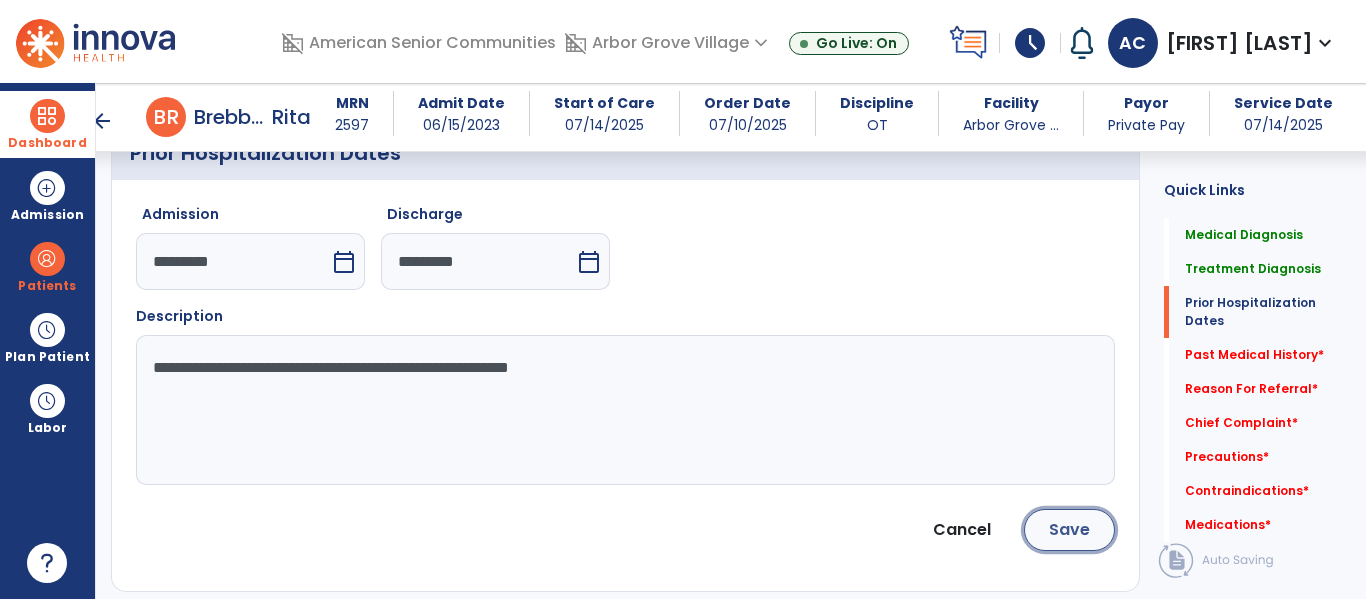 click on "Save" 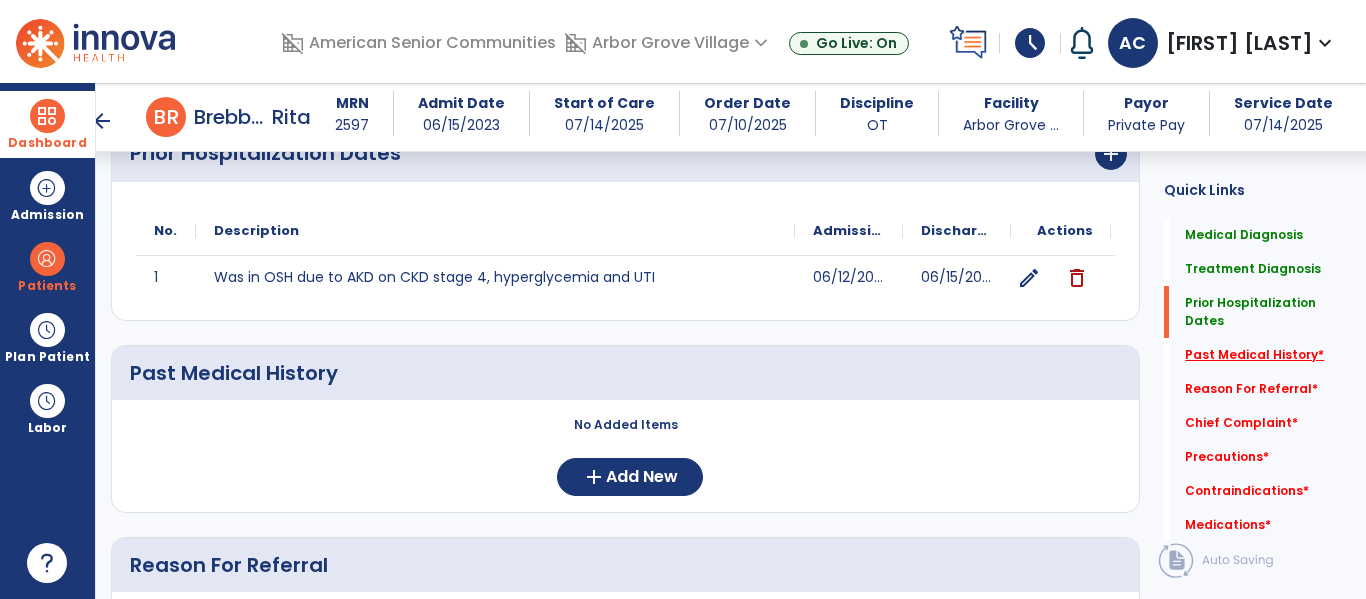 click on "Past Medical History   *" 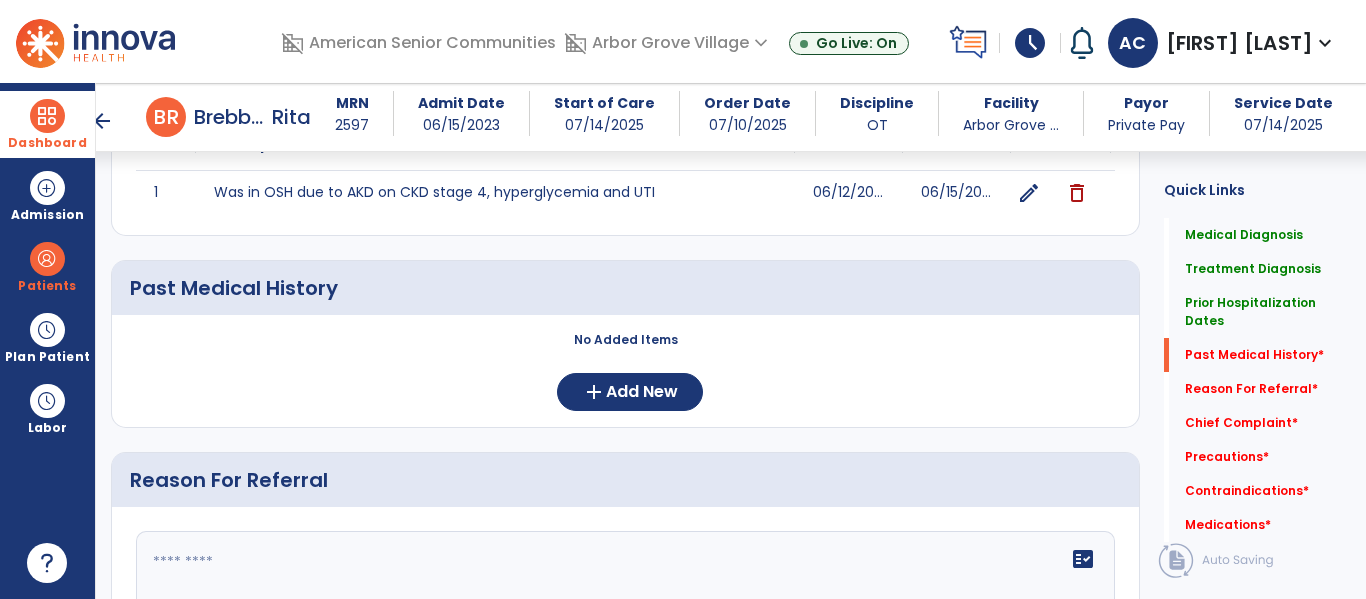 scroll, scrollTop: 828, scrollLeft: 0, axis: vertical 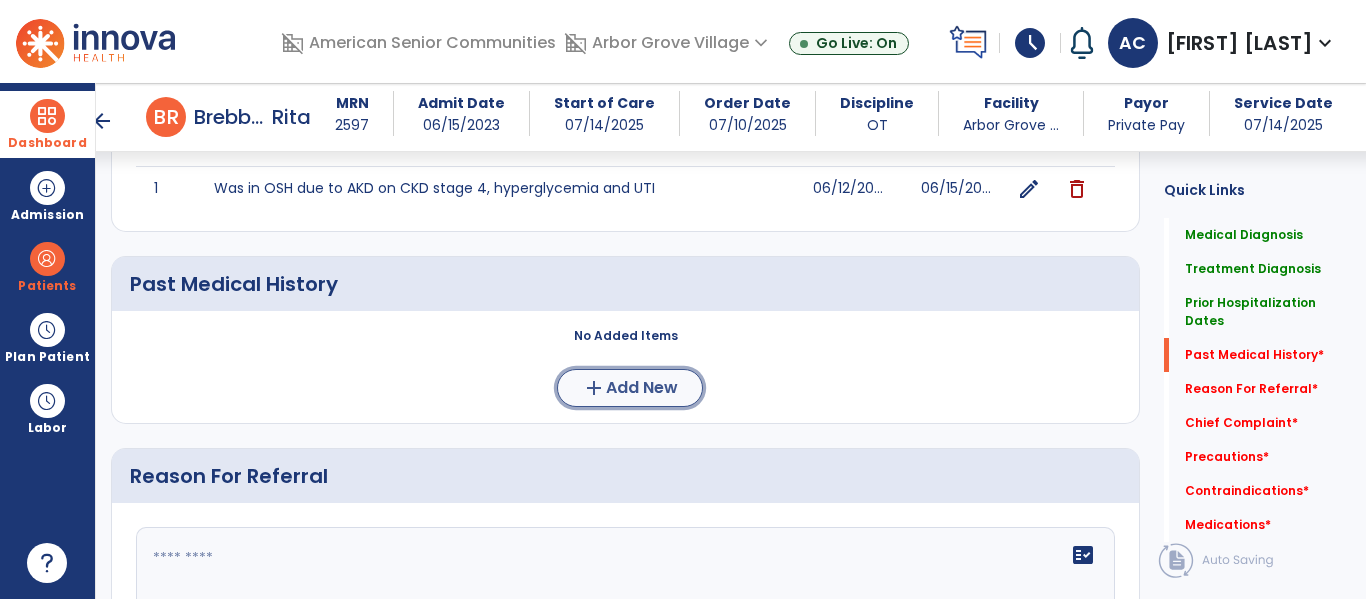 click on "add  Add New" 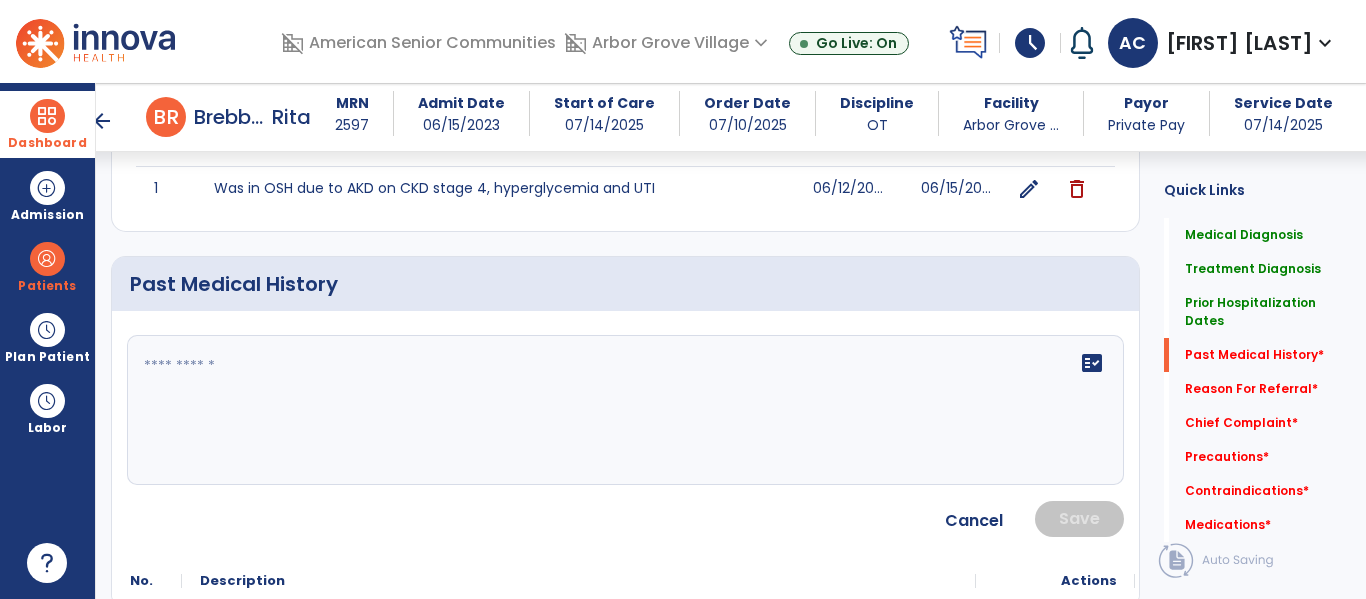 click 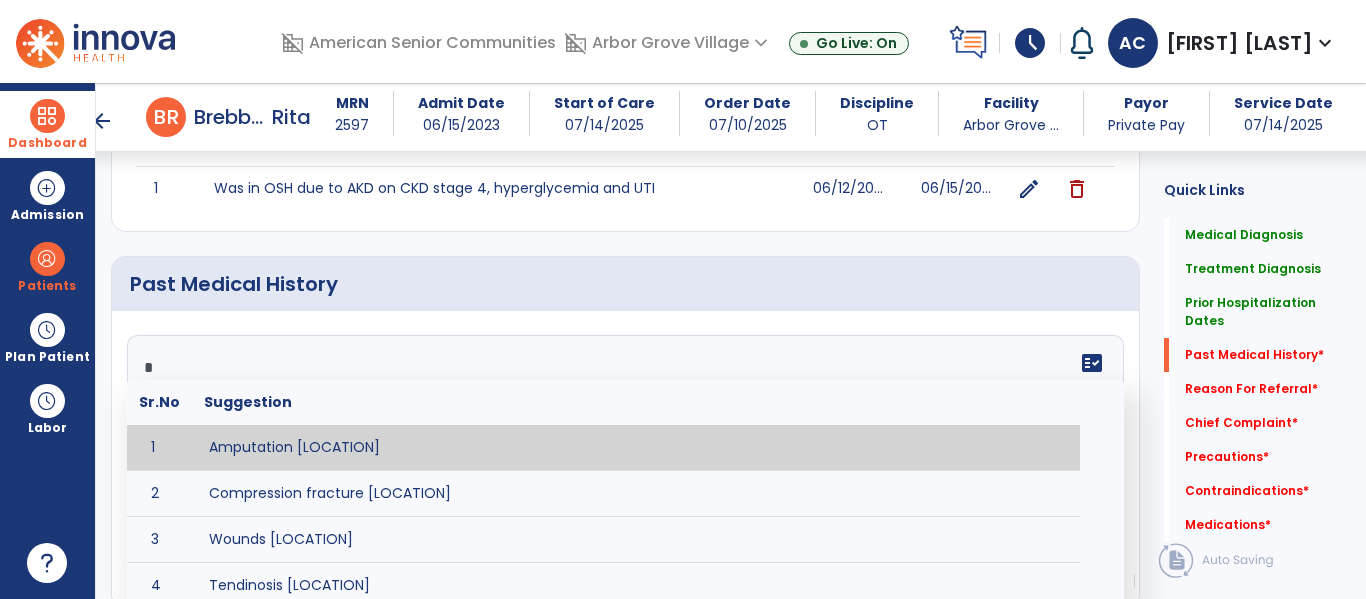 type on "*" 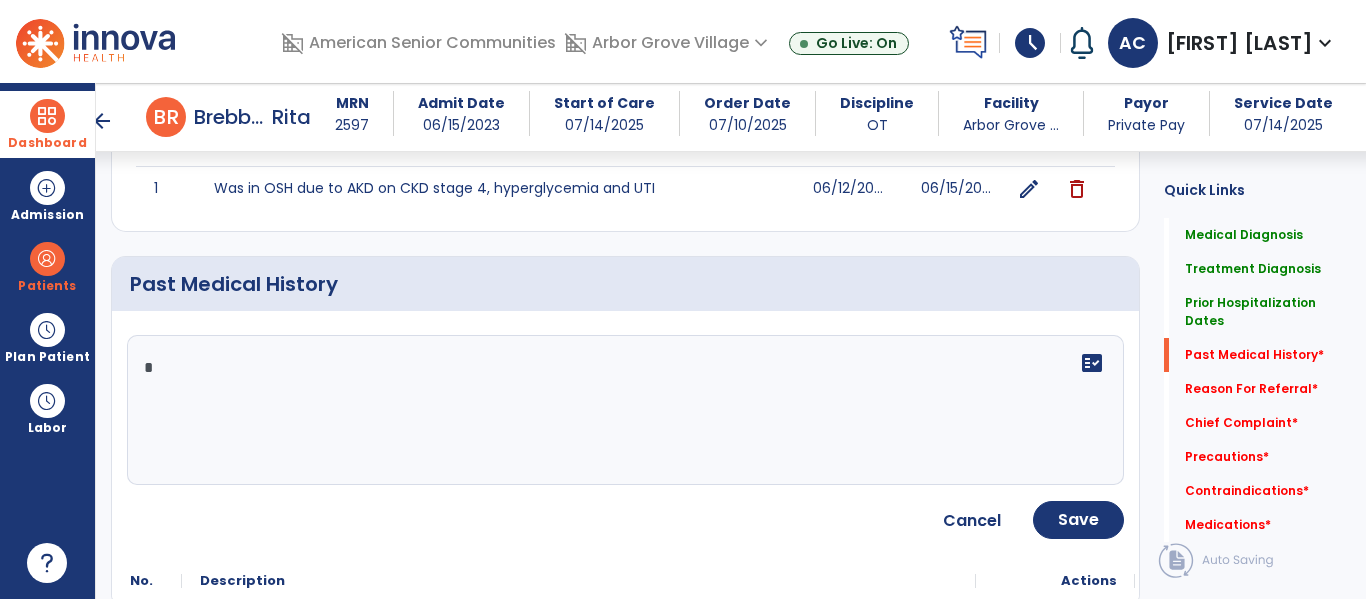 click on "*" 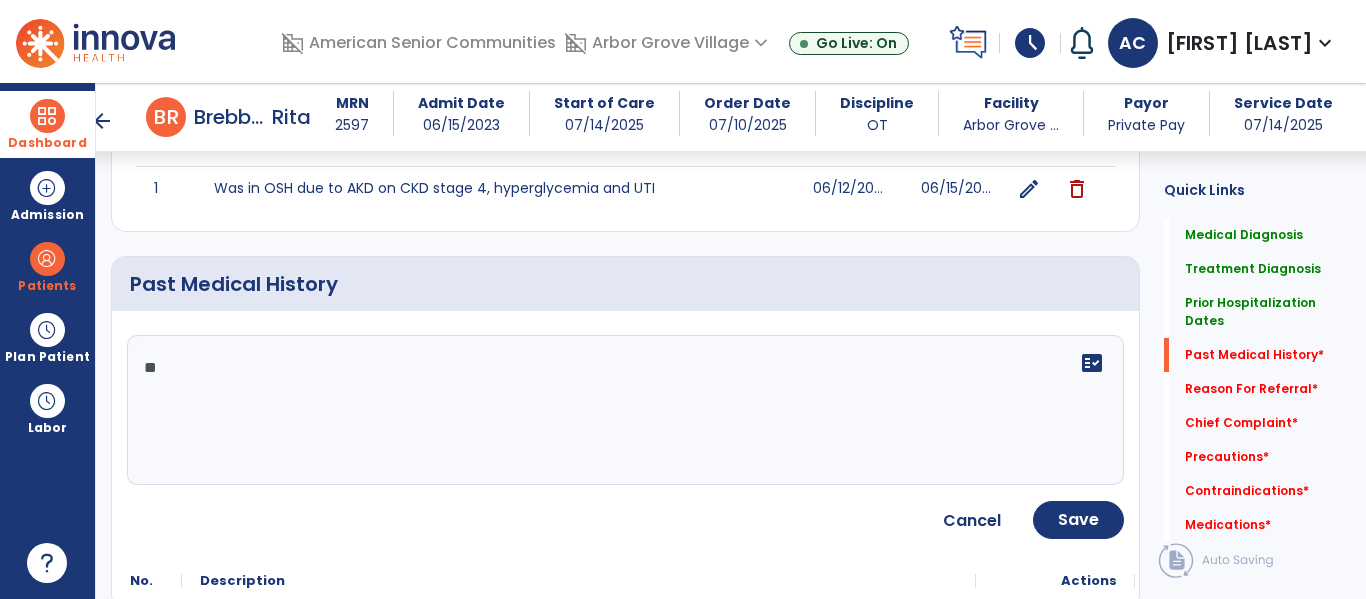 type on "*" 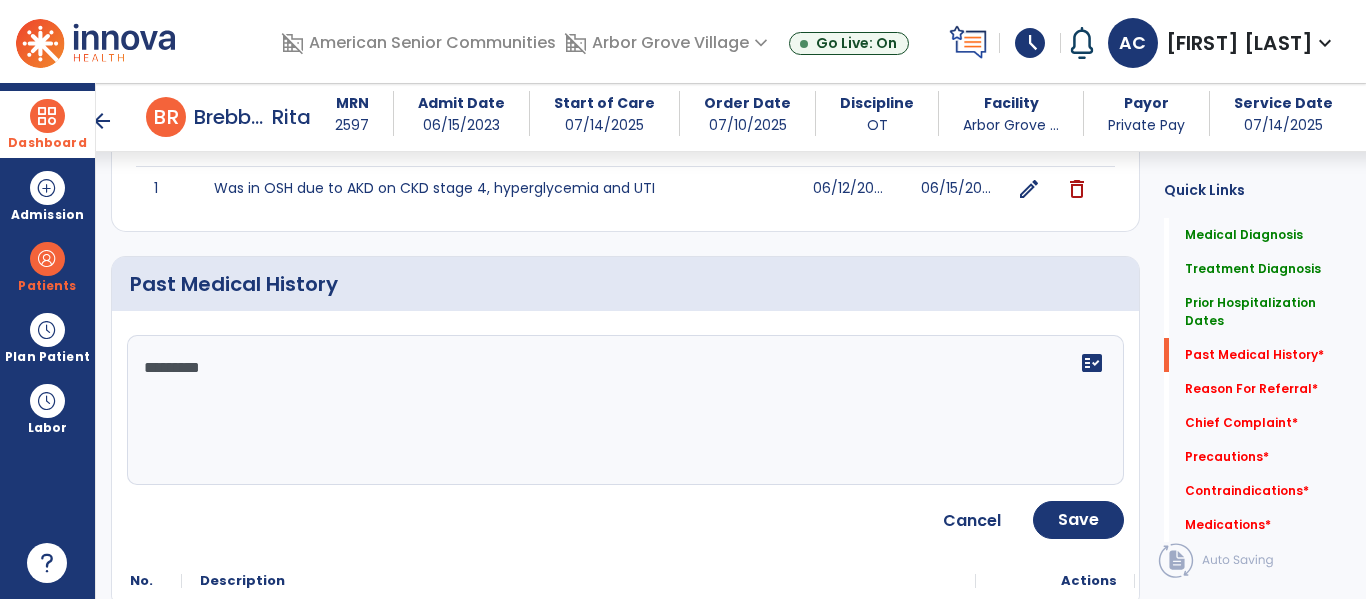 type on "**********" 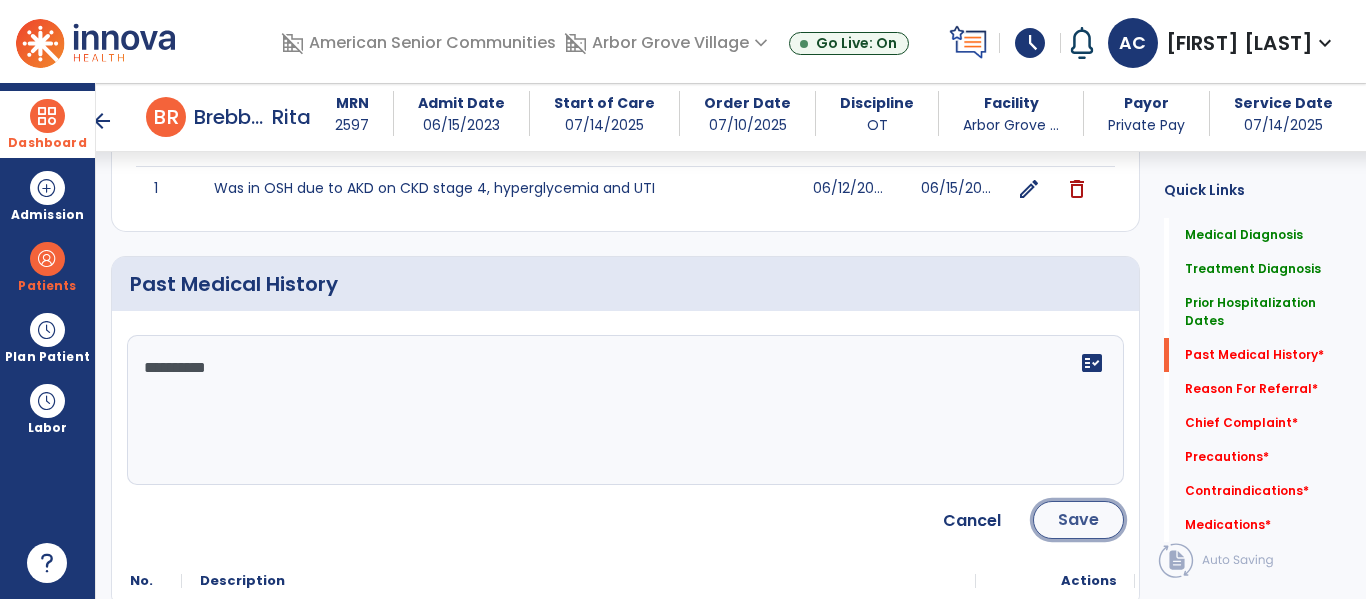 click on "Save" 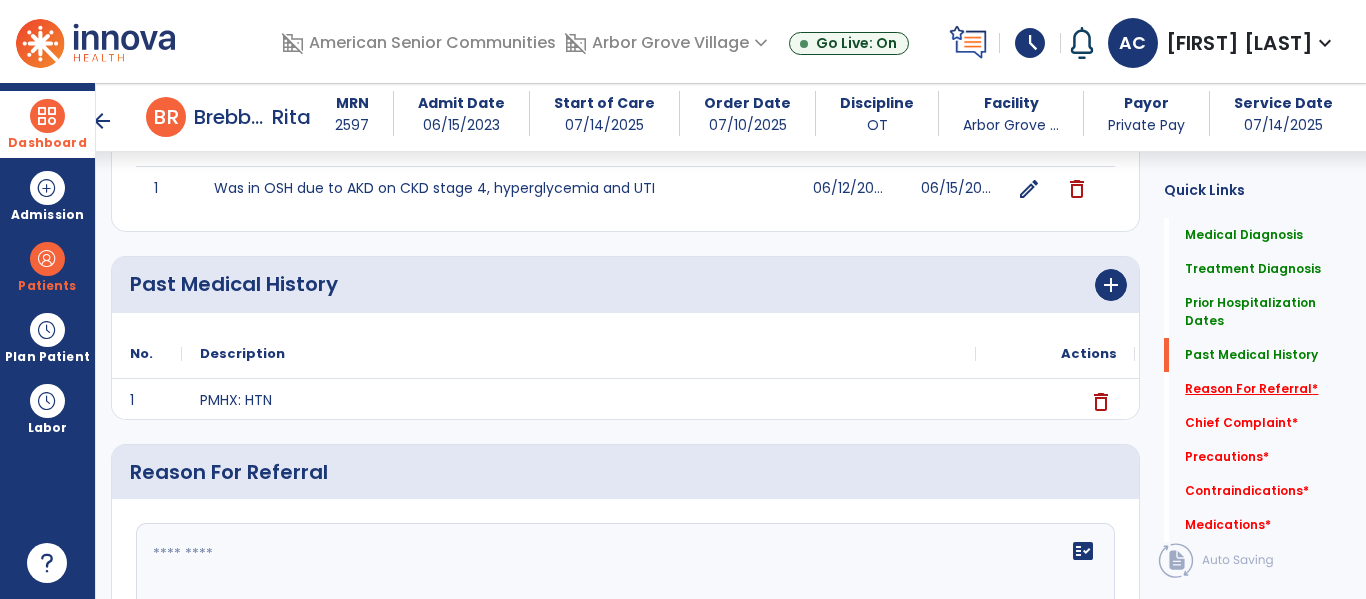 click on "Reason For Referral   *" 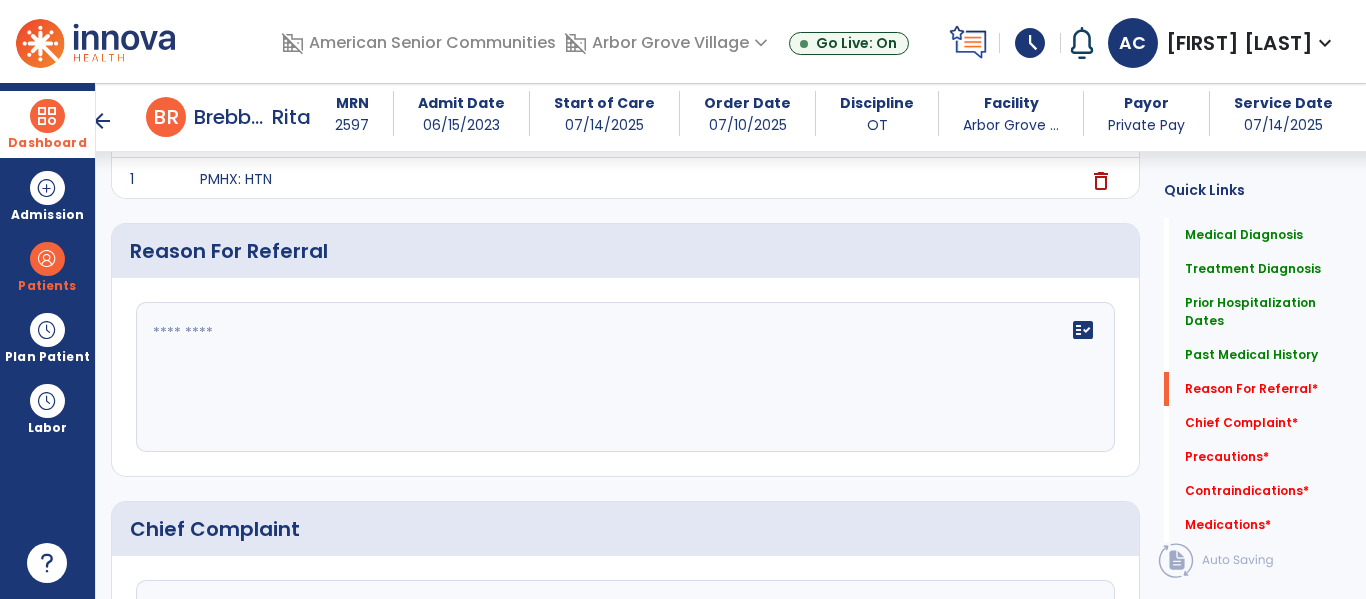 scroll, scrollTop: 1059, scrollLeft: 0, axis: vertical 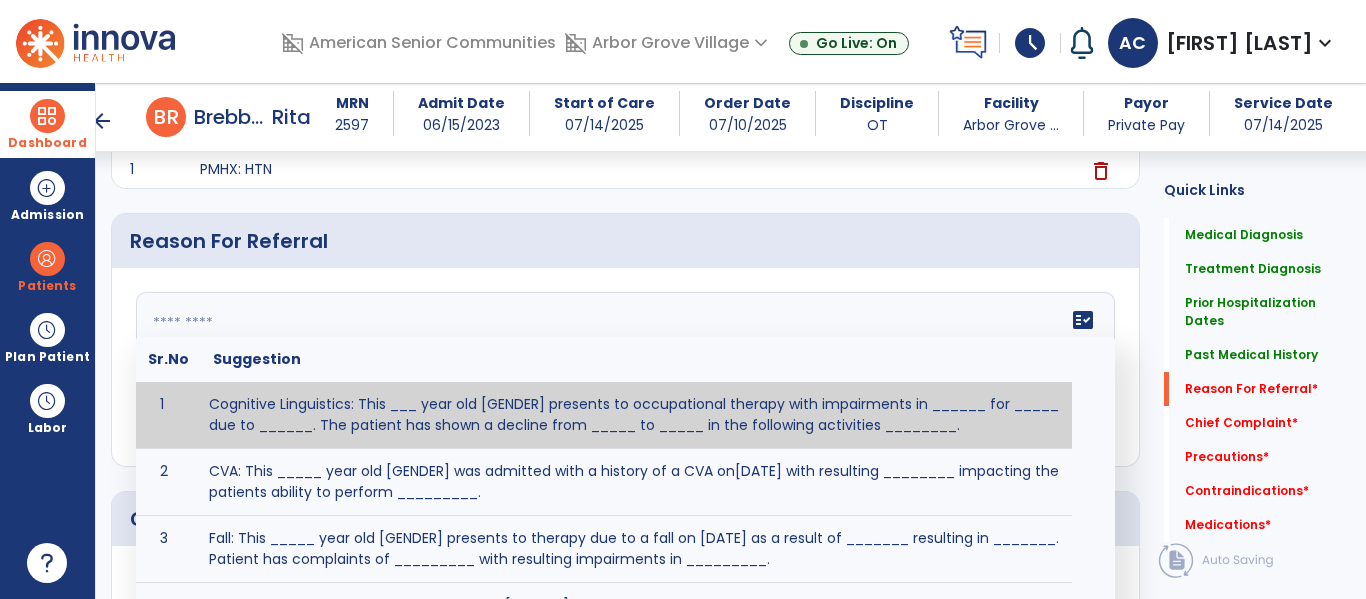 click on "fact_check  Sr.No Suggestion 1 Cognitive Linguistics: This ___ year old [GENDER] presents to occupational therapy with impairments in ______ for _____ due to ______.  The patient has shown a decline from _____ to _____ in the following activities ________. 2 CVA: This _____ year old [GENDER] was admitted with a history of a CVA on[DATE] with resulting ________ impacting the patients ability to perform _________. 3 Fall: This _____ year old [GENDER] presents to therapy due to a fall on [DATE] as a result of _______ resulting in _______.  Patient has complaints of _________ with resulting impairments in _________. 4 5 Fall at Home: This _____ year old [GENDER] fell at home, resulting  in ________.  This has impacted this patient's _______.  As a result of these noted limitations in functional activities, this patient is unable to safely return to home.  This patient requires skilled therapy in order to improve safety and function. 6 7 8 9 10 11" 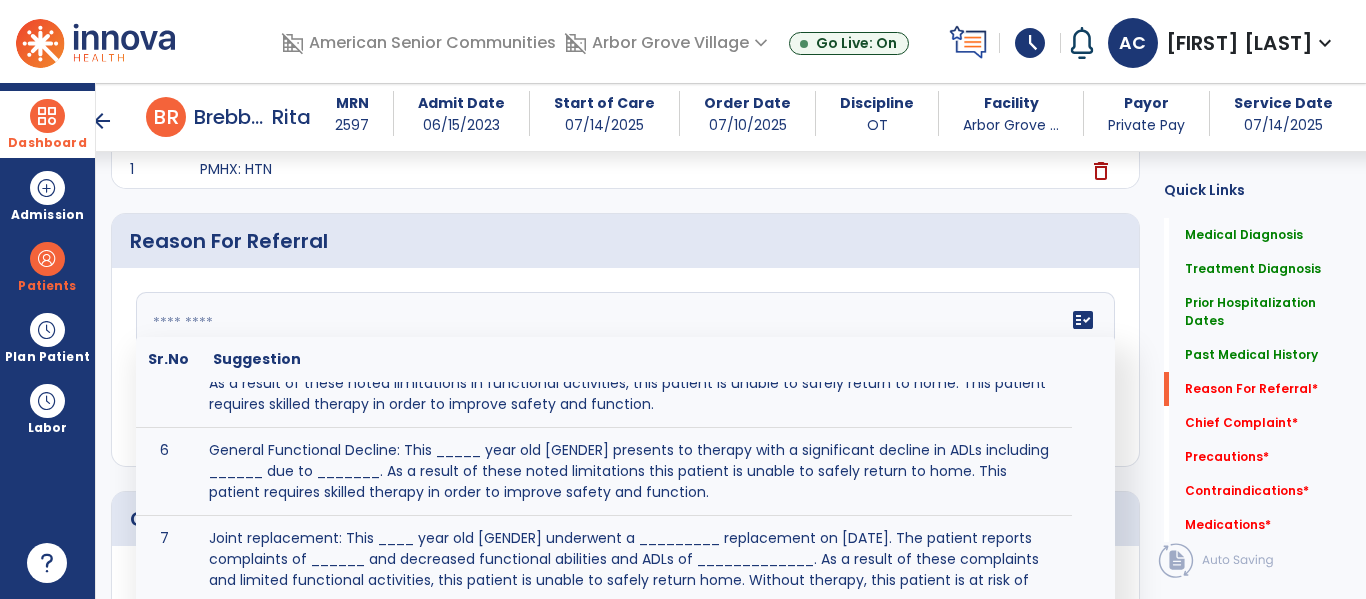 scroll, scrollTop: 371, scrollLeft: 0, axis: vertical 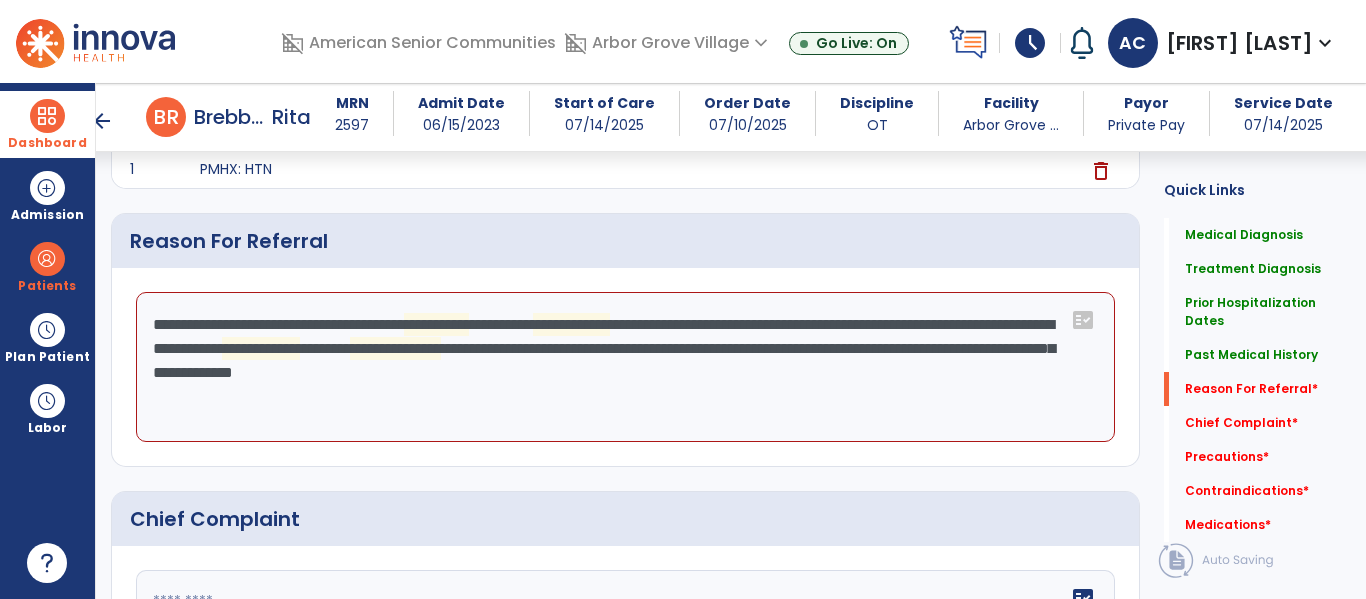 click on "**********" 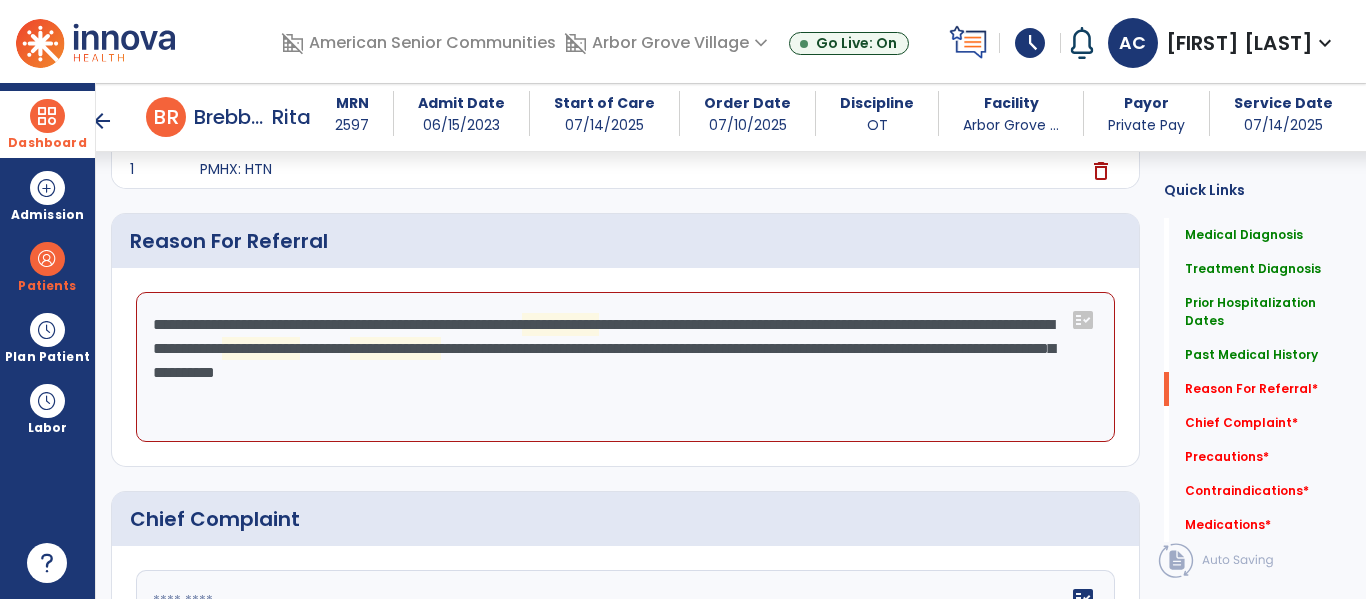 click on "**********" 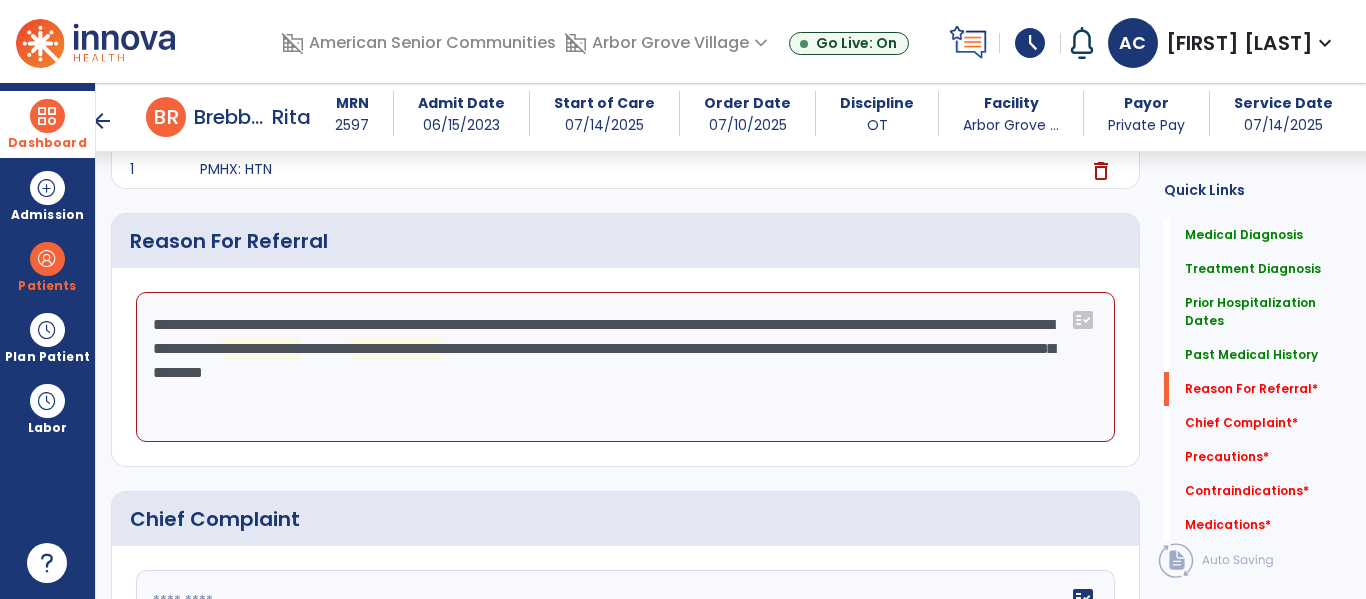 click on "**********" 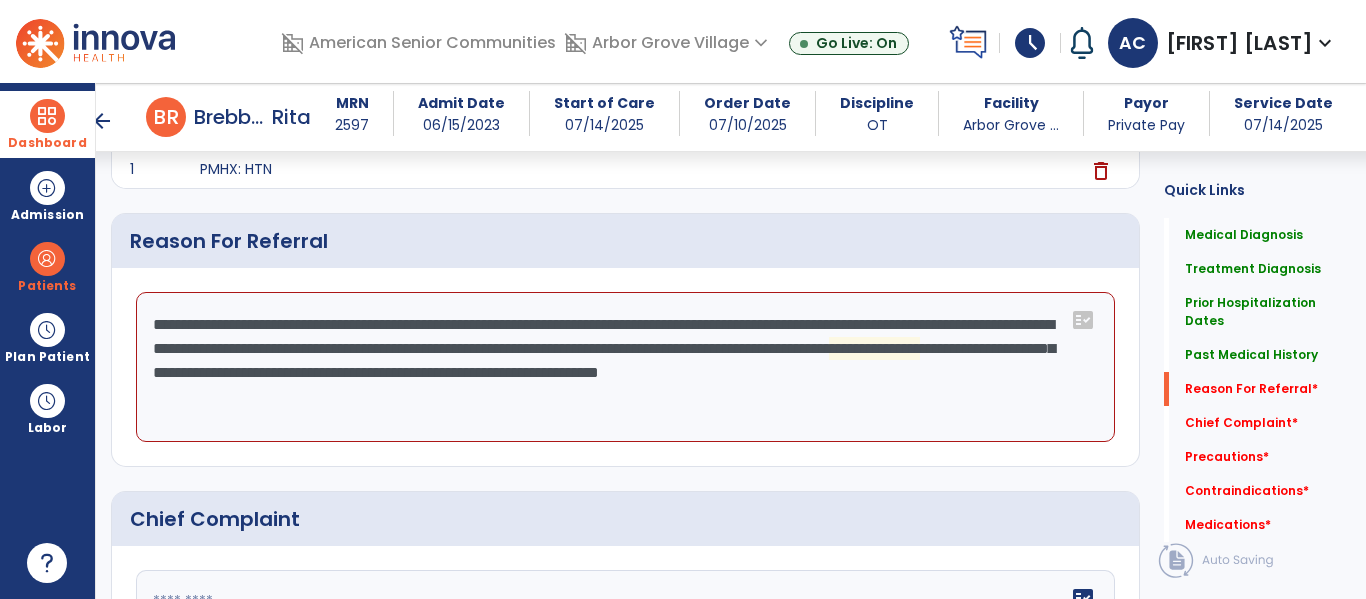 click on "**********" 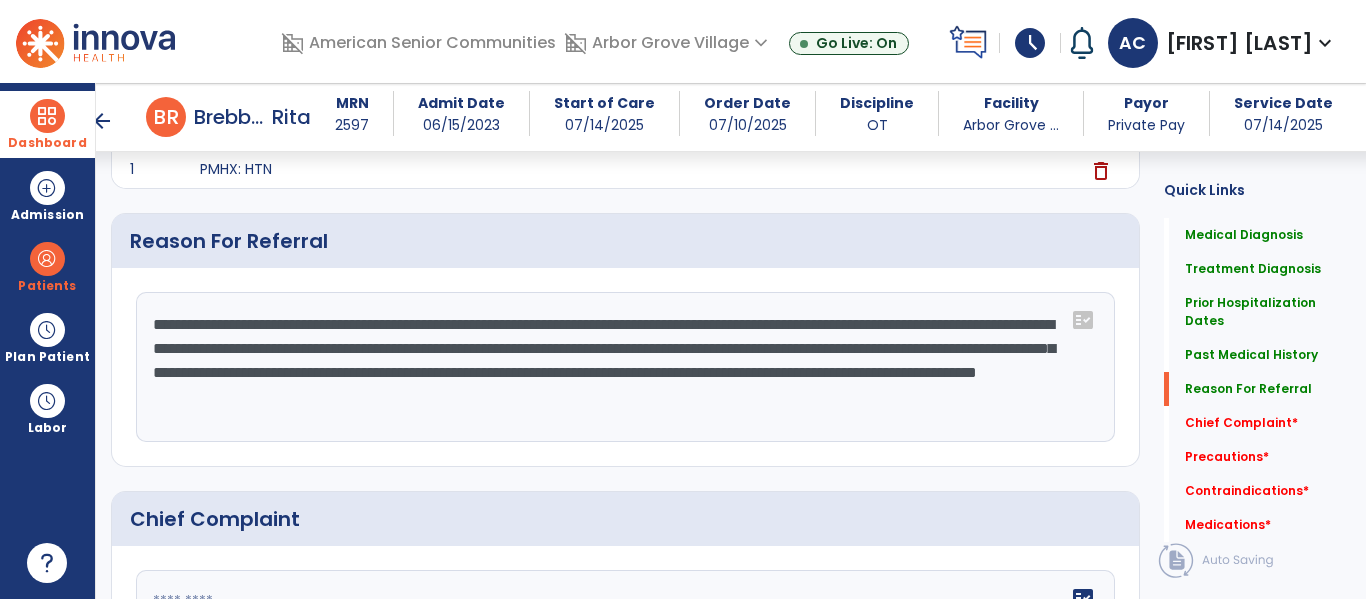 click on "**********" 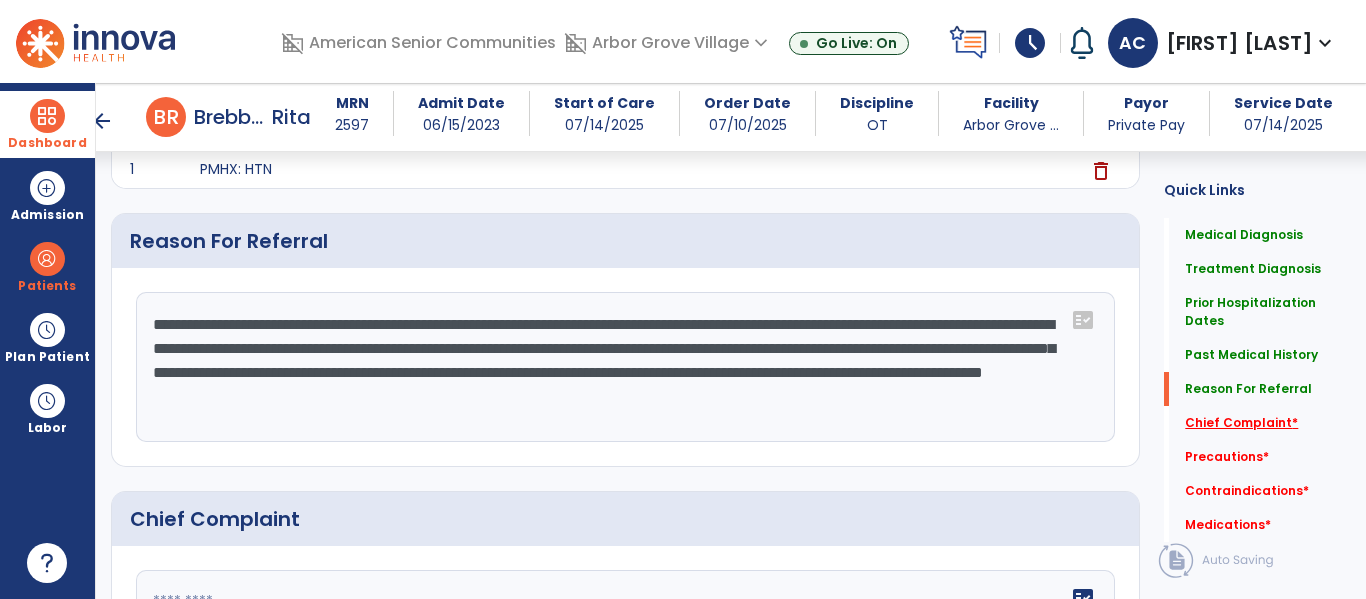 type on "**********" 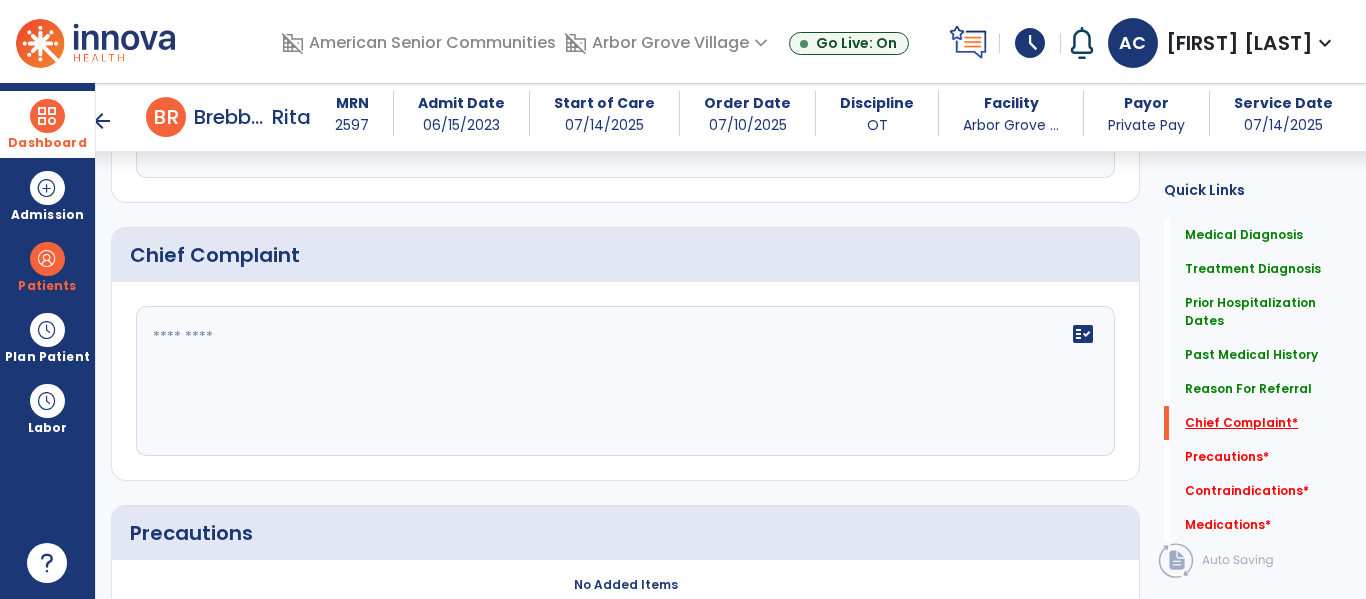 scroll, scrollTop: 1337, scrollLeft: 0, axis: vertical 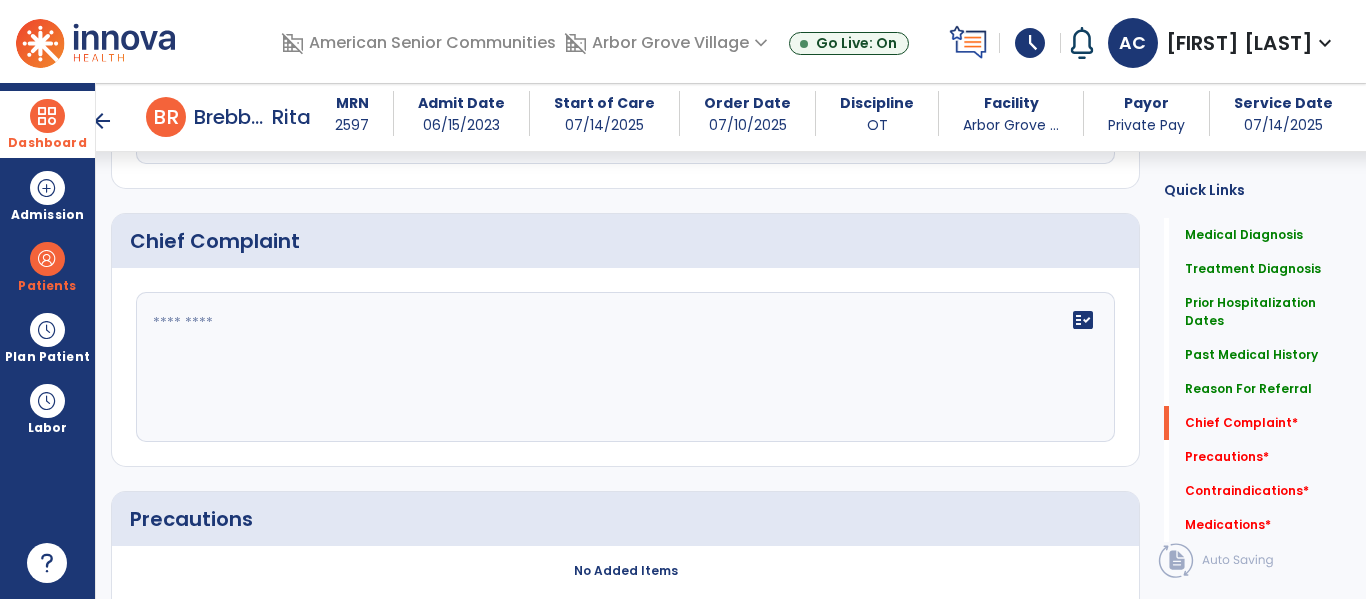 click 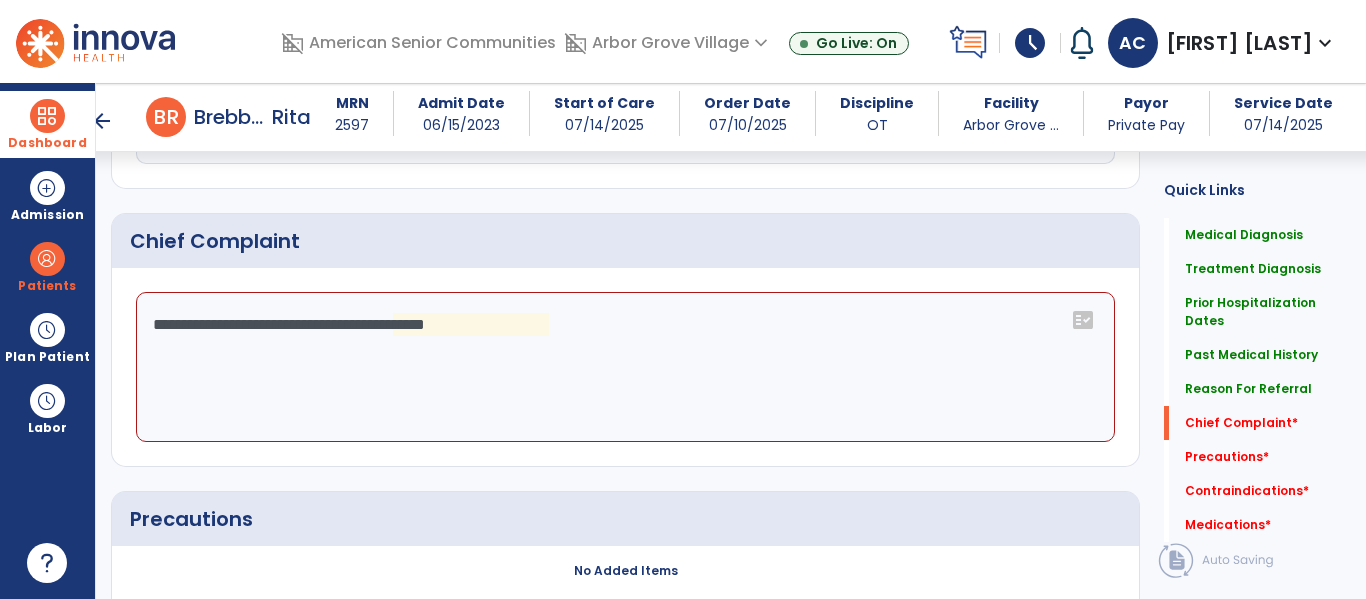click on "**********" 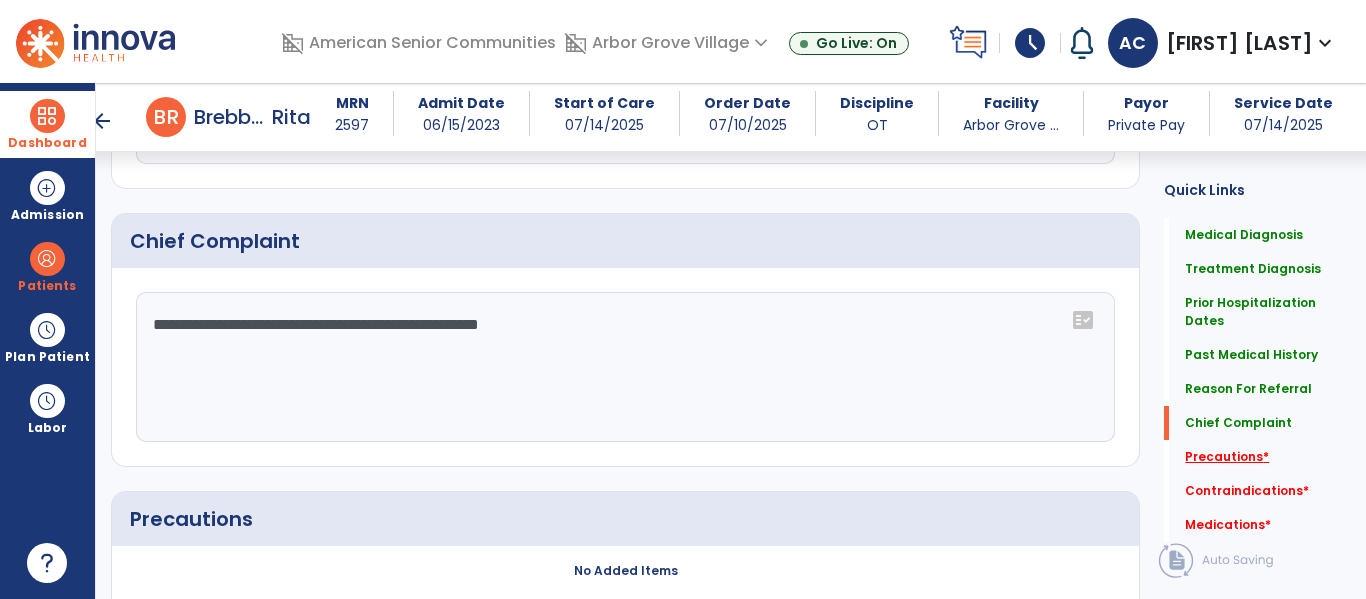 type on "**********" 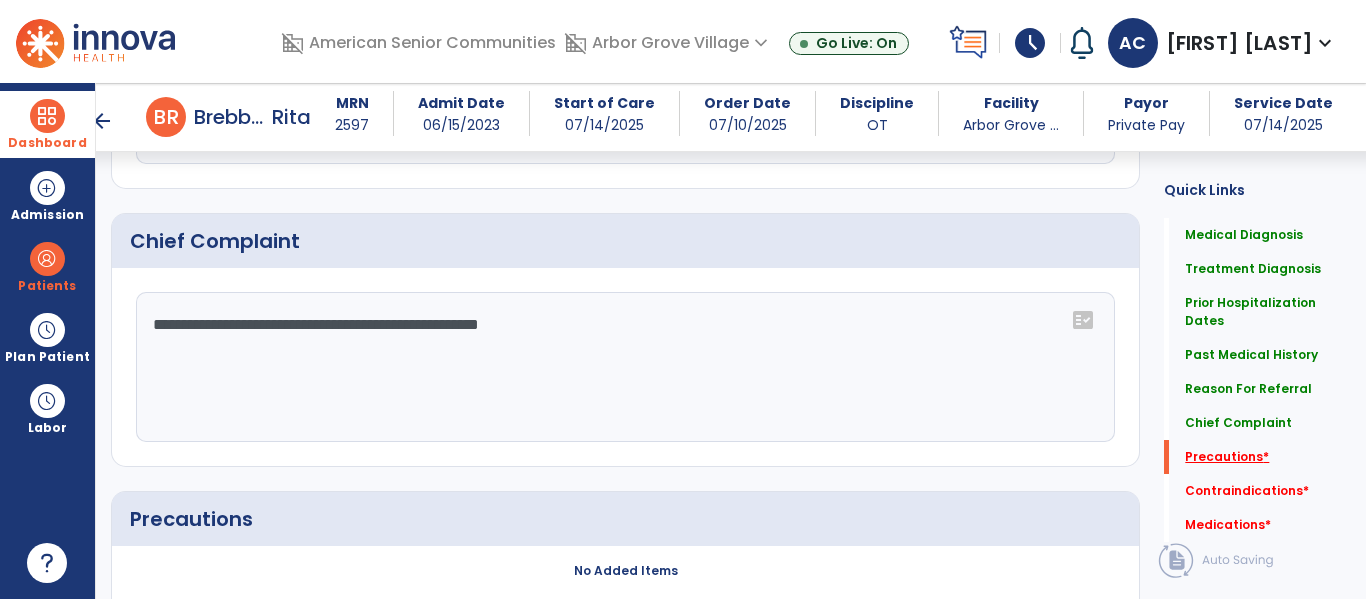 scroll, scrollTop: 1572, scrollLeft: 0, axis: vertical 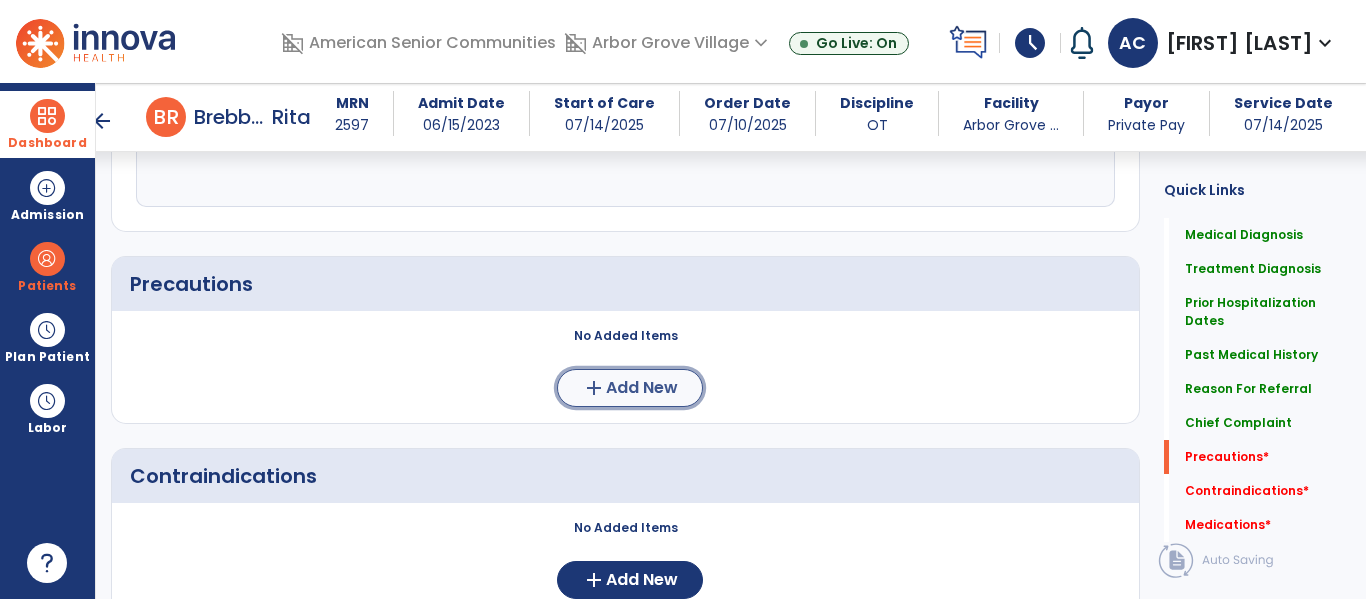 click on "Add New" 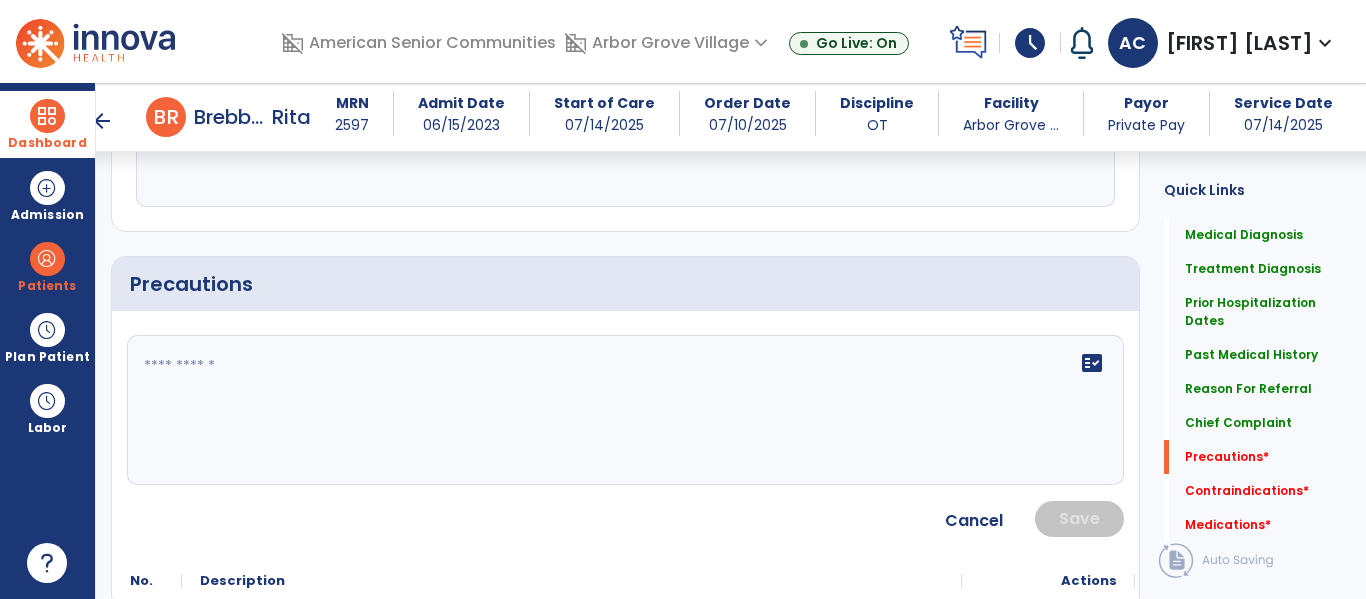 click 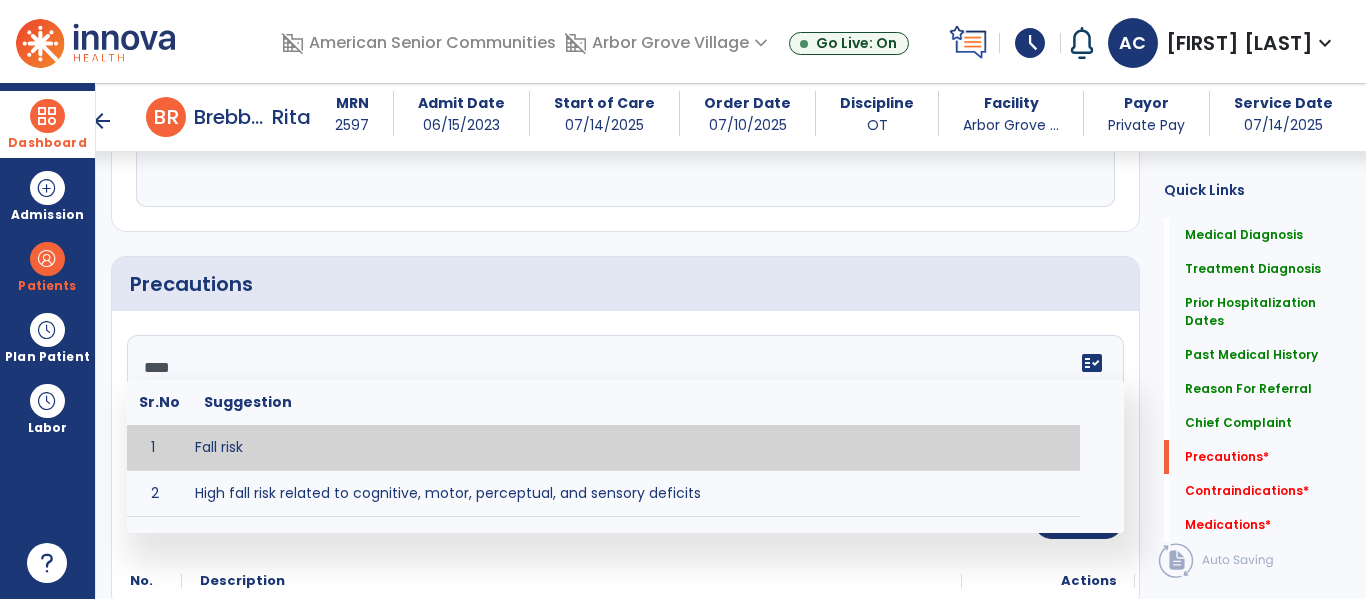 type on "*********" 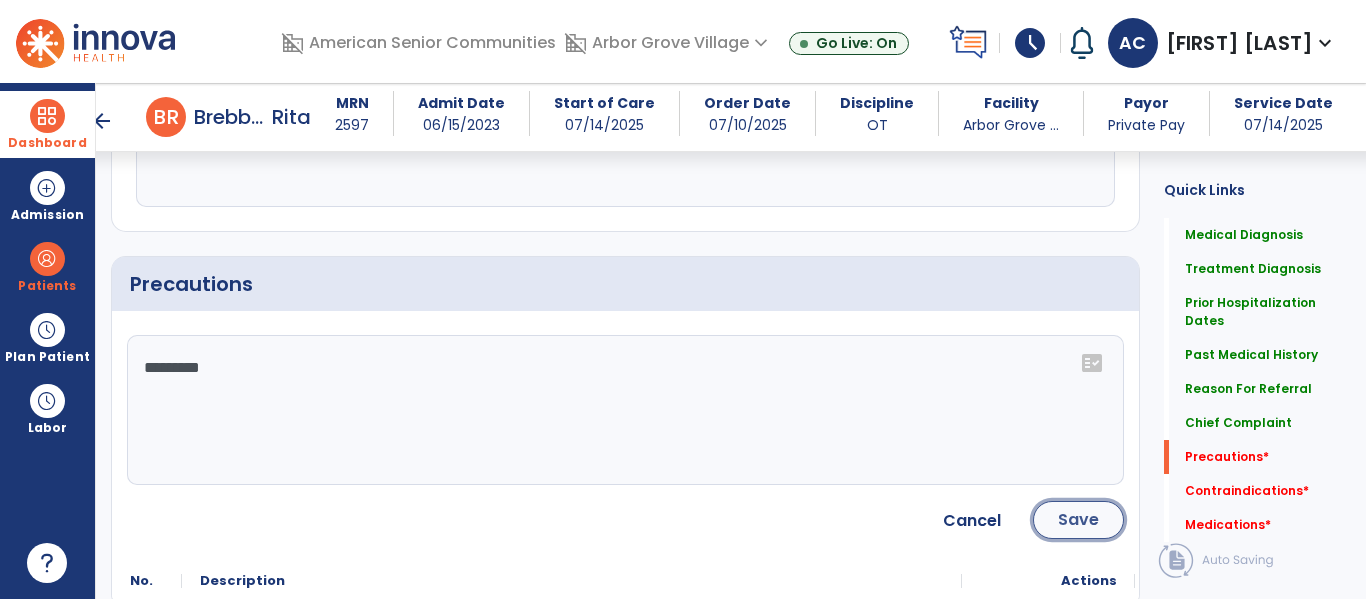 click on "Save" 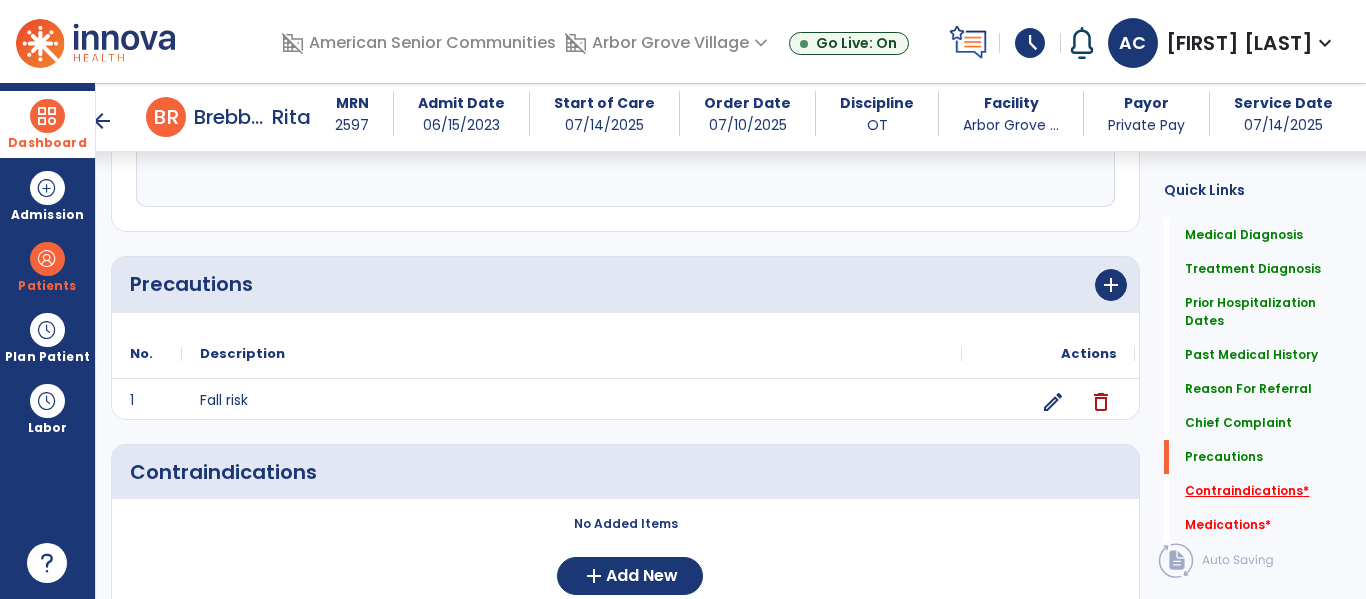 click on "Contraindications   *" 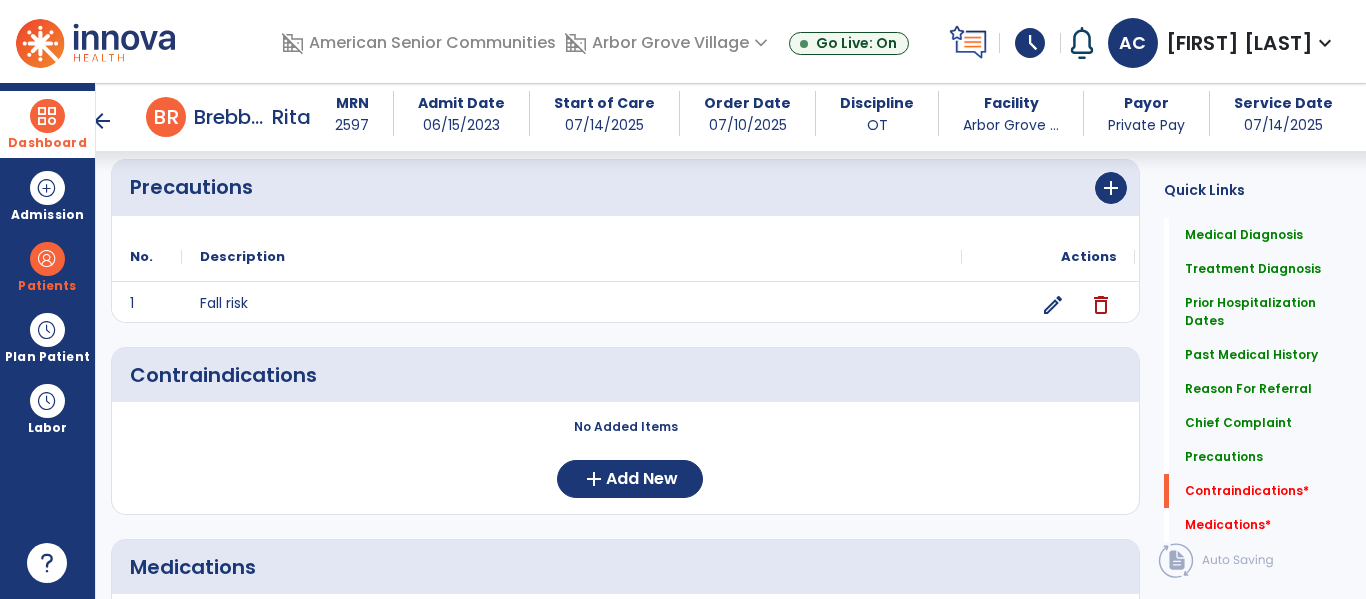 scroll, scrollTop: 1760, scrollLeft: 0, axis: vertical 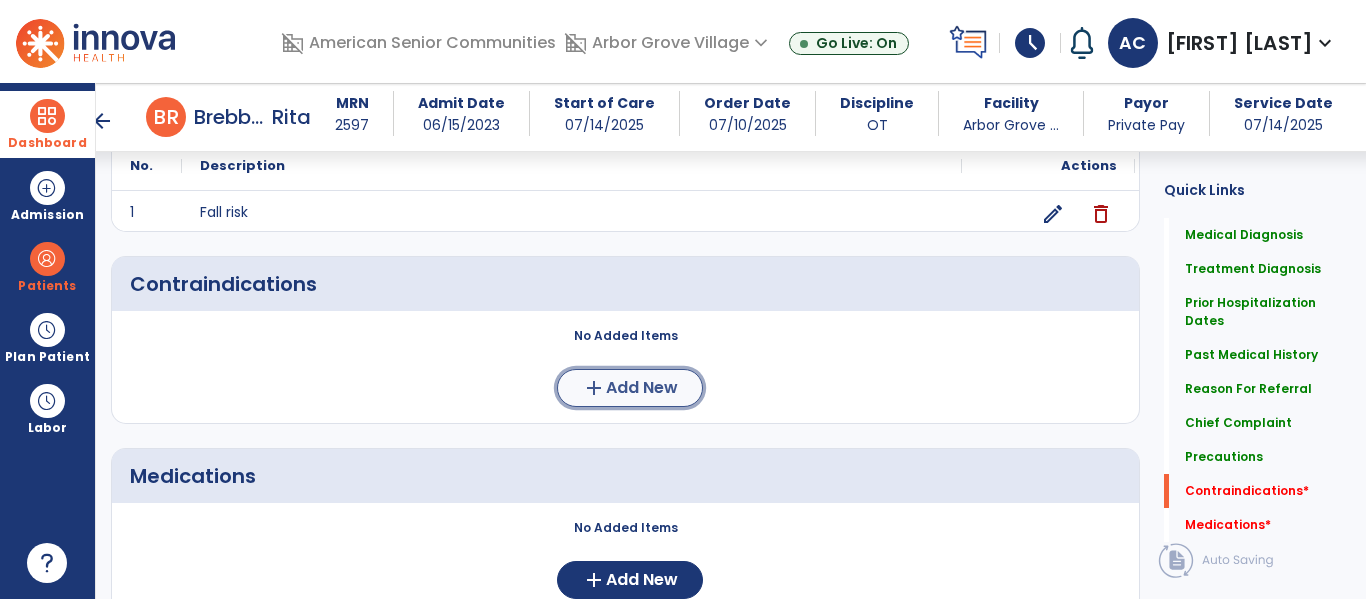 click on "Add New" 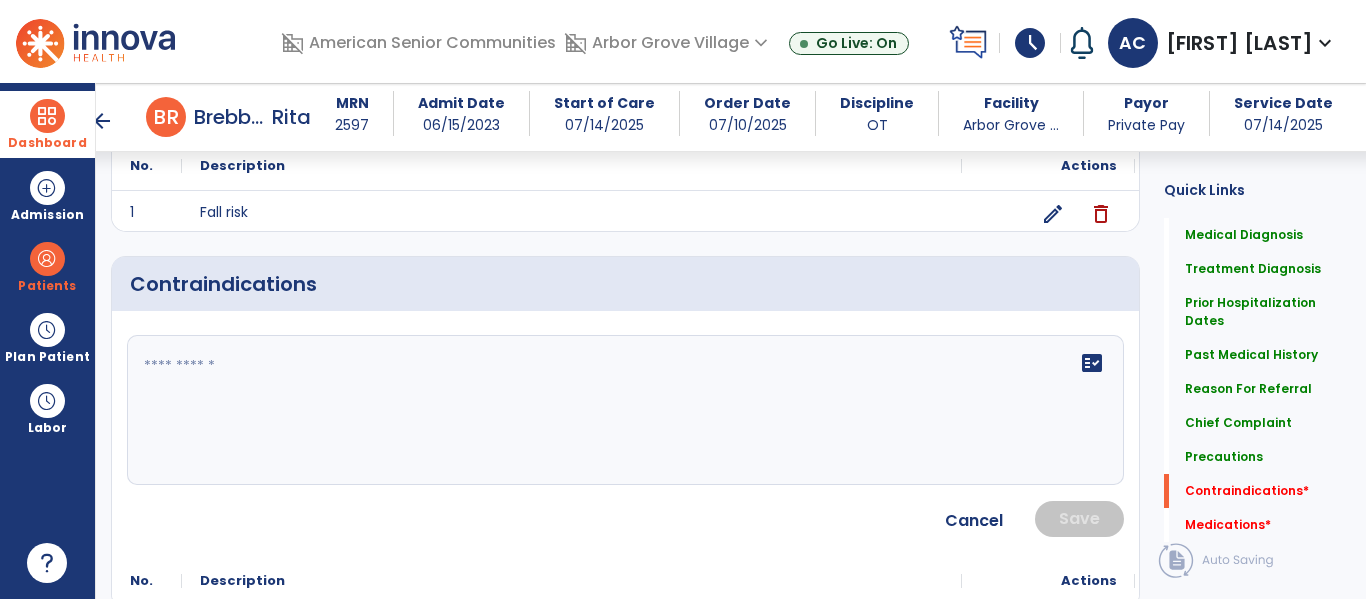 click 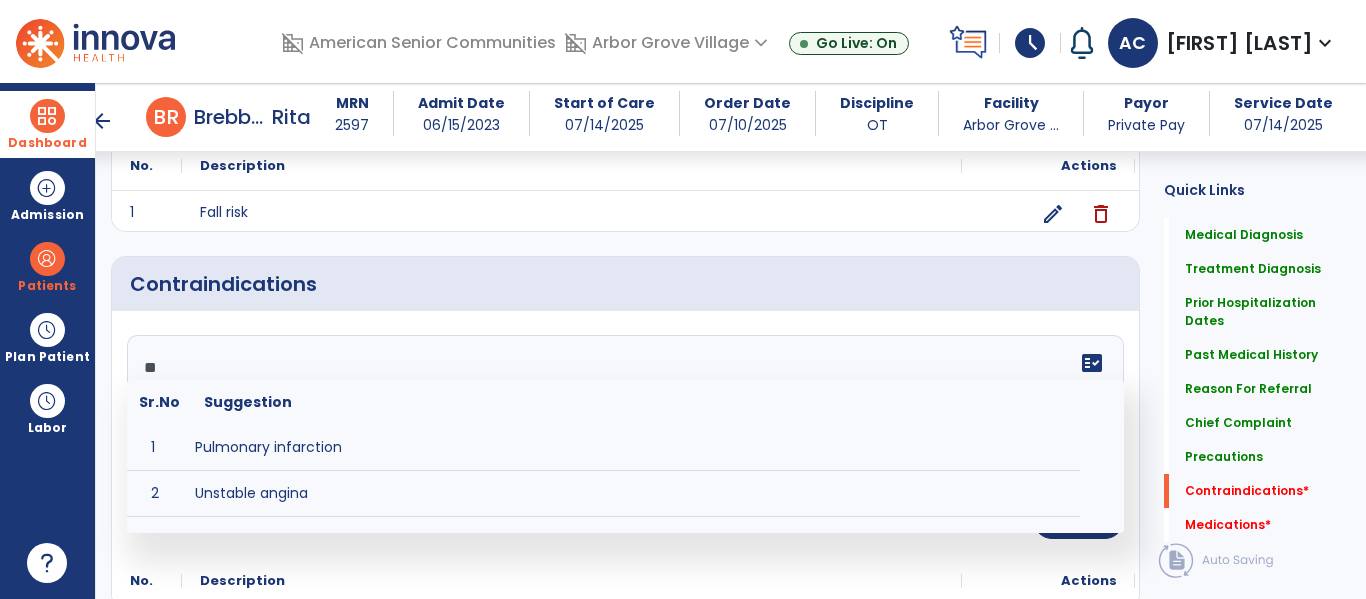 type on "*" 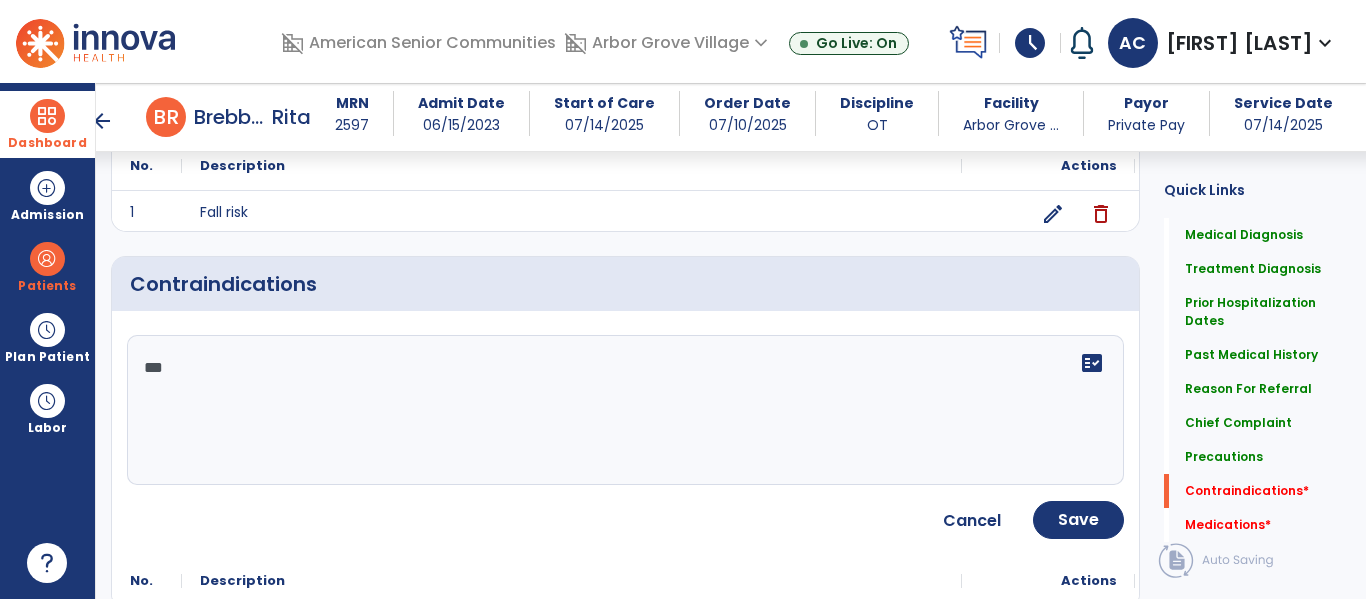 type on "****" 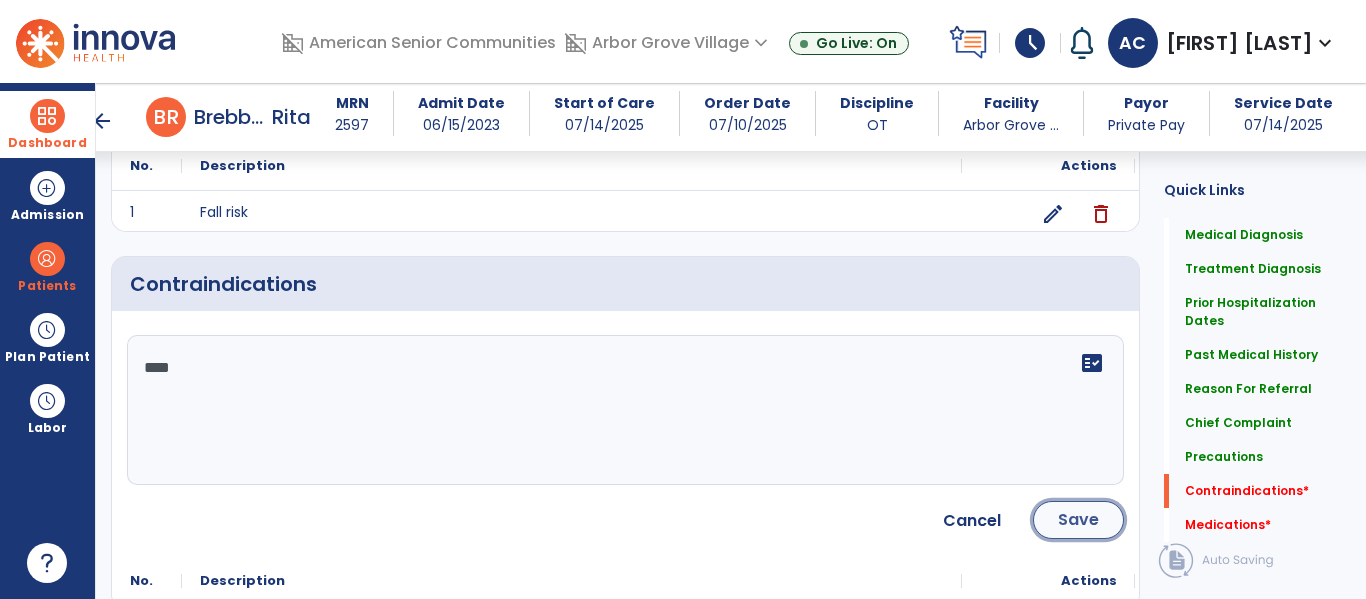click on "Save" 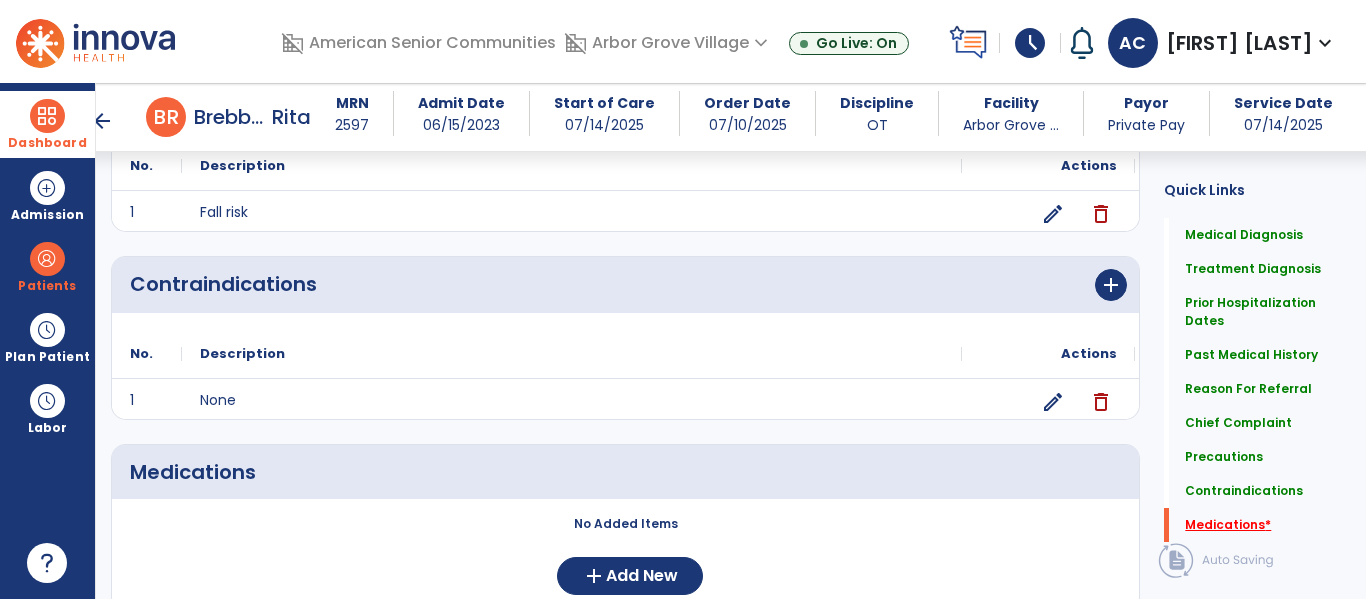 click on "Medications   *" 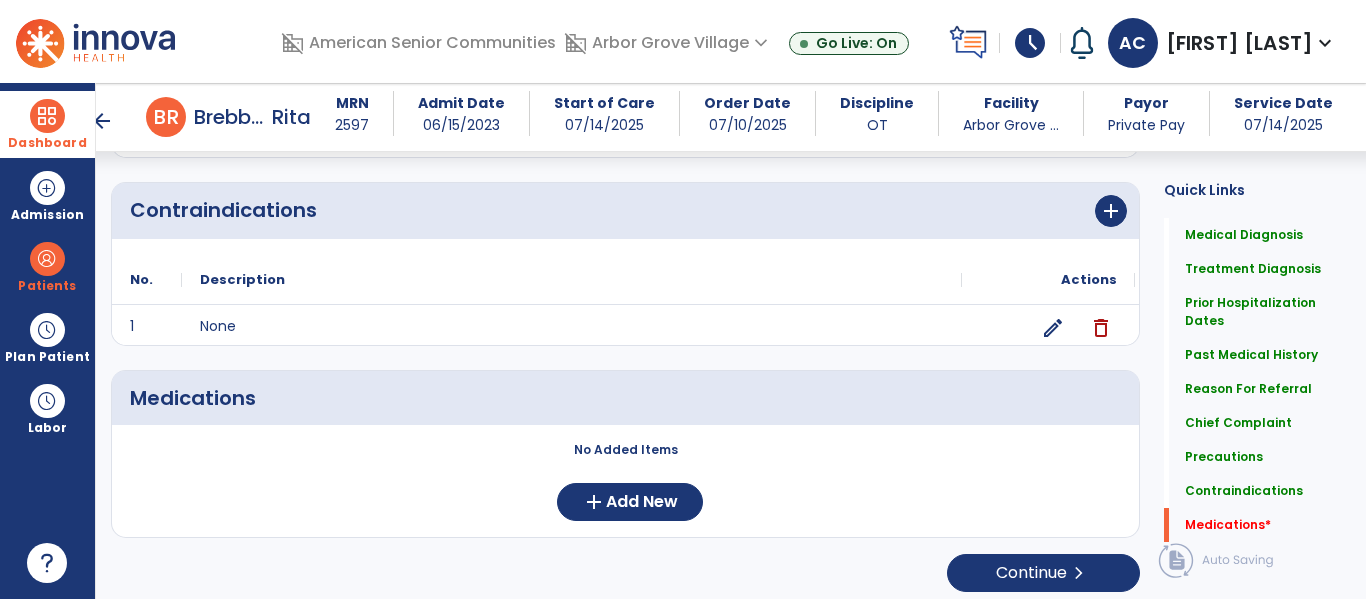 scroll, scrollTop: 1843, scrollLeft: 0, axis: vertical 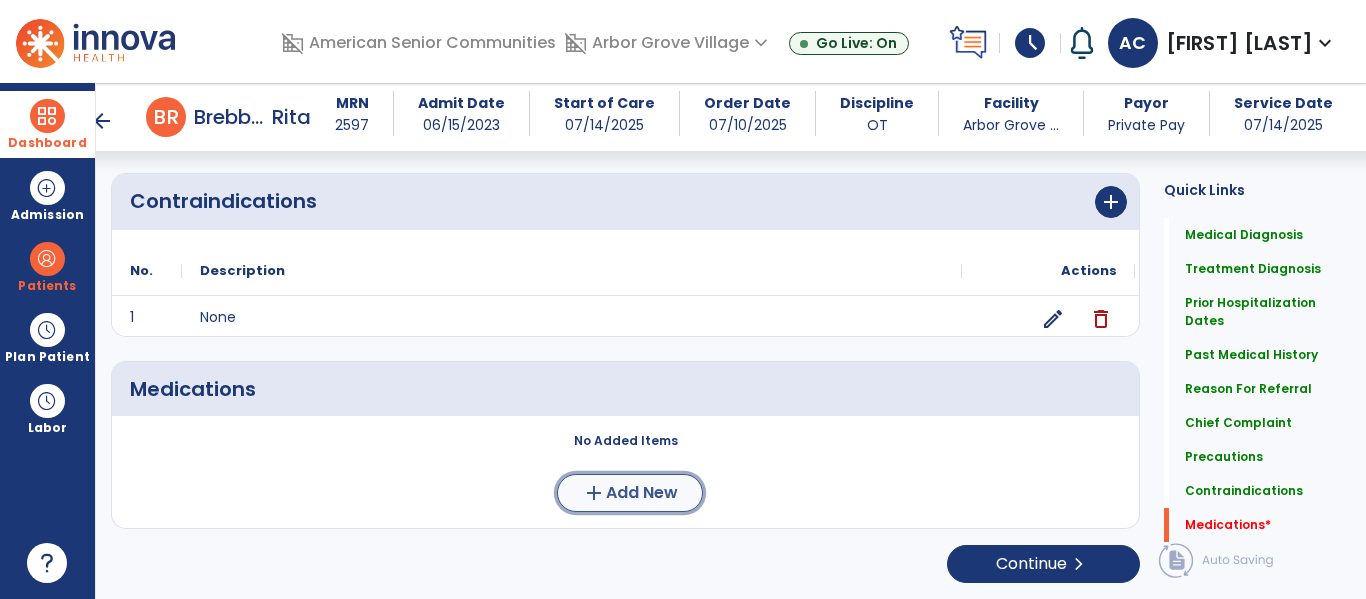 click on "Add New" 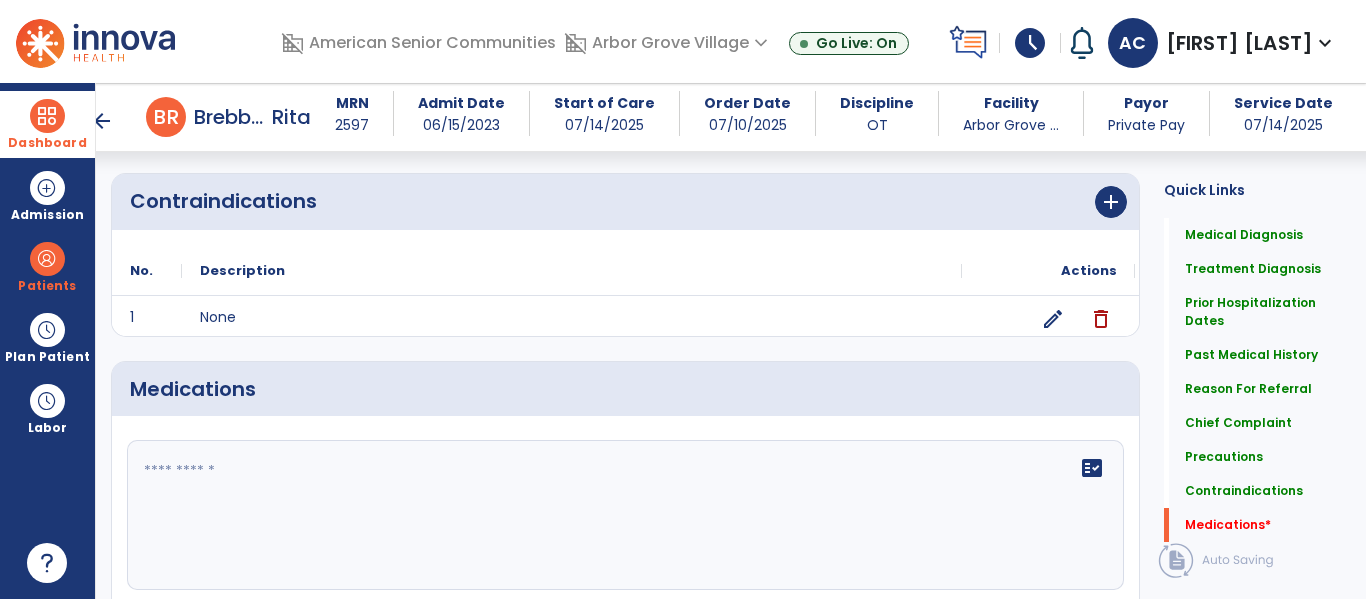 click 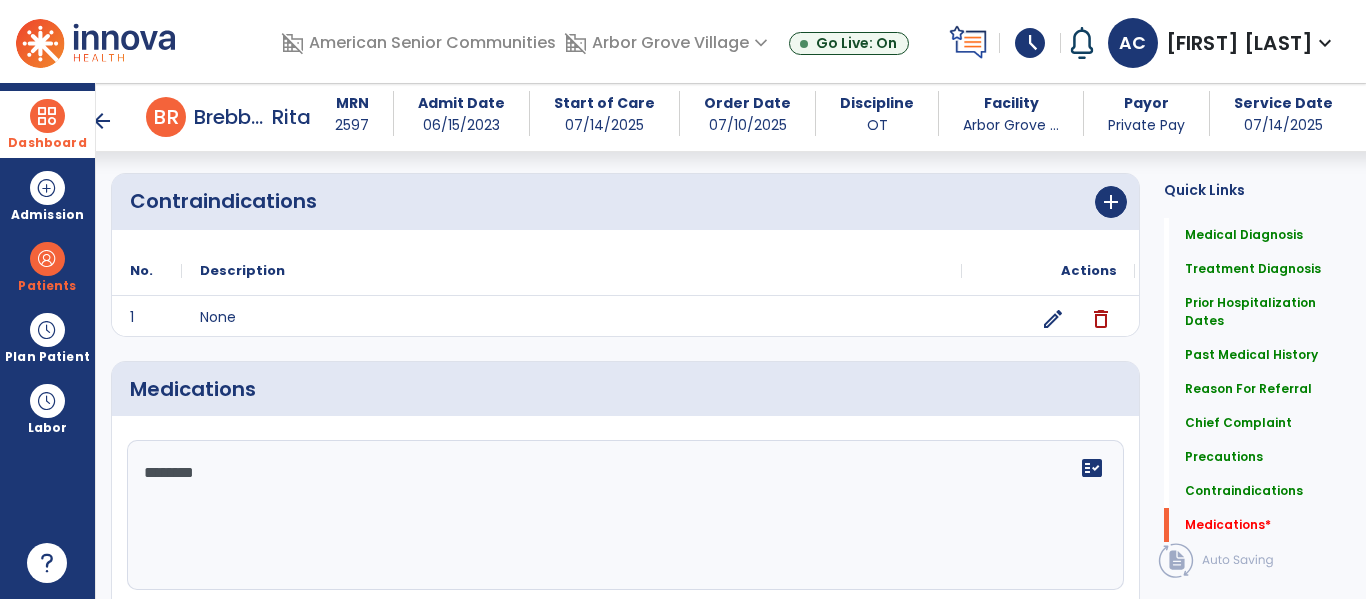 click on "********" 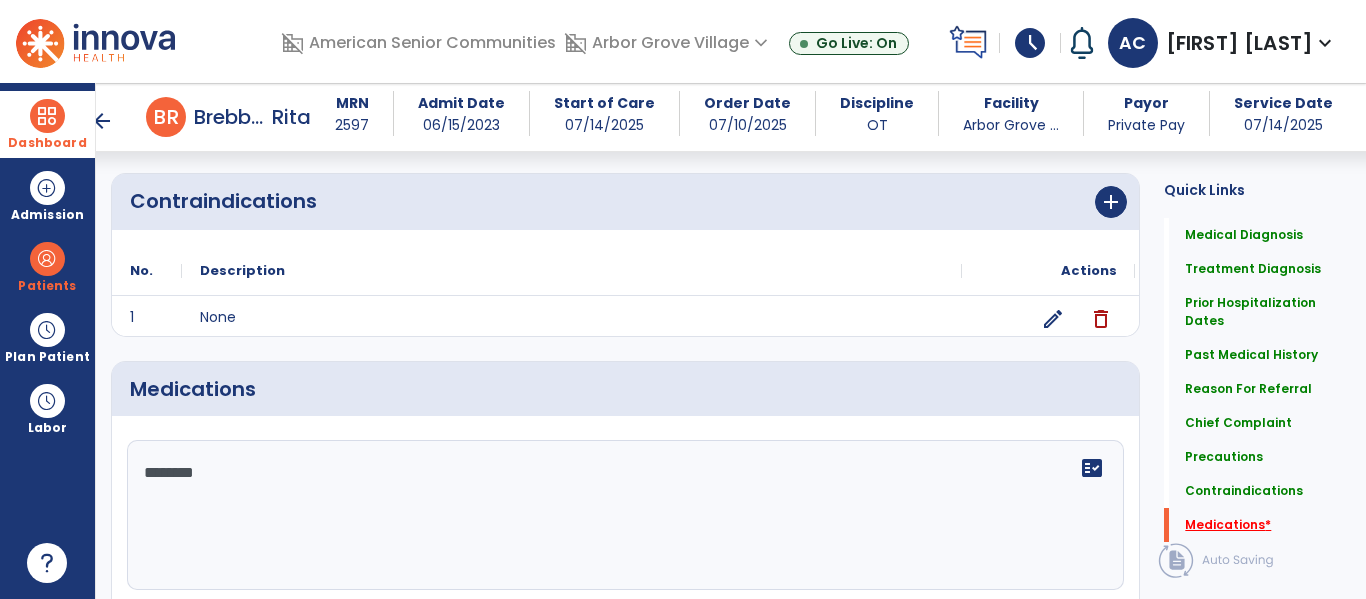 type on "********" 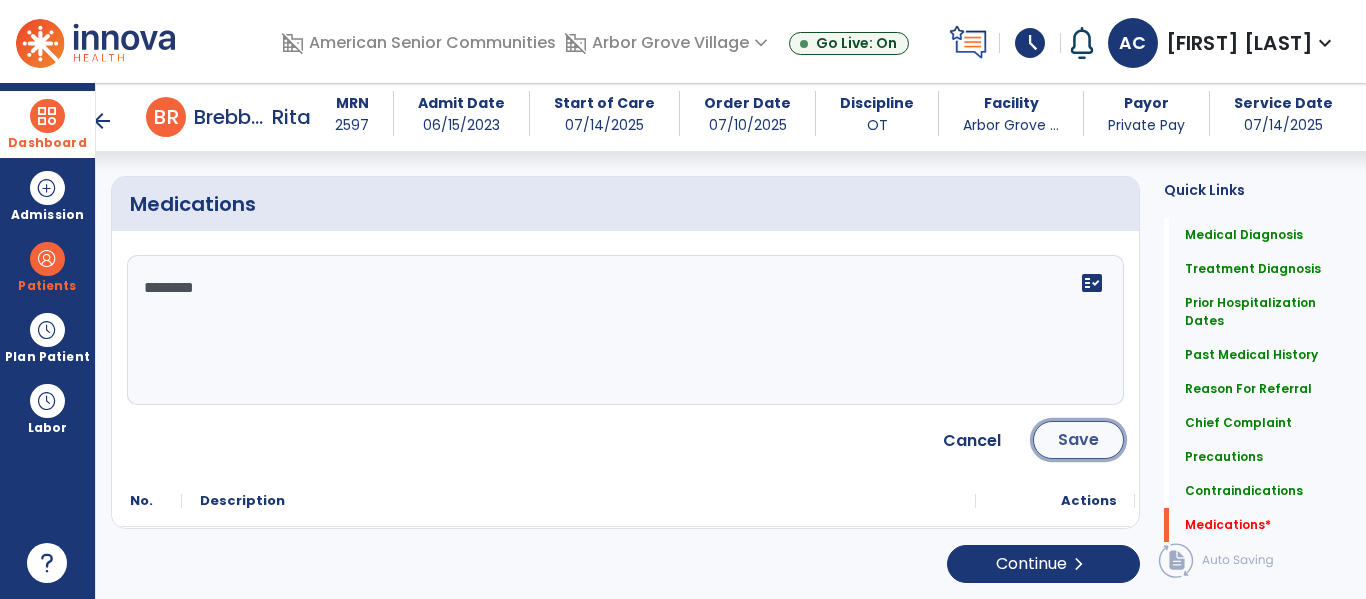 click on "Save" 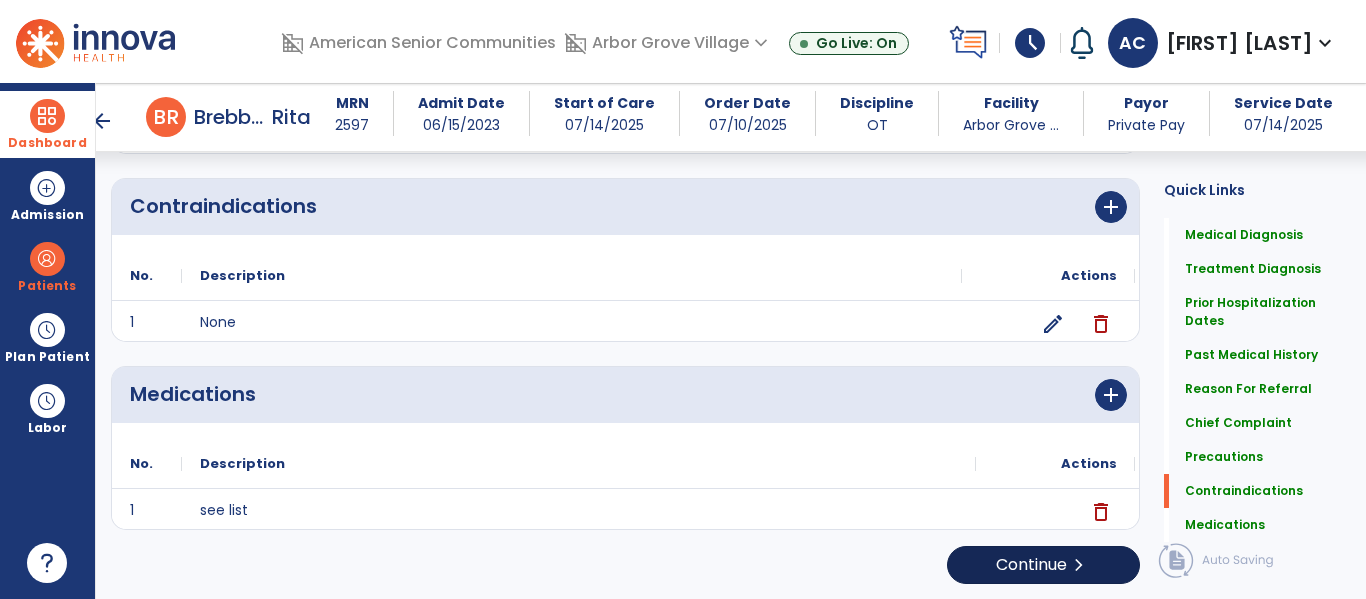 scroll, scrollTop: 1840, scrollLeft: 0, axis: vertical 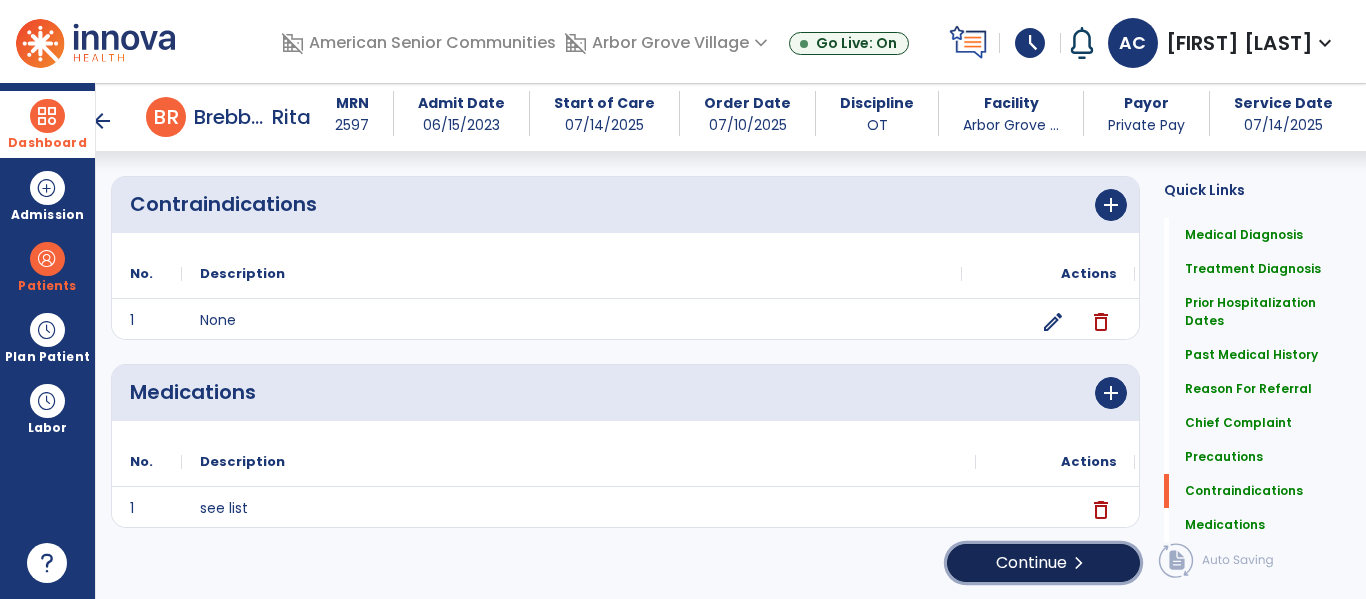 click on "Continue  chevron_right" 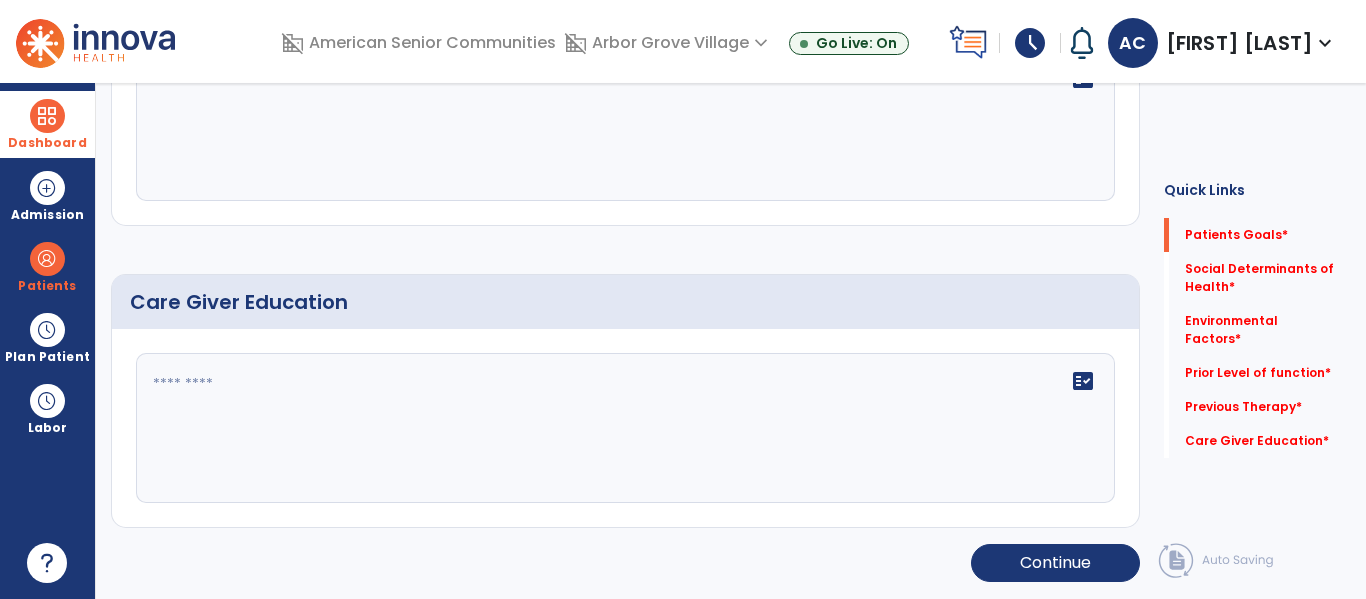 scroll, scrollTop: 0, scrollLeft: 0, axis: both 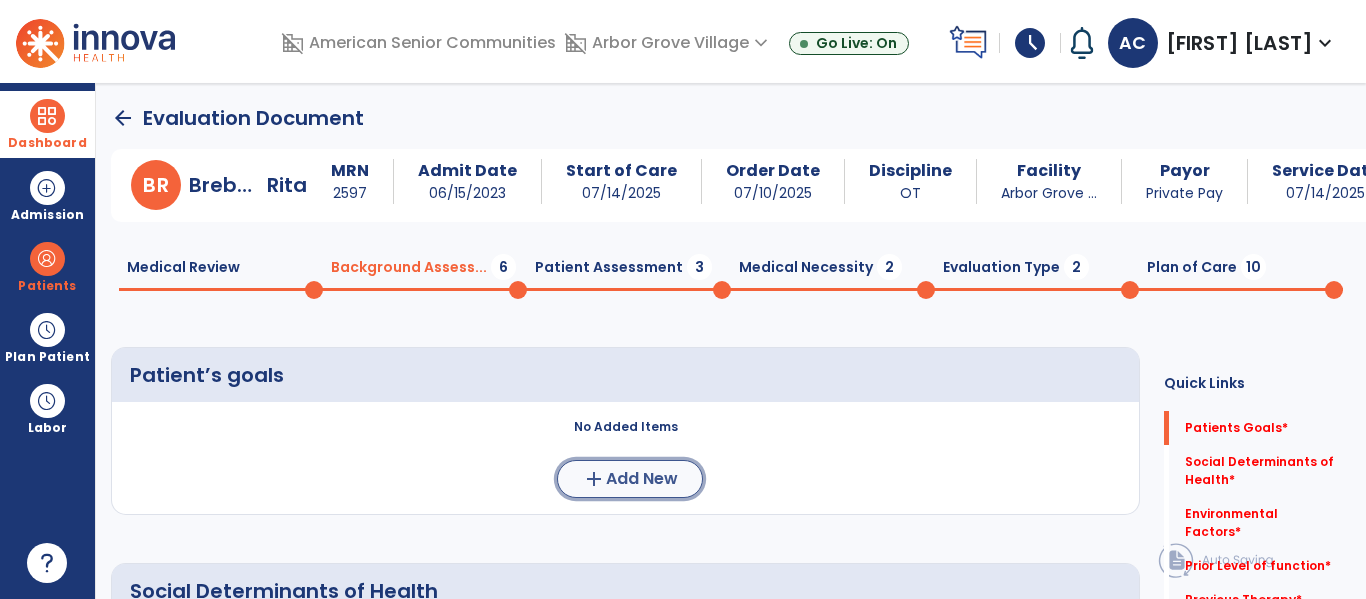 click on "Add New" 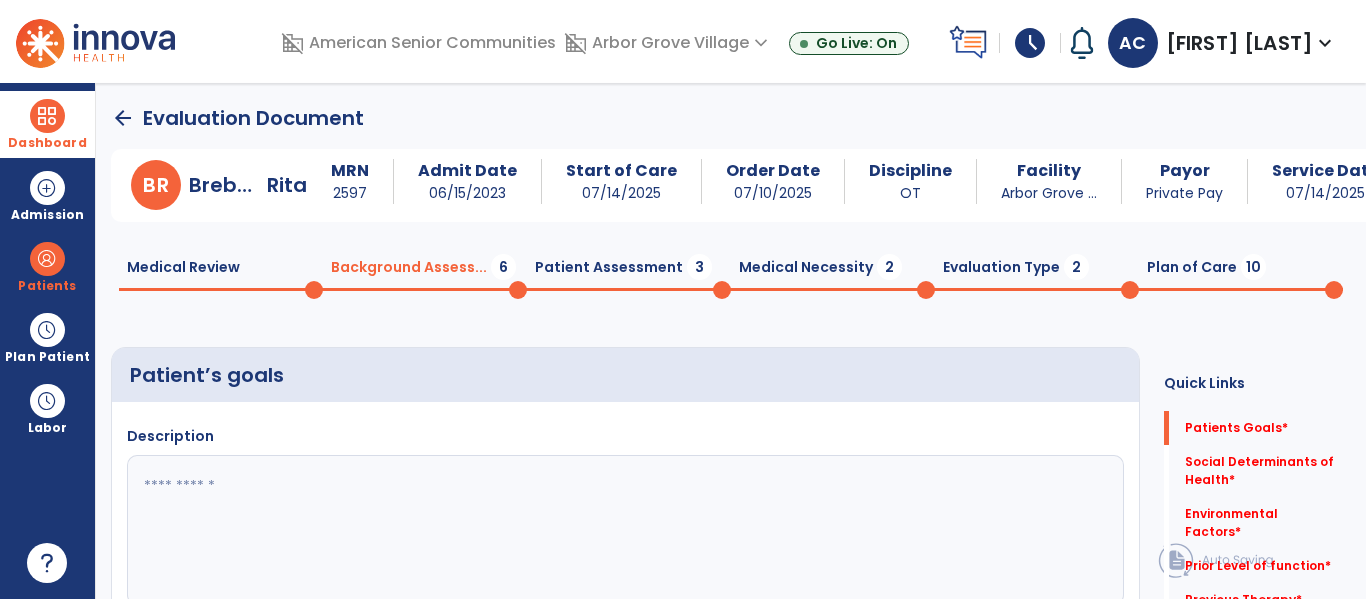 click 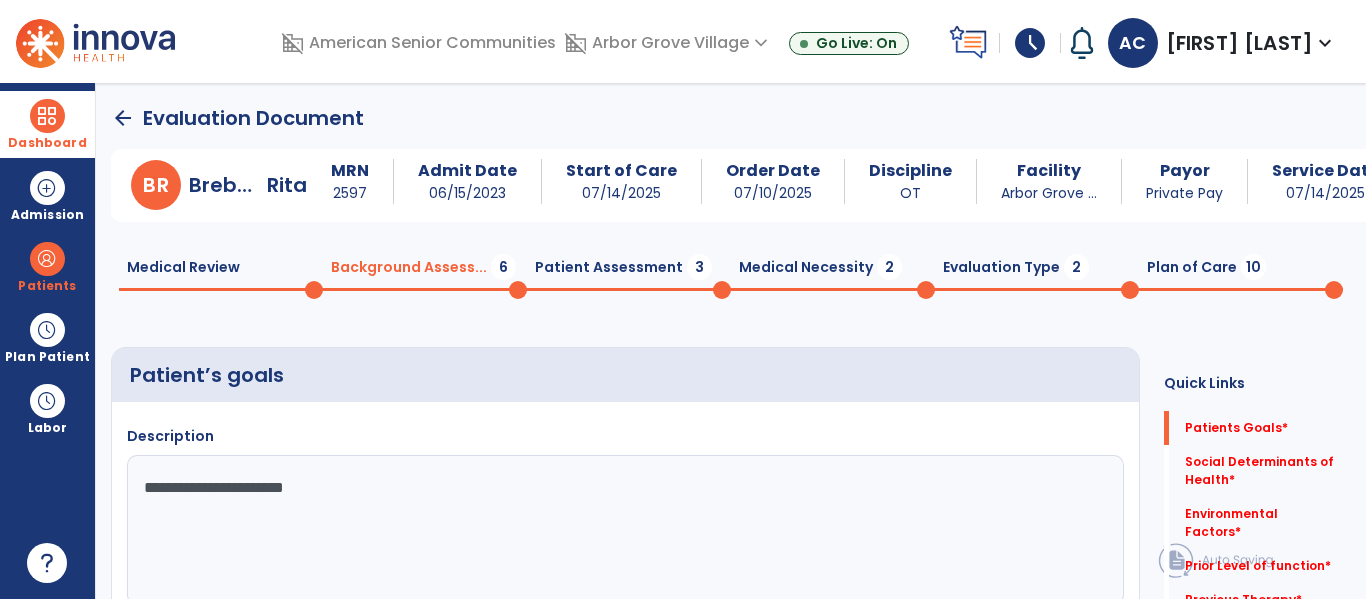 type on "**********" 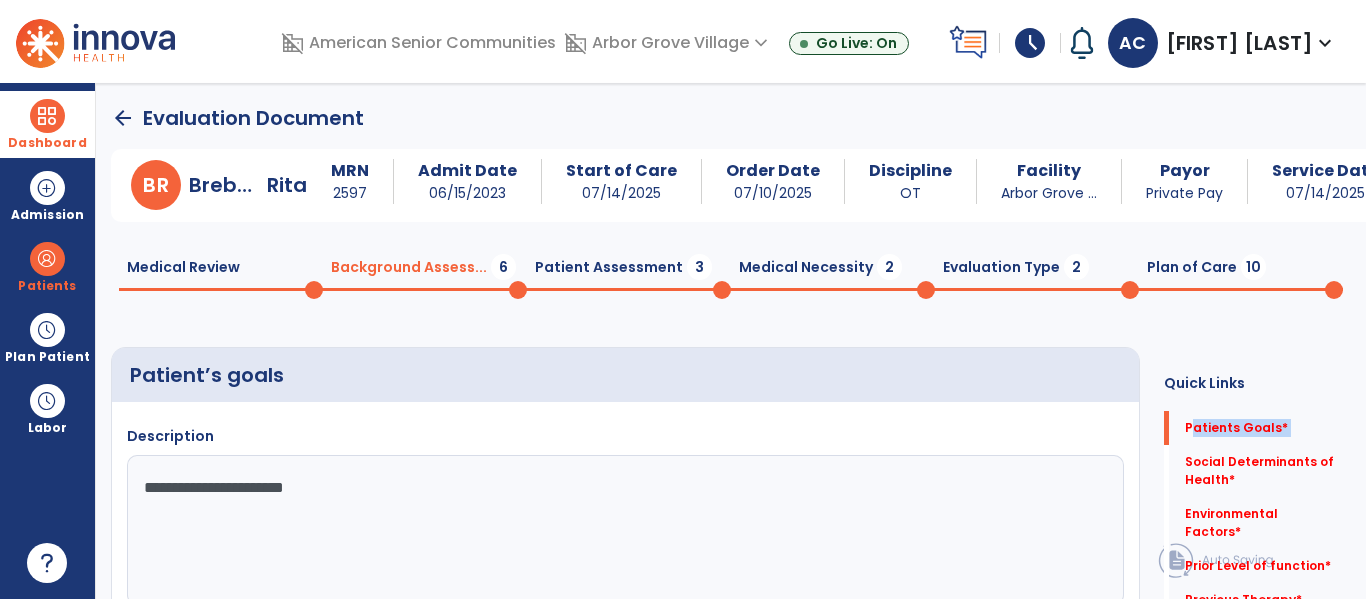 drag, startPoint x: 1165, startPoint y: 429, endPoint x: 1156, endPoint y: 462, distance: 34.20526 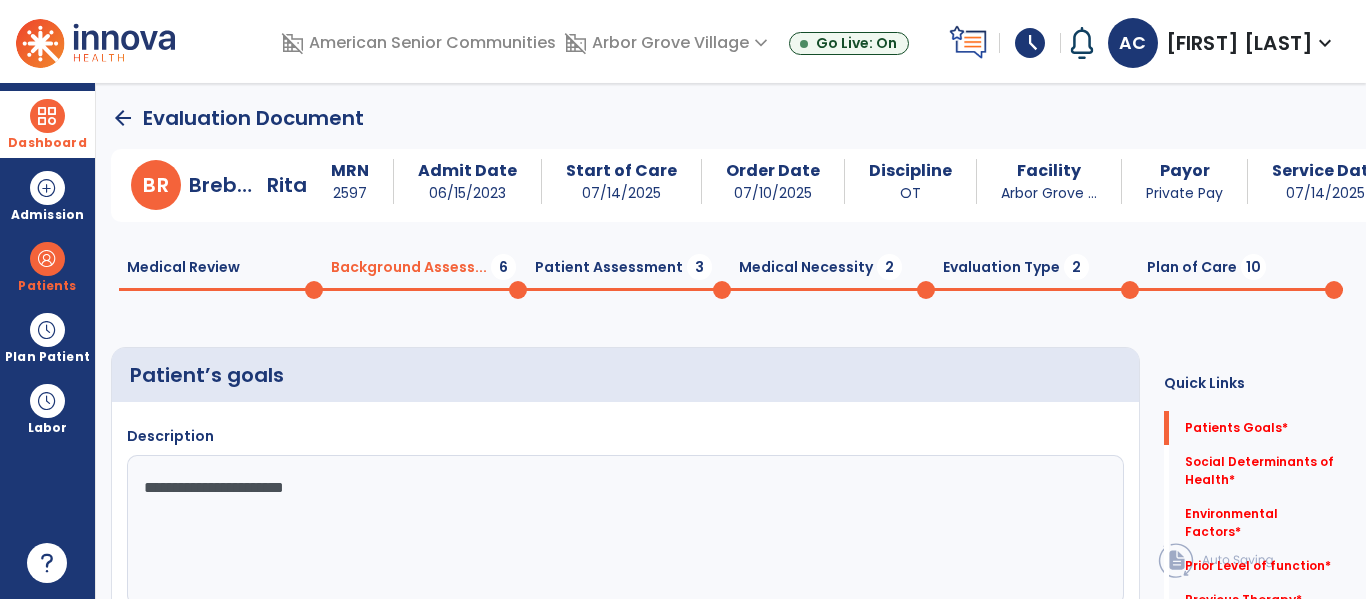 click on "Social Determinants of Health   *  Social Determinants of Health   *" 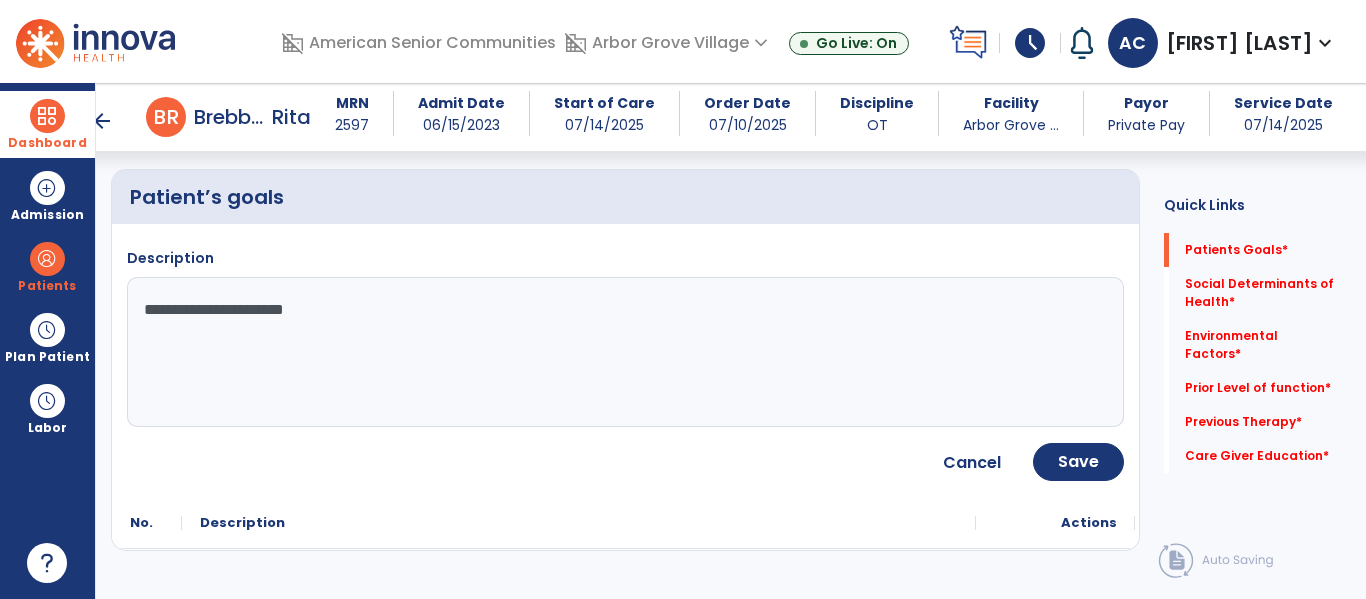 scroll, scrollTop: 160, scrollLeft: 0, axis: vertical 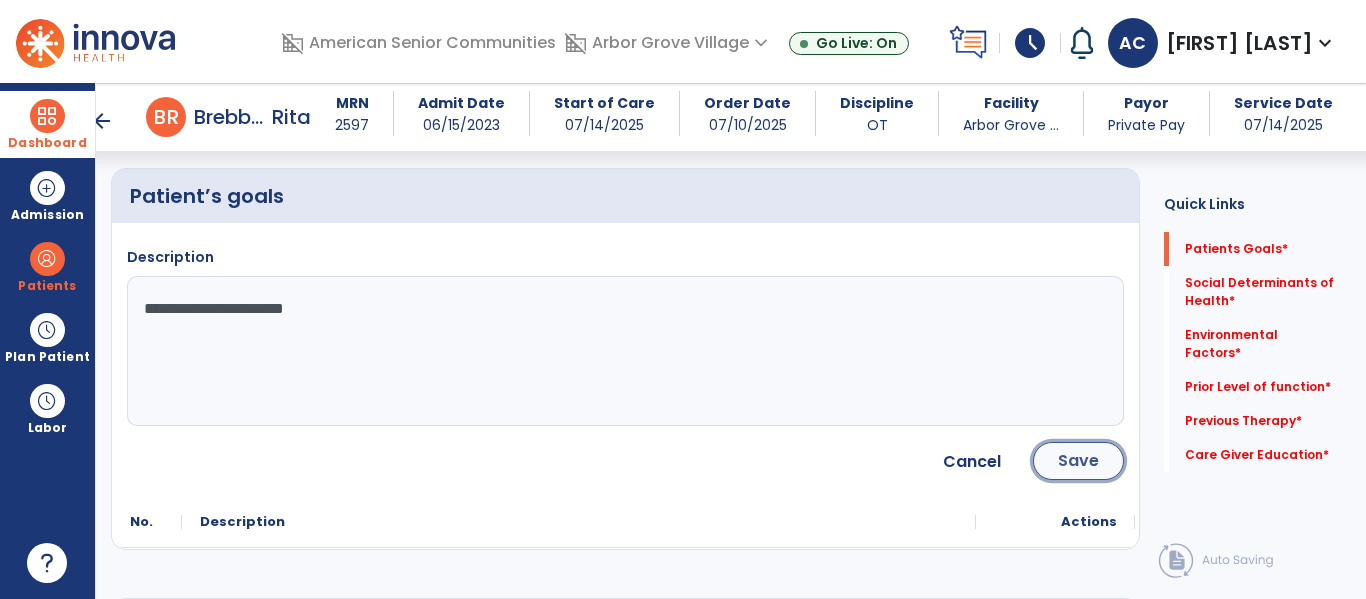 click on "Save" 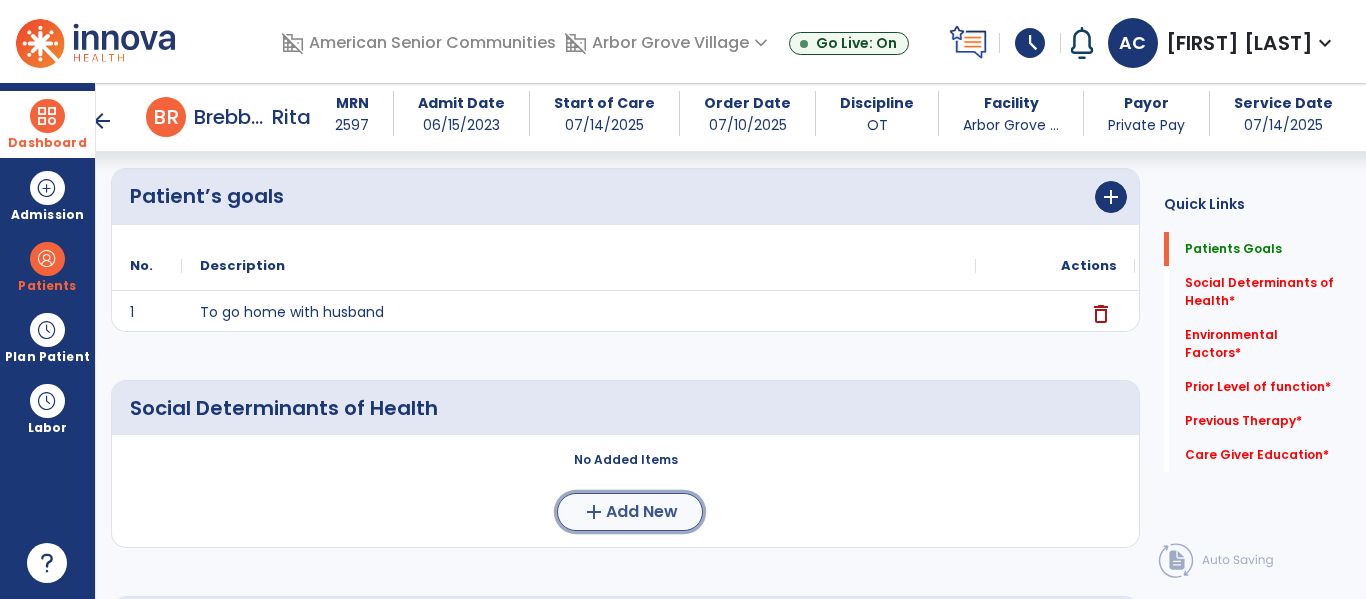 click on "add  Add New" 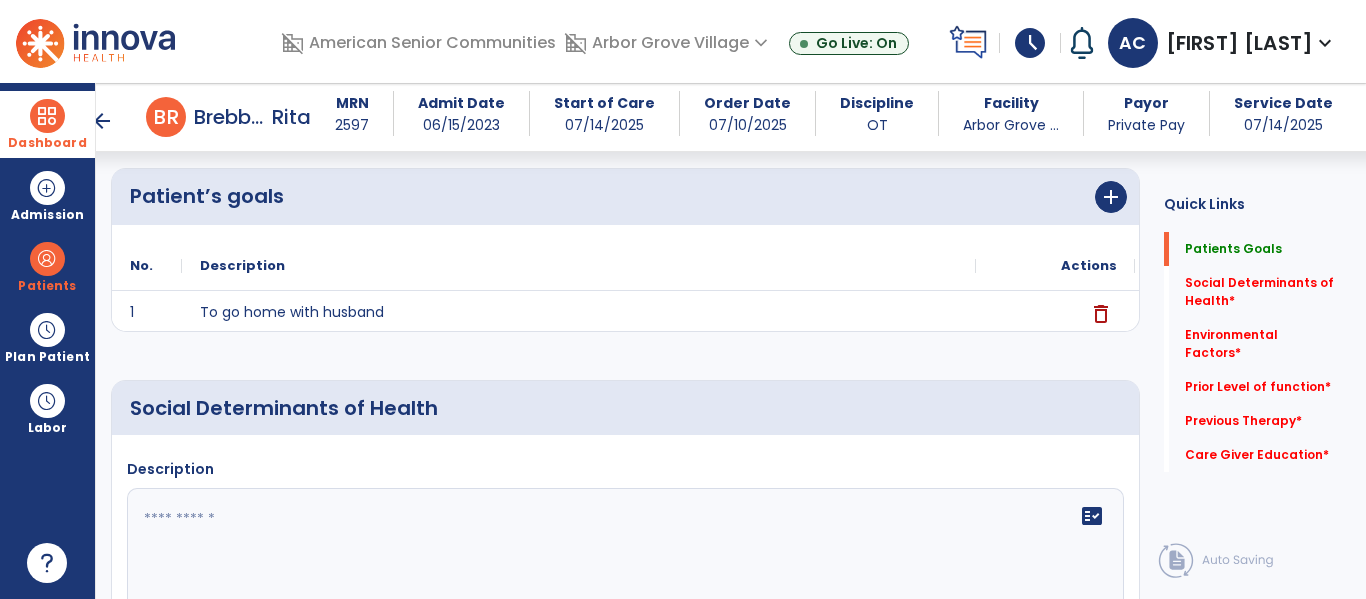 click 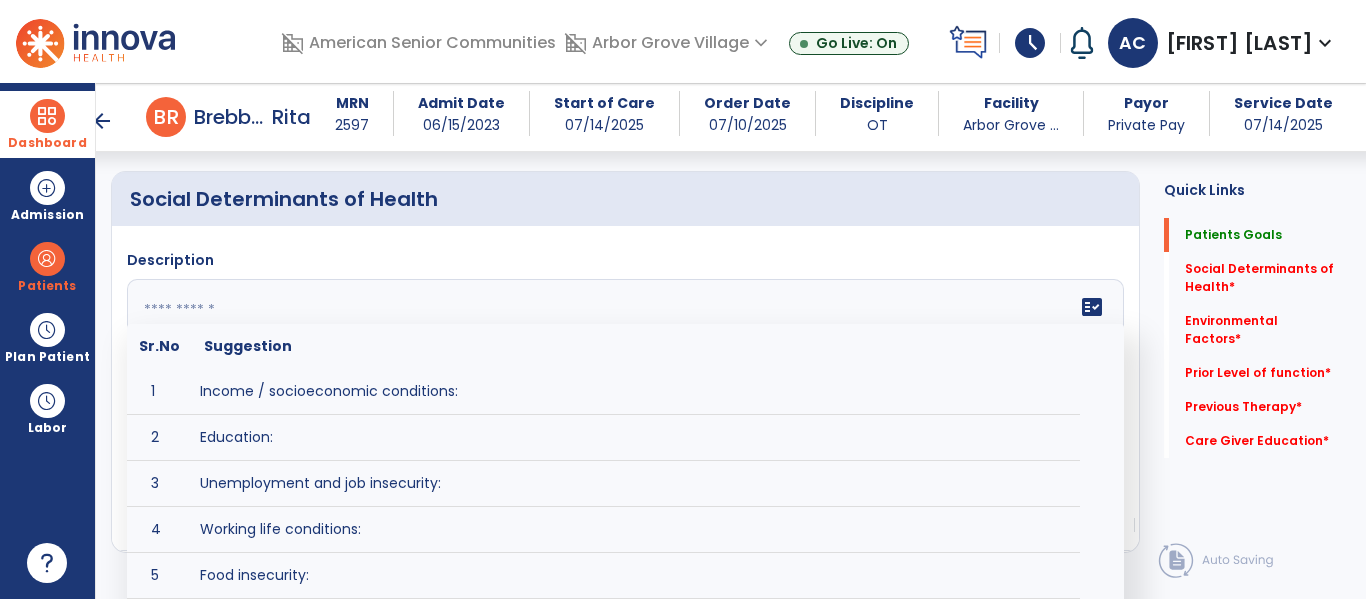 scroll, scrollTop: 389, scrollLeft: 0, axis: vertical 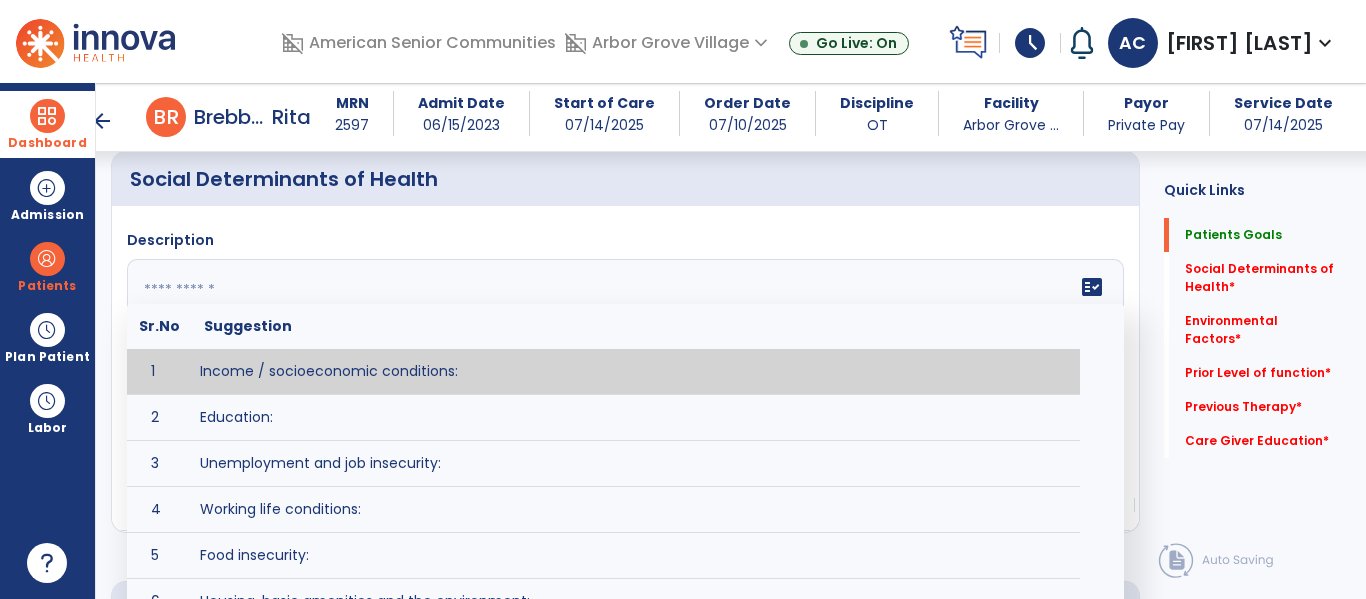 type on "**********" 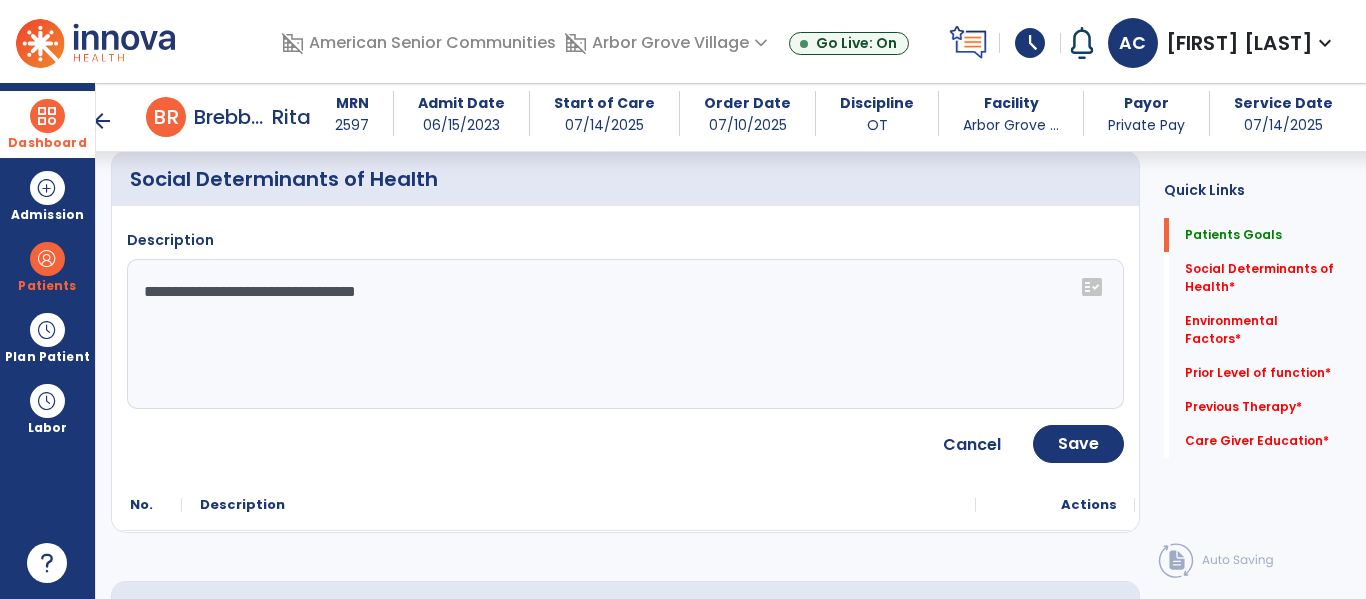click on "**********" 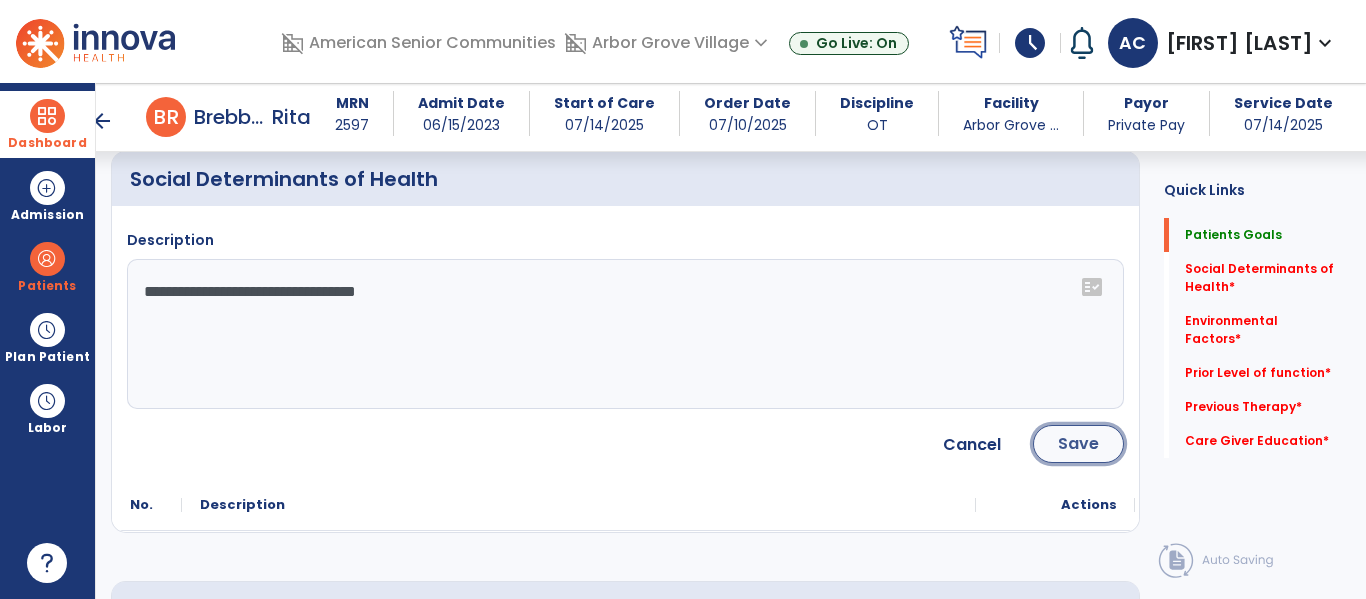 click on "Save" 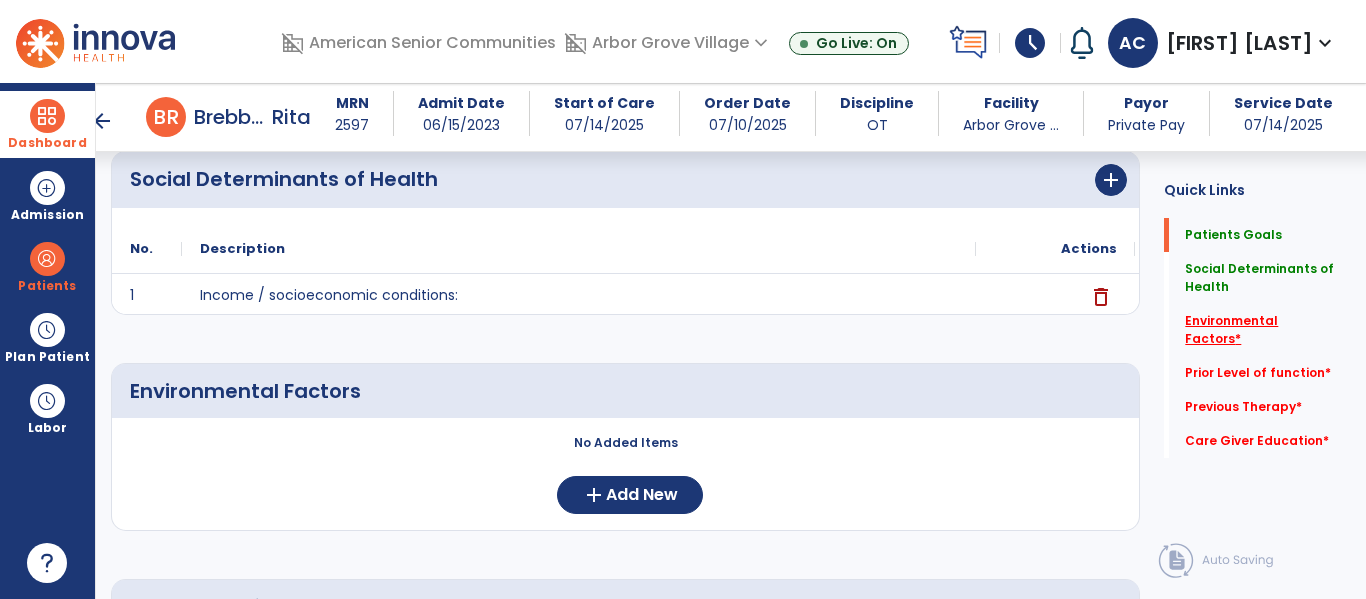 click on "Environmental Factors   *" 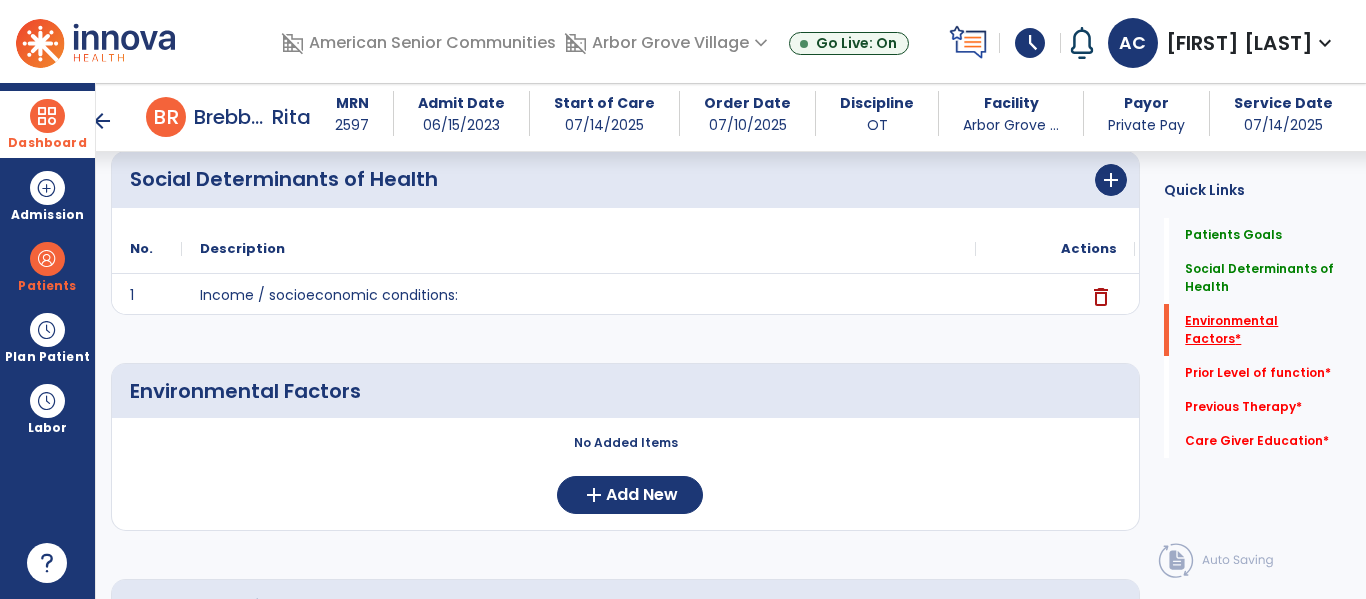 scroll, scrollTop: 472, scrollLeft: 0, axis: vertical 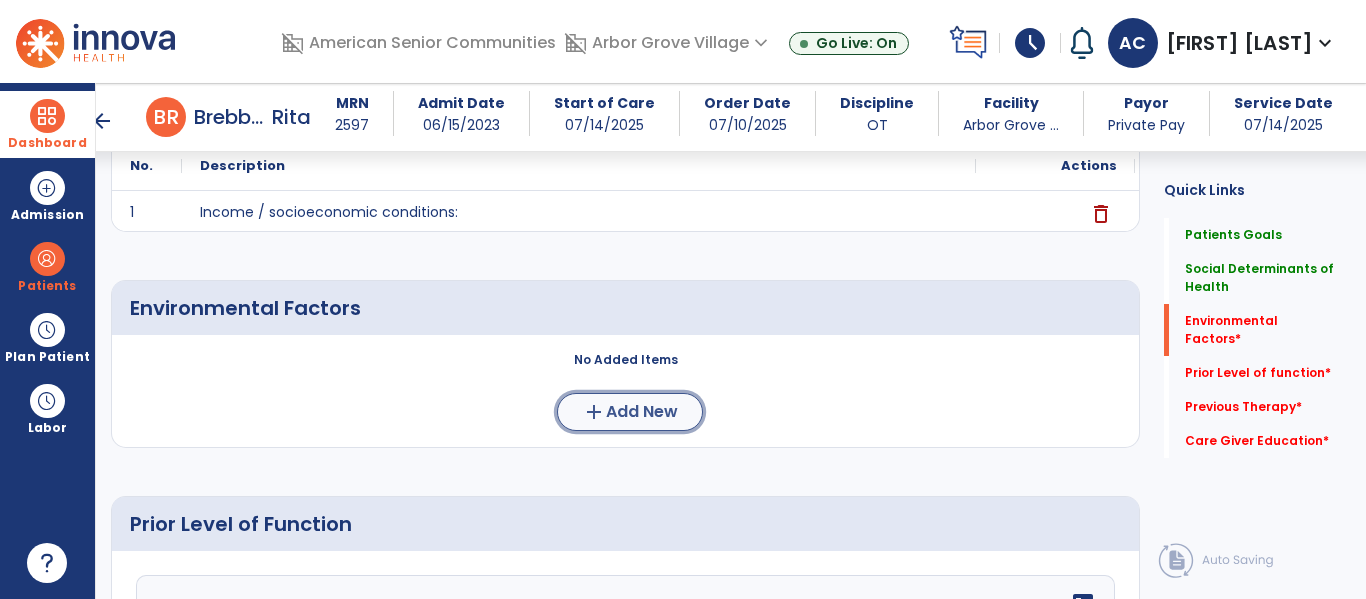 click on "add  Add New" 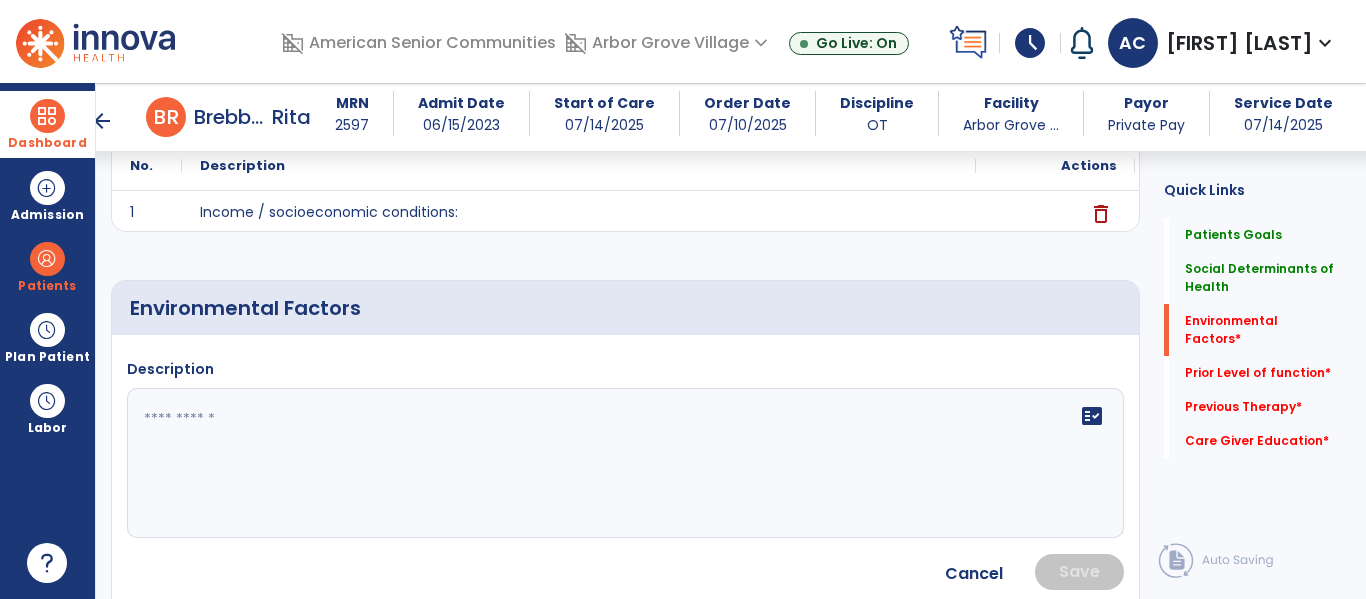 click 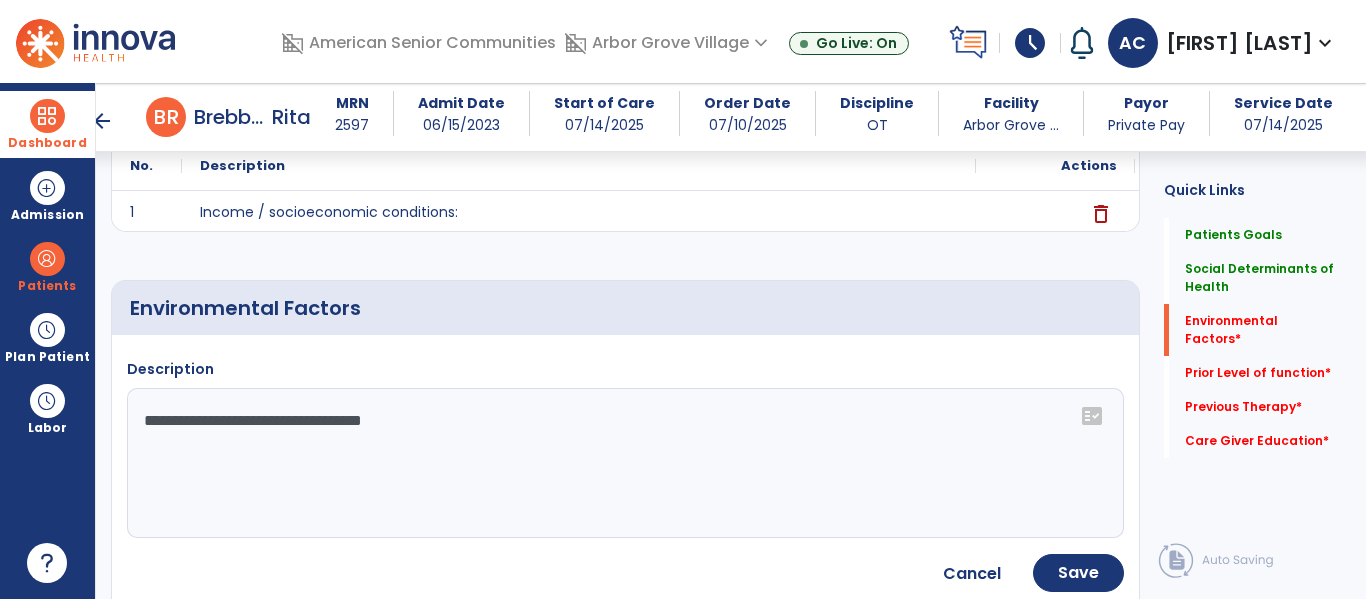 click on "**********" 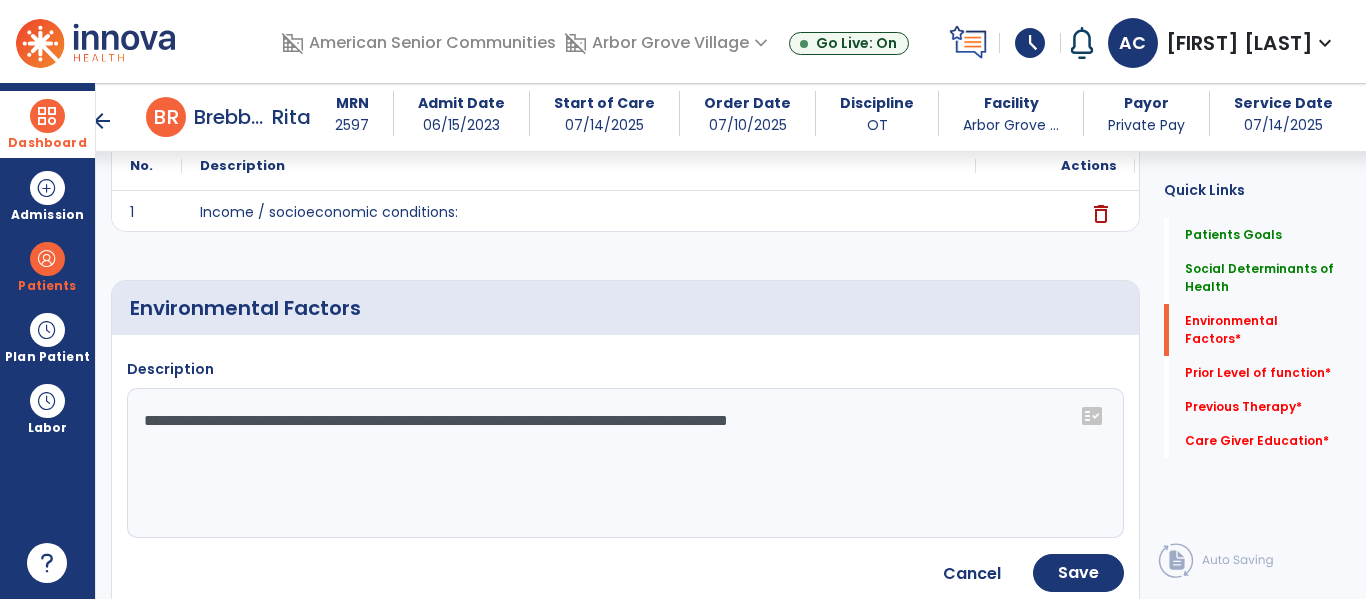 type on "**********" 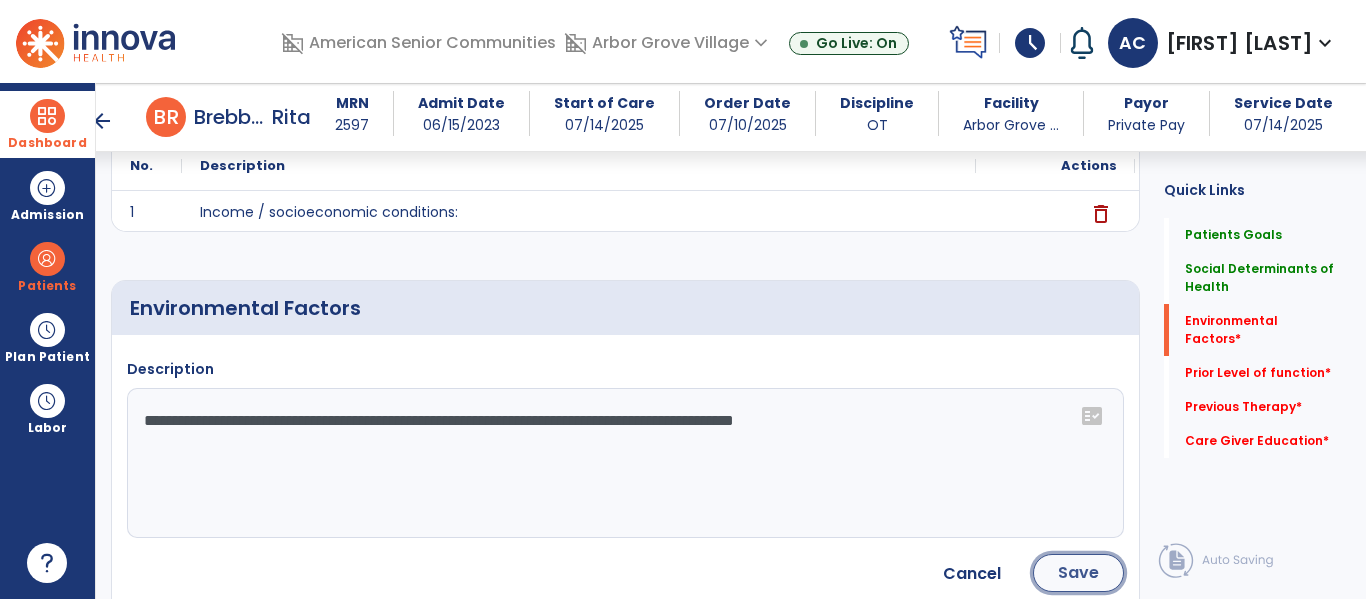 click on "Save" 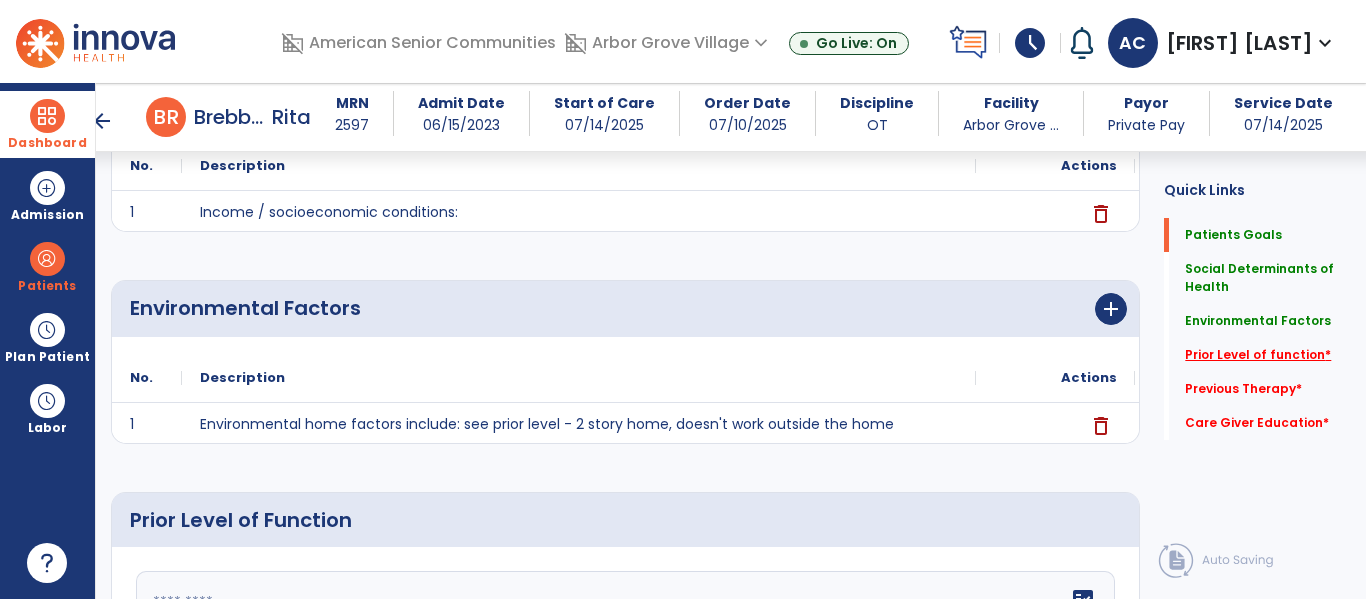 click on "Prior Level of function   *" 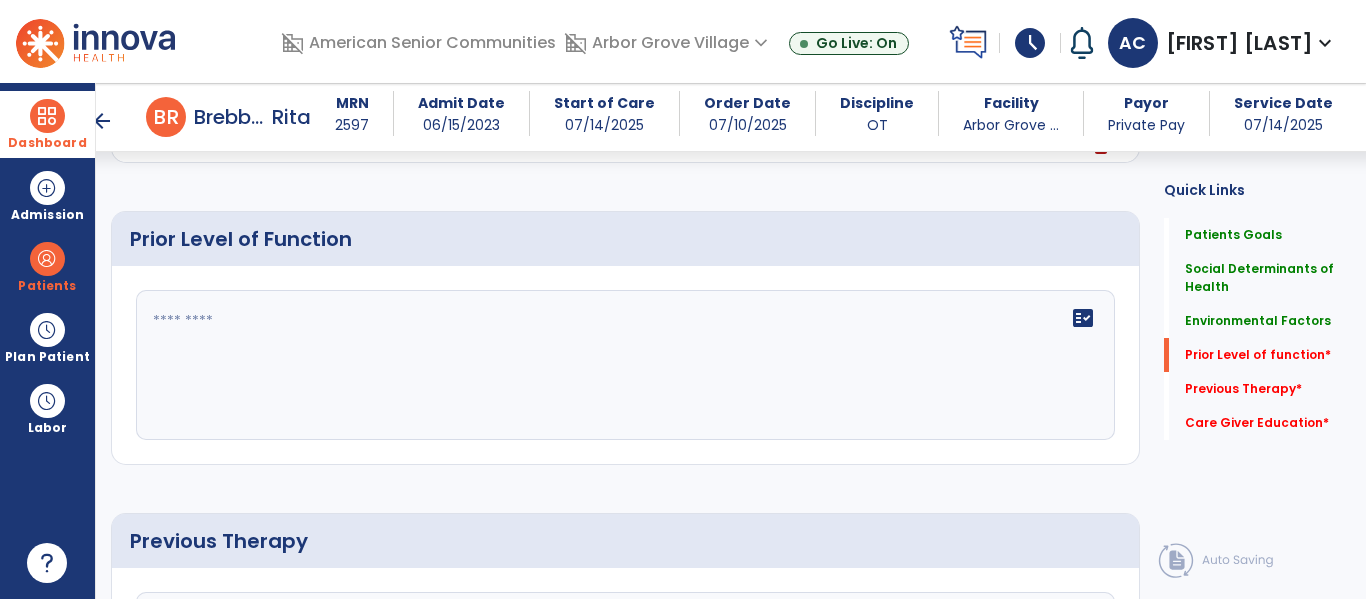scroll, scrollTop: 778, scrollLeft: 0, axis: vertical 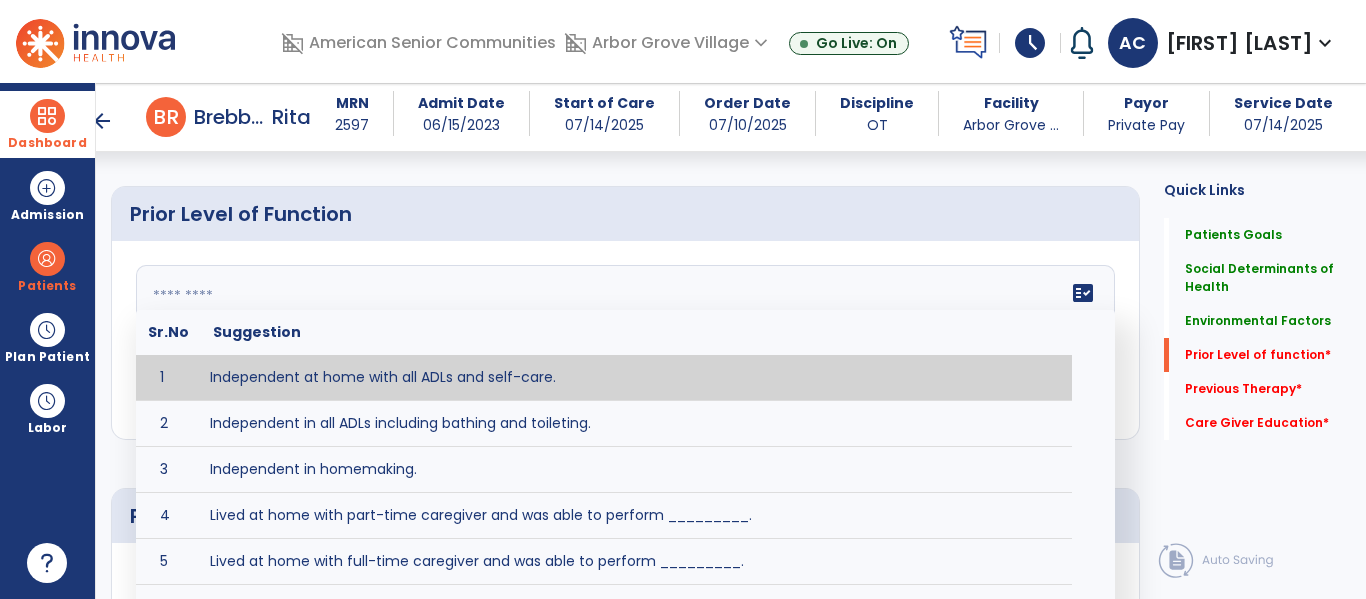 click on "fact_check  Sr.No Suggestion 1 Independent at home with all ADLs and self-care. 2 Independent in all ADLs including bathing and toileting. 3 Independent in homemaking. 4 Lived at home with part-time caregiver and was able to perform _________. 5 Lived at home with full-time caregiver and was able to perform _________. 6 Lived at home with home health assistant for ________. 7 Lived at SNF and able to _______. 8 Lived at SNF and required ______ assist for ________. 9 Lived in assisted living facility and able to _______. 10 Lived in home with ______ stairs and able to navigate with_________ assistance and _______ device. 11 Lived in single story home and did not have to navigate stairs or steps. 12 Lived in SNF and began to develop increase in risk for ______. 13 Lived in SNF and skin was intact without pressure sores or wounds 14 Lived in SNF and was independent with the following ADL's ________. 15 Lived independently at home with _________ and able to __________. 16 17 Worked as a __________." 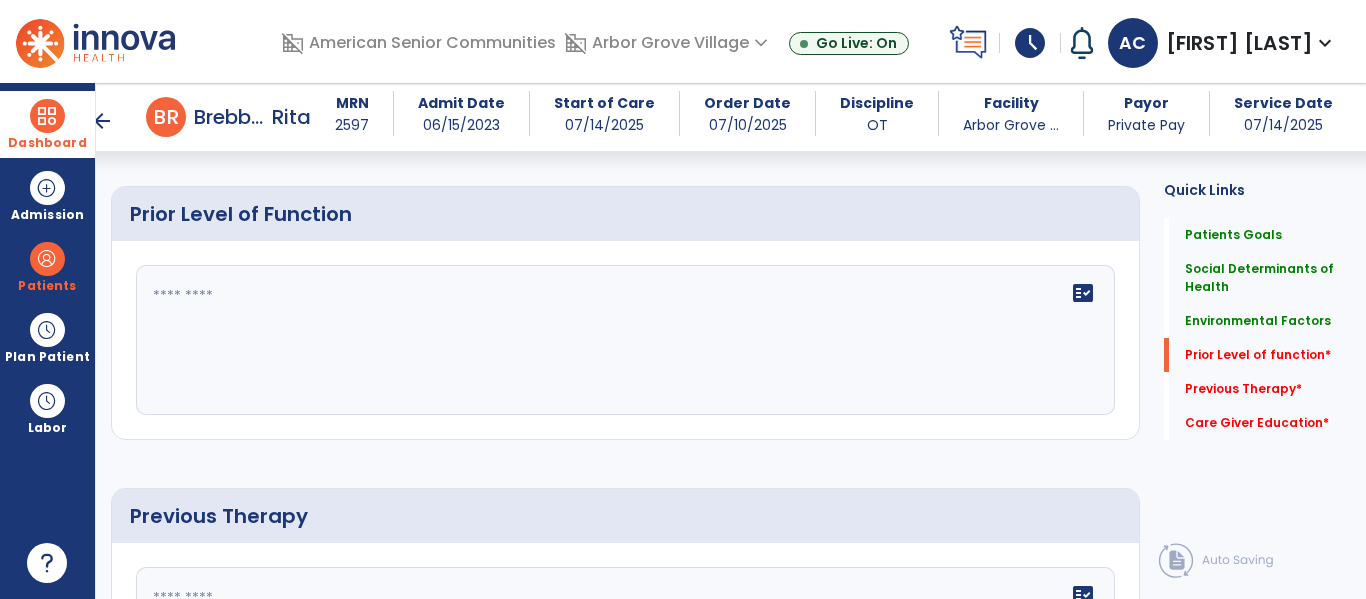 click 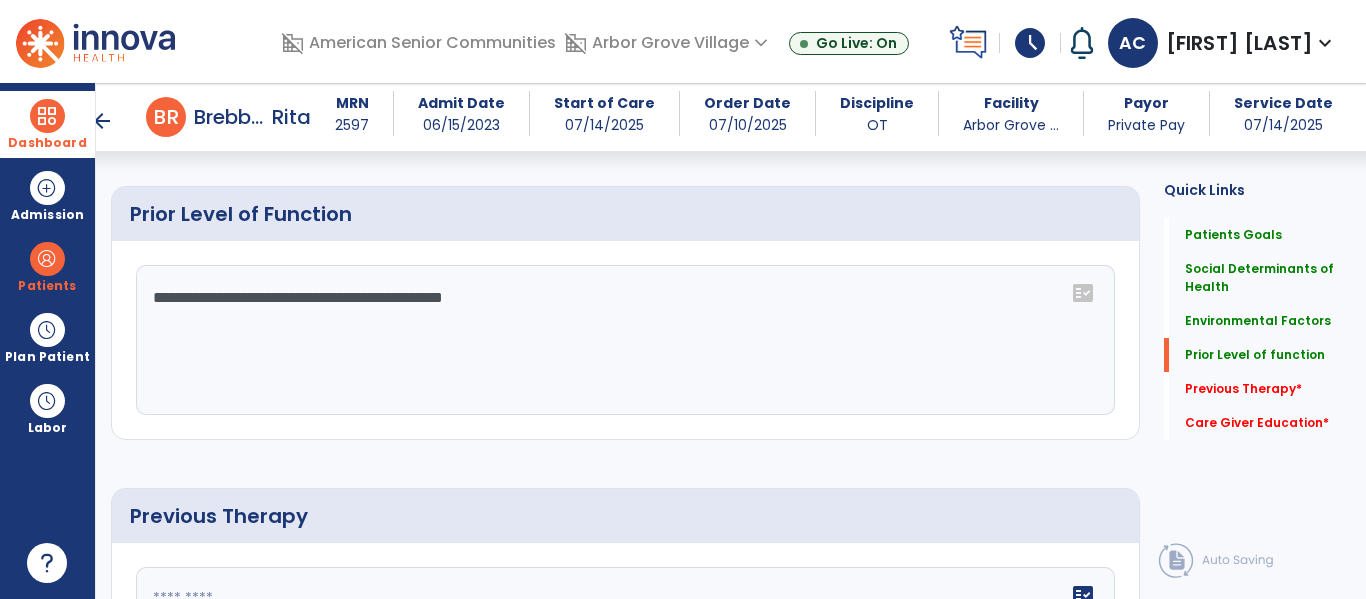click on "**********" 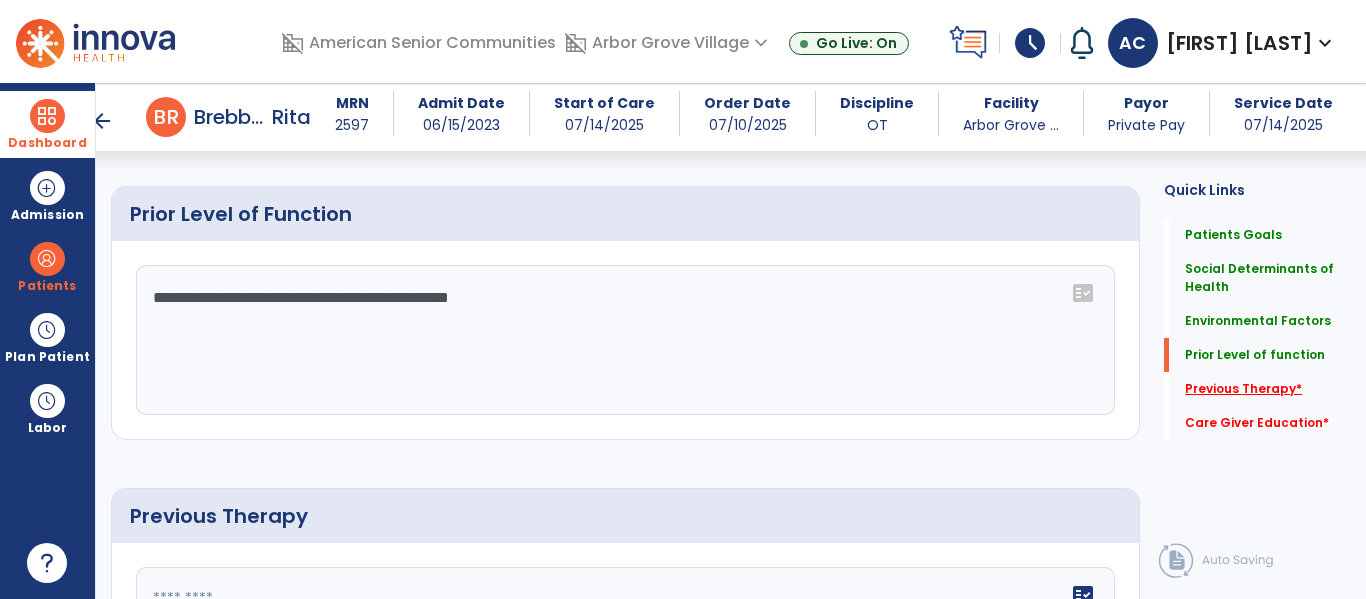 type on "**********" 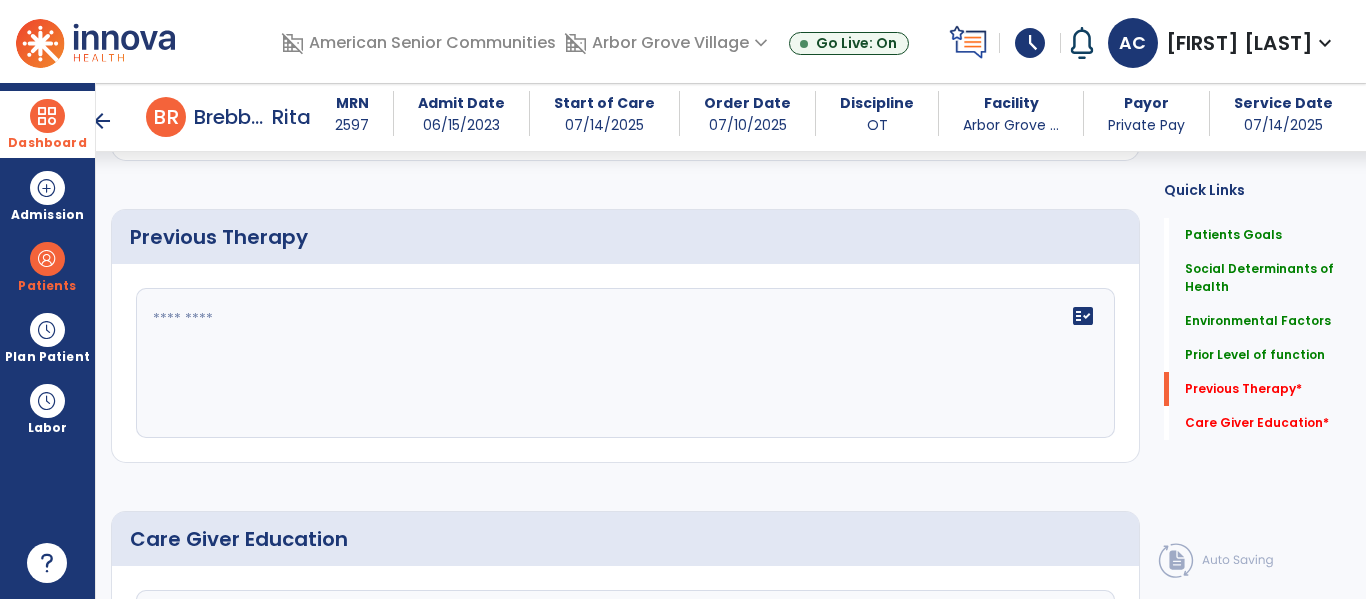 scroll, scrollTop: 1080, scrollLeft: 0, axis: vertical 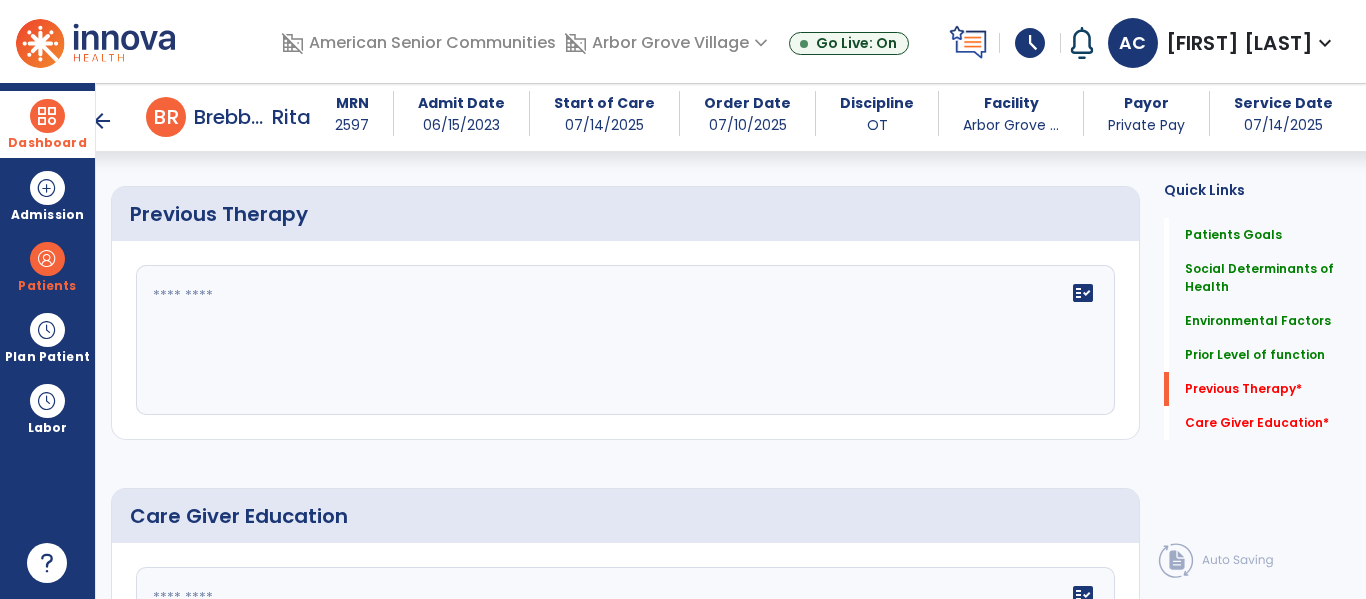 click on "fact_check" 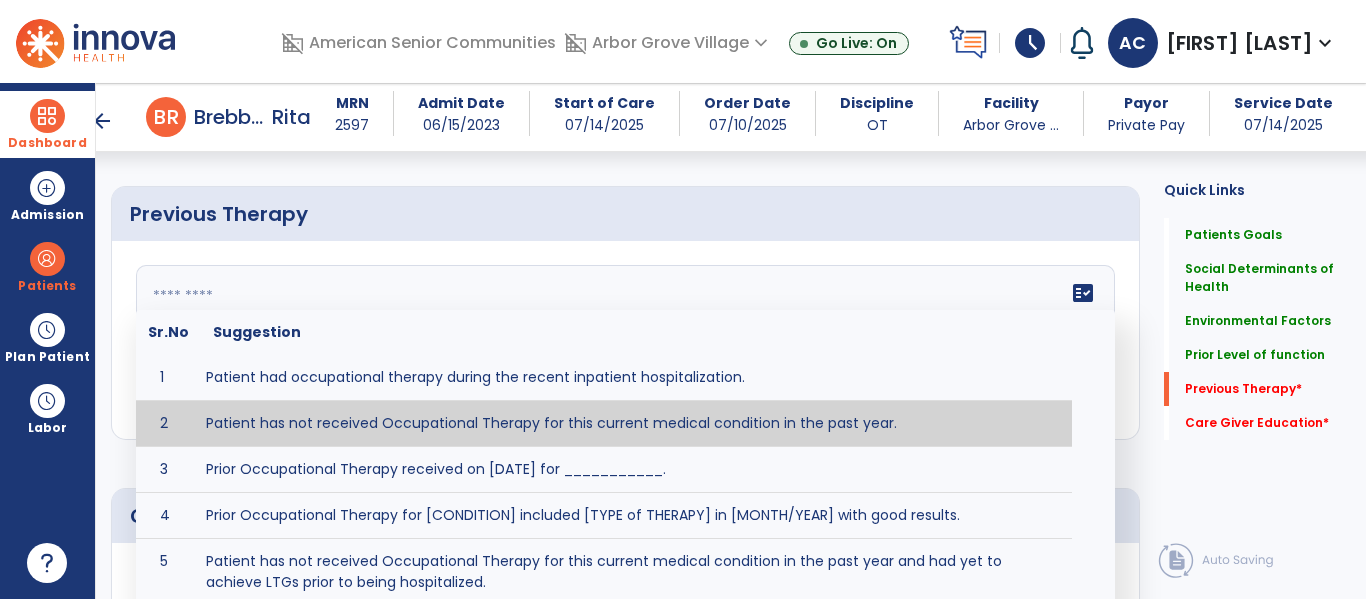 type on "**********" 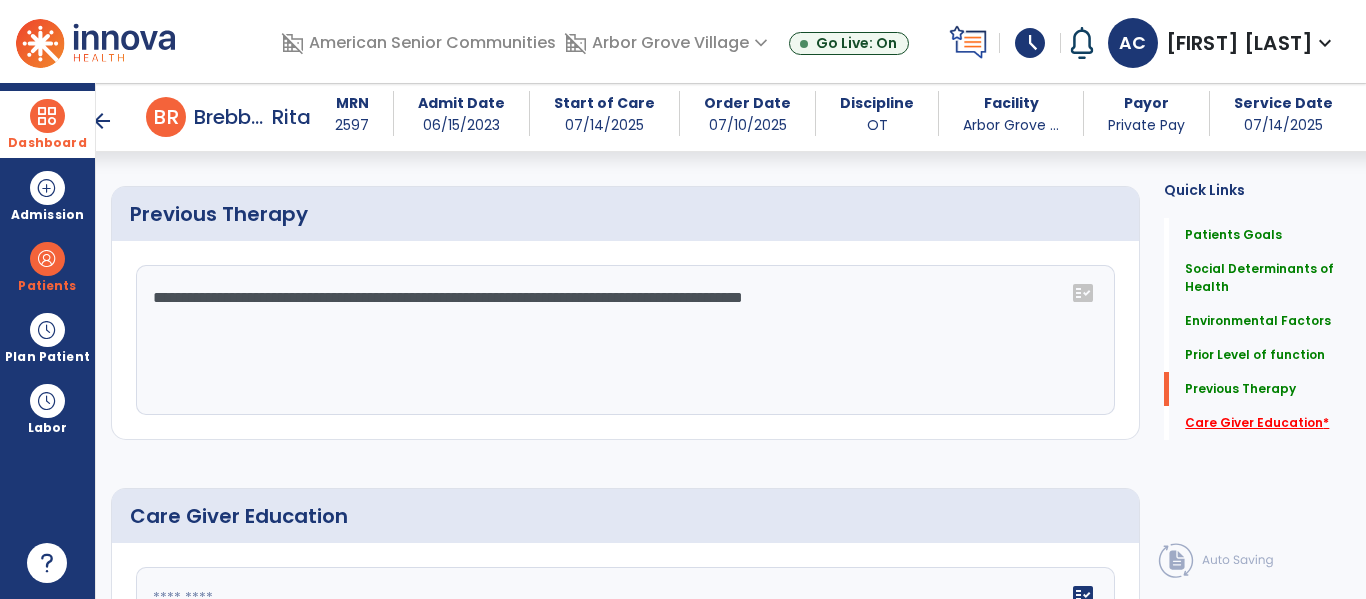 click on "Care Giver Education   *" 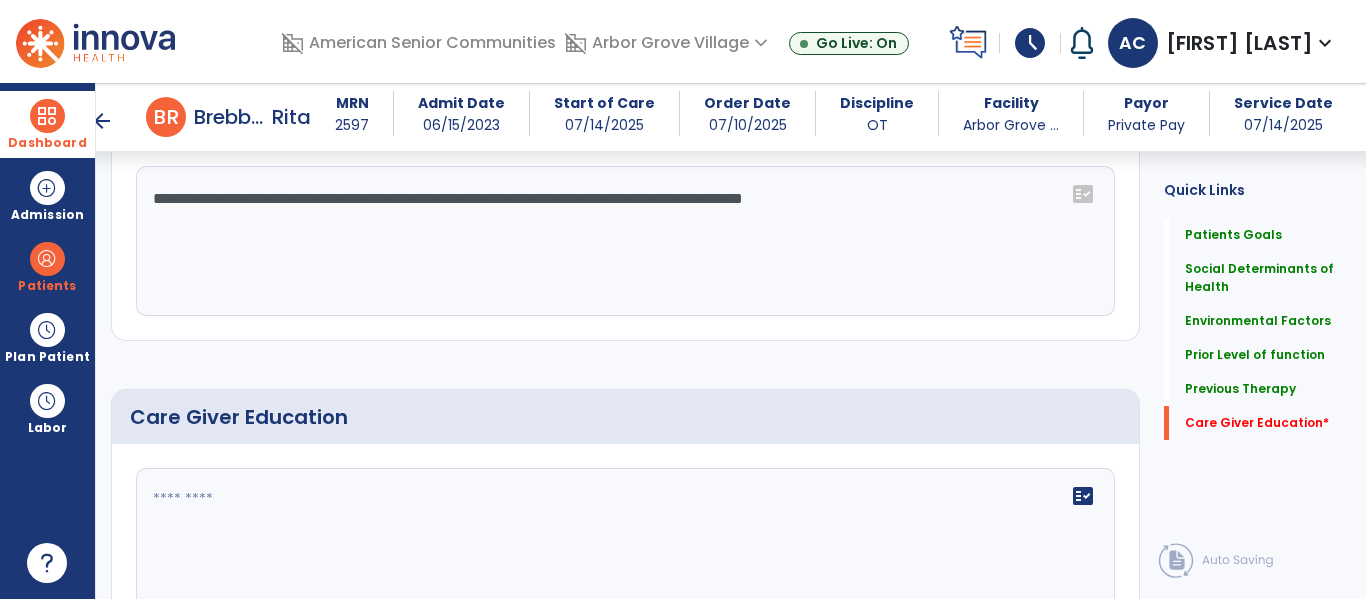 scroll, scrollTop: 1293, scrollLeft: 0, axis: vertical 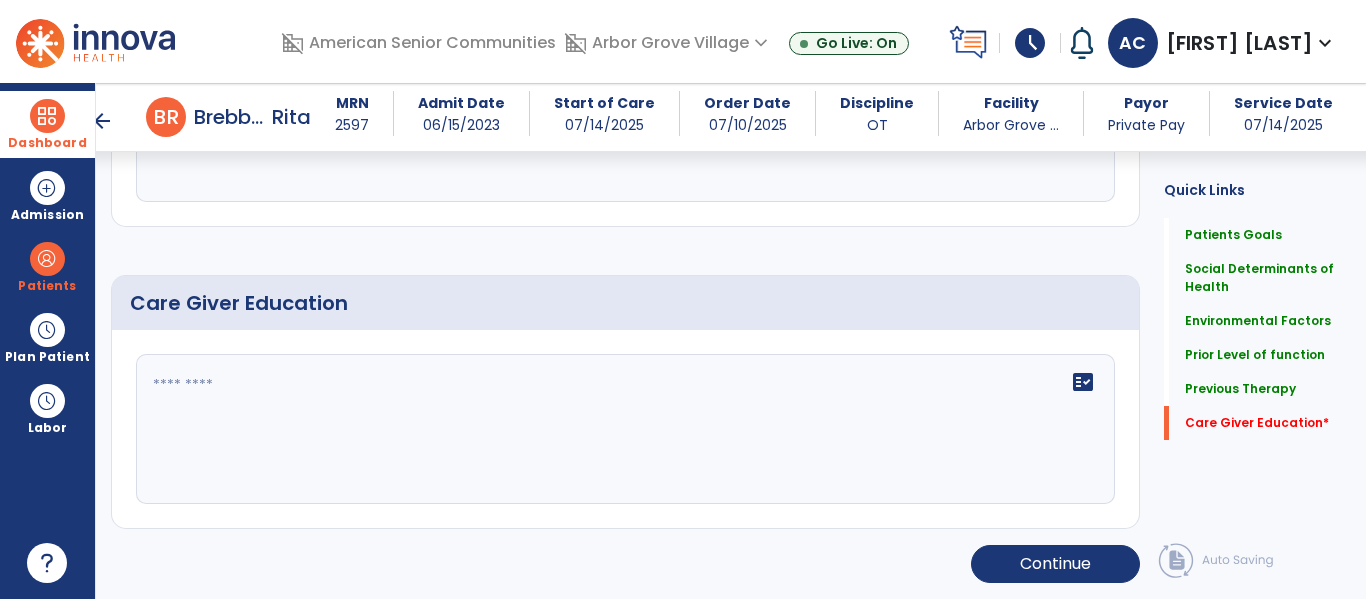 click on "fact_check" 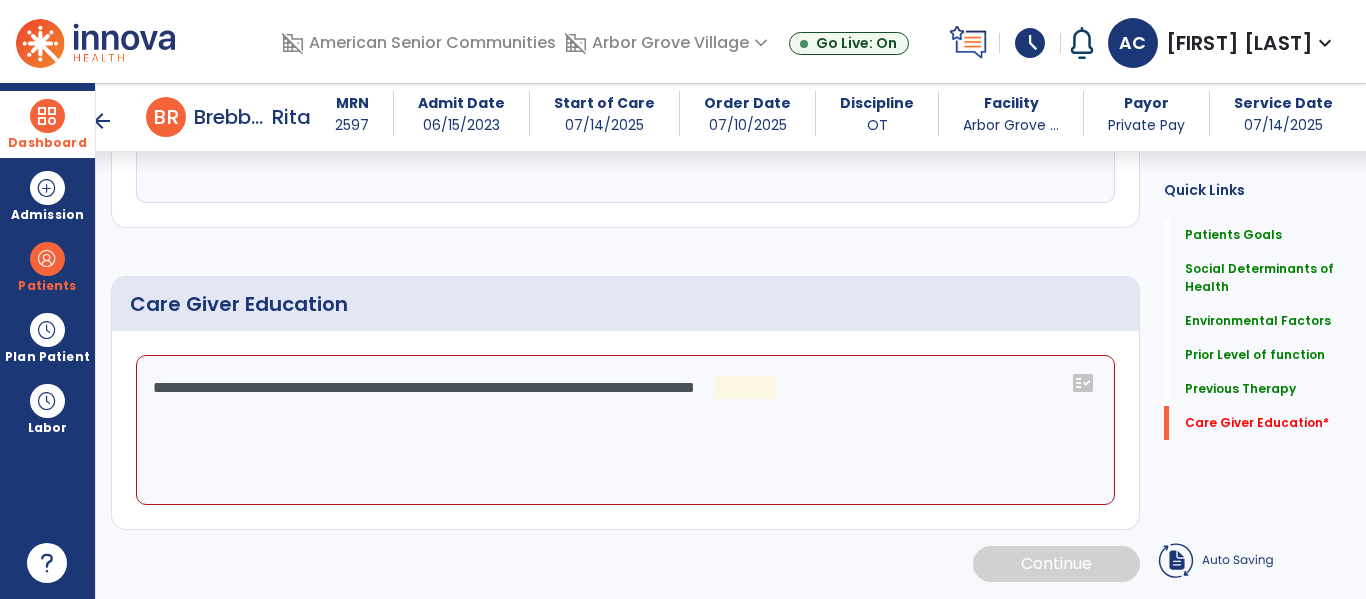 scroll, scrollTop: 1292, scrollLeft: 0, axis: vertical 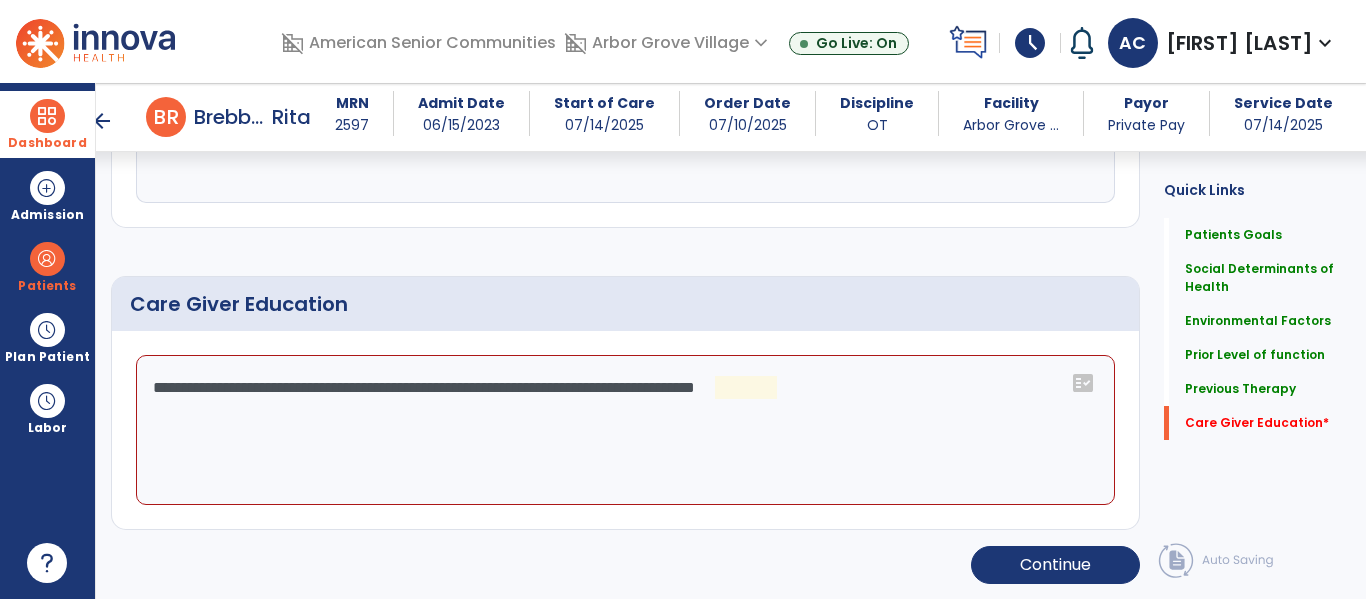 click on "**********" 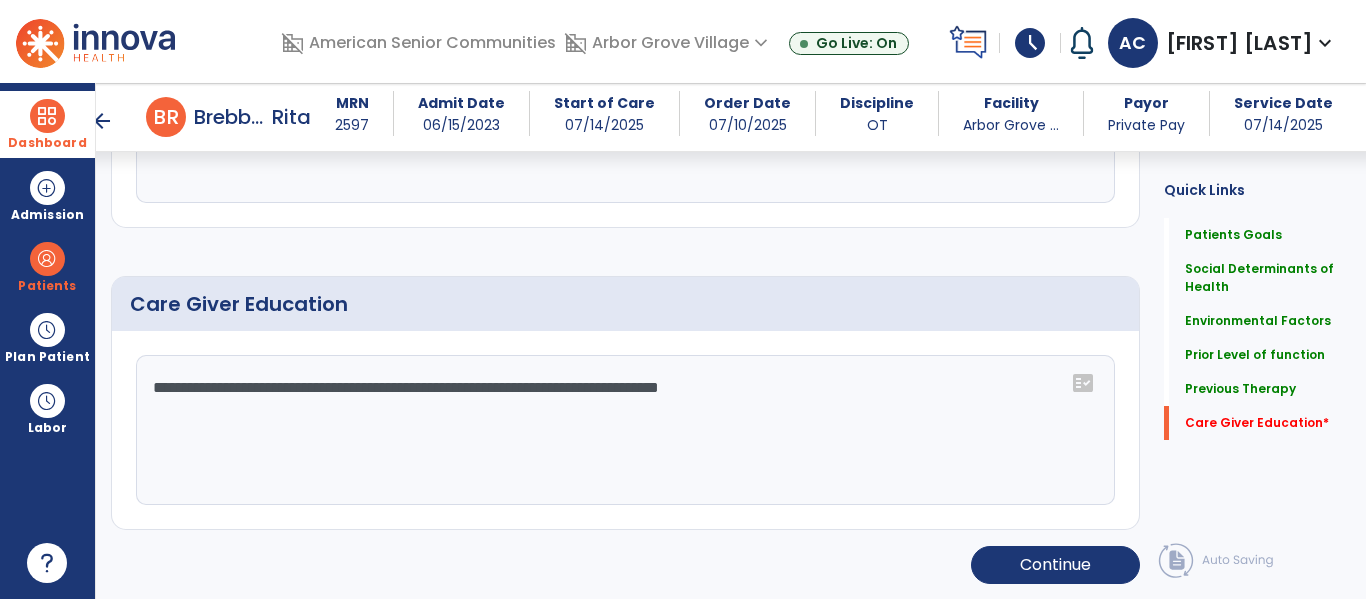 type on "**********" 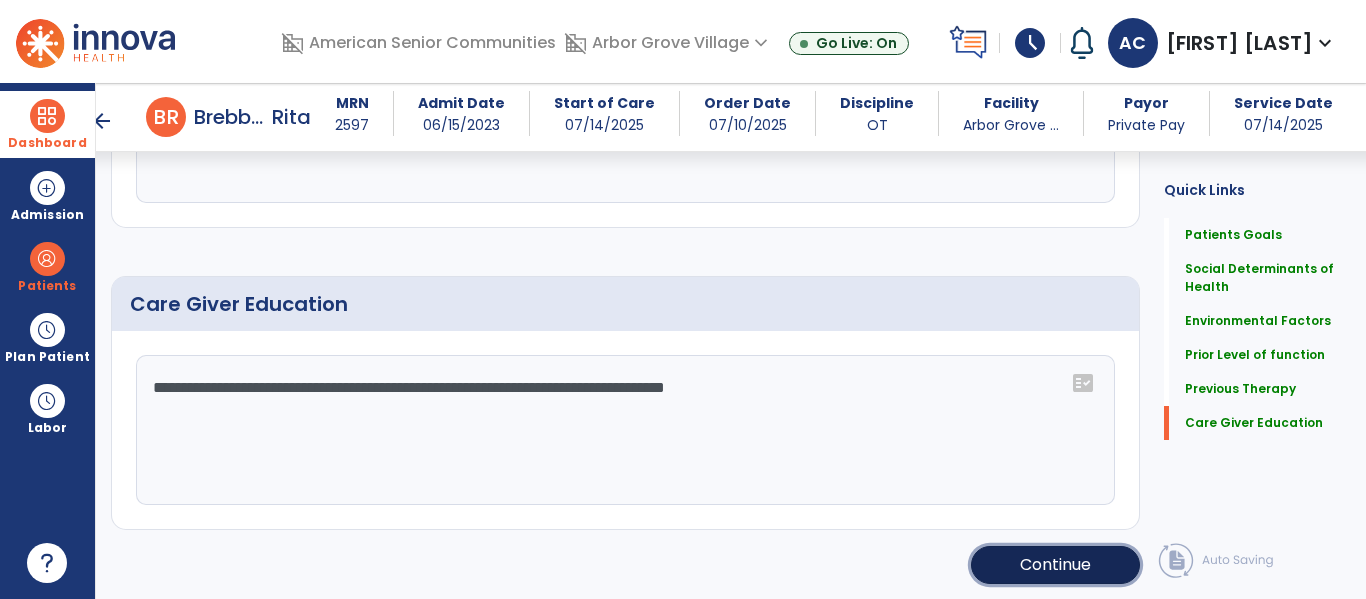 click on "Continue" 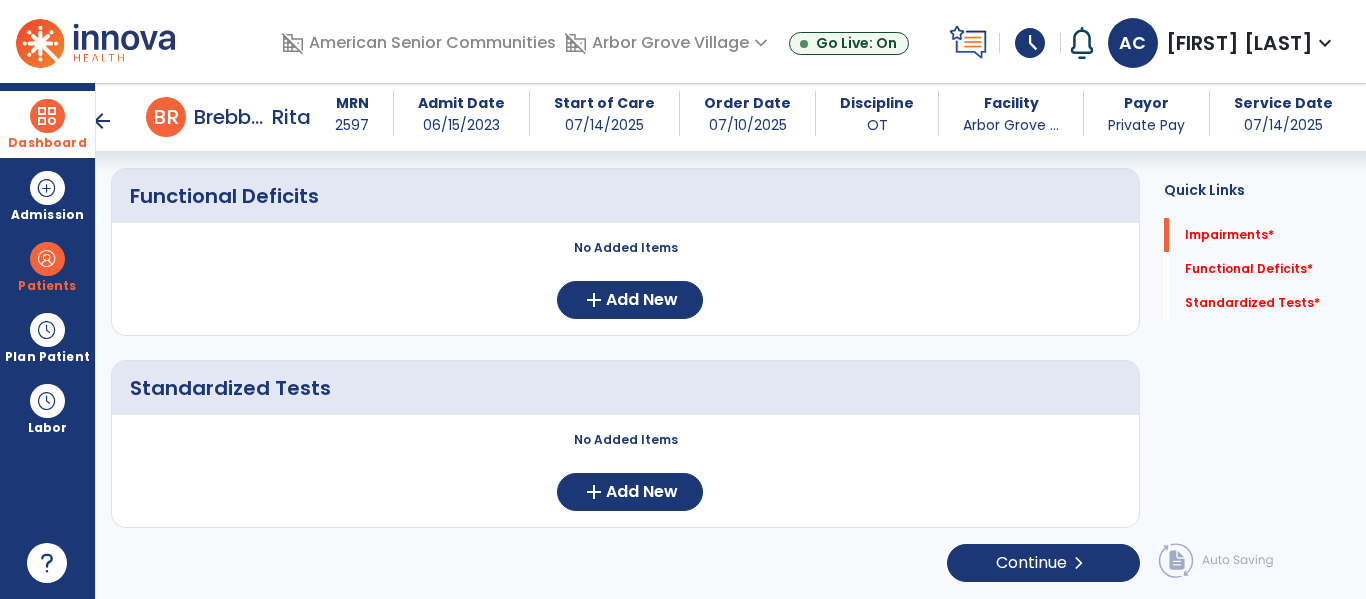 scroll, scrollTop: 352, scrollLeft: 0, axis: vertical 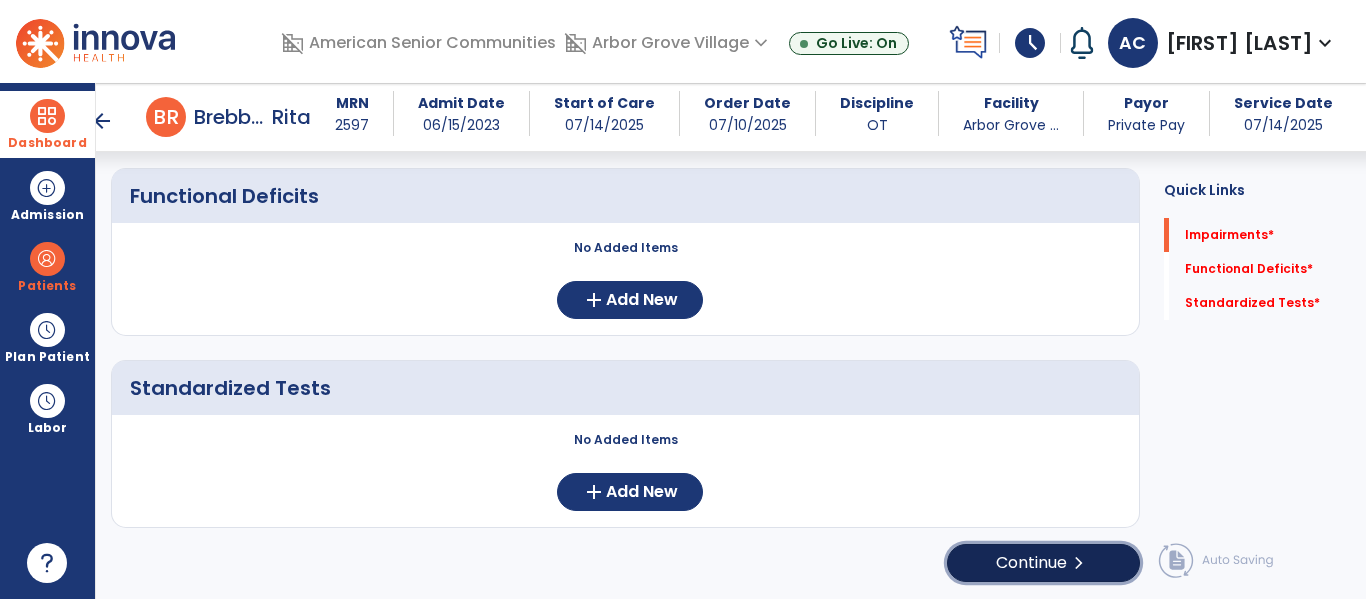 click on "chevron_right" 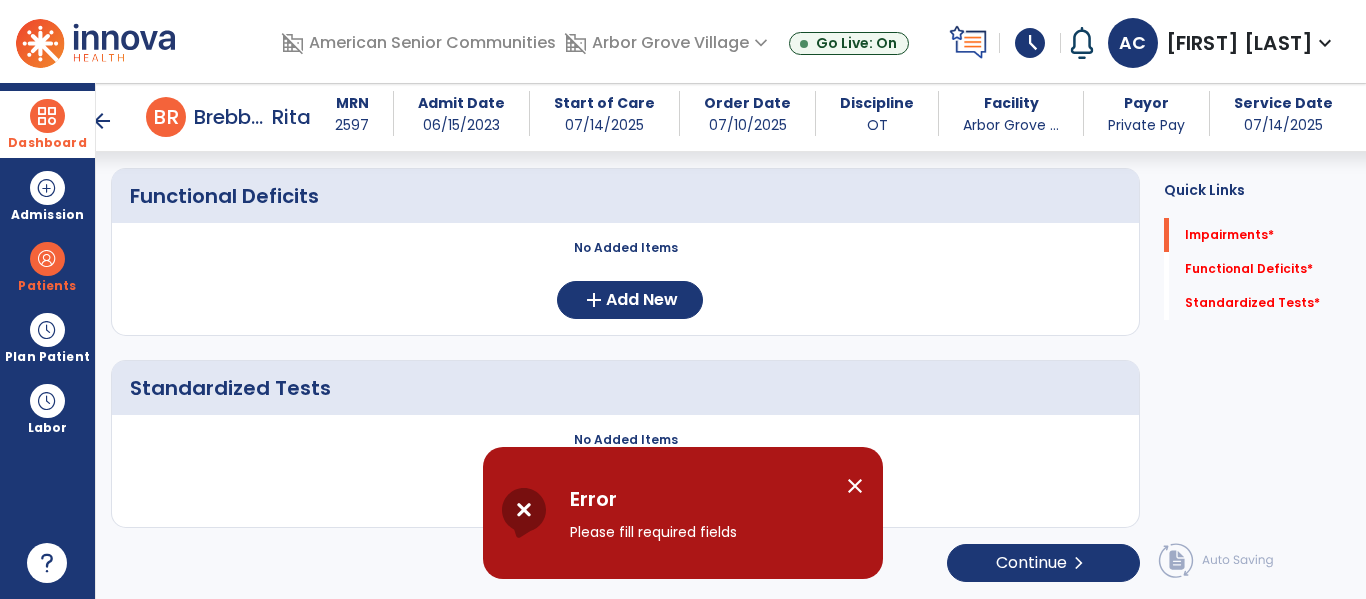 click on "close" at bounding box center [855, 486] 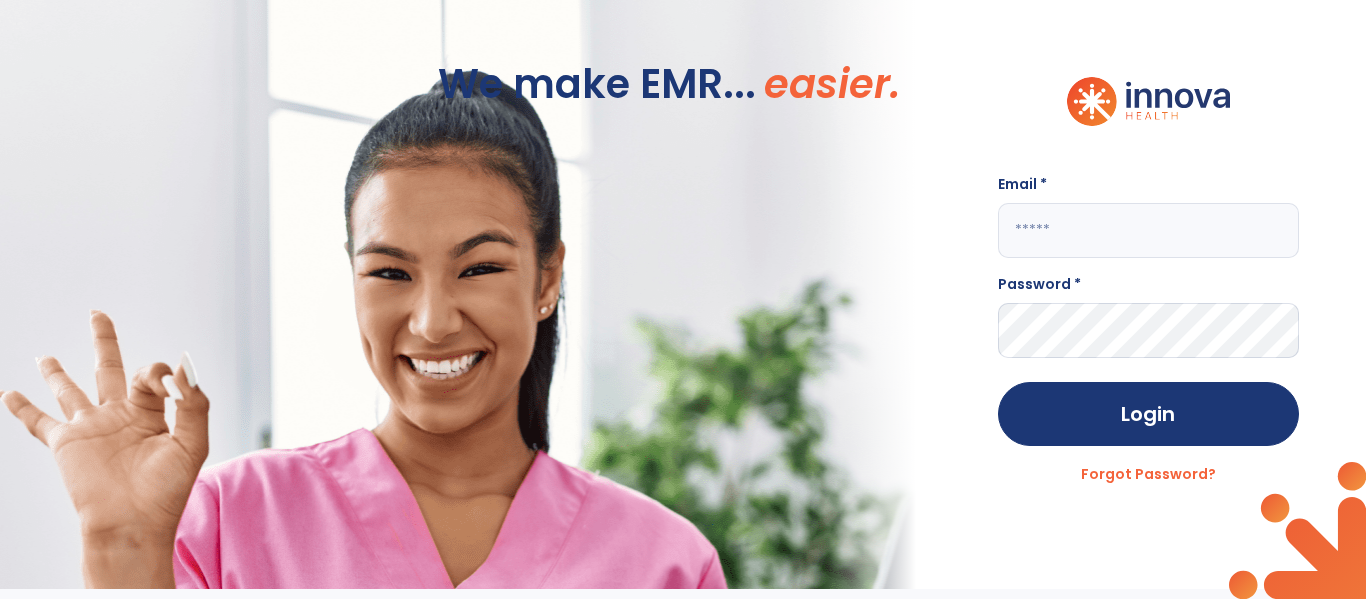 scroll, scrollTop: 0, scrollLeft: 0, axis: both 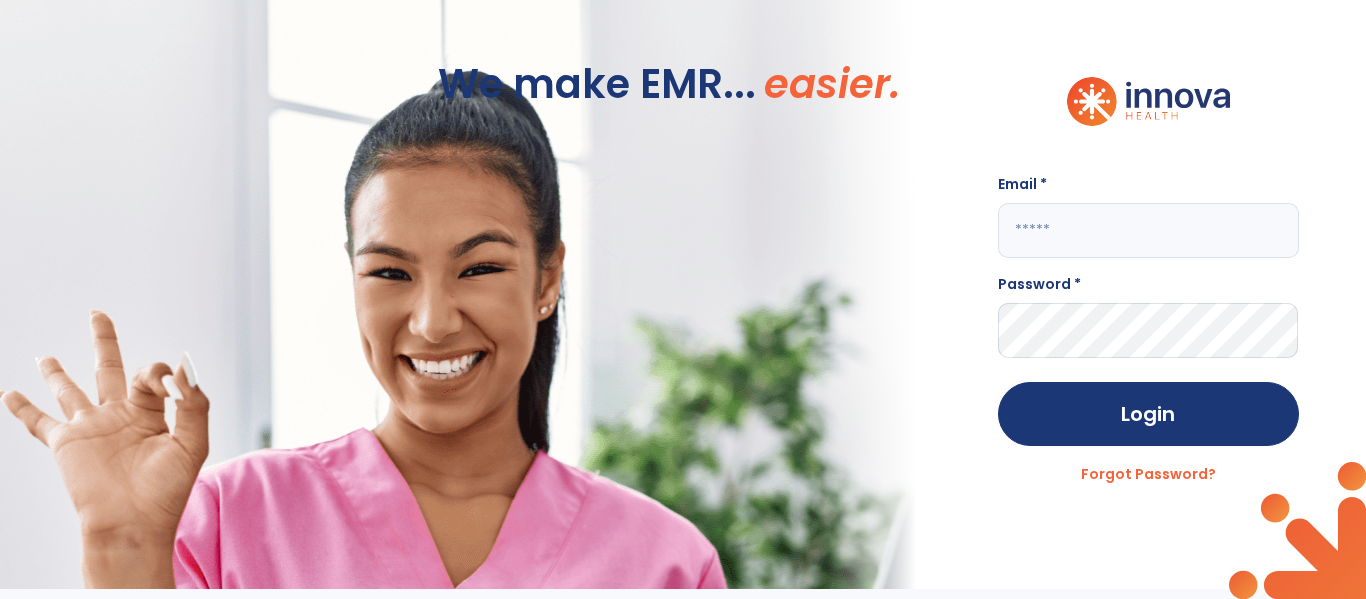 click 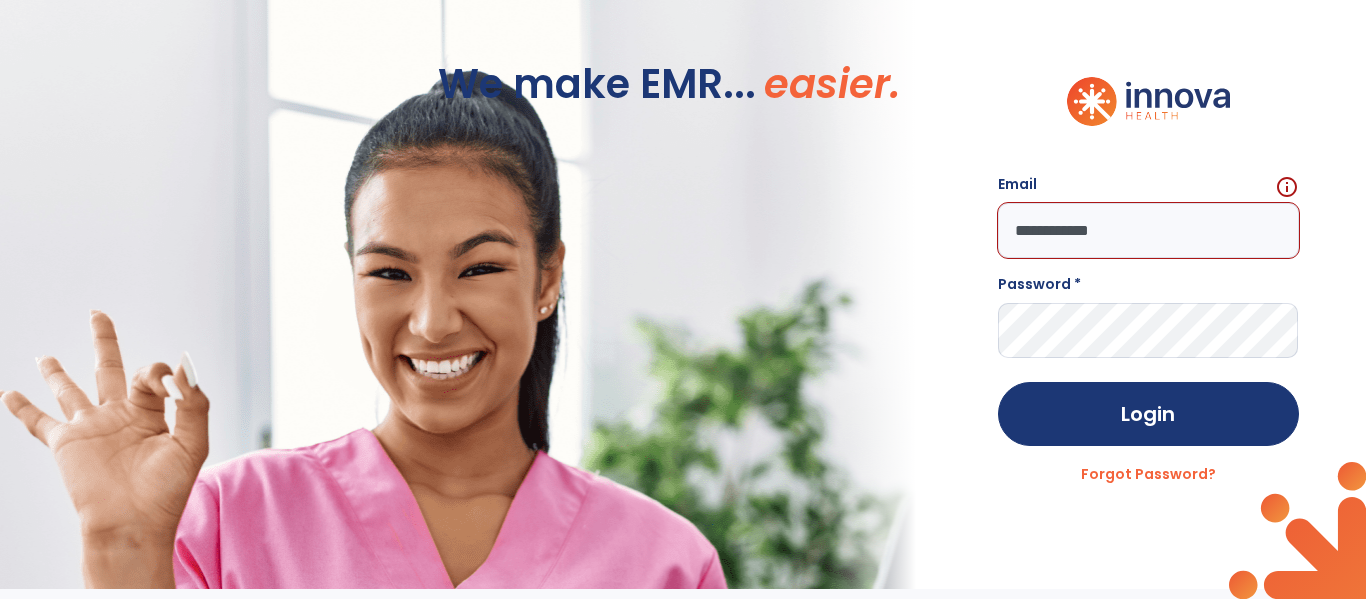 click on "**********" 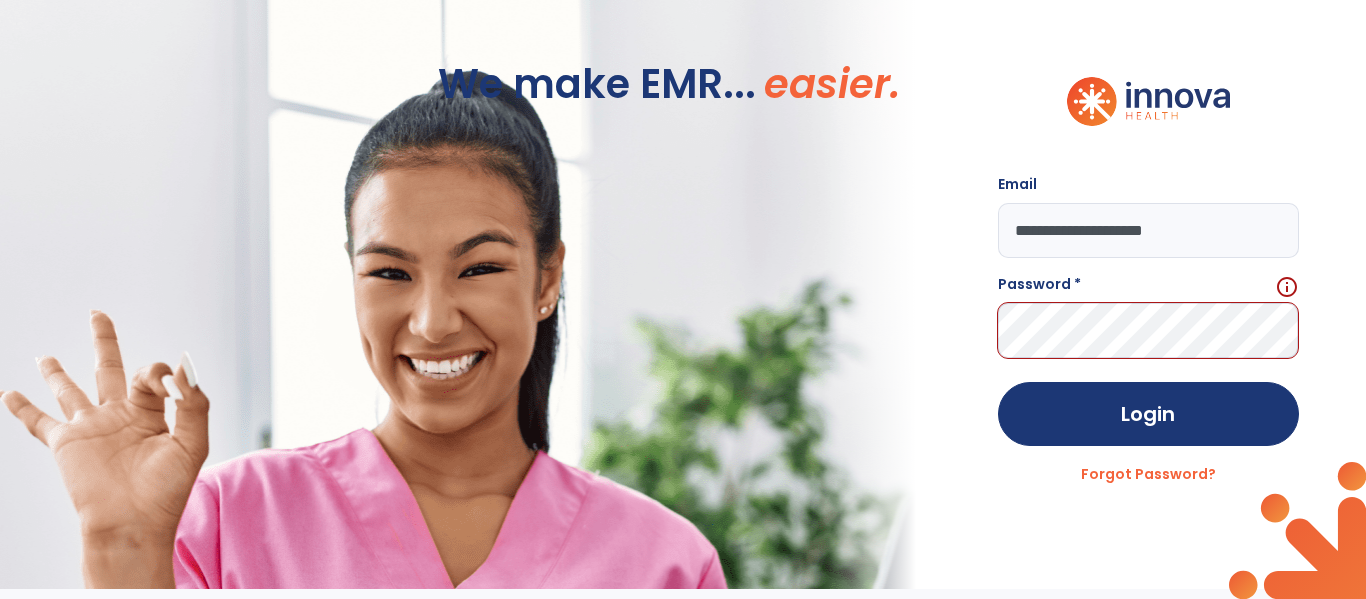 type on "**********" 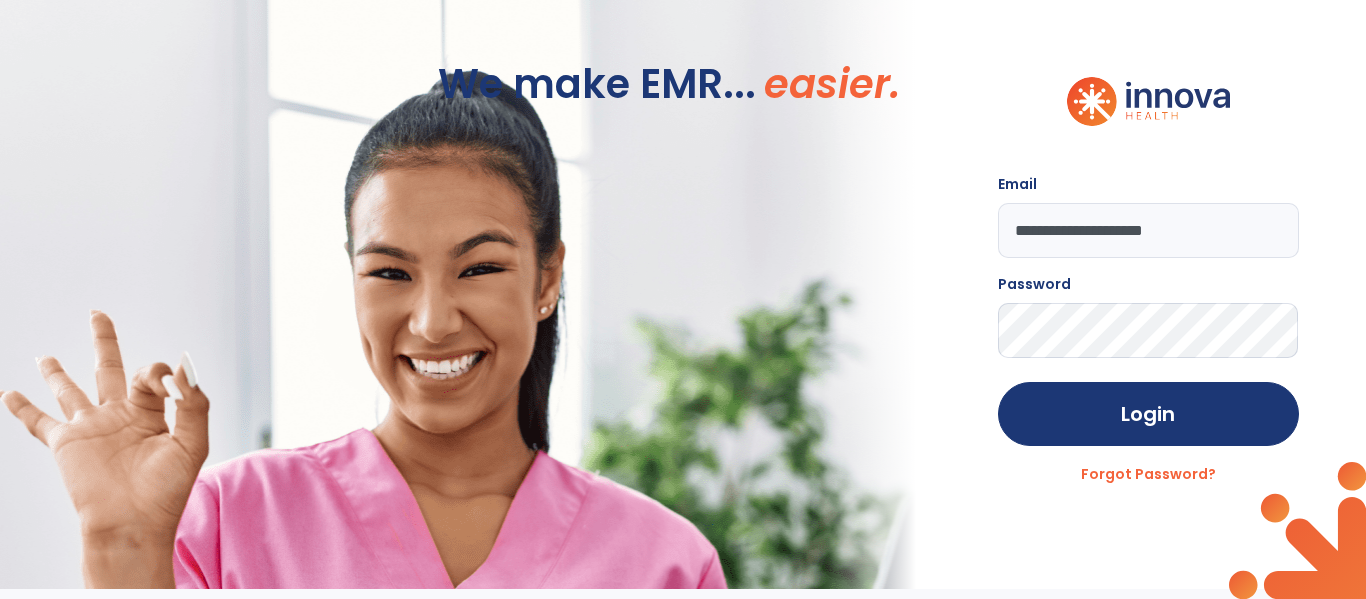 click on "Login" 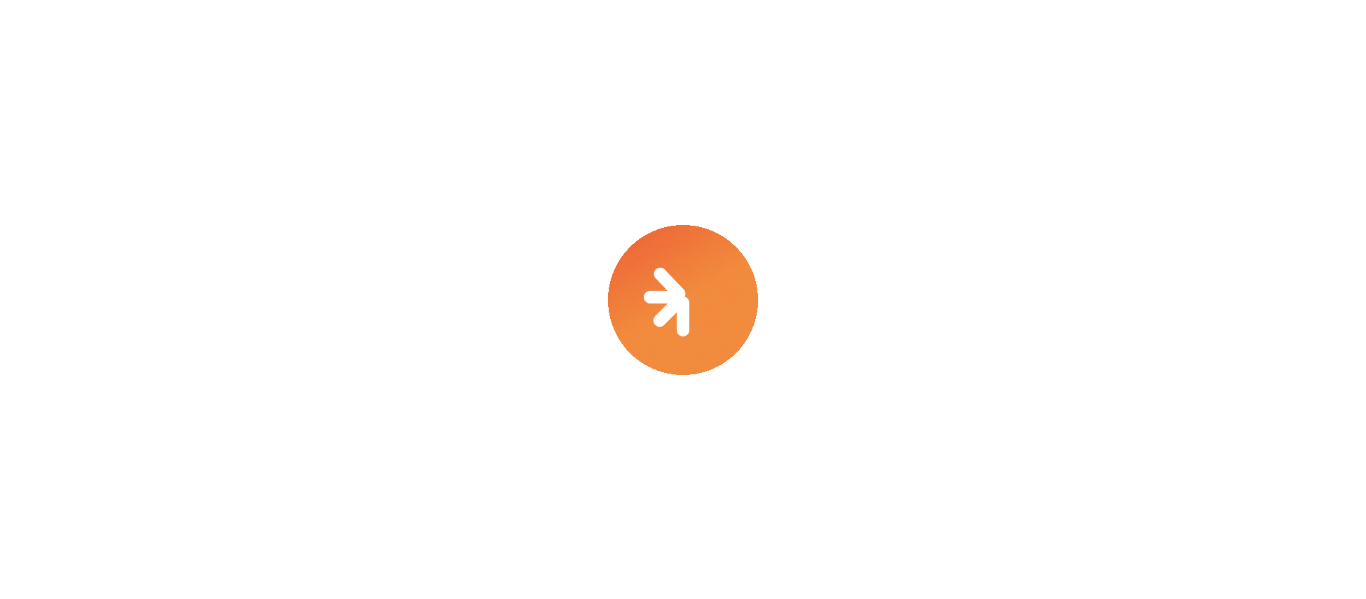 scroll, scrollTop: 0, scrollLeft: 0, axis: both 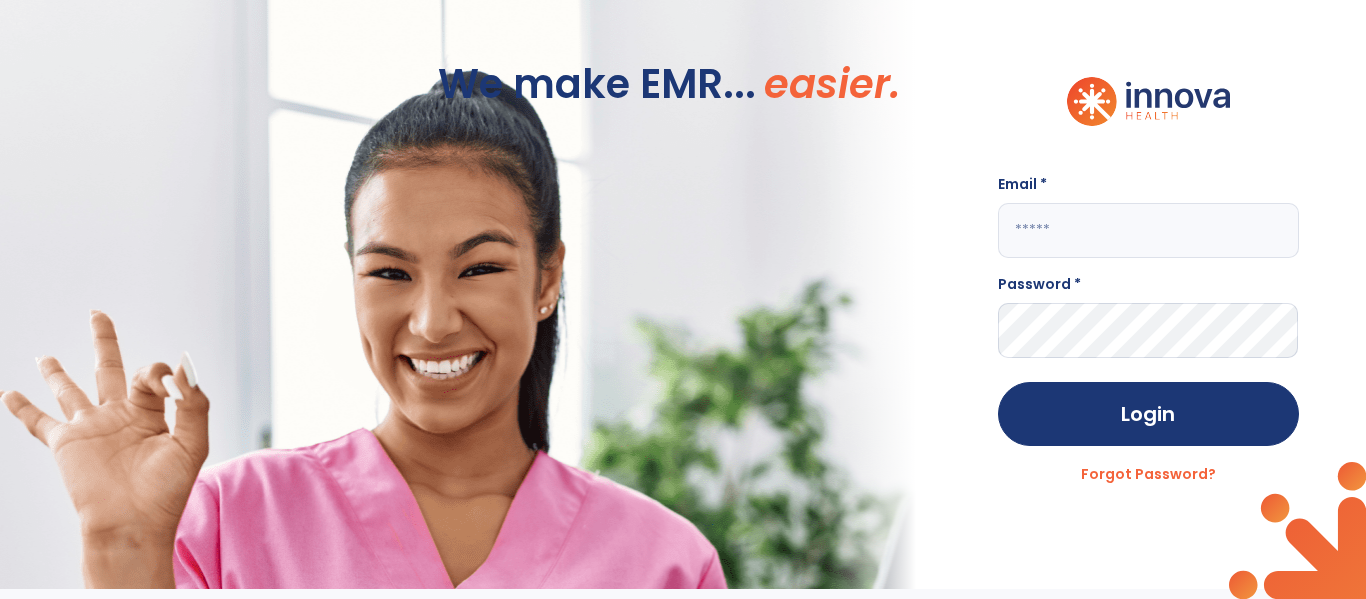 click 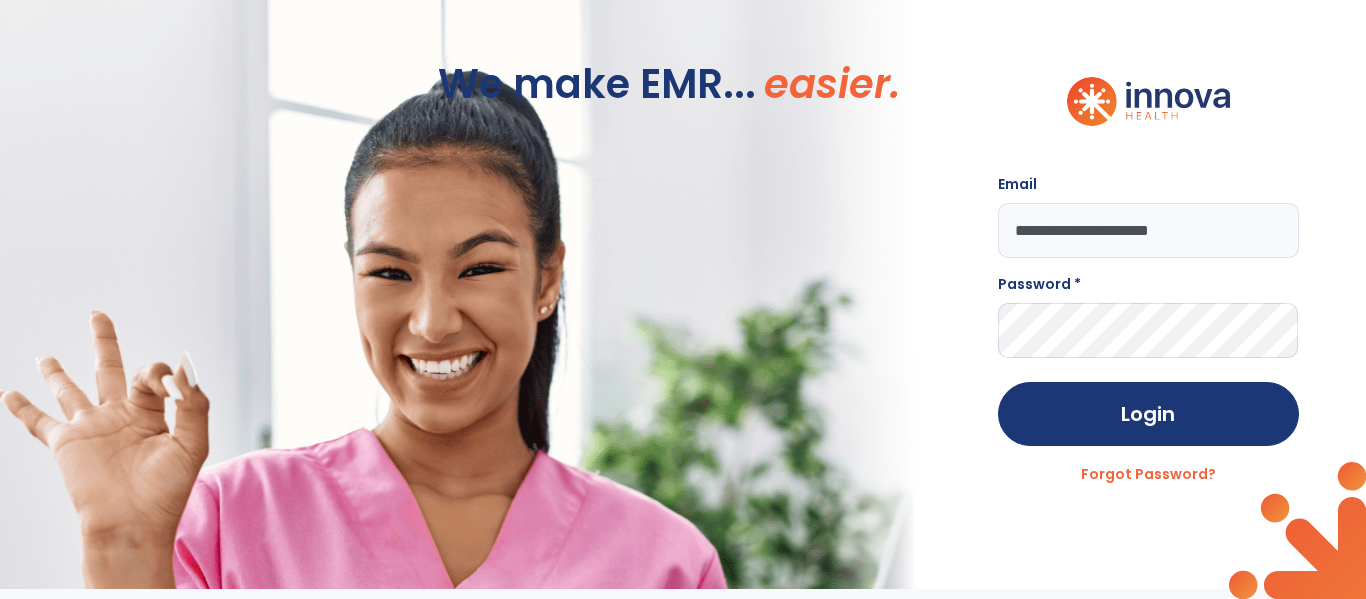 type on "**********" 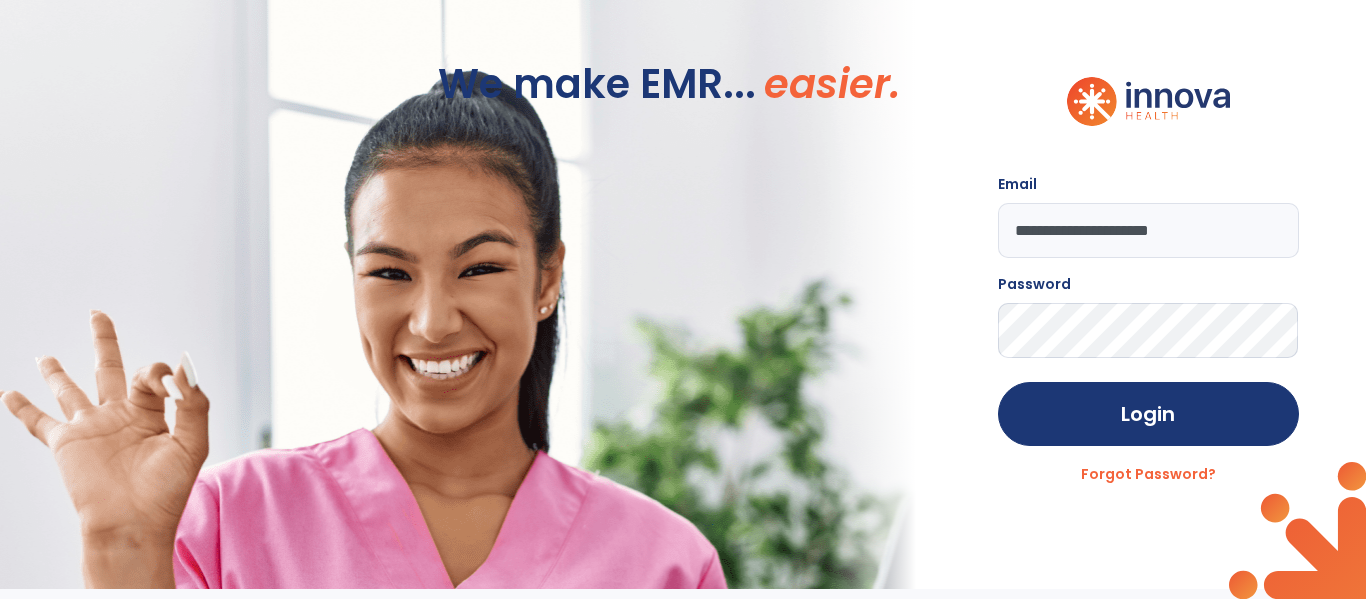 click on "Login" 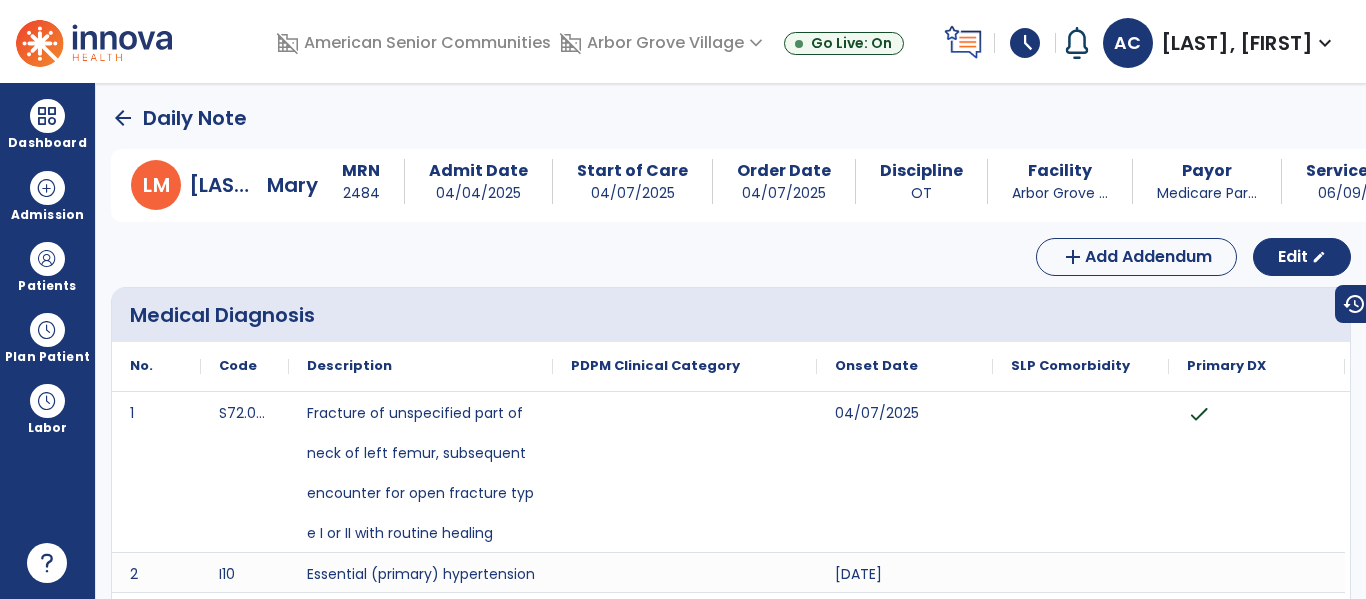 click on "arrow_back" 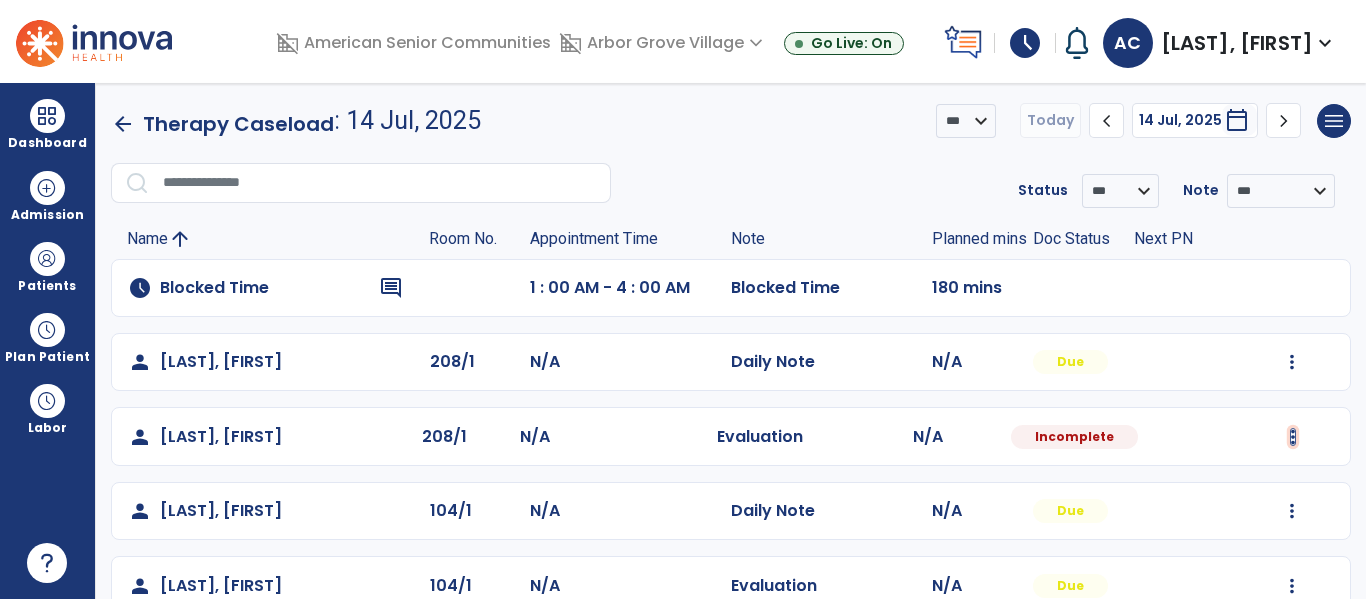 click at bounding box center [1292, 362] 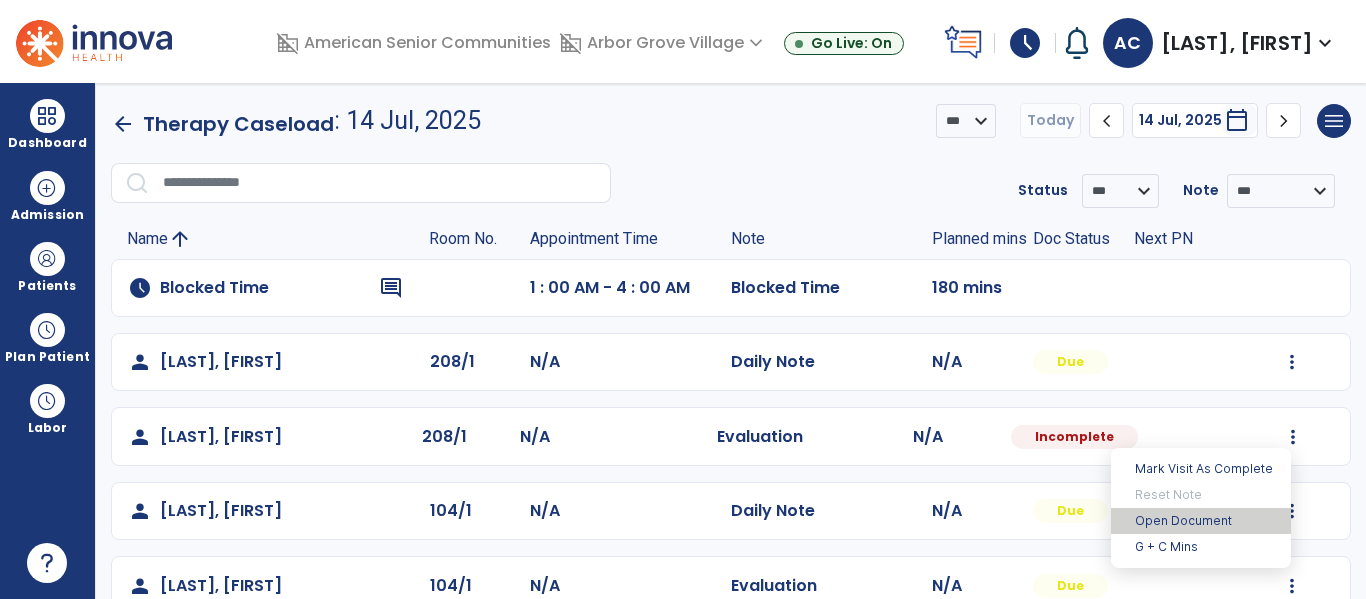 click on "Open Document" at bounding box center (1201, 521) 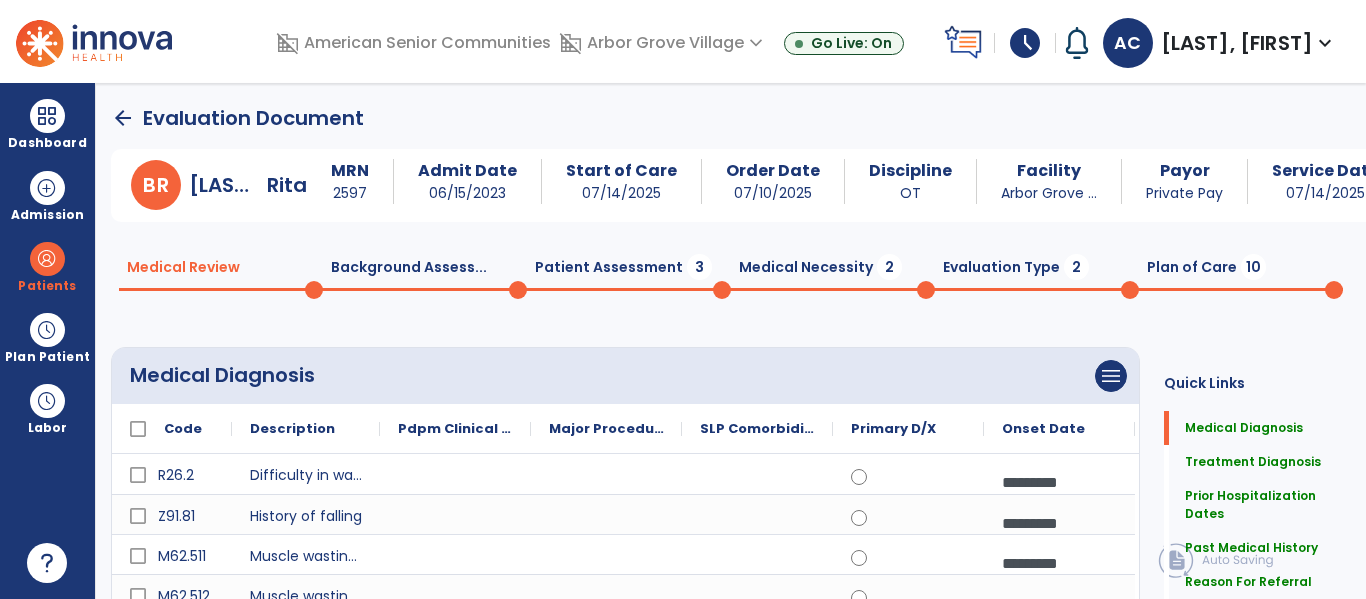 click on "Patient Assessment  3" 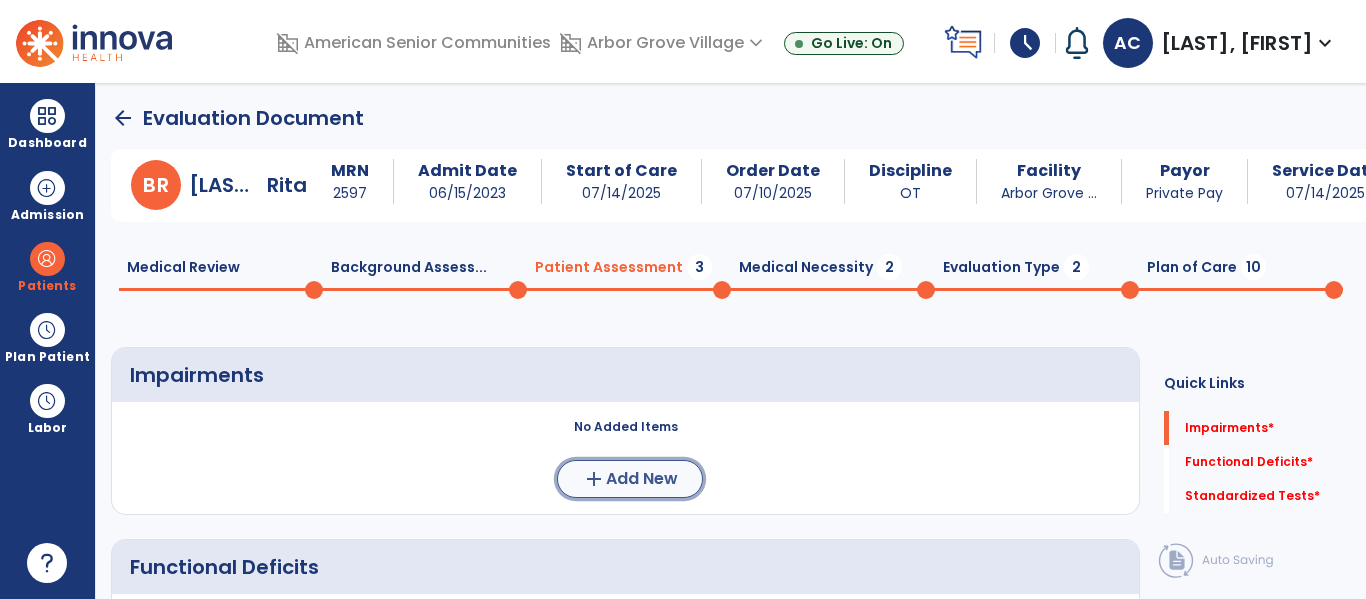 click on "Add New" 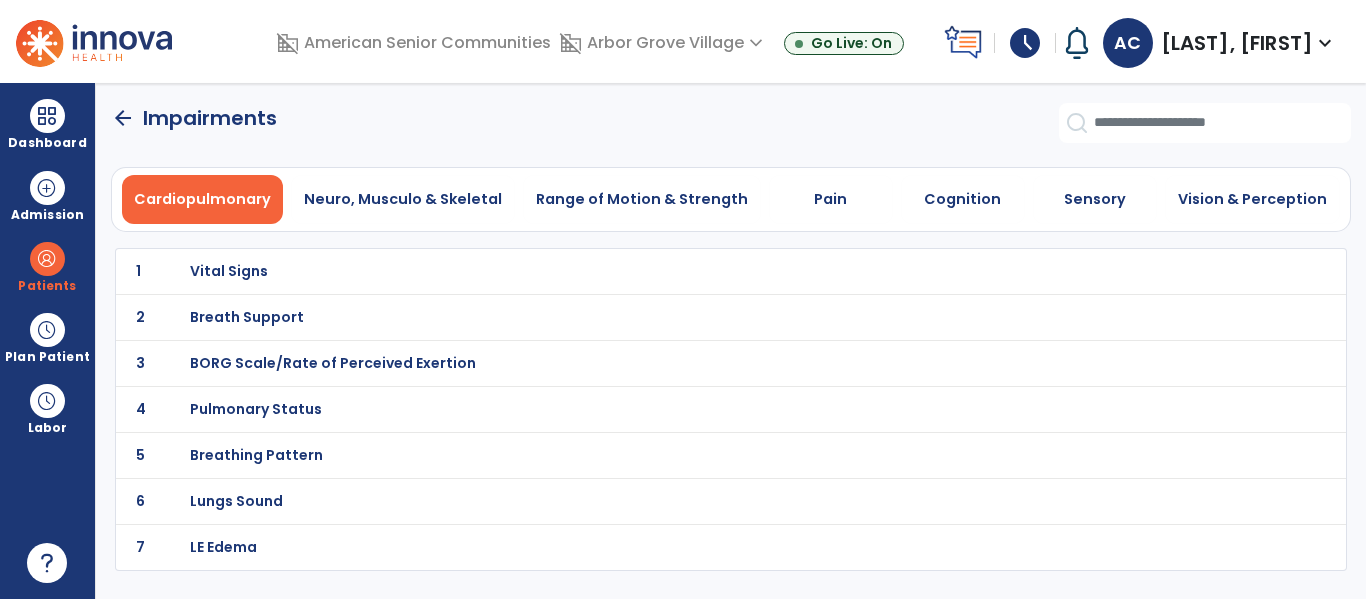 click on "arrow_back" 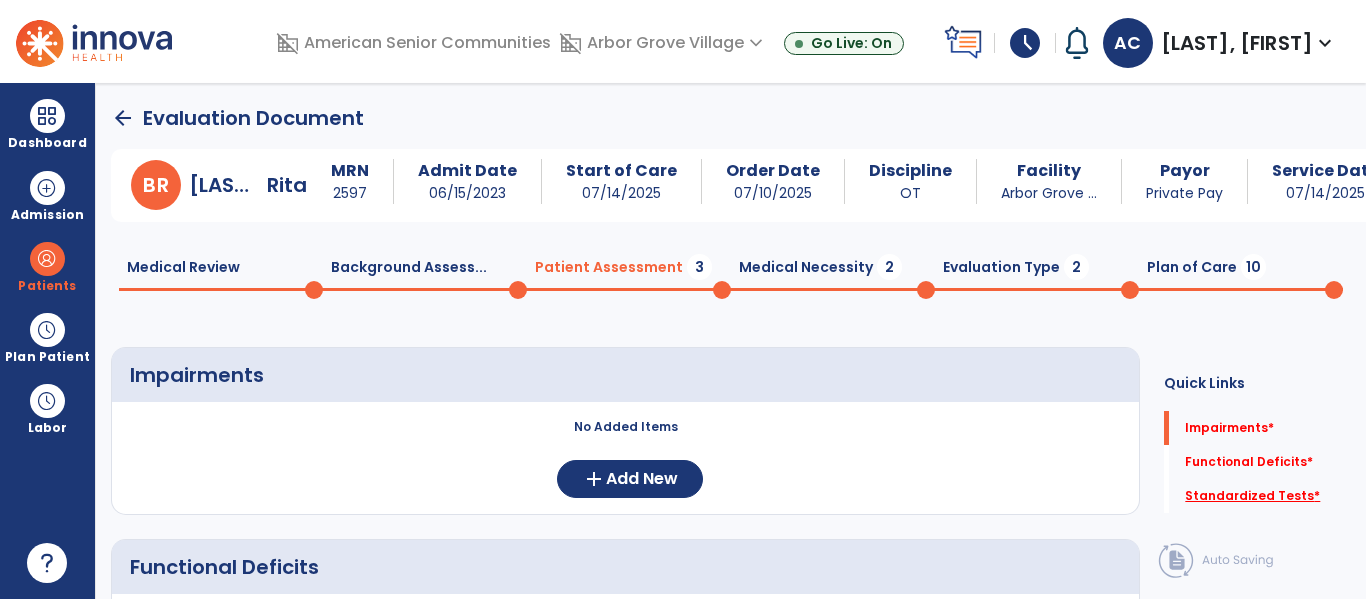 click on "Standardized Tests   *" 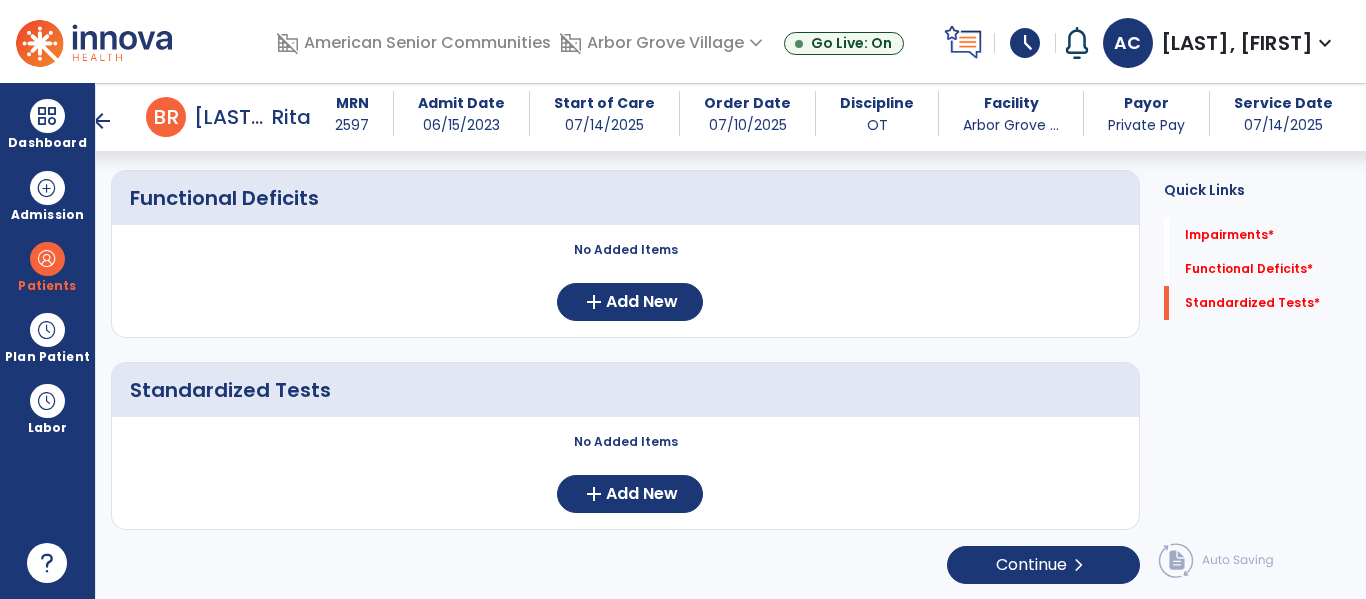scroll, scrollTop: 351, scrollLeft: 0, axis: vertical 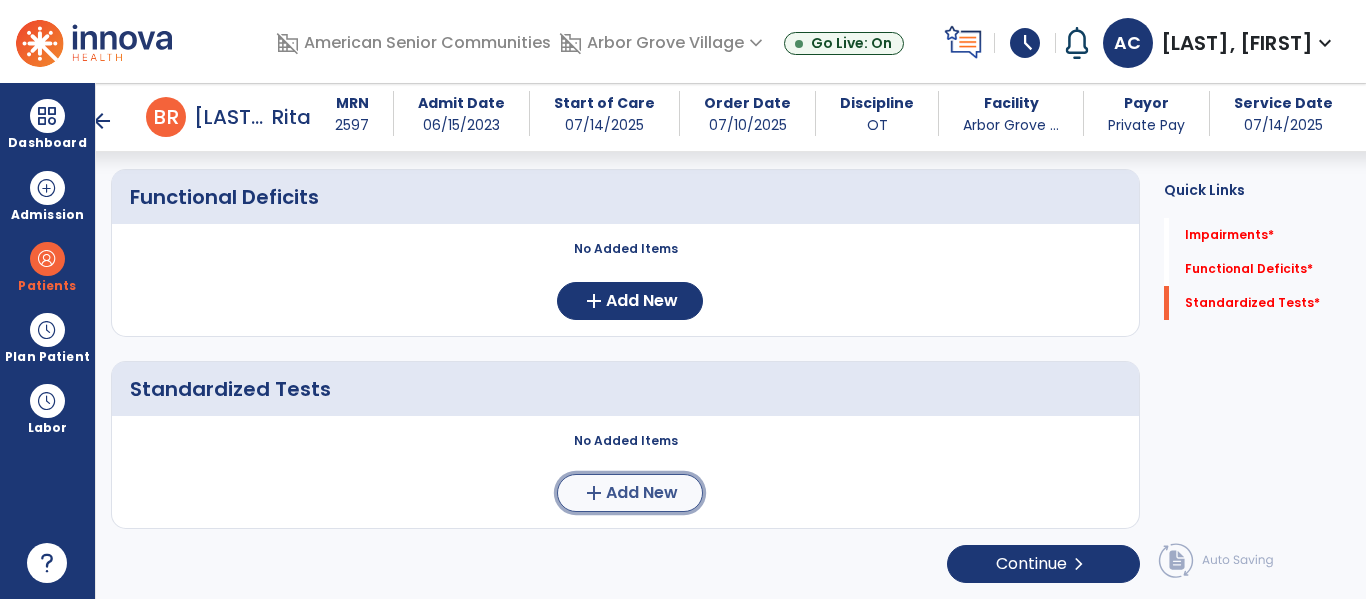 click on "add" 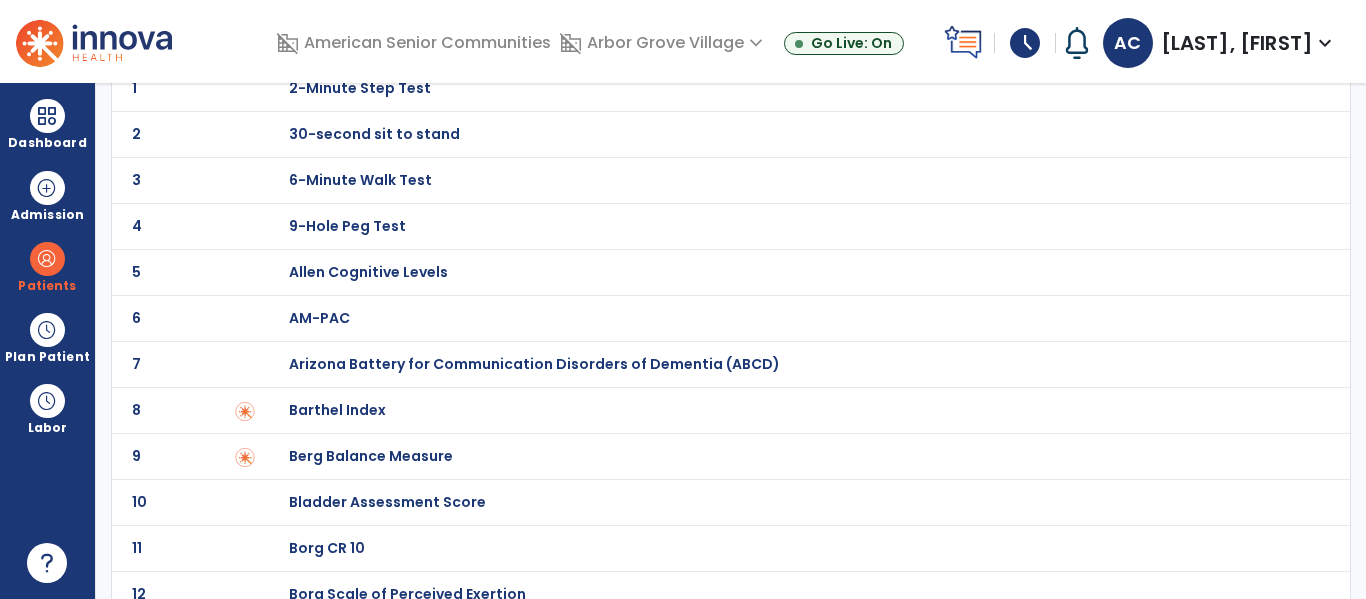 scroll, scrollTop: 80, scrollLeft: 0, axis: vertical 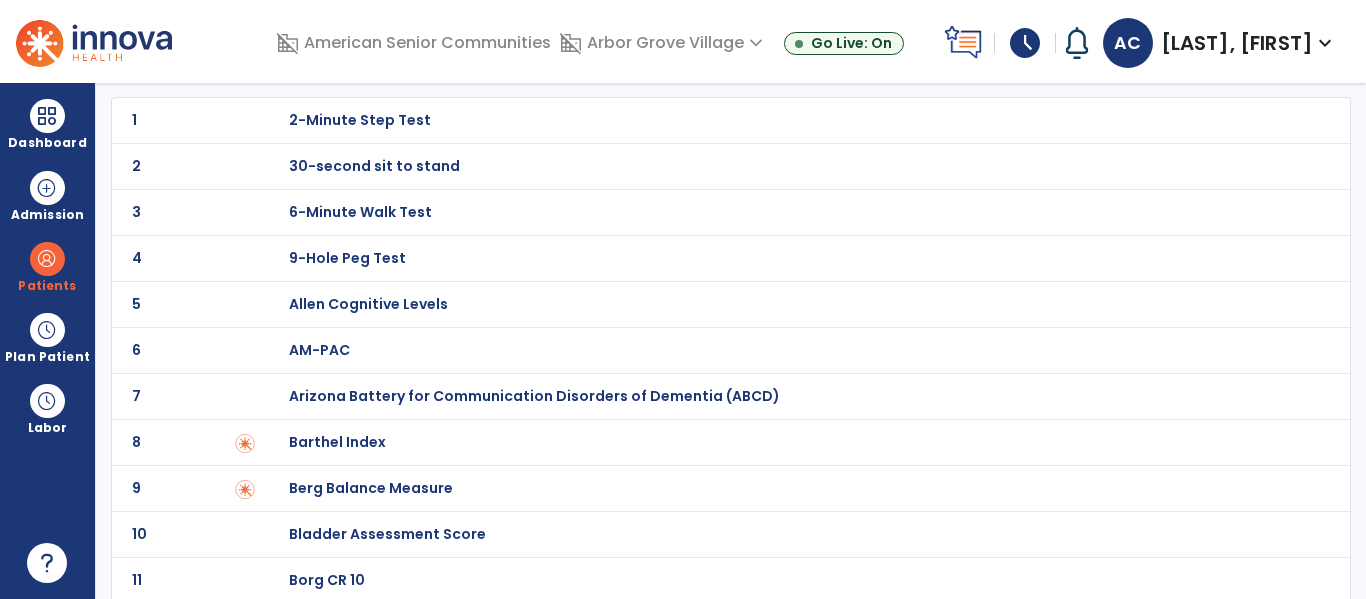 click on "Barthel Index" at bounding box center [360, 120] 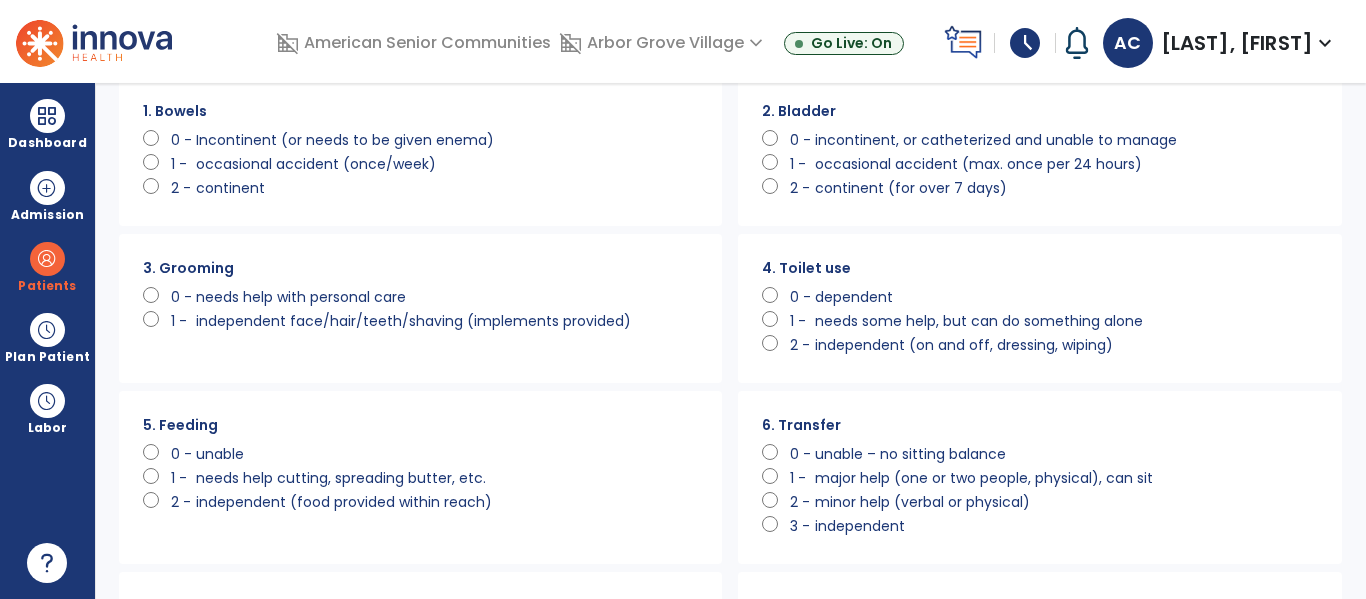 scroll, scrollTop: 0, scrollLeft: 0, axis: both 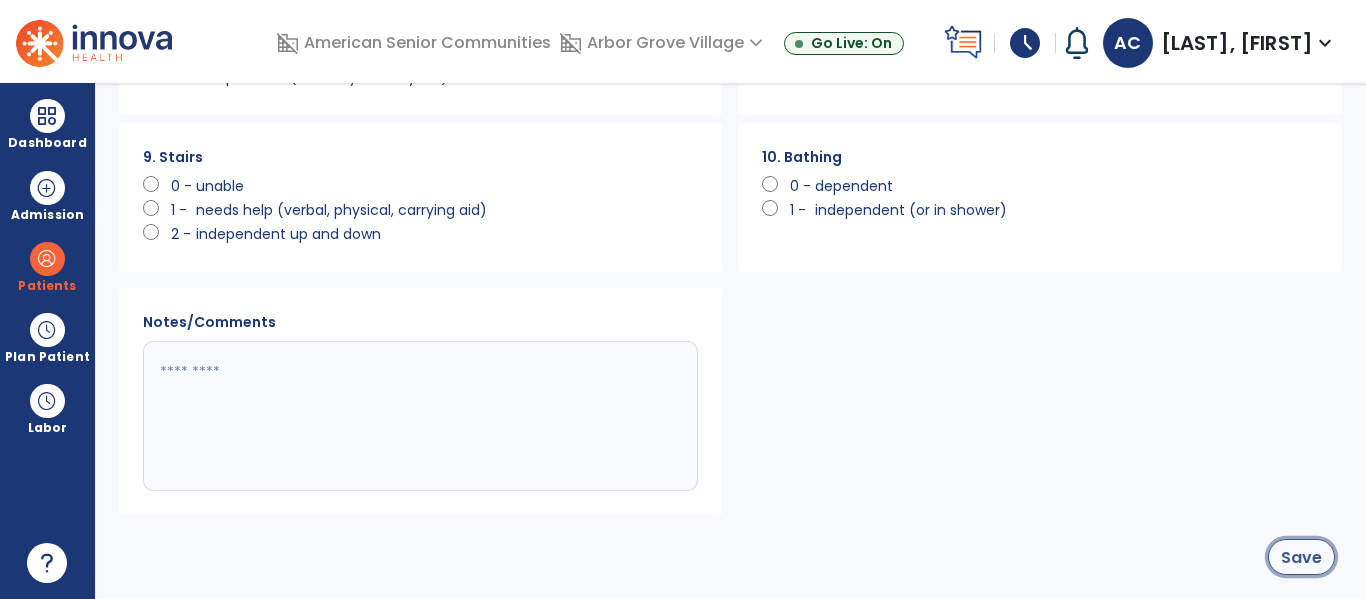 click on "Save" 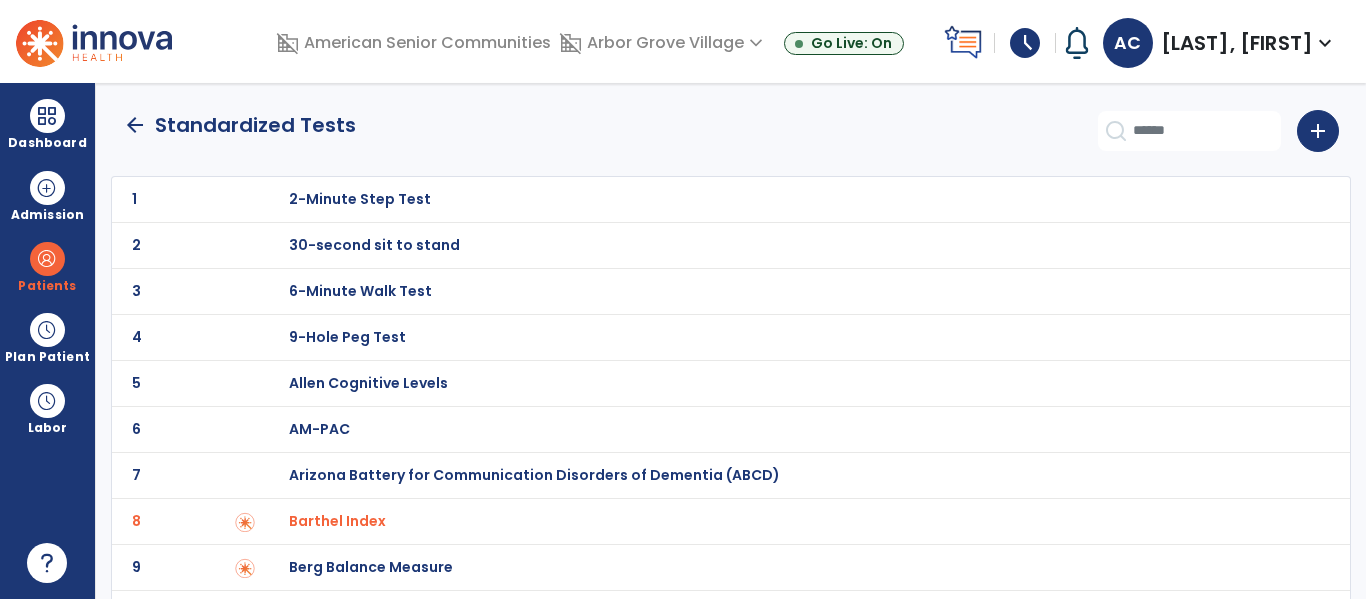 scroll, scrollTop: 0, scrollLeft: 0, axis: both 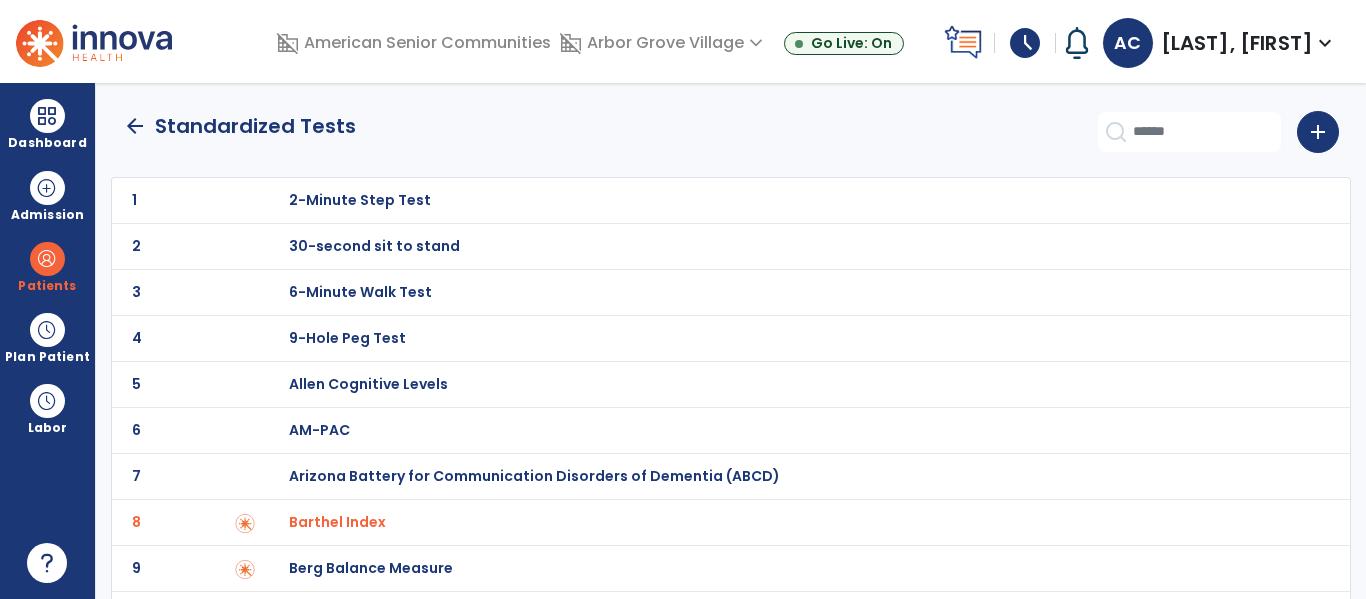 click on "arrow_back" 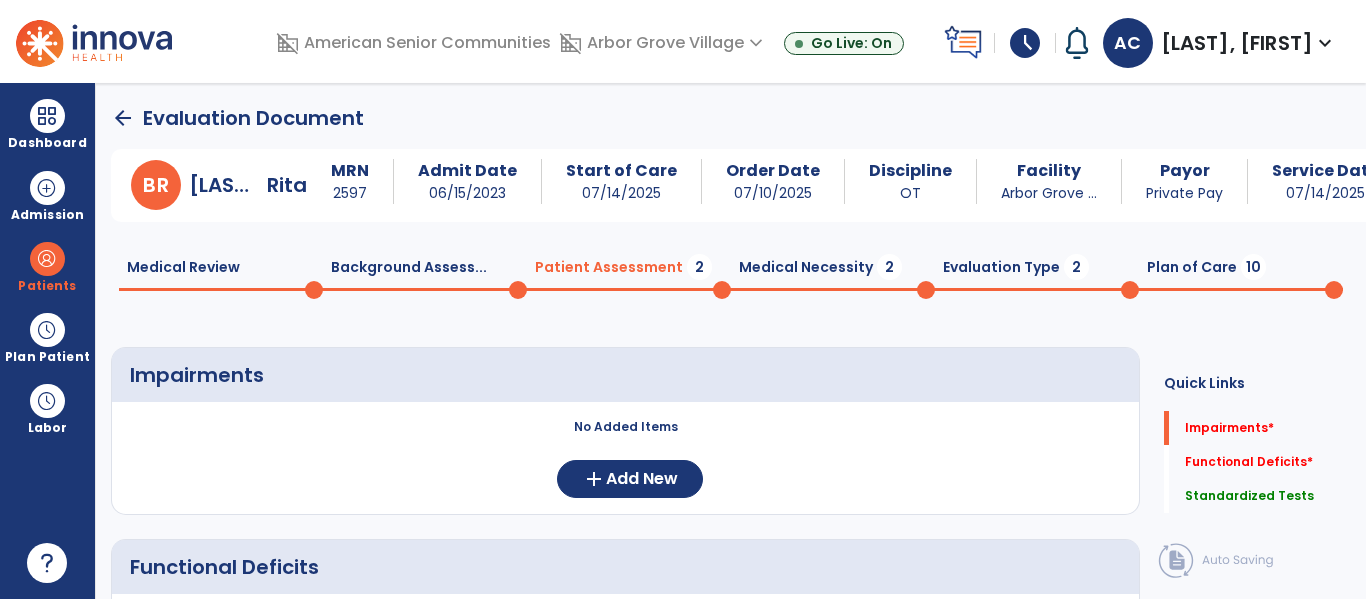 scroll, scrollTop: 20, scrollLeft: 0, axis: vertical 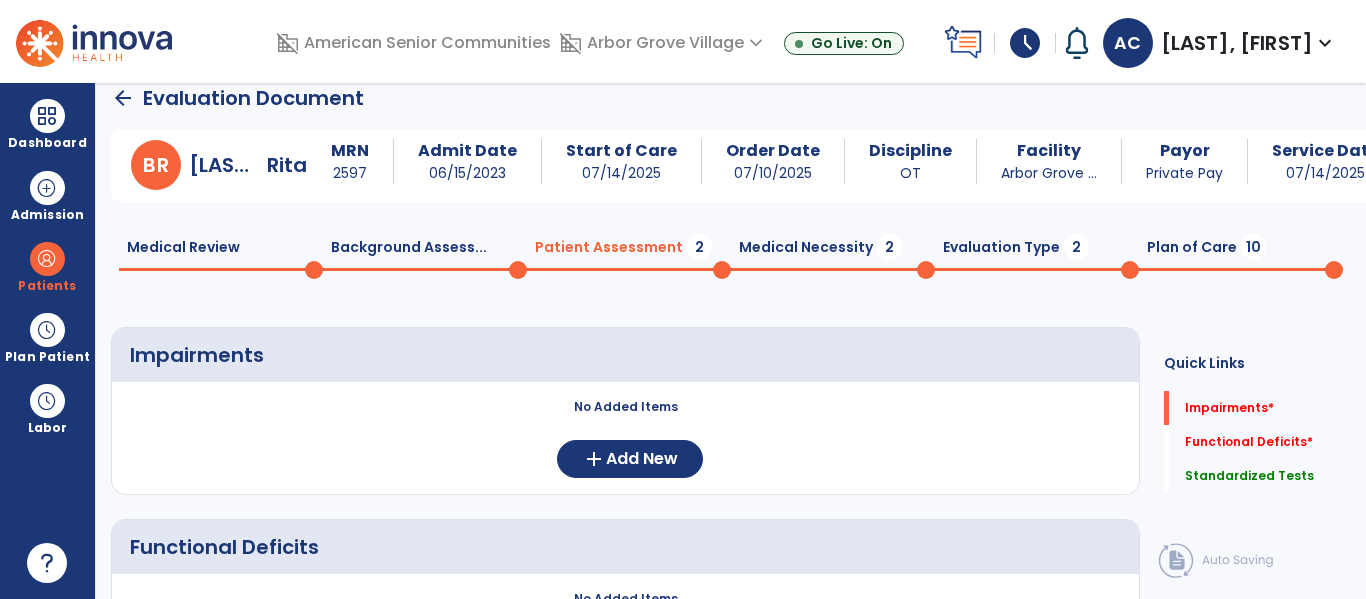 click on "B  R  Brebberman,   Rita  MRN 2597 Admit Date 06/15/2023 Start of Care 07/14/2025 Order Date 07/10/2025 Discipline OT Facility Arbor Grove ... Payor Private Pay Service Date 07/14/2025  Medical Review  0  Background Assess...  0  Patient Assessment  2  Medical Necessity  2  Evaluation Type  2  Plan of Care  10 Impairments     No Added Items  add  Add New Functional Deficits     No Added Items  add  Add New Standardized Tests      add
No.
Name" 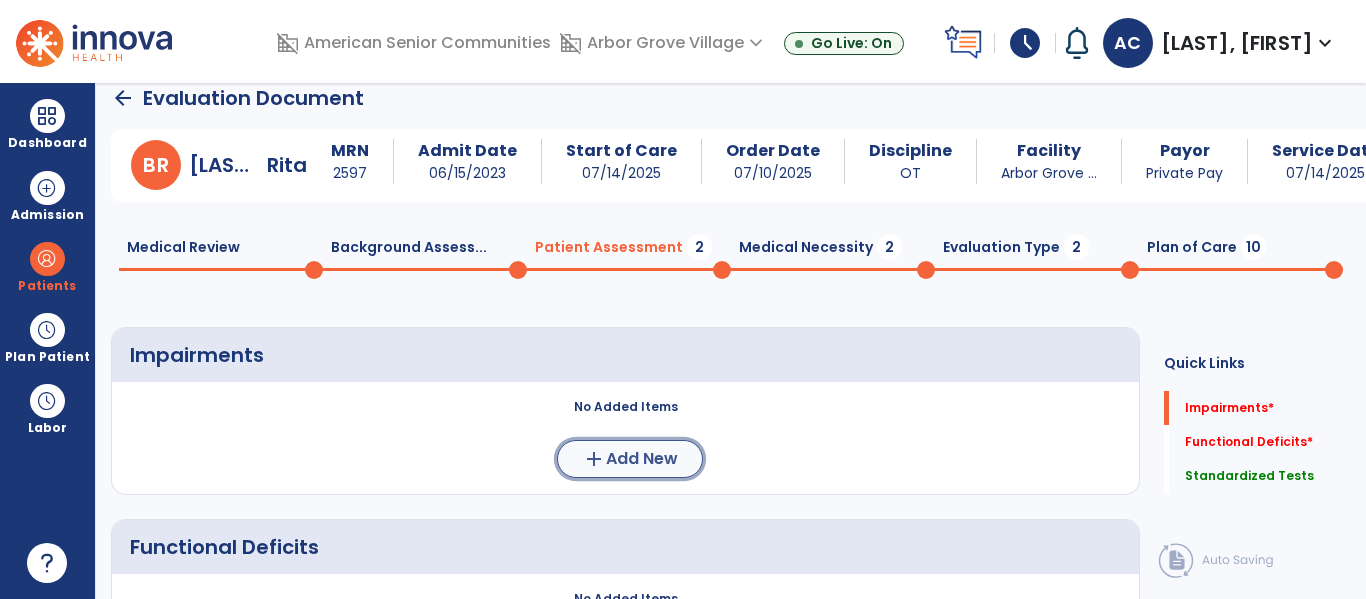 click on "Add New" 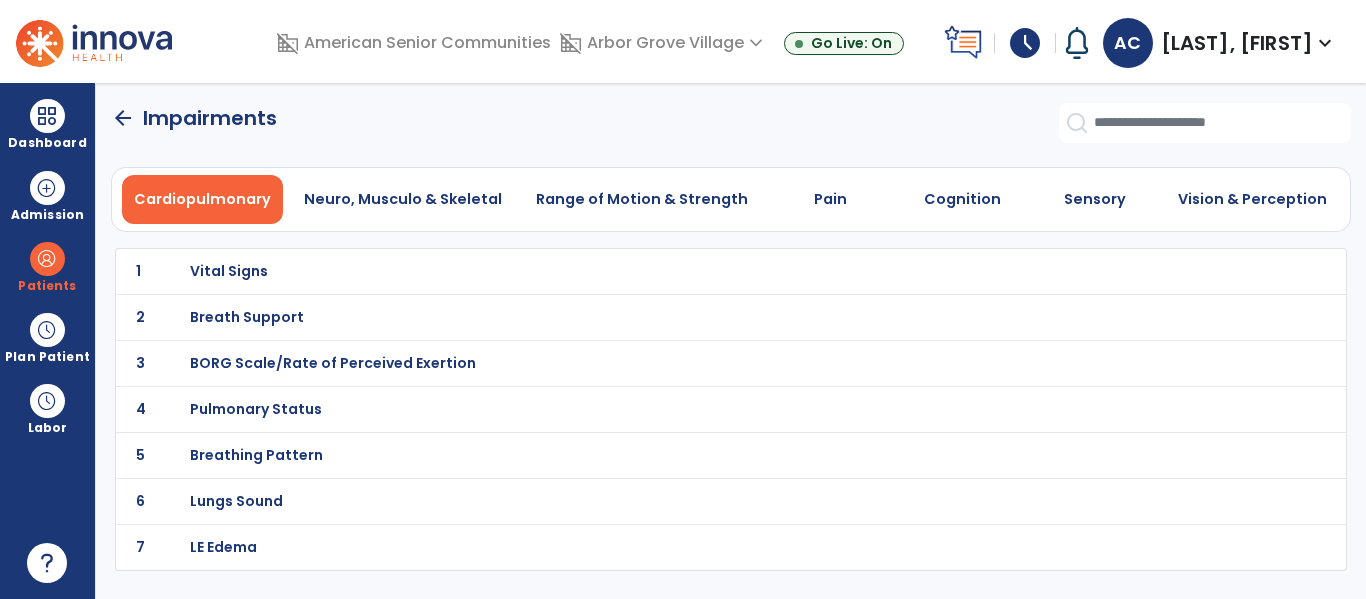 scroll, scrollTop: 0, scrollLeft: 0, axis: both 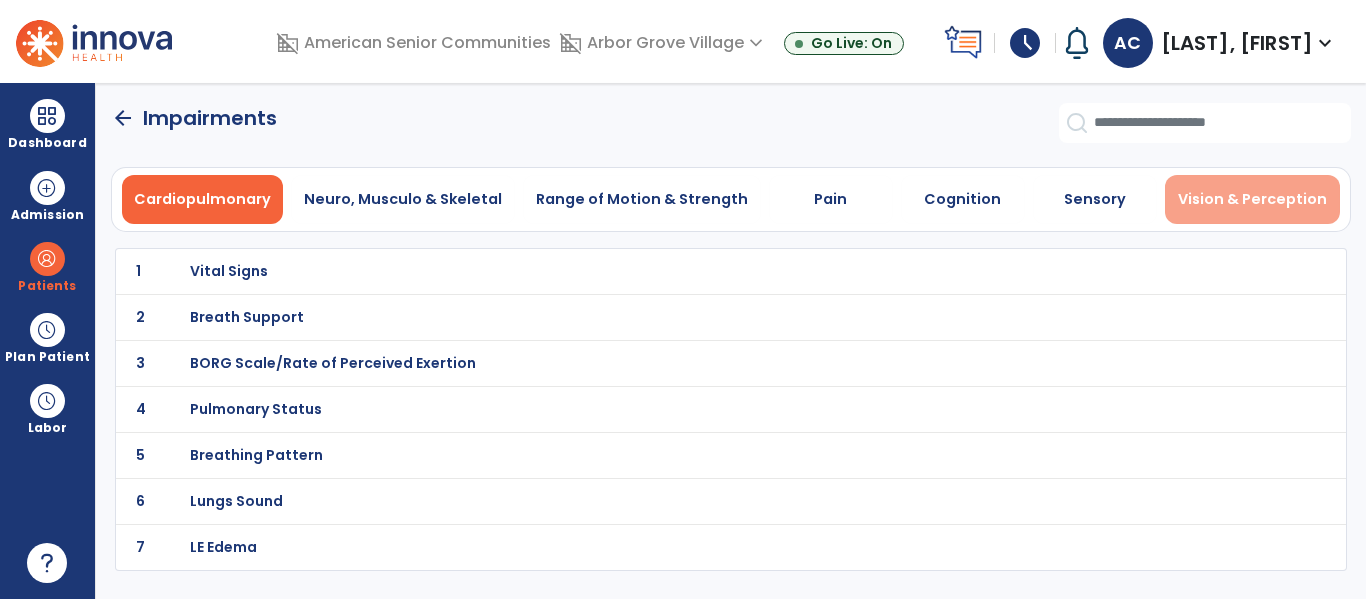 click on "Vision & Perception" at bounding box center [1252, 199] 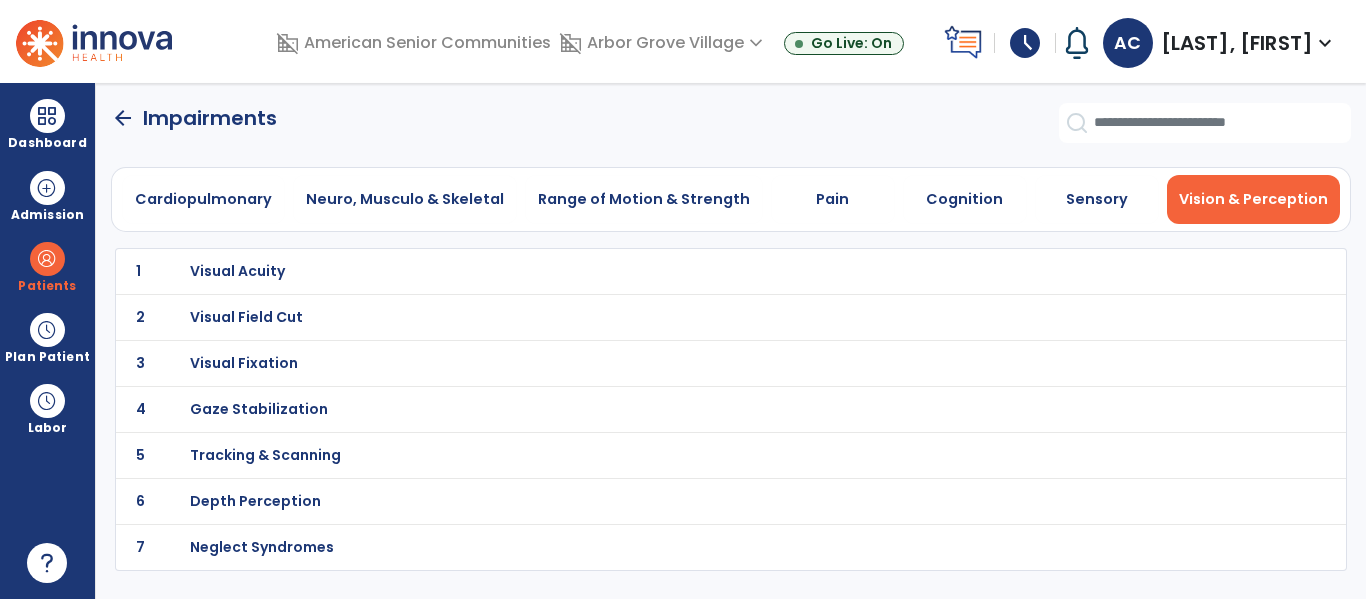 click on "Visual Acuity" at bounding box center (687, 271) 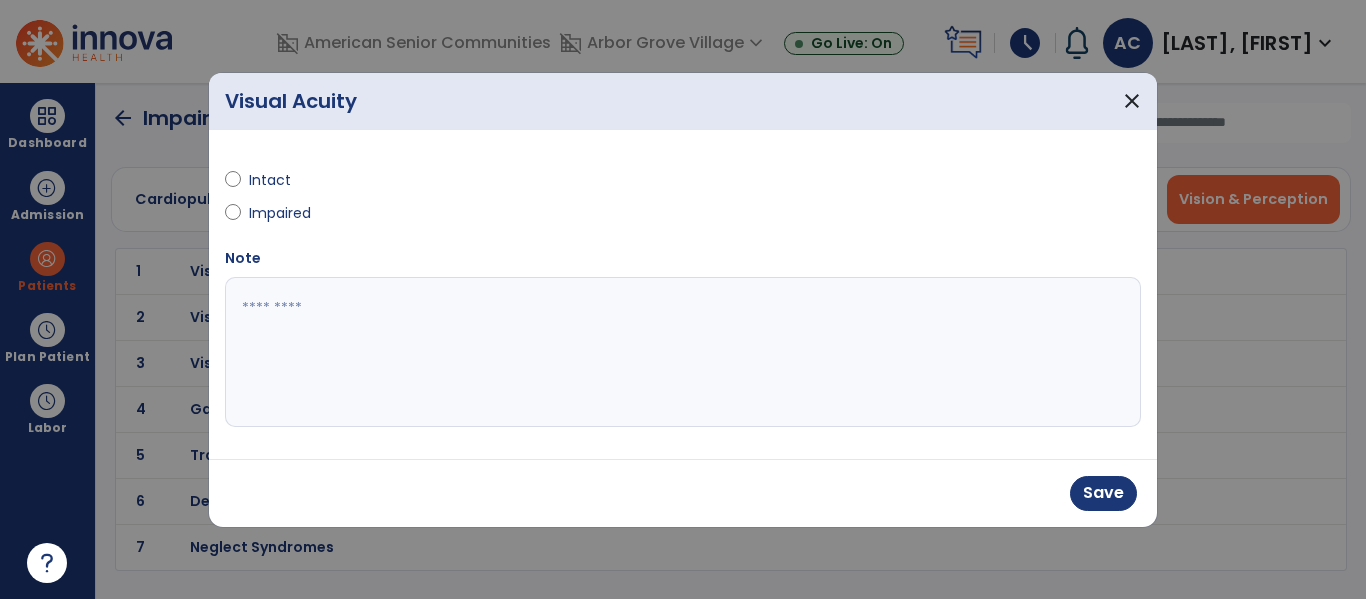 click at bounding box center (683, 352) 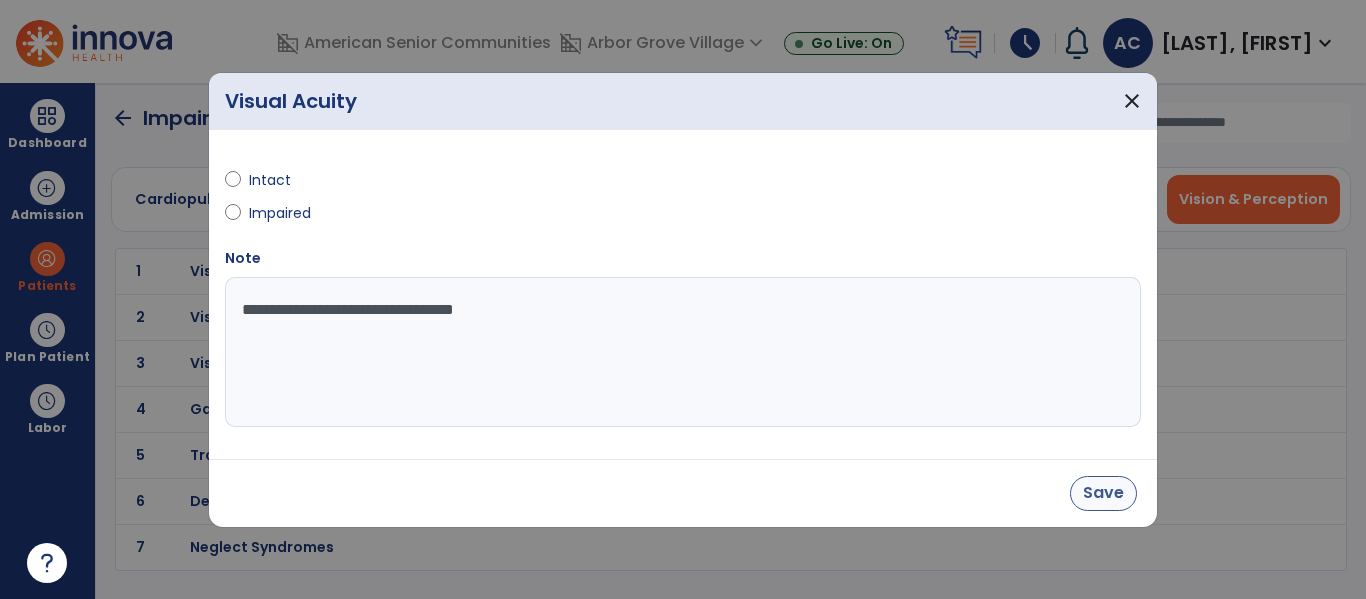 type on "**********" 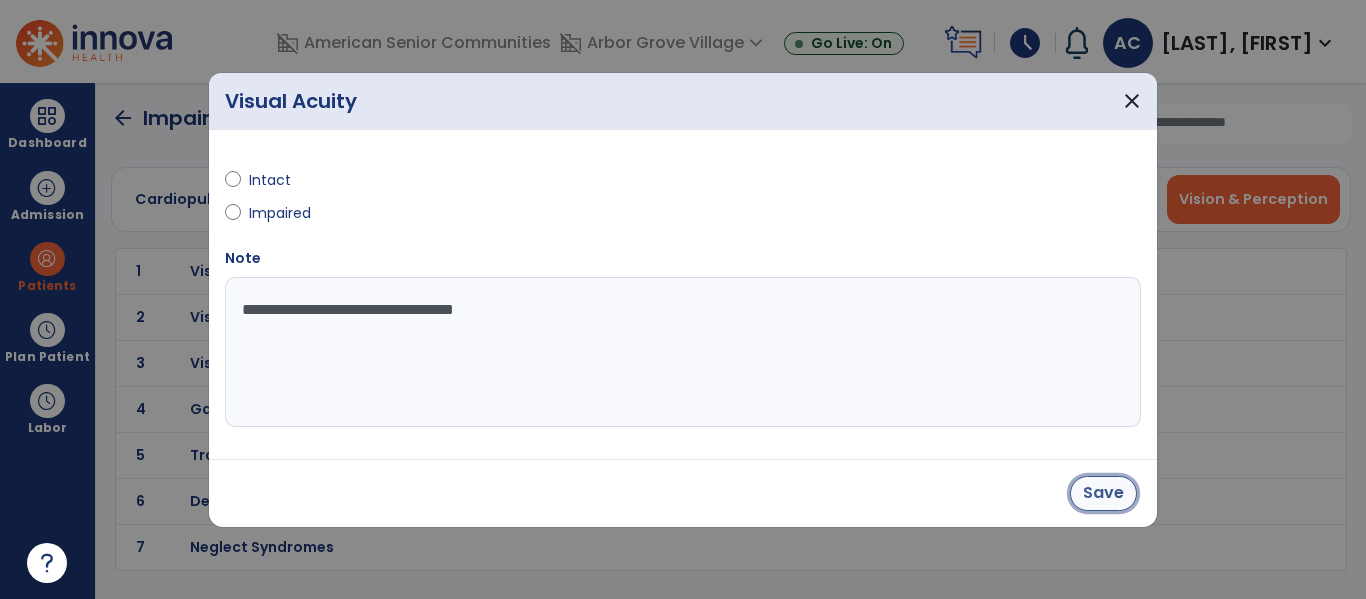 click on "Save" at bounding box center [1103, 493] 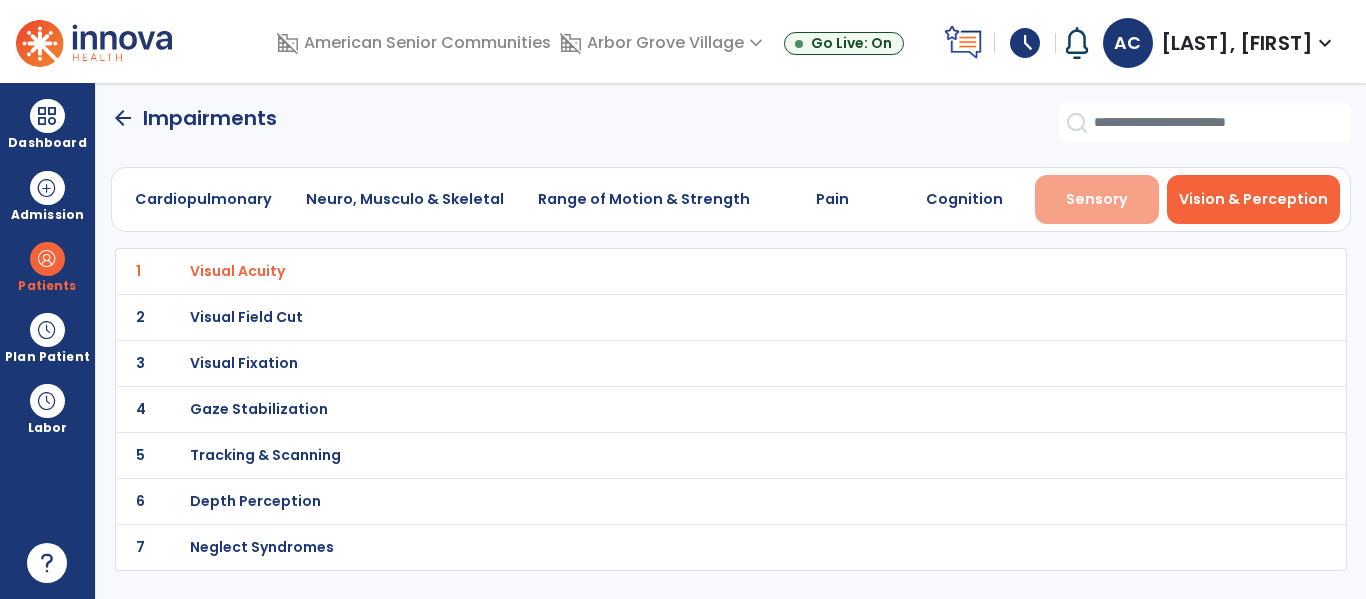 click on "Sensory" at bounding box center [1097, 199] 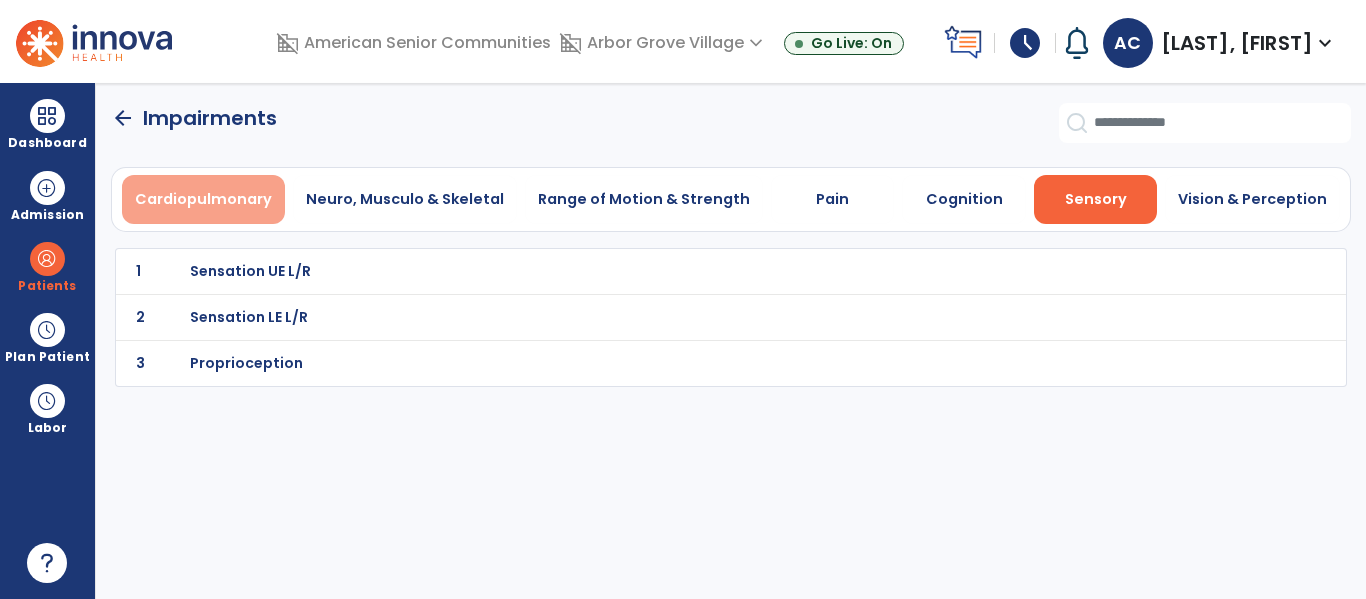 click on "Cardiopulmonary" at bounding box center (203, 199) 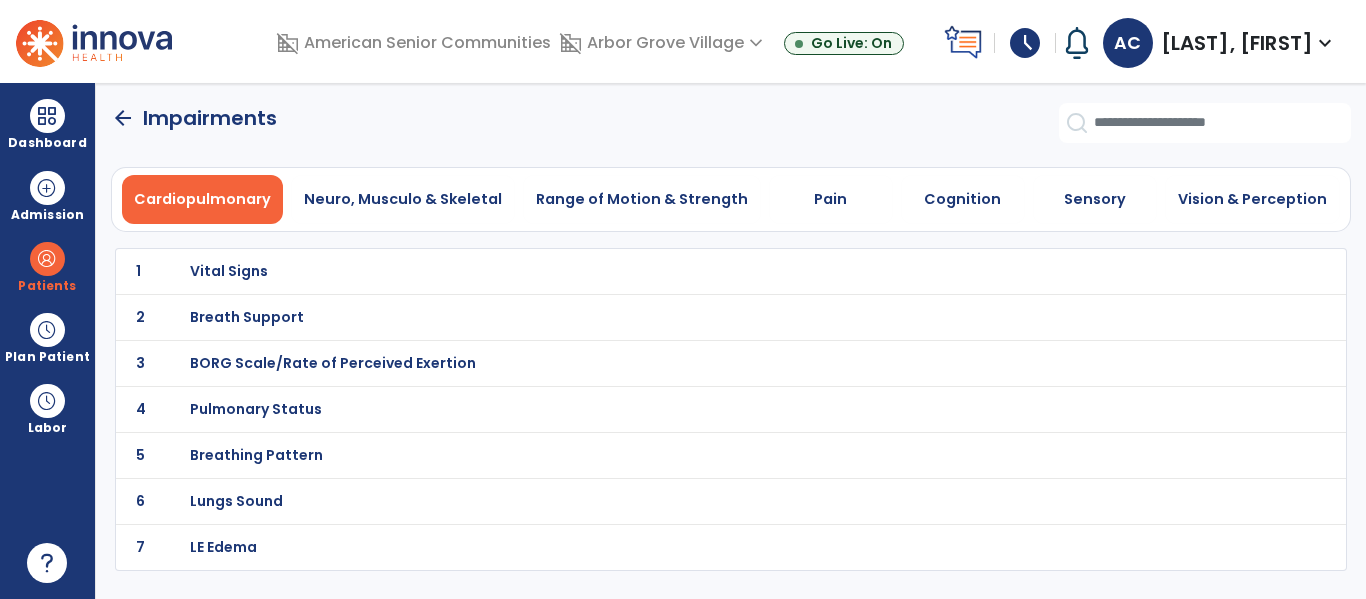 click on "Vital Signs" at bounding box center (229, 271) 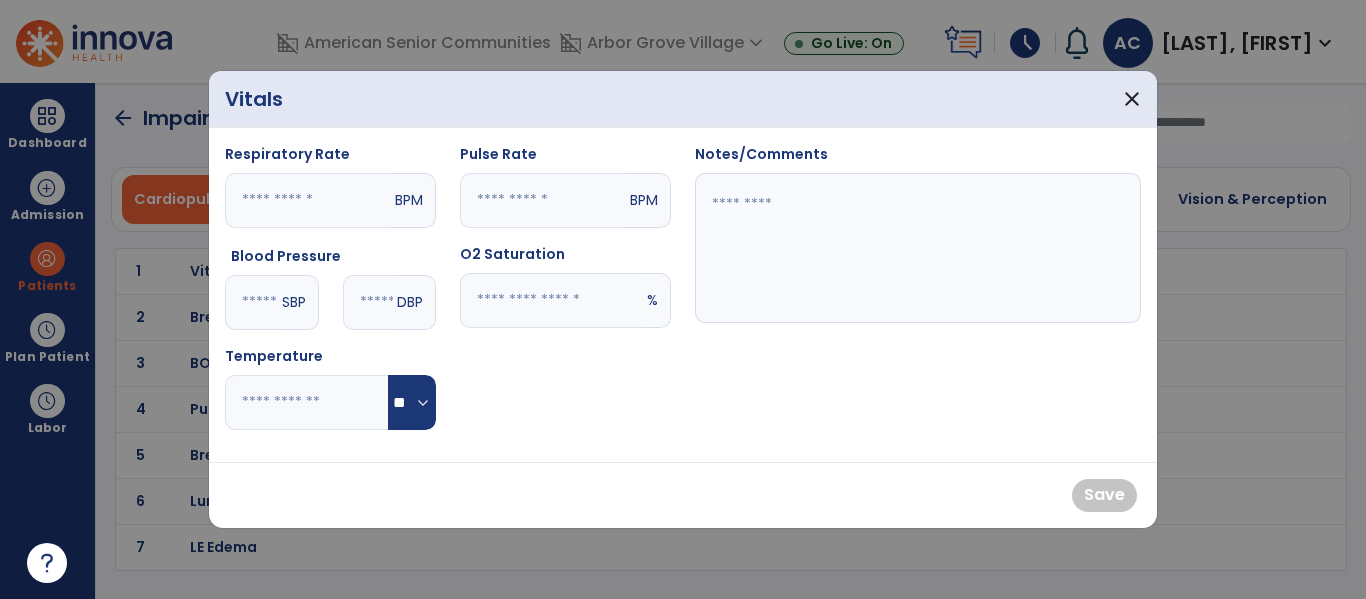 click at bounding box center (543, 200) 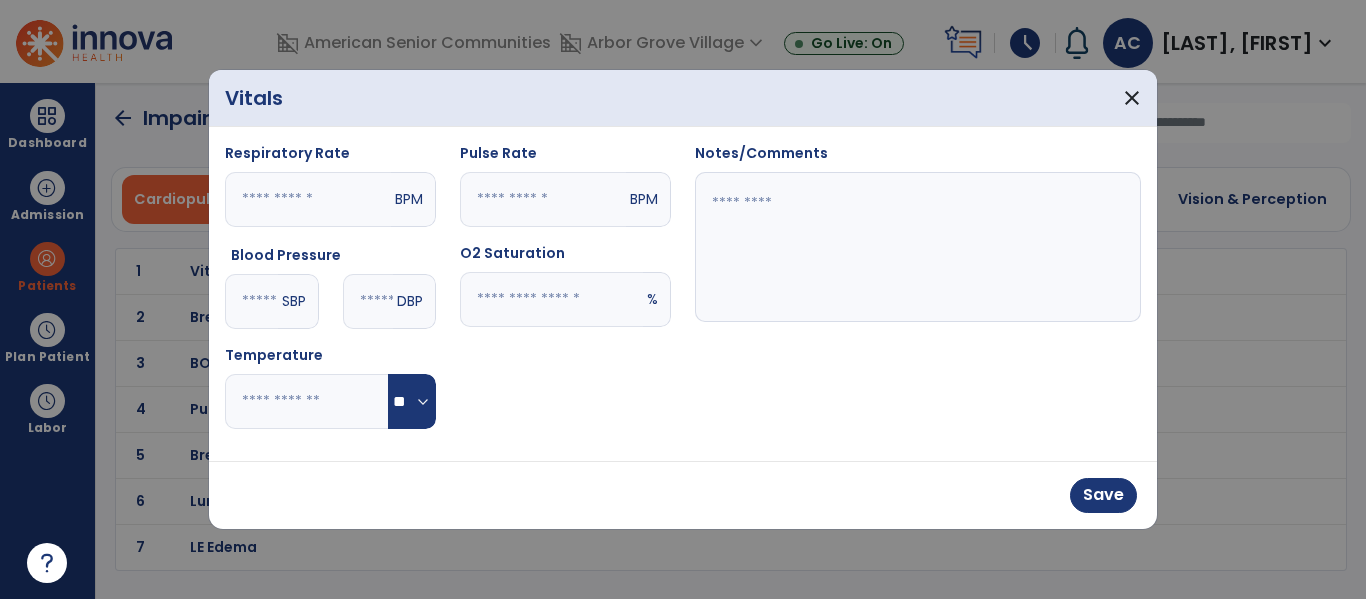 type on "**" 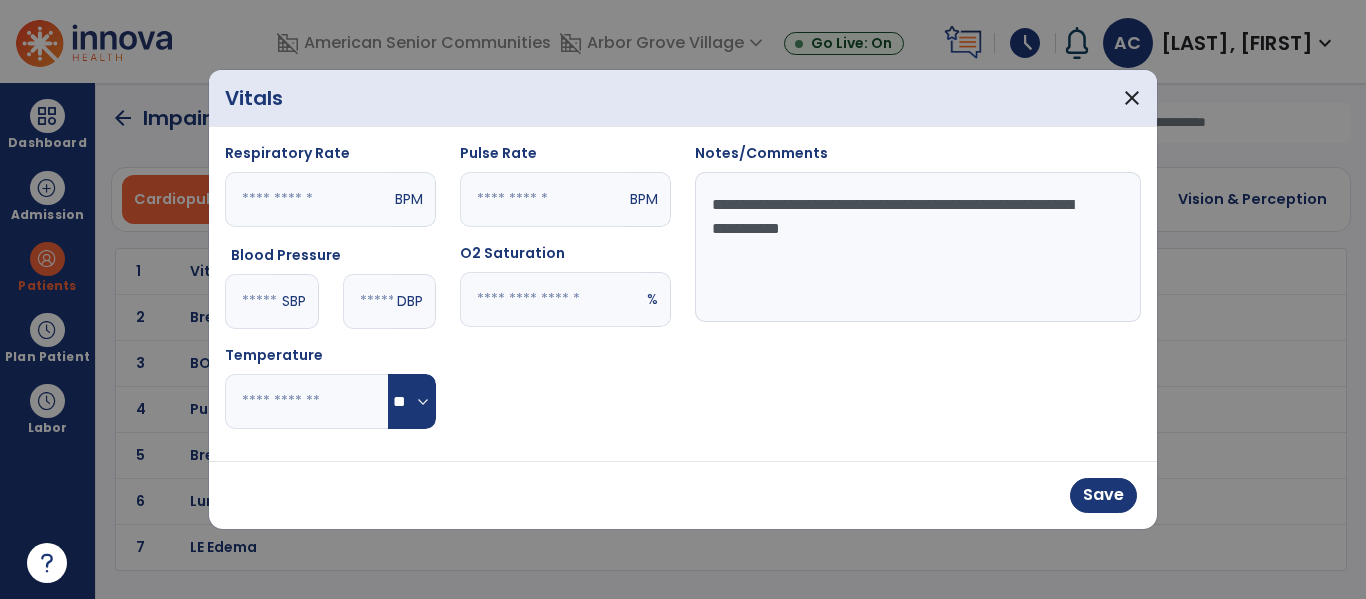 type on "**********" 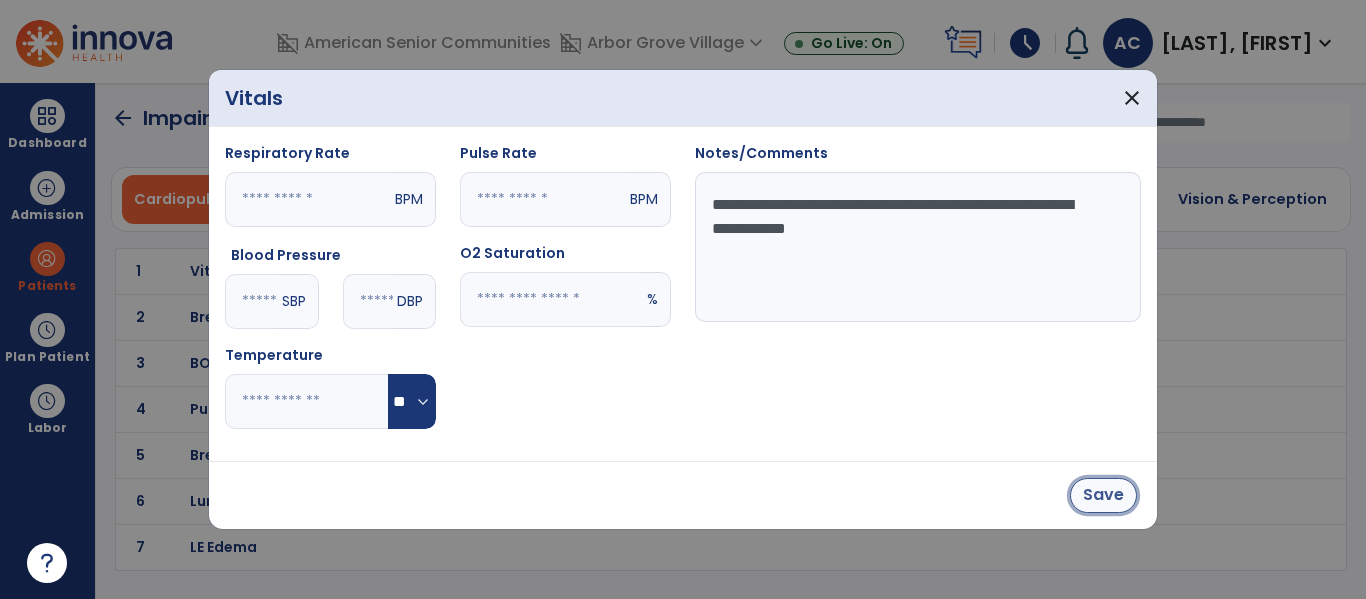 click on "Save" at bounding box center (1103, 495) 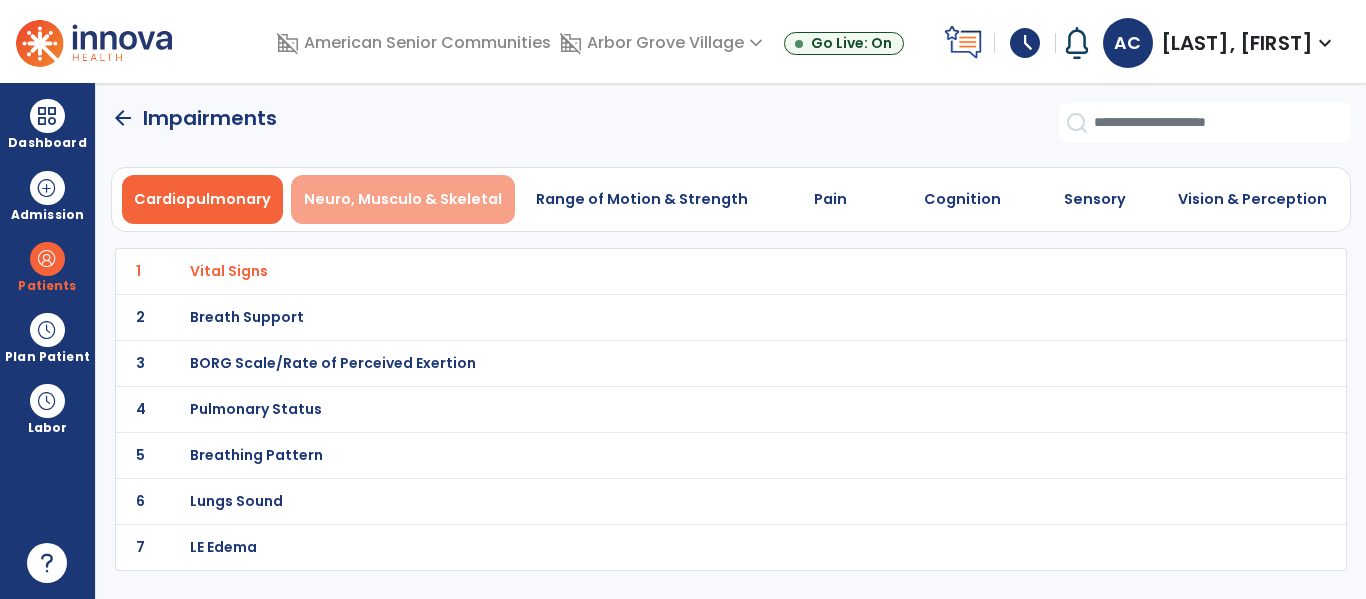 click on "Neuro, Musculo & Skeletal" at bounding box center (403, 199) 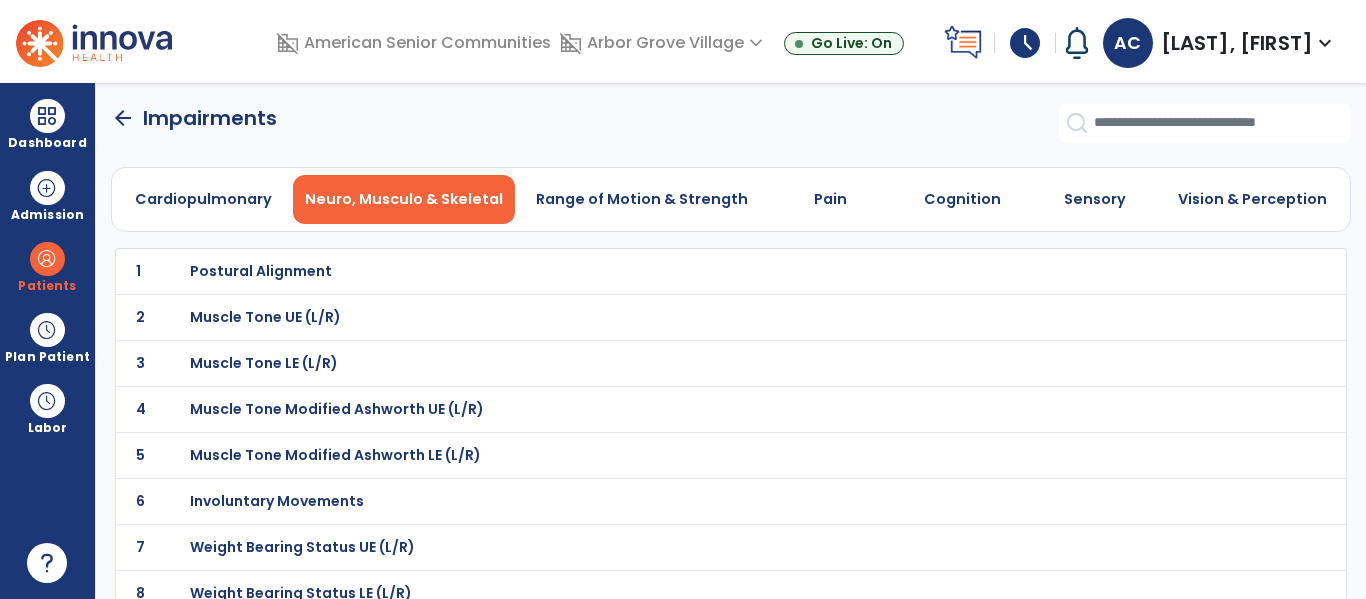 type 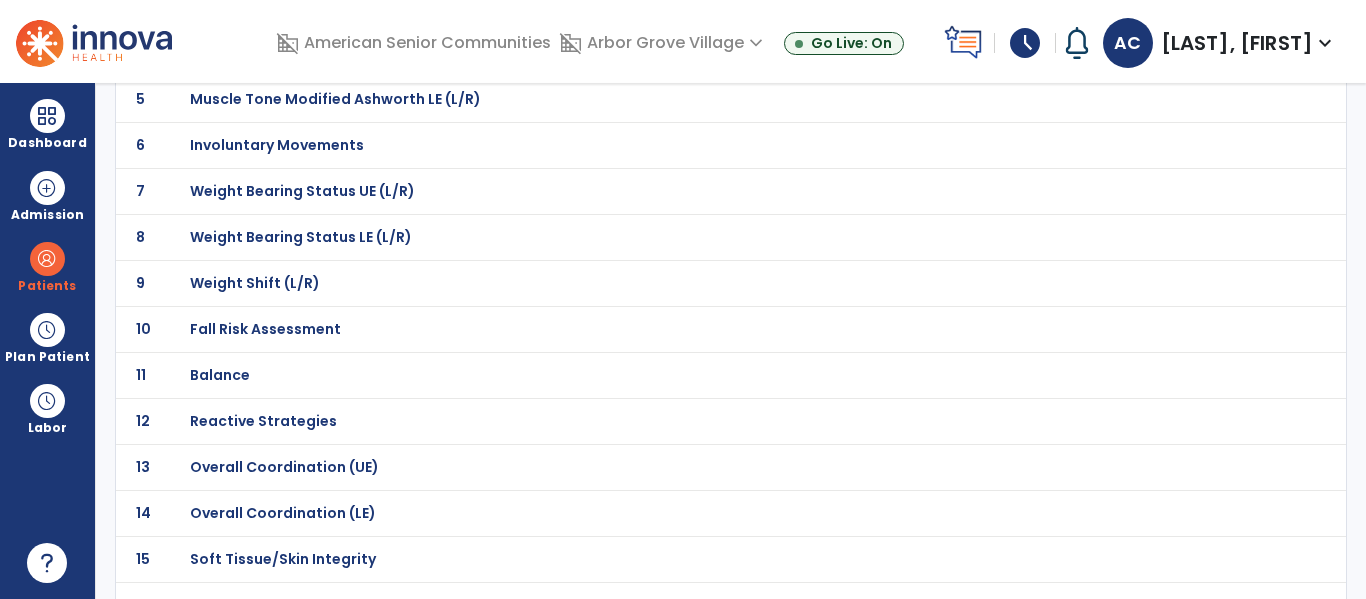 scroll, scrollTop: 360, scrollLeft: 0, axis: vertical 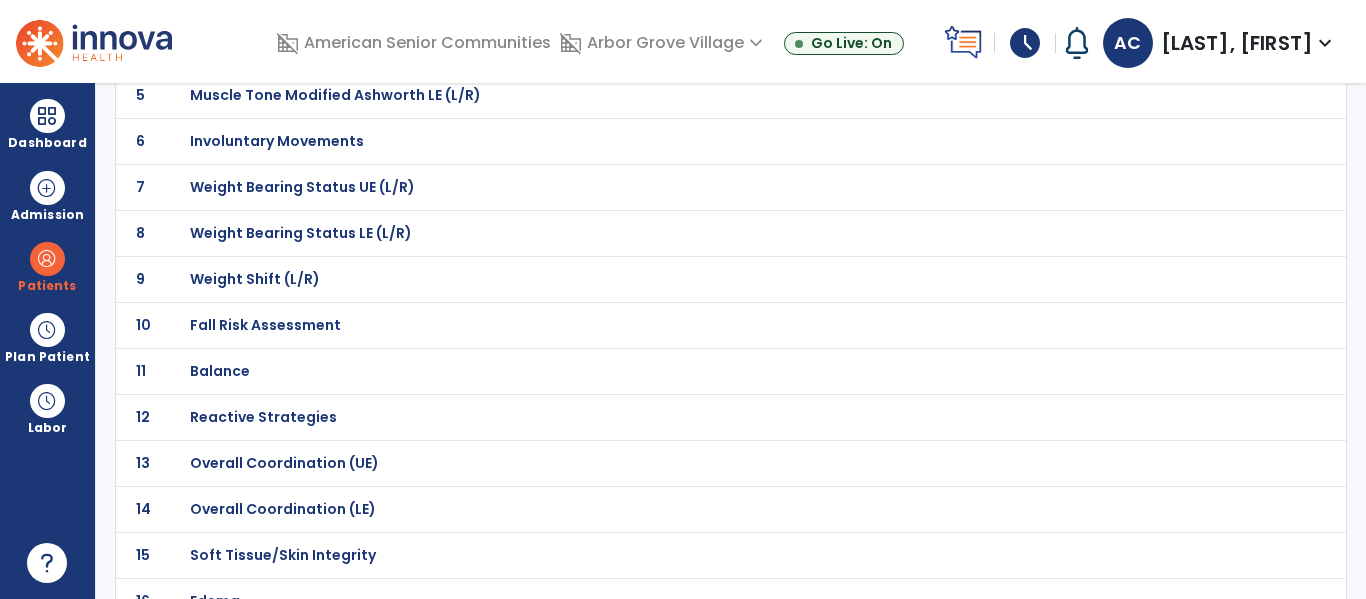 click on "Weight Shift (L/R)" at bounding box center [261, -89] 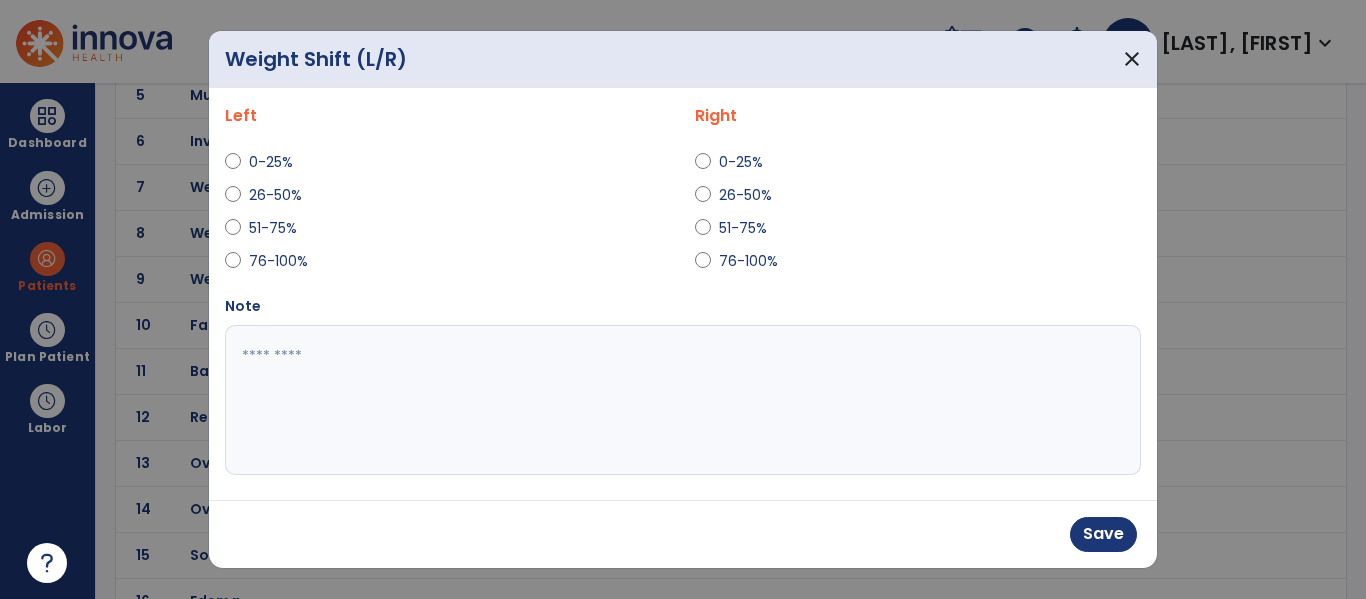 click at bounding box center [680, 400] 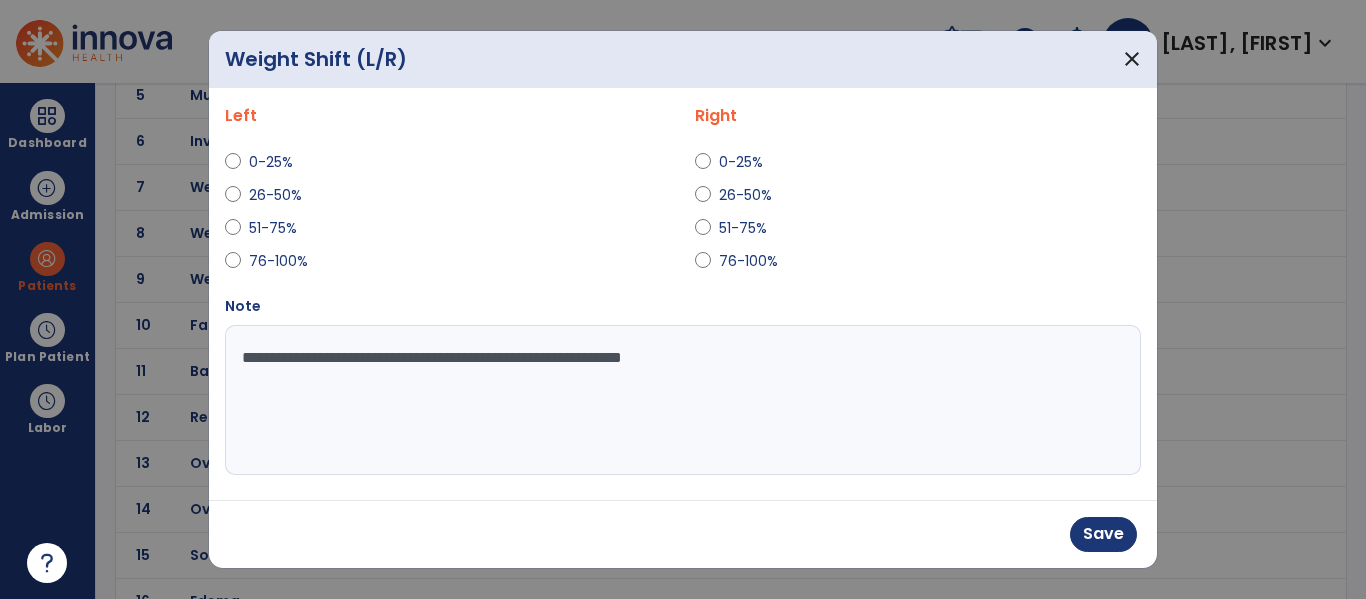 type on "**********" 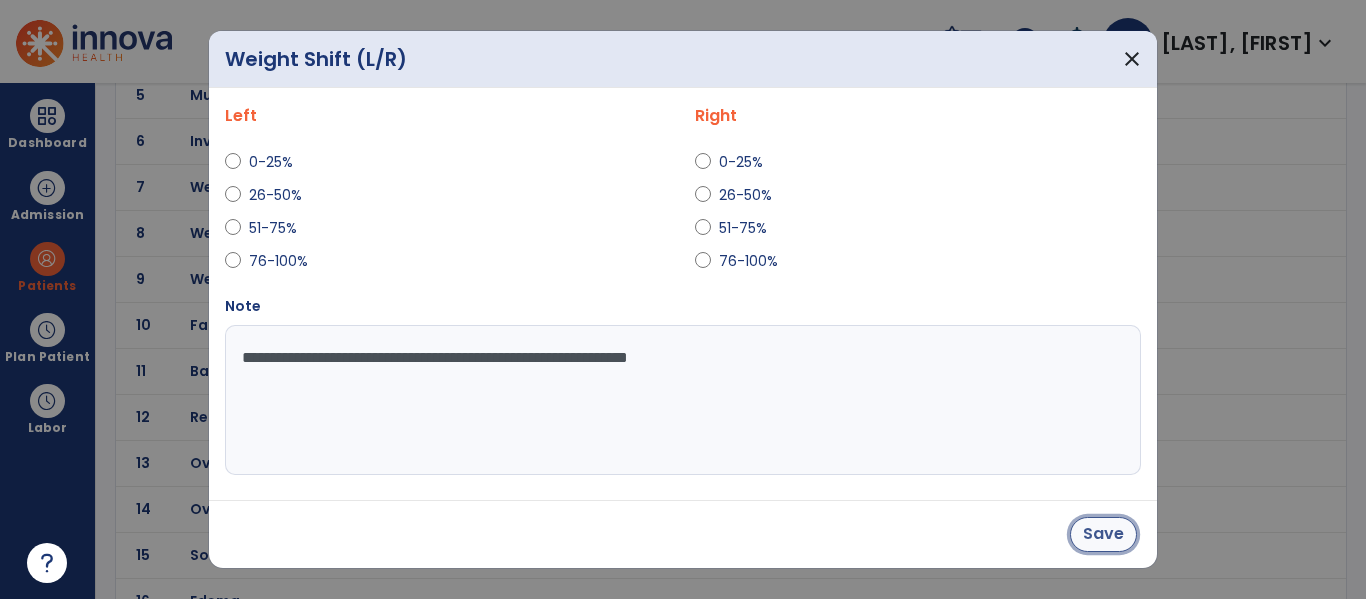 click on "Save" at bounding box center [1103, 534] 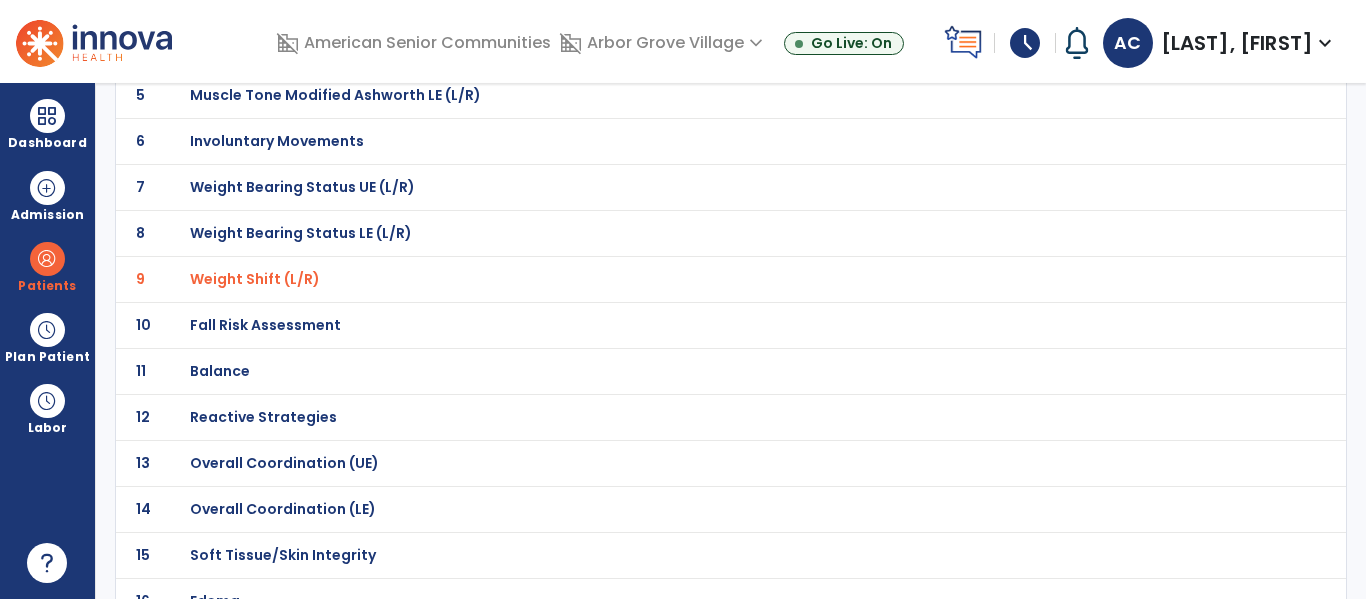 click on "Balance" at bounding box center [261, -89] 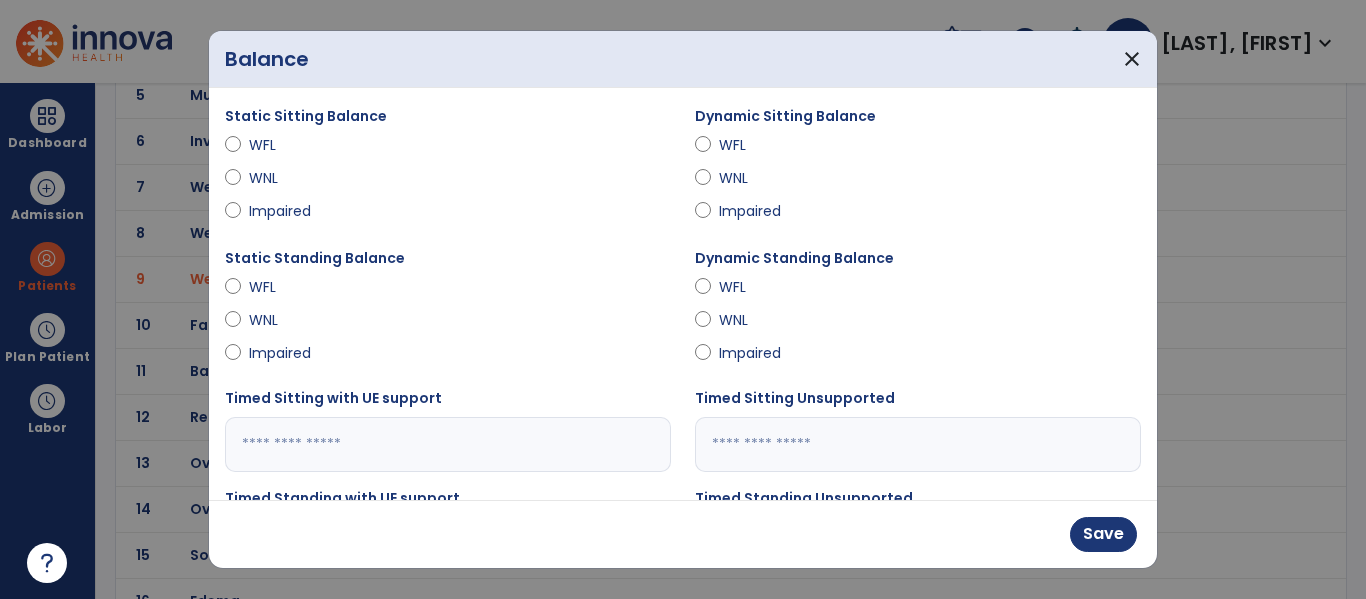 click at bounding box center [918, 444] 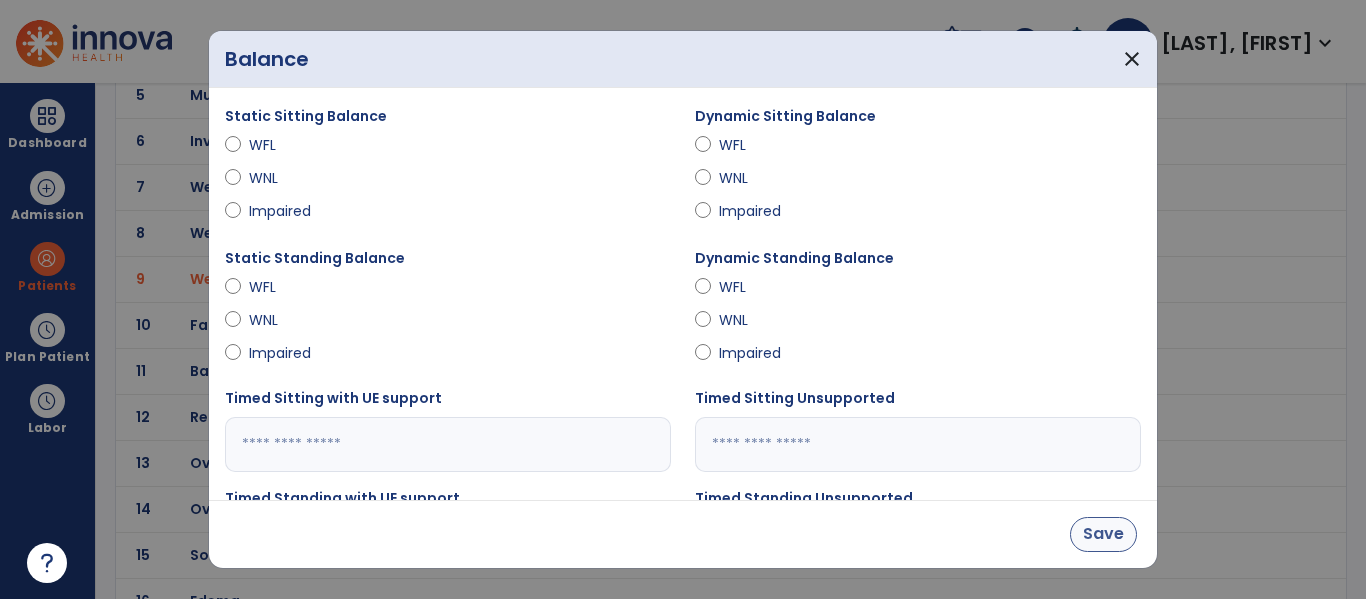 type on "***" 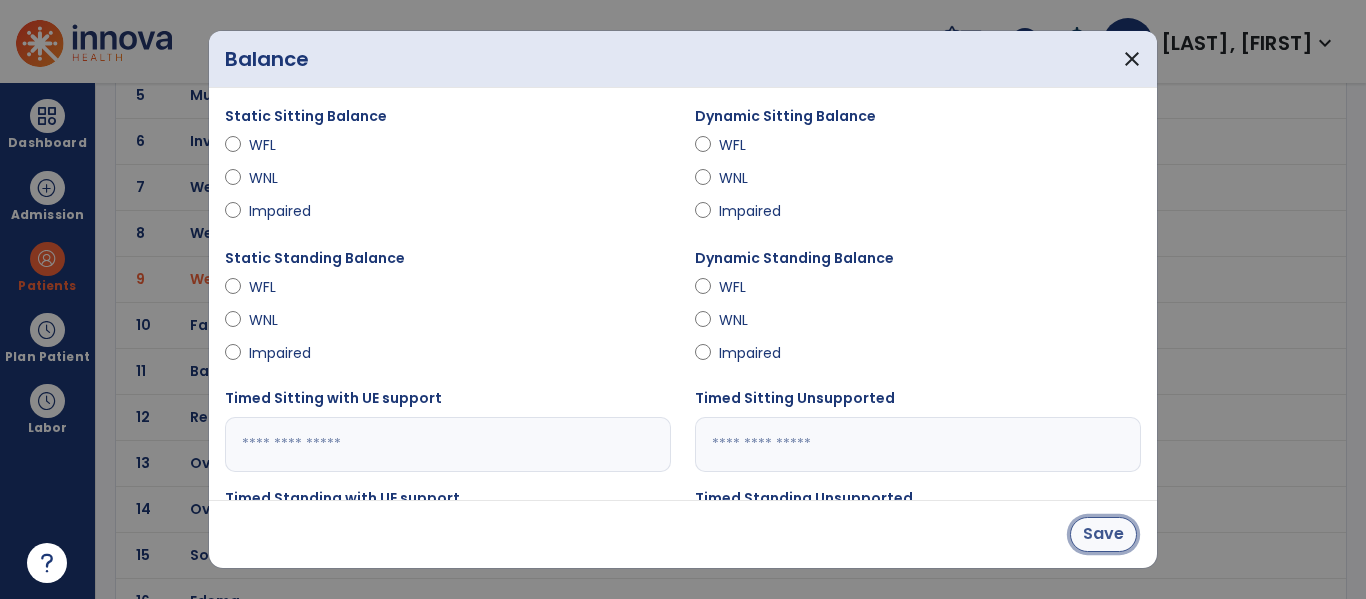 click on "Save" at bounding box center (1103, 534) 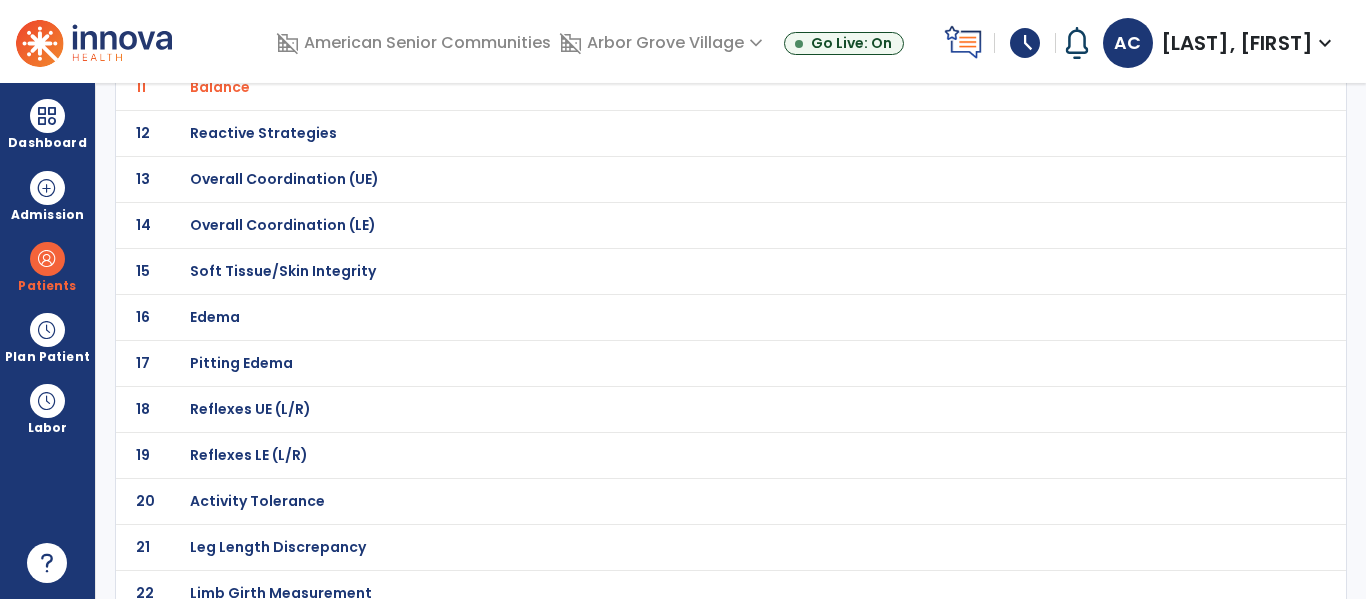 scroll, scrollTop: 653, scrollLeft: 0, axis: vertical 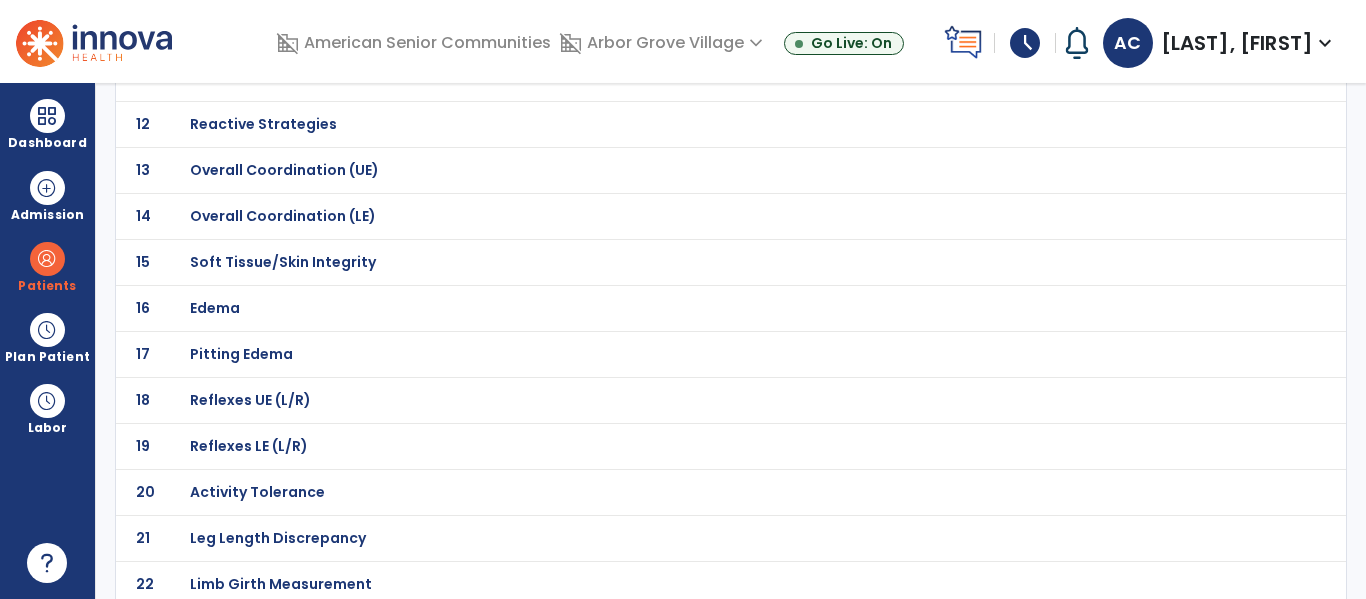 click on "20 Activity Tolerance" 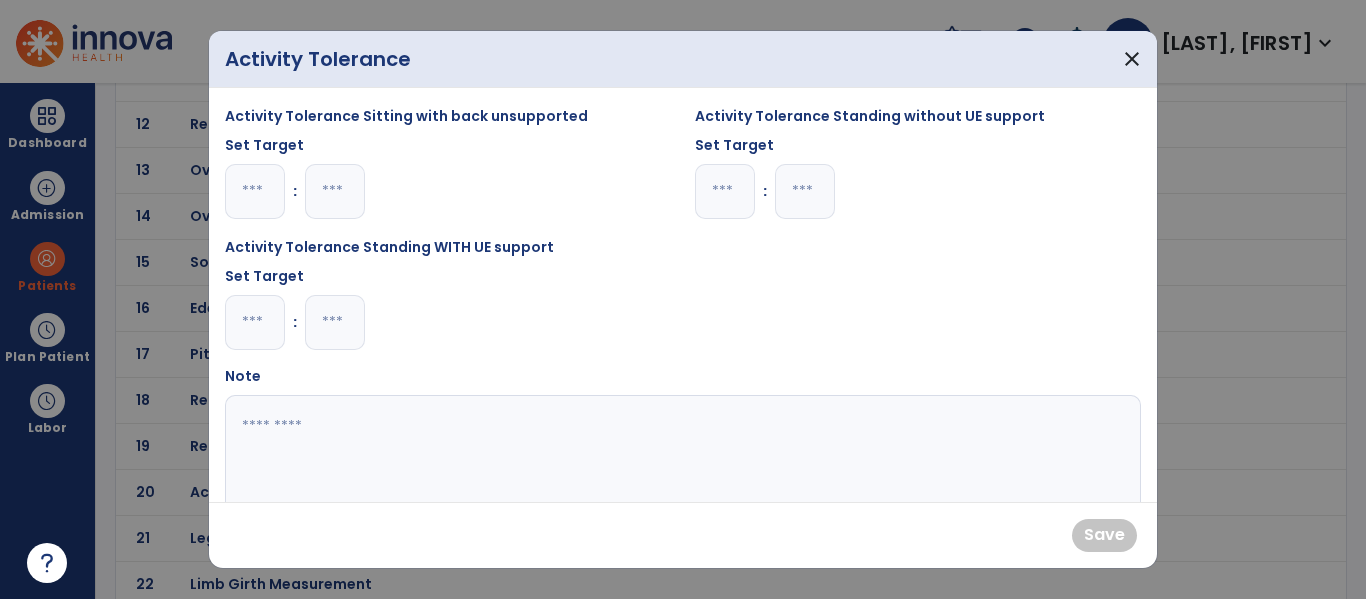 click at bounding box center [805, 191] 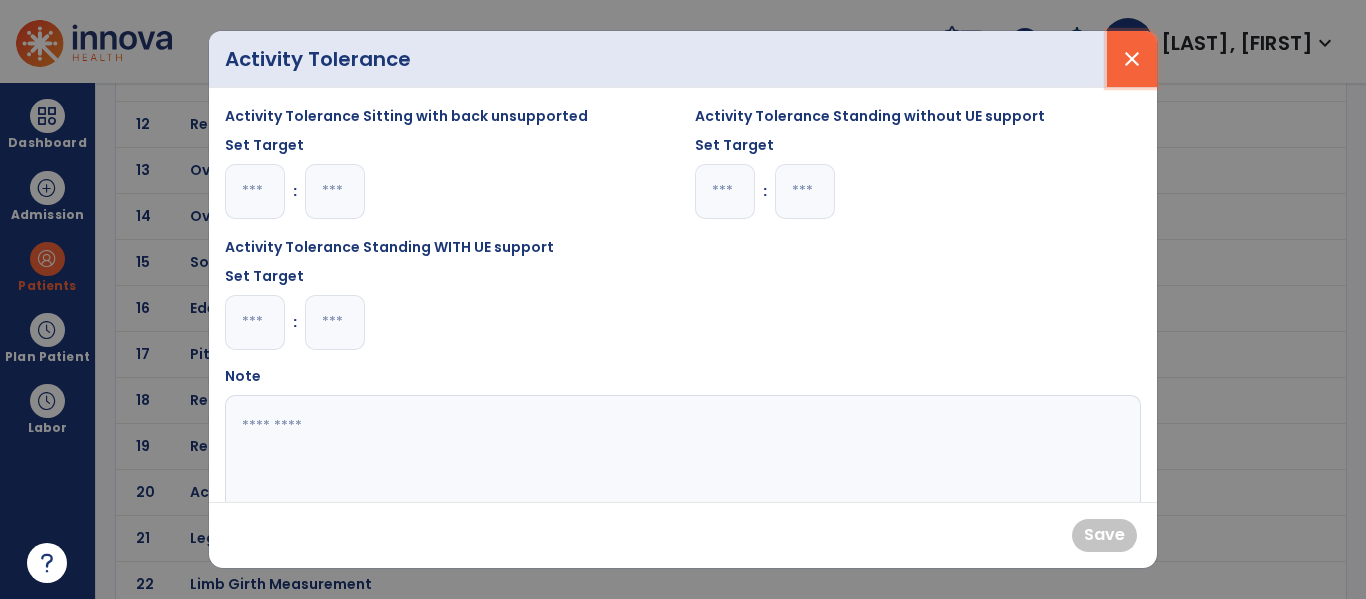 click on "close" at bounding box center (1132, 59) 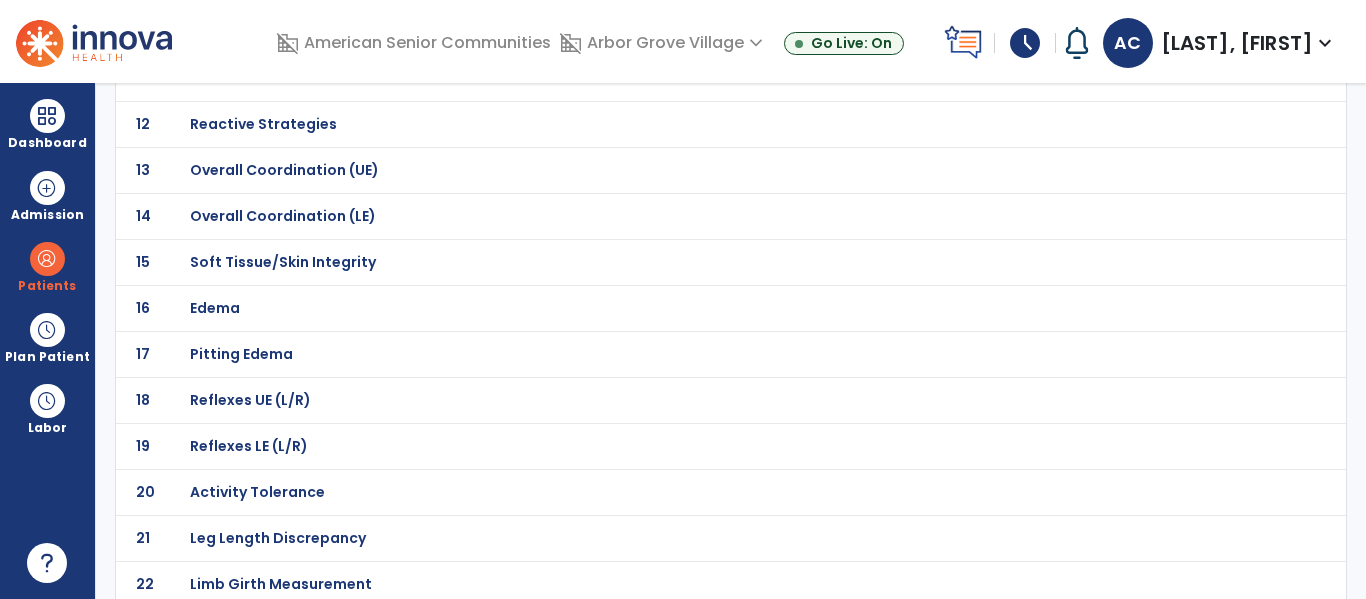 click on "Overall Coordination (UE)" at bounding box center [261, -382] 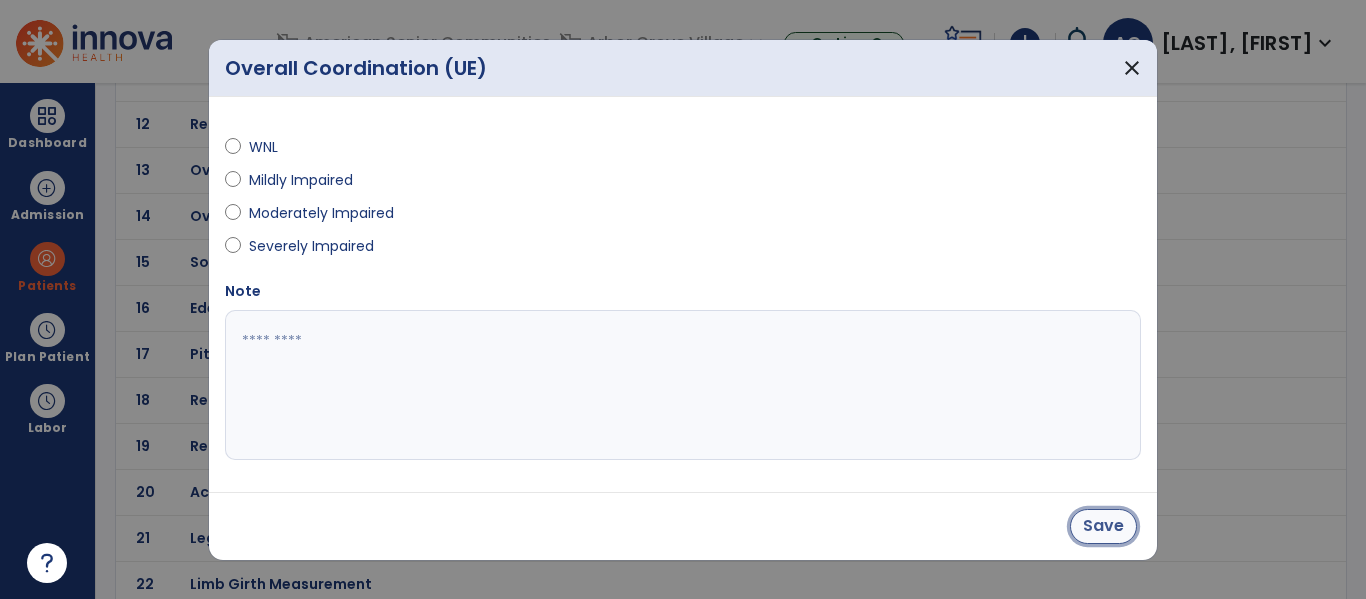 click on "Save" at bounding box center (1103, 526) 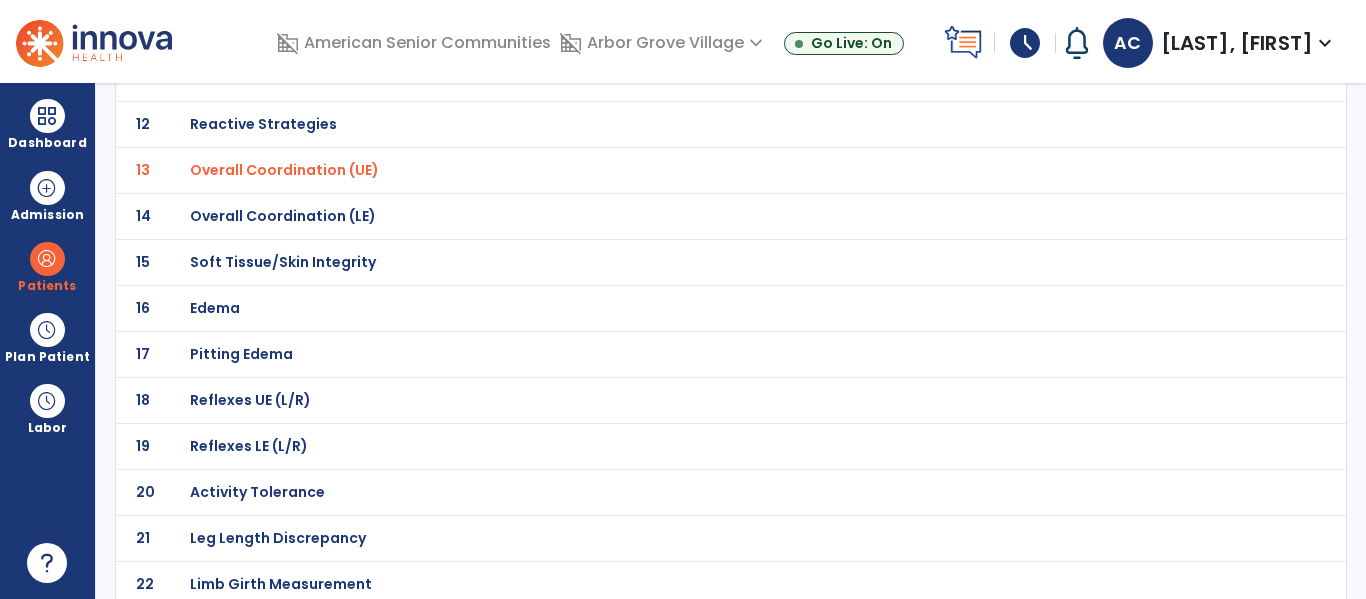 click on "Activity Tolerance" at bounding box center (261, -382) 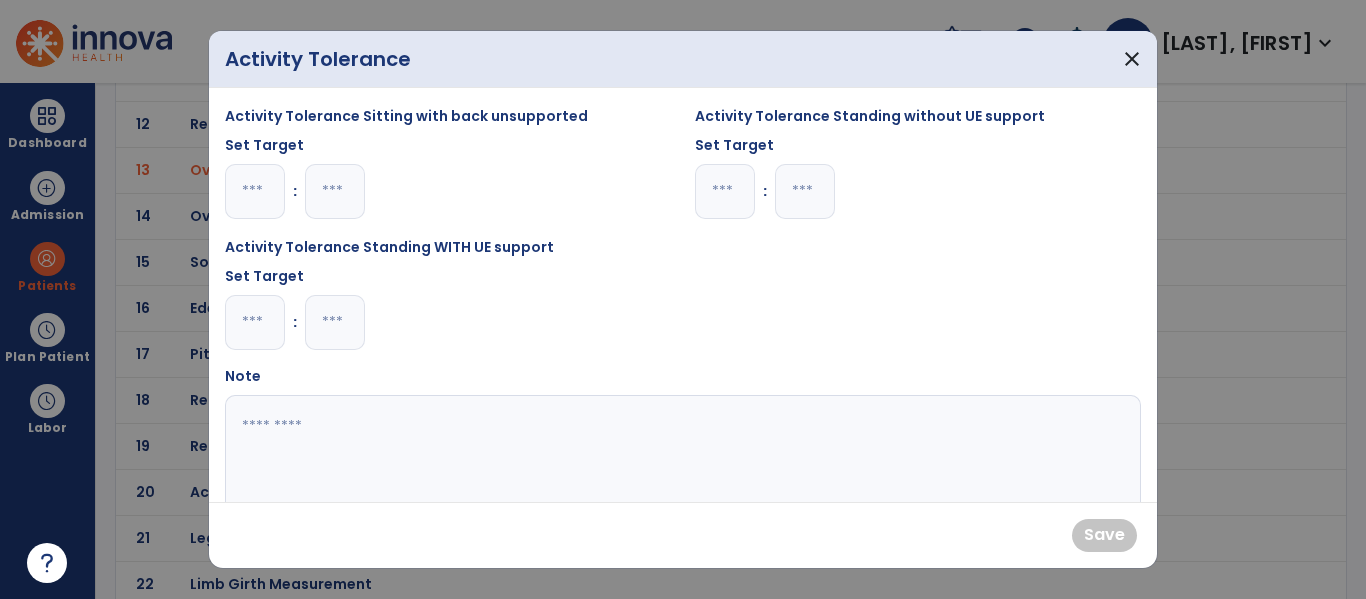 click at bounding box center [255, 191] 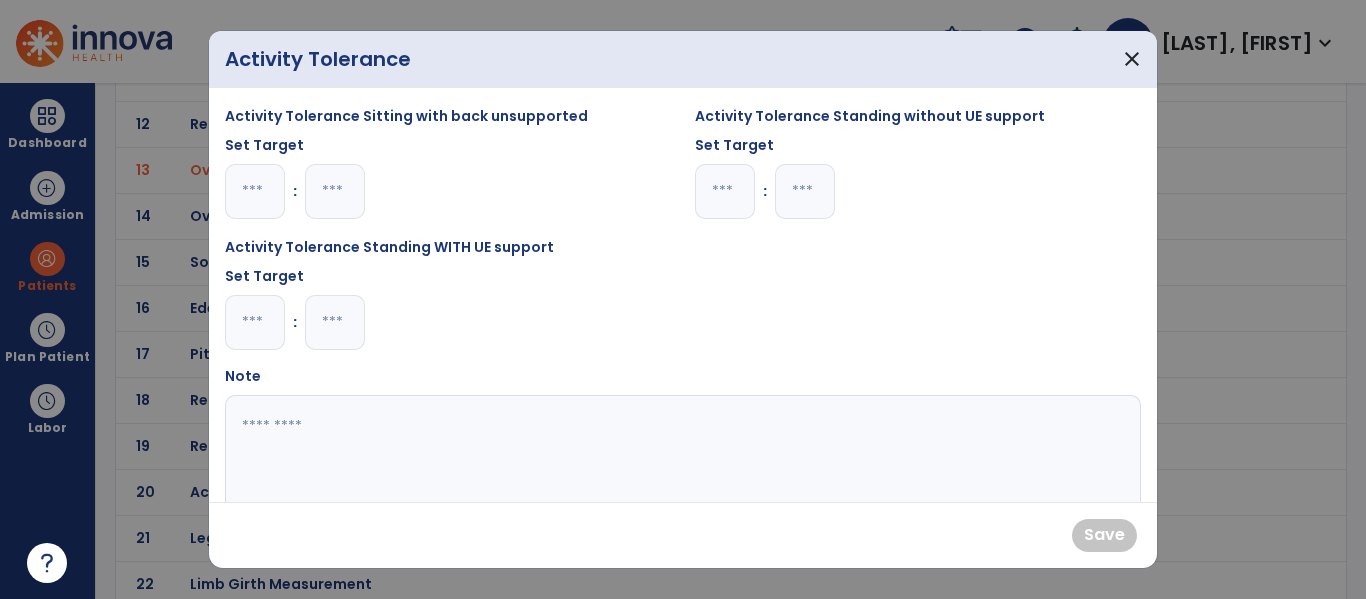 type on "*" 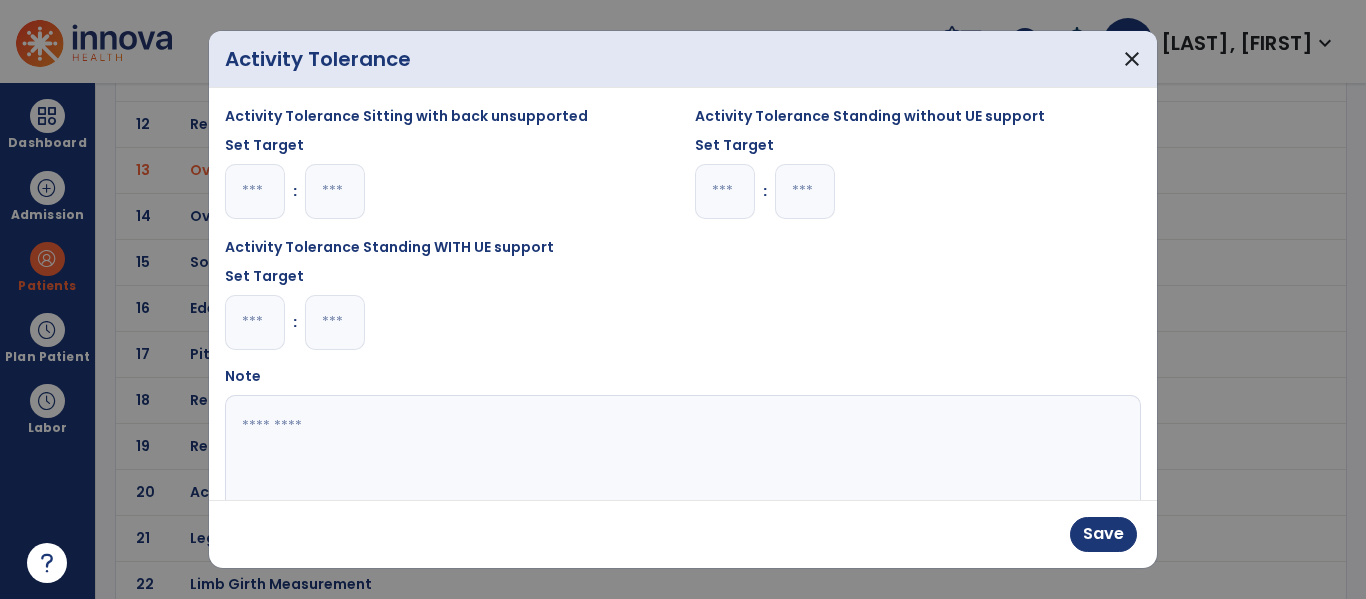 type on "*" 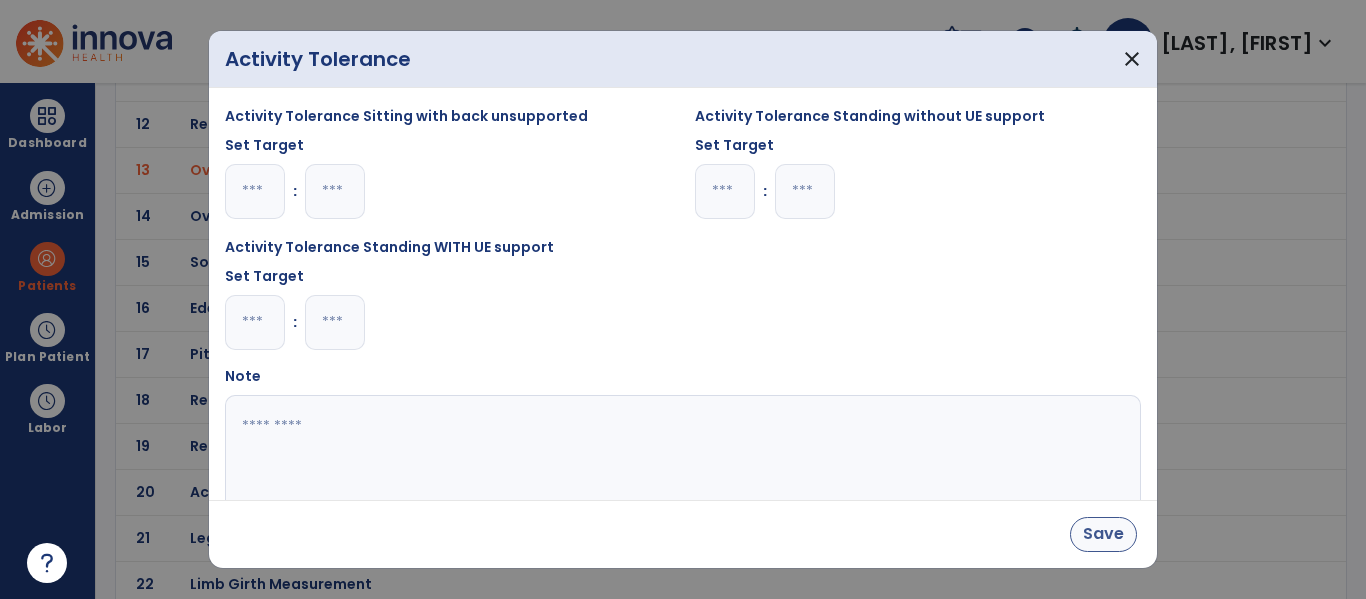 type on "*" 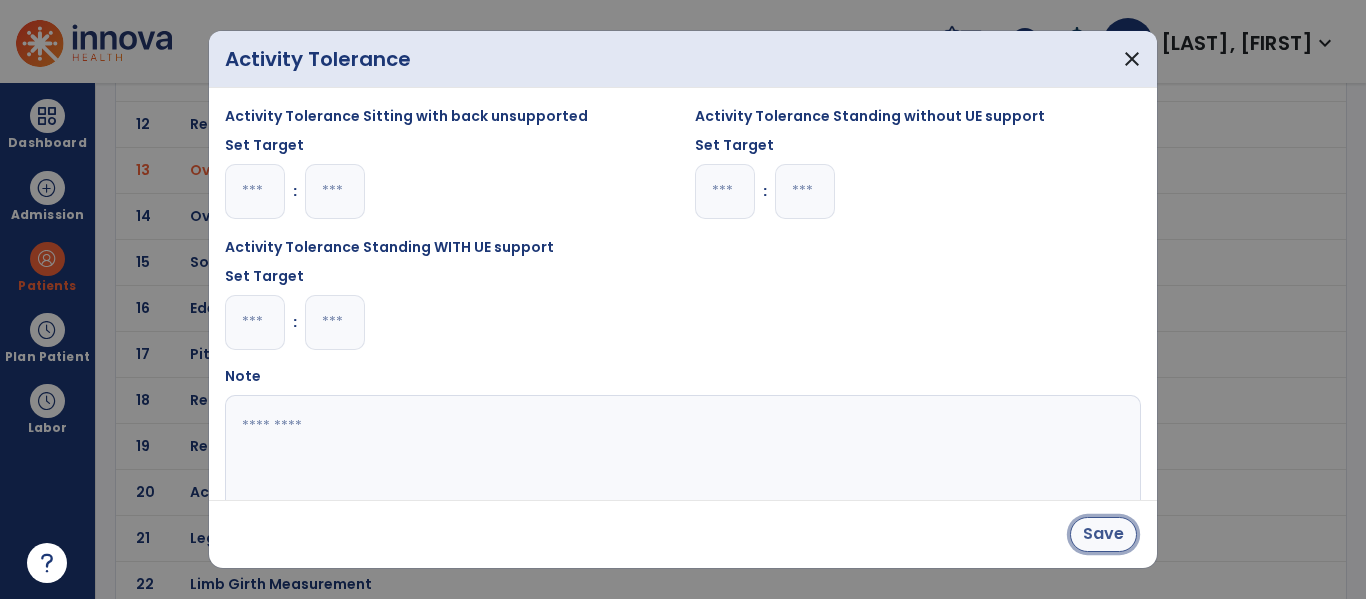 click on "Save" at bounding box center [1103, 534] 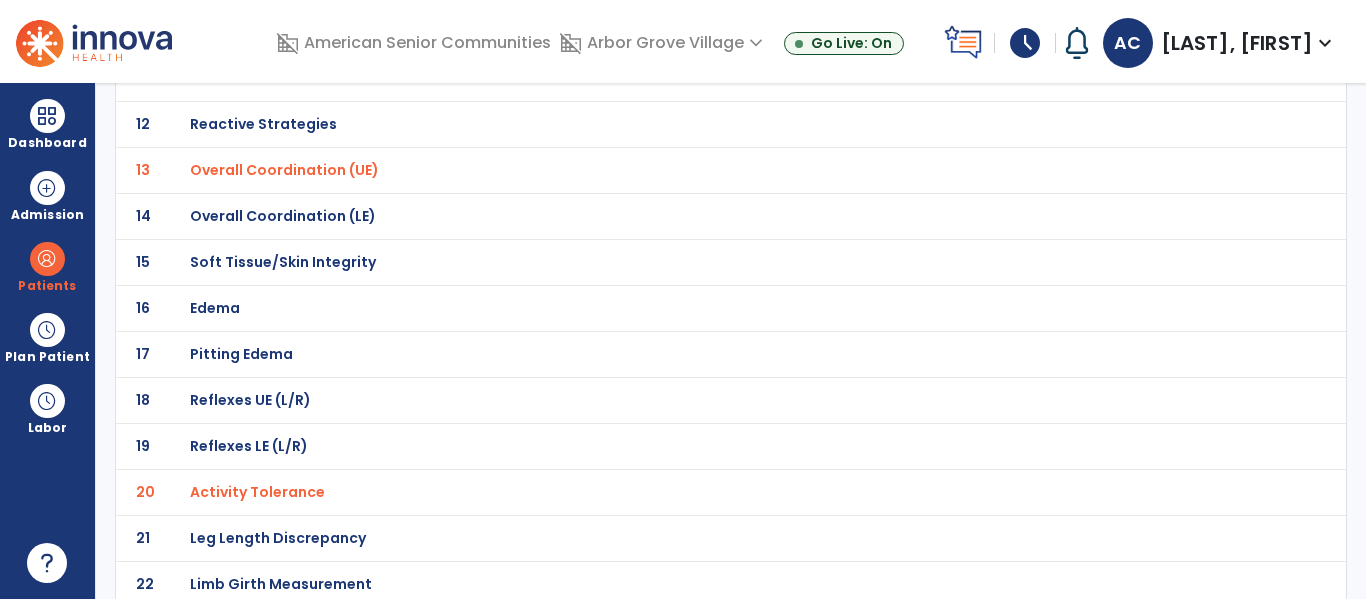 click on "14 Overall Coordination (LE)" 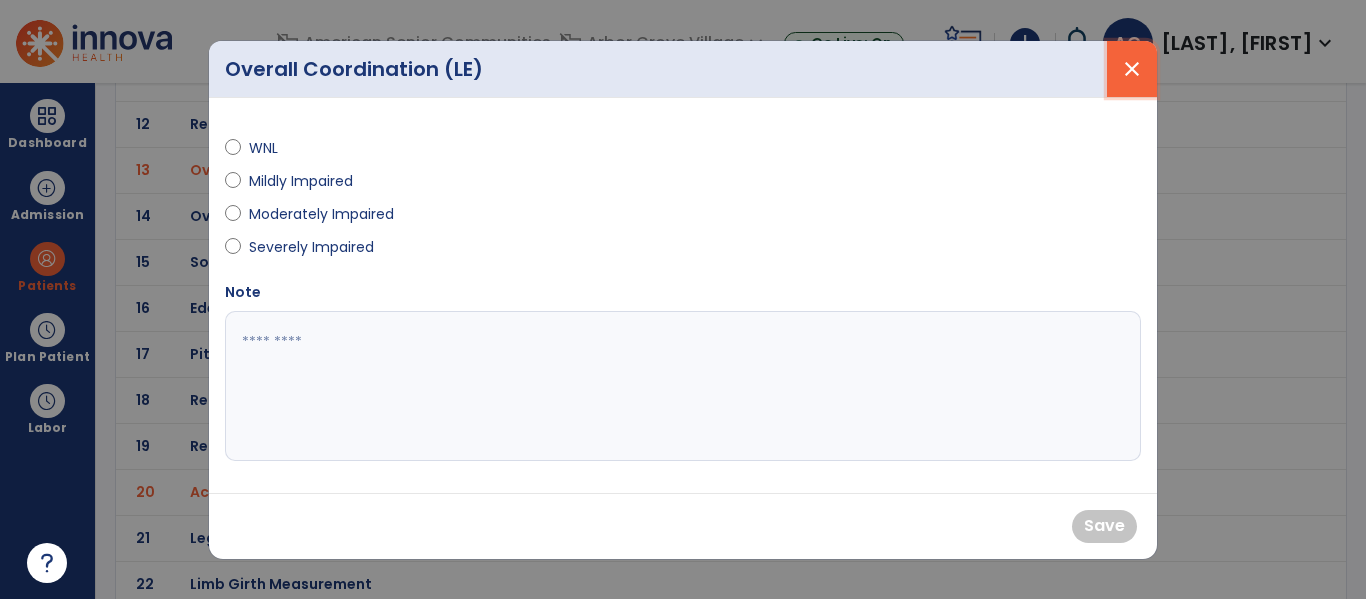 click on "close" at bounding box center [1132, 69] 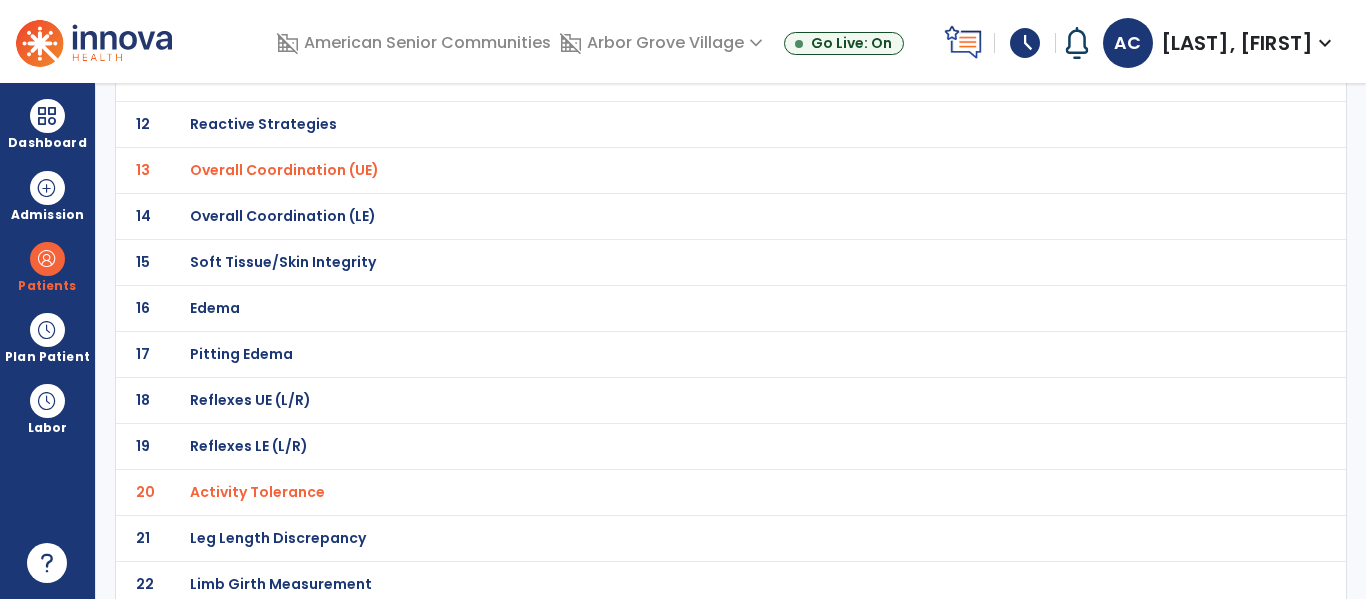 click on "arrow_back   Impairments   Cardiopulmonary   Neuro, Musculo & Skeletal   Range of Motion & Strength   Pain   Cognition   Sensory   Vision & Perception  1 Postural Alignment 2 Muscle Tone UE (L/R) 3 Muscle Tone LE (L/R) 4 Muscle Tone Modified Ashworth UE (L/R) 5 Muscle Tone Modified Ashworth LE (L/R) 6 Involuntary Movements 7 Weight Bearing Status UE (L/R) 8 Weight Bearing Status LE (L/R) 9 Weight Shift (L/R) 10 Fall Risk Assessment 11 Balance 12 Reactive Strategies 13 Overall Coordination (UE) 14 Overall Coordination (LE) 15 Soft Tissue/Skin Integrity 16 Edema 17 Pitting Edema 18 Reflexes UE (L/R) 19 Reflexes LE (L/R) 20 Activity Tolerance 21 Leg Length Discrepancy 22 Limb Girth Measurement 23 Does client experience Incontinence" at bounding box center [731, 341] 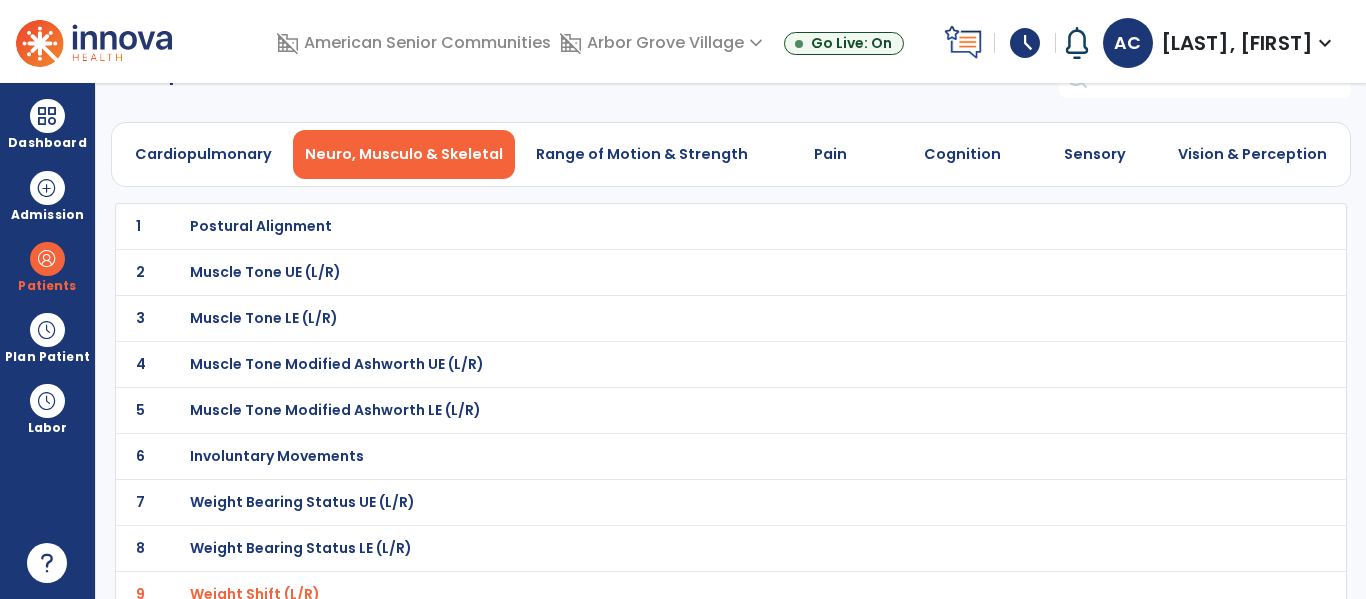 scroll, scrollTop: 13, scrollLeft: 0, axis: vertical 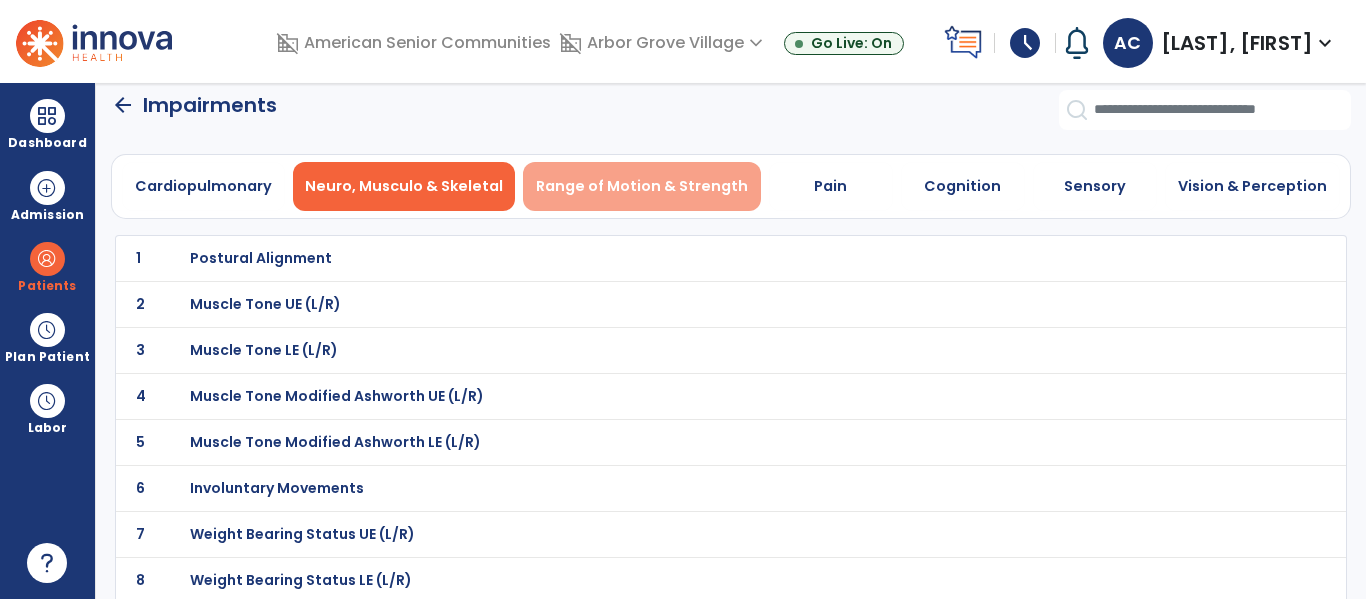 click on "Range of Motion & Strength" at bounding box center (642, 186) 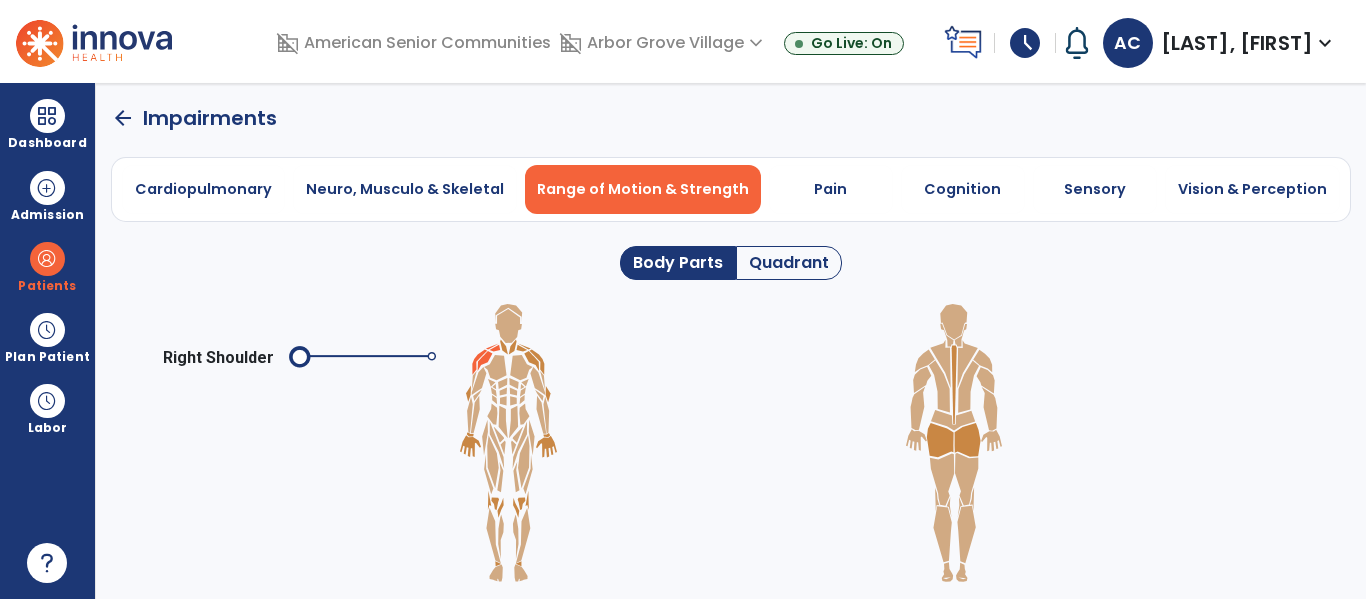 click 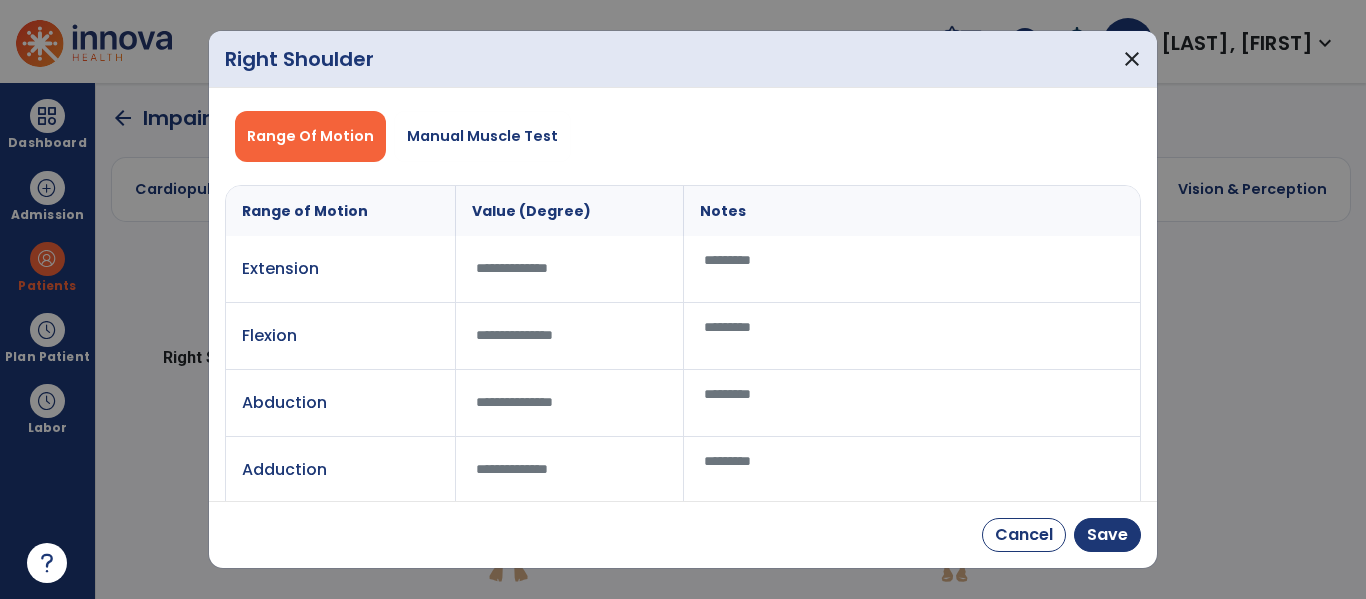 click at bounding box center [911, 269] 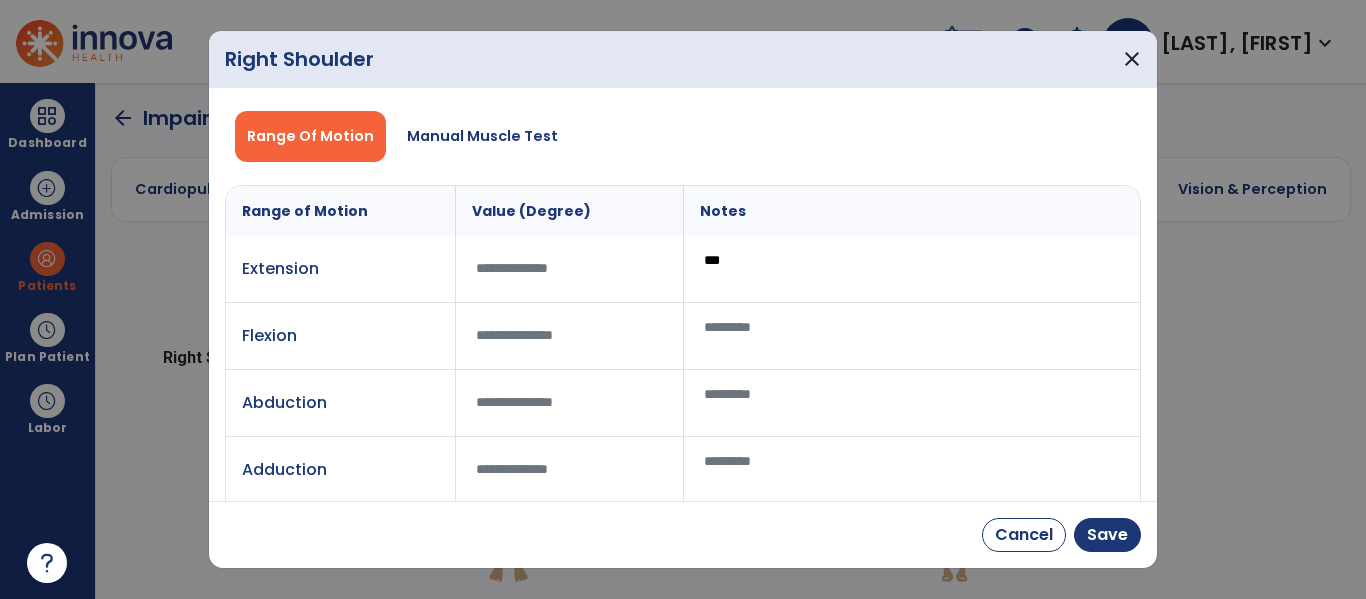 type on "***" 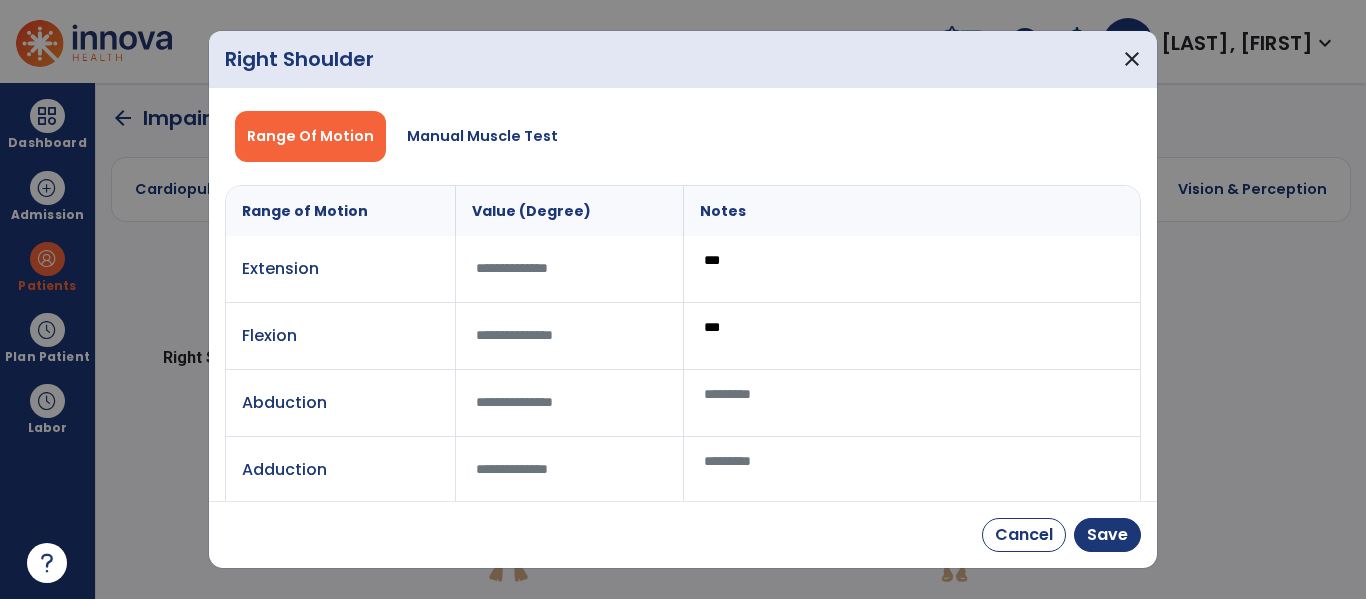 type on "***" 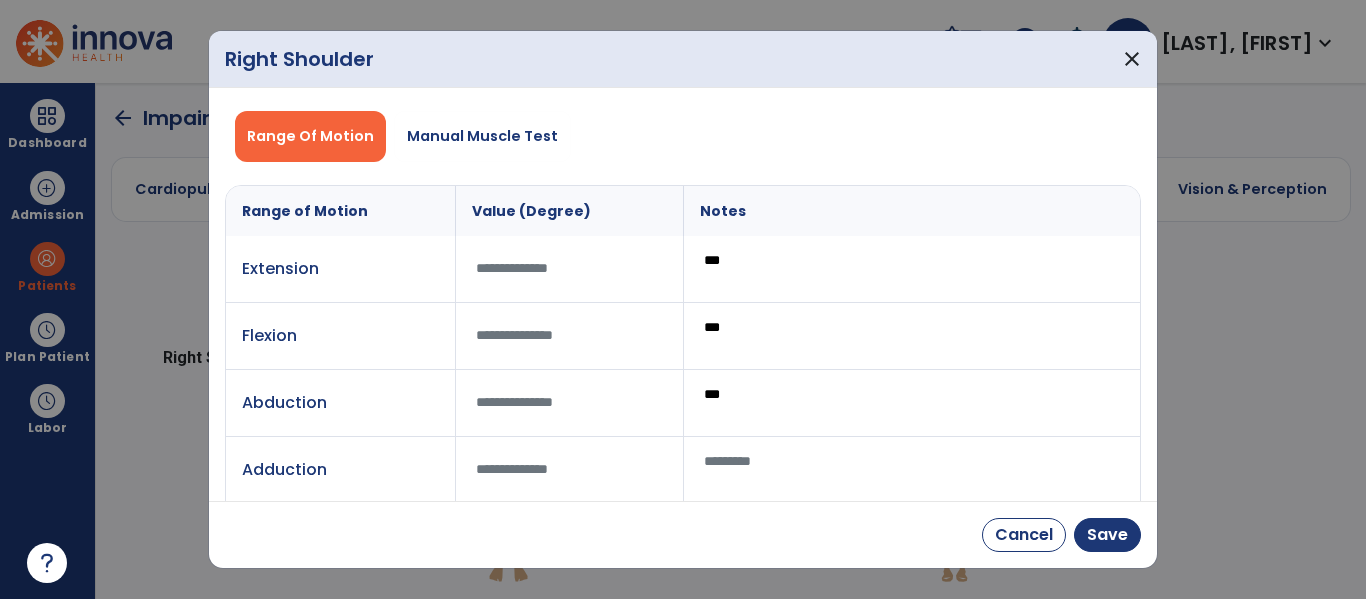 type on "***" 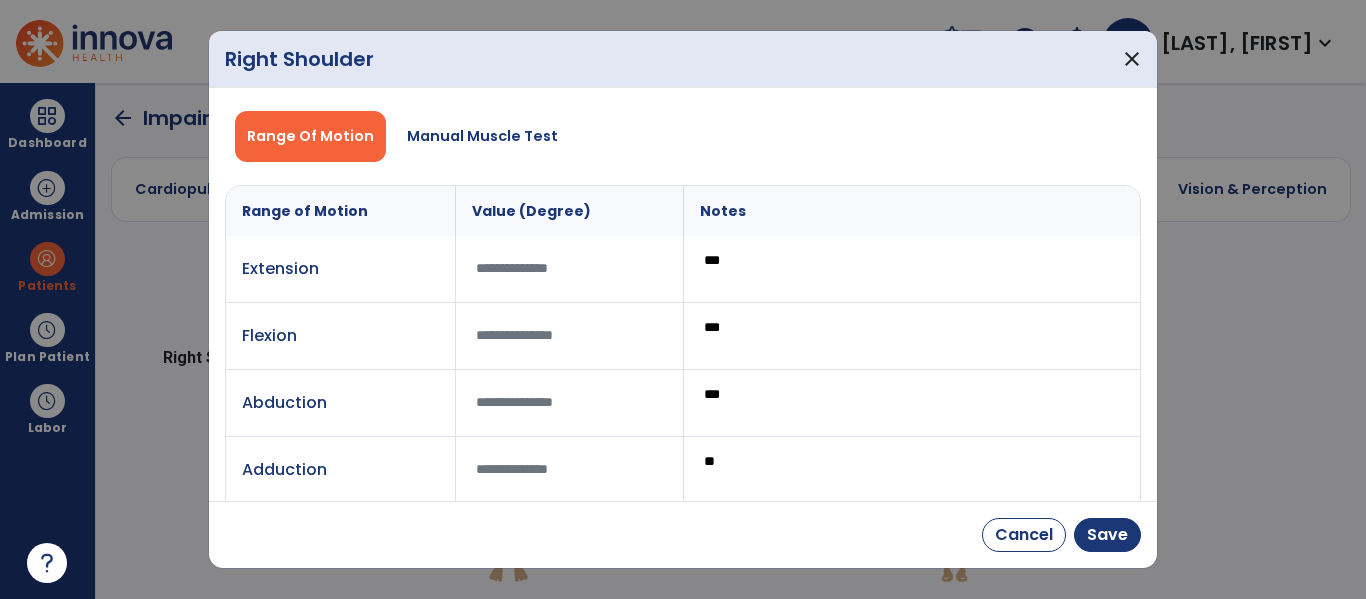 type on "***" 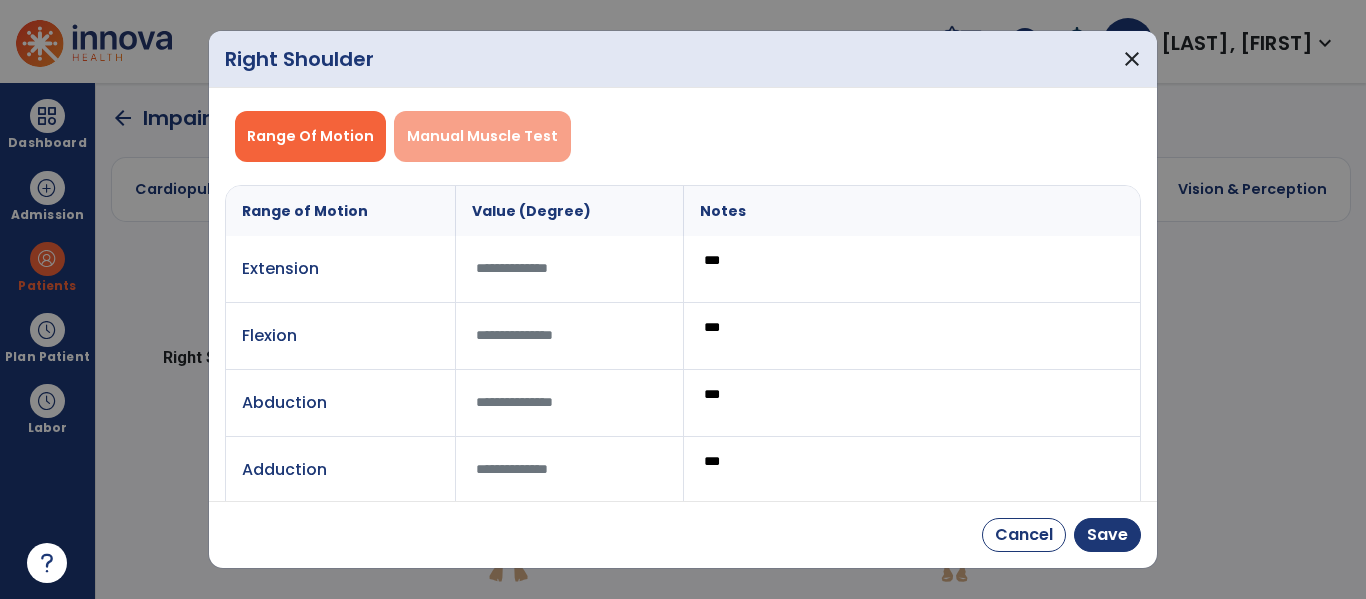 click on "Manual Muscle Test" at bounding box center [482, 136] 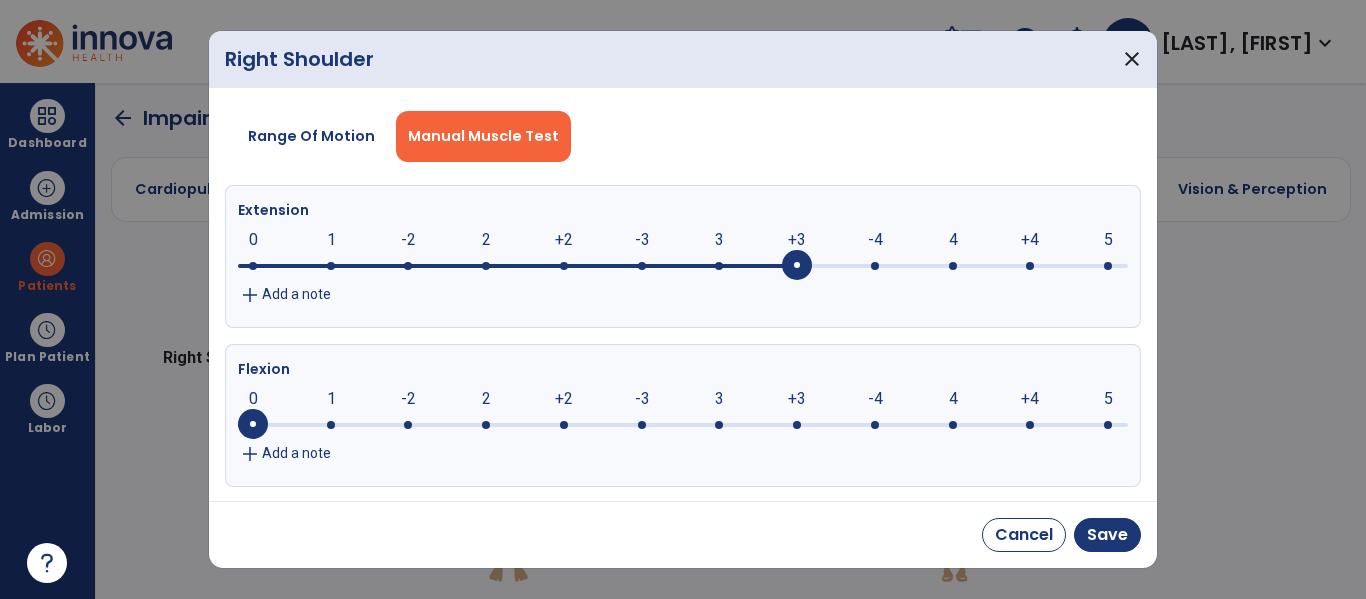 drag, startPoint x: 251, startPoint y: 271, endPoint x: 761, endPoint y: 292, distance: 510.43216 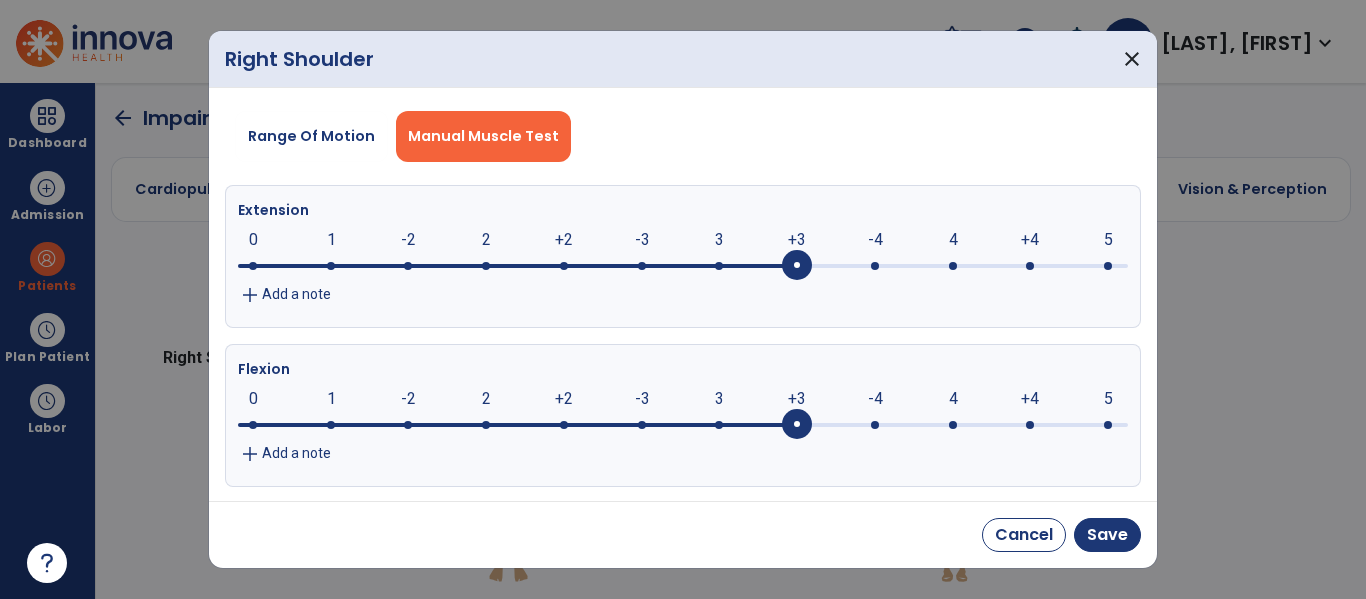 drag, startPoint x: 244, startPoint y: 428, endPoint x: 765, endPoint y: 444, distance: 521.2456 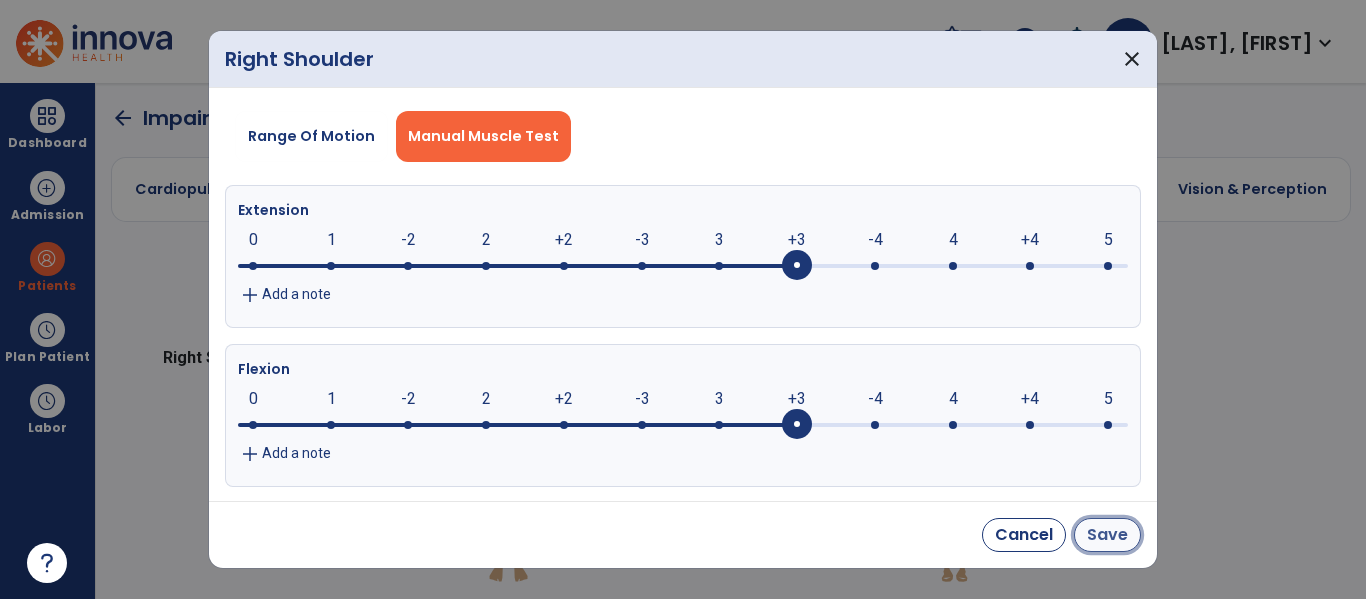 click on "Save" at bounding box center [1107, 535] 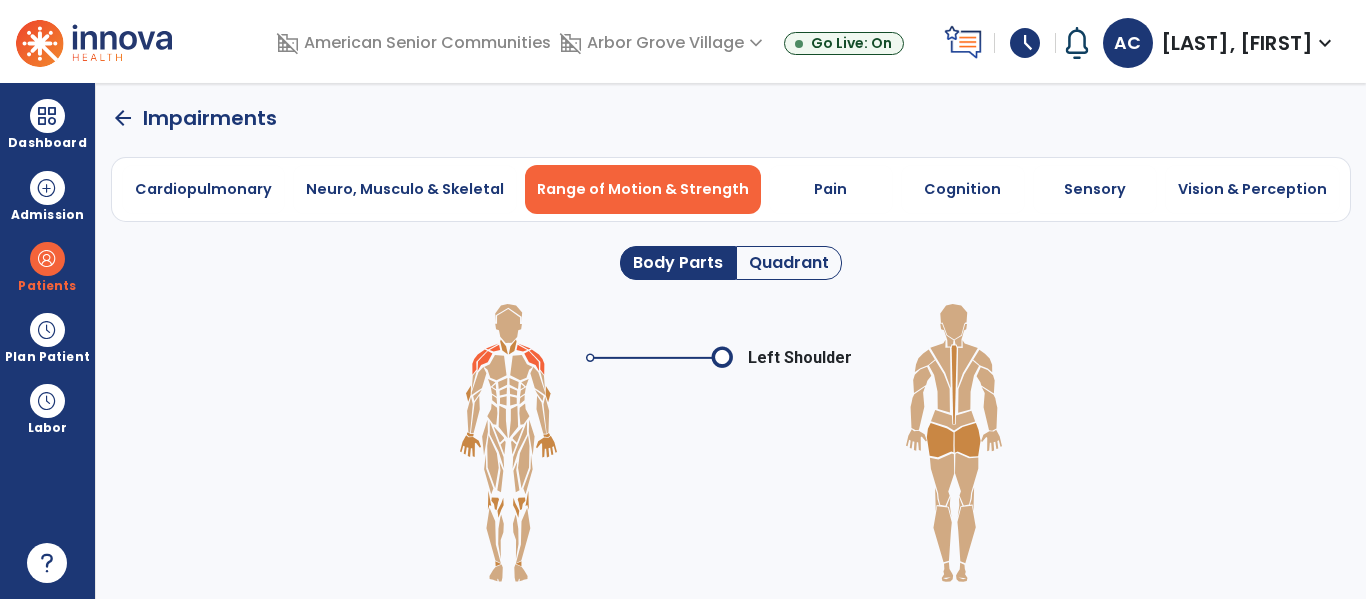 click 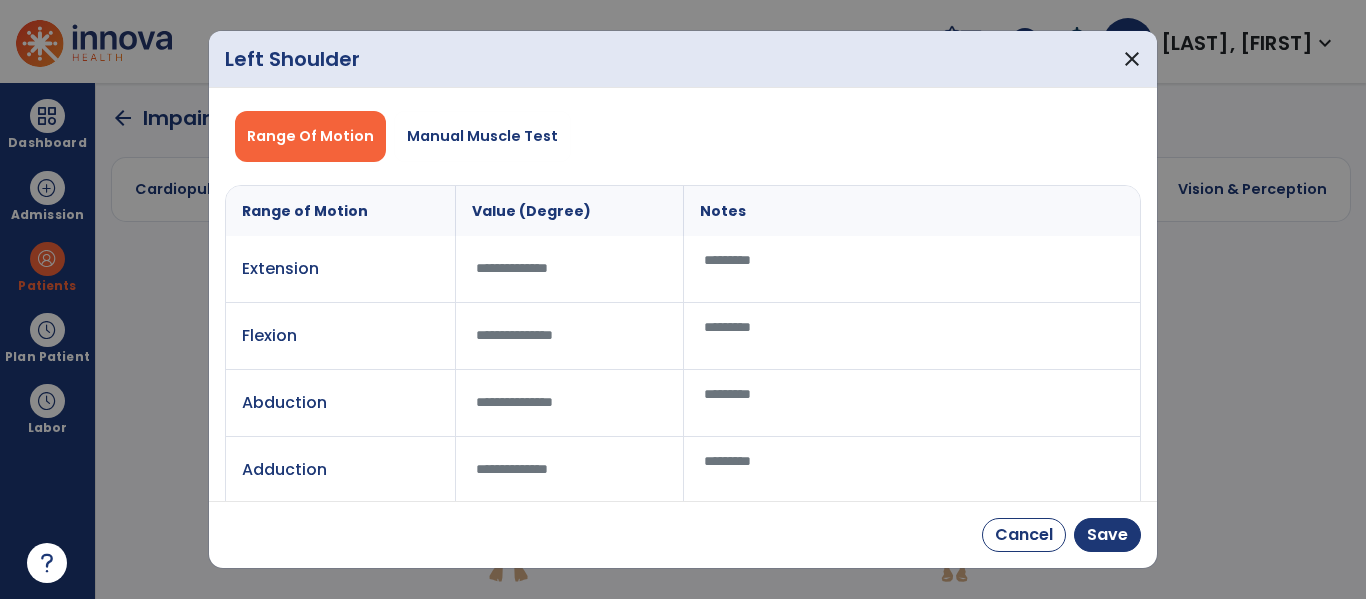 click at bounding box center (912, 269) 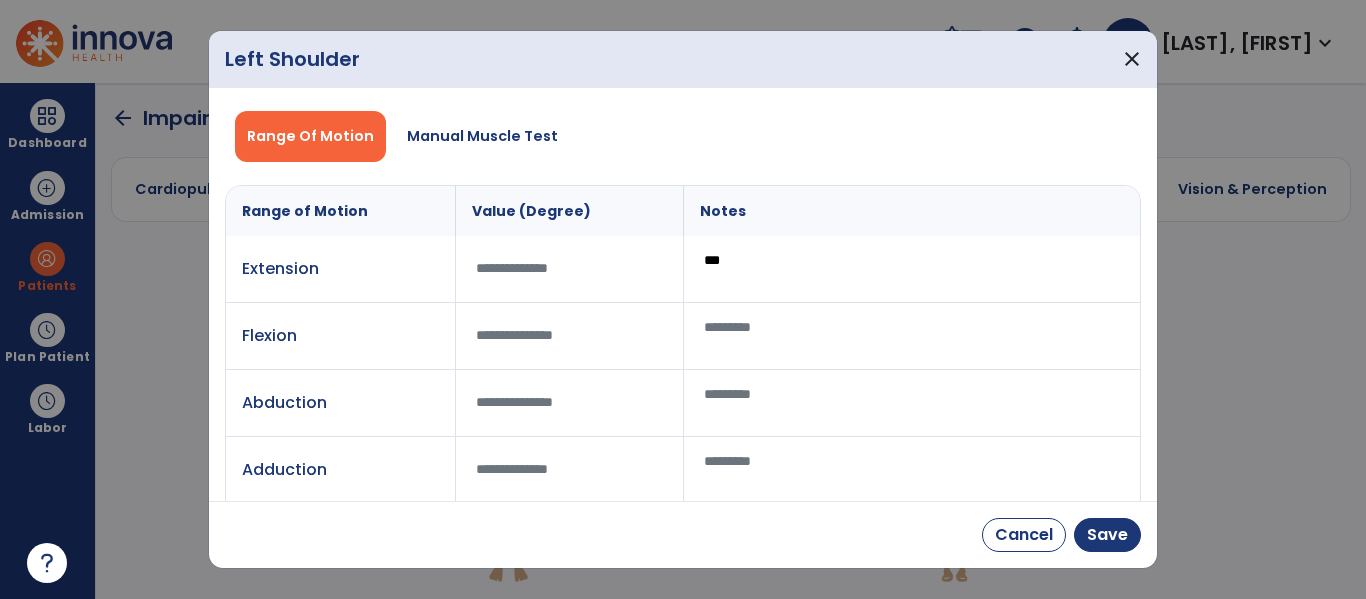 type on "***" 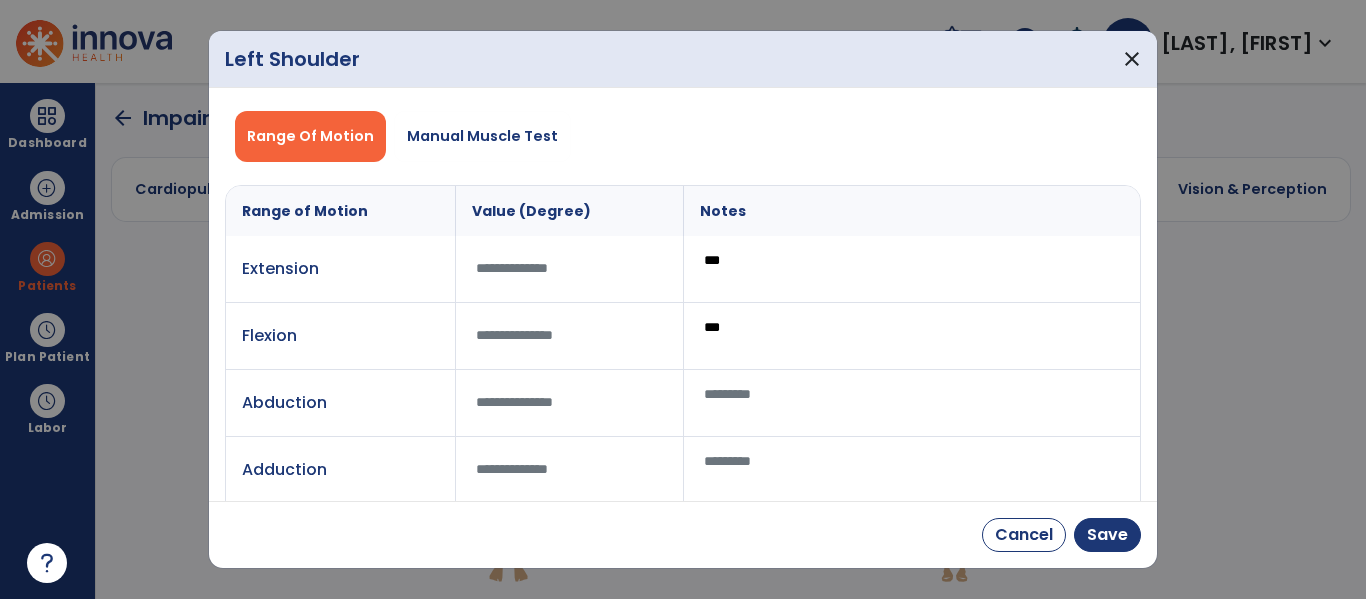 type on "***" 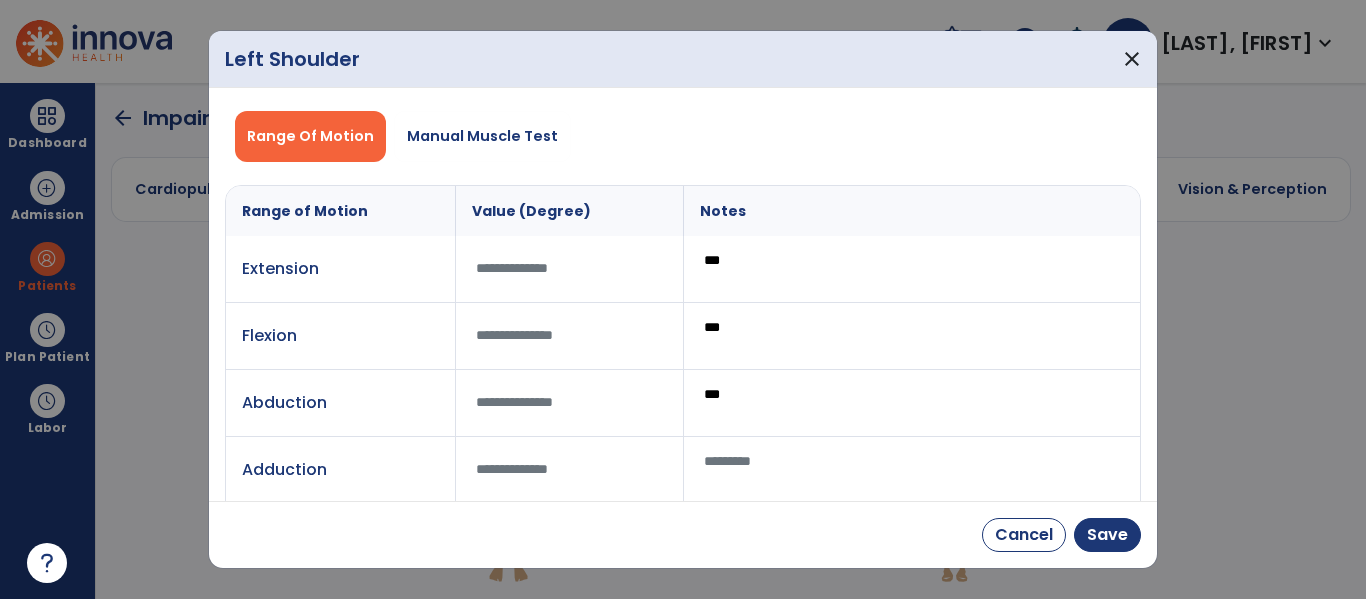 type on "***" 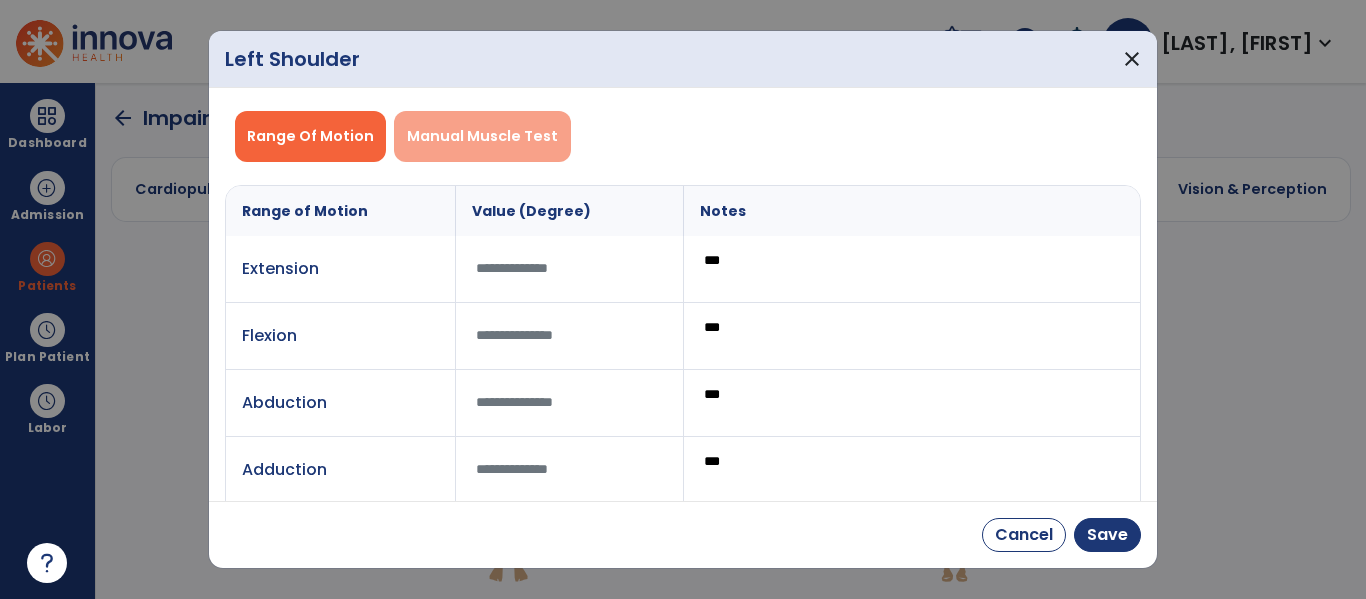 type on "***" 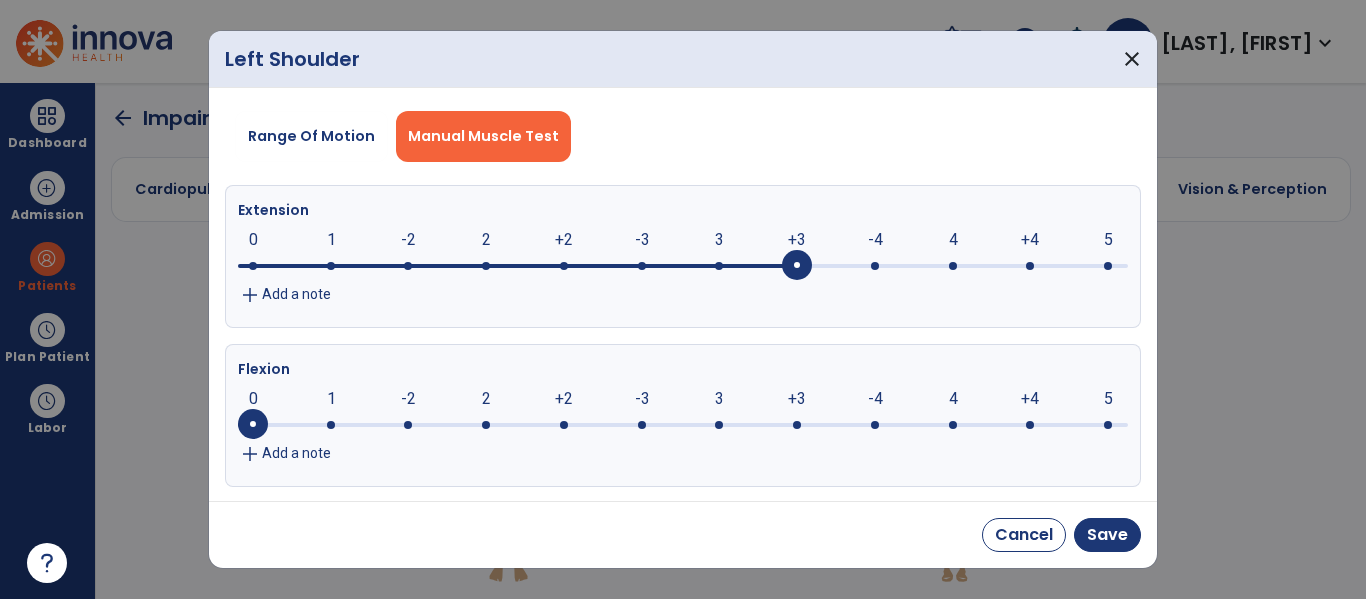 drag, startPoint x: 255, startPoint y: 264, endPoint x: 803, endPoint y: 270, distance: 548.03284 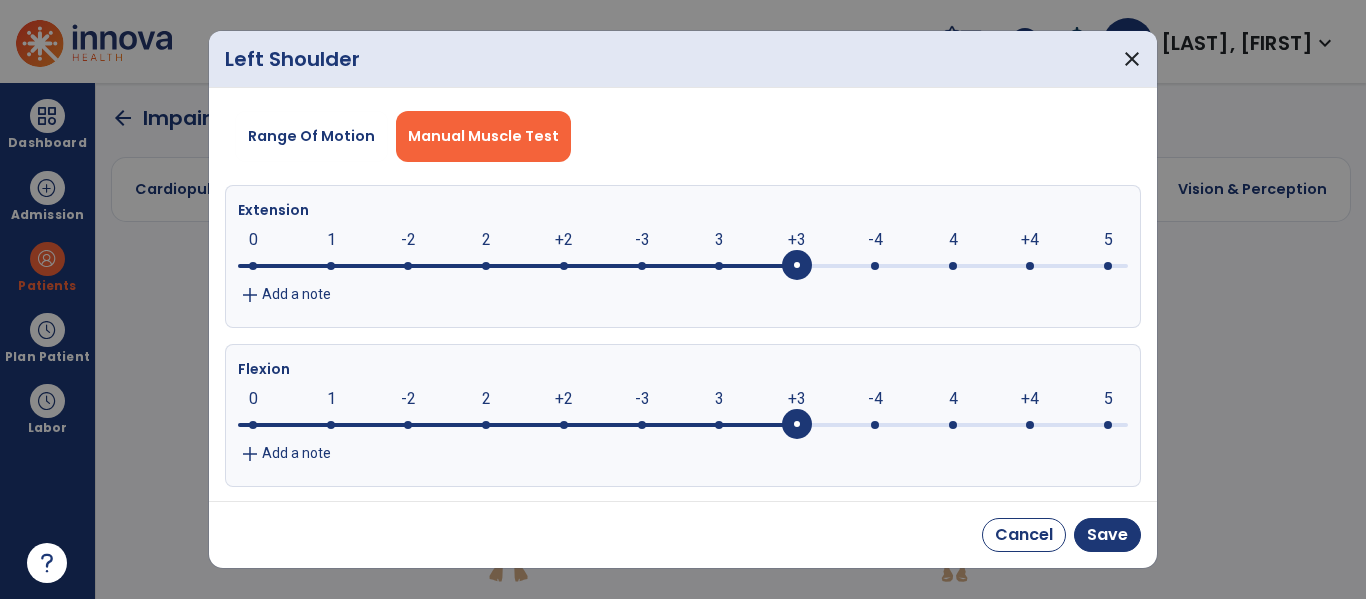 drag, startPoint x: 255, startPoint y: 422, endPoint x: 767, endPoint y: 497, distance: 517.464 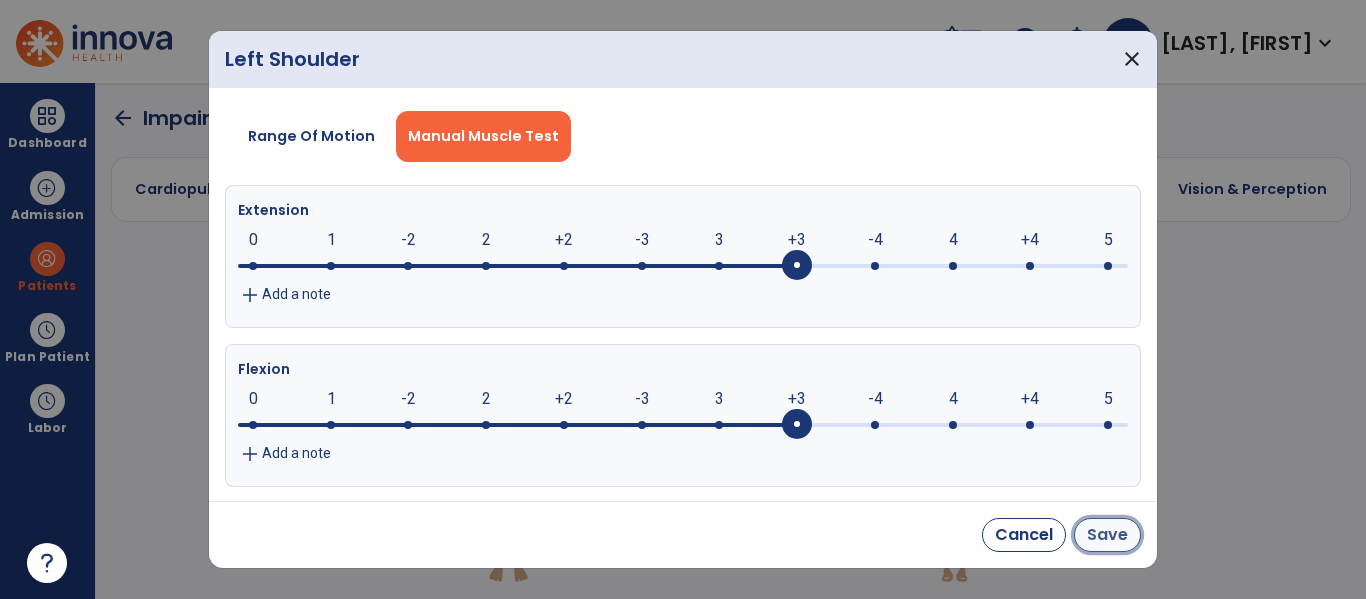 click on "Save" at bounding box center [1107, 535] 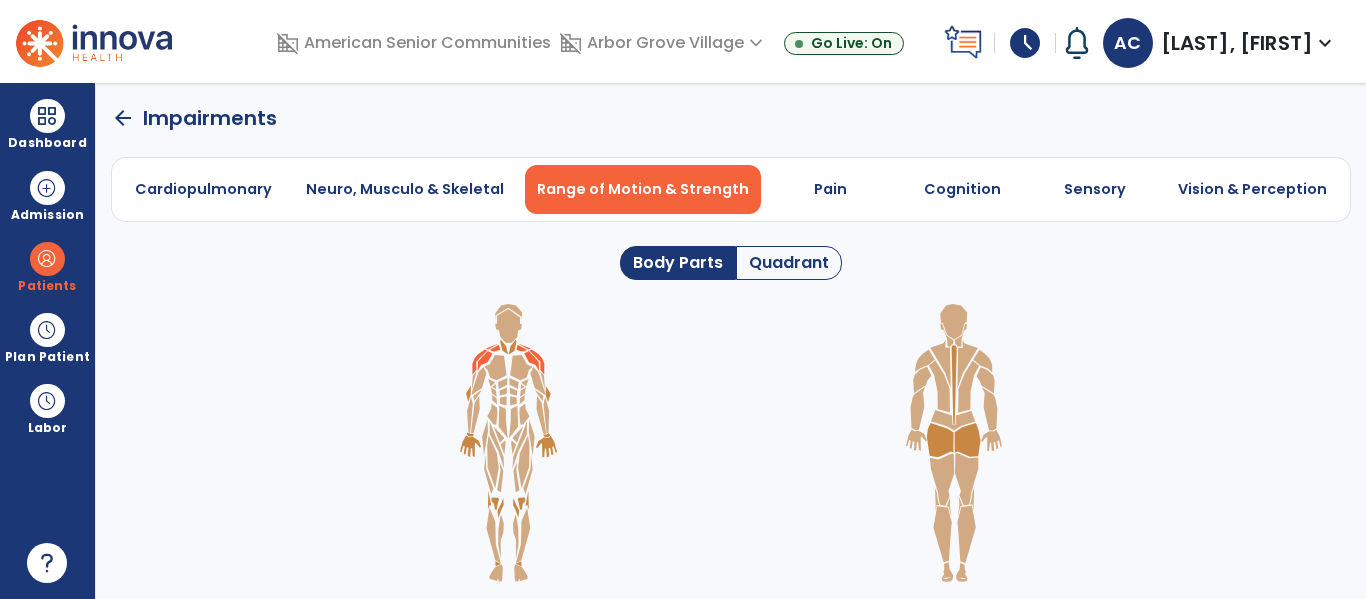 click 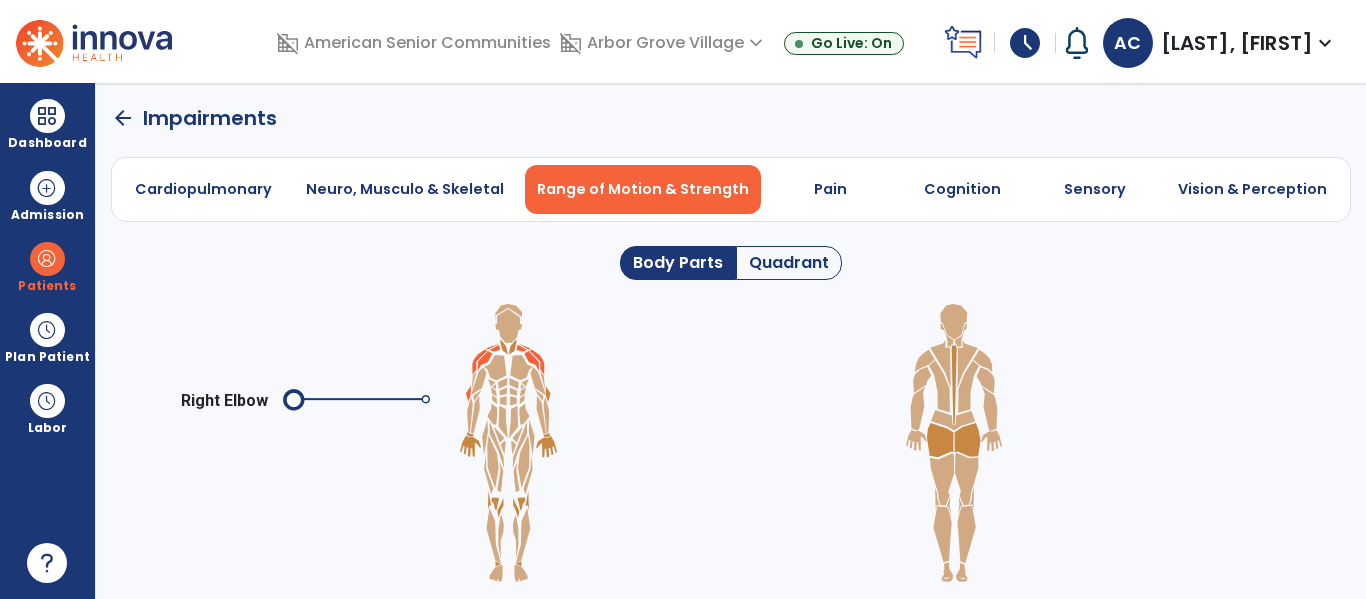 click 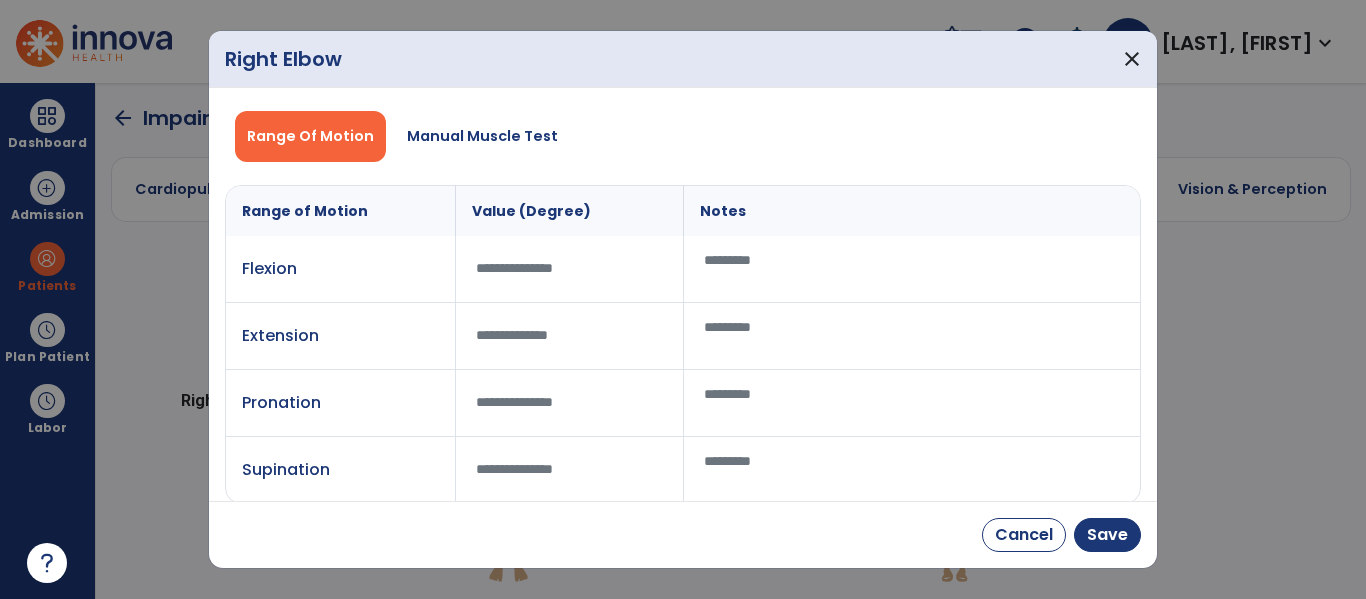 click at bounding box center (912, 269) 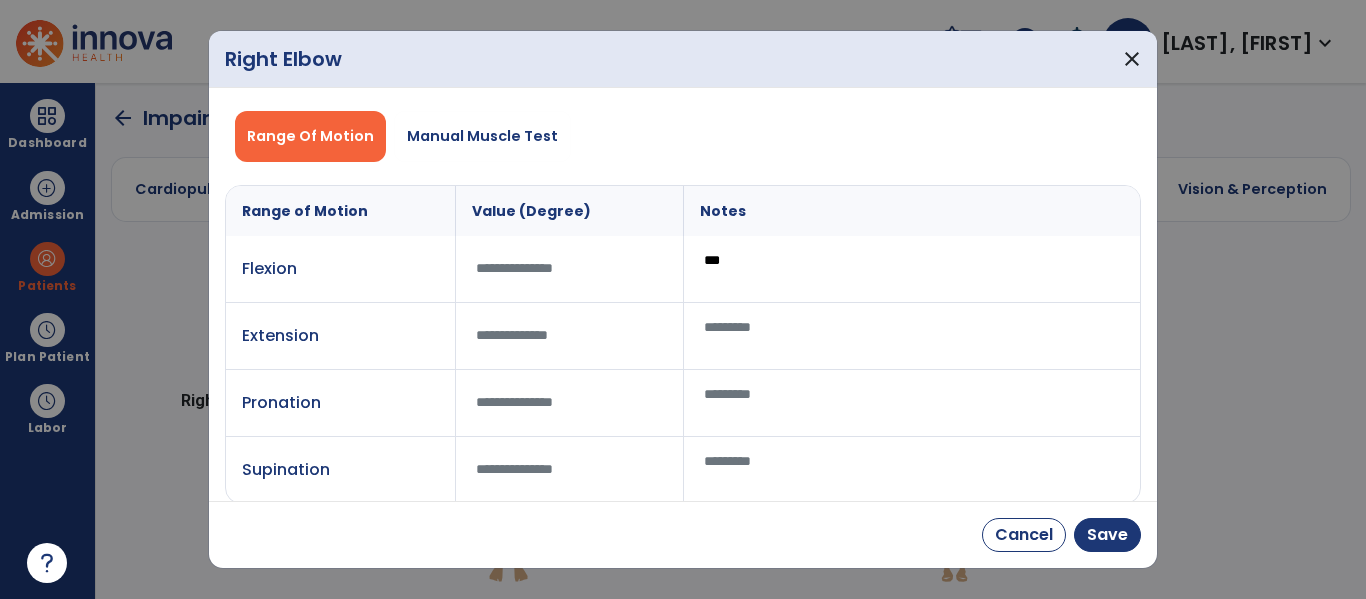 type on "***" 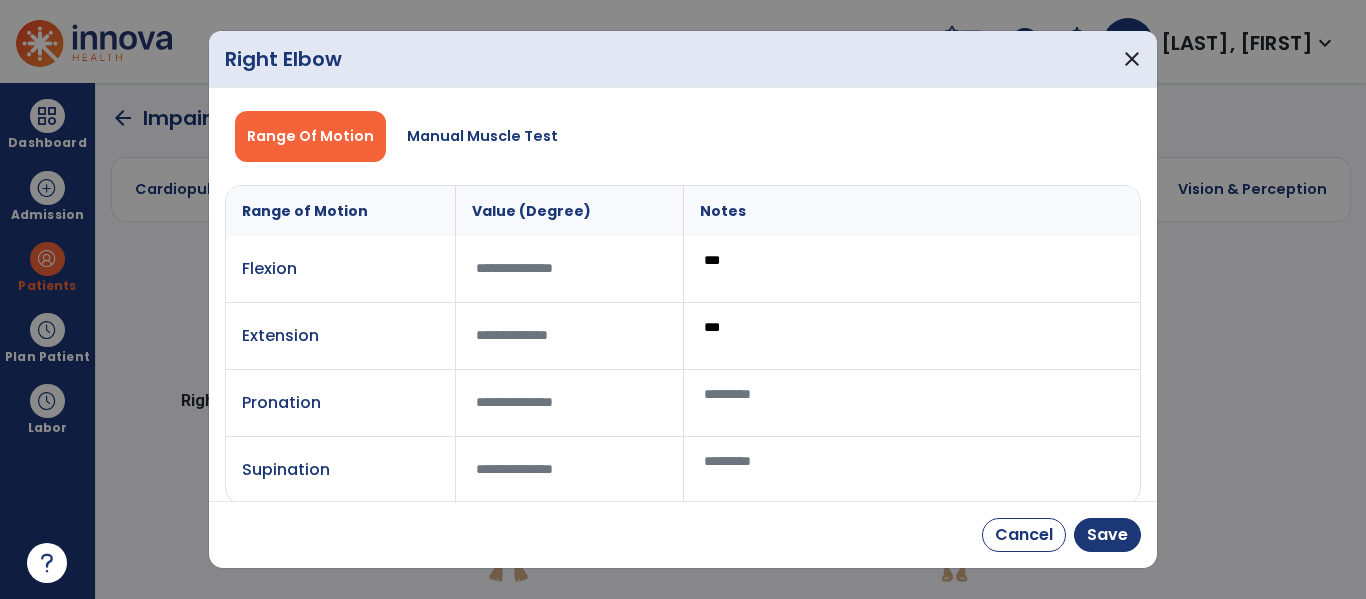 type on "***" 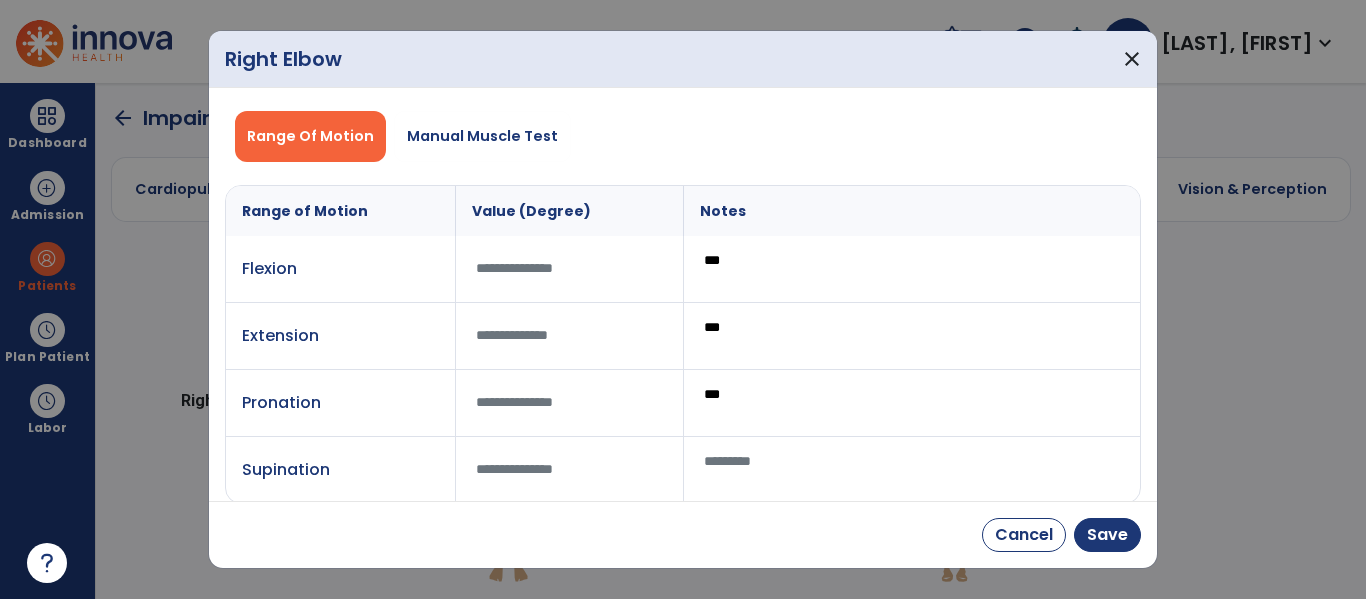 type on "***" 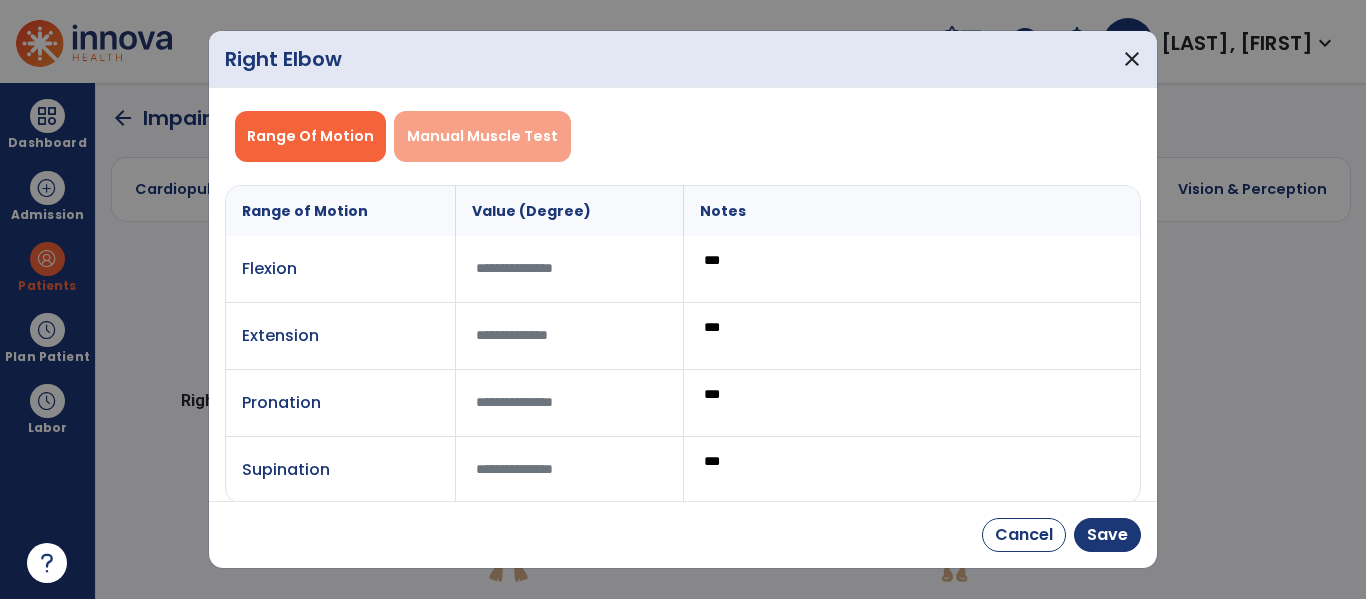 type on "***" 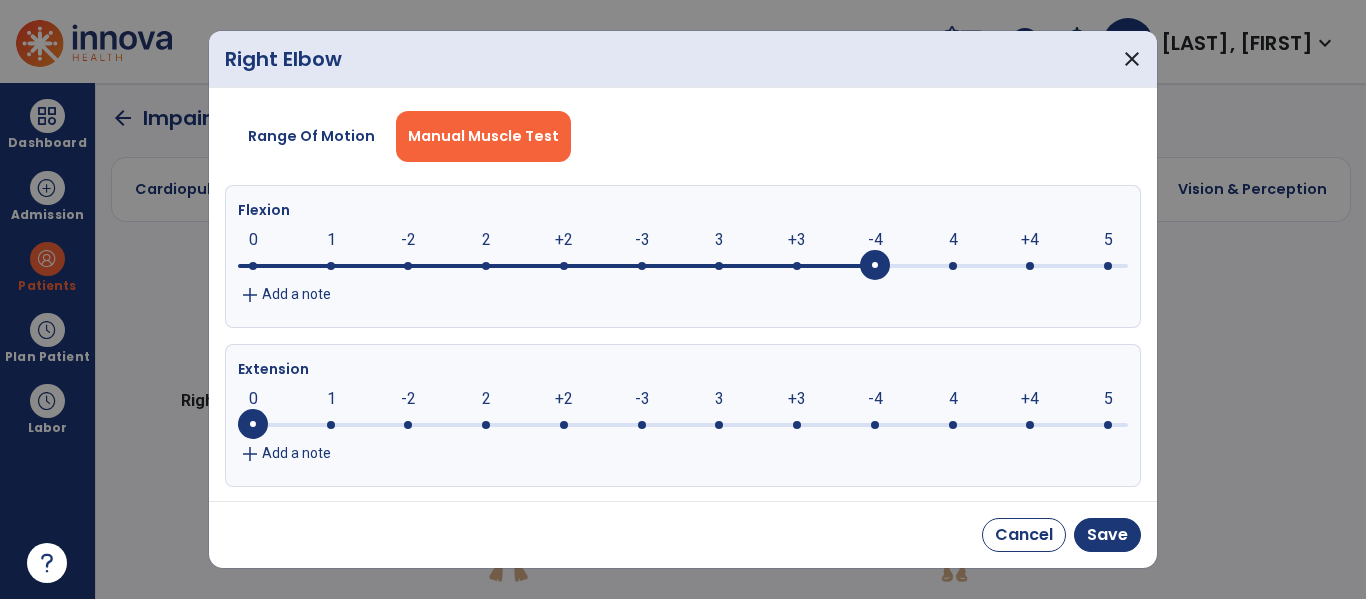 drag, startPoint x: 256, startPoint y: 260, endPoint x: 851, endPoint y: 320, distance: 598.0176 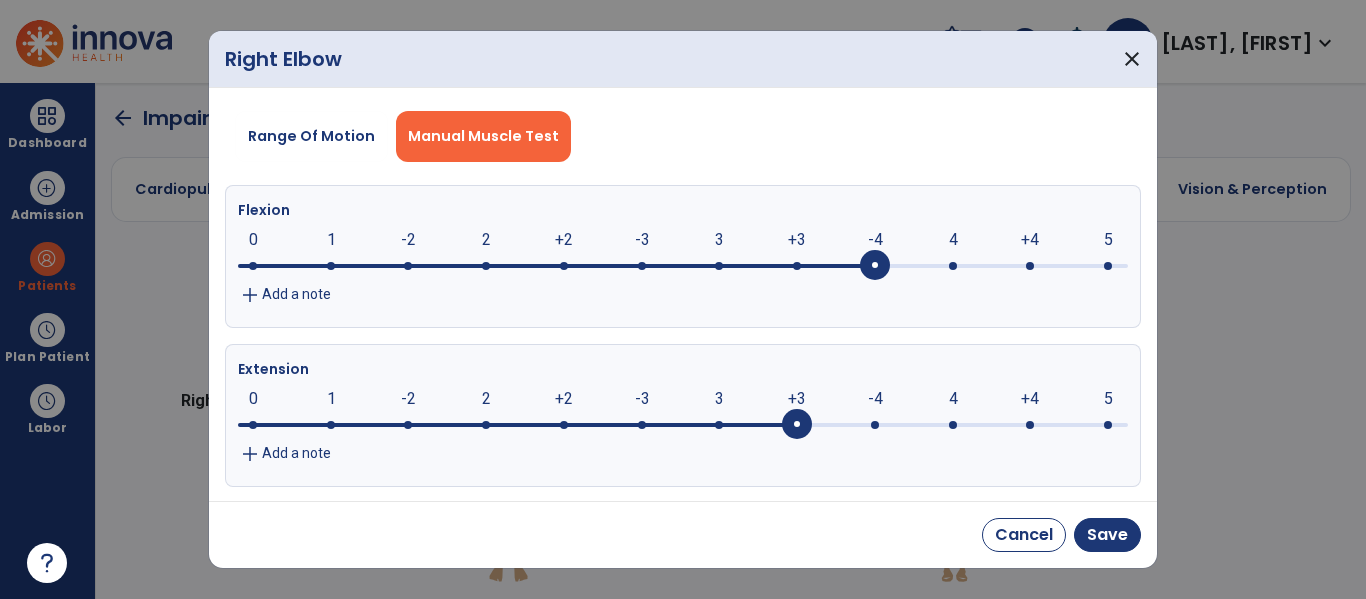 drag, startPoint x: 256, startPoint y: 433, endPoint x: 807, endPoint y: 441, distance: 551.05804 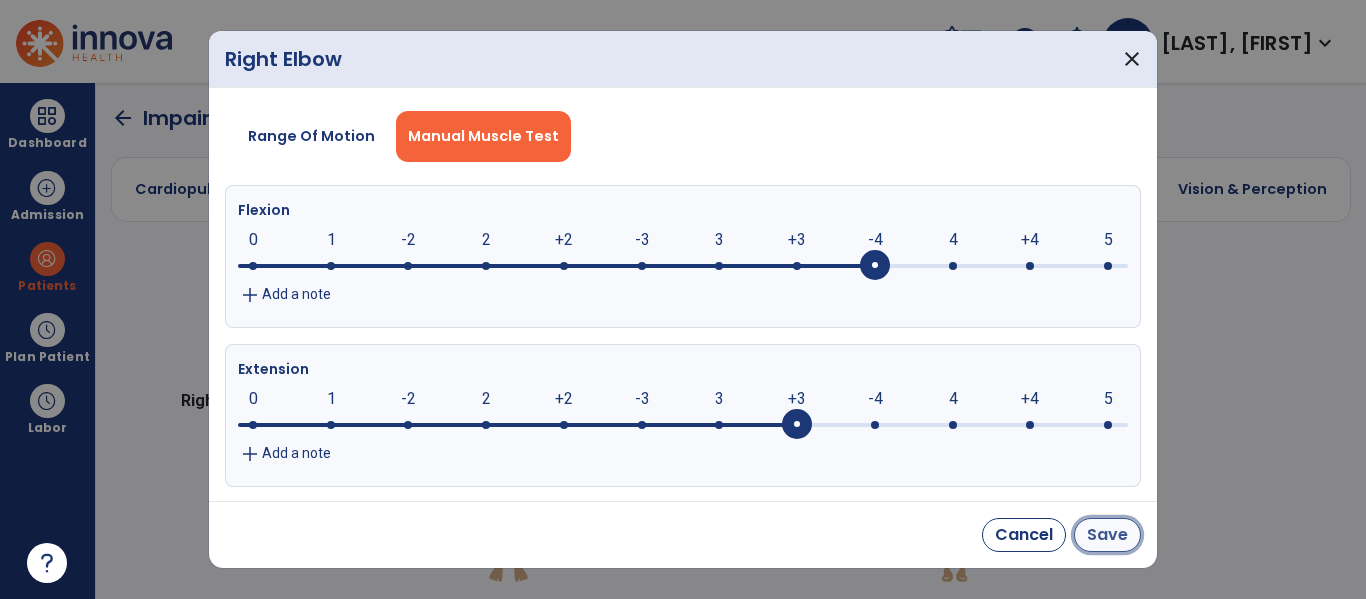 click on "Save" at bounding box center [1107, 535] 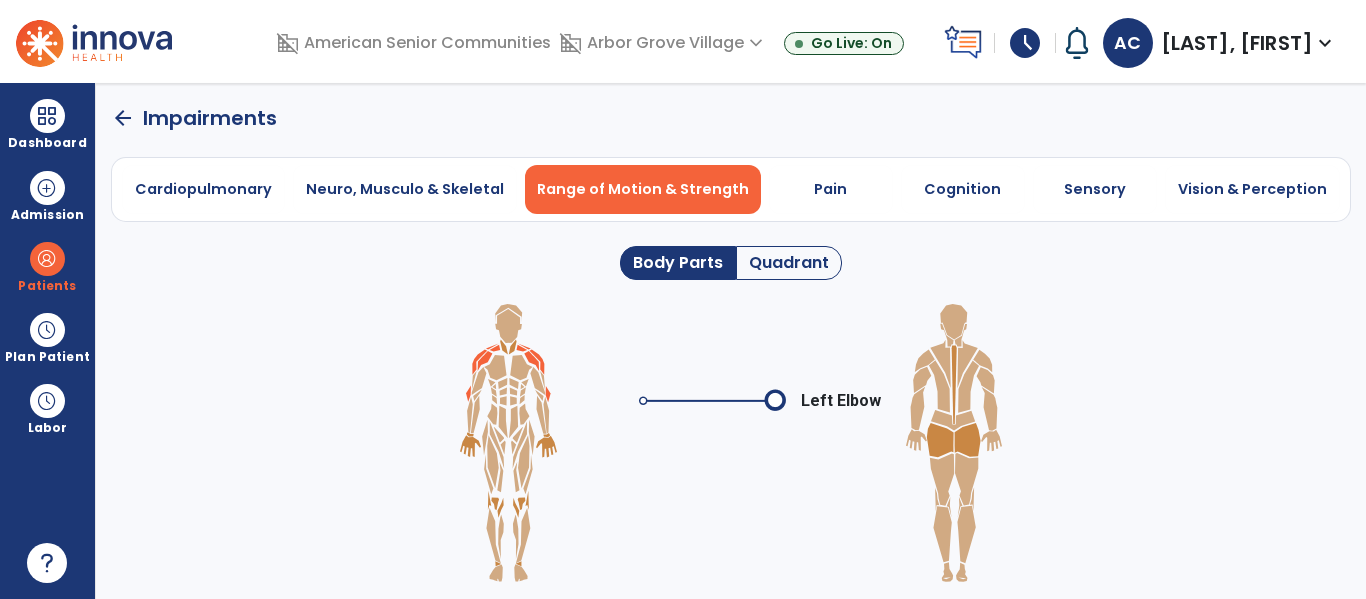 click 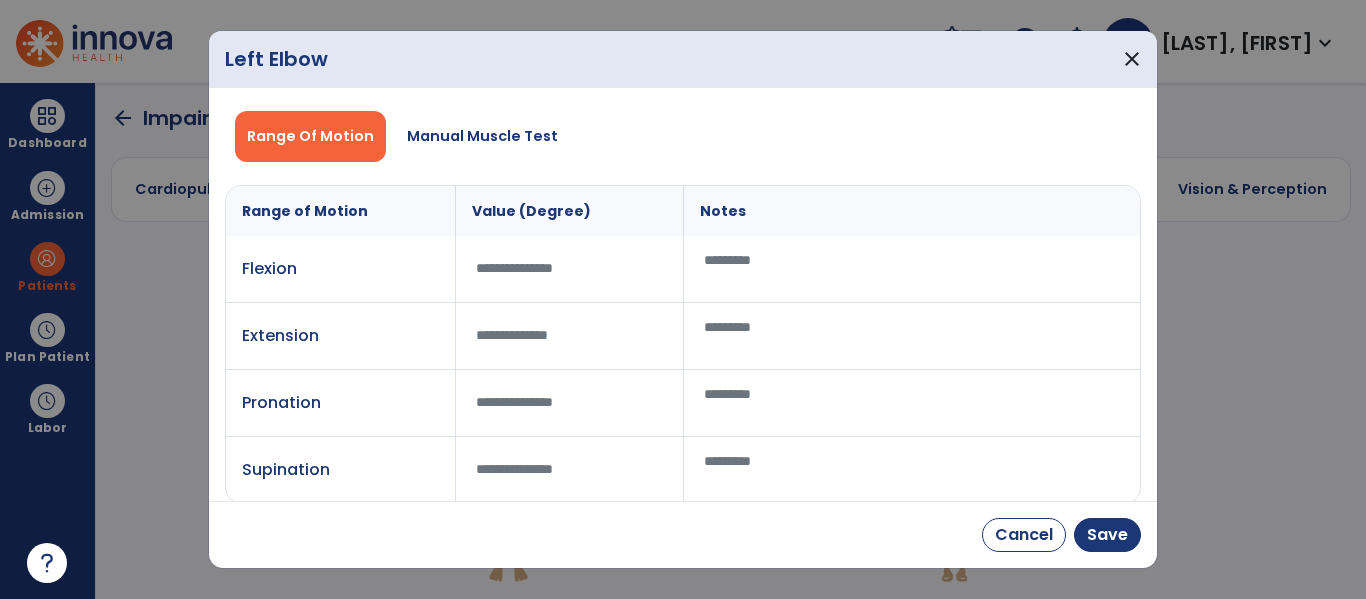 click at bounding box center [912, 269] 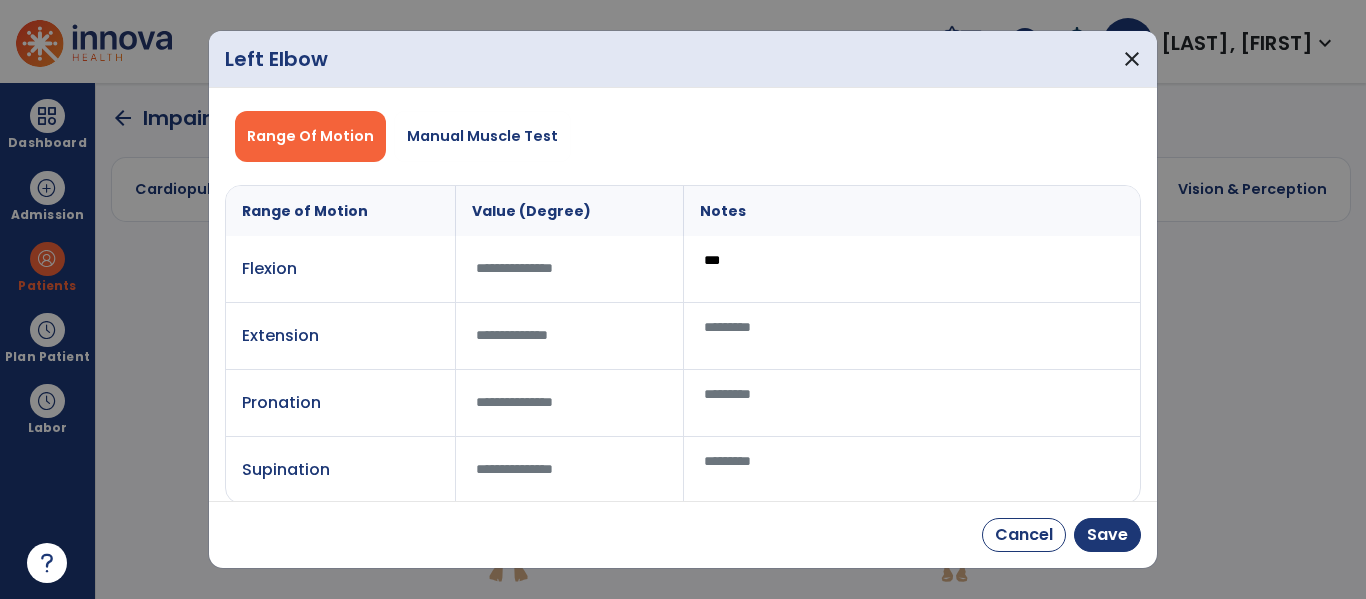 type on "***" 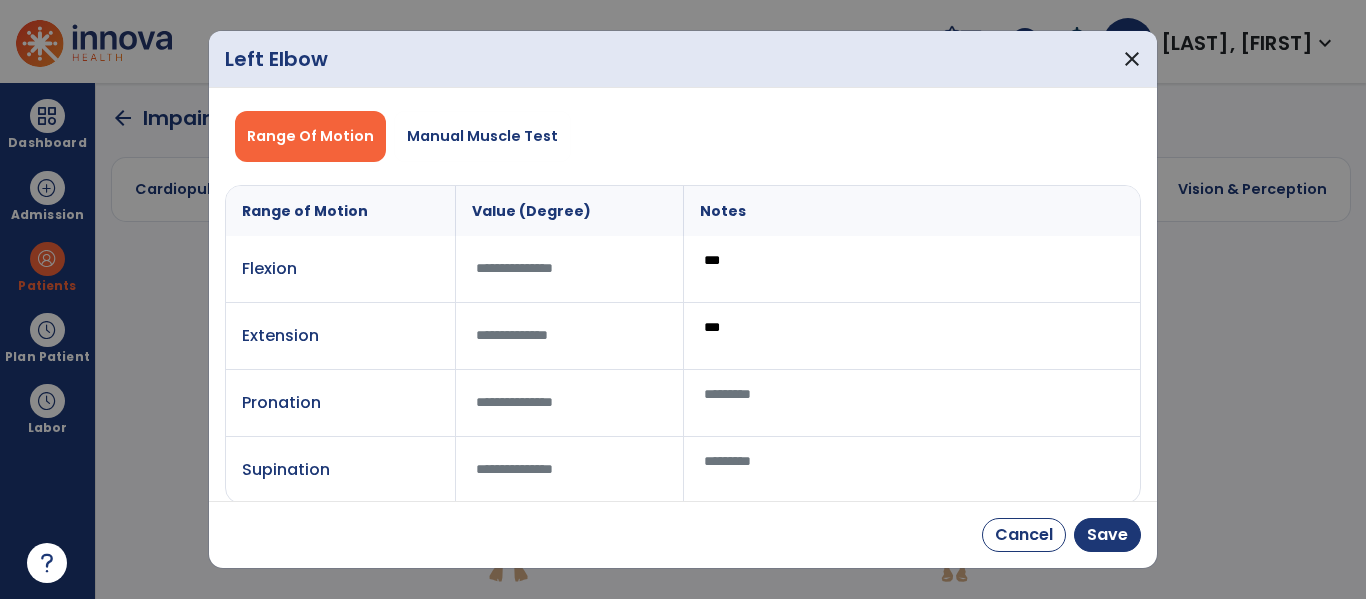 type on "***" 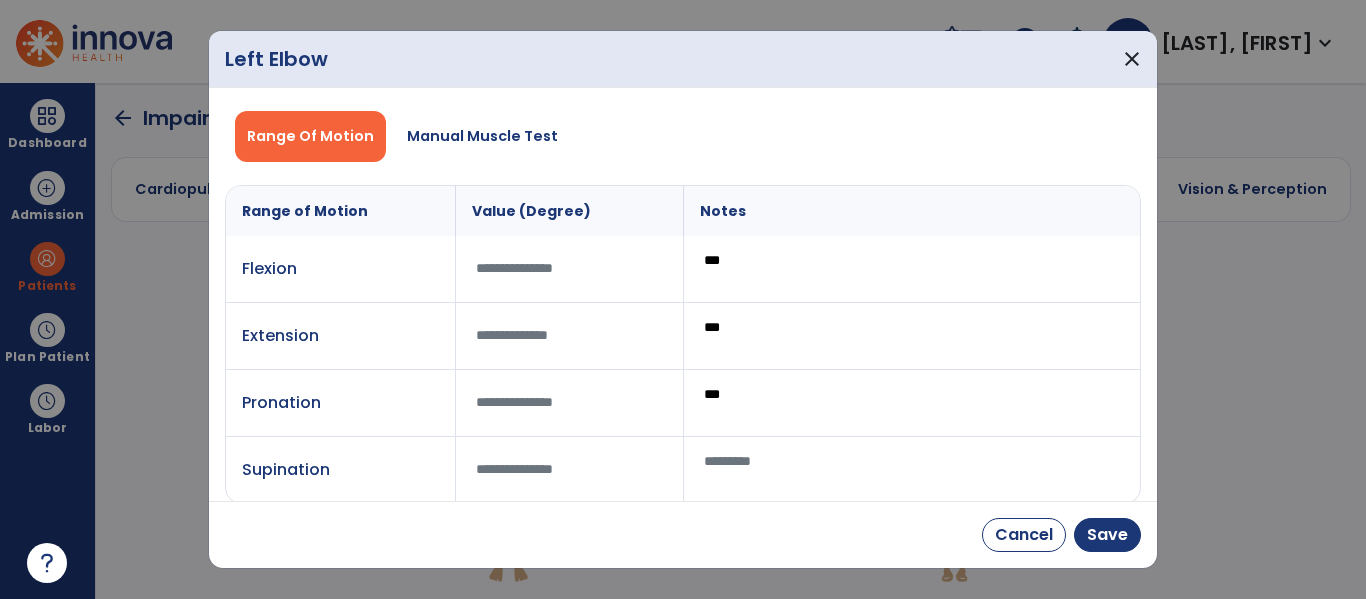 type on "***" 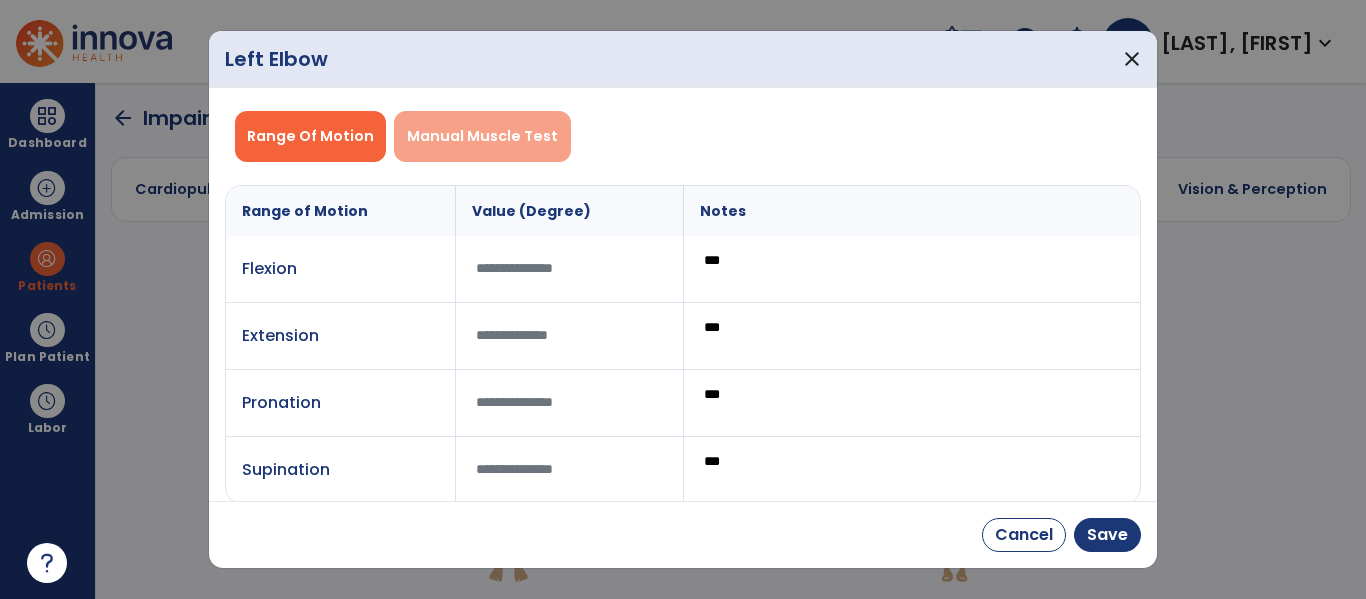 type on "***" 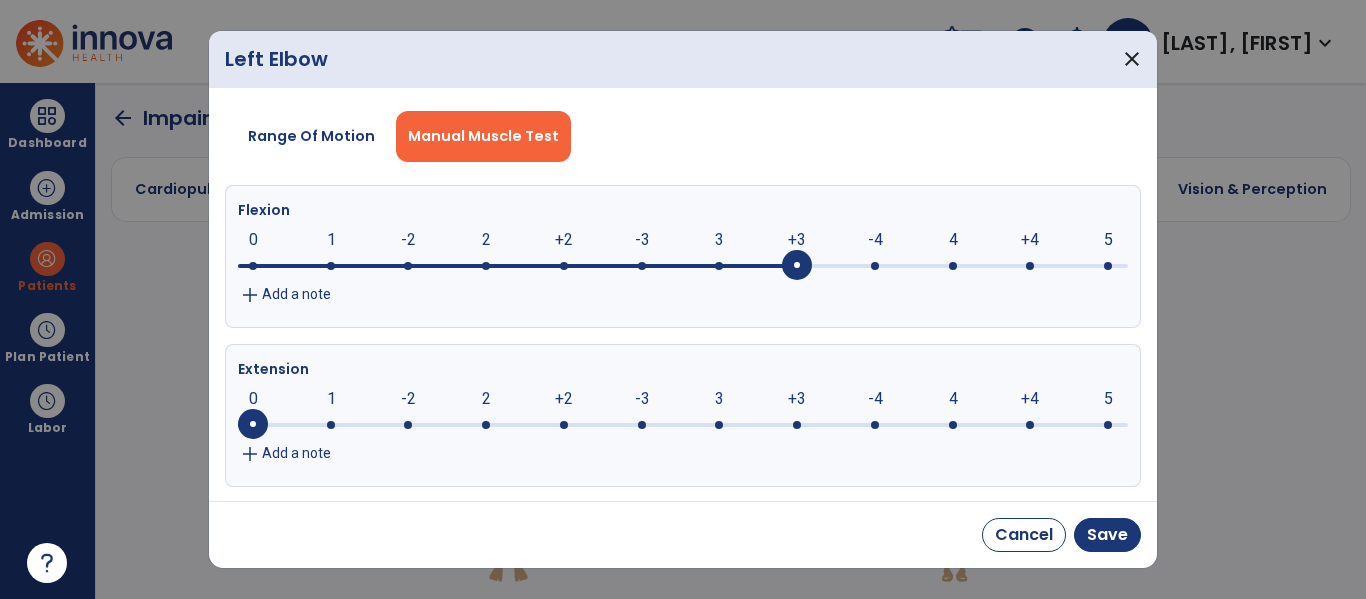 drag, startPoint x: 250, startPoint y: 273, endPoint x: 813, endPoint y: 264, distance: 563.07196 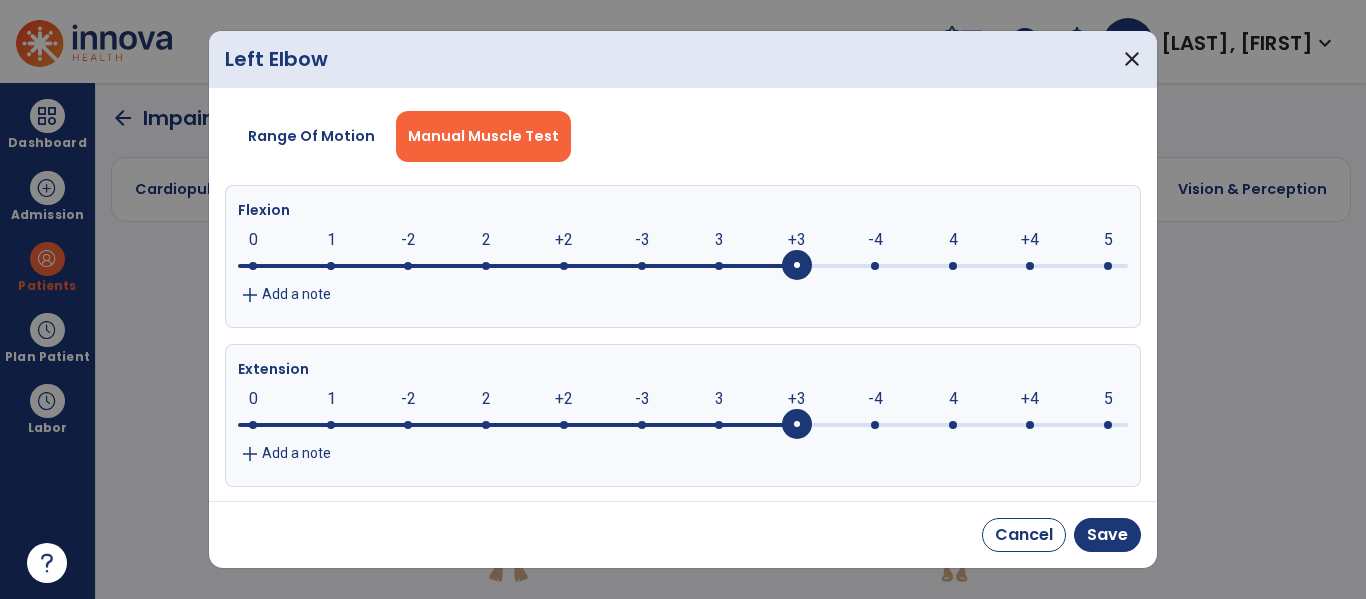 drag, startPoint x: 246, startPoint y: 425, endPoint x: 780, endPoint y: 440, distance: 534.21063 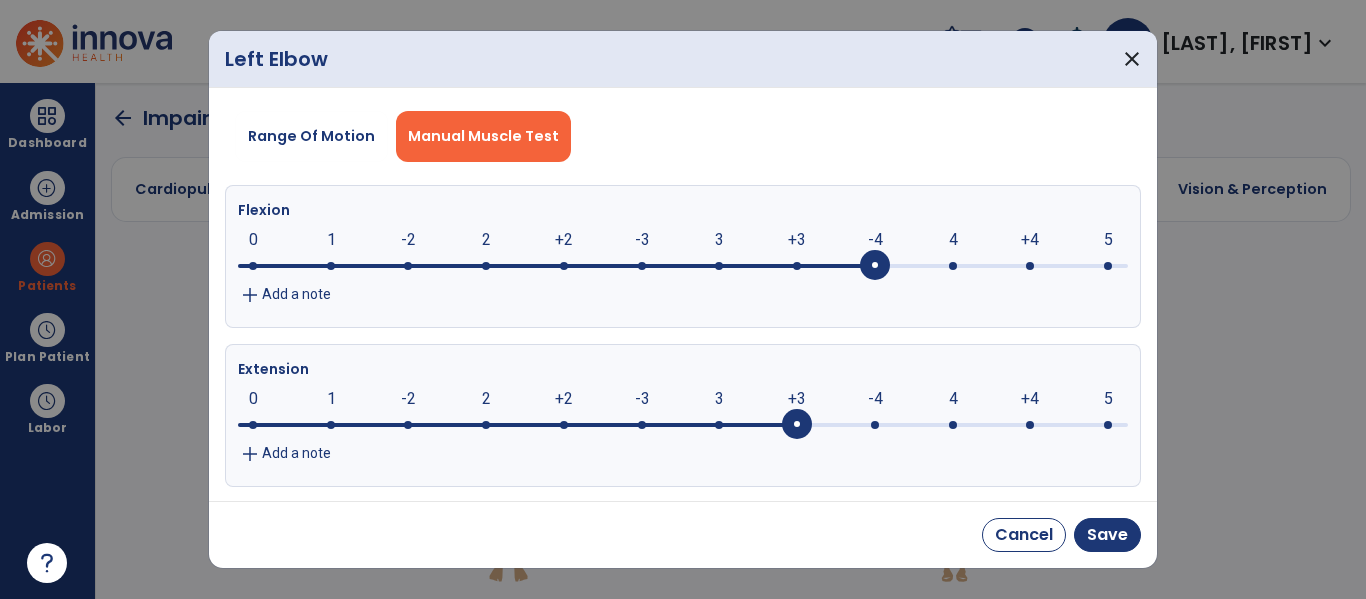 drag, startPoint x: 796, startPoint y: 256, endPoint x: 865, endPoint y: 273, distance: 71.063354 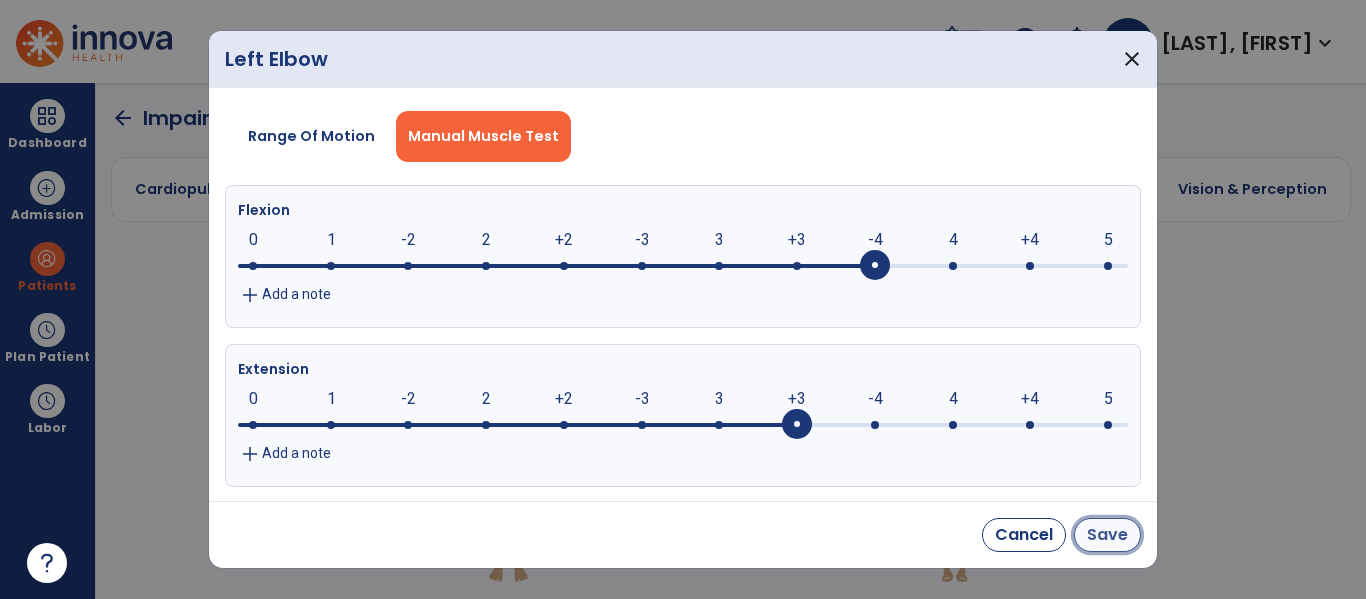 click on "Save" at bounding box center (1107, 535) 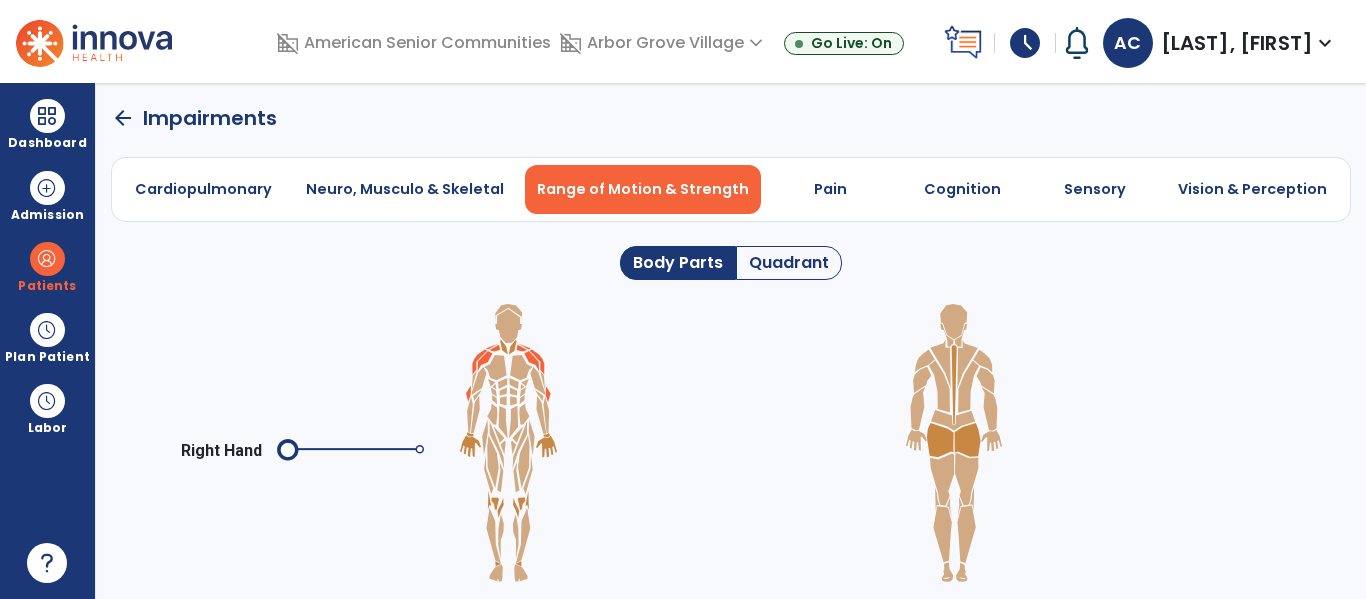 click 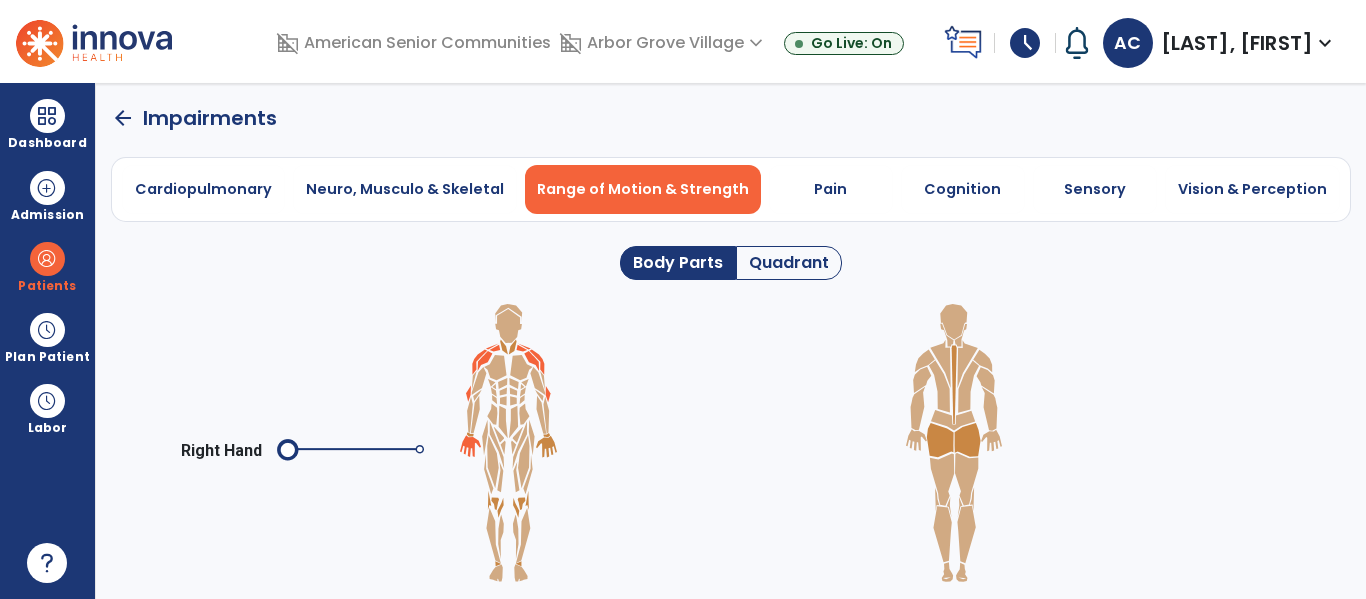 click 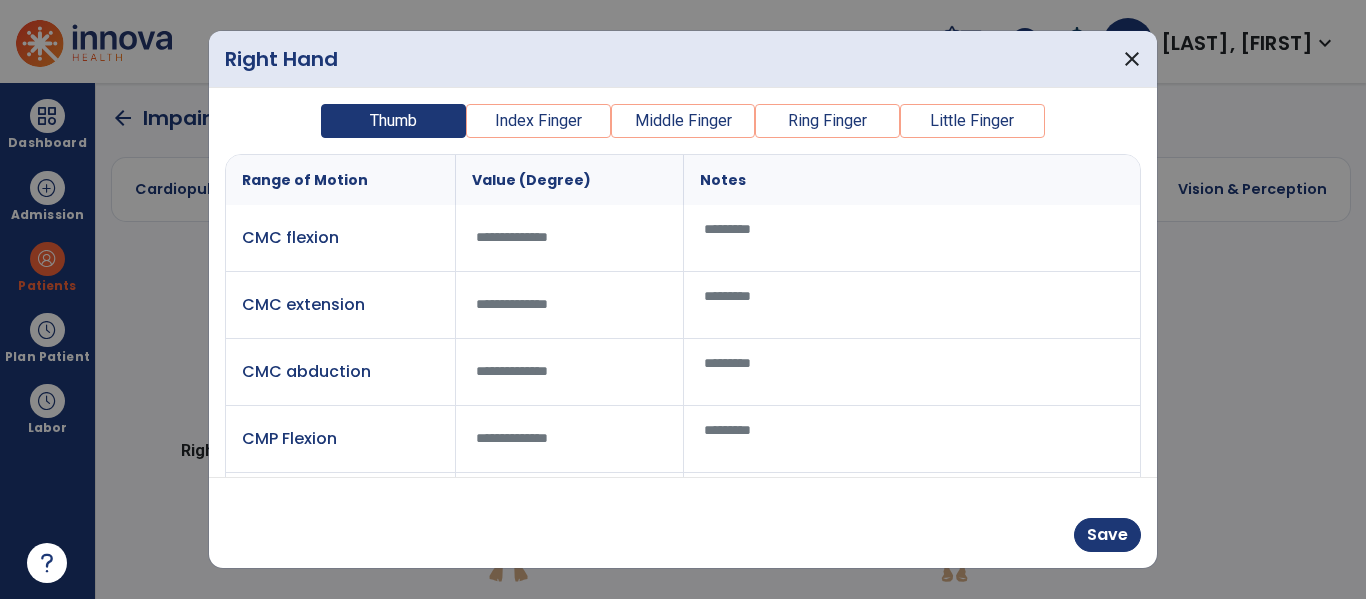 click on "Right Hand   close" at bounding box center [683, 59] 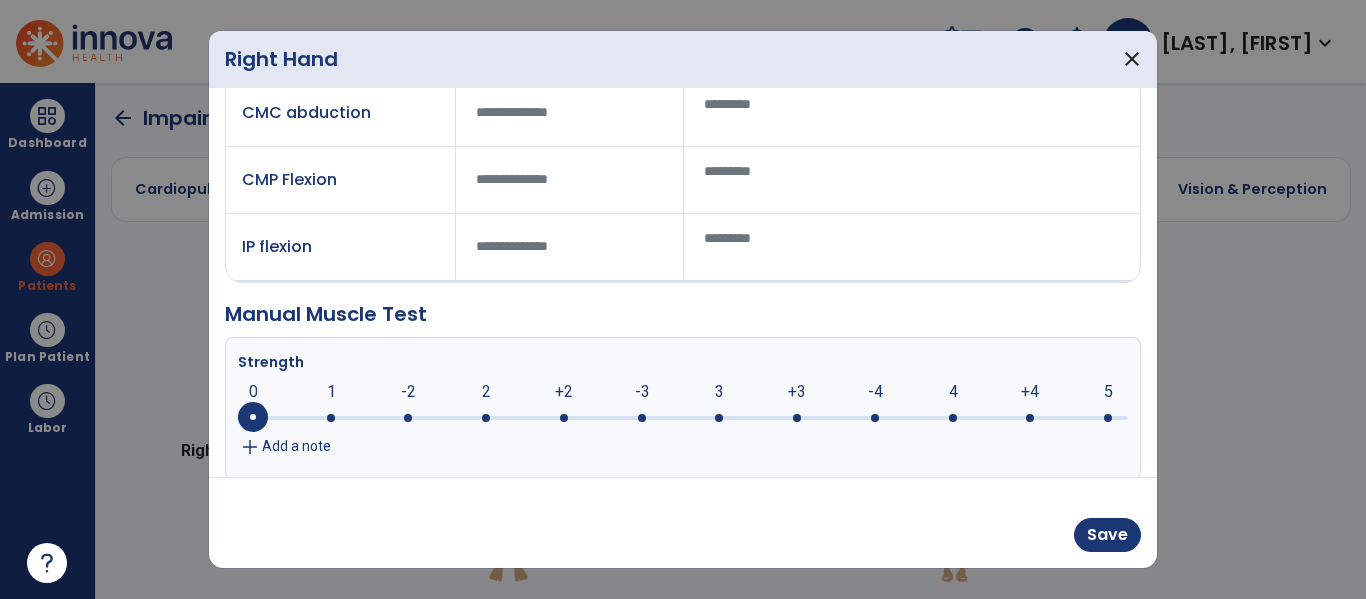 scroll, scrollTop: 278, scrollLeft: 0, axis: vertical 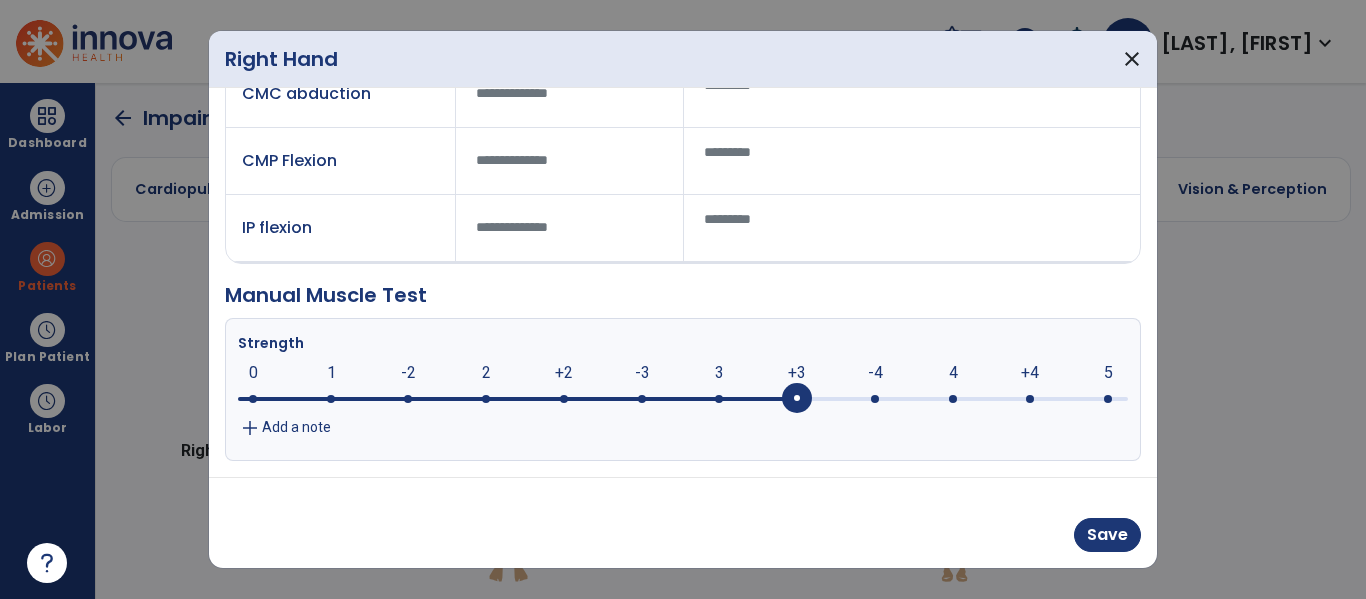 drag, startPoint x: 254, startPoint y: 392, endPoint x: 777, endPoint y: 395, distance: 523.0086 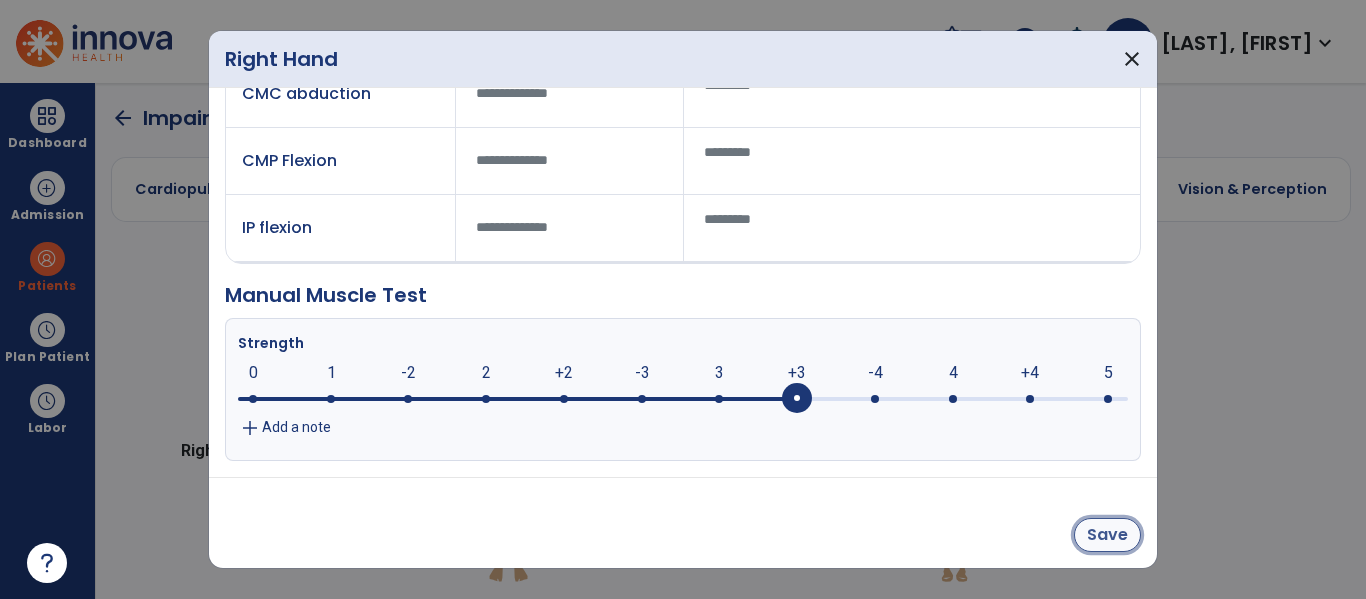 click on "Save" at bounding box center (1107, 535) 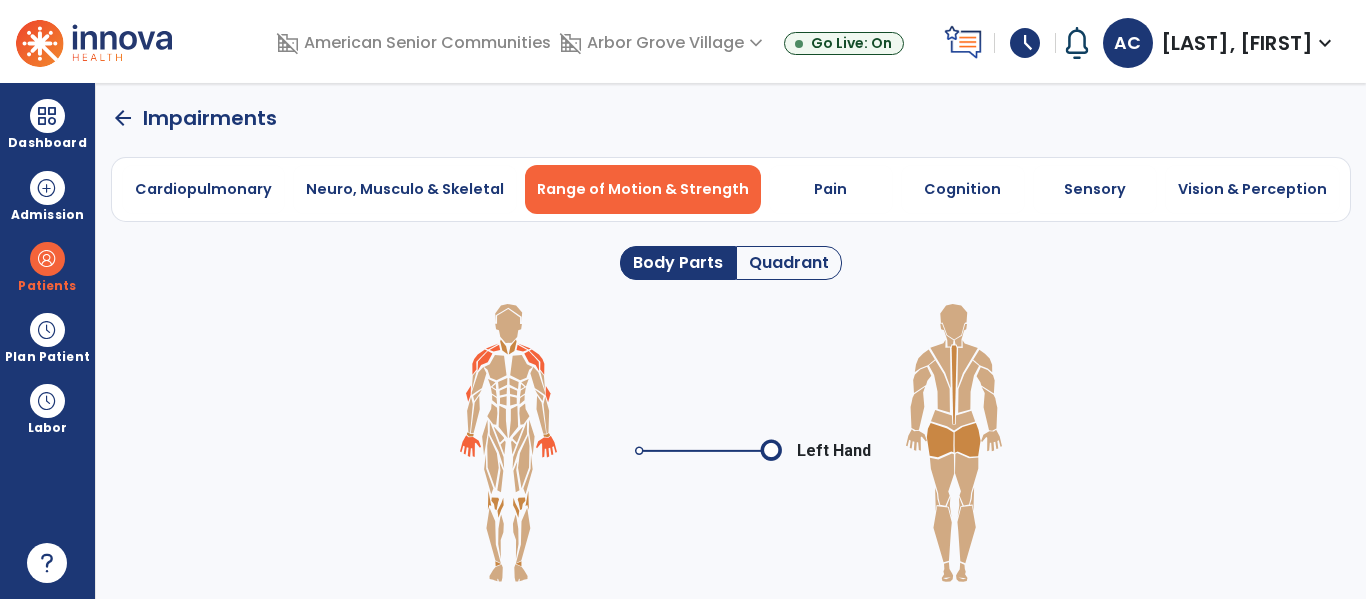 click 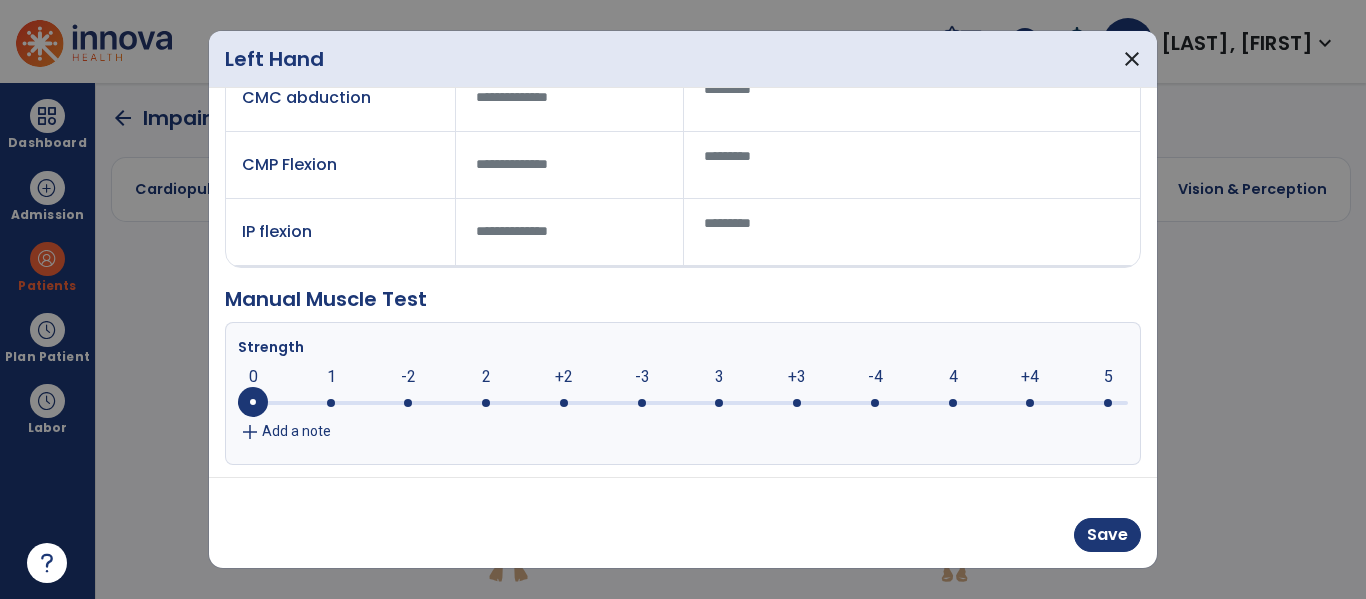 scroll, scrollTop: 278, scrollLeft: 0, axis: vertical 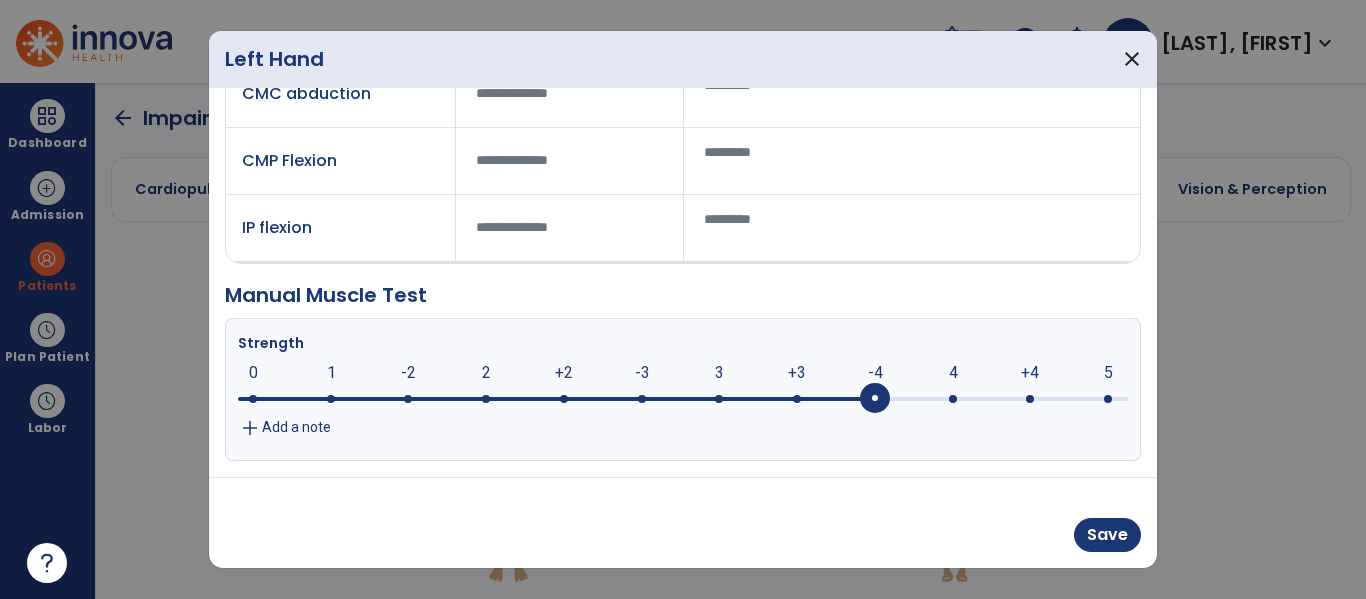 drag, startPoint x: 247, startPoint y: 402, endPoint x: 901, endPoint y: 396, distance: 654.0275 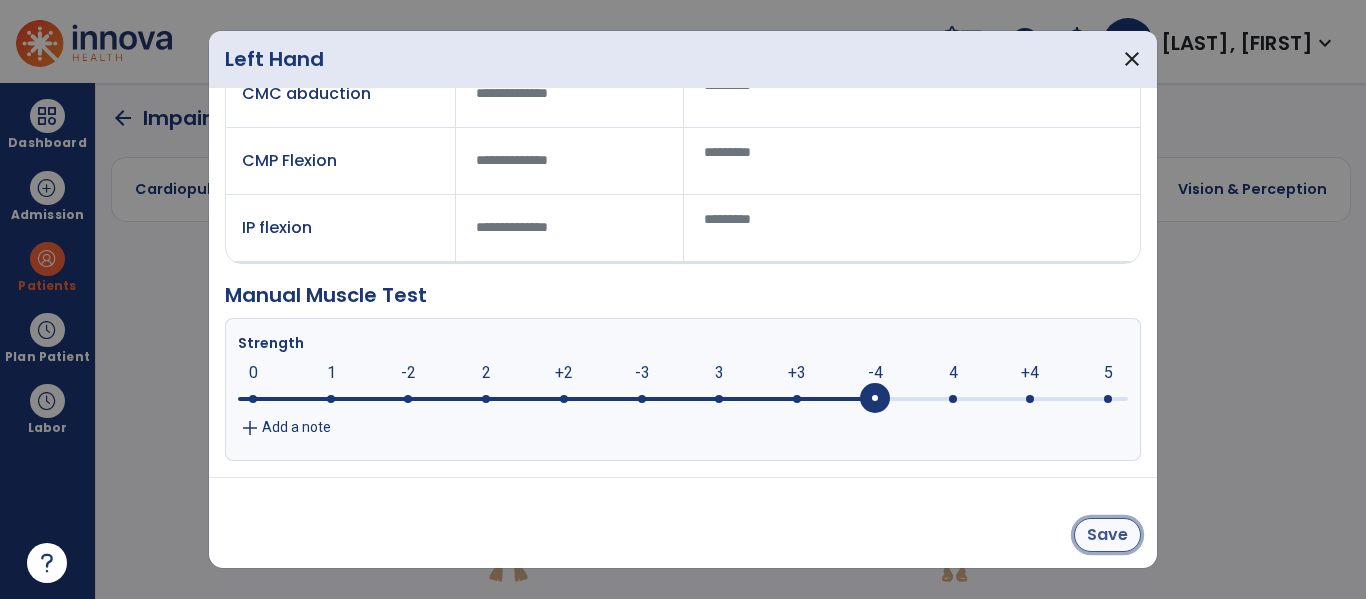 click on "Save" at bounding box center (1107, 535) 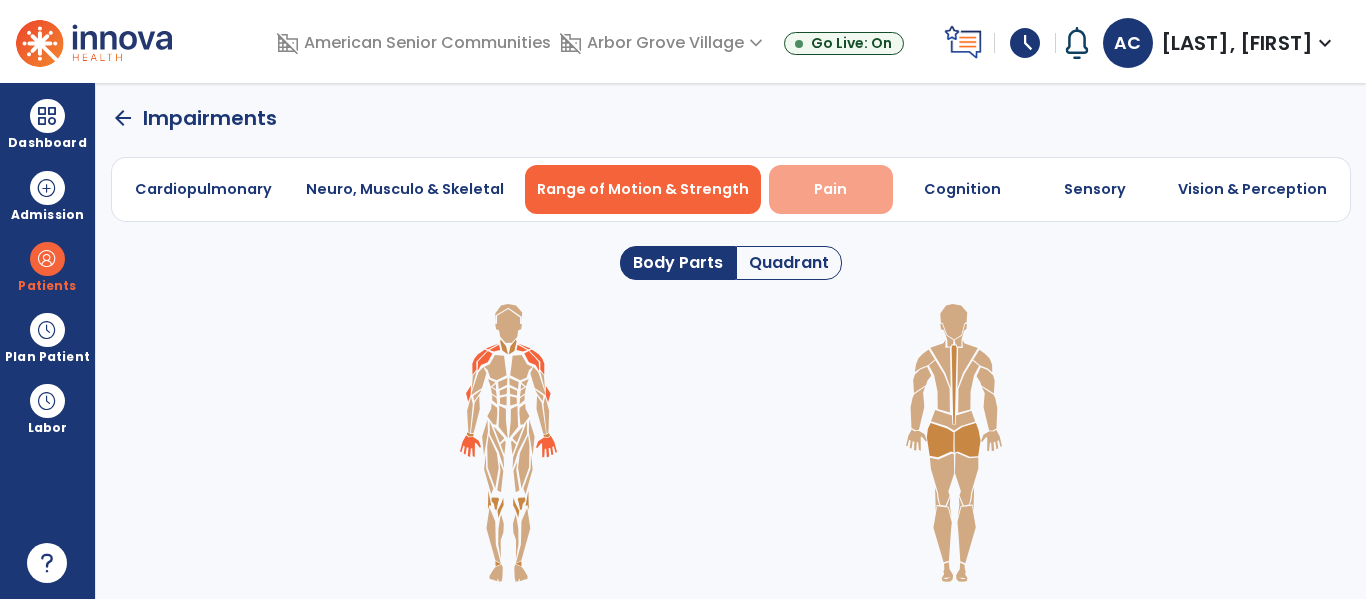 click on "Pain" at bounding box center [830, 189] 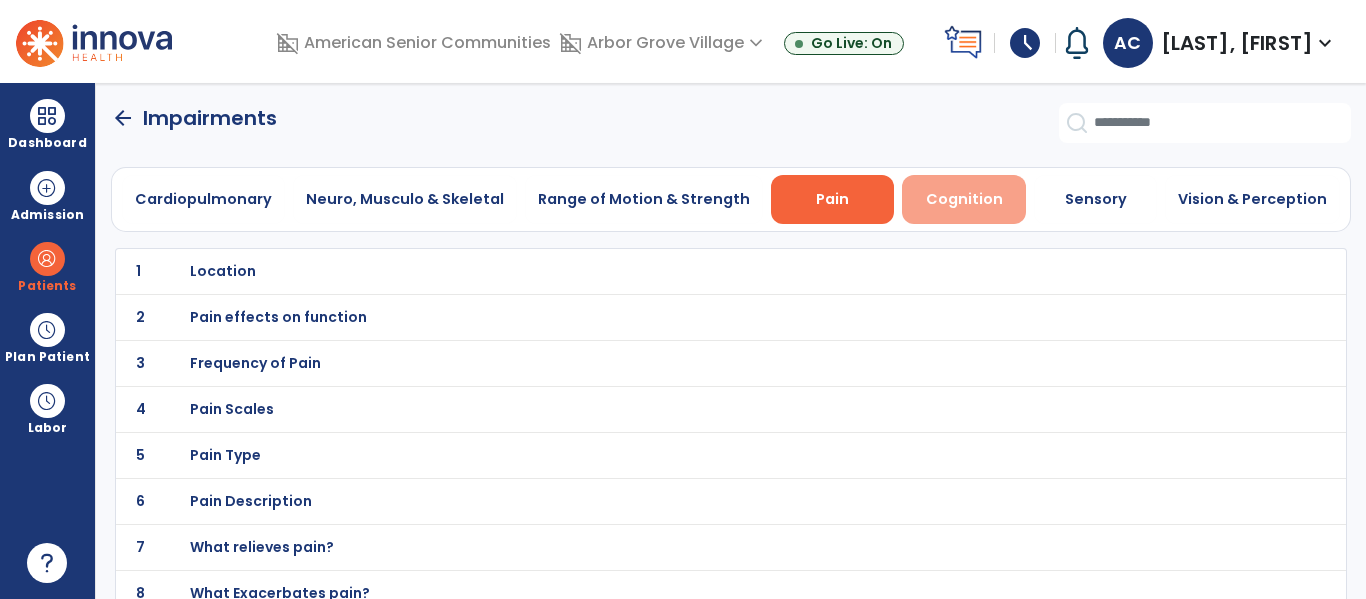 click on "Cognition" at bounding box center (964, 199) 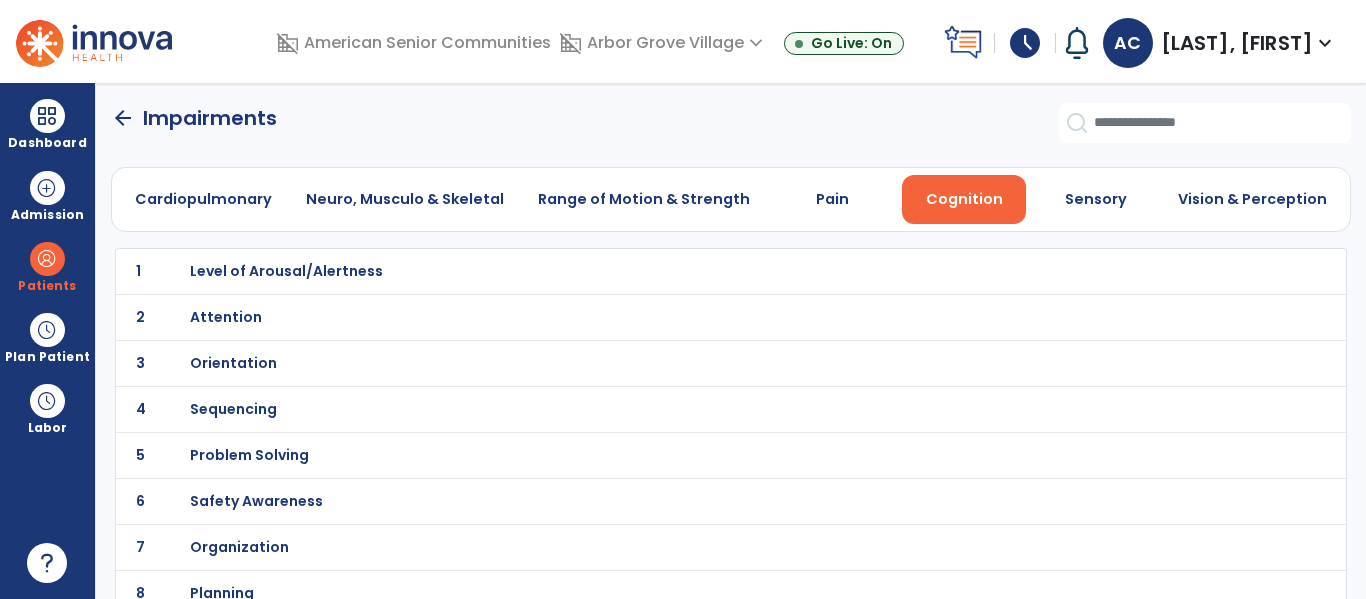 click on "Level of Arousal/Alertness" at bounding box center (286, 271) 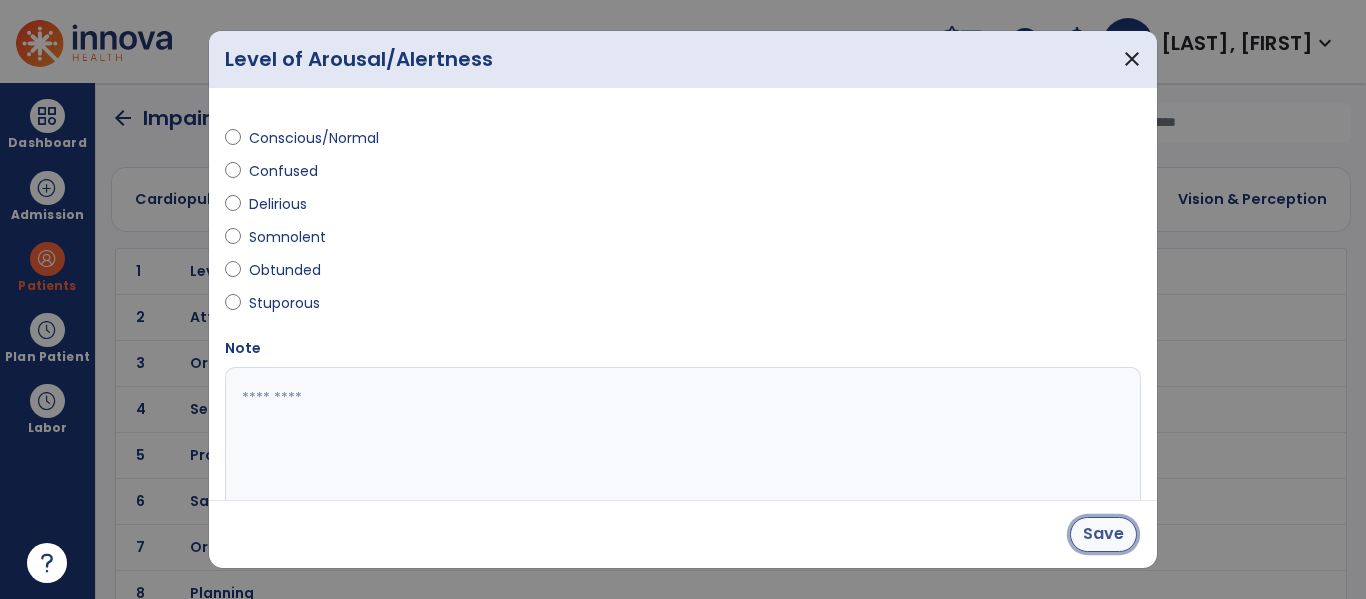click on "Save" at bounding box center [1103, 534] 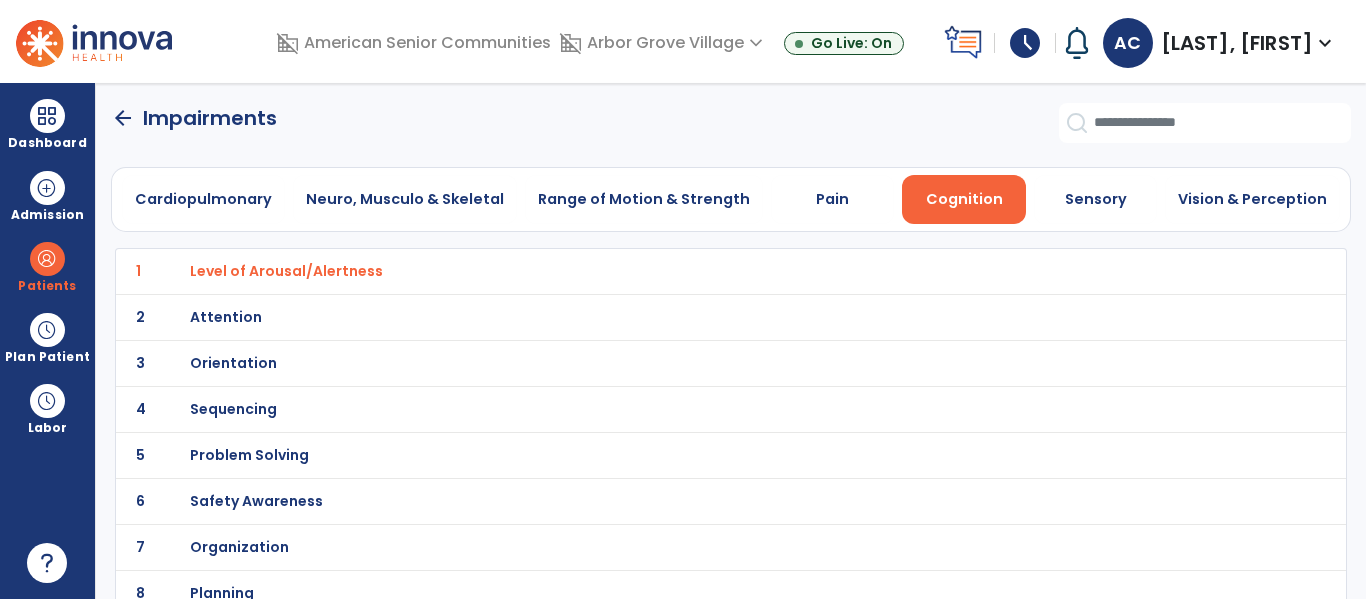 click on "Level of Arousal/Alertness" at bounding box center (286, 271) 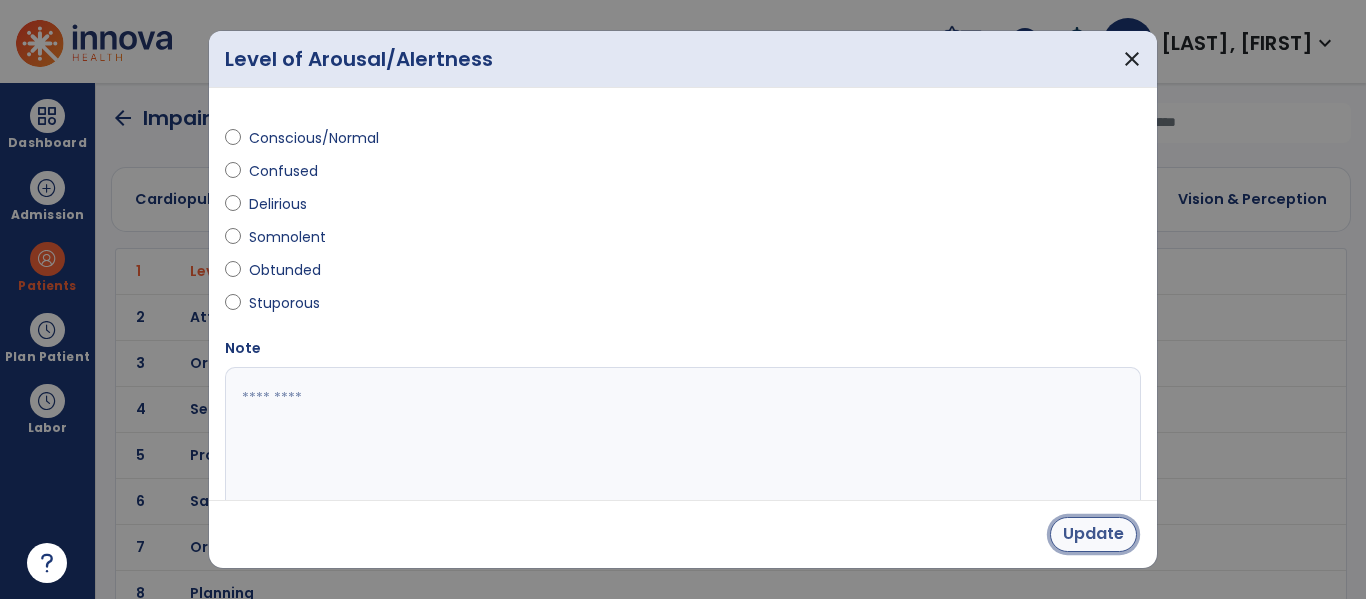 click on "Update" at bounding box center (1093, 534) 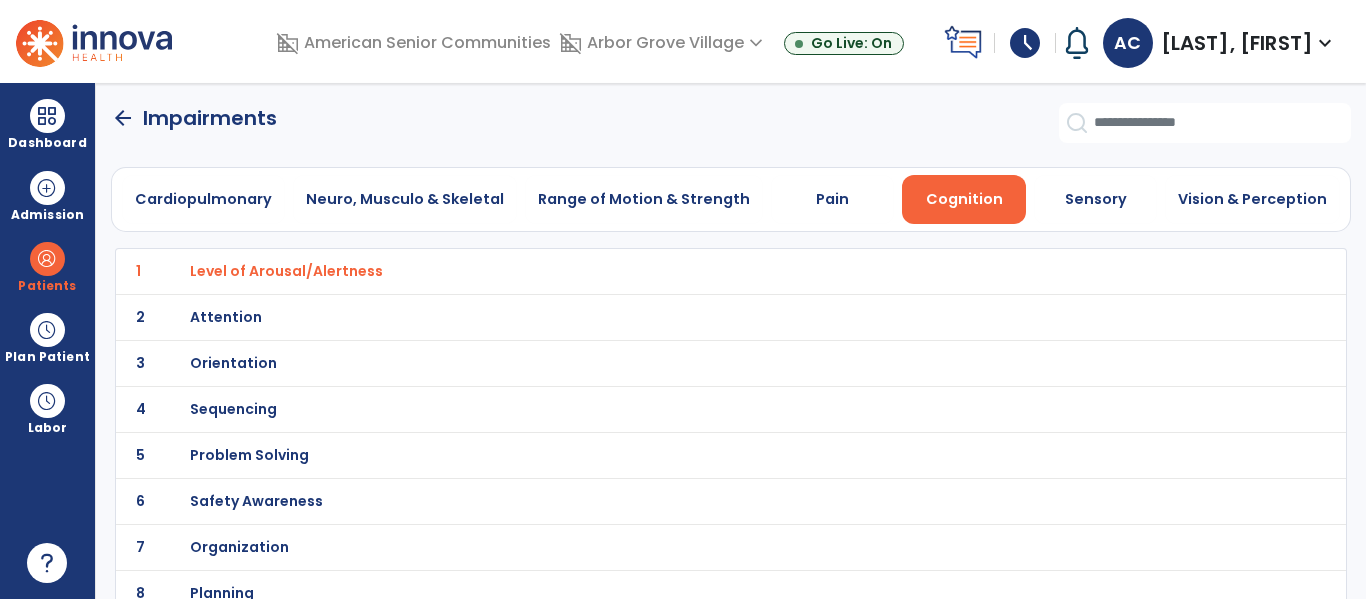 click on "Attention" at bounding box center (286, 271) 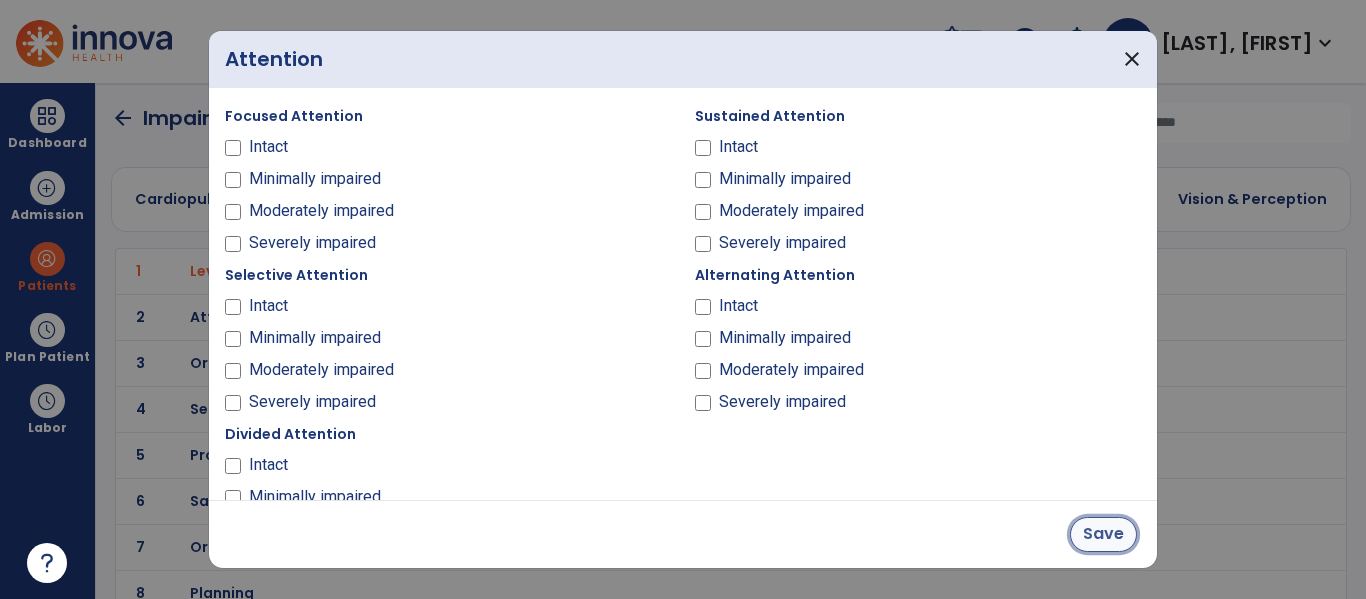 click on "Save" at bounding box center (1103, 534) 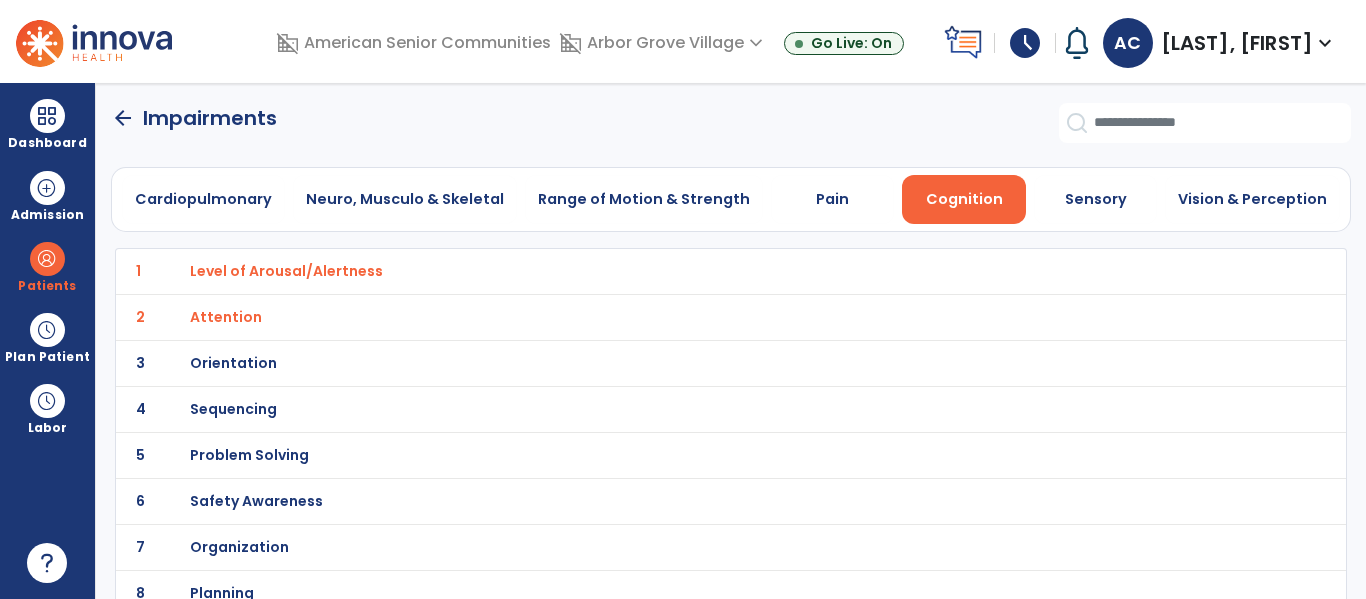 click on "Orientation" at bounding box center (286, 271) 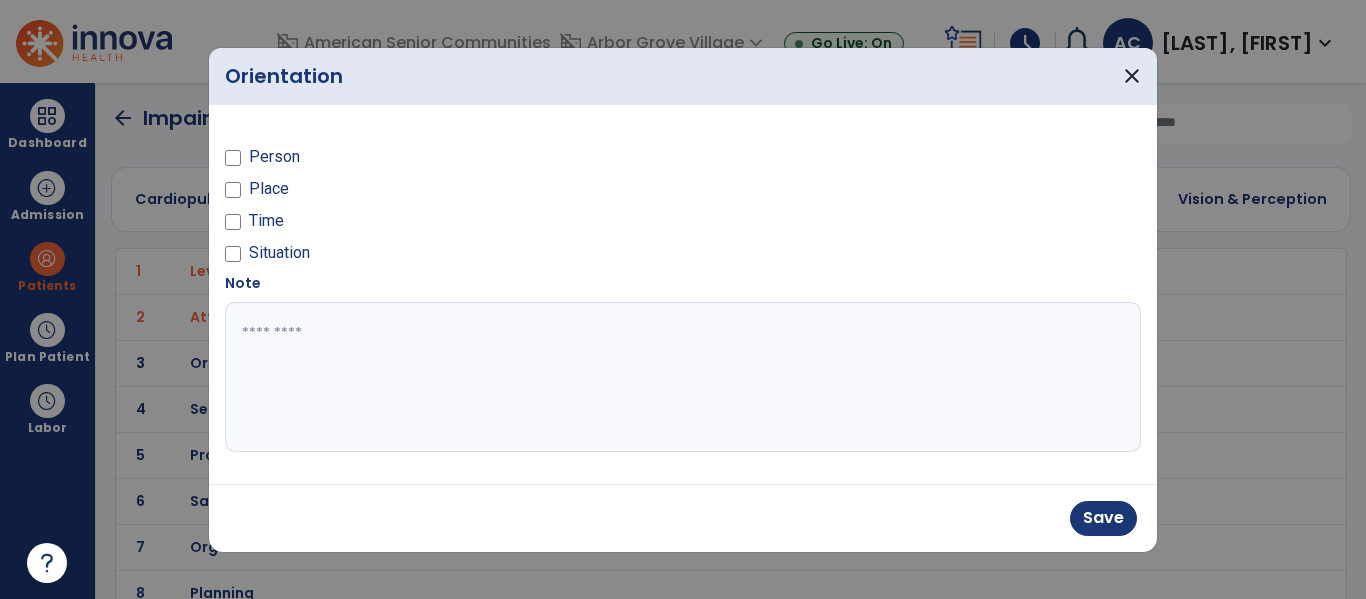 click at bounding box center [683, 377] 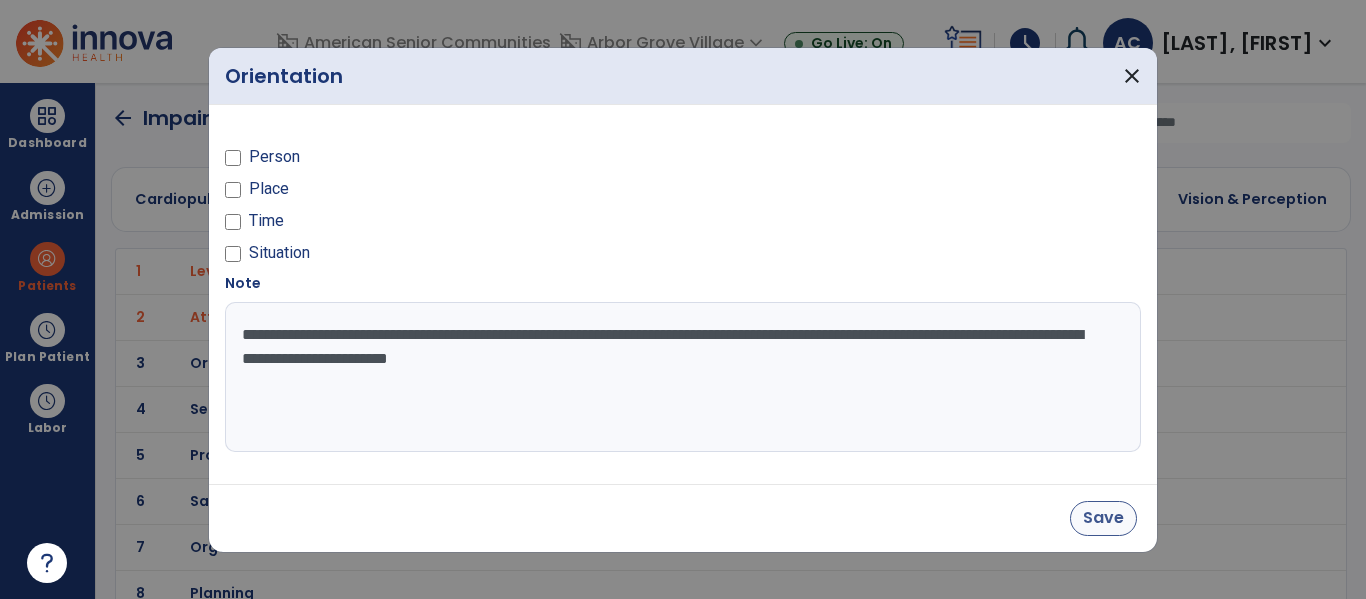 type on "**********" 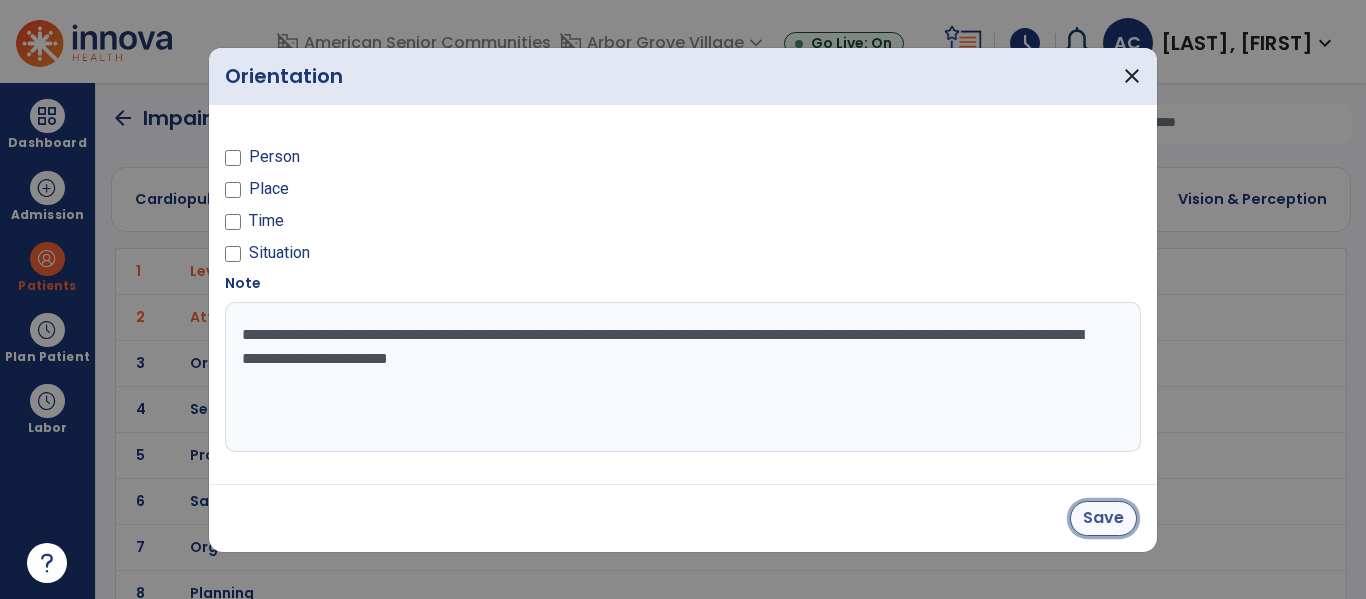 click on "Save" at bounding box center (1103, 518) 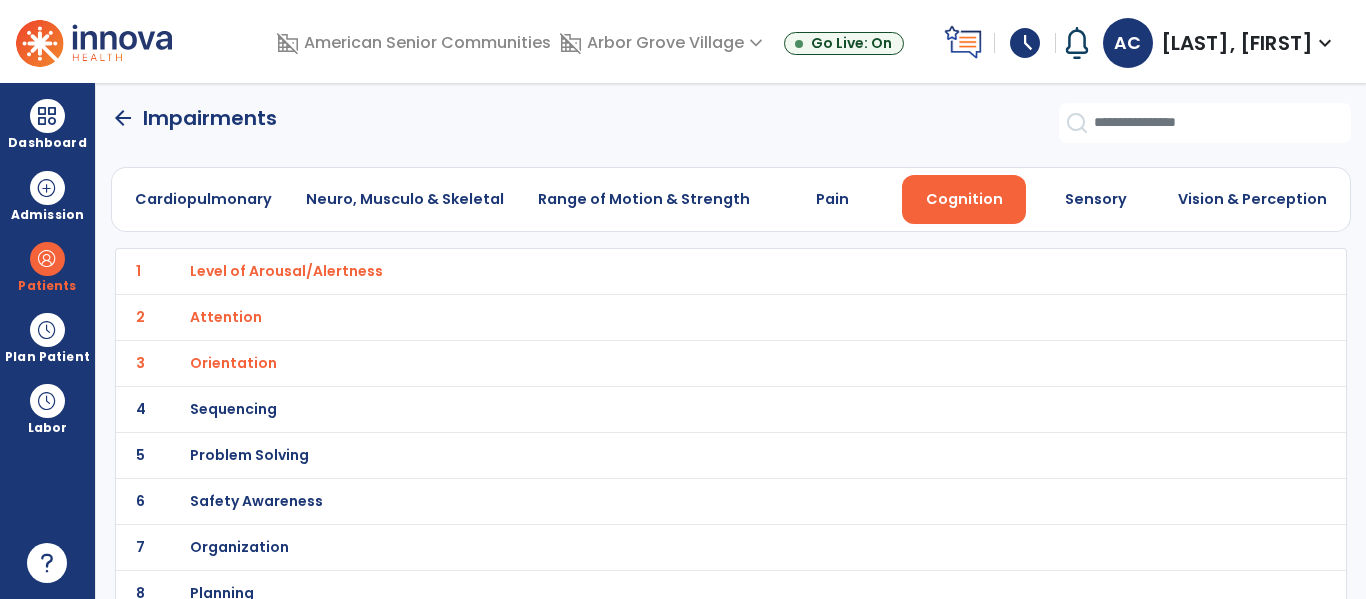 click on "Safety Awareness" at bounding box center [286, 271] 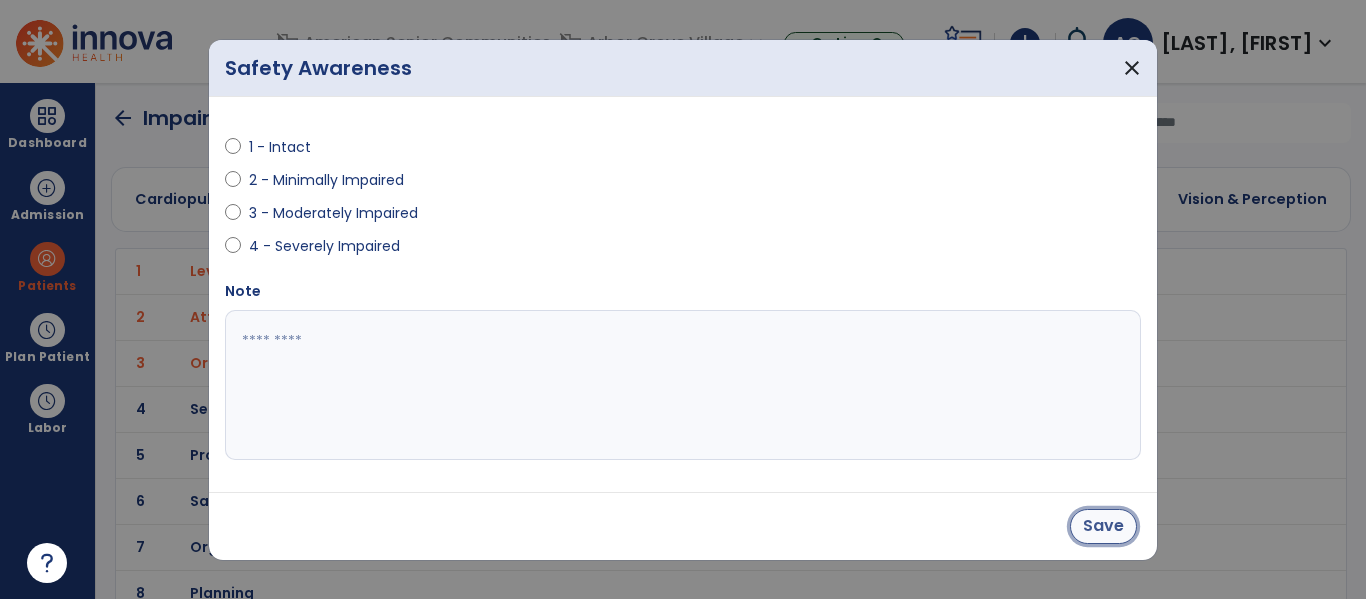click on "Save" at bounding box center (1103, 526) 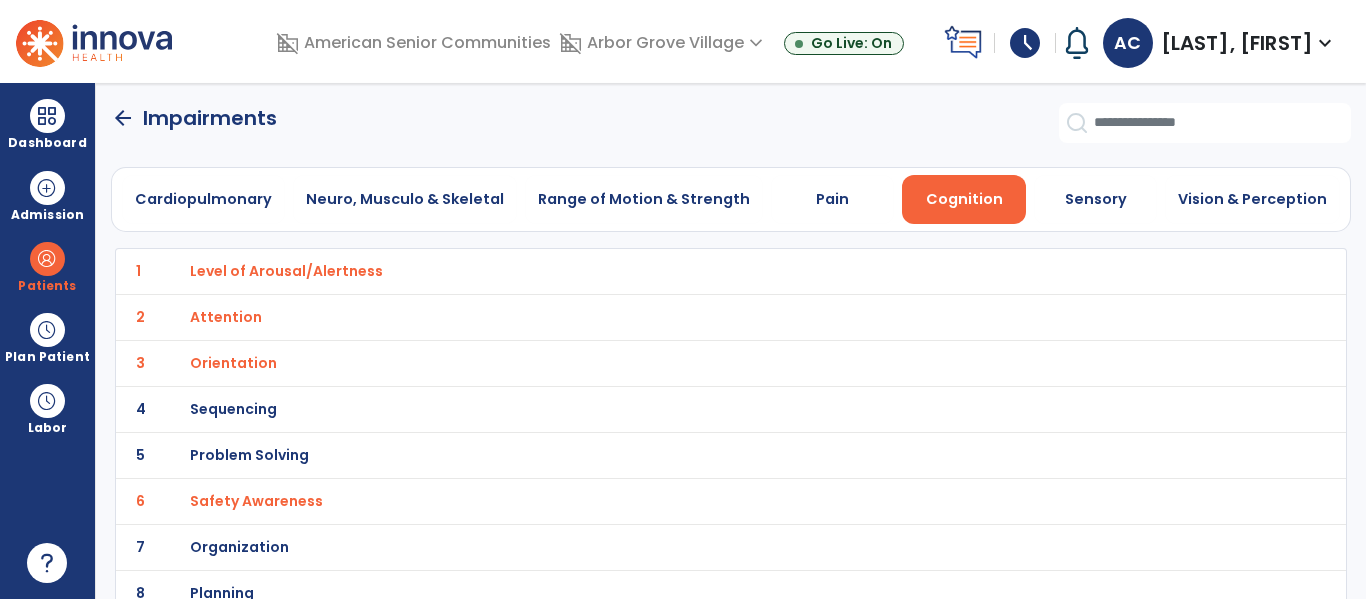 click on "Sequencing" at bounding box center [286, 271] 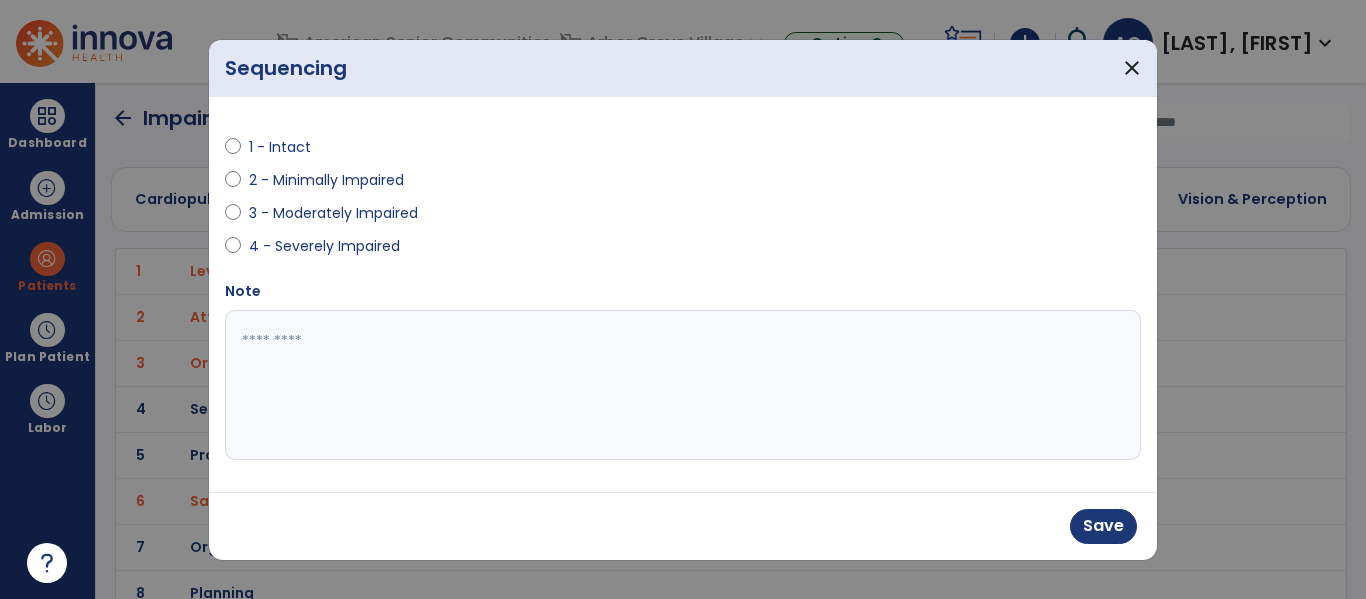 click at bounding box center (683, 385) 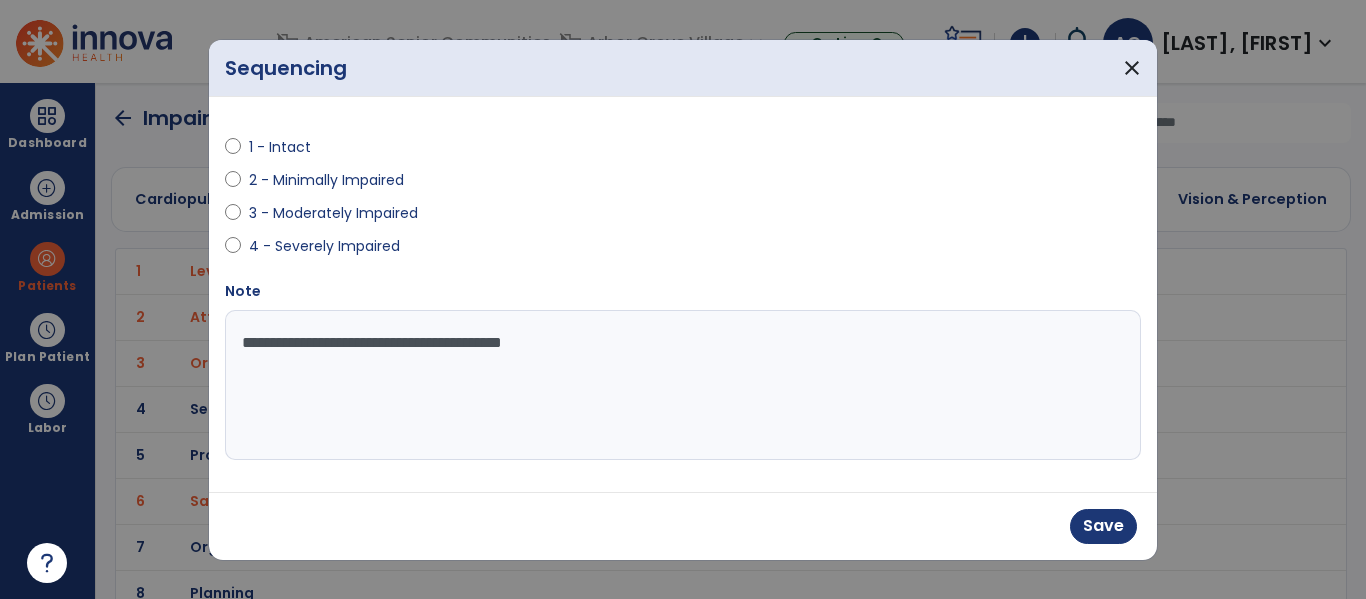 click on "**********" at bounding box center (683, 385) 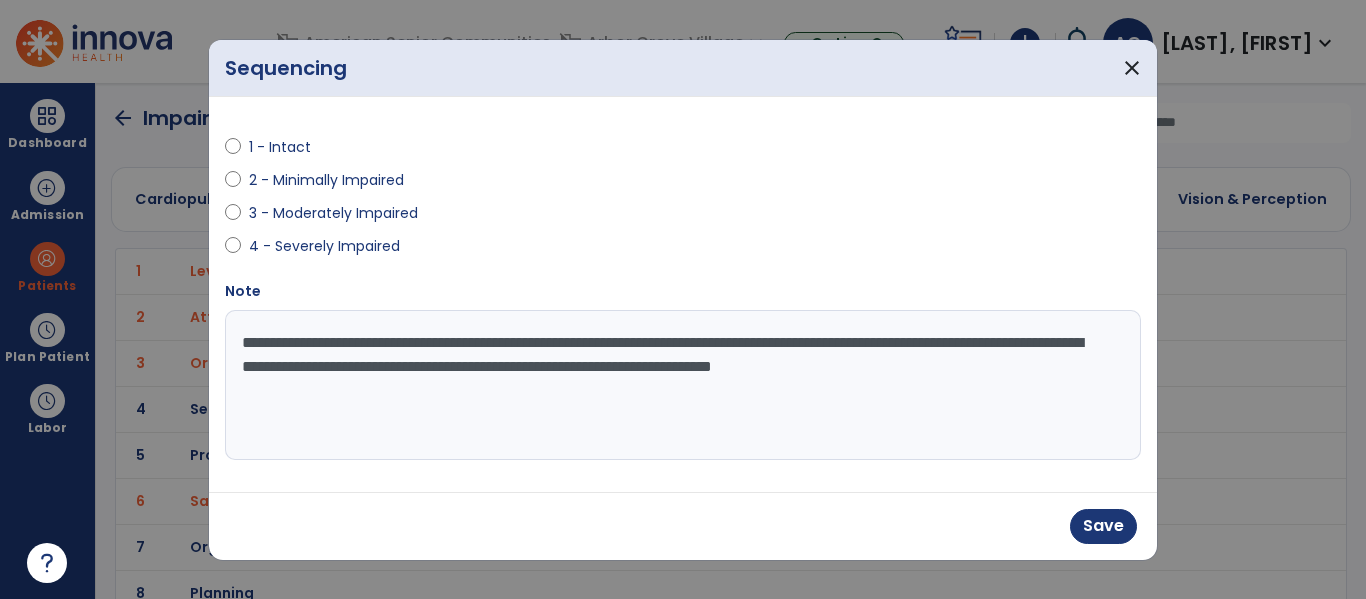 click on "**********" at bounding box center (683, 385) 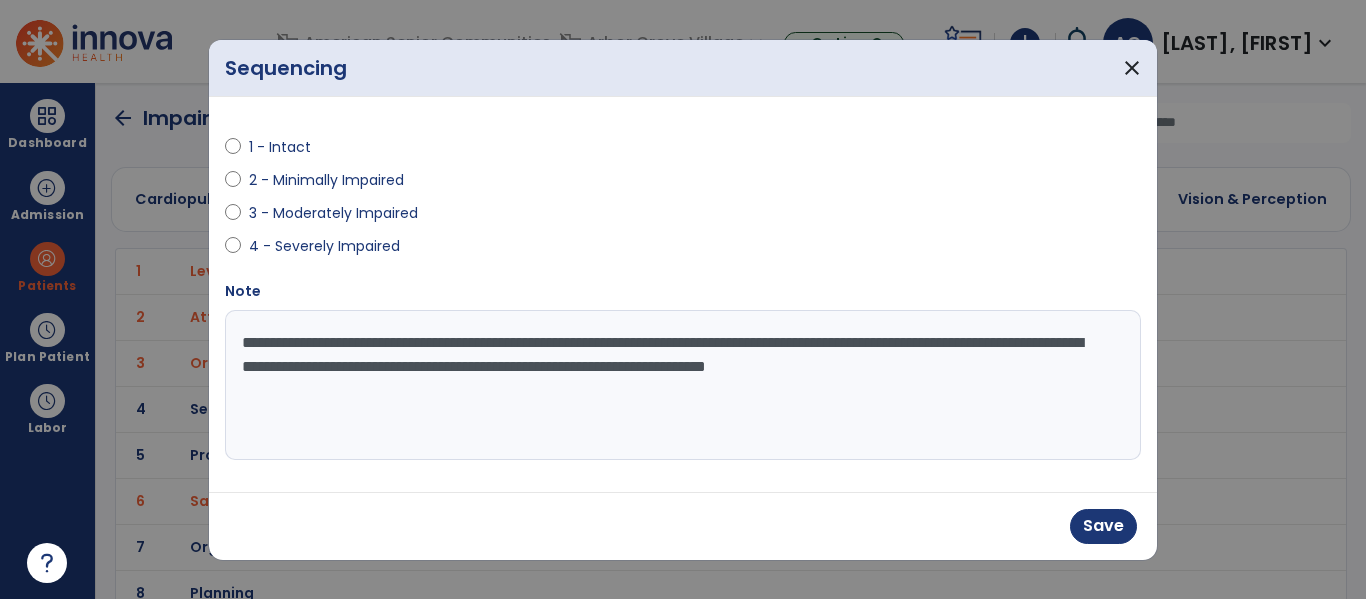click on "**********" at bounding box center (683, 385) 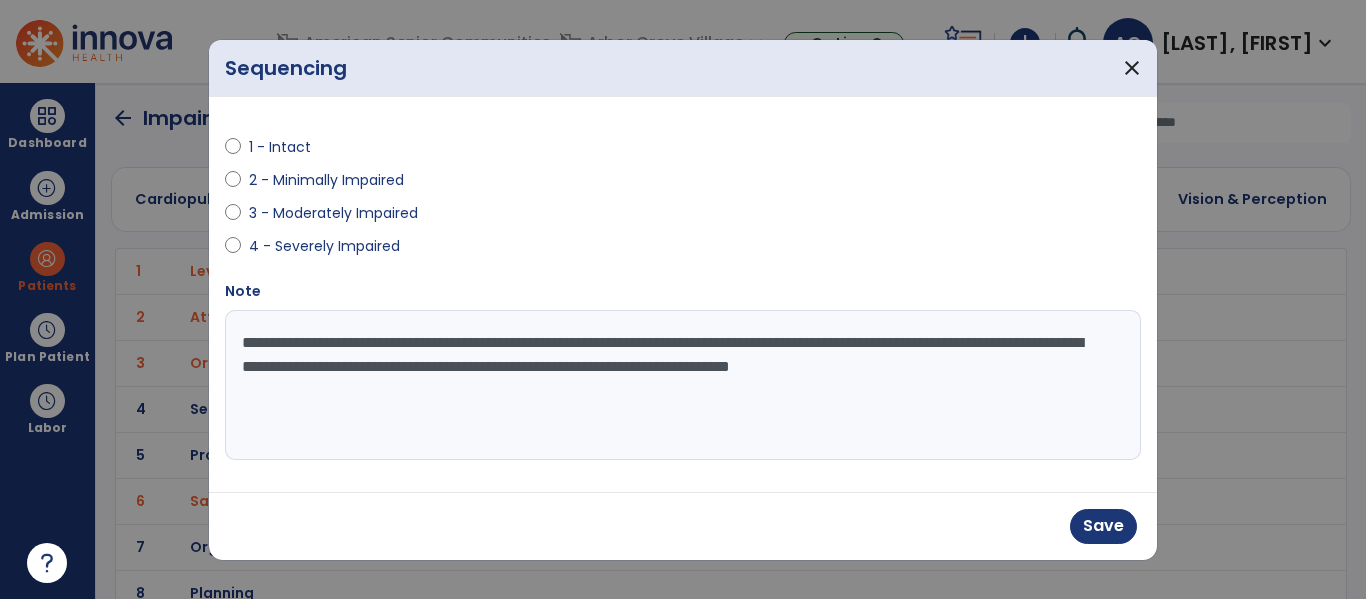 click on "**********" at bounding box center [683, 385] 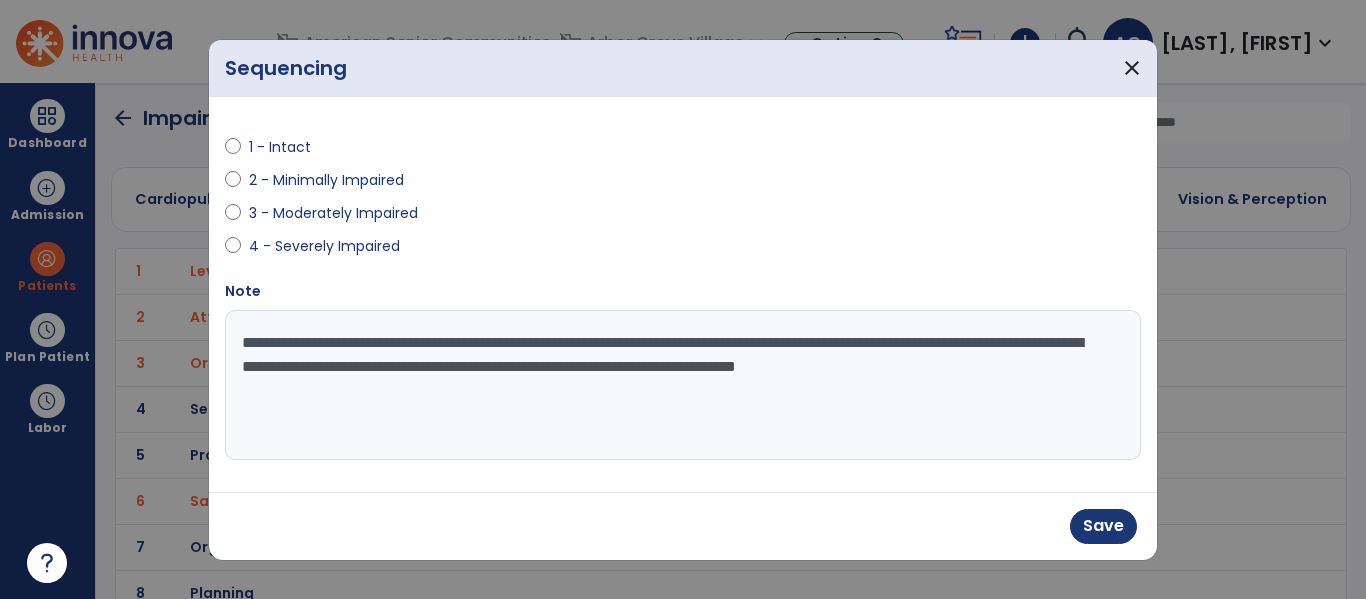 click on "**********" at bounding box center (683, 385) 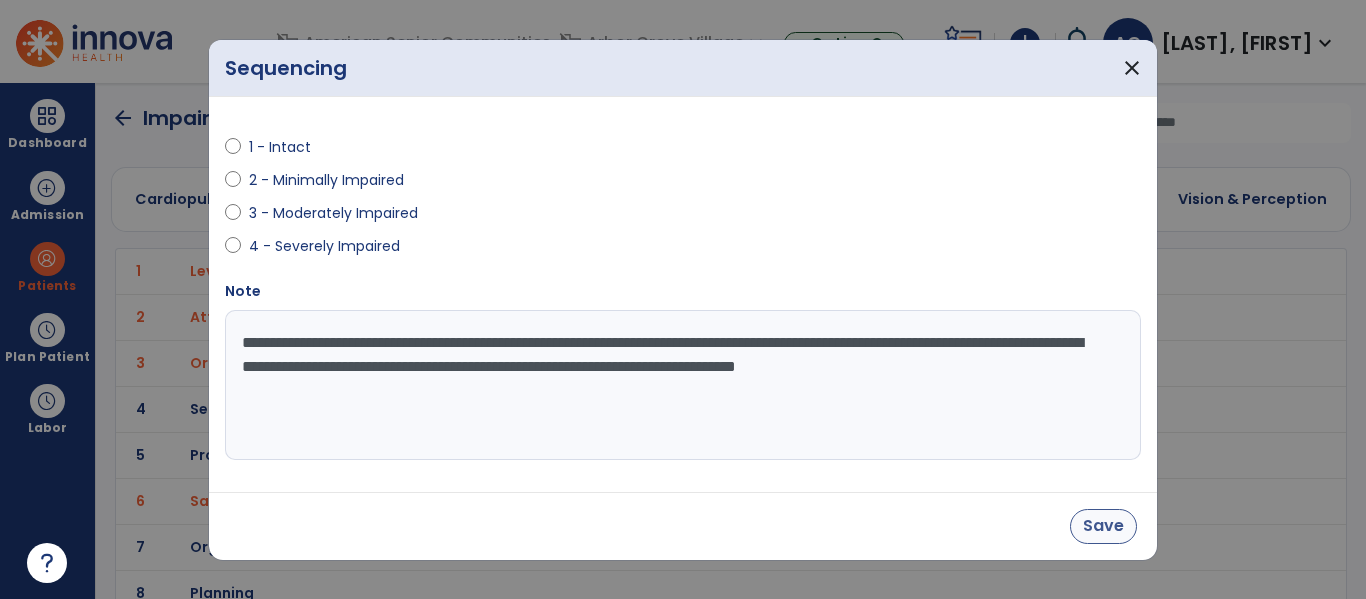 type on "**********" 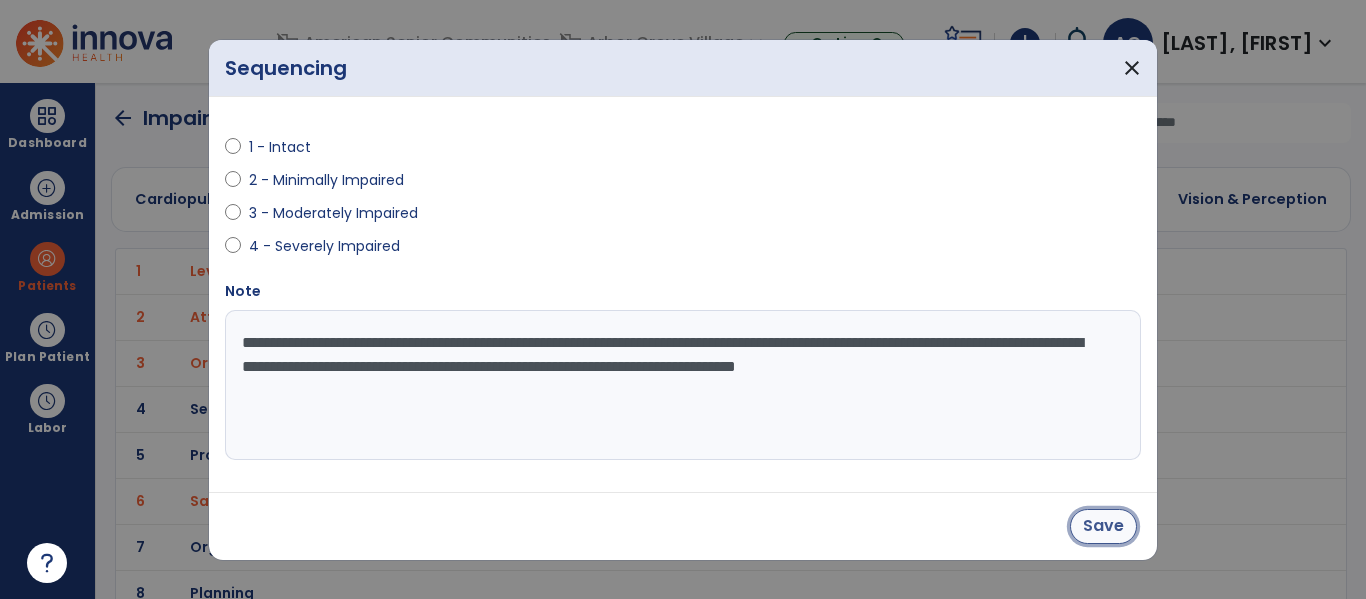 click on "Save" at bounding box center [1103, 526] 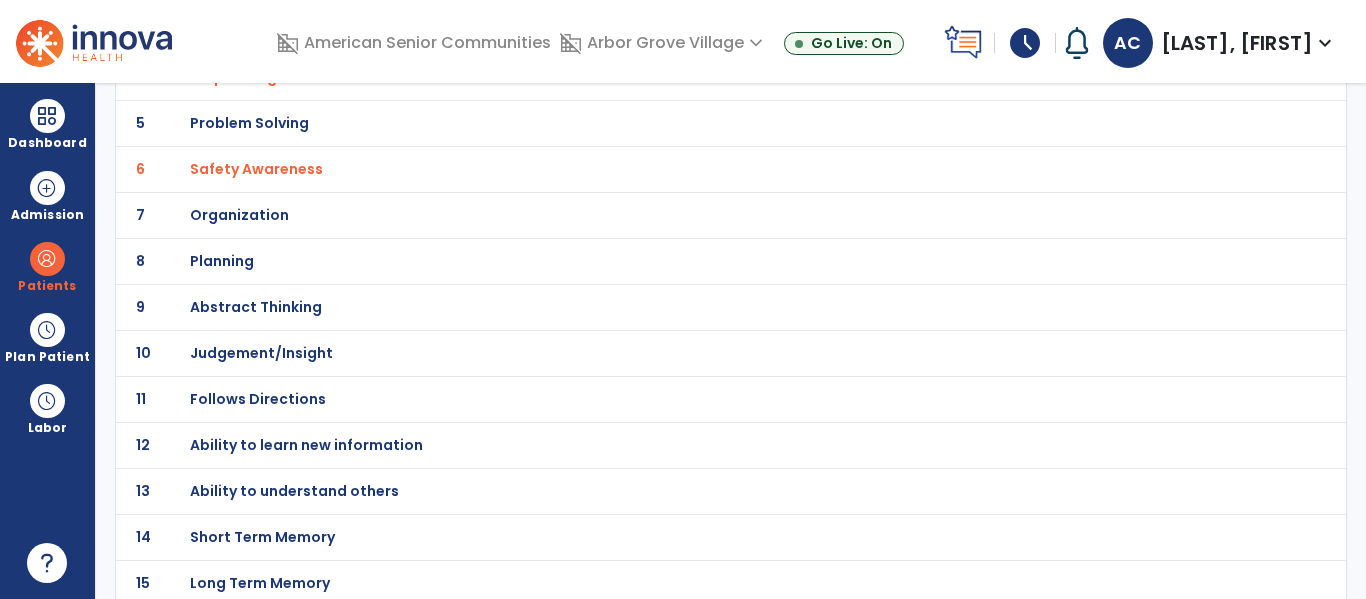 scroll, scrollTop: 335, scrollLeft: 0, axis: vertical 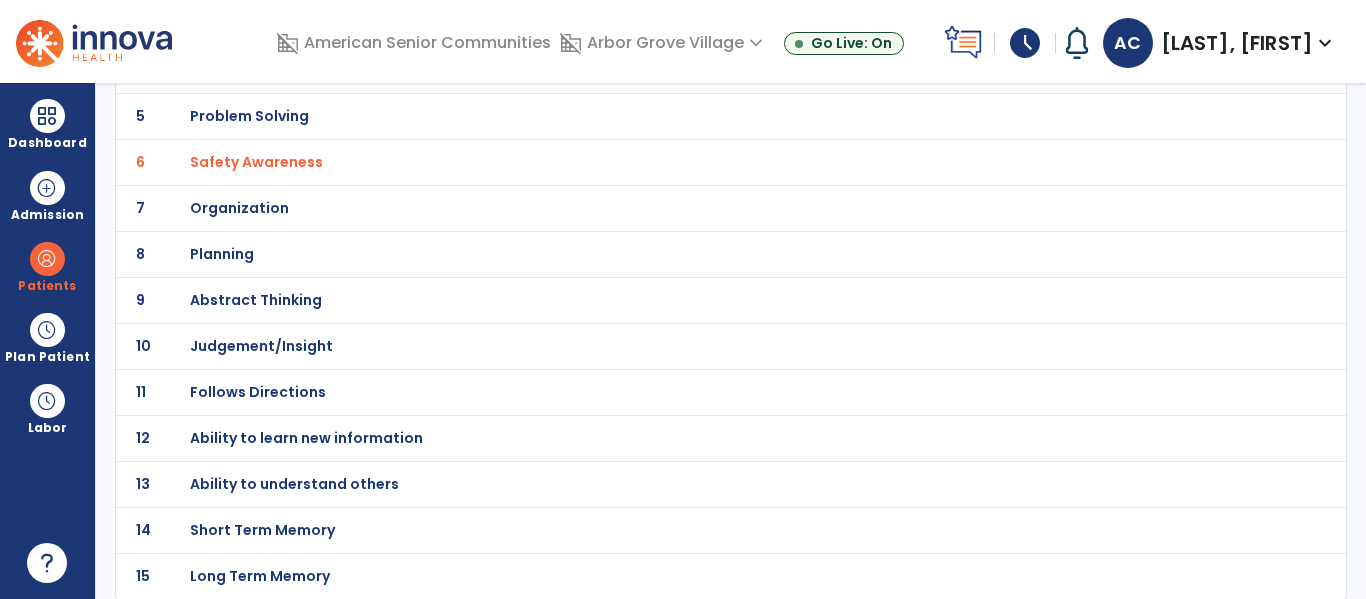 click on "Follows Directions" at bounding box center [286, -68] 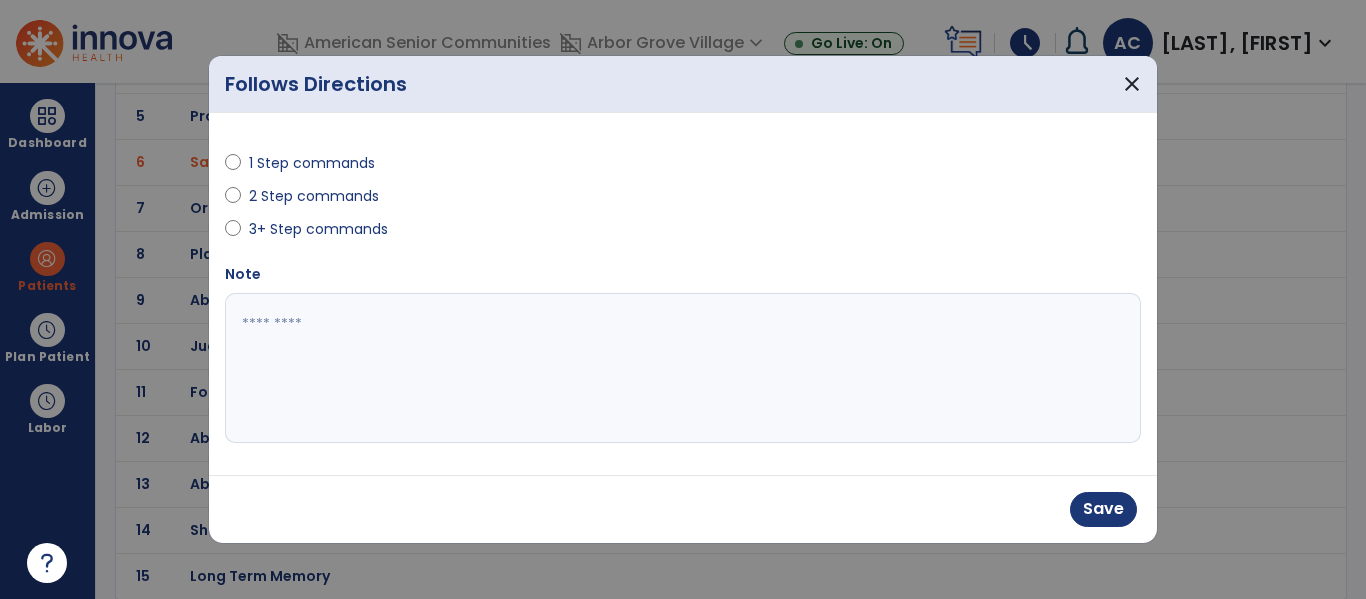 click at bounding box center [683, 368] 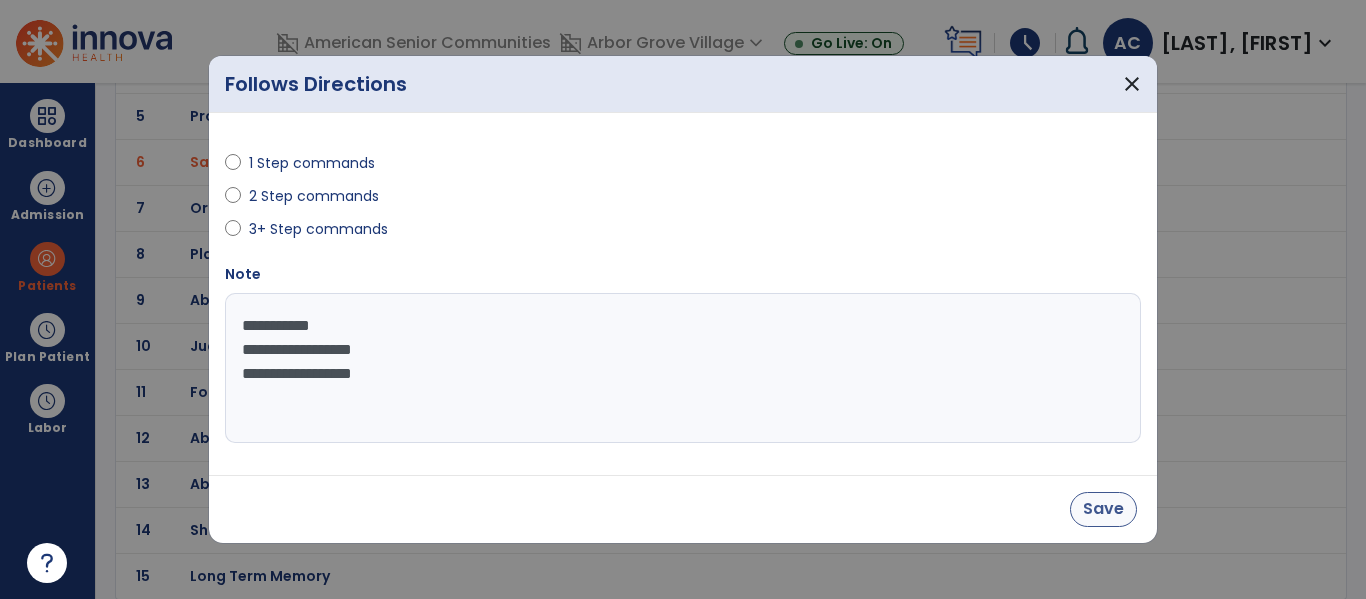 type on "**********" 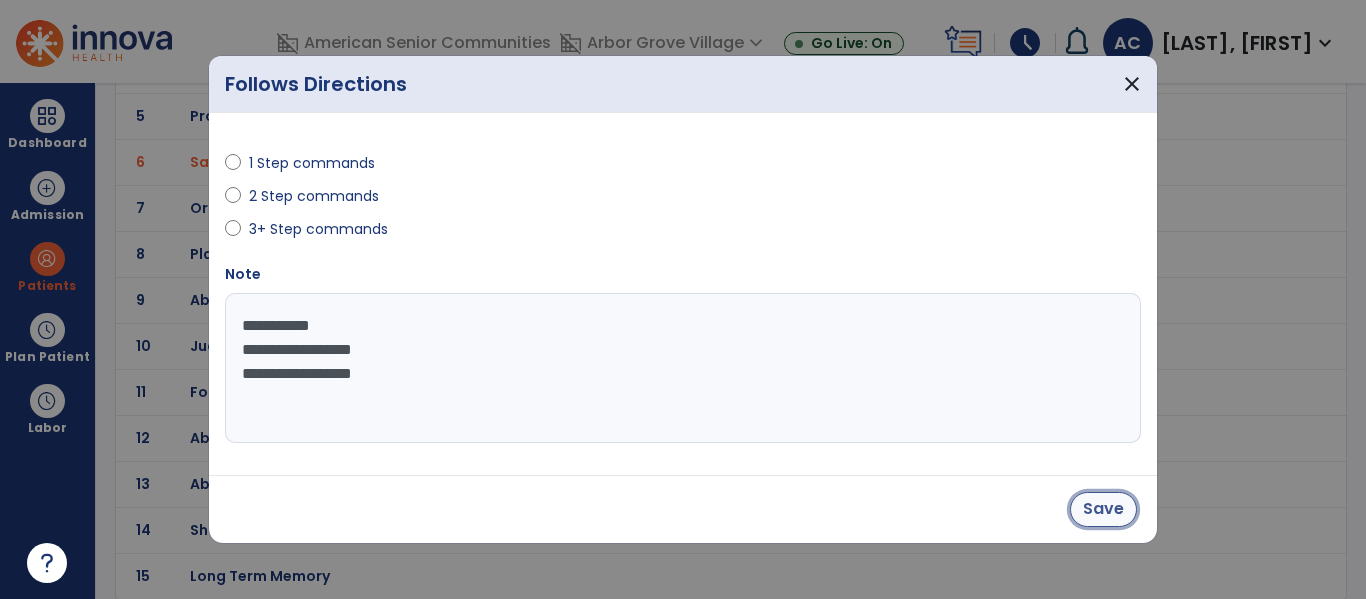 click on "Save" at bounding box center (1103, 509) 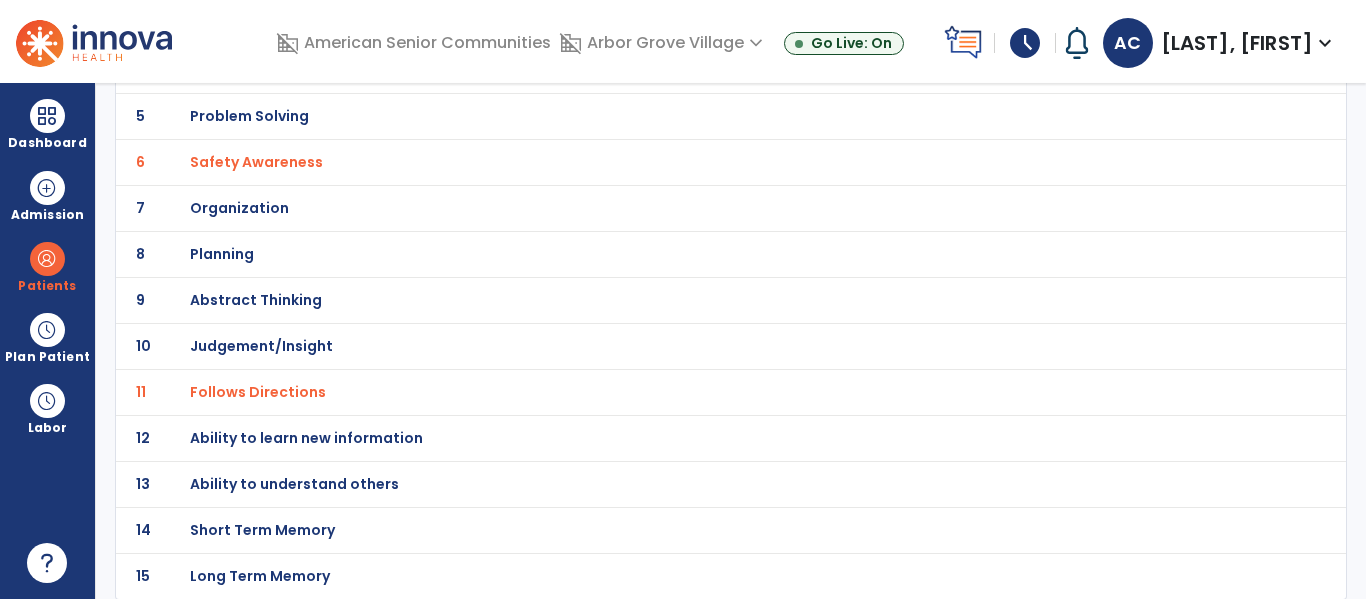 scroll, scrollTop: 0, scrollLeft: 0, axis: both 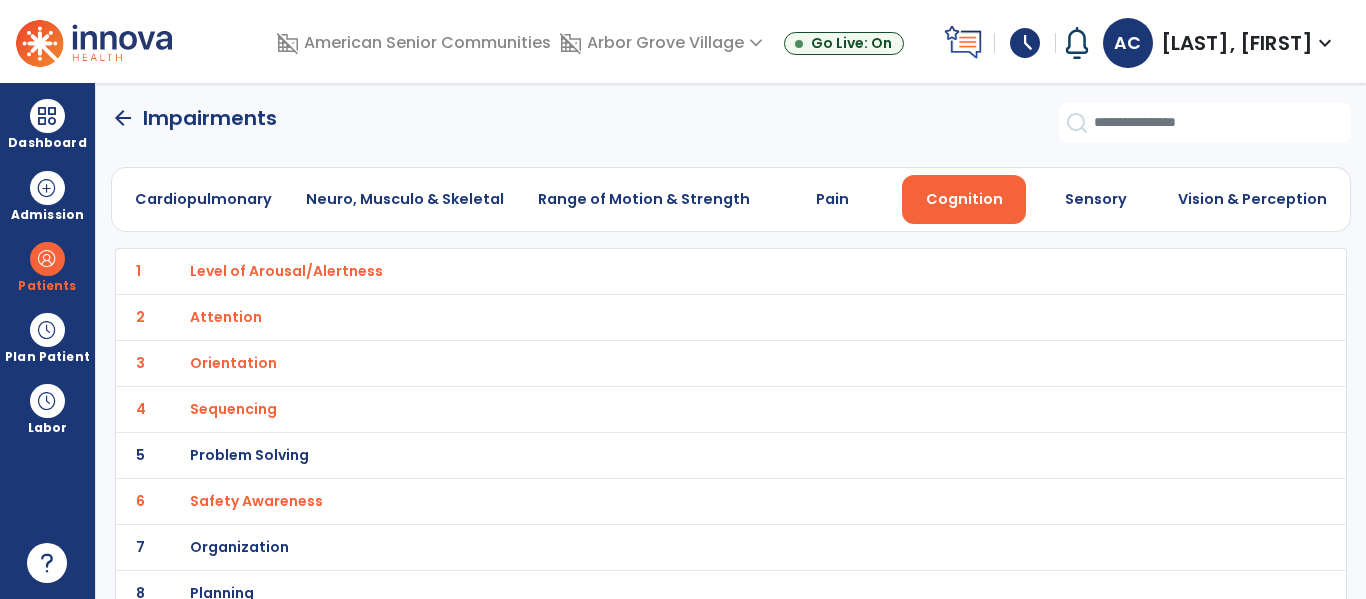 click on "arrow_back" 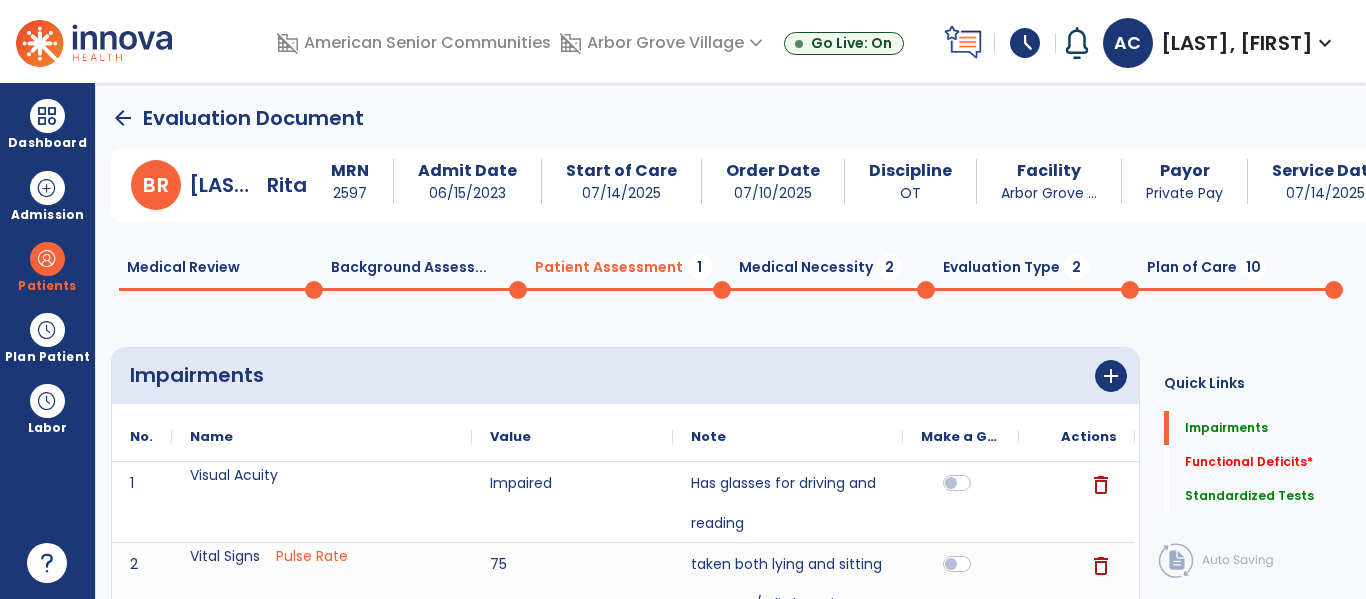 click on "Patient Assessment  1" 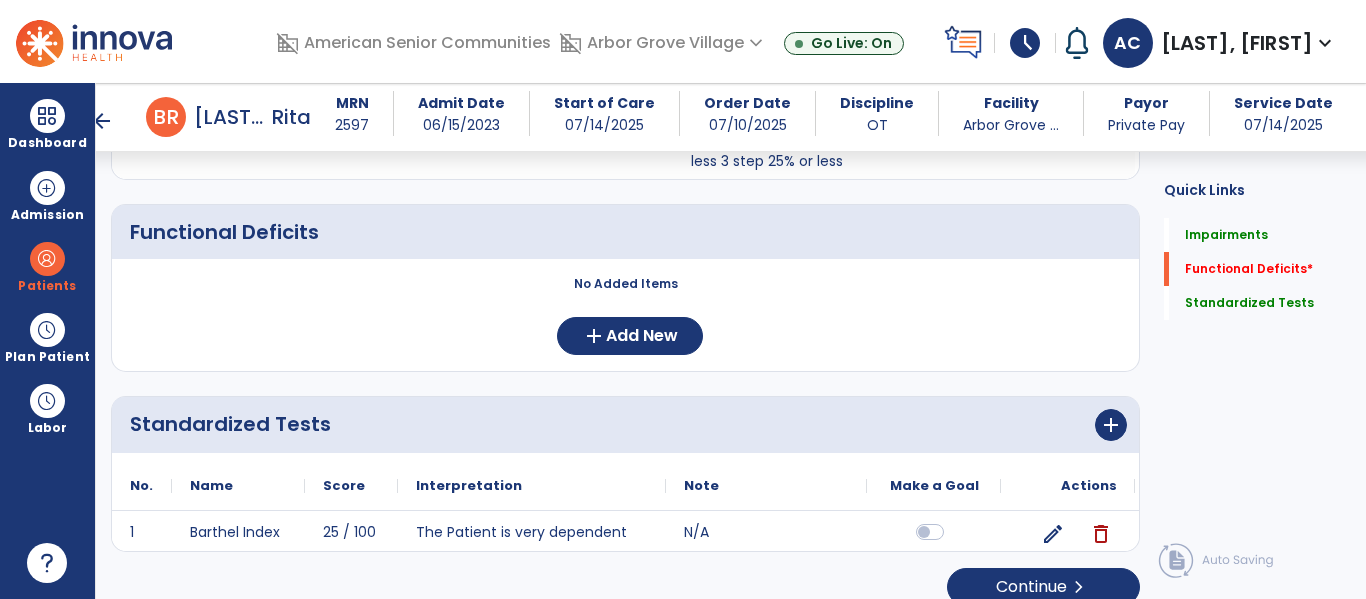 scroll, scrollTop: 3135, scrollLeft: 0, axis: vertical 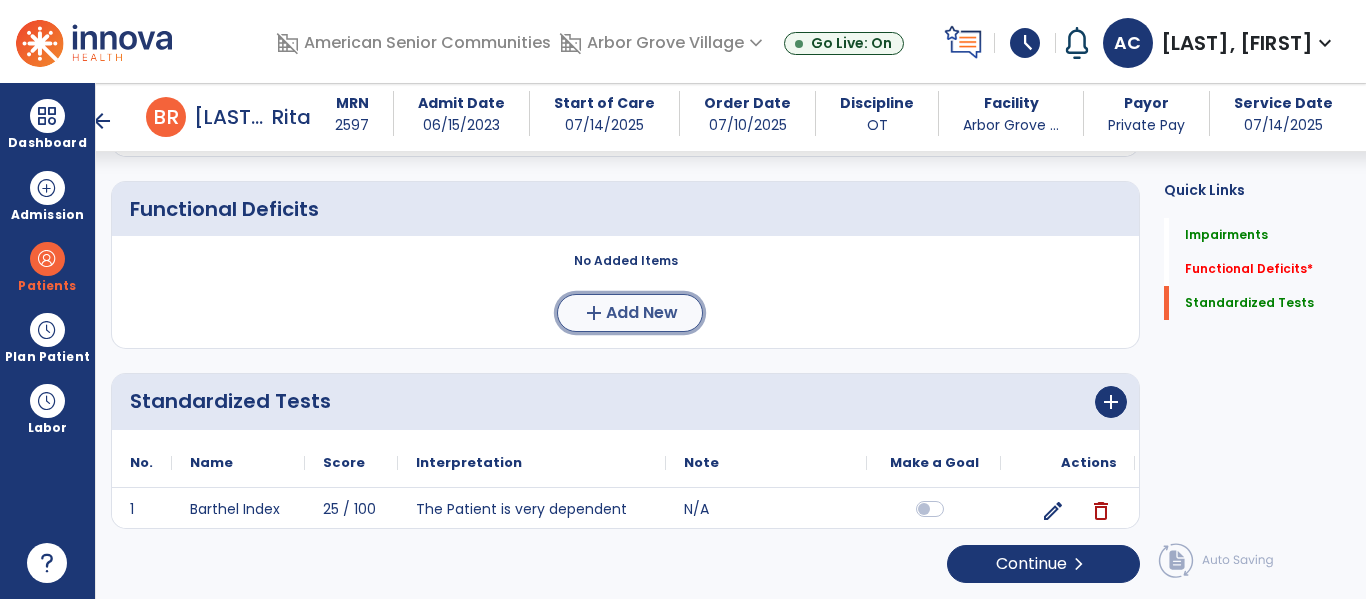 click on "Add New" 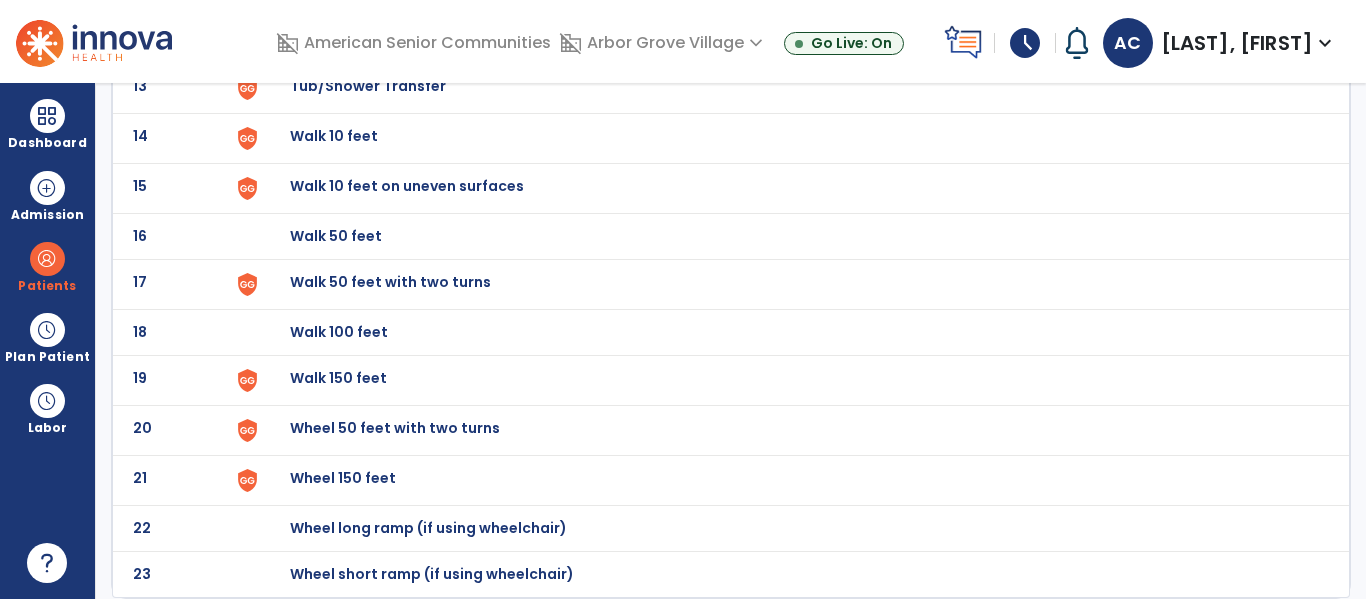 scroll, scrollTop: 0, scrollLeft: 0, axis: both 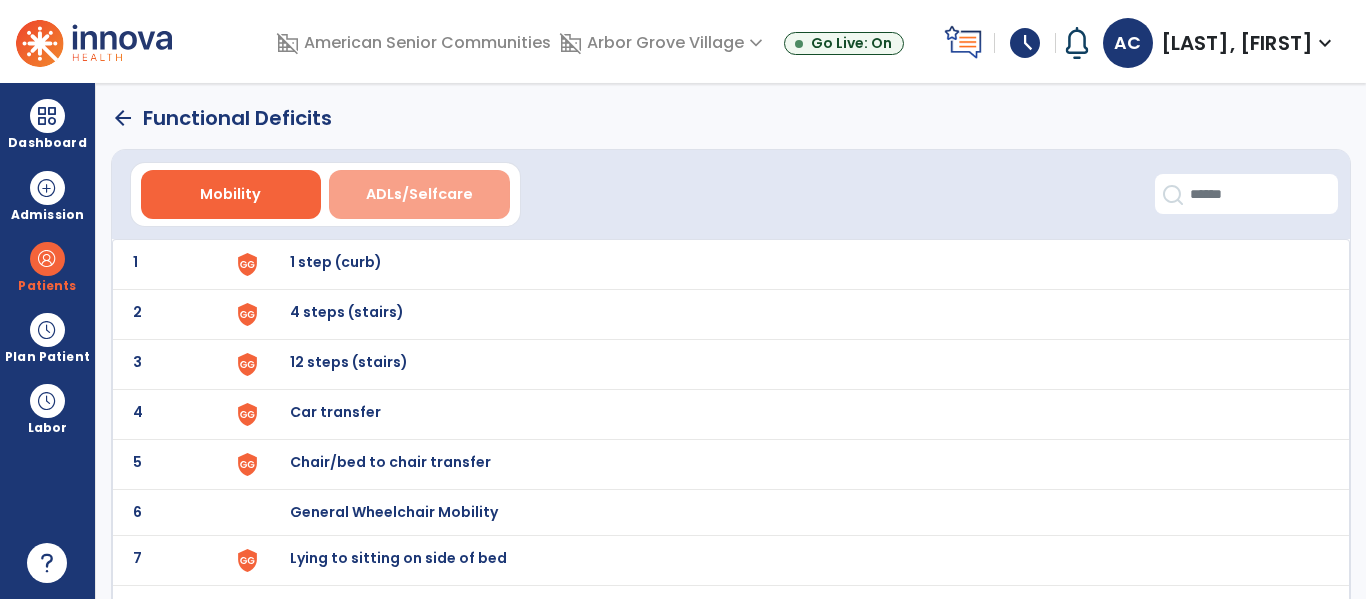 click on "ADLs/Selfcare" at bounding box center [419, 194] 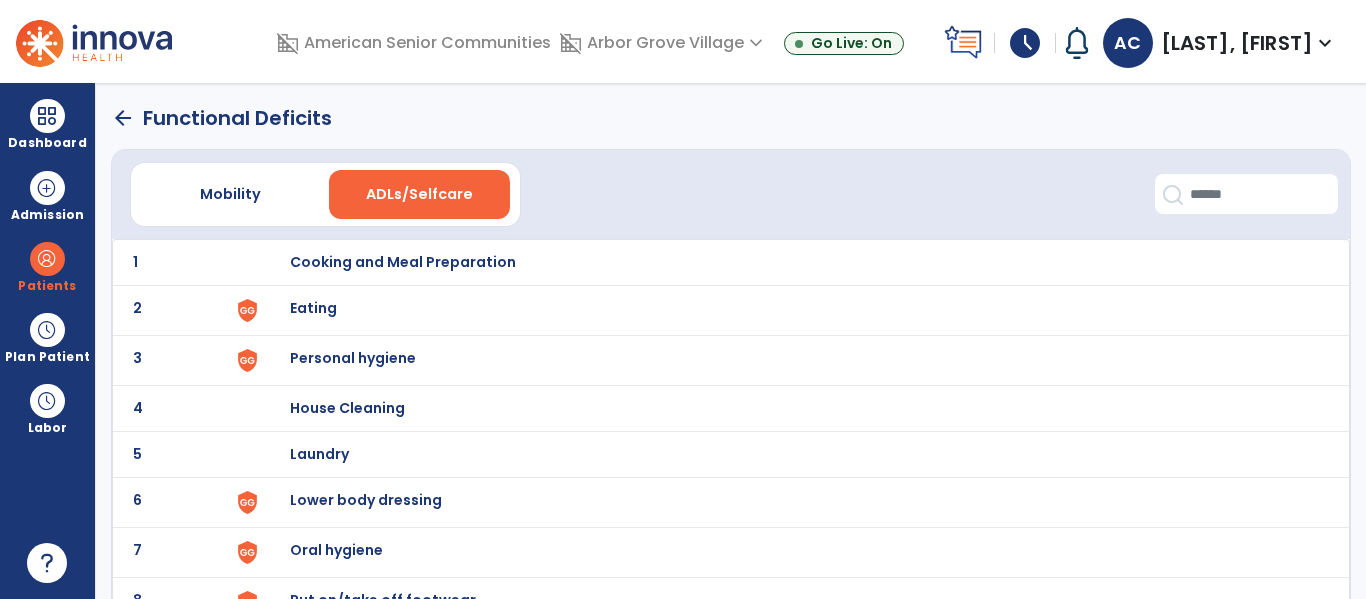 click on "Eating" at bounding box center (403, 262) 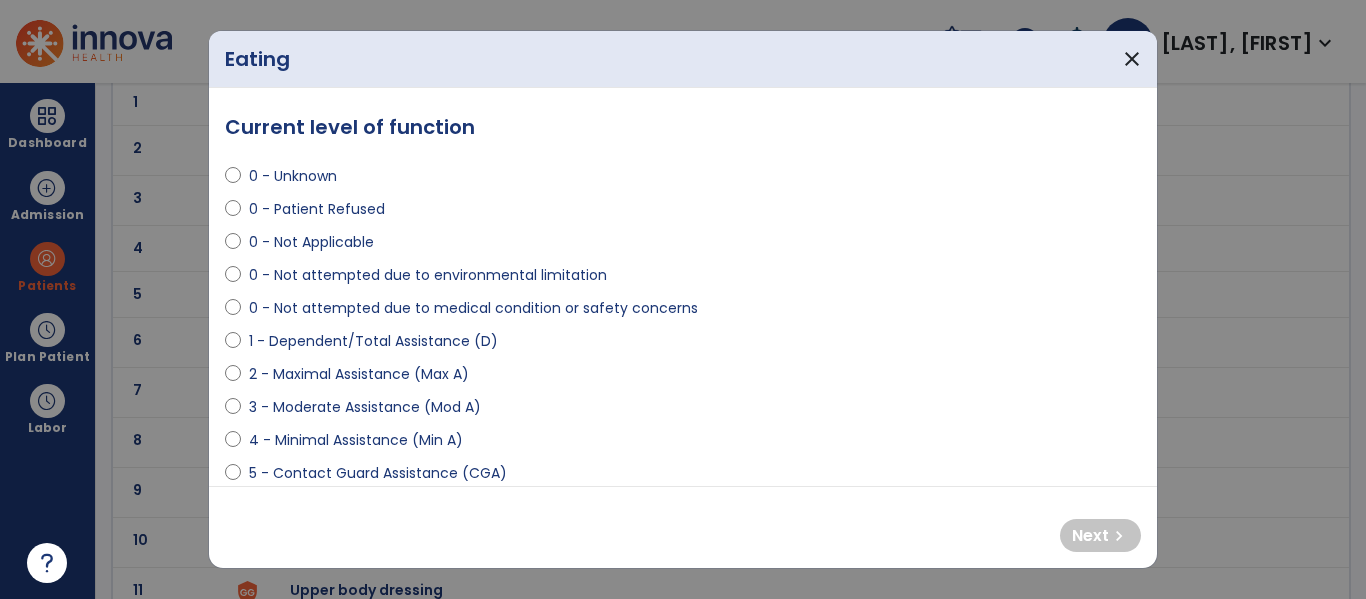 scroll, scrollTop: 120, scrollLeft: 0, axis: vertical 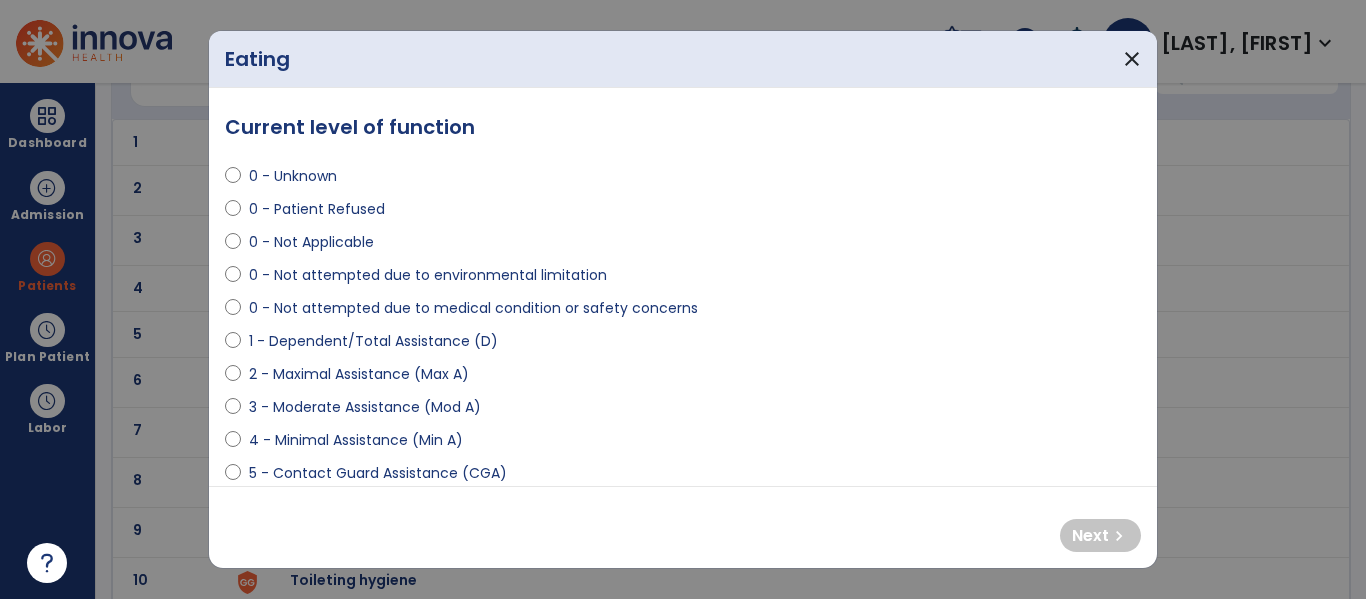 click on "0 - Not Applicable" at bounding box center [683, 246] 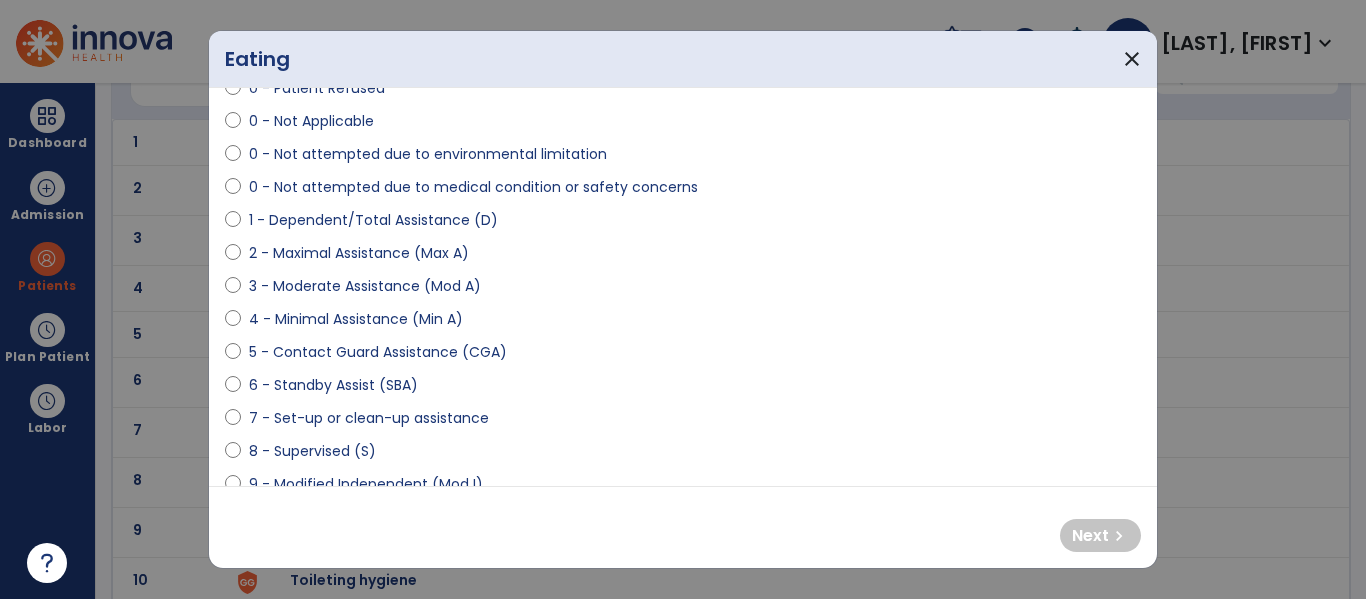 scroll, scrollTop: 160, scrollLeft: 0, axis: vertical 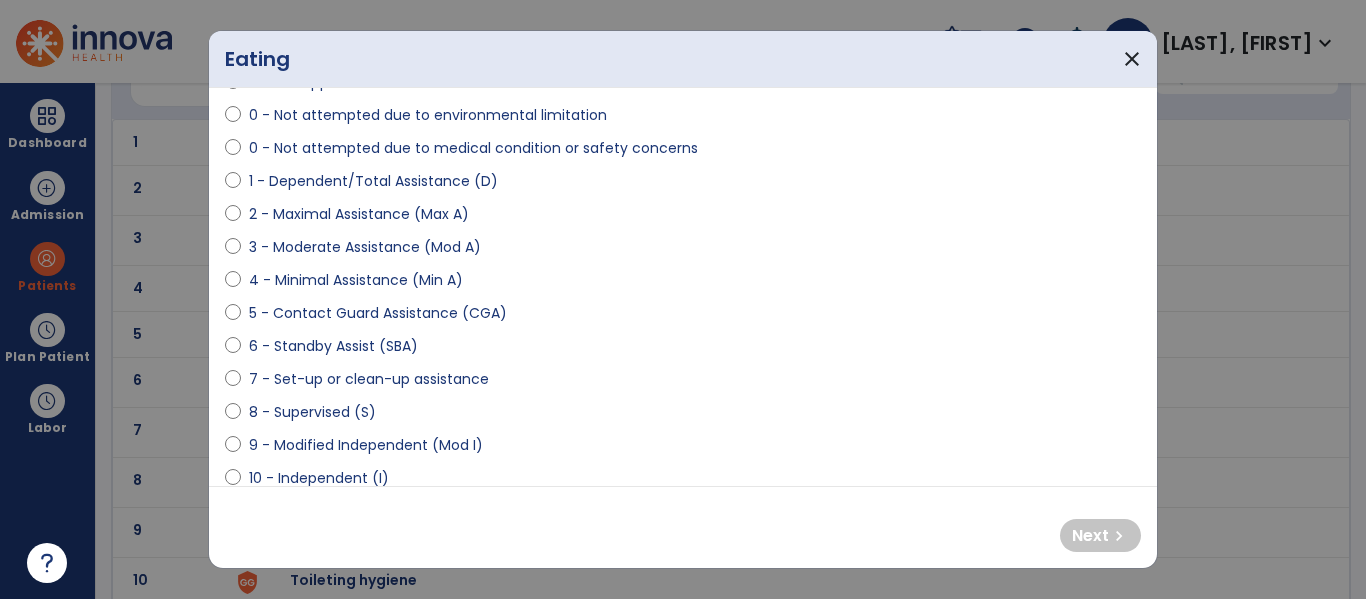 select on "**********" 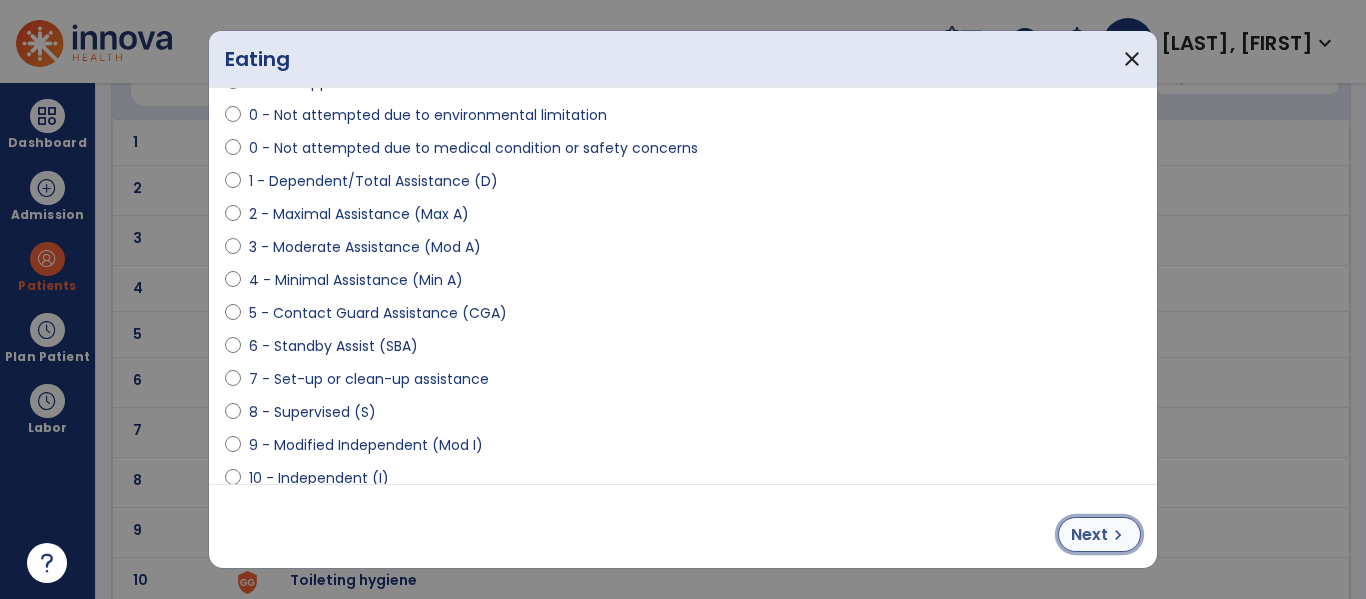 click on "chevron_right" at bounding box center [1118, 535] 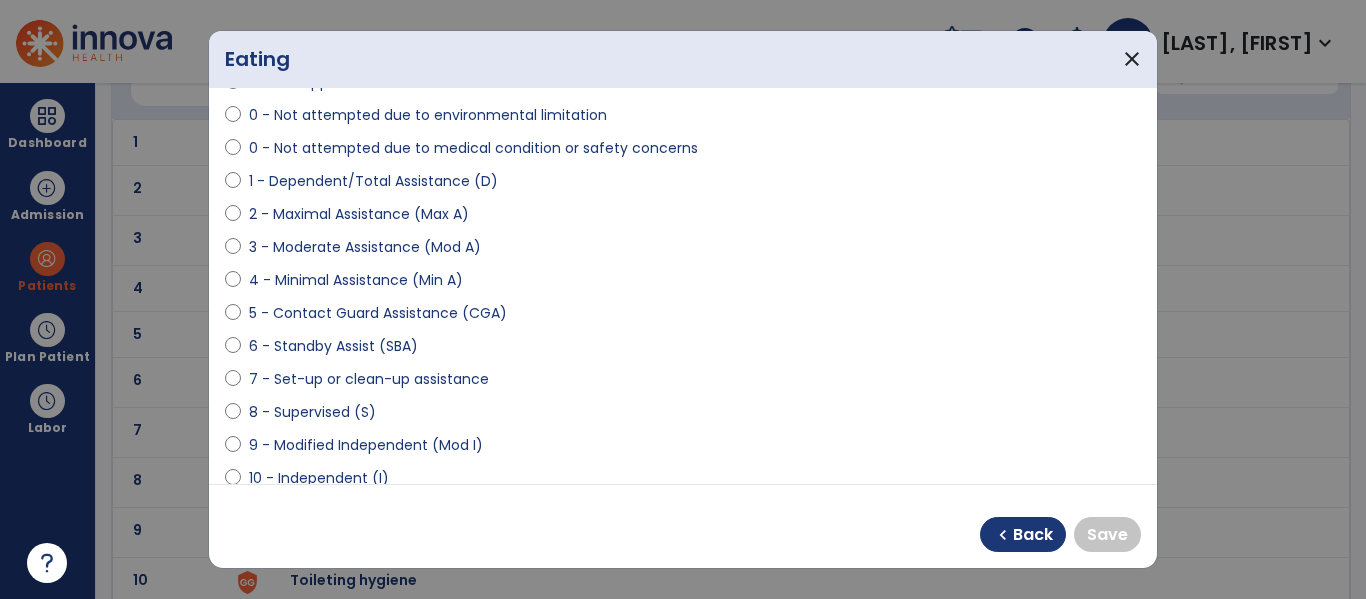 select on "**********" 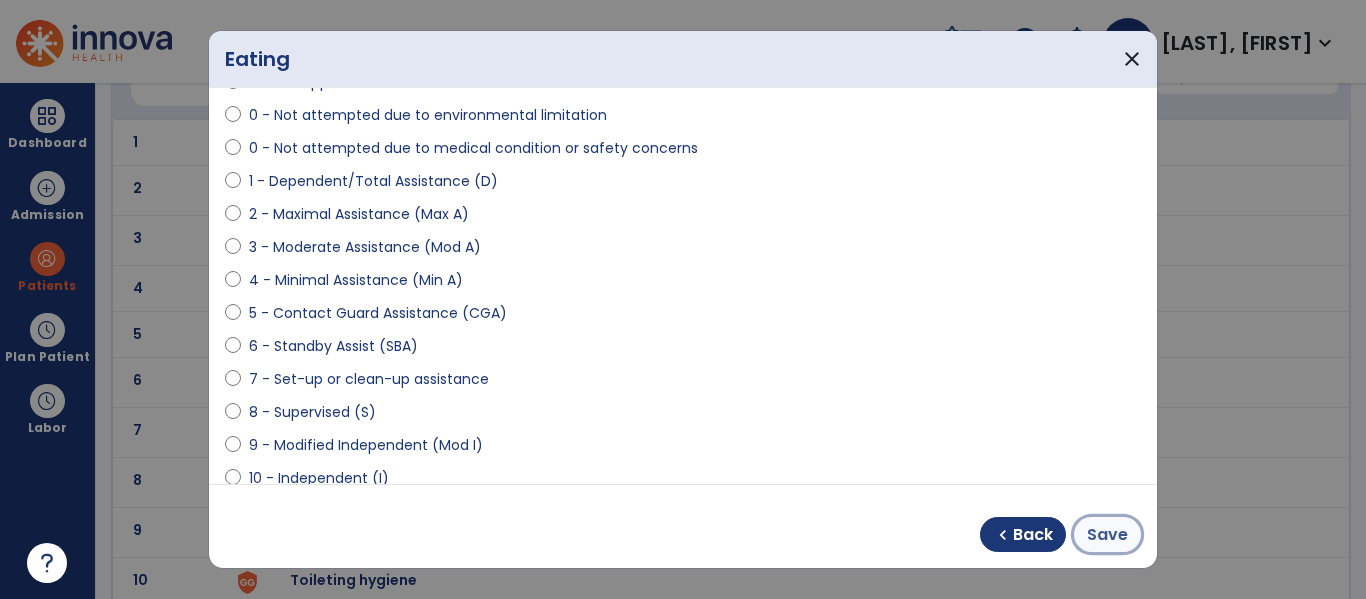 click on "Save" at bounding box center (1107, 535) 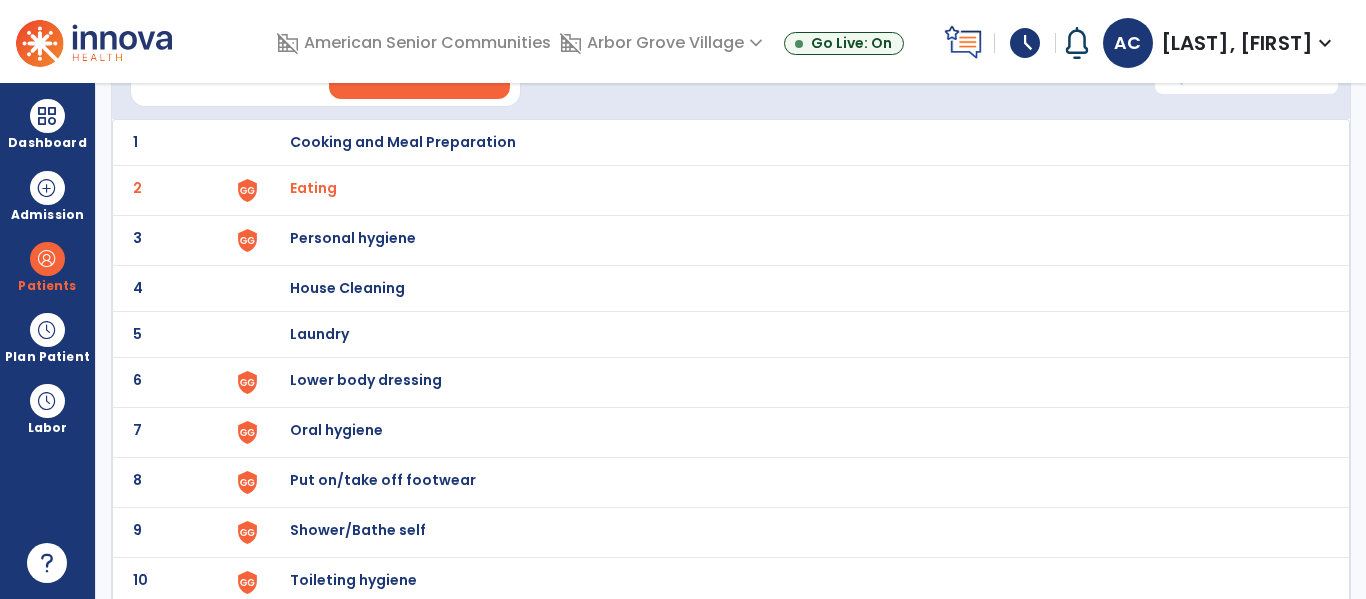 click on "Personal hygiene" at bounding box center [403, 142] 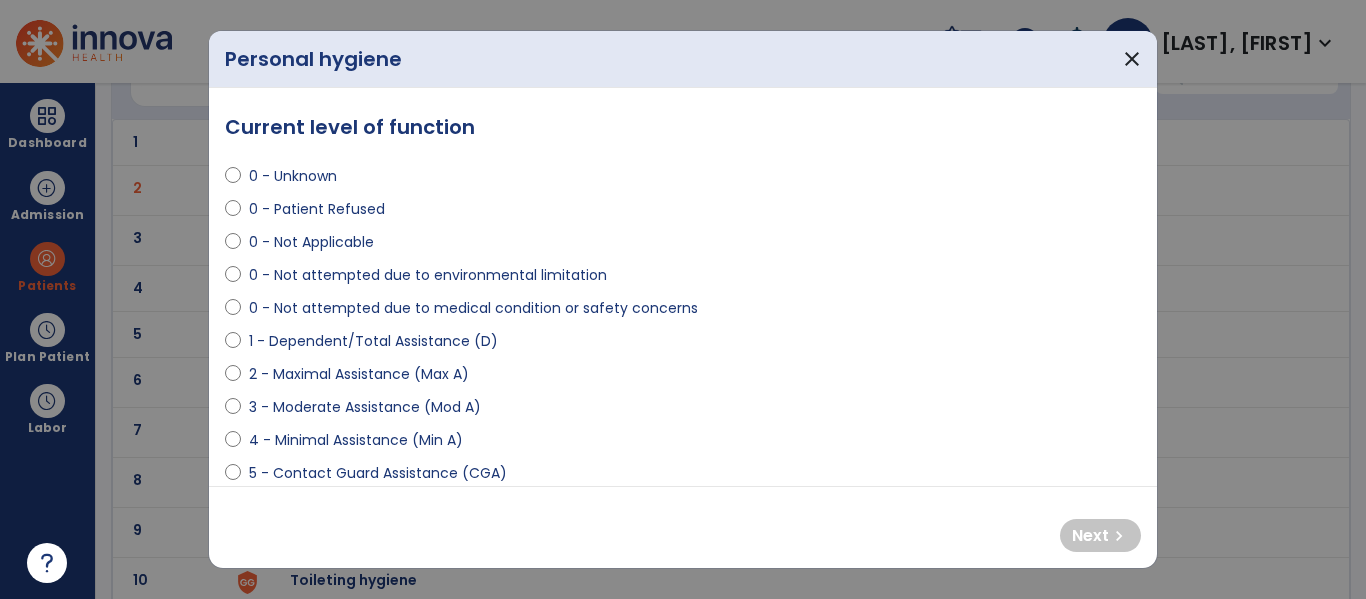select on "**********" 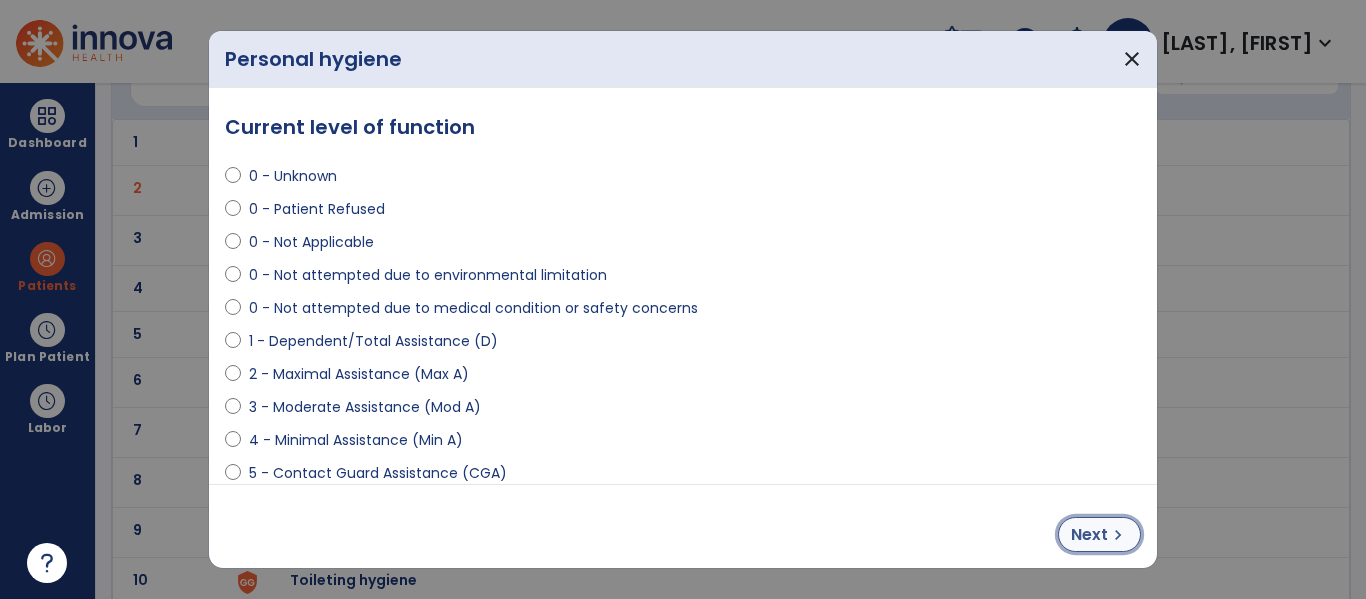 click on "Next" at bounding box center (1089, 535) 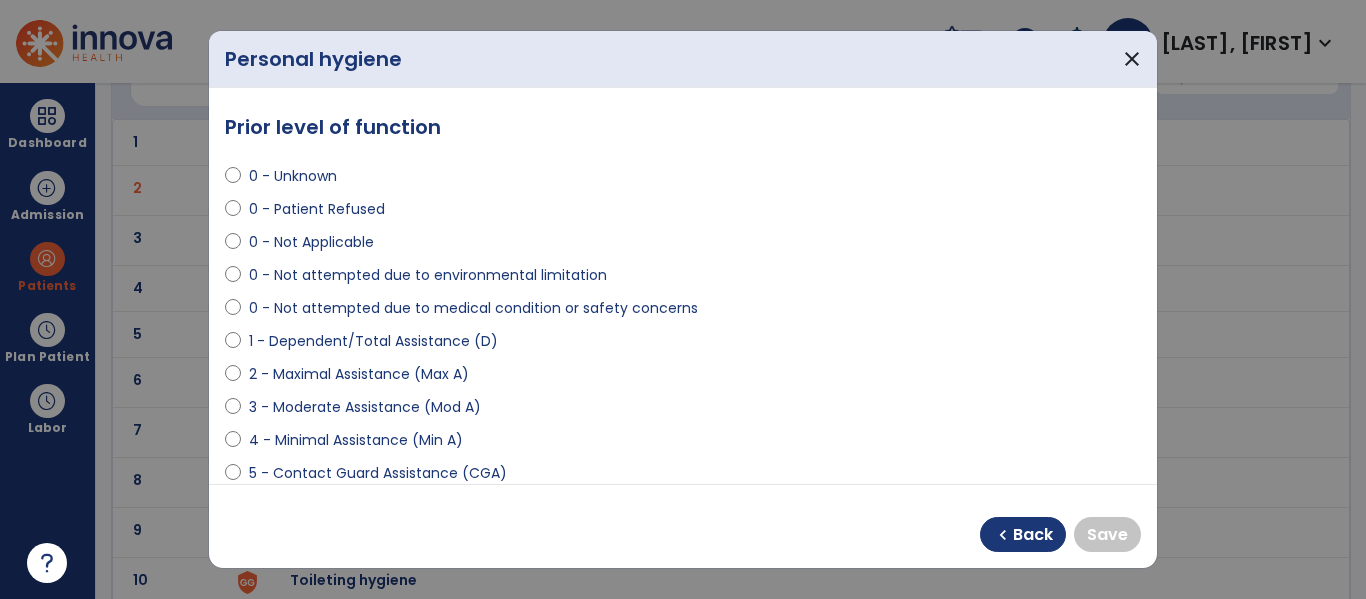 click on "2 - Maximal Assistance (Max A)" at bounding box center (683, 378) 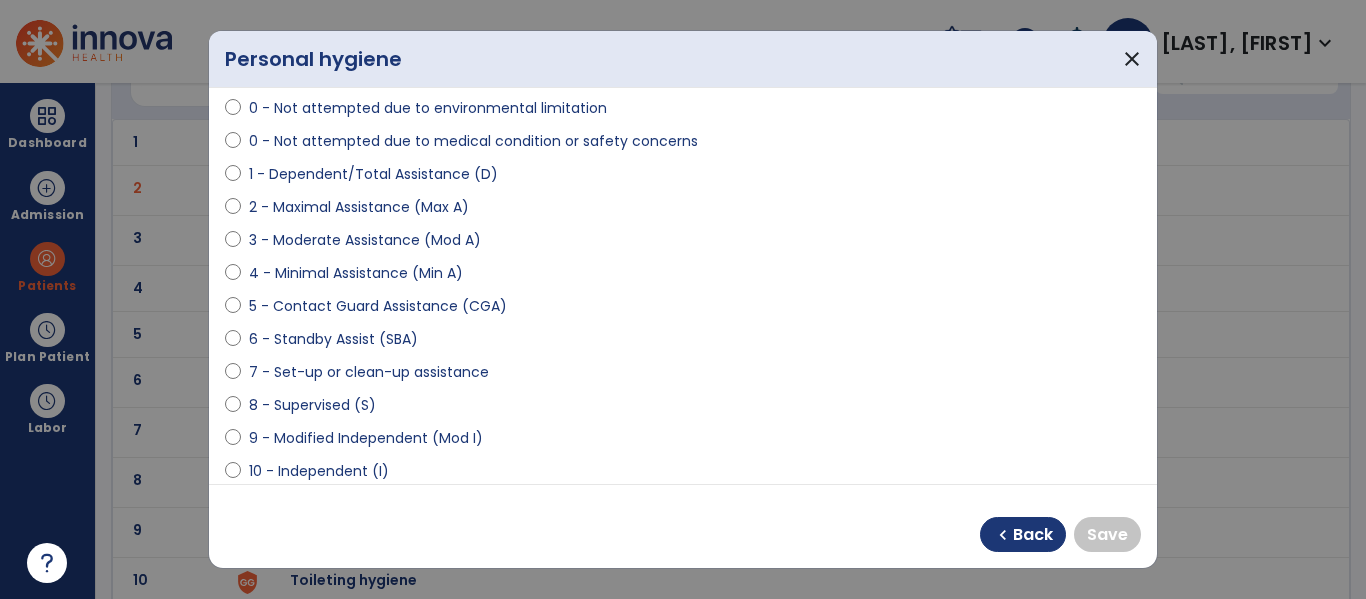 scroll, scrollTop: 200, scrollLeft: 0, axis: vertical 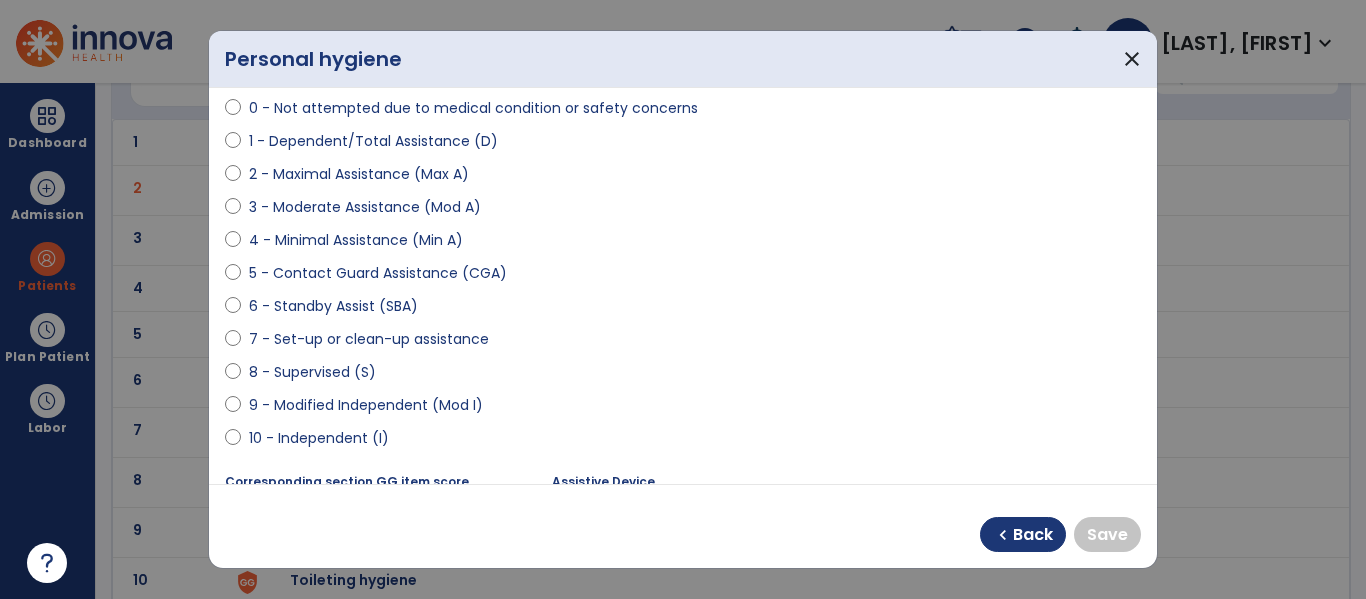 select on "**********" 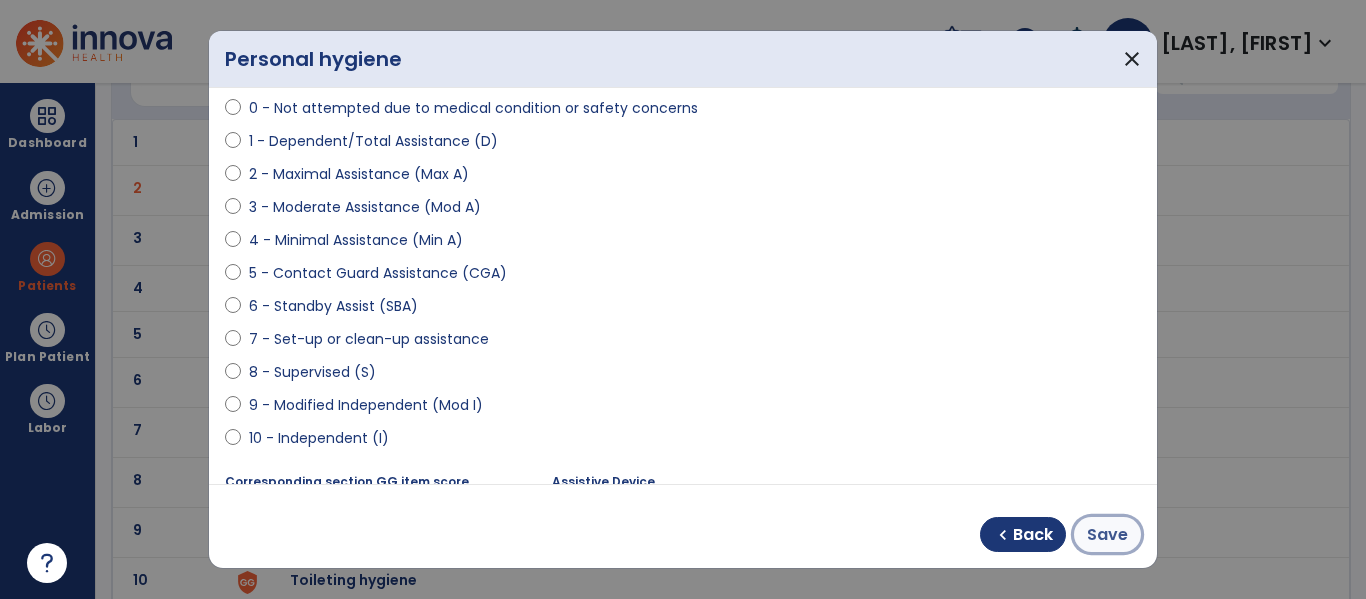 click on "Save" at bounding box center (1107, 535) 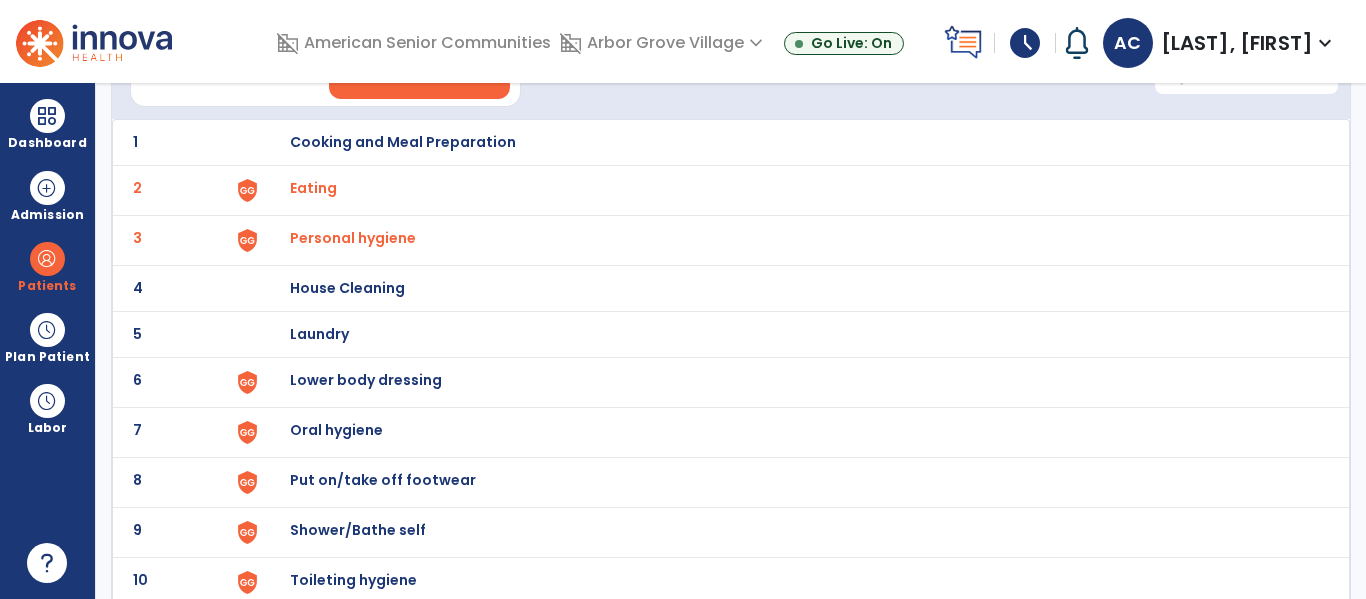 click on "Lower body dressing" at bounding box center [403, 142] 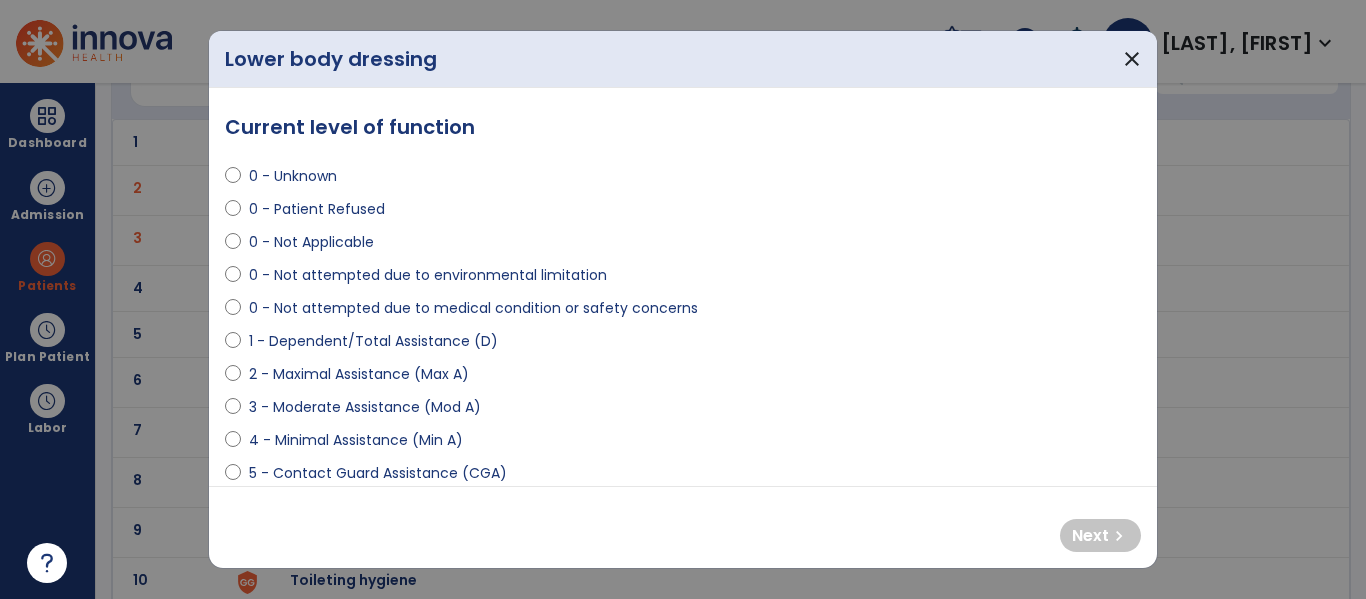 select on "**********" 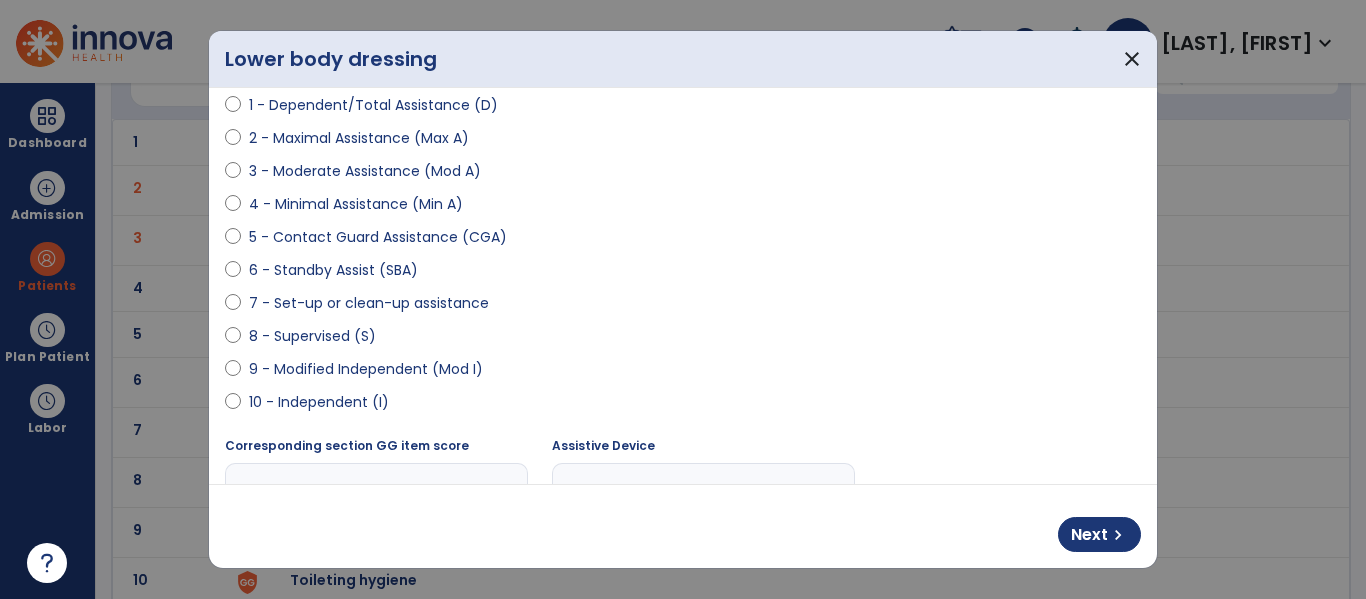 scroll, scrollTop: 237, scrollLeft: 0, axis: vertical 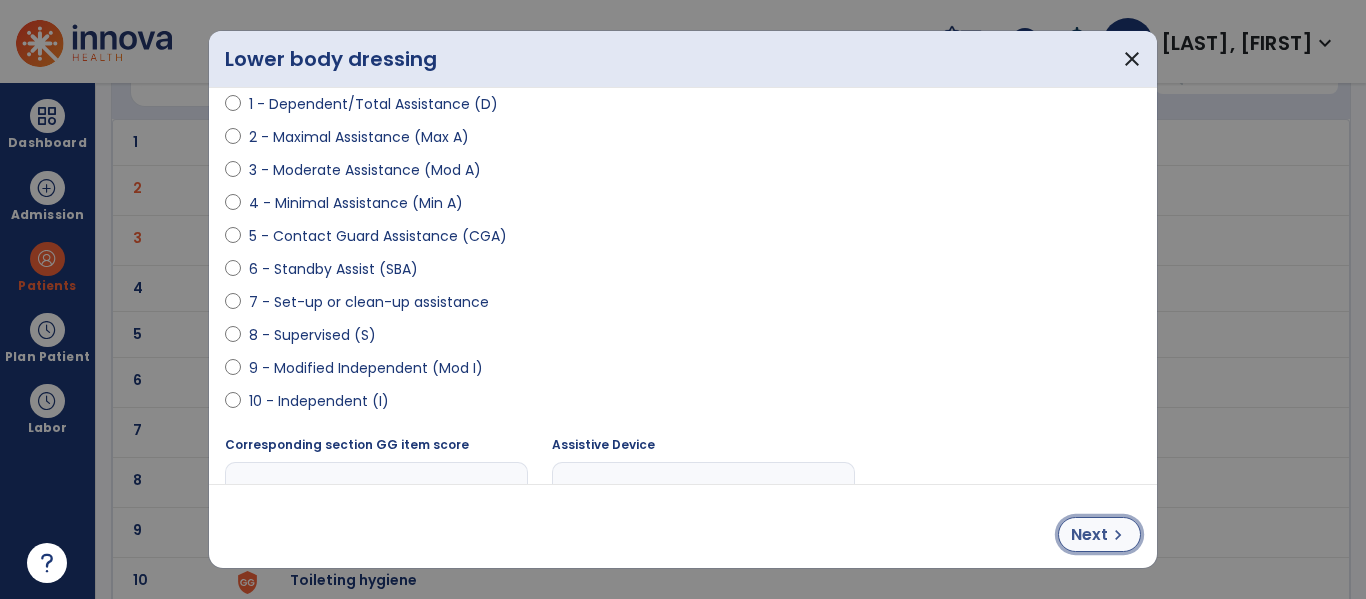 click on "chevron_right" at bounding box center (1118, 535) 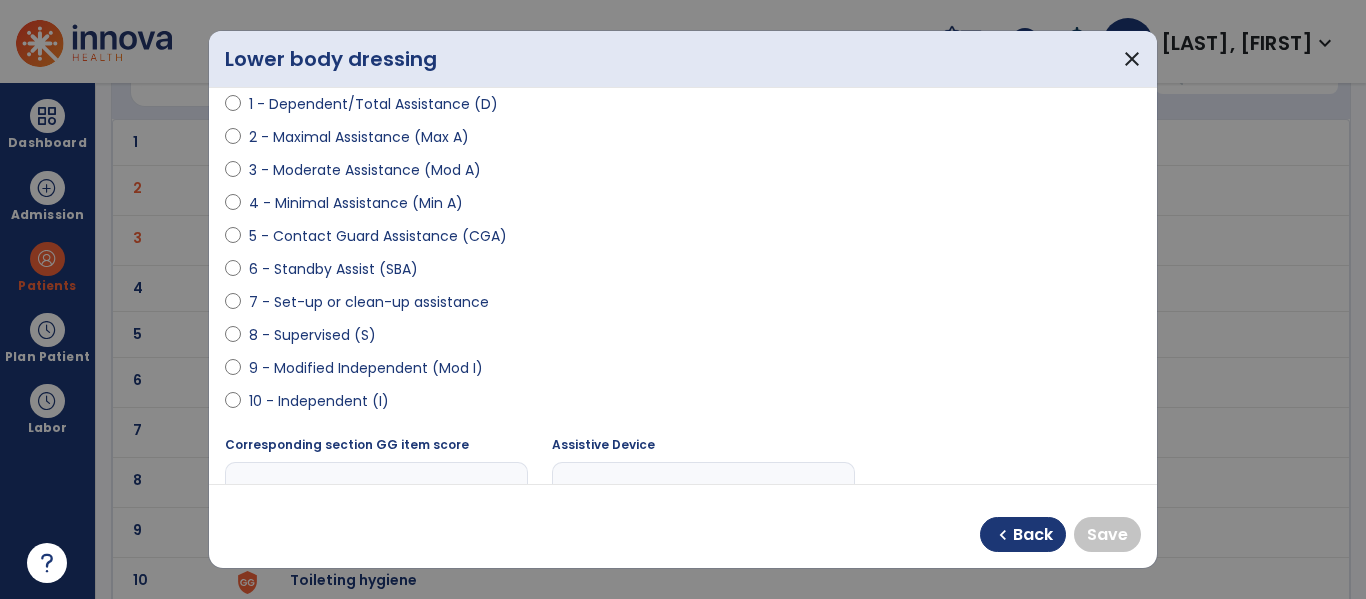 select on "**********" 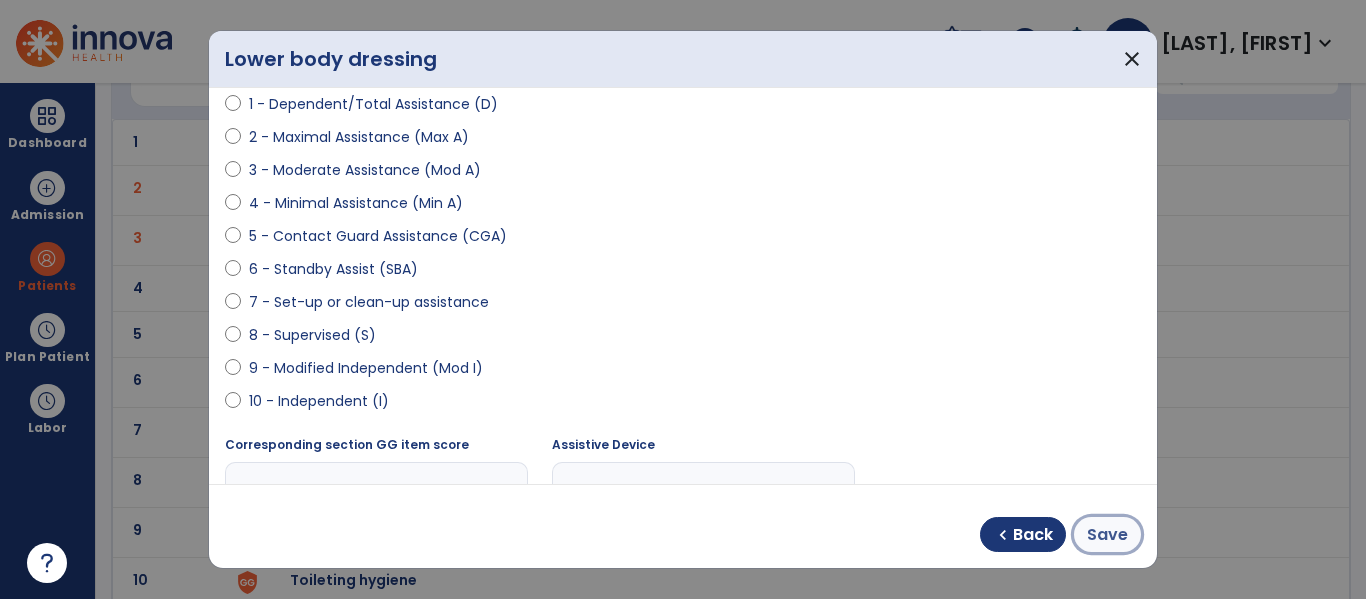 click on "Save" at bounding box center [1107, 535] 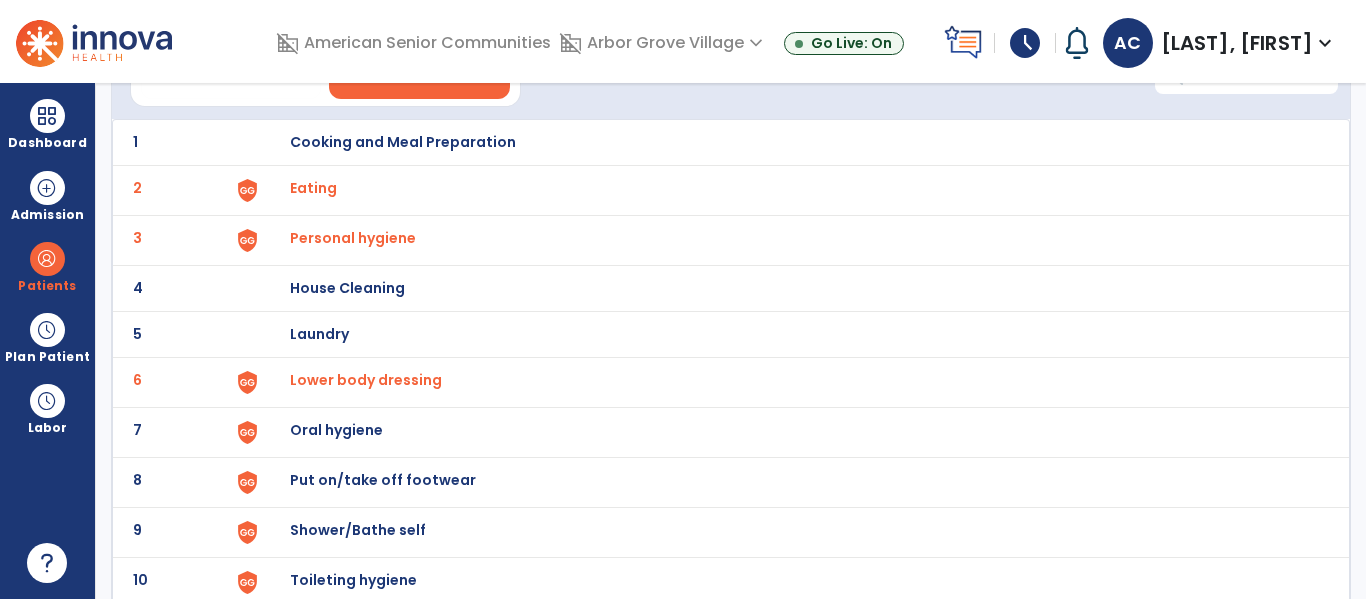 click on "Oral hygiene" at bounding box center [403, 142] 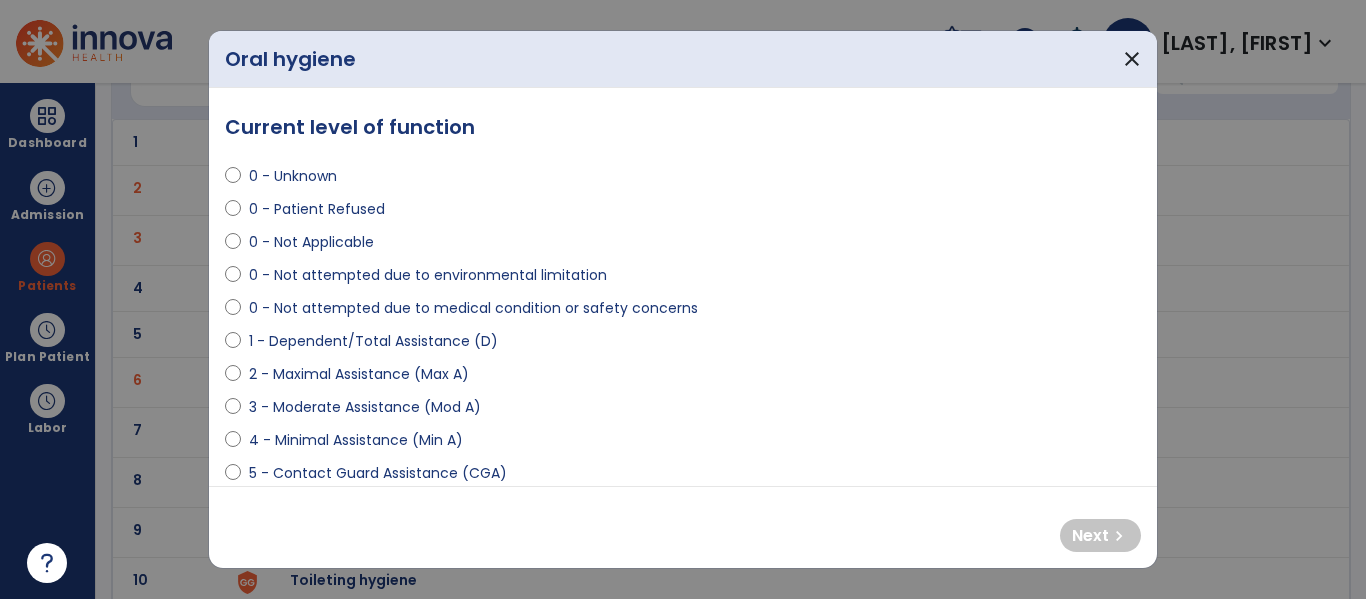 select on "**********" 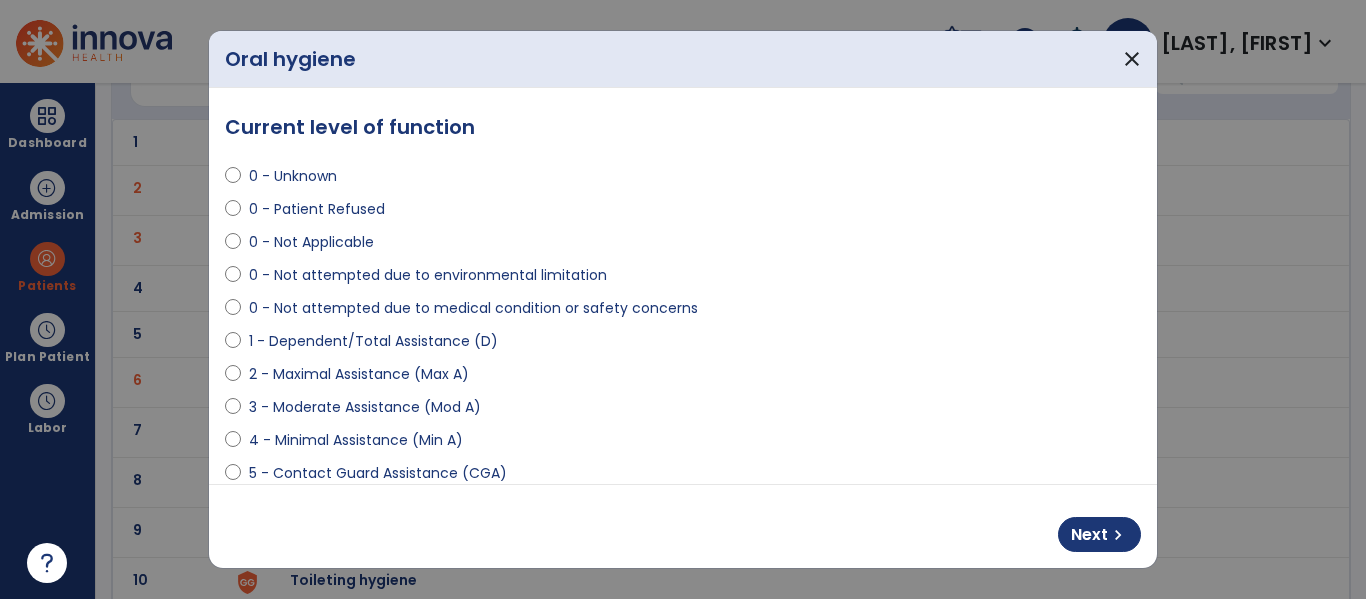 click on "0 - Unknown 0 - Patient Refused 0 - Not Applicable 0 - Not attempted due to environmental limitation 0 - Not attempted due to medical condition or safety concerns 1 - Dependent/Total Assistance (D) 2 - Maximal Assistance (Max A) 3 - Moderate Assistance (Mod A) 4 - Minimal Assistance (Min A) 5 - Contact Guard Assistance (CGA) 6 - Standby Assist (SBA) 7 - Set-up or clean-up assistance 8 - Supervised (S) 9 - Modified Independent (Mod I) 10 - Independent (I)" at bounding box center (683, 399) 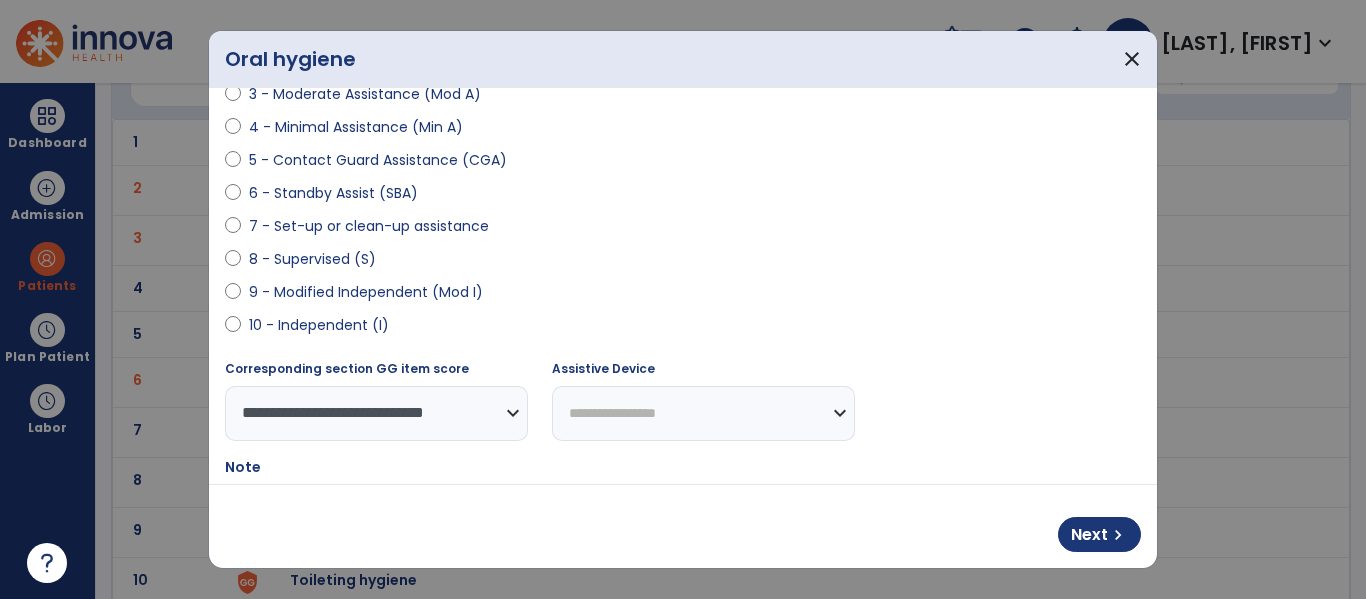scroll, scrollTop: 360, scrollLeft: 0, axis: vertical 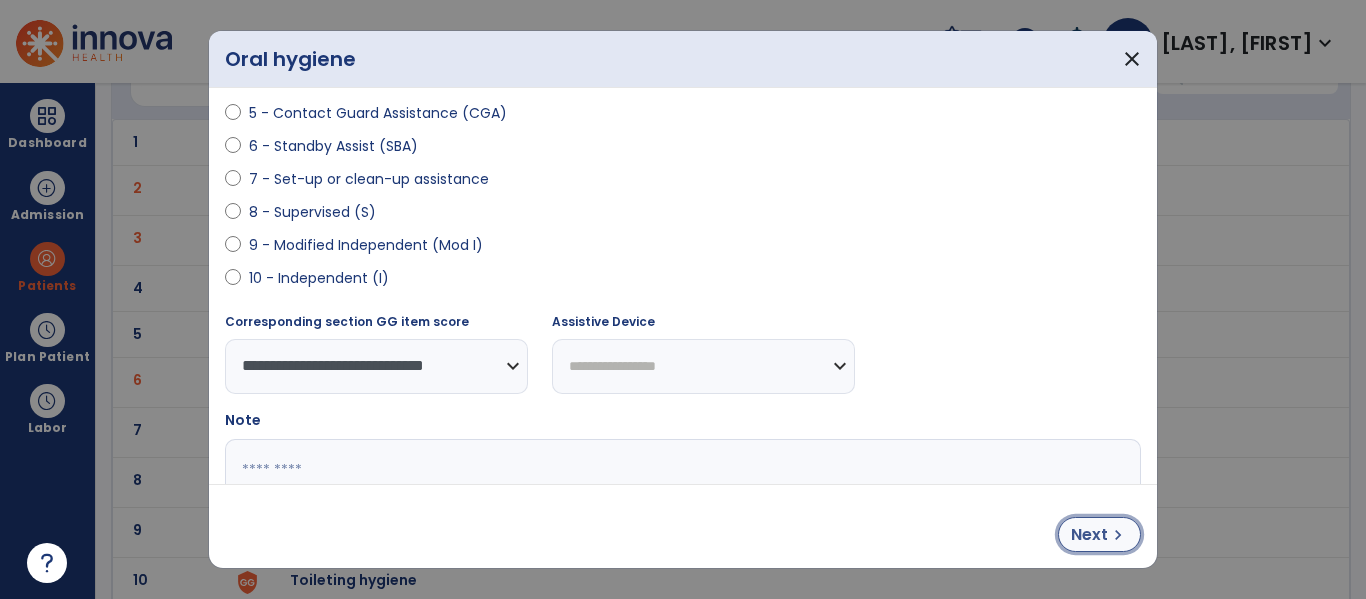 click on "Next  chevron_right" at bounding box center [1099, 534] 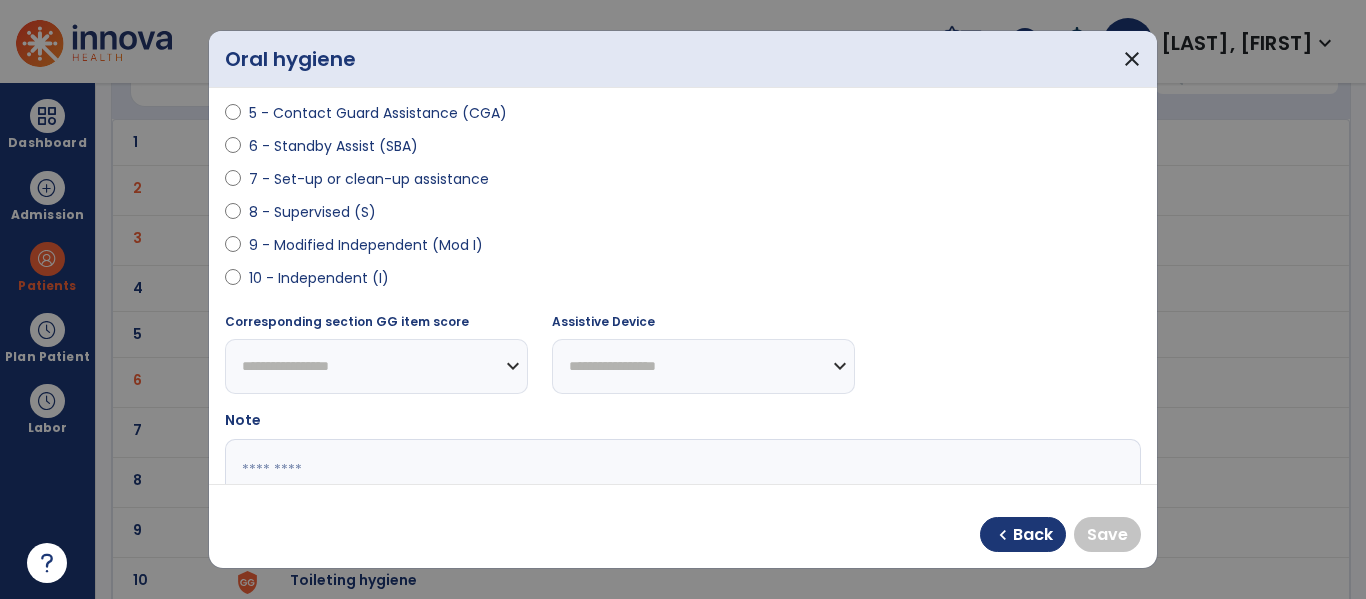 select on "**********" 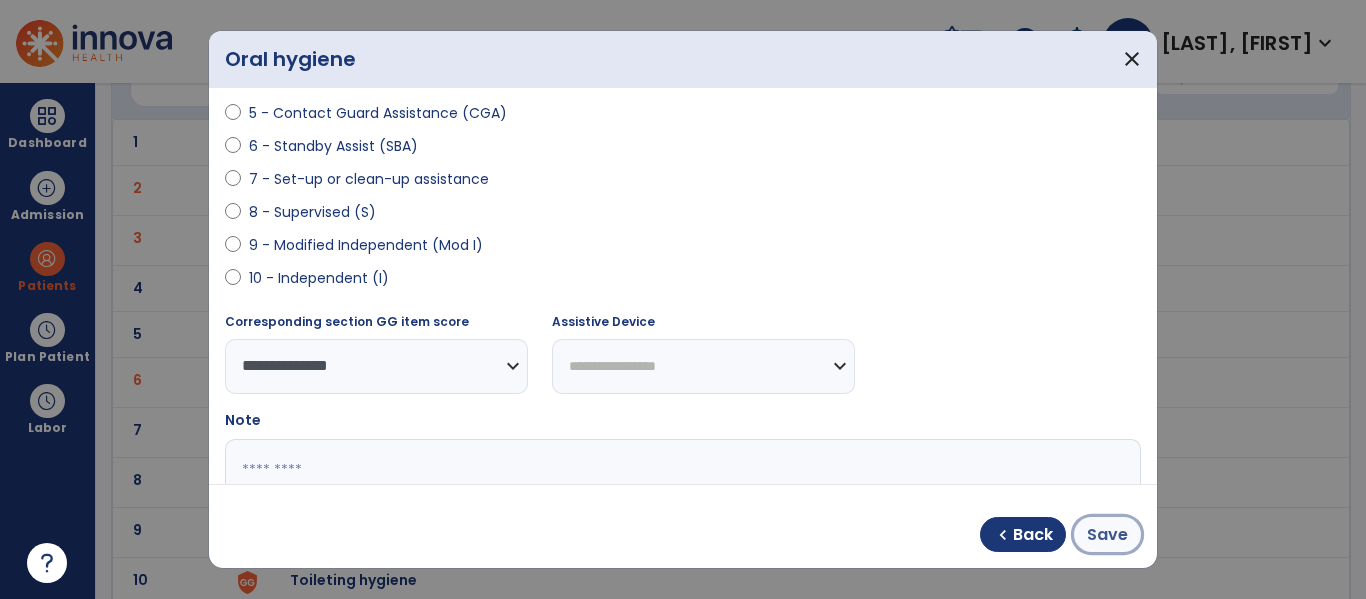 click on "Save" at bounding box center [1107, 535] 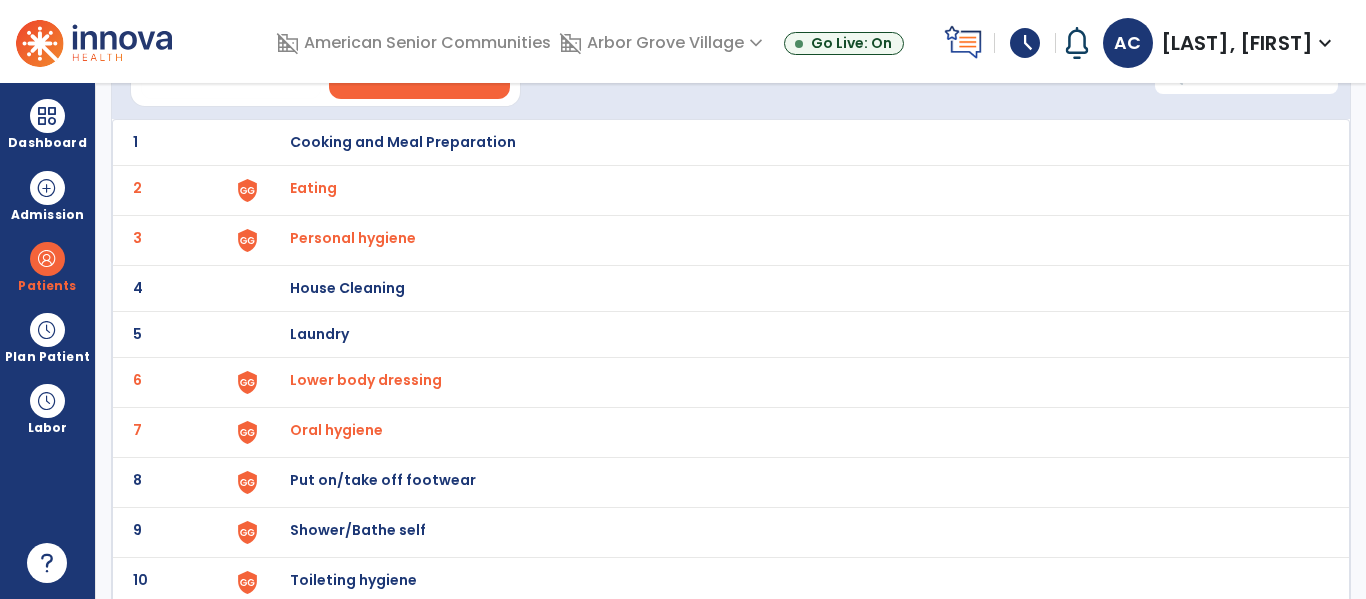 click on "Put on/take off footwear" at bounding box center (403, 142) 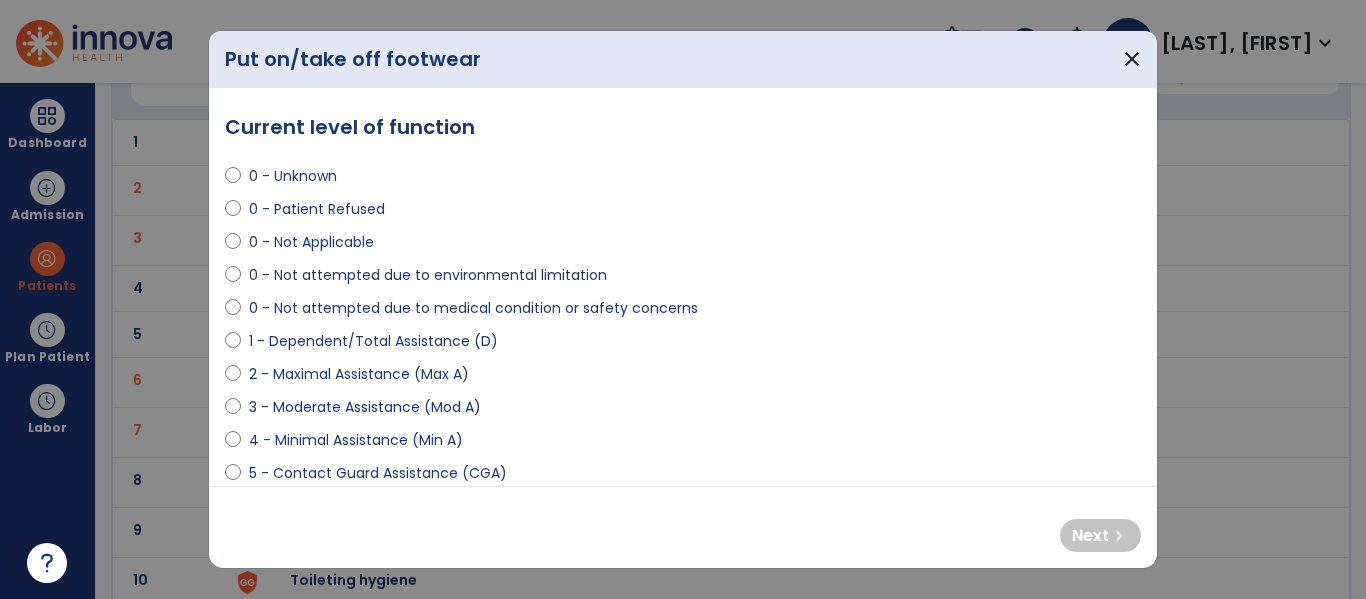 select on "**********" 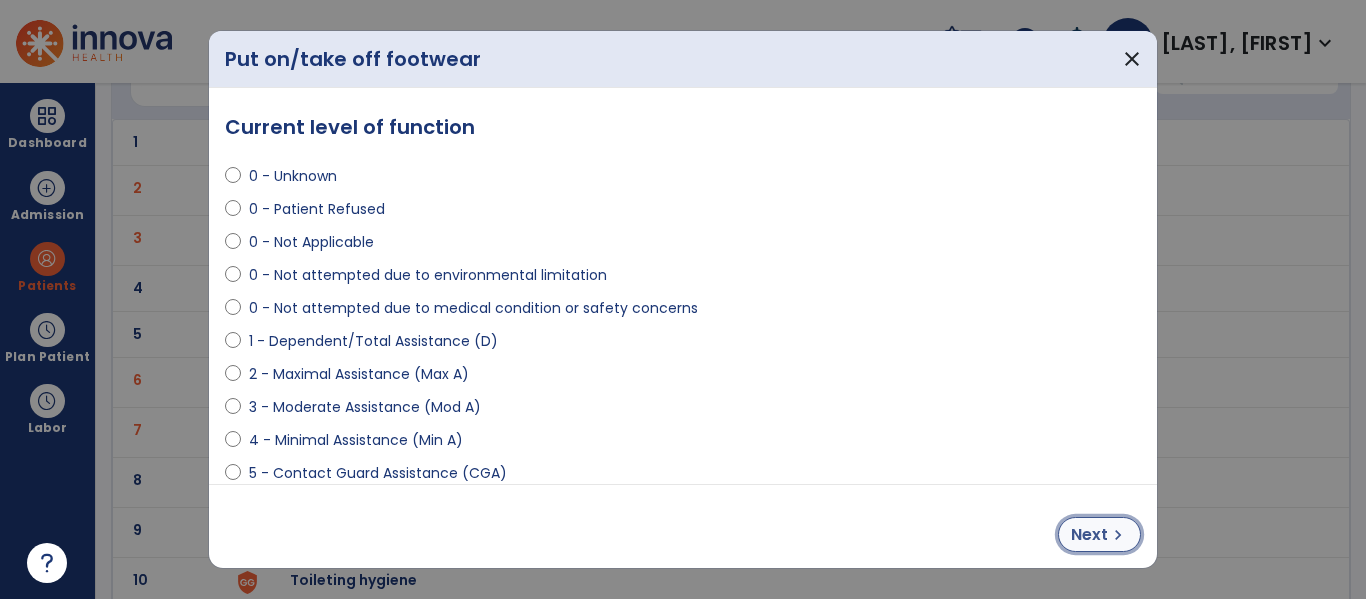 click on "Next" at bounding box center (1089, 535) 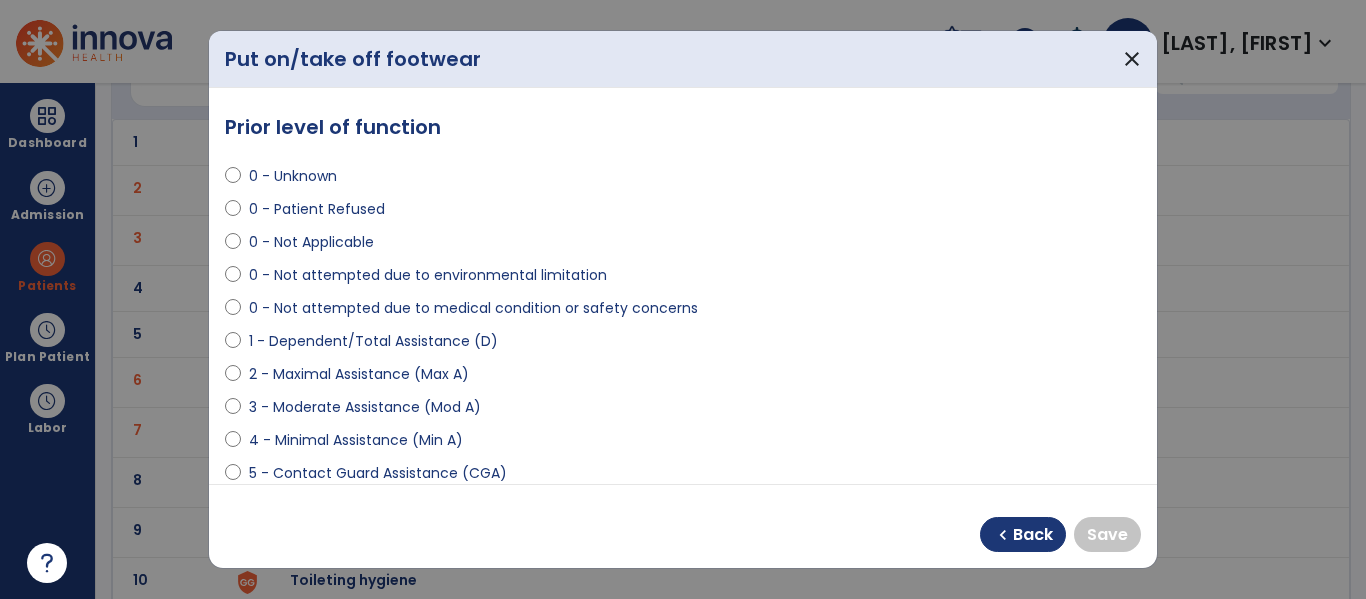 click on "3 - Moderate Assistance (Mod A)" at bounding box center [683, 411] 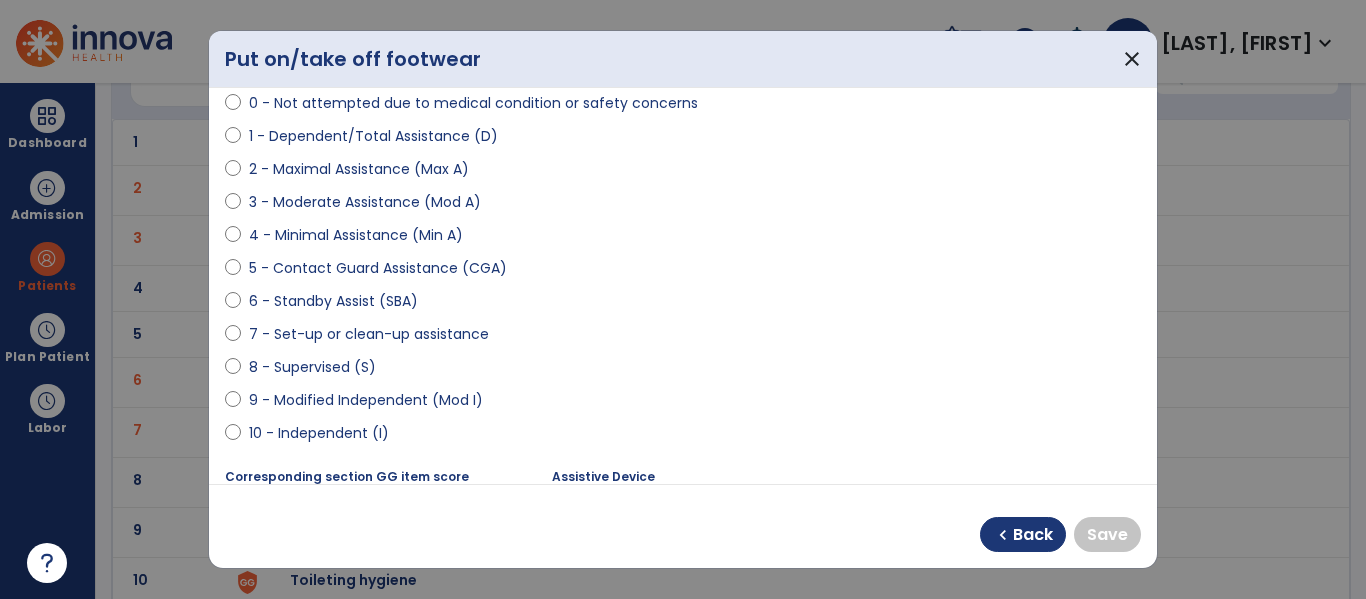 scroll, scrollTop: 240, scrollLeft: 0, axis: vertical 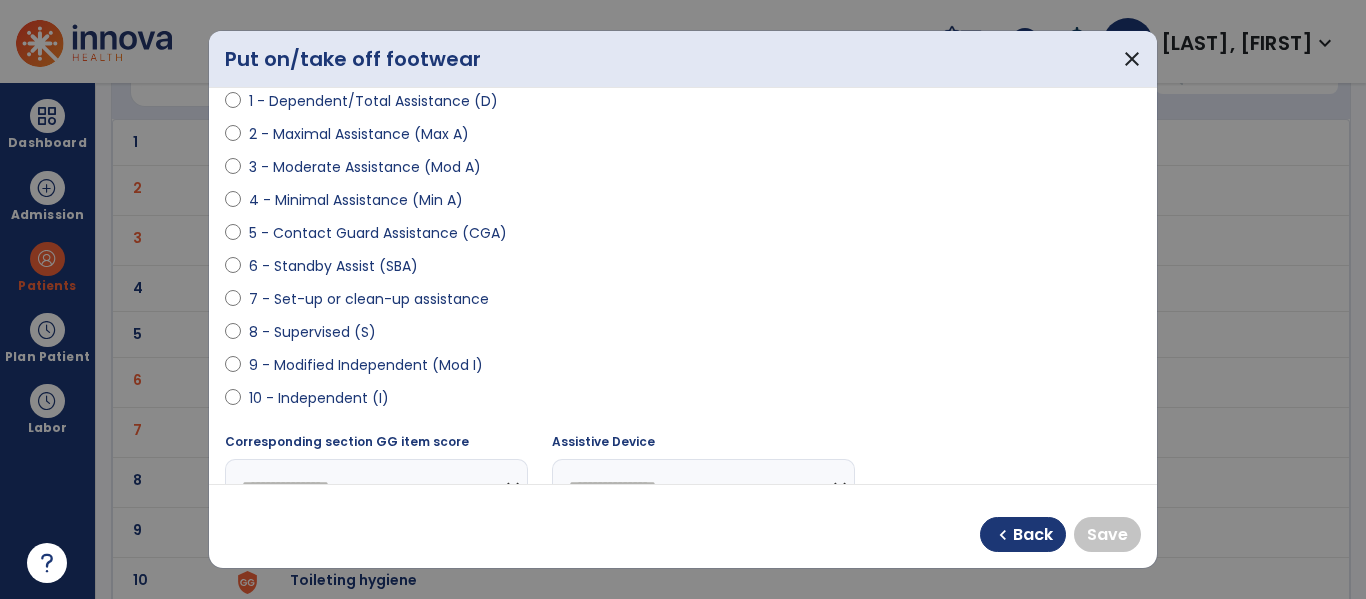 select on "**********" 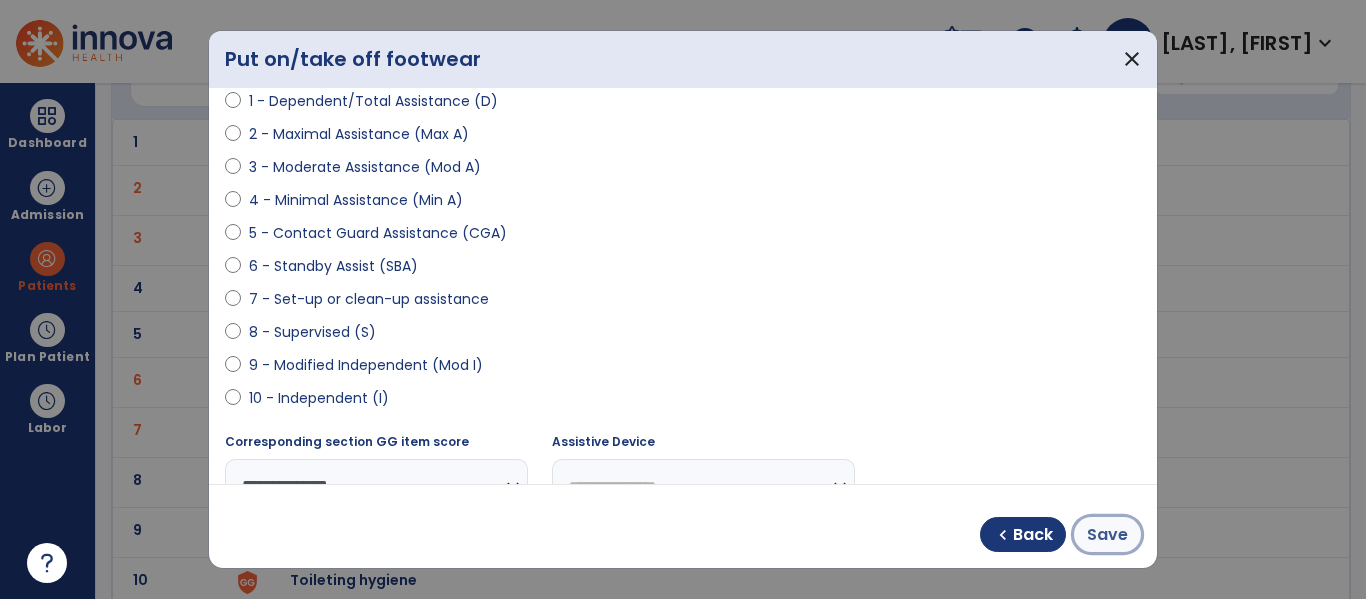 click on "Save" at bounding box center (1107, 535) 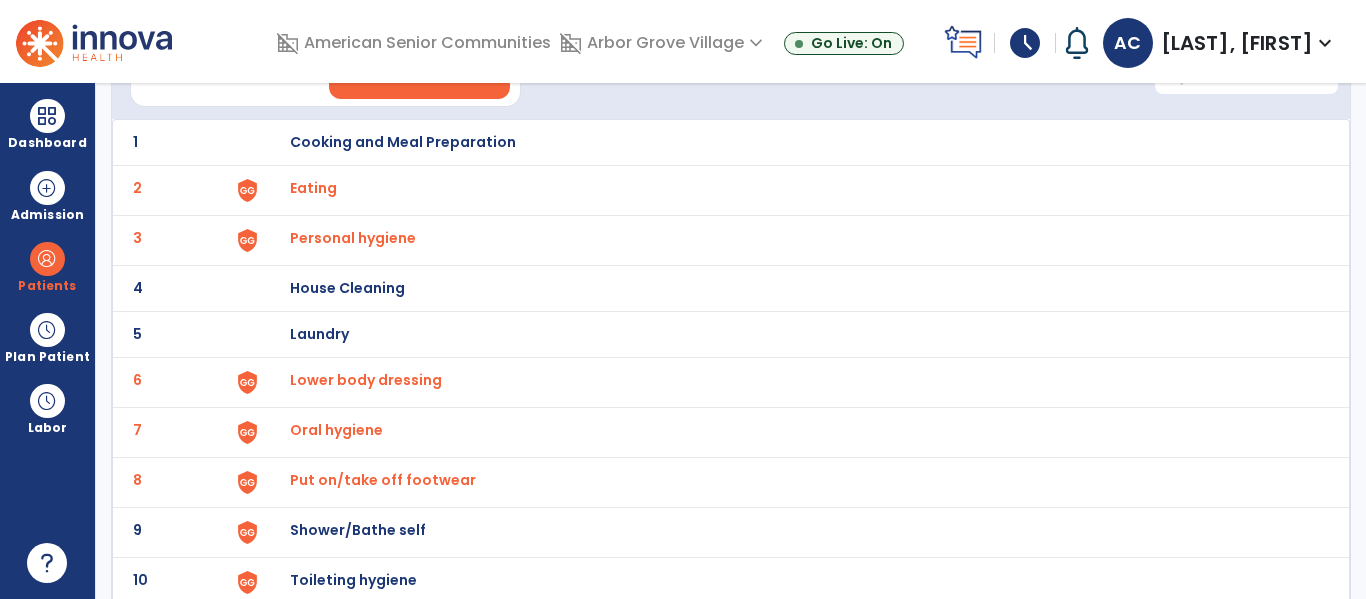 click on "Shower/Bathe self" at bounding box center [403, 142] 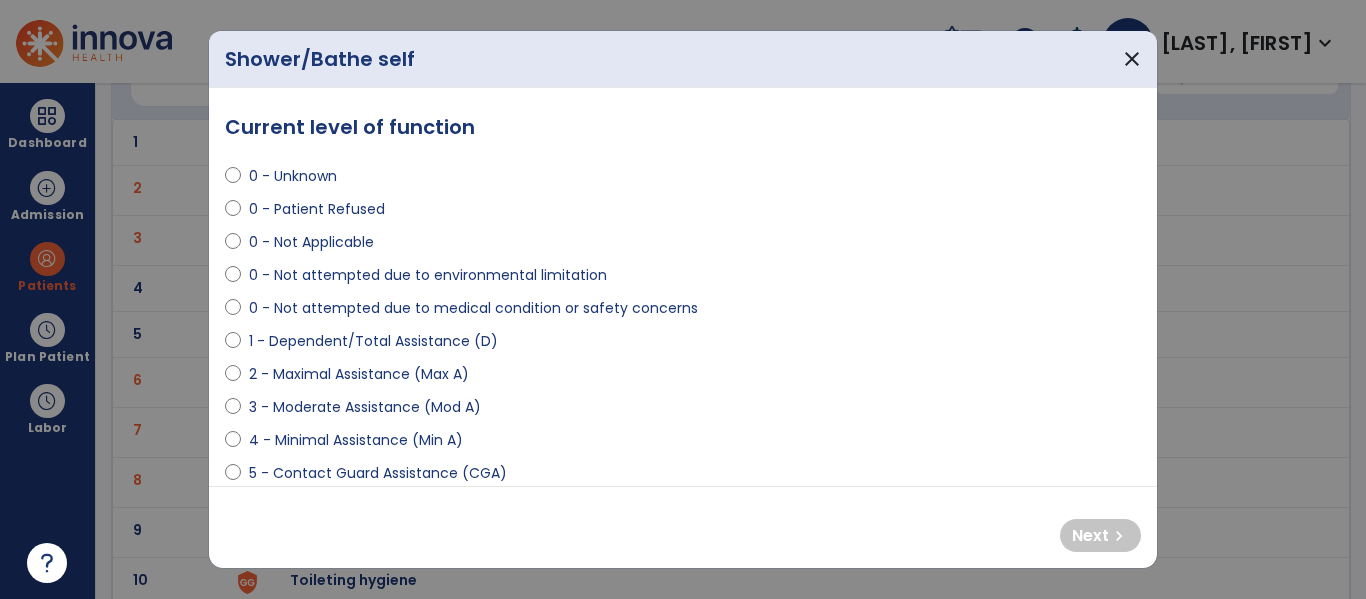 select on "**********" 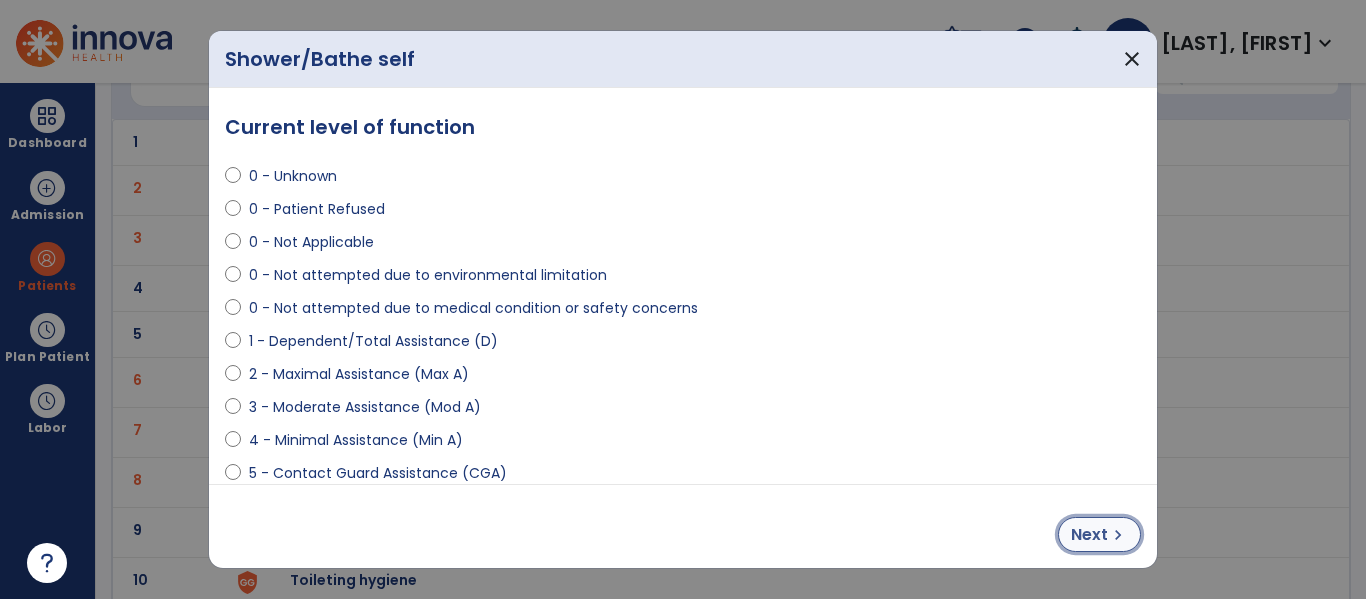 click on "Next" at bounding box center [1089, 535] 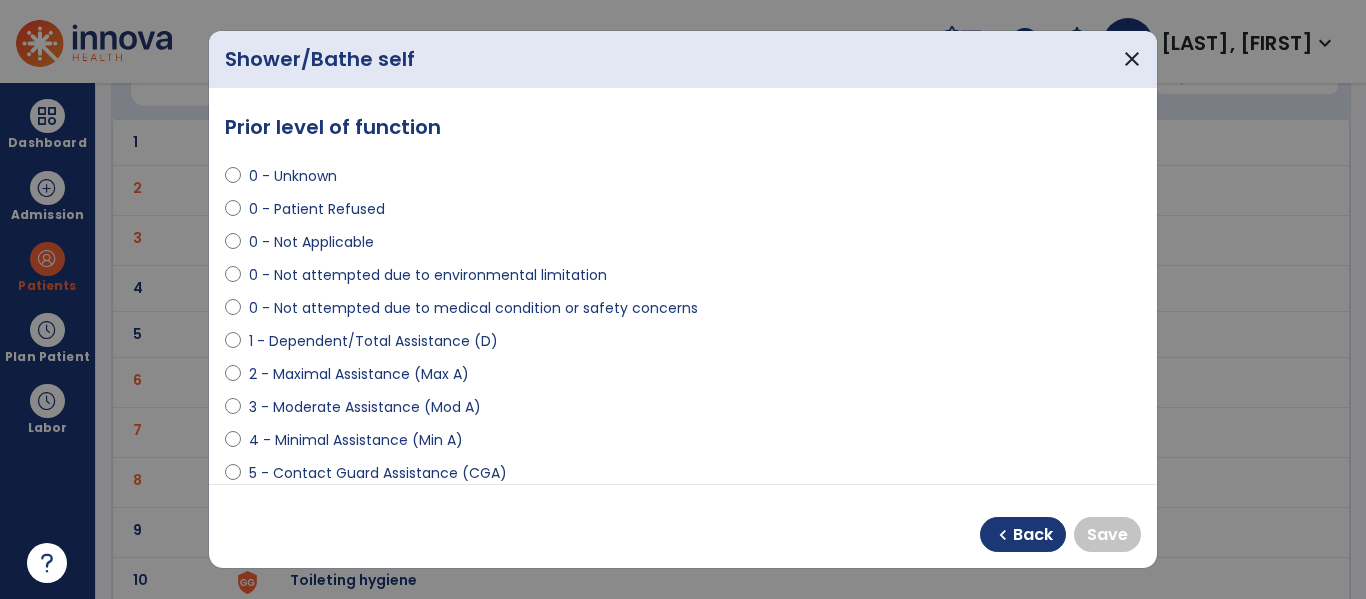click on "2 - Maximal Assistance (Max A)" at bounding box center (683, 378) 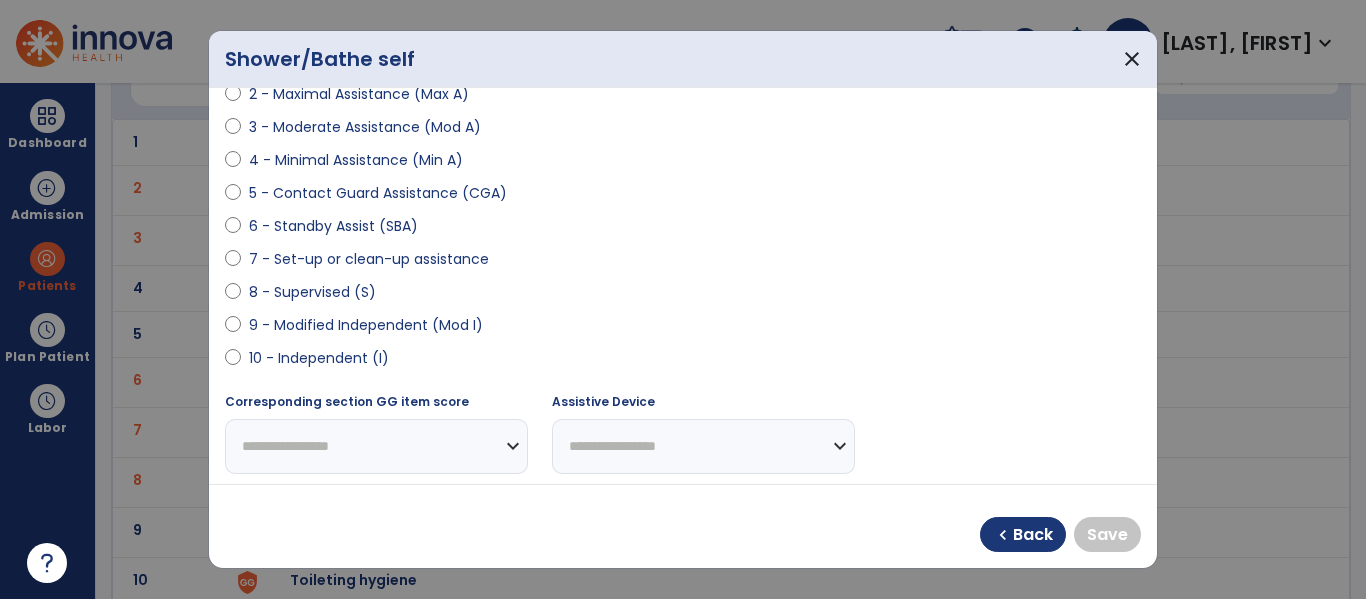 scroll, scrollTop: 320, scrollLeft: 0, axis: vertical 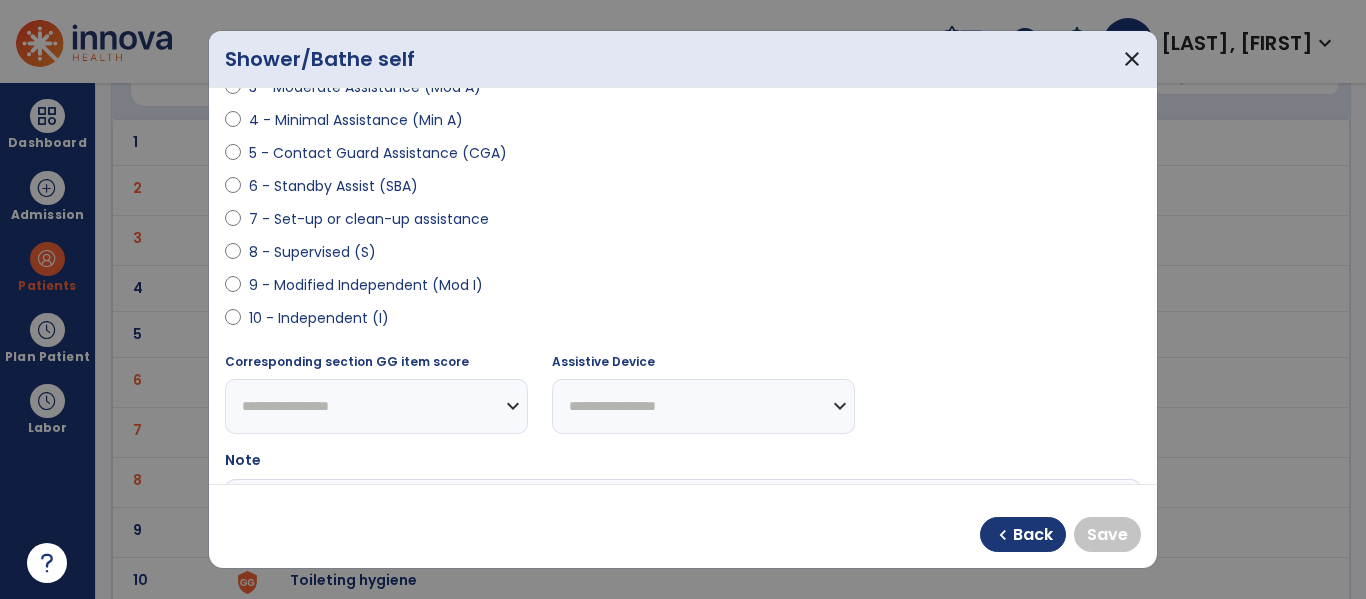 select on "**********" 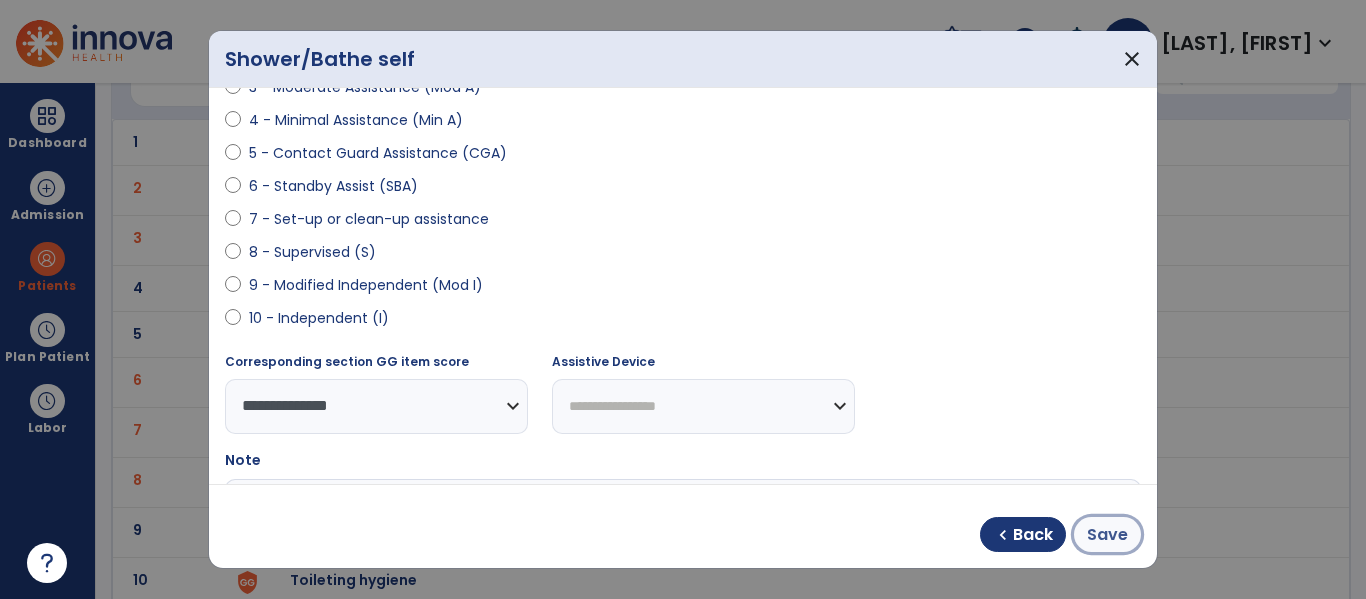 click on "Save" at bounding box center (1107, 534) 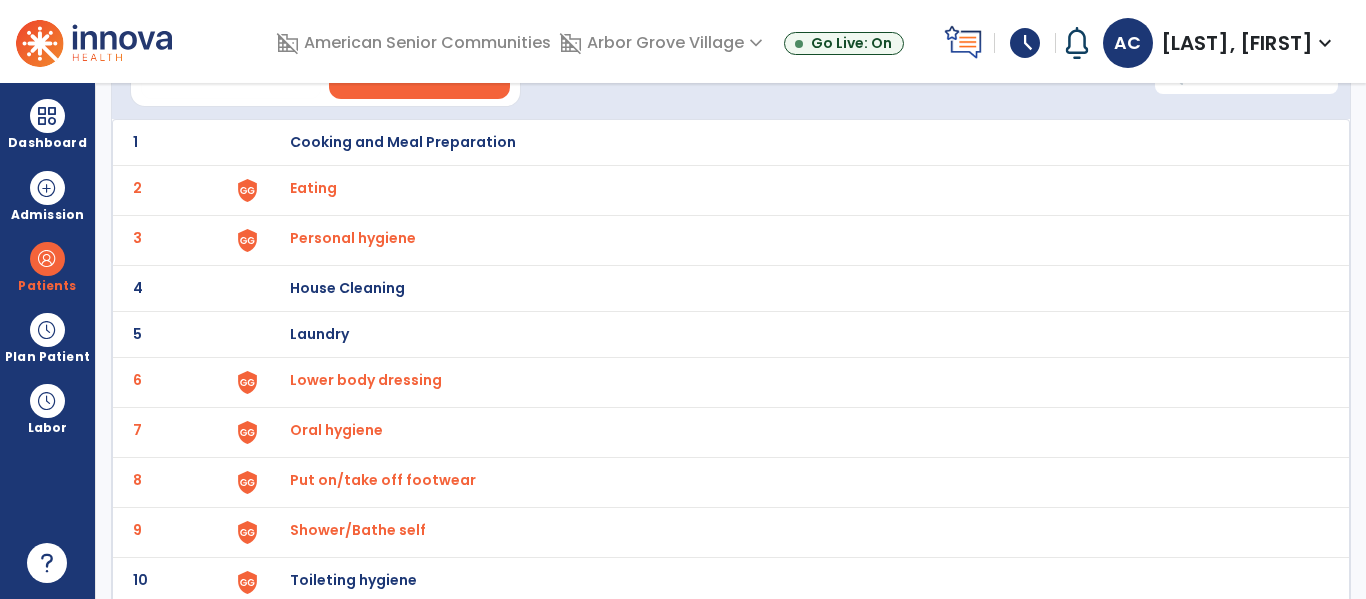 click on "Toileting hygiene" at bounding box center (403, 142) 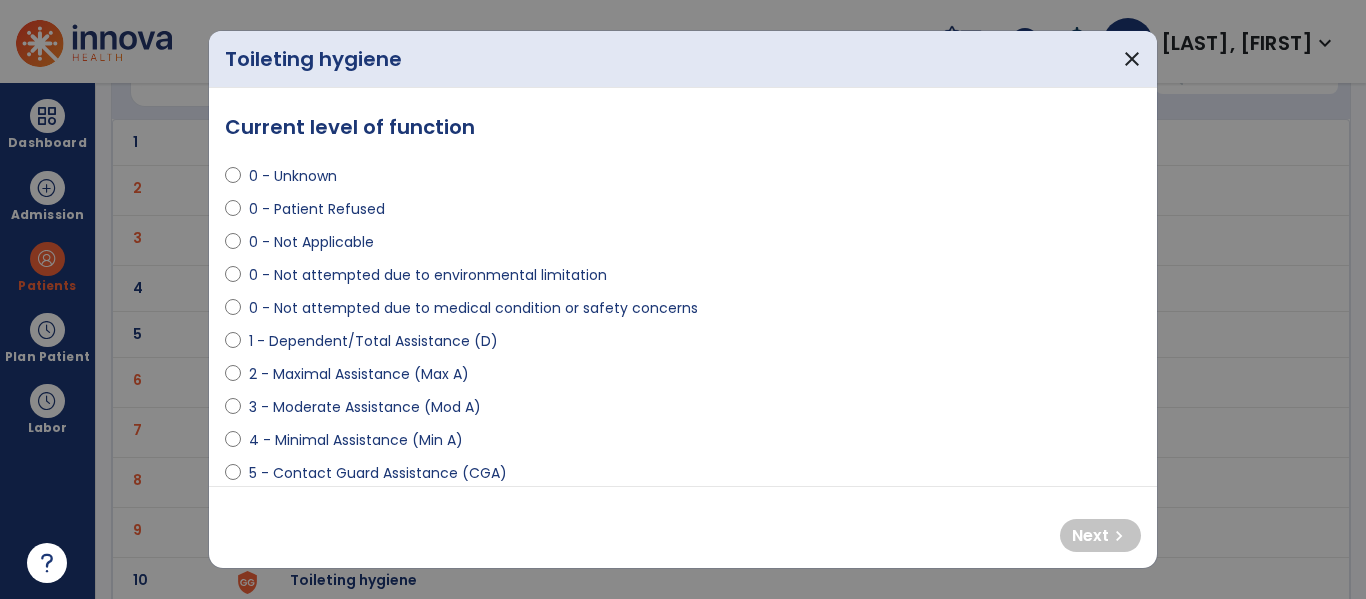 select on "**********" 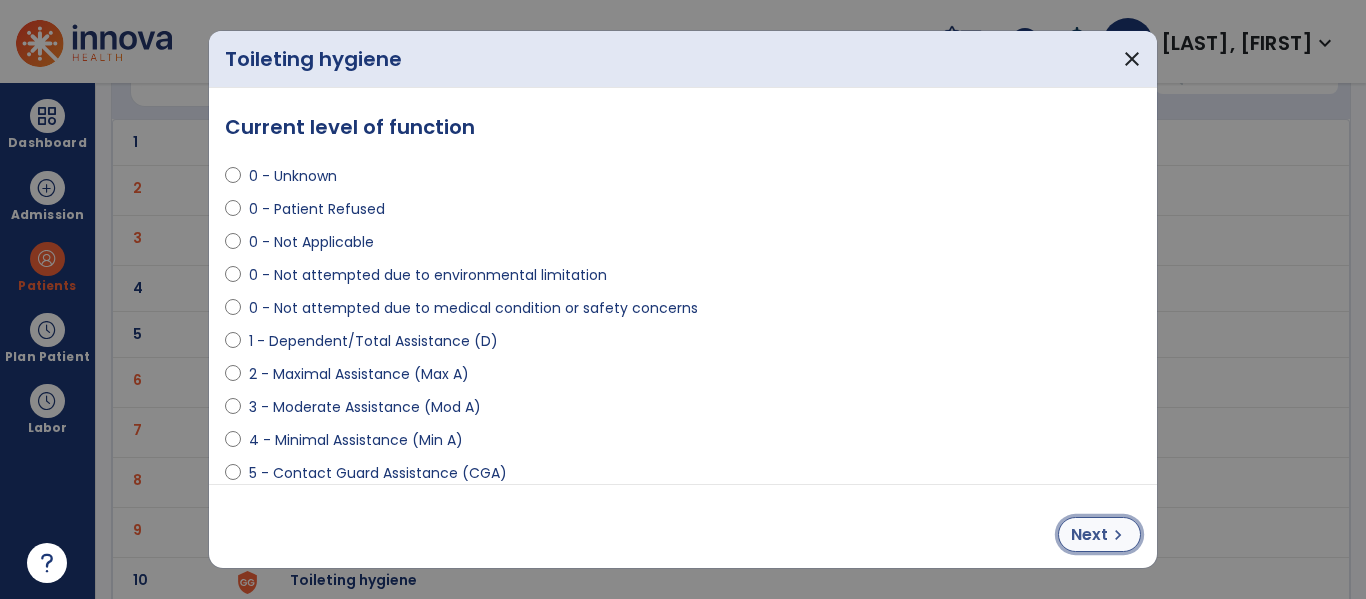 click on "Next" at bounding box center [1089, 535] 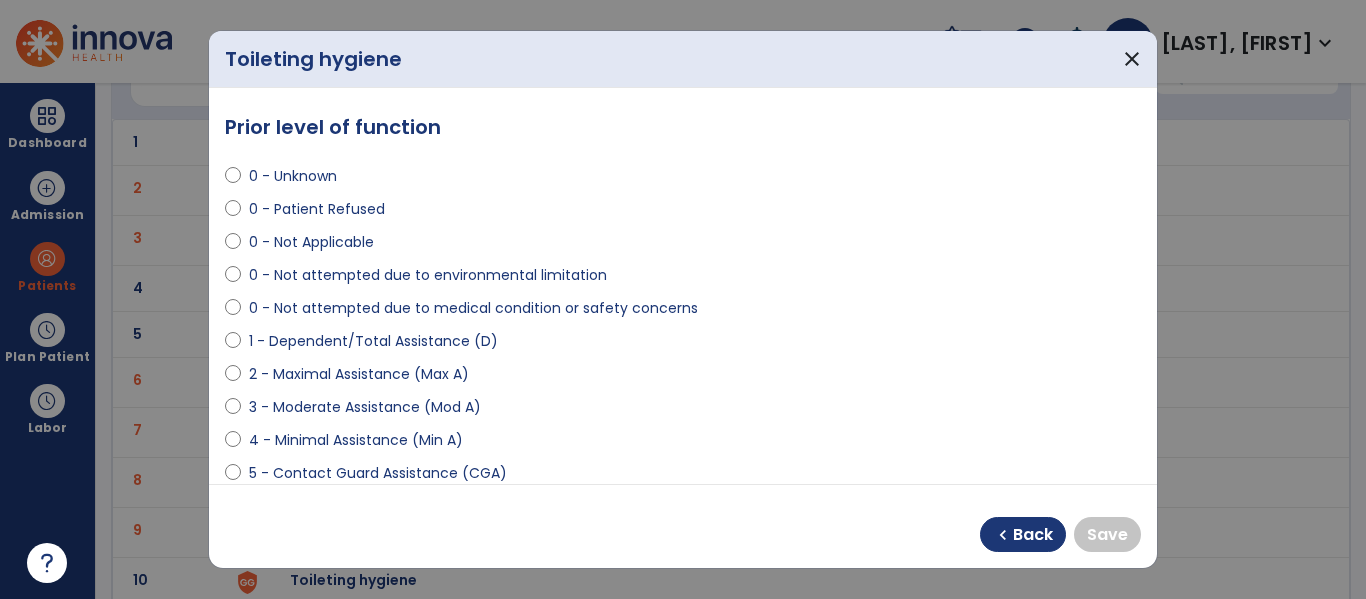 click on "4 - Minimal Assistance (Min A)" at bounding box center [683, 444] 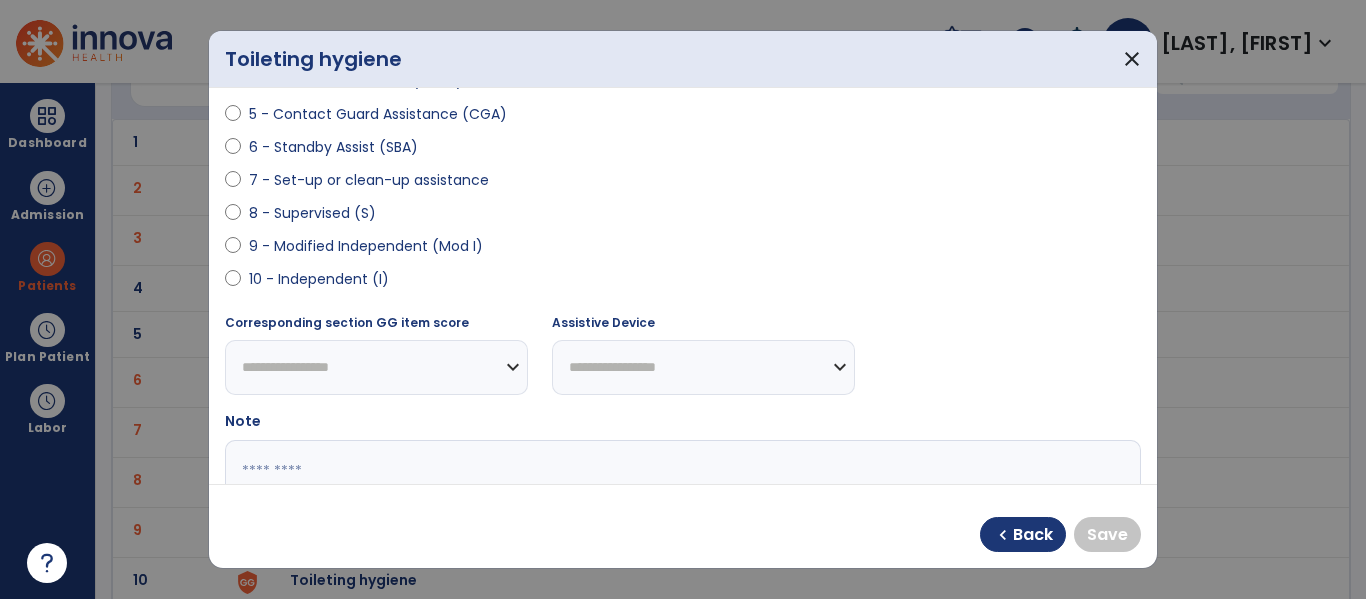 scroll, scrollTop: 360, scrollLeft: 0, axis: vertical 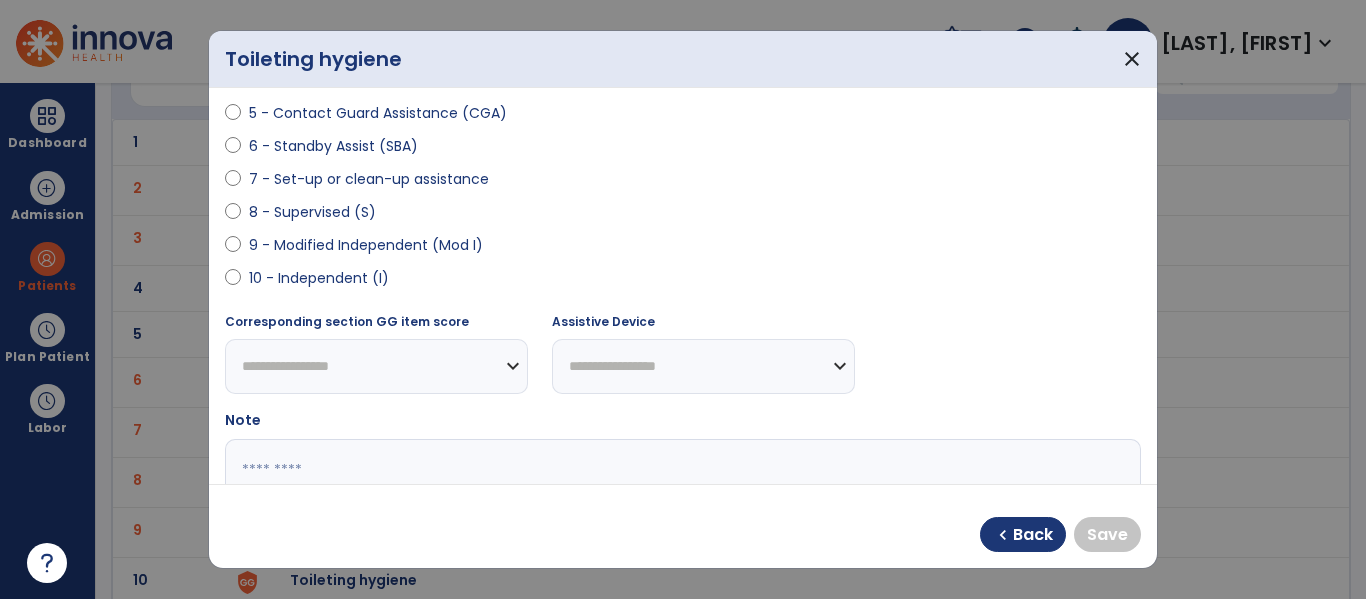 select on "**********" 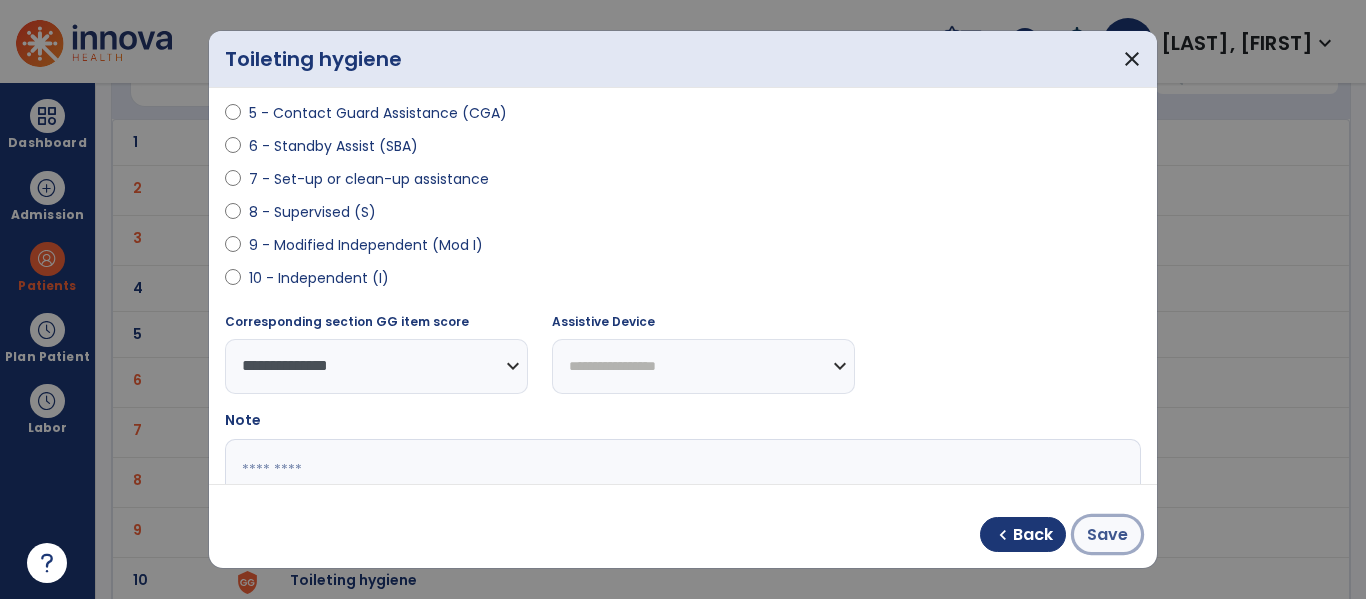 click on "Save" at bounding box center [1107, 535] 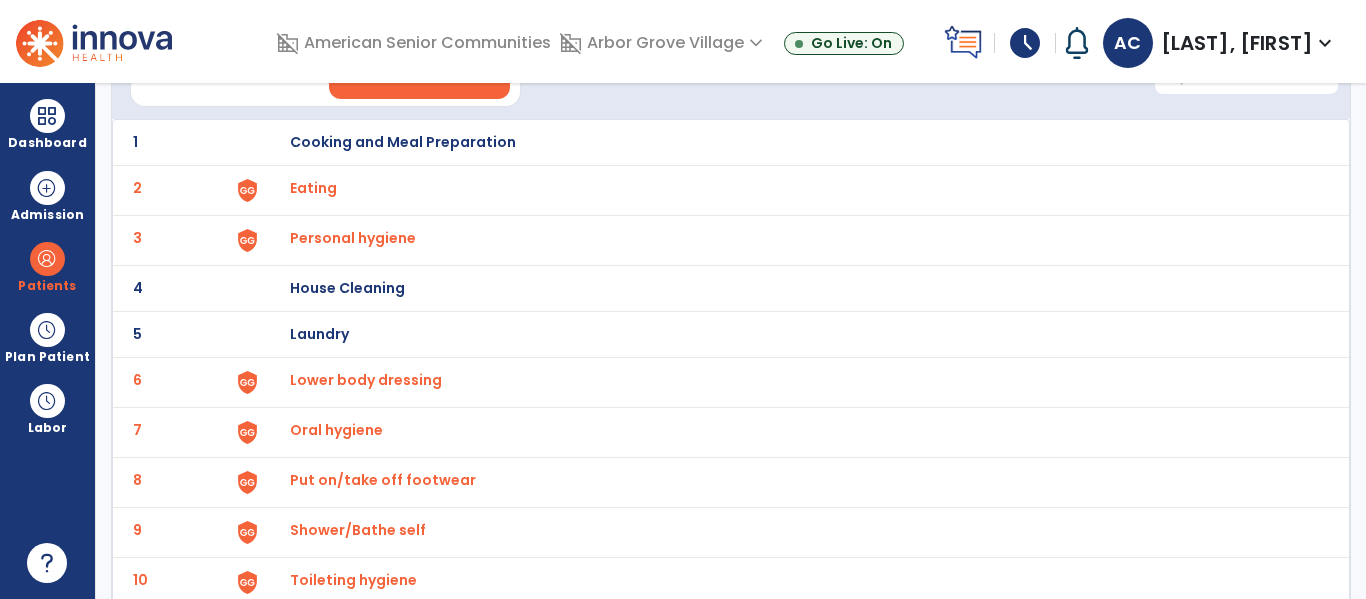 click on "7 Oral hygiene" 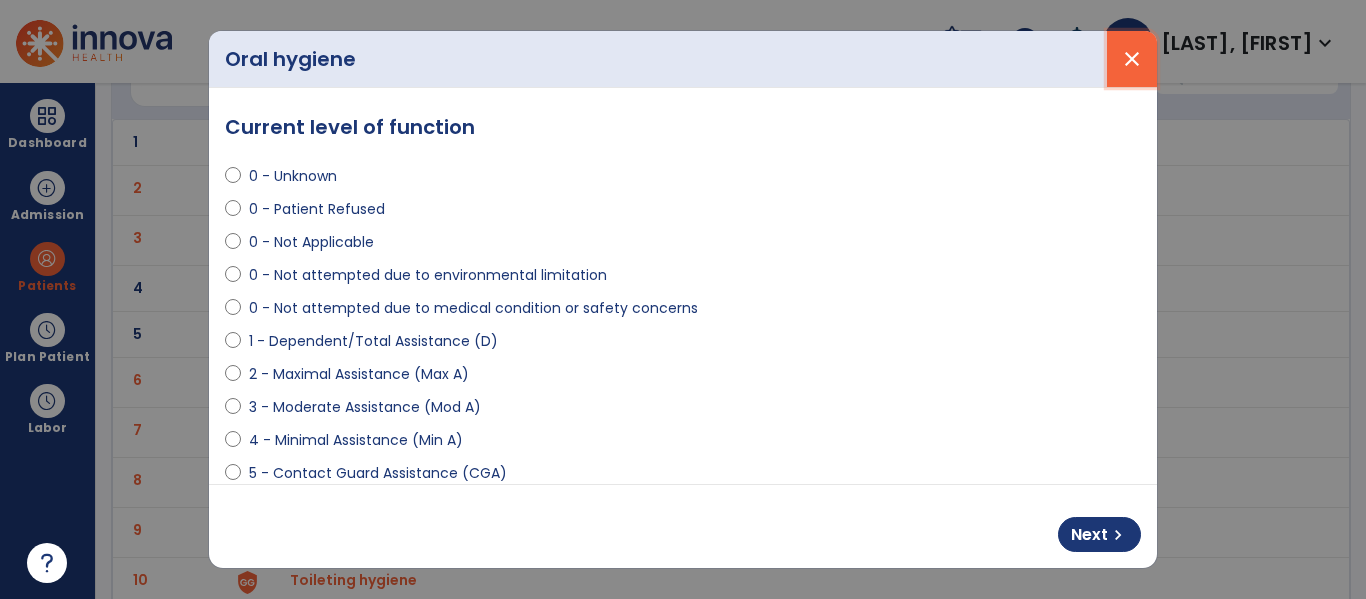 click on "close" at bounding box center (1132, 59) 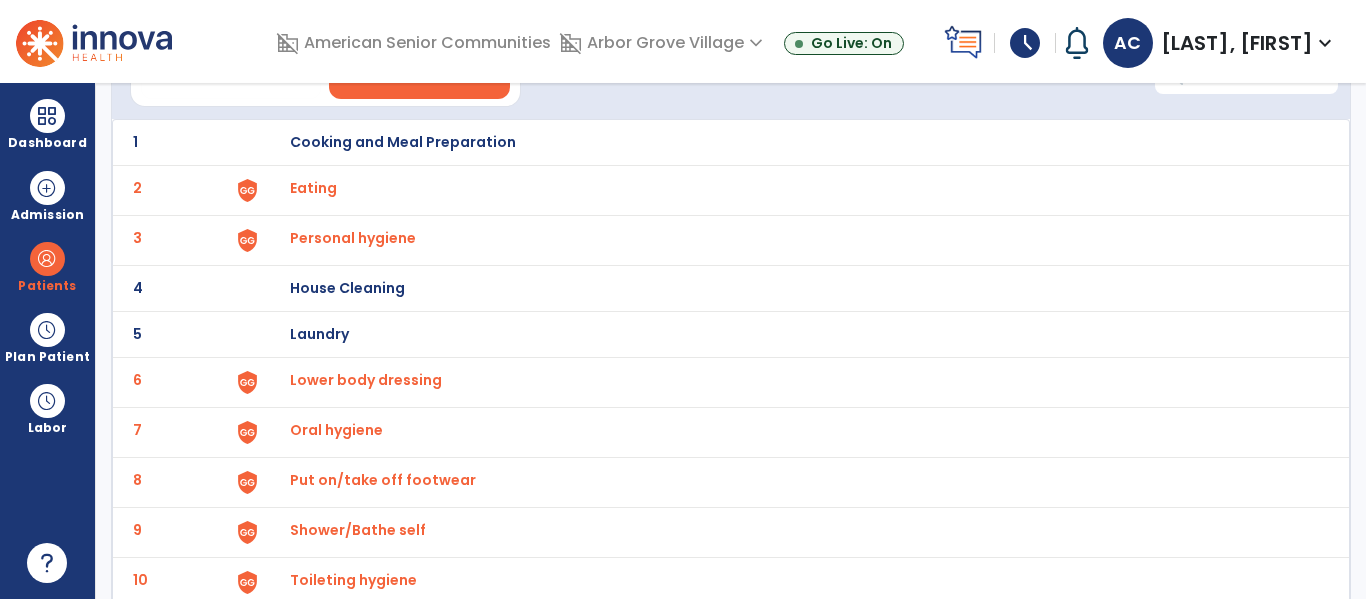 click on "4 House Cleaning" 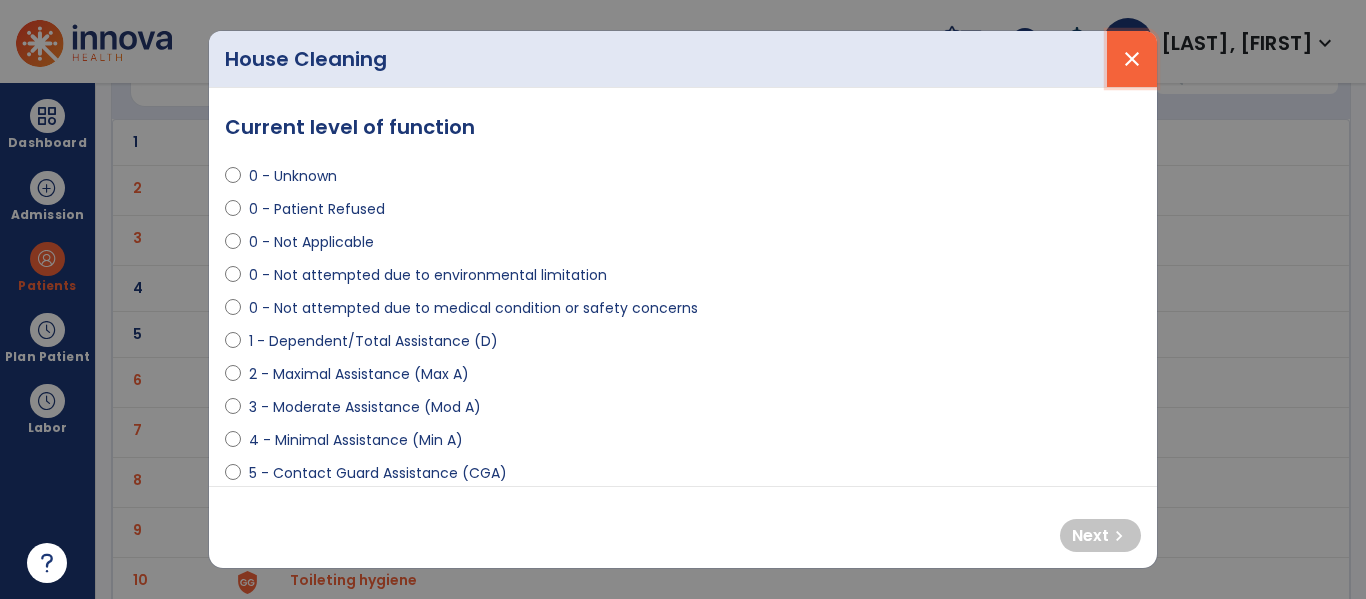click on "close" at bounding box center [1132, 59] 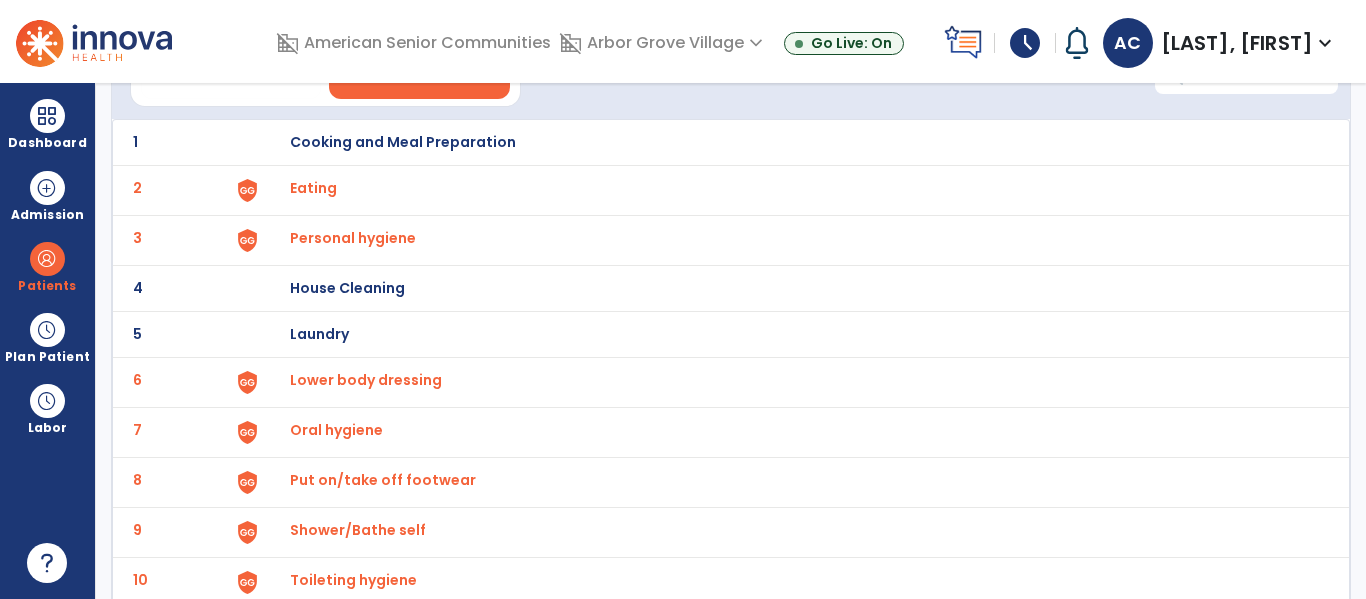 scroll, scrollTop: 272, scrollLeft: 0, axis: vertical 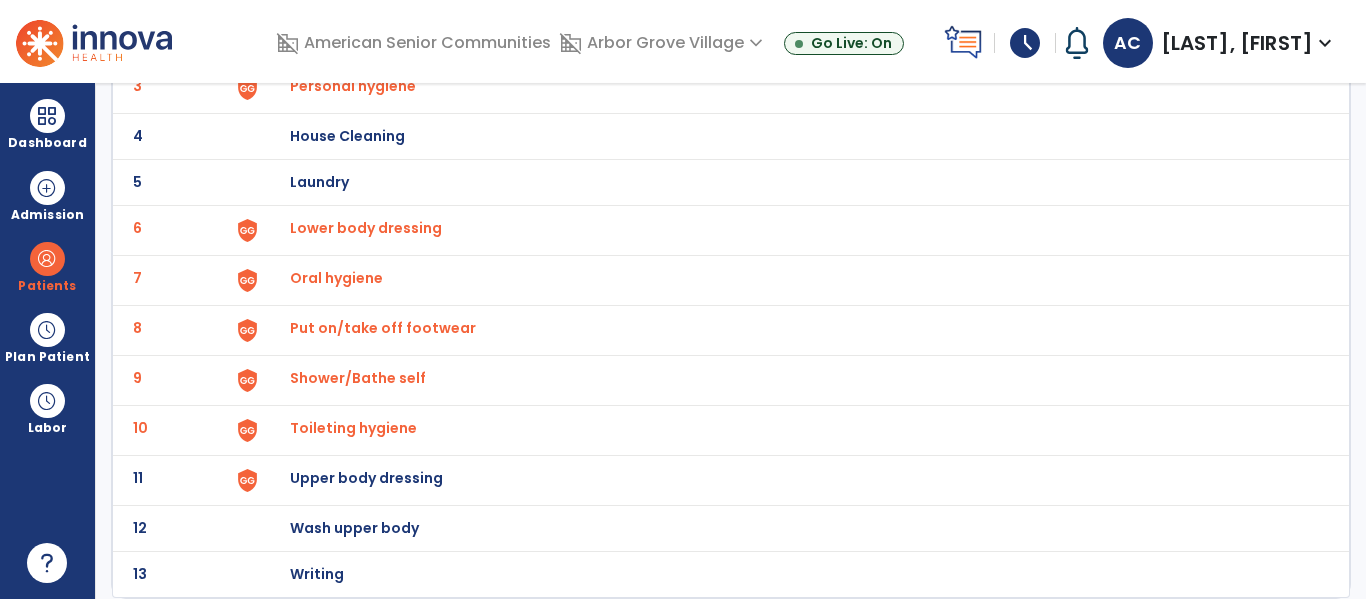 click on "Upper body dressing" at bounding box center [403, -10] 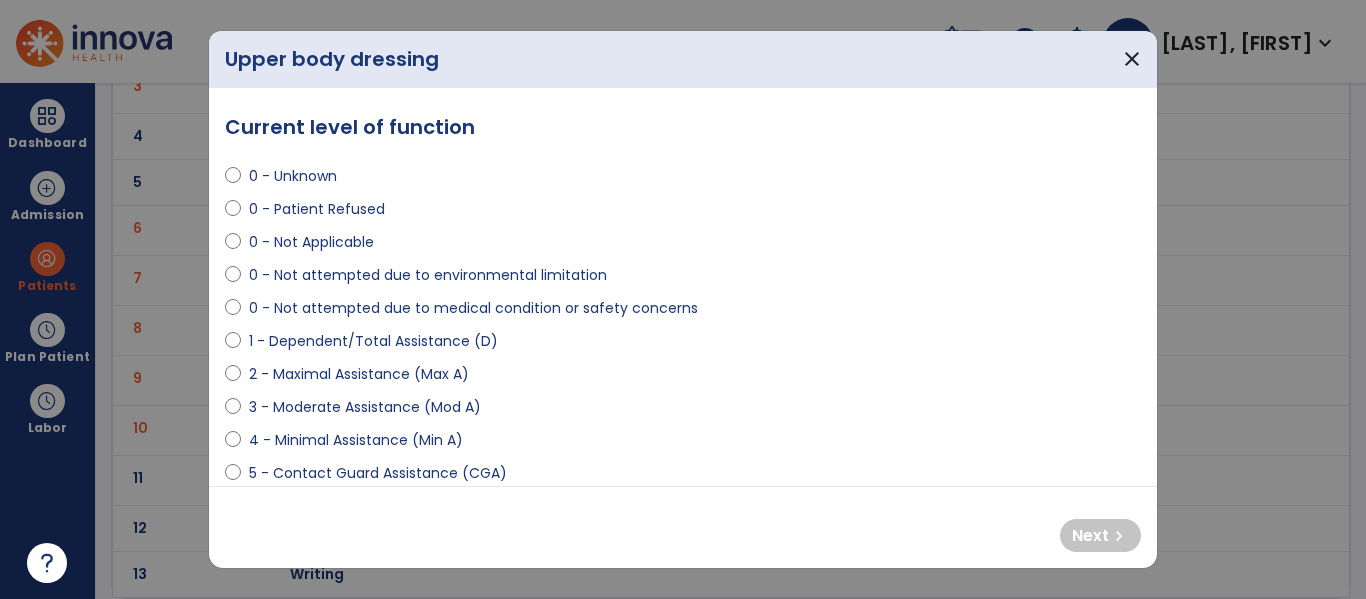 select on "**********" 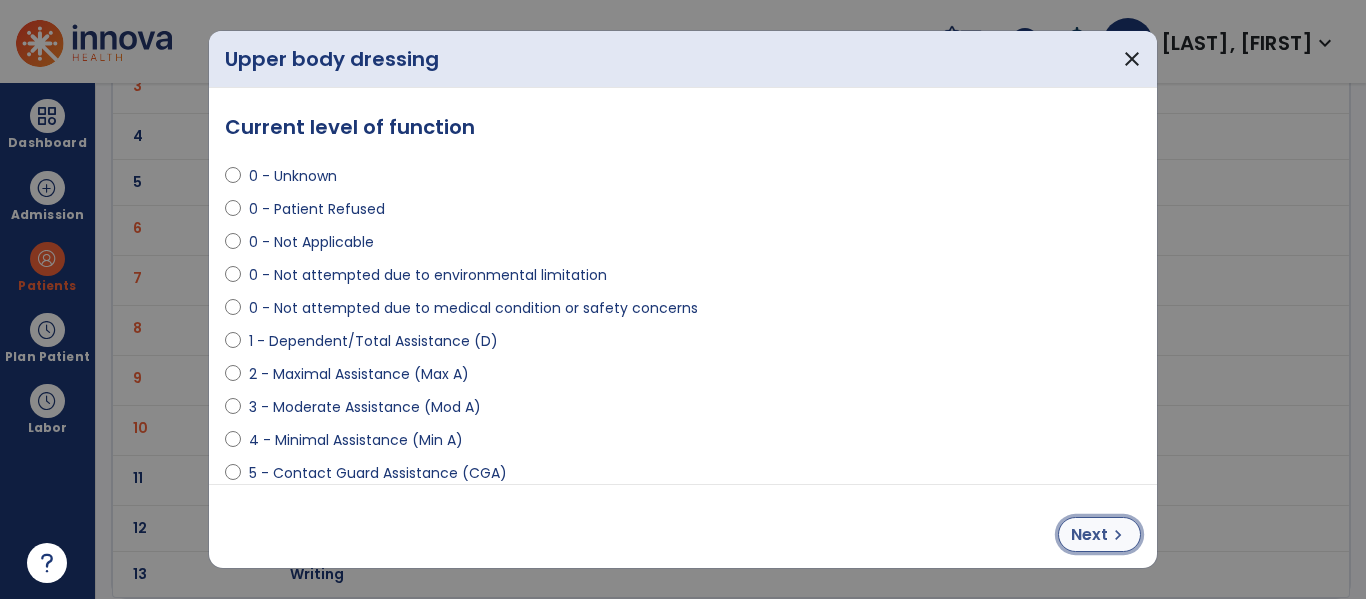 click on "Next" at bounding box center [1089, 535] 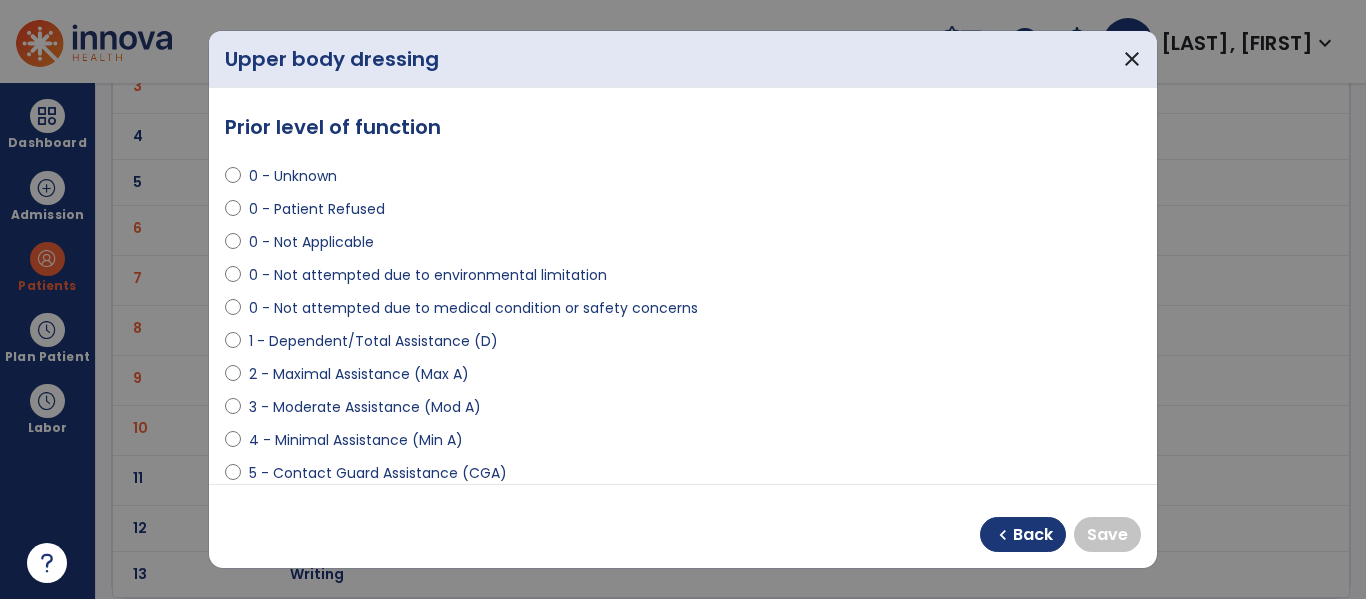 click on "5 - Contact Guard Assistance (CGA)" at bounding box center [683, 477] 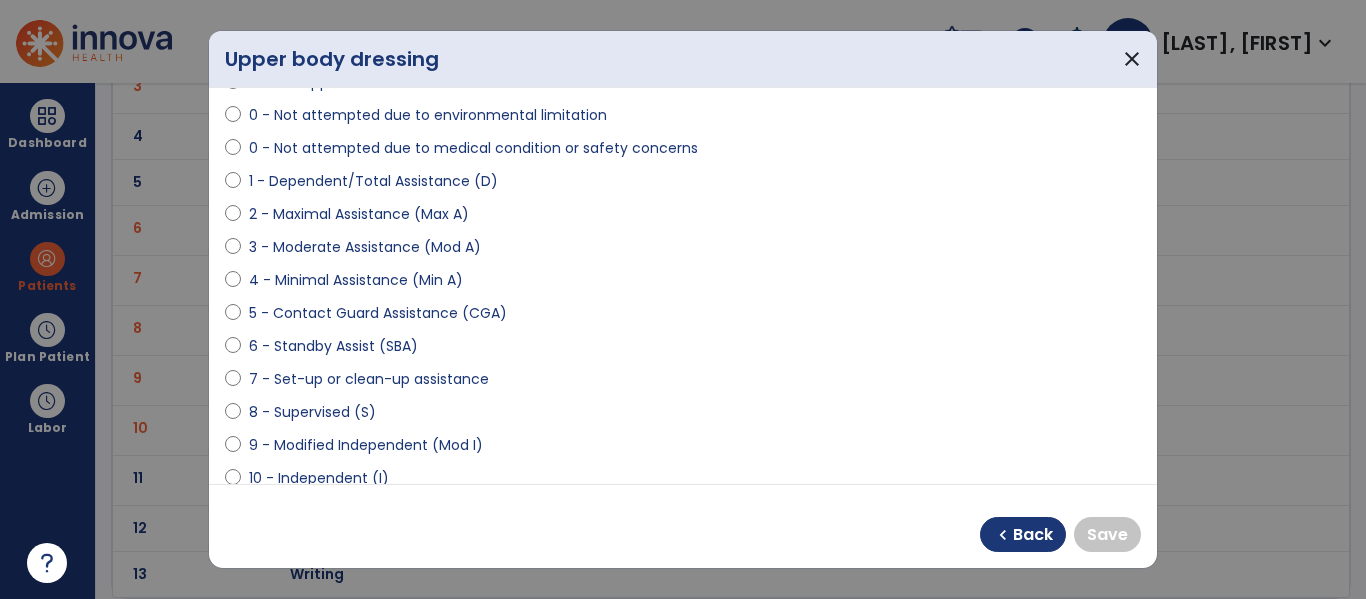 scroll, scrollTop: 200, scrollLeft: 0, axis: vertical 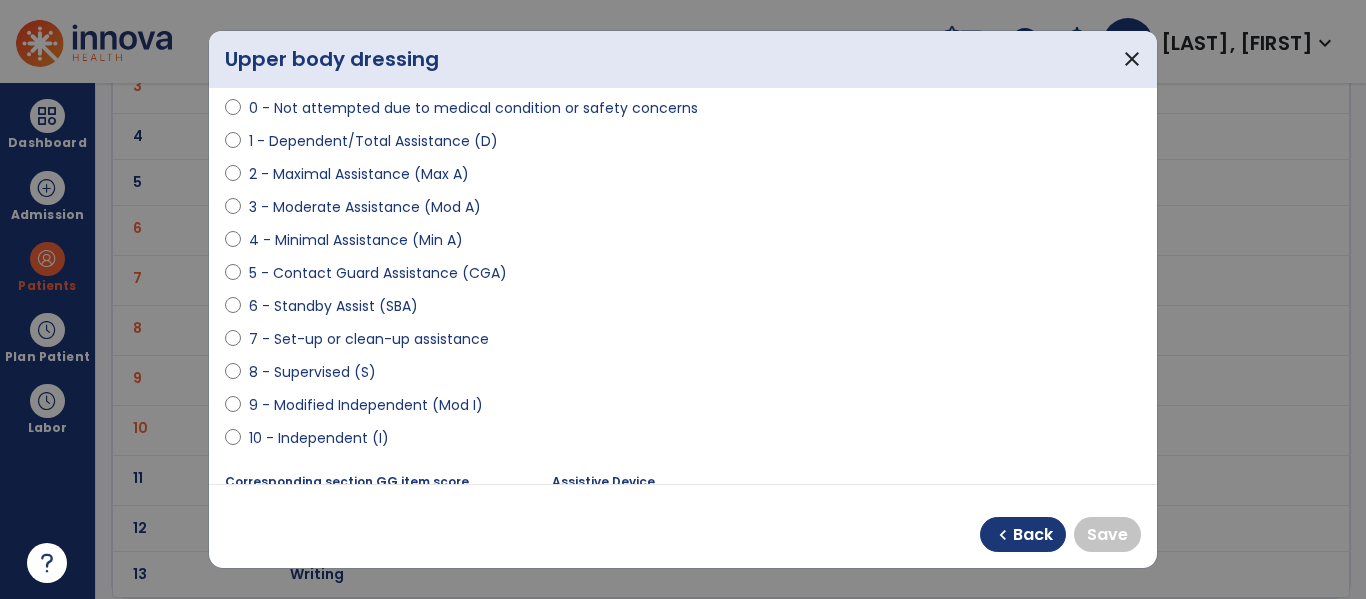 select on "**********" 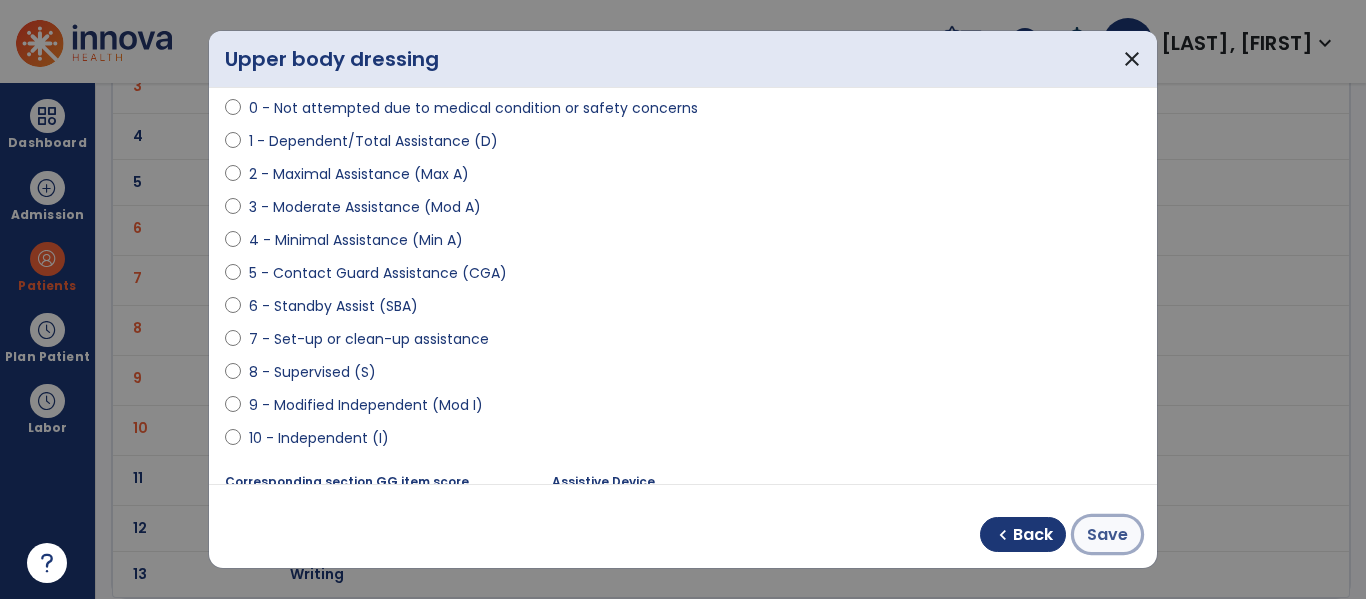 click on "Save" at bounding box center [1107, 535] 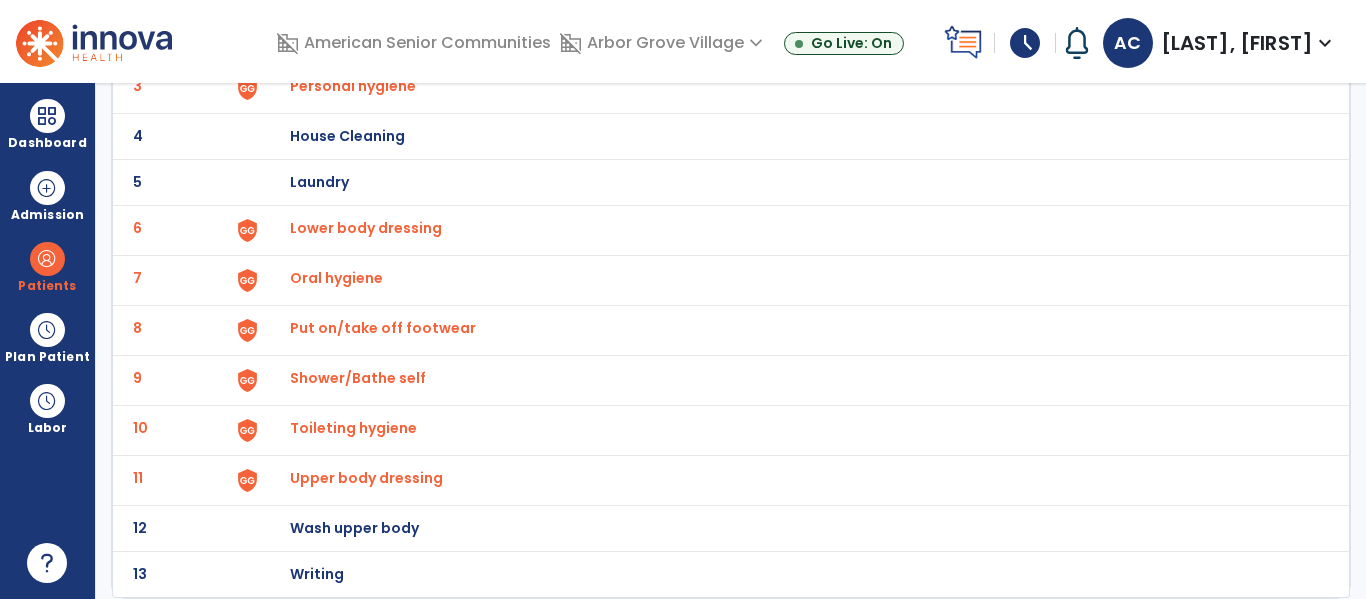 scroll, scrollTop: 0, scrollLeft: 0, axis: both 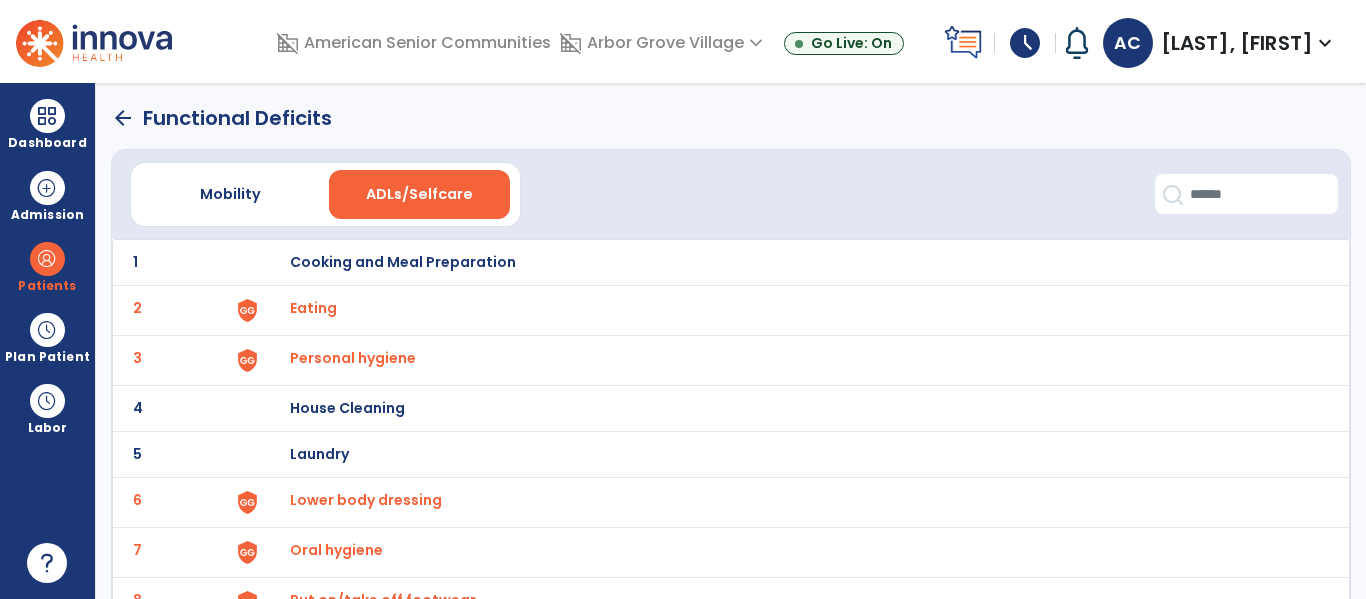 click on "arrow_back" 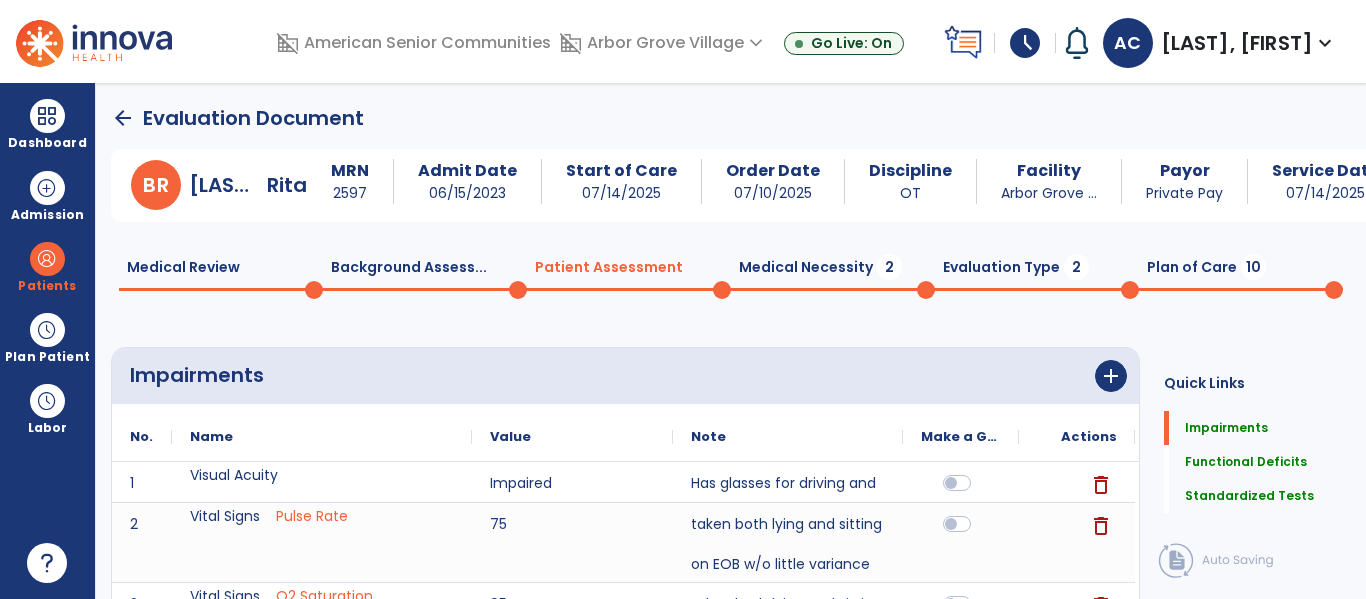 scroll, scrollTop: 20, scrollLeft: 0, axis: vertical 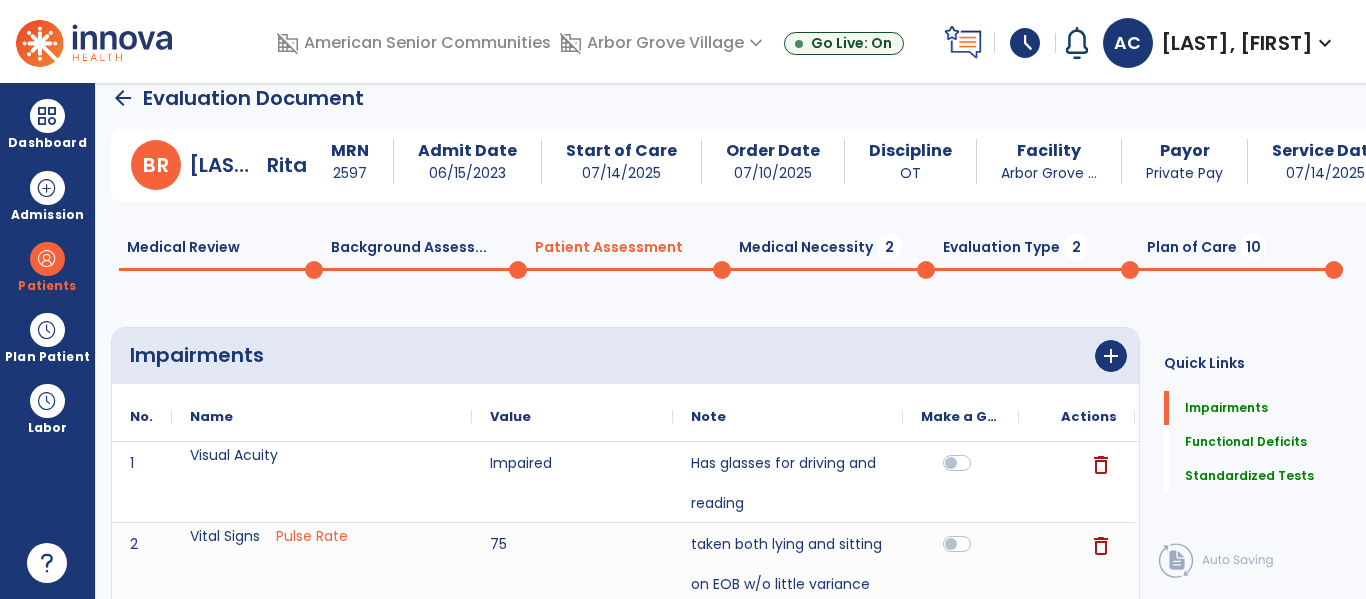 click on "Medical Necessity  2" 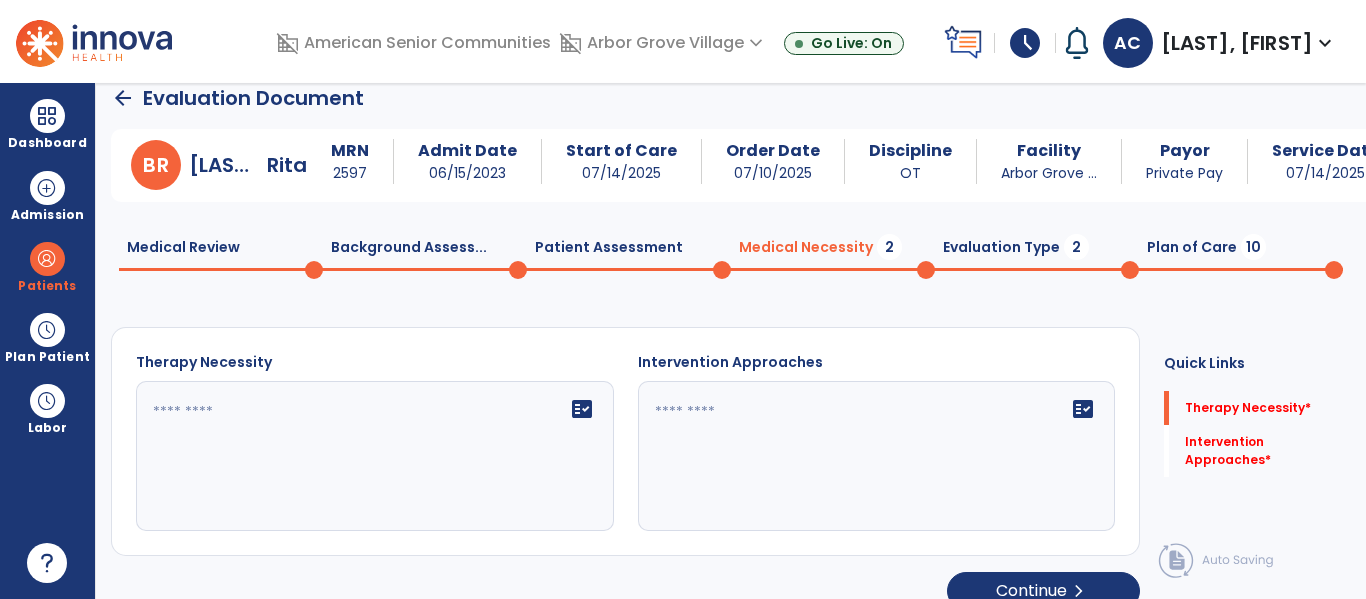 click on "fact_check" 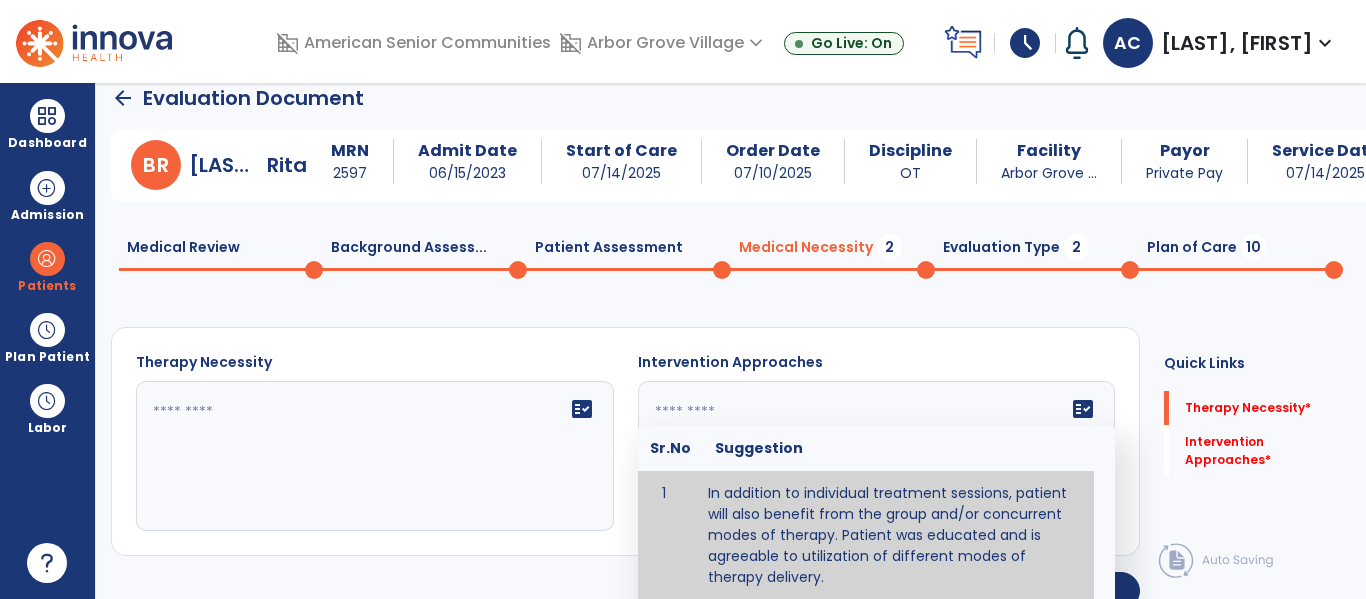 type on "**********" 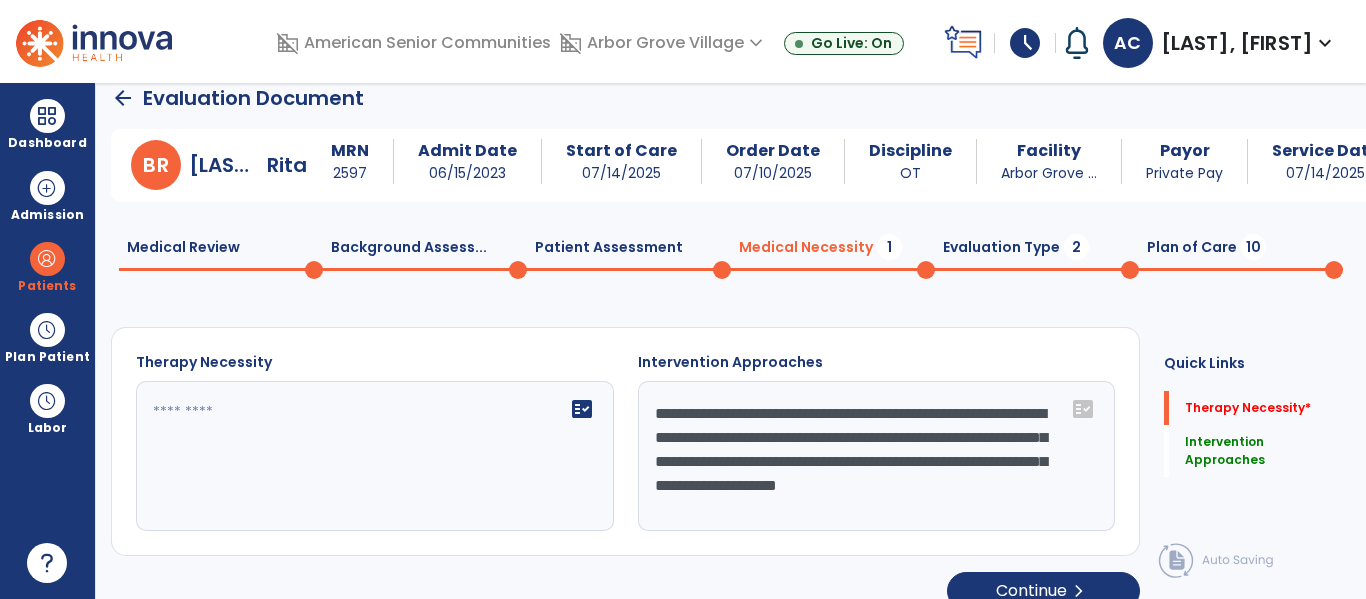 click 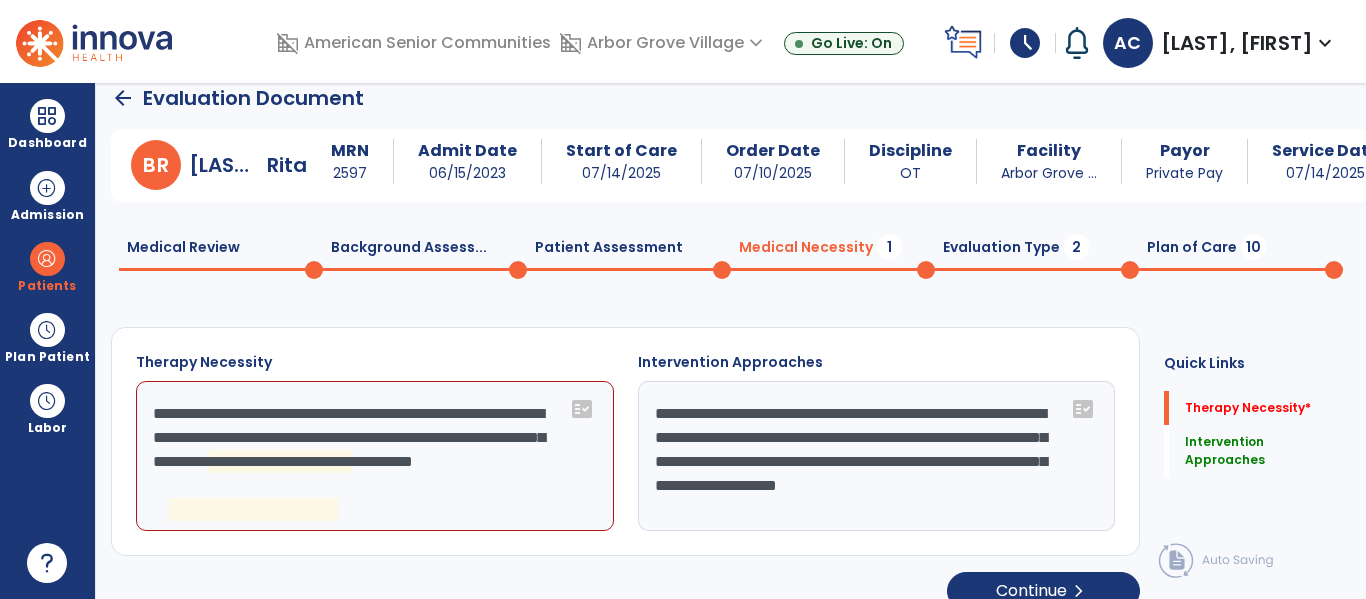 click on "**********" 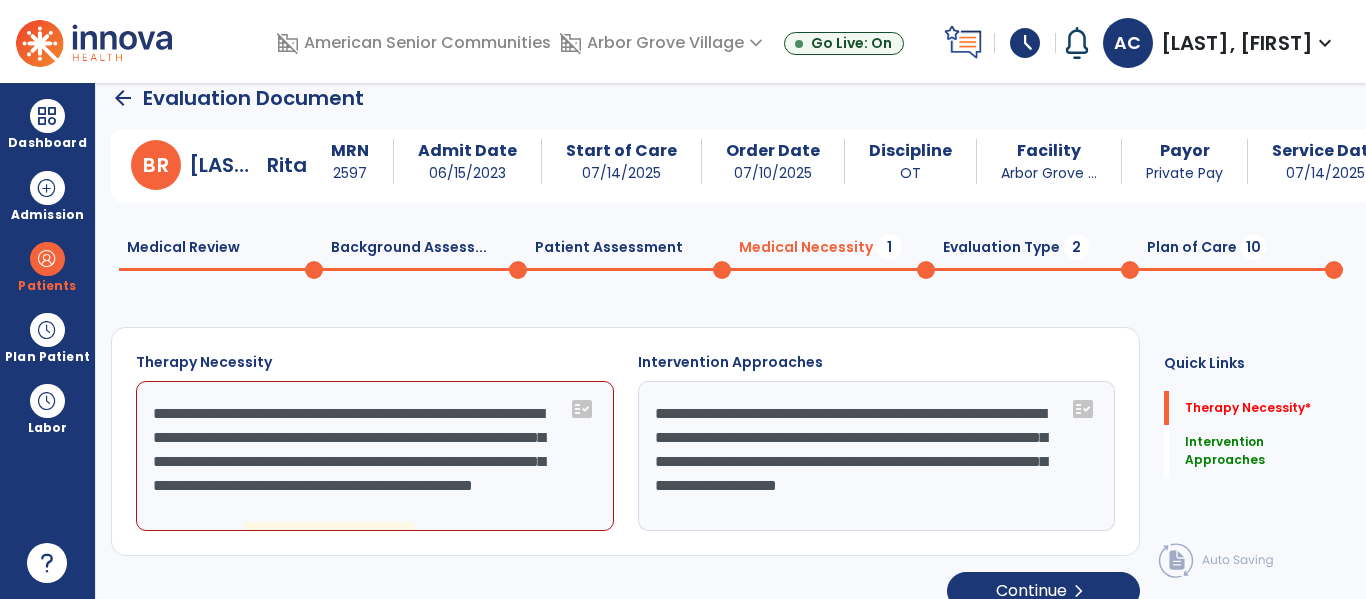 click on "**********" 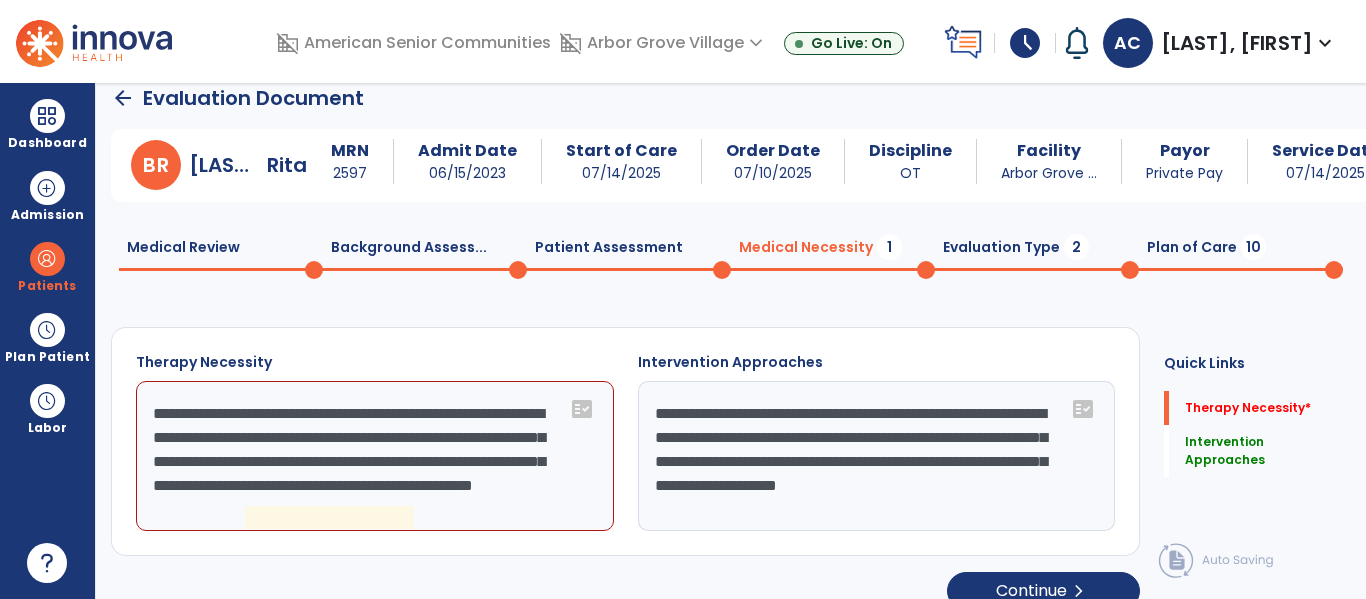 click on "**********" 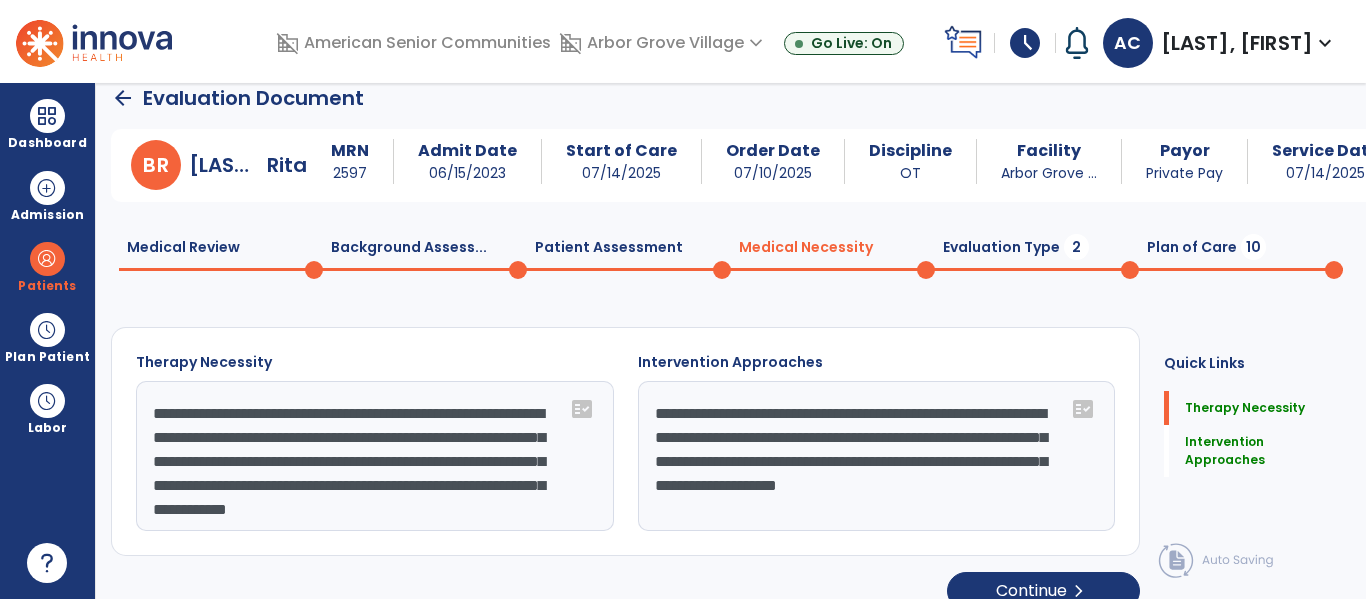 scroll, scrollTop: 40, scrollLeft: 0, axis: vertical 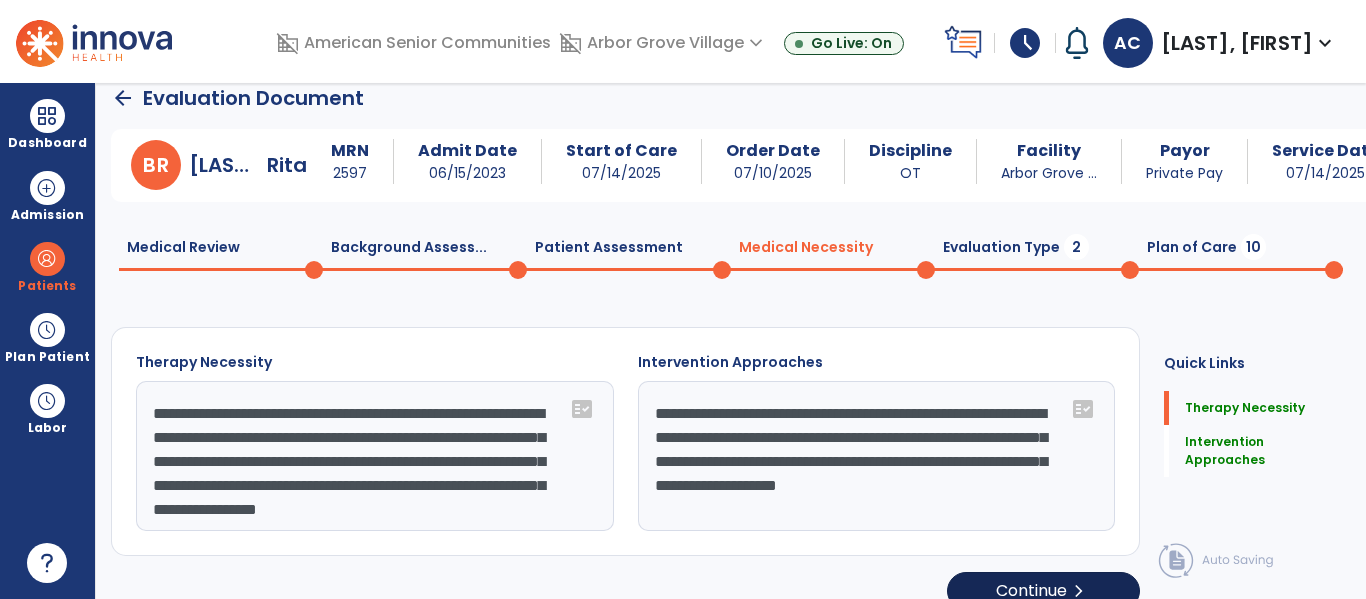 type on "**********" 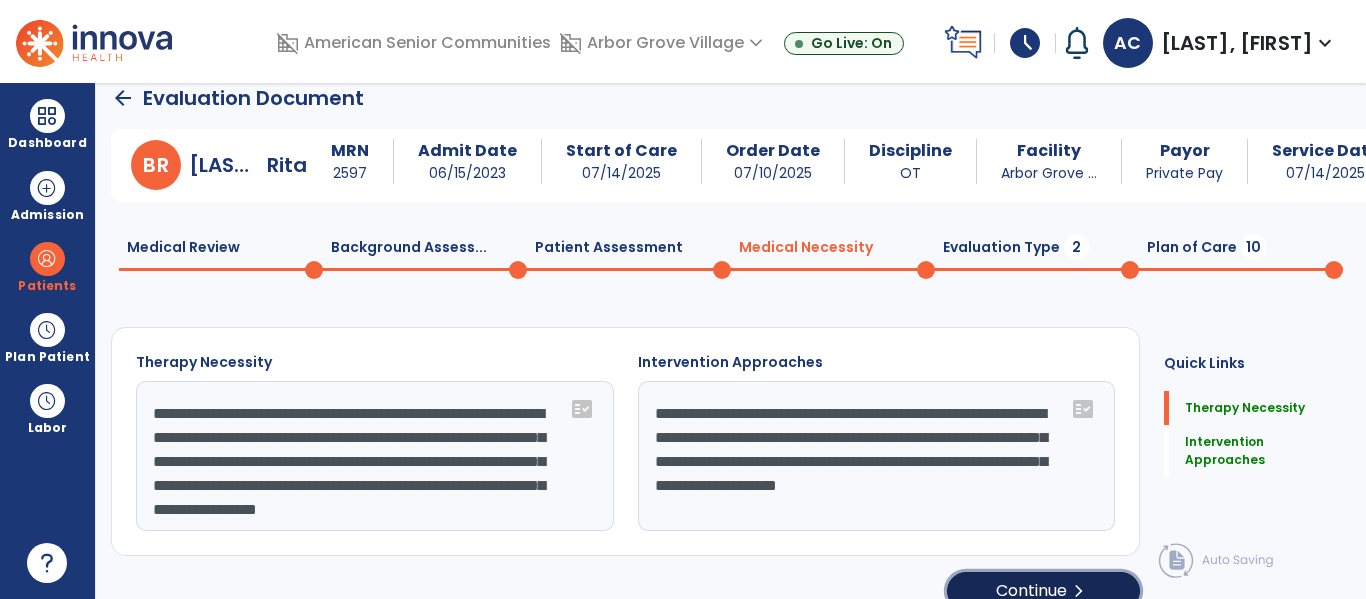 click on "Continue  chevron_right" 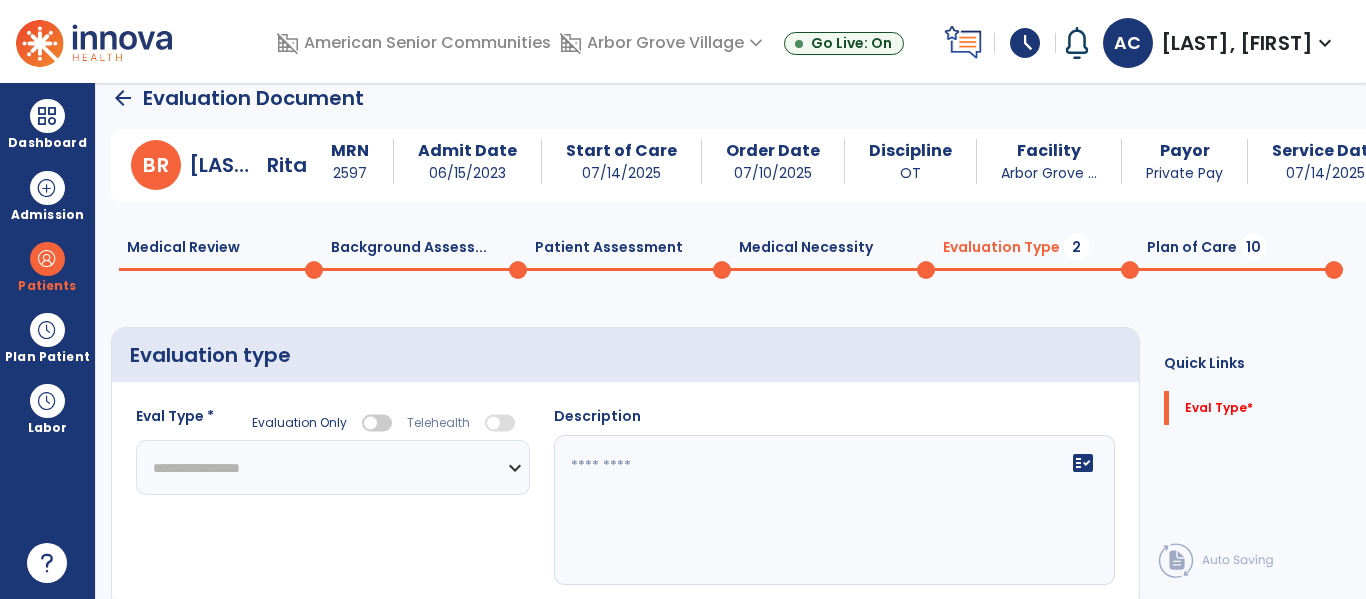 click on "**********" 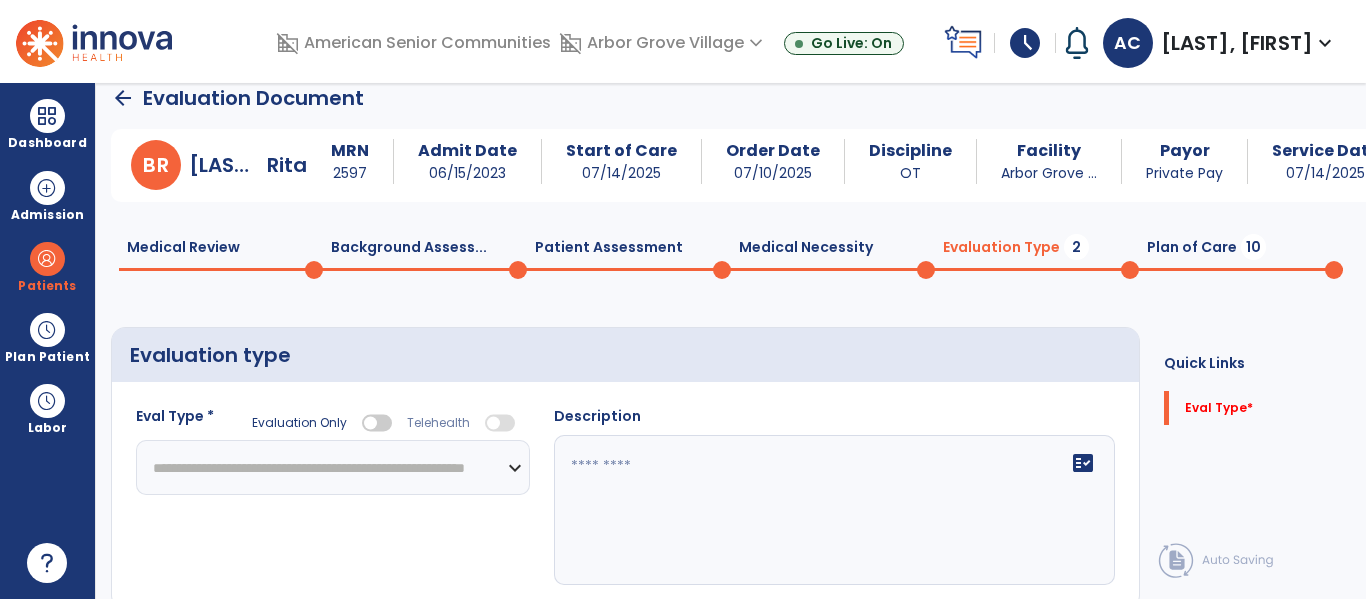 click on "**********" 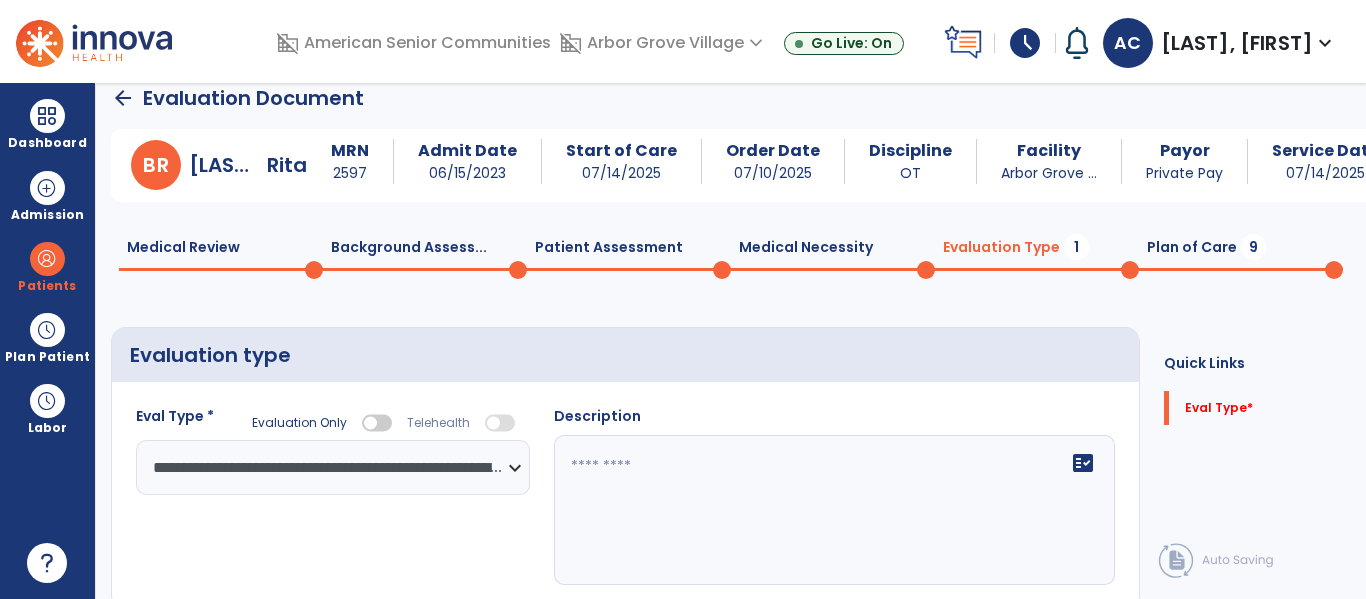 click on "fact_check" 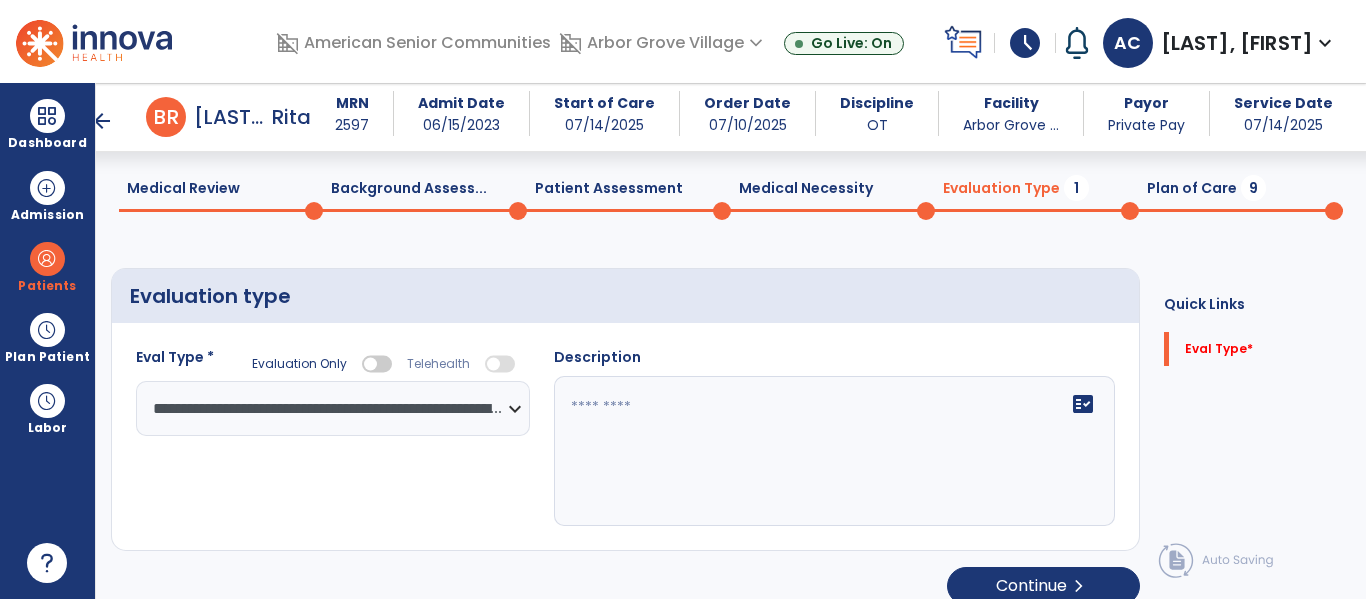 scroll, scrollTop: 82, scrollLeft: 0, axis: vertical 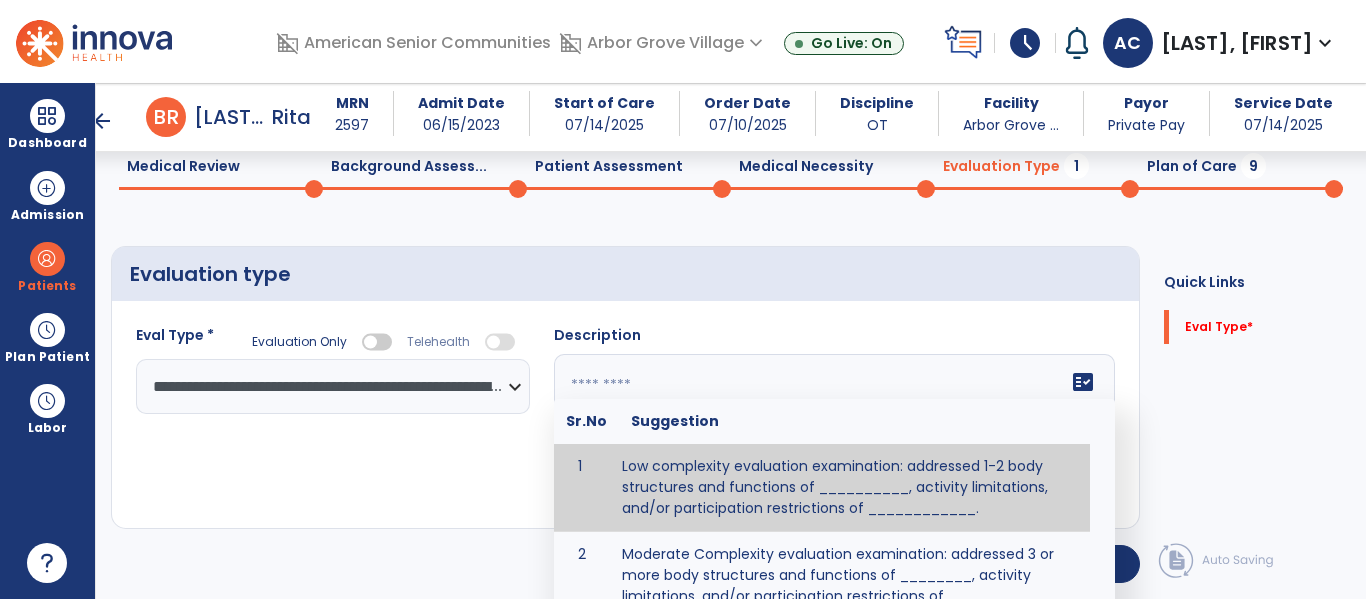 click on "fact_check  Sr.No Suggestion 1 Low complexity evaluation examination: addressed 1-2 body structures and functions of __________, activity limitations, and/or participation restrictions of ____________. 2 Moderate Complexity evaluation examination: addressed 3 or more body structures and functions of ________, activity limitations, and/or participation restrictions of _______. 3 High Complexity evaluation examination: addressed 4 or more body structures and functions of _______, activity limitations, and/or participation restrictions of _________" 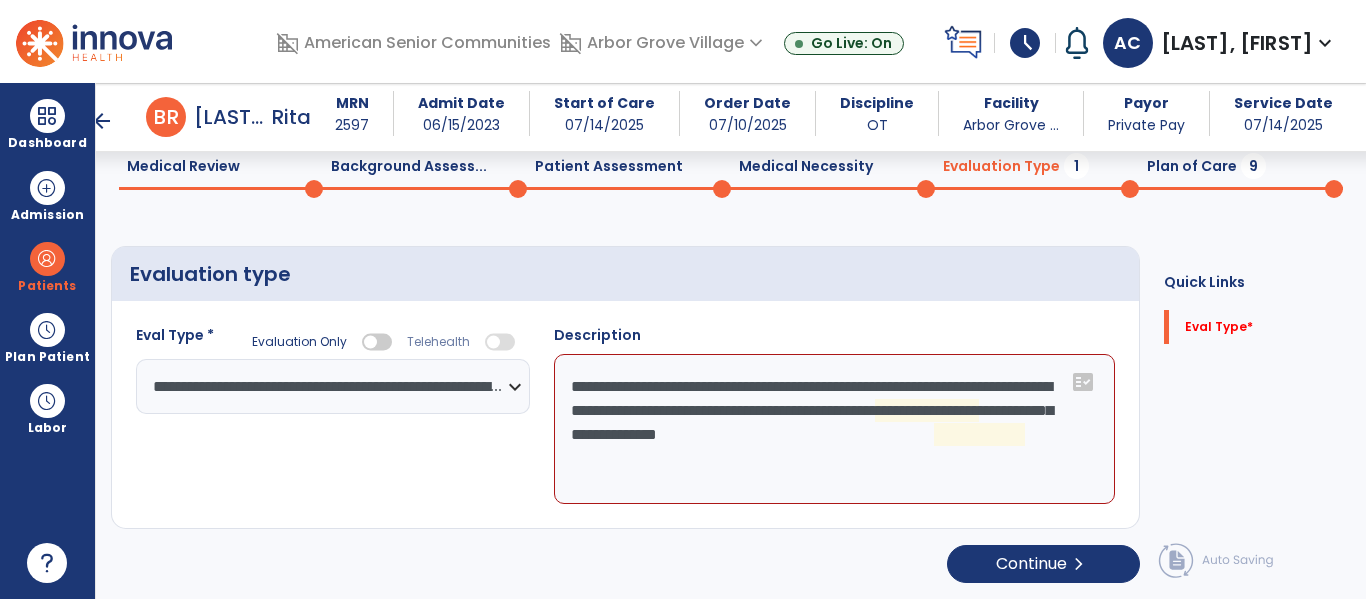 click on "**********" 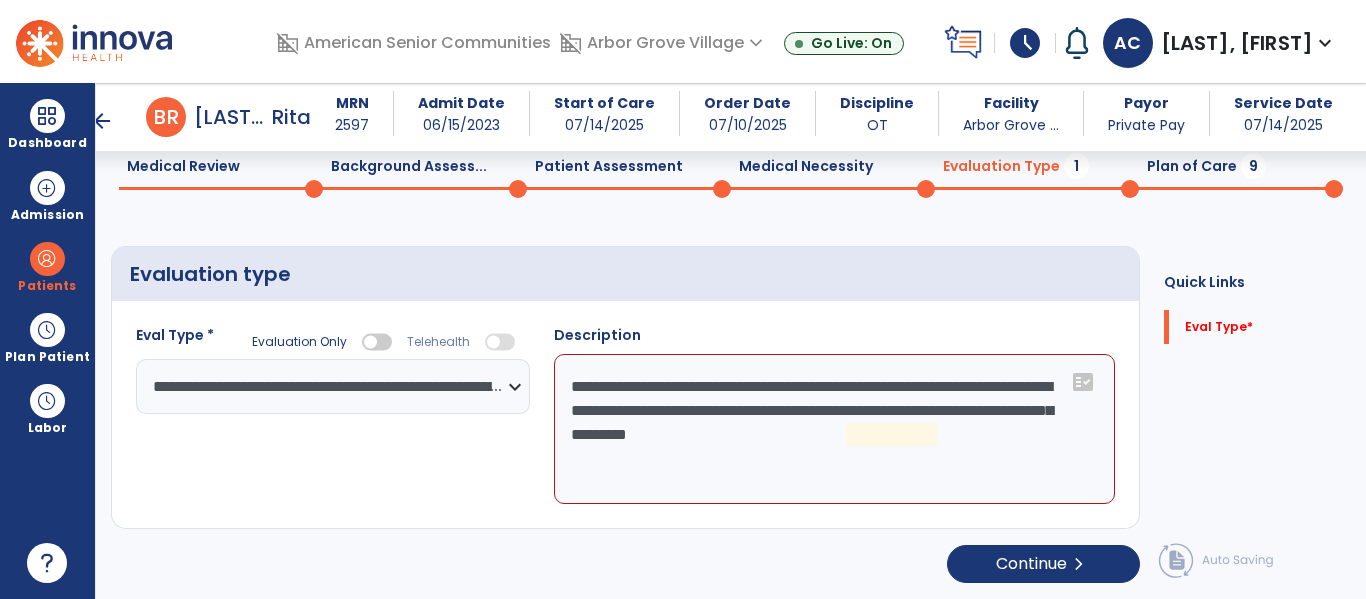 click on "**********" 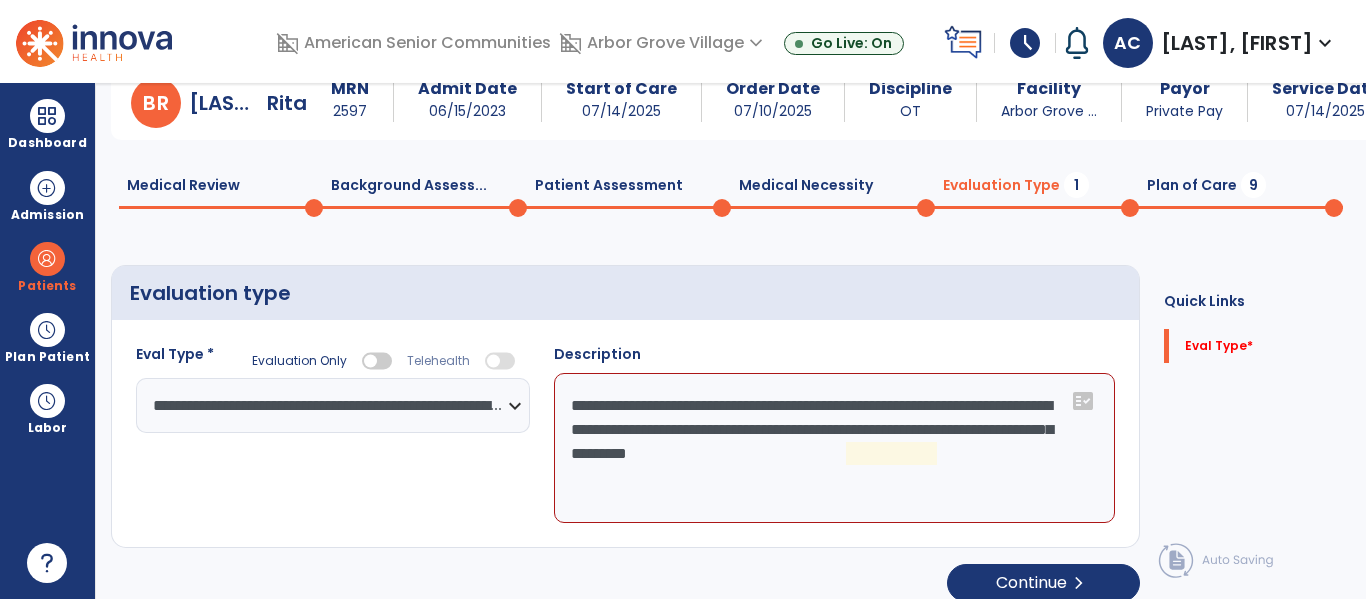 scroll, scrollTop: 0, scrollLeft: 0, axis: both 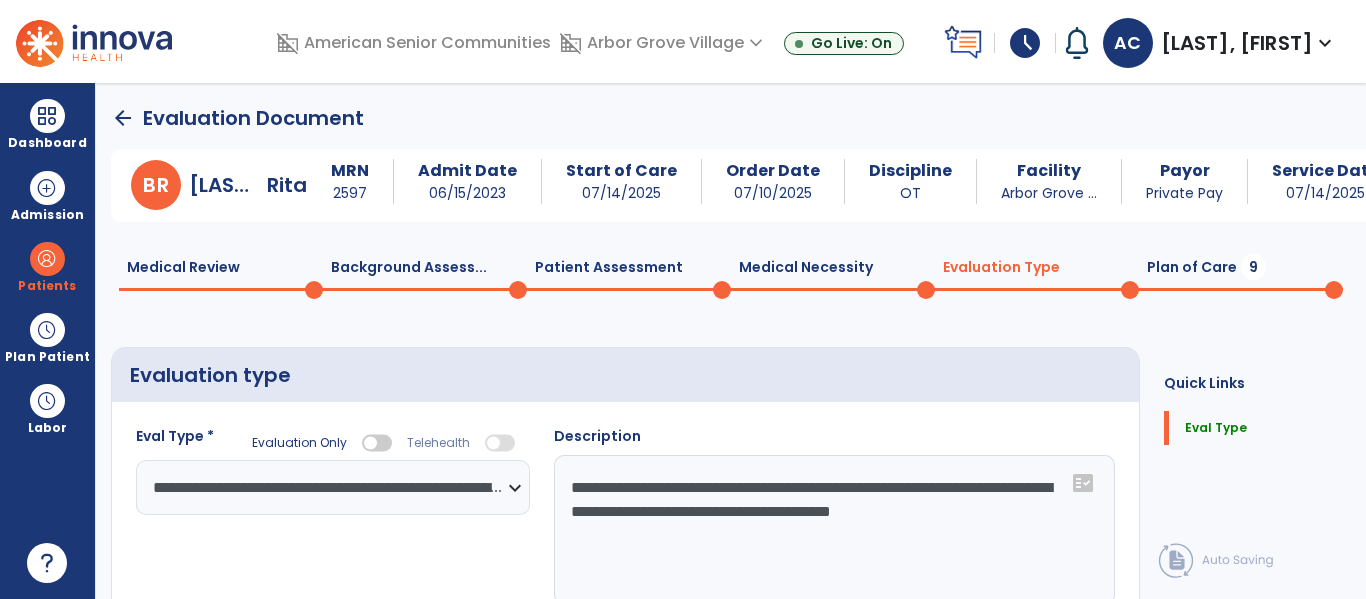 click on "**********" 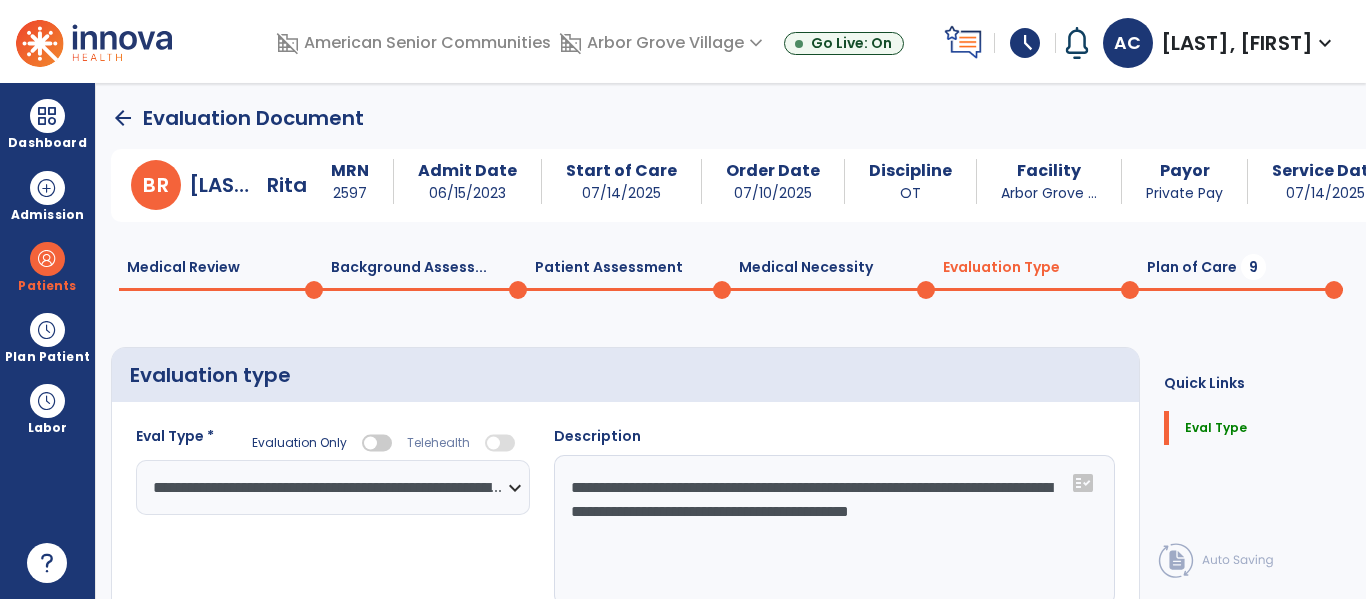 type on "**********" 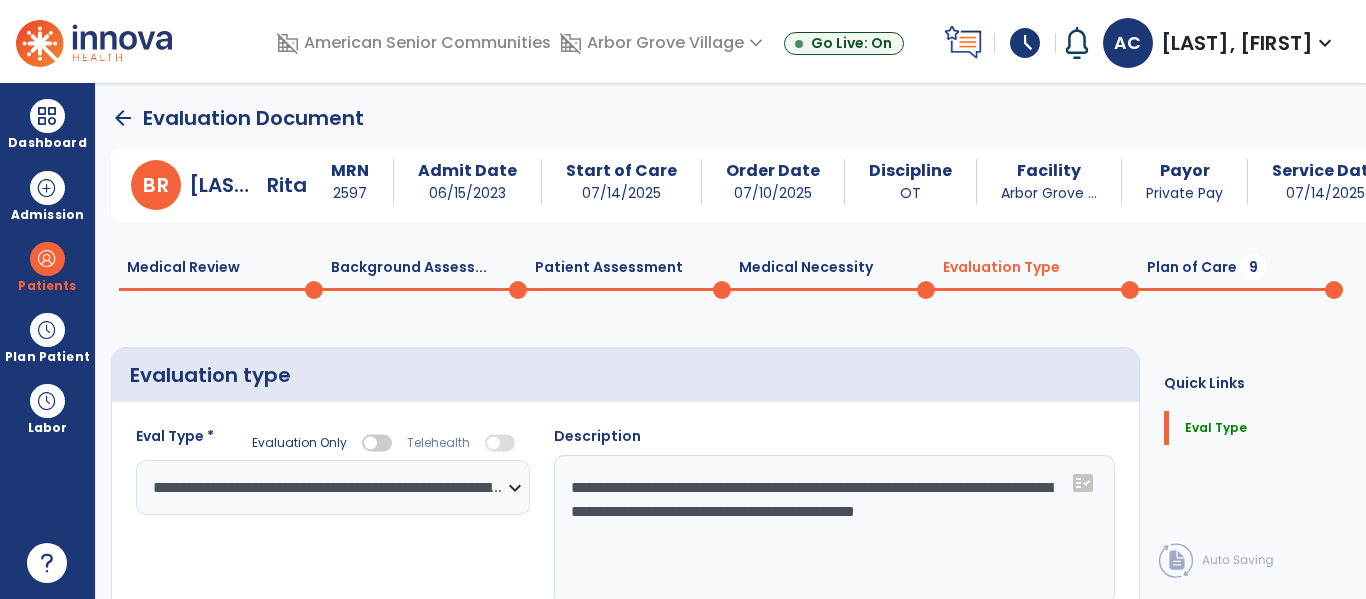 click on "Plan of Care  9" 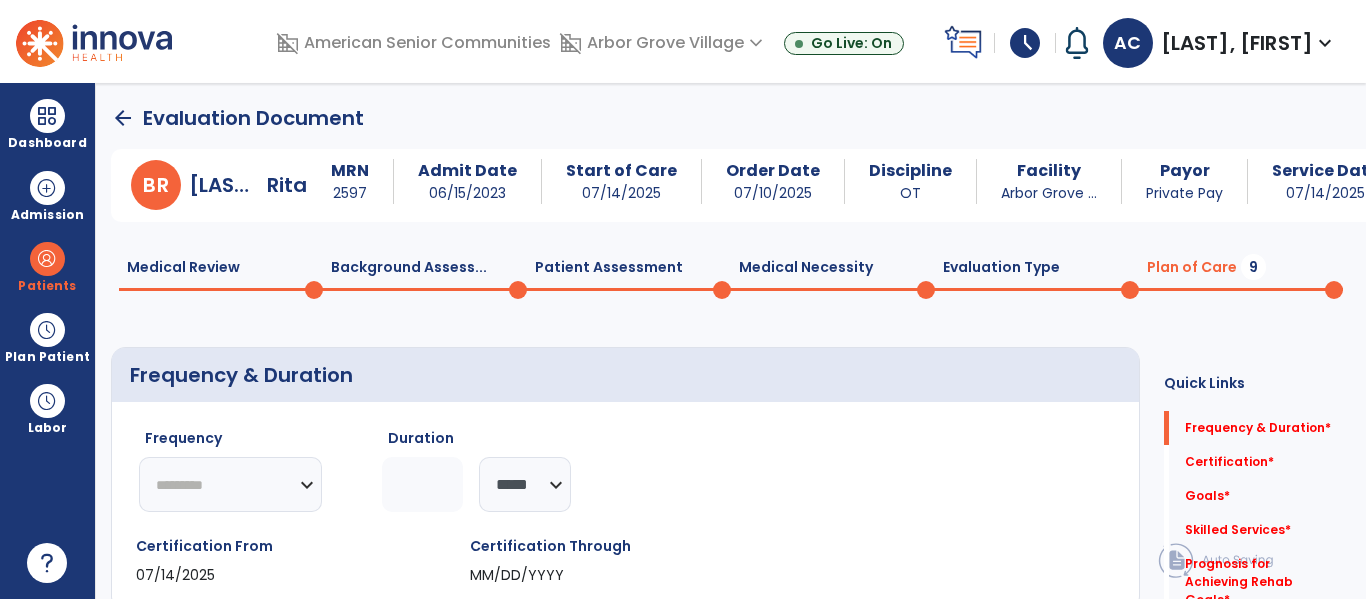 click on "********* ** ** ** ** ** ** **" 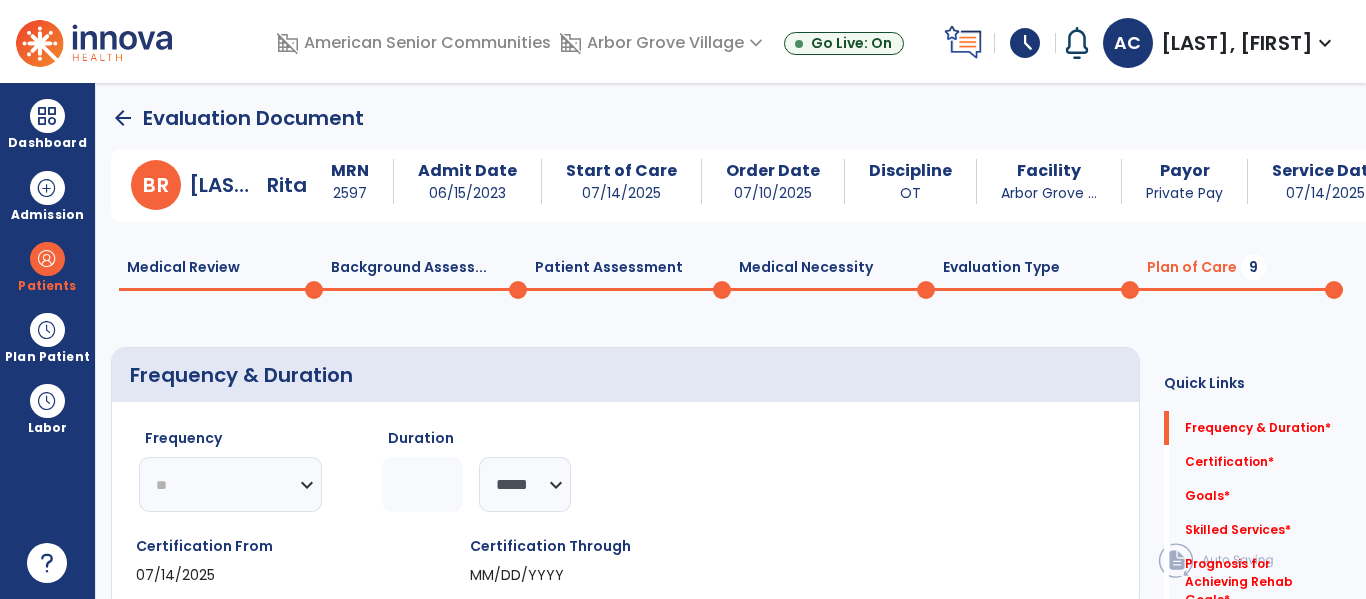 click on "********* ** ** ** ** ** ** **" 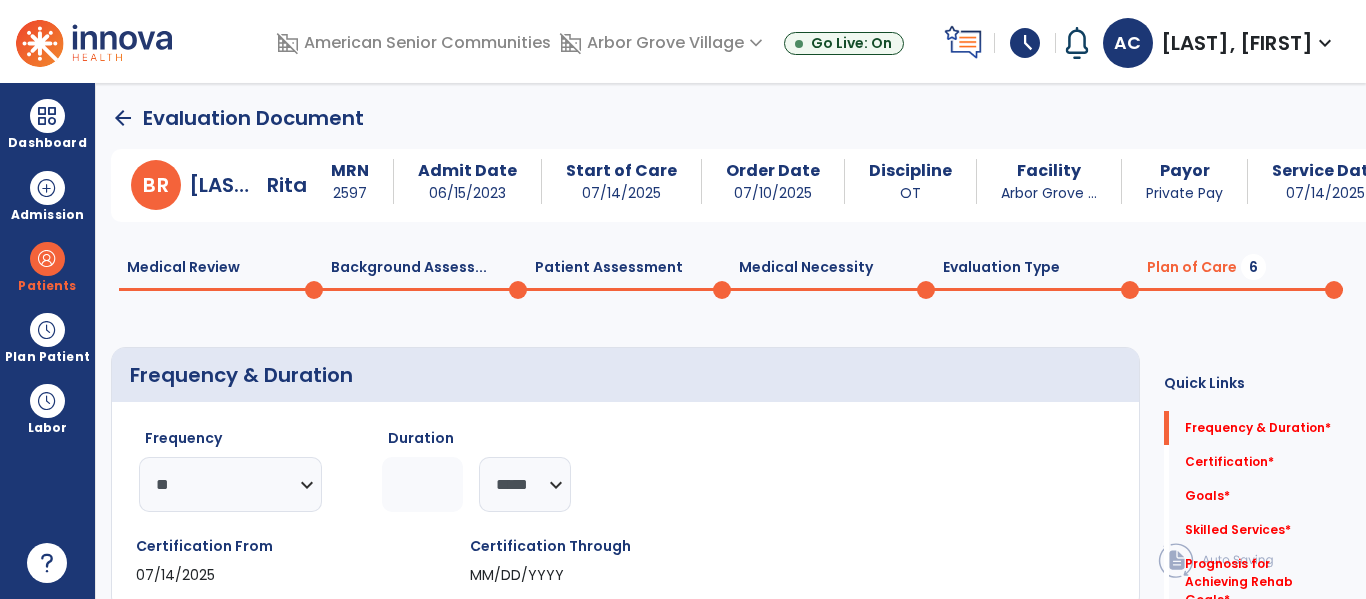 click 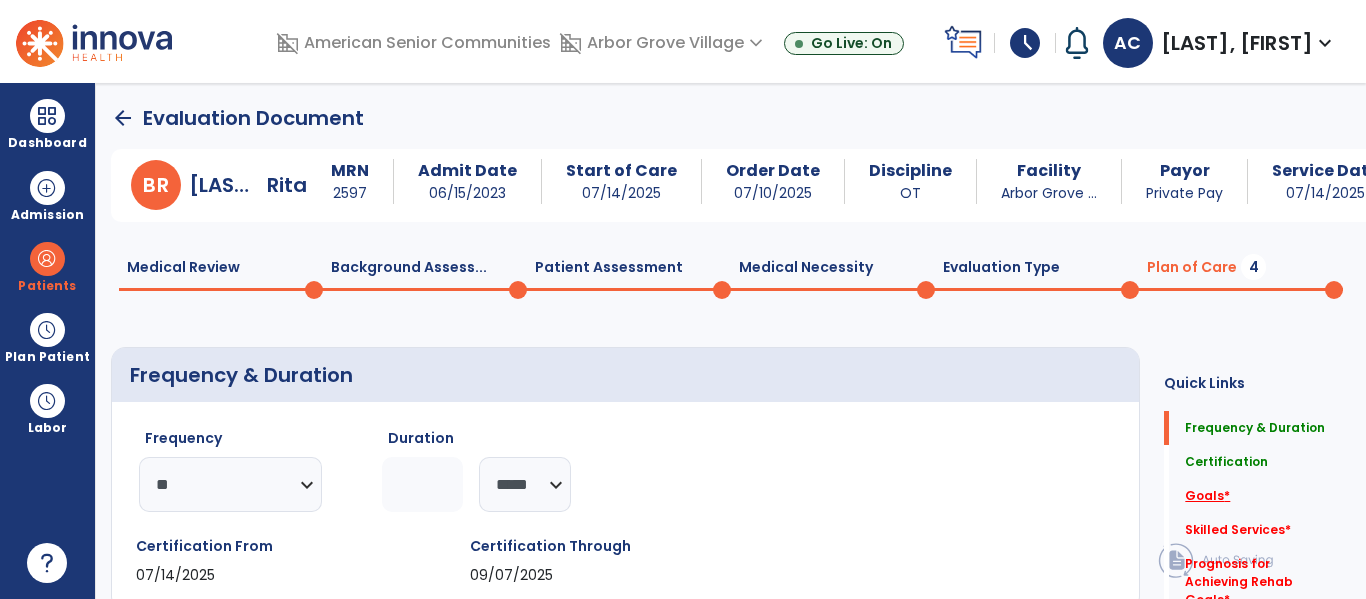 type on "*" 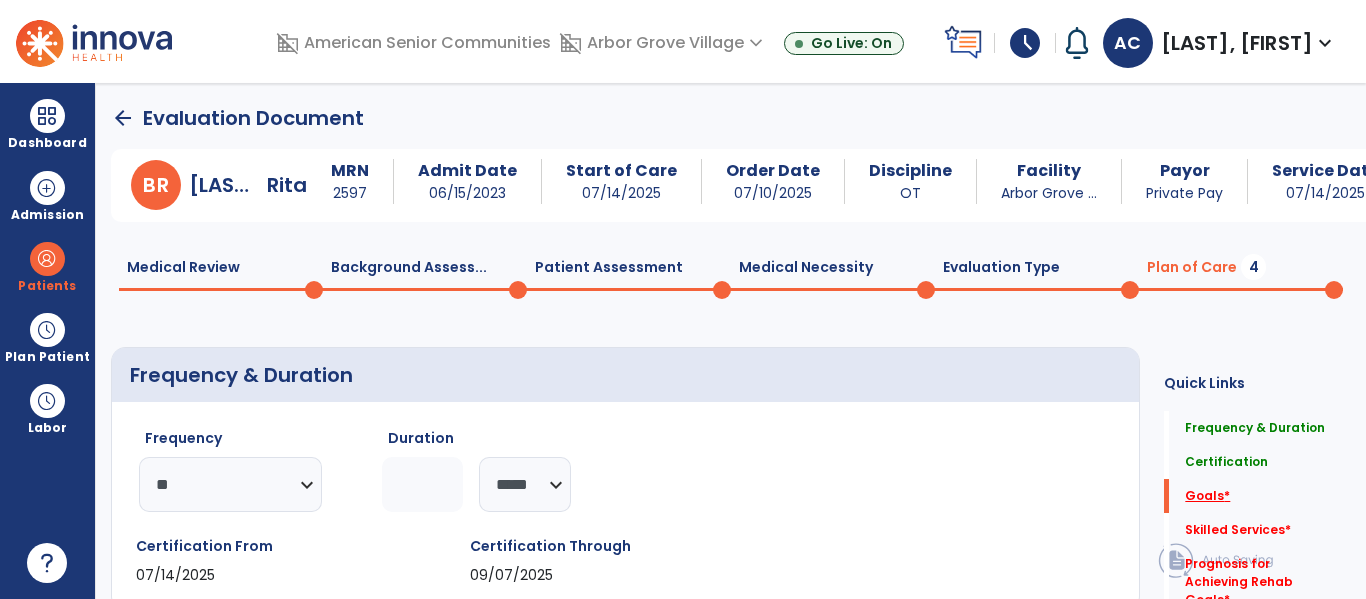 scroll, scrollTop: 232, scrollLeft: 0, axis: vertical 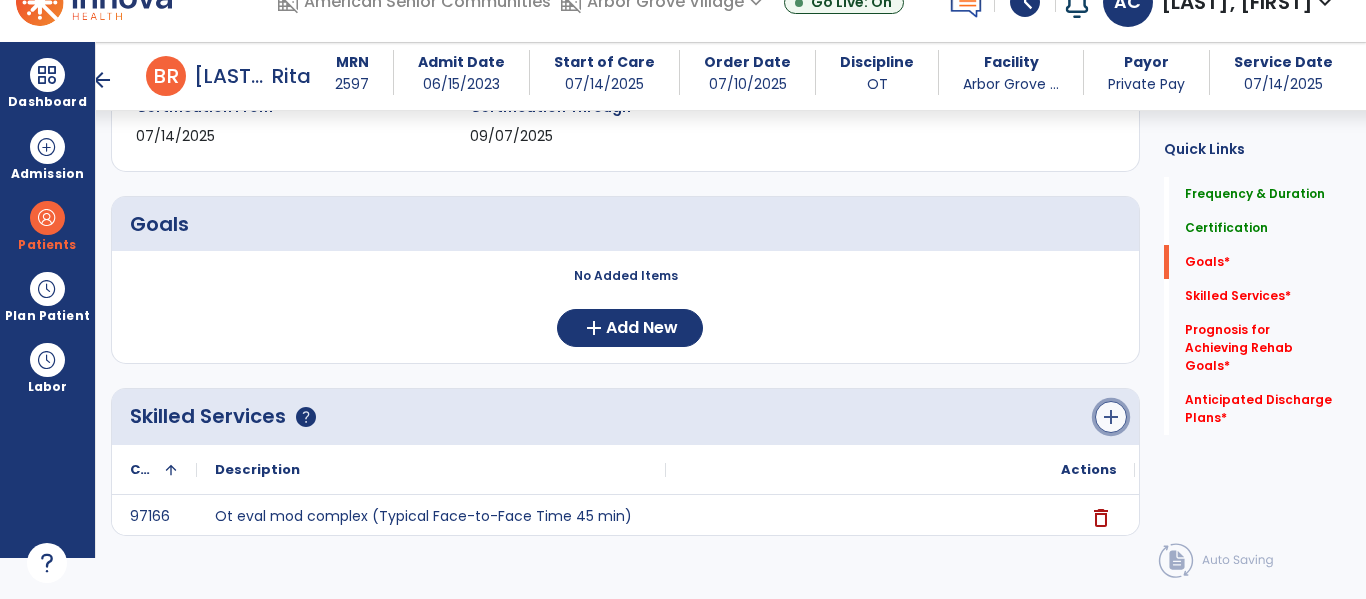 click on "add" 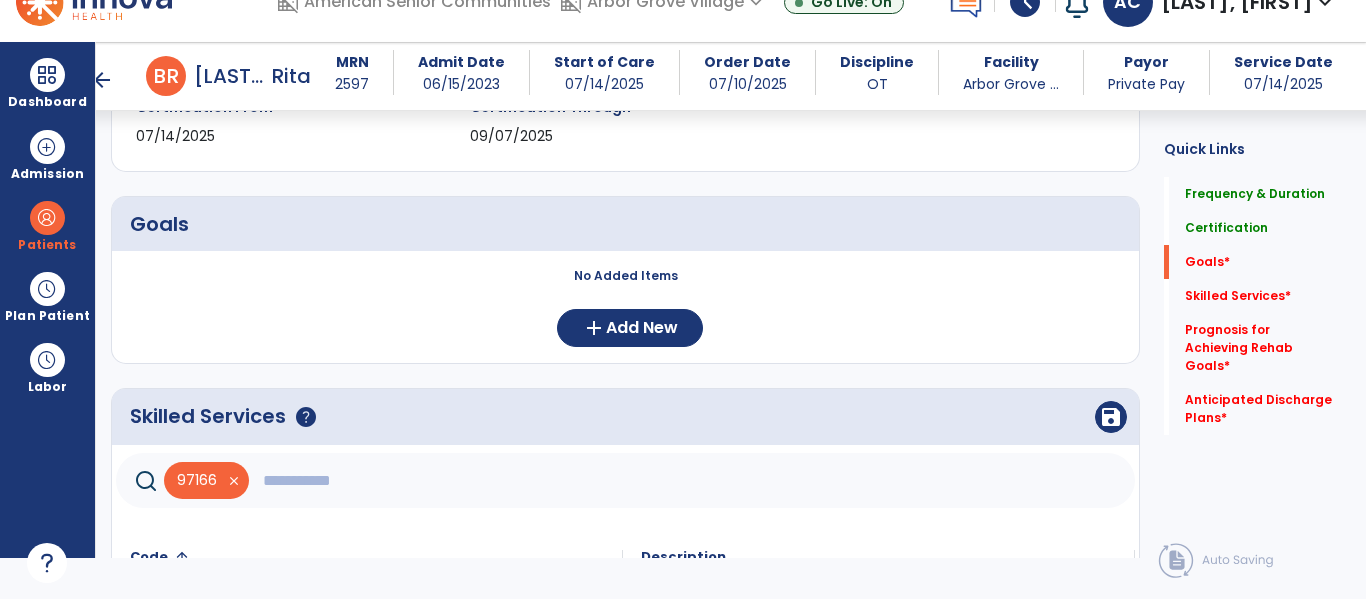 click 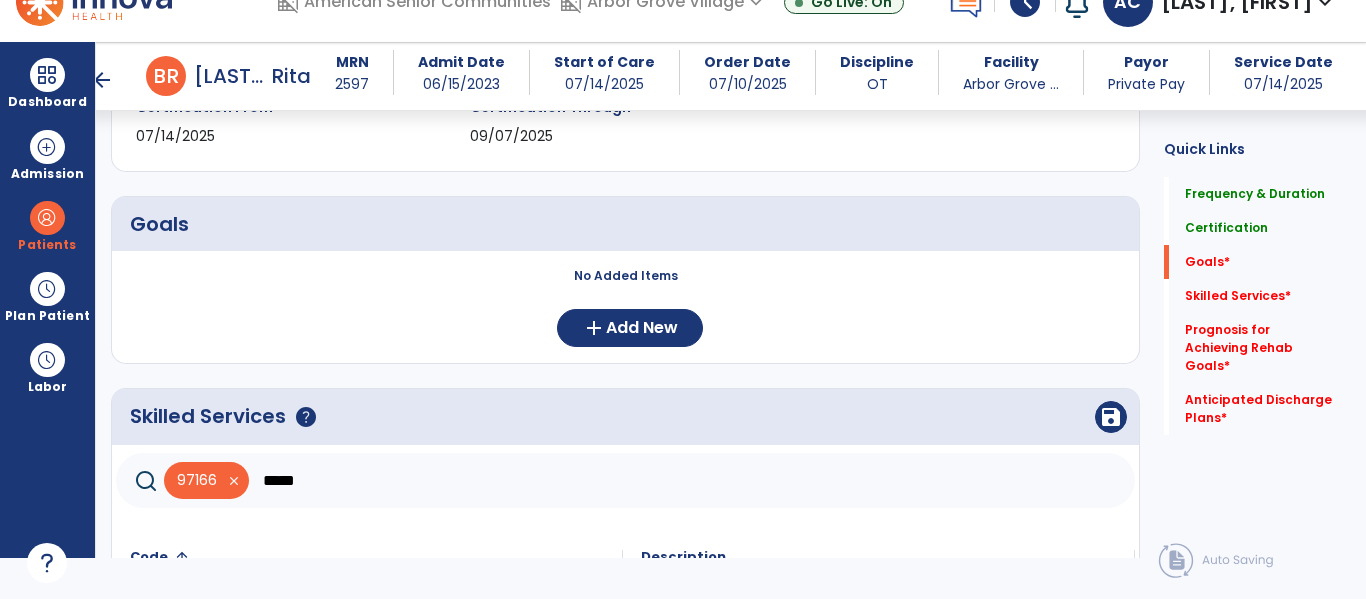 click on "*****" 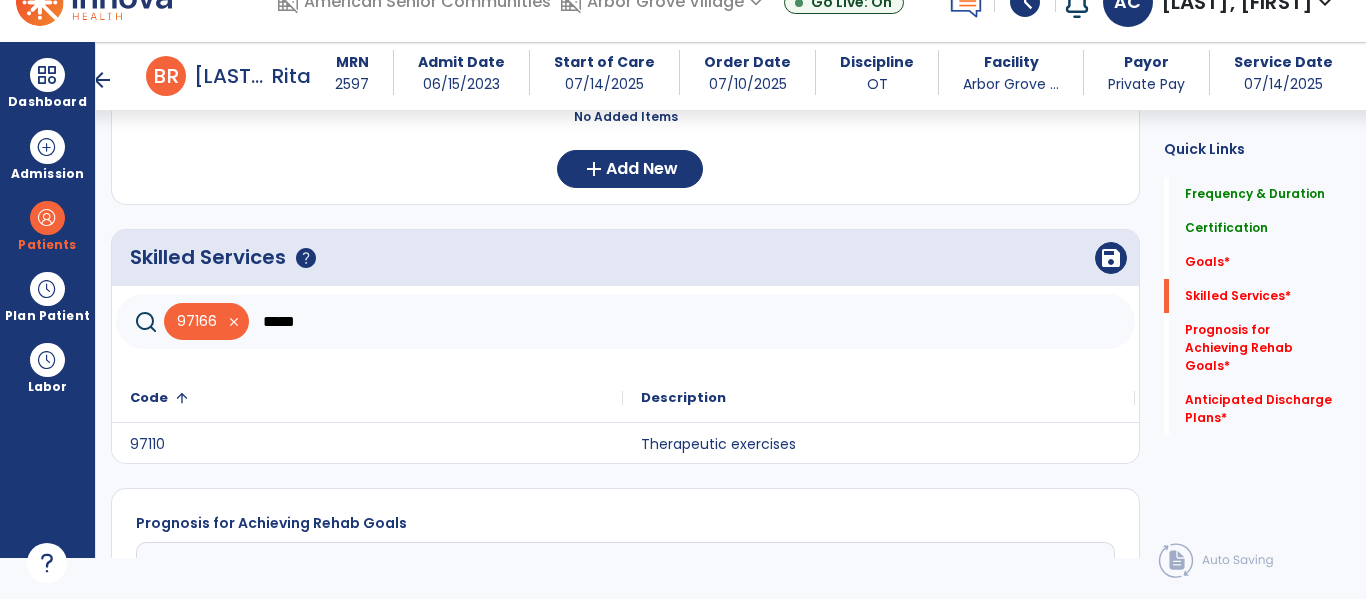 scroll, scrollTop: 539, scrollLeft: 0, axis: vertical 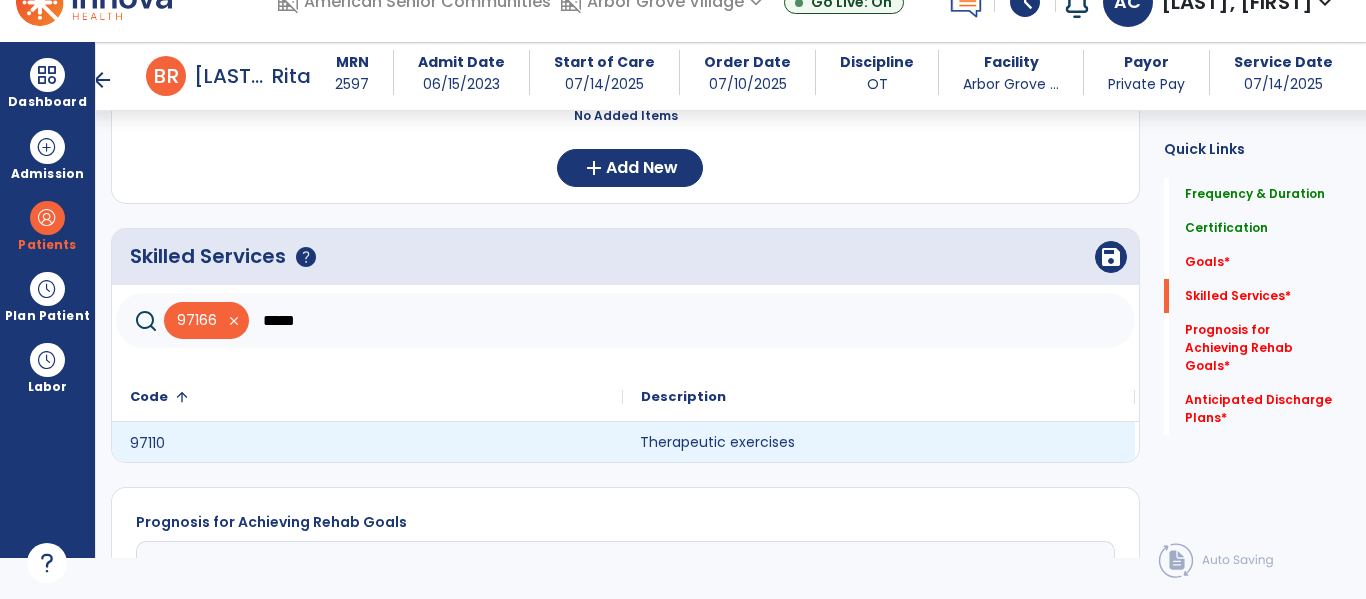 click on "Therapeutic exercises" 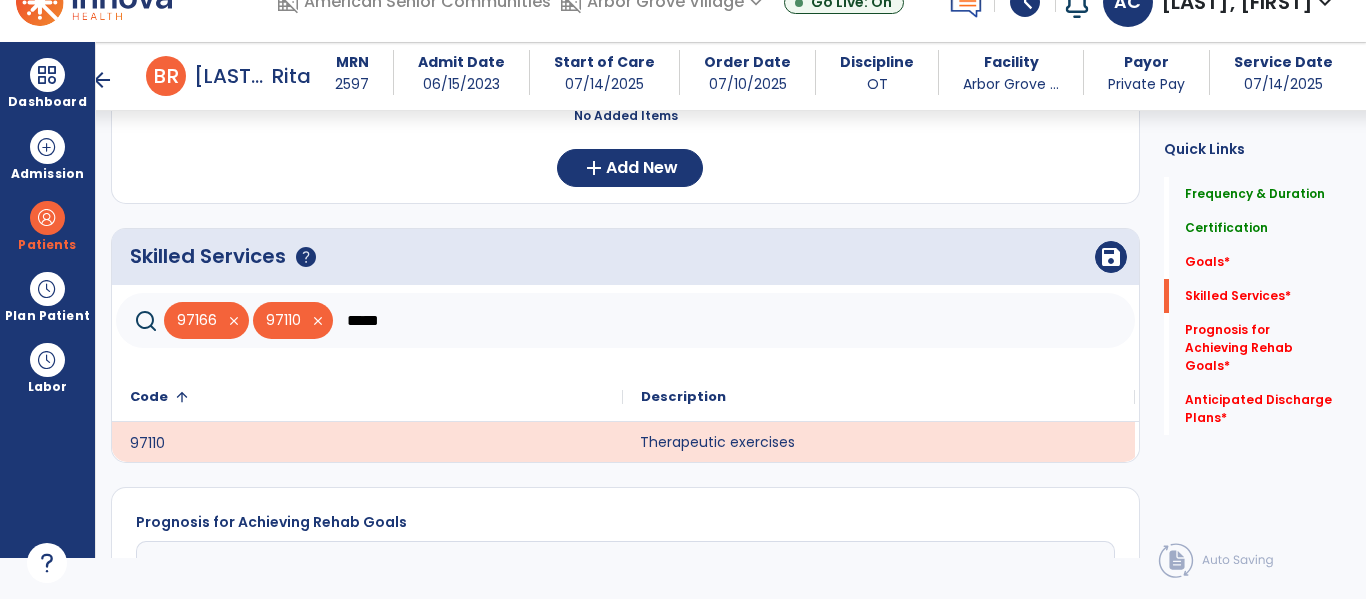 click on "*****" 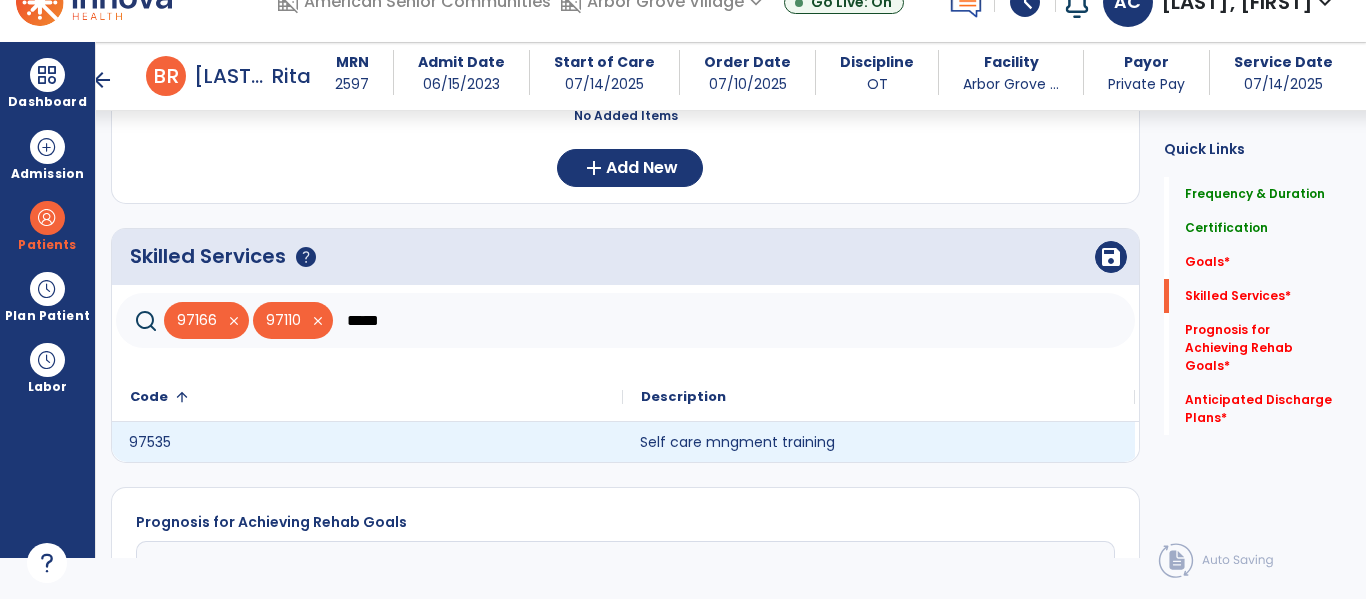 click on "97535" 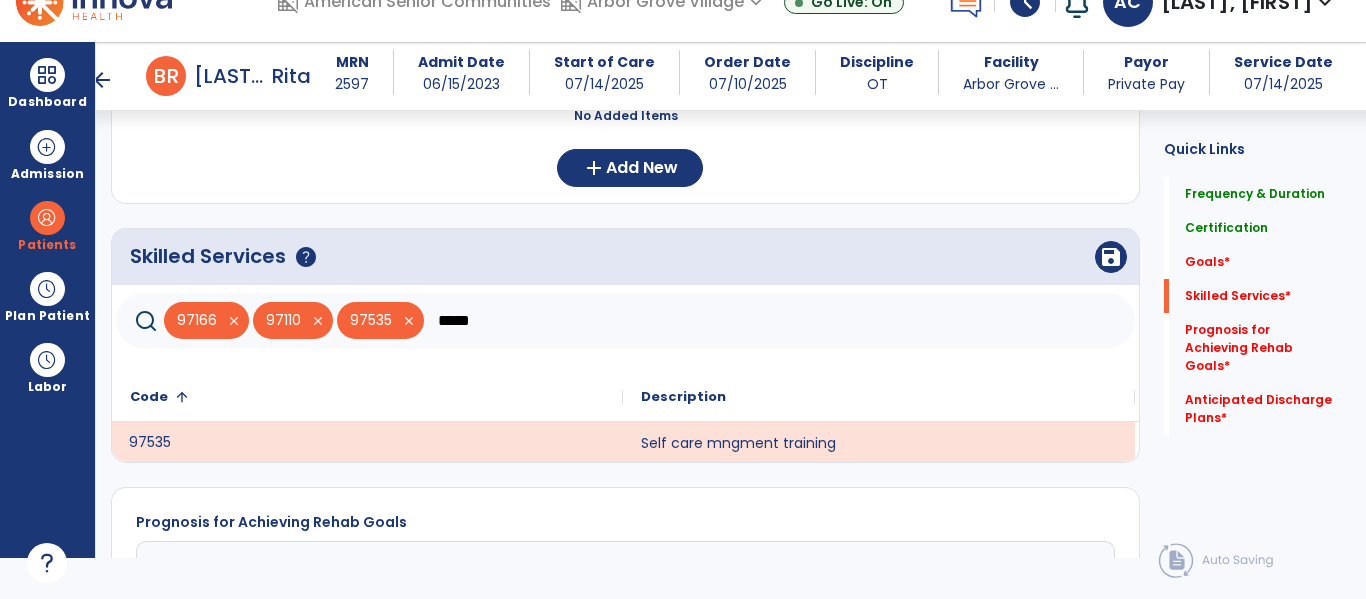 click on "*****" 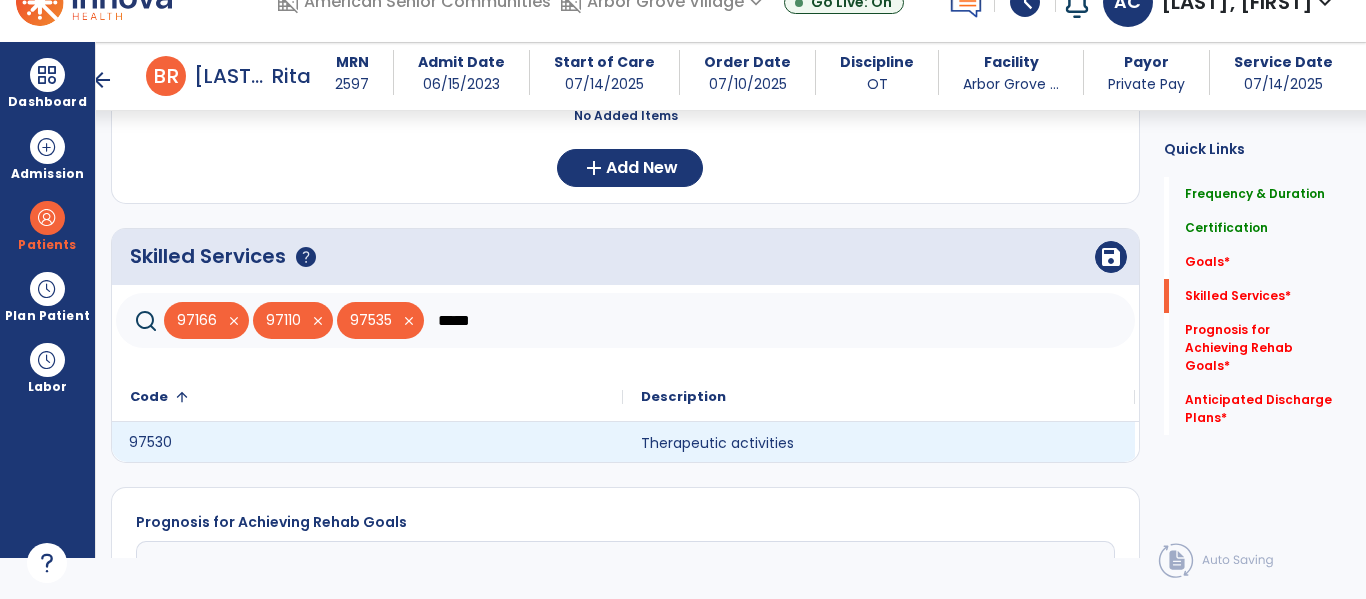 click on "97530" 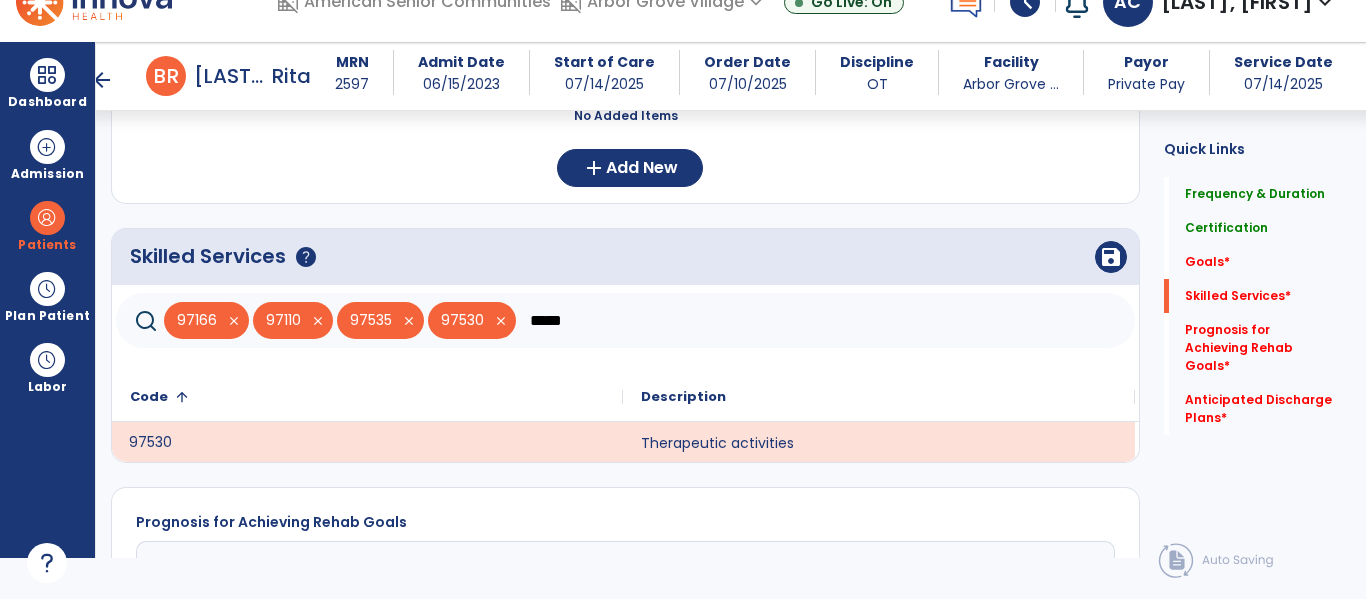 click on "*****" 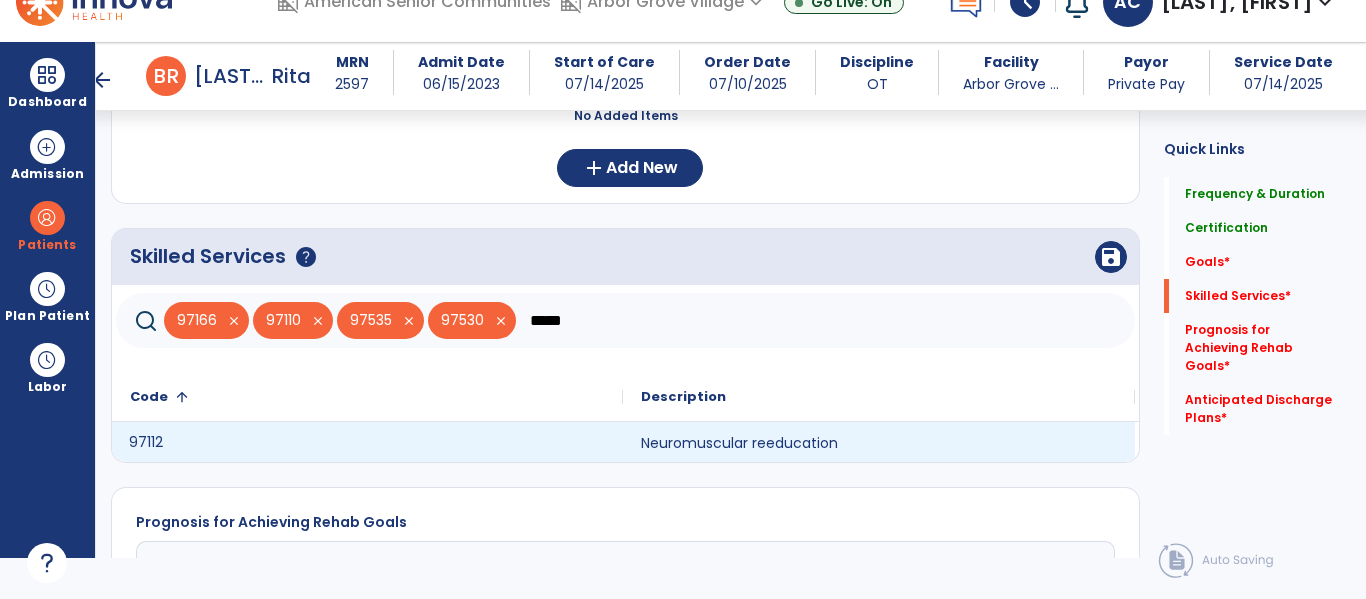 click on "97112" 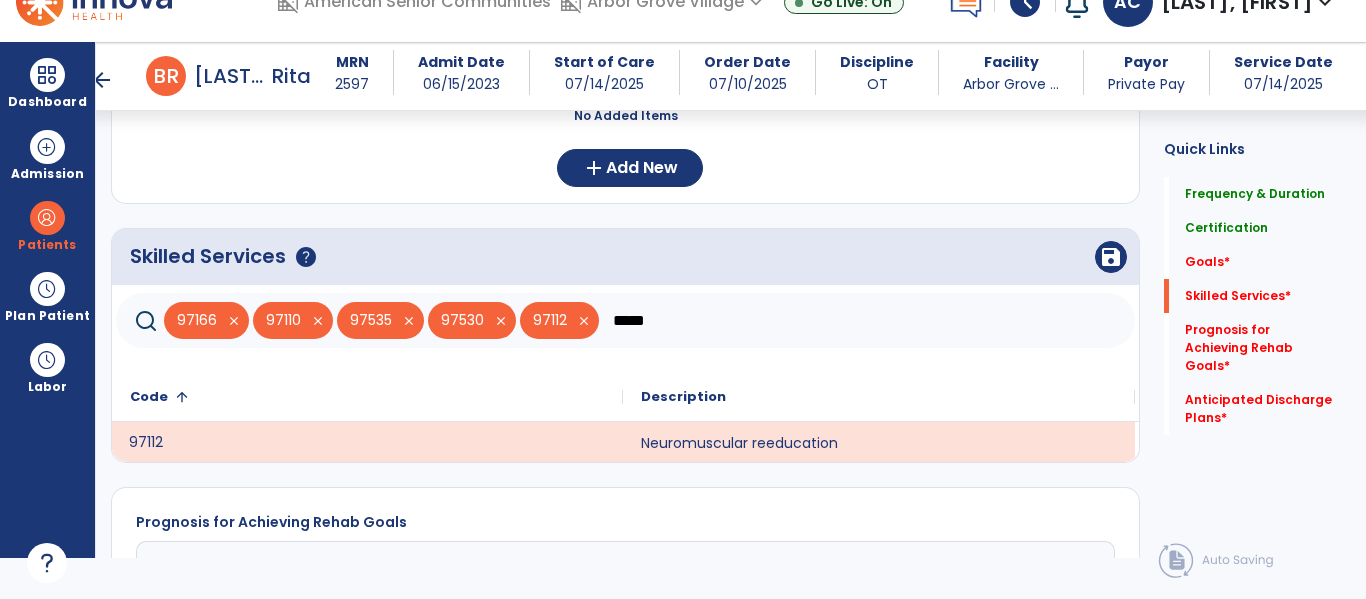 click on "*****" 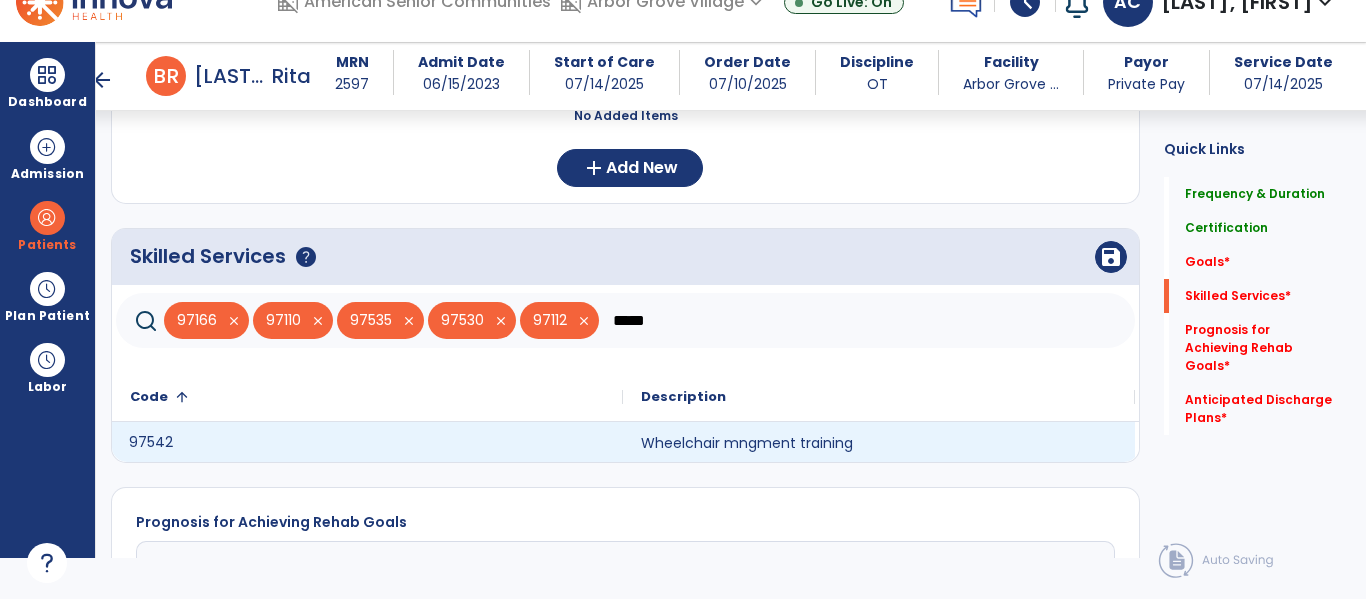 click on "97542" 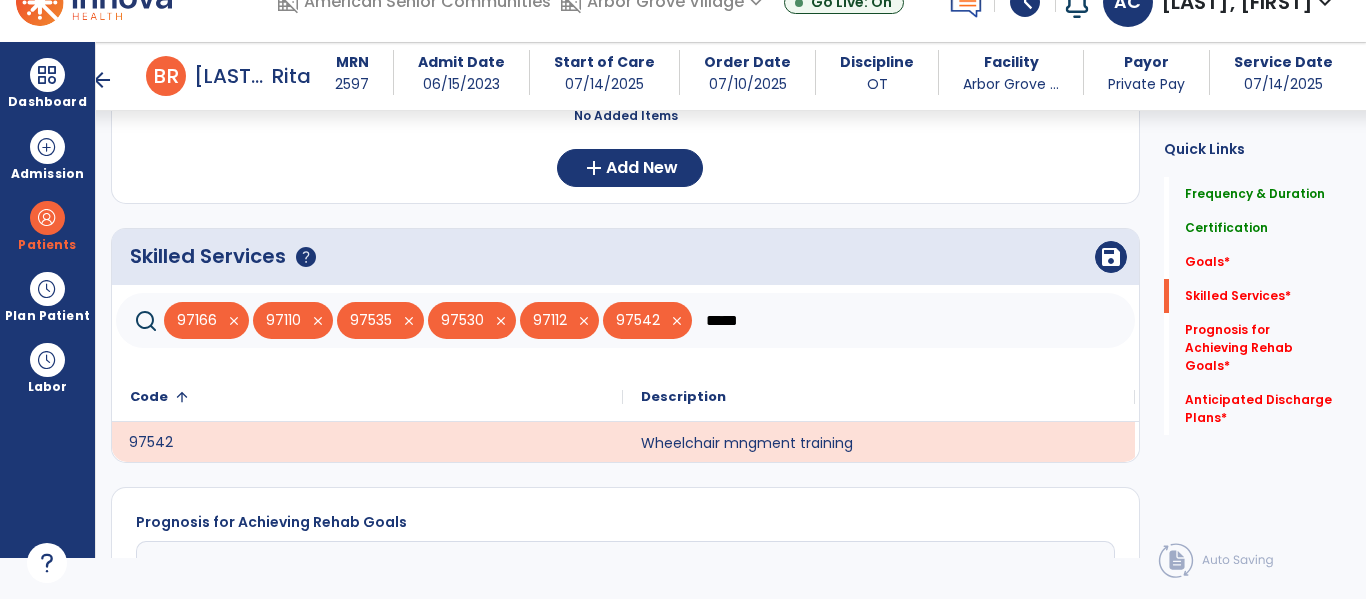 click on "*****" 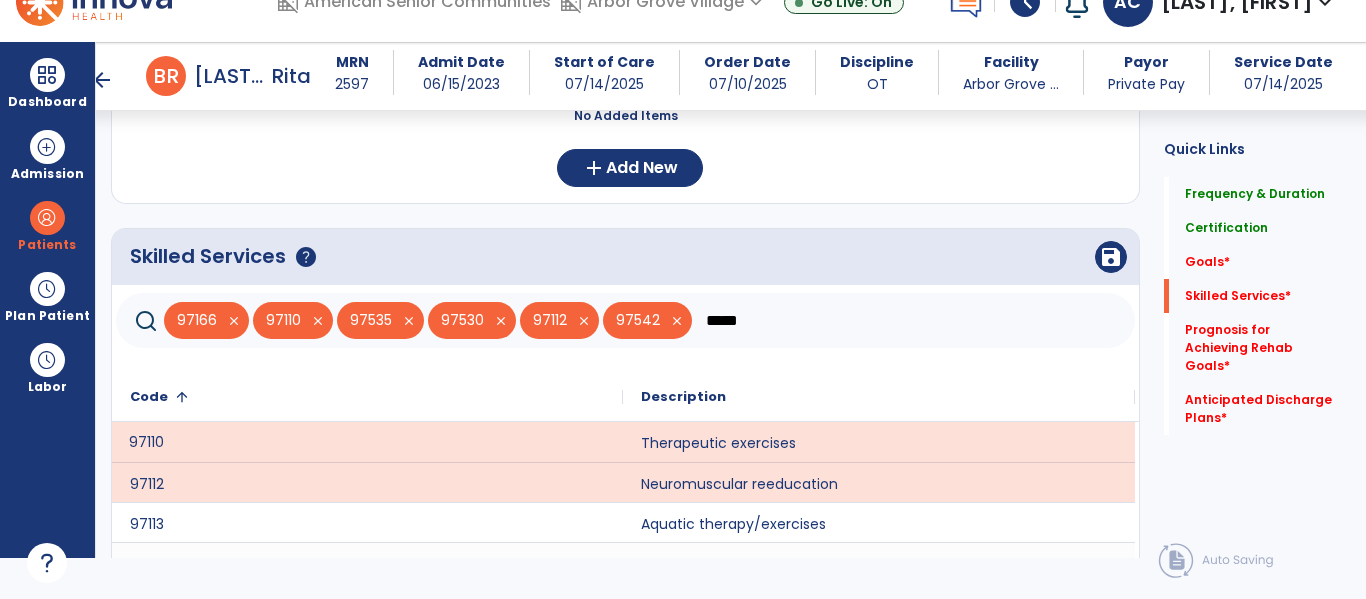 scroll, scrollTop: 0, scrollLeft: 0, axis: both 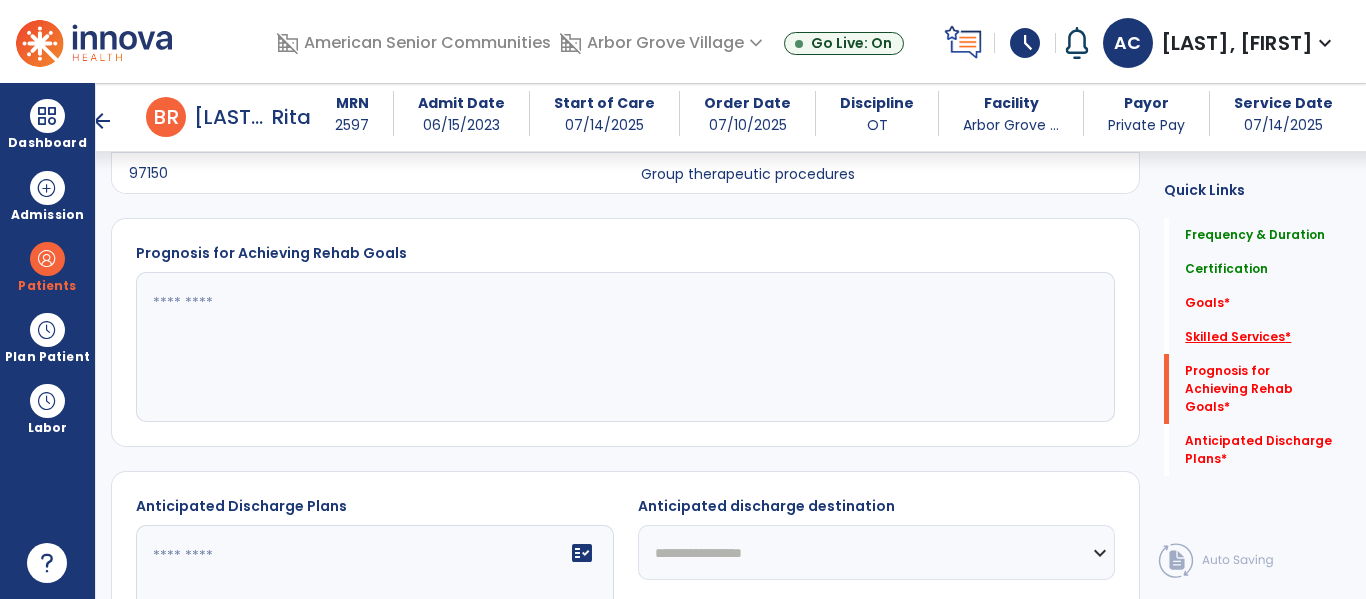 type on "*****" 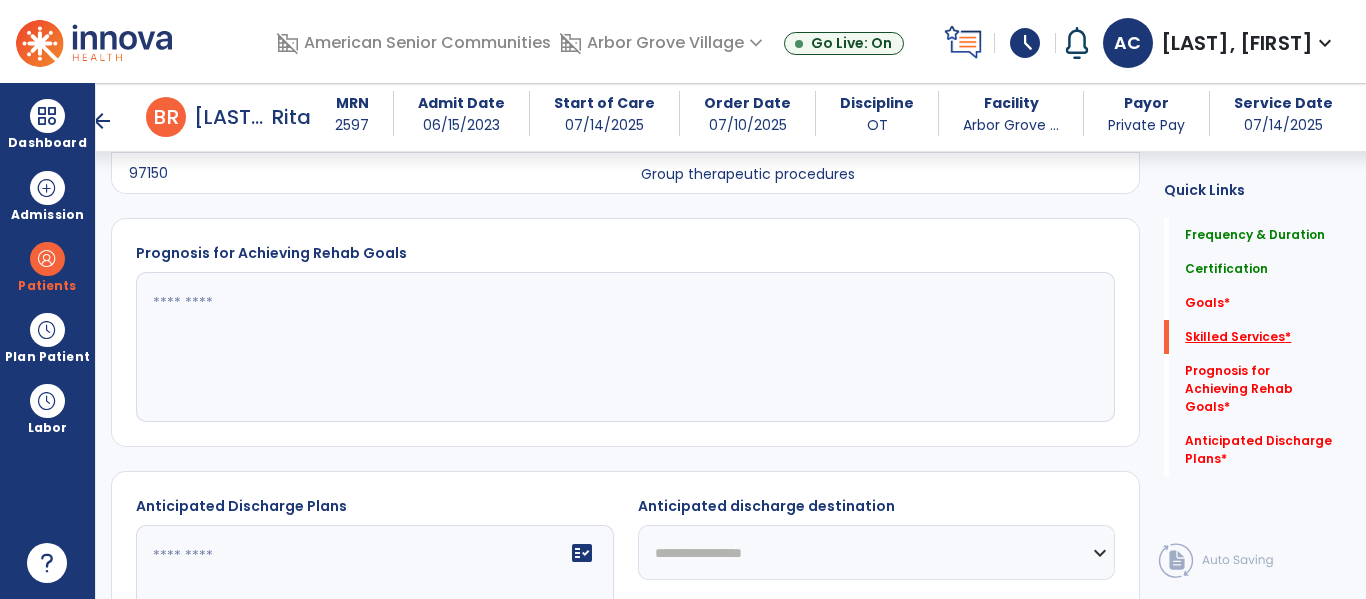 scroll, scrollTop: 585, scrollLeft: 0, axis: vertical 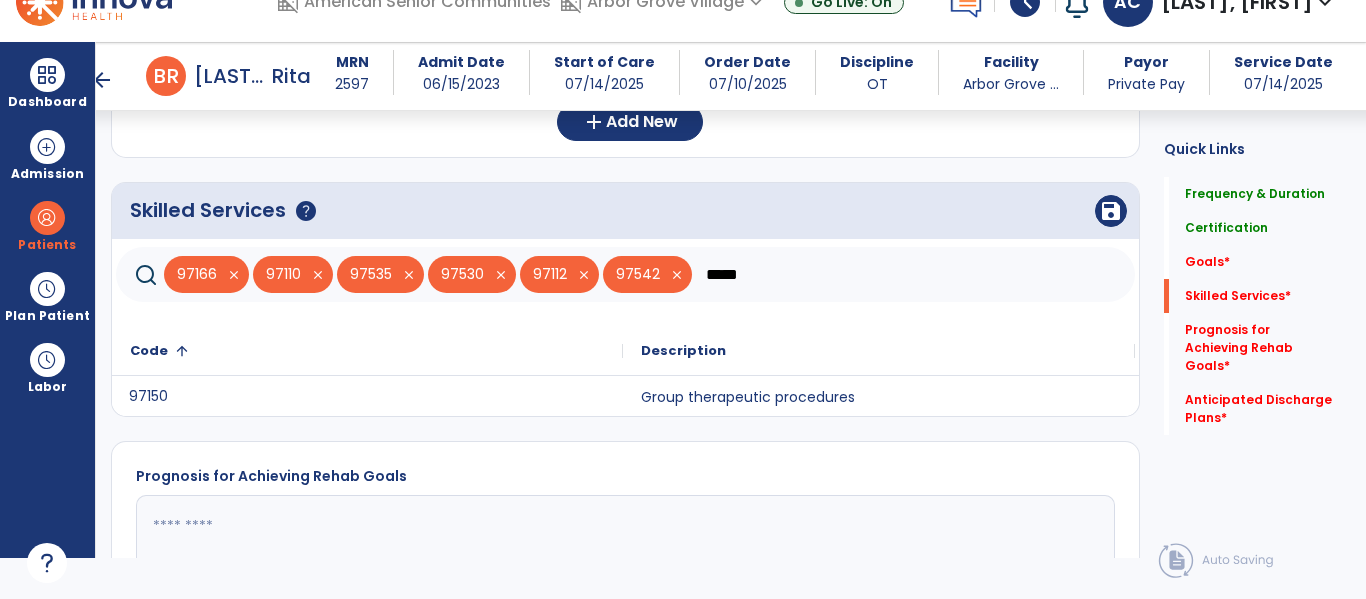 click on "Description" 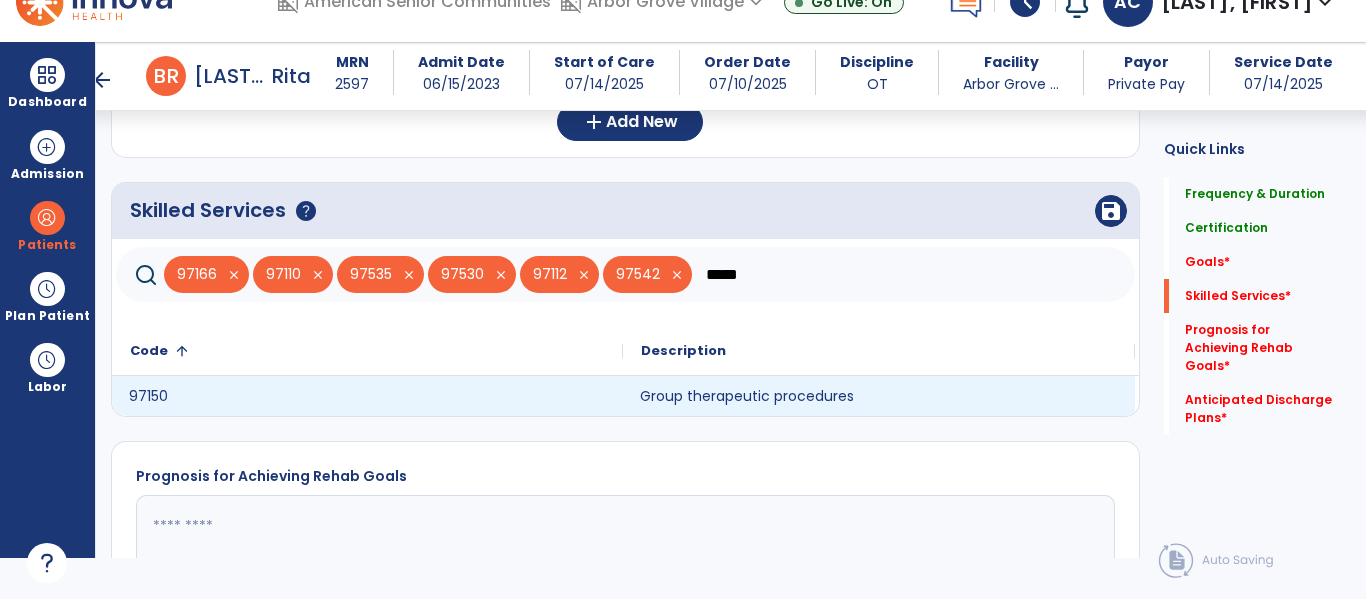 click on "Group therapeutic procedures" 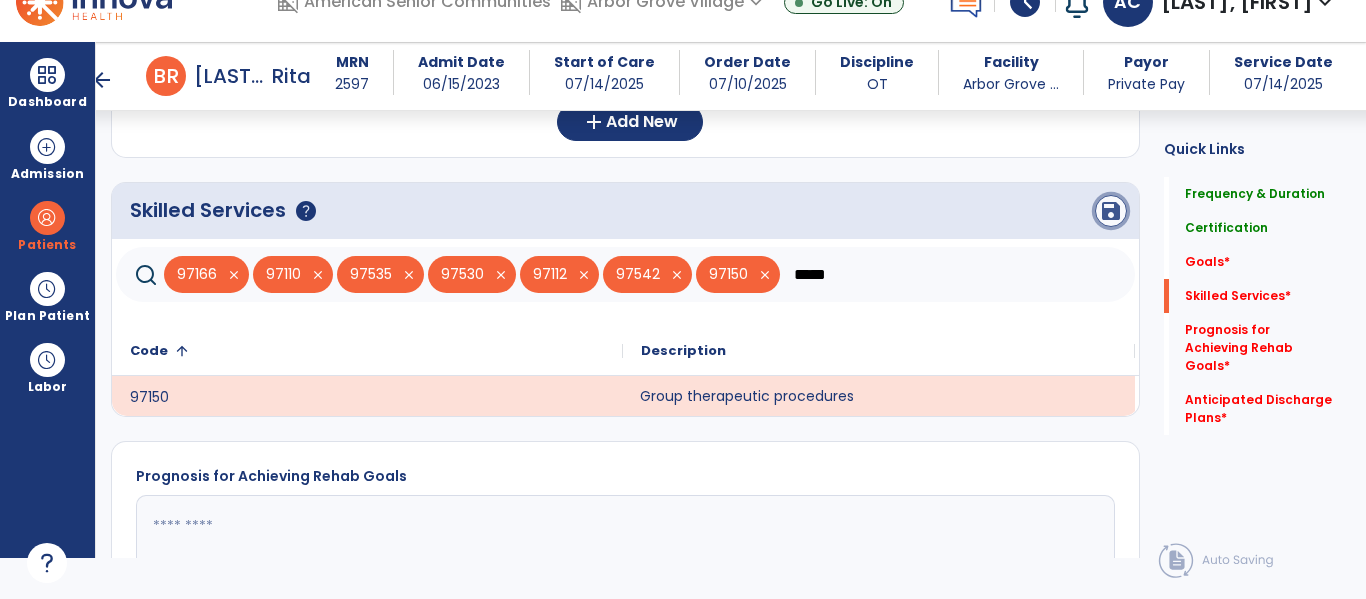 click on "save" 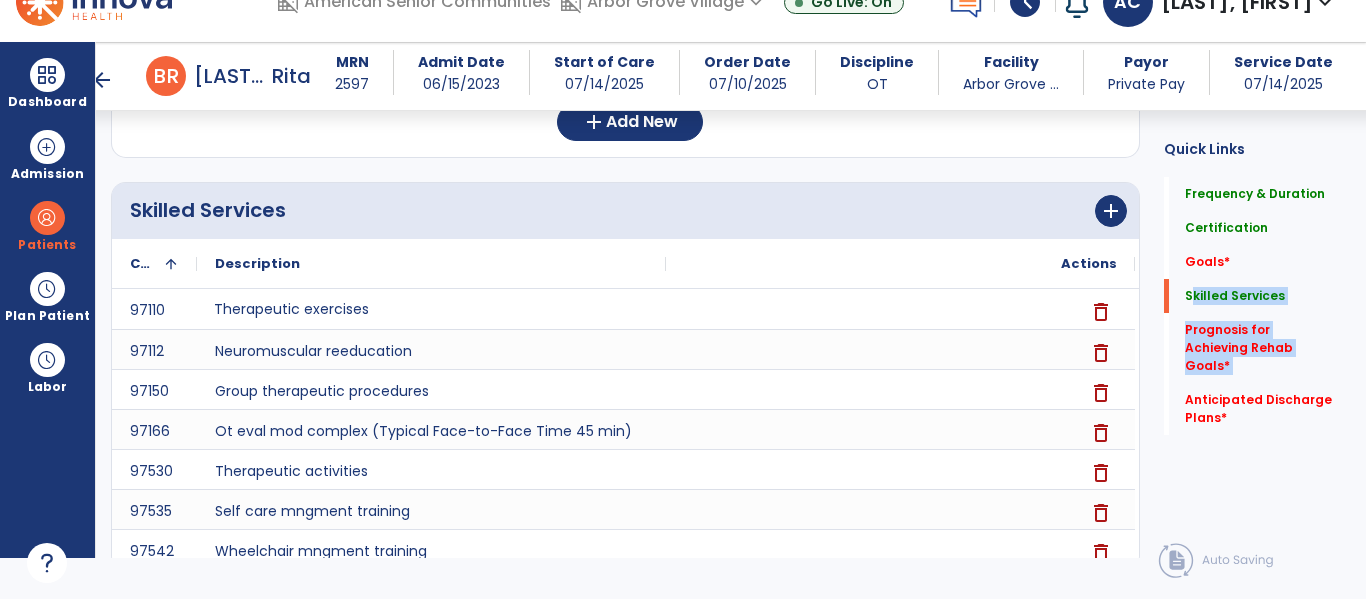 drag, startPoint x: 1161, startPoint y: 300, endPoint x: 1168, endPoint y: 374, distance: 74.330345 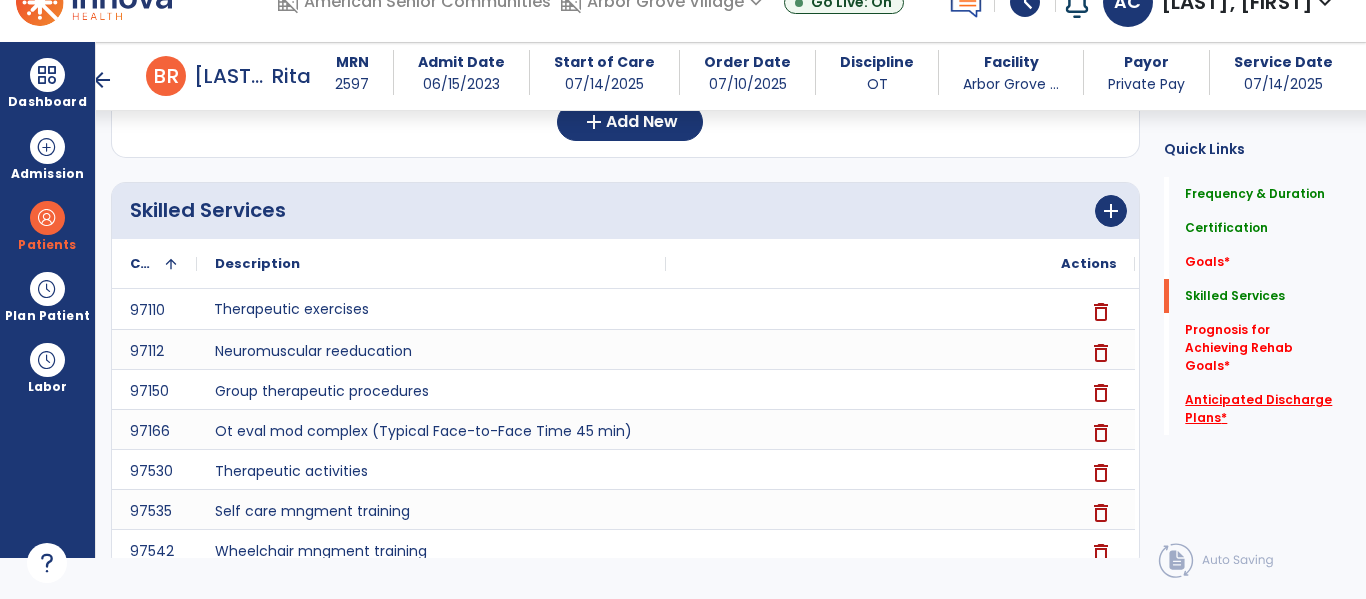 click on "Anticipated Discharge Plans   *" 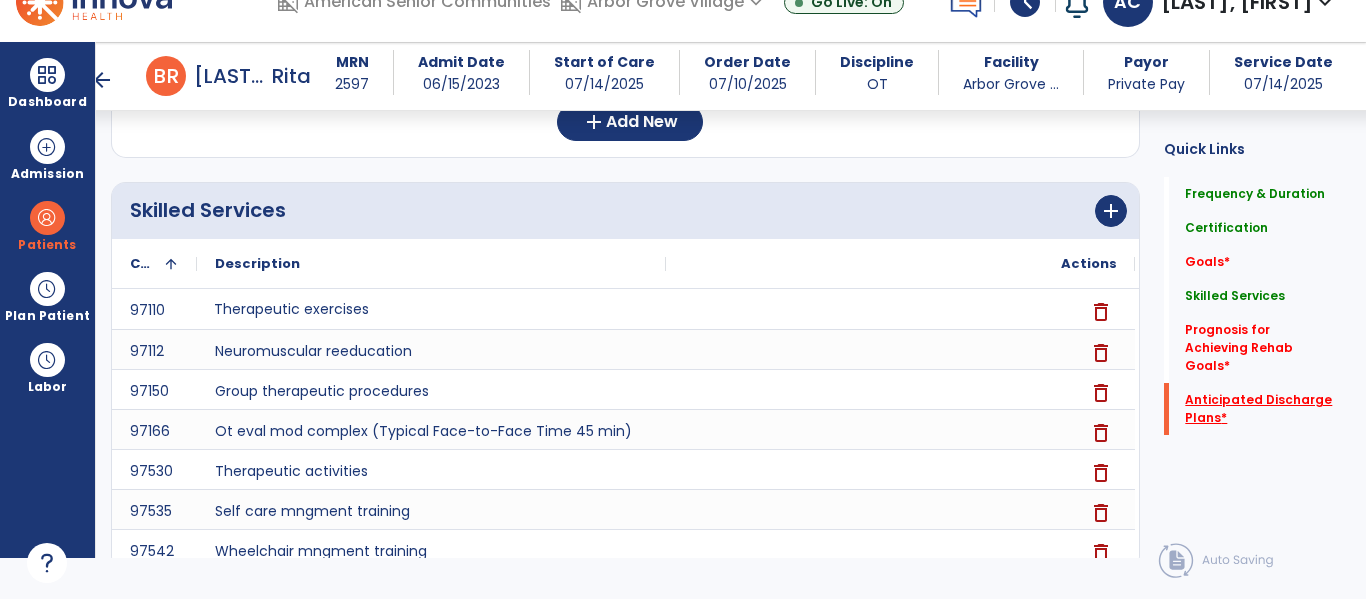 click on "Anticipated Discharge Plans   *" 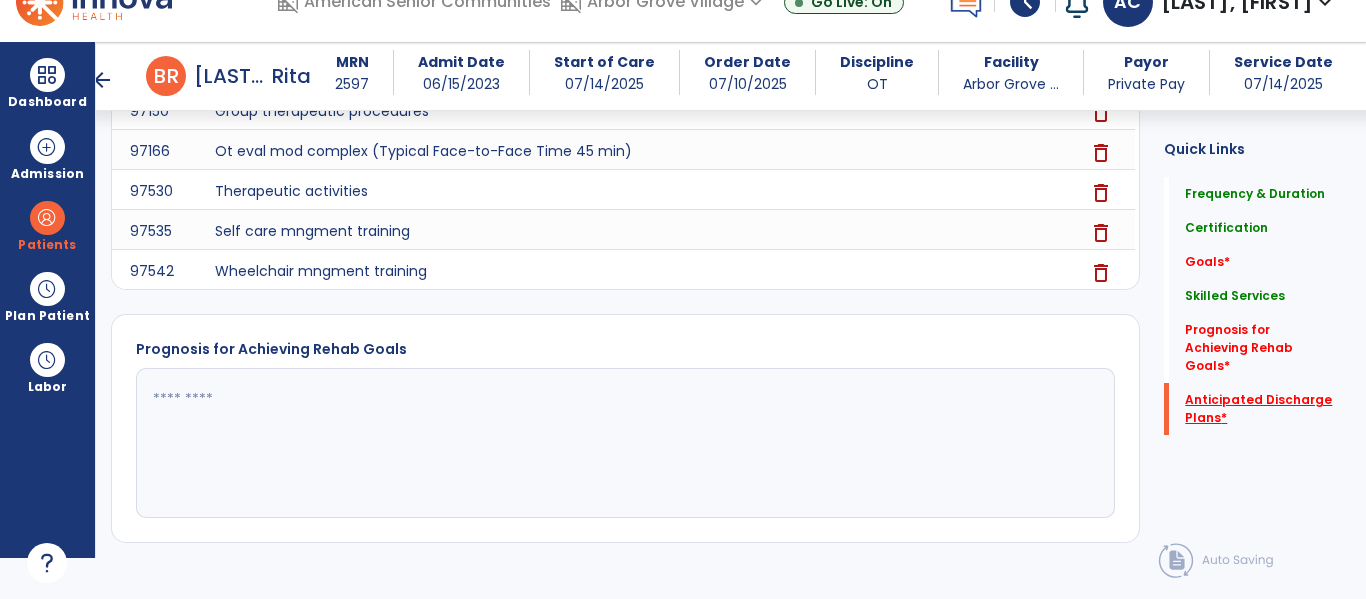 scroll, scrollTop: 905, scrollLeft: 0, axis: vertical 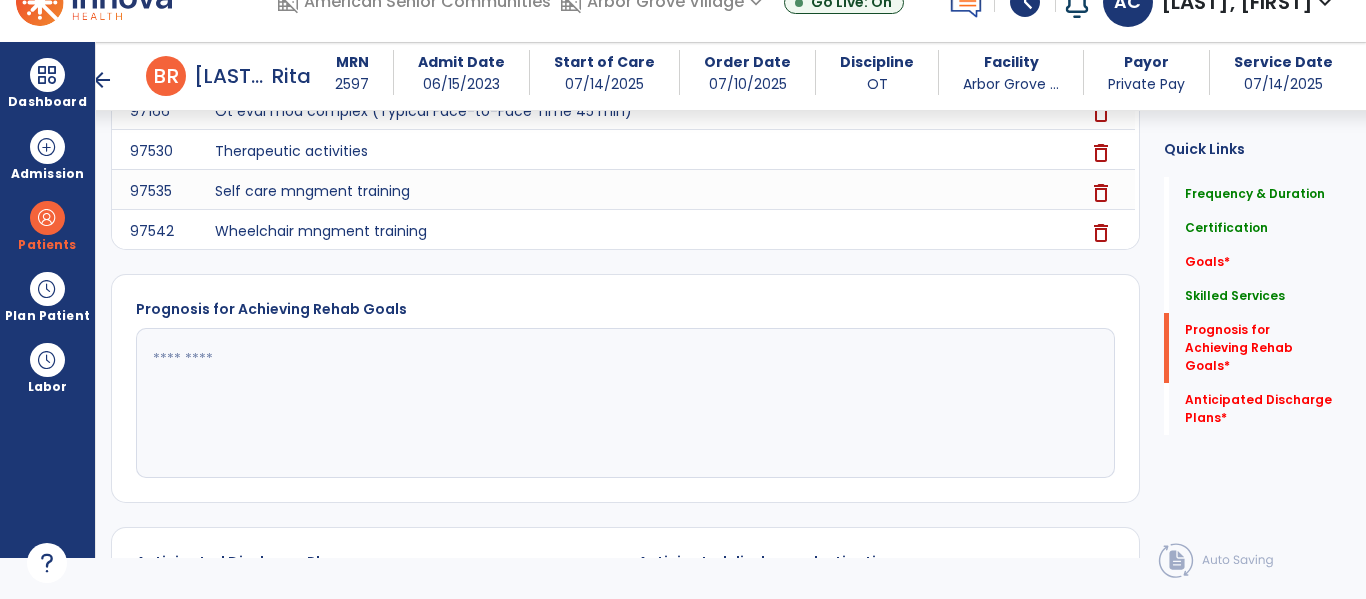 click 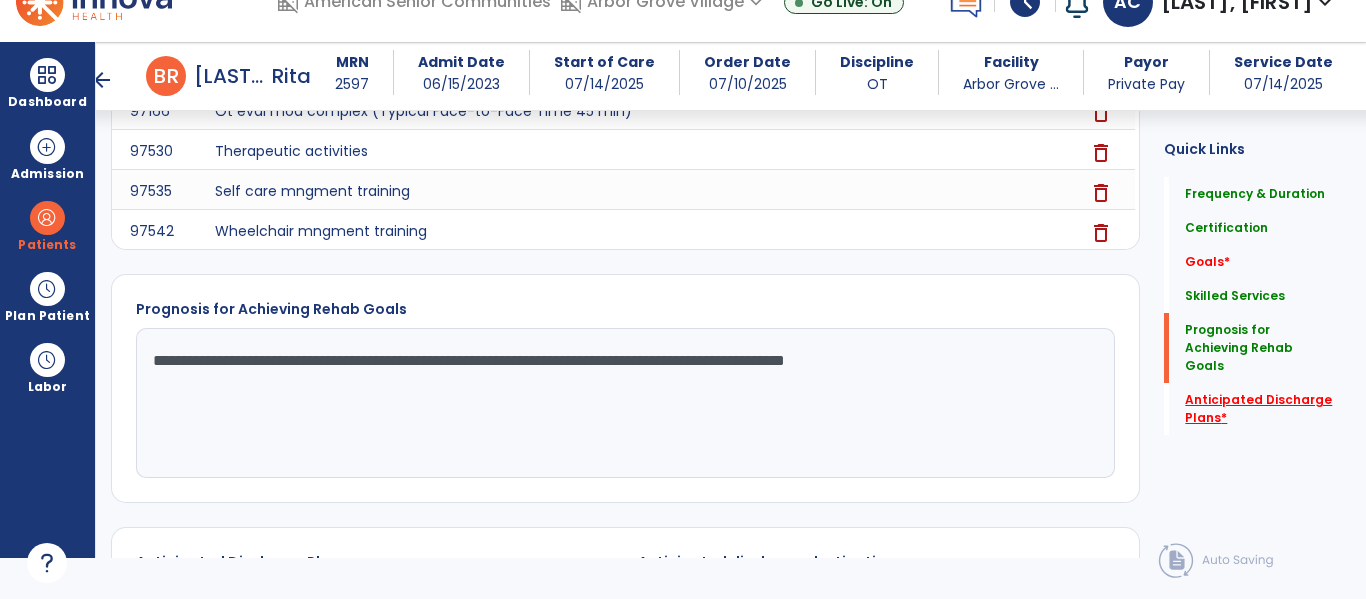 type on "**********" 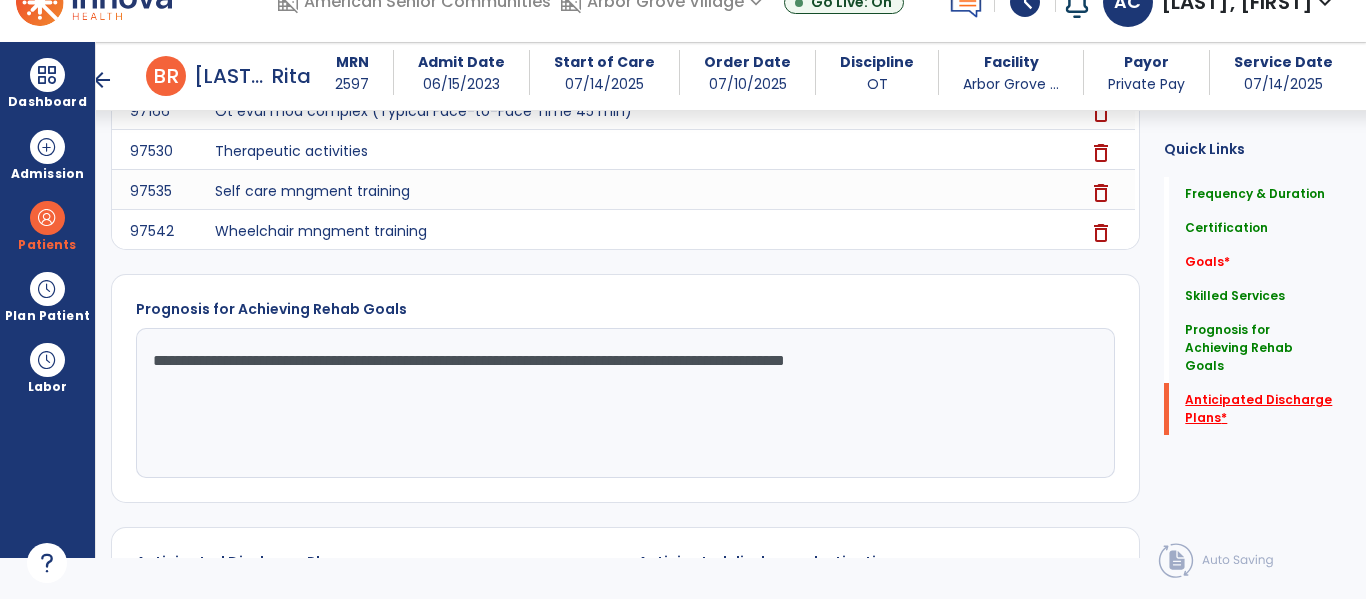 click on "Anticipated Discharge Plans   *" 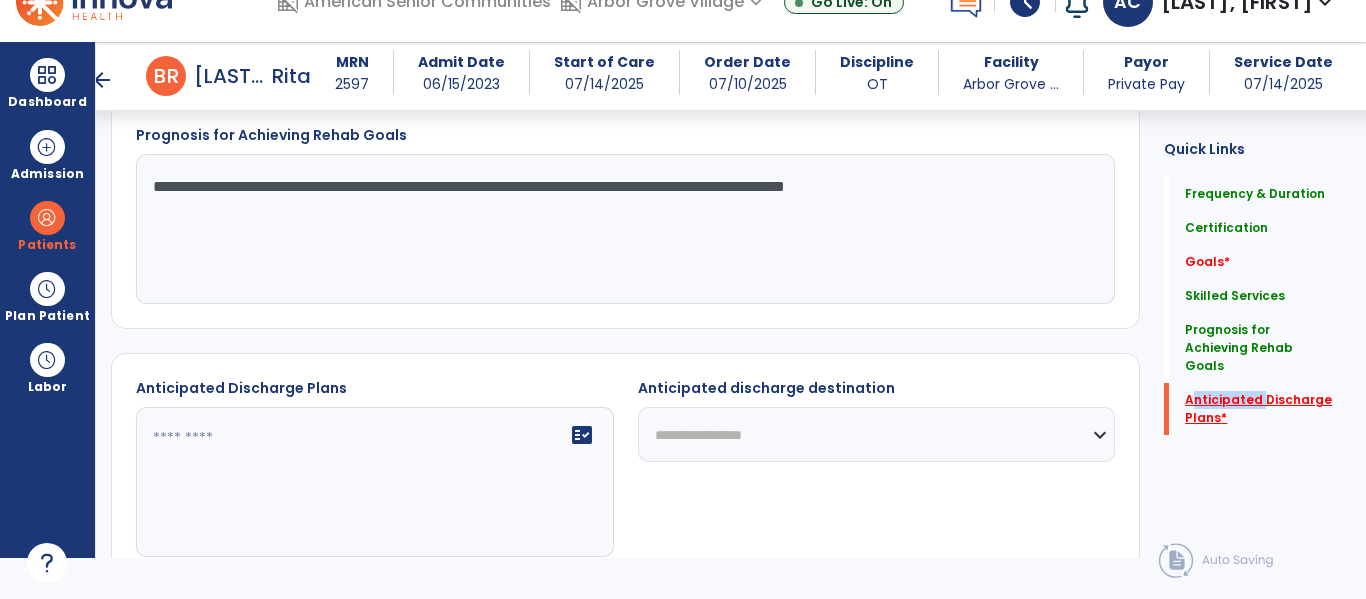 scroll, scrollTop: 1145, scrollLeft: 0, axis: vertical 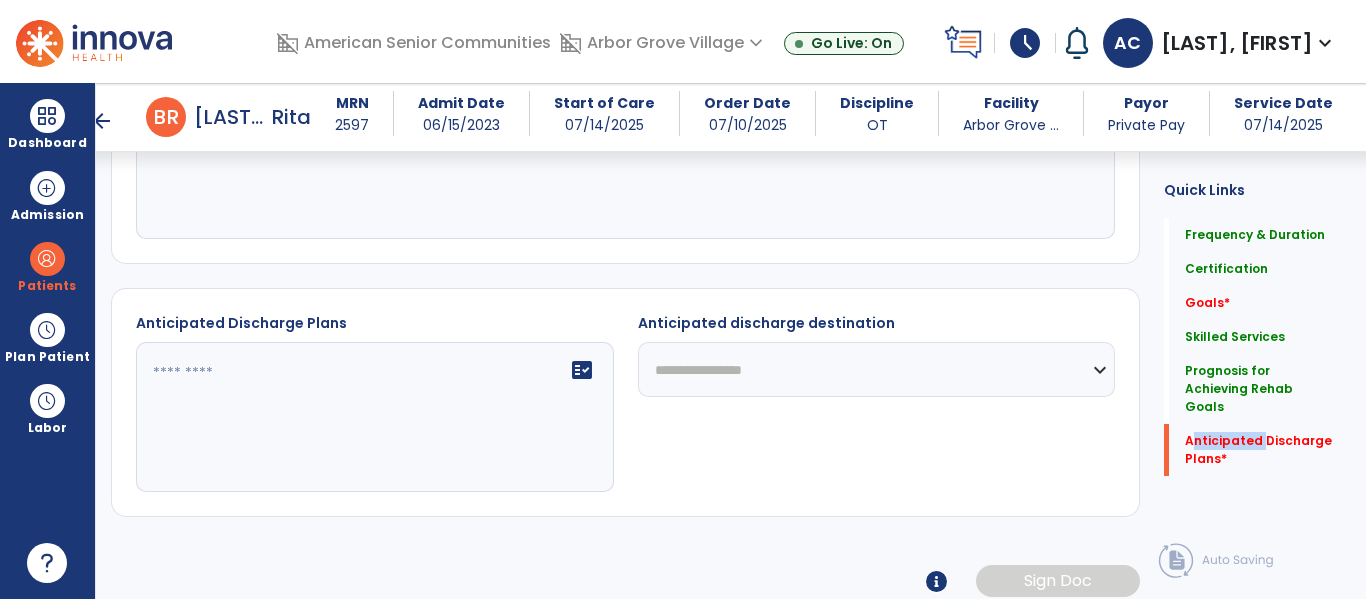 click on "fact_check" 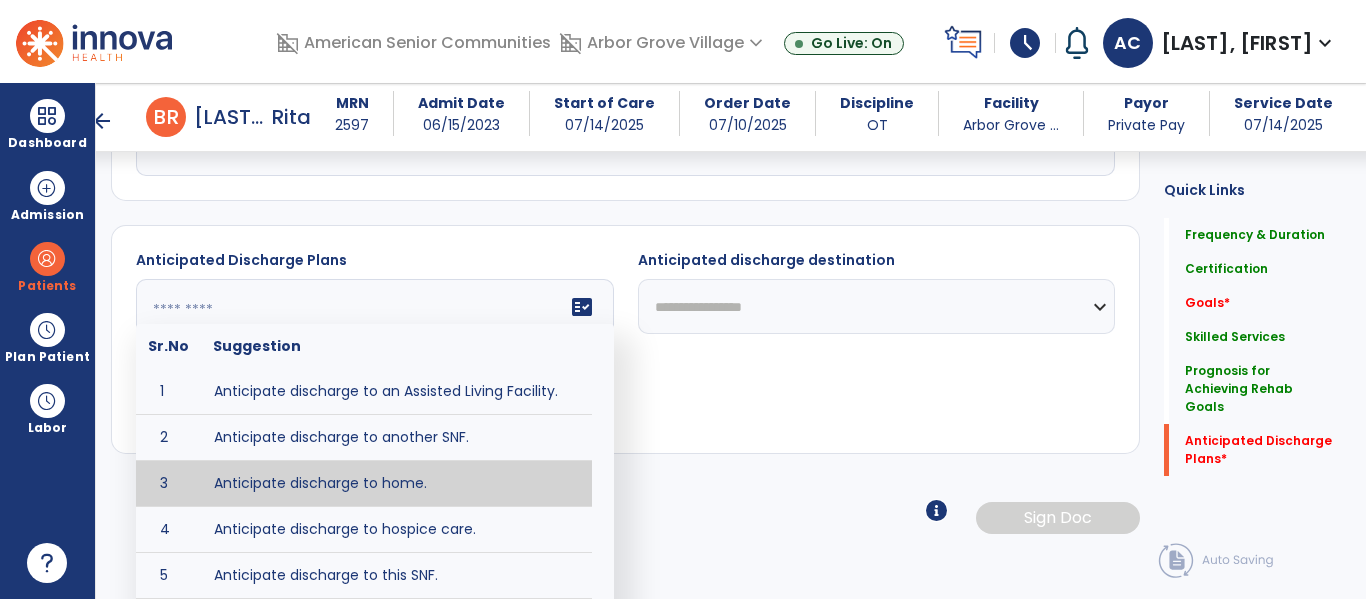 scroll, scrollTop: 1268, scrollLeft: 0, axis: vertical 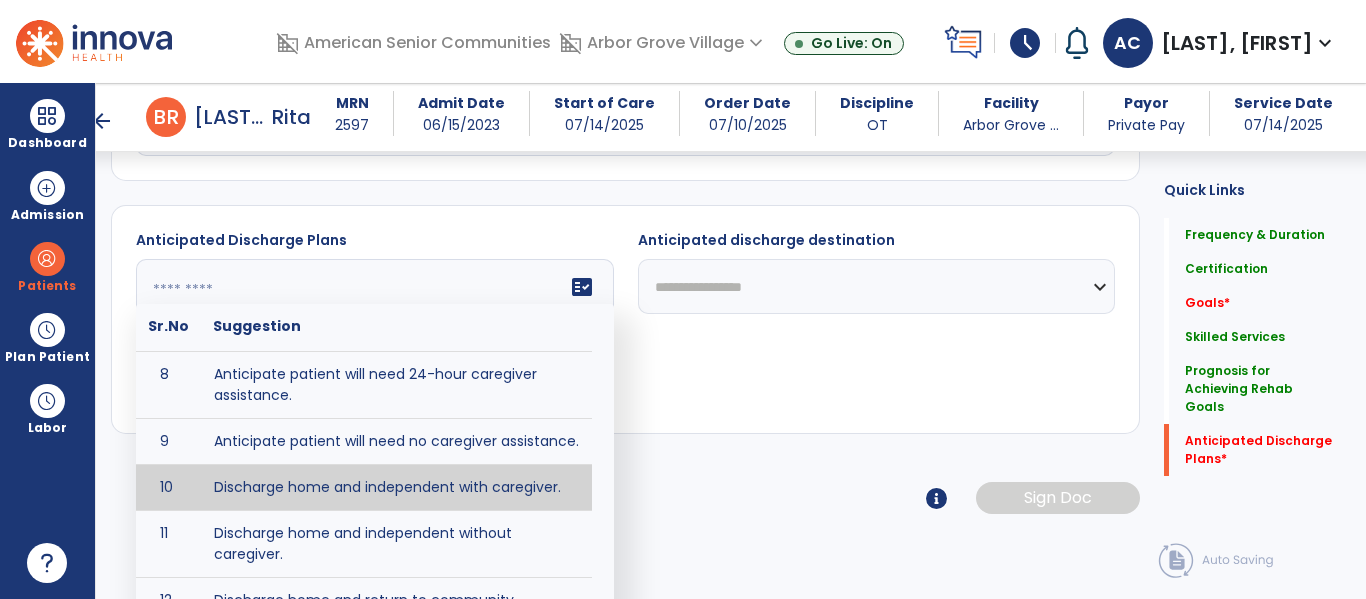 type on "**********" 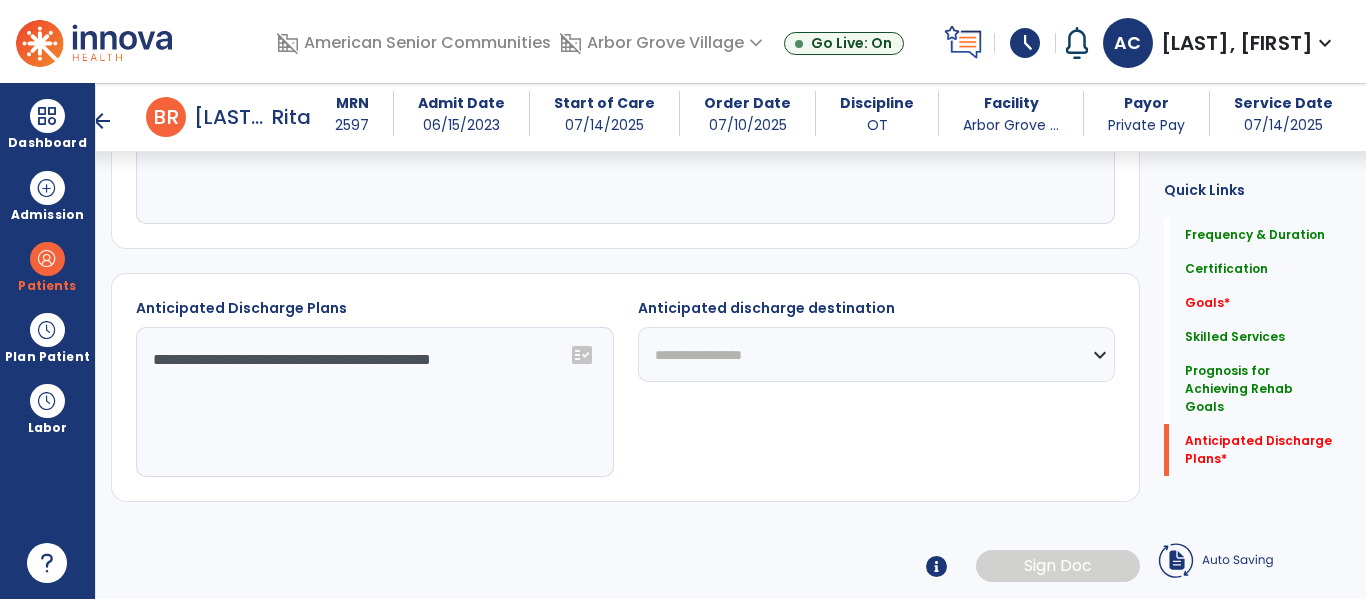 scroll, scrollTop: 1200, scrollLeft: 0, axis: vertical 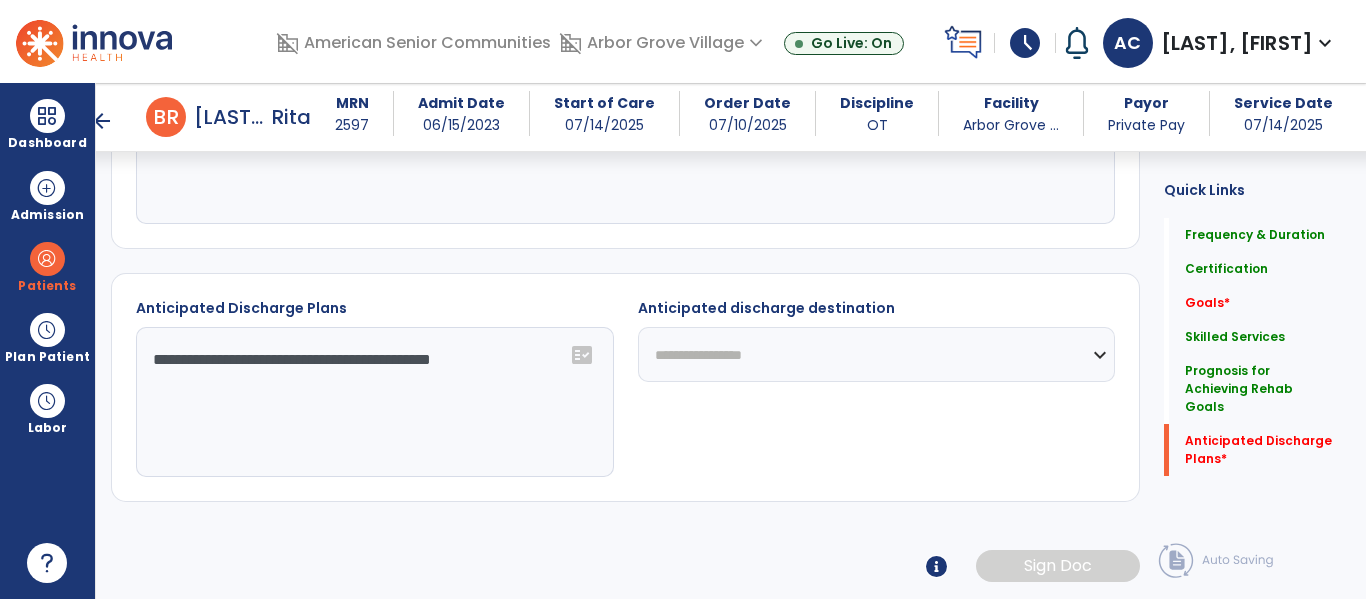 select on "**********" 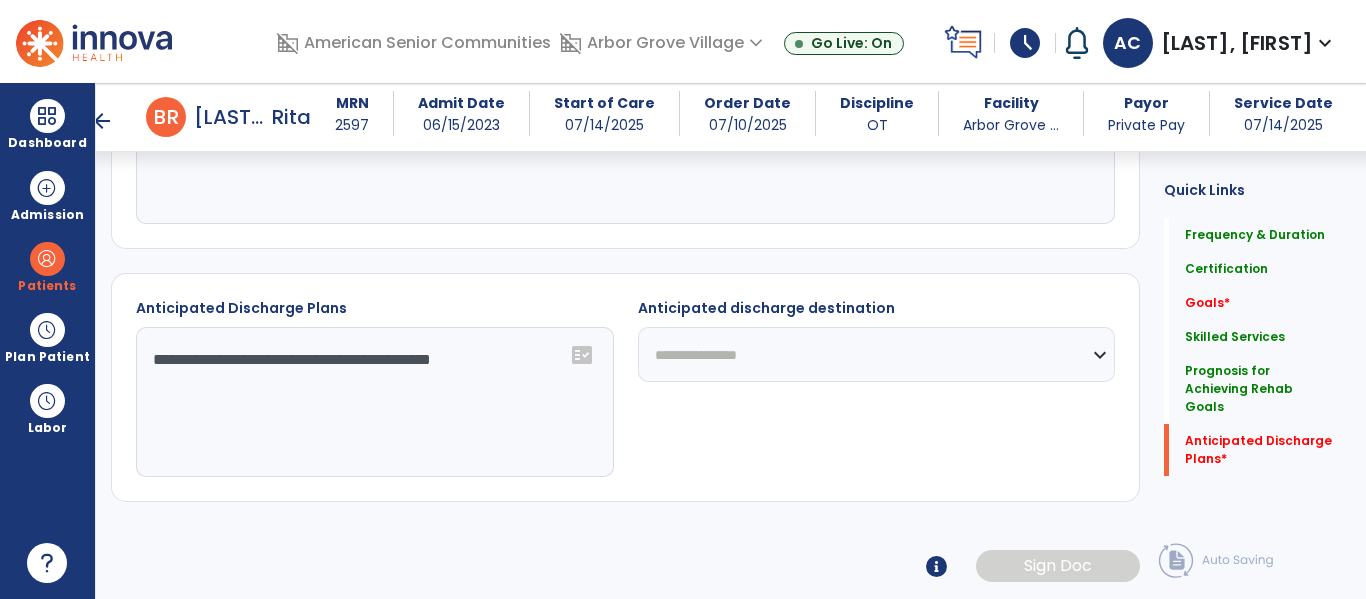 click on "**********" 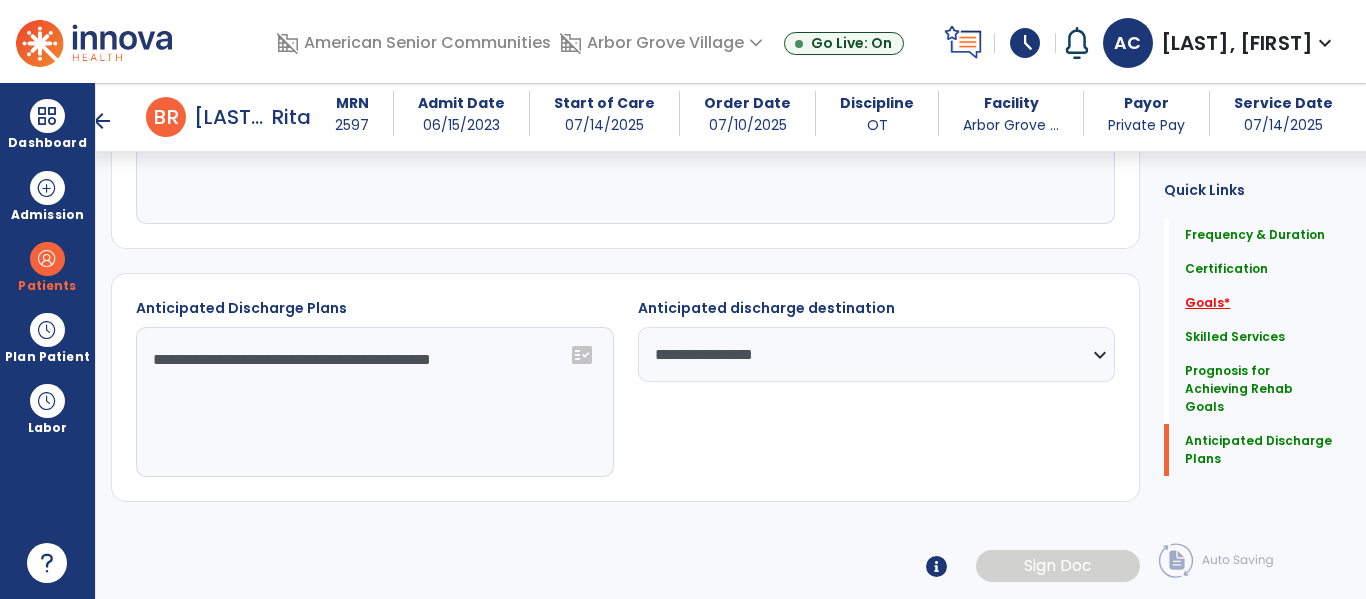 click on "Goals   *" 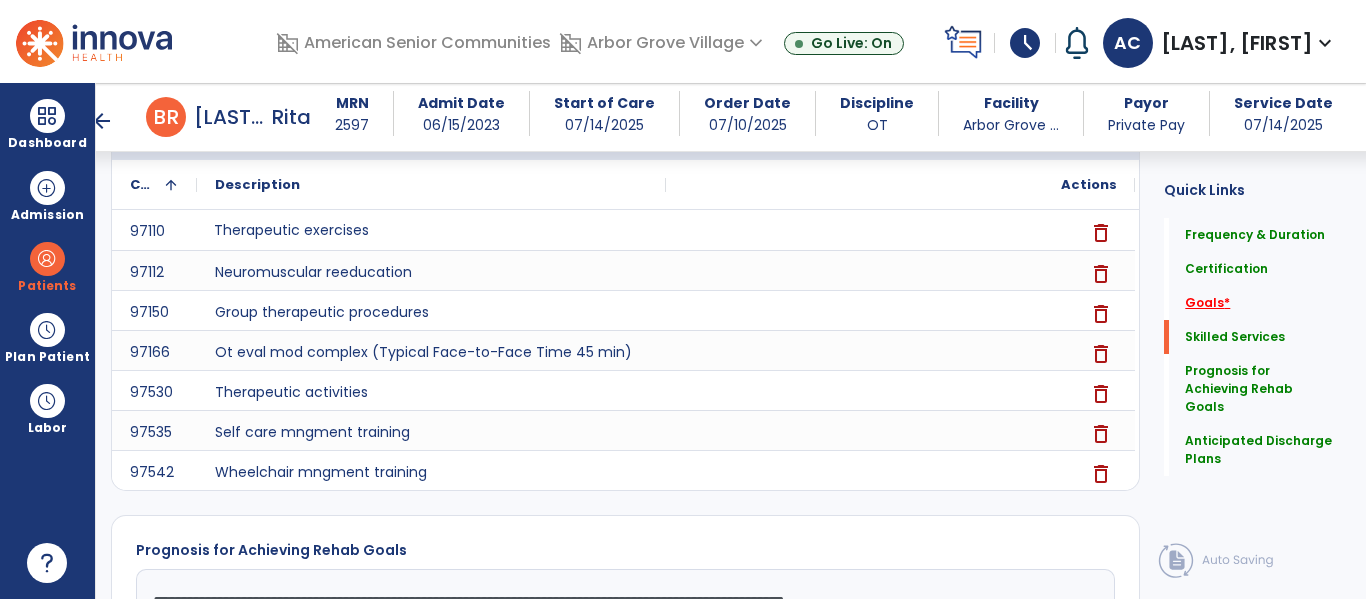 scroll, scrollTop: 360, scrollLeft: 0, axis: vertical 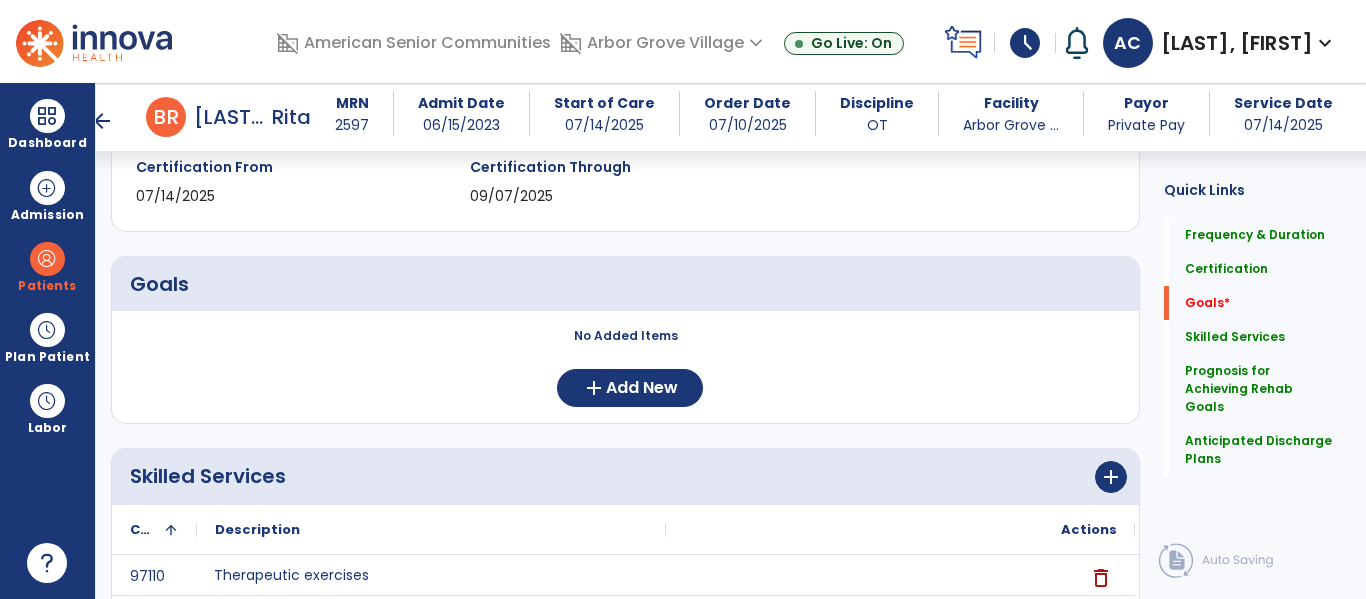 click on "arrow_back" at bounding box center (102, 121) 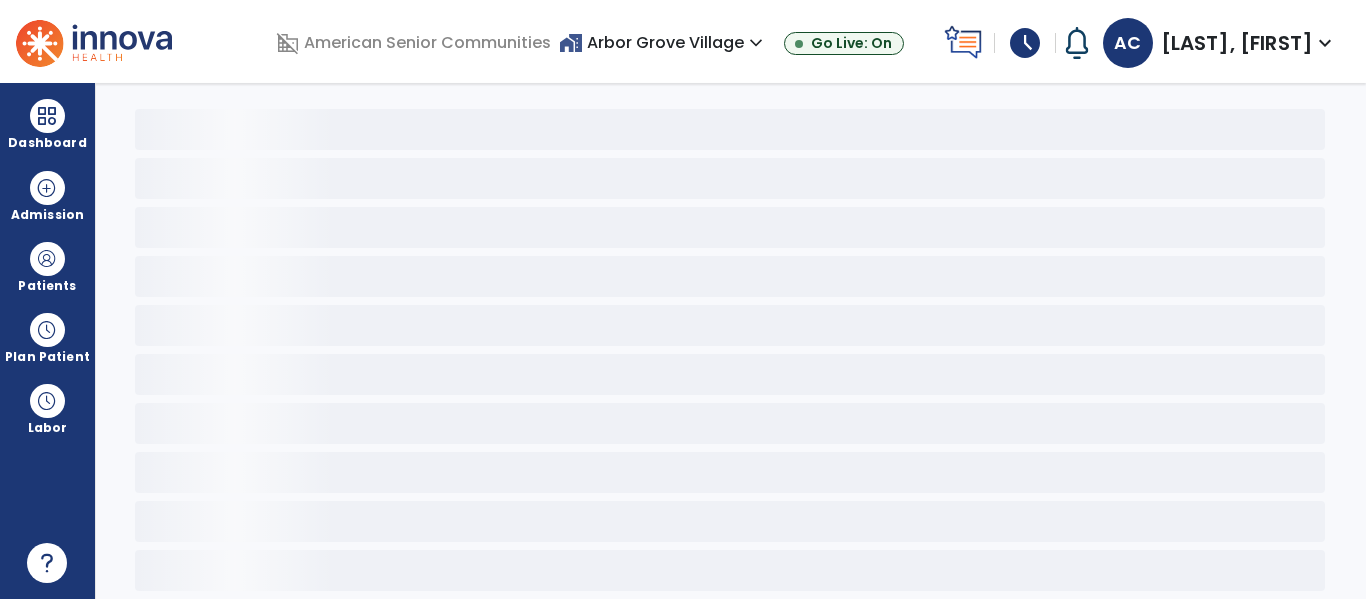 scroll, scrollTop: 78, scrollLeft: 0, axis: vertical 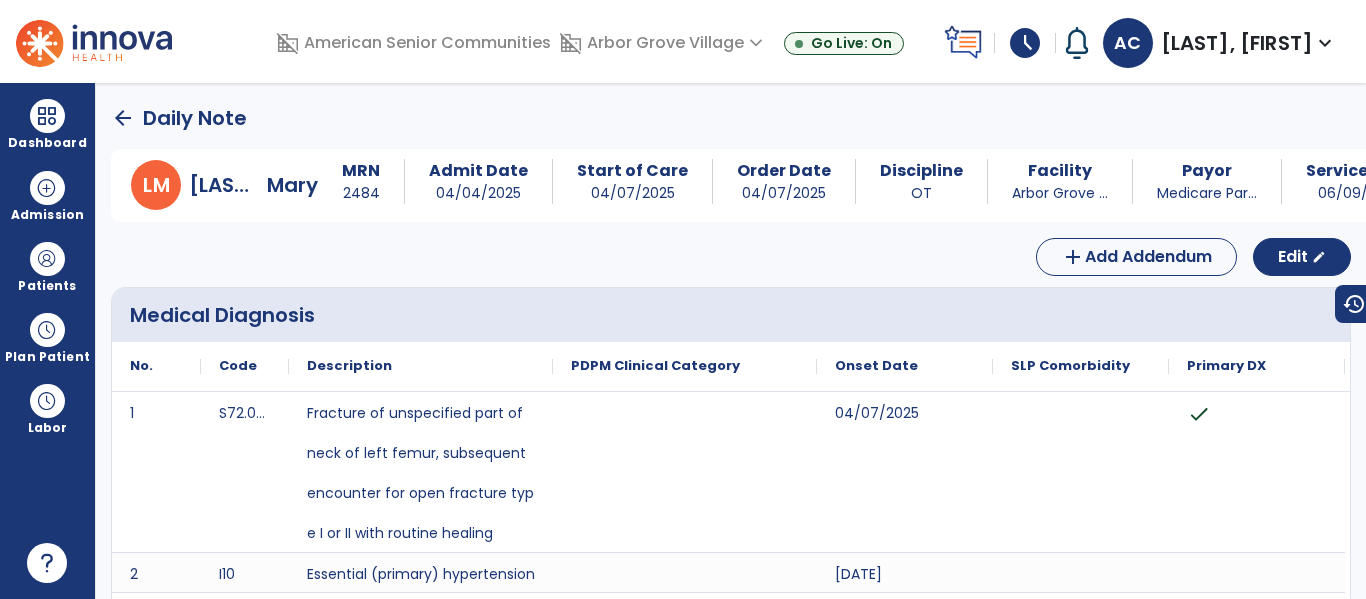 click on "arrow_back" 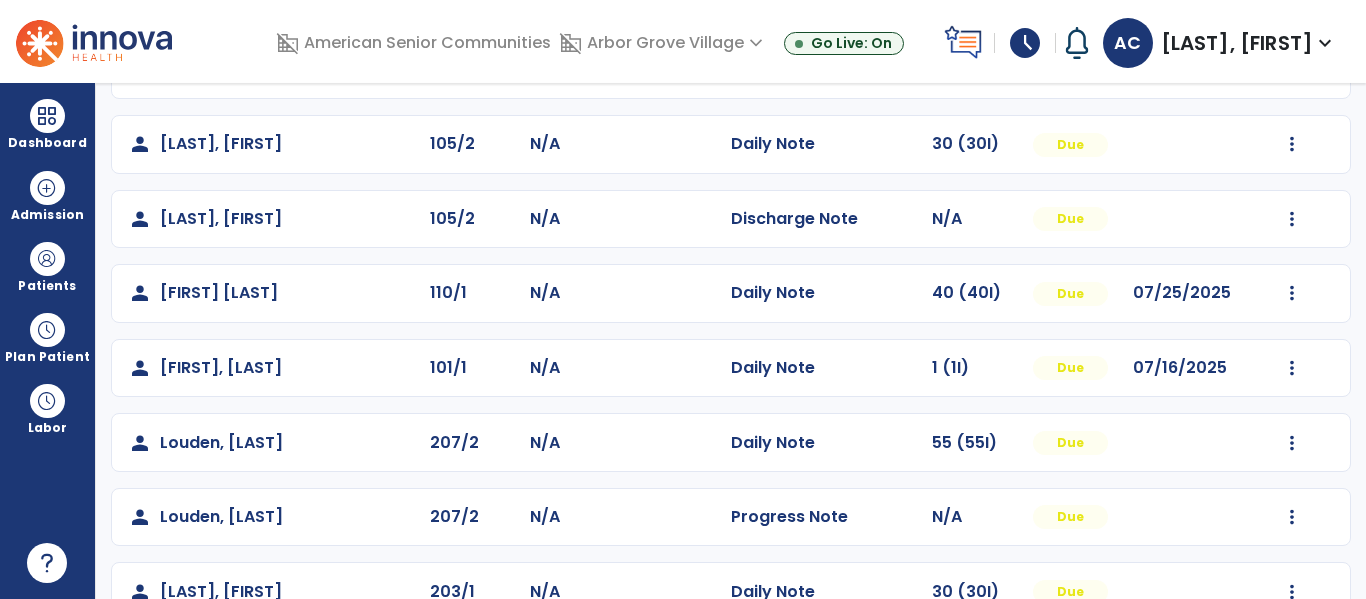 scroll, scrollTop: 520, scrollLeft: 0, axis: vertical 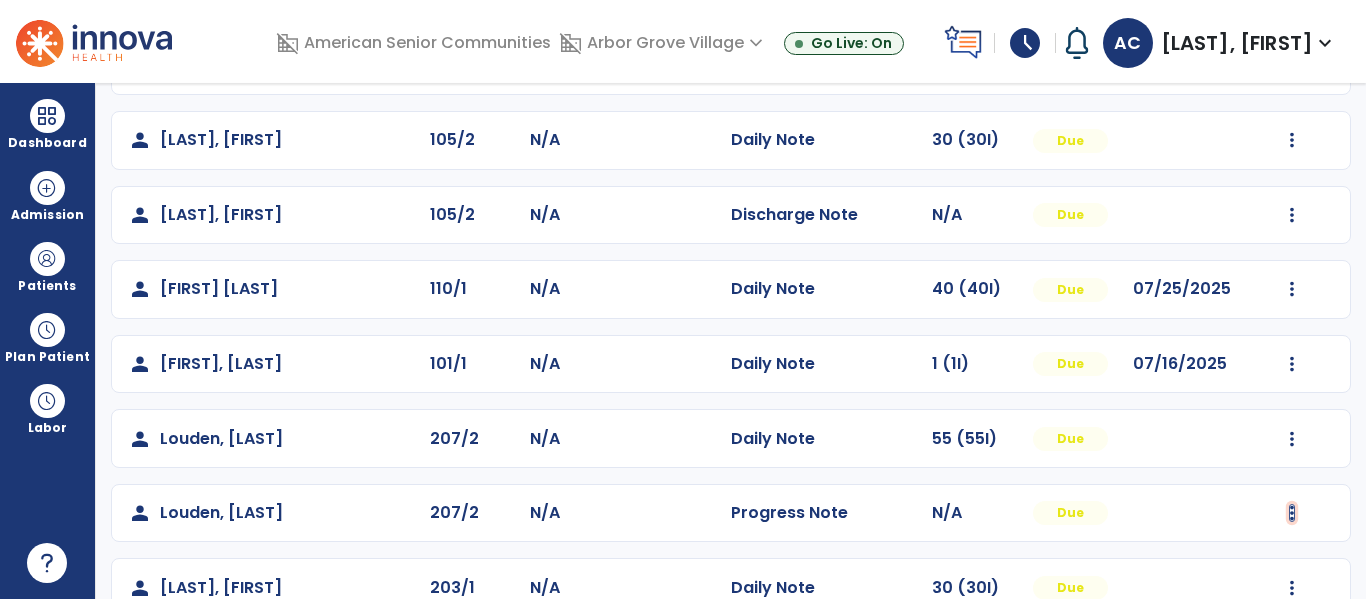 click at bounding box center (1292, -158) 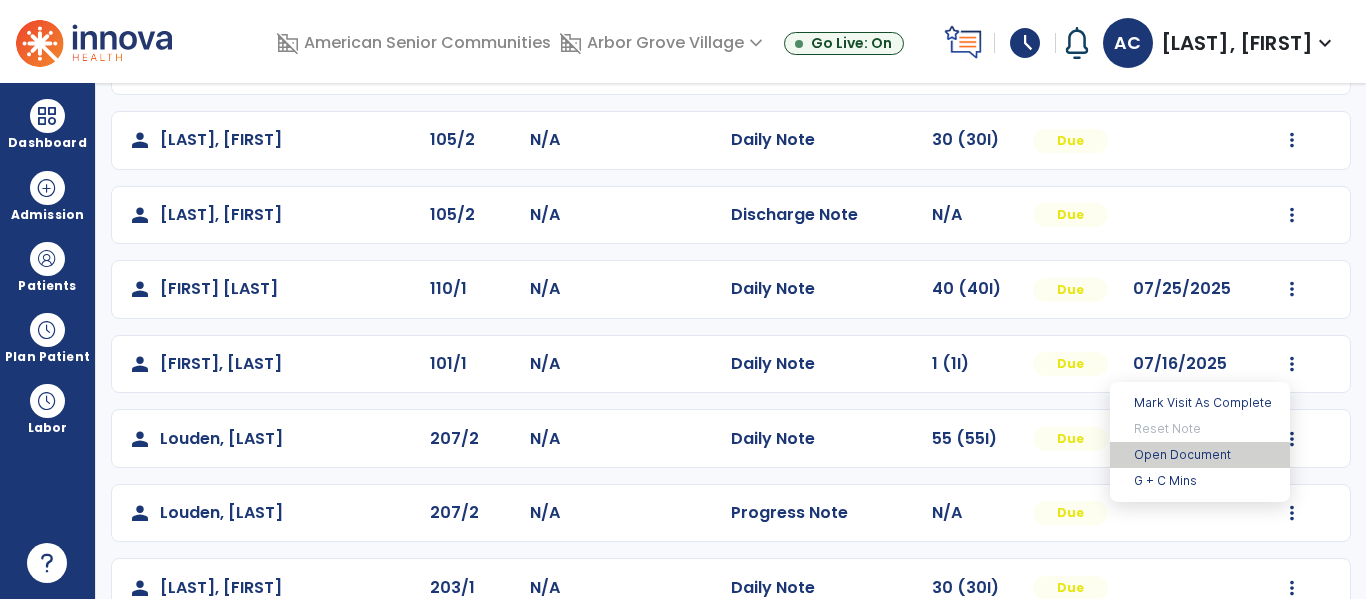 click on "Open Document" at bounding box center [1200, 455] 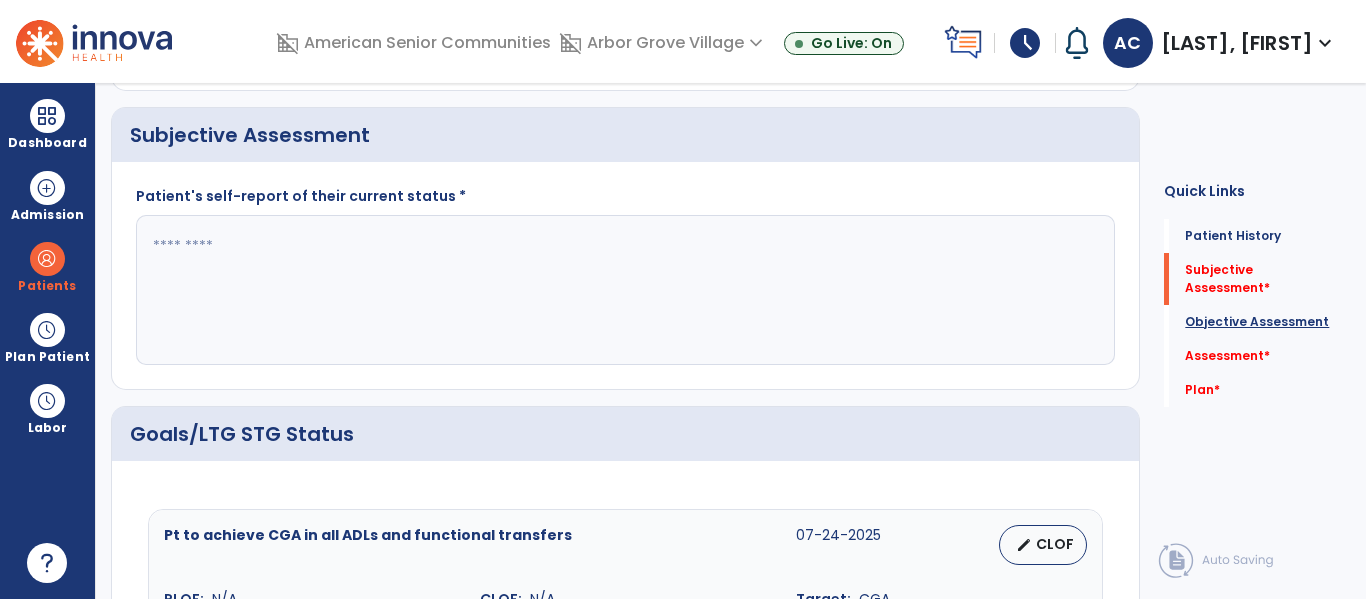 click on "Objective Assessment" 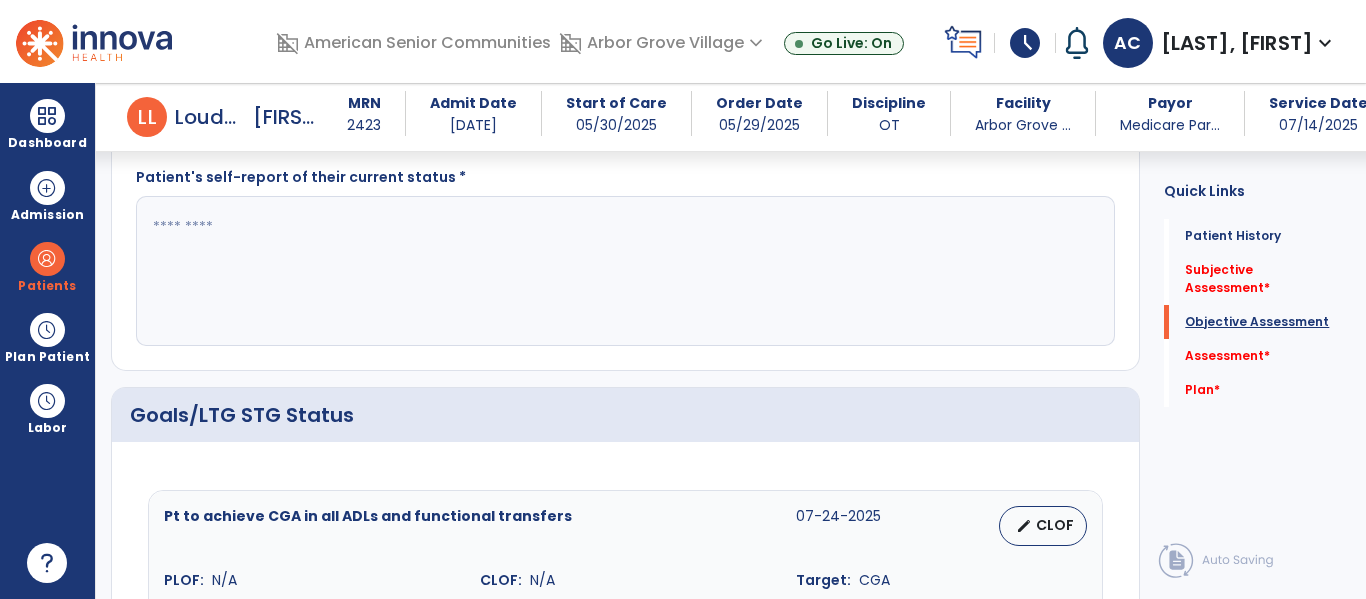 scroll, scrollTop: 999, scrollLeft: 0, axis: vertical 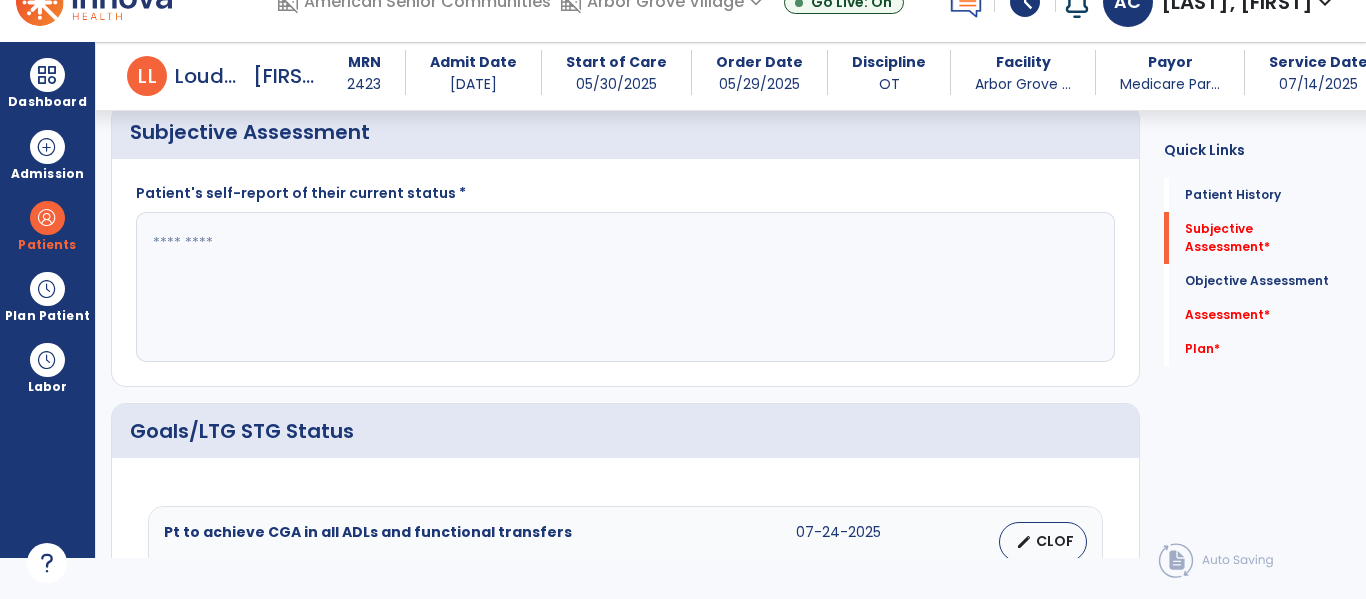 click 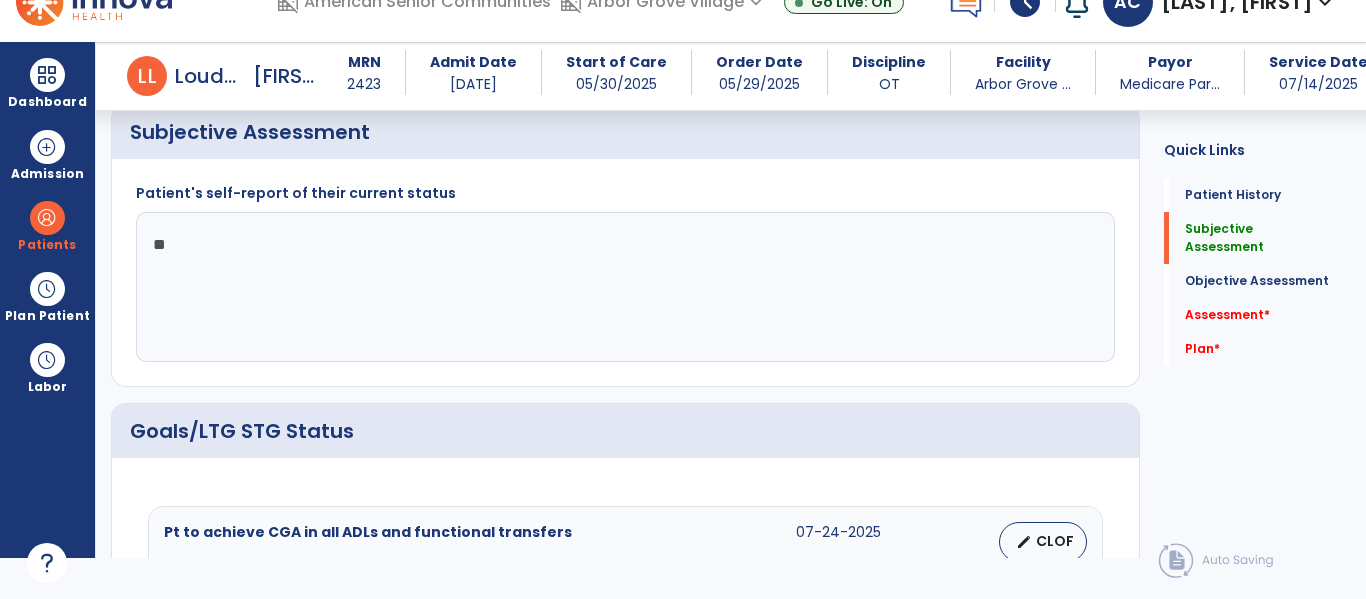 type on "*" 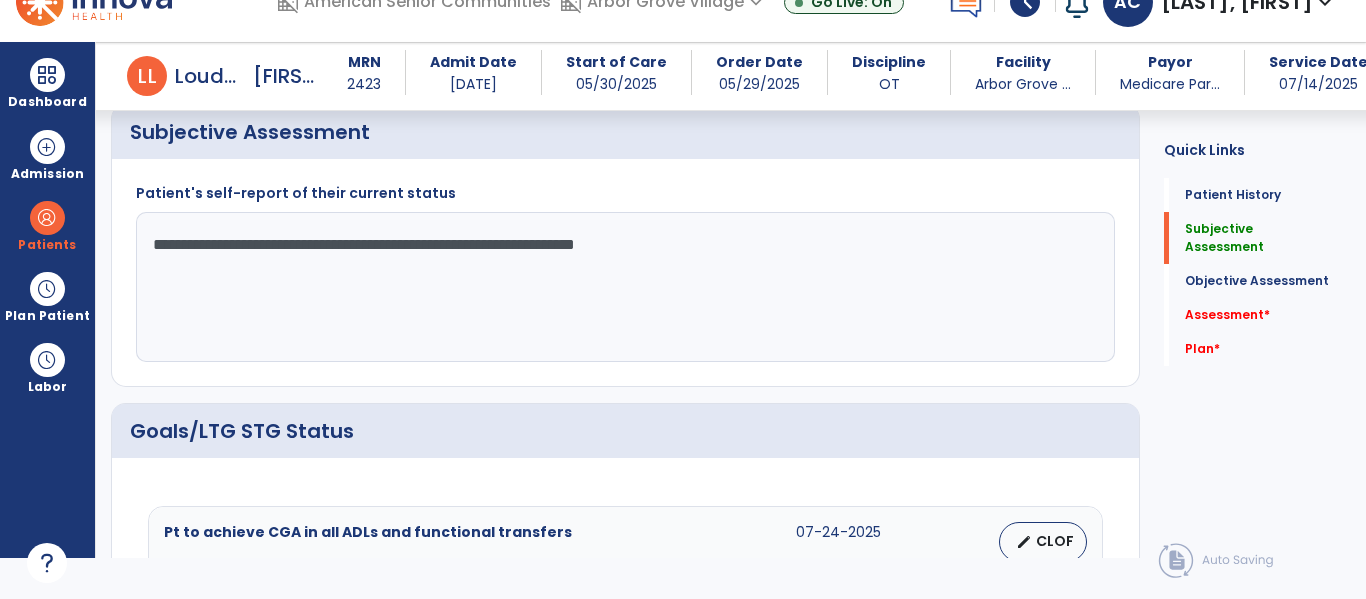 click on "**********" 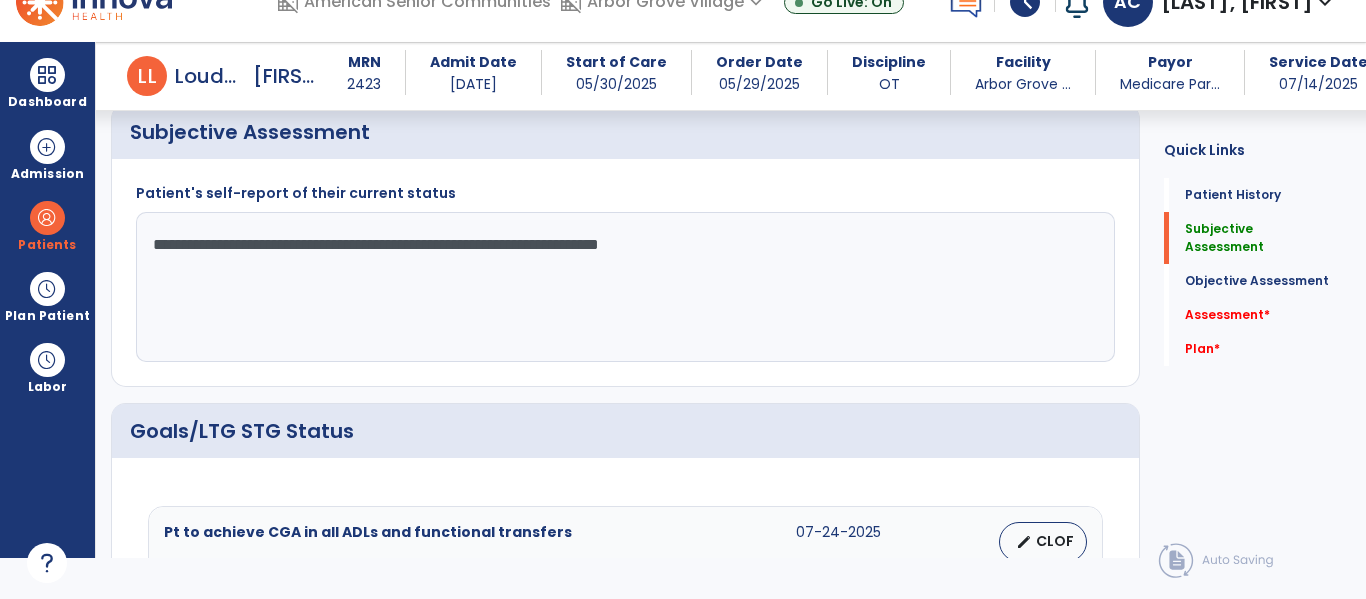 click on "**********" 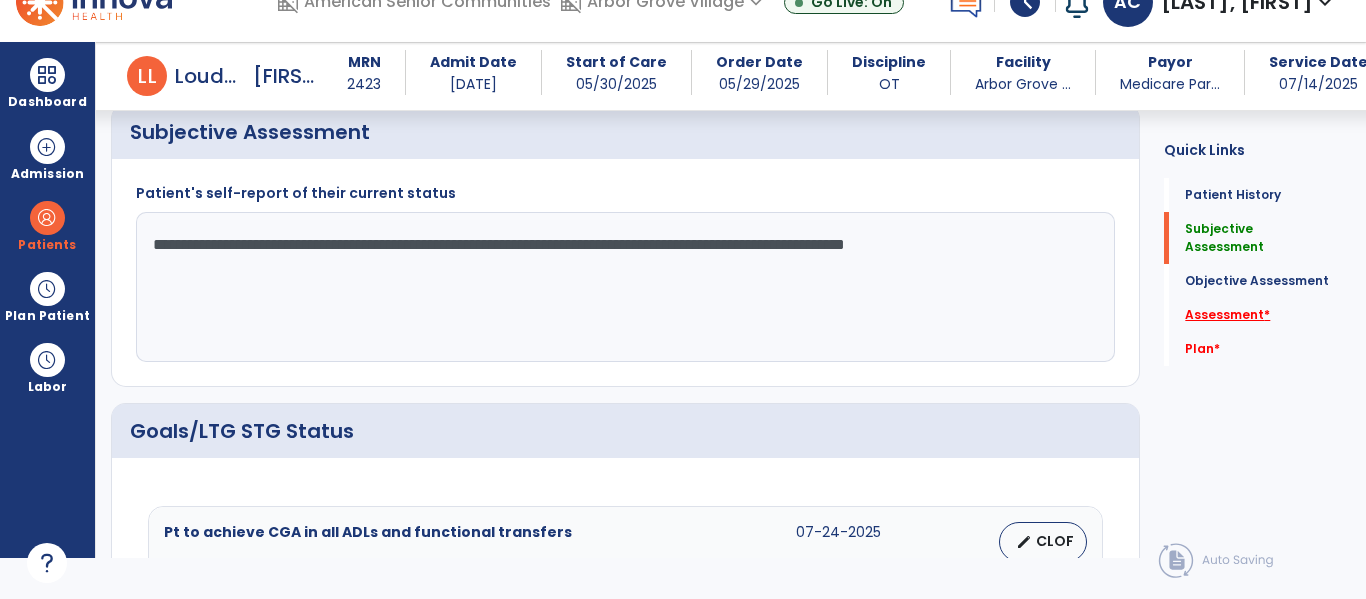 type on "**********" 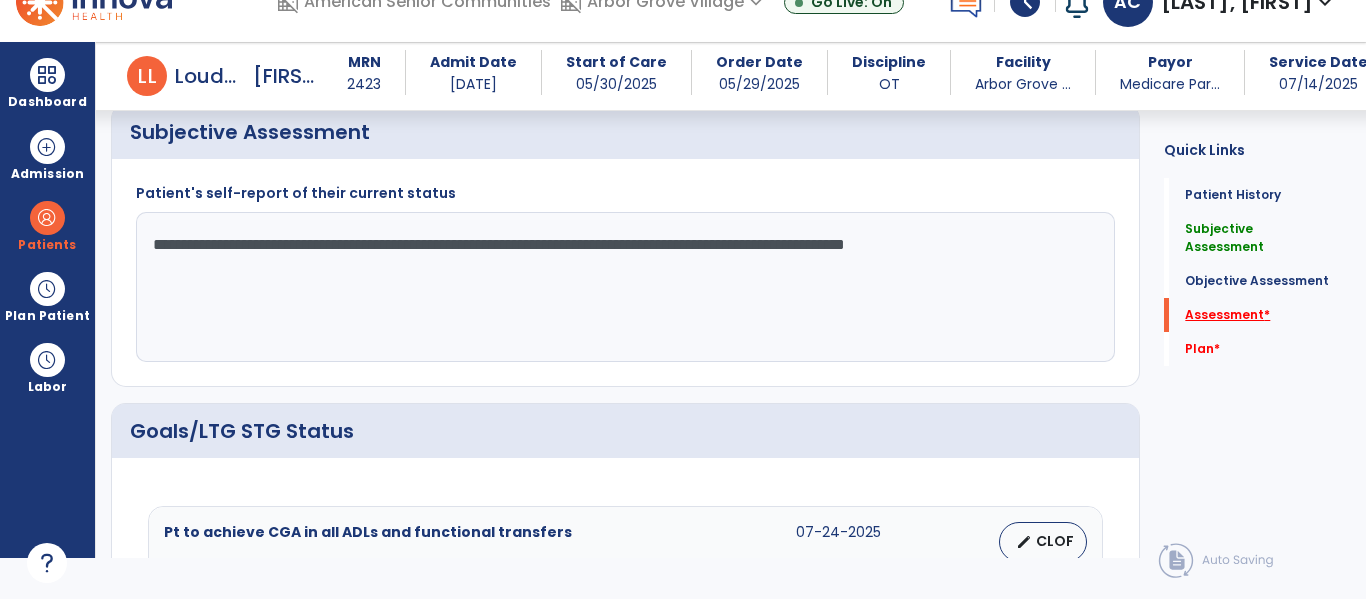 scroll, scrollTop: 42, scrollLeft: 0, axis: vertical 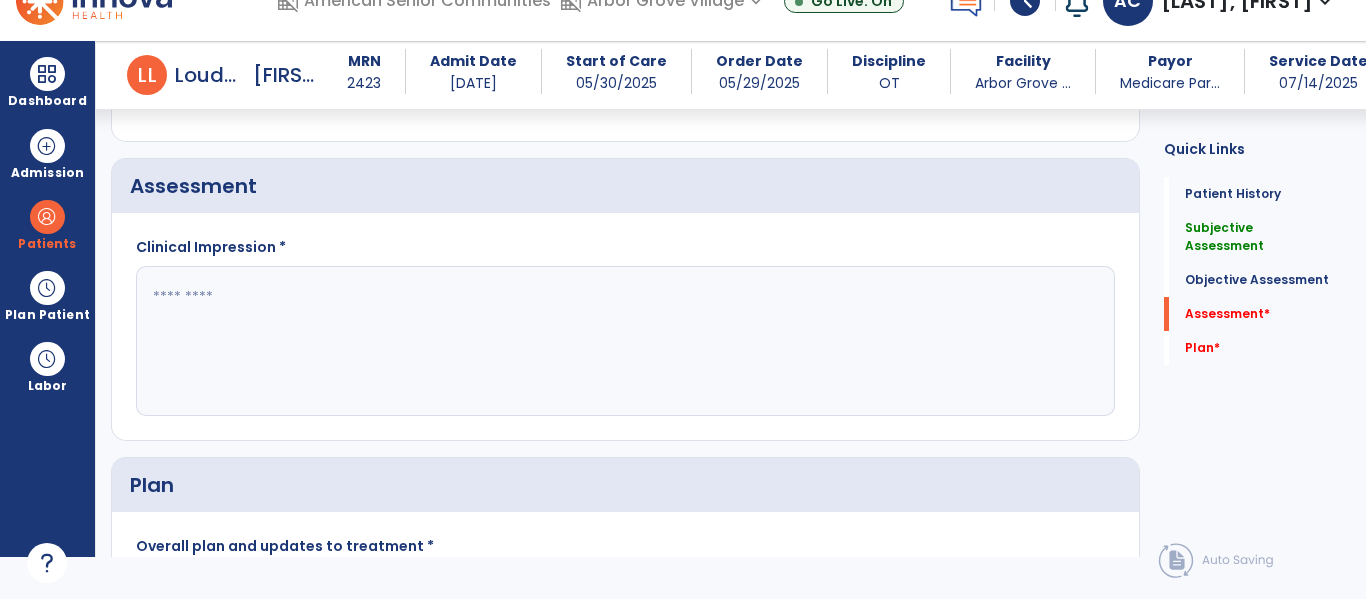 click 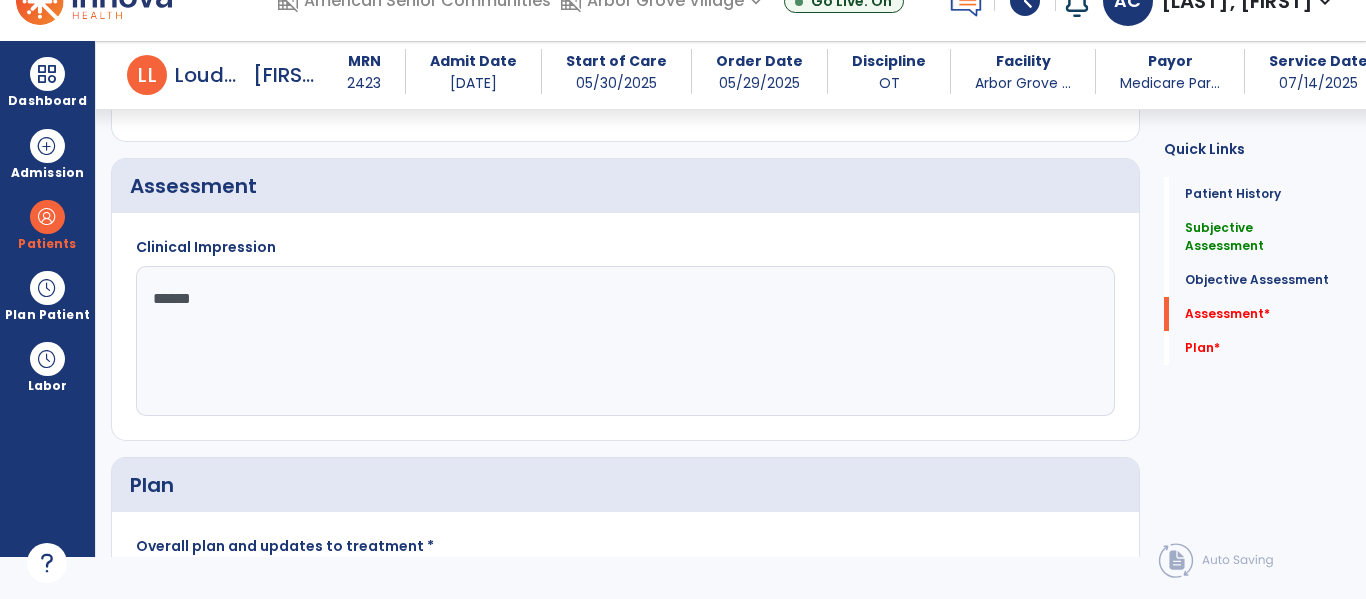type on "*******" 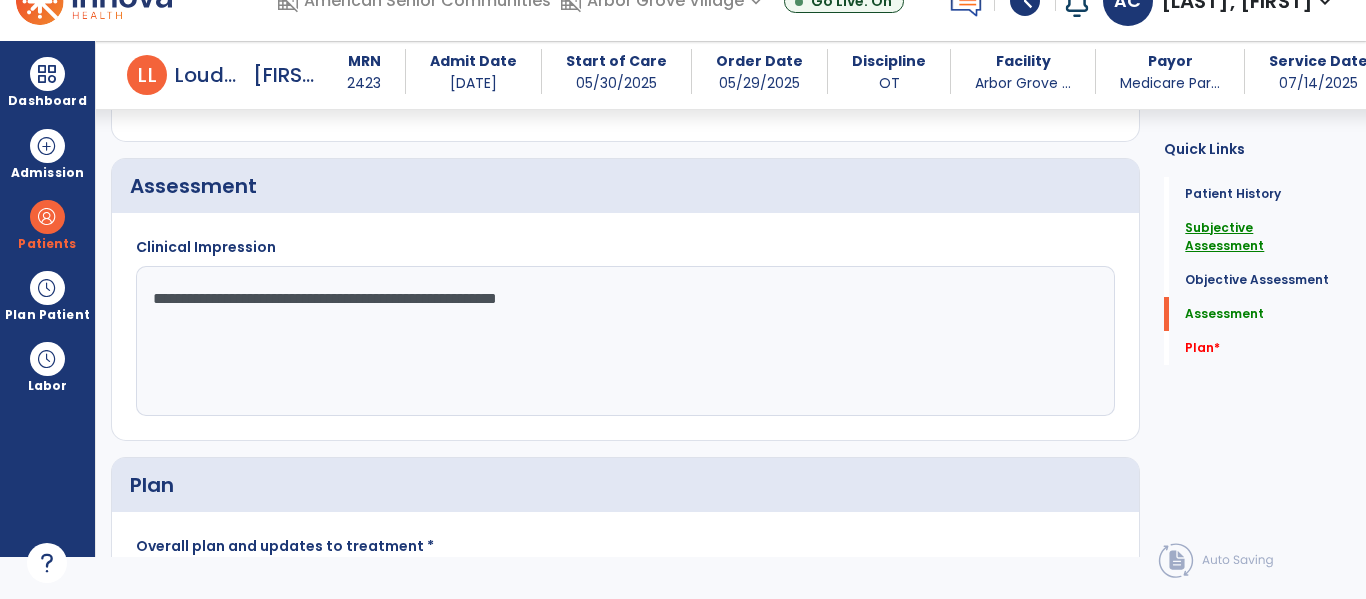 type on "**********" 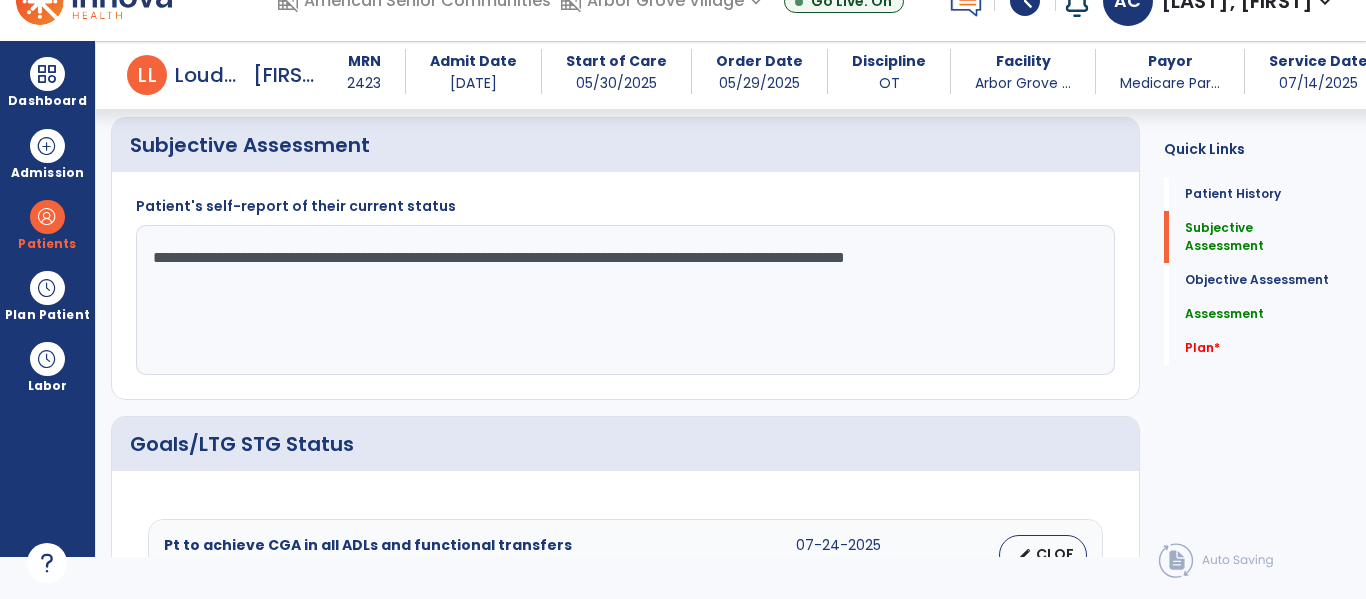 scroll, scrollTop: 408, scrollLeft: 0, axis: vertical 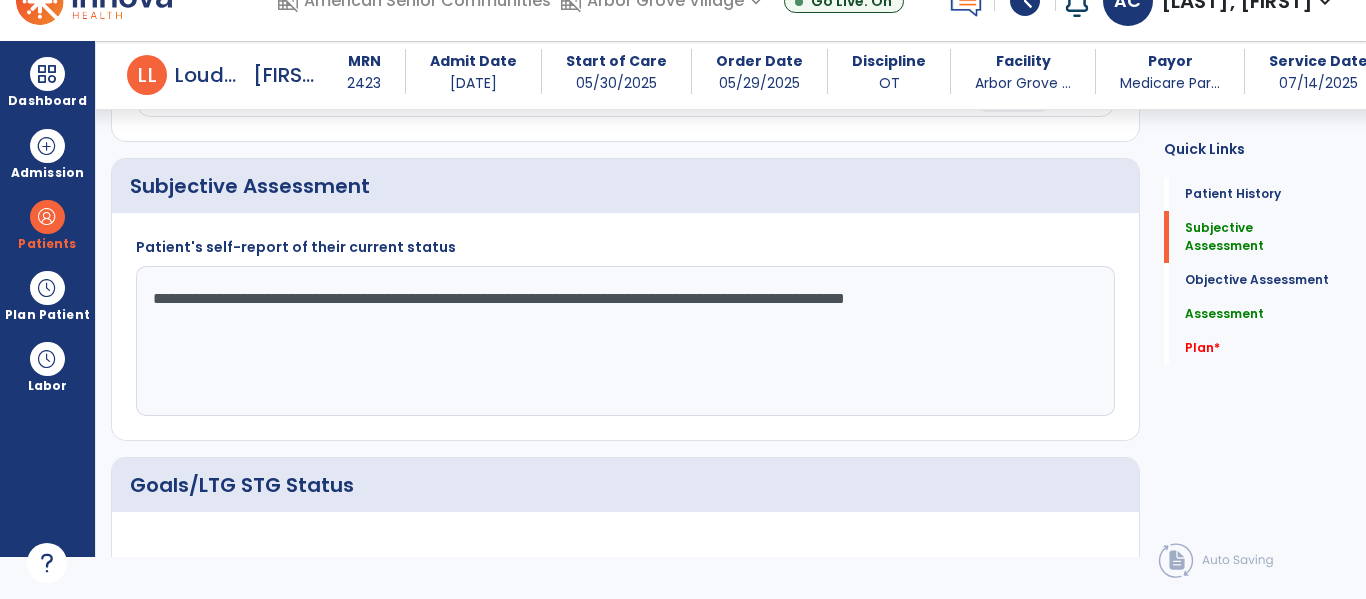 click on "**********" 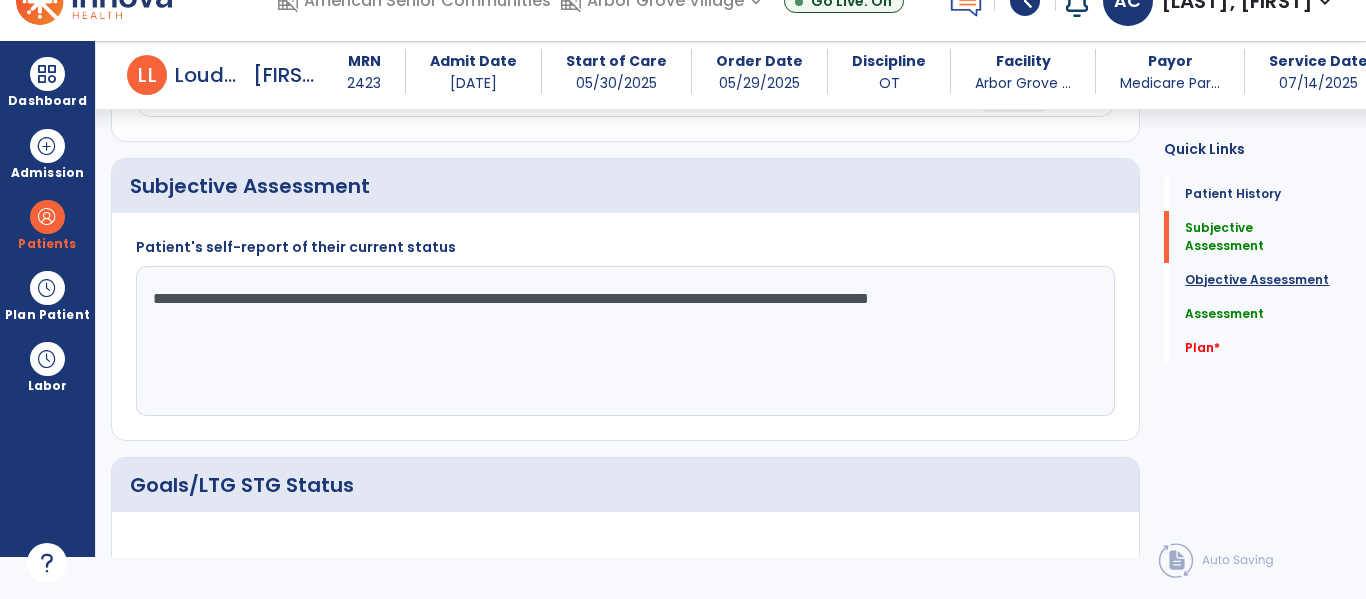 type on "**********" 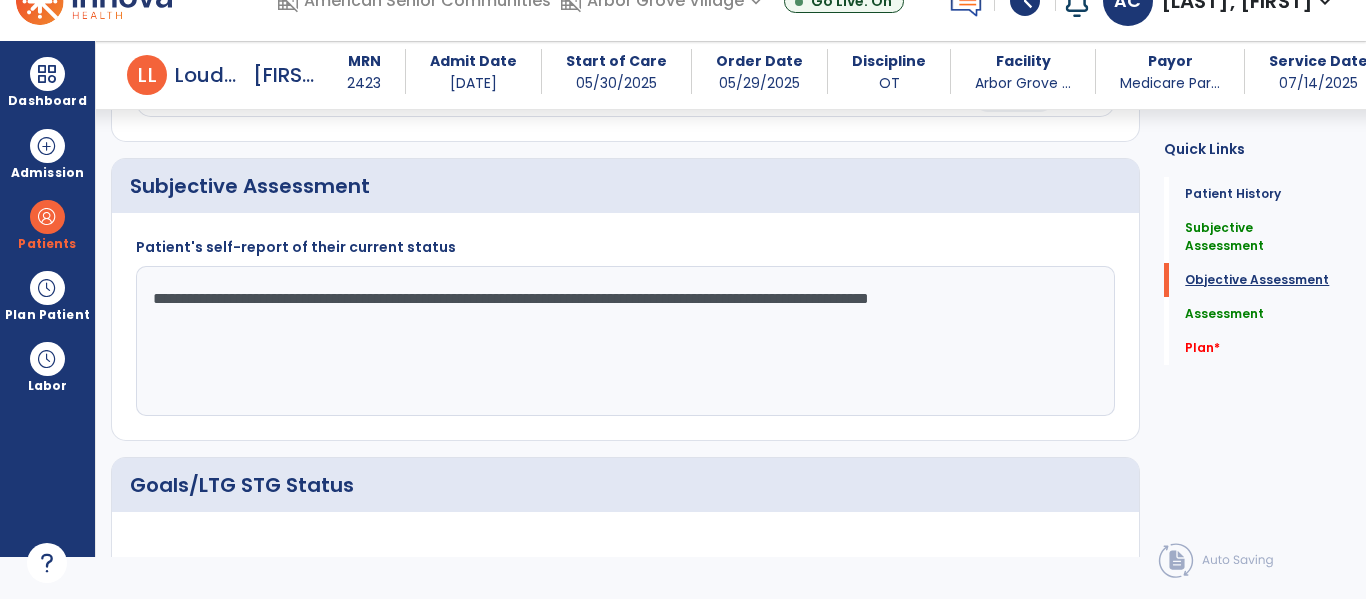 scroll, scrollTop: 41, scrollLeft: 0, axis: vertical 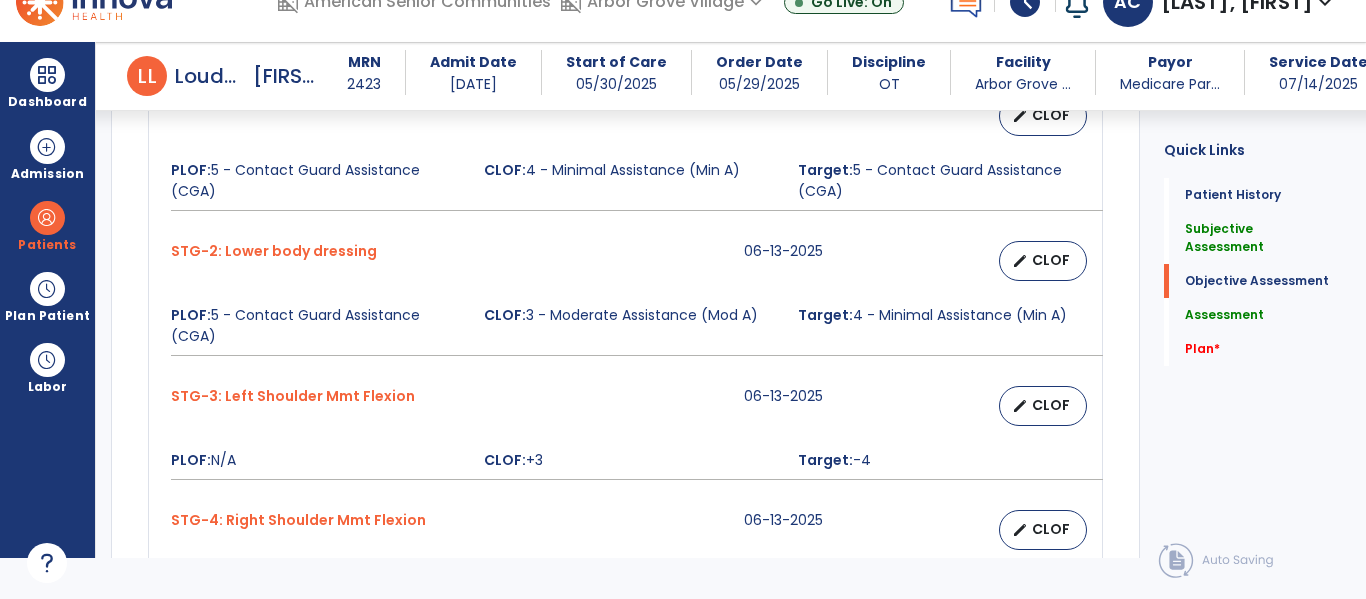 drag, startPoint x: 1162, startPoint y: 272, endPoint x: 1163, endPoint y: 249, distance: 23.021729 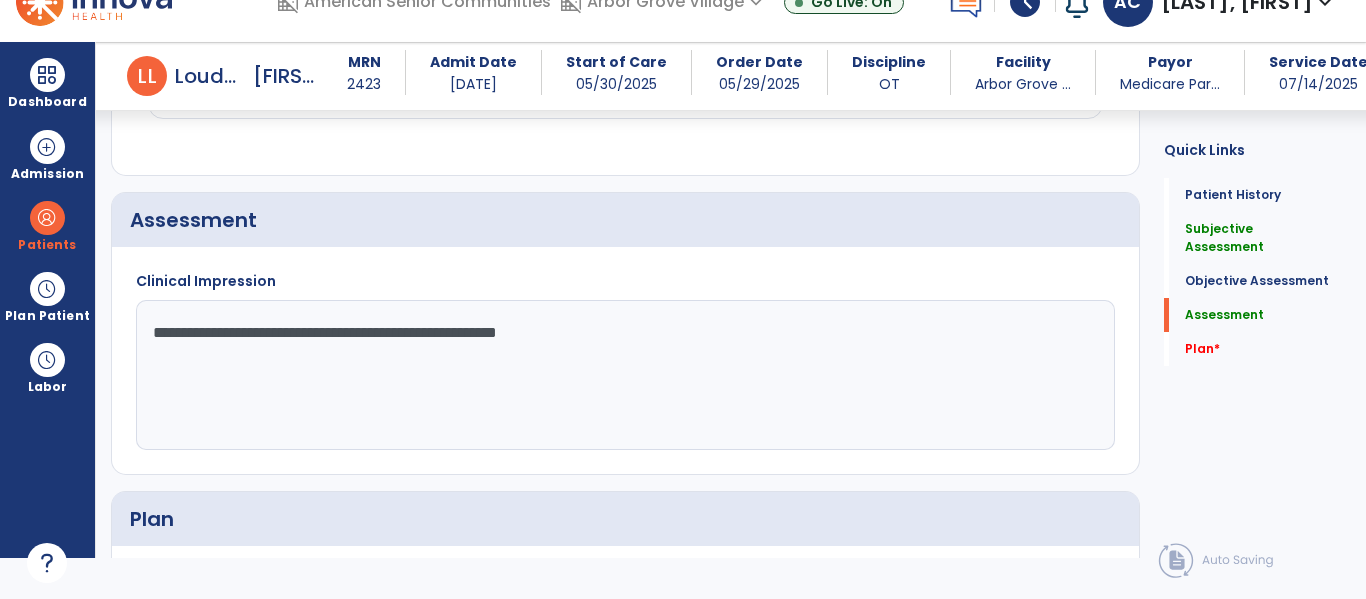 scroll, scrollTop: 1644, scrollLeft: 0, axis: vertical 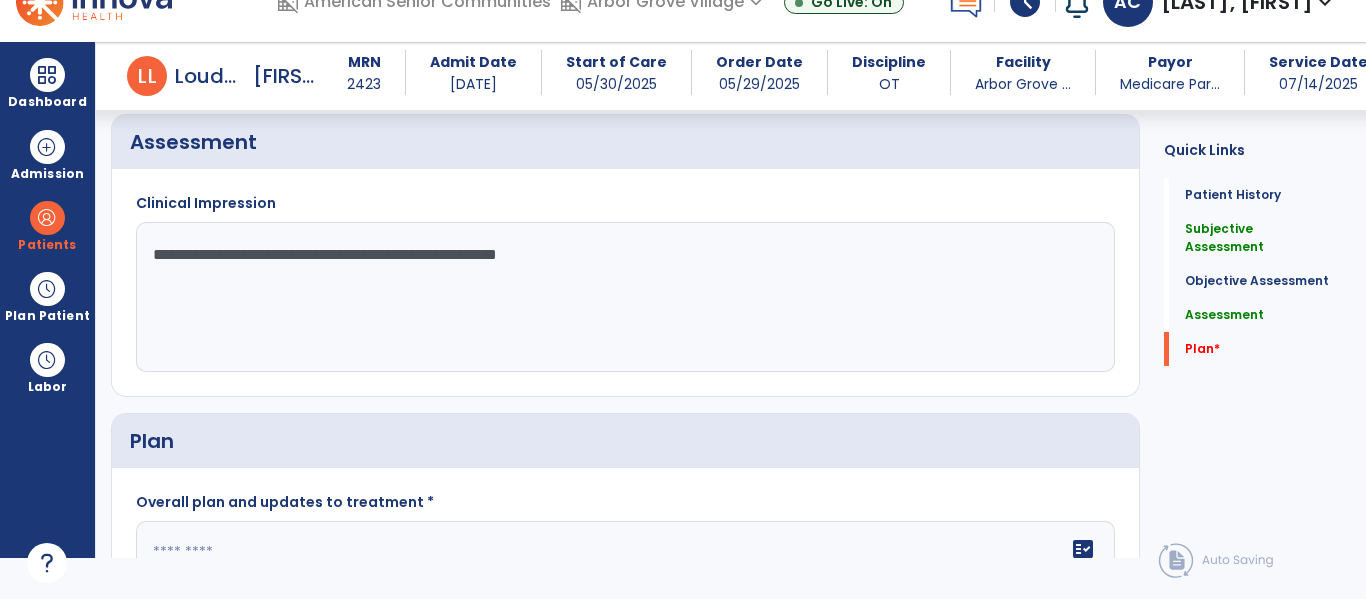 click on "**********" 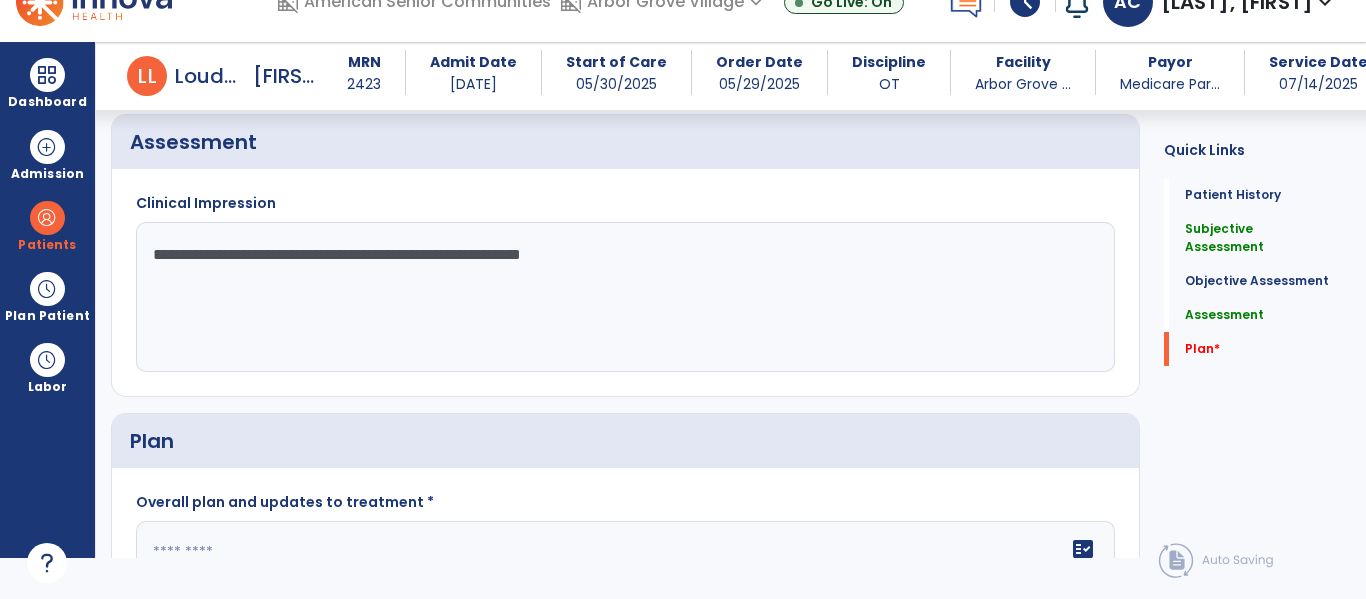 click on "**********" 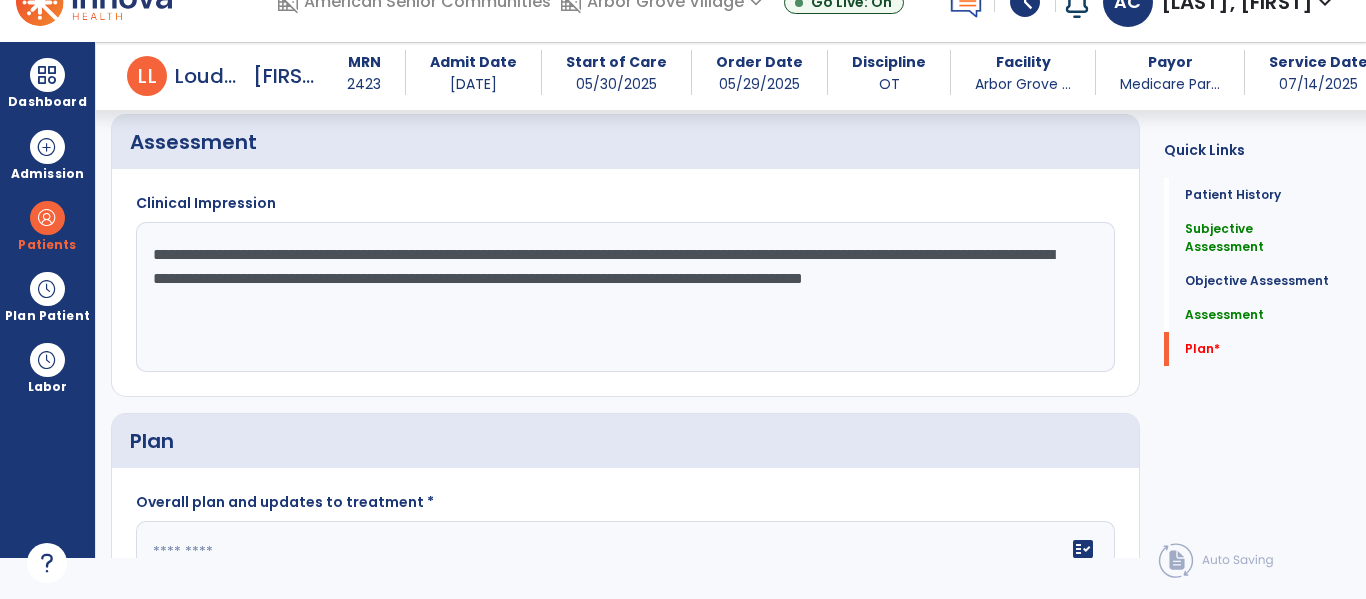 click on "**********" 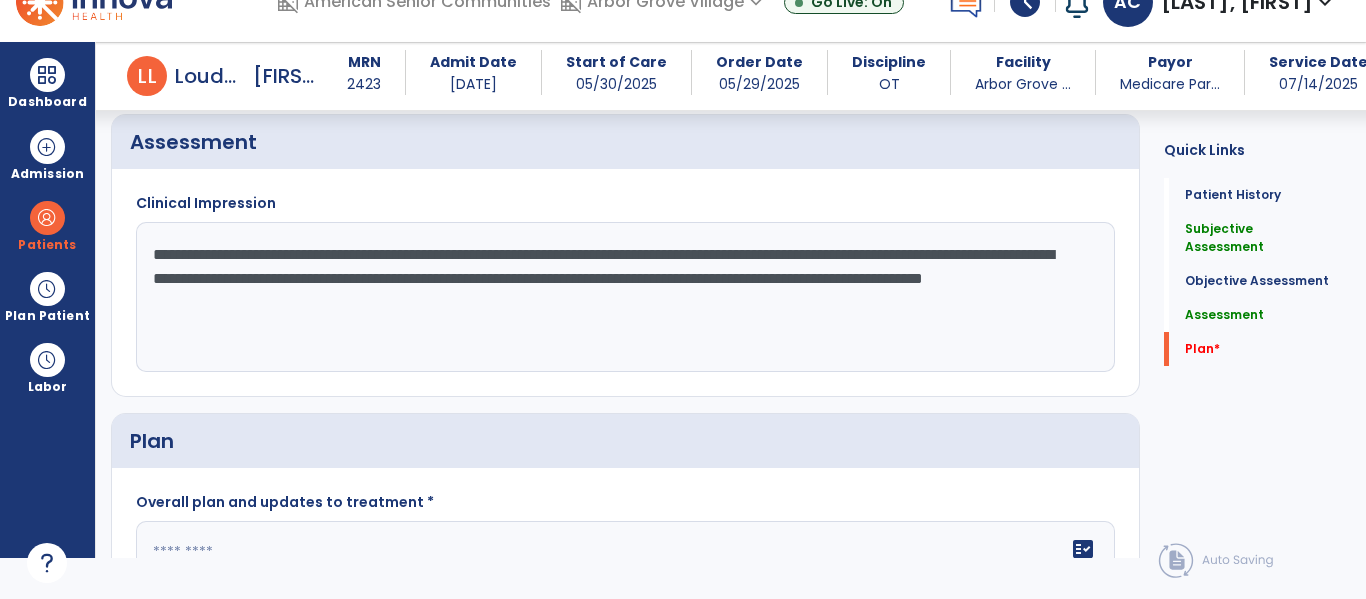 click on "**********" 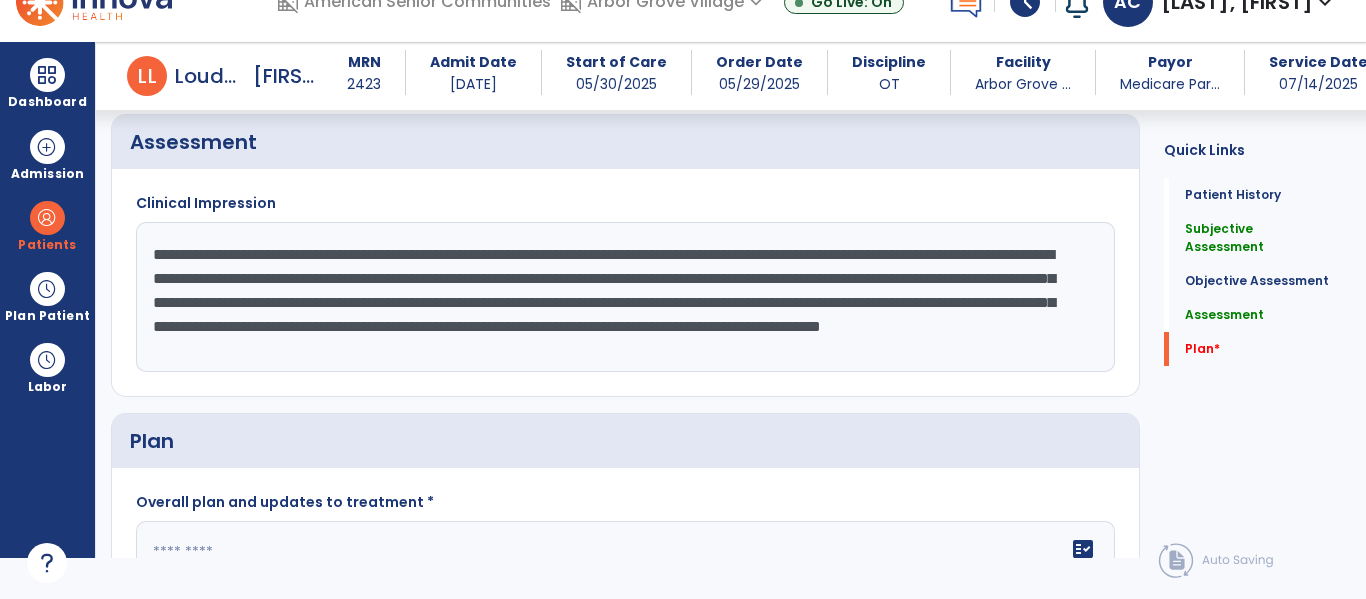 scroll, scrollTop: 15, scrollLeft: 0, axis: vertical 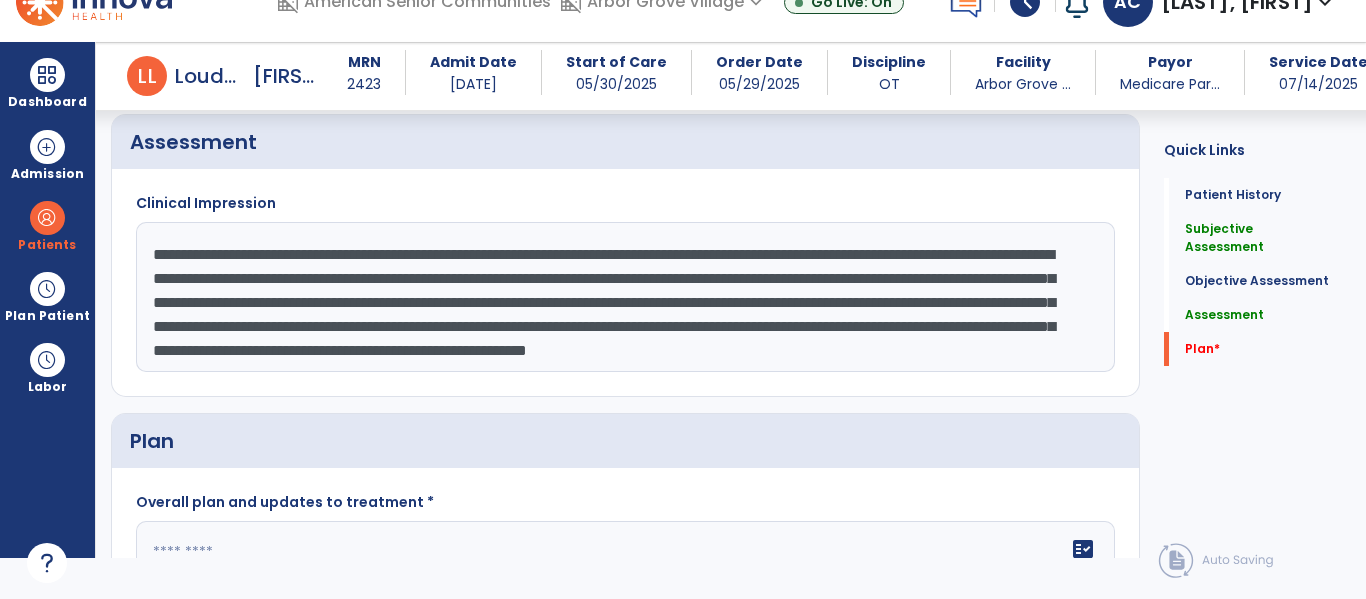 click on "**********" 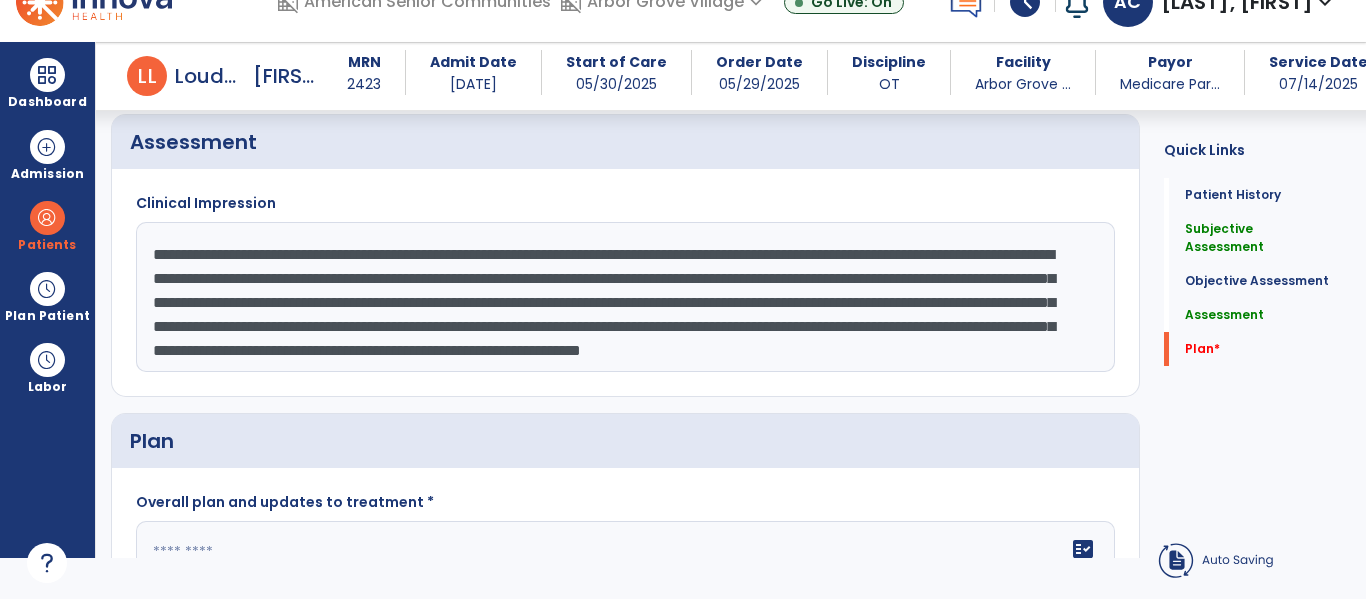 click on "**********" 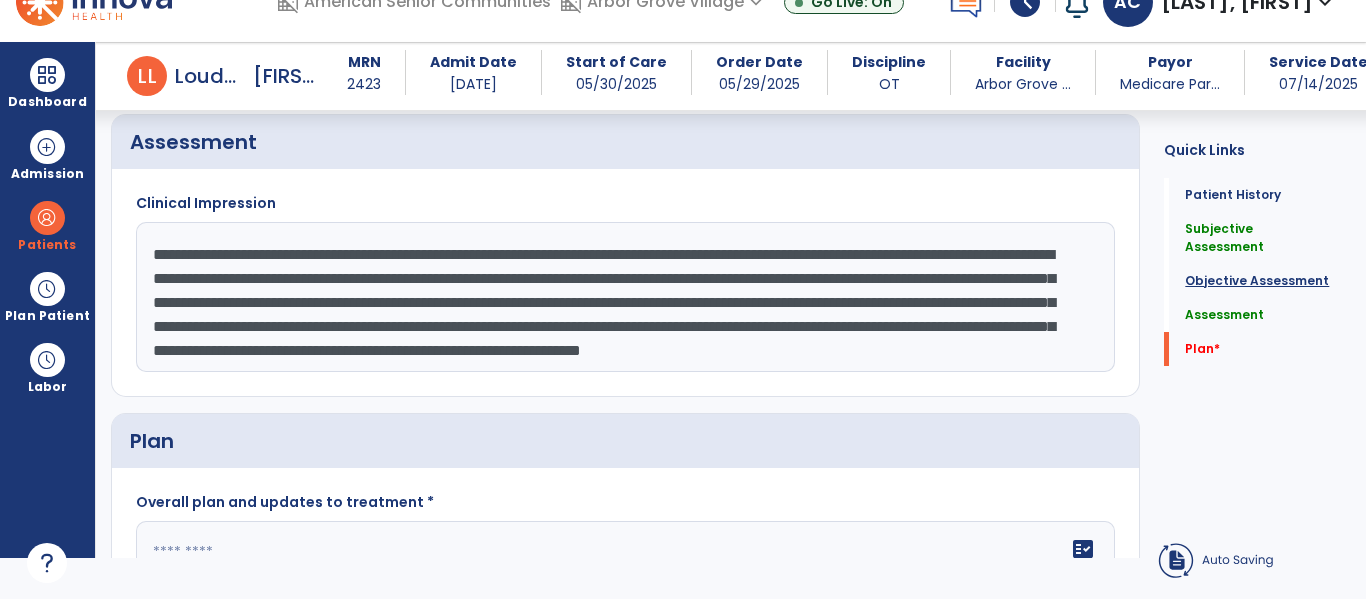 click on "Objective Assessment" 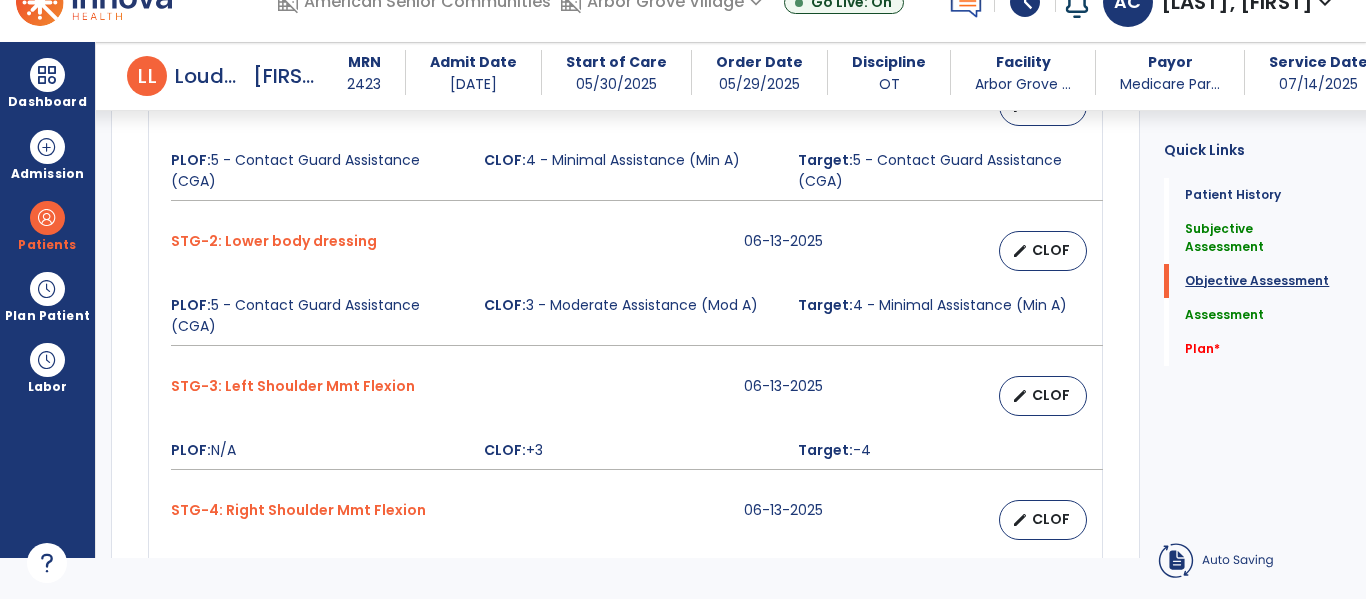 scroll, scrollTop: 1004, scrollLeft: 0, axis: vertical 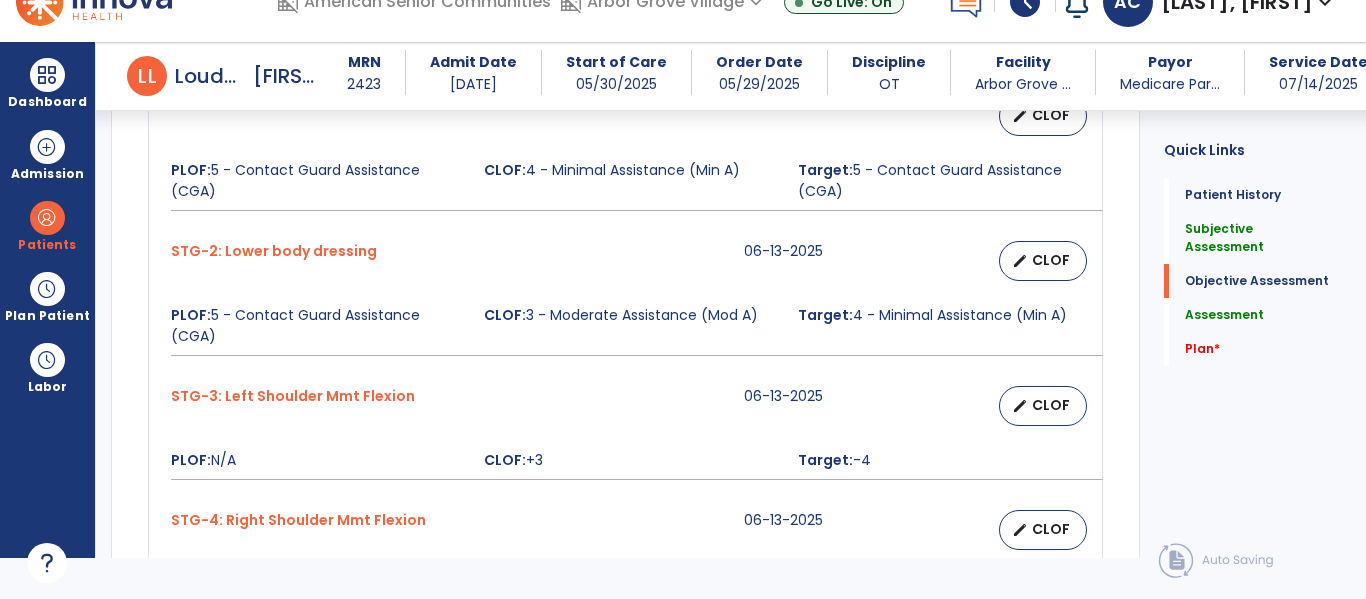 drag, startPoint x: 1164, startPoint y: 268, endPoint x: 1163, endPoint y: 252, distance: 16.03122 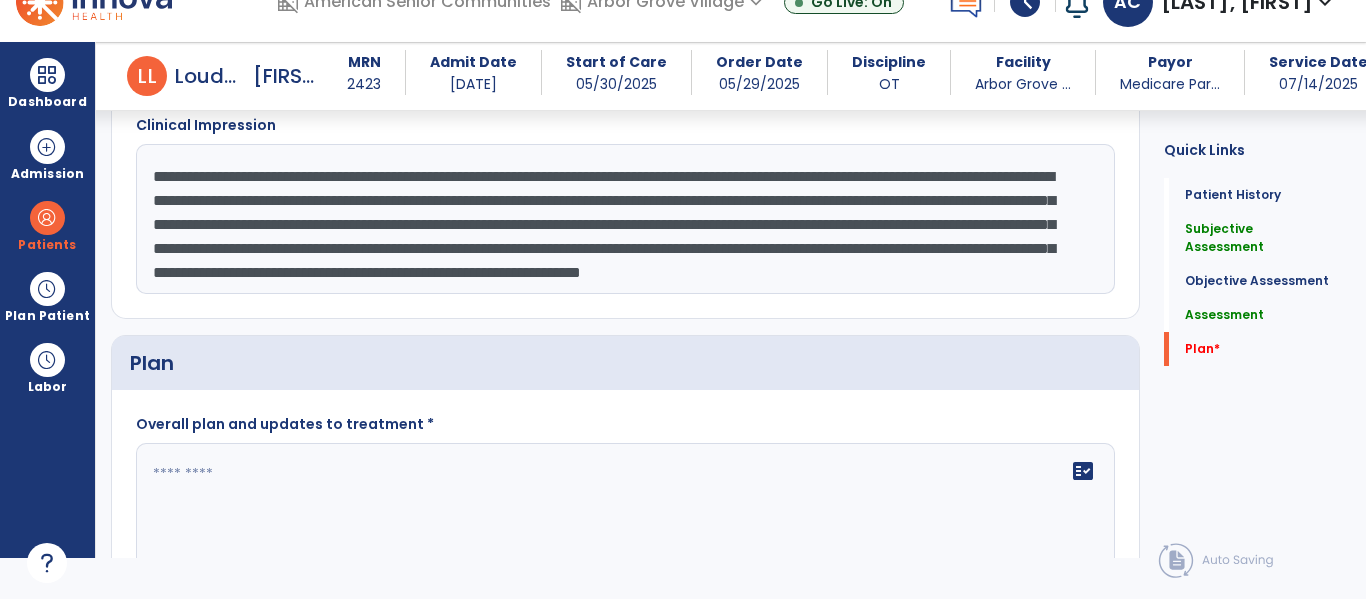 scroll, scrollTop: 1724, scrollLeft: 0, axis: vertical 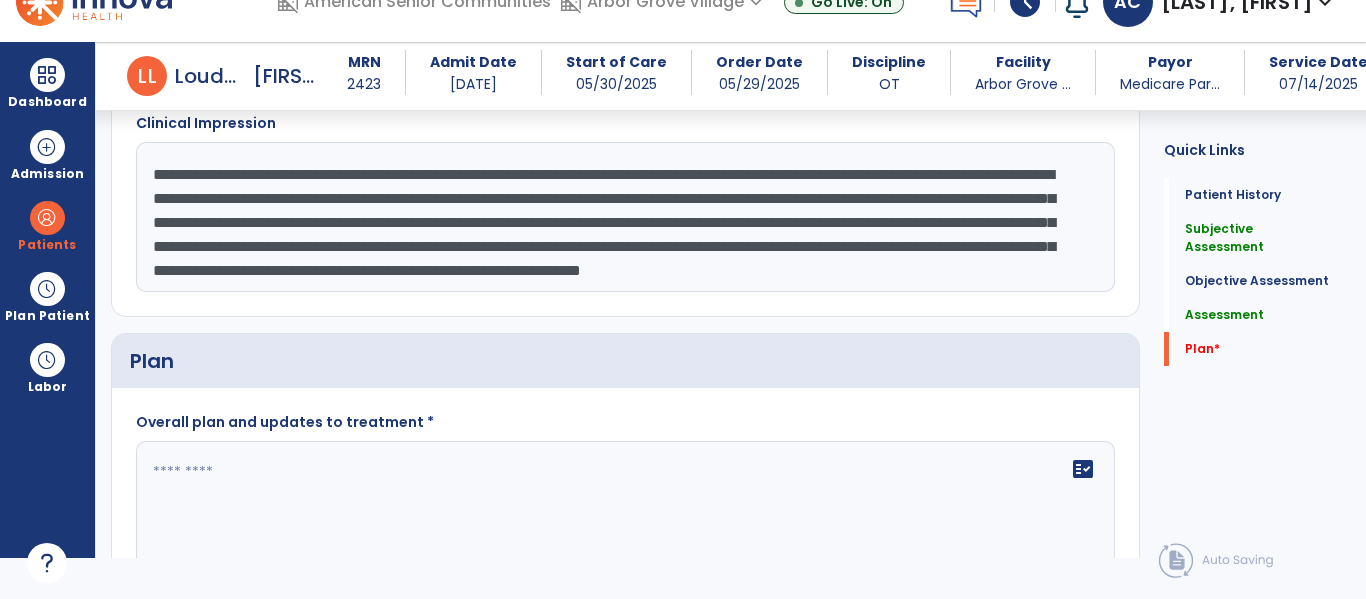 click on "**********" 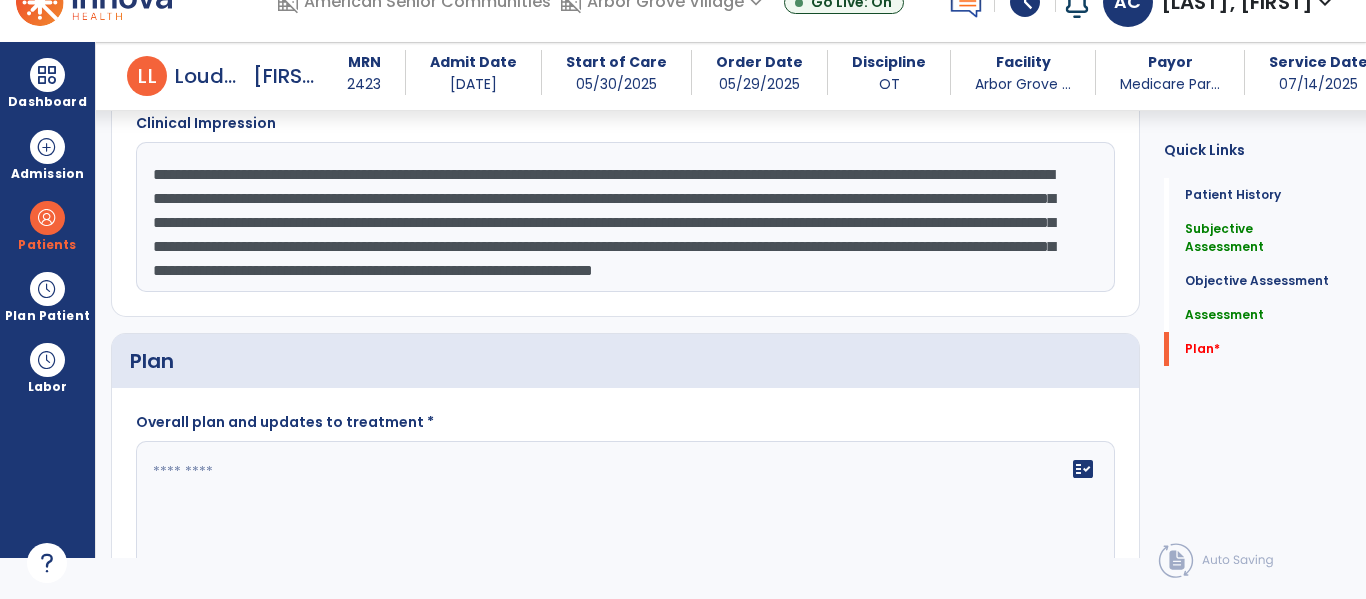 click on "**********" 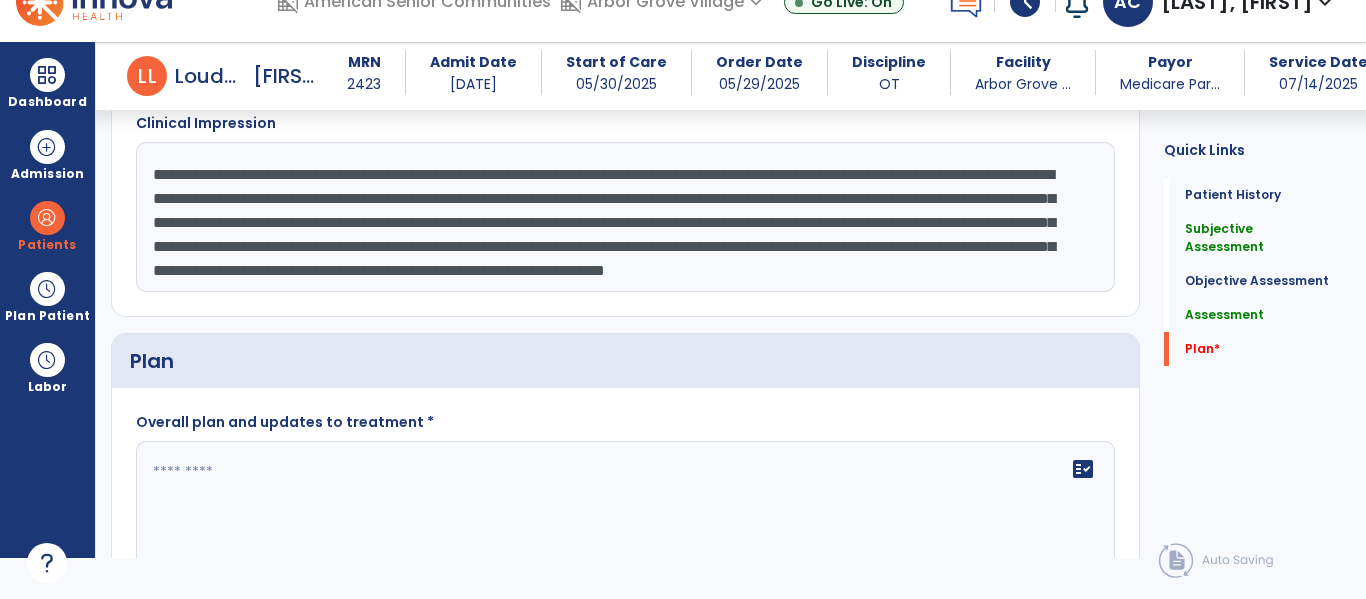 click on "**********" 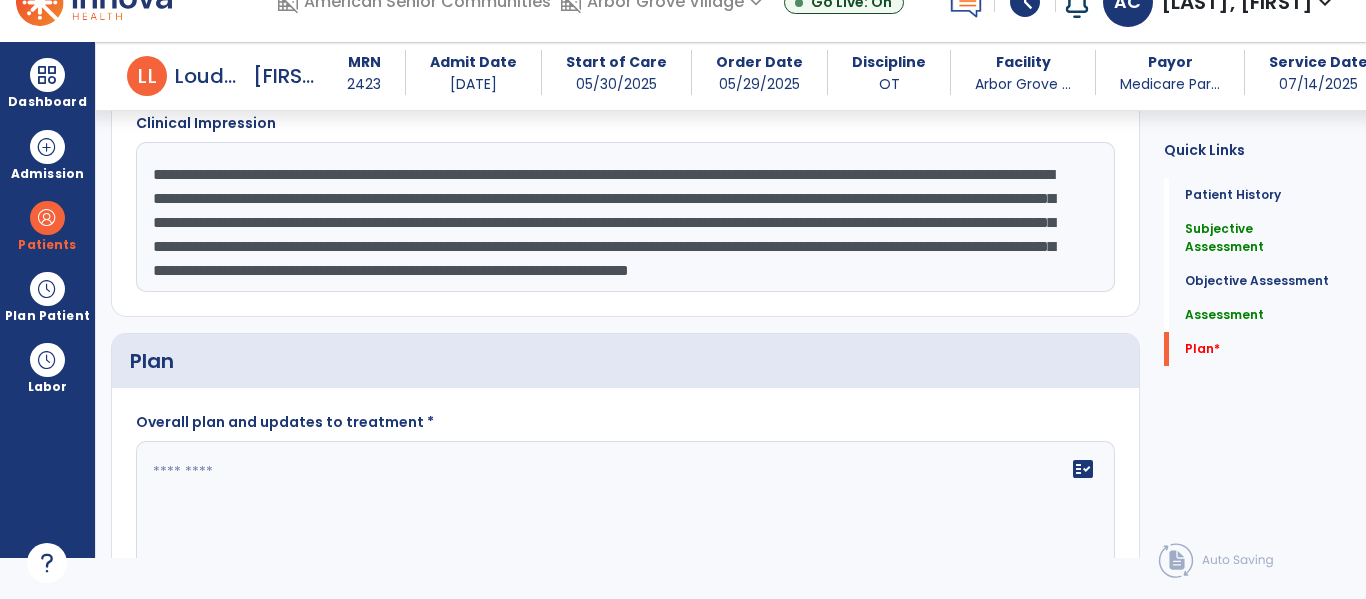 click on "**********" 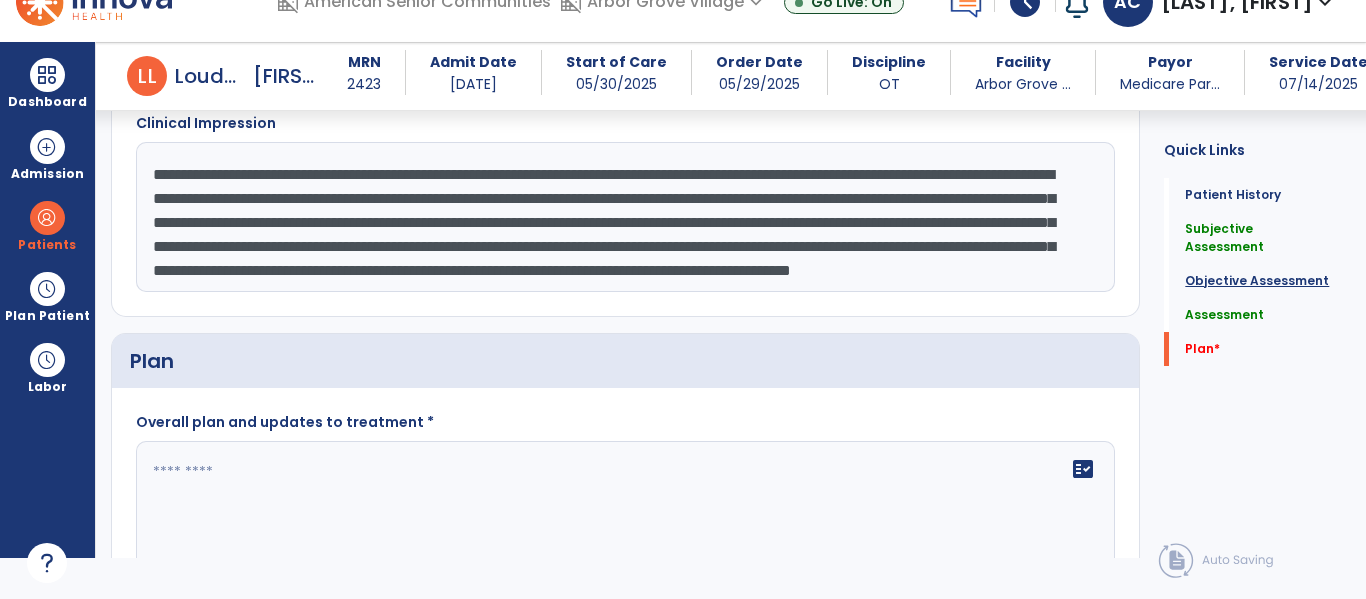 click on "Objective Assessment" 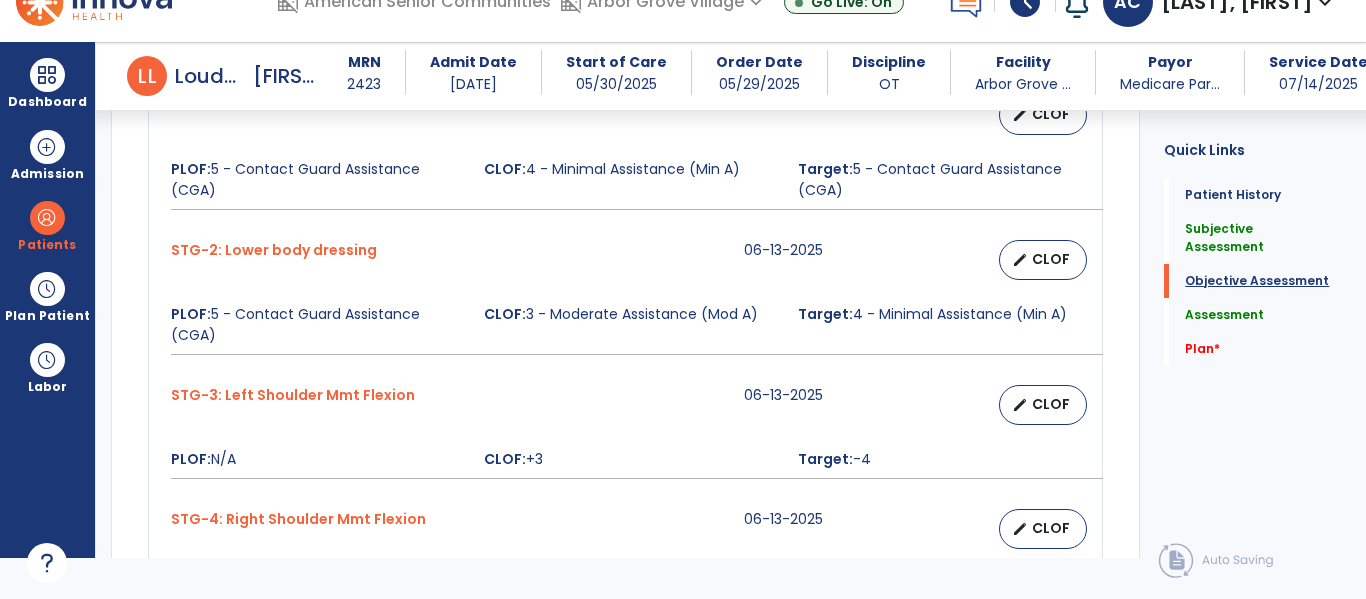 scroll, scrollTop: 1004, scrollLeft: 0, axis: vertical 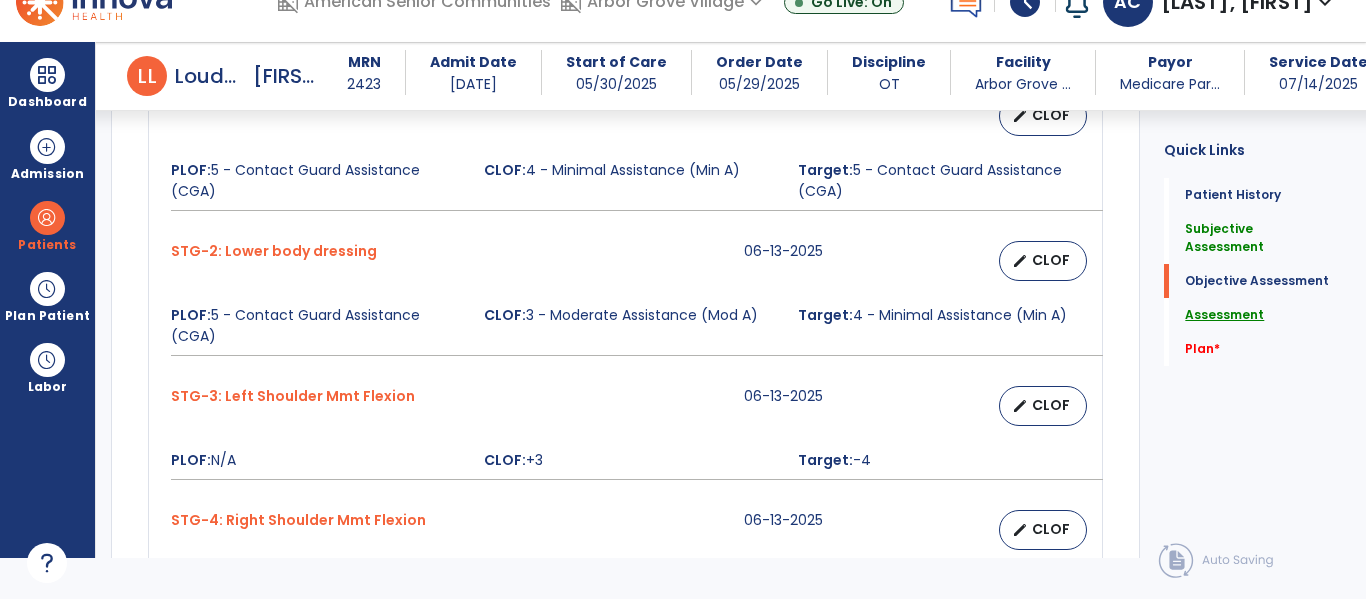 click on "Assessment" 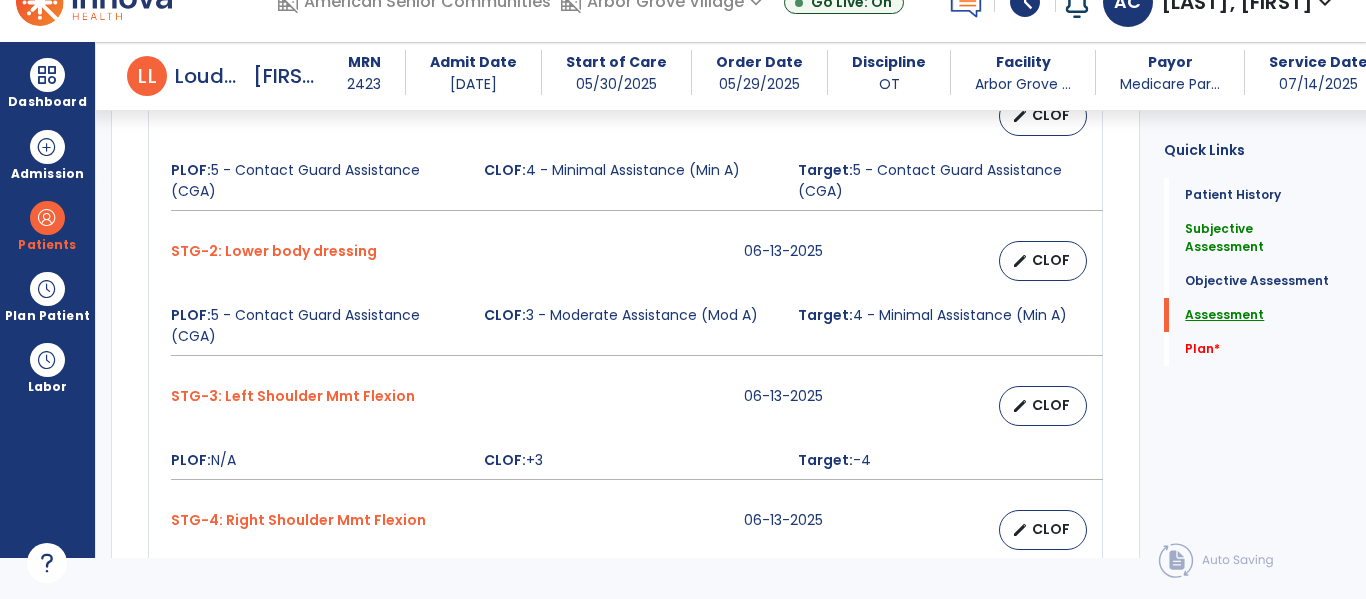 scroll, scrollTop: 42, scrollLeft: 0, axis: vertical 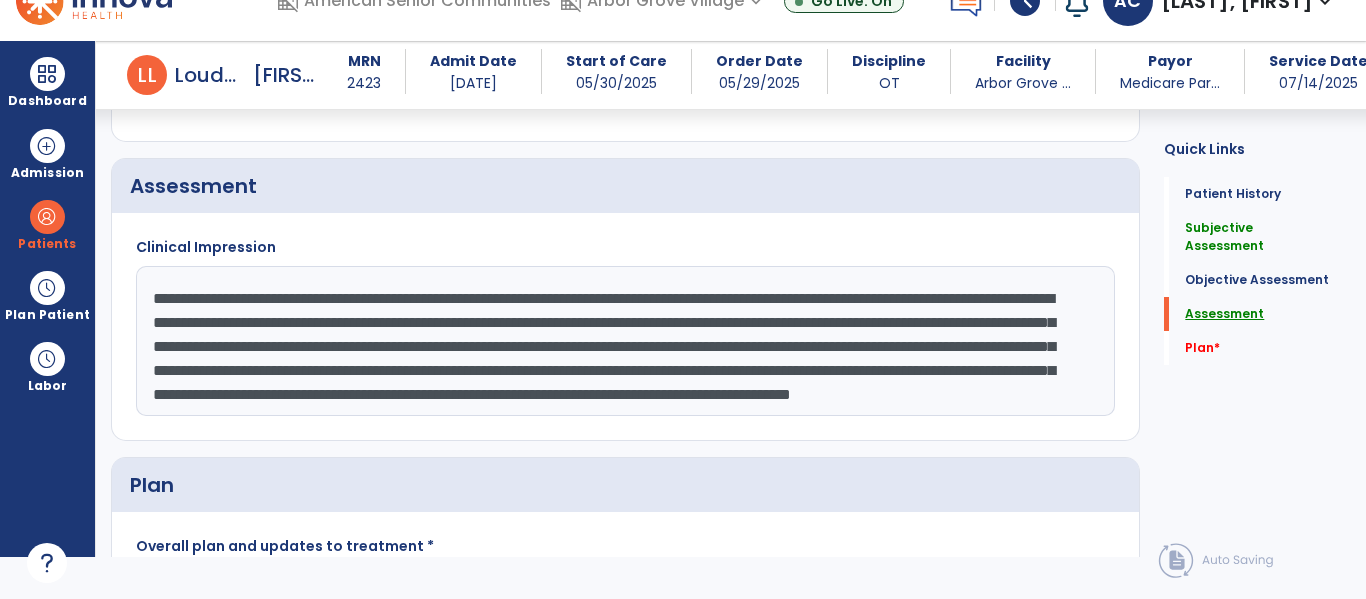 click on "Assessment" 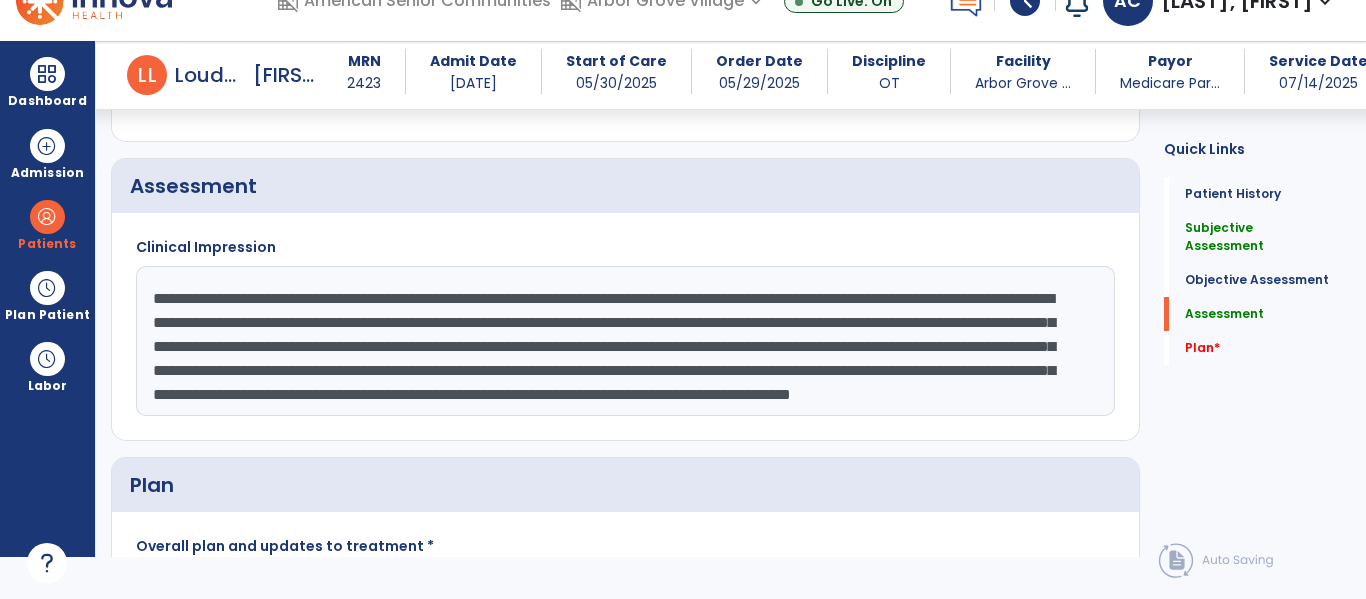click on "**********" 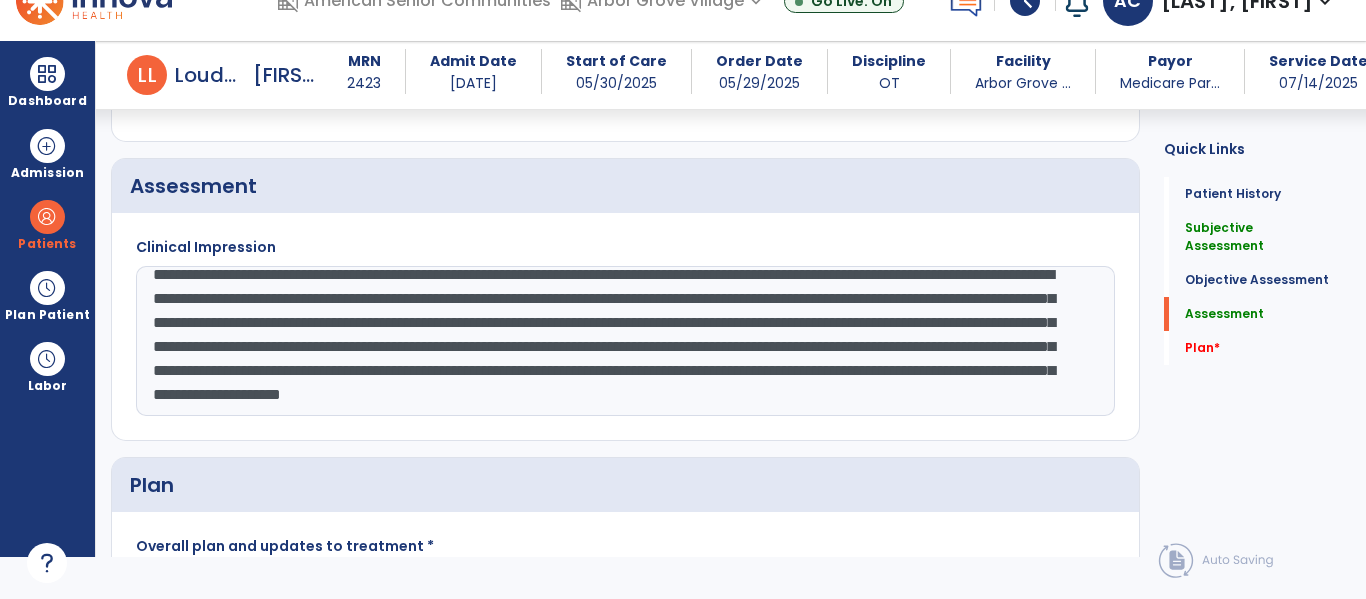 scroll, scrollTop: 63, scrollLeft: 0, axis: vertical 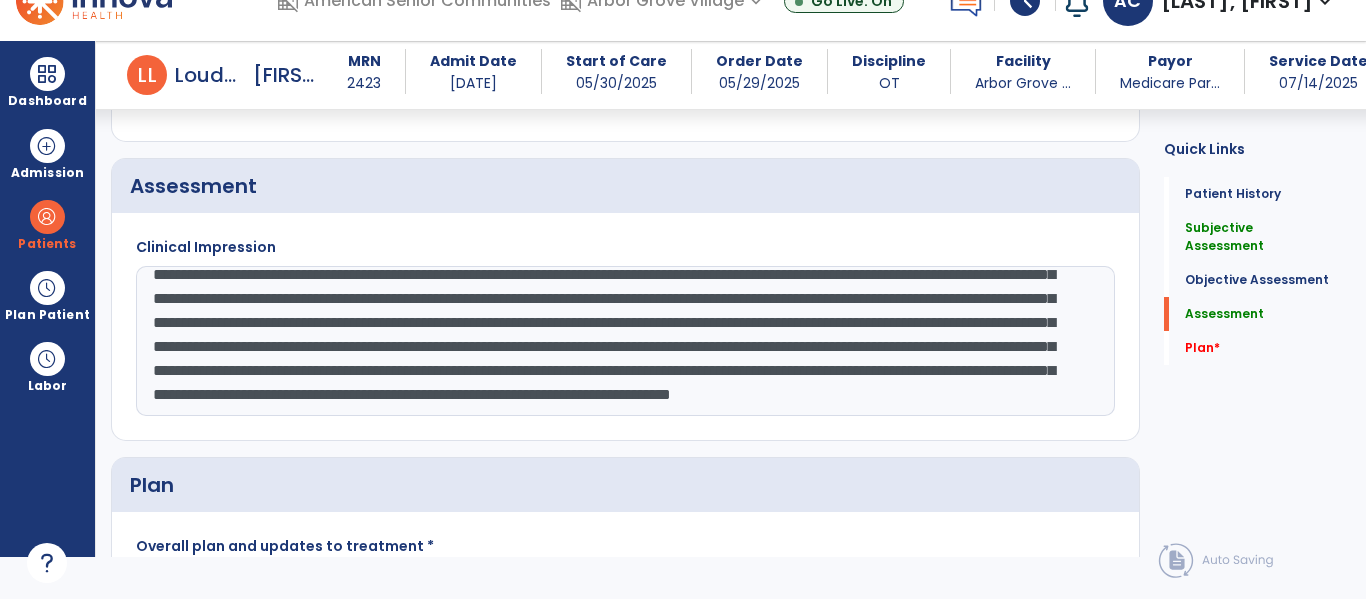 click on "**********" 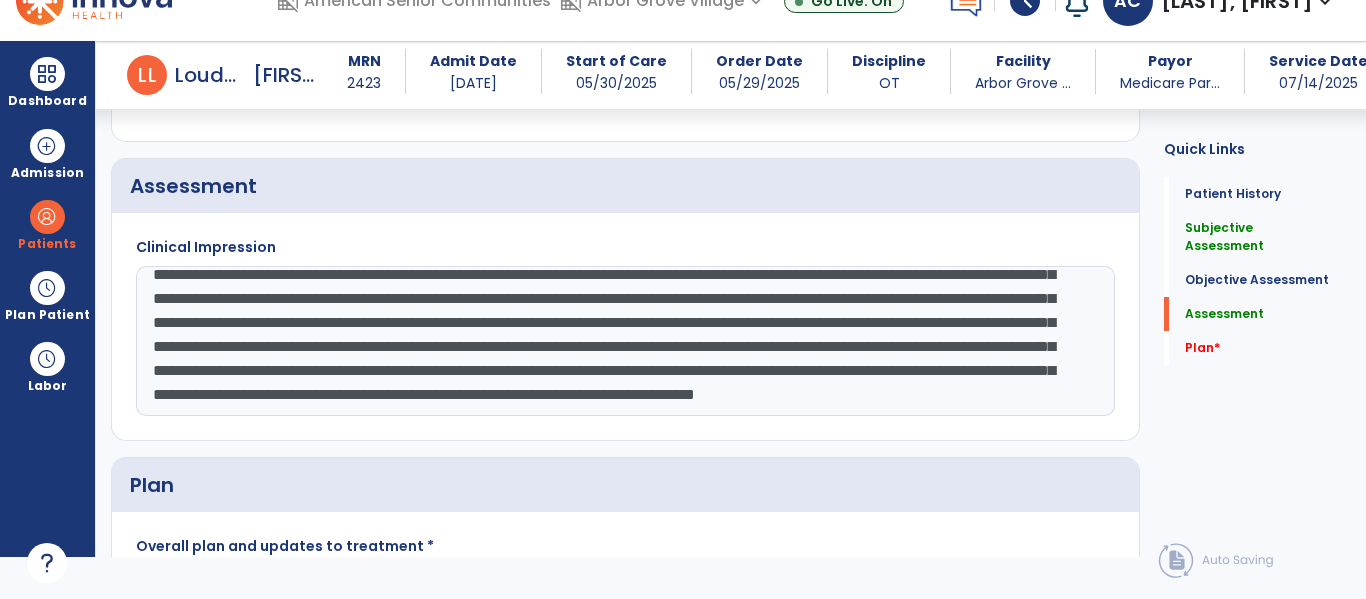 click on "Overall plan and updates to treatment *  fact_check" 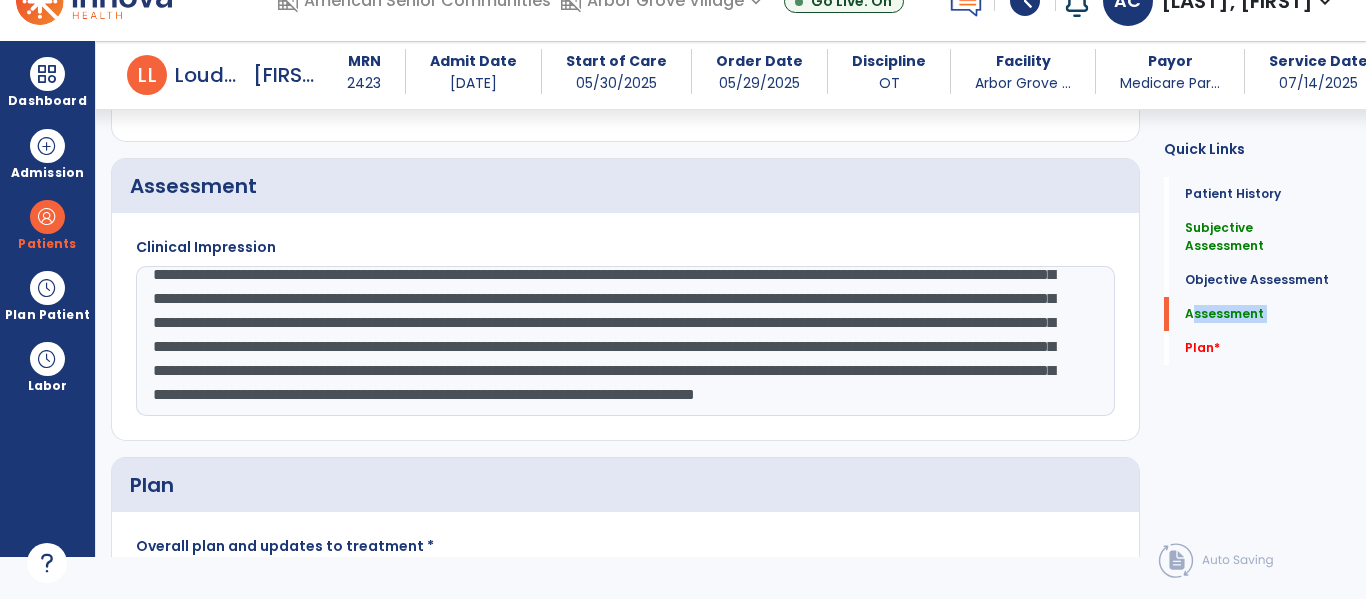 drag, startPoint x: 1162, startPoint y: 292, endPoint x: 1162, endPoint y: 327, distance: 35 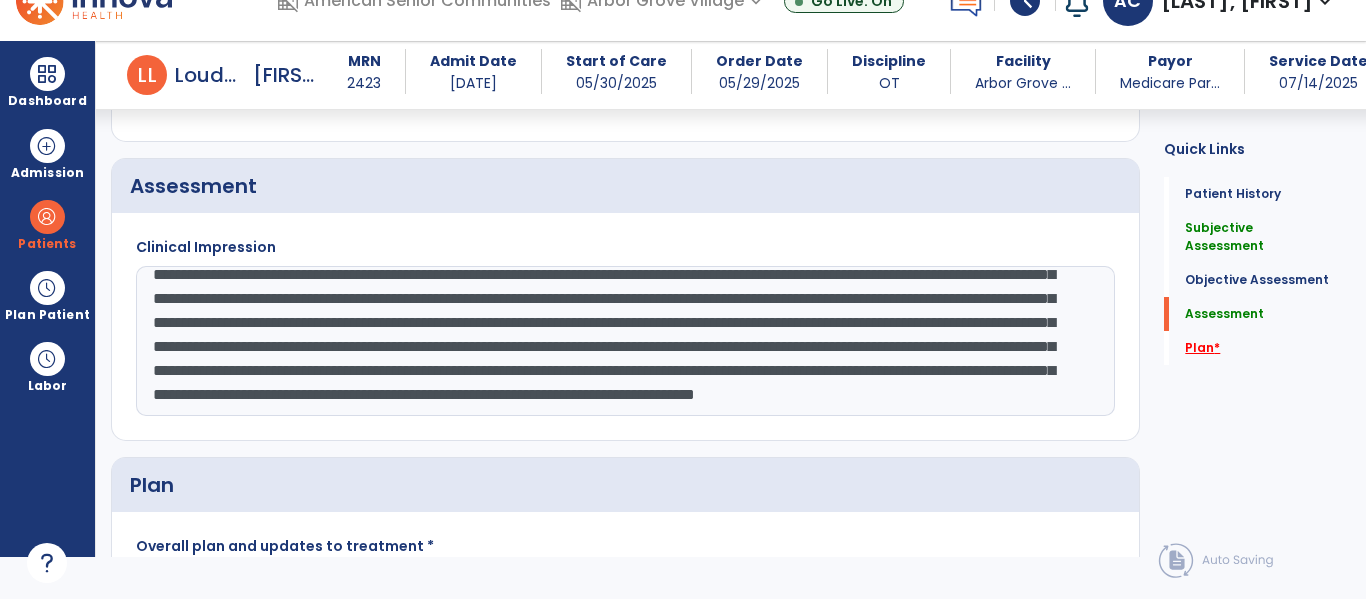 click on "Plan   *" 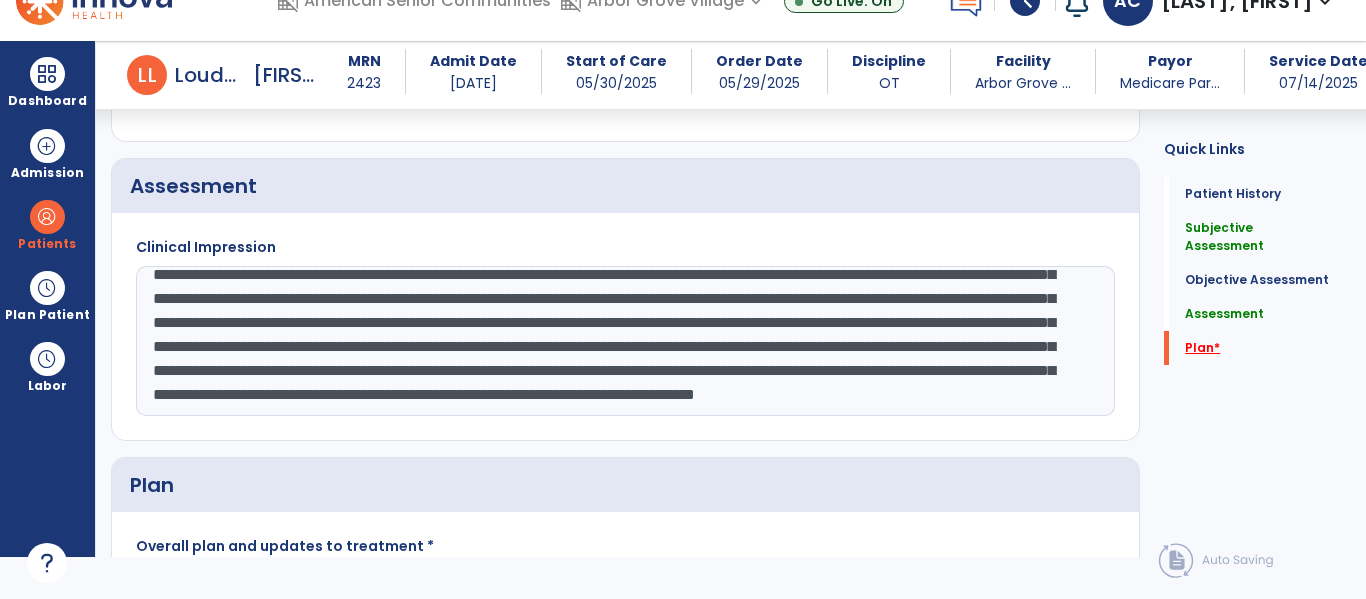 scroll, scrollTop: 1854, scrollLeft: 0, axis: vertical 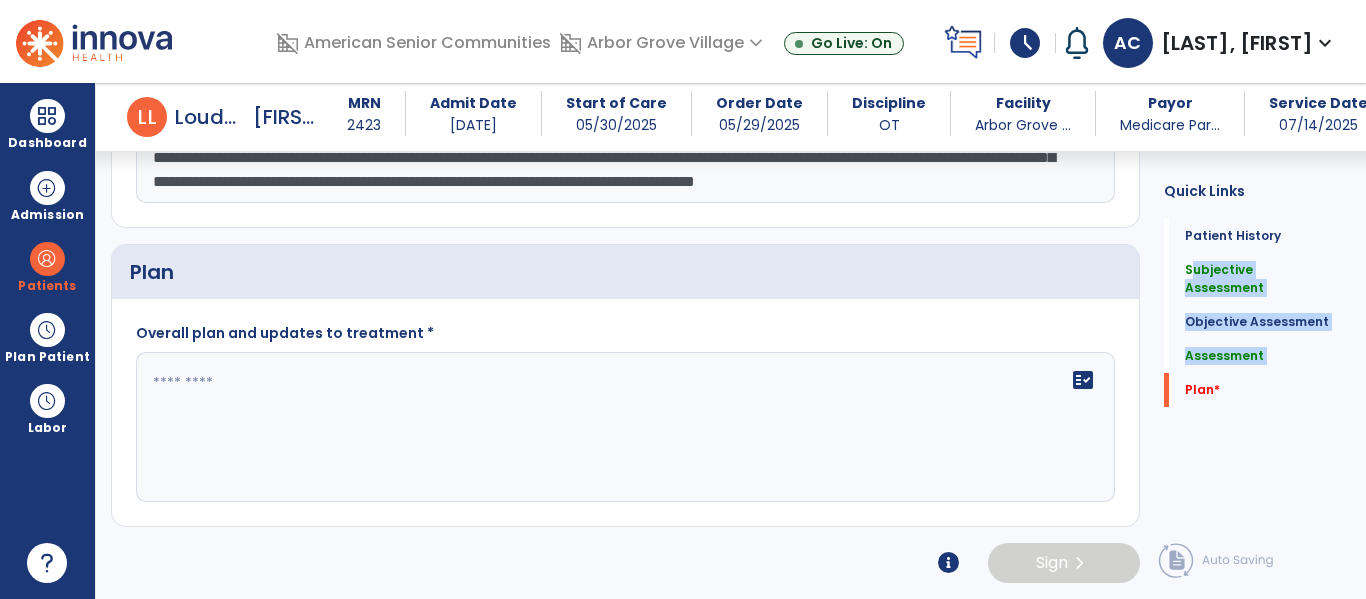 drag, startPoint x: 1162, startPoint y: 370, endPoint x: 1178, endPoint y: 265, distance: 106.21205 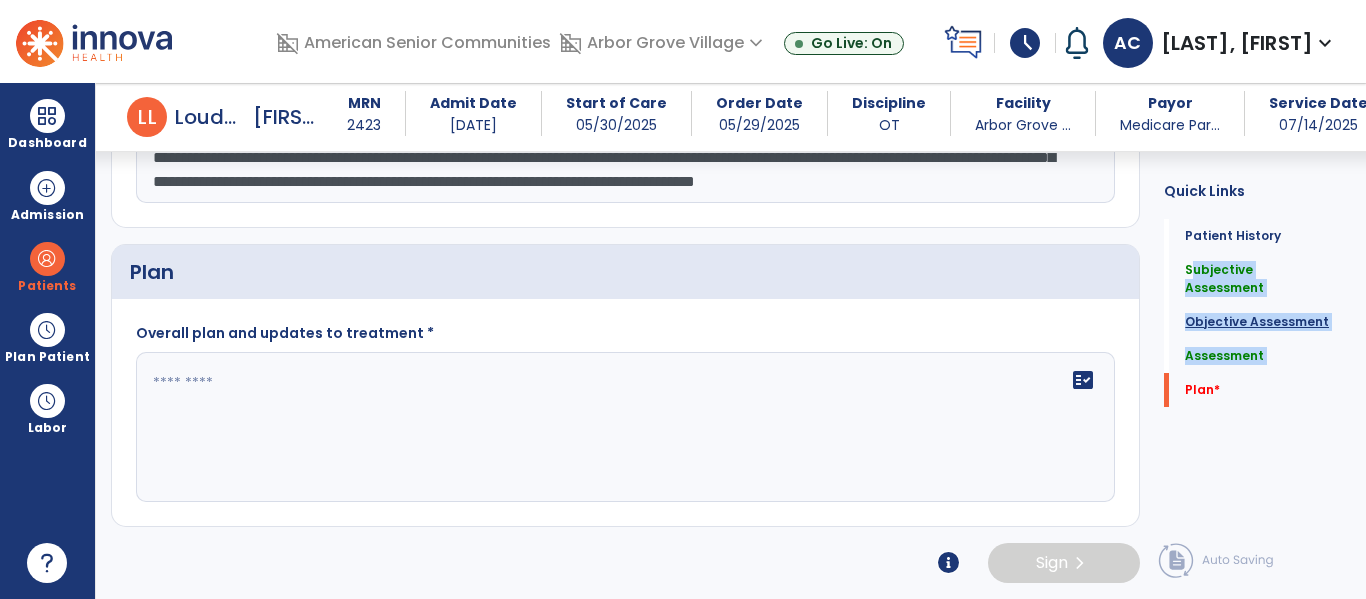 click on "Objective Assessment" 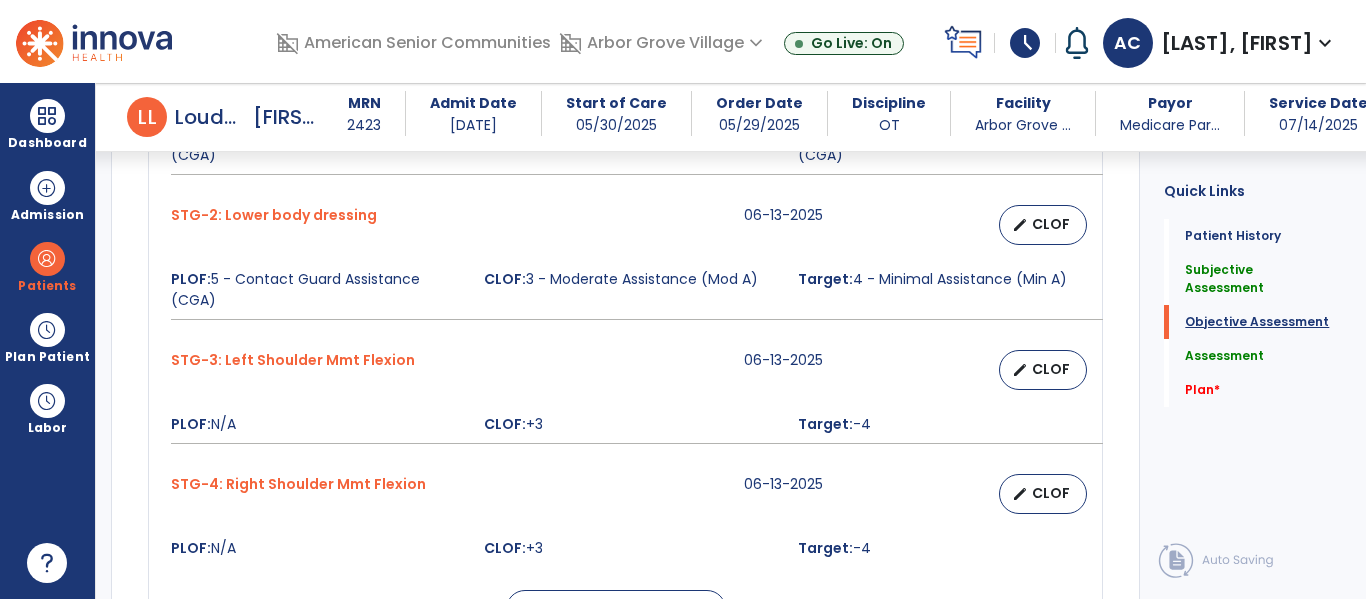 scroll, scrollTop: 1004, scrollLeft: 0, axis: vertical 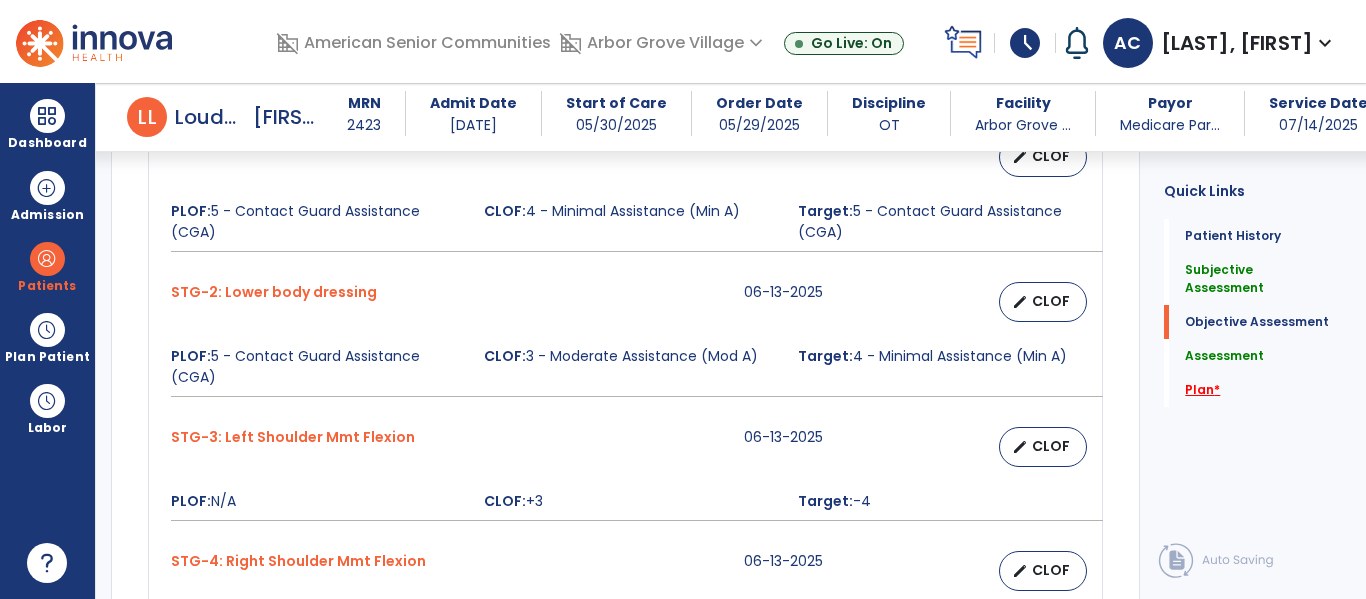 click on "Plan   *" 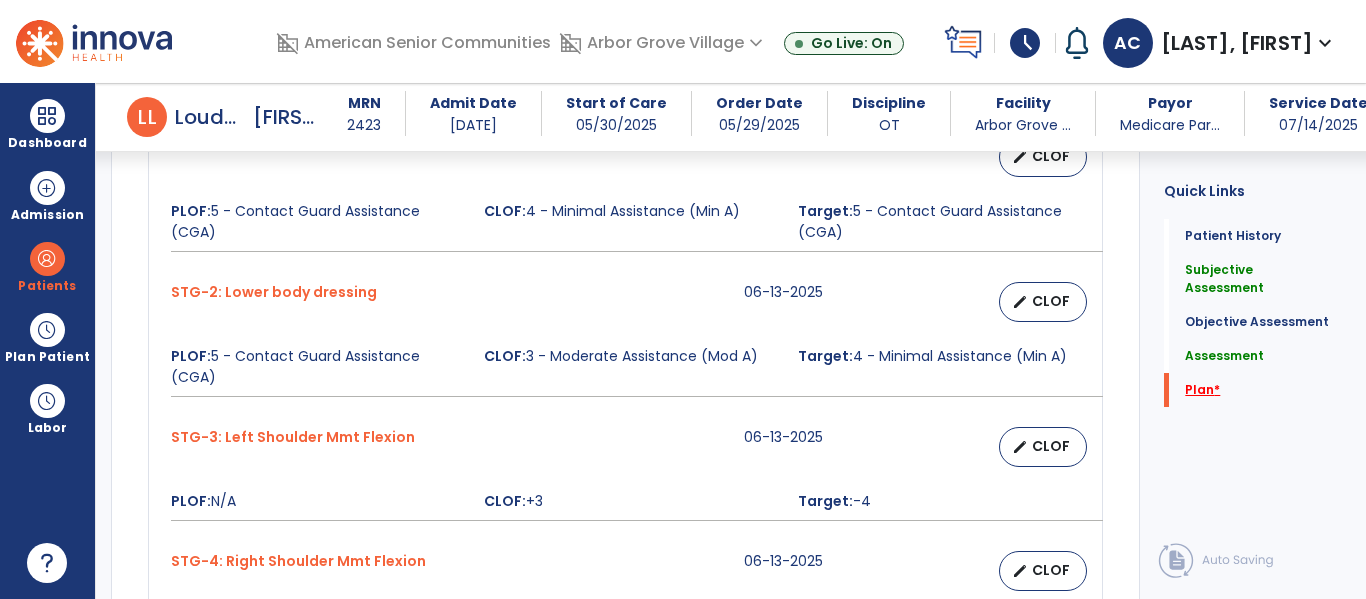 scroll, scrollTop: 1137, scrollLeft: 0, axis: vertical 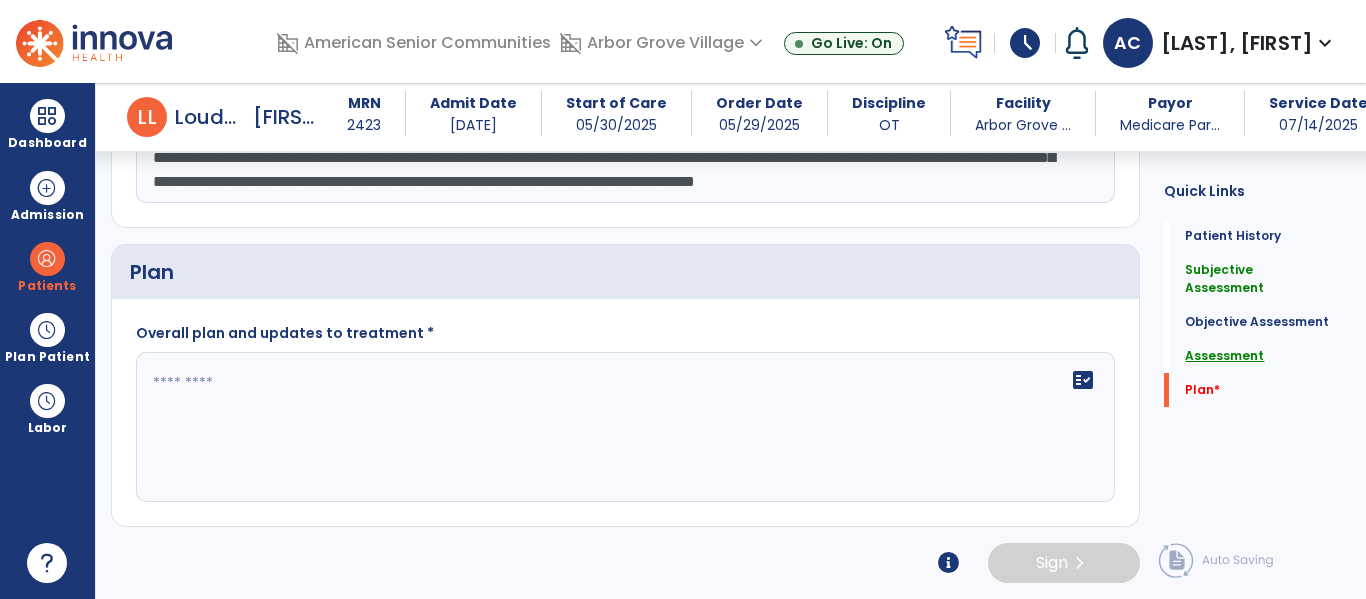 click on "Assessment" 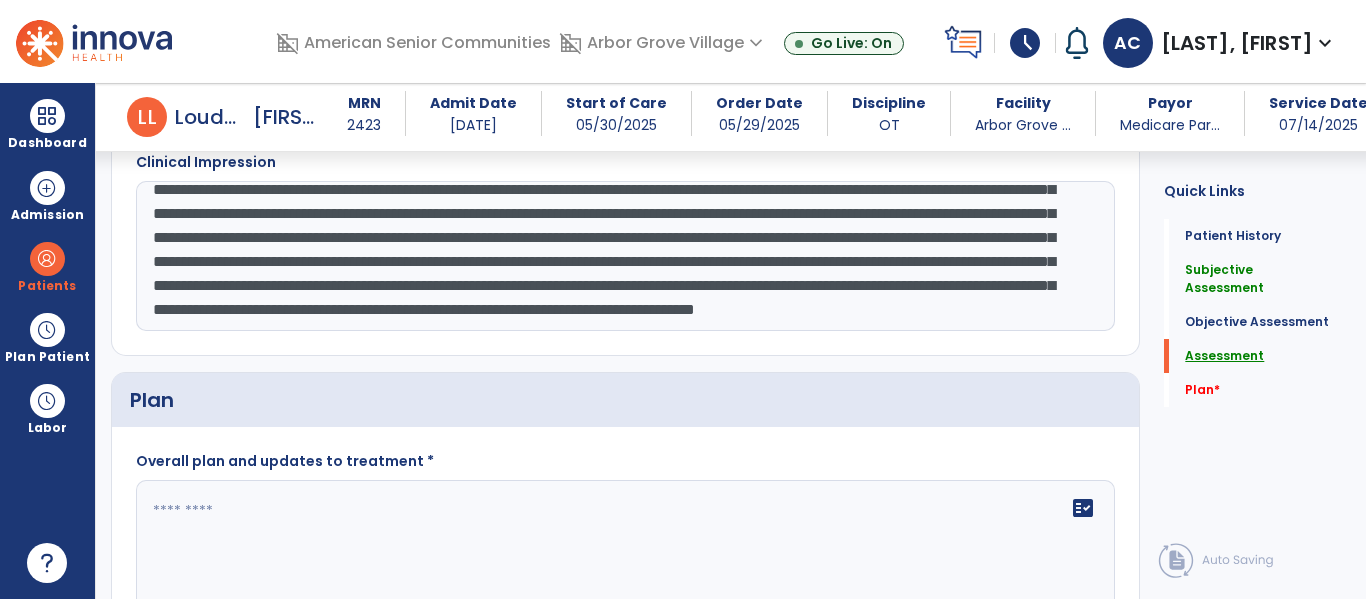 scroll, scrollTop: 1599, scrollLeft: 0, axis: vertical 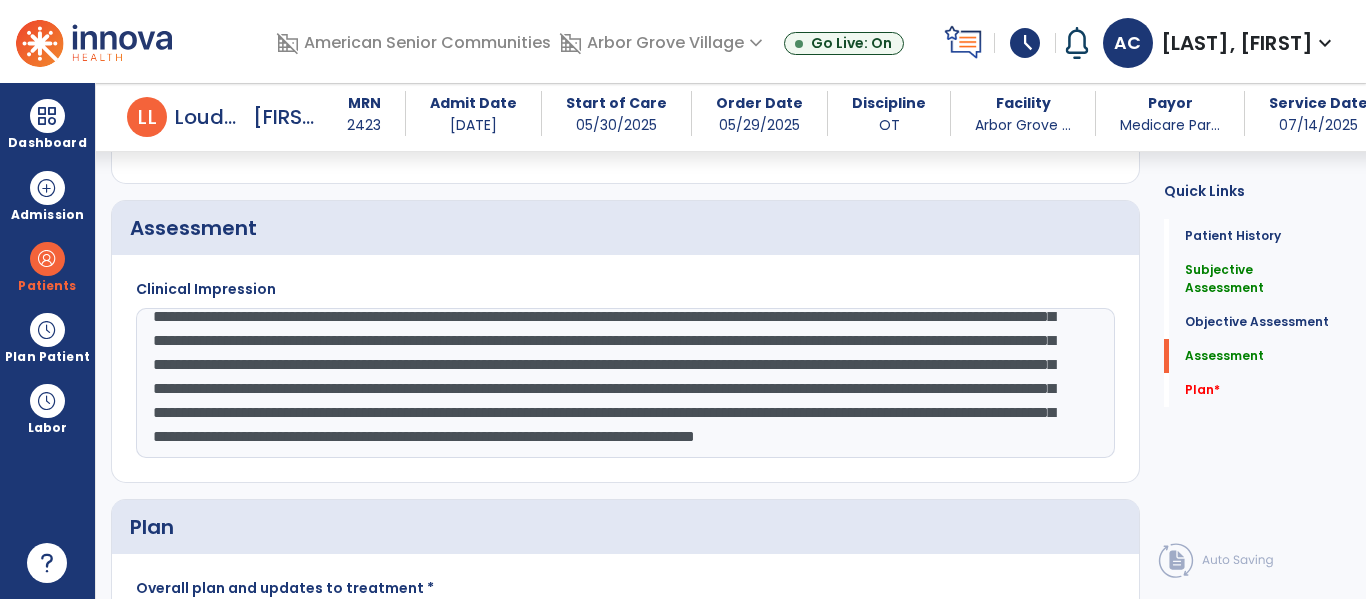 click on "**********" 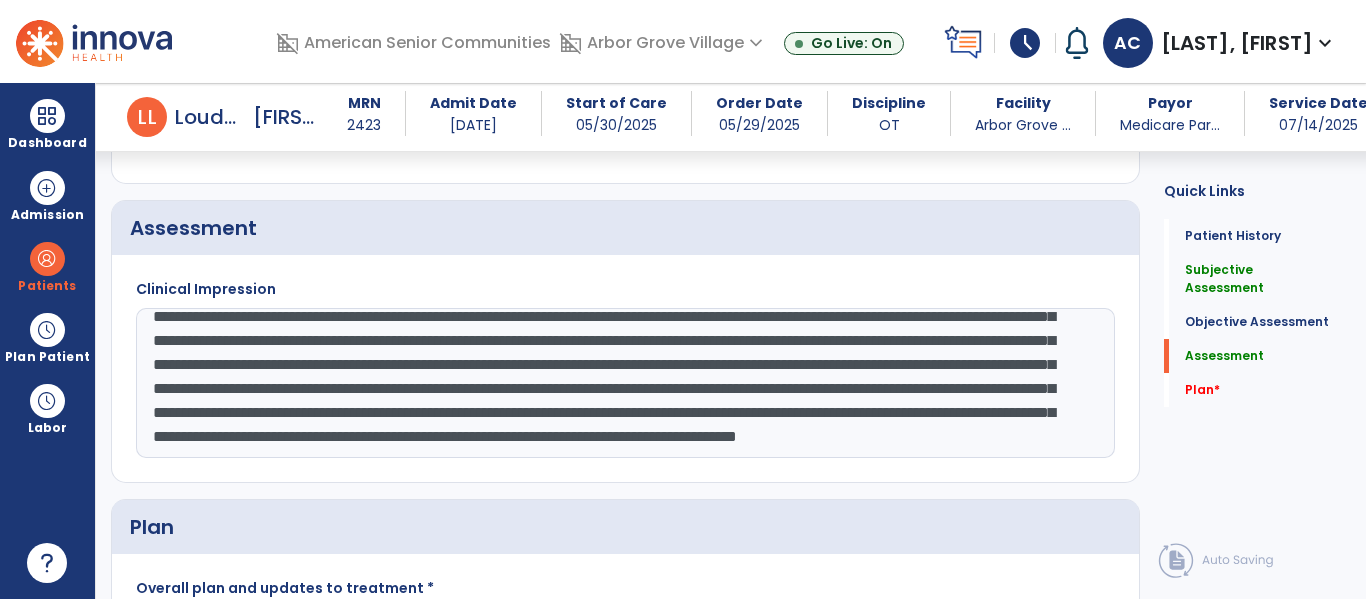 scroll, scrollTop: 111, scrollLeft: 0, axis: vertical 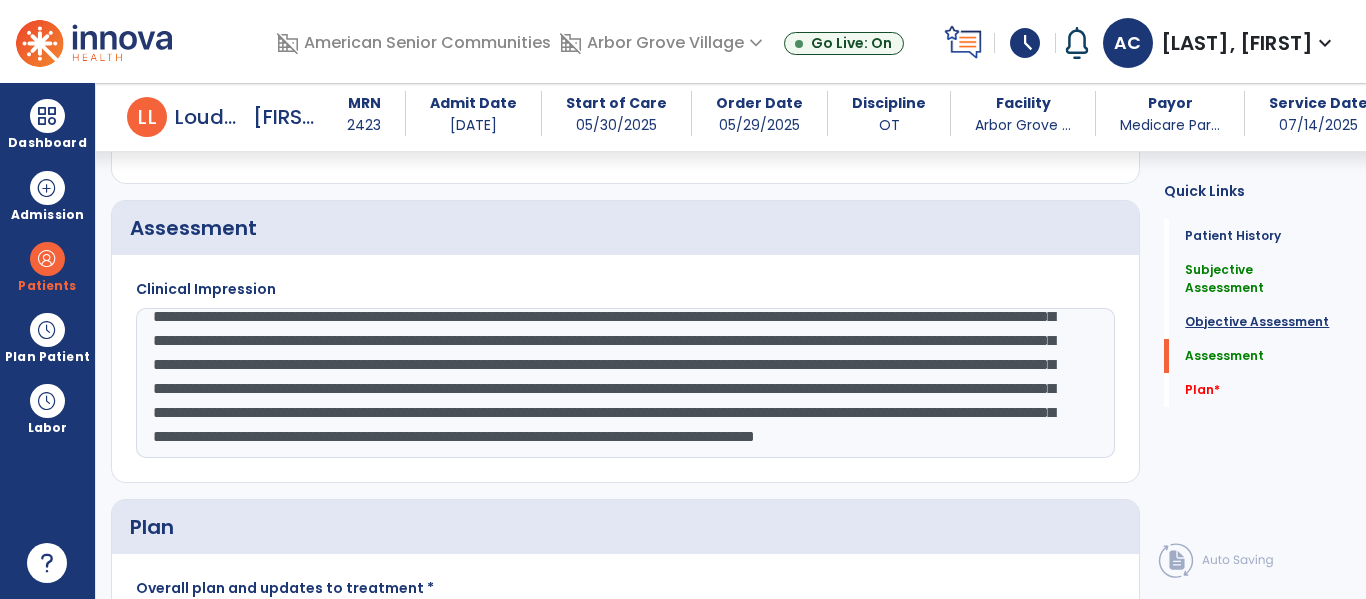 type on "**********" 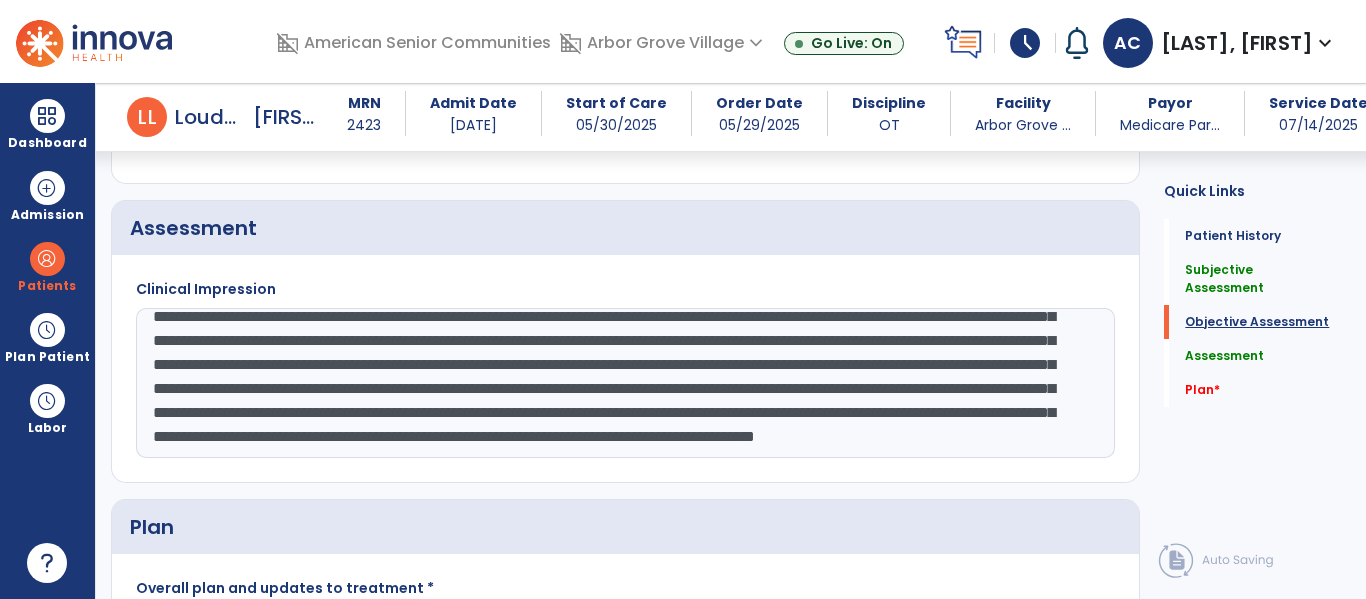 scroll, scrollTop: 41, scrollLeft: 0, axis: vertical 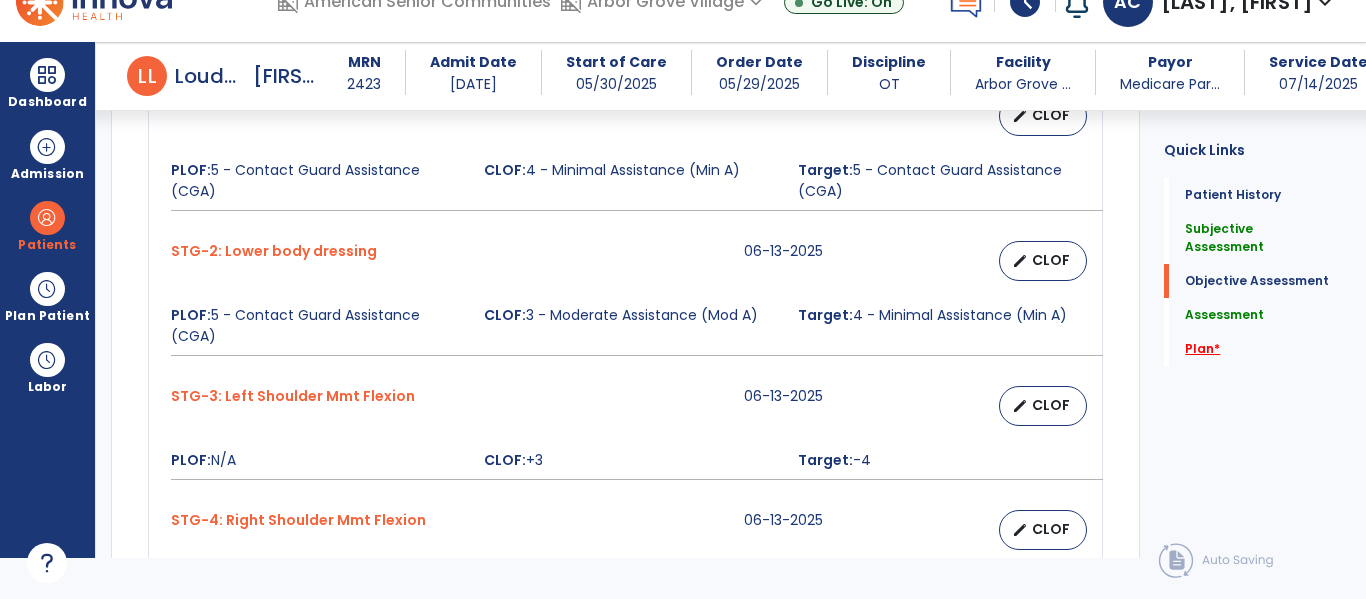 click on "Plan   *" 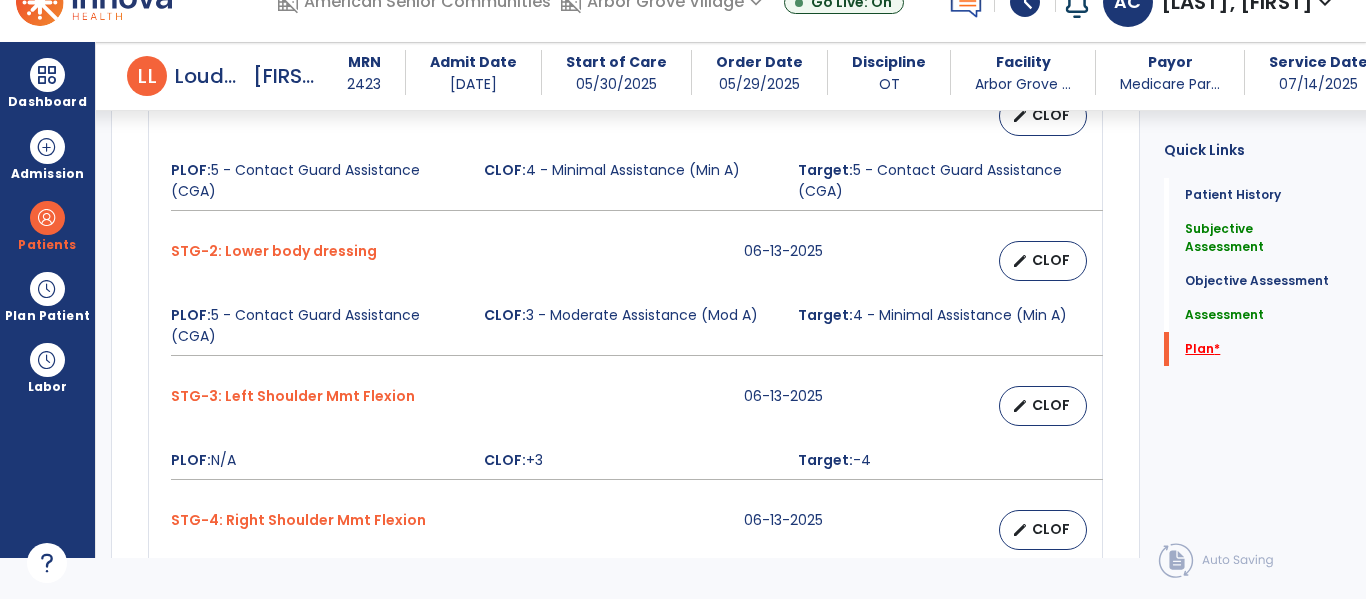 scroll, scrollTop: 1595, scrollLeft: 0, axis: vertical 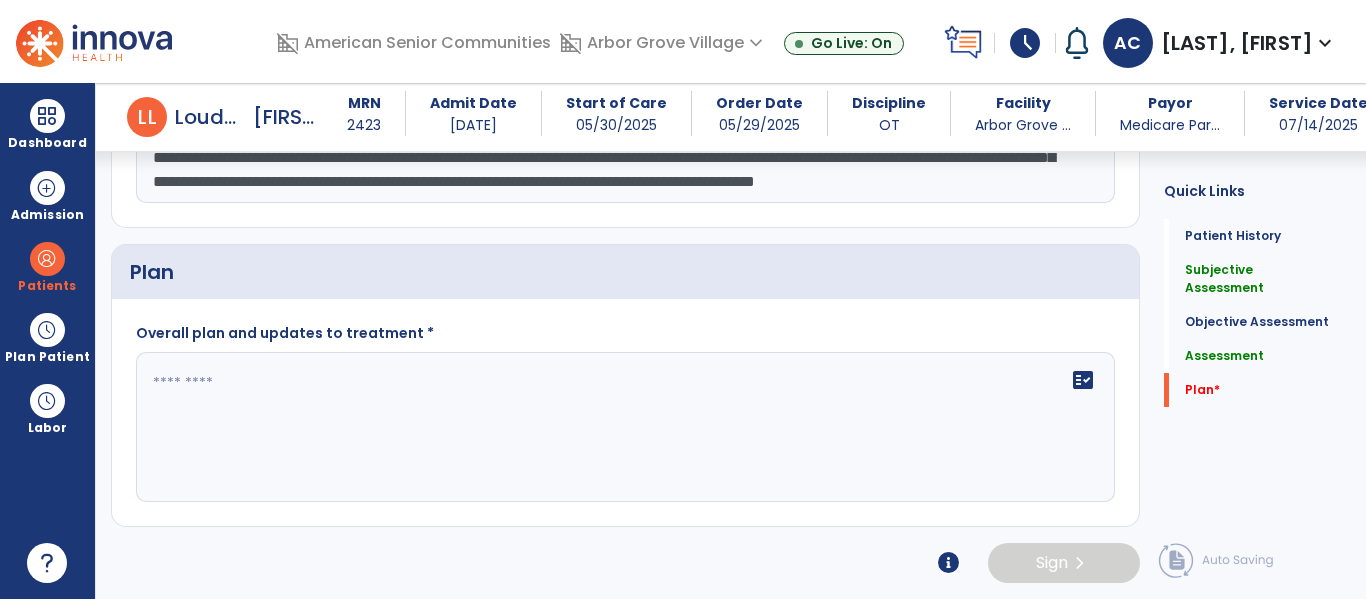 click 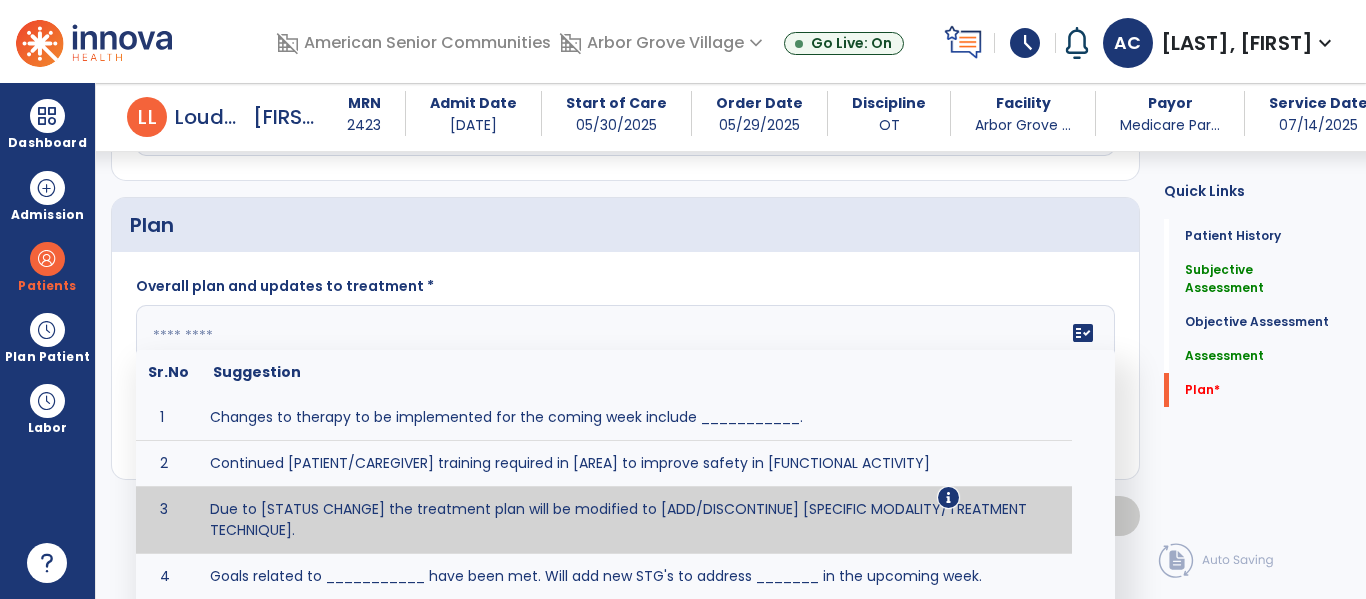 scroll, scrollTop: 1946, scrollLeft: 0, axis: vertical 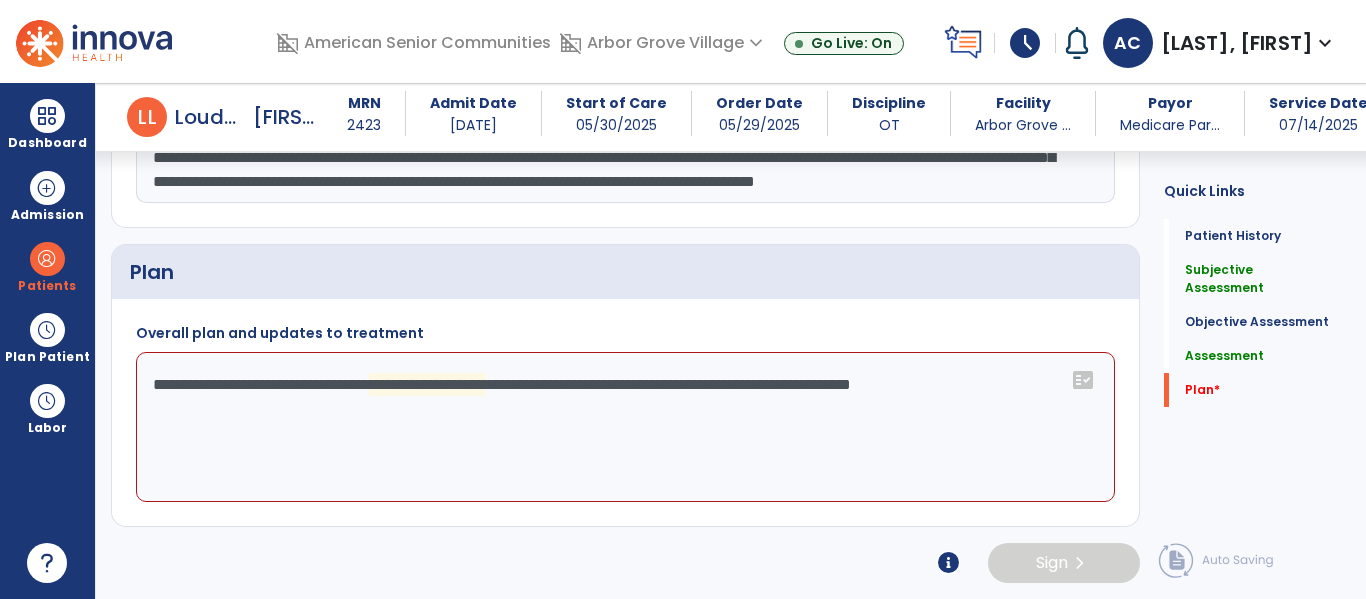 click on "**********" 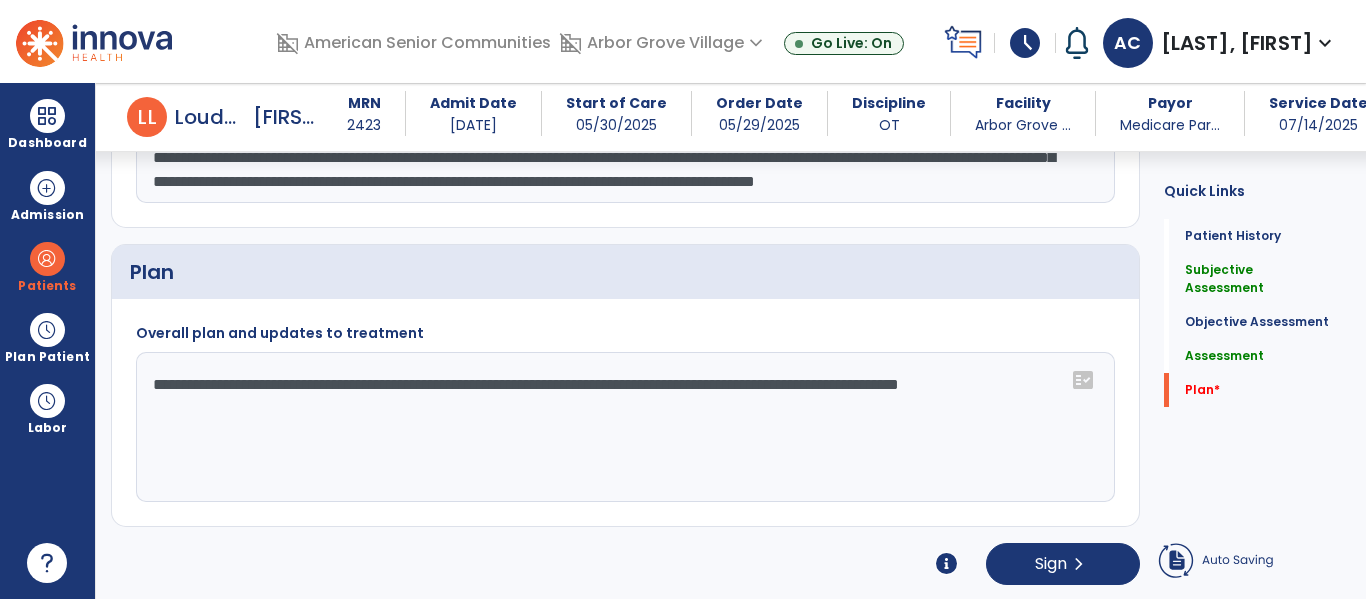 type on "**********" 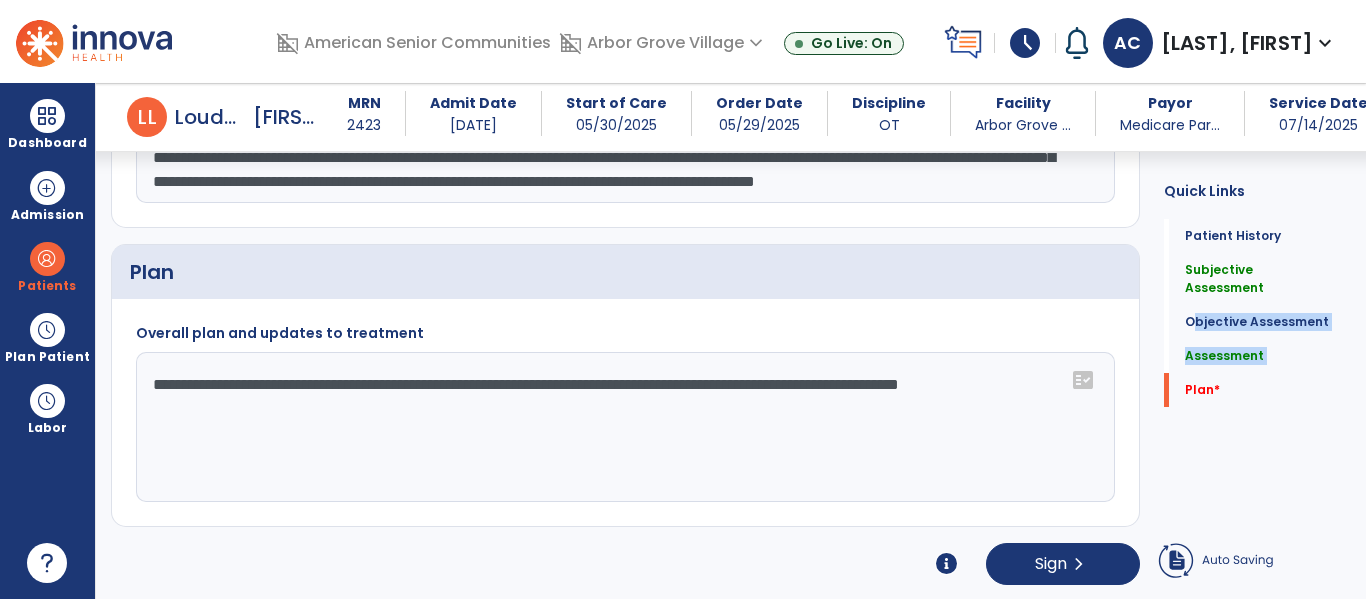drag, startPoint x: 1162, startPoint y: 366, endPoint x: 1161, endPoint y: 288, distance: 78.00641 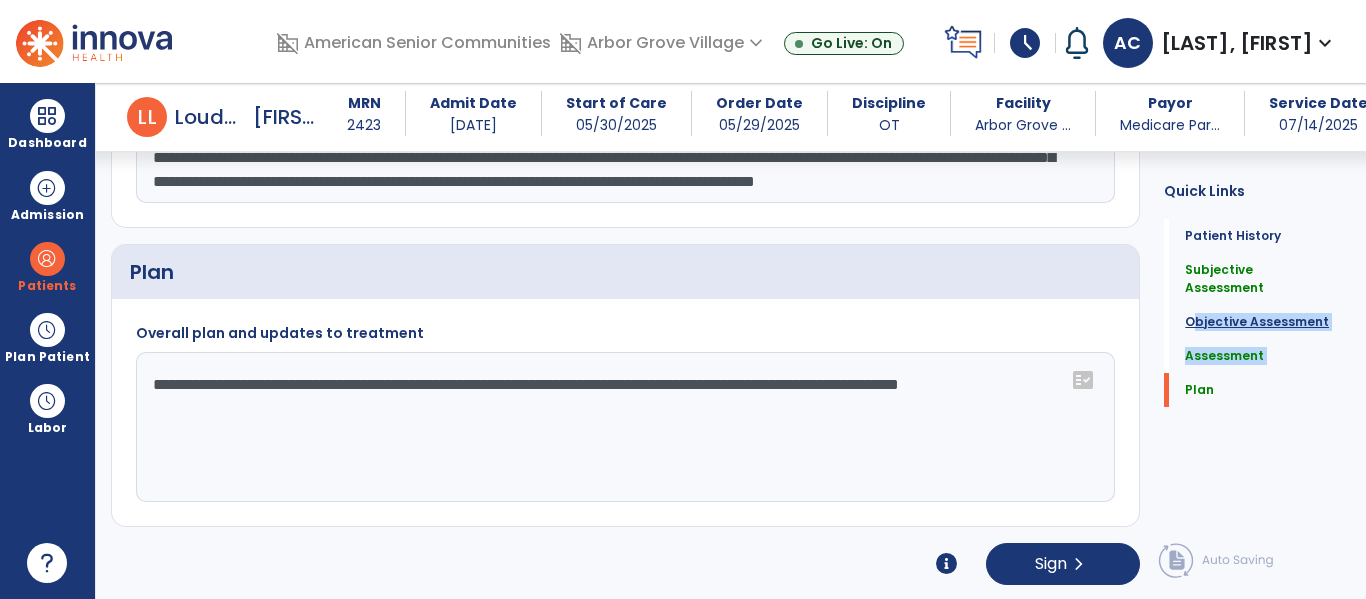 click on "Objective Assessment" 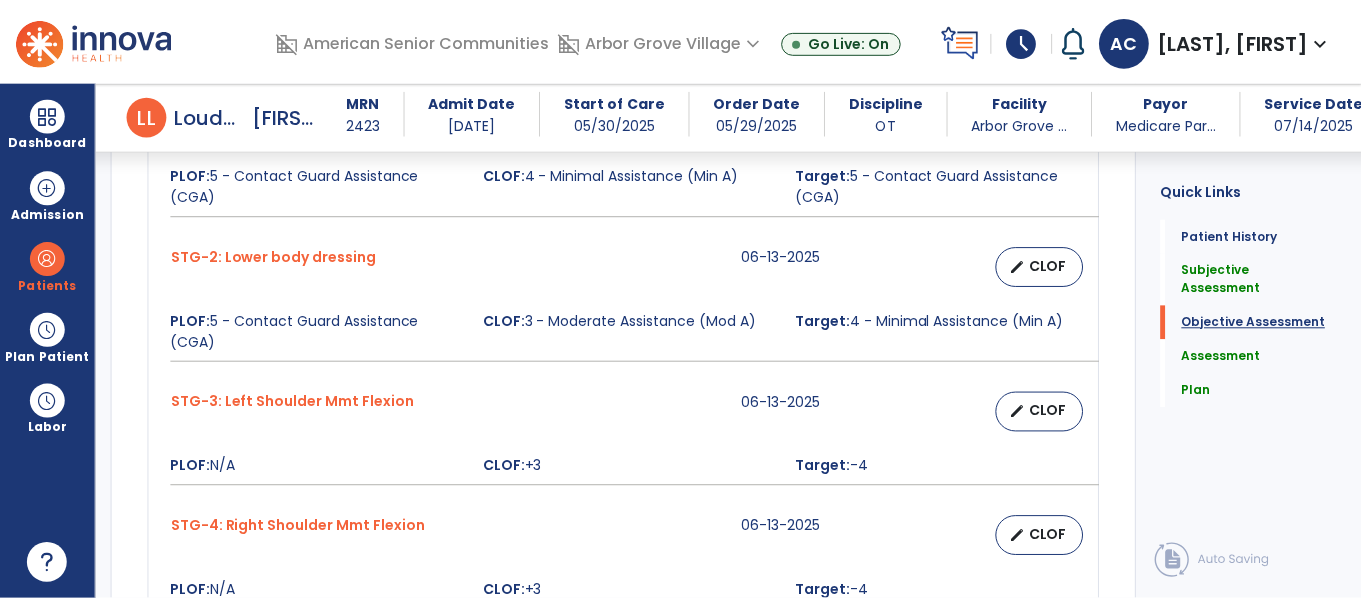 scroll, scrollTop: 1004, scrollLeft: 0, axis: vertical 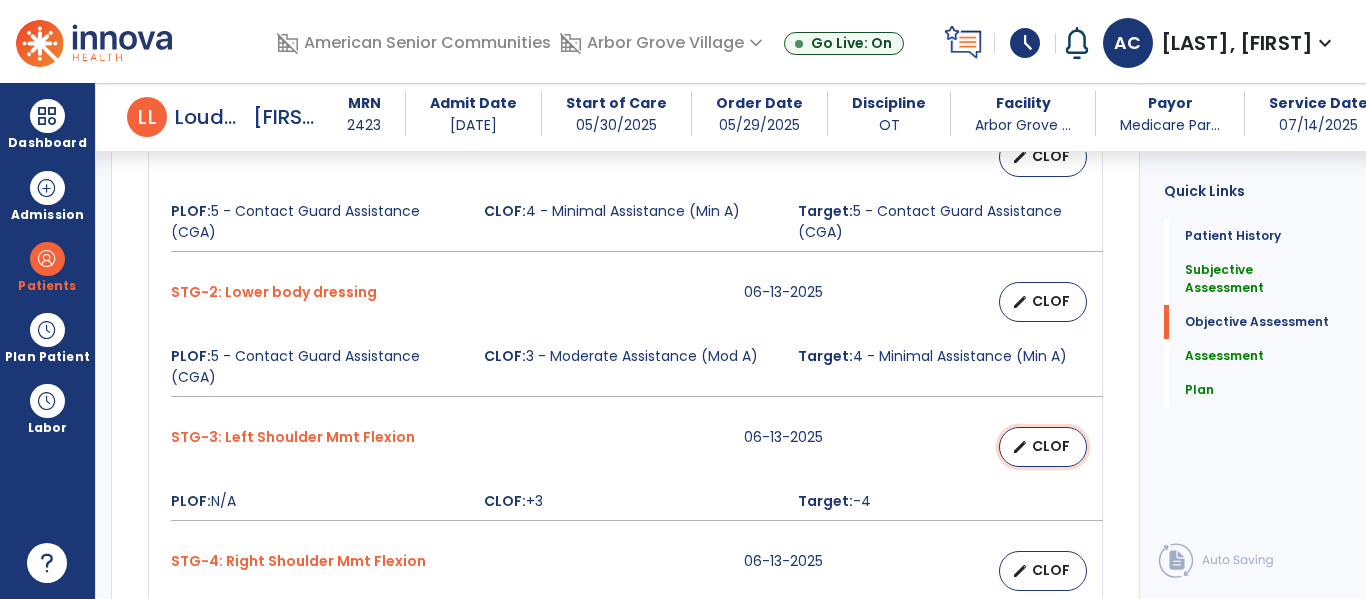 click on "edit   CLOF" at bounding box center [1043, 447] 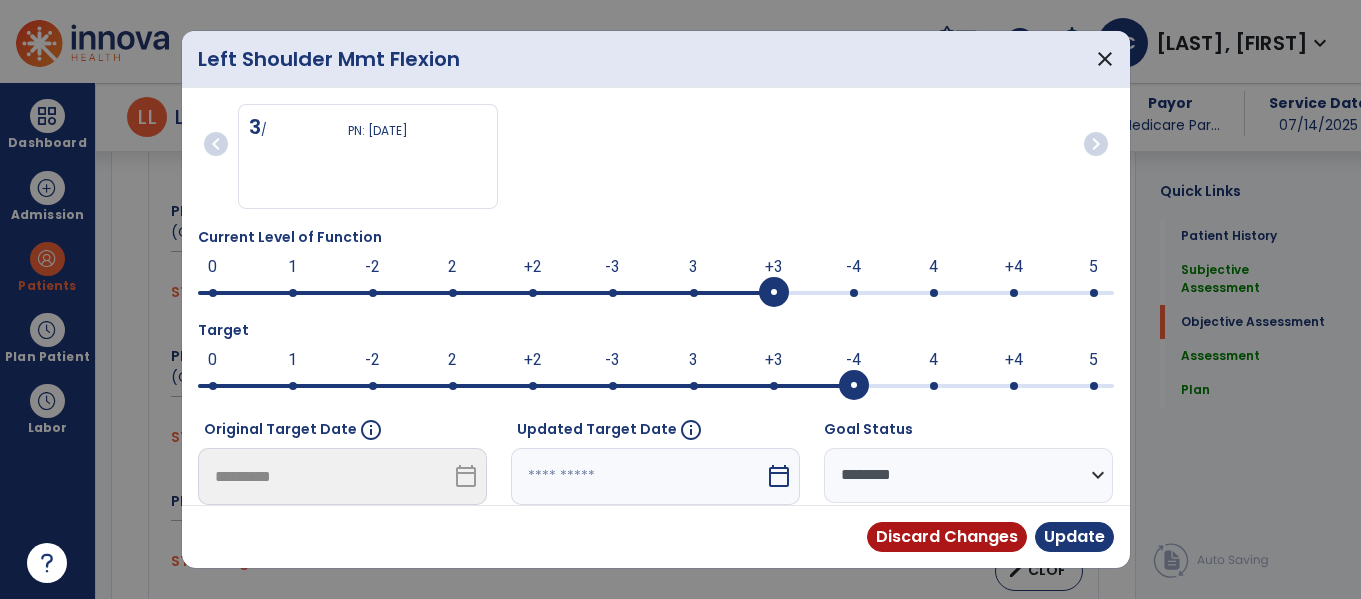 scroll, scrollTop: 1004, scrollLeft: 0, axis: vertical 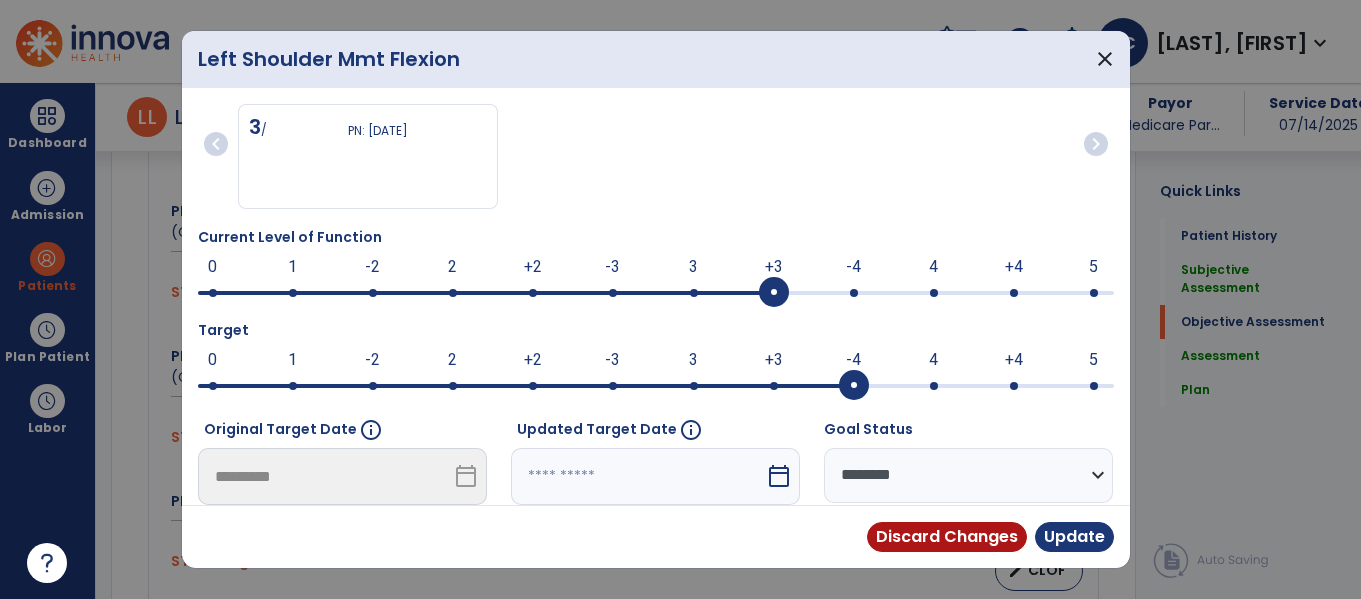 click at bounding box center (638, 476) 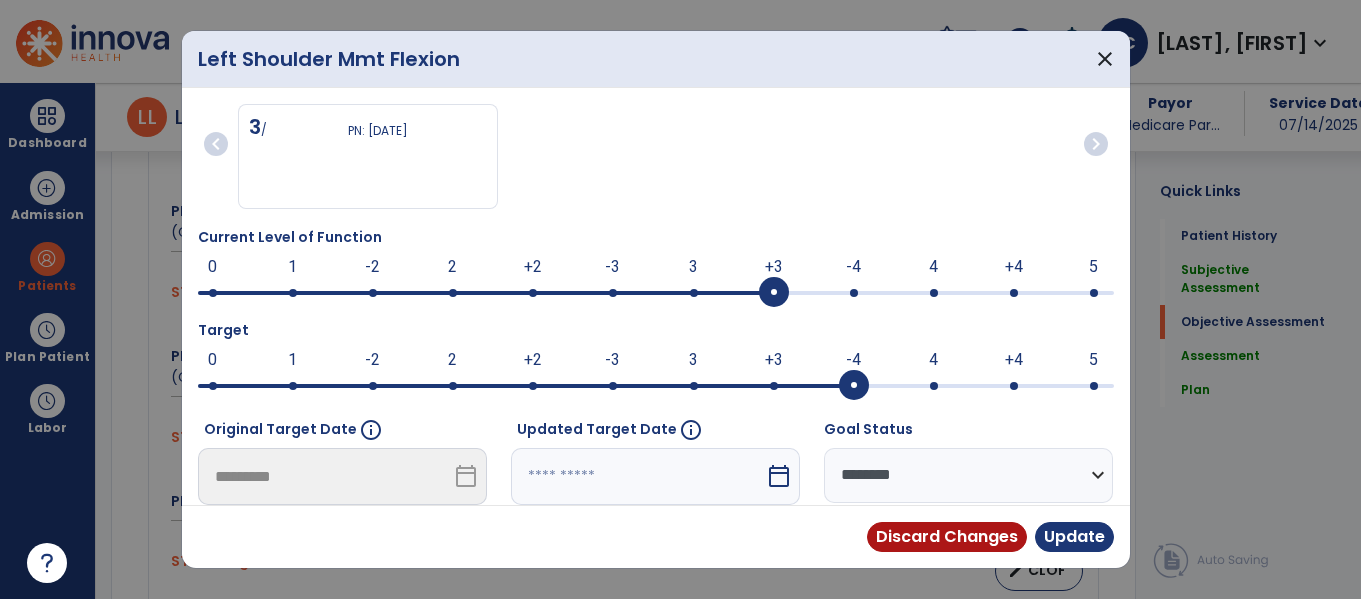scroll, scrollTop: 297, scrollLeft: 0, axis: vertical 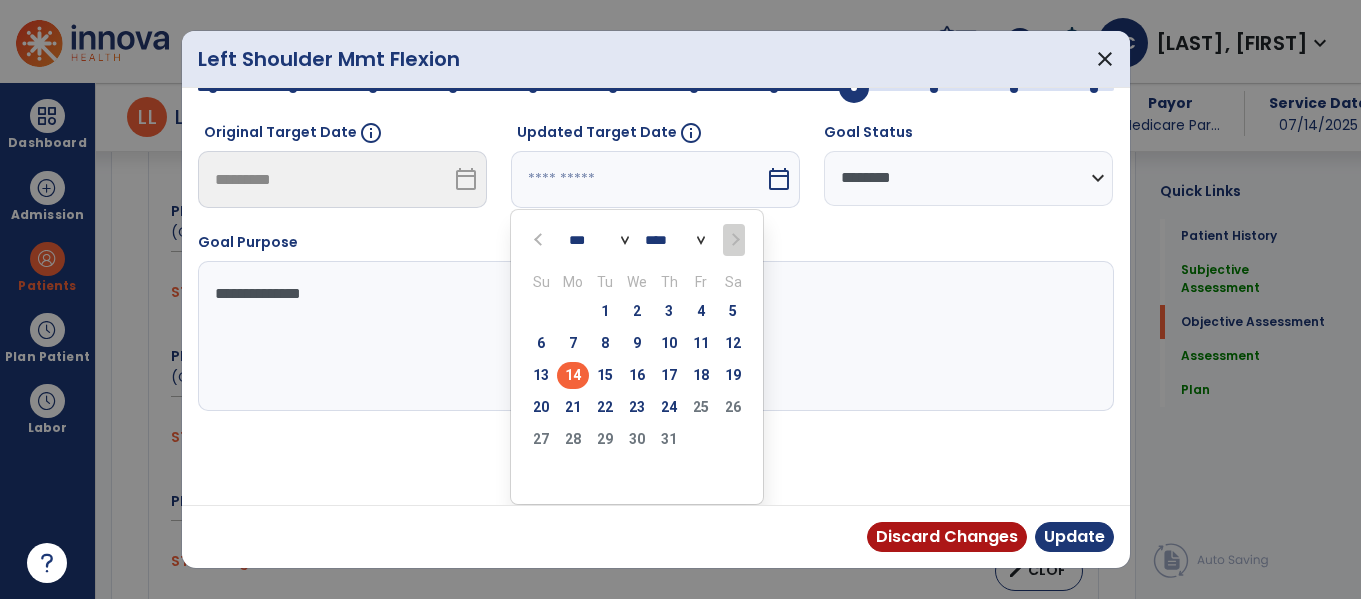 click on "27   28   29   30   31   1   2" at bounding box center (637, 442) 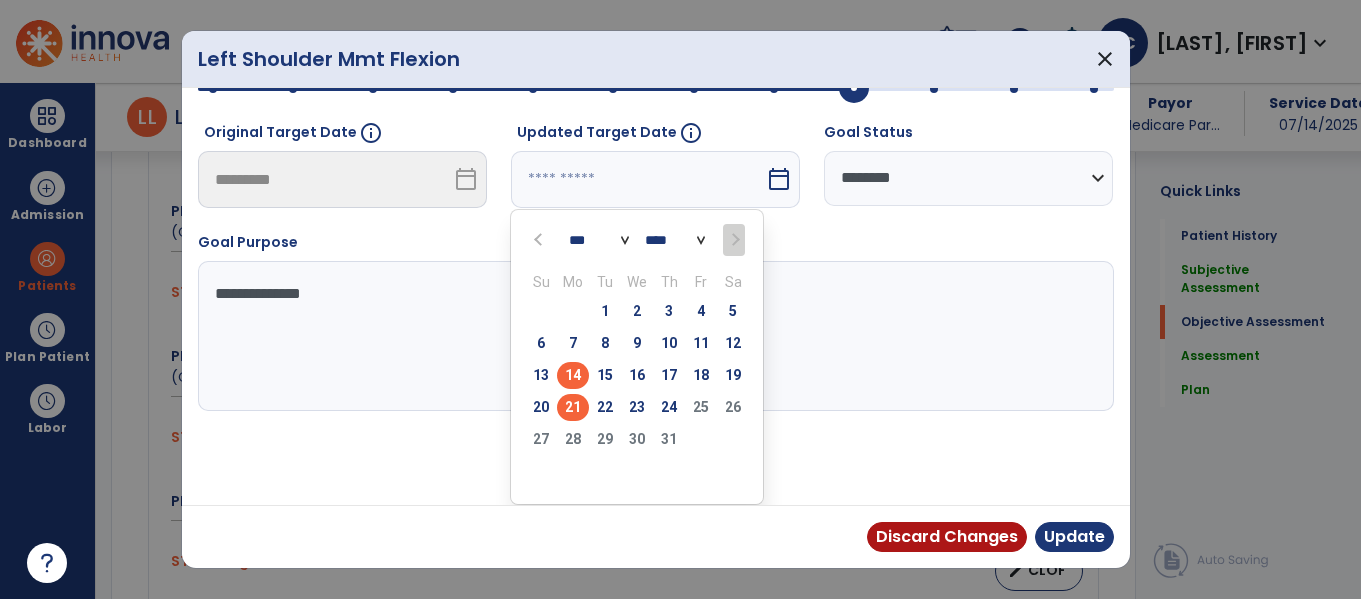 click on "21" at bounding box center (573, 407) 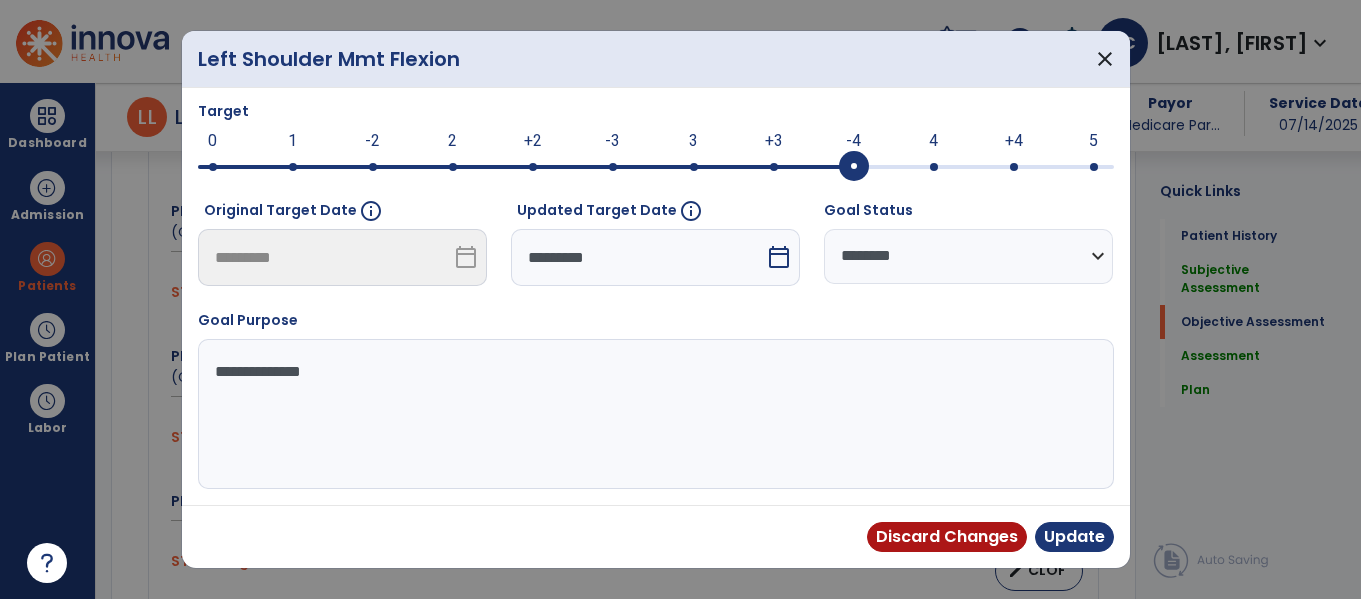 scroll, scrollTop: 219, scrollLeft: 0, axis: vertical 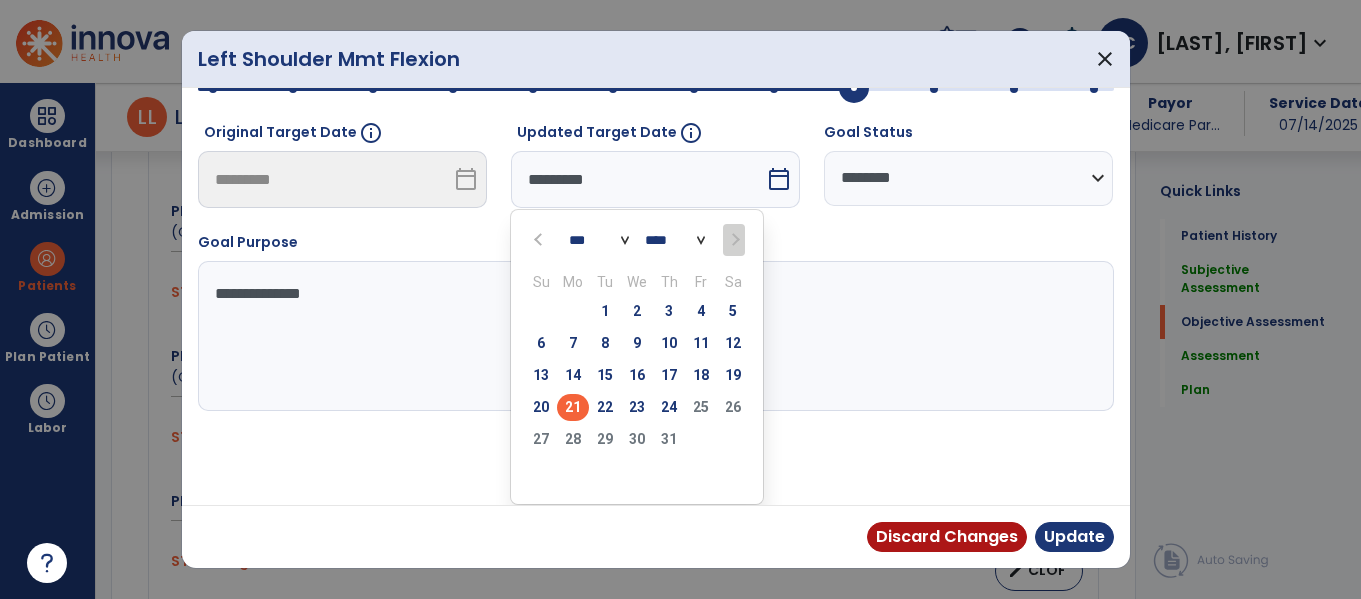 click on "27   28   29   30   31   1   2" at bounding box center (637, 442) 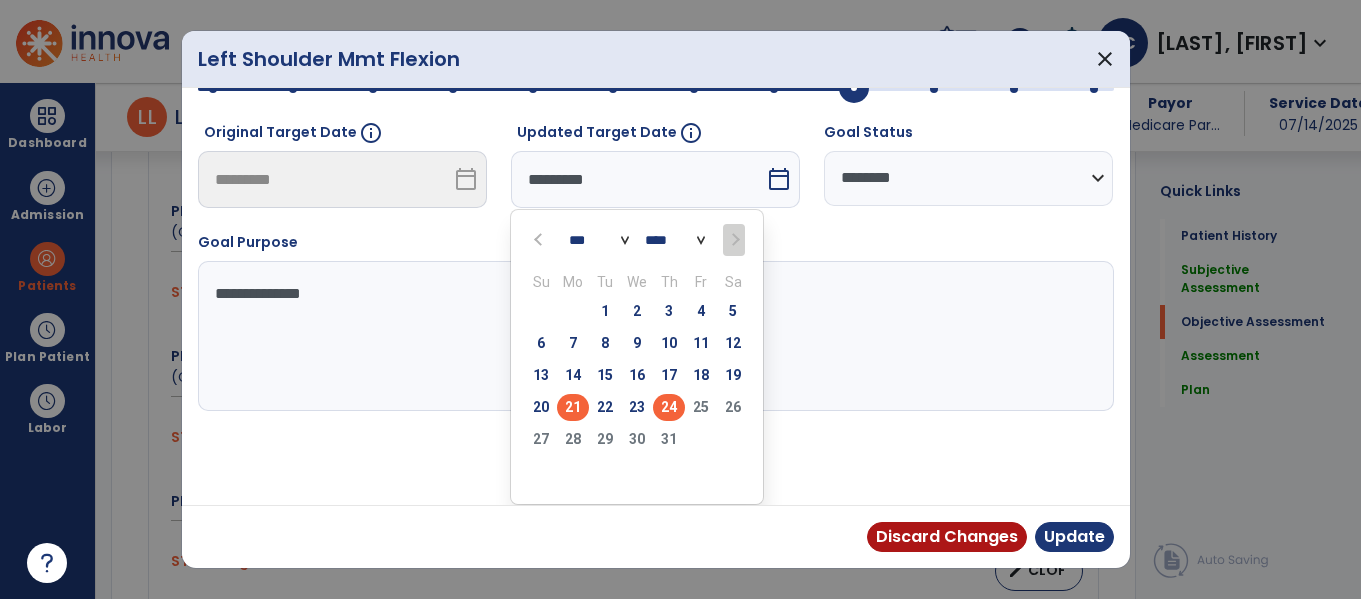 click on "24" at bounding box center (669, 407) 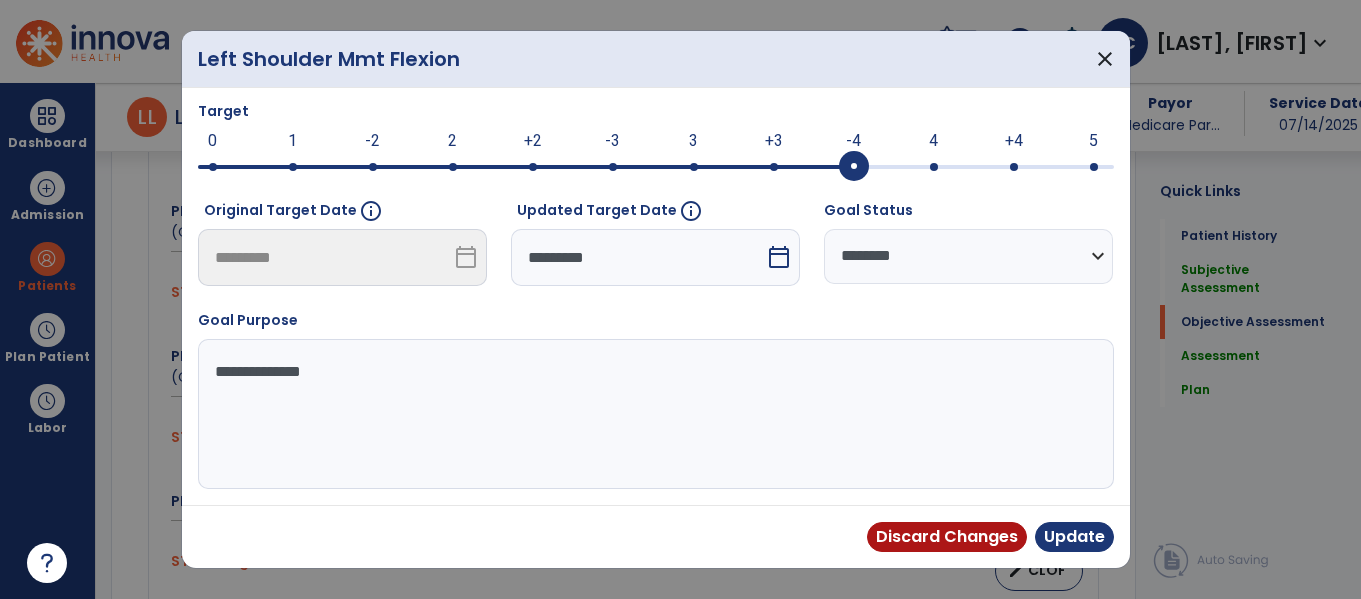 scroll, scrollTop: 219, scrollLeft: 0, axis: vertical 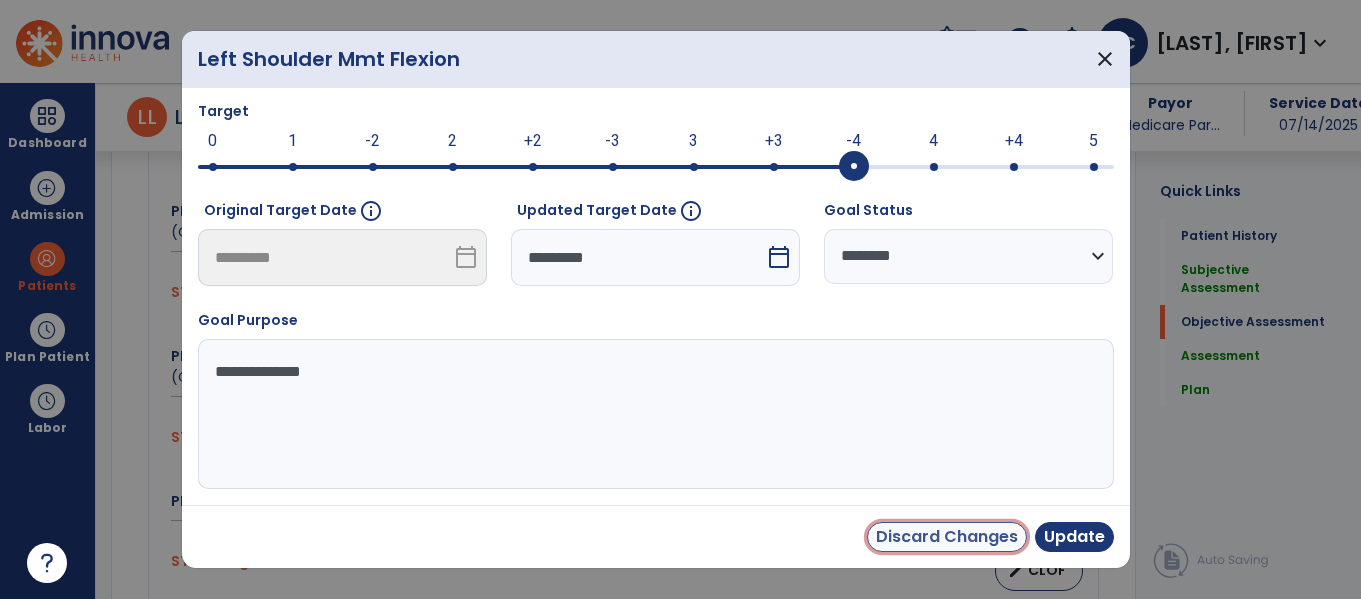 click on "Discard Changes" at bounding box center (947, 537) 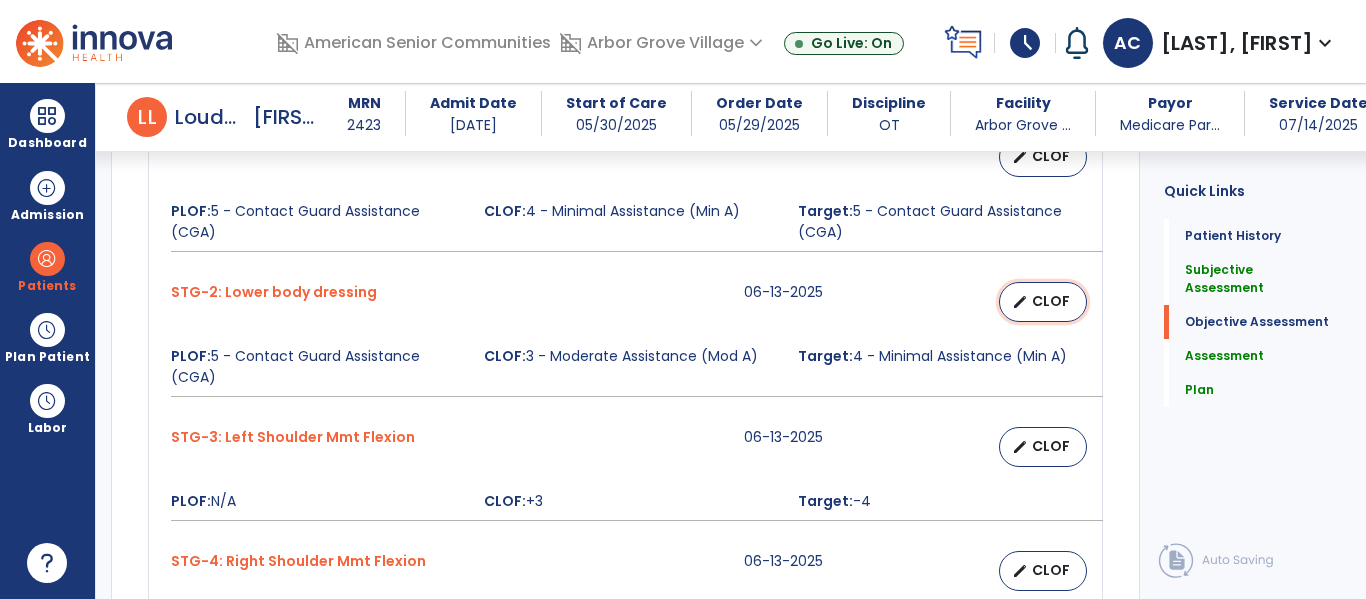 click on "CLOF" at bounding box center (1051, 301) 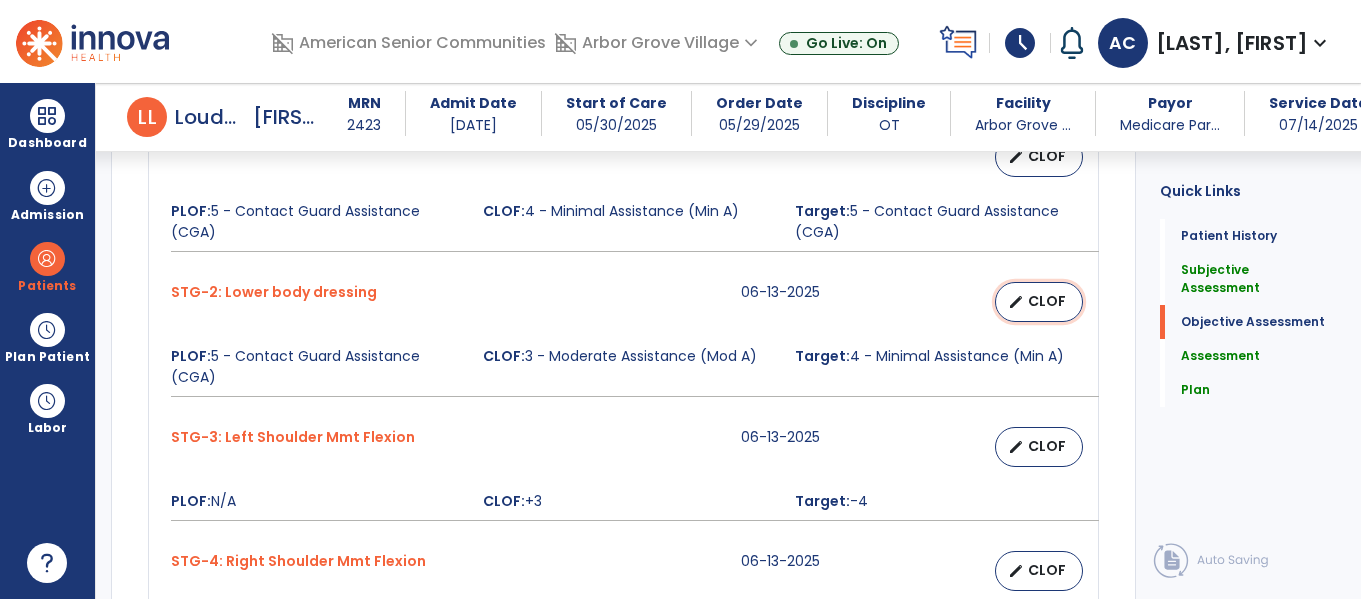 select on "********" 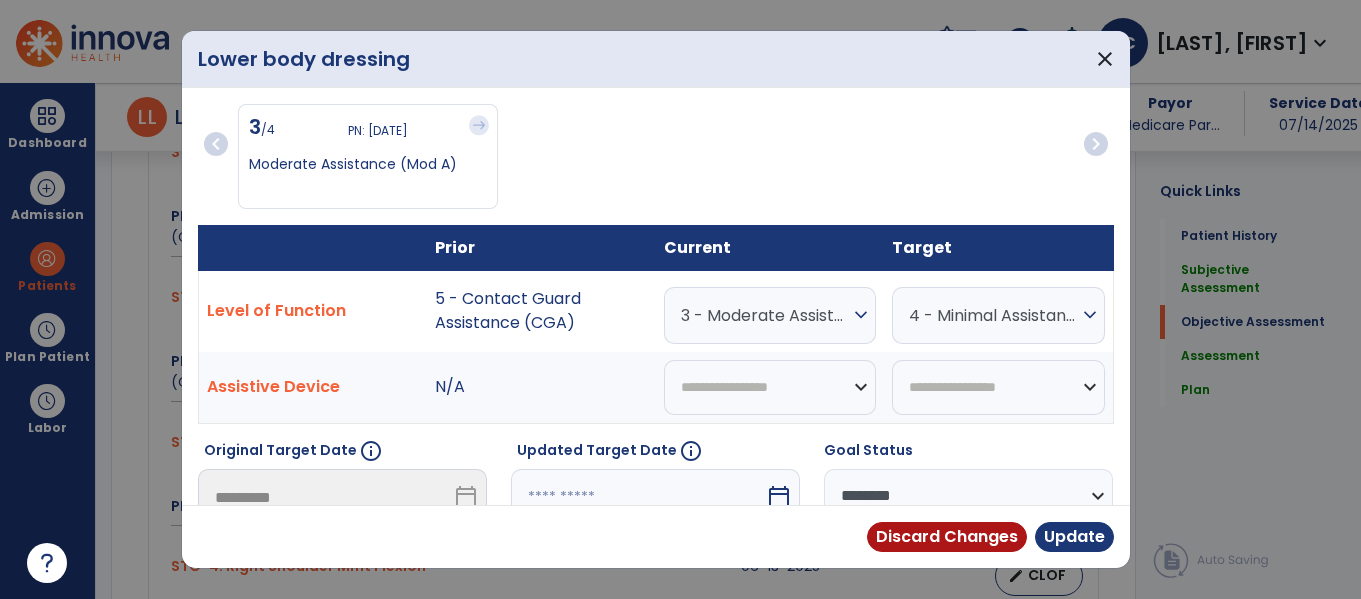 scroll, scrollTop: 1004, scrollLeft: 0, axis: vertical 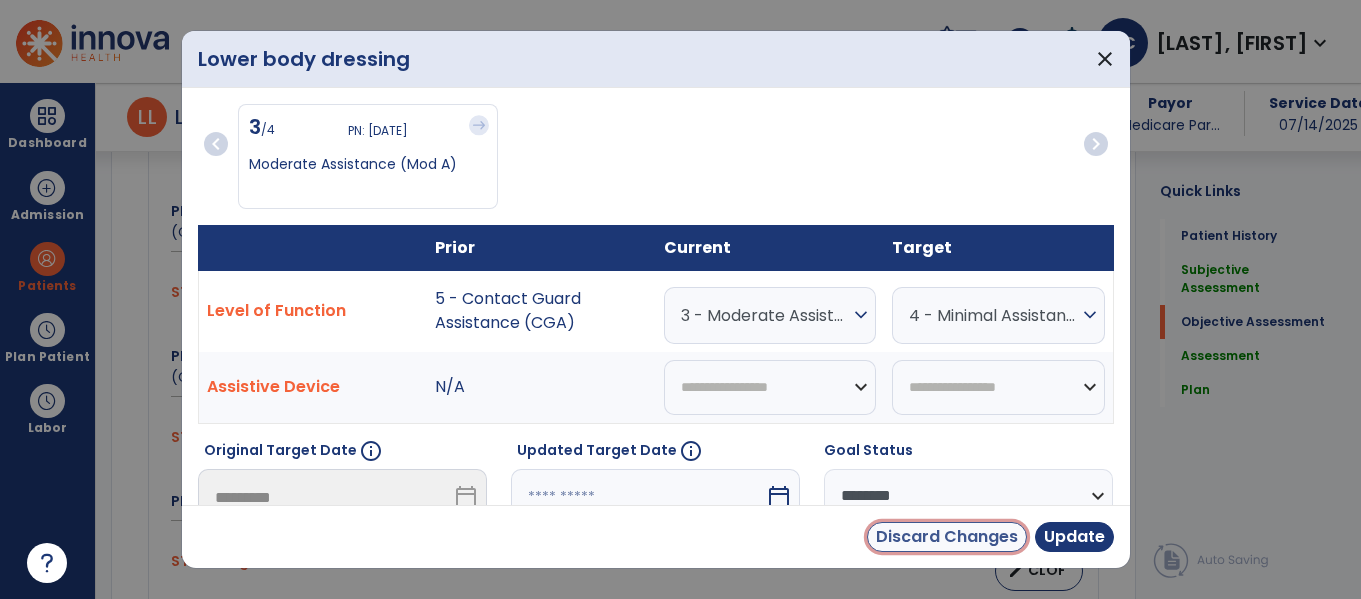 click on "Discard Changes" at bounding box center (947, 537) 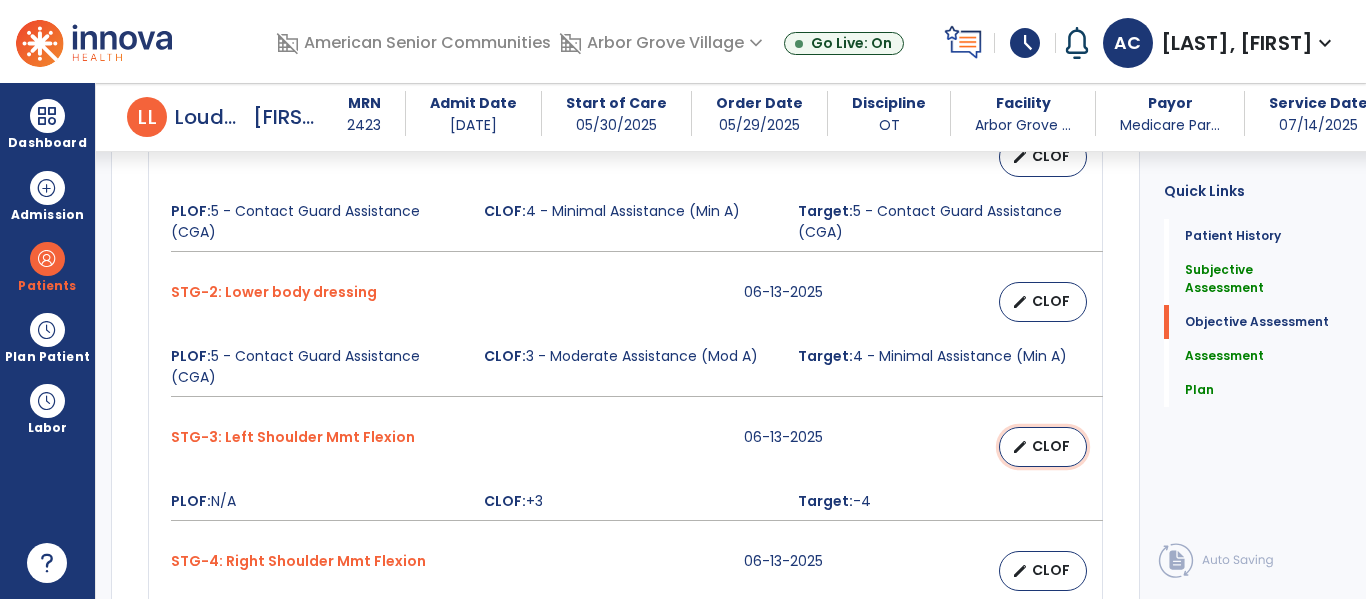 click on "CLOF" at bounding box center [1051, 446] 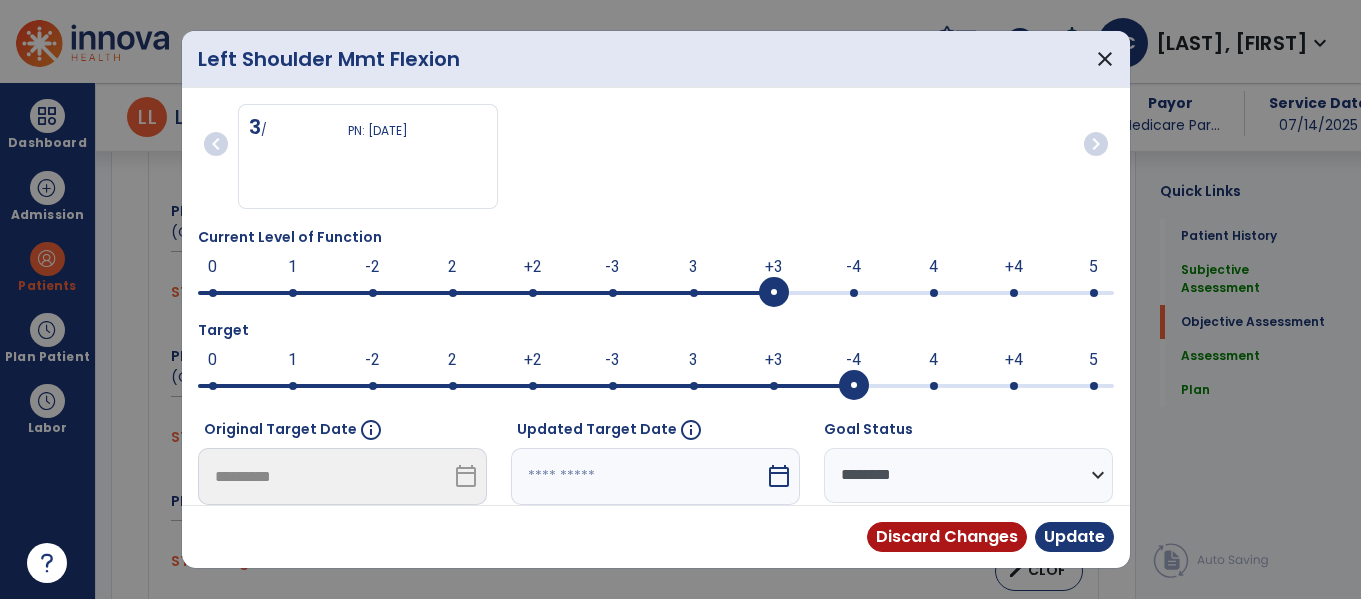 scroll, scrollTop: 1004, scrollLeft: 0, axis: vertical 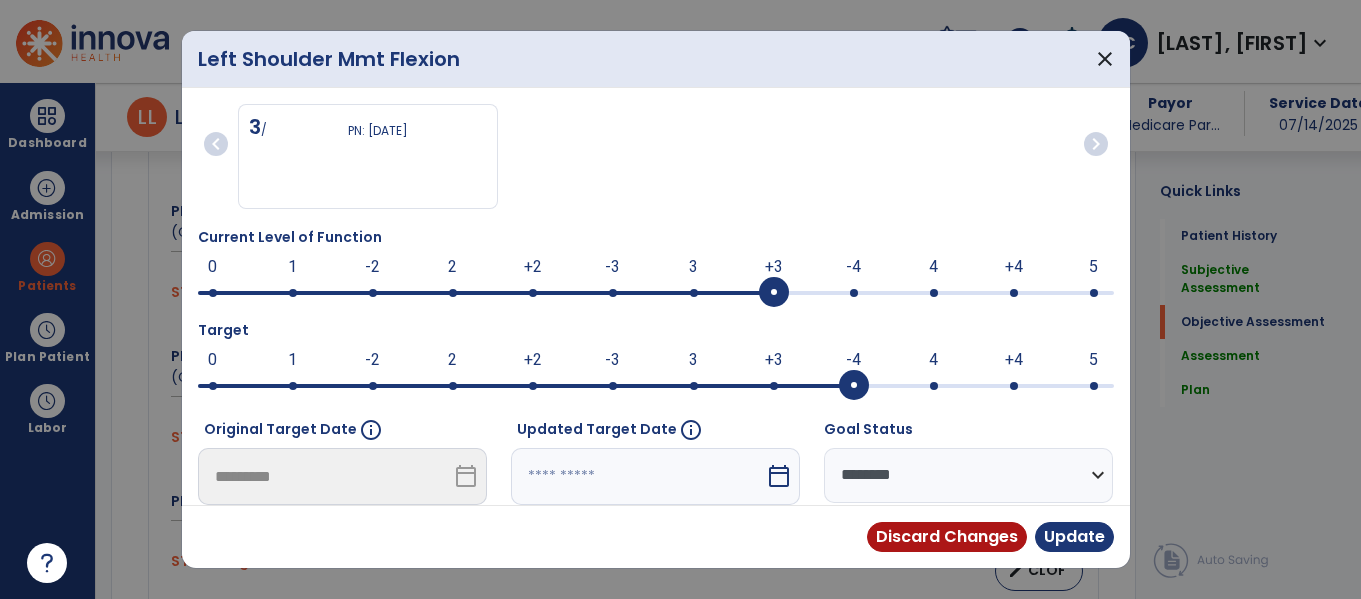 click on "**********" at bounding box center [968, 475] 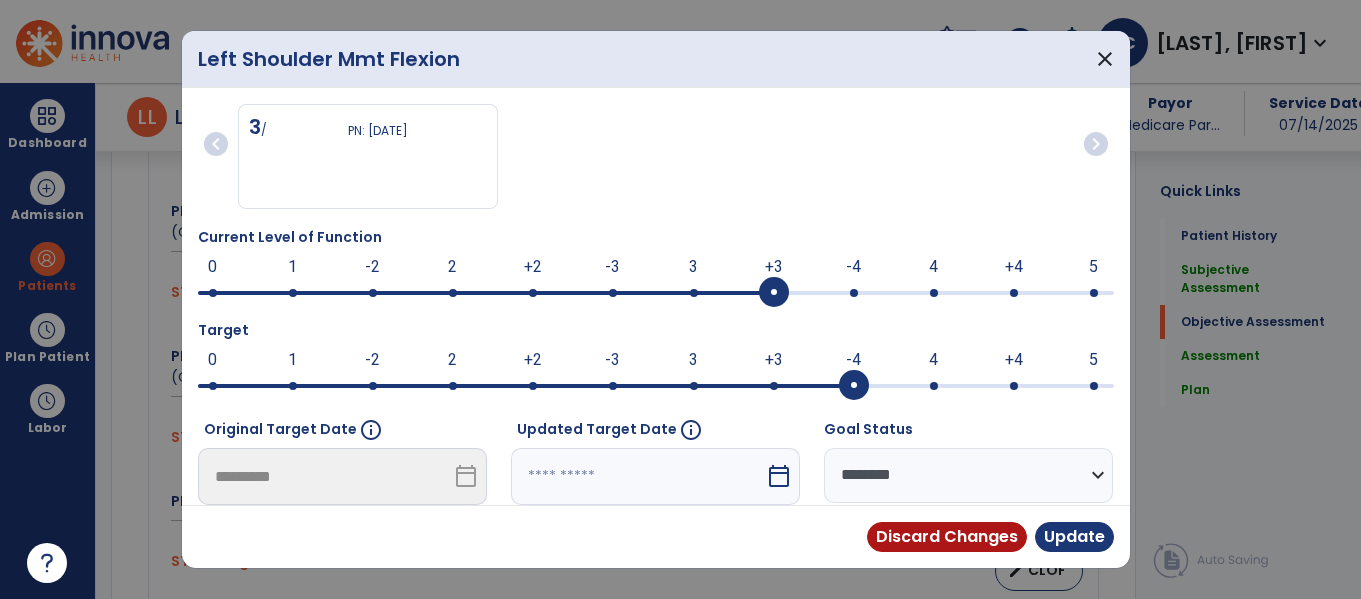 select on "********" 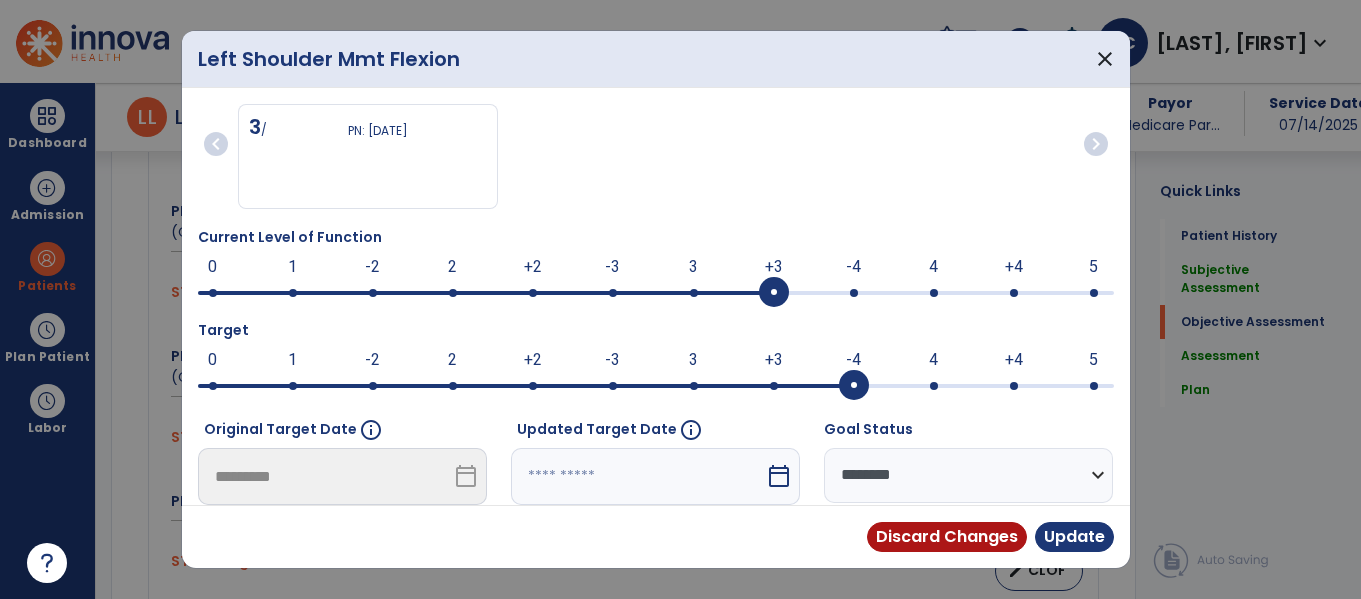 click on "**********" at bounding box center [968, 475] 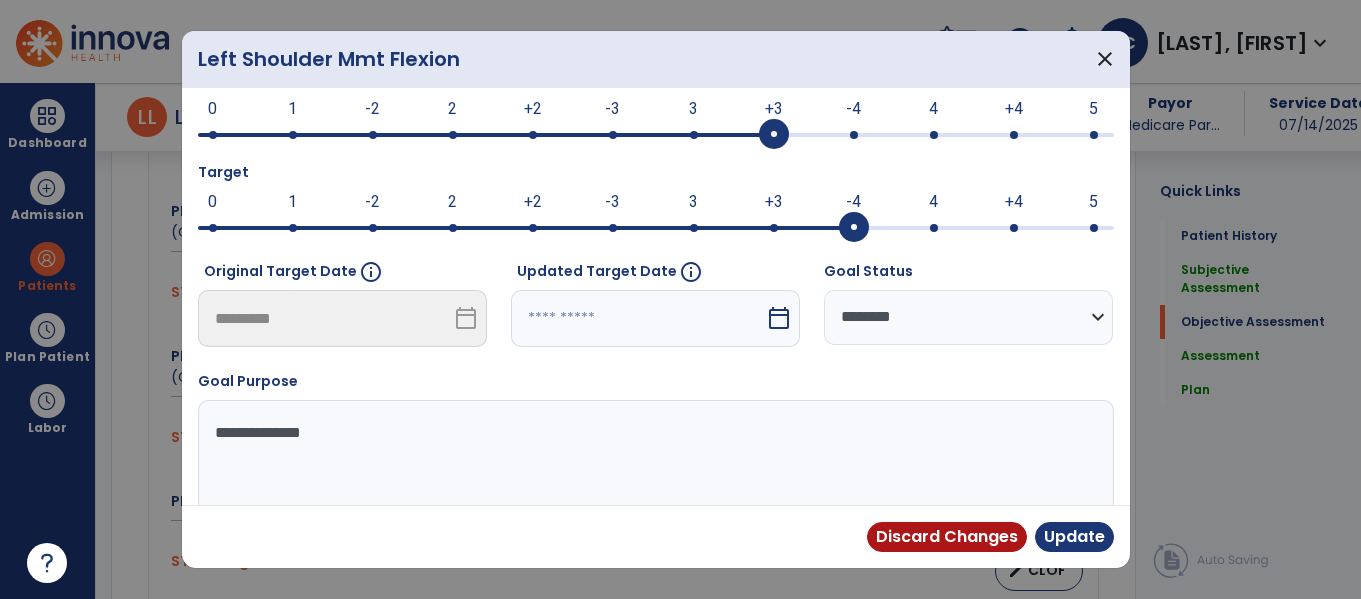 scroll, scrollTop: 175, scrollLeft: 0, axis: vertical 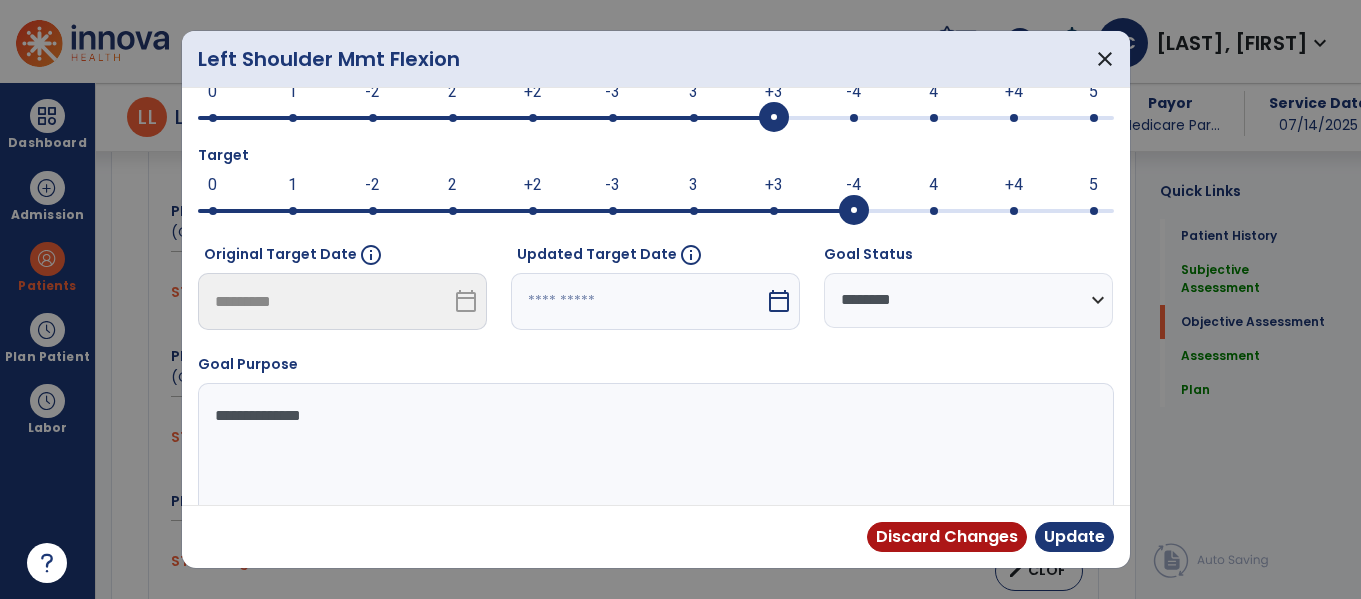 click at bounding box center (638, 301) 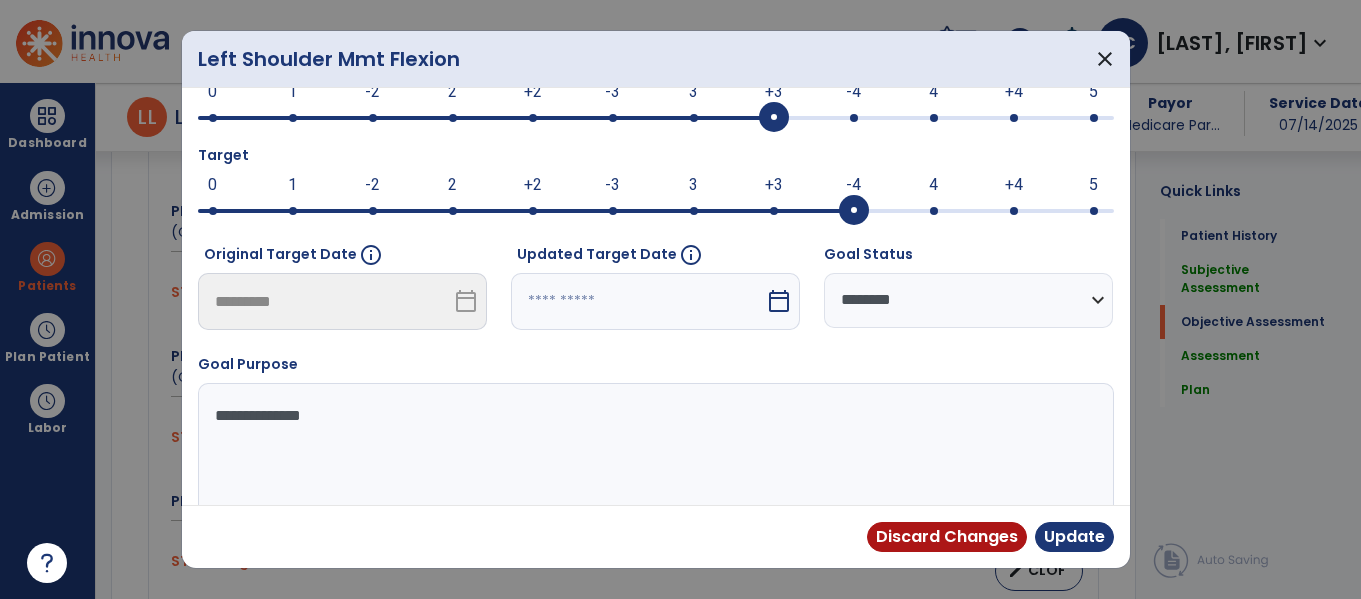 select on "*" 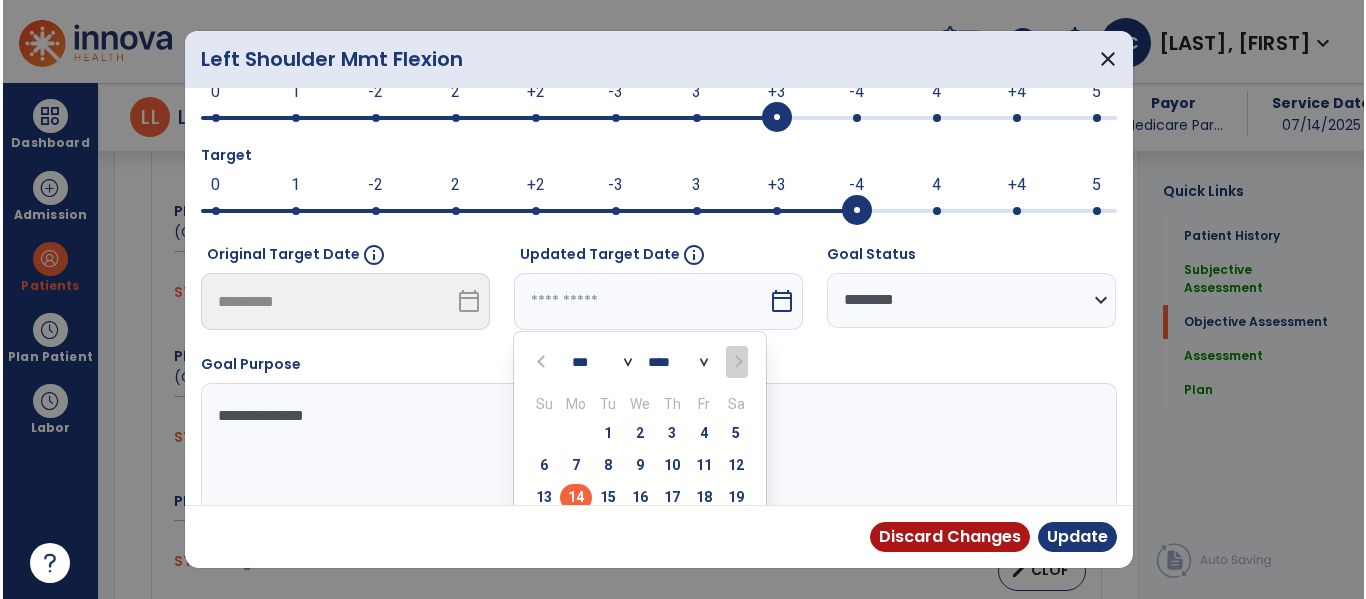 scroll, scrollTop: 186, scrollLeft: 0, axis: vertical 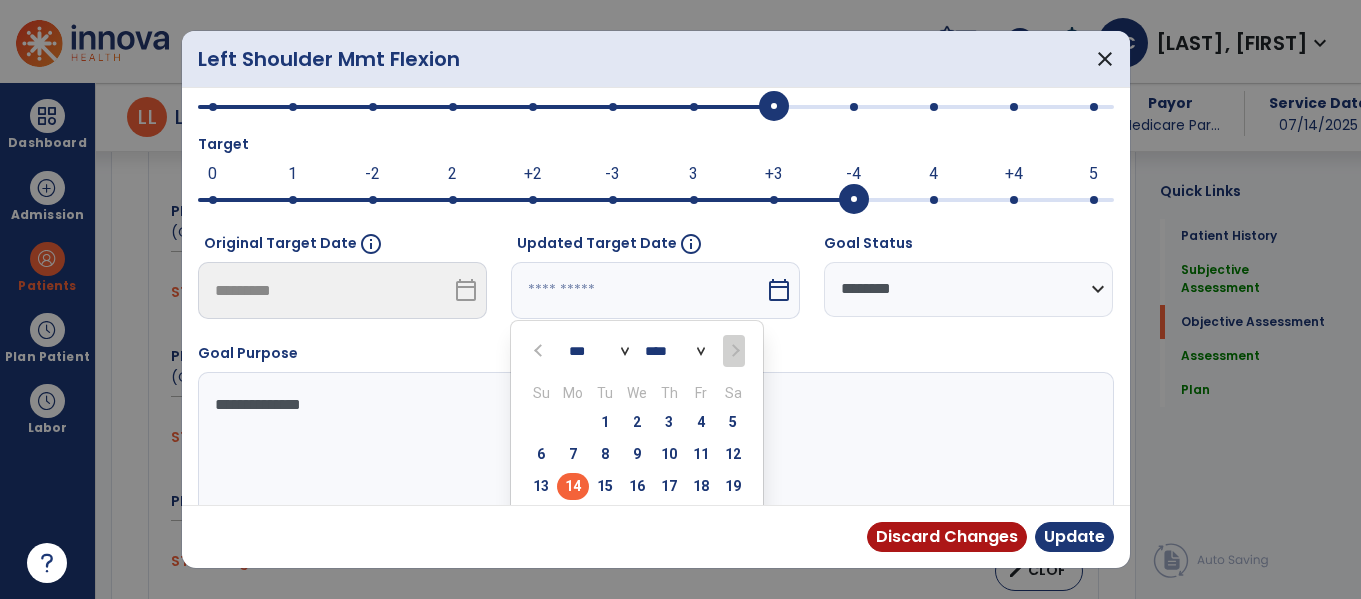 click on "14" at bounding box center [573, 486] 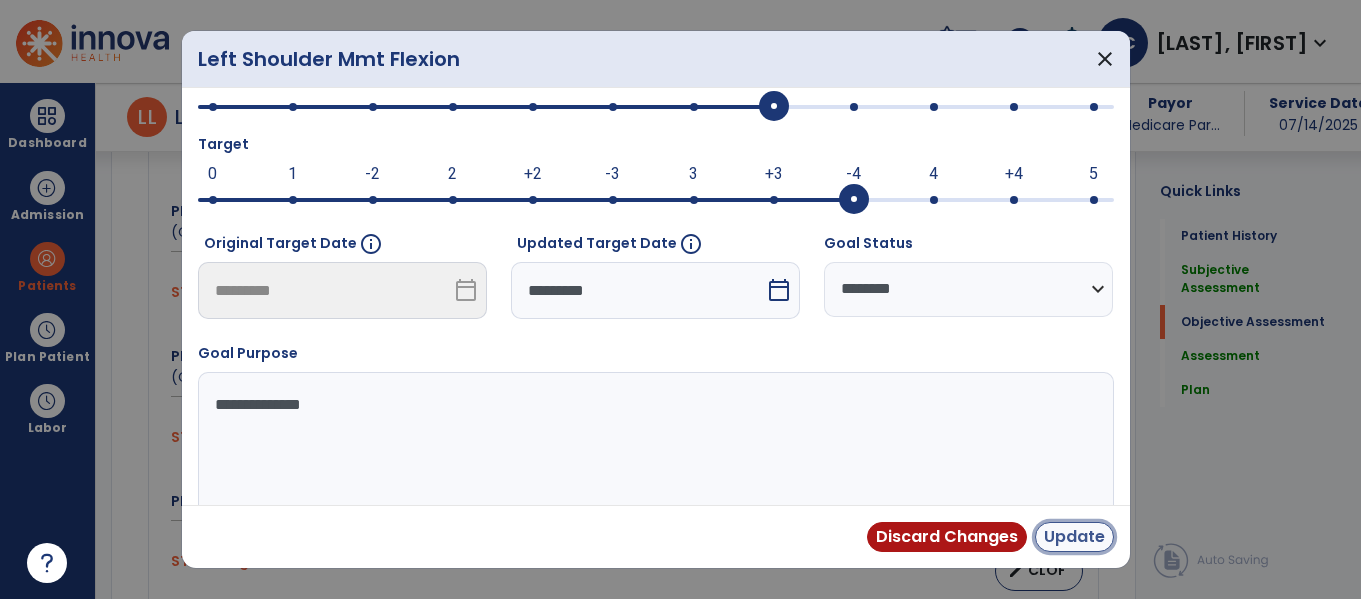 click on "Update" at bounding box center (1074, 537) 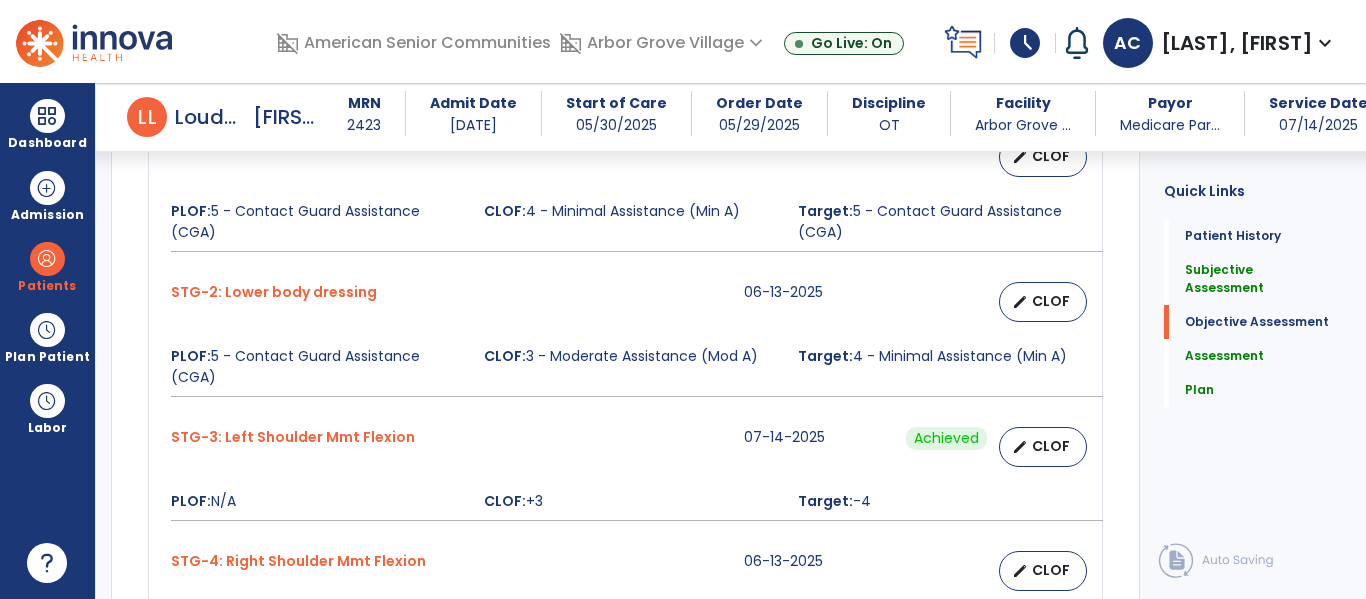 click on "Target:  5 - Contact Guard Assistance (CGA)" at bounding box center (942, 222) 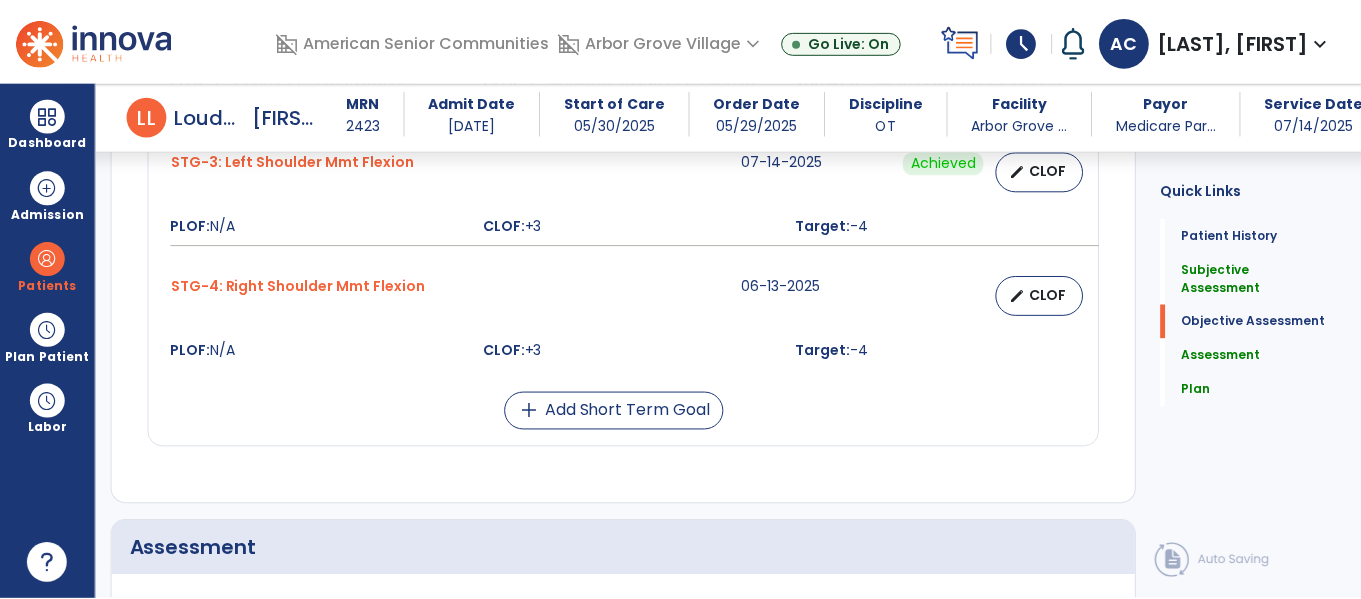 scroll, scrollTop: 1284, scrollLeft: 0, axis: vertical 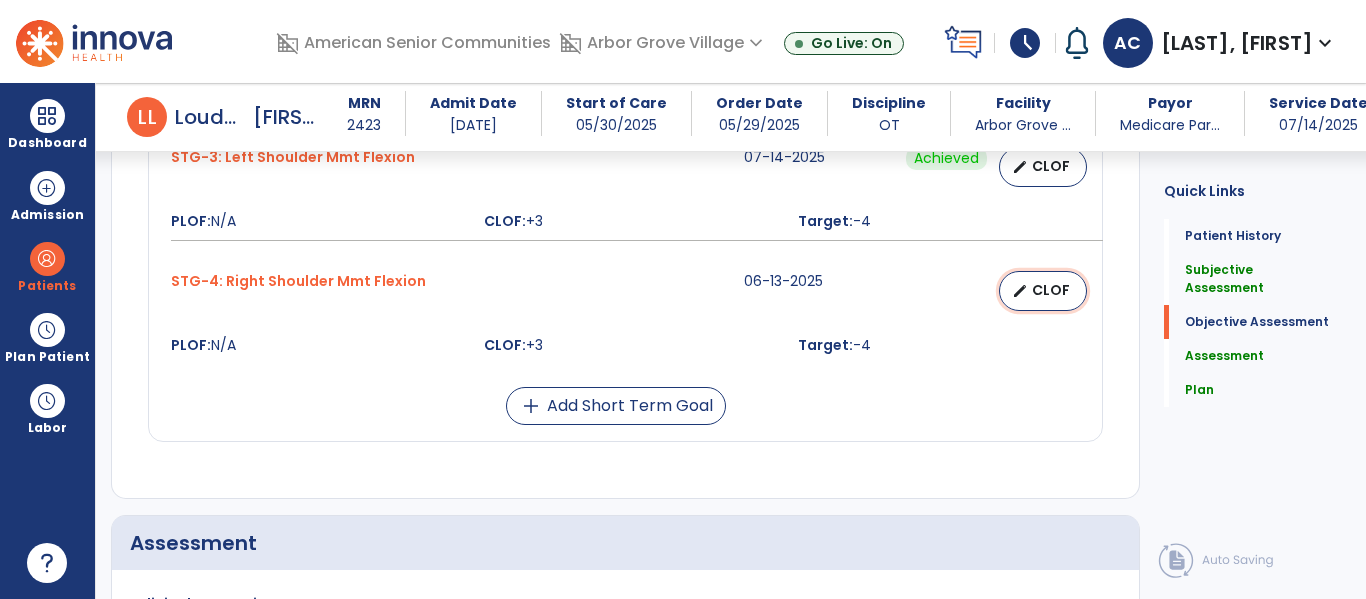 click on "CLOF" at bounding box center (1051, 290) 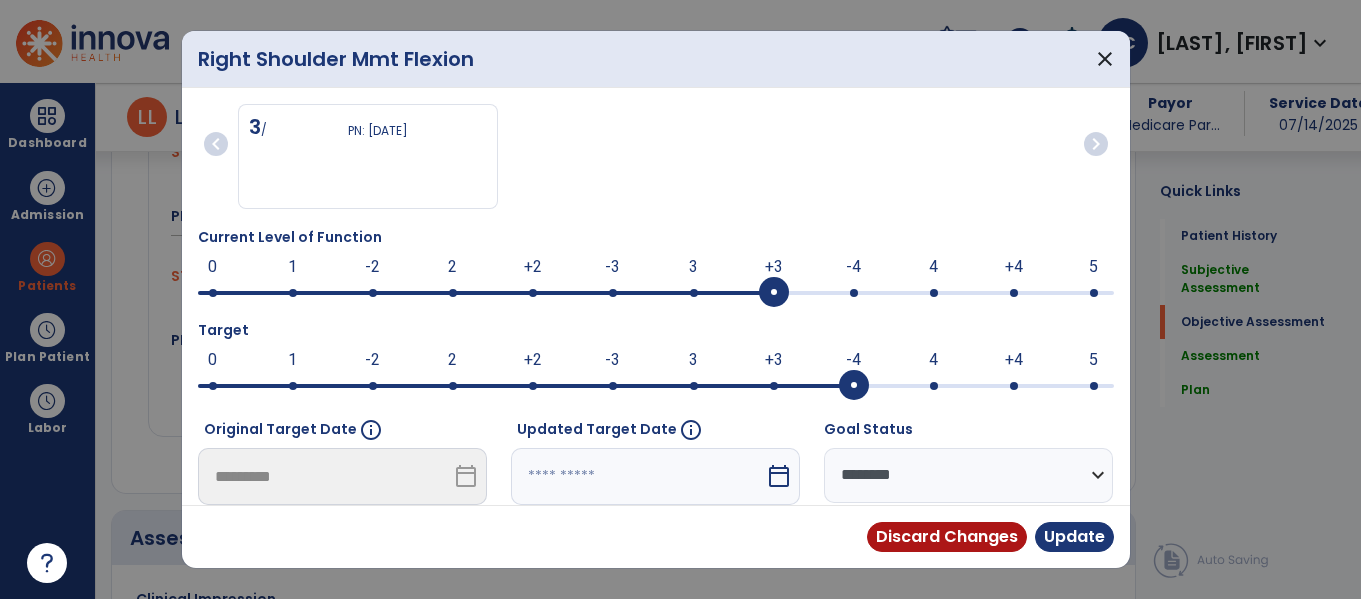 scroll, scrollTop: 1284, scrollLeft: 0, axis: vertical 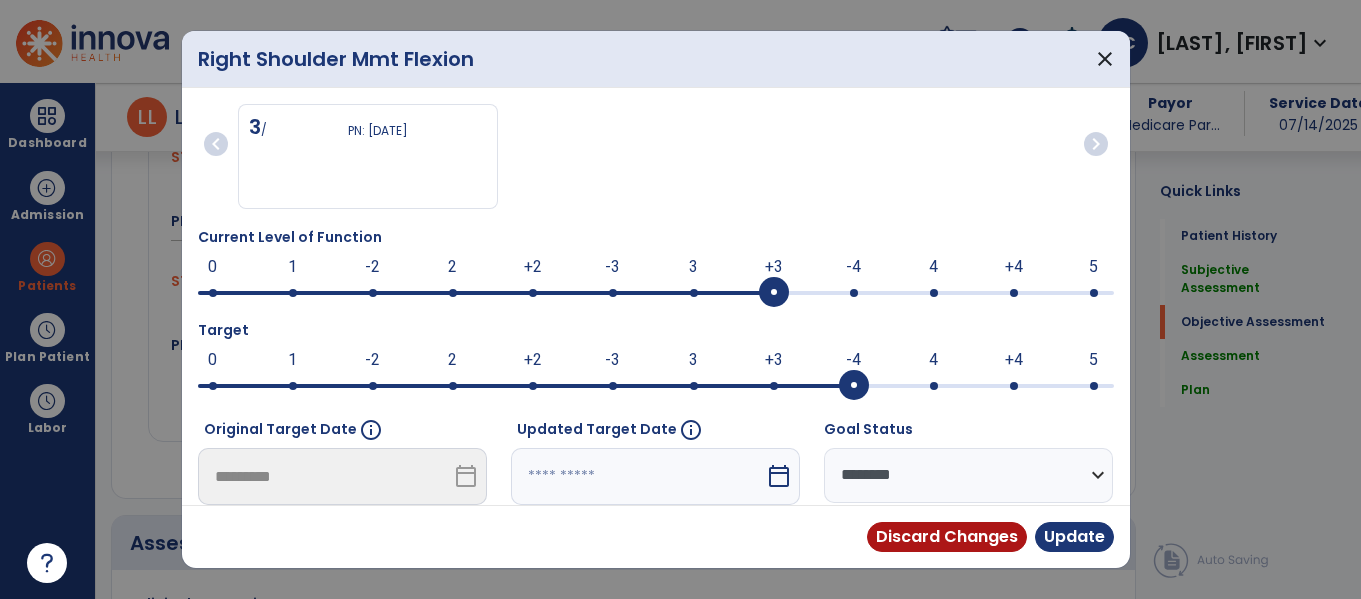 click at bounding box center [638, 476] 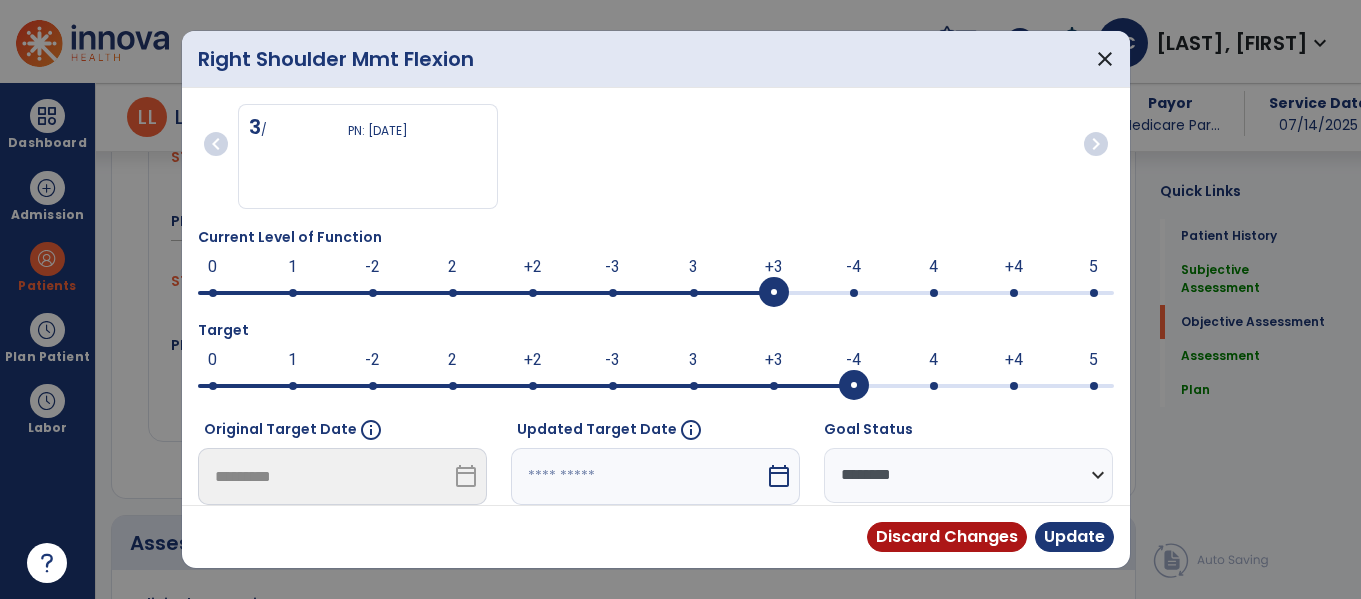 scroll, scrollTop: 297, scrollLeft: 0, axis: vertical 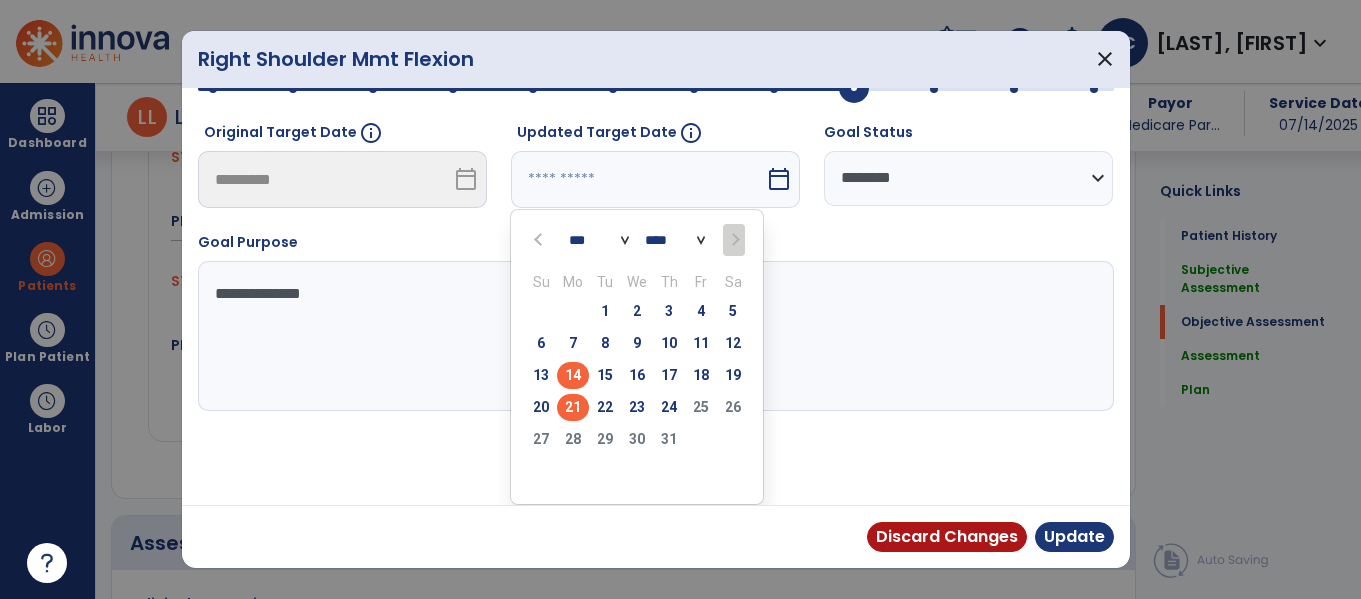 click on "21" at bounding box center [573, 407] 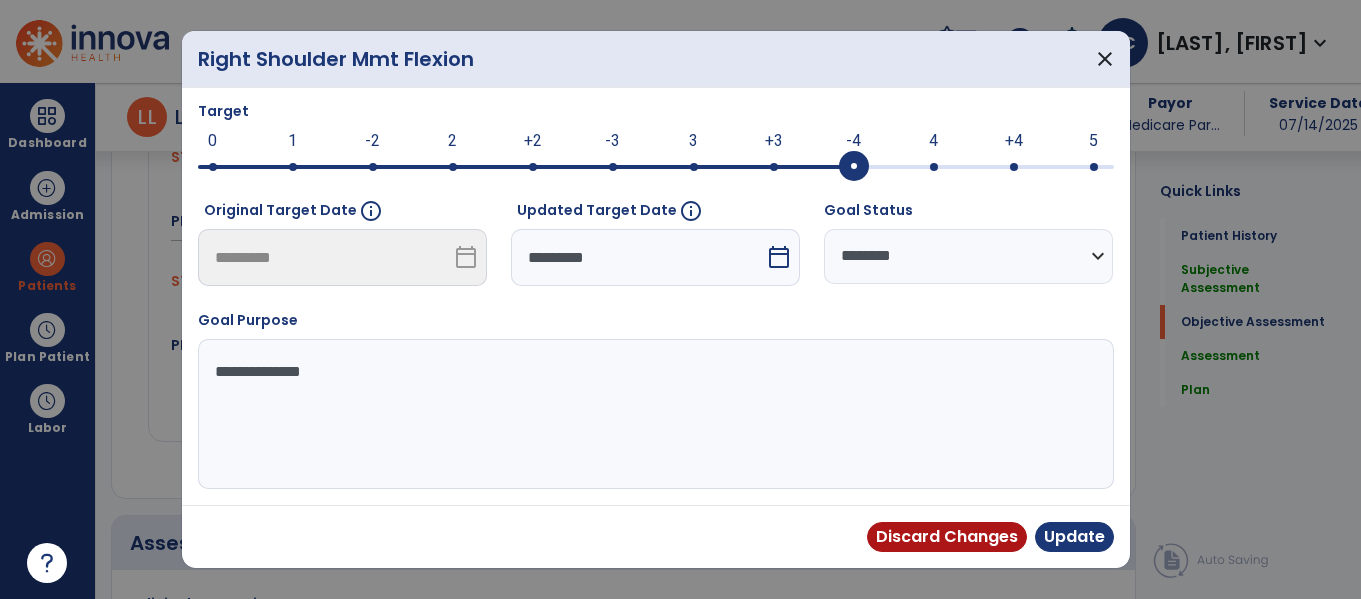 scroll, scrollTop: 219, scrollLeft: 0, axis: vertical 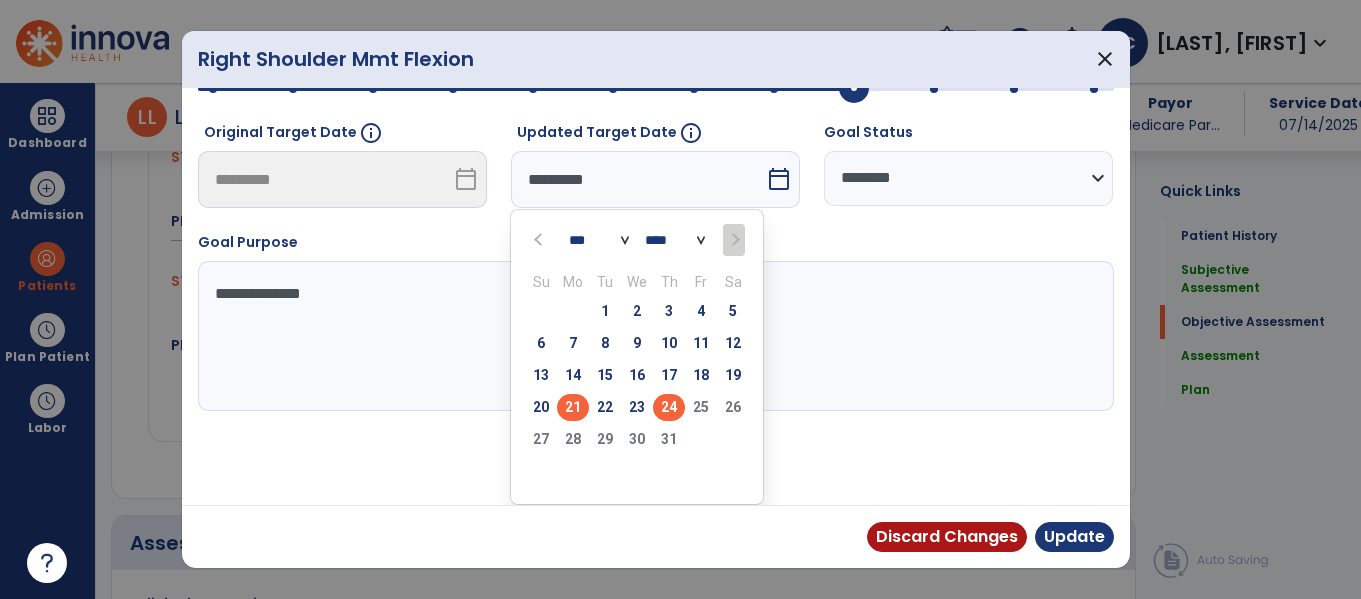 click on "24" at bounding box center [669, 407] 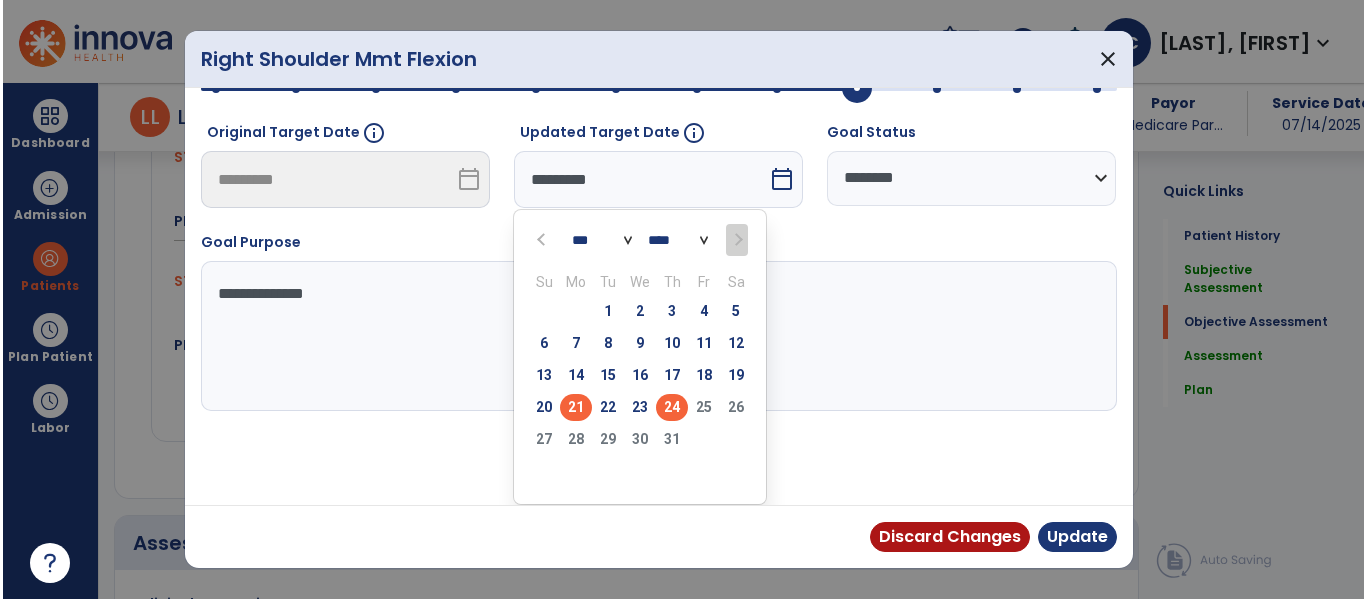scroll, scrollTop: 219, scrollLeft: 0, axis: vertical 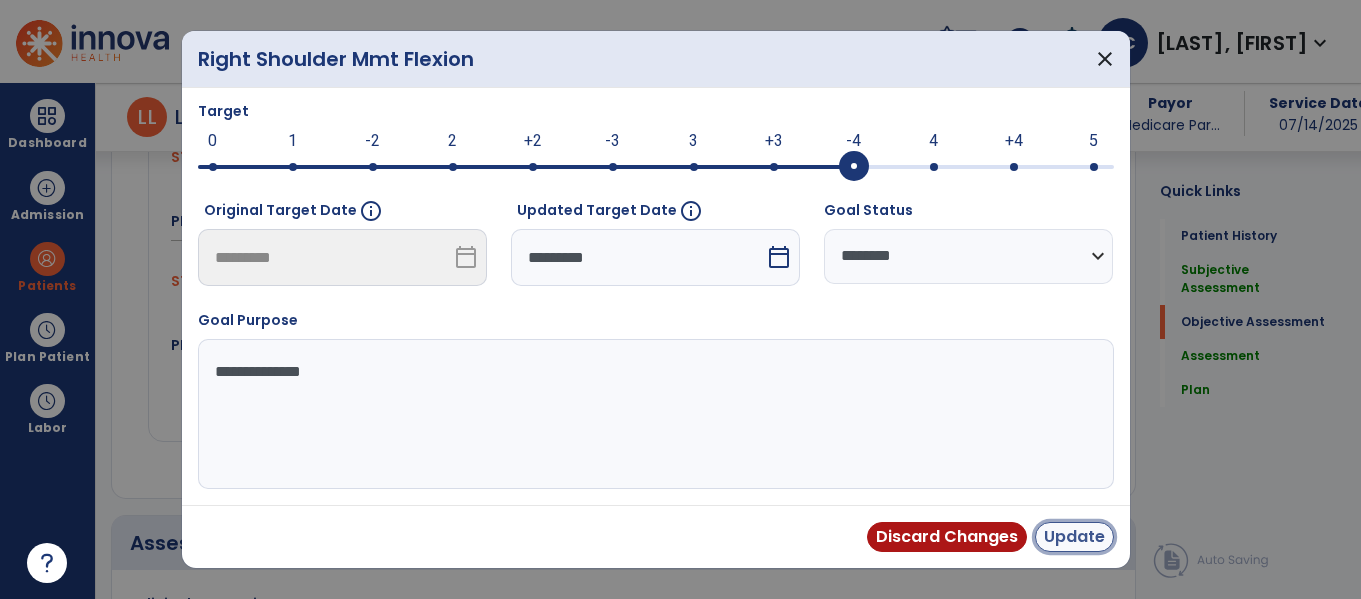 click on "Update" at bounding box center (1074, 537) 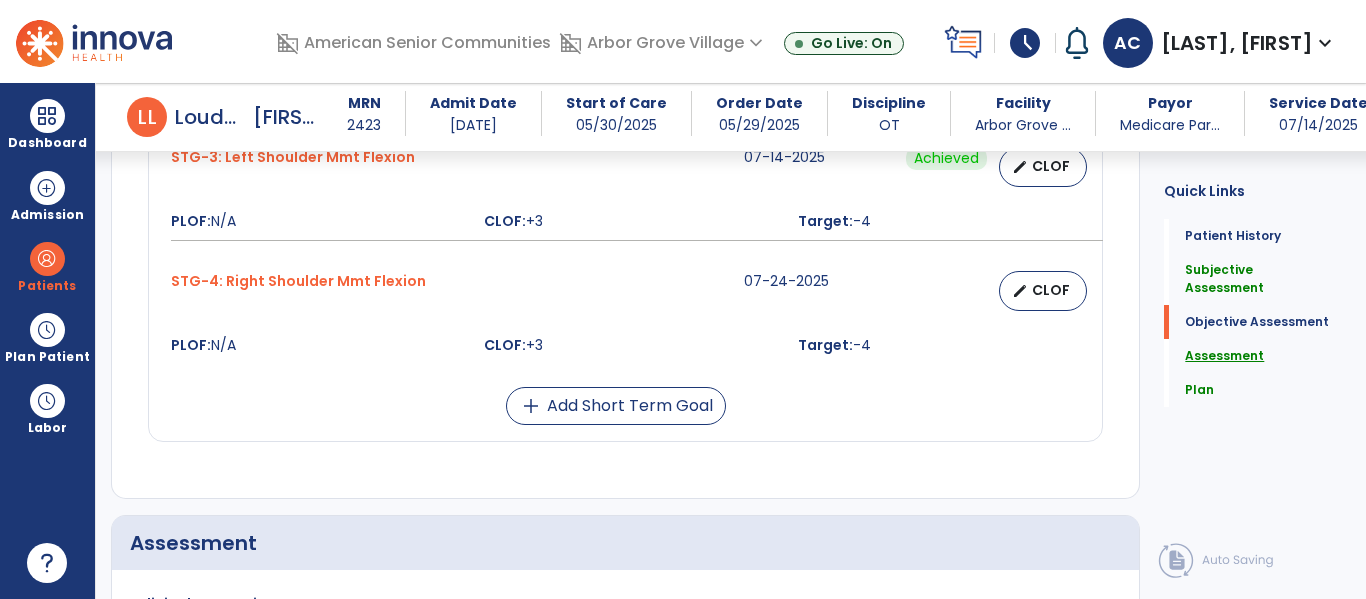 click on "Assessment" 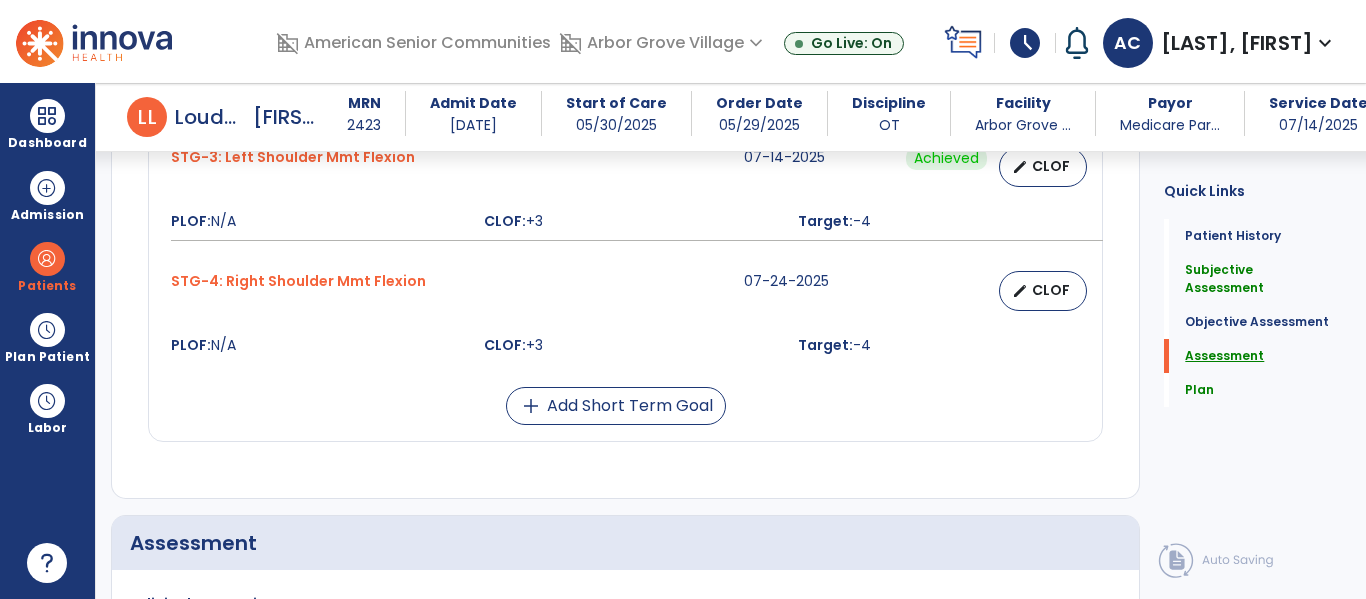 scroll, scrollTop: 42, scrollLeft: 0, axis: vertical 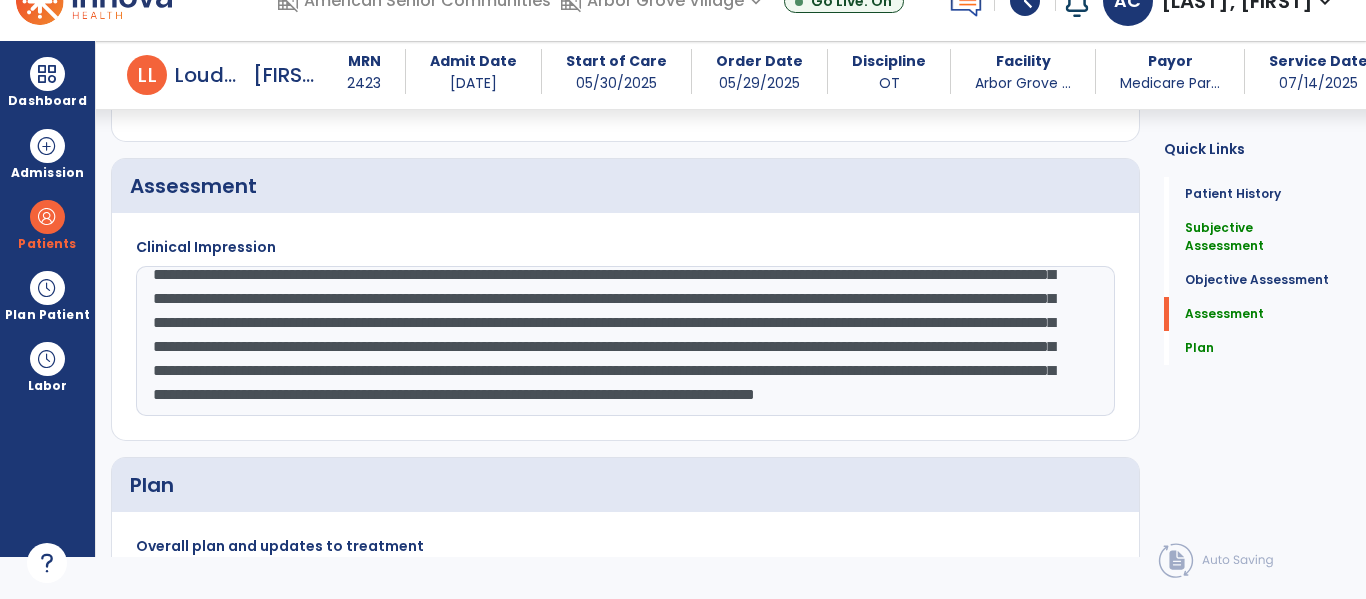 click on "**********" 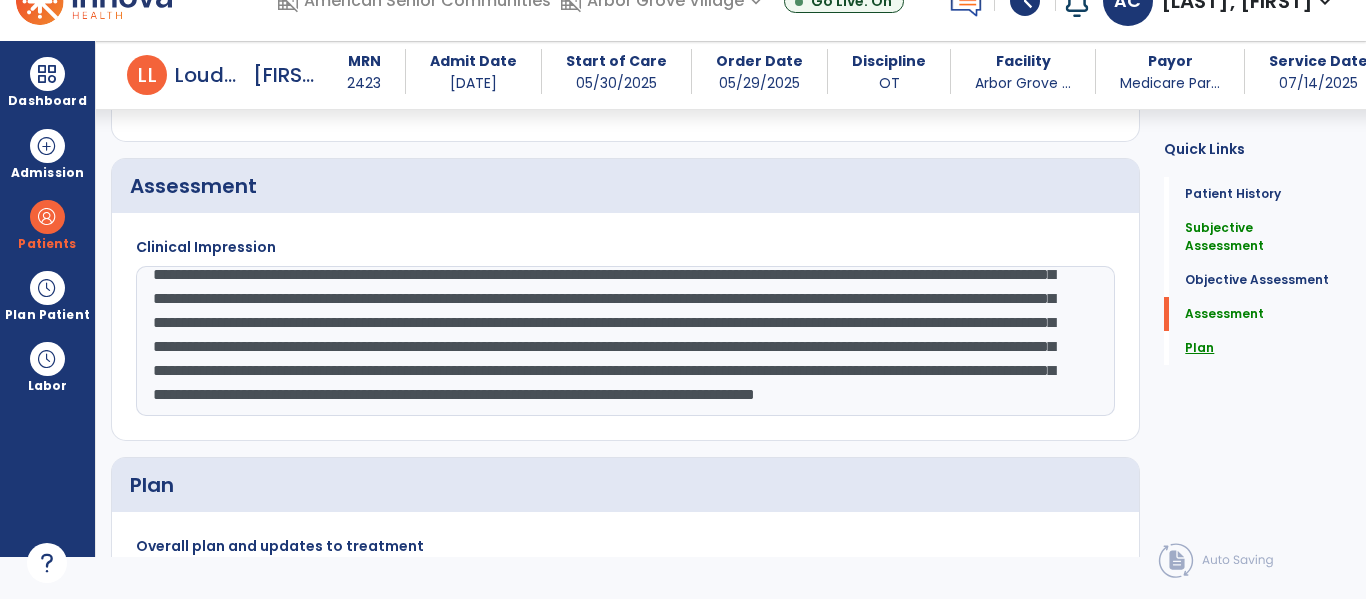 click on "Plan" 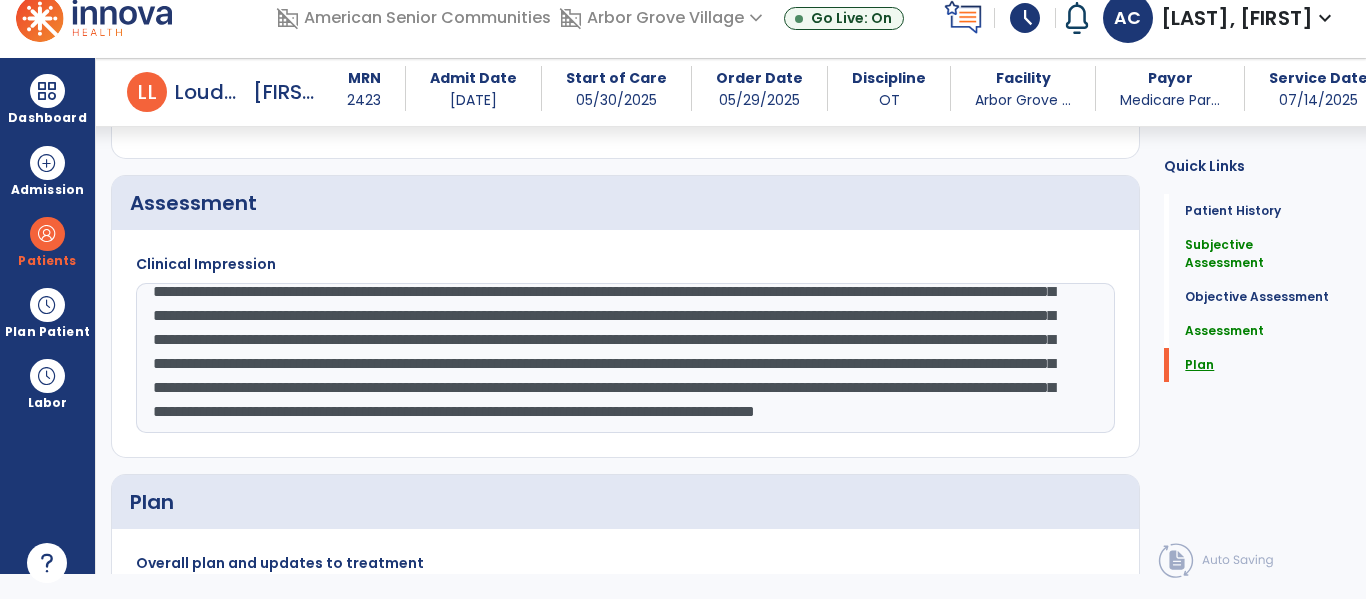 scroll, scrollTop: 1856, scrollLeft: 0, axis: vertical 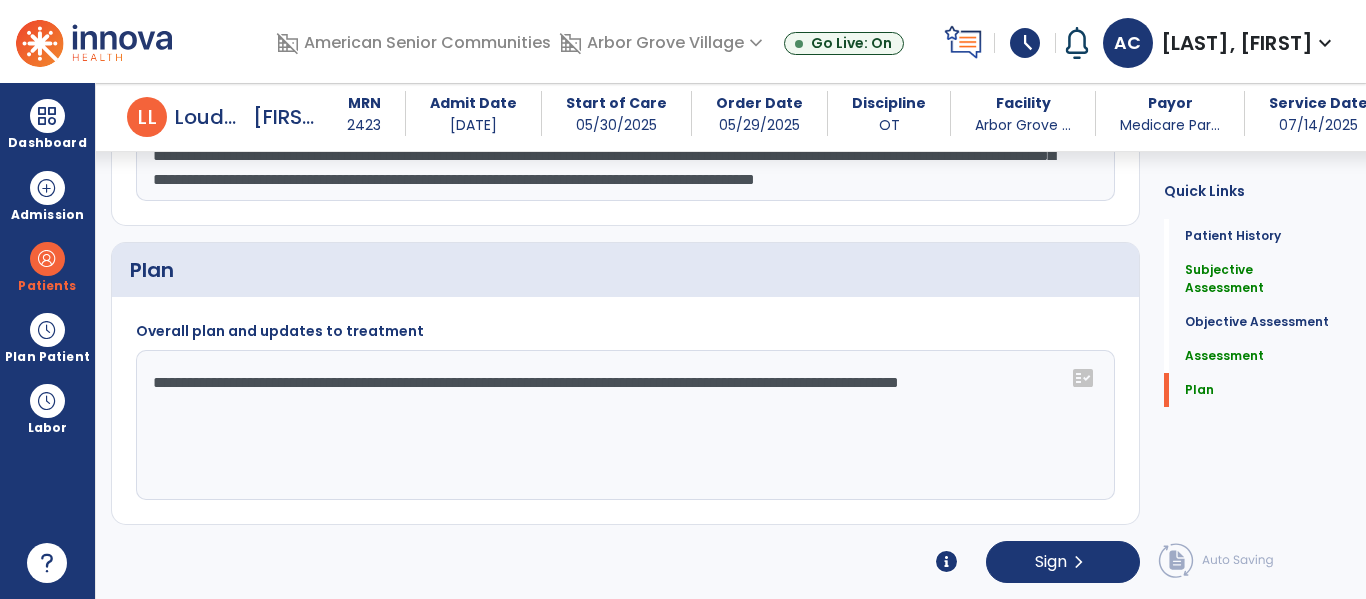 click on "**********" 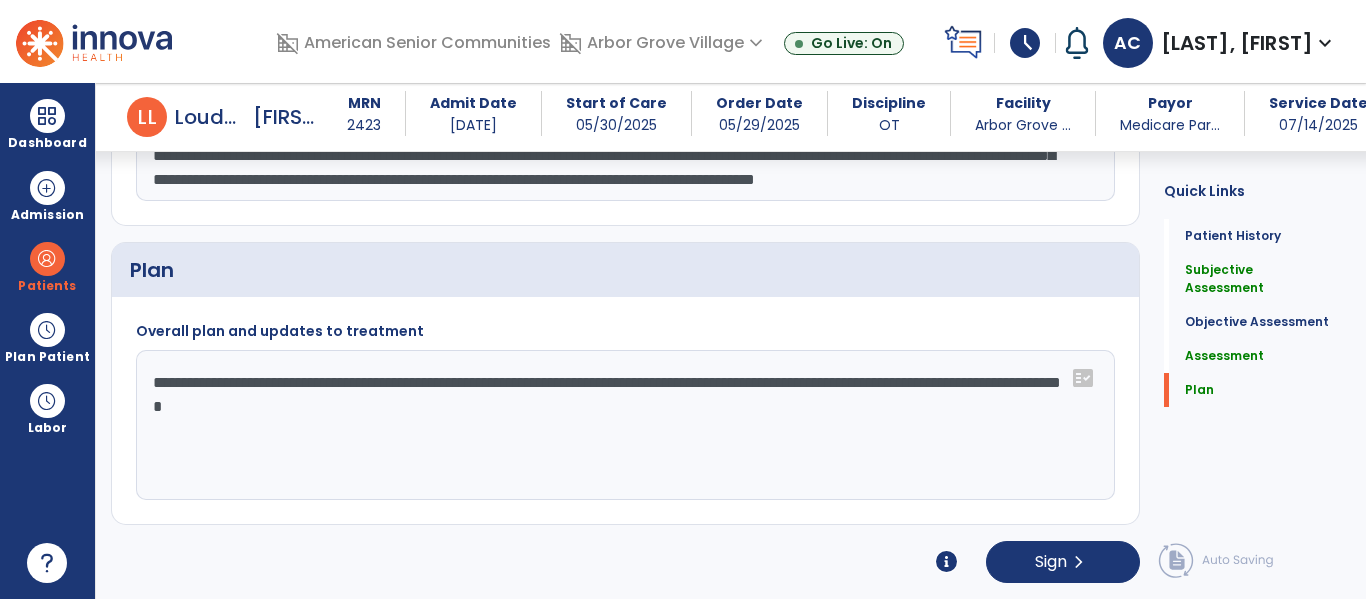 click on "**********" 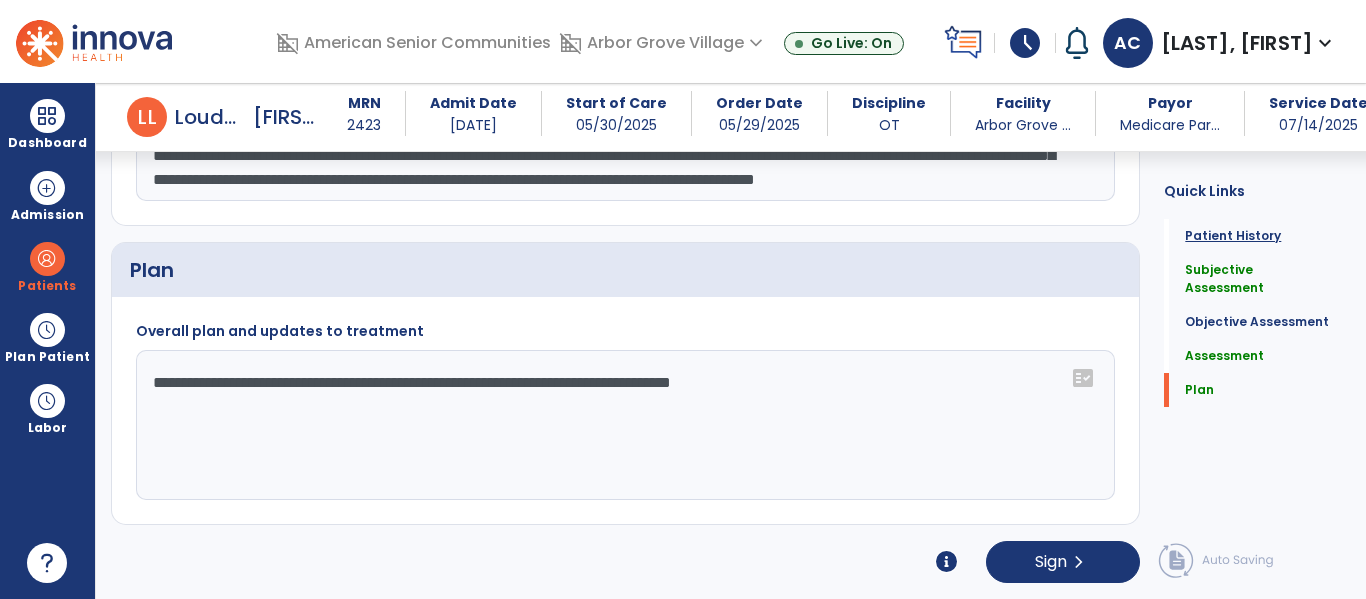 type on "**********" 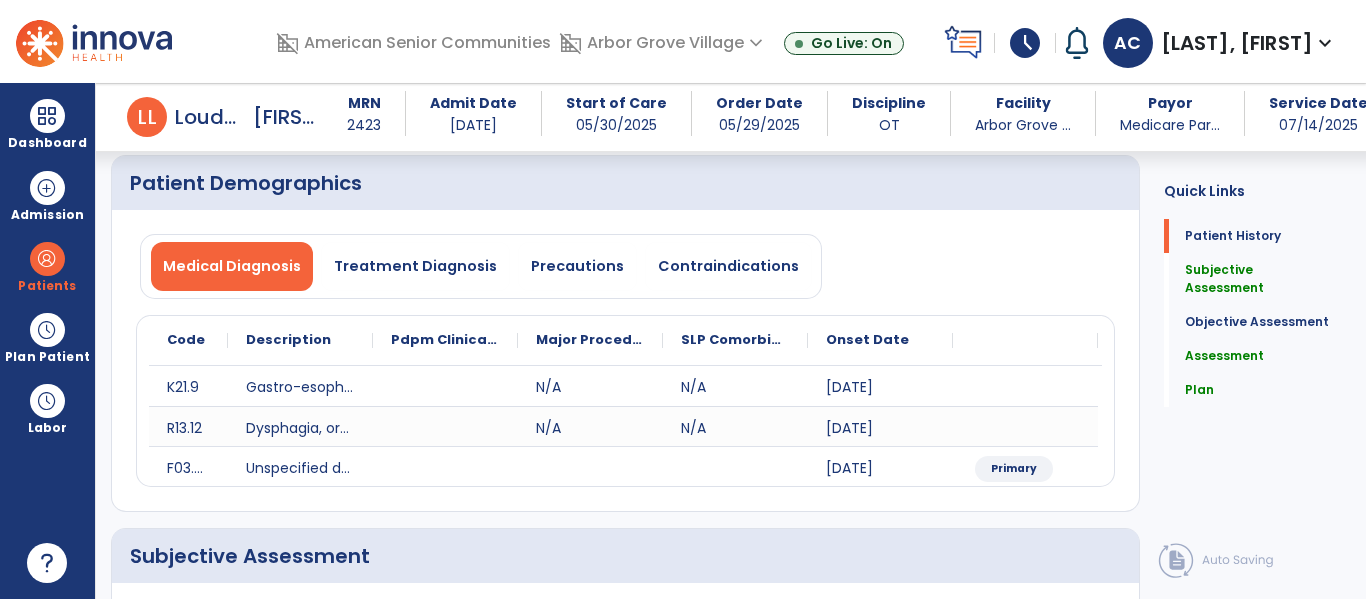 scroll, scrollTop: 72, scrollLeft: 0, axis: vertical 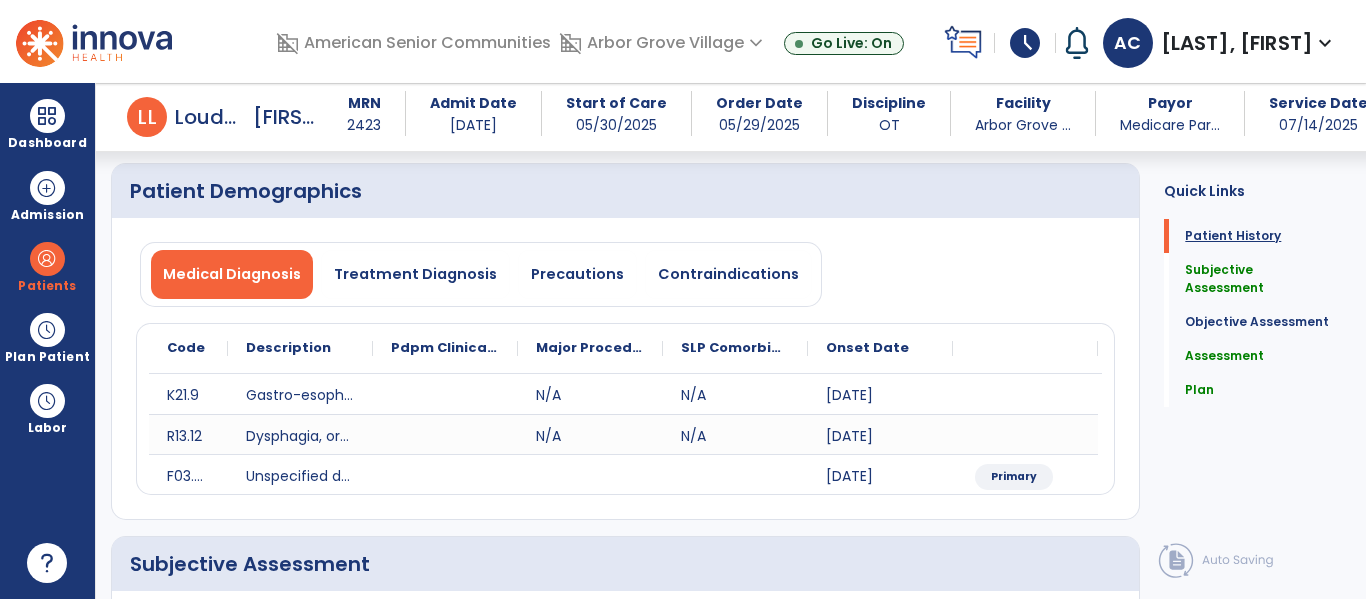click on "Patient History" 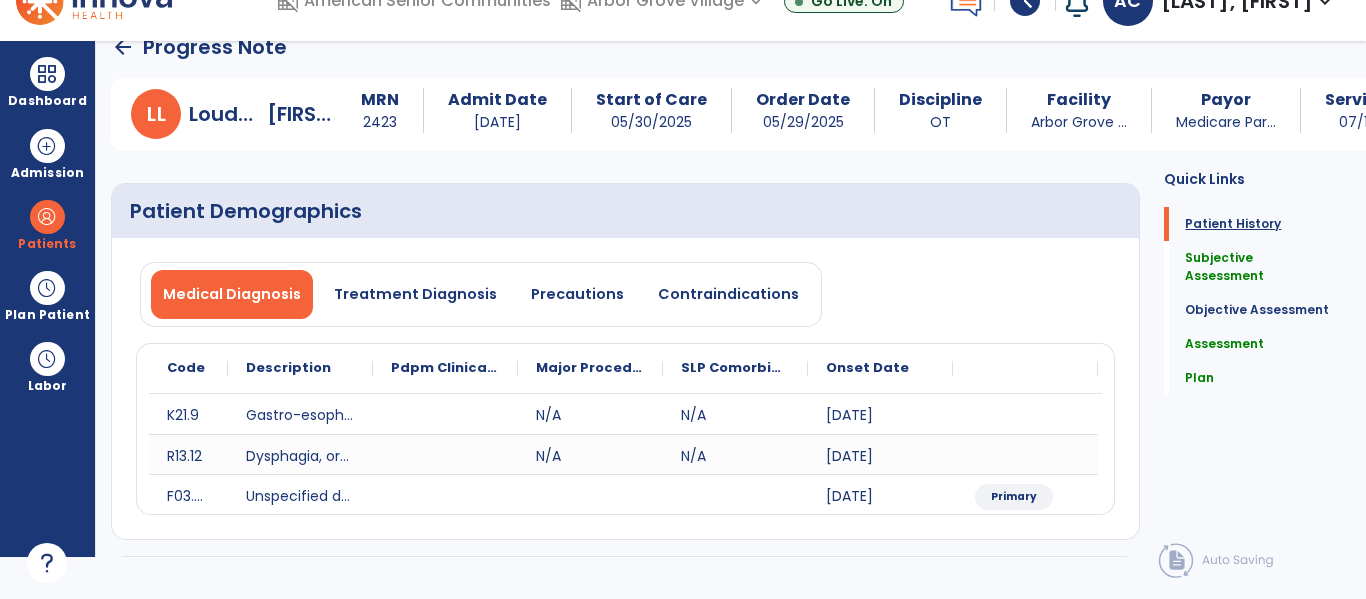 scroll, scrollTop: 0, scrollLeft: 0, axis: both 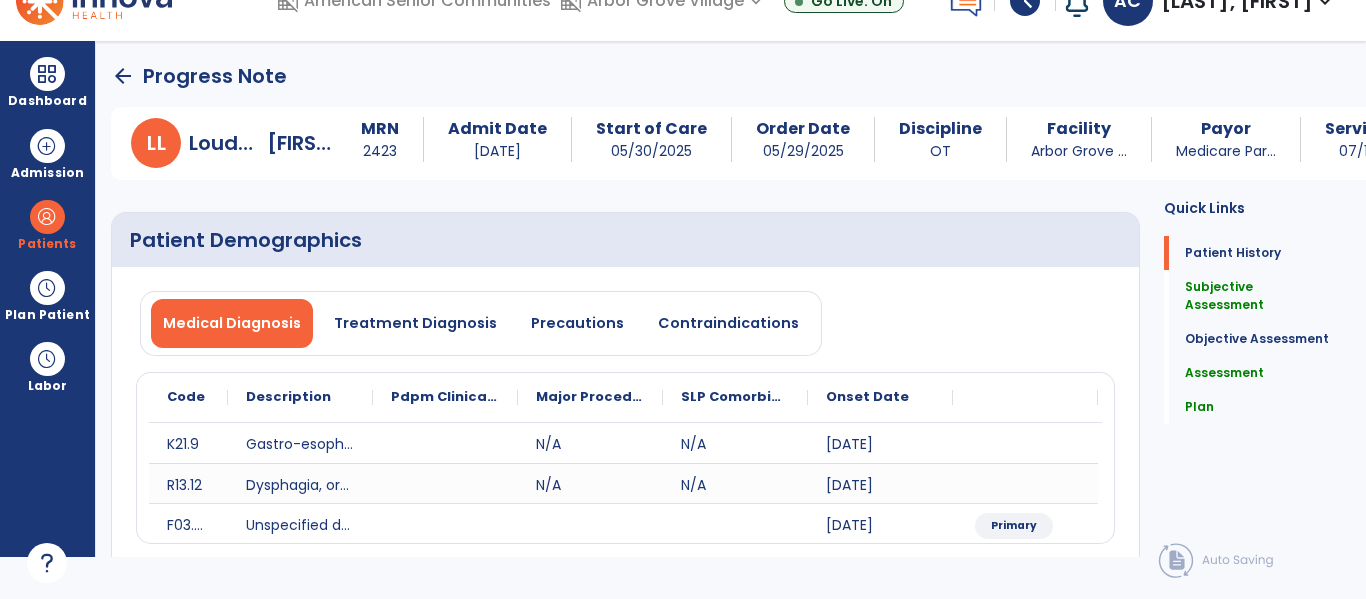 click on "arrow_back" 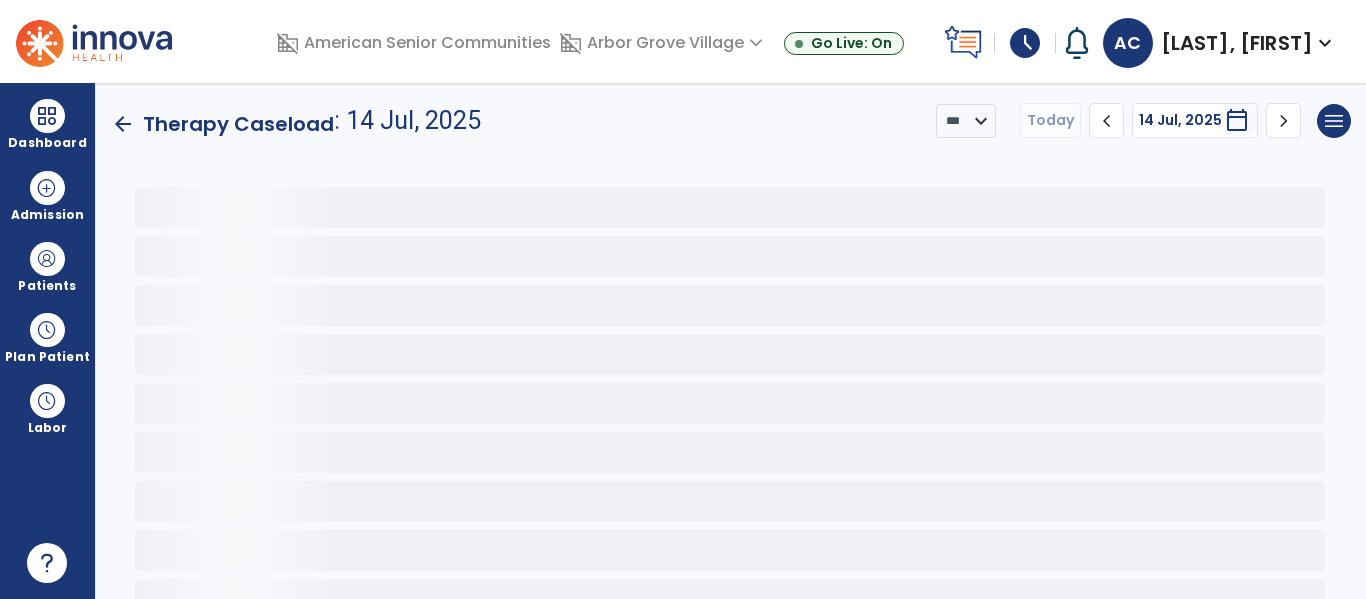 scroll, scrollTop: 0, scrollLeft: 0, axis: both 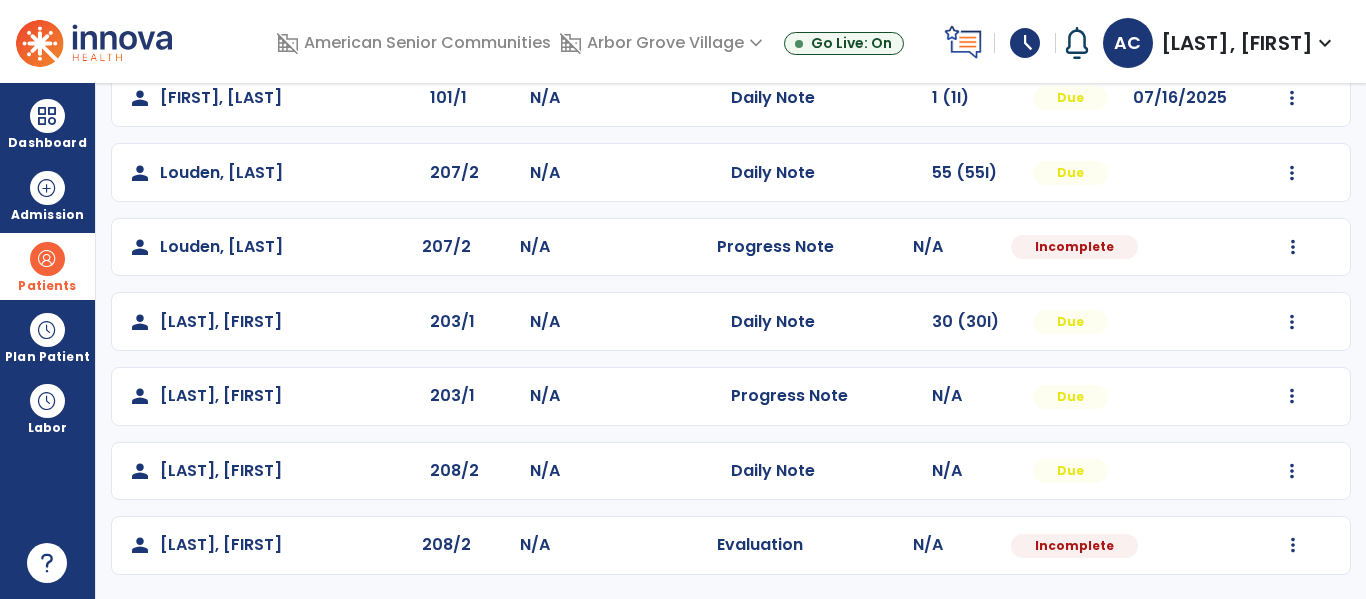click on "Patients" at bounding box center [47, 266] 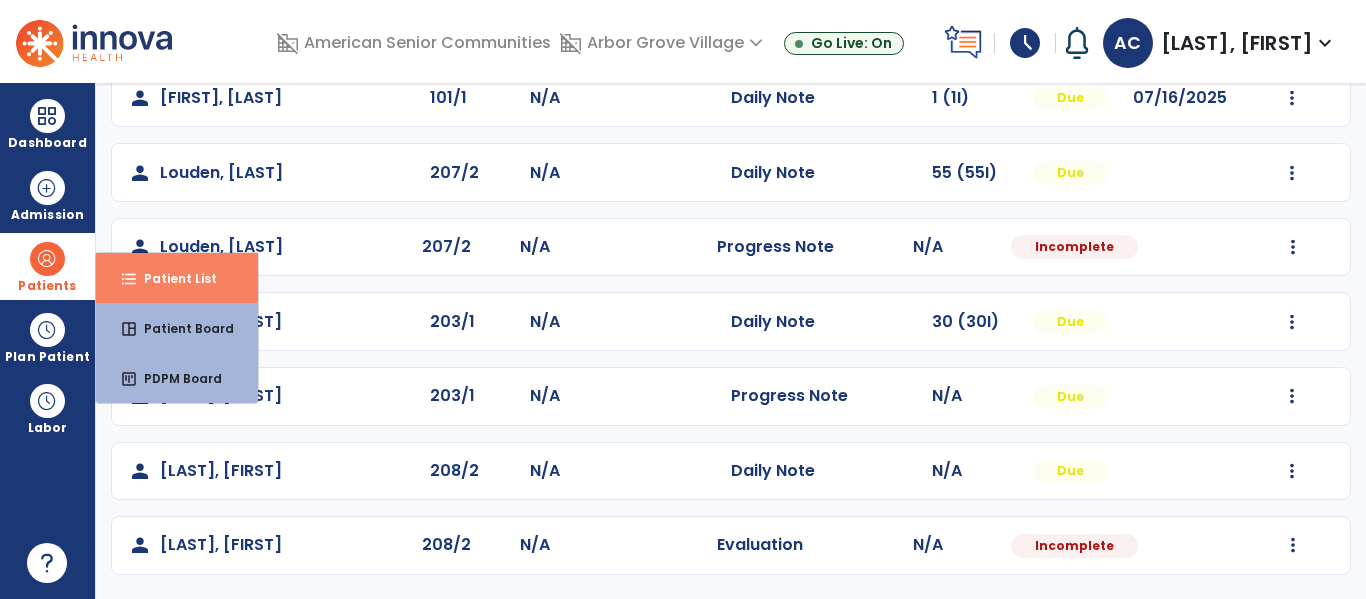 click on "Patient List" at bounding box center (172, 278) 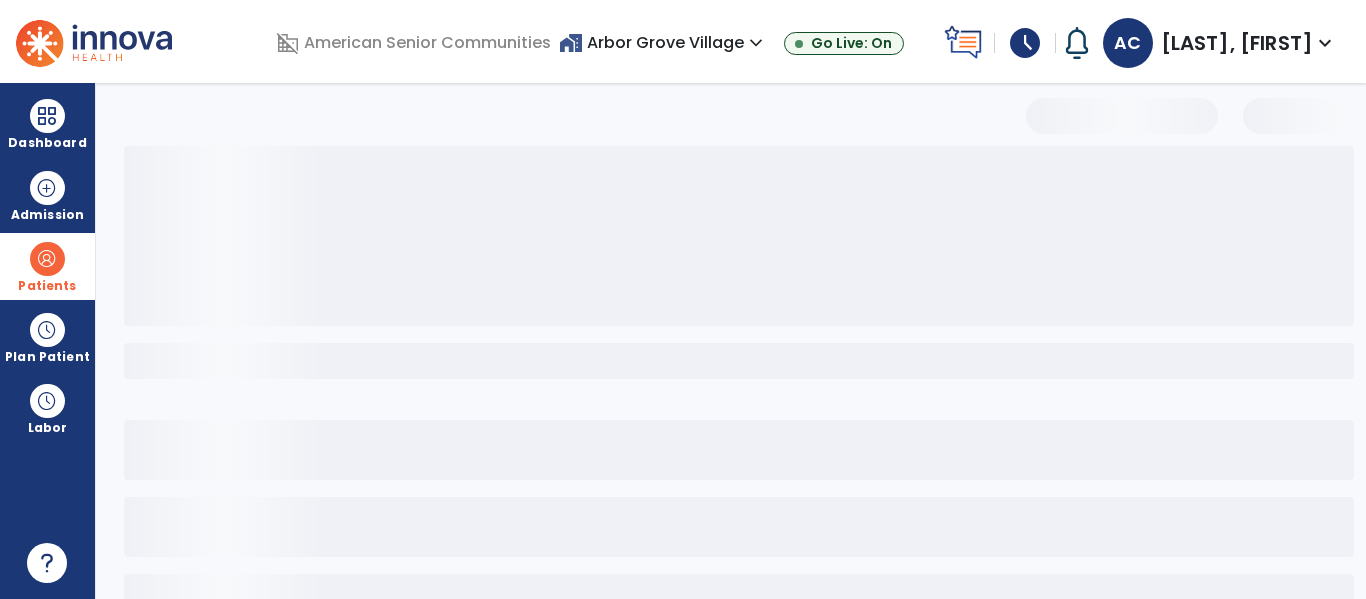 scroll, scrollTop: 0, scrollLeft: 0, axis: both 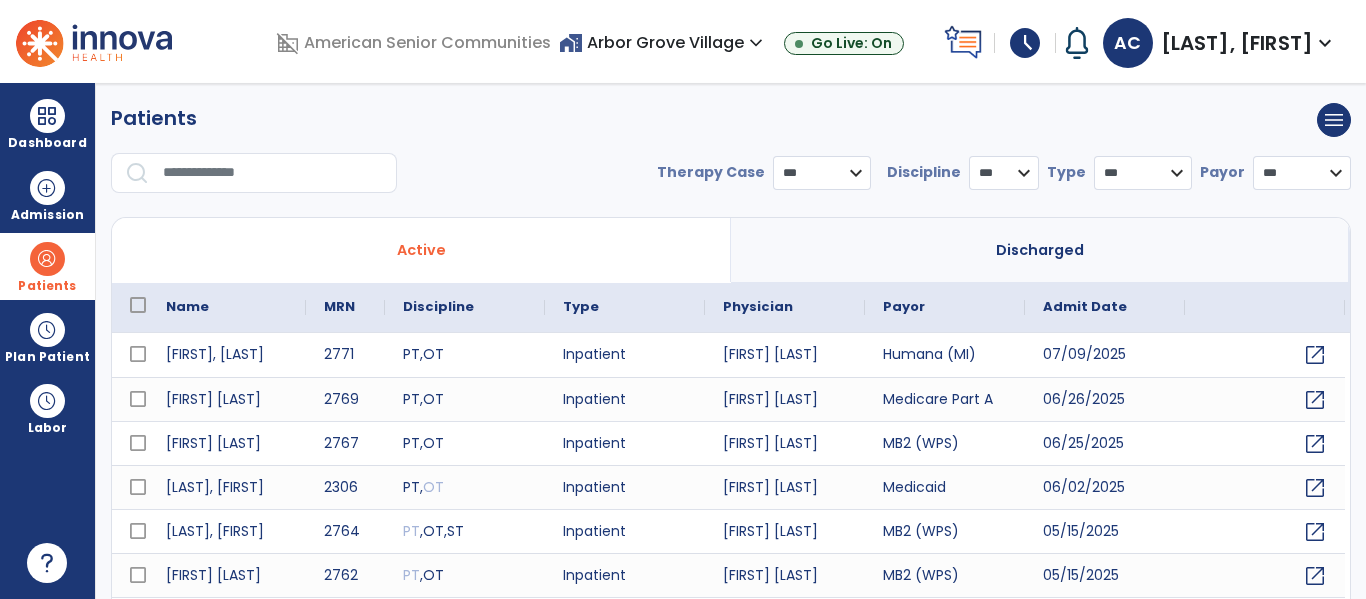 click at bounding box center [273, 173] 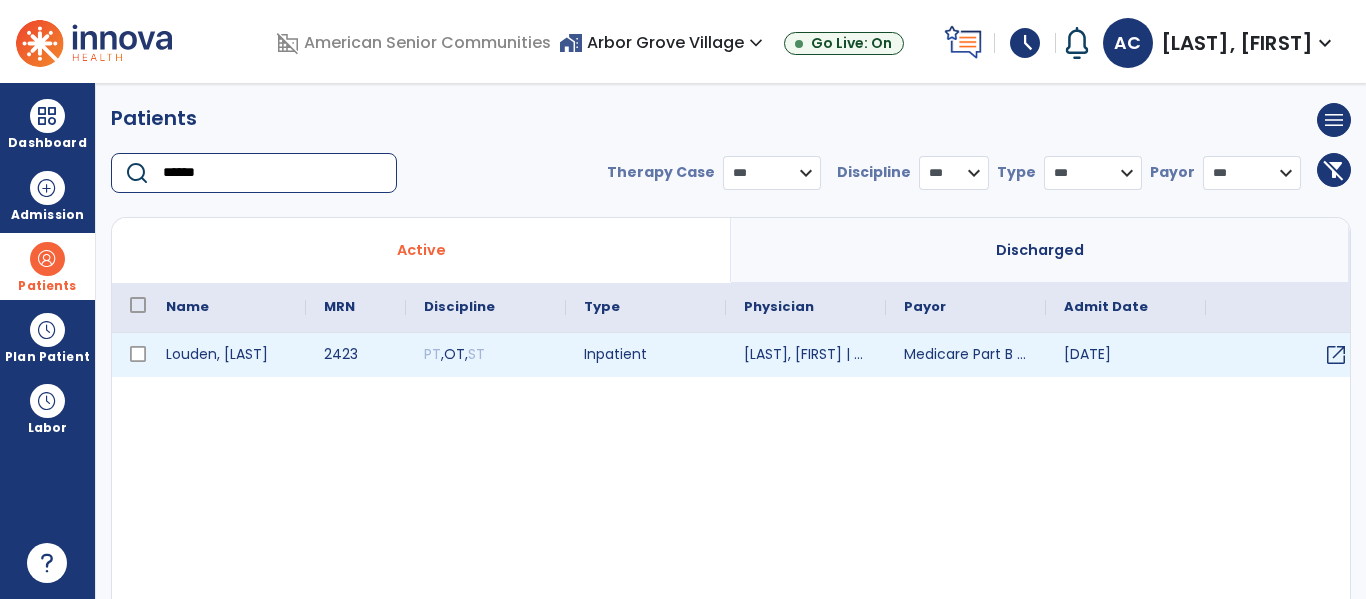 type on "******" 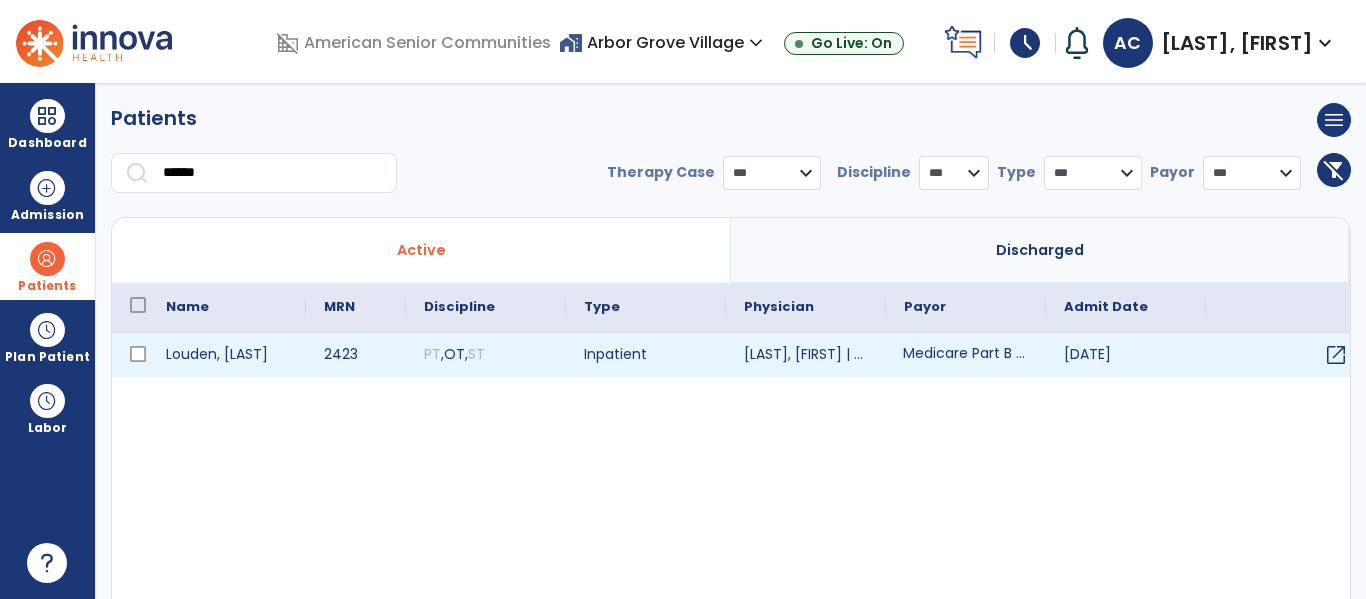 click on "Medicare Part B (WPS)" at bounding box center (966, 355) 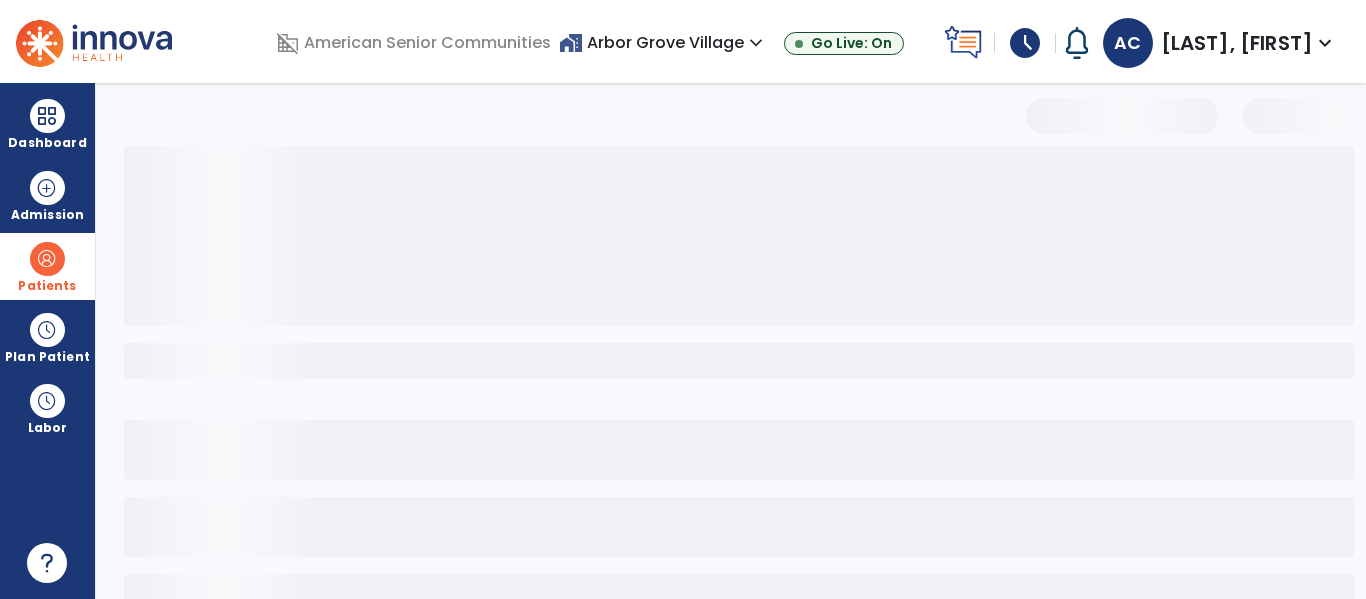 click at bounding box center (739, 361) 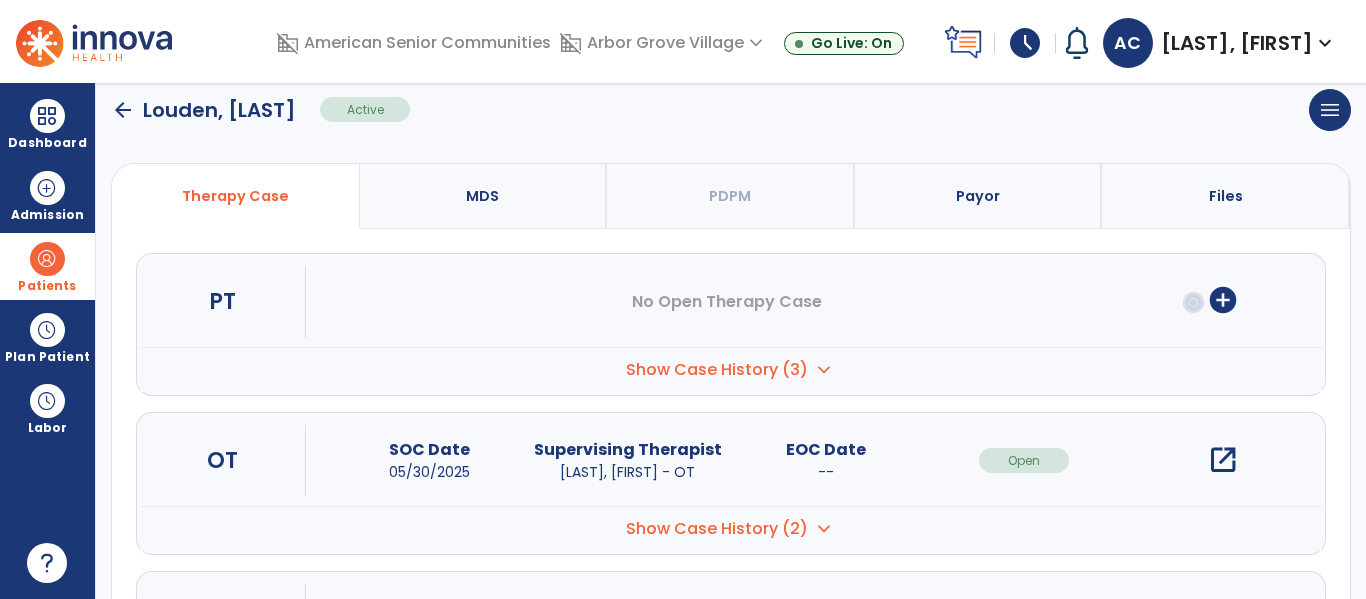 scroll, scrollTop: 179, scrollLeft: 0, axis: vertical 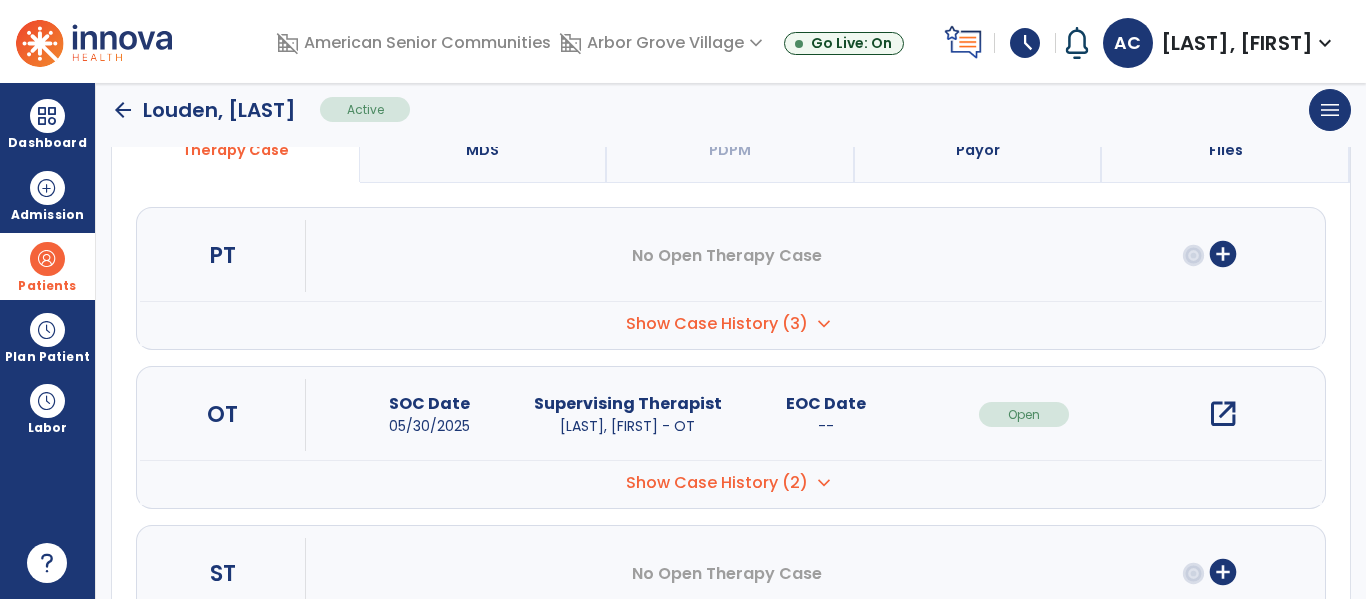 click on "open_in_new" at bounding box center (1223, 414) 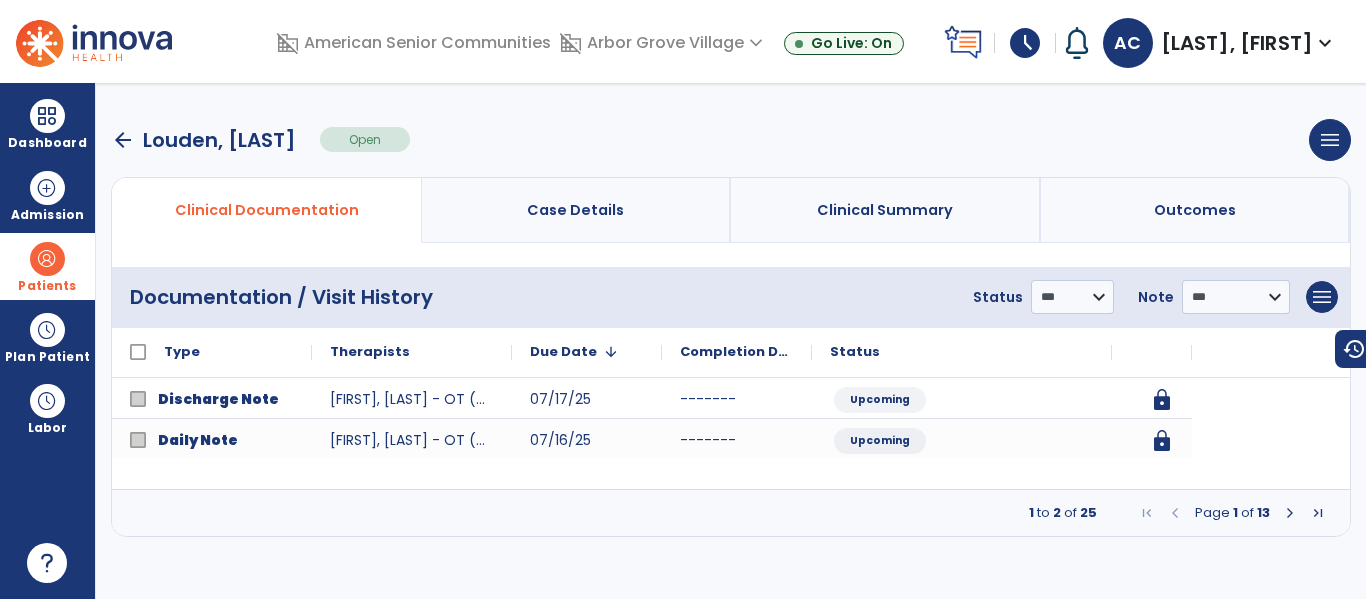 scroll, scrollTop: 0, scrollLeft: 0, axis: both 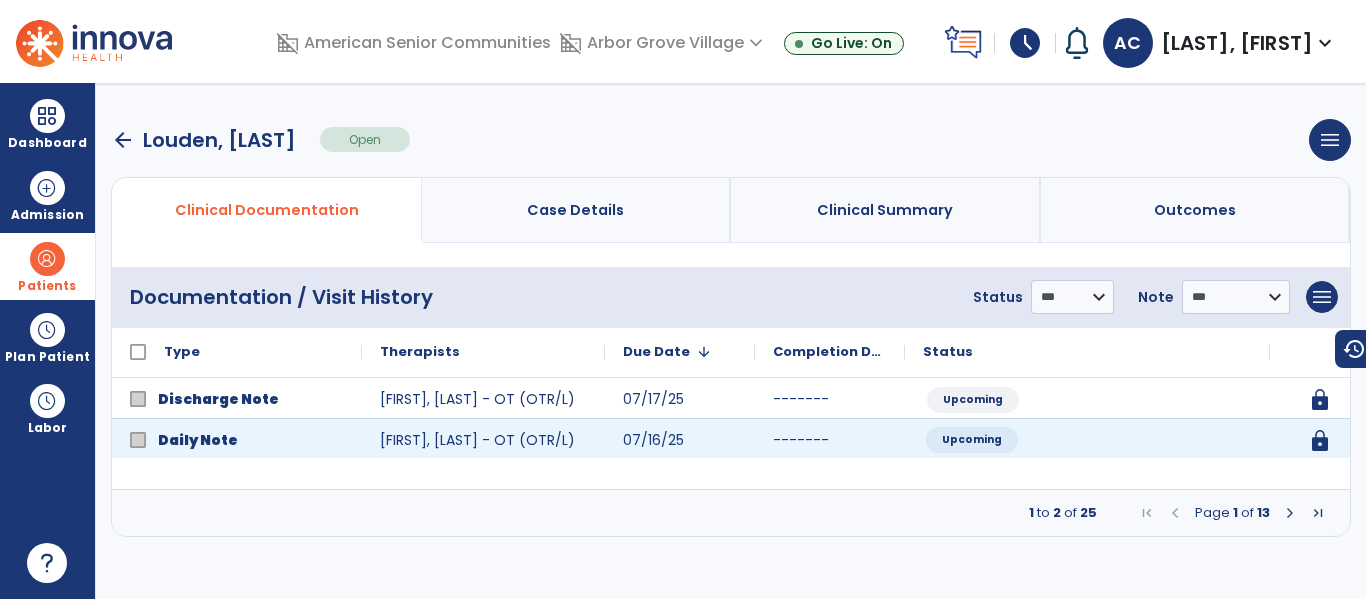 click on "Upcoming" 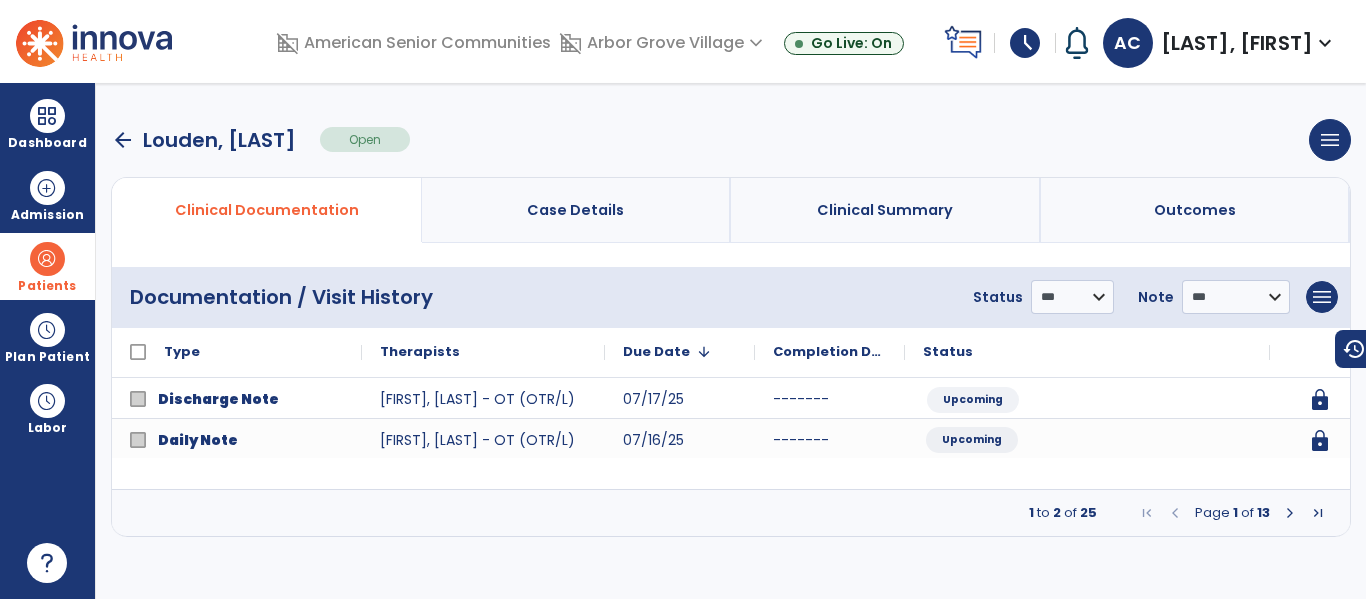 click at bounding box center [1290, 513] 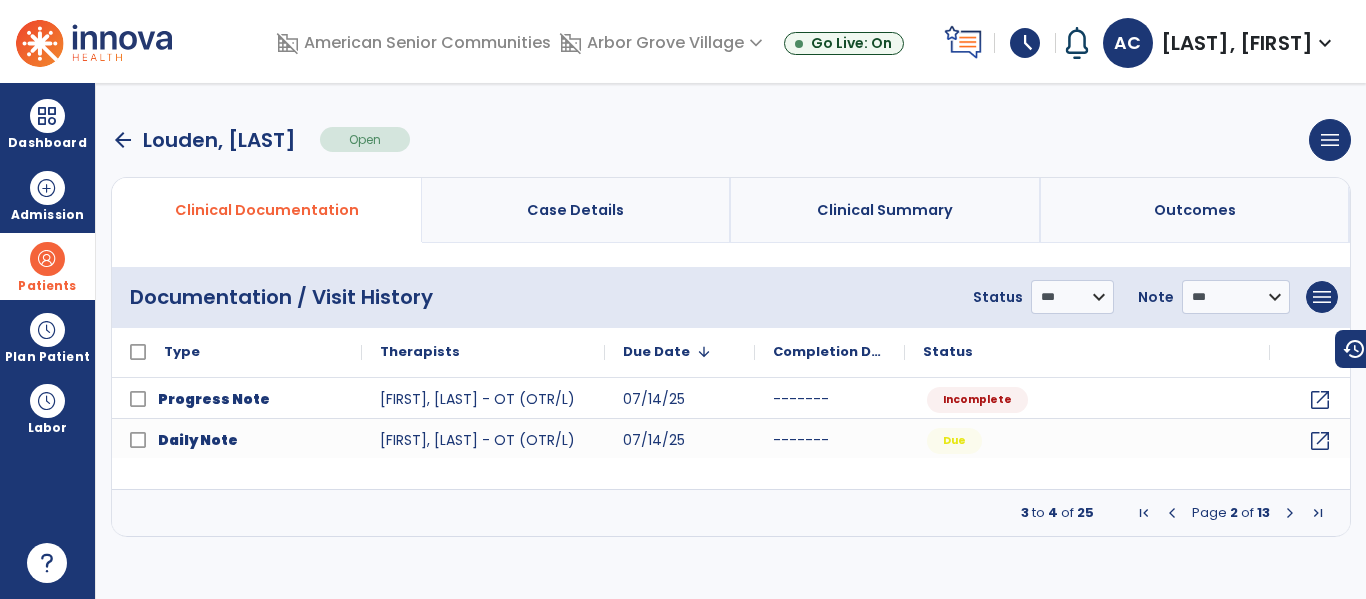 click at bounding box center [1290, 513] 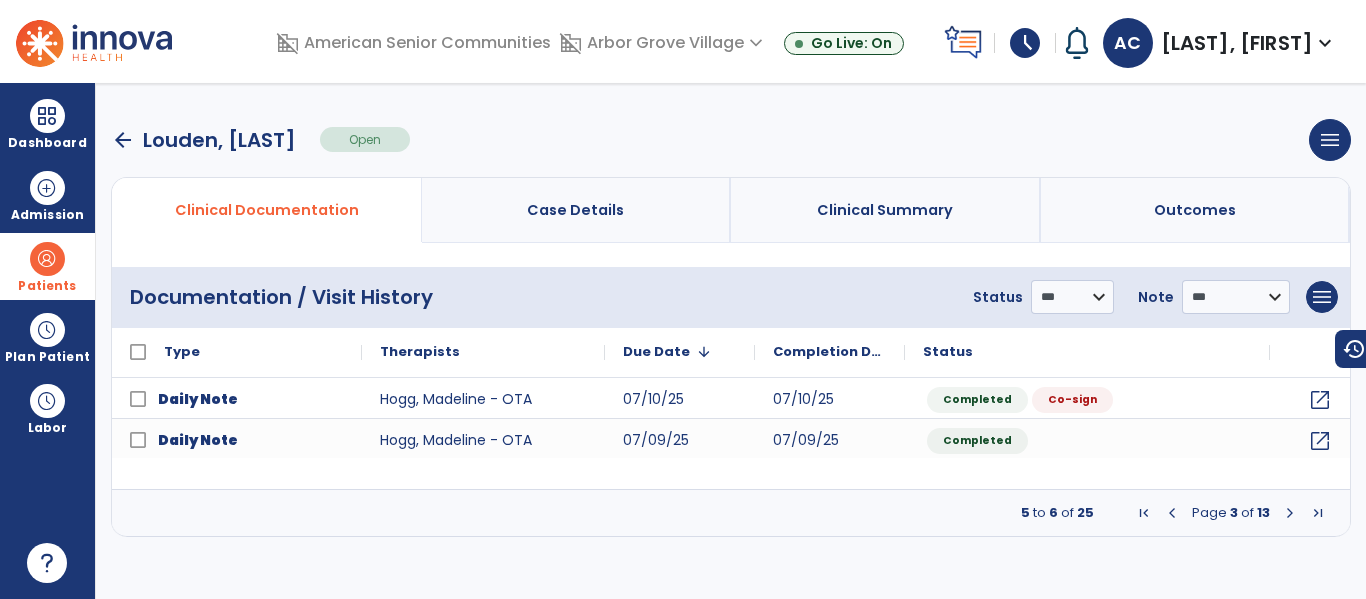 click at bounding box center (1290, 513) 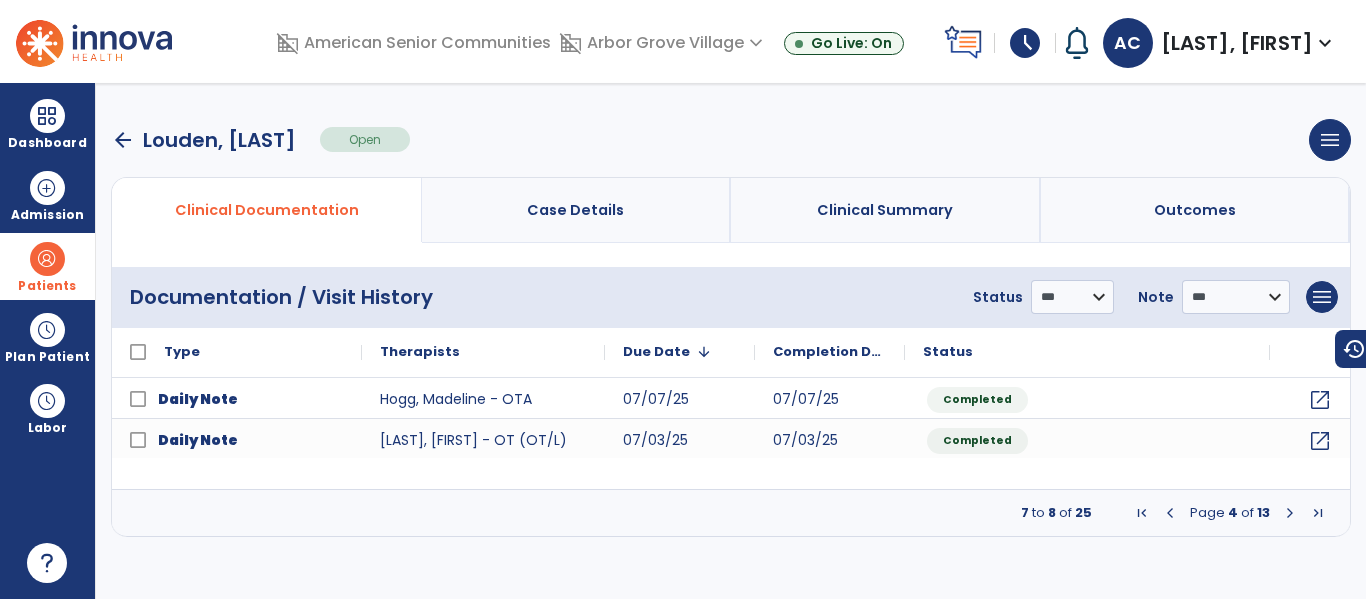 click at bounding box center (1170, 513) 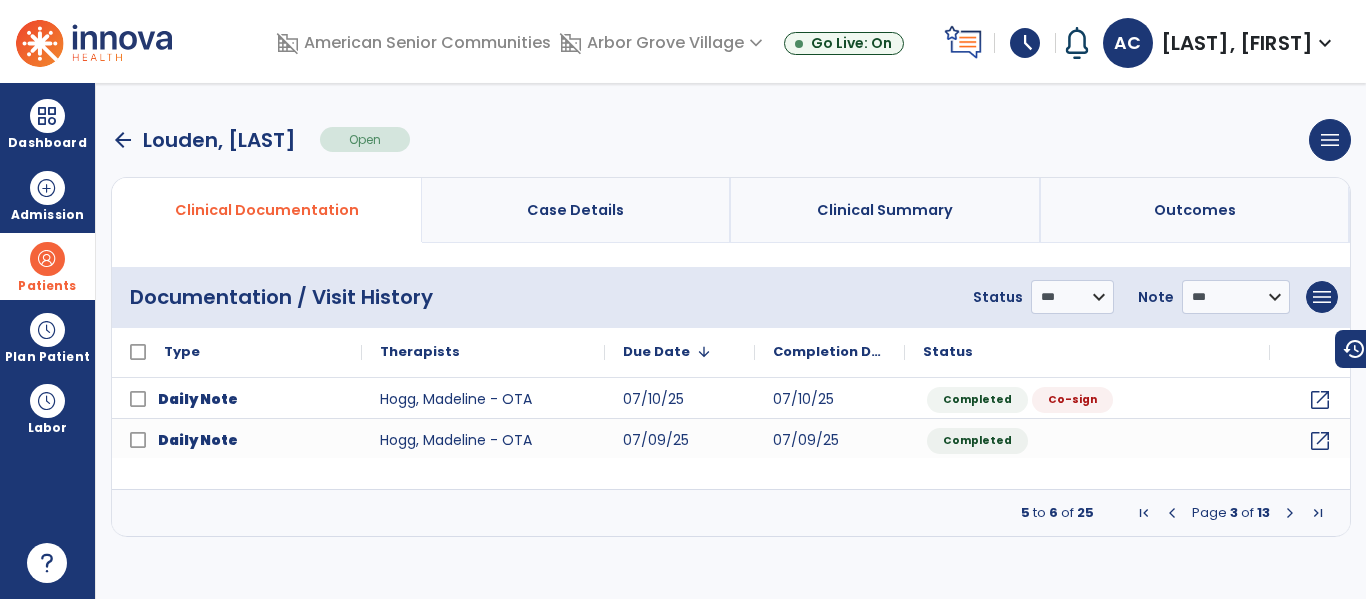click at bounding box center (1172, 513) 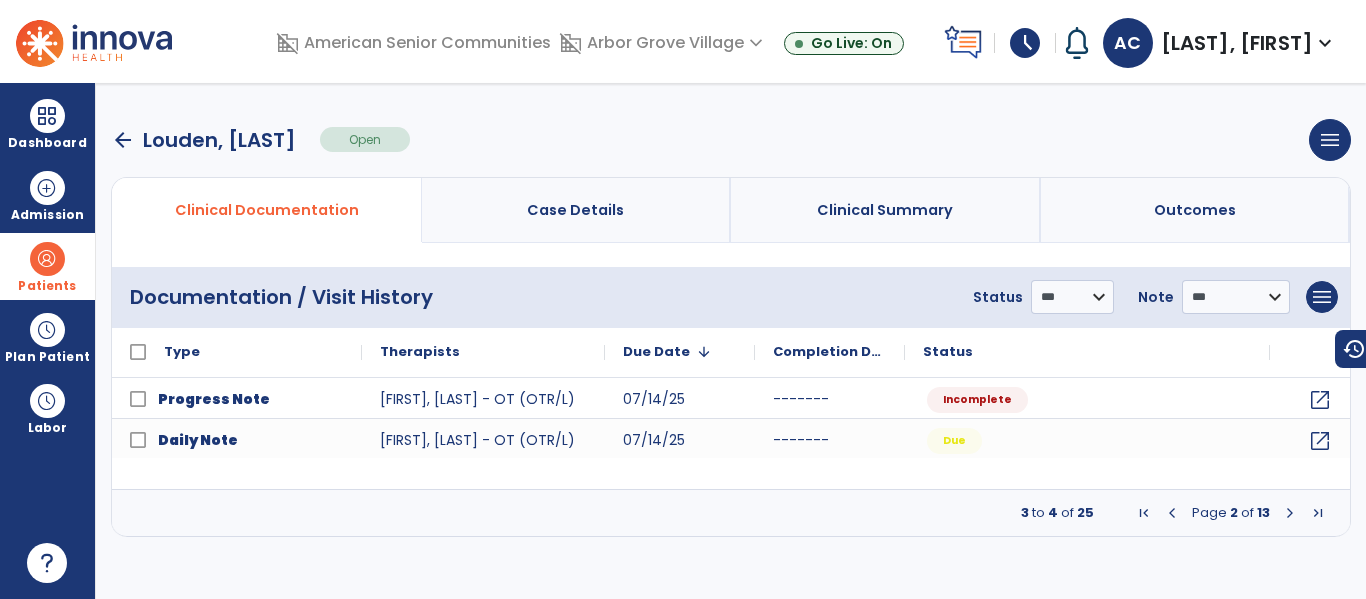 click at bounding box center [1172, 513] 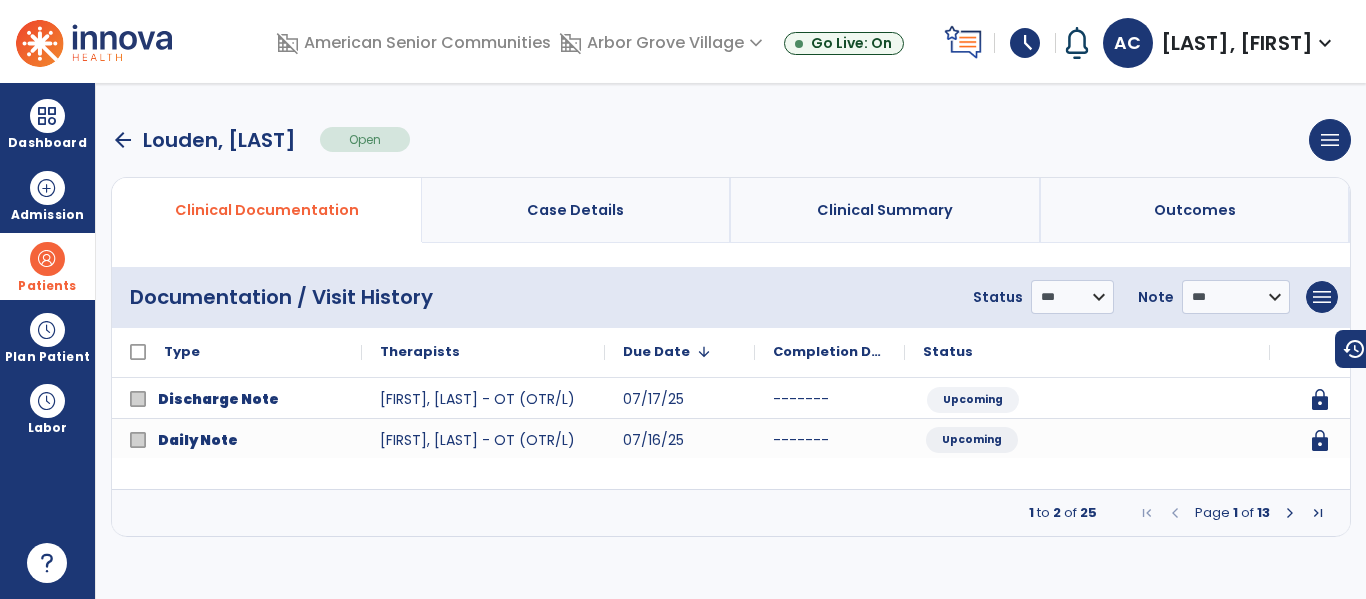 click at bounding box center (1175, 513) 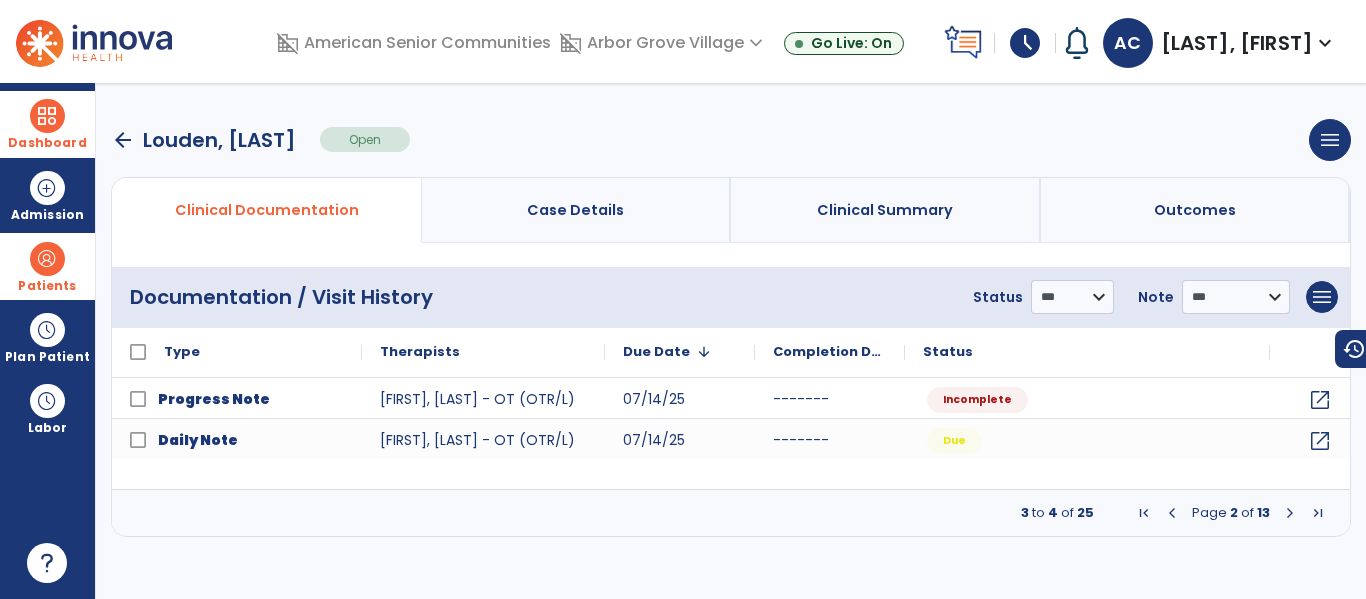 click on "Dashboard" at bounding box center (47, 124) 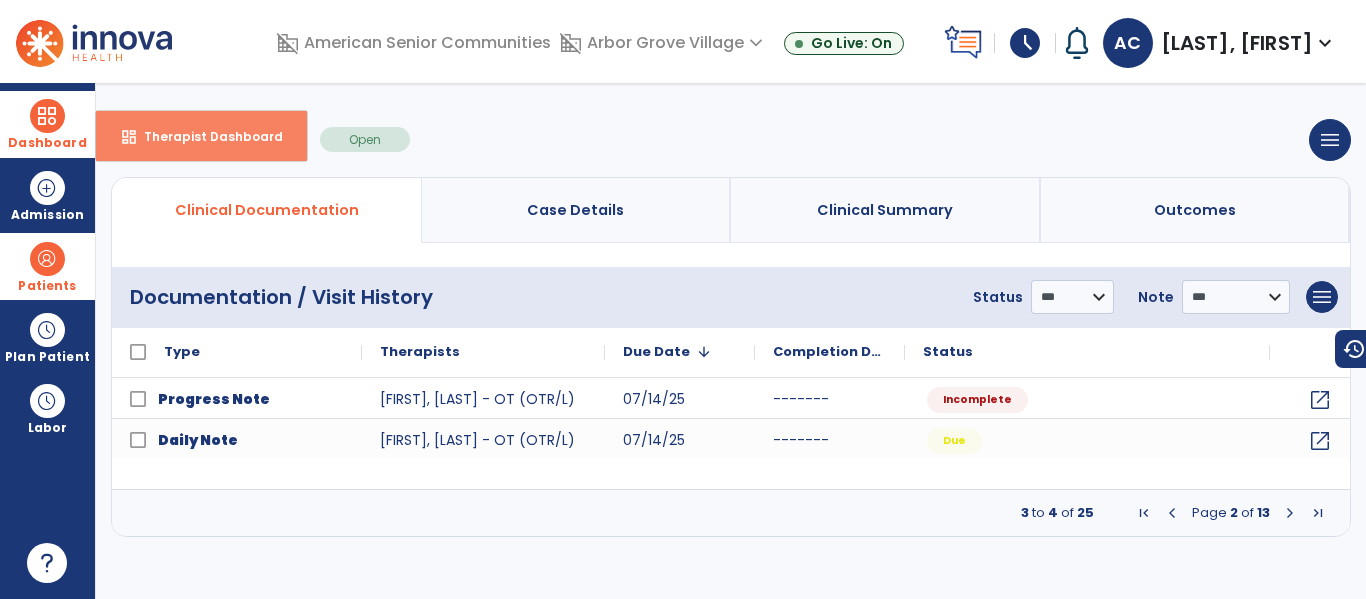 click on "Therapist Dashboard" at bounding box center (205, 136) 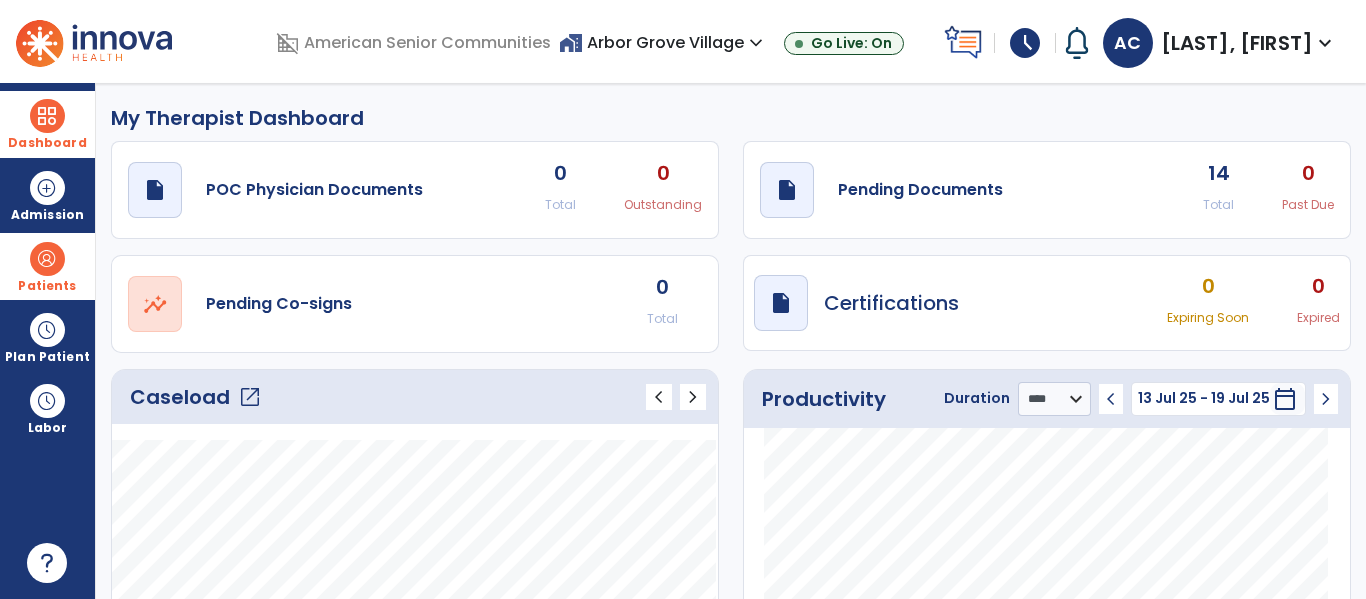 click on "open_in_new" 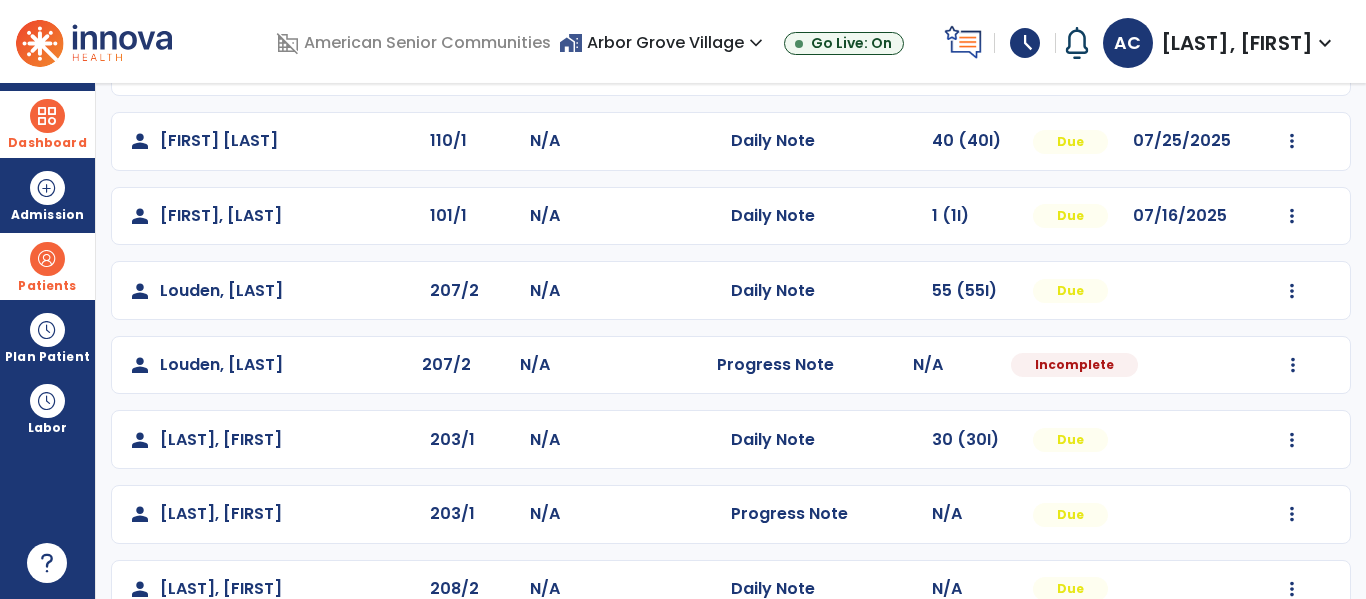 scroll, scrollTop: 670, scrollLeft: 0, axis: vertical 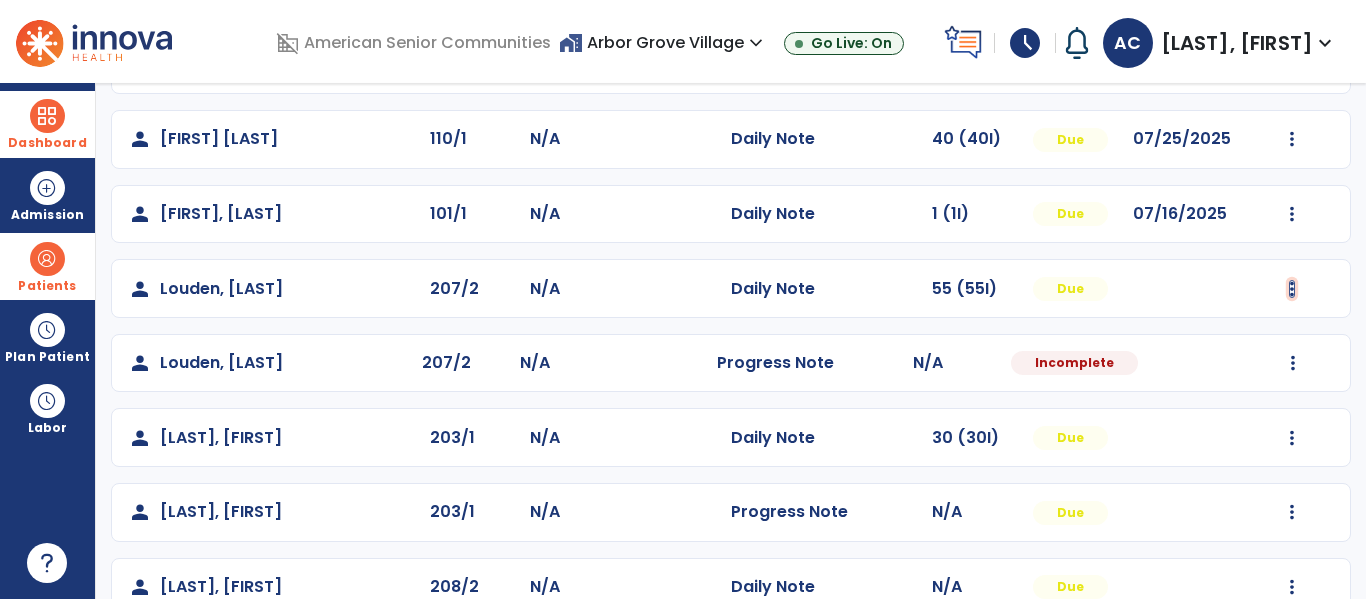 click at bounding box center [1292, -308] 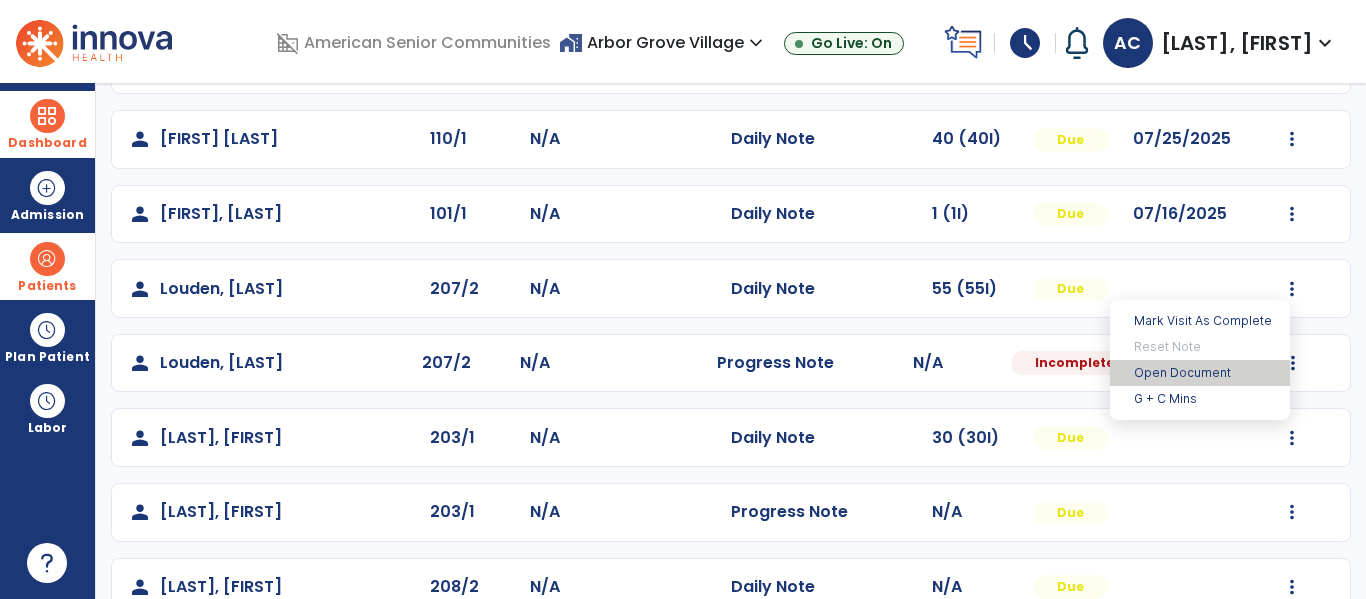 click on "Open Document" at bounding box center (1200, 373) 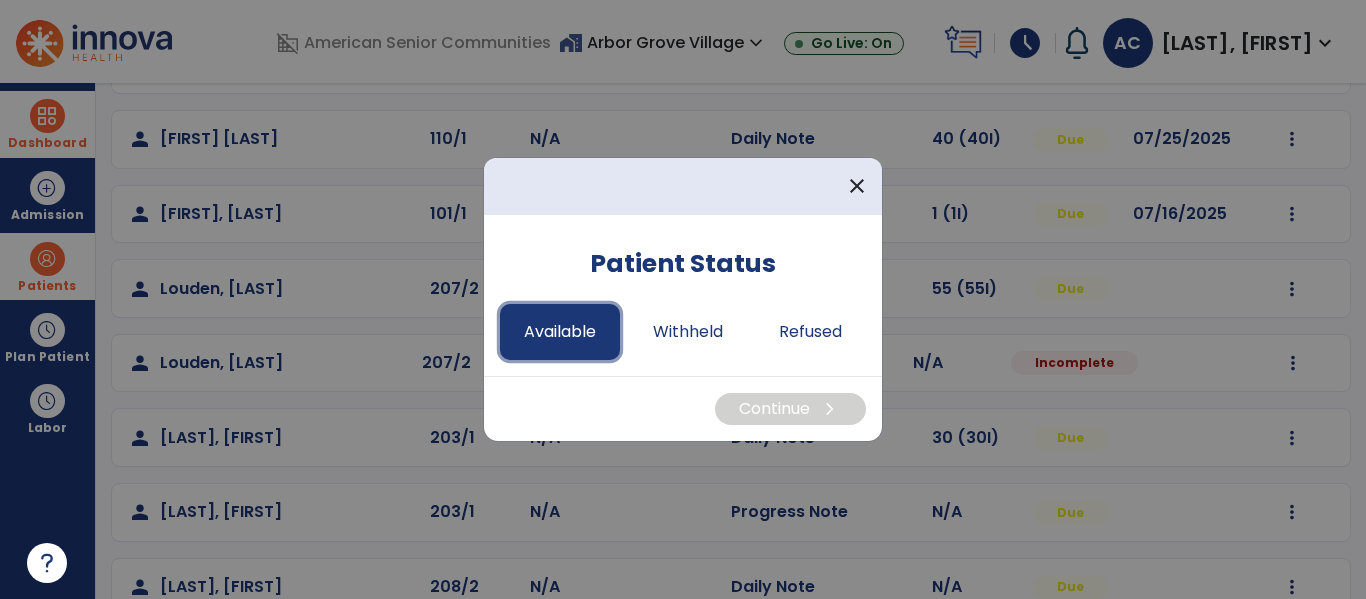 click on "Available" at bounding box center [560, 332] 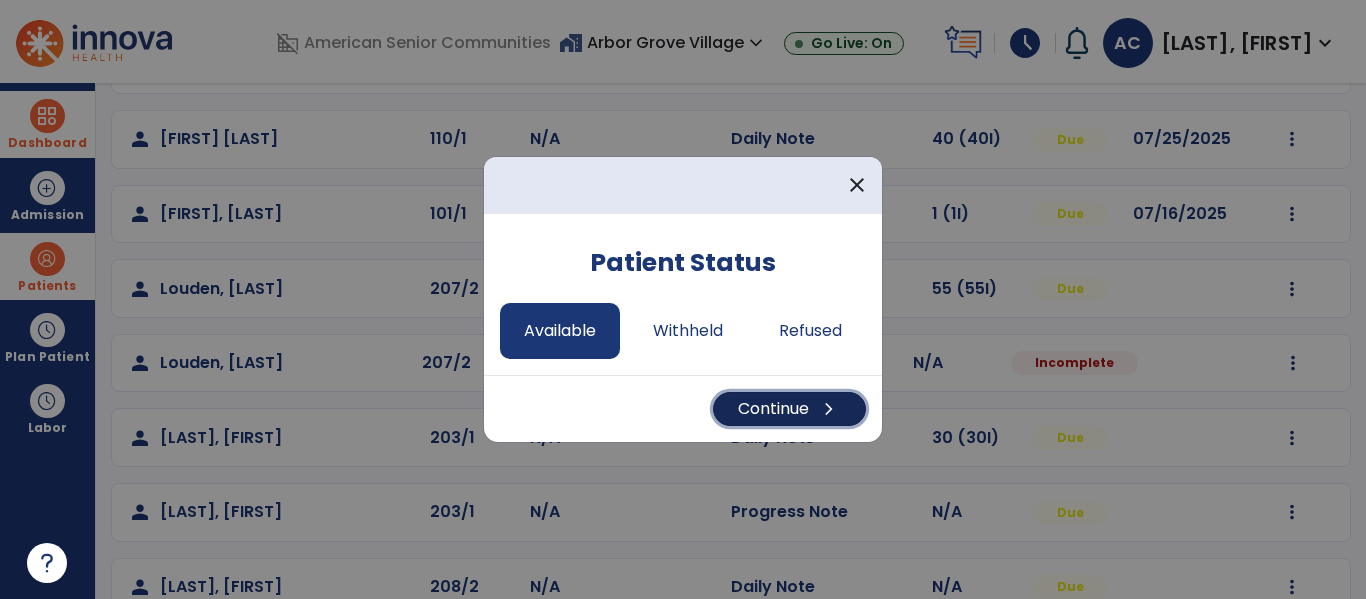 click on "Continue   chevron_right" at bounding box center [789, 409] 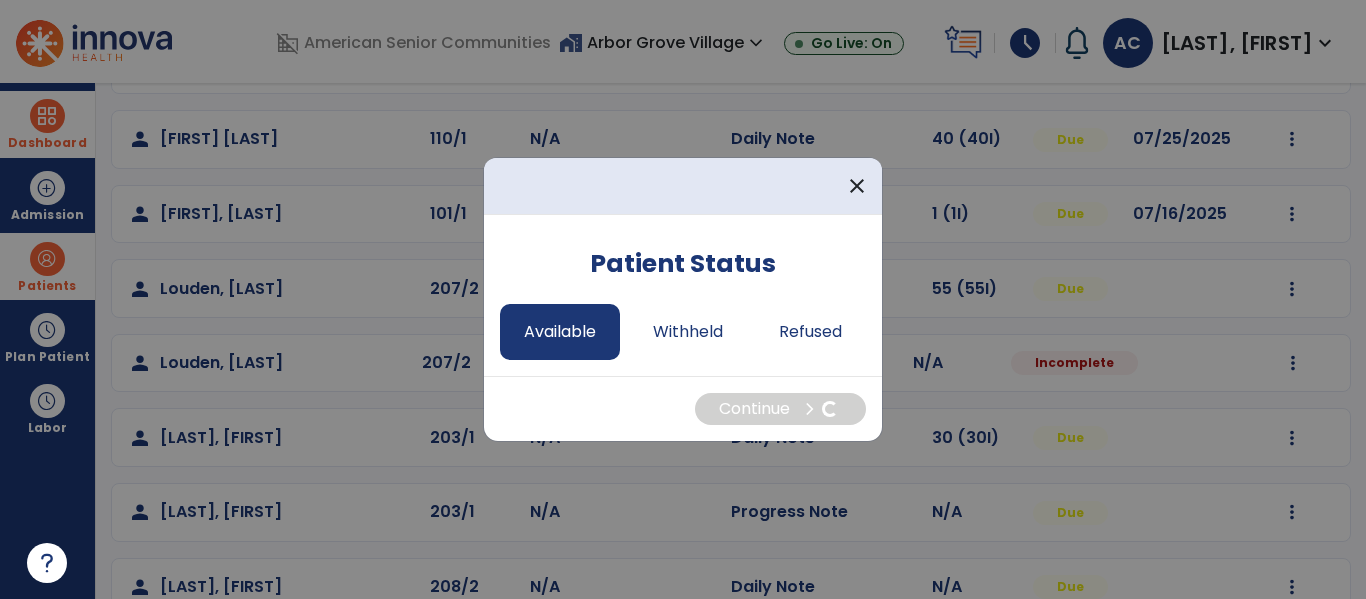 select on "*" 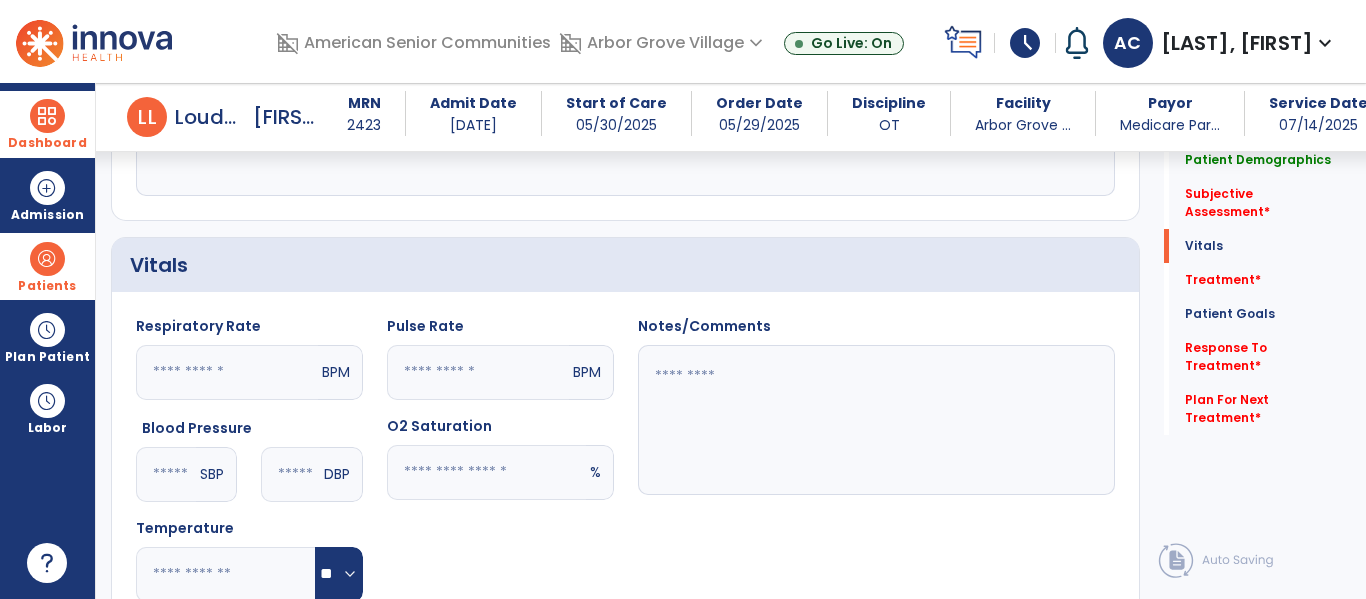scroll, scrollTop: 665, scrollLeft: 0, axis: vertical 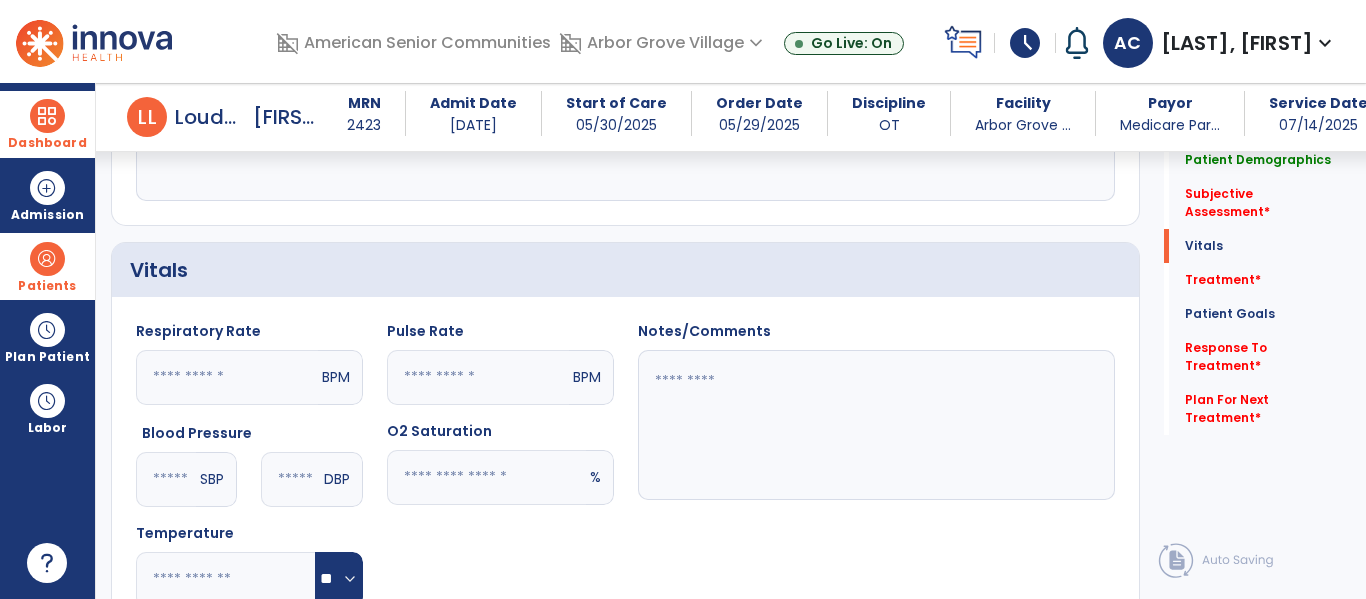 click 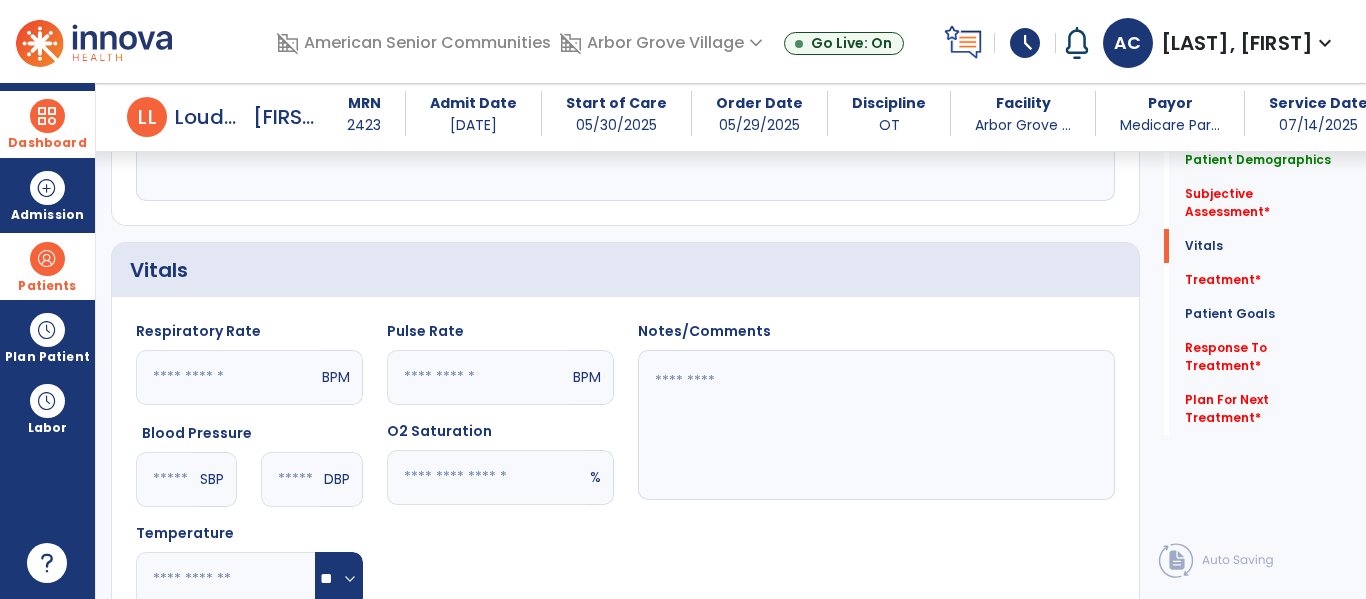 type on "*" 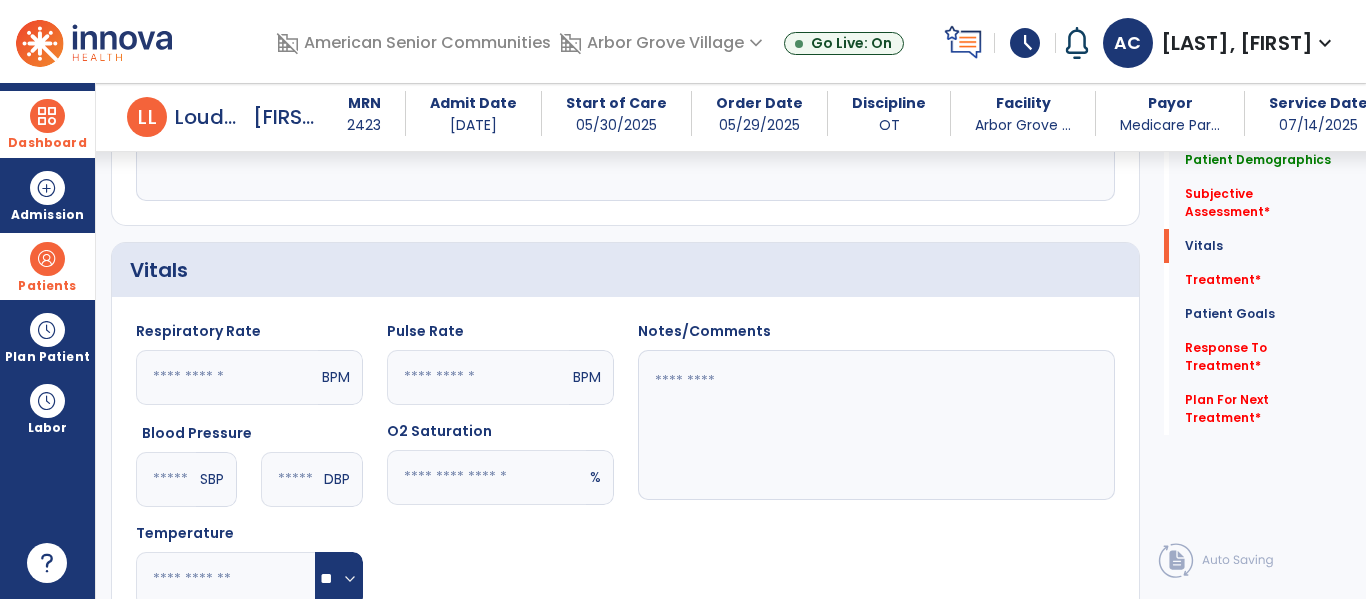 type on "**" 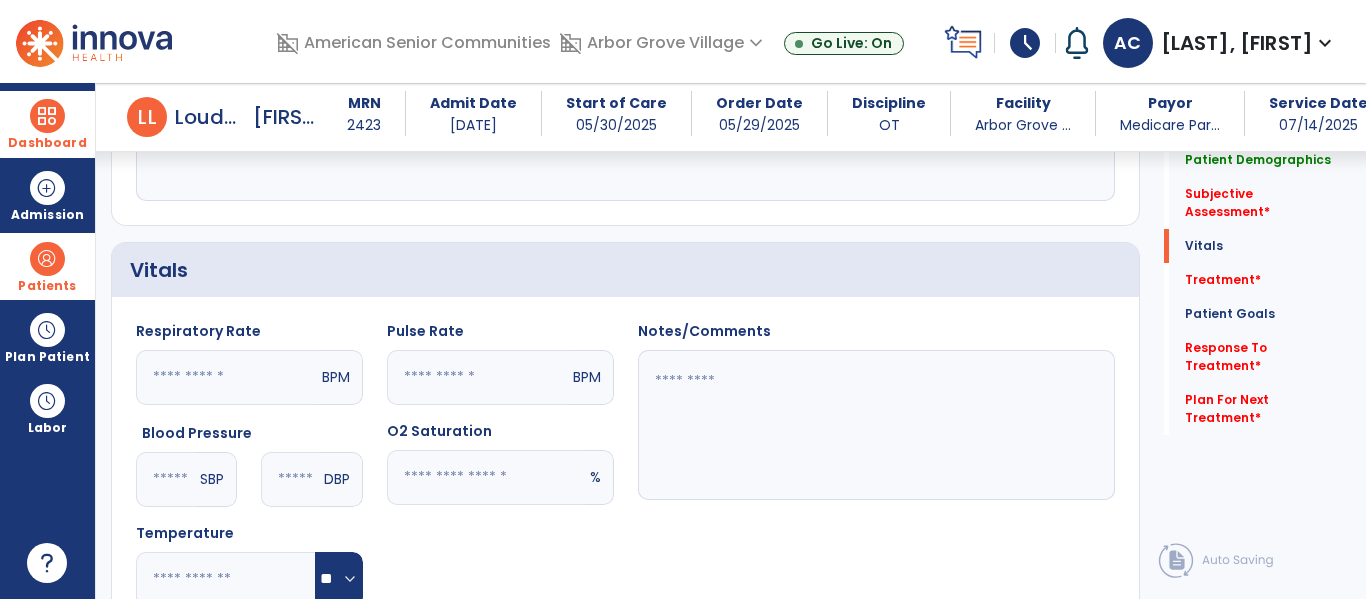 click 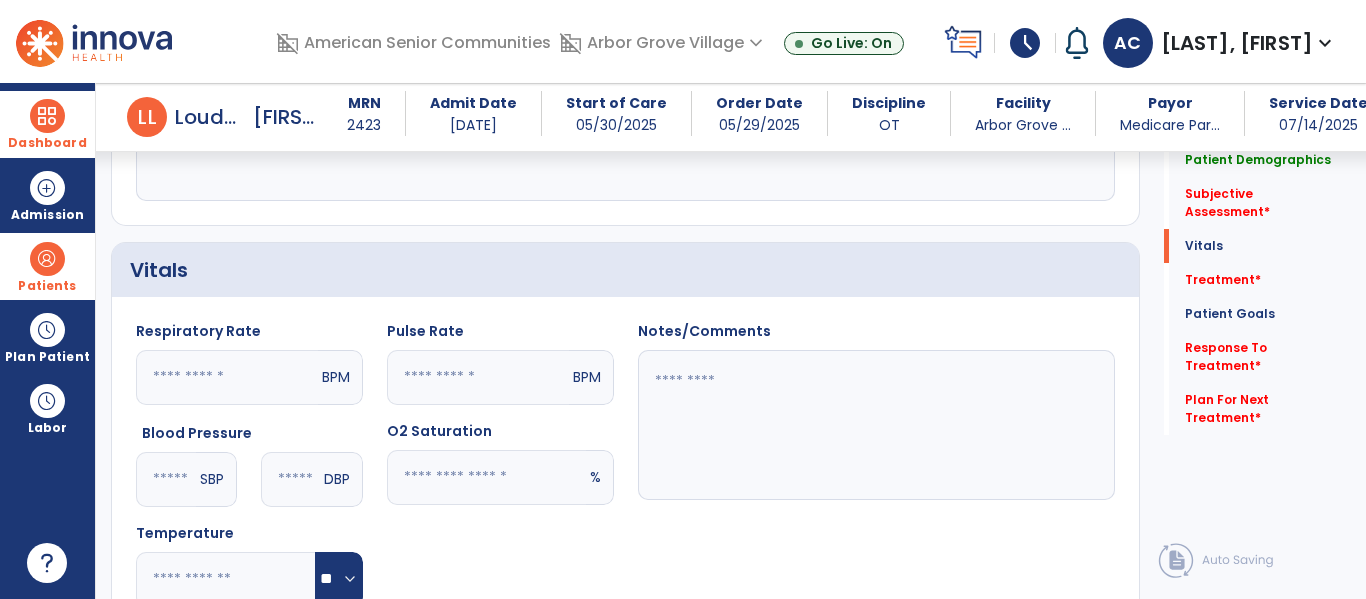 type on "**" 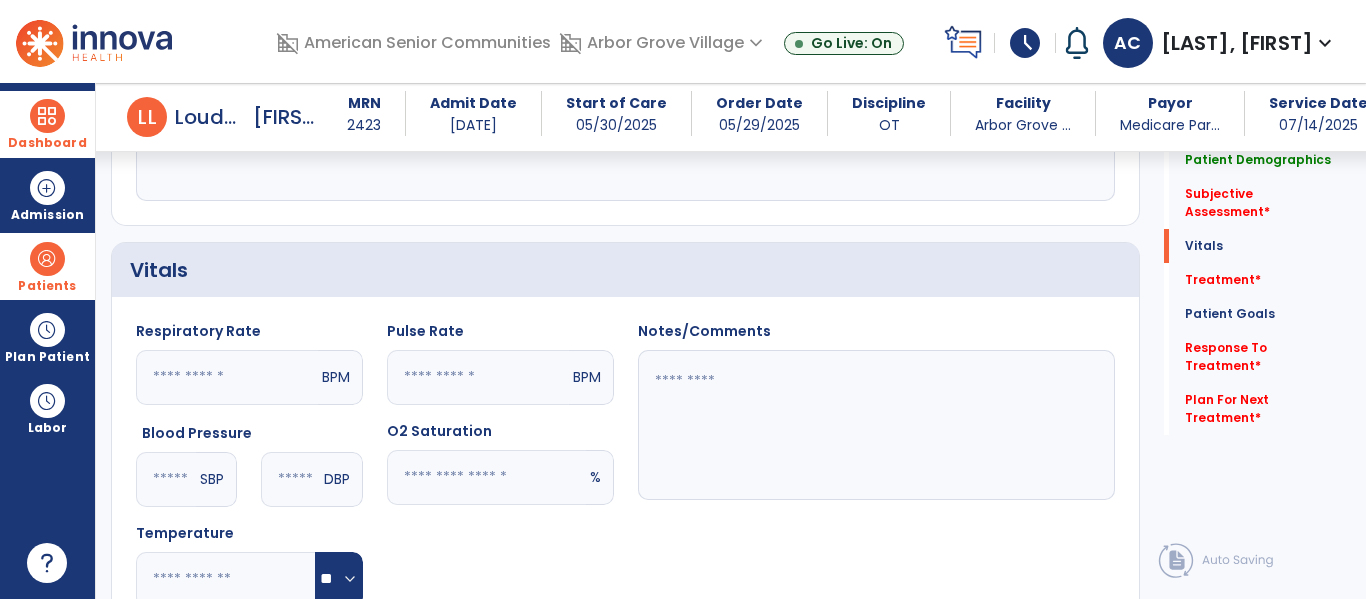 click 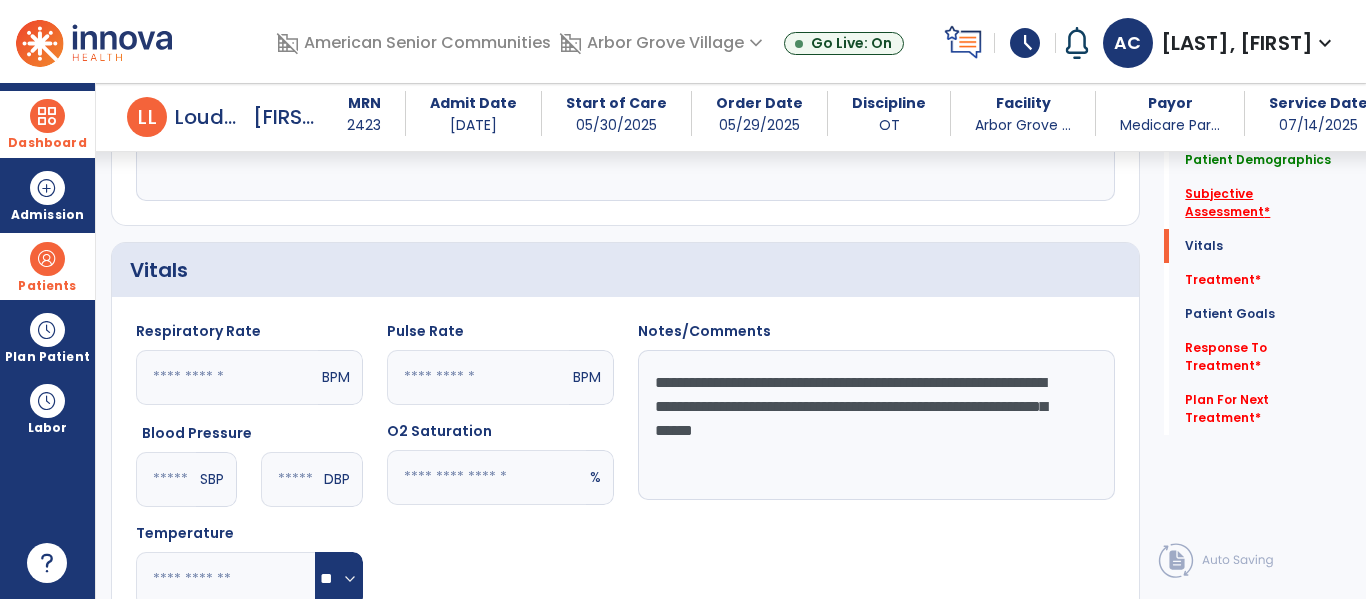 type on "**********" 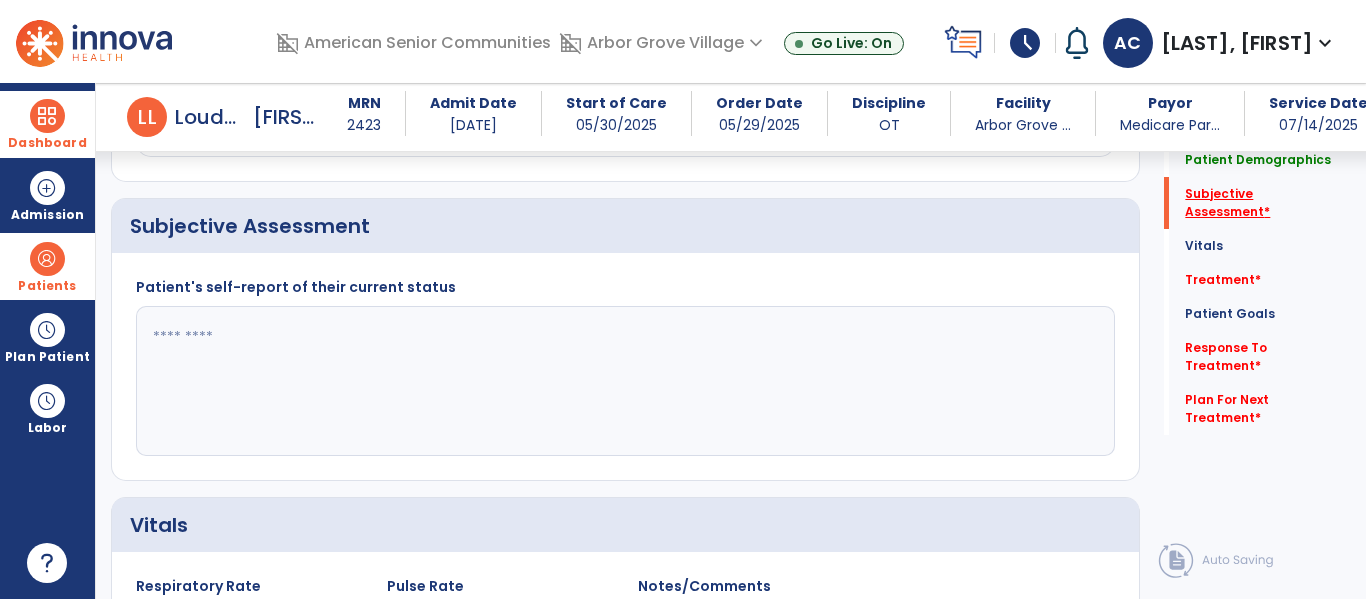 scroll, scrollTop: 408, scrollLeft: 0, axis: vertical 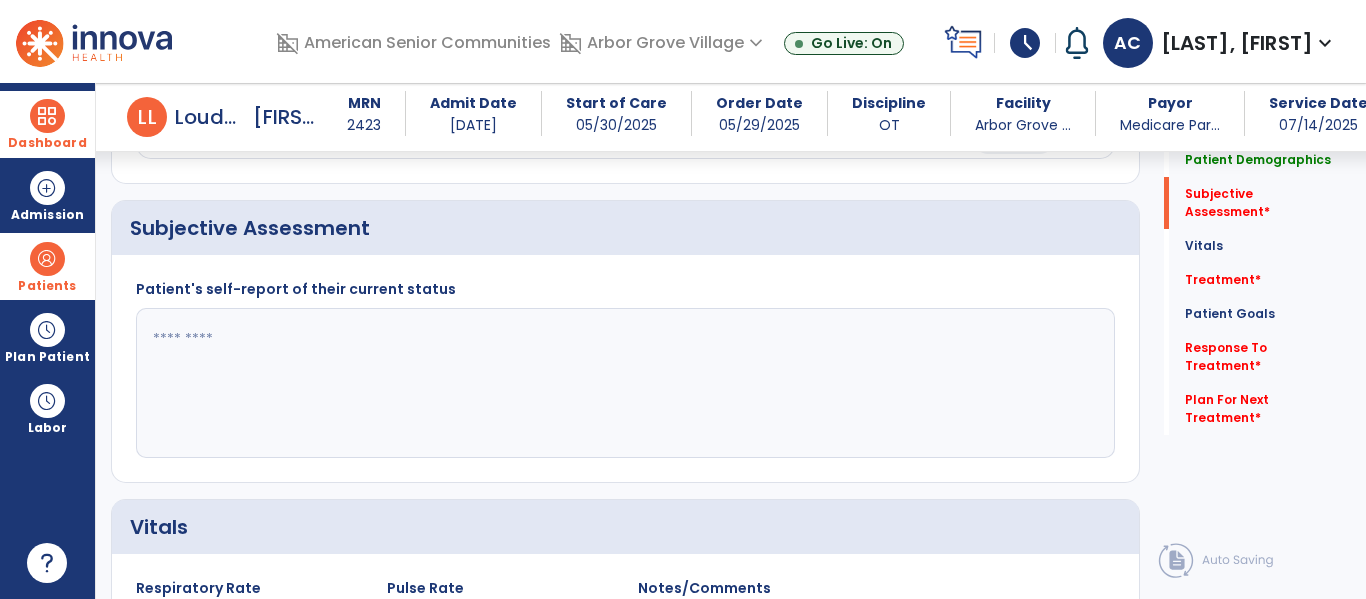 click 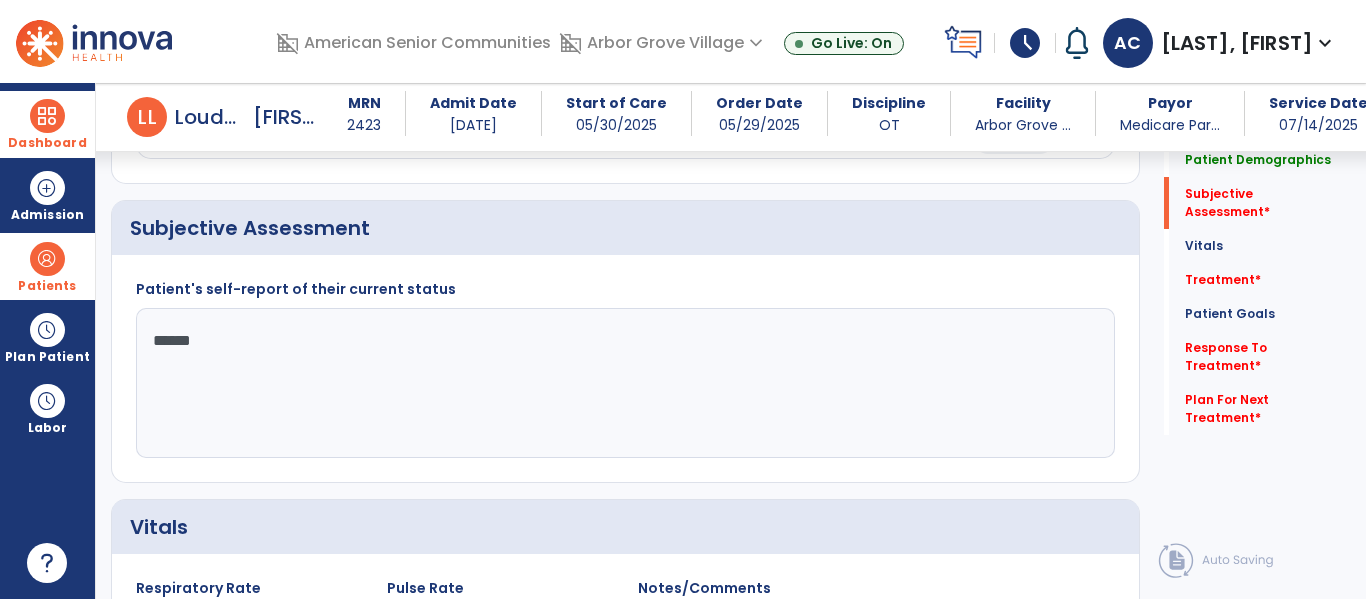 type on "*******" 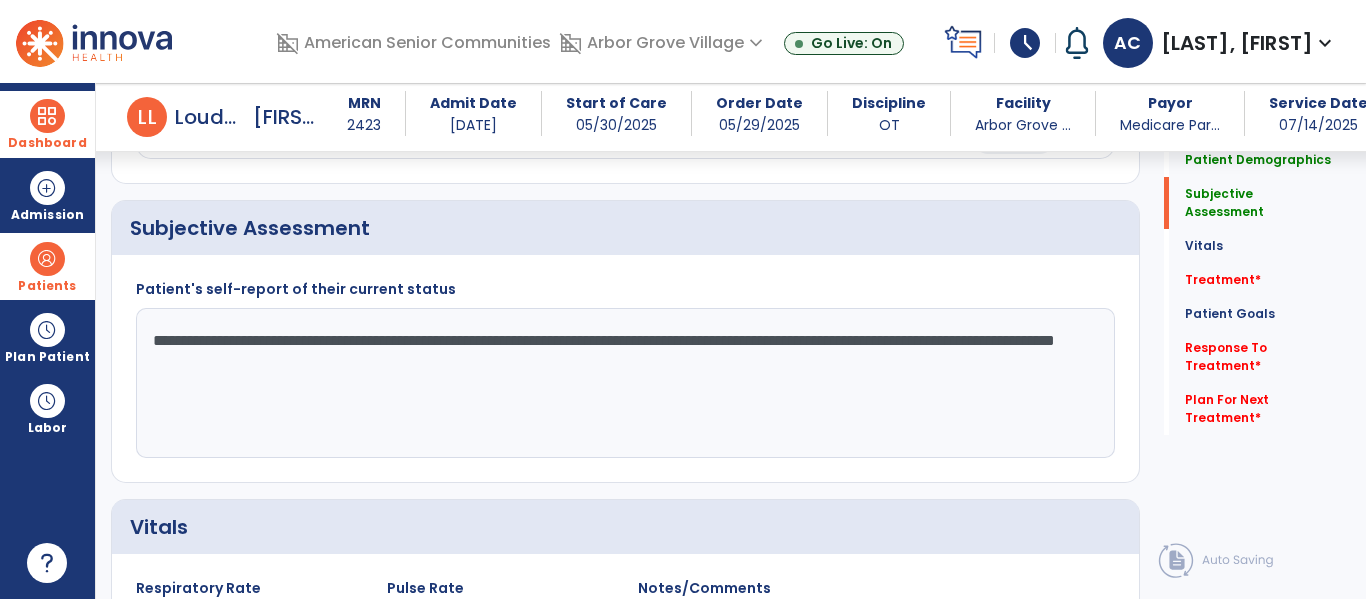 click on "**********" 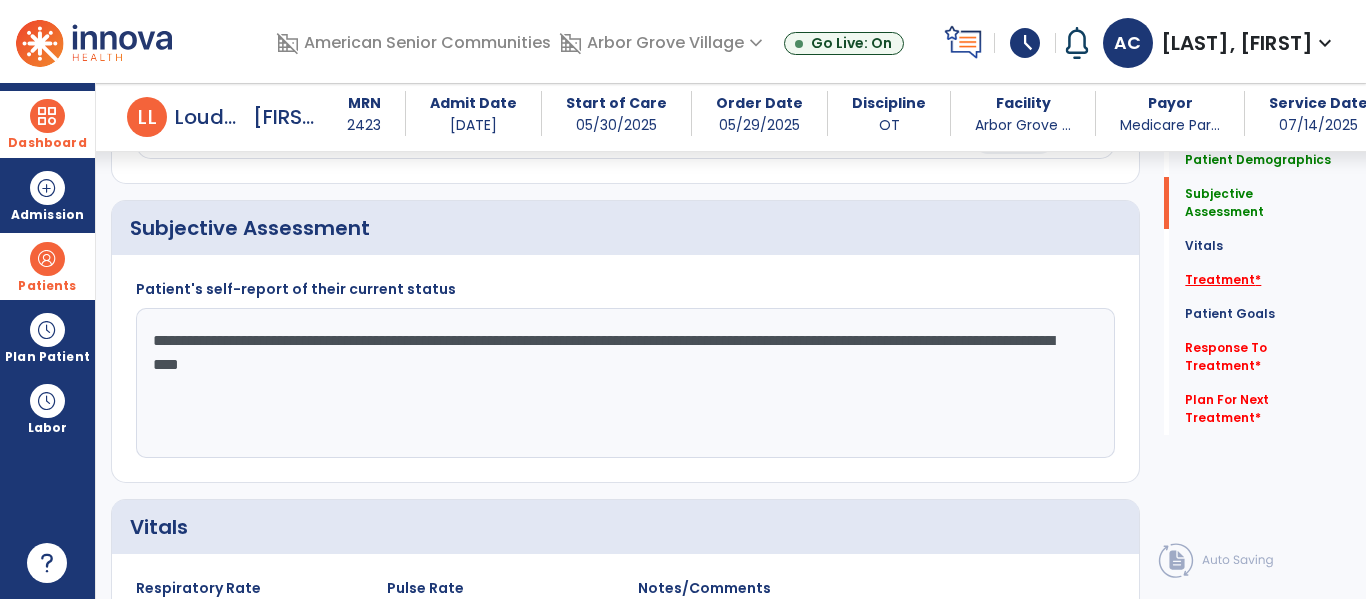 type on "**********" 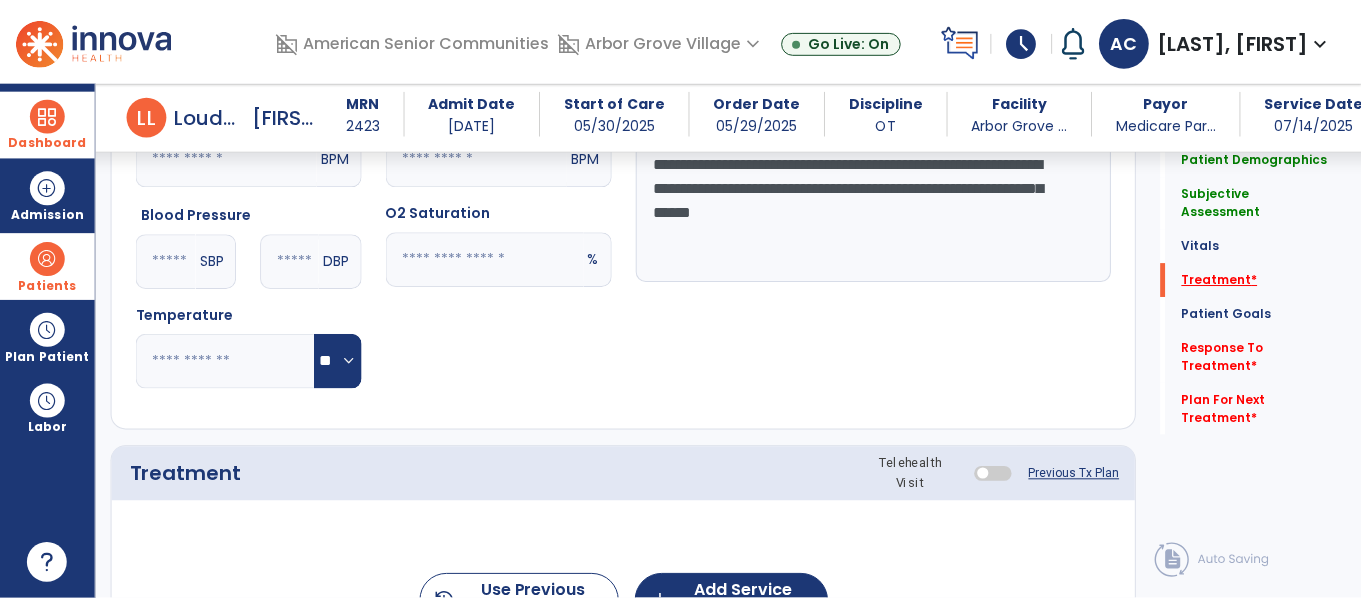 scroll, scrollTop: 1116, scrollLeft: 0, axis: vertical 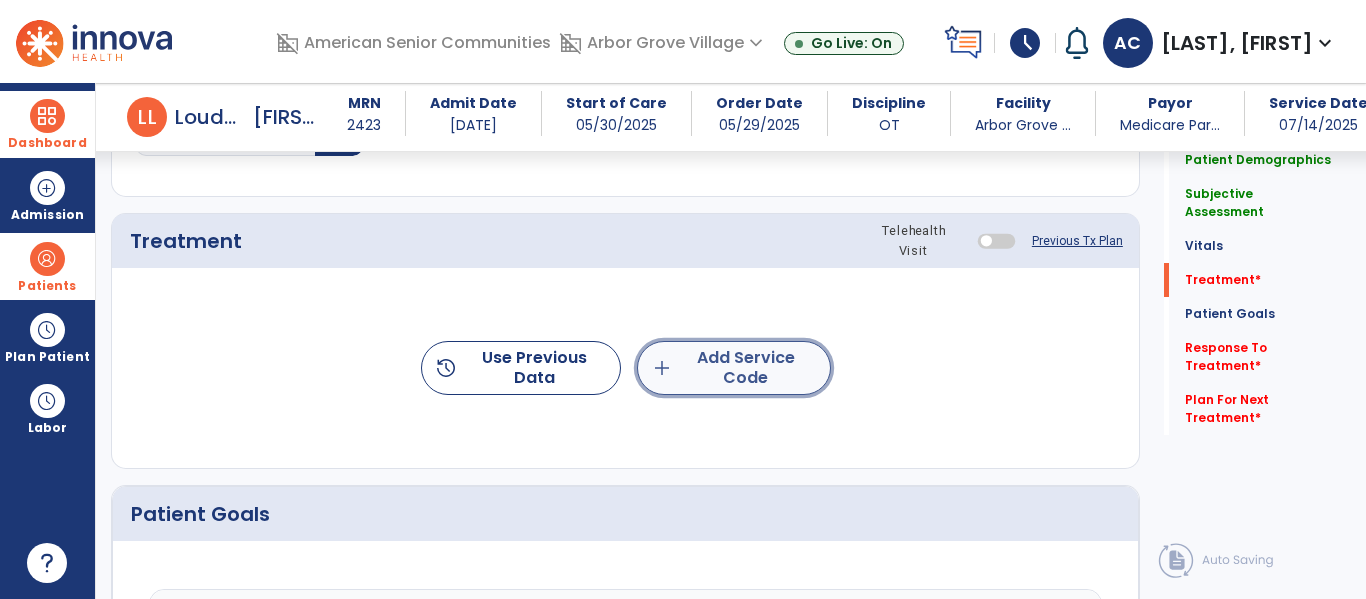 click on "add  Add Service Code" 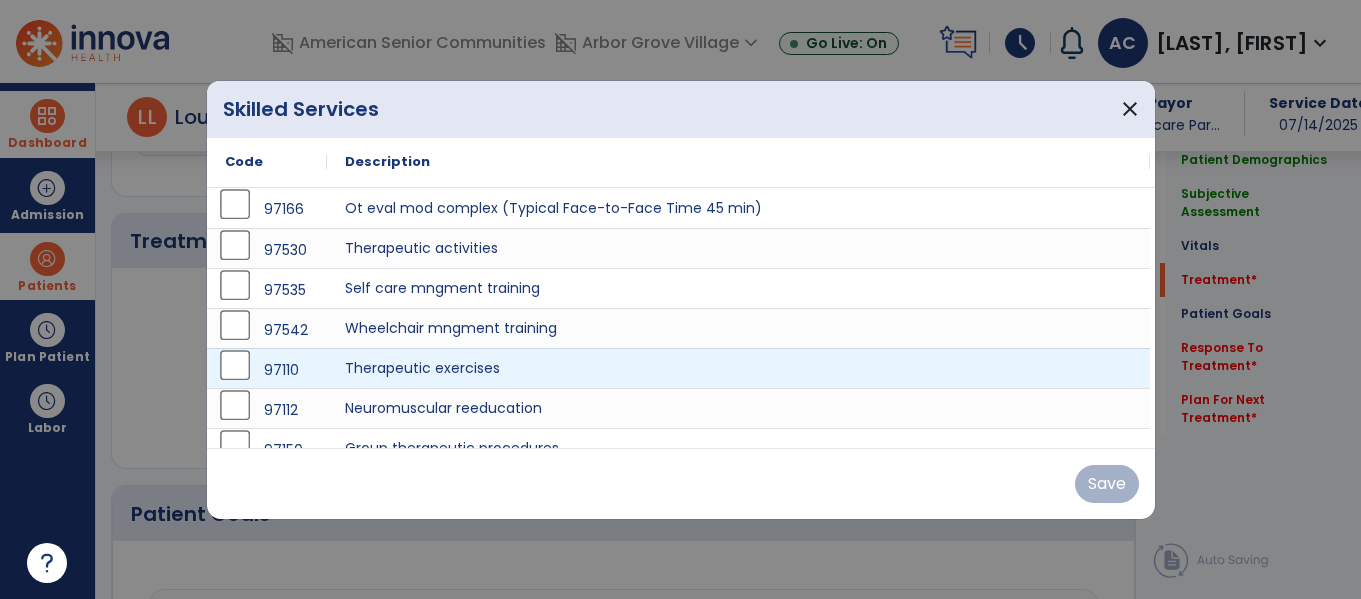 scroll, scrollTop: 1116, scrollLeft: 0, axis: vertical 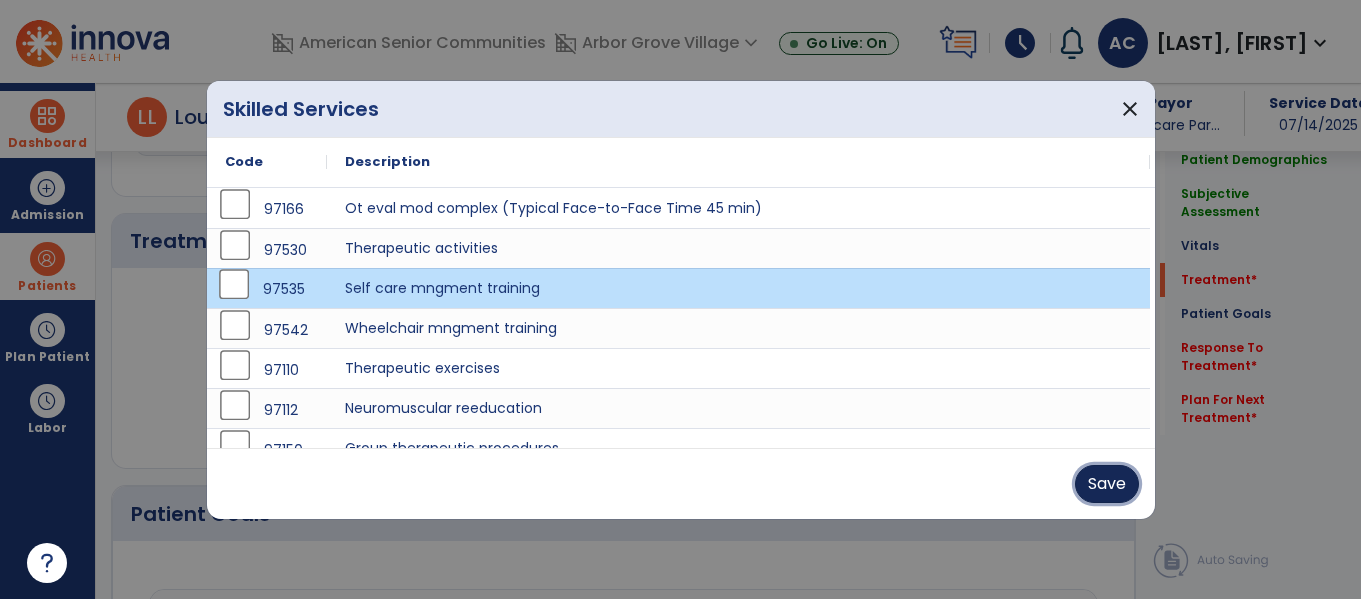 click on "Save" at bounding box center (1107, 484) 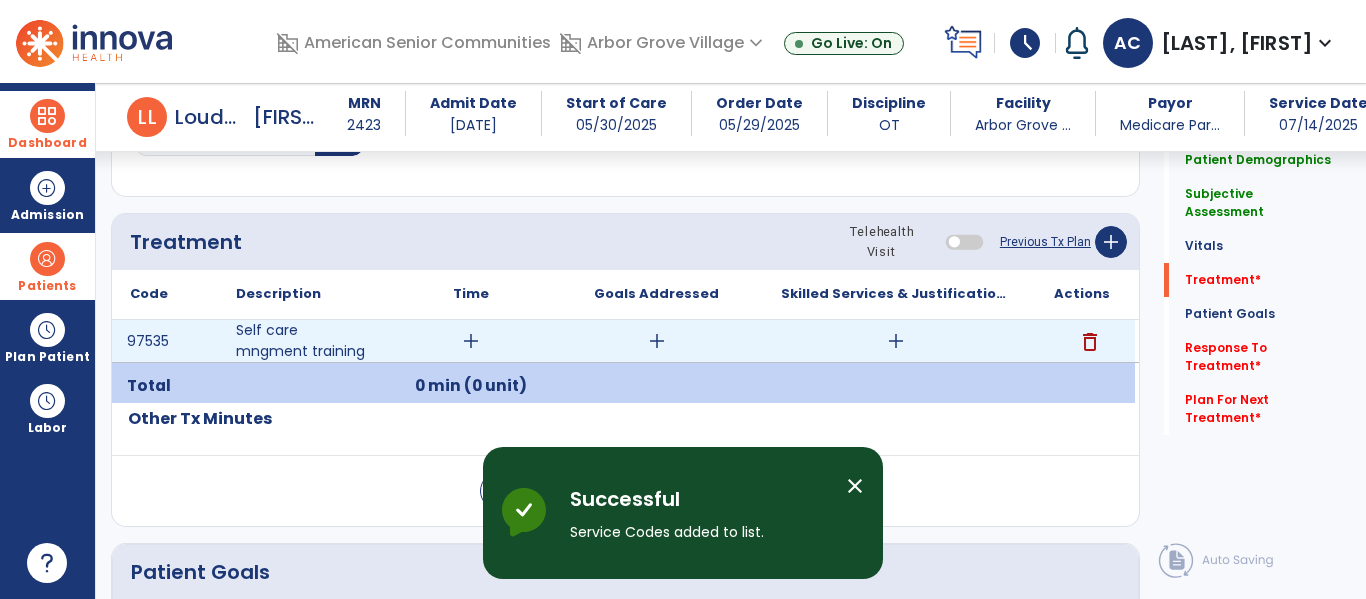 click on "add" at bounding box center [657, 341] 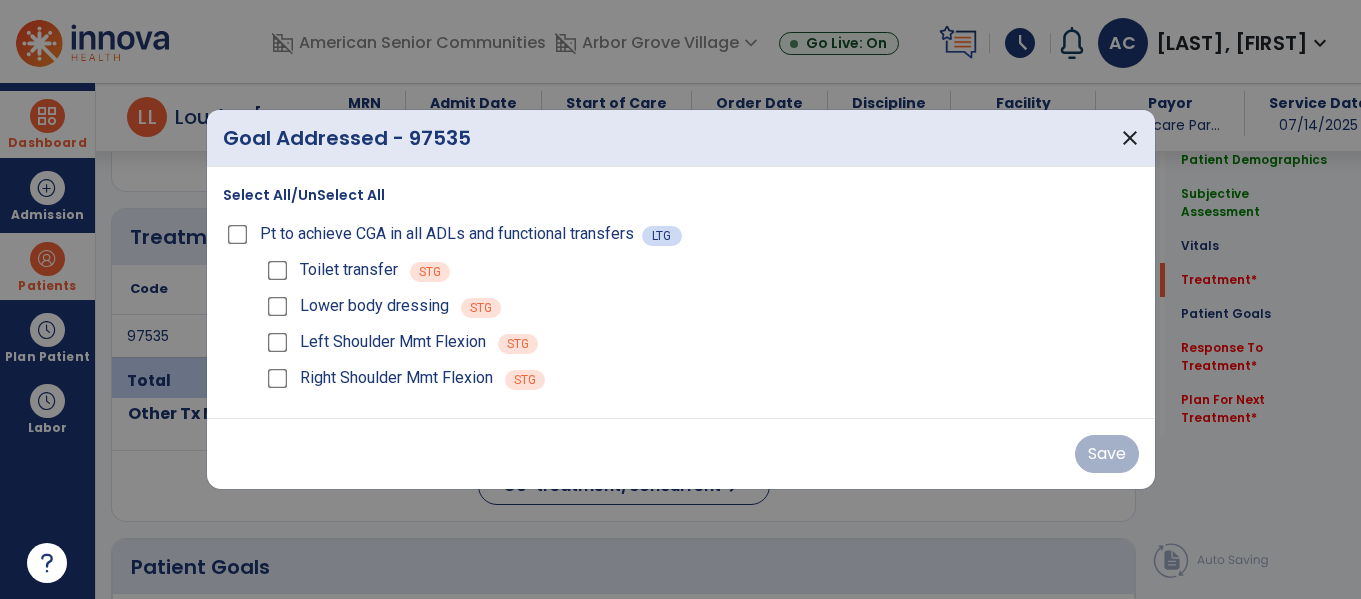 scroll, scrollTop: 1116, scrollLeft: 0, axis: vertical 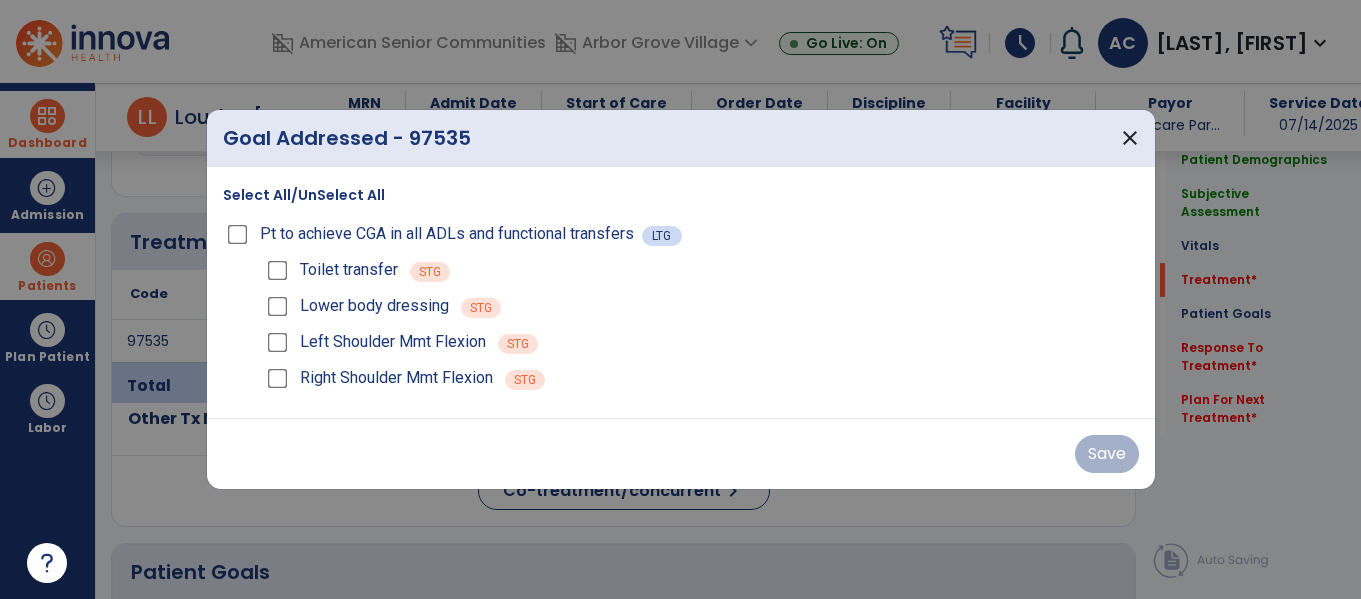 click on "Select All/UnSelect All" at bounding box center [304, 195] 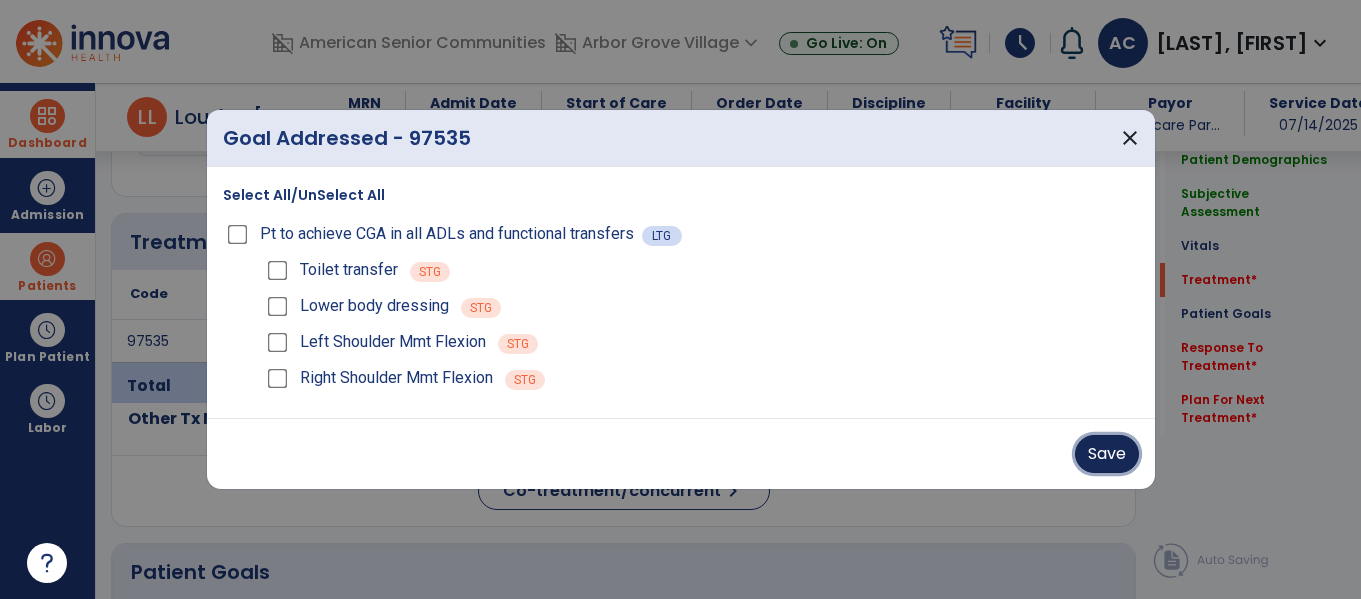 click on "Save" at bounding box center [1107, 454] 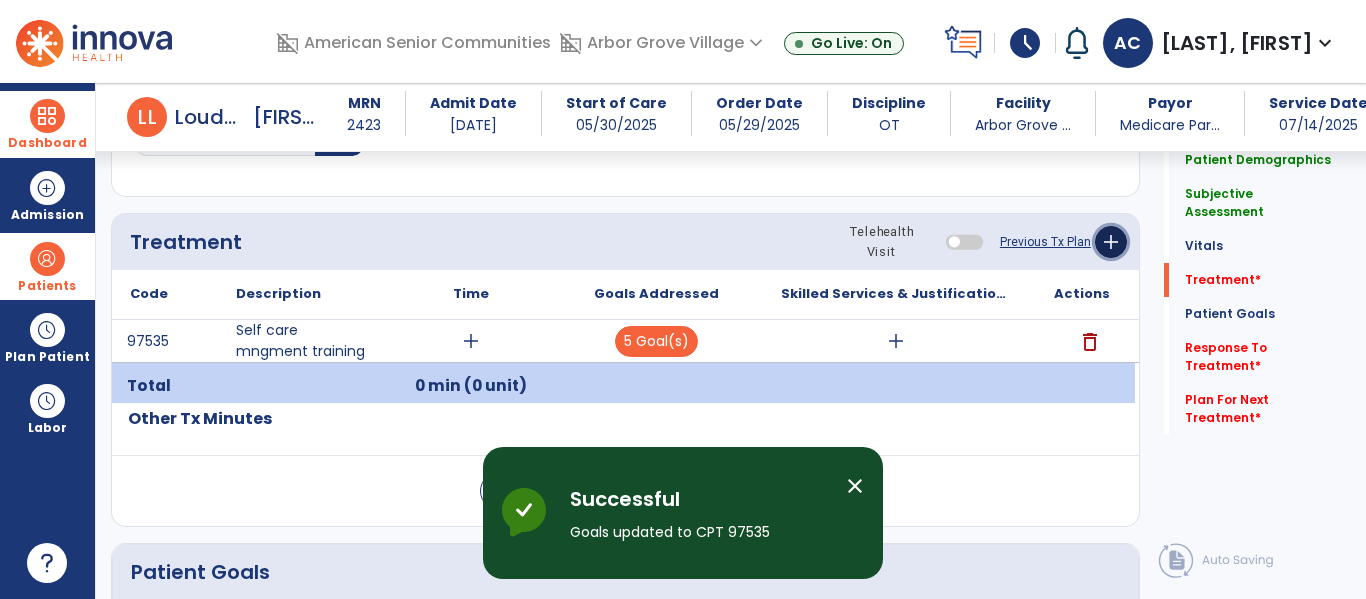 click on "add" 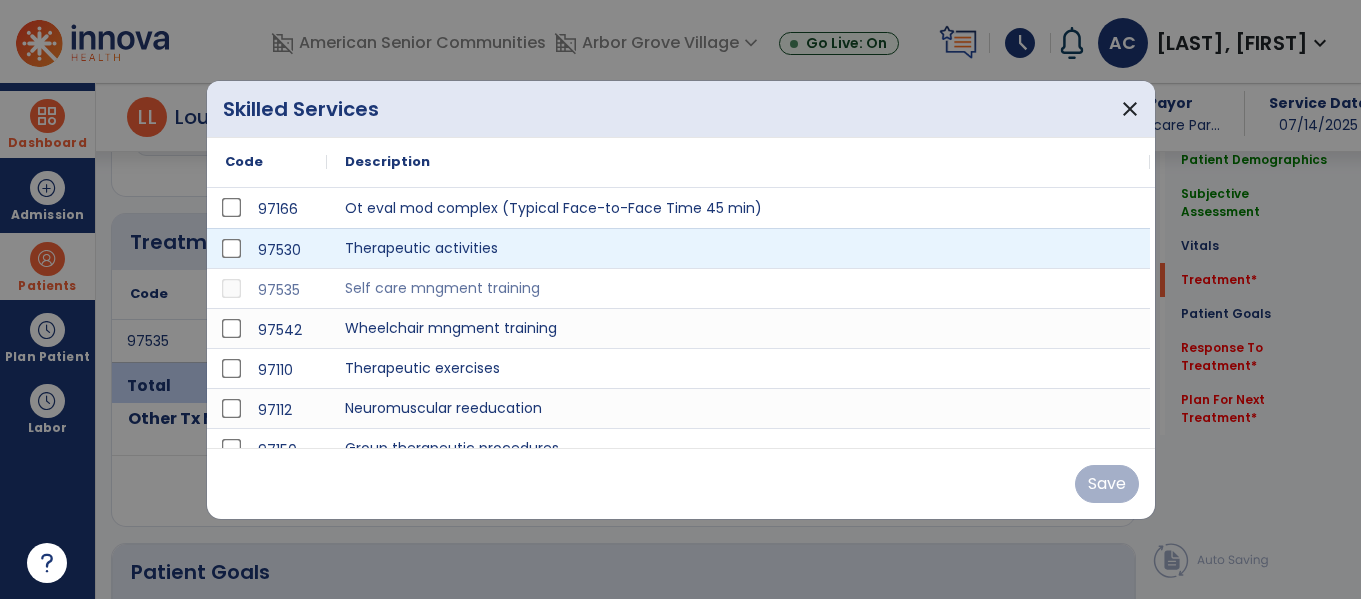 scroll, scrollTop: 1116, scrollLeft: 0, axis: vertical 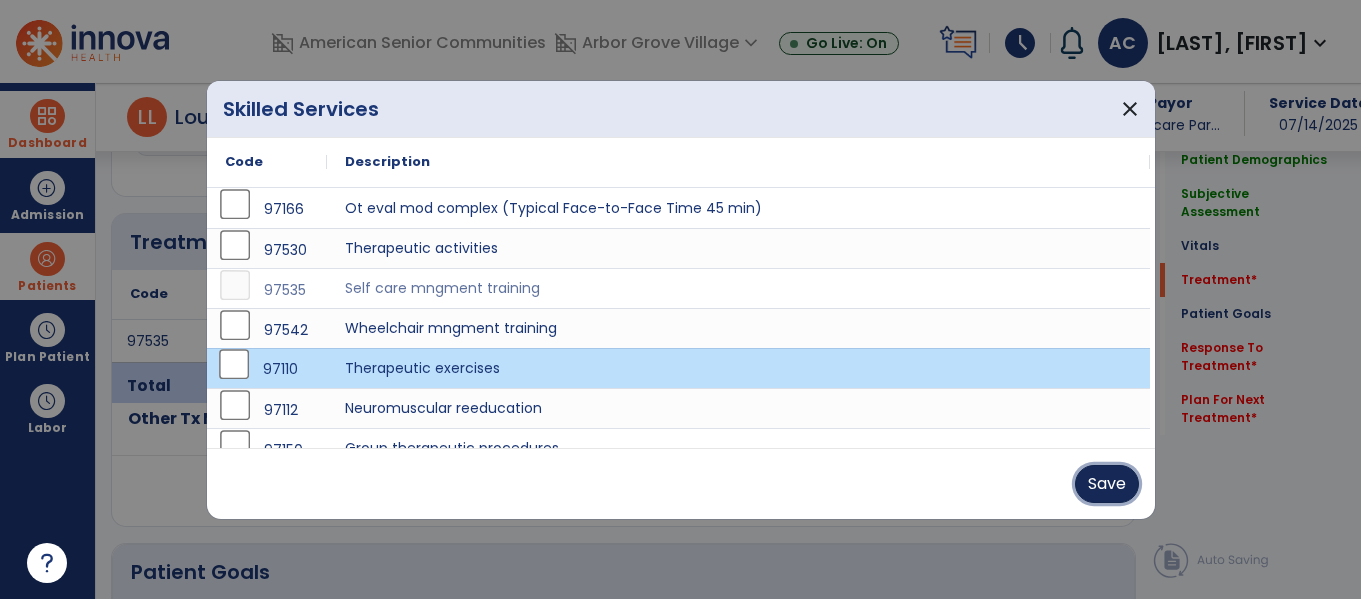 click on "Save" at bounding box center (1107, 484) 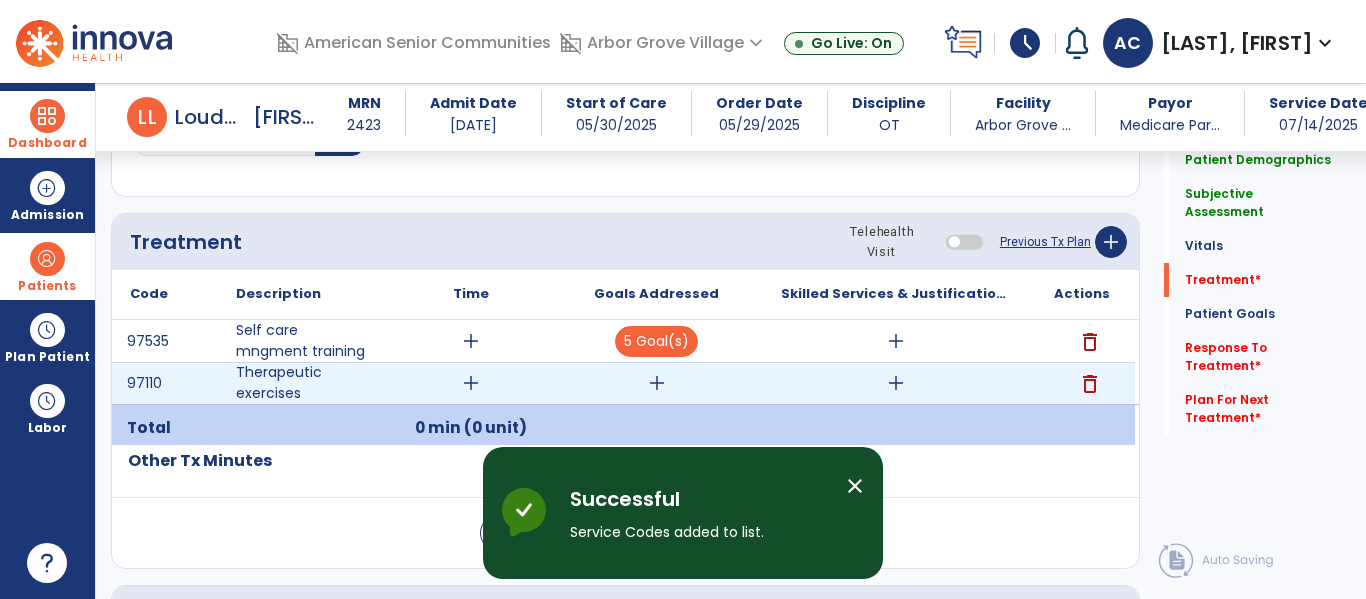 click on "add" at bounding box center (657, 383) 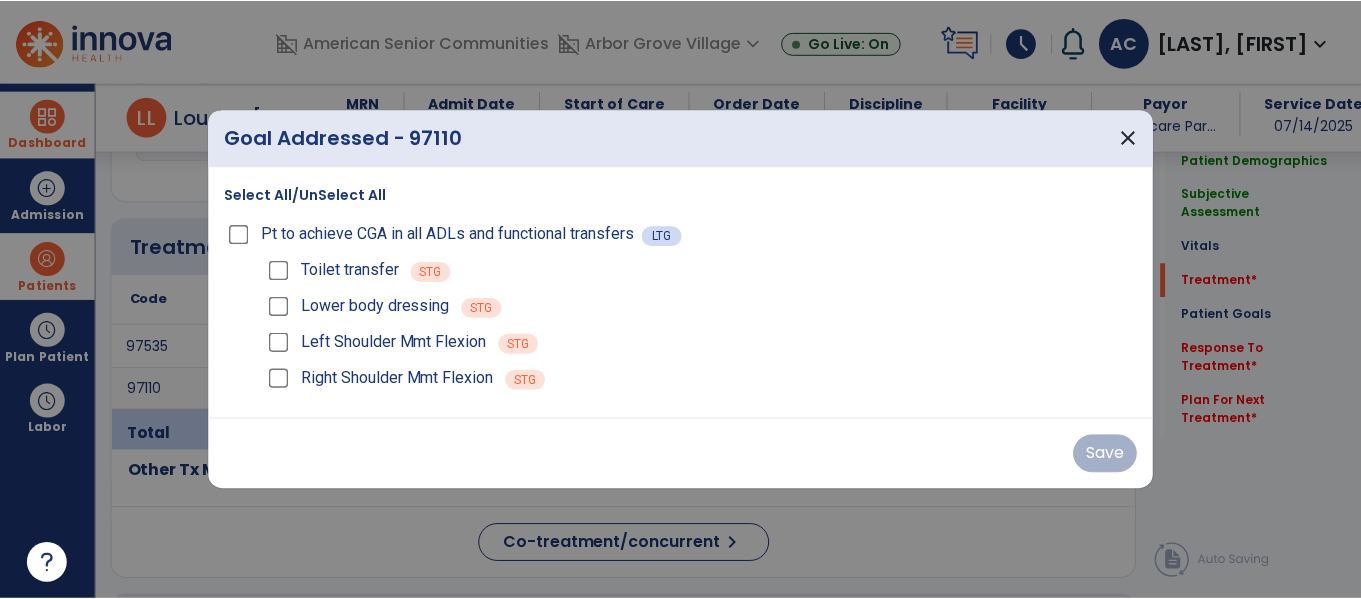 scroll, scrollTop: 1116, scrollLeft: 0, axis: vertical 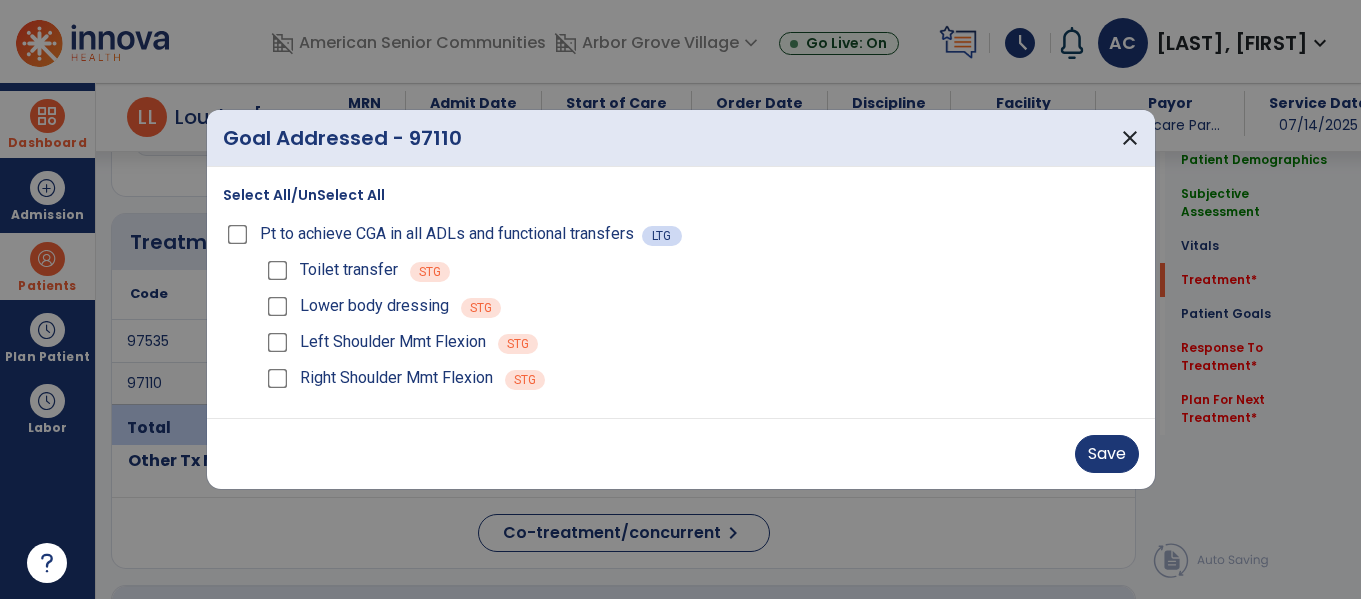 click on "Right Shoulder Mmt Flexion" at bounding box center [378, 378] 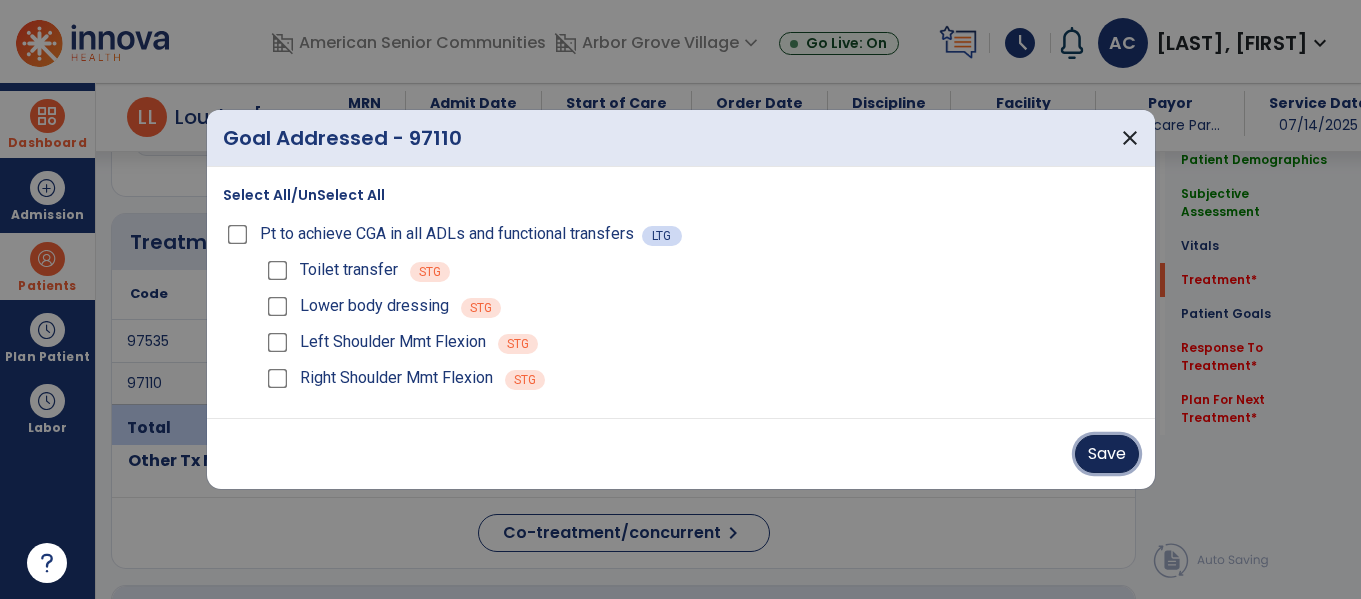 click on "Save" at bounding box center [1107, 454] 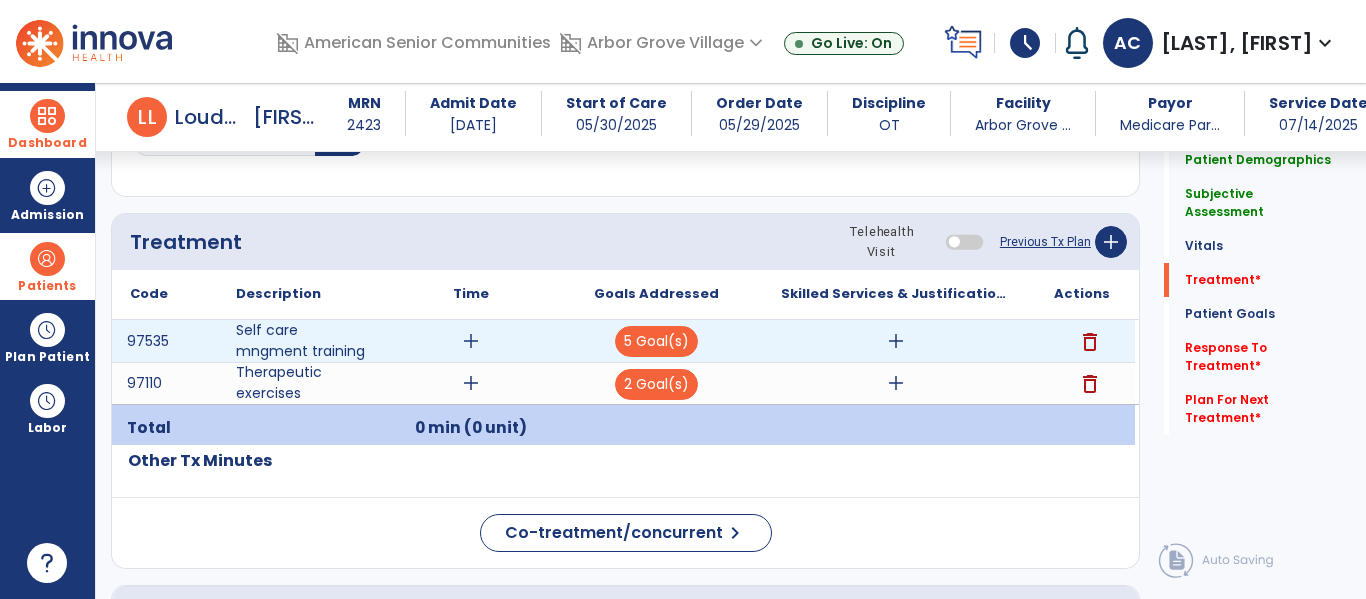 click on "add" at bounding box center [471, 341] 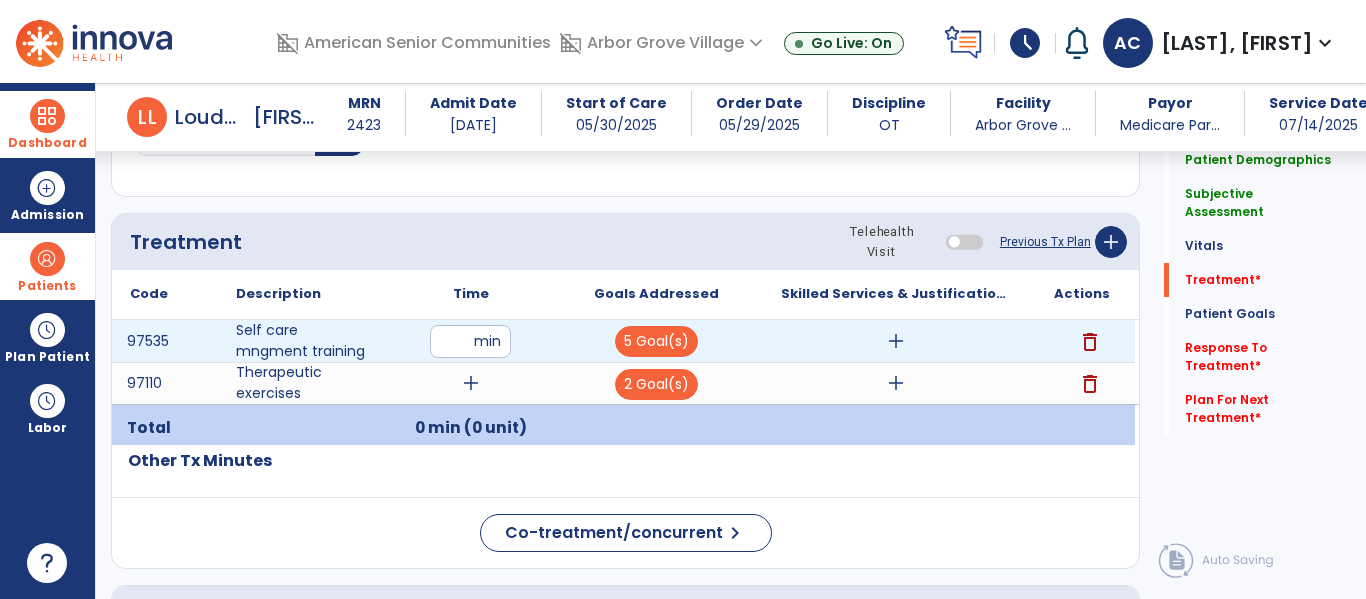 type on "**" 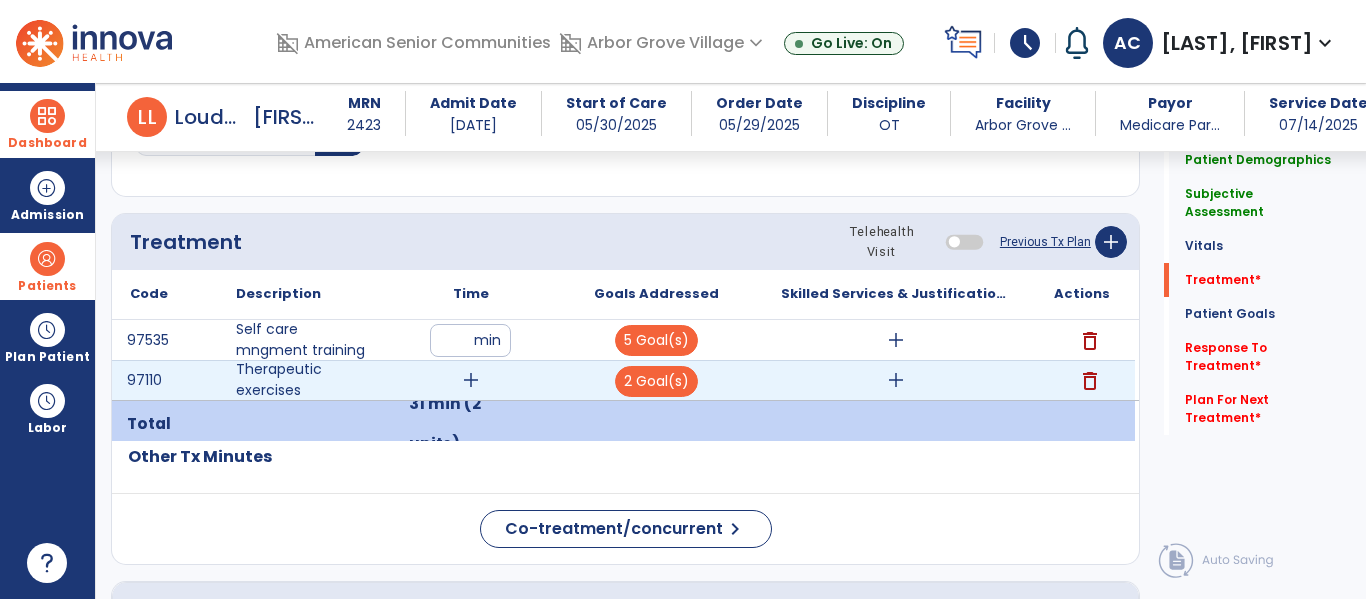 click on "add" at bounding box center [471, 380] 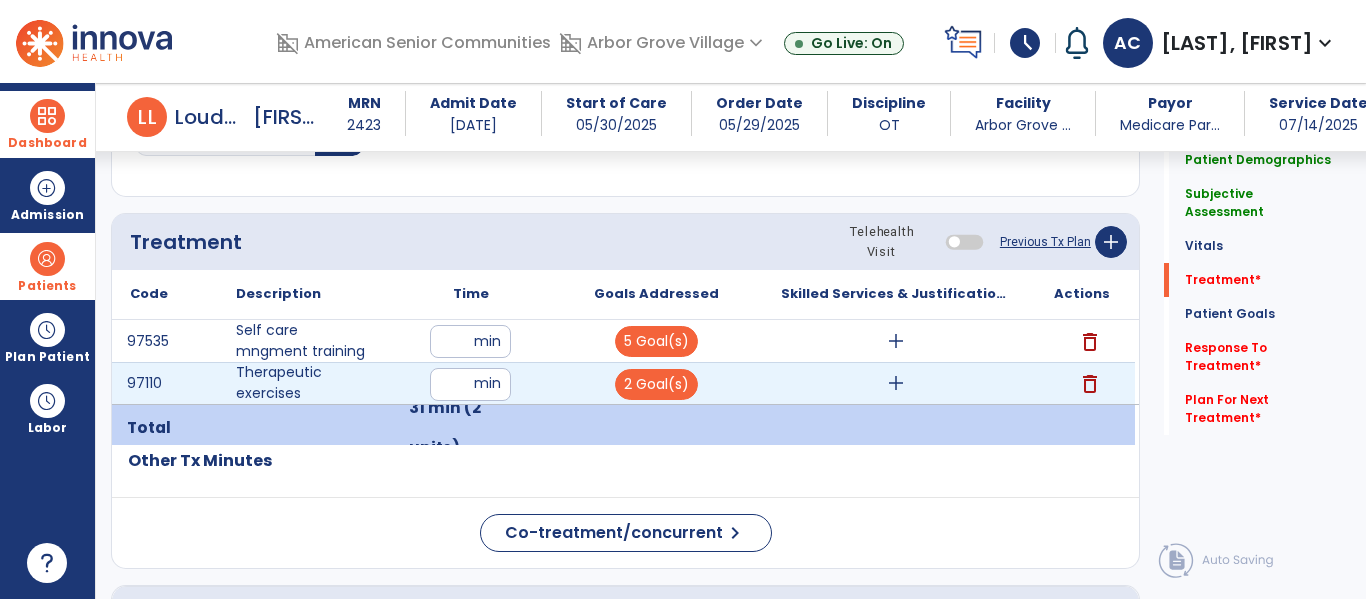 type on "**" 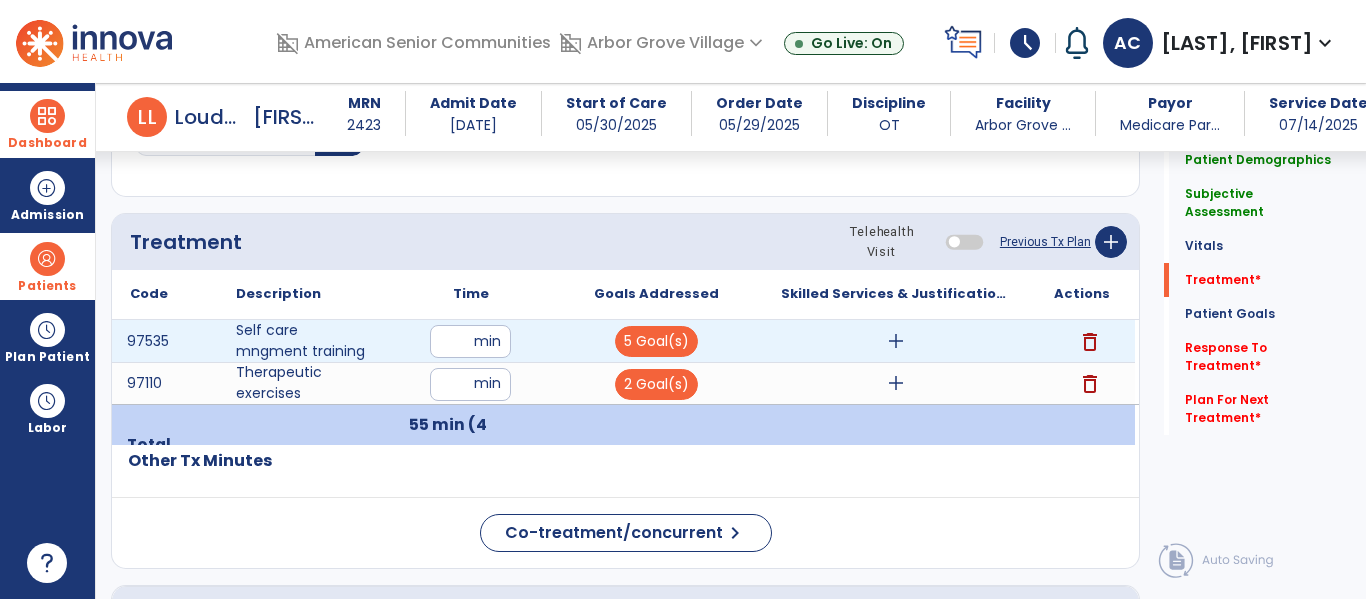 click on "add" at bounding box center (896, 341) 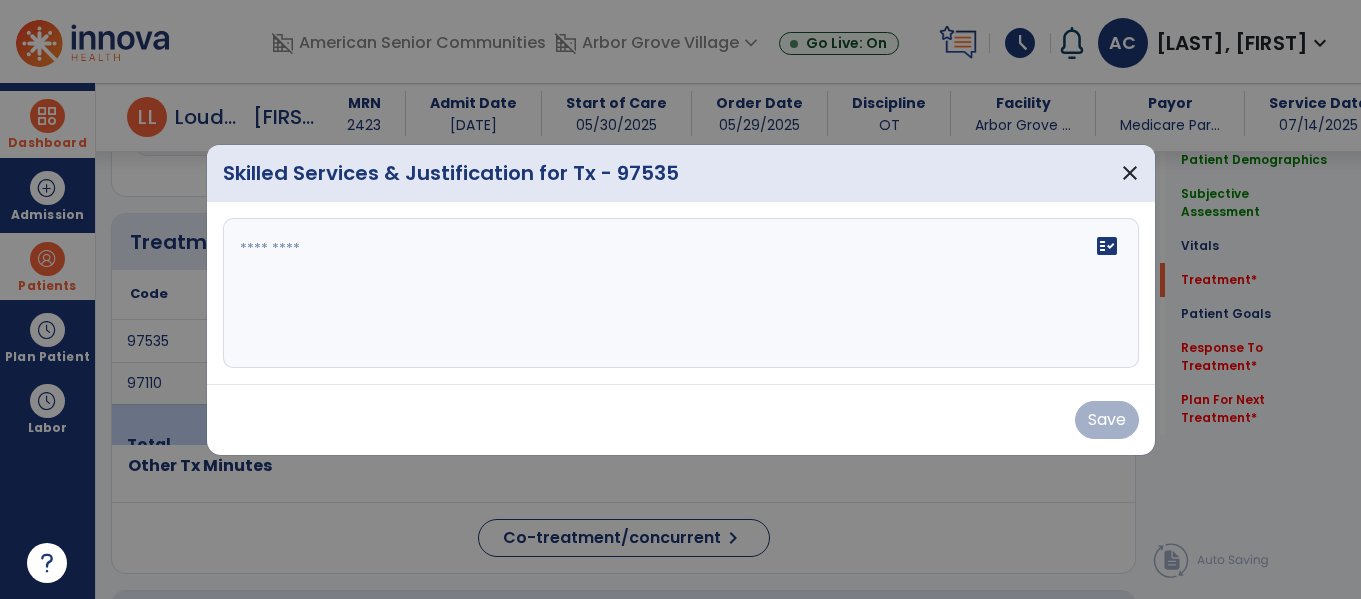 scroll, scrollTop: 1116, scrollLeft: 0, axis: vertical 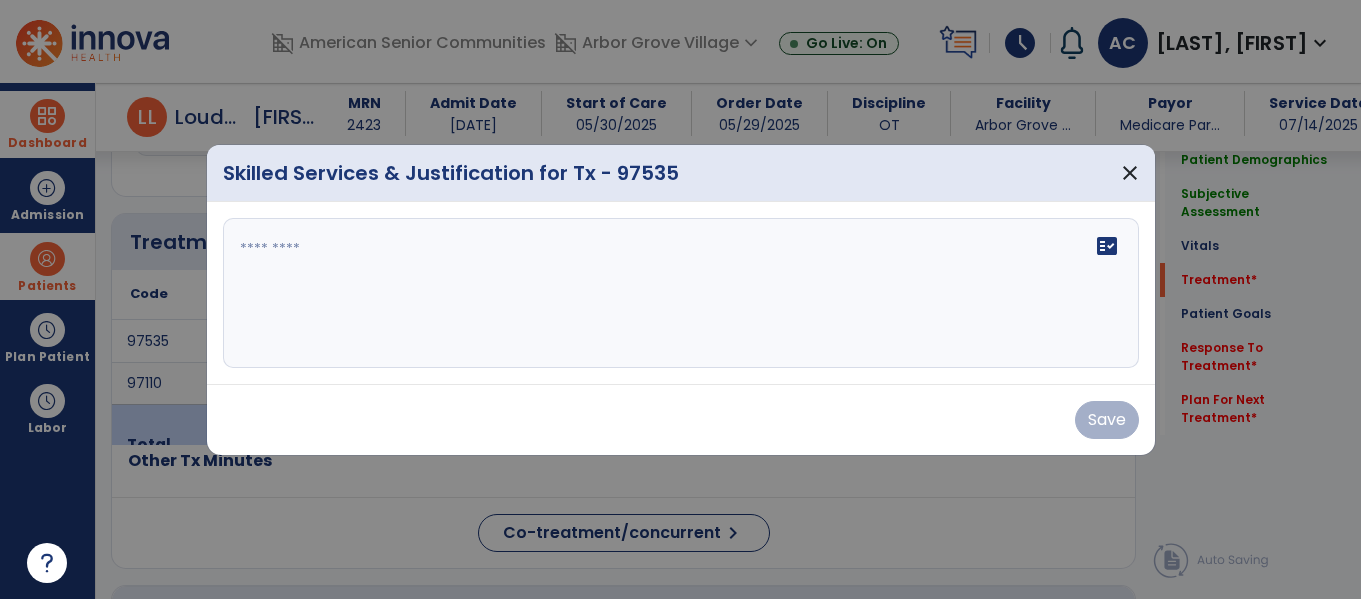 click at bounding box center [681, 293] 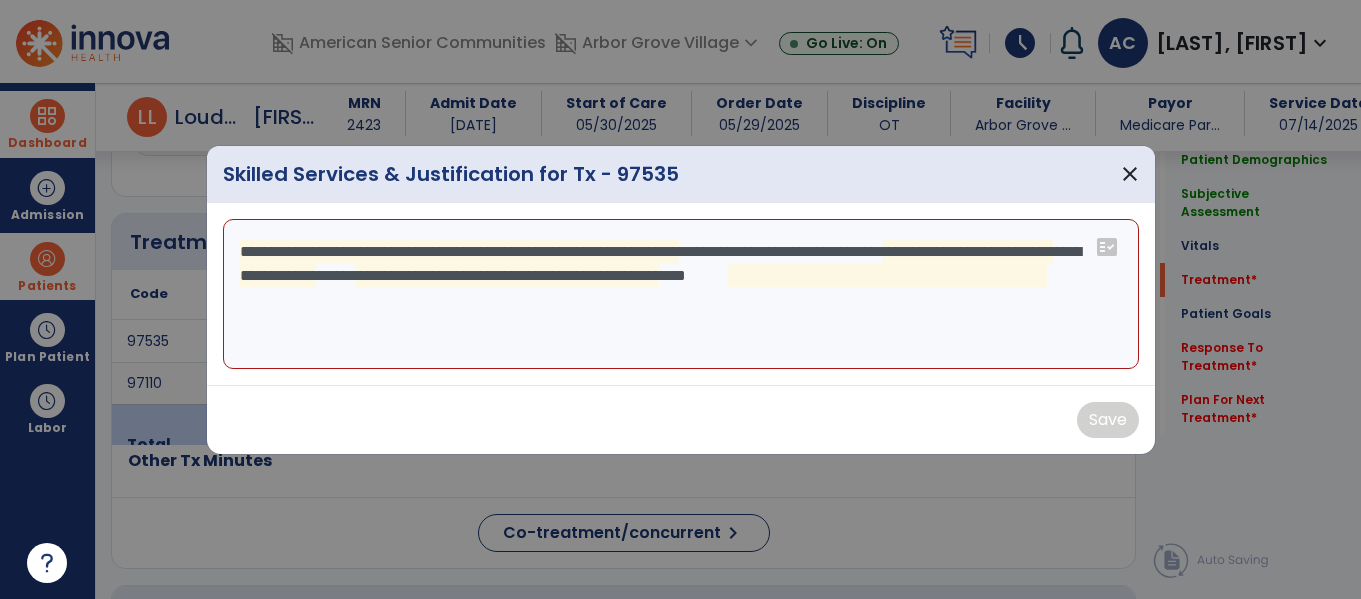 click on "**********" at bounding box center [681, 294] 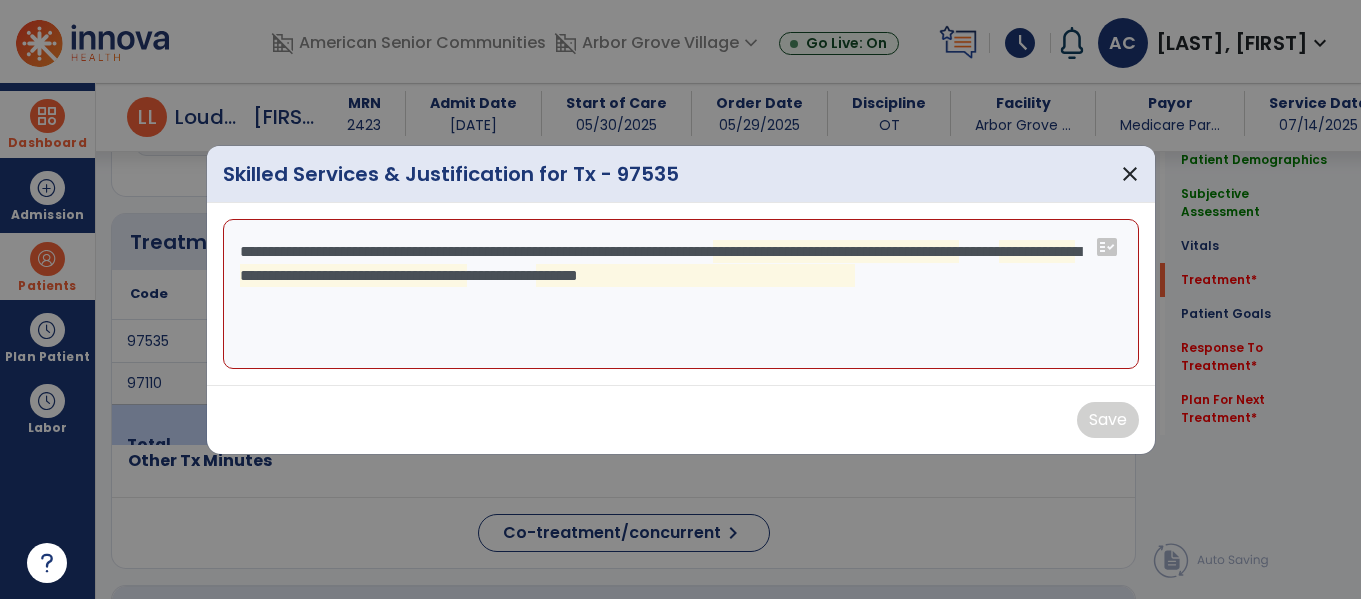 click on "**********" at bounding box center (681, 294) 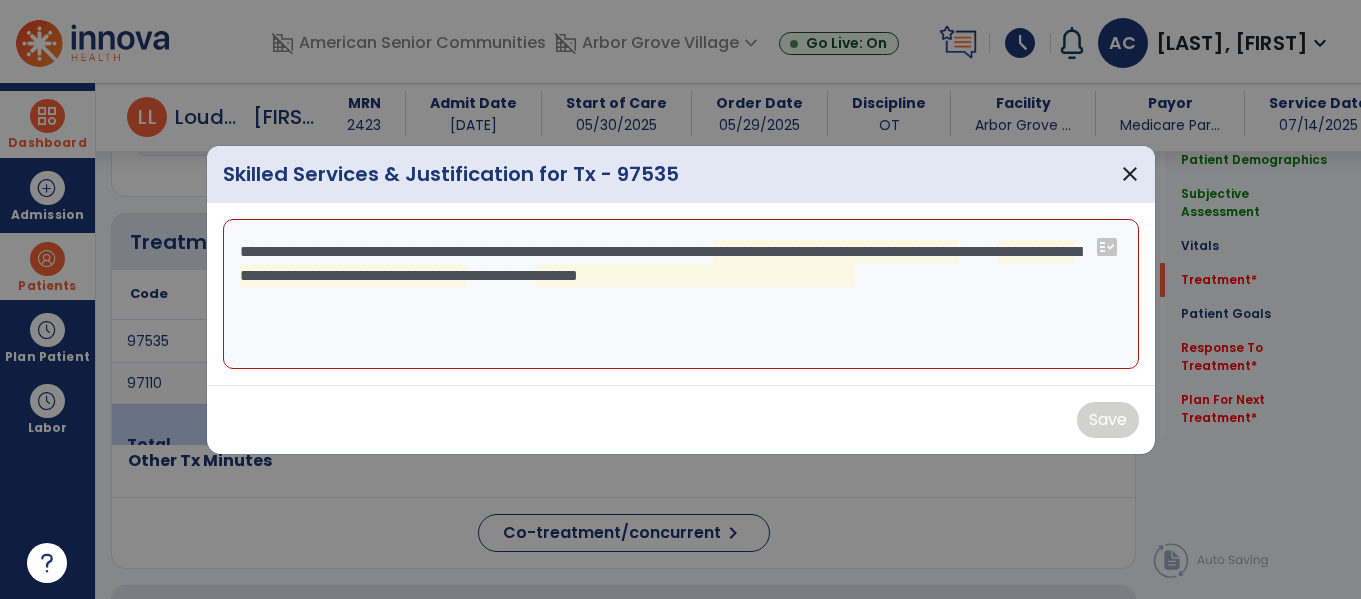 click on "**********" at bounding box center (681, 294) 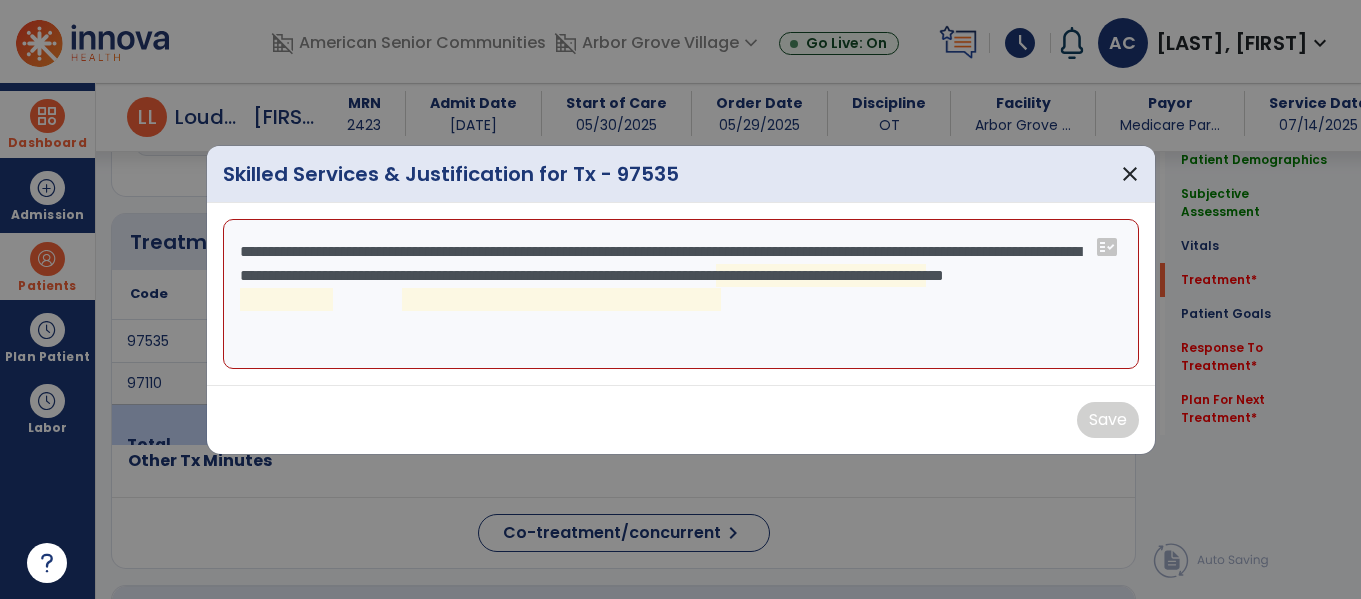 click on "**********" at bounding box center (681, 294) 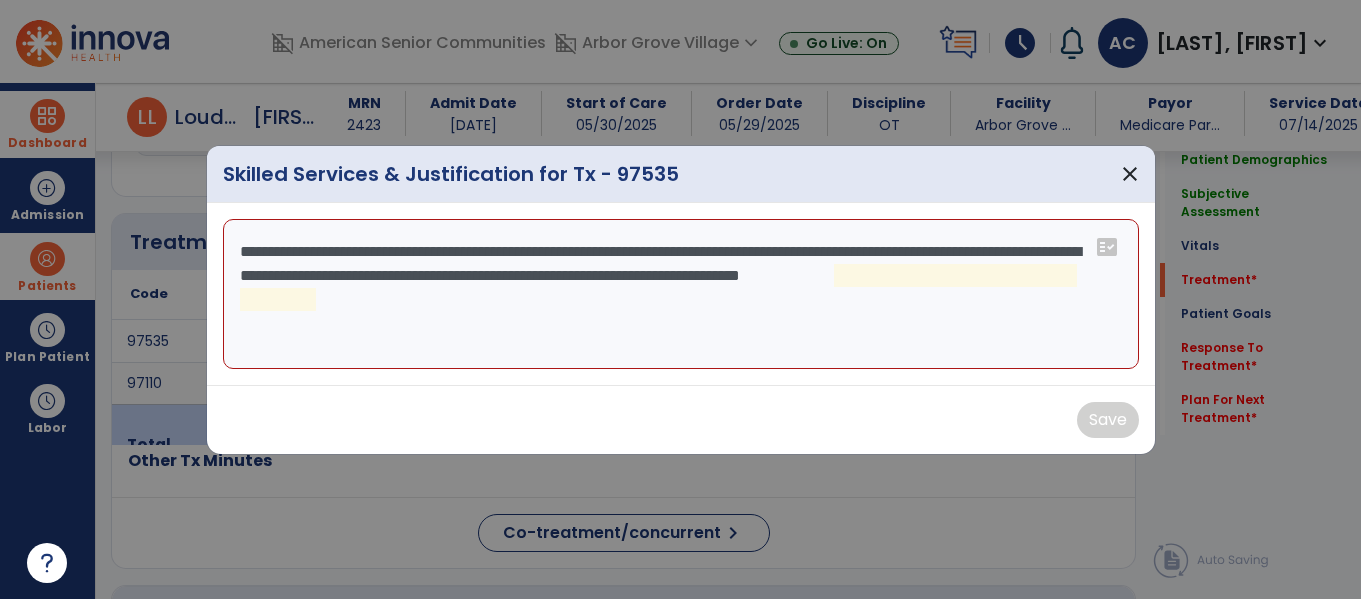 click on "**********" at bounding box center [681, 294] 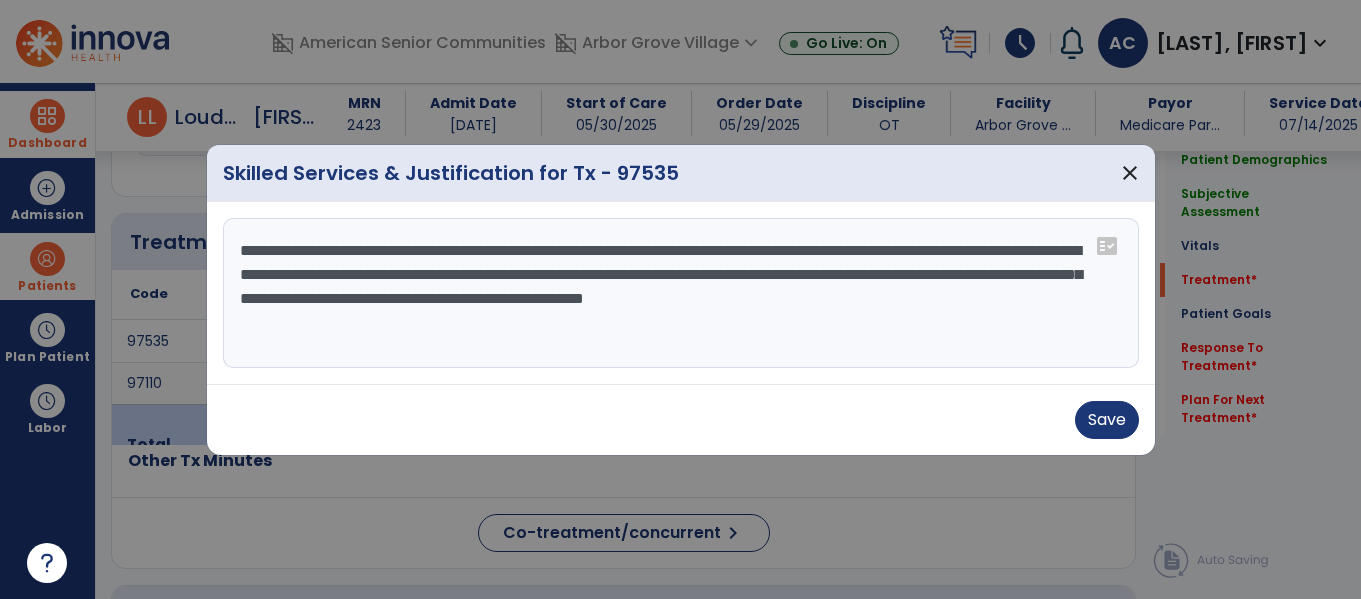 click on "**********" at bounding box center (681, 293) 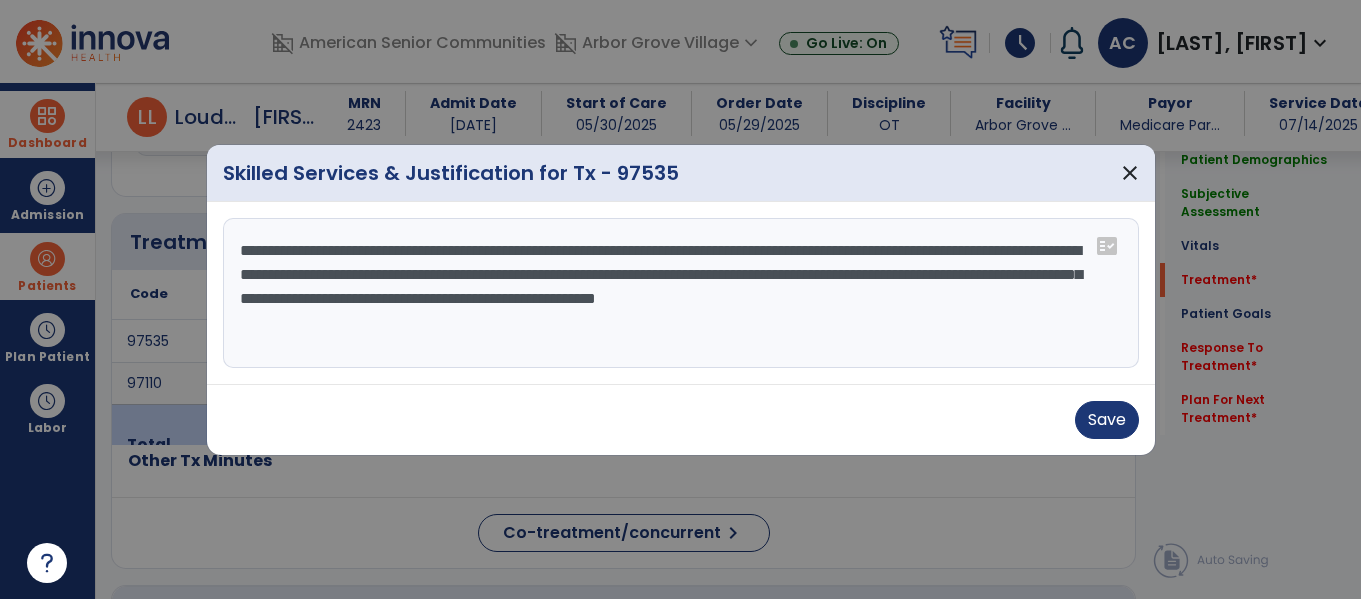 click on "**********" at bounding box center (681, 293) 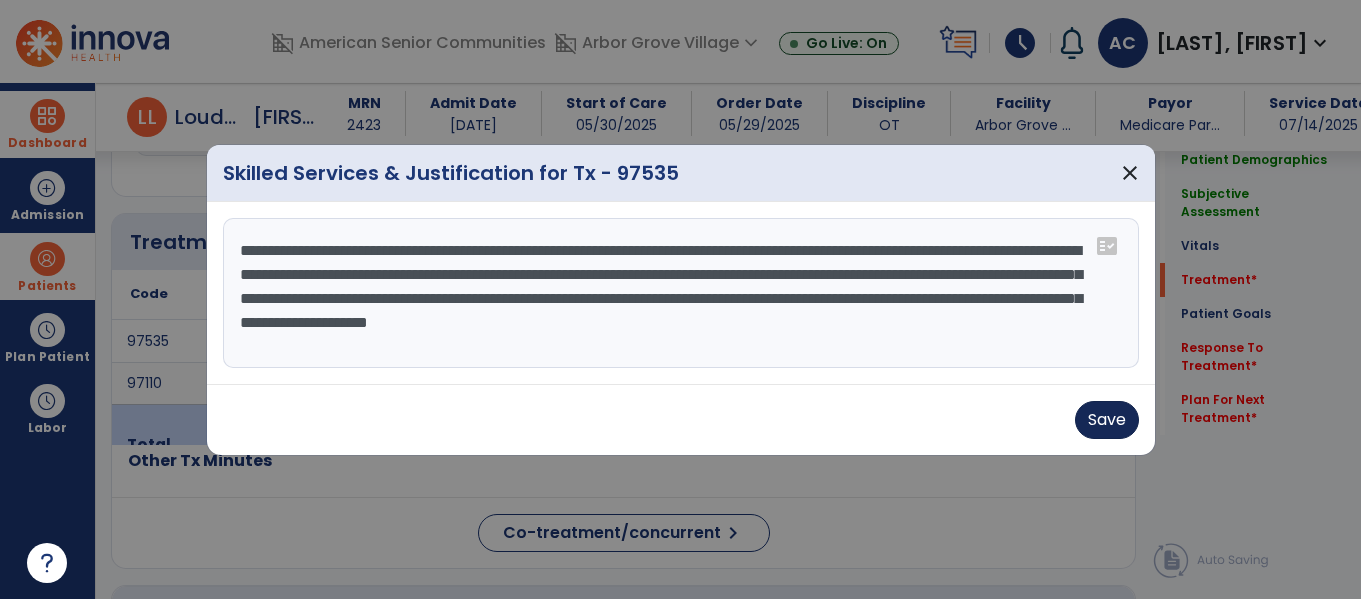type on "**********" 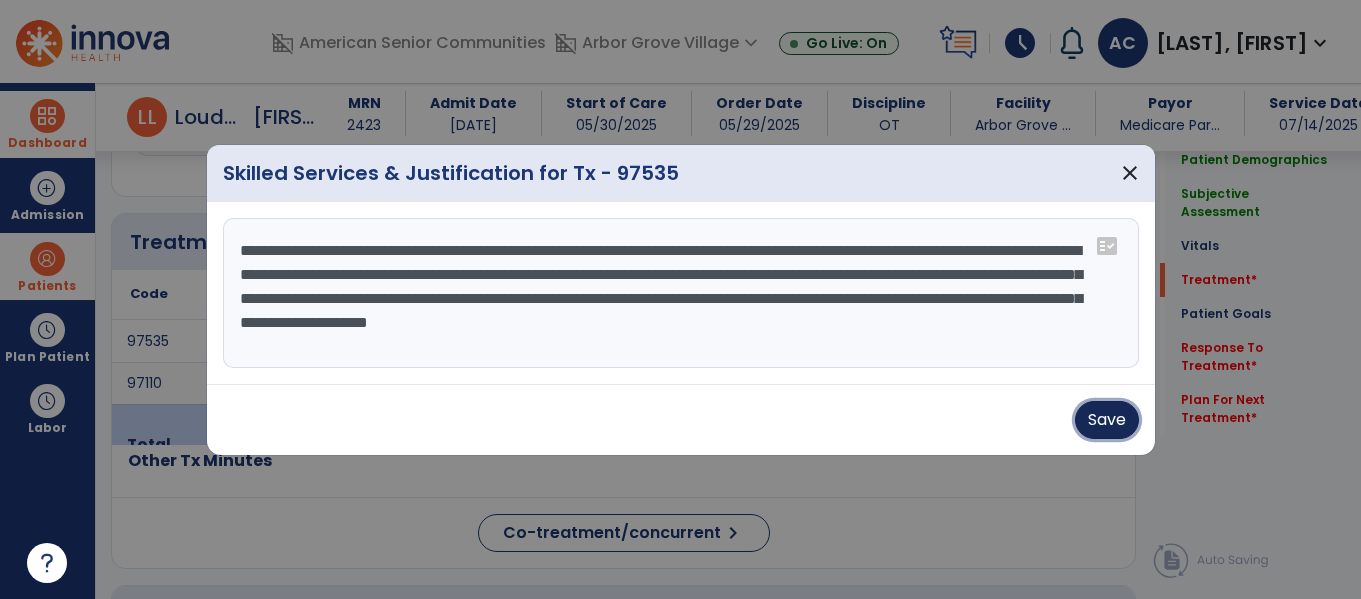 click on "Save" at bounding box center (1107, 420) 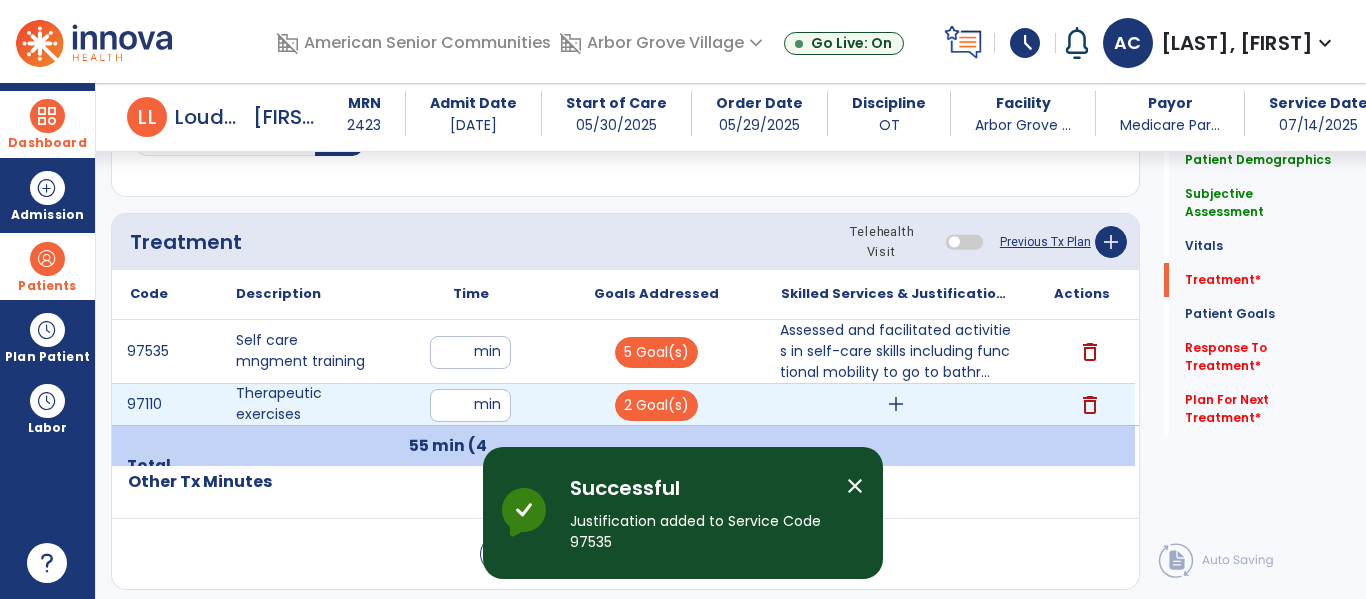 click on "add" at bounding box center (896, 404) 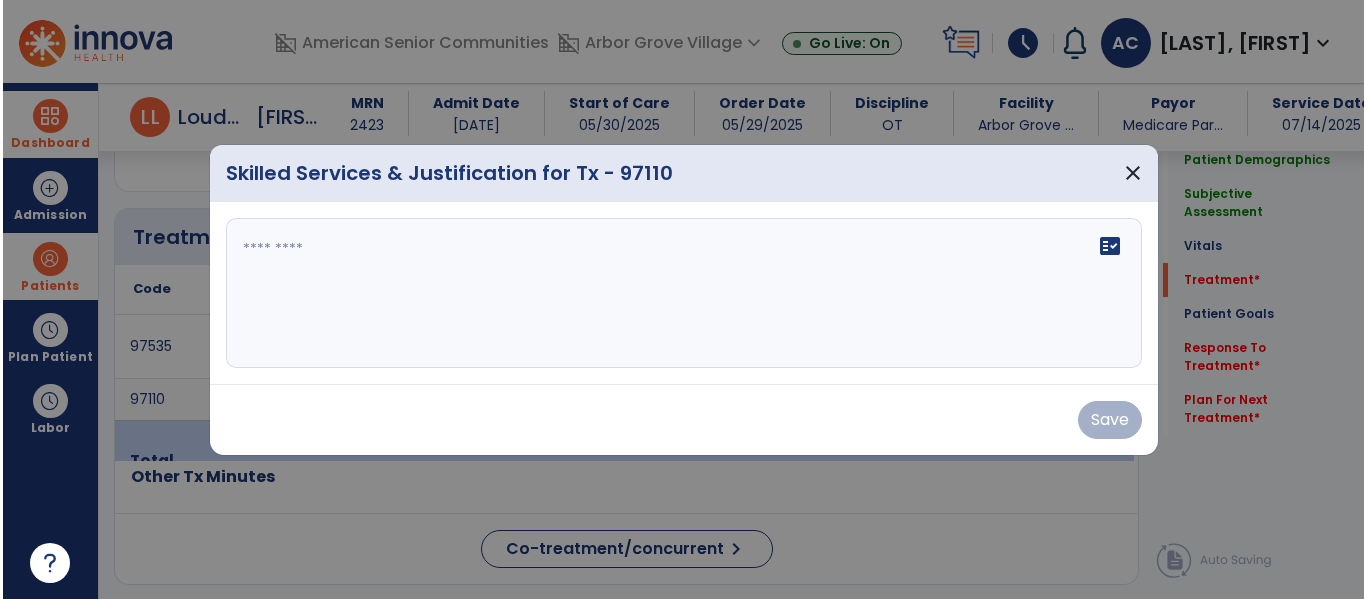 scroll, scrollTop: 1116, scrollLeft: 0, axis: vertical 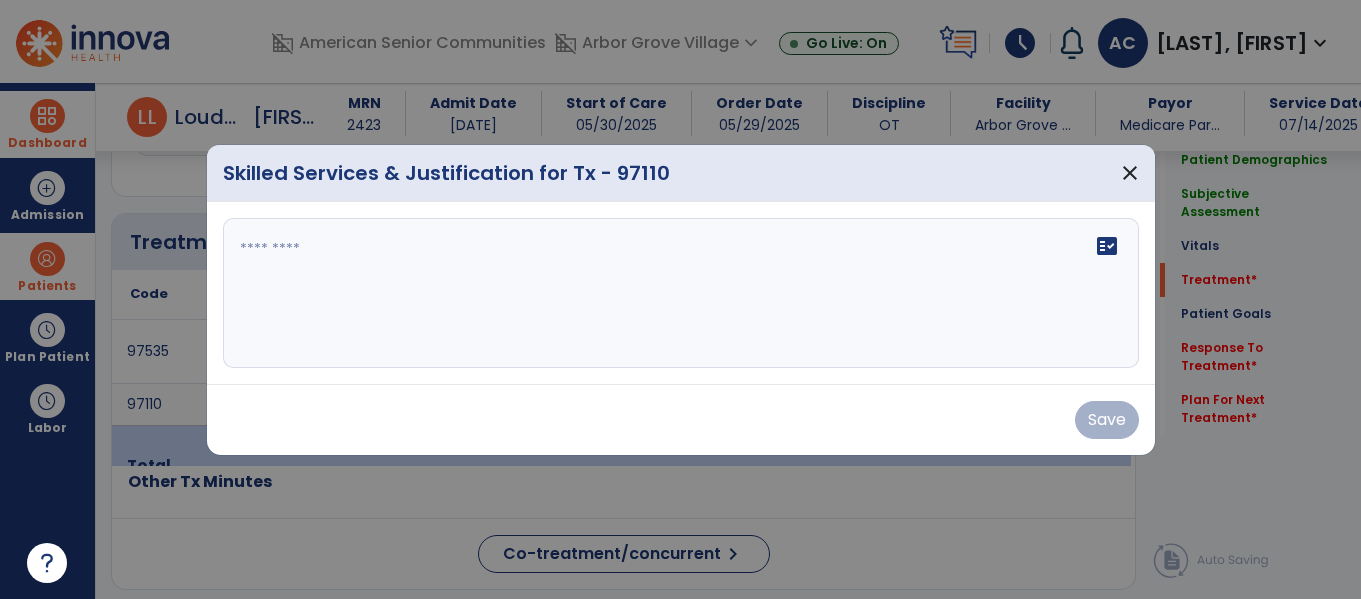 click on "fact_check" at bounding box center [681, 293] 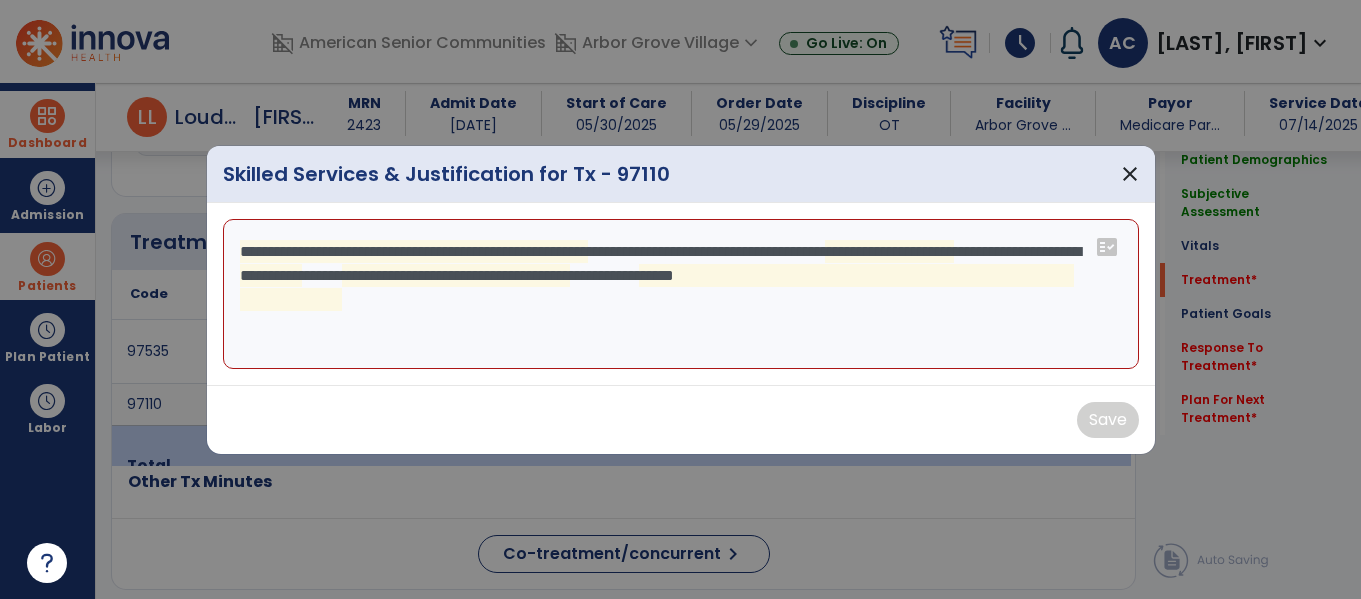 click on "**********" at bounding box center [681, 294] 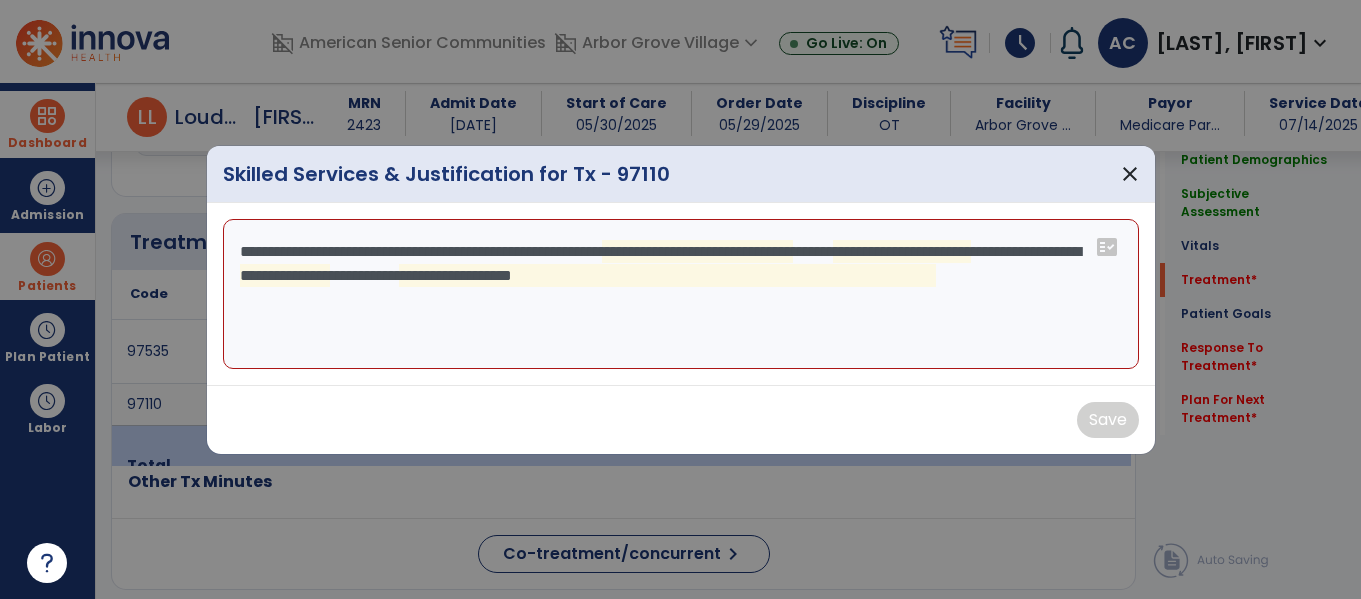 click on "**********" at bounding box center (681, 294) 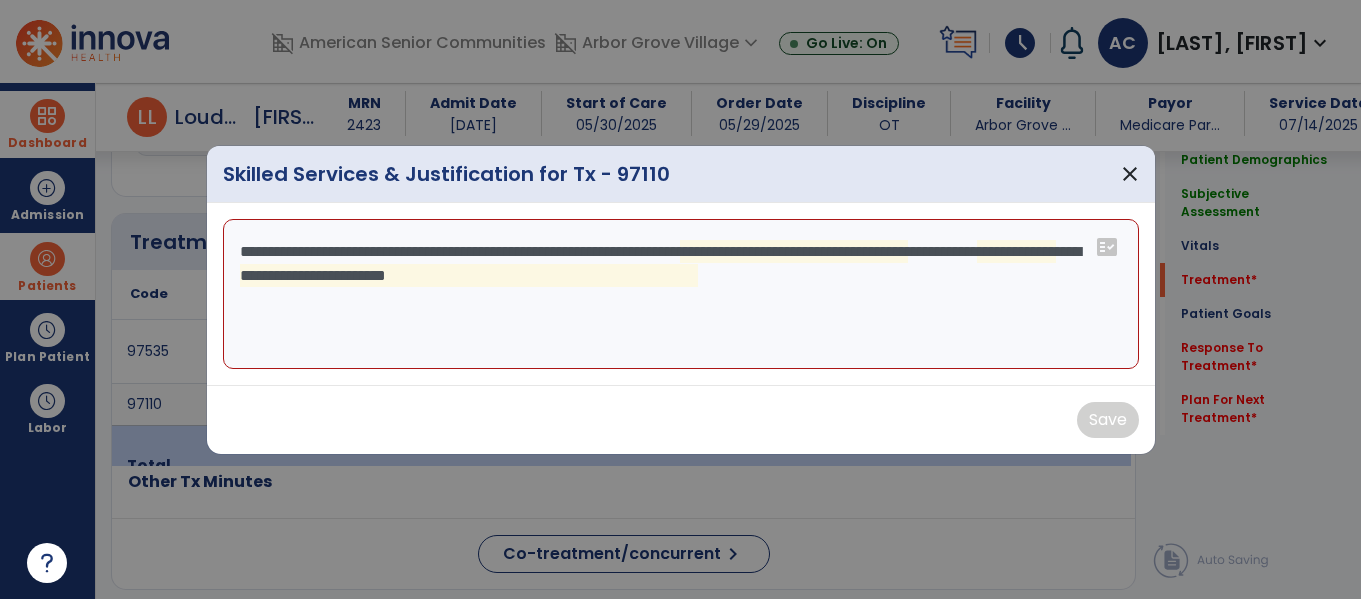 click on "**********" at bounding box center [681, 294] 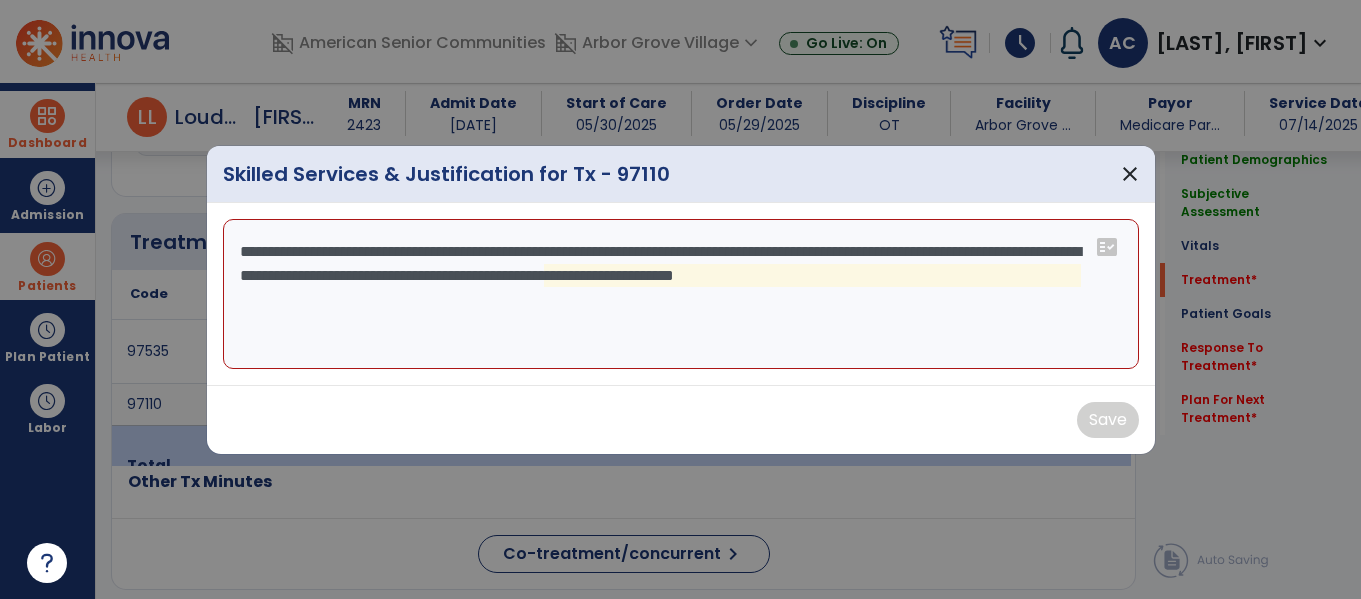 click on "**********" at bounding box center (681, 294) 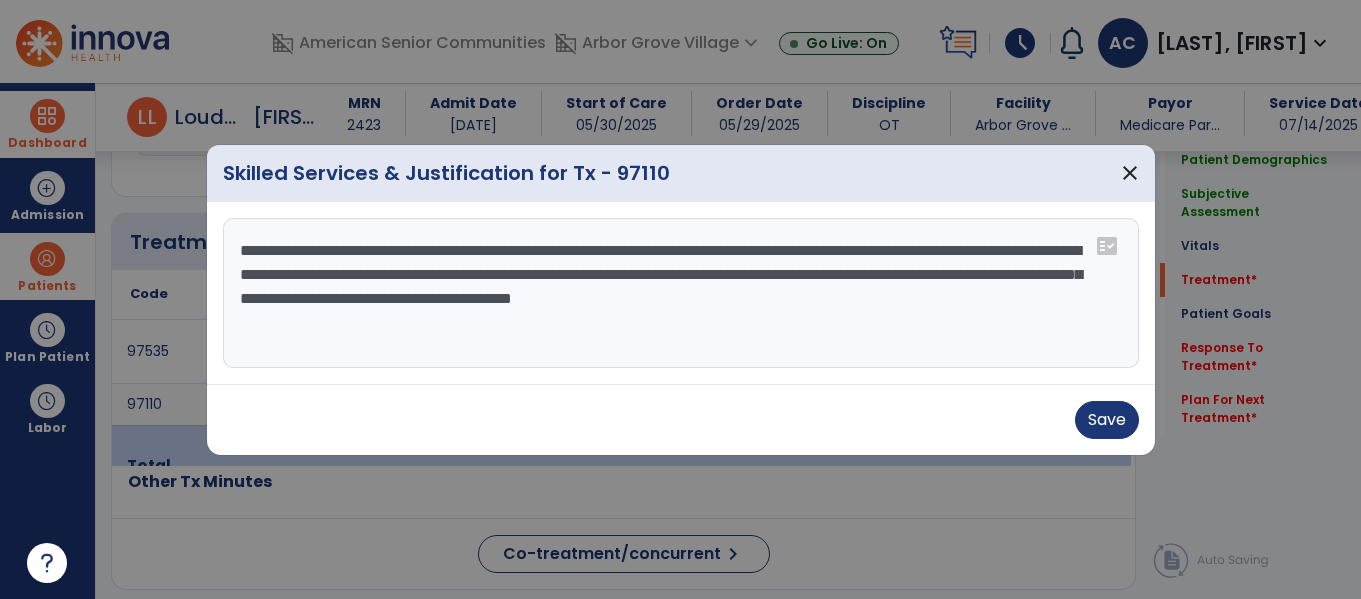 click on "**********" at bounding box center (681, 293) 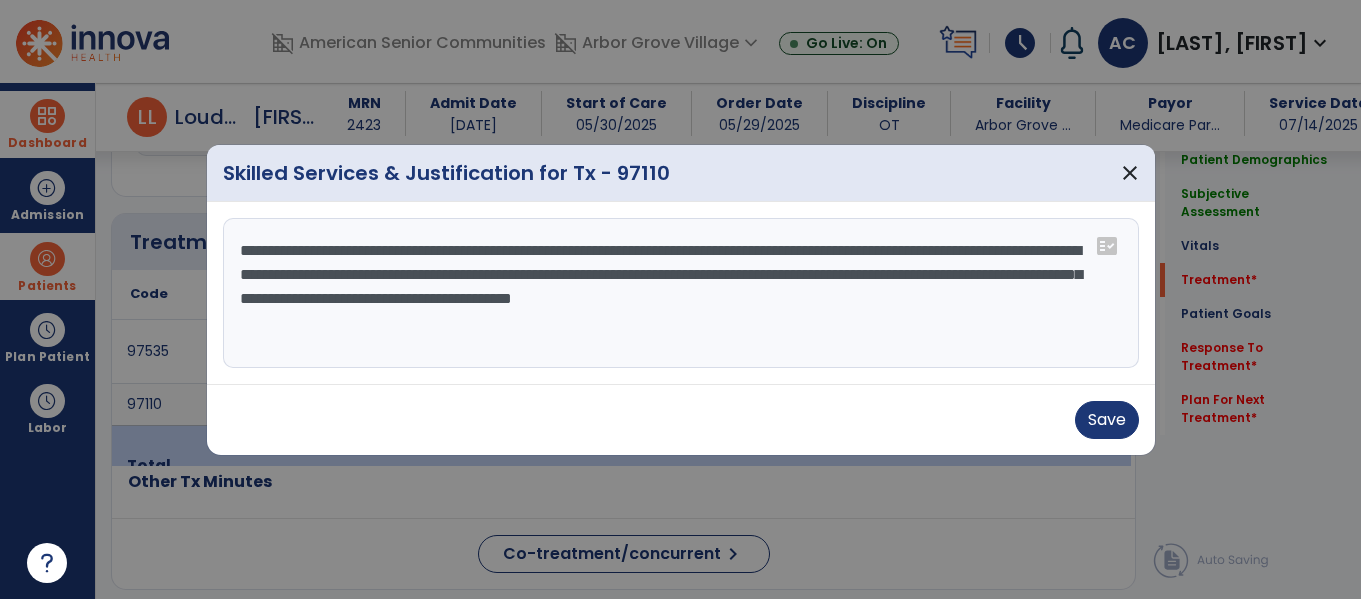 click on "**********" at bounding box center (681, 293) 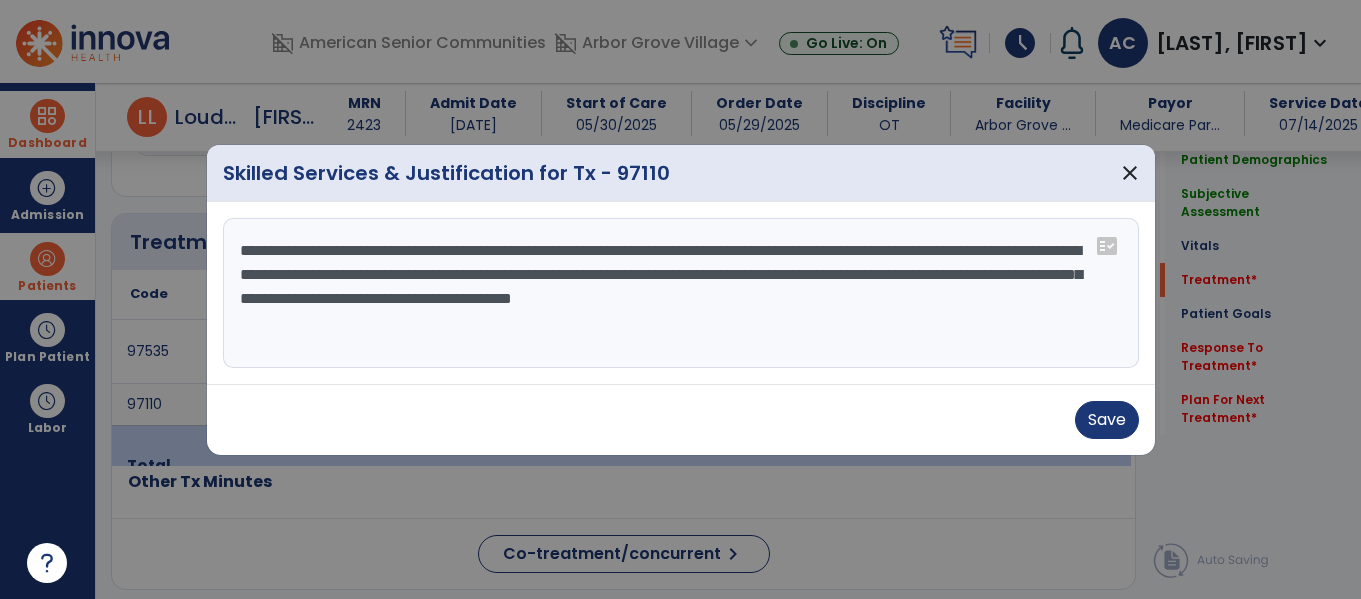 click on "**********" at bounding box center (681, 293) 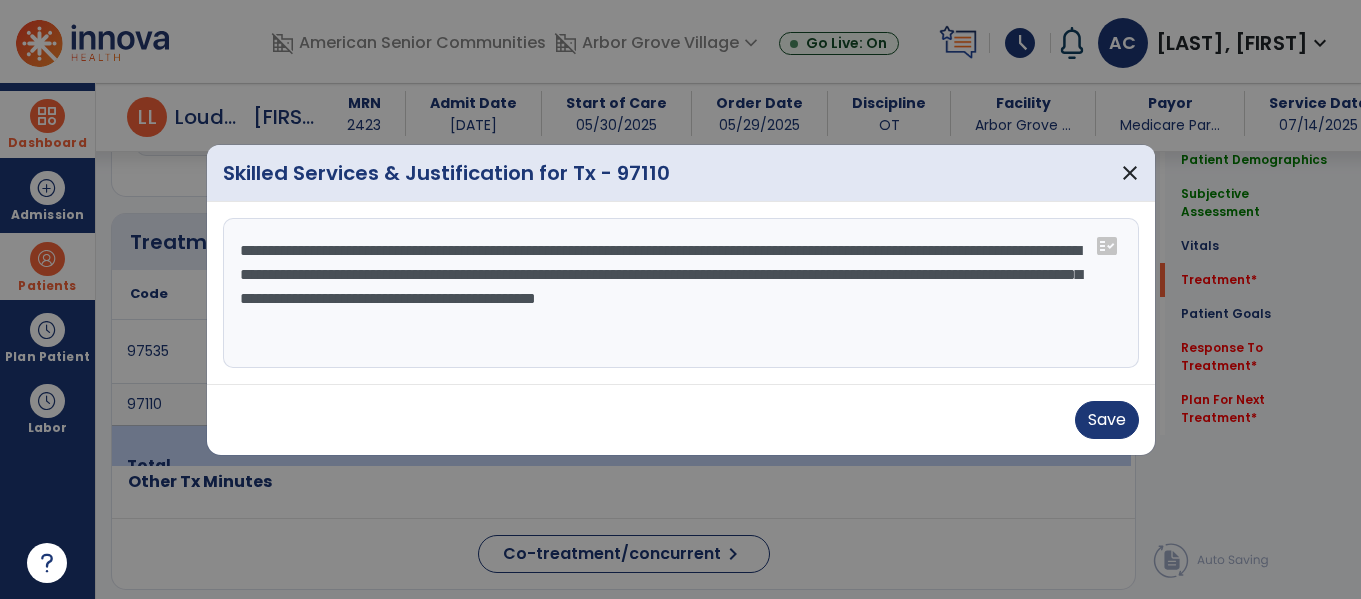 click on "**********" at bounding box center [681, 293] 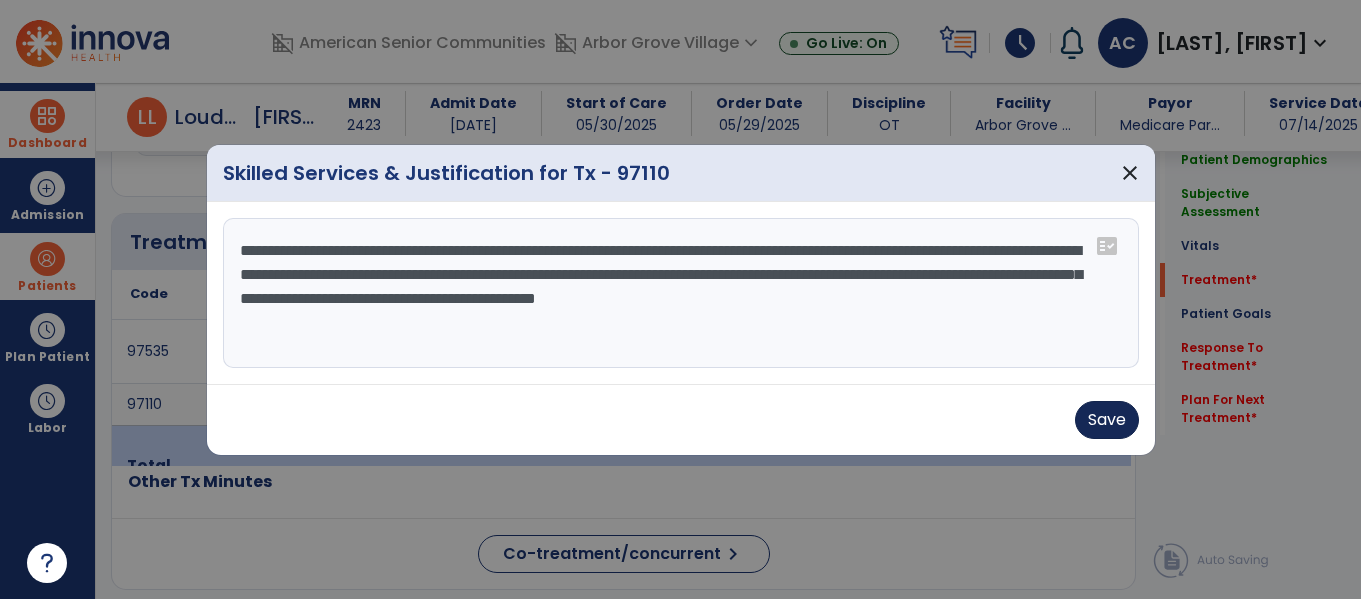 type on "**********" 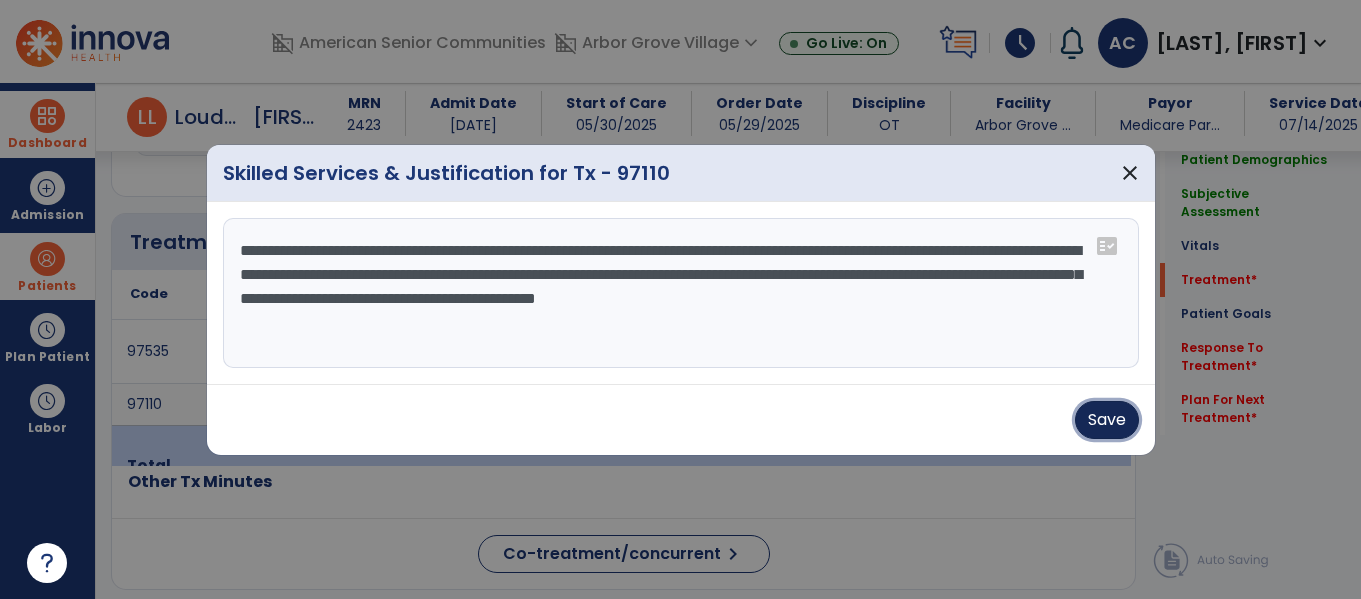 click on "Save" at bounding box center [1107, 420] 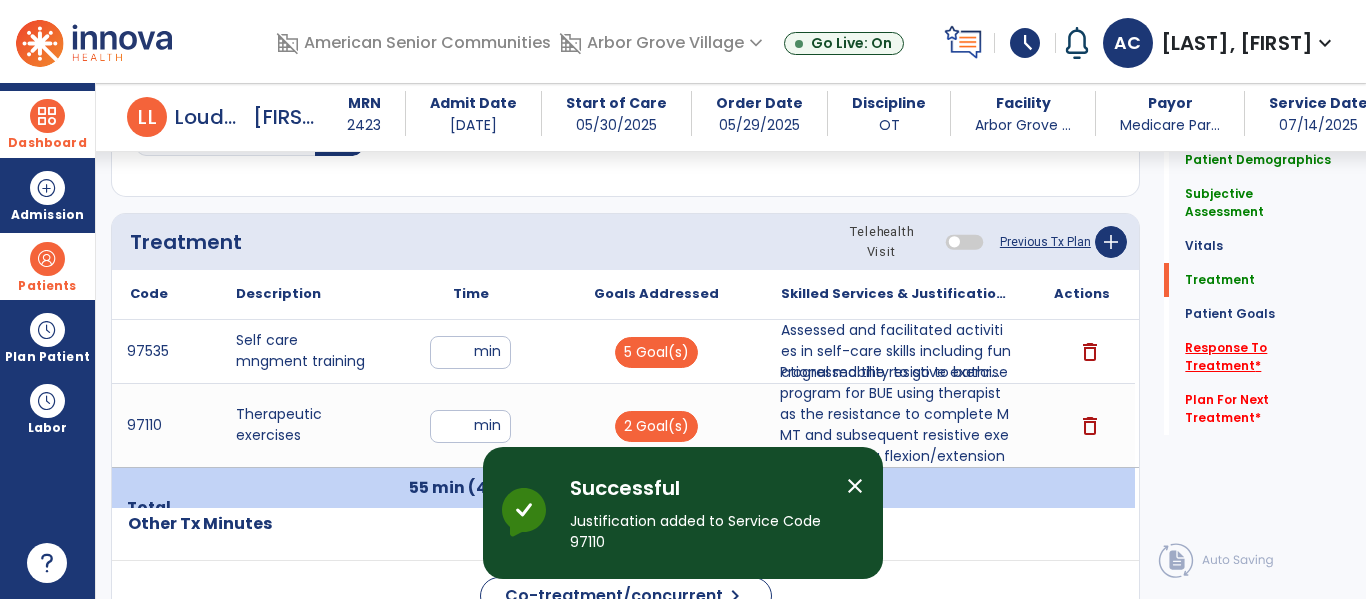 click on "Response To Treatment   *" 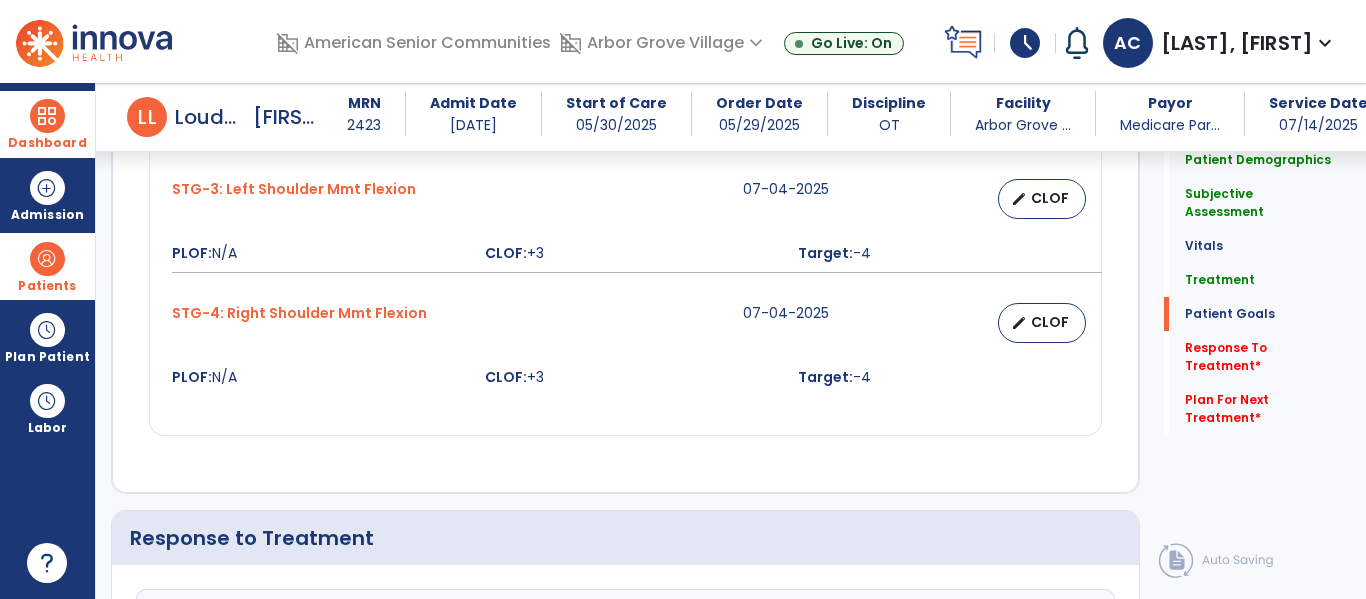 scroll, scrollTop: 2406, scrollLeft: 0, axis: vertical 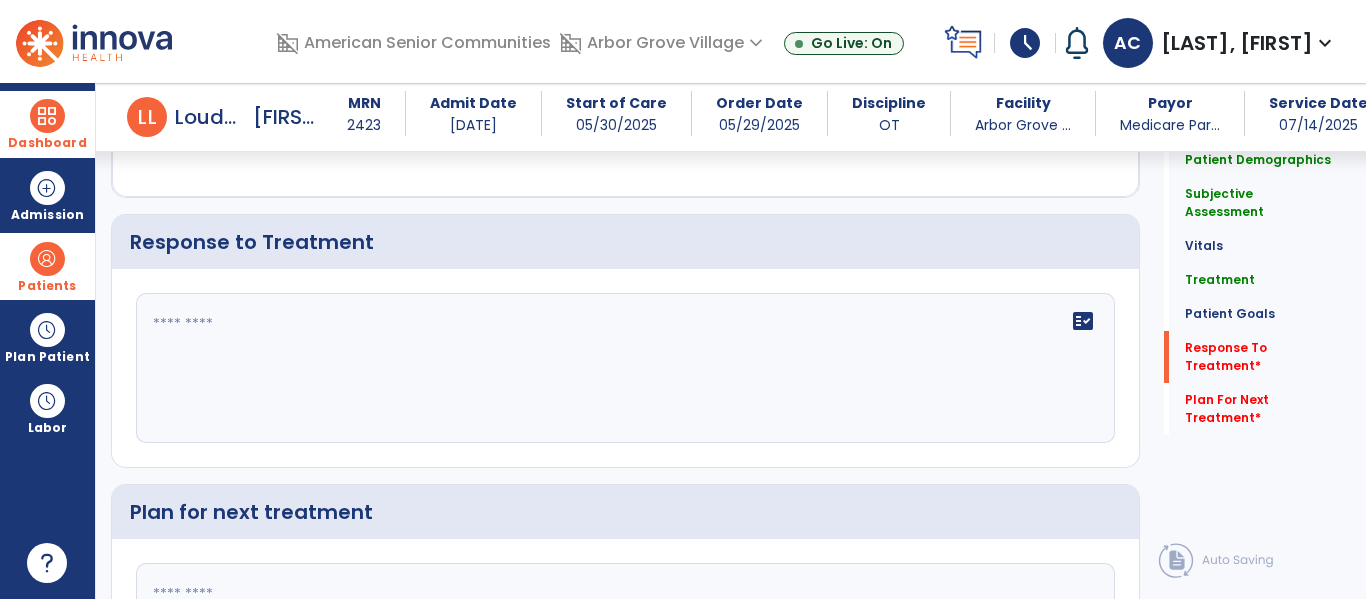 click on "fact_check" 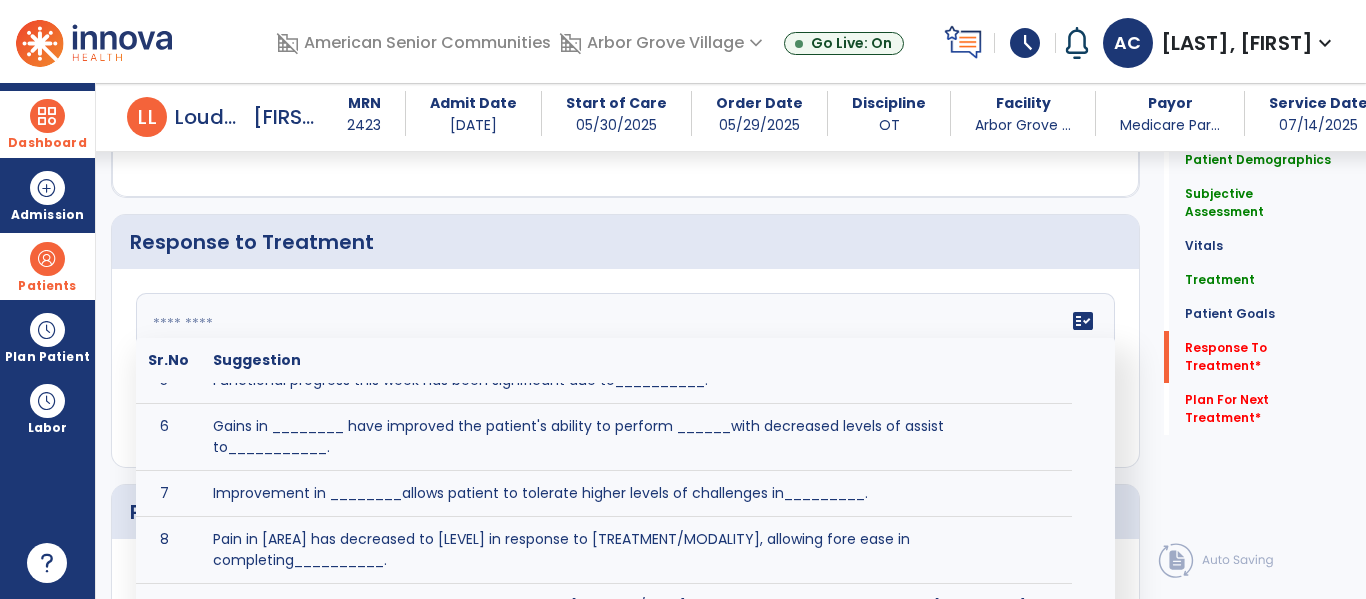 scroll, scrollTop: 282, scrollLeft: 0, axis: vertical 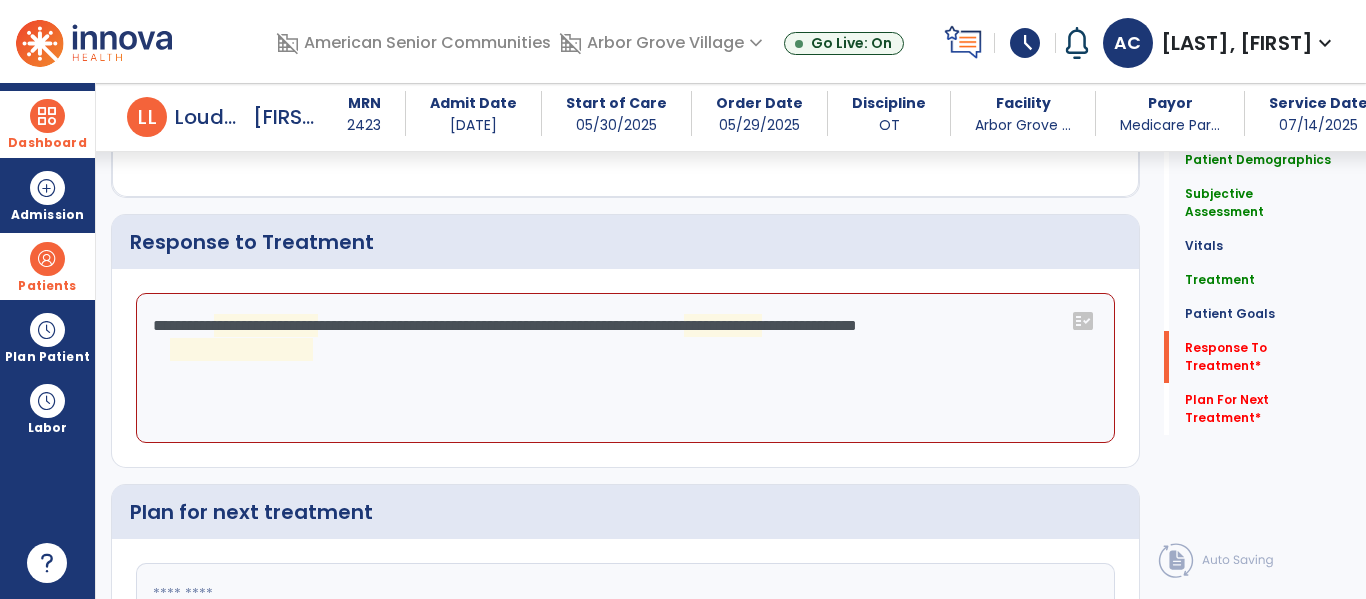 click on "**********" 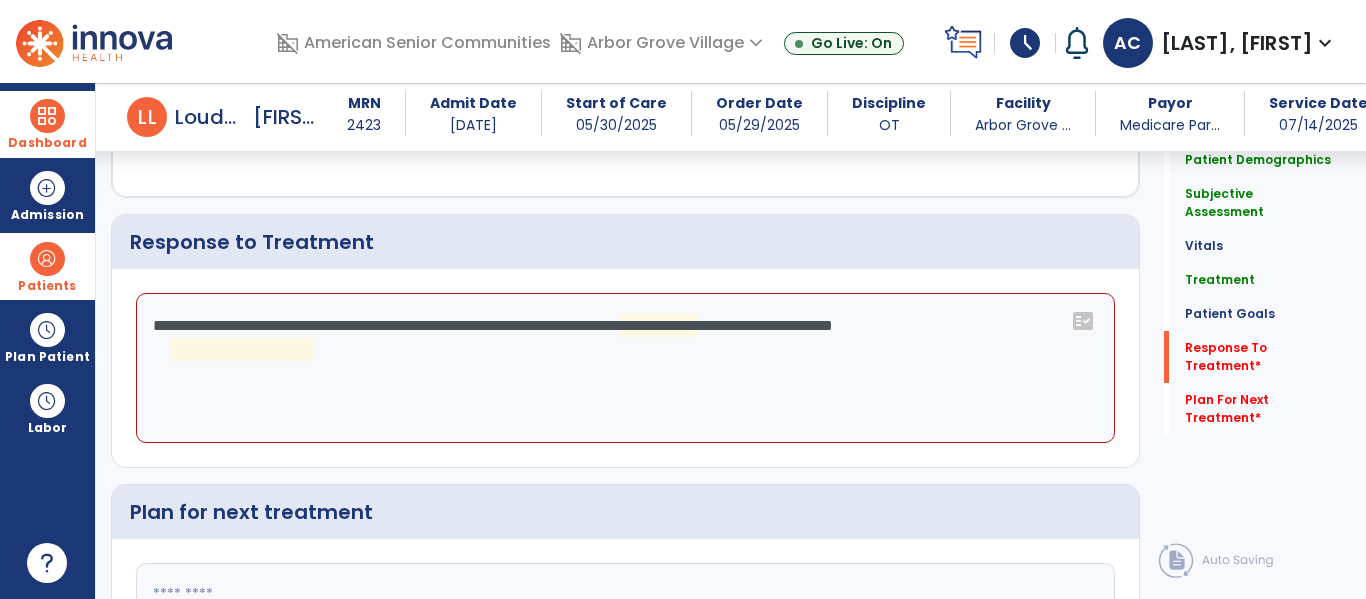click on "**********" 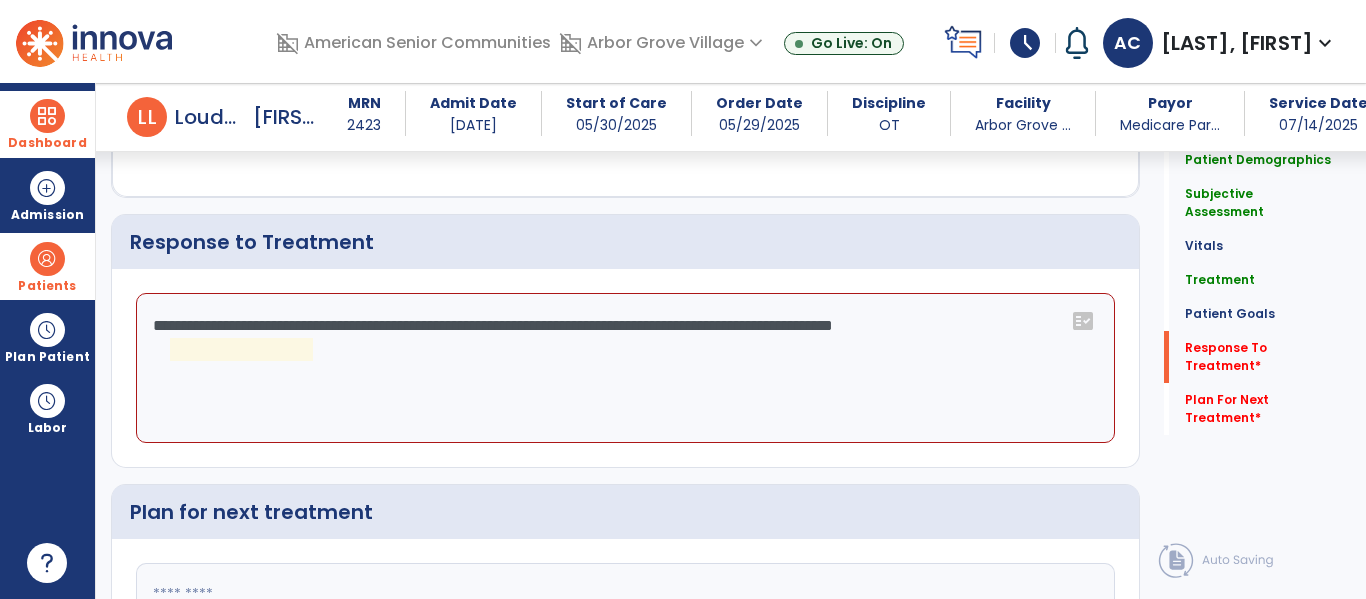 click on "**********" 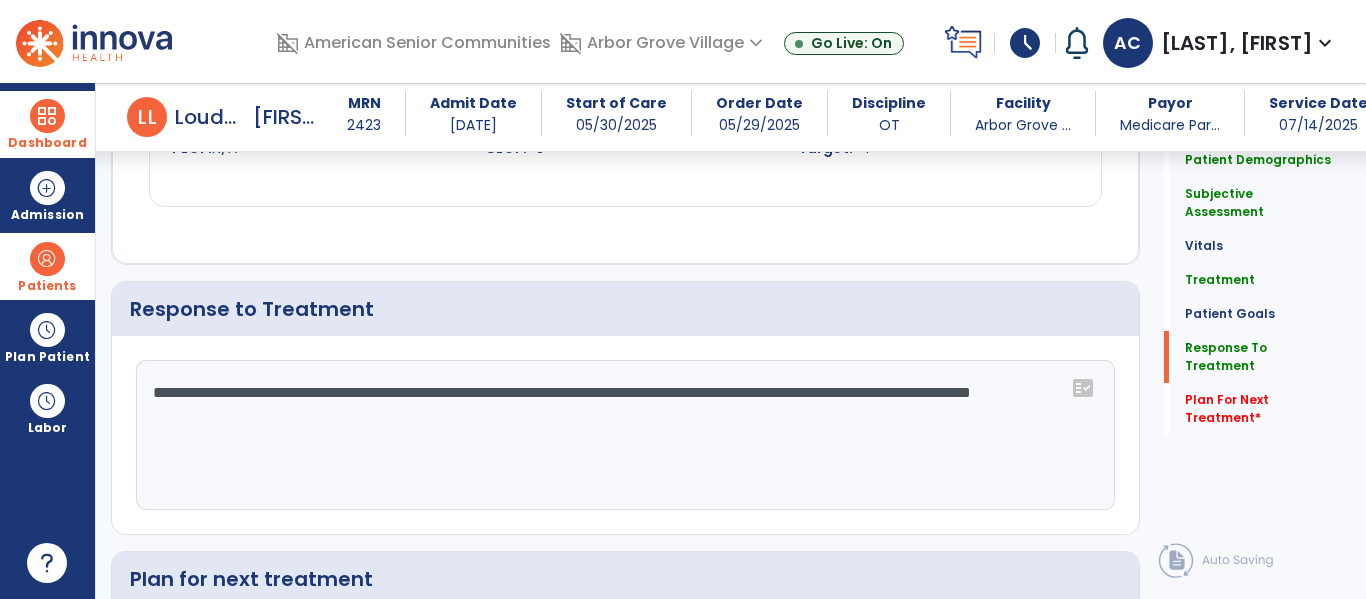 scroll, scrollTop: 2406, scrollLeft: 0, axis: vertical 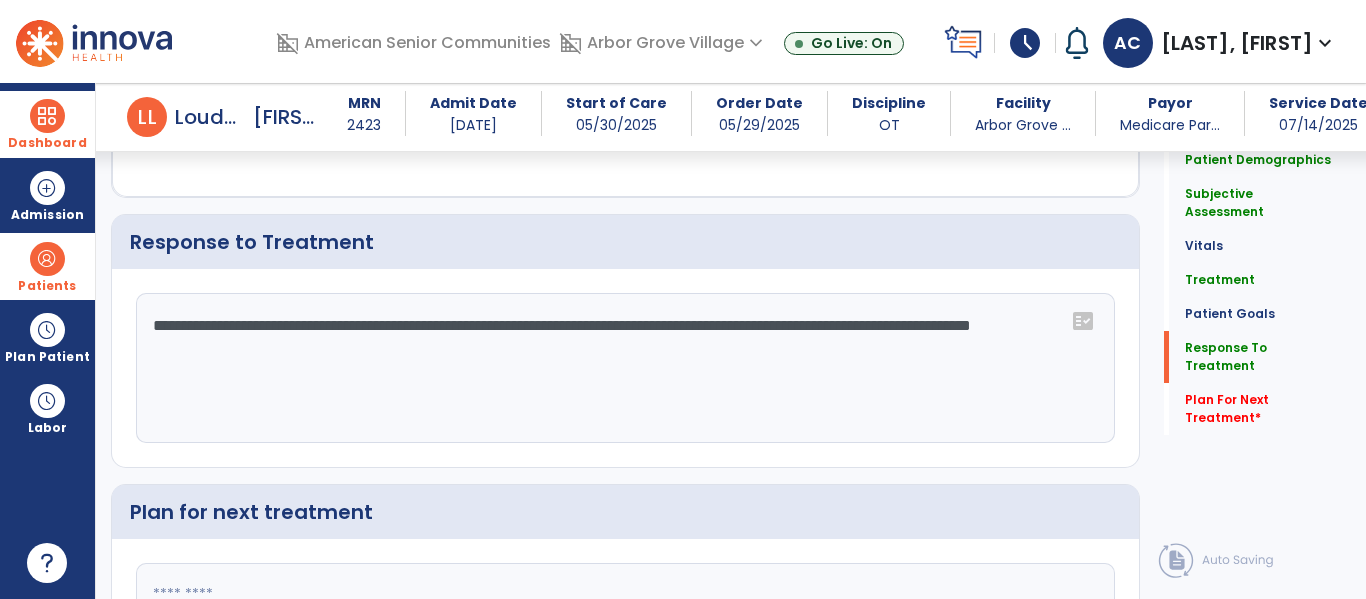 type on "**********" 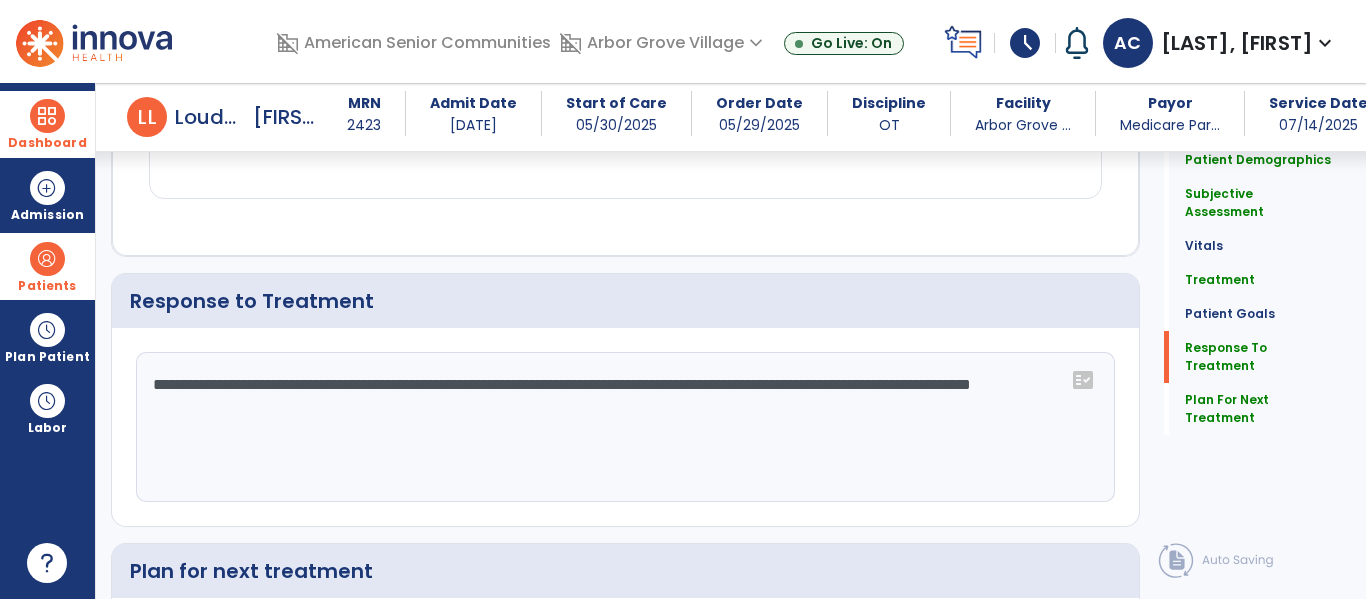 scroll, scrollTop: 2414, scrollLeft: 0, axis: vertical 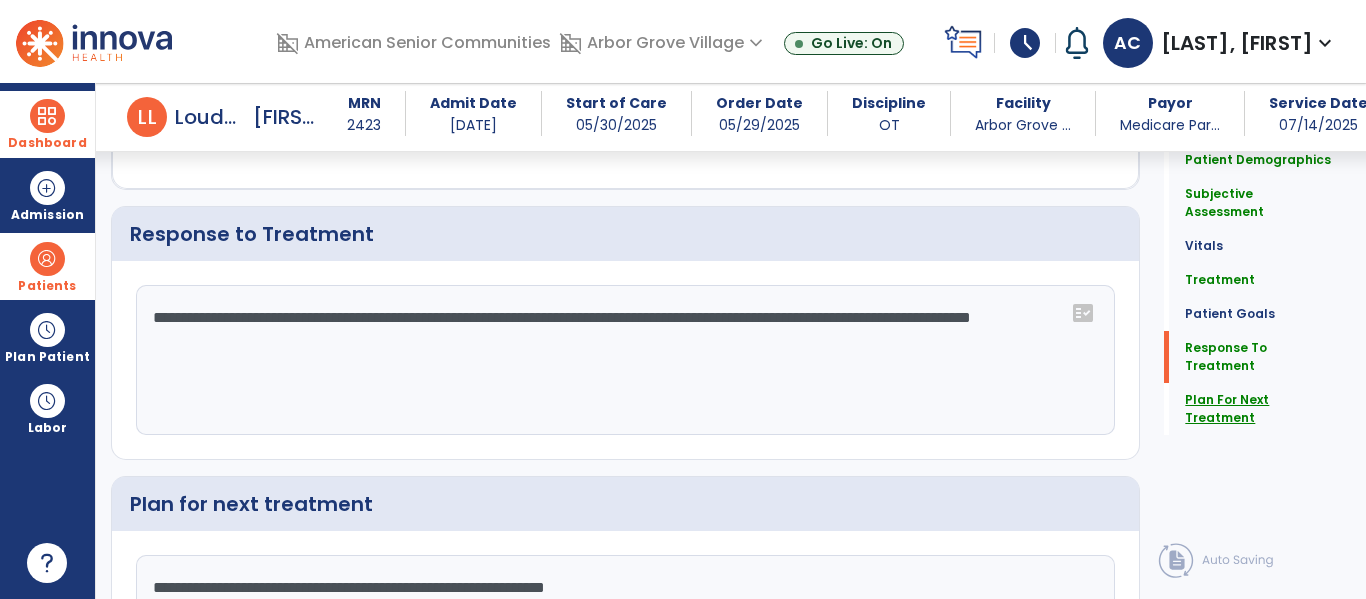 type on "**********" 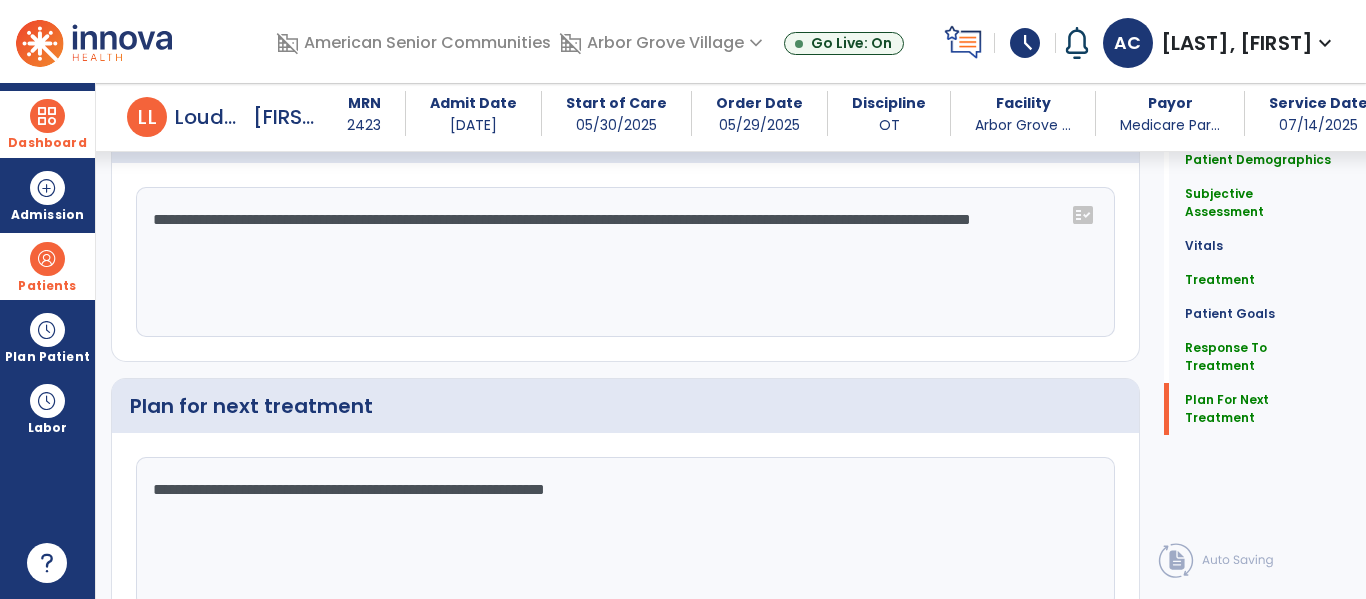 scroll, scrollTop: 2611, scrollLeft: 0, axis: vertical 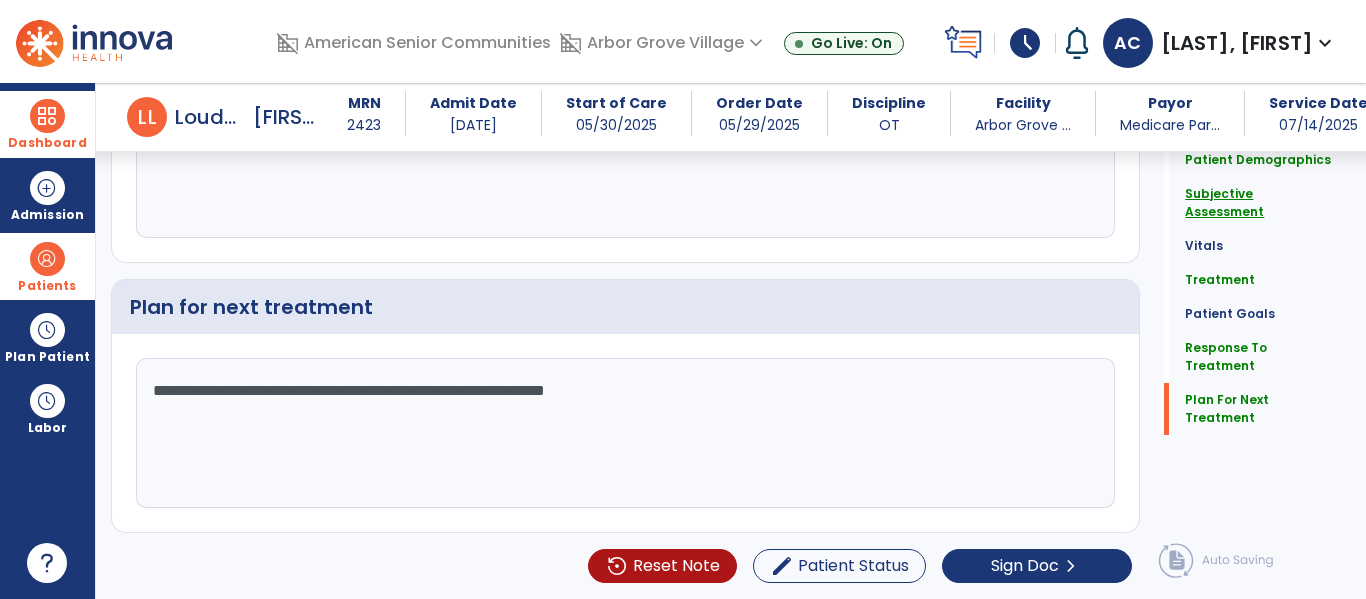 click on "Subjective Assessment" 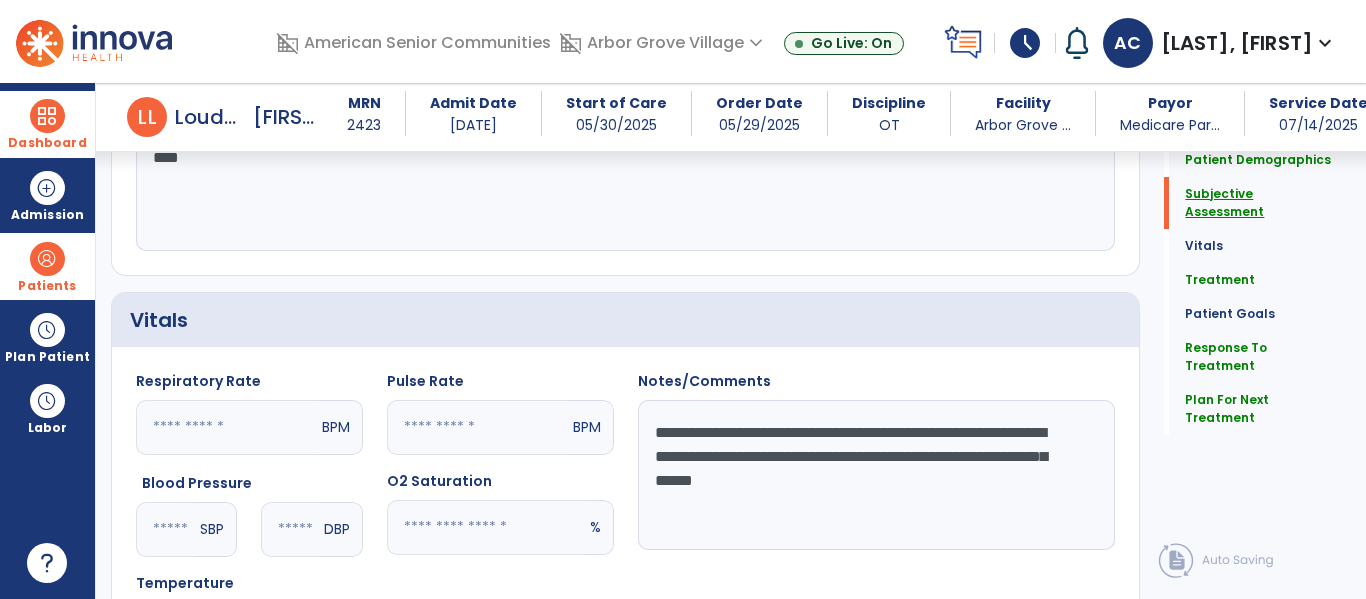 scroll, scrollTop: 408, scrollLeft: 0, axis: vertical 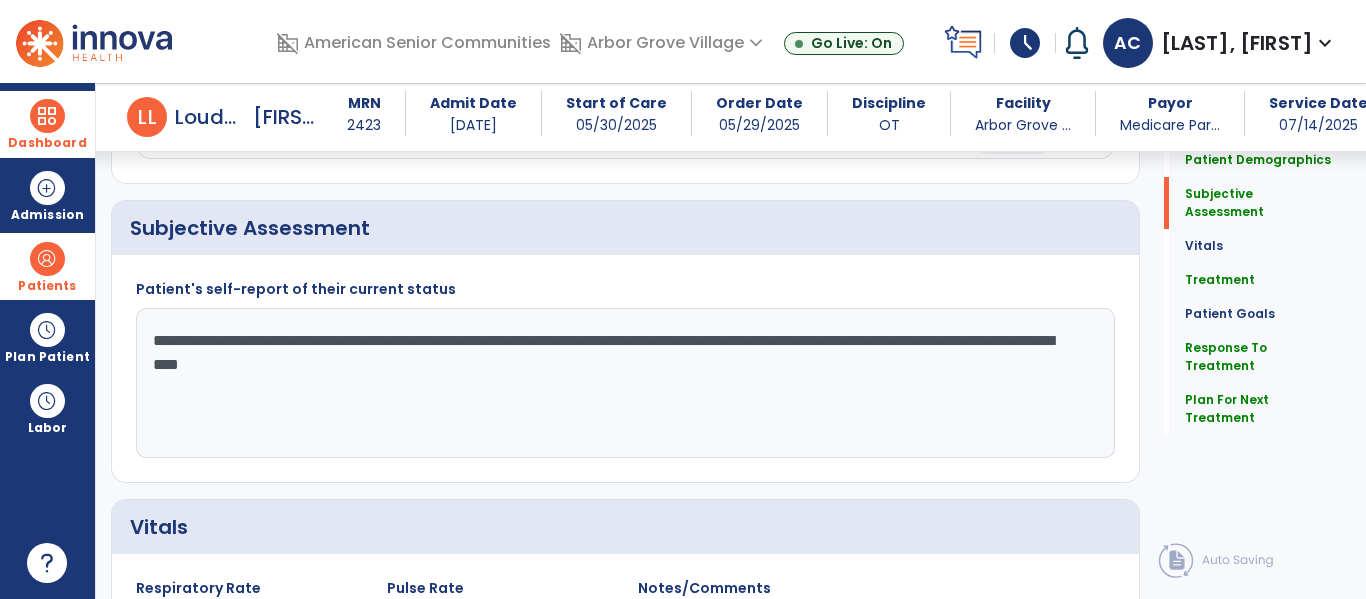 click on "**********" 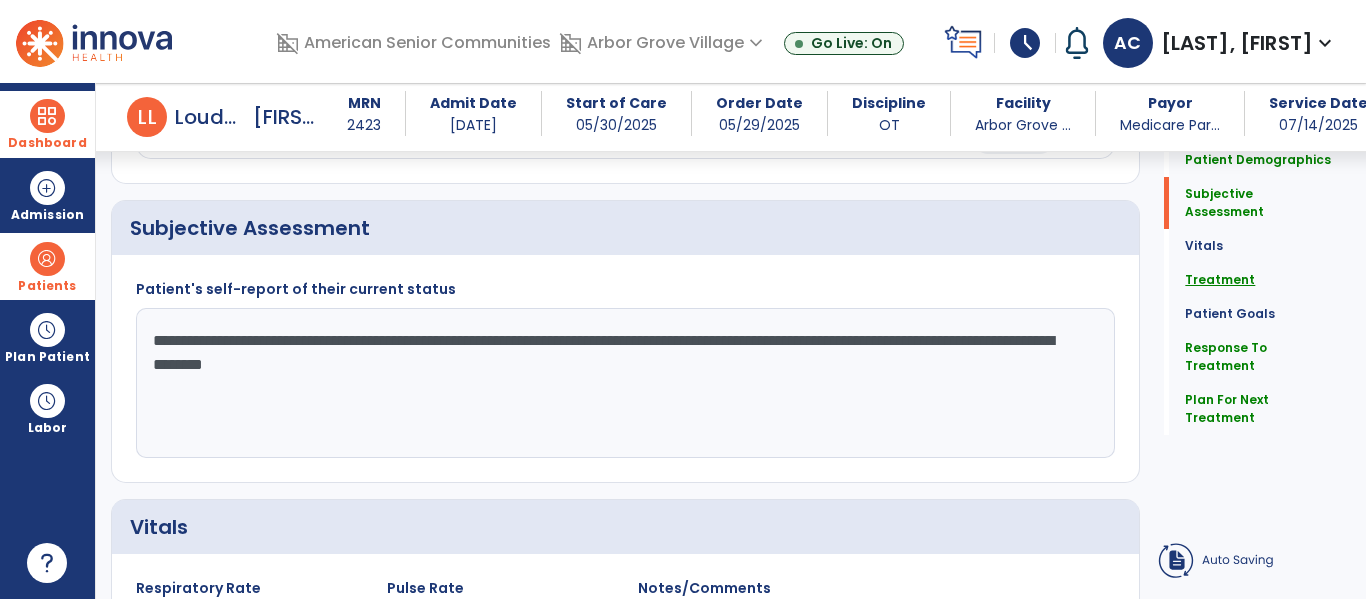 type on "**********" 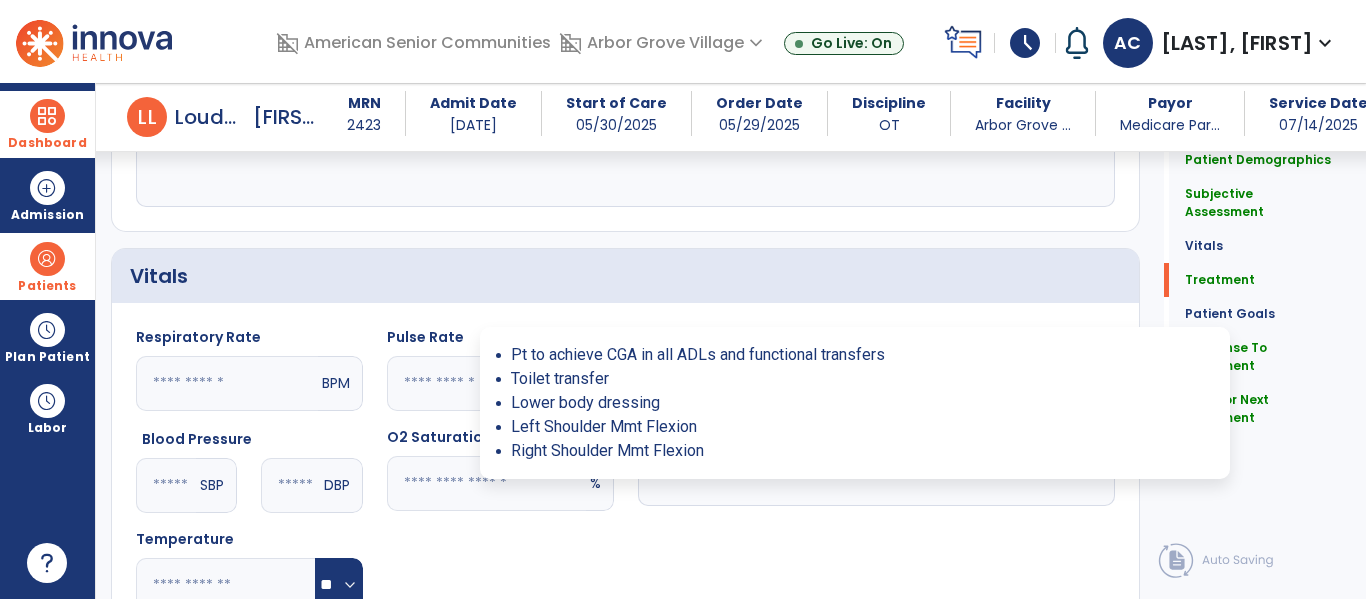 scroll, scrollTop: 1164, scrollLeft: 0, axis: vertical 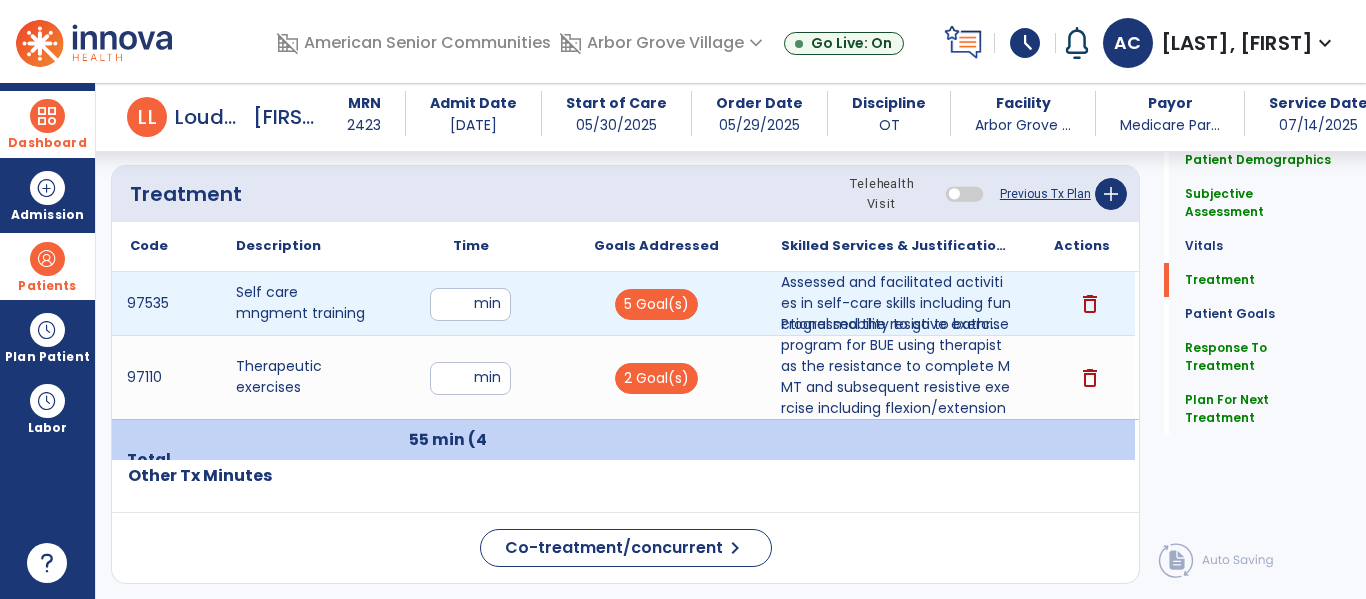 drag, startPoint x: 460, startPoint y: 304, endPoint x: 408, endPoint y: 301, distance: 52.086468 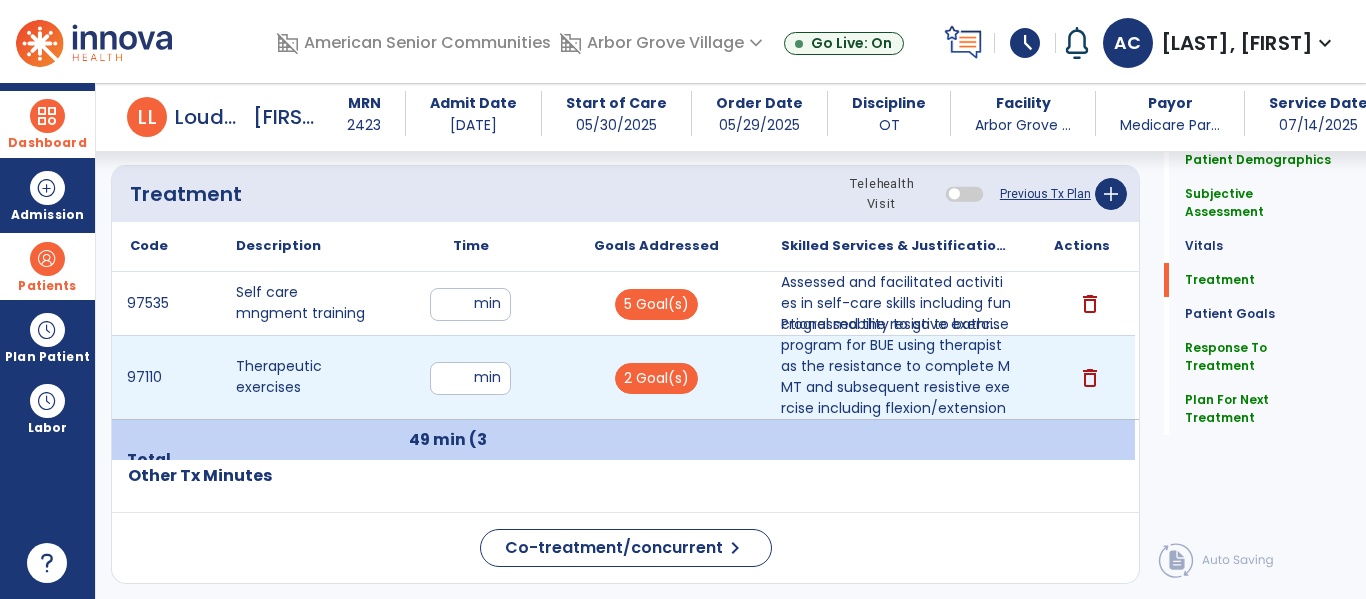 drag, startPoint x: 461, startPoint y: 378, endPoint x: 416, endPoint y: 377, distance: 45.01111 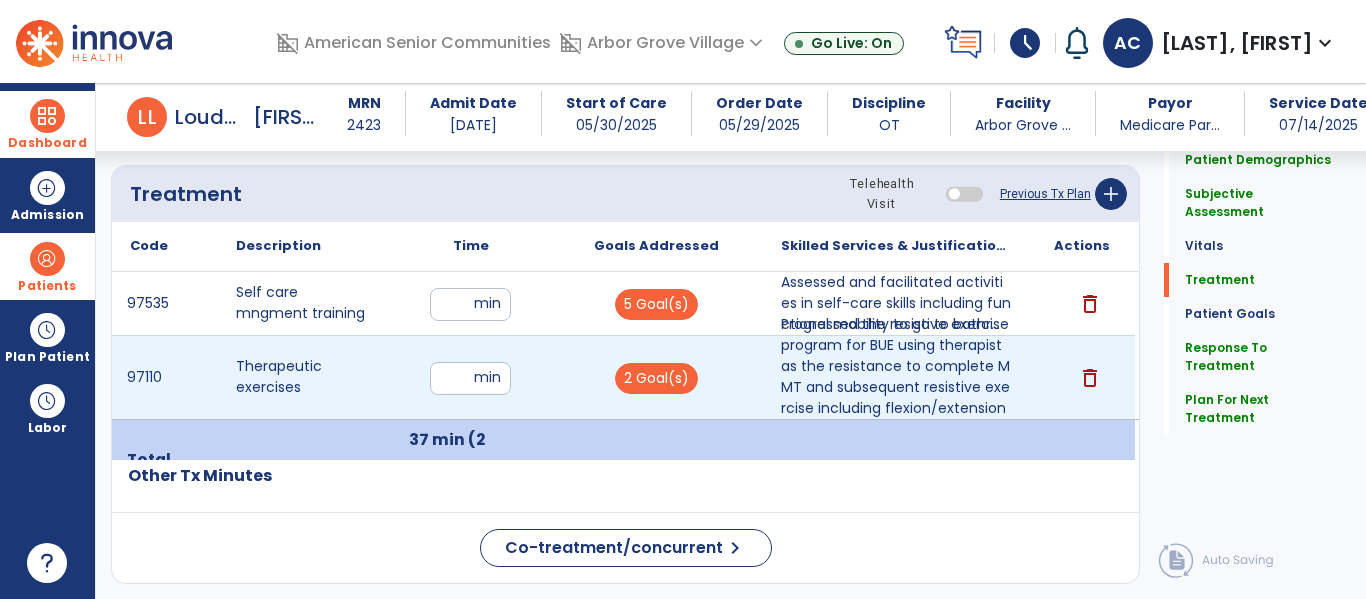 click on "**" at bounding box center (470, 378) 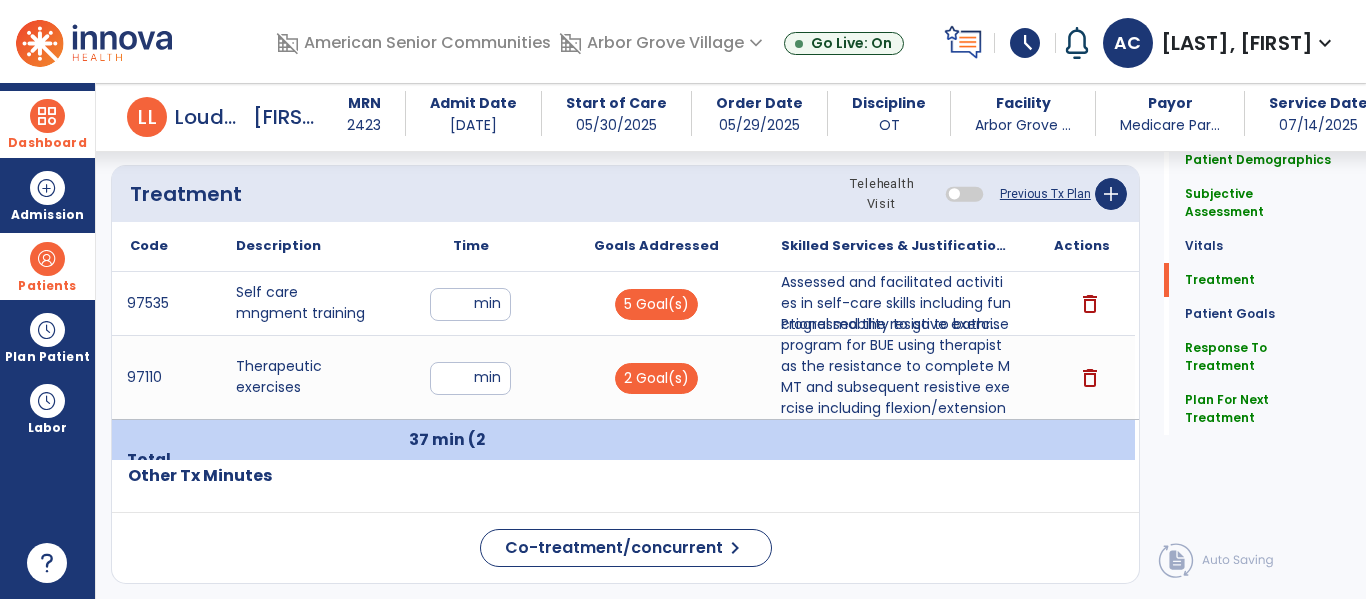 click on "Code
Description
Time" 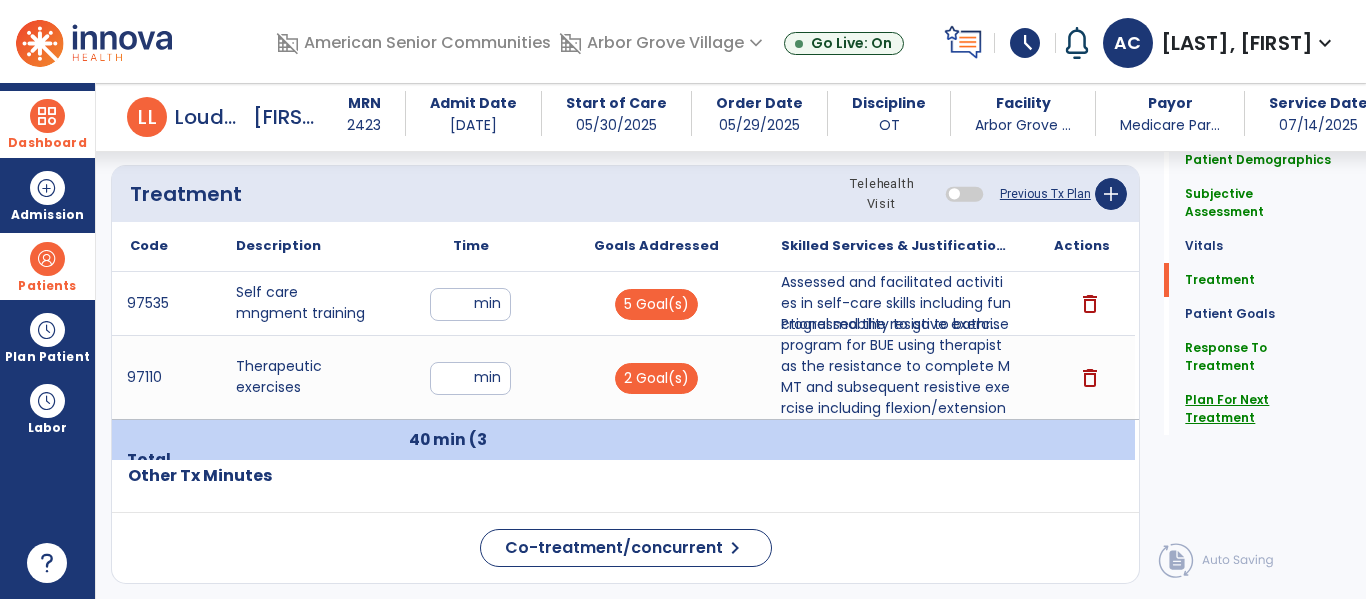 click on "Plan For Next Treatment" 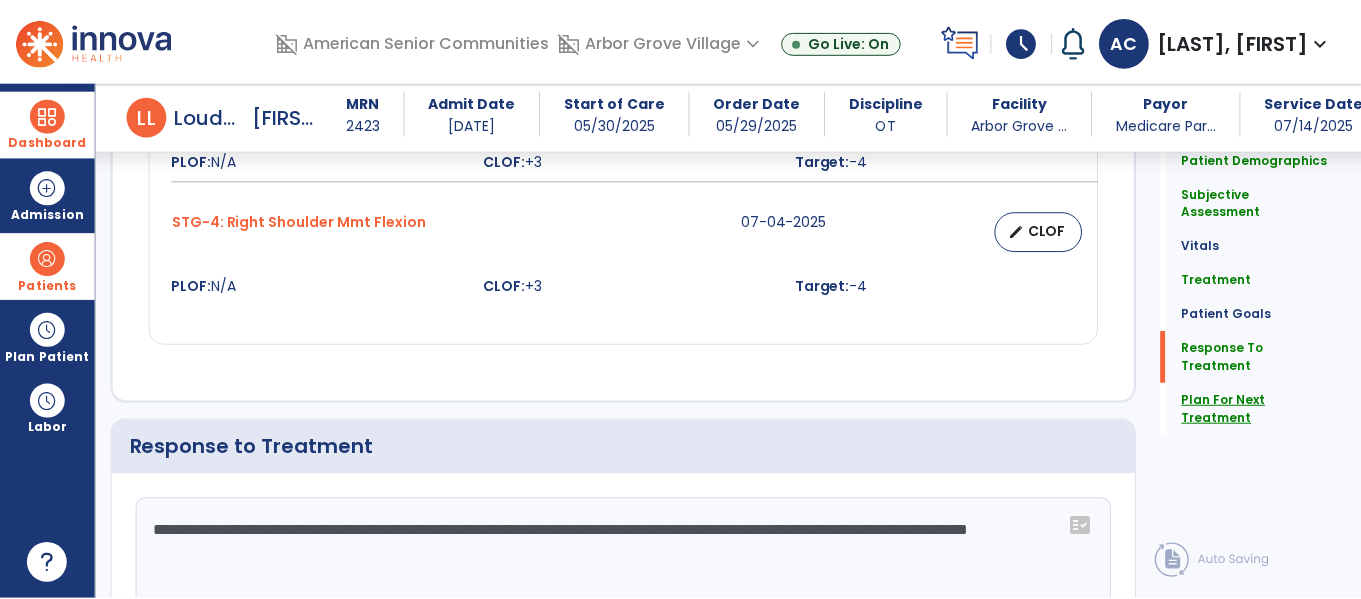 scroll, scrollTop: 2611, scrollLeft: 0, axis: vertical 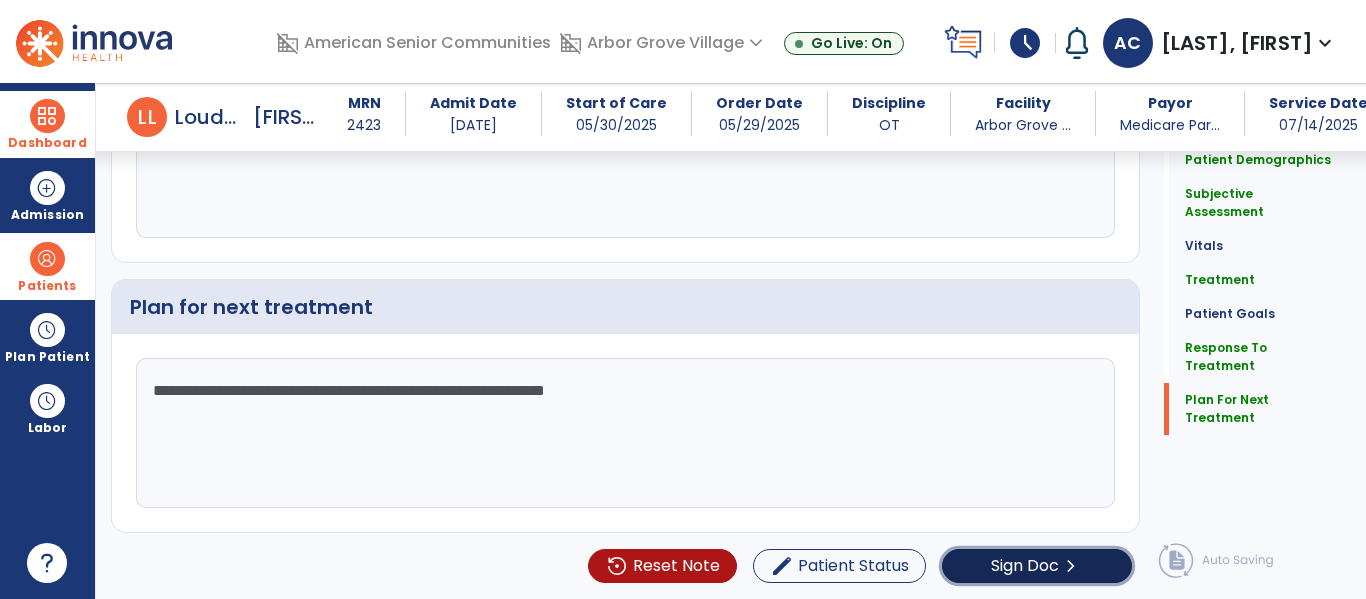 click on "Sign Doc" 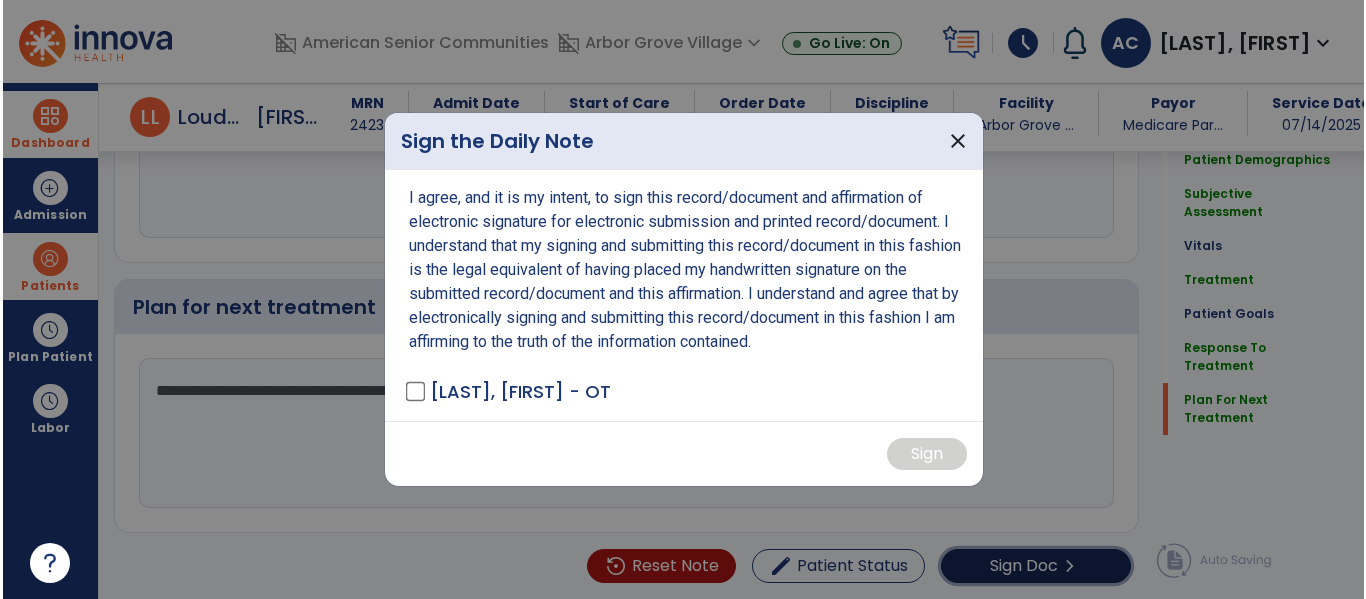 scroll, scrollTop: 2611, scrollLeft: 0, axis: vertical 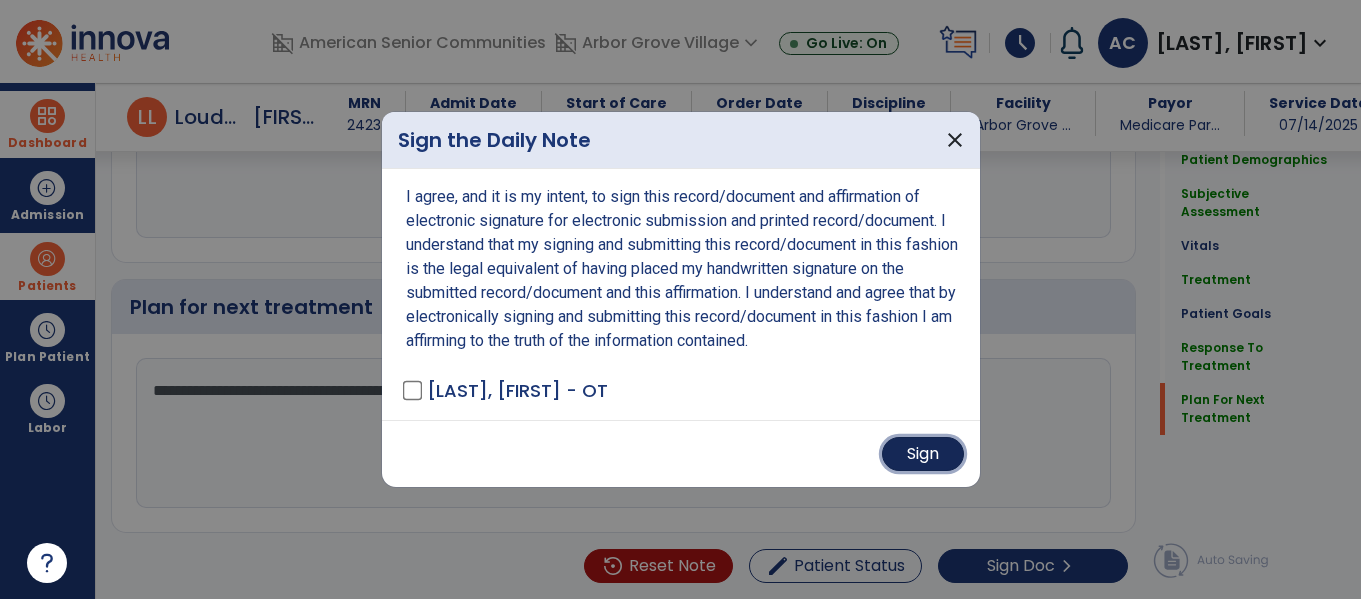 click on "Sign" at bounding box center [923, 454] 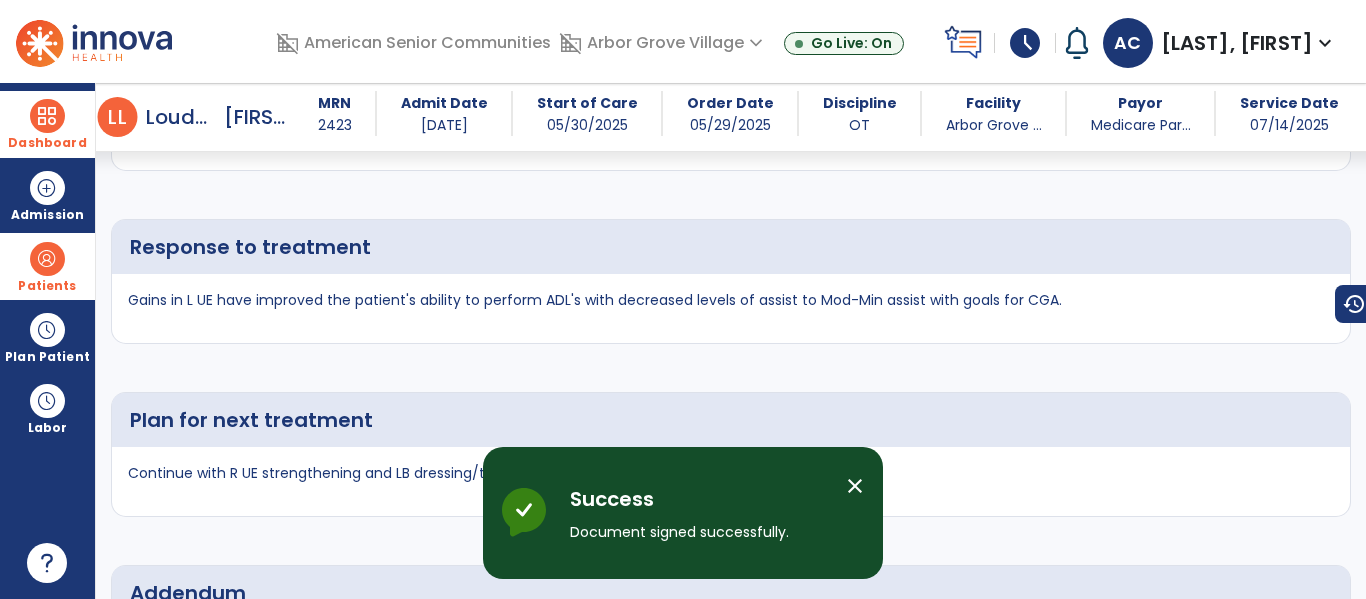 scroll, scrollTop: 3131, scrollLeft: 0, axis: vertical 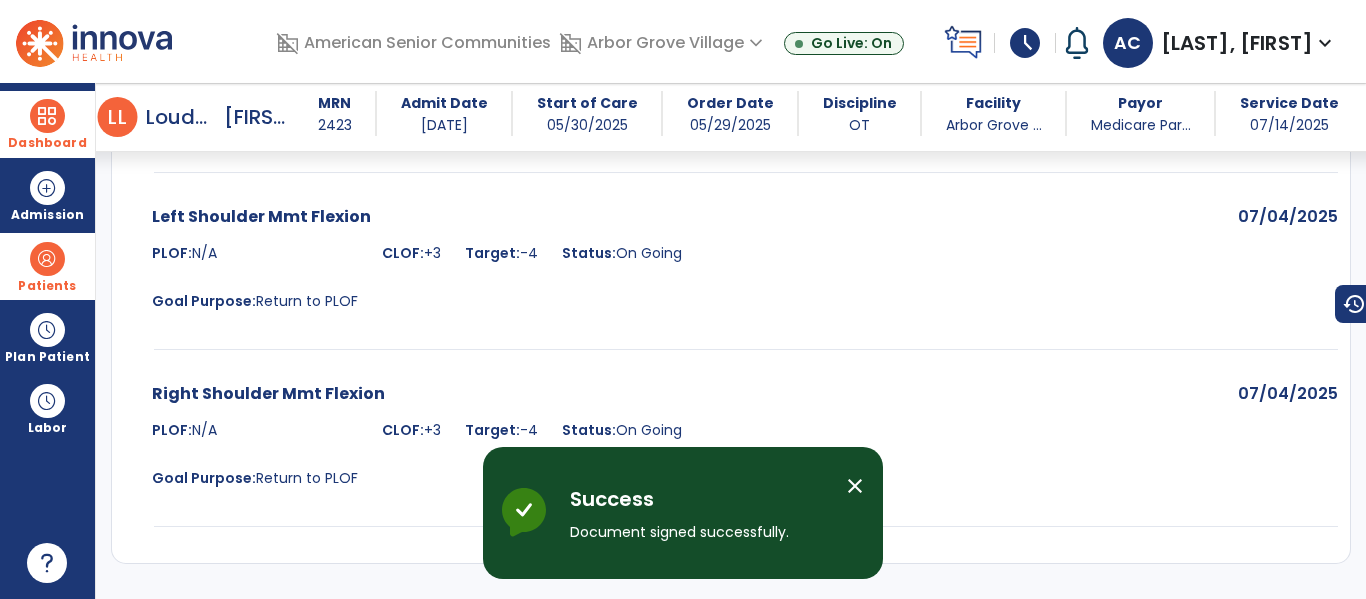 click at bounding box center (728, 1342) 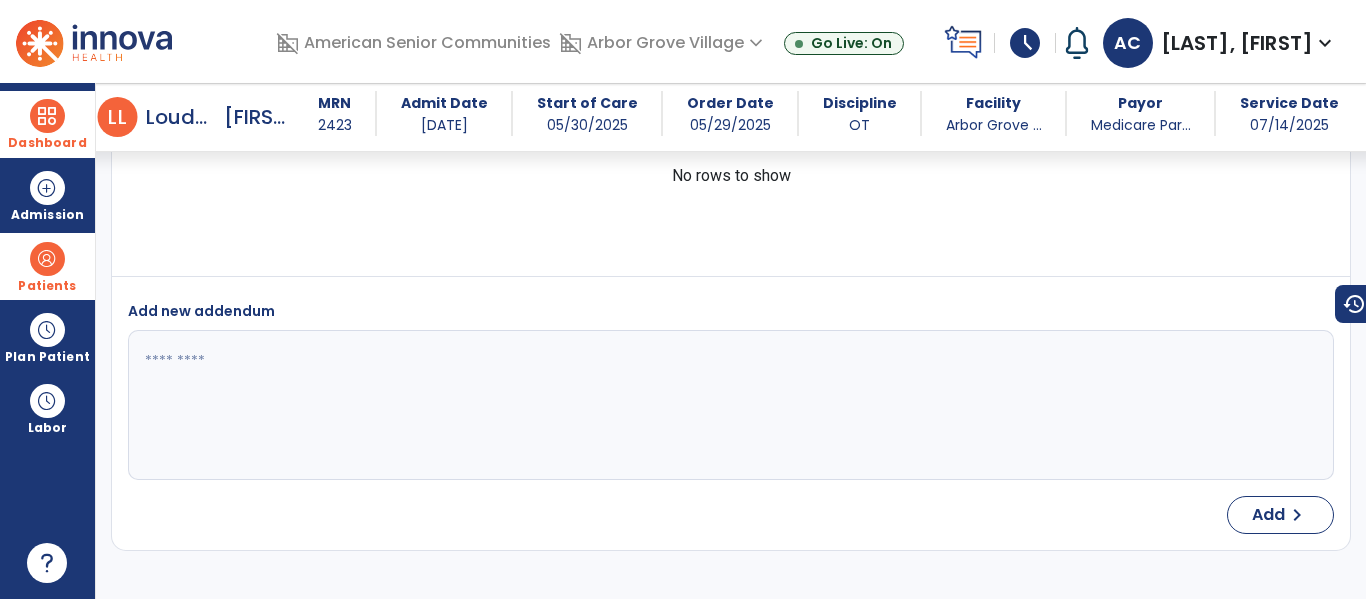 click at bounding box center (728, 405) 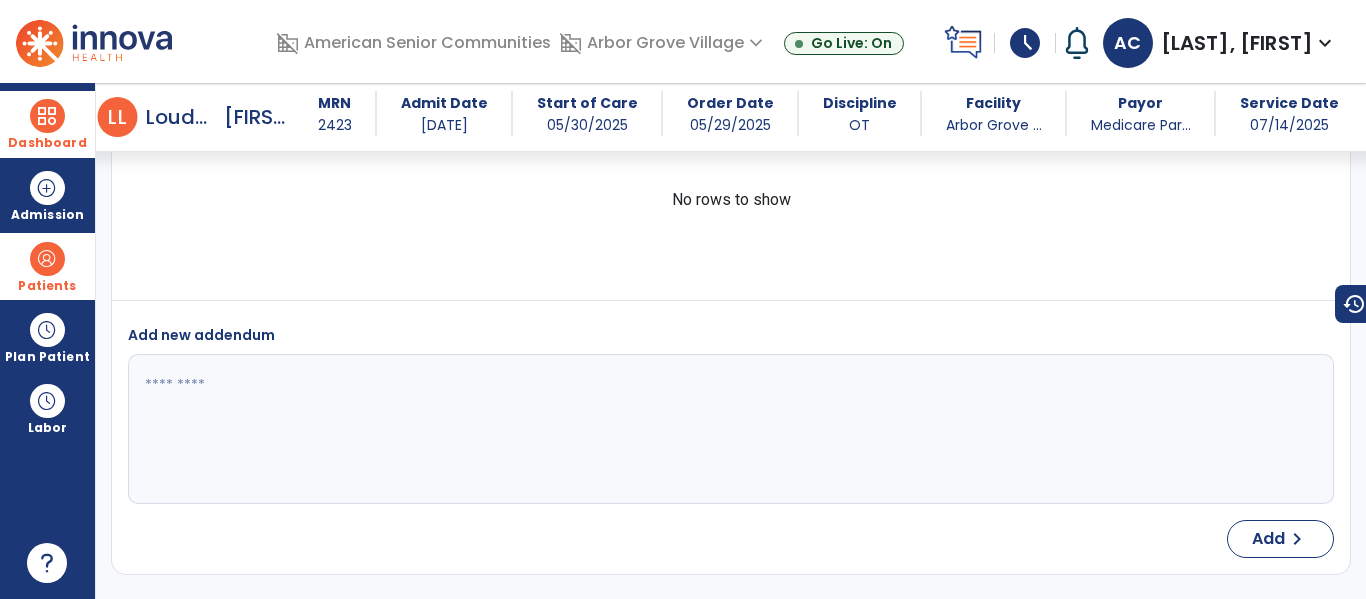 click at bounding box center [728, 429] 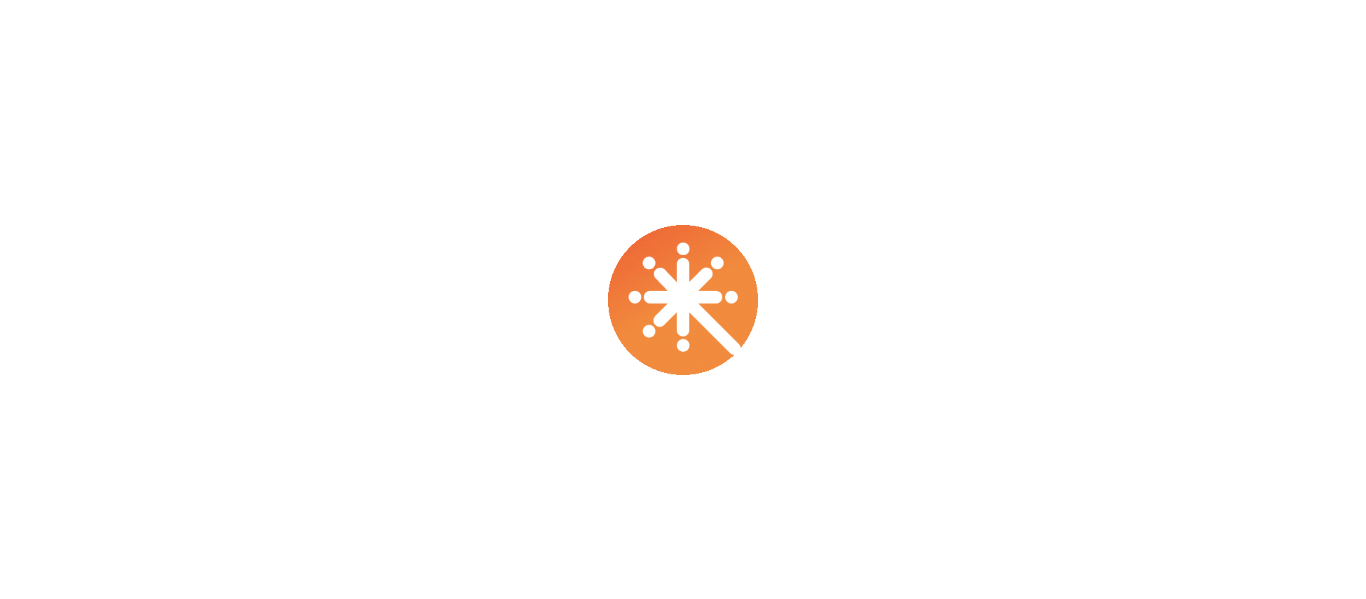 scroll, scrollTop: 0, scrollLeft: 0, axis: both 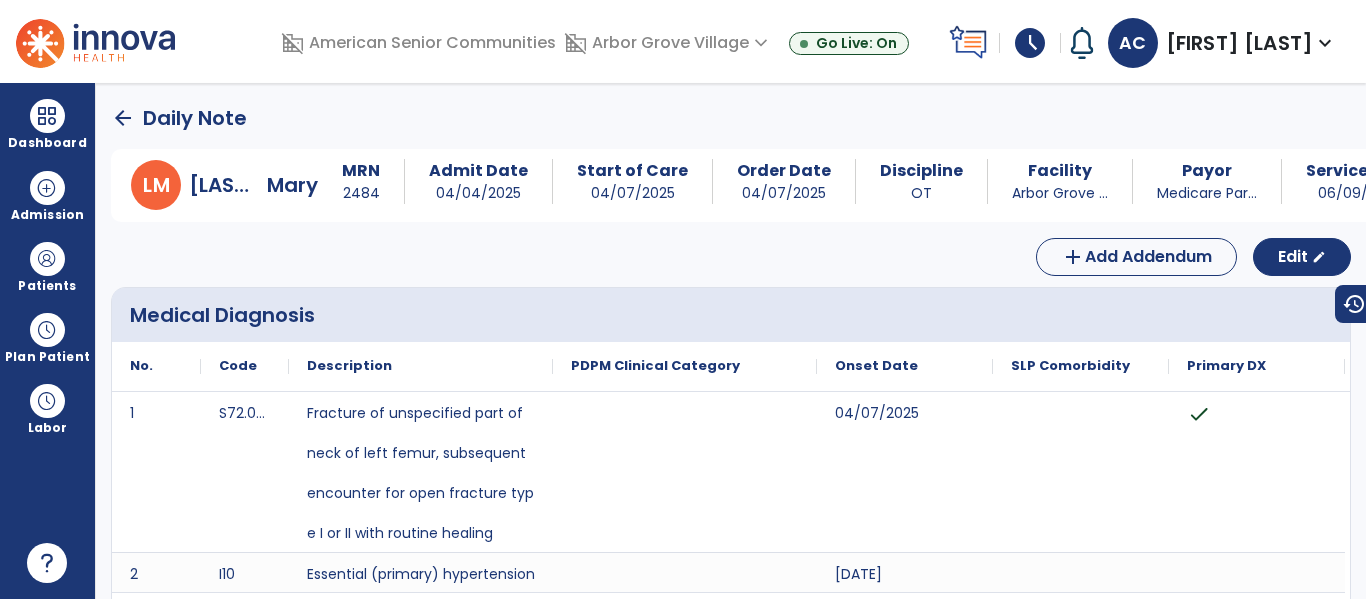 click on "arrow_back" 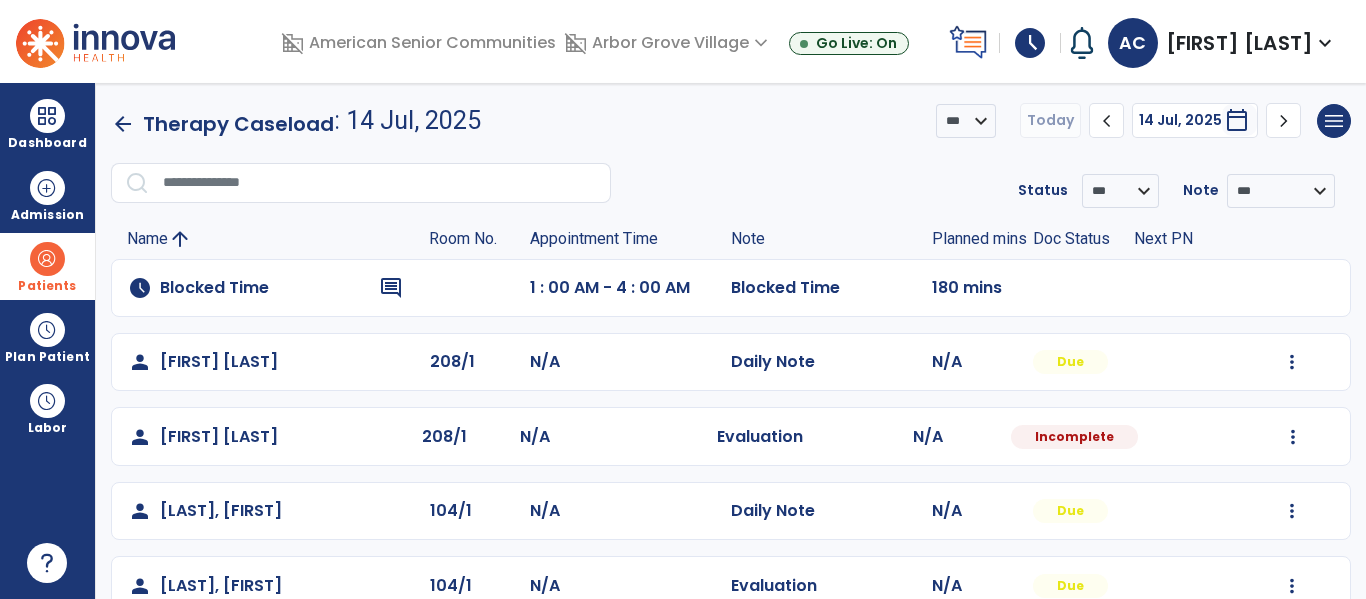 click at bounding box center (47, 259) 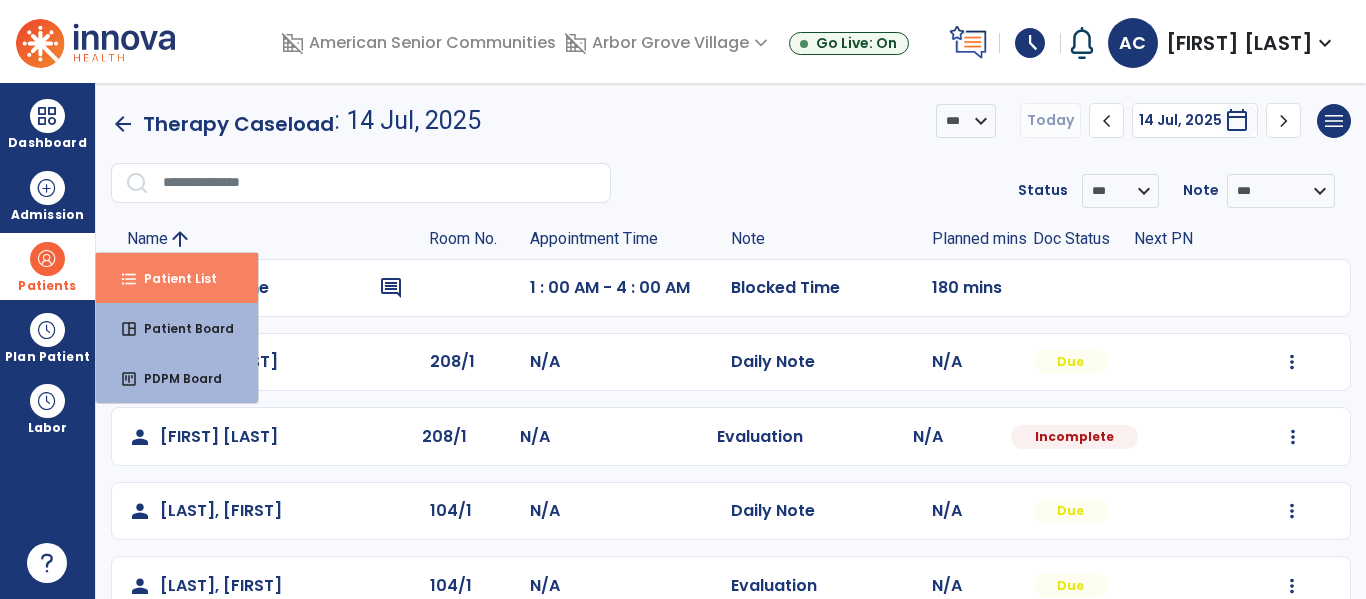 click on "format_list_bulleted" at bounding box center [129, 279] 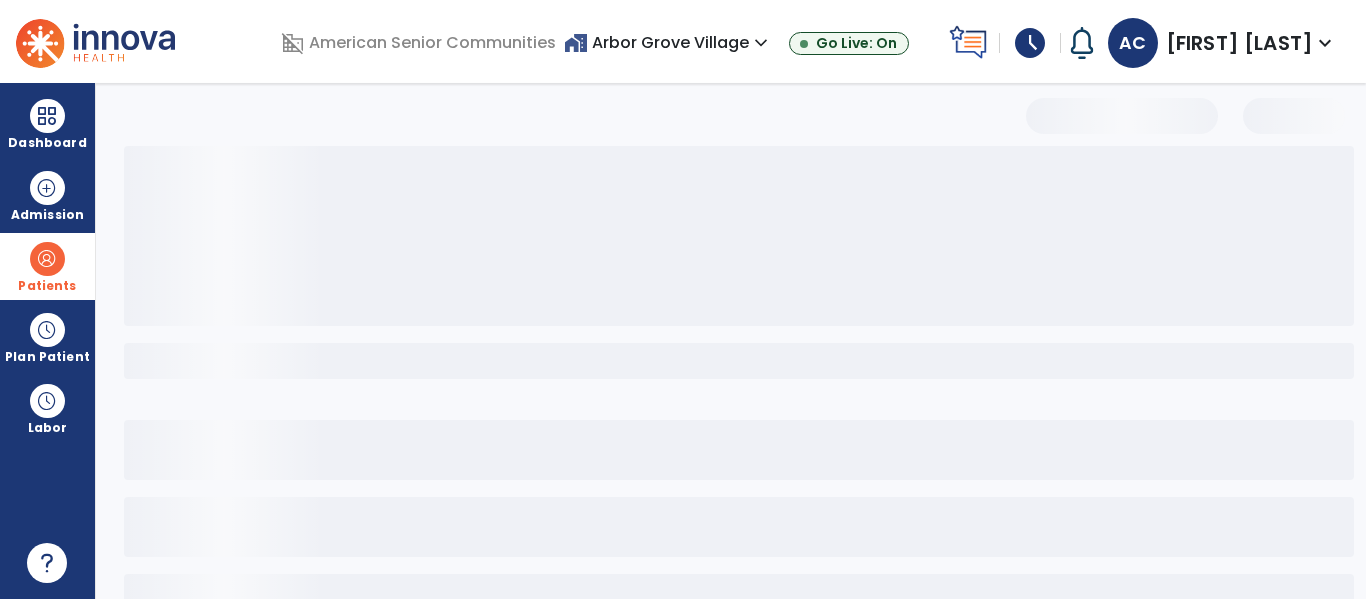 select on "***" 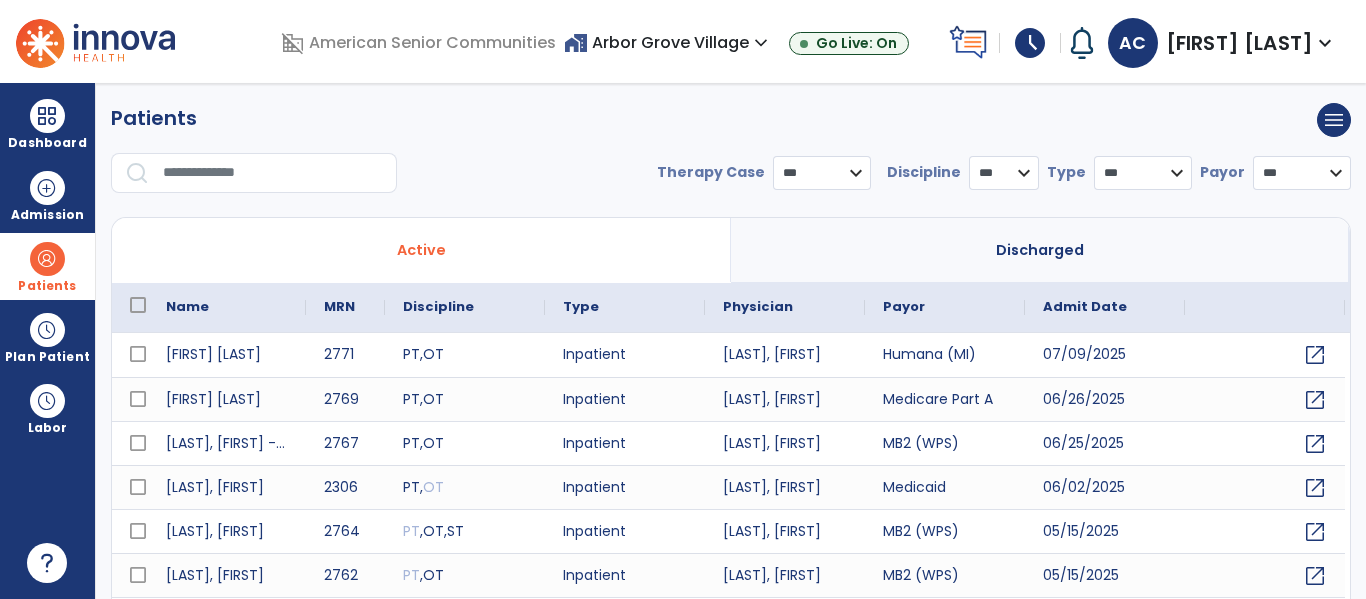 click at bounding box center [273, 173] 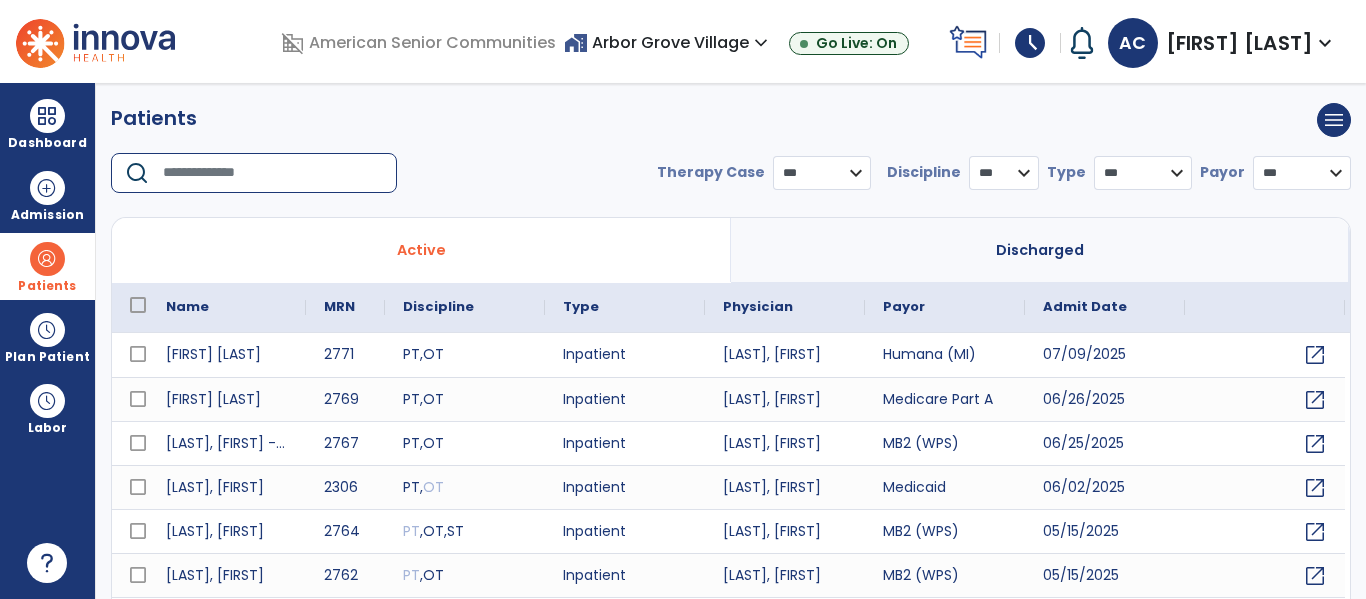 click at bounding box center [273, 173] 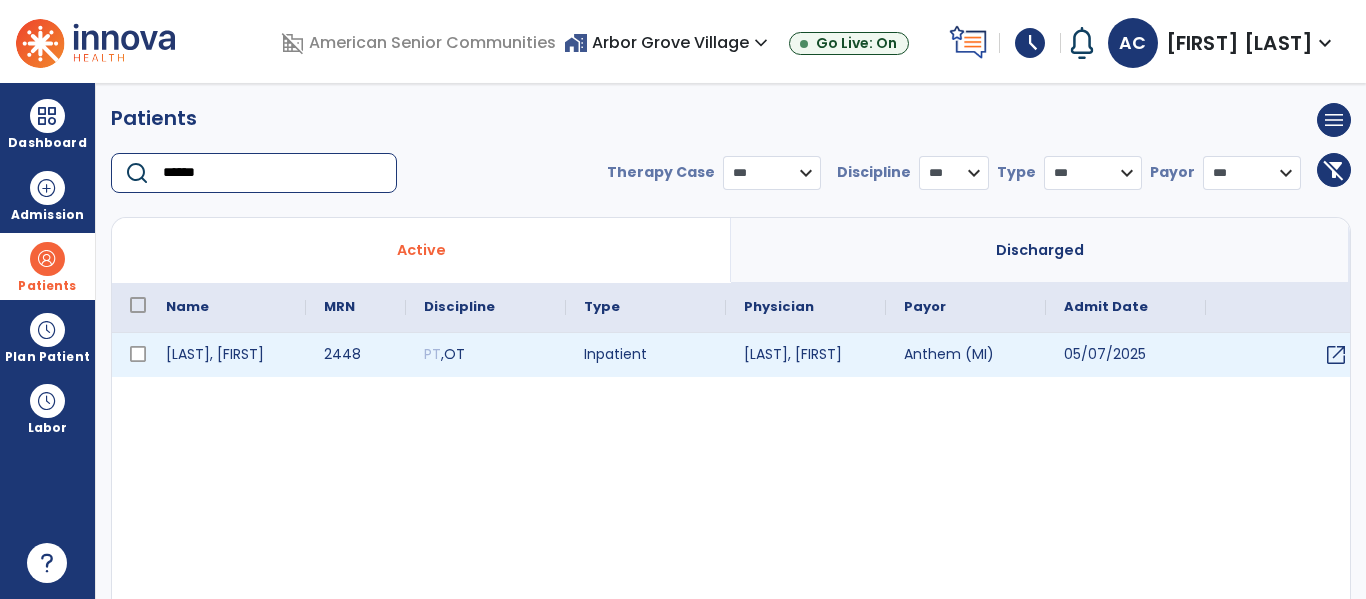 type on "******" 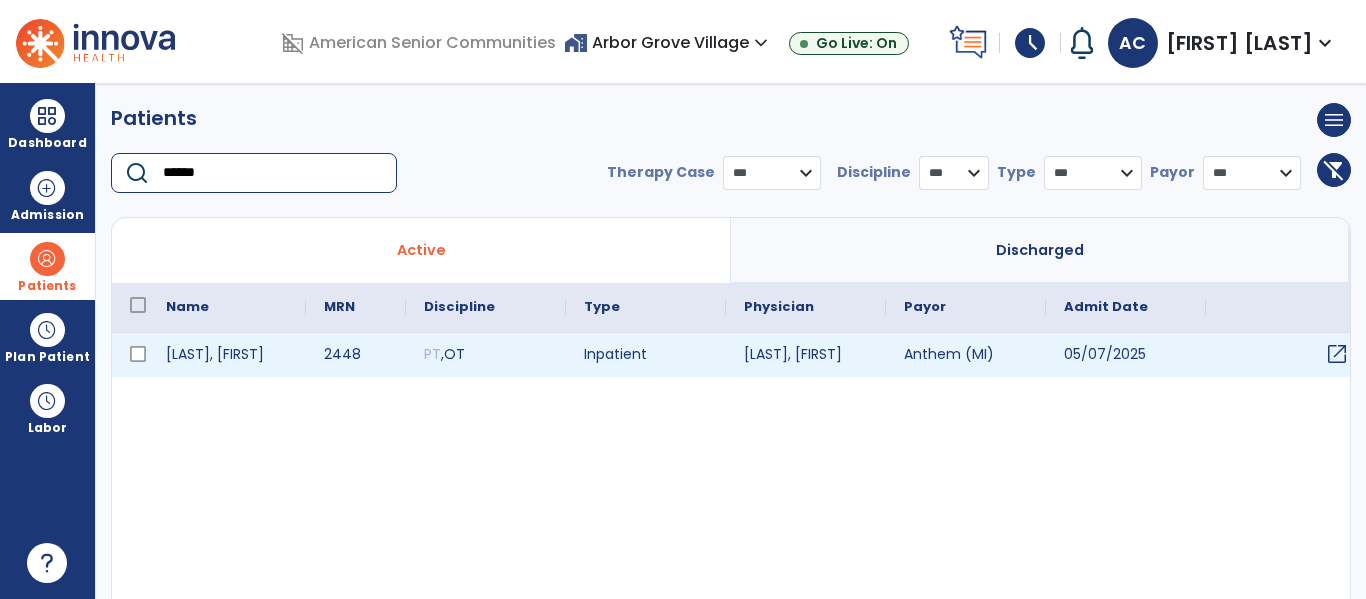 click on "open_in_new" at bounding box center [1337, 354] 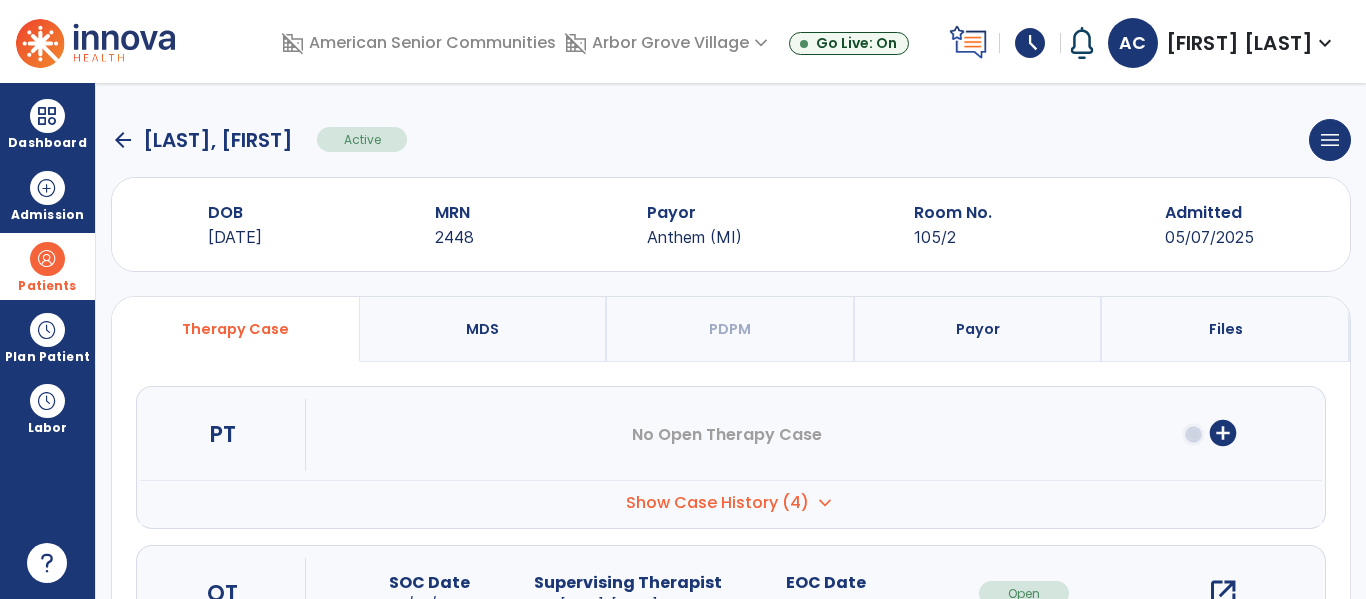 click on "open_in_new" at bounding box center [1223, 593] 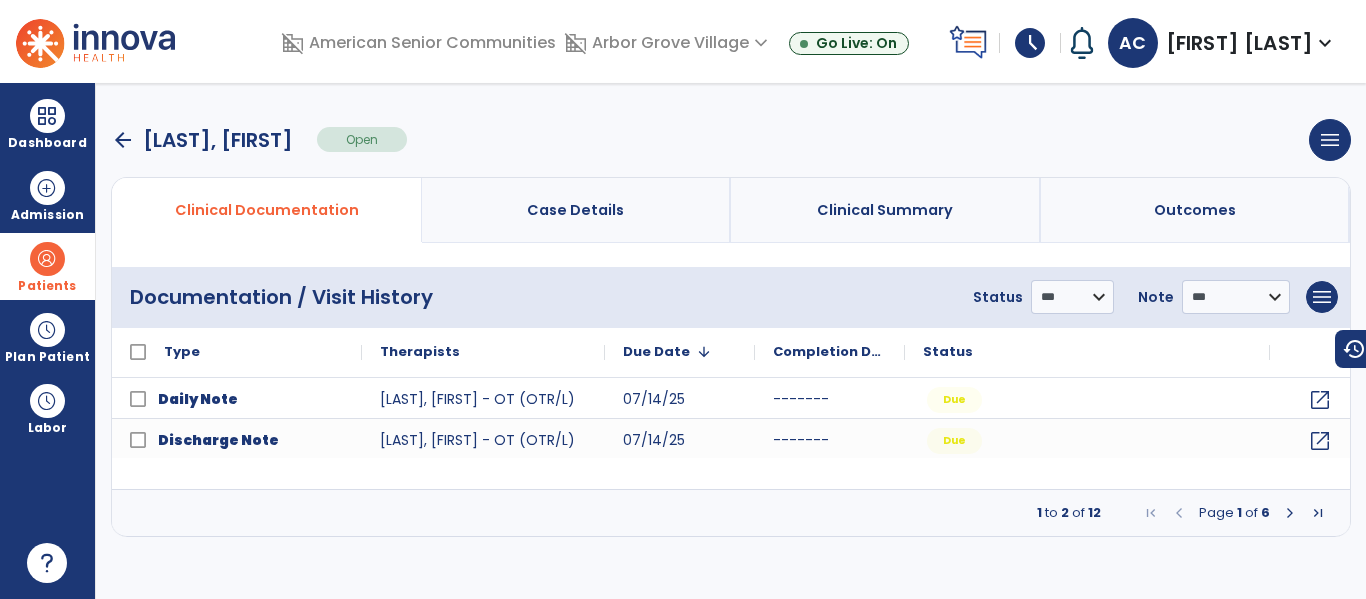 click at bounding box center [1290, 513] 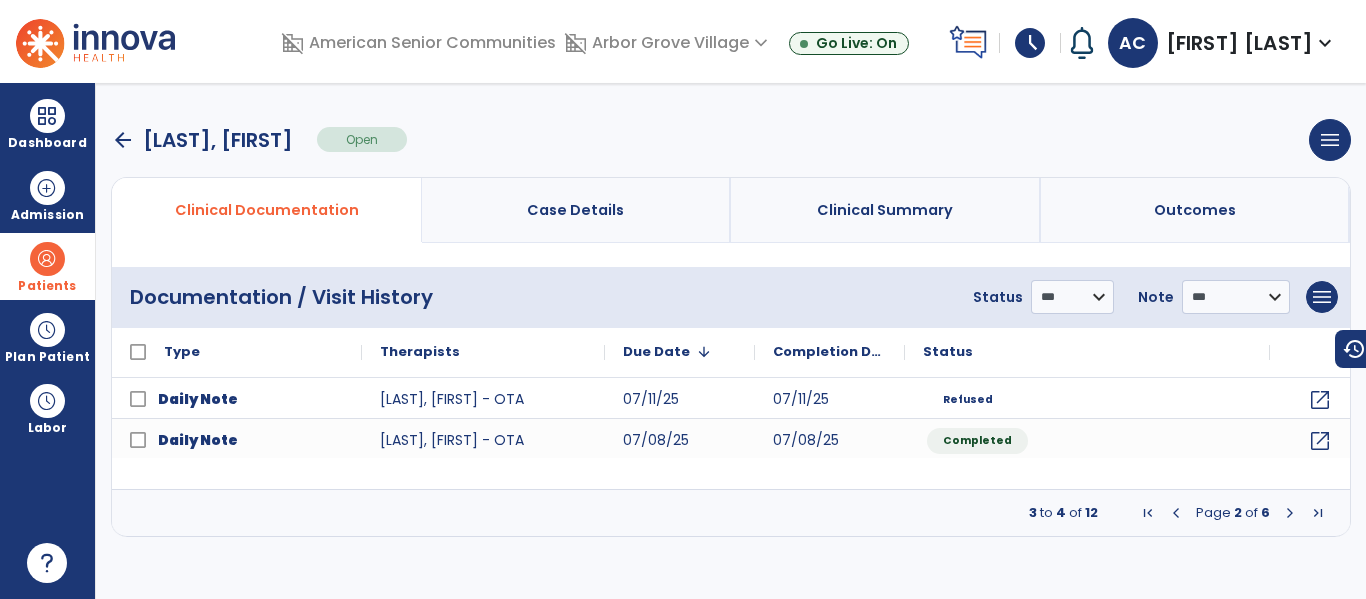 click at bounding box center [1290, 513] 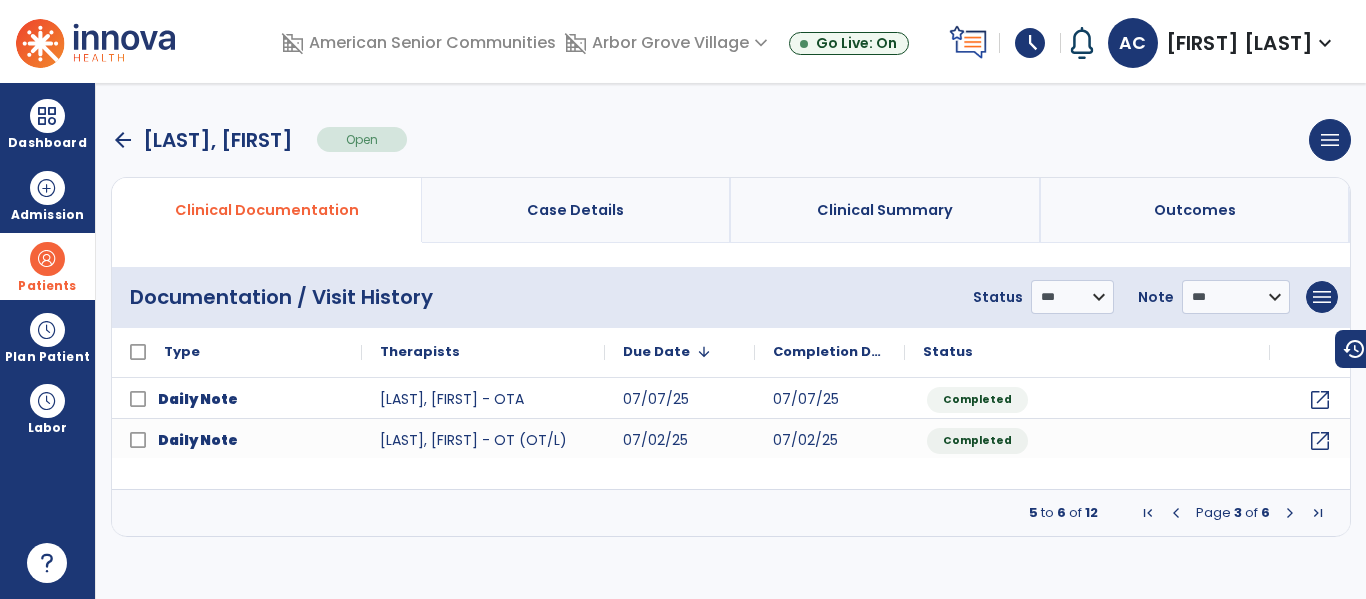 click at bounding box center (1290, 513) 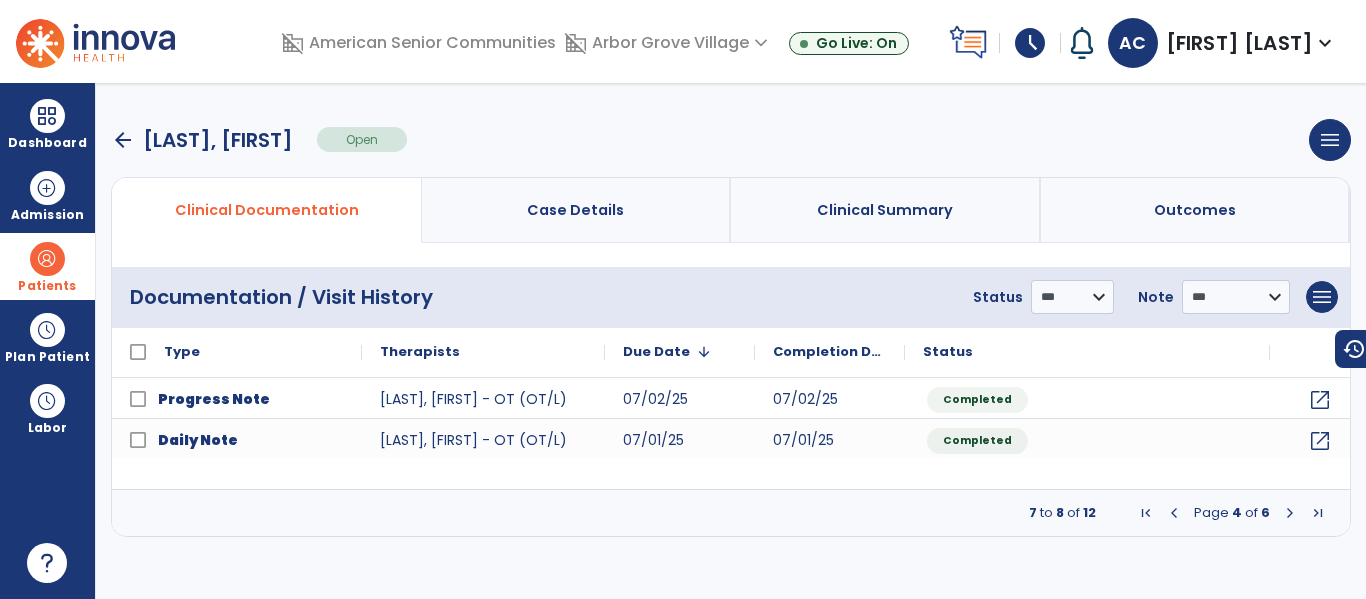 click at bounding box center [1290, 513] 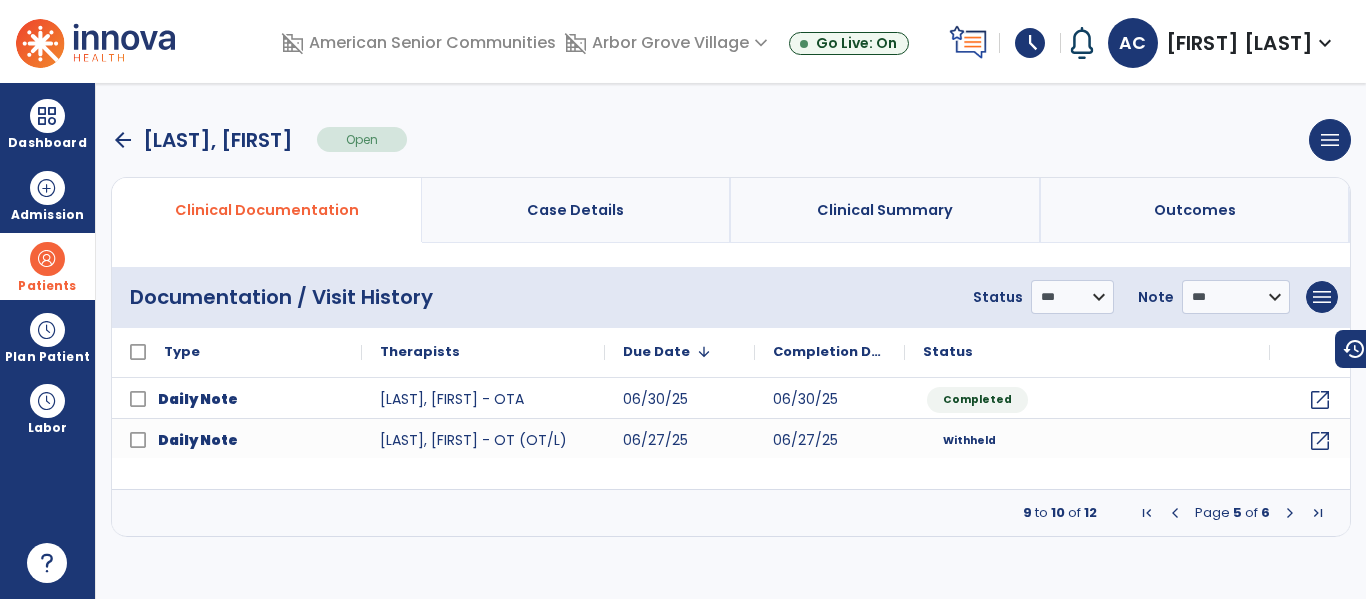 click at bounding box center (1290, 513) 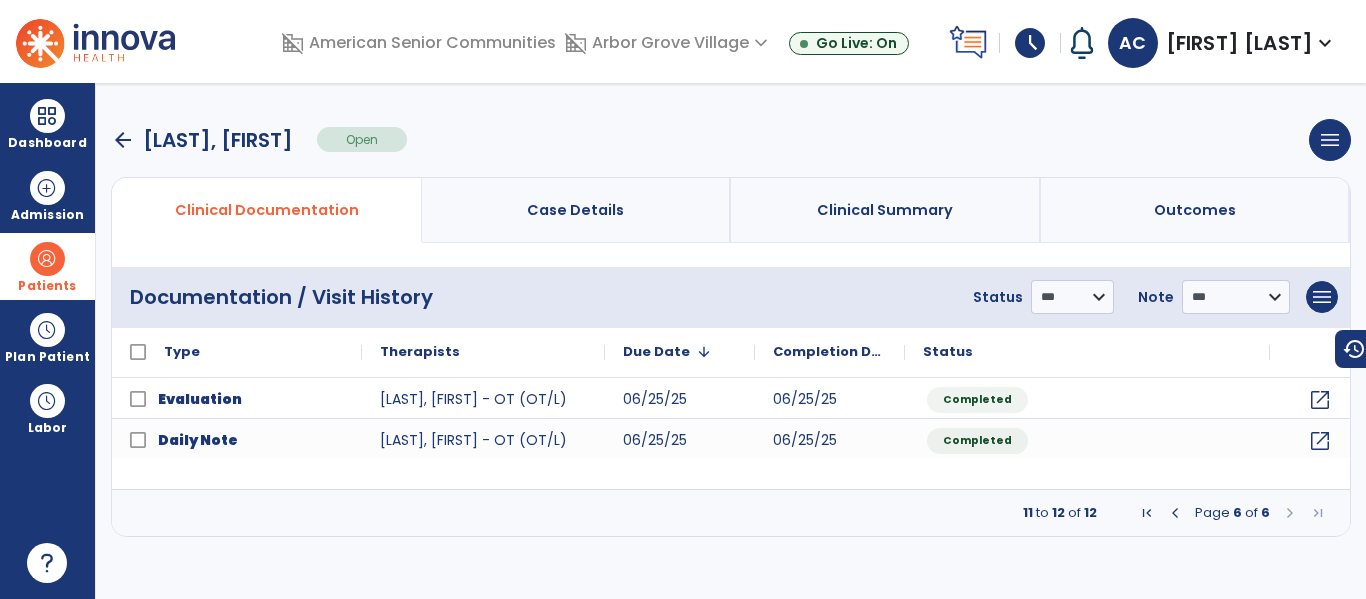 click at bounding box center [1290, 513] 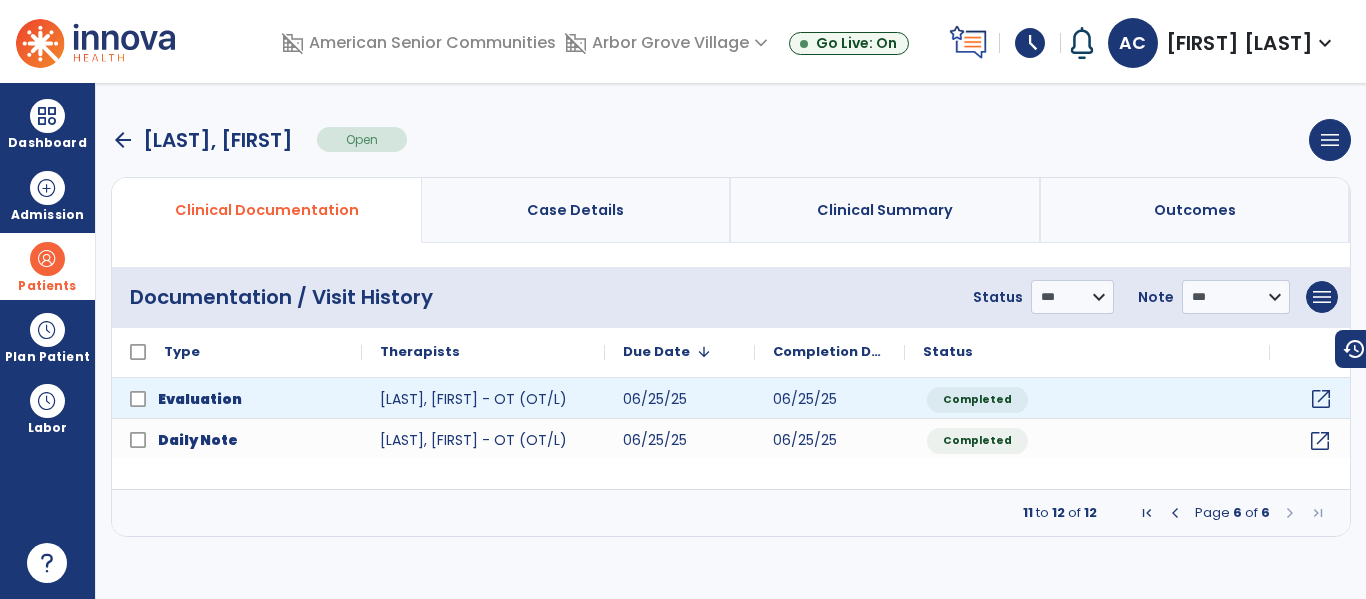 click on "open_in_new" 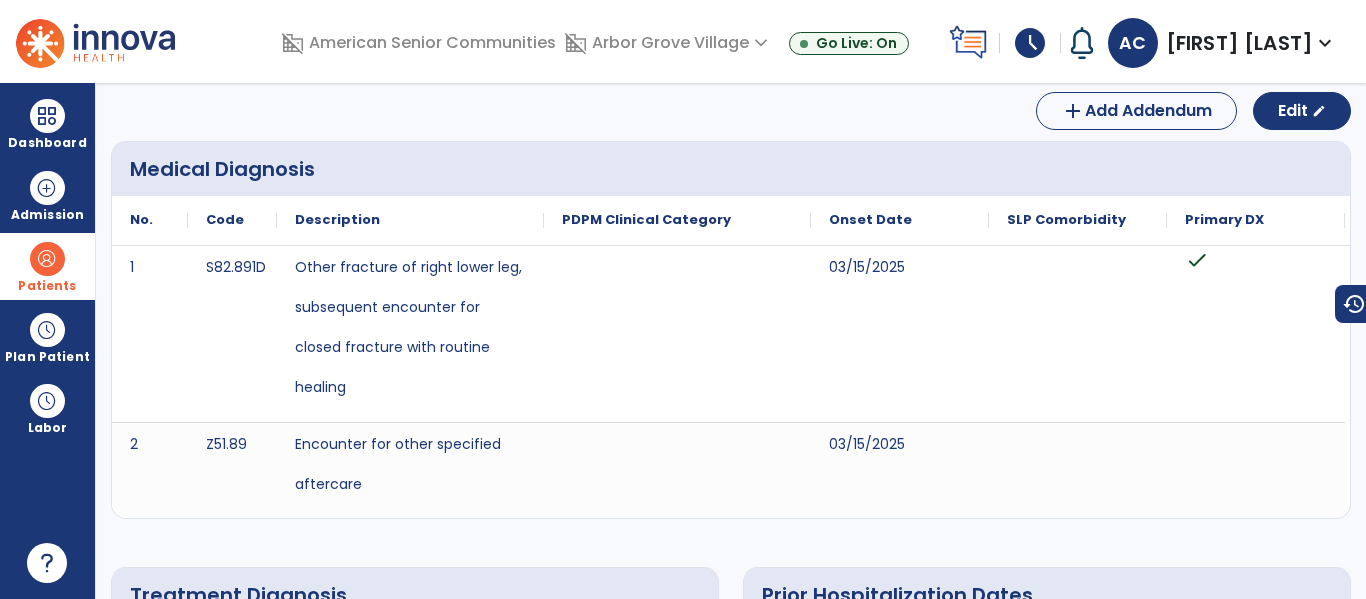 scroll, scrollTop: 0, scrollLeft: 0, axis: both 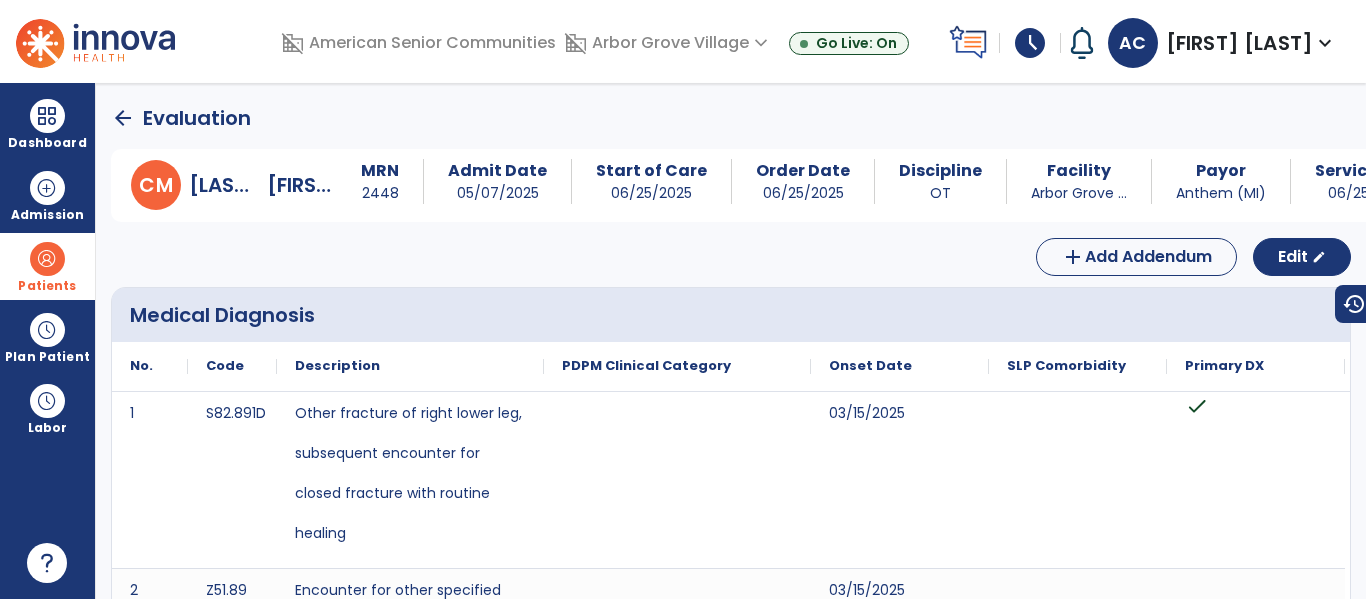 click on "arrow_back" 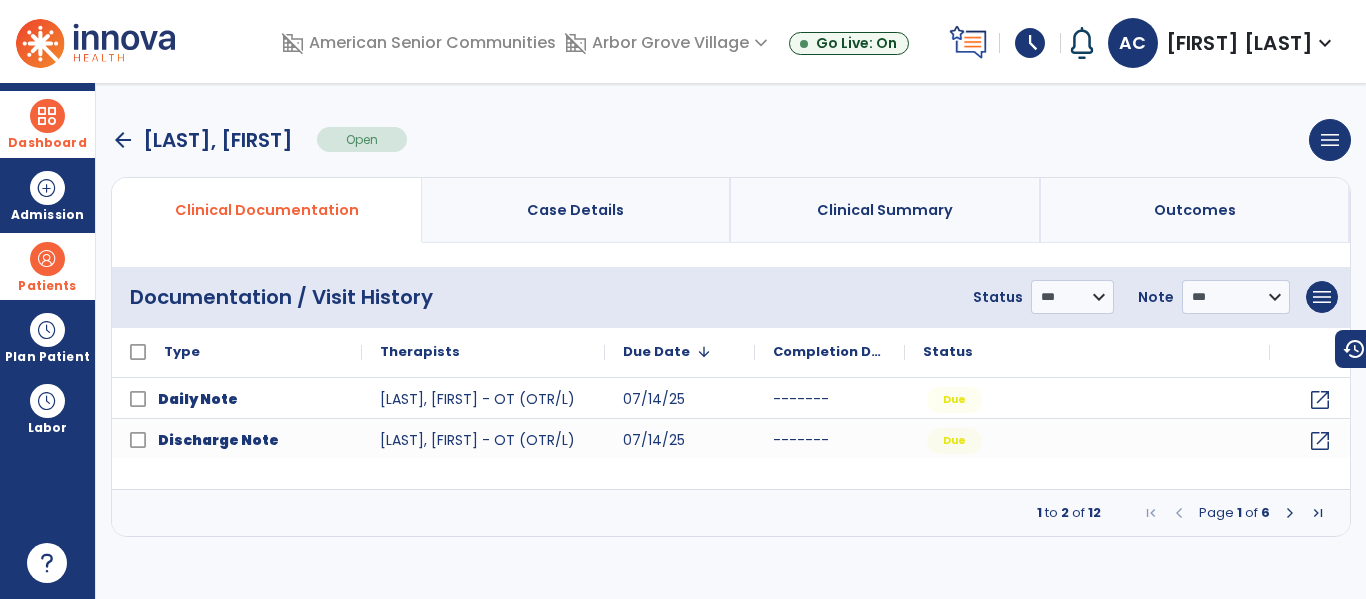 click on "Dashboard" at bounding box center [47, 124] 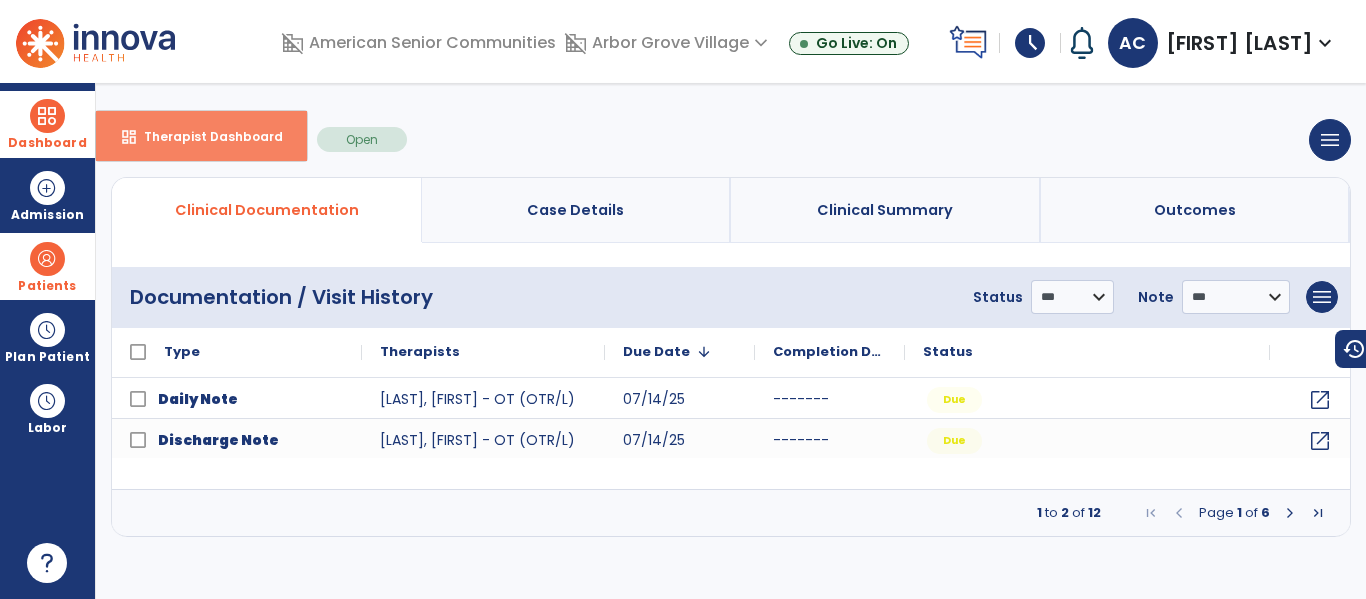 click on "Therapist Dashboard" at bounding box center (205, 136) 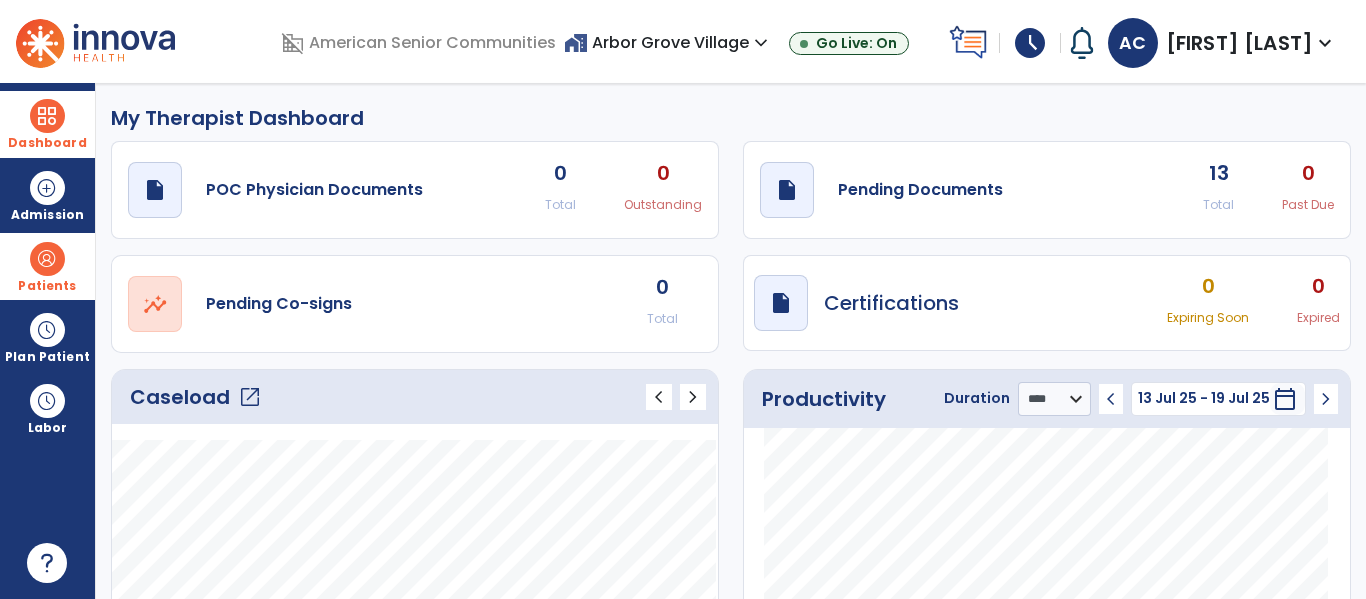 click on "open_in_new" 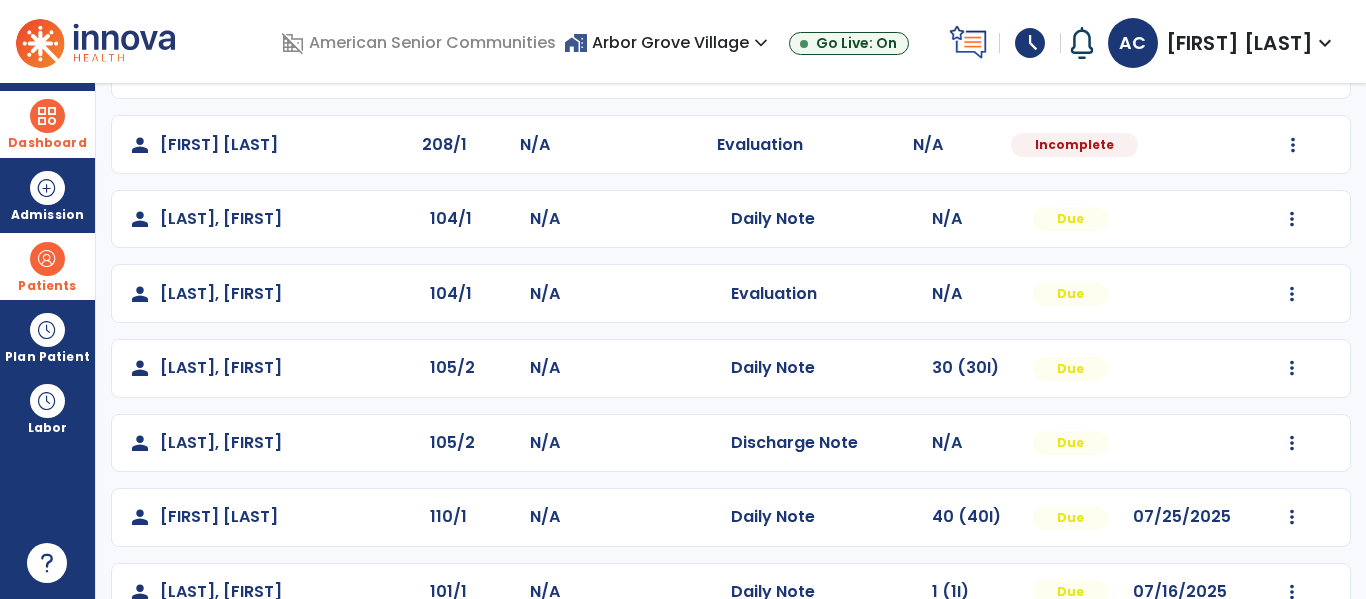 scroll, scrollTop: 303, scrollLeft: 0, axis: vertical 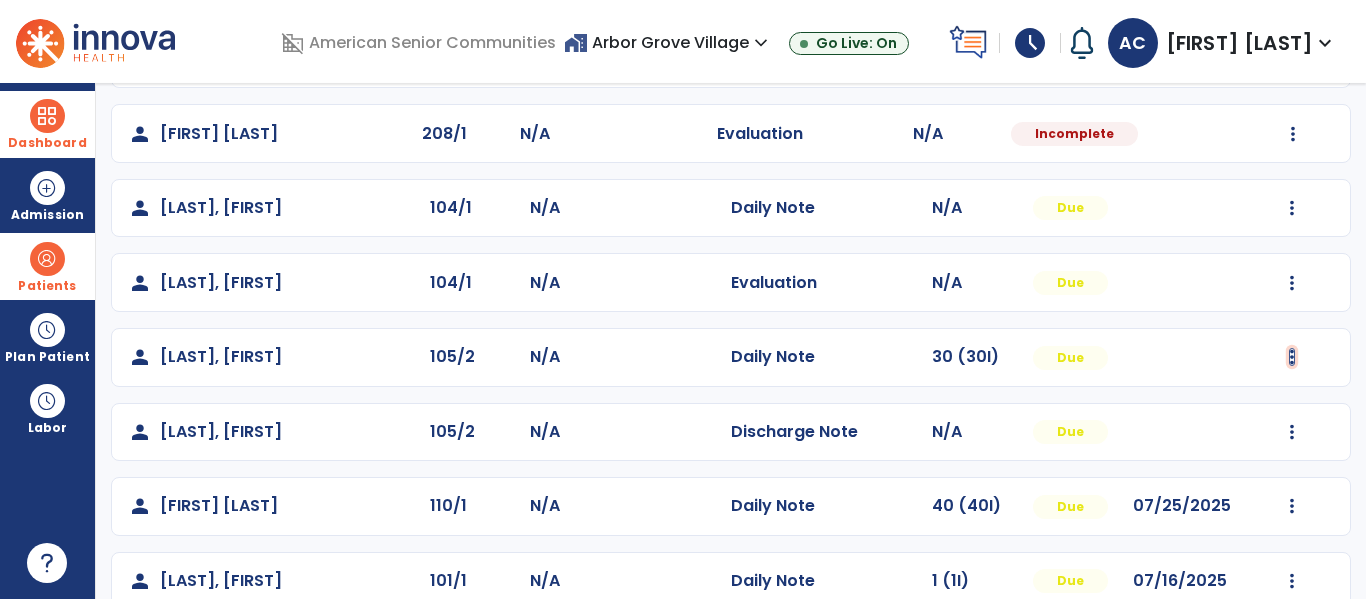 click at bounding box center [1292, 59] 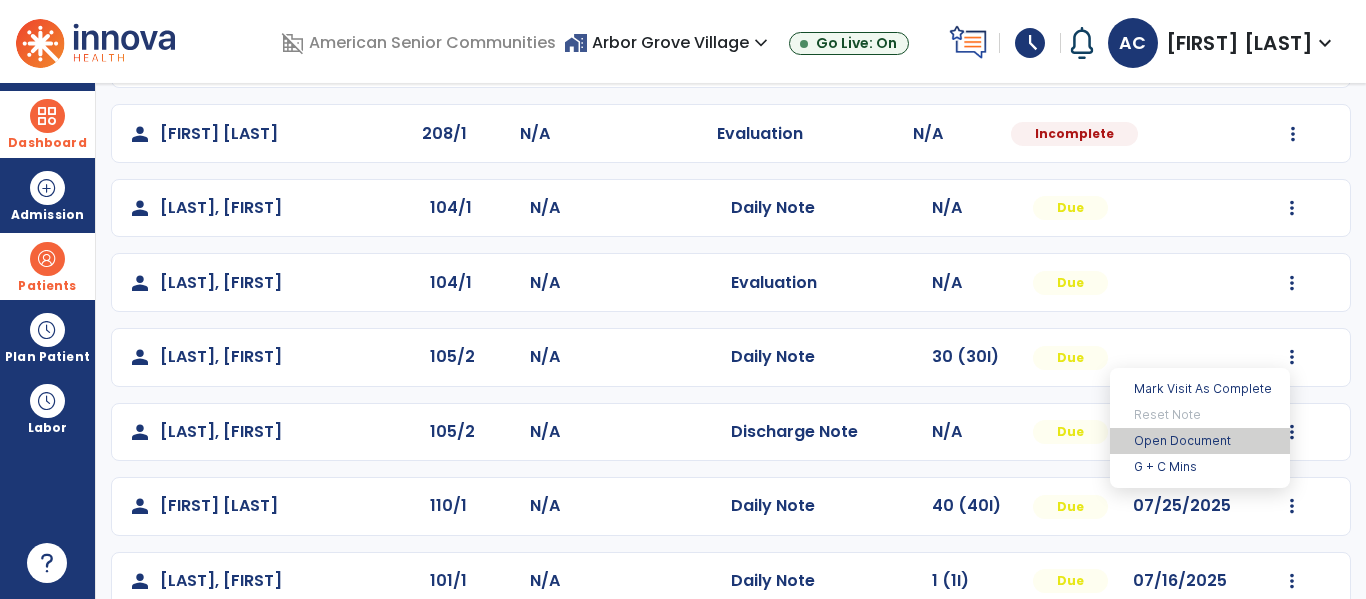 click on "Open Document" at bounding box center (1200, 441) 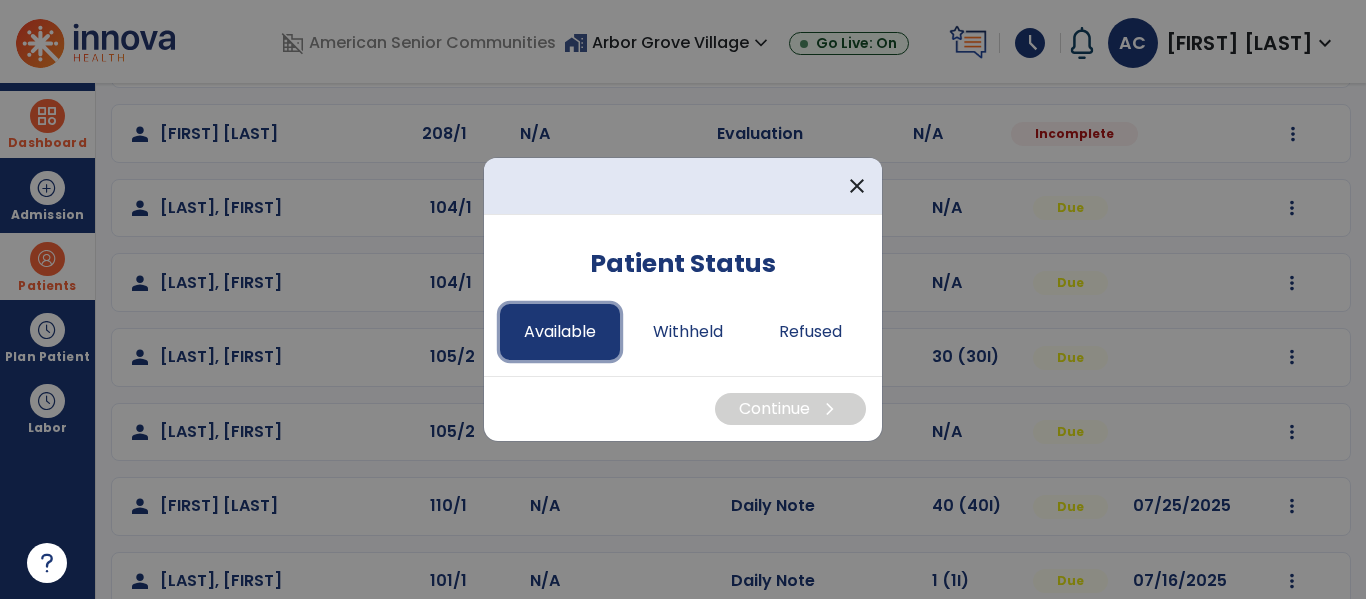 click on "Available" at bounding box center [560, 332] 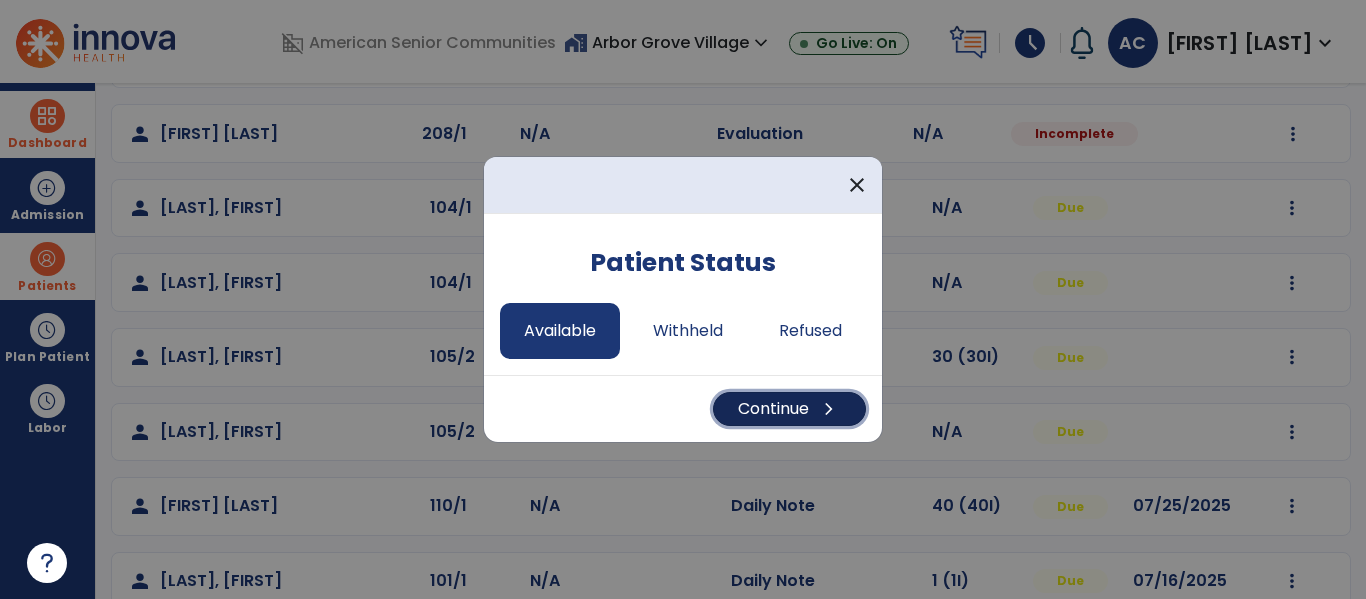 click on "Continue   chevron_right" at bounding box center (789, 409) 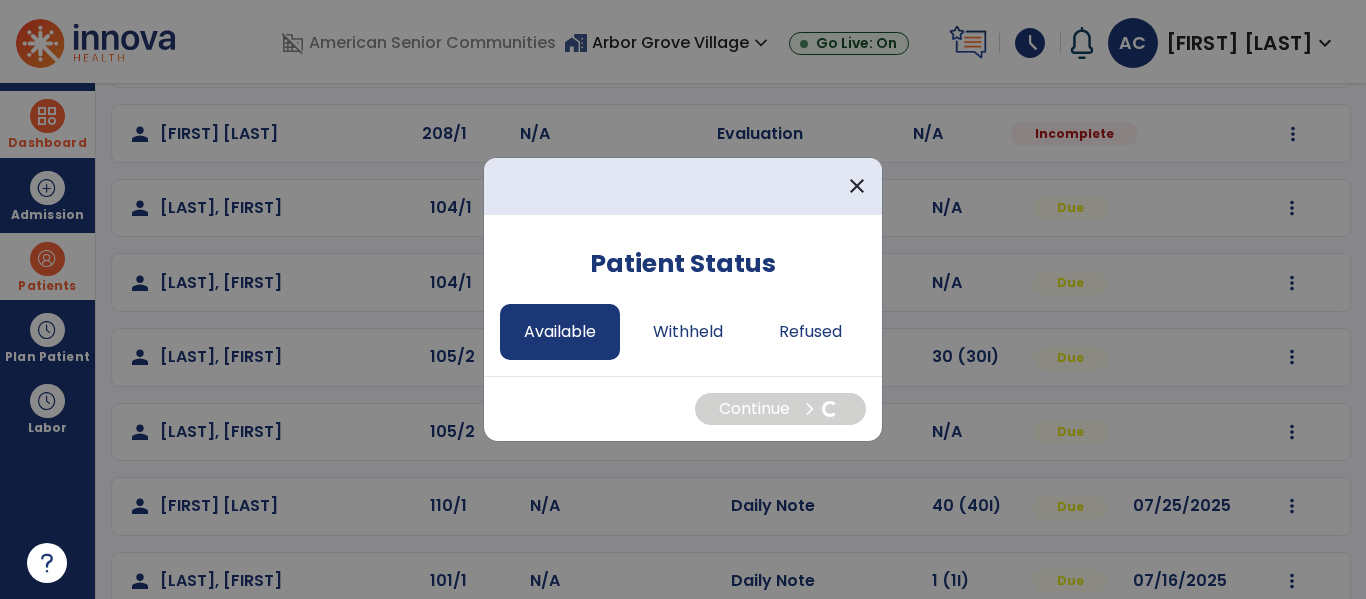 select on "*" 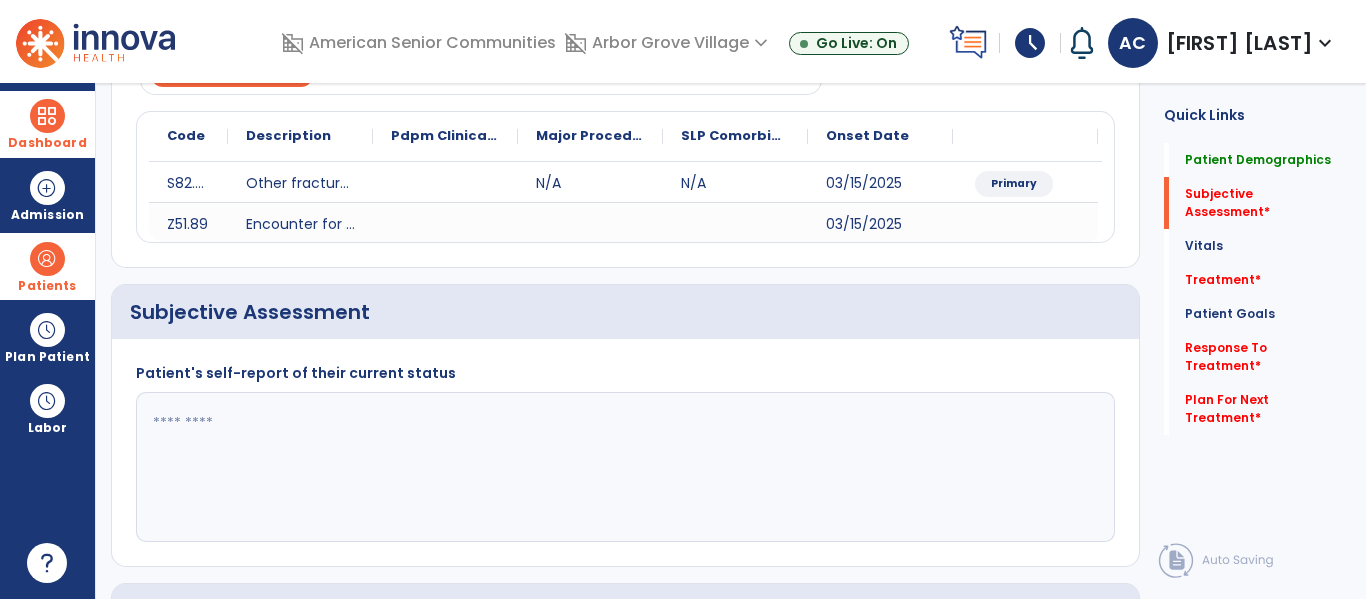 click 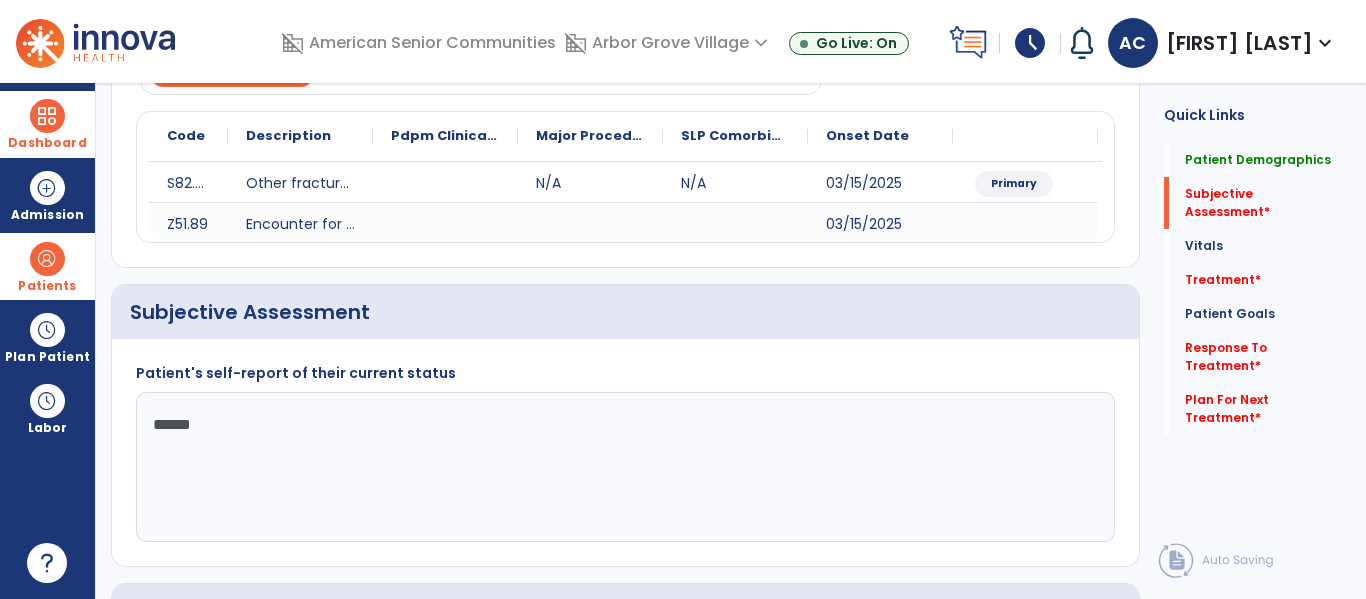 type on "*******" 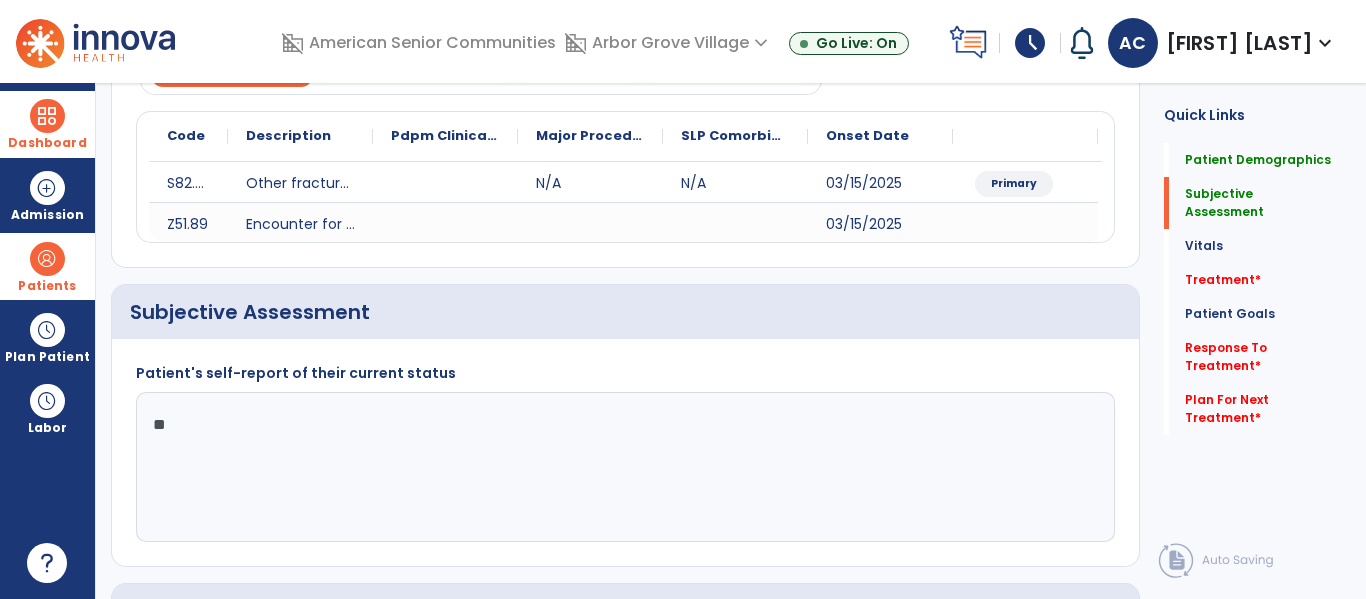 type on "*" 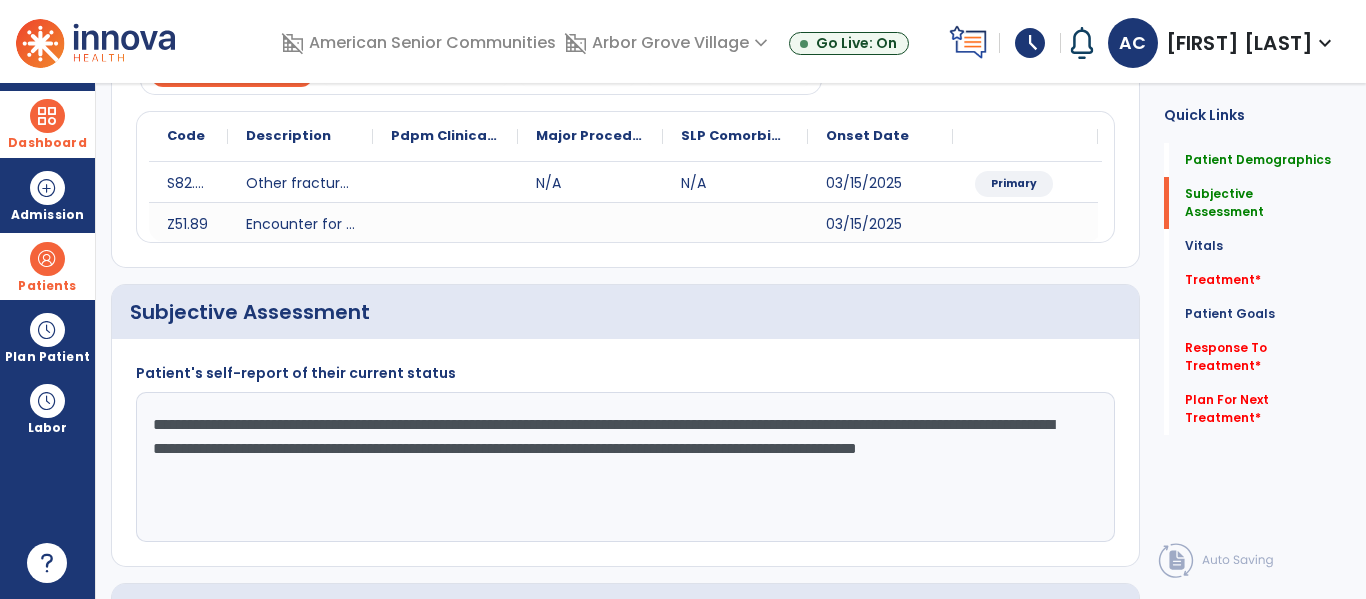 click on "**********" 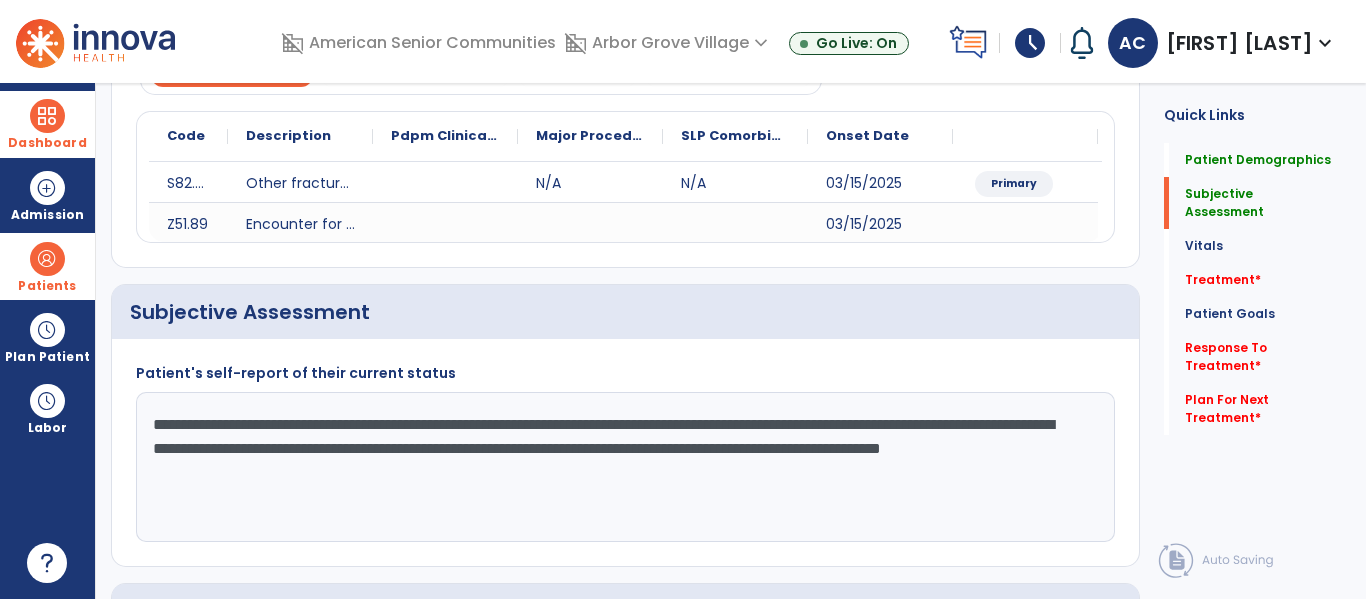 click on "**********" 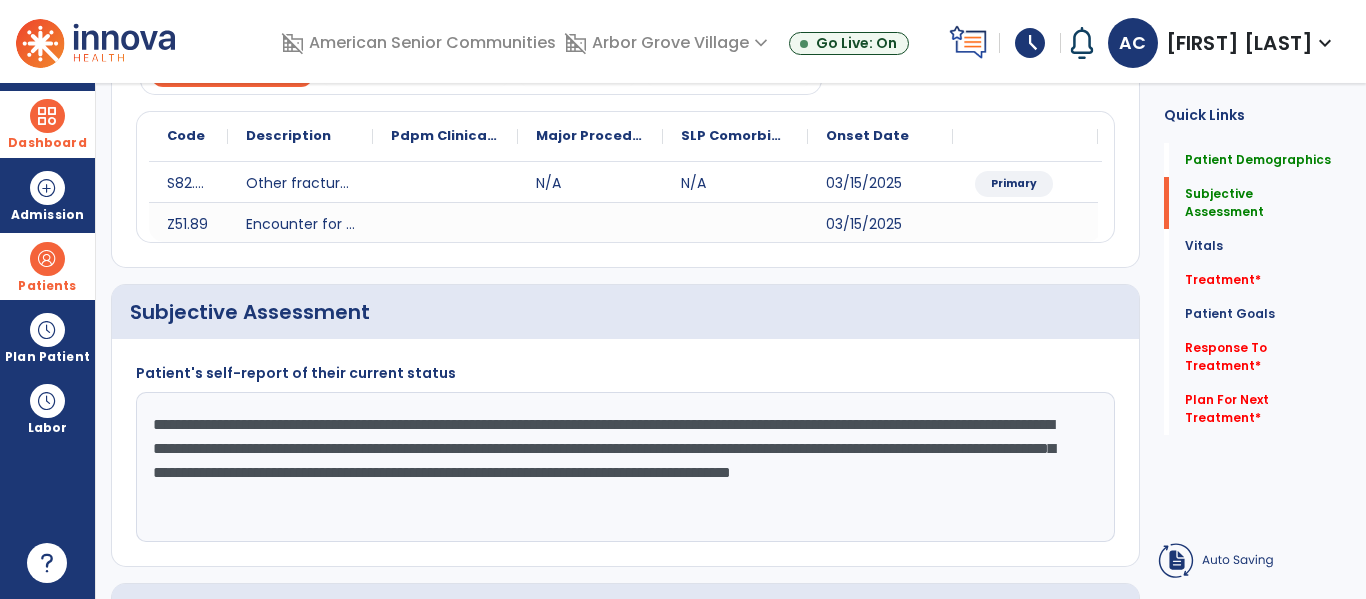 click on "**********" 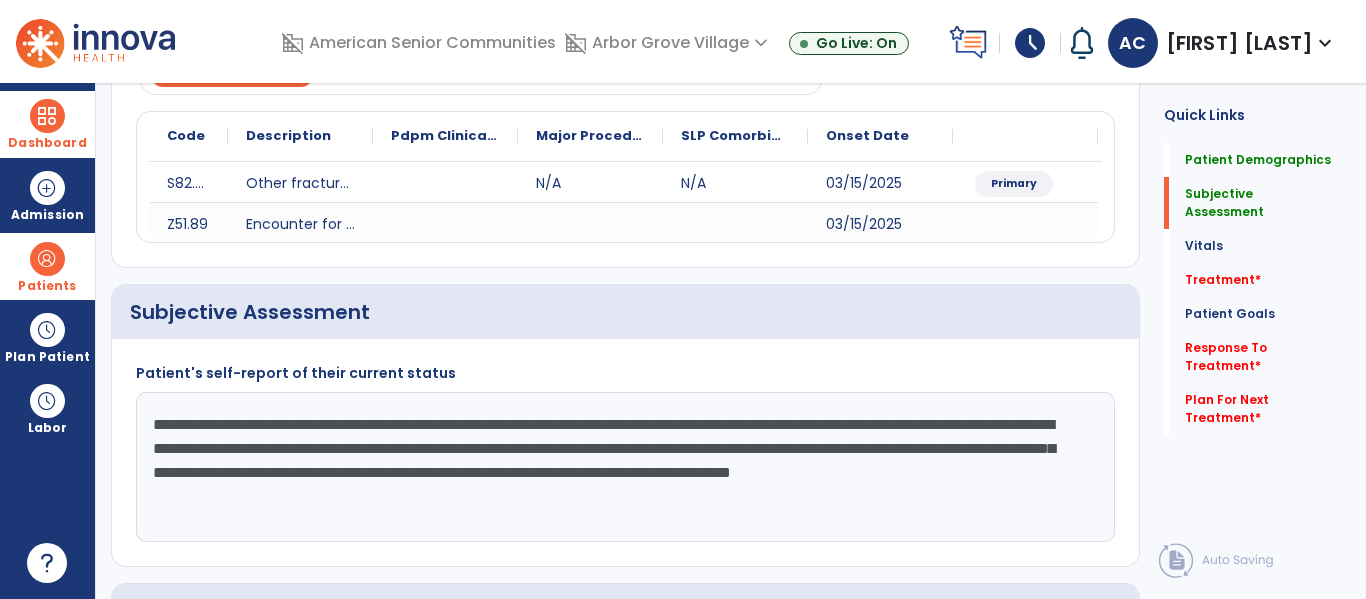 click on "**********" 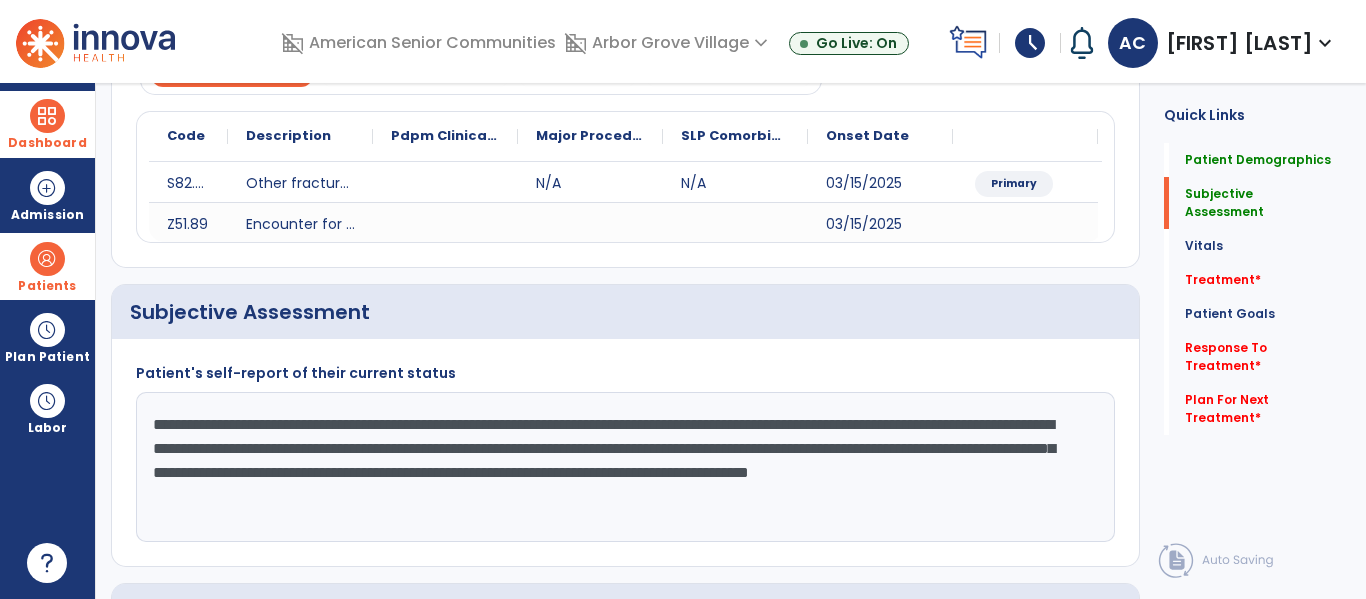 click on "**********" 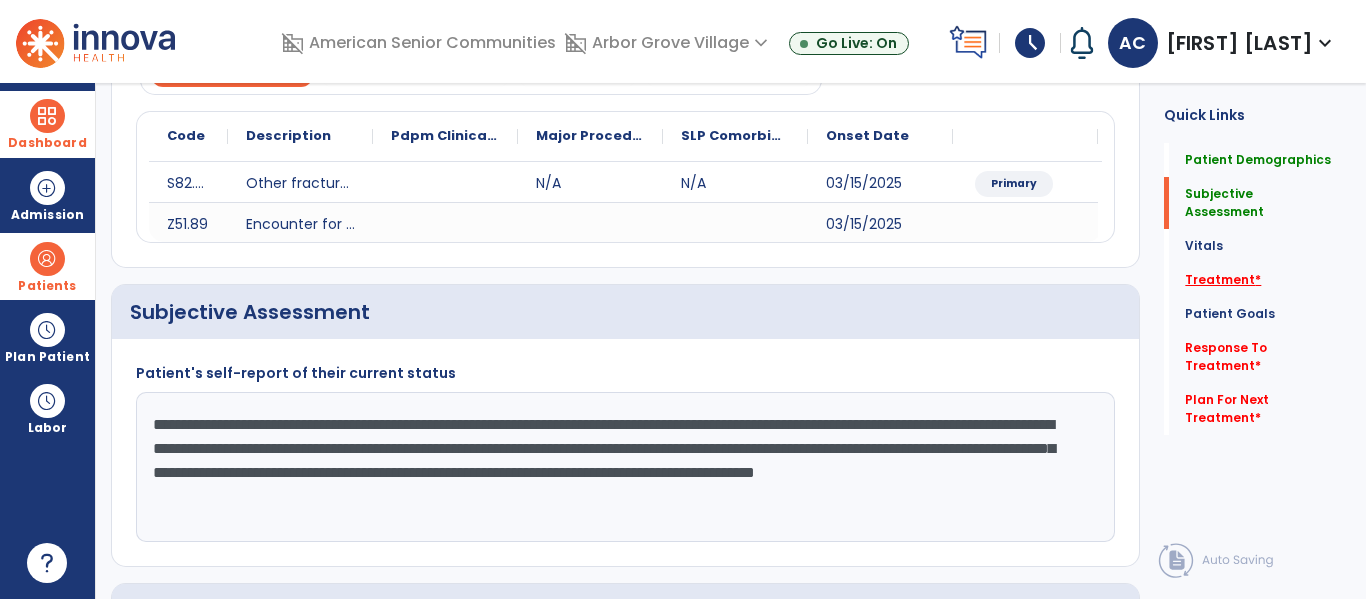 type on "**********" 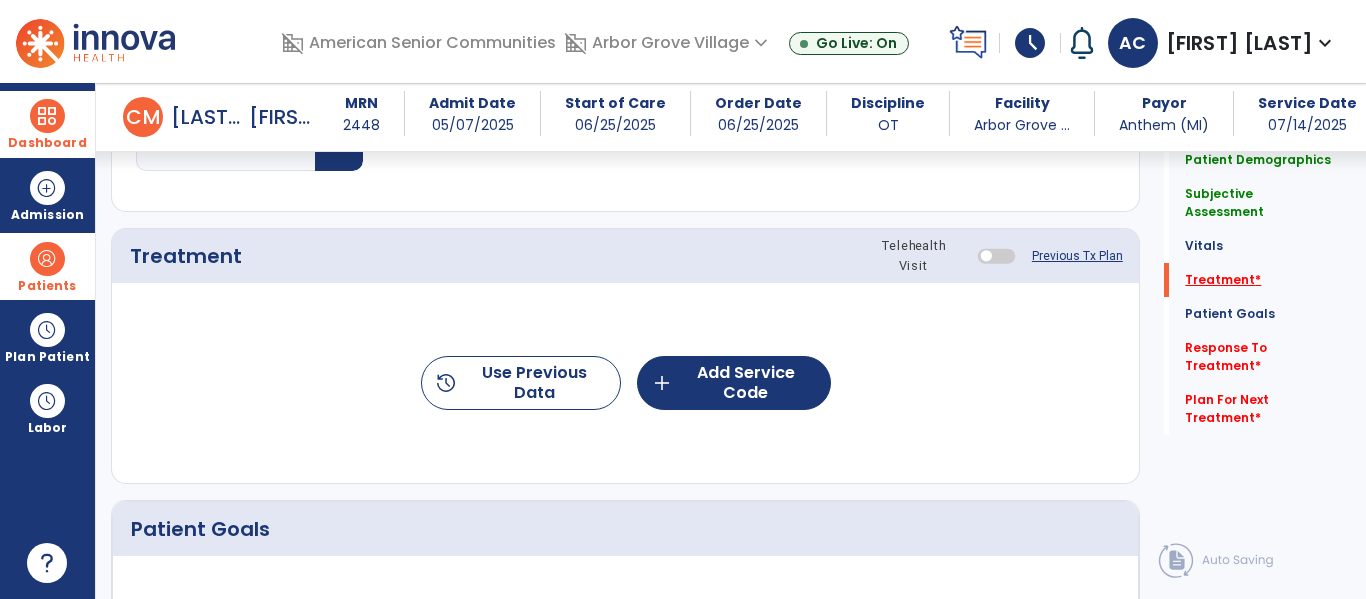 scroll, scrollTop: 1095, scrollLeft: 0, axis: vertical 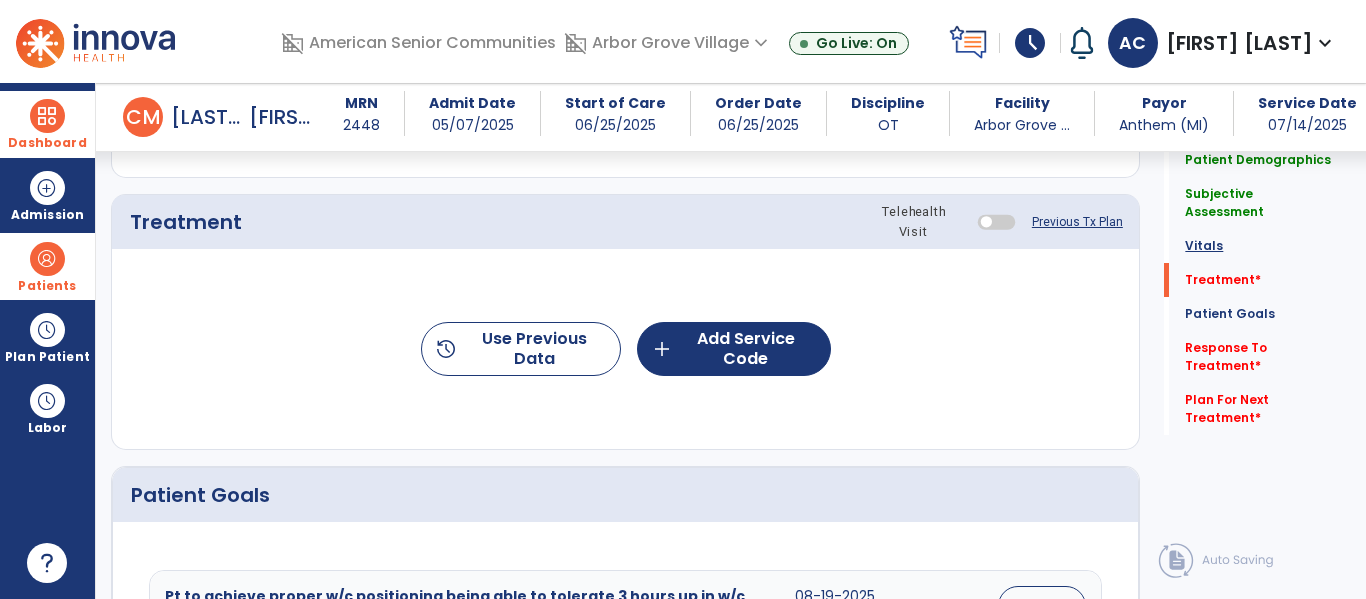 click on "Vitals" 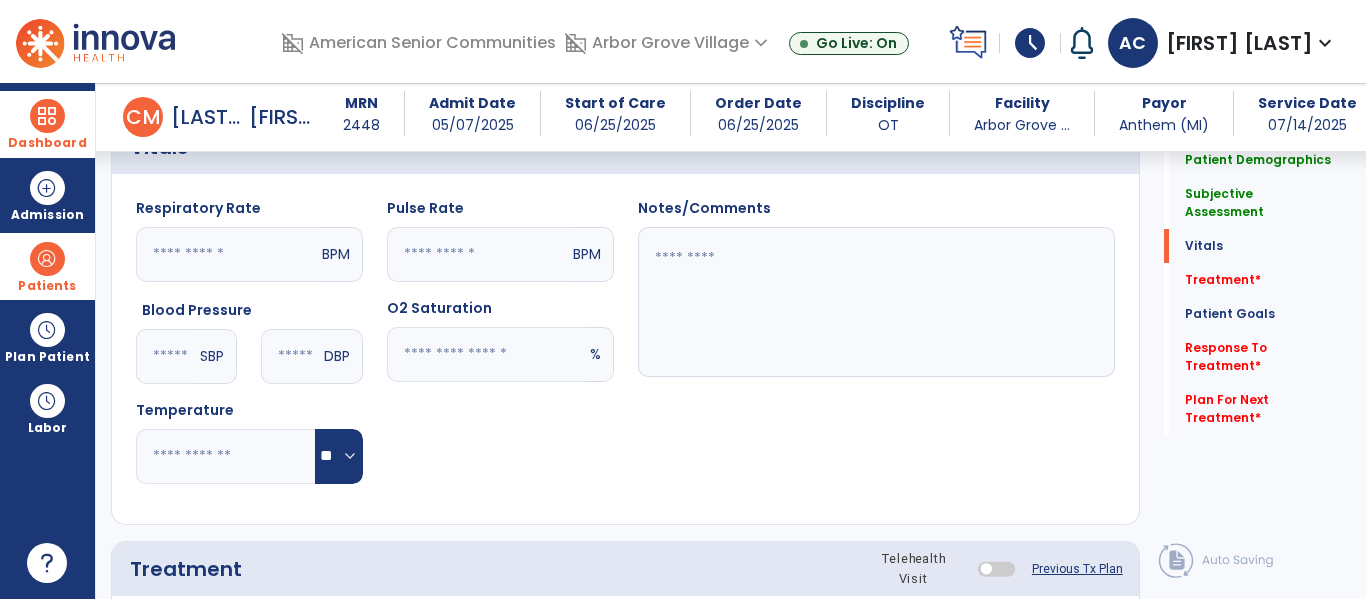 scroll, scrollTop: 729, scrollLeft: 0, axis: vertical 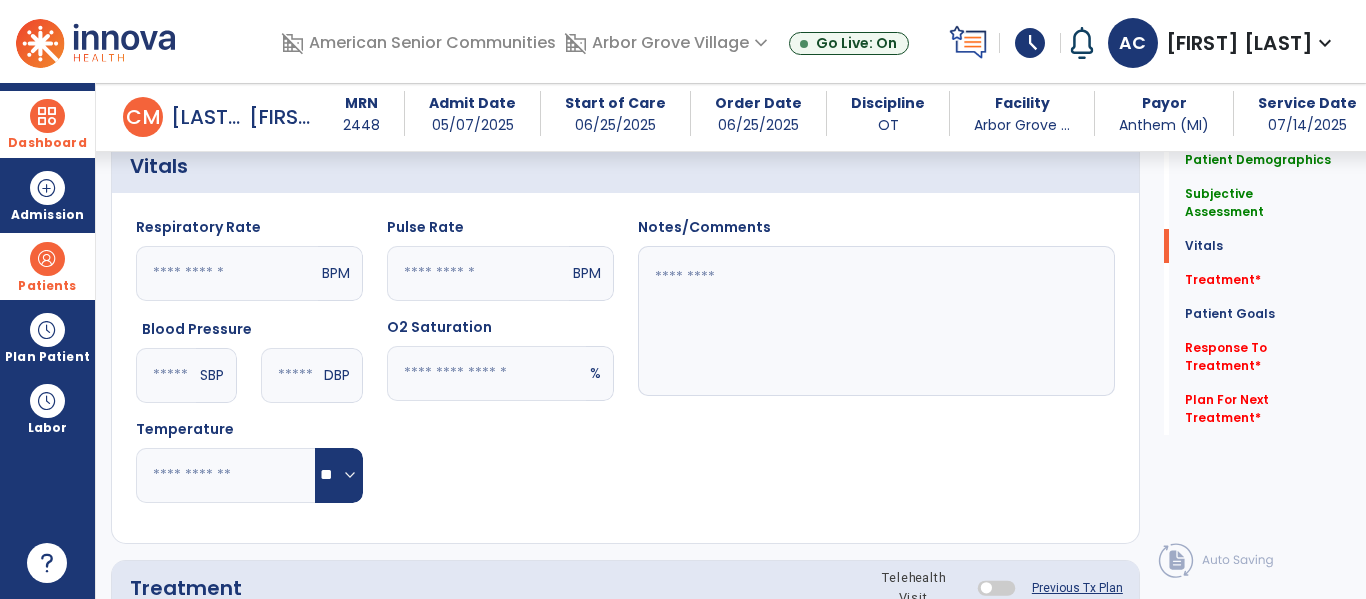 click 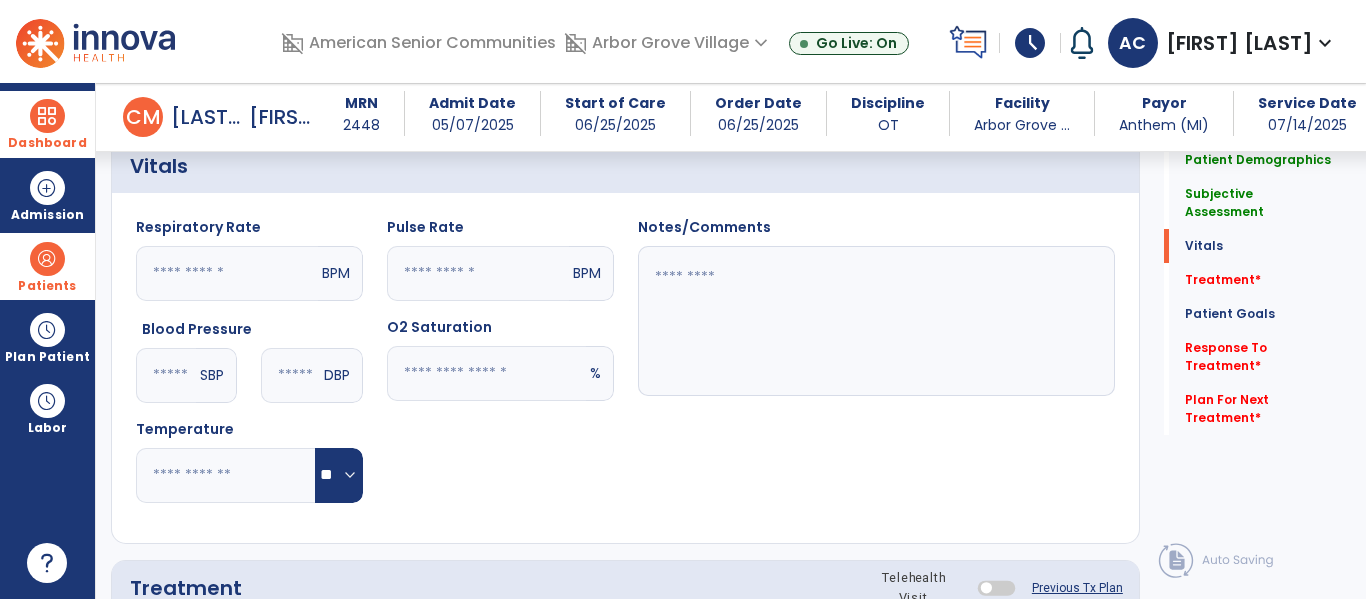 click 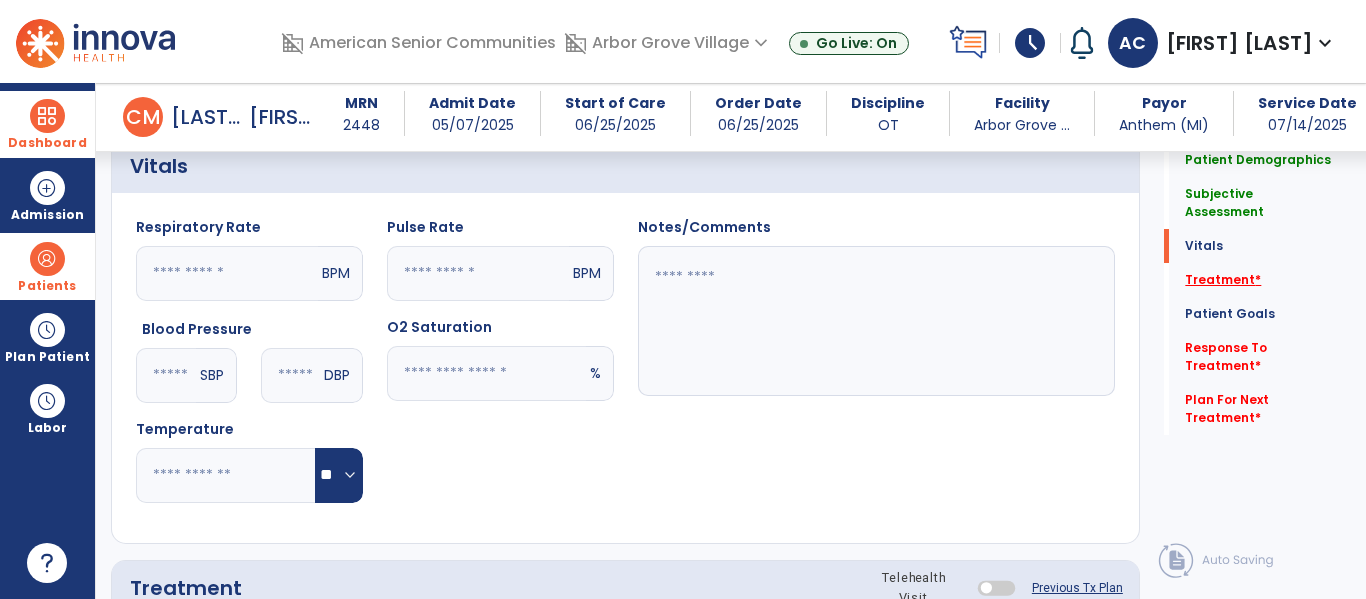 type on "**" 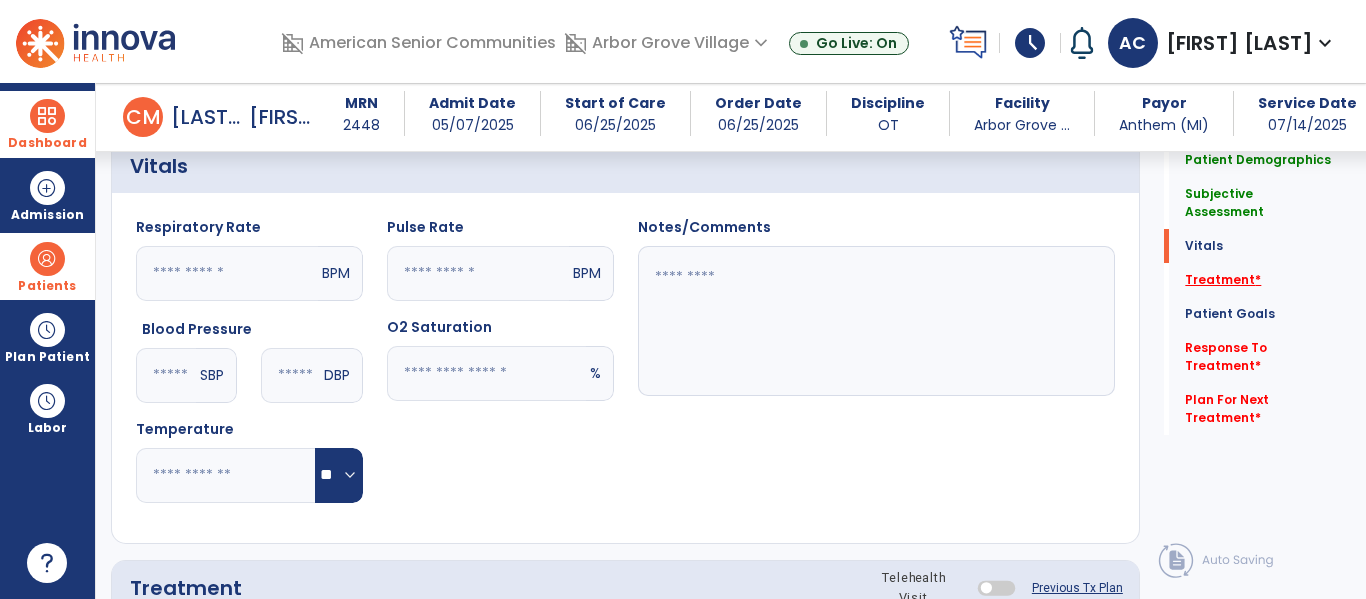click on "Treatment   *" 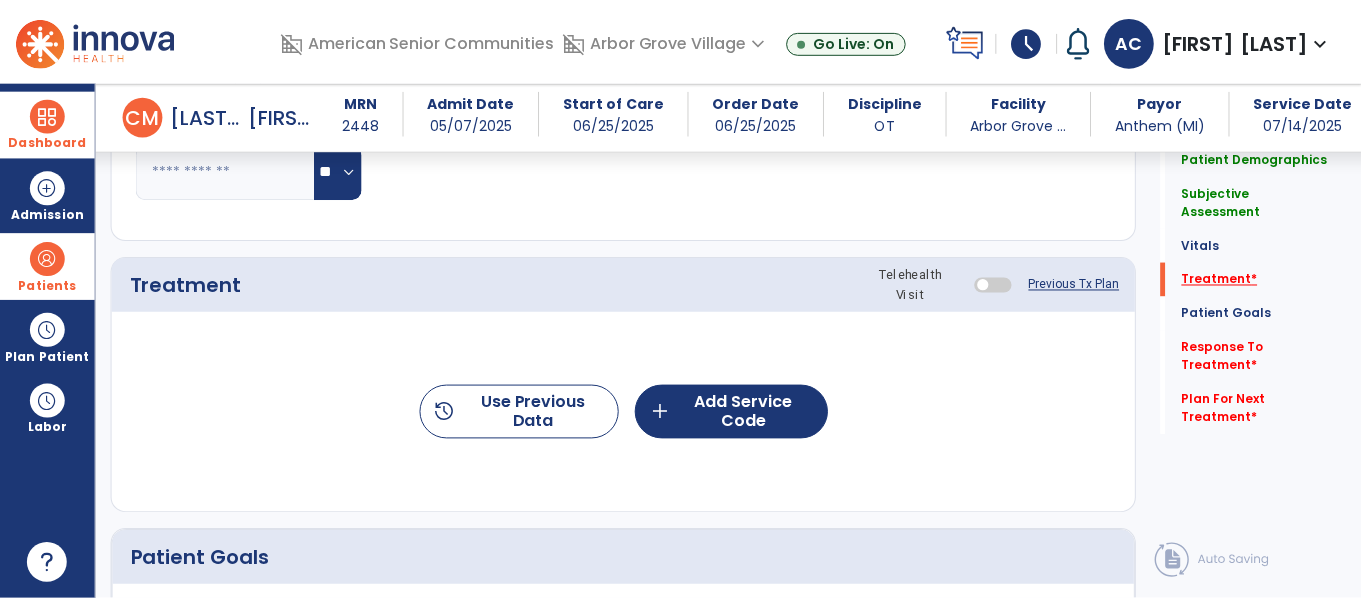 scroll, scrollTop: 1076, scrollLeft: 0, axis: vertical 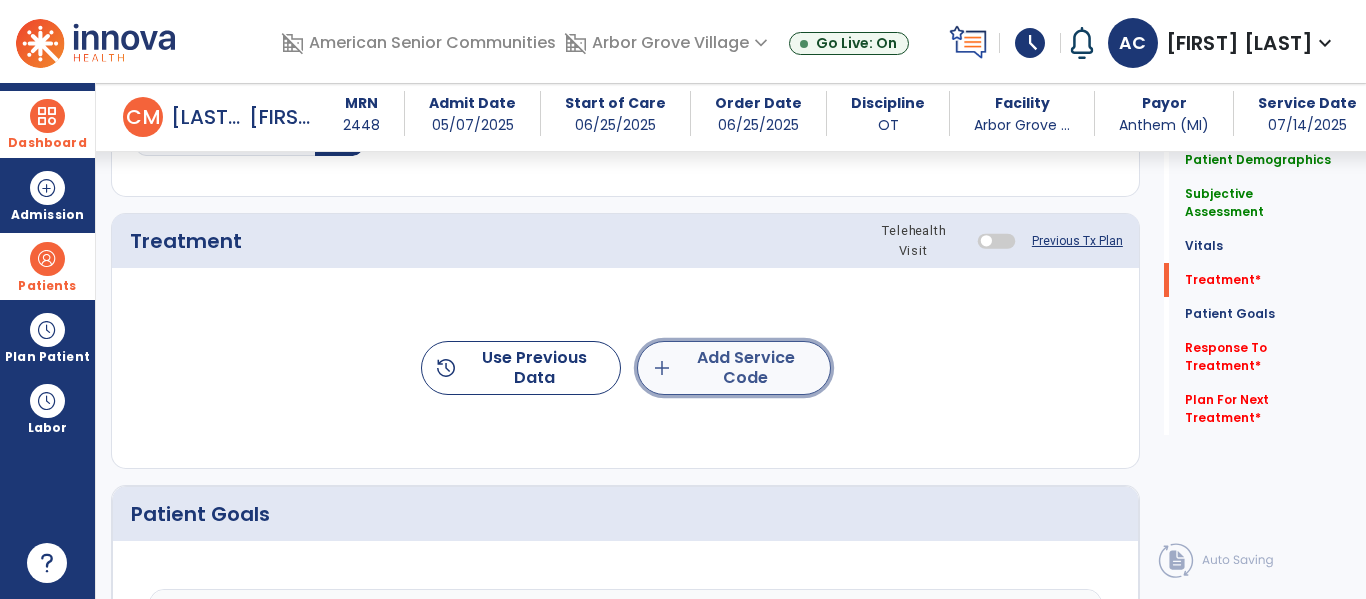 click on "add  Add Service Code" 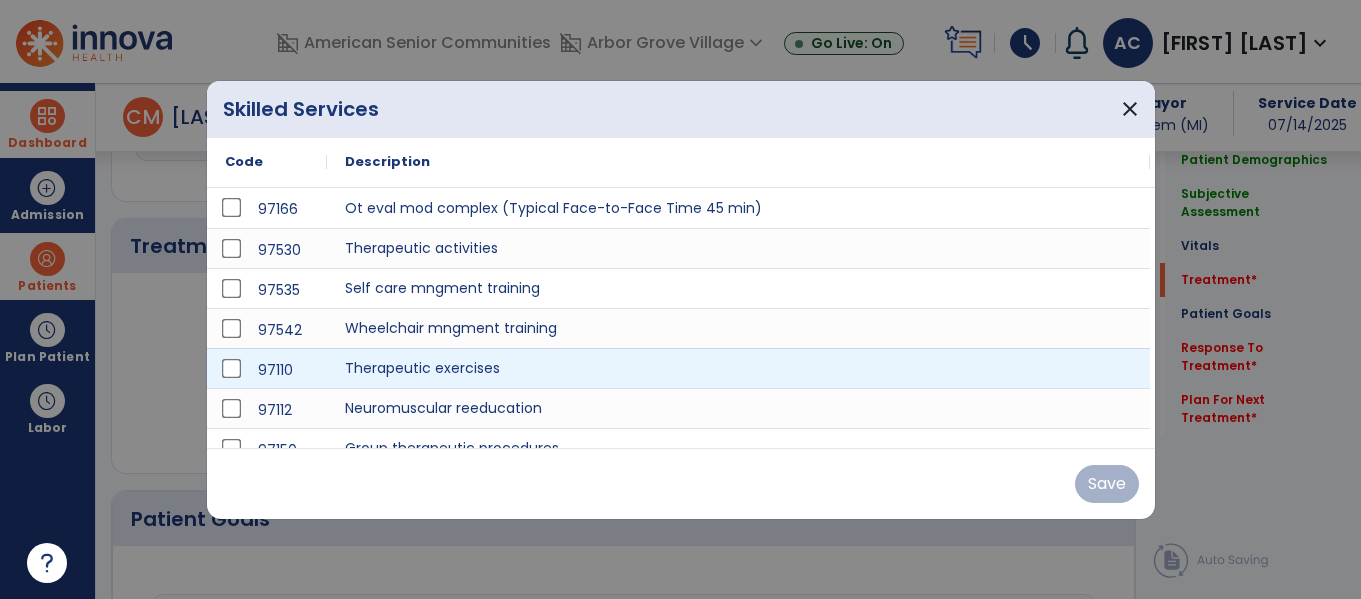 scroll, scrollTop: 1076, scrollLeft: 0, axis: vertical 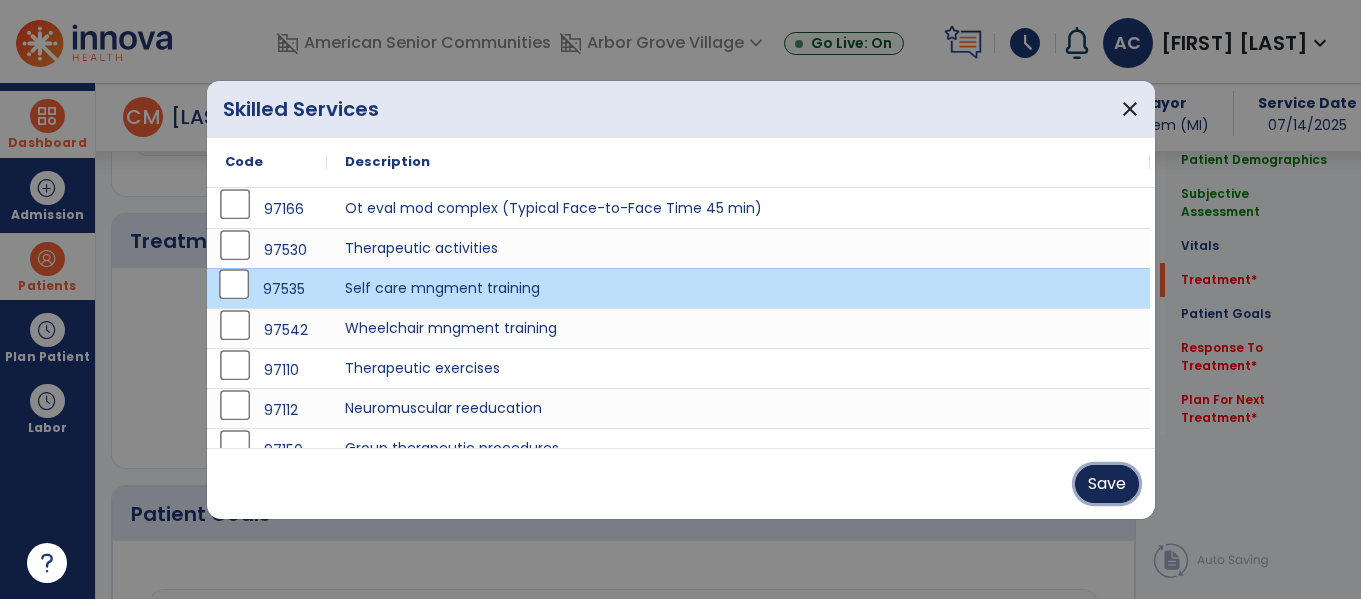 click on "Save" at bounding box center [1107, 484] 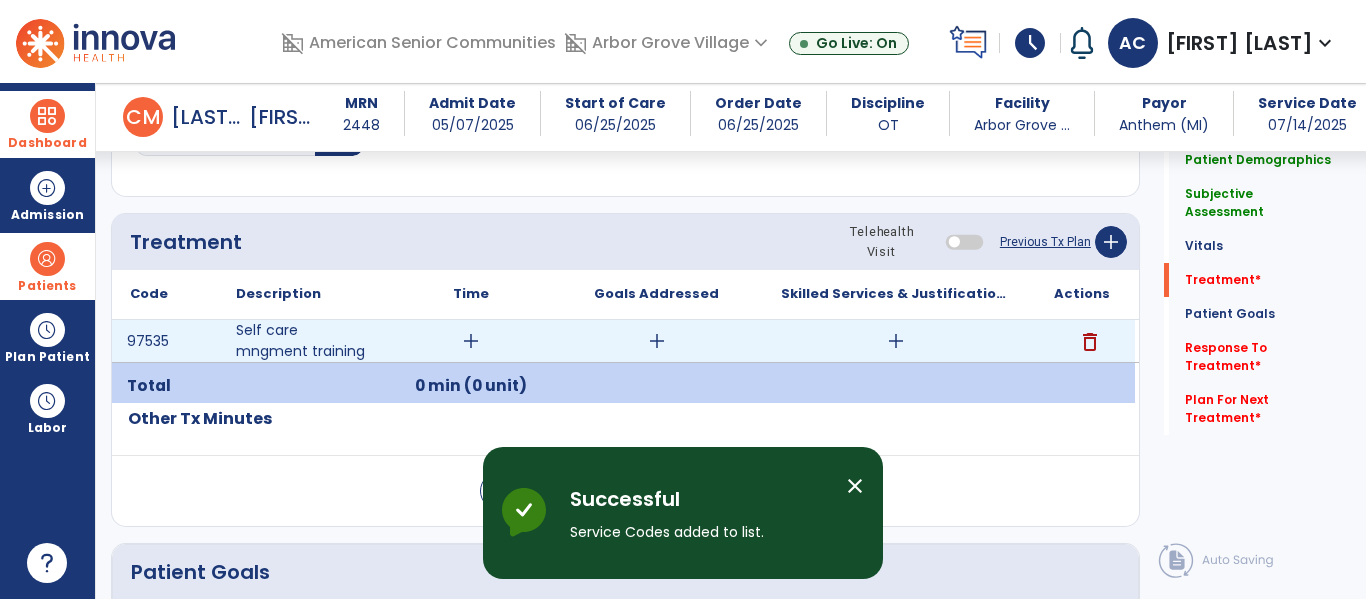 click on "add" at bounding box center (471, 341) 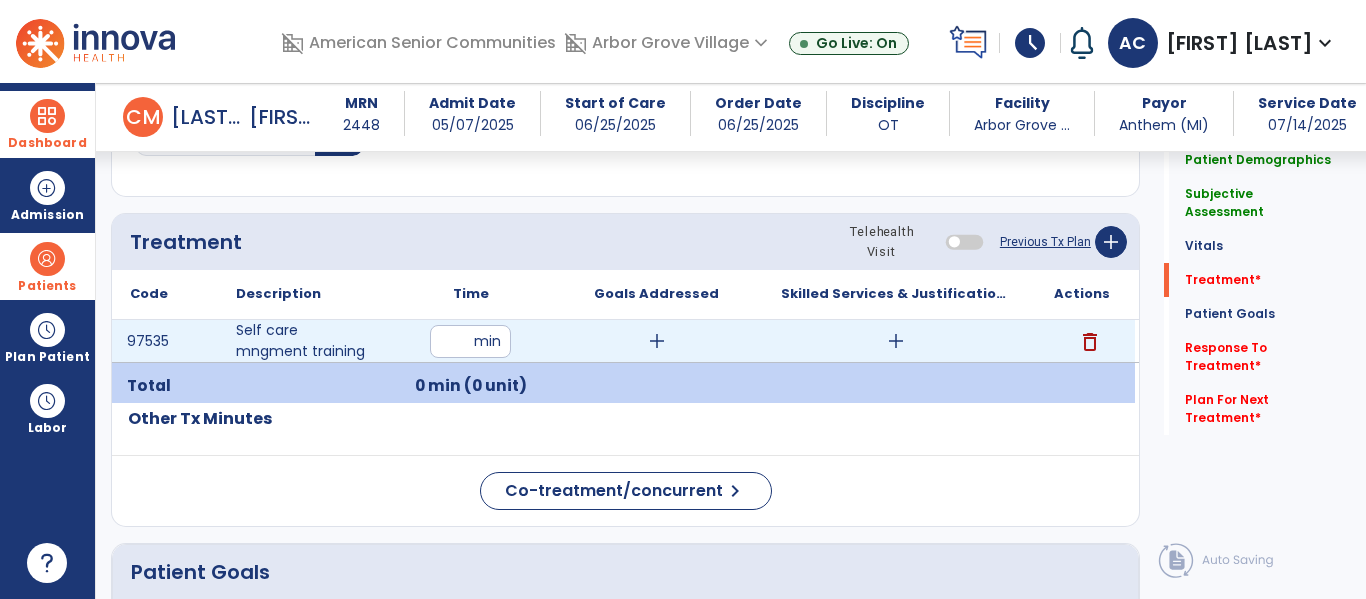 type on "**" 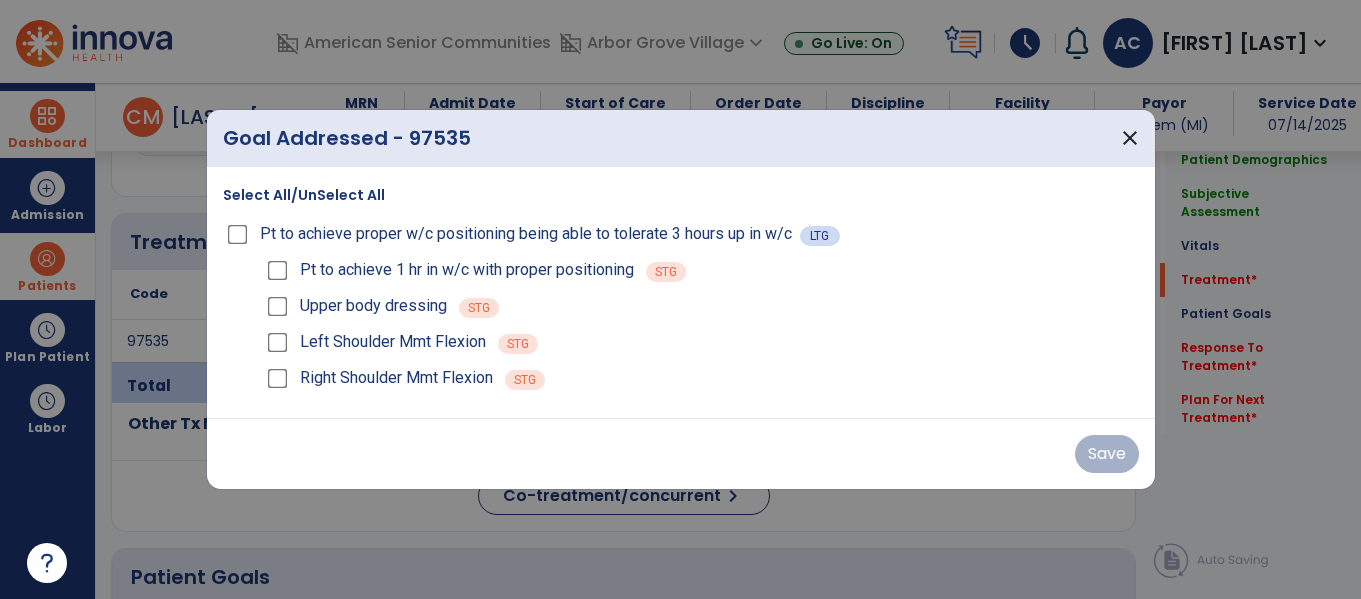 scroll, scrollTop: 1076, scrollLeft: 0, axis: vertical 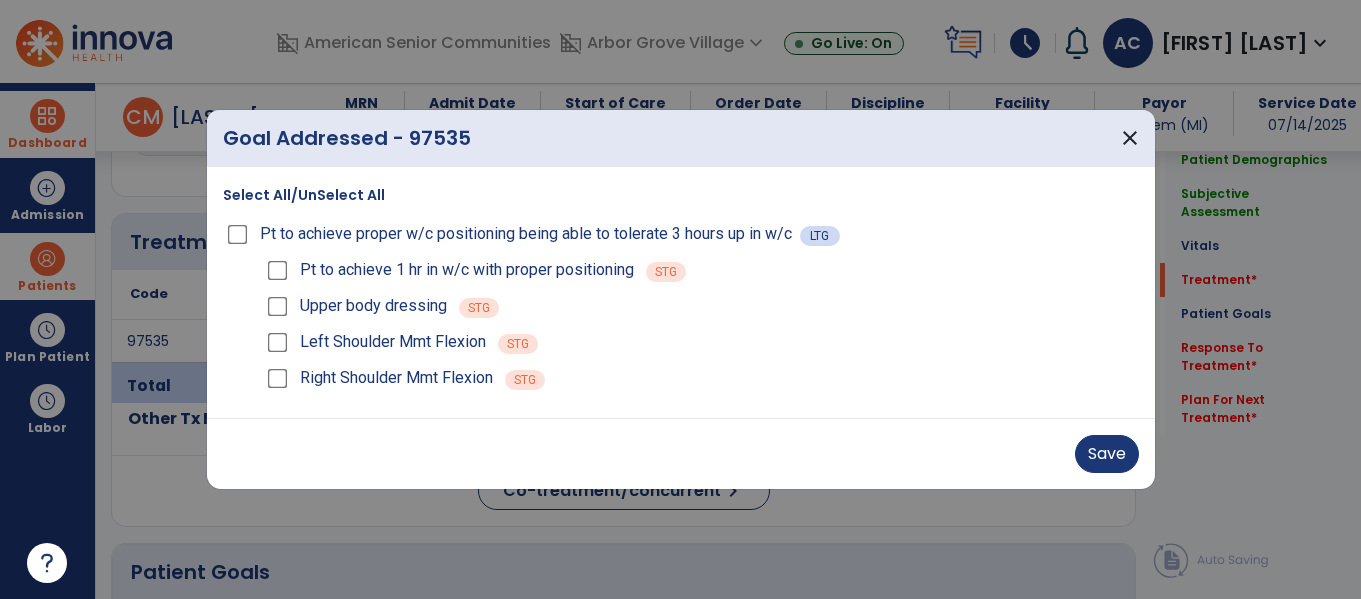 click on "Select All/UnSelect All" at bounding box center [304, 195] 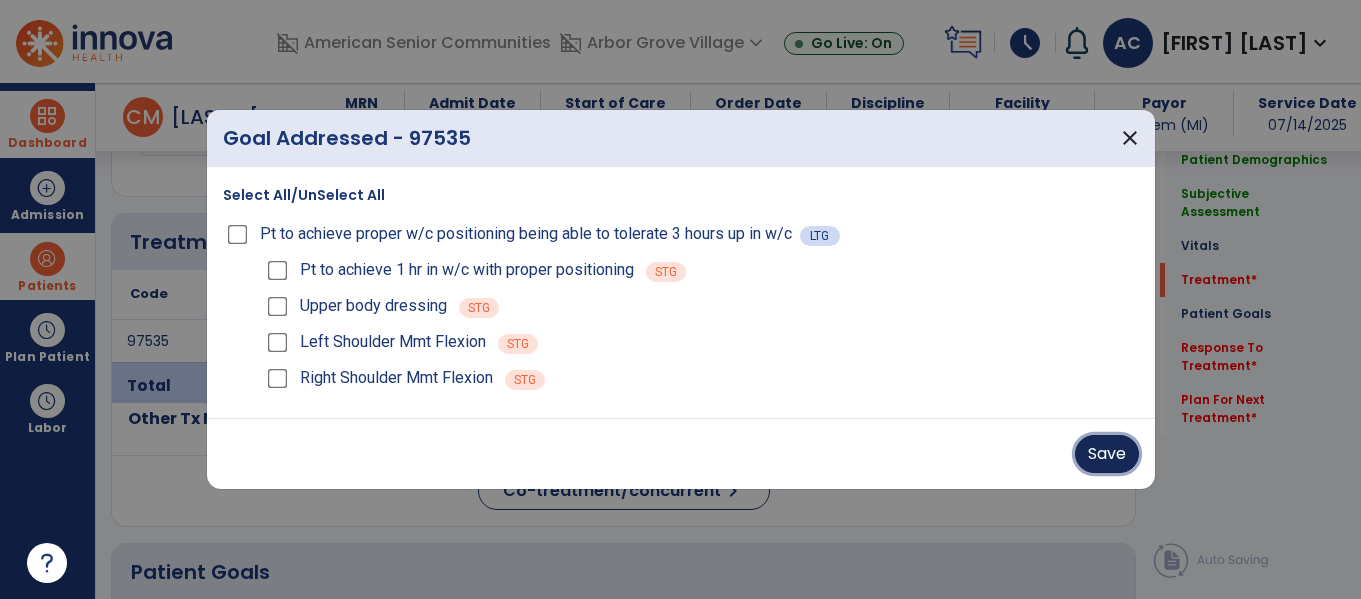 click on "Save" at bounding box center [1107, 454] 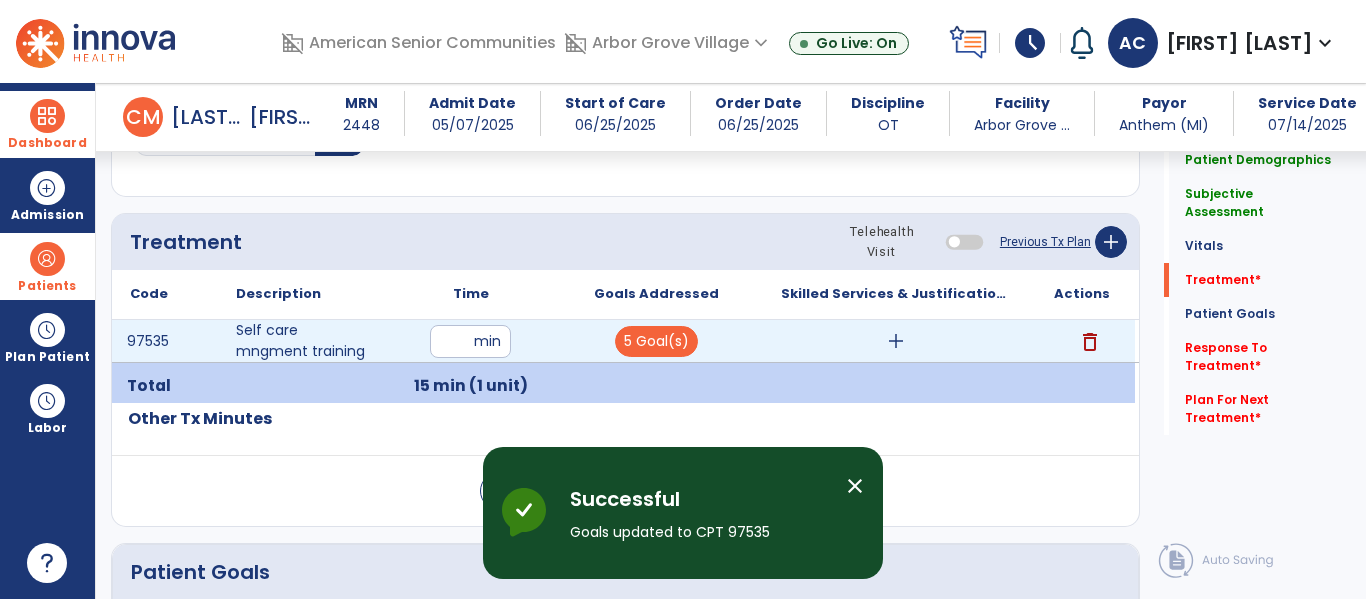 click on "add" at bounding box center (896, 341) 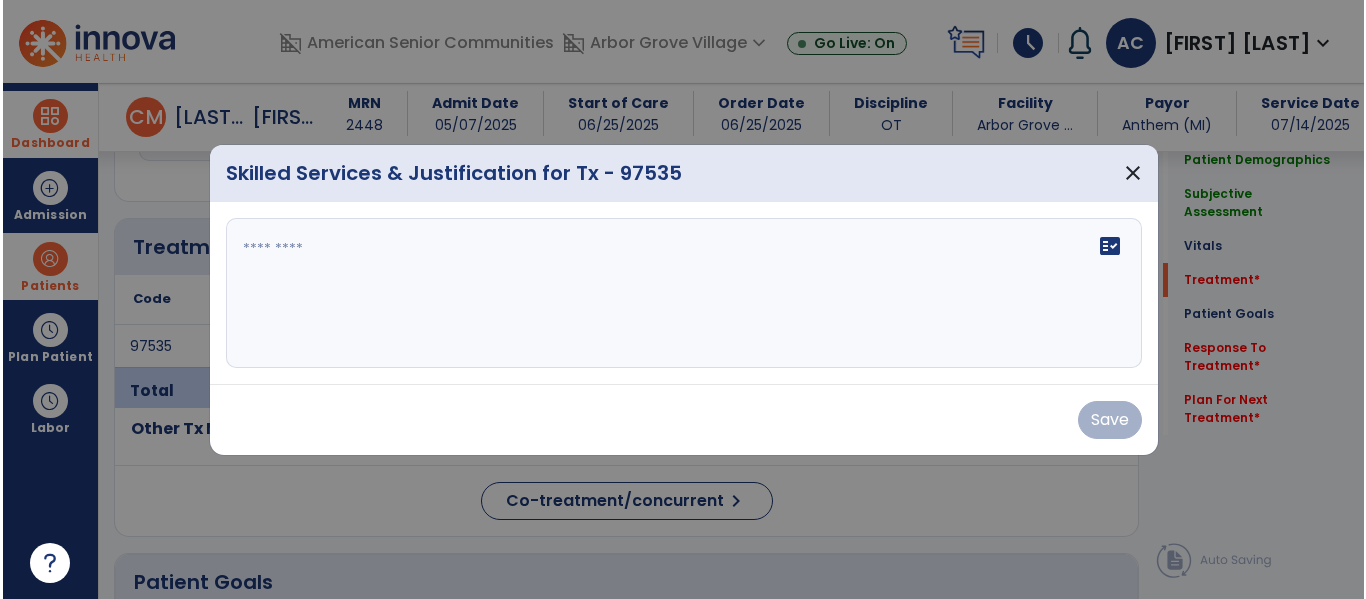 scroll, scrollTop: 1076, scrollLeft: 0, axis: vertical 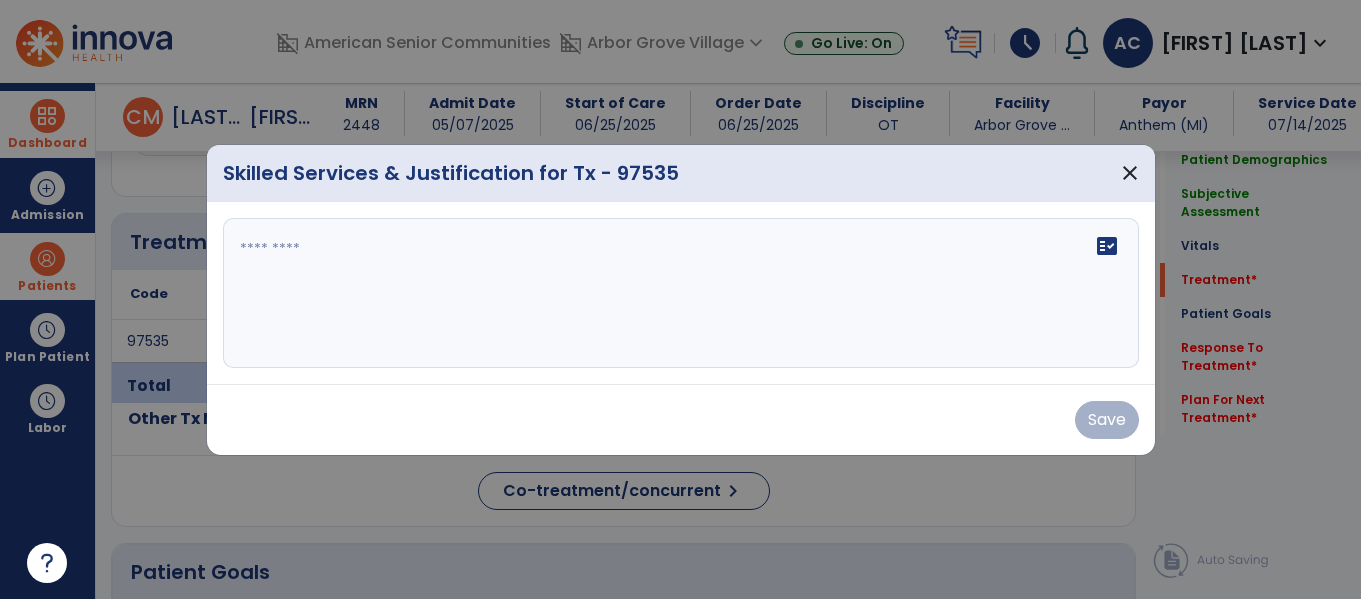 click at bounding box center [681, 293] 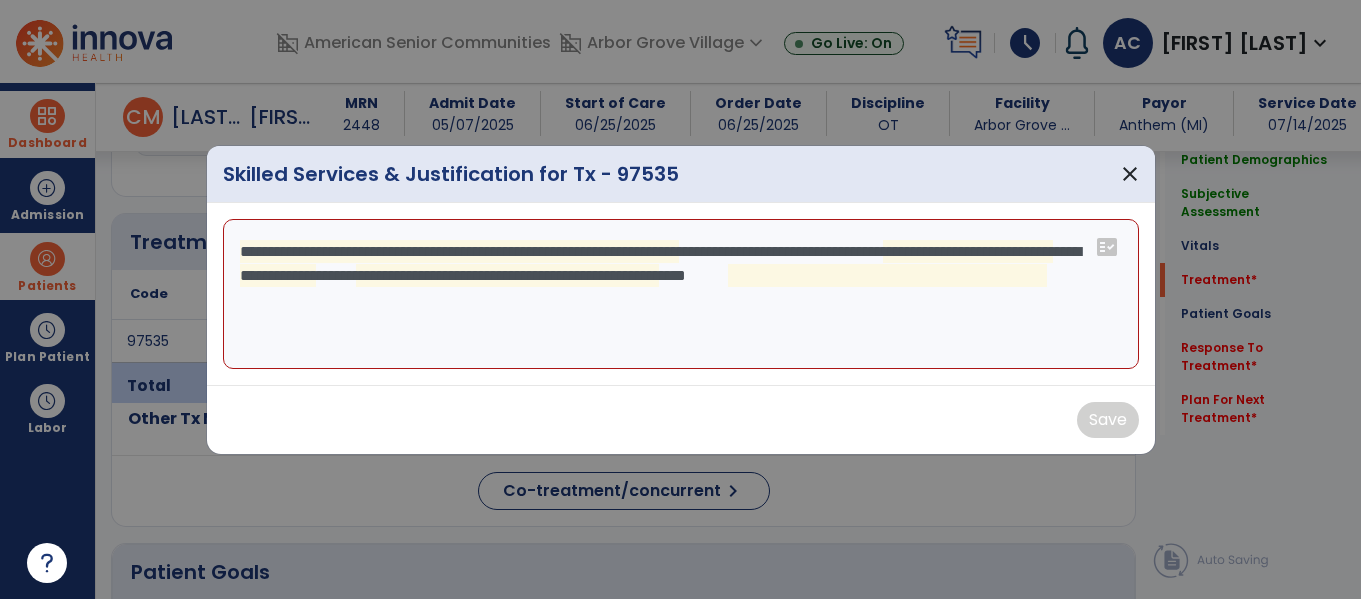 click on "**********" at bounding box center (681, 294) 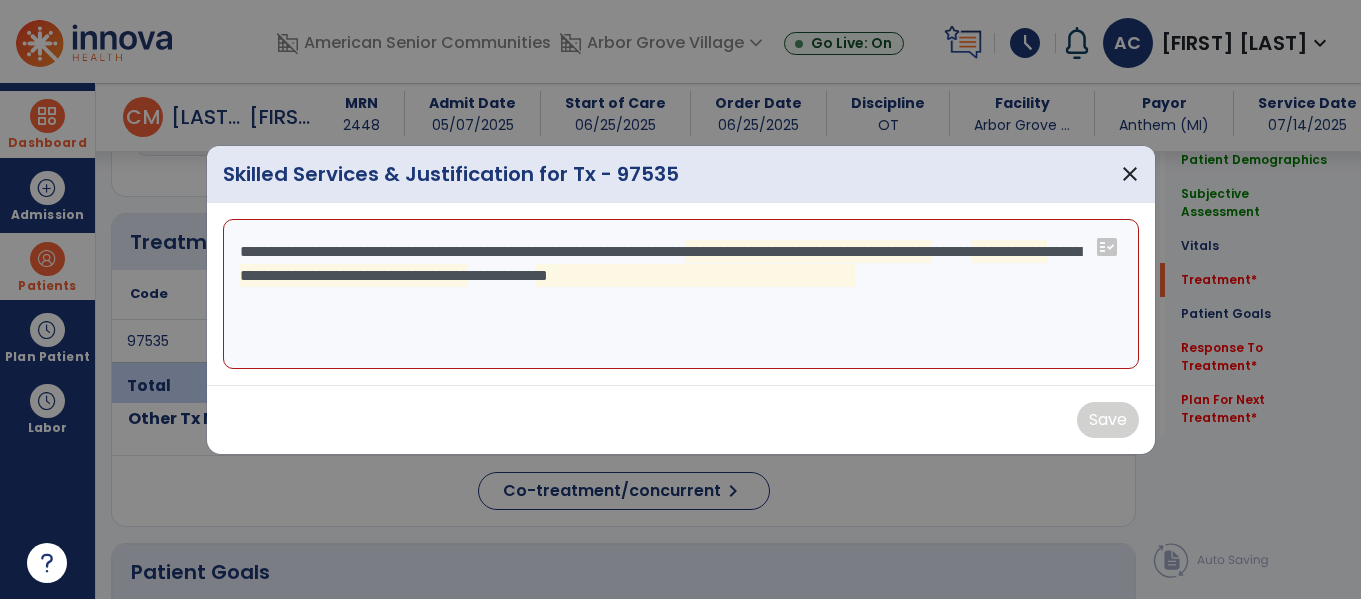 click on "**********" at bounding box center [681, 294] 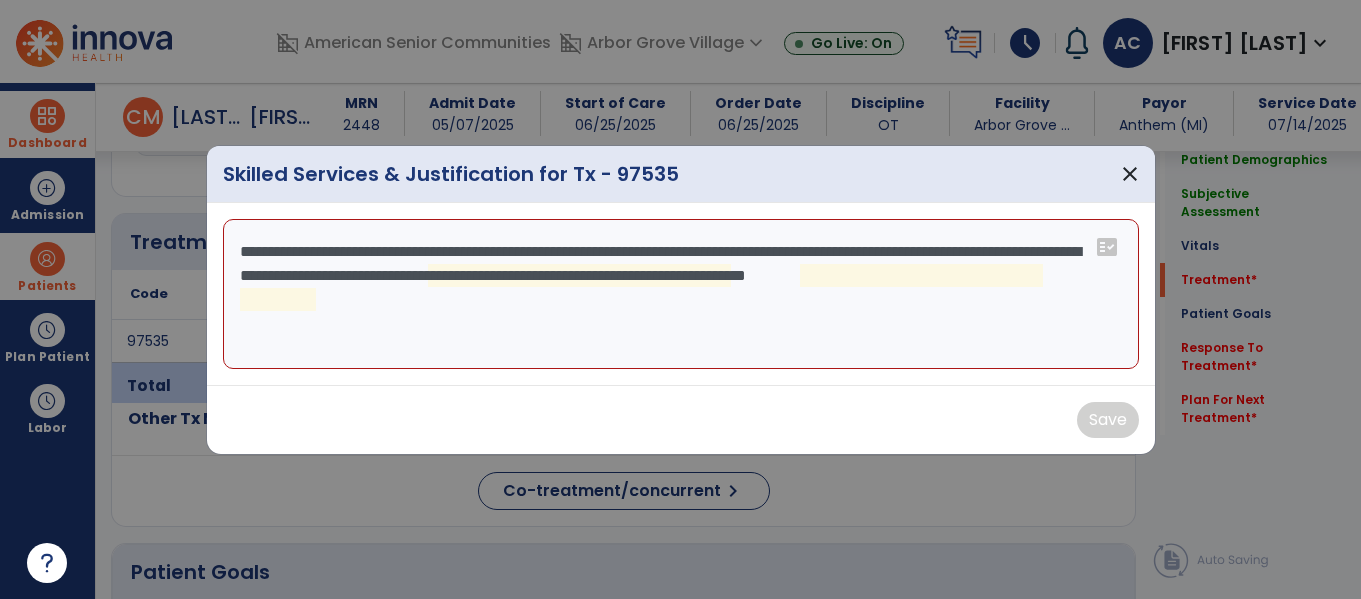 click on "**********" at bounding box center [681, 294] 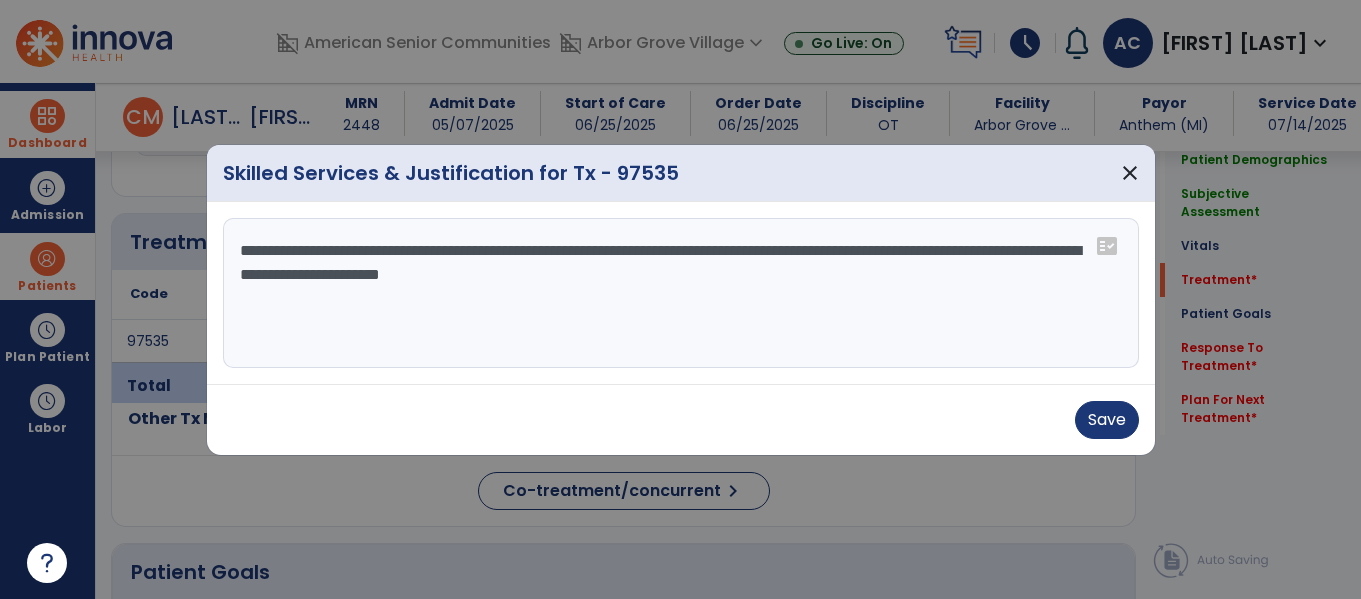 click on "**********" at bounding box center [681, 293] 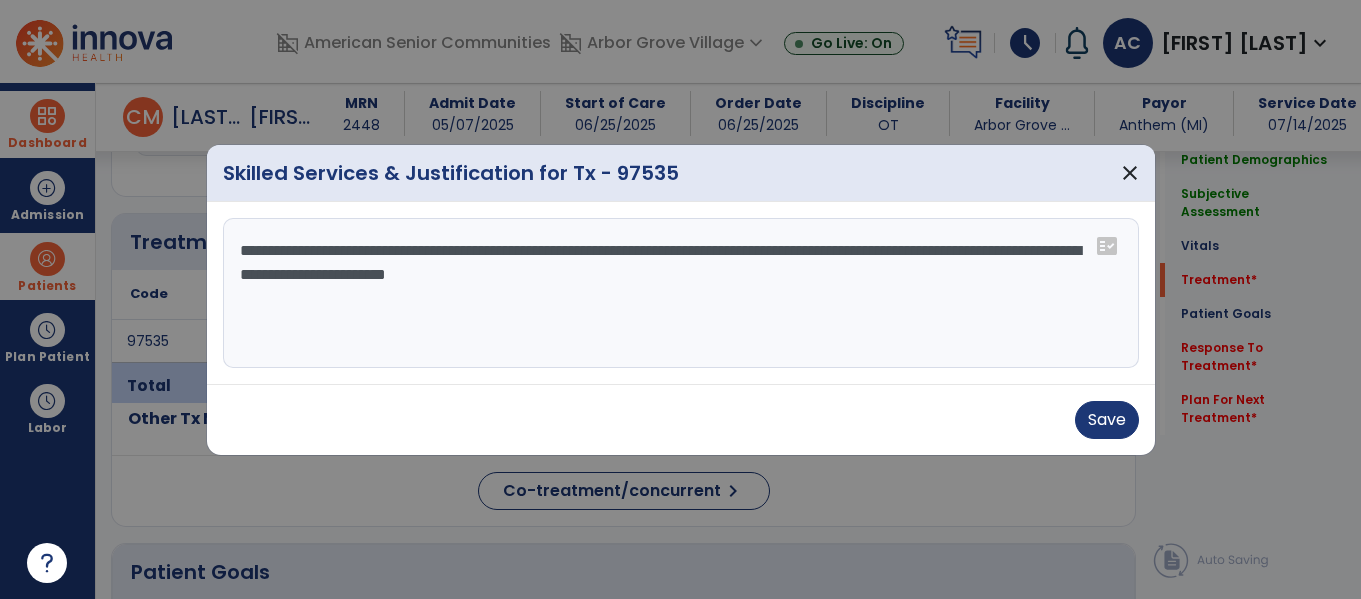 drag, startPoint x: 702, startPoint y: 251, endPoint x: 877, endPoint y: 255, distance: 175.04572 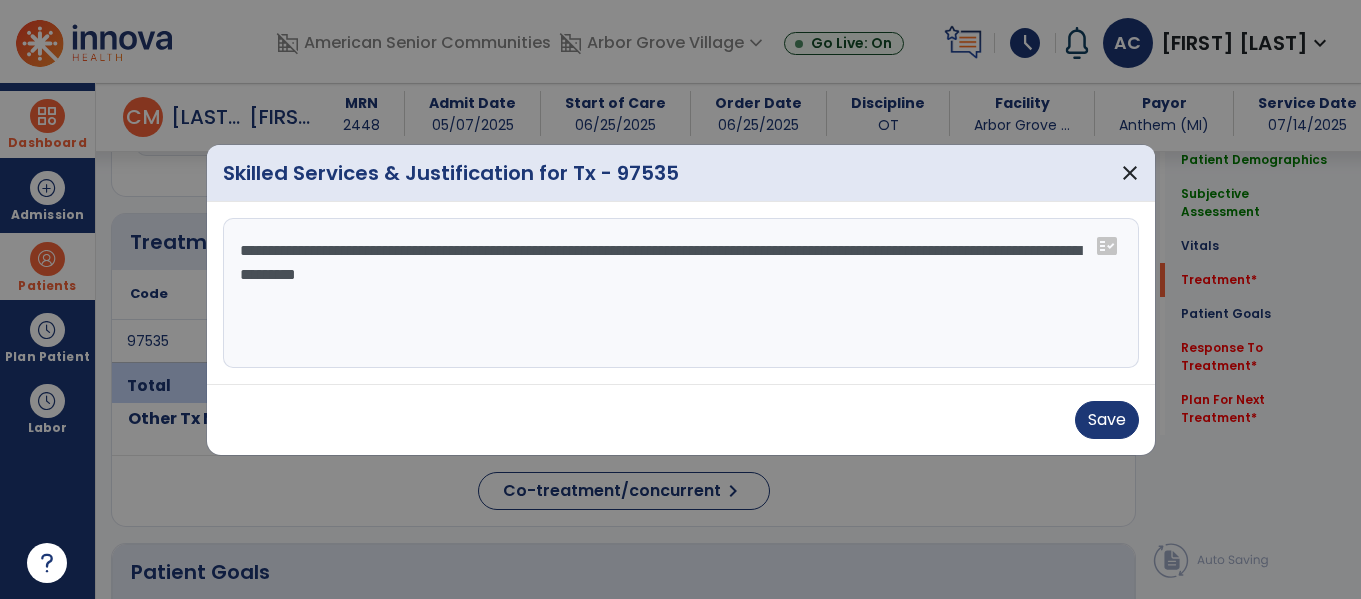 click on "**********" at bounding box center (681, 293) 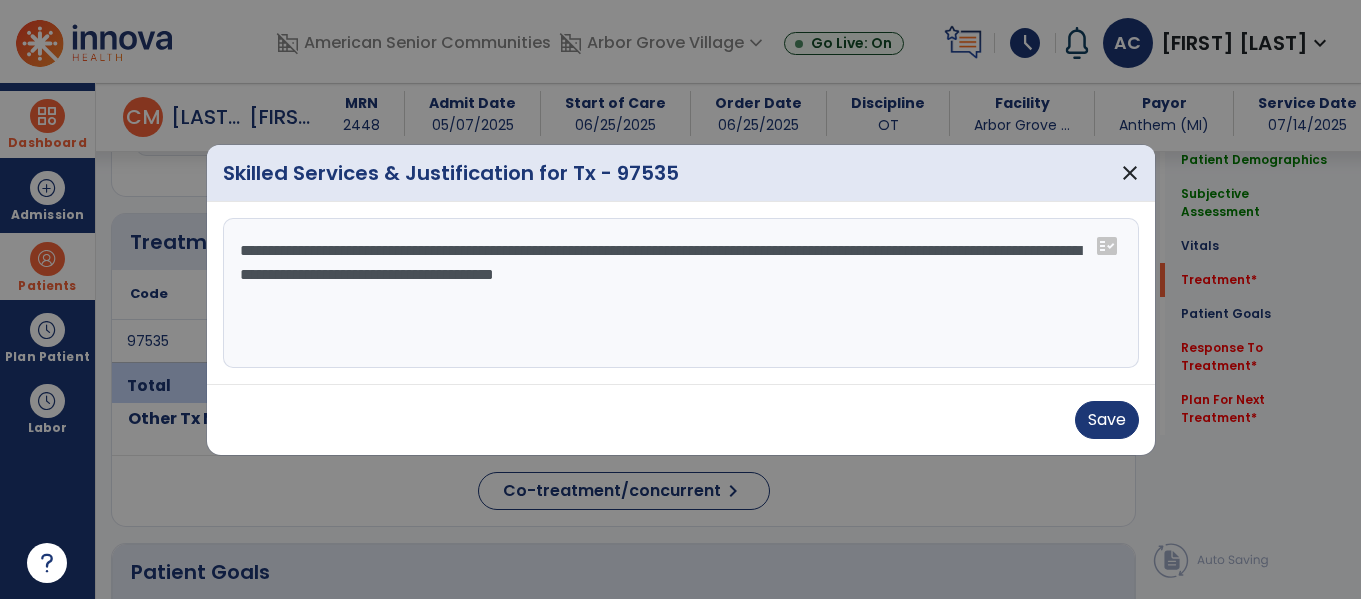 click on "**********" at bounding box center [681, 293] 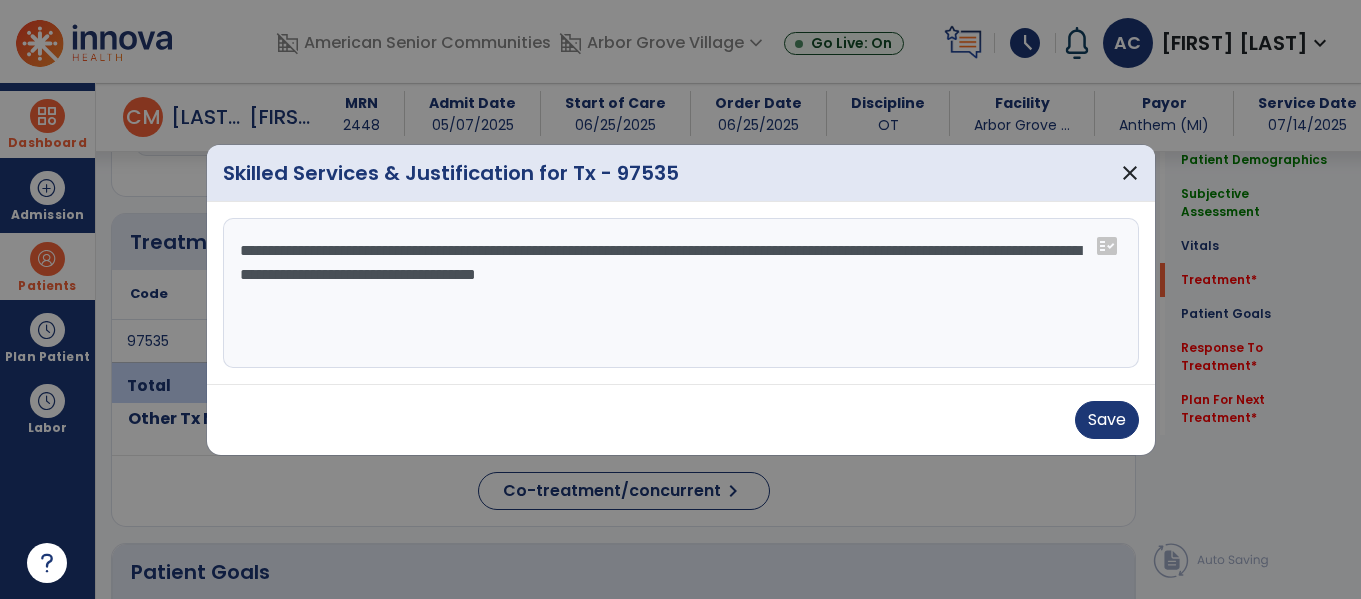 click on "**********" at bounding box center (681, 293) 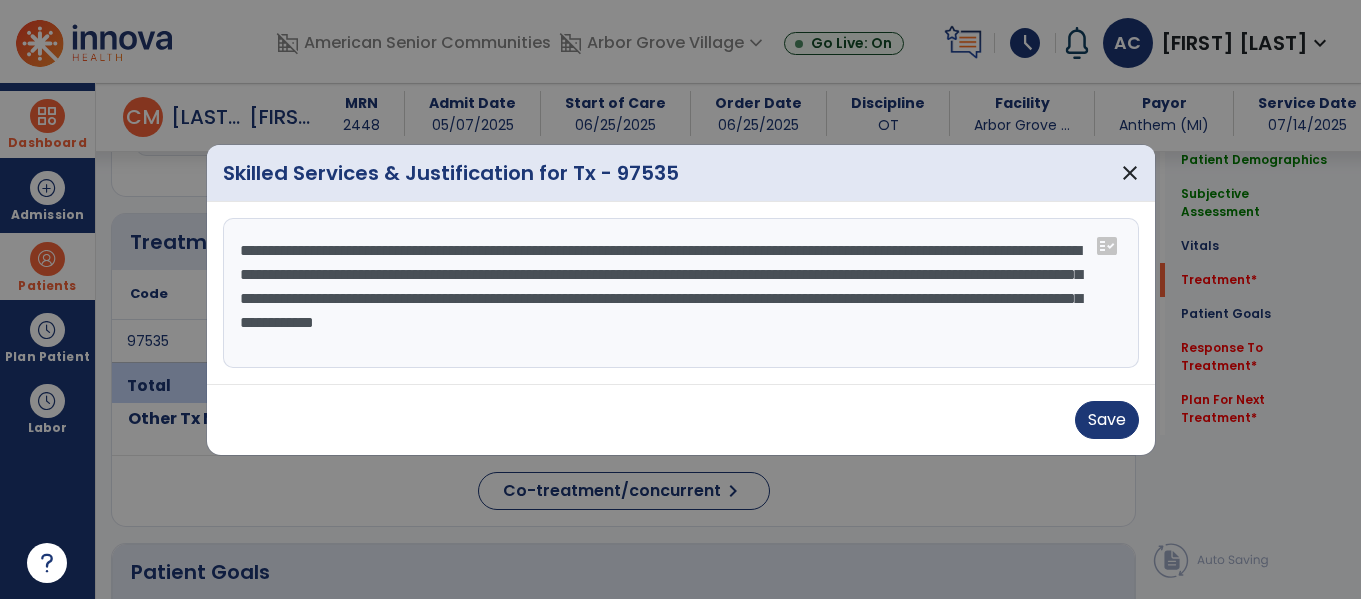 click on "**********" at bounding box center (681, 293) 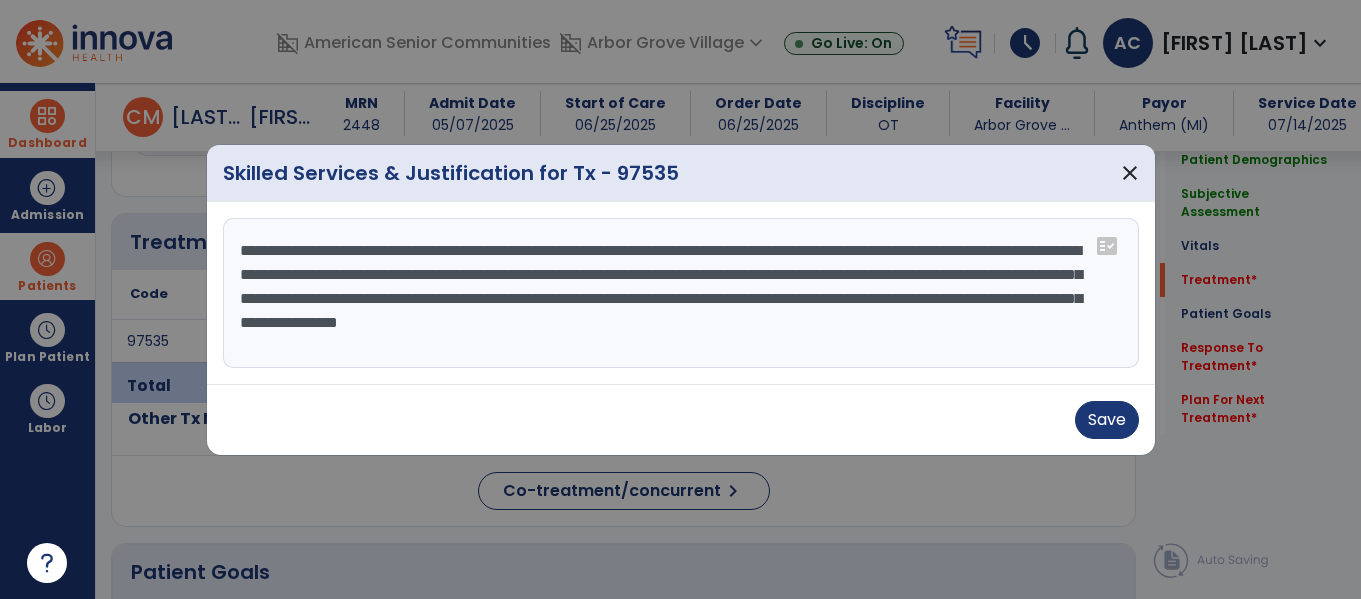 click on "**********" at bounding box center [681, 293] 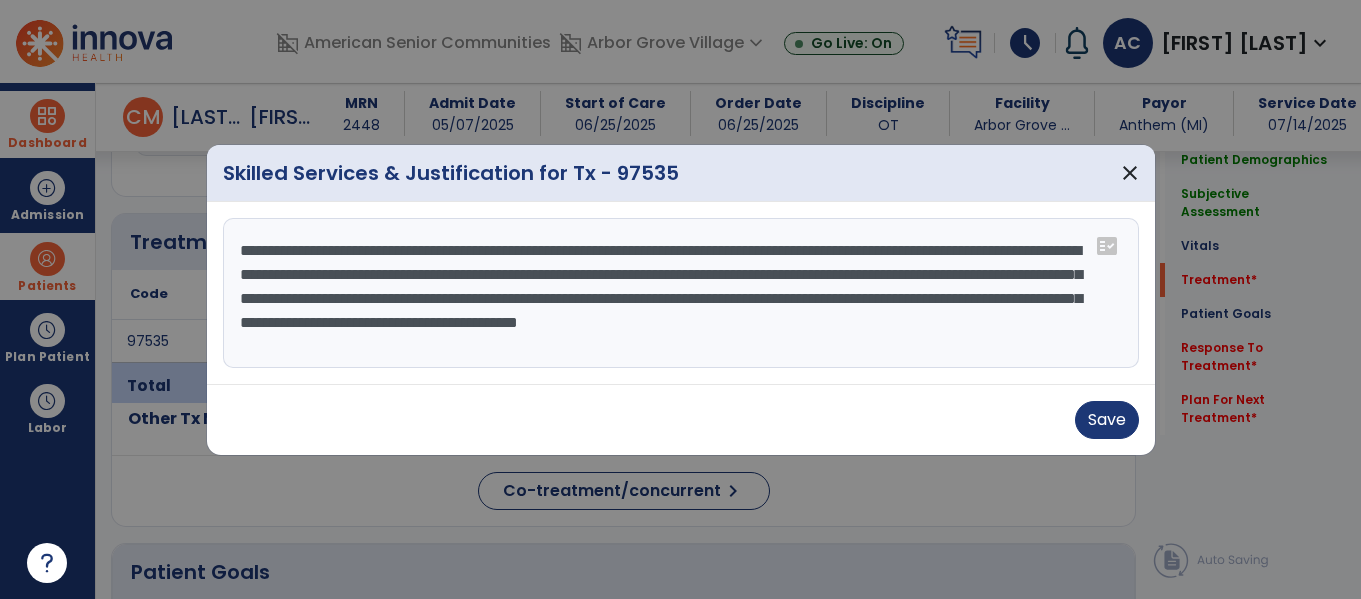 click on "**********" at bounding box center [681, 293] 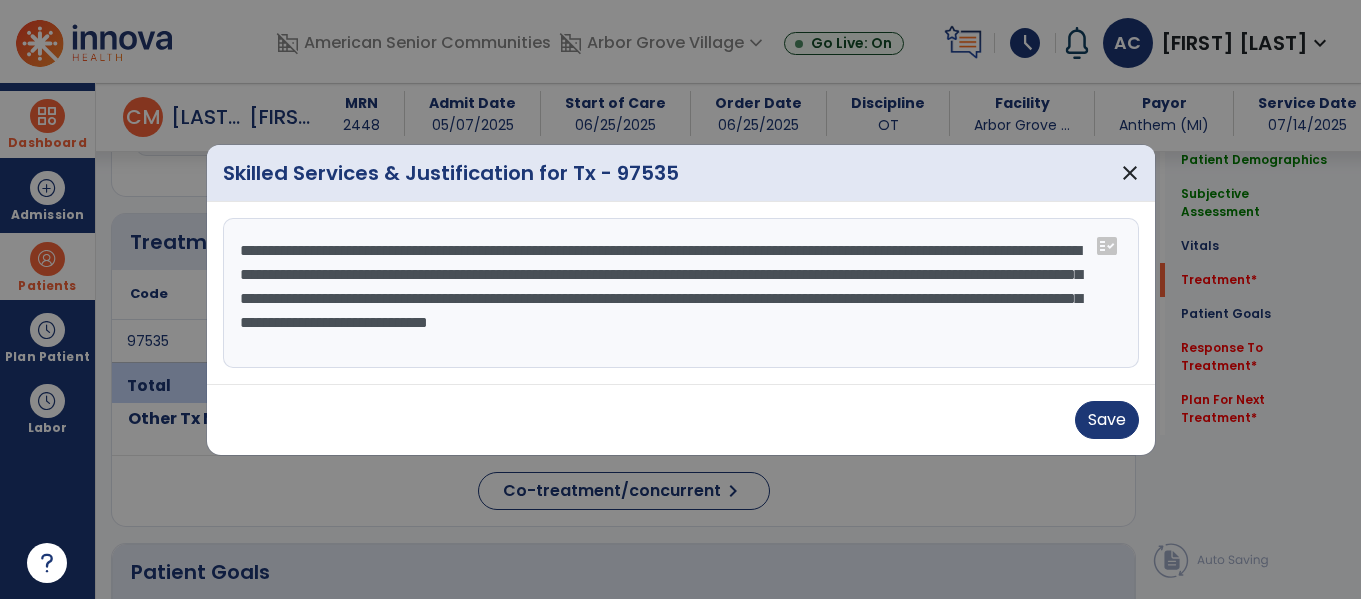 drag, startPoint x: 1090, startPoint y: 296, endPoint x: 1011, endPoint y: 300, distance: 79.101204 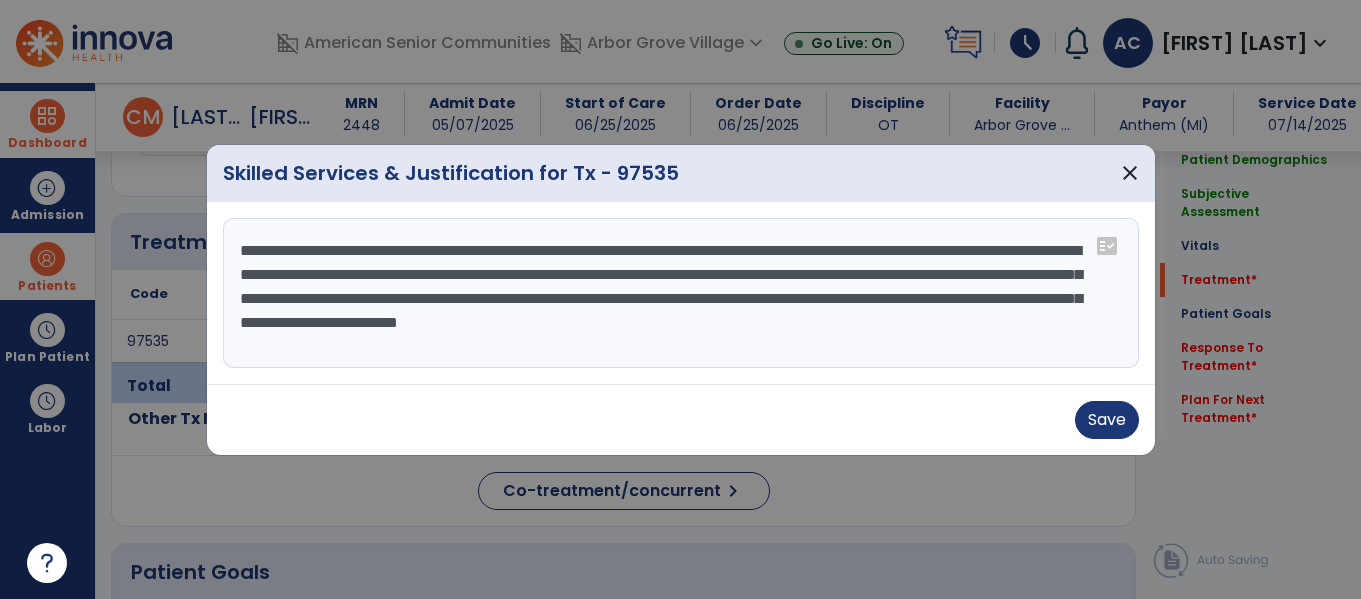 click on "**********" at bounding box center [681, 293] 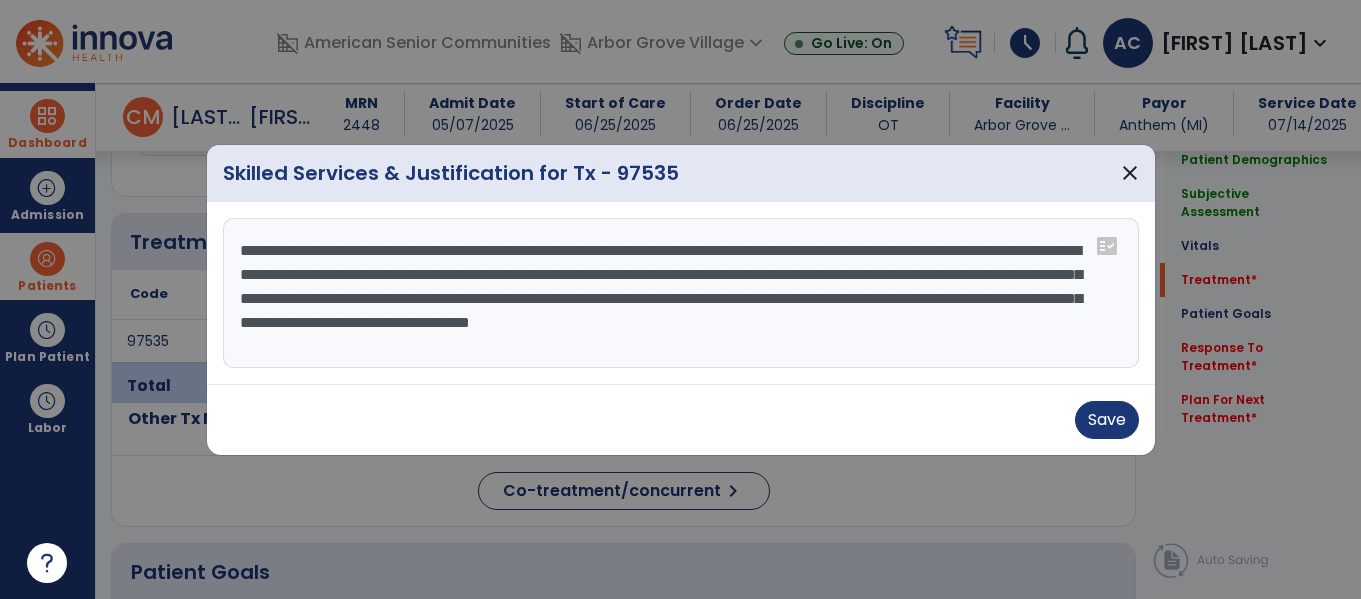 click on "**********" at bounding box center [681, 293] 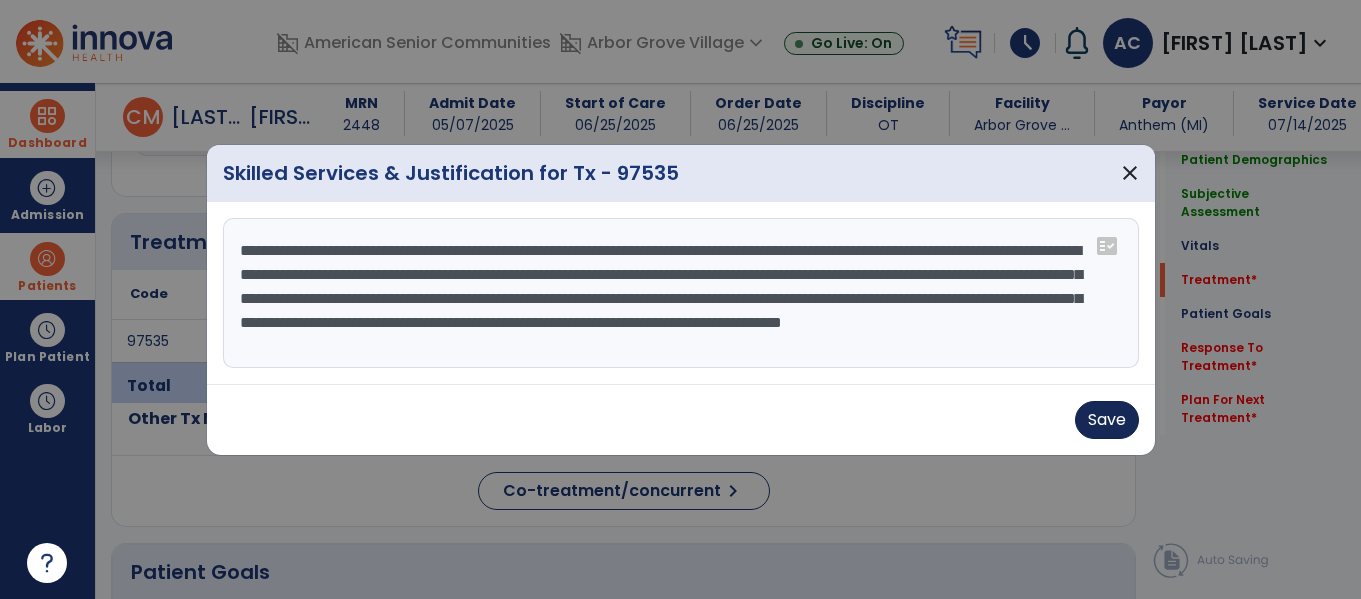 type on "**********" 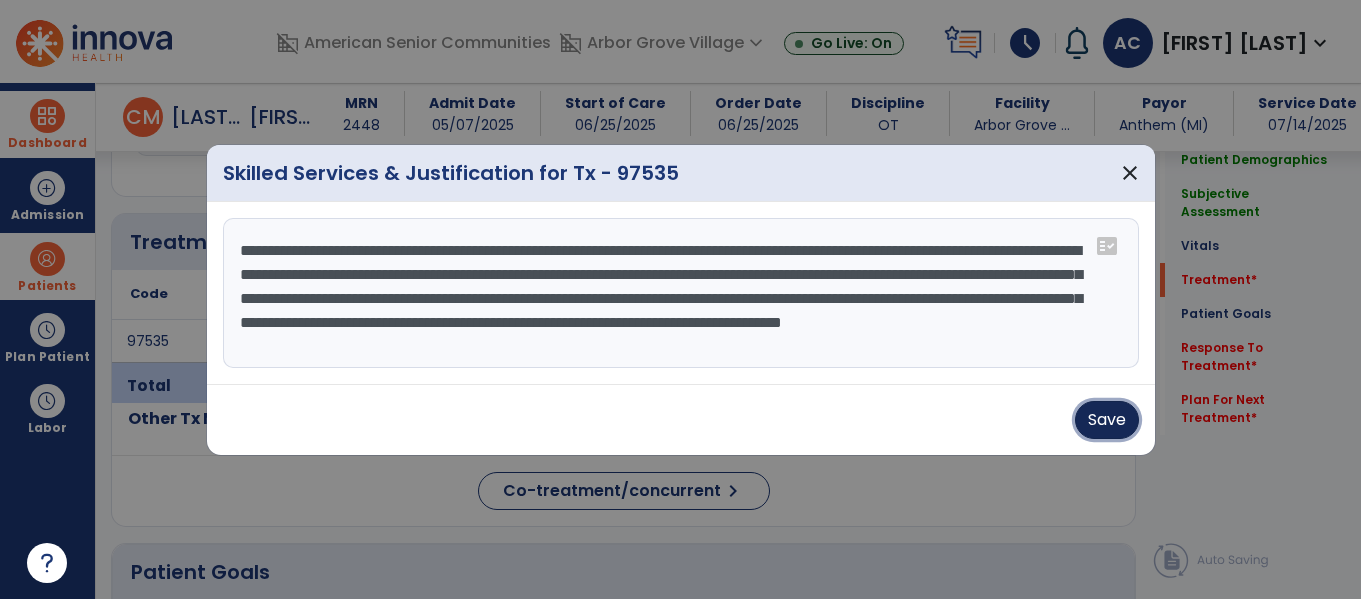 click on "Save" at bounding box center (1107, 420) 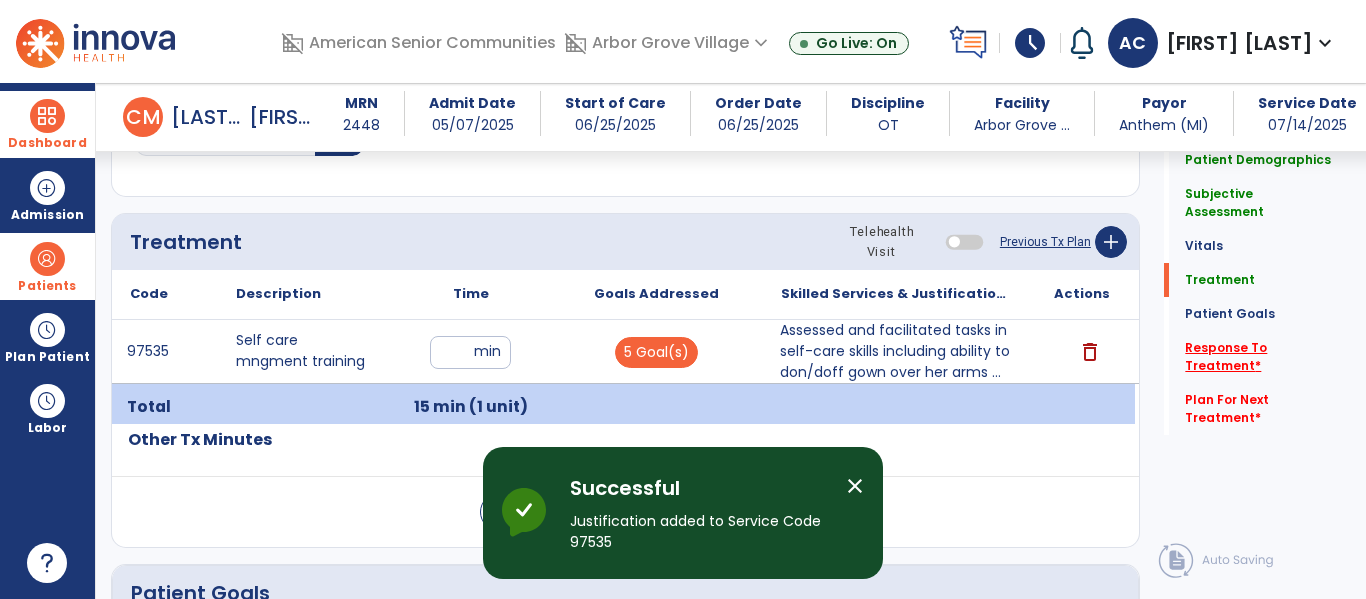 click on "Response To Treatment   *" 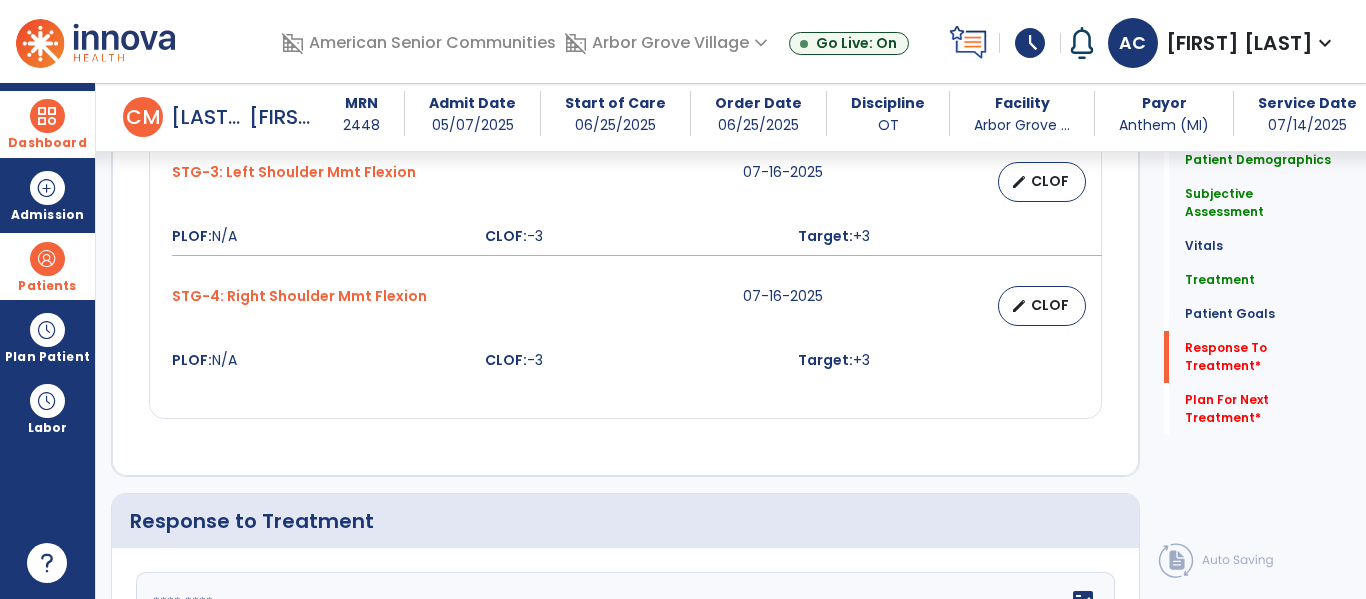 scroll, scrollTop: 2240, scrollLeft: 0, axis: vertical 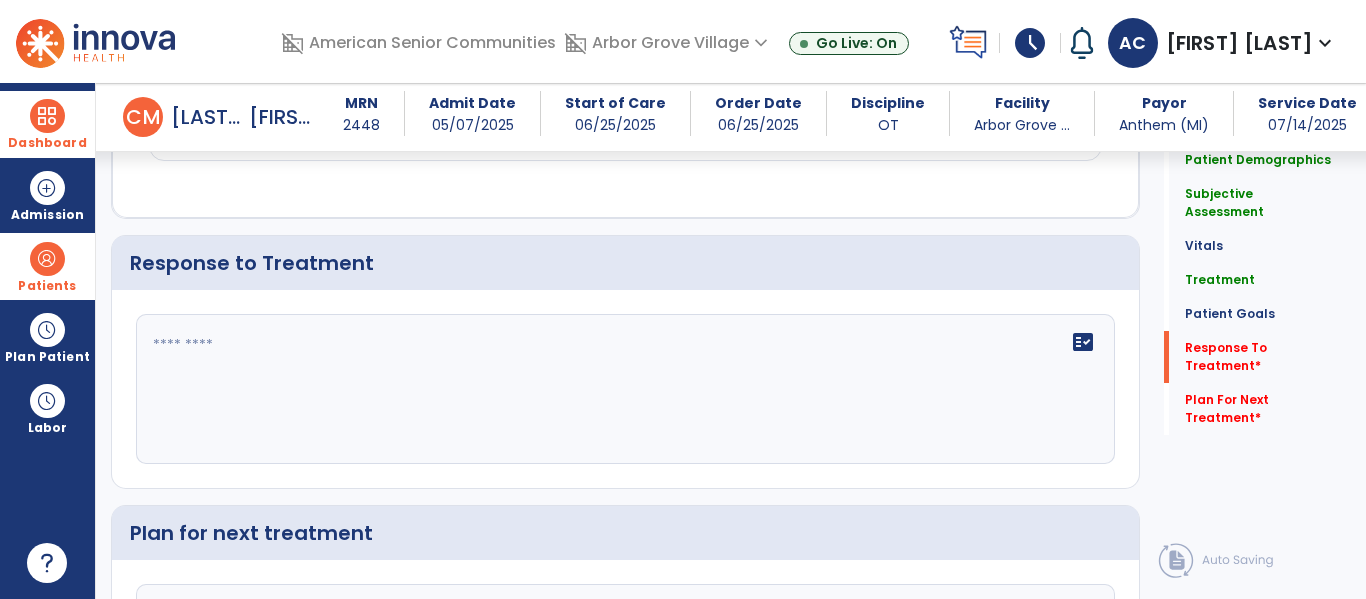 click on "fact_check" 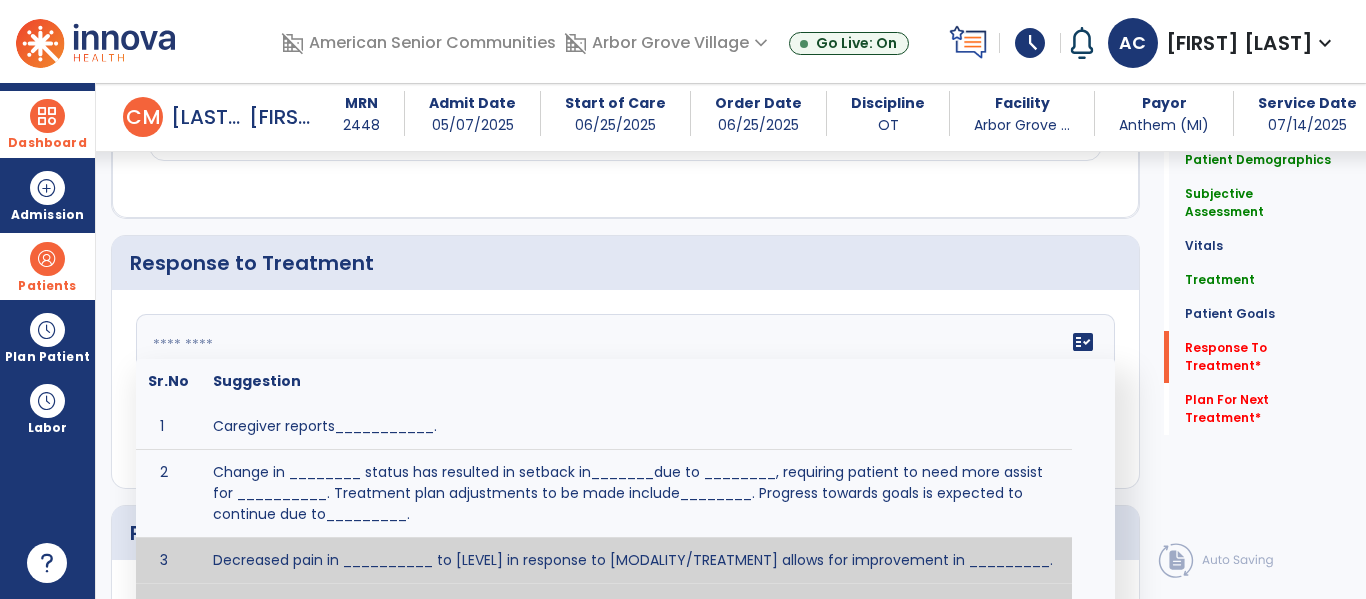 scroll, scrollTop: 2273, scrollLeft: 0, axis: vertical 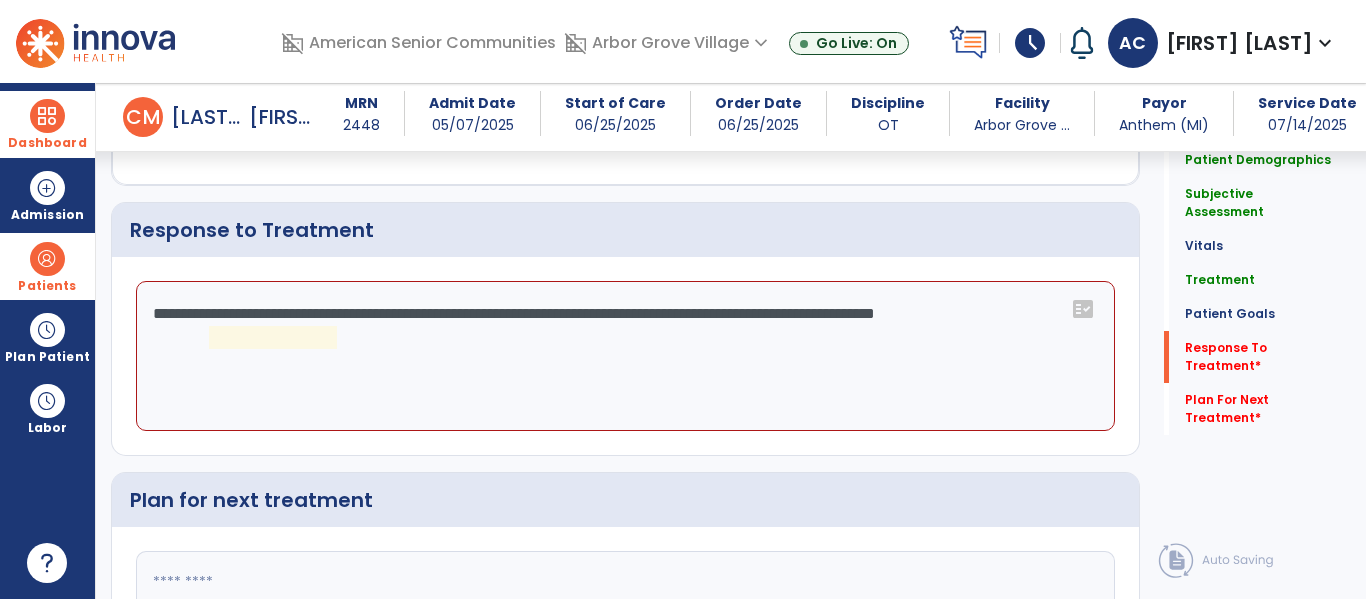 click on "**********" 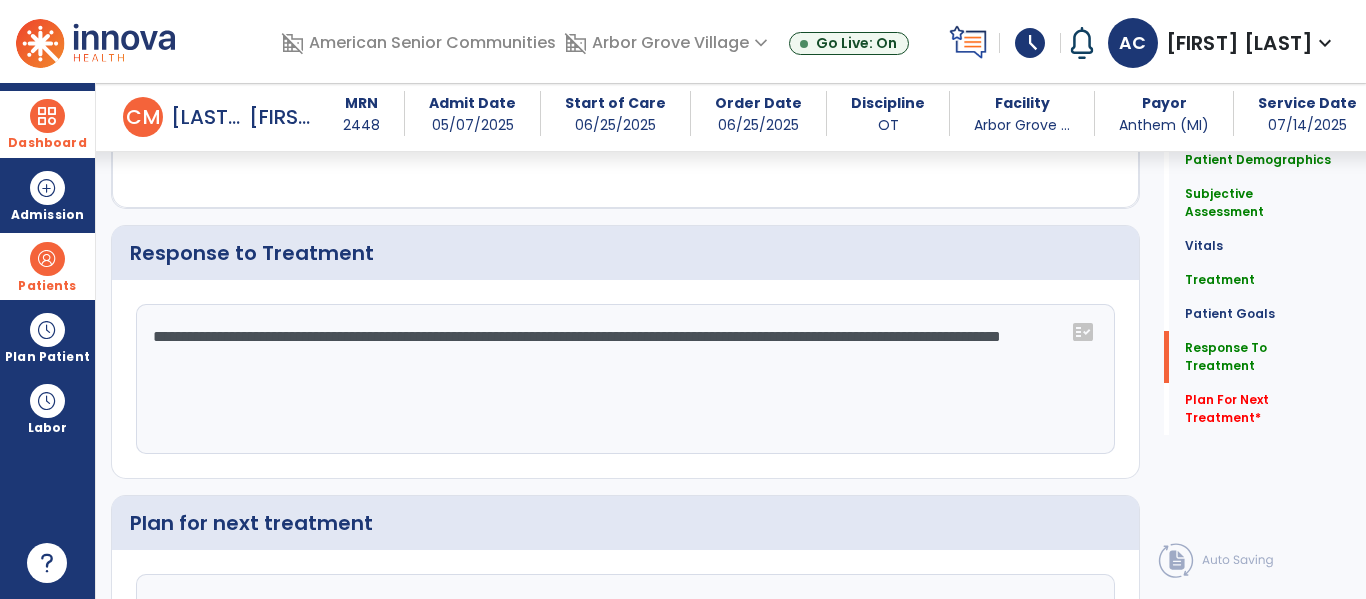 scroll, scrollTop: 2273, scrollLeft: 0, axis: vertical 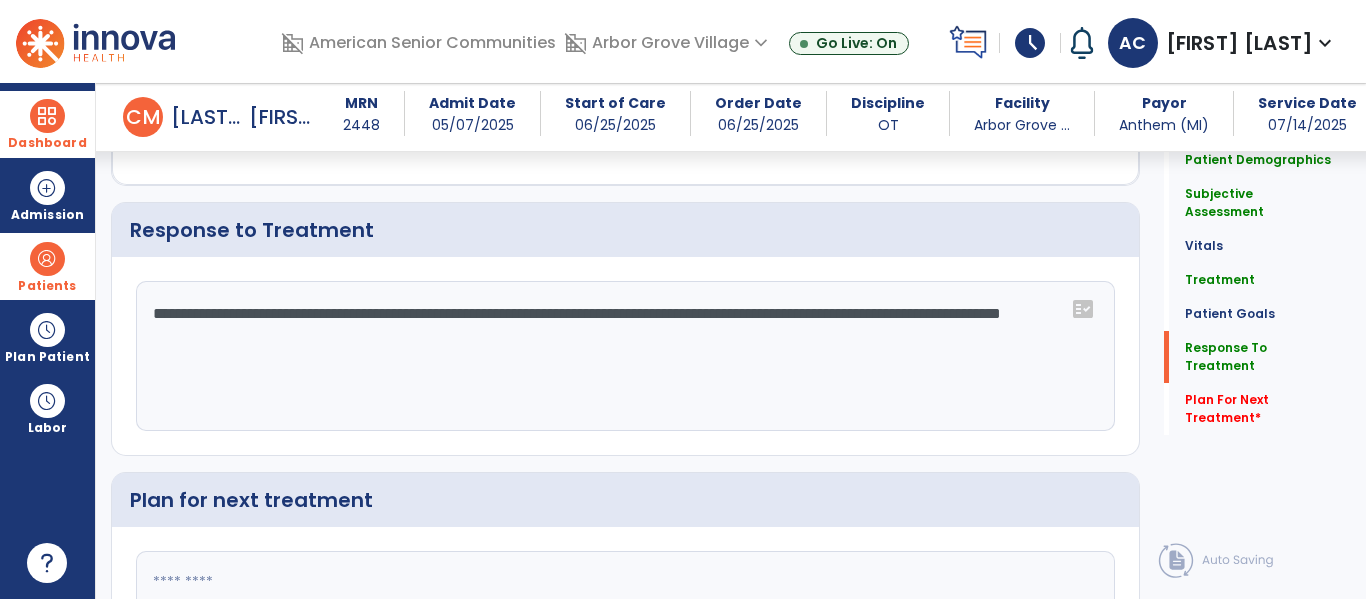 click on "**********" 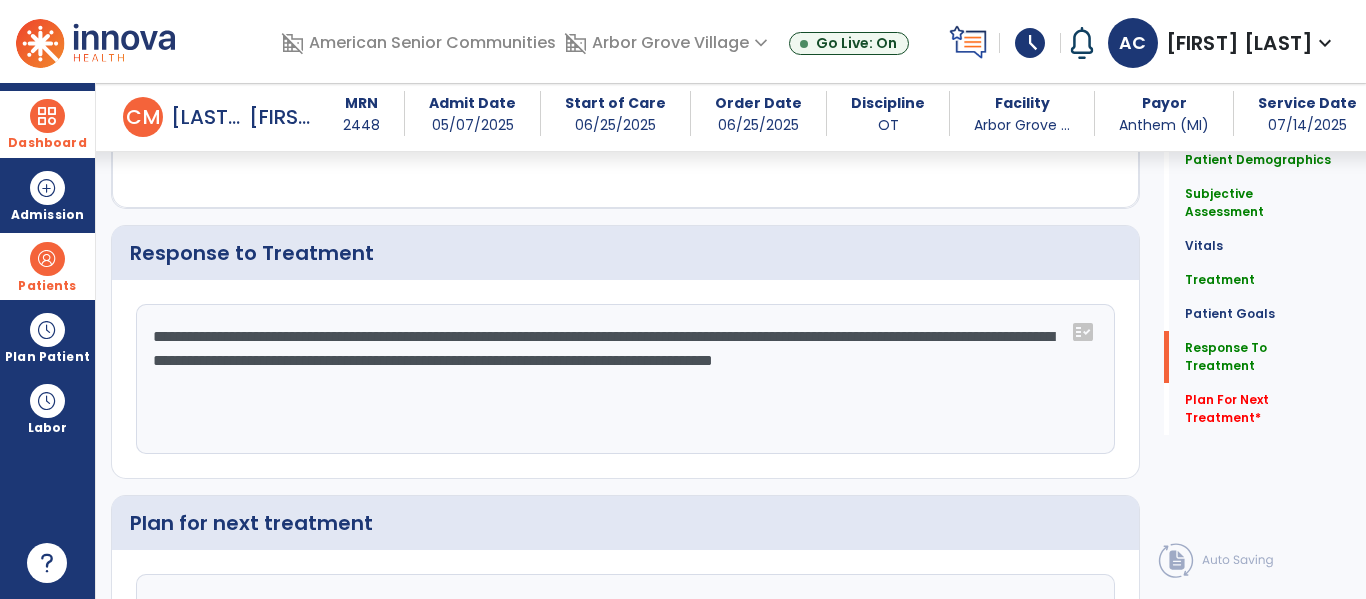 scroll, scrollTop: 2273, scrollLeft: 0, axis: vertical 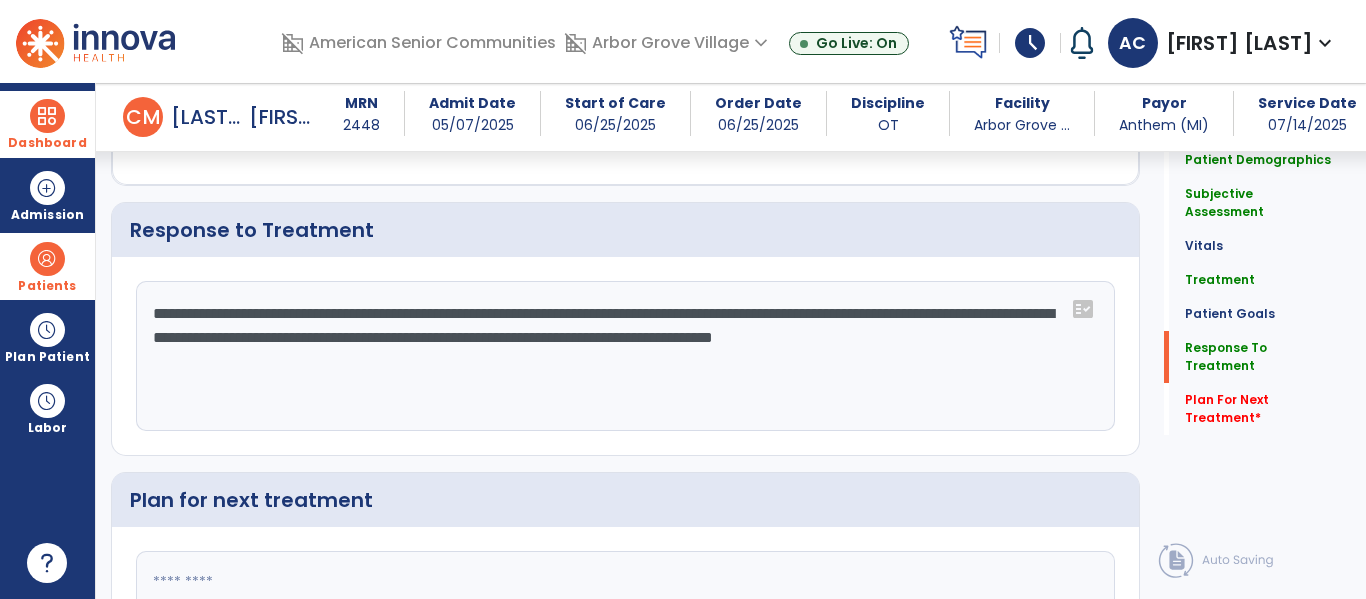drag, startPoint x: 872, startPoint y: 319, endPoint x: 547, endPoint y: 315, distance: 325.02463 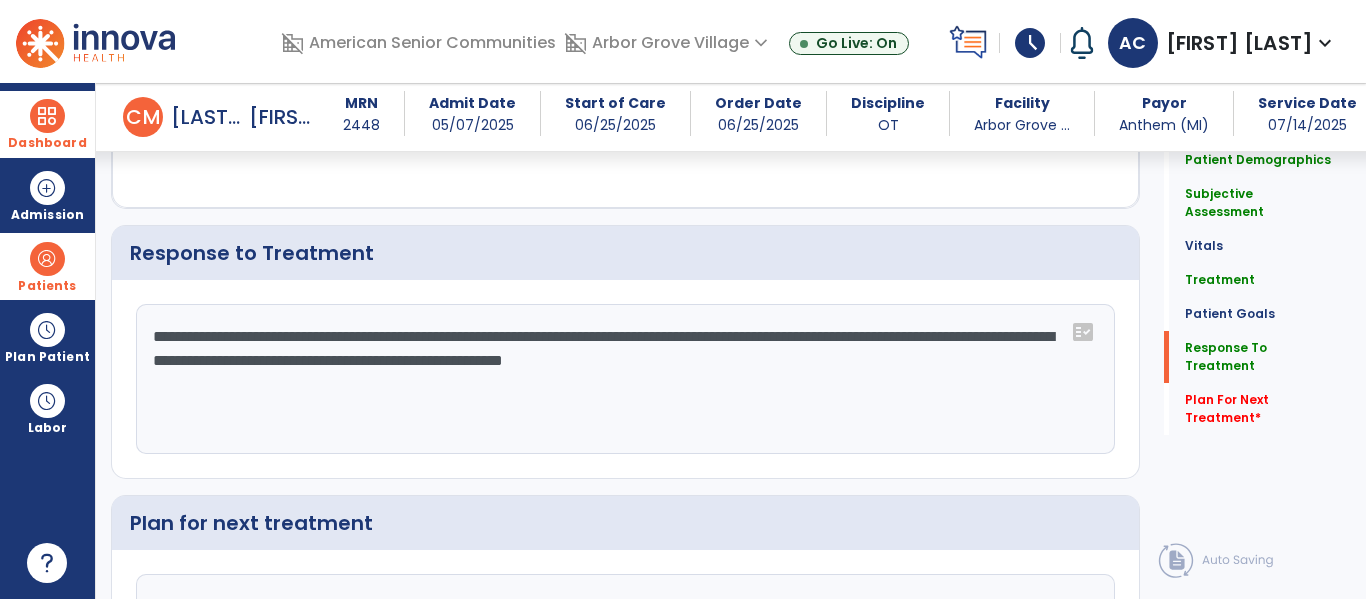scroll, scrollTop: 2273, scrollLeft: 0, axis: vertical 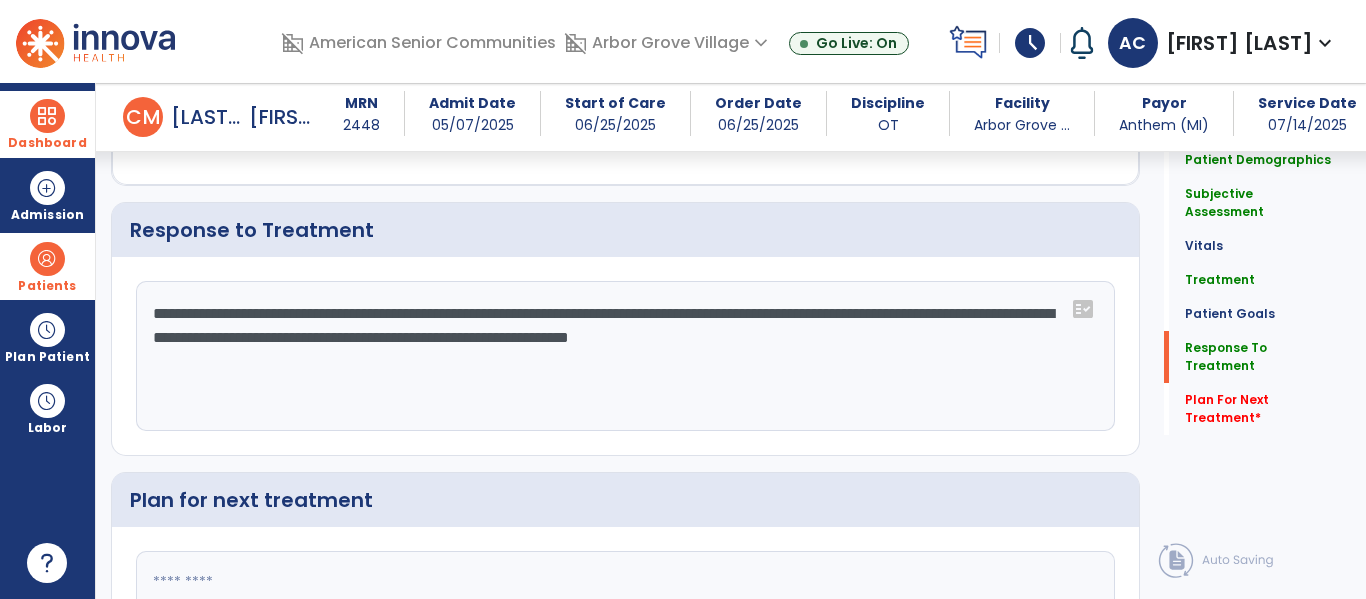click on "**********" 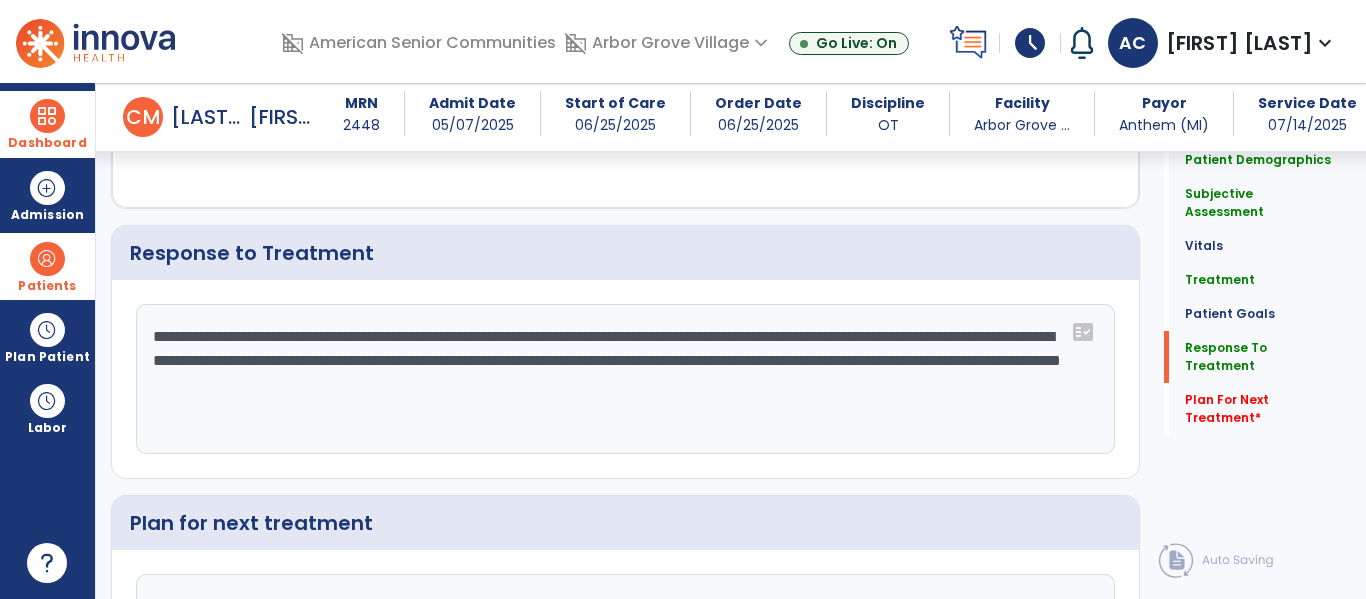 scroll, scrollTop: 2273, scrollLeft: 0, axis: vertical 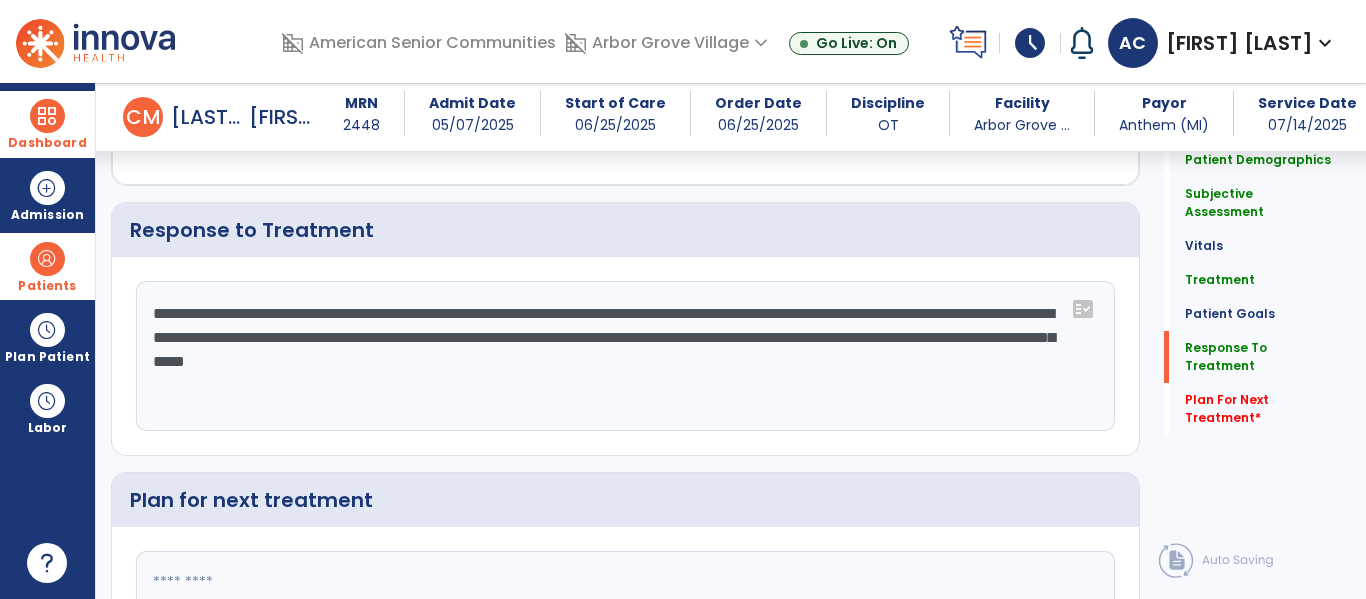 click on "**********" 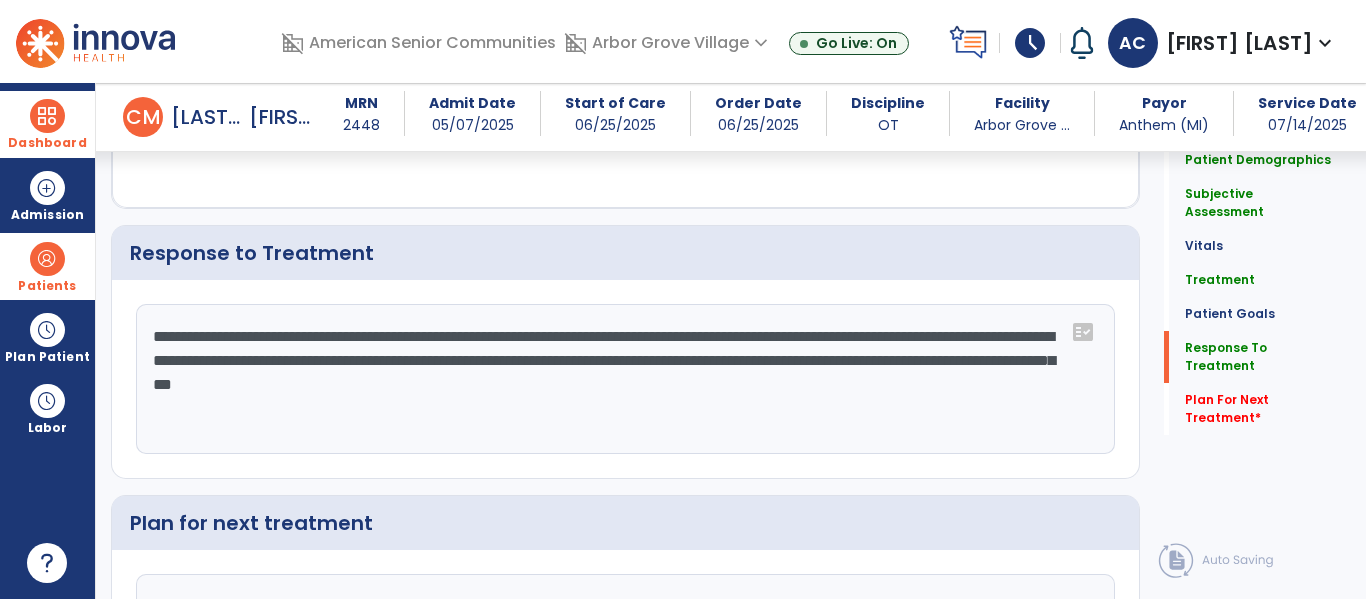 scroll, scrollTop: 2273, scrollLeft: 0, axis: vertical 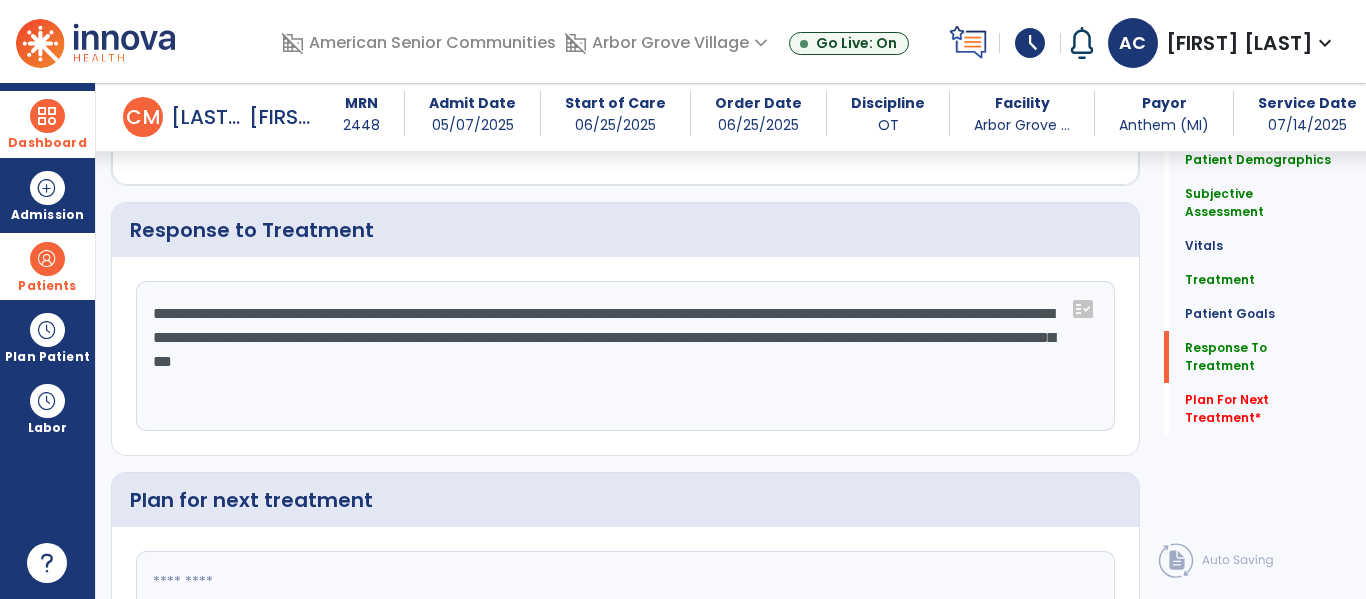 drag, startPoint x: 468, startPoint y: 344, endPoint x: 381, endPoint y: 343, distance: 87.005745 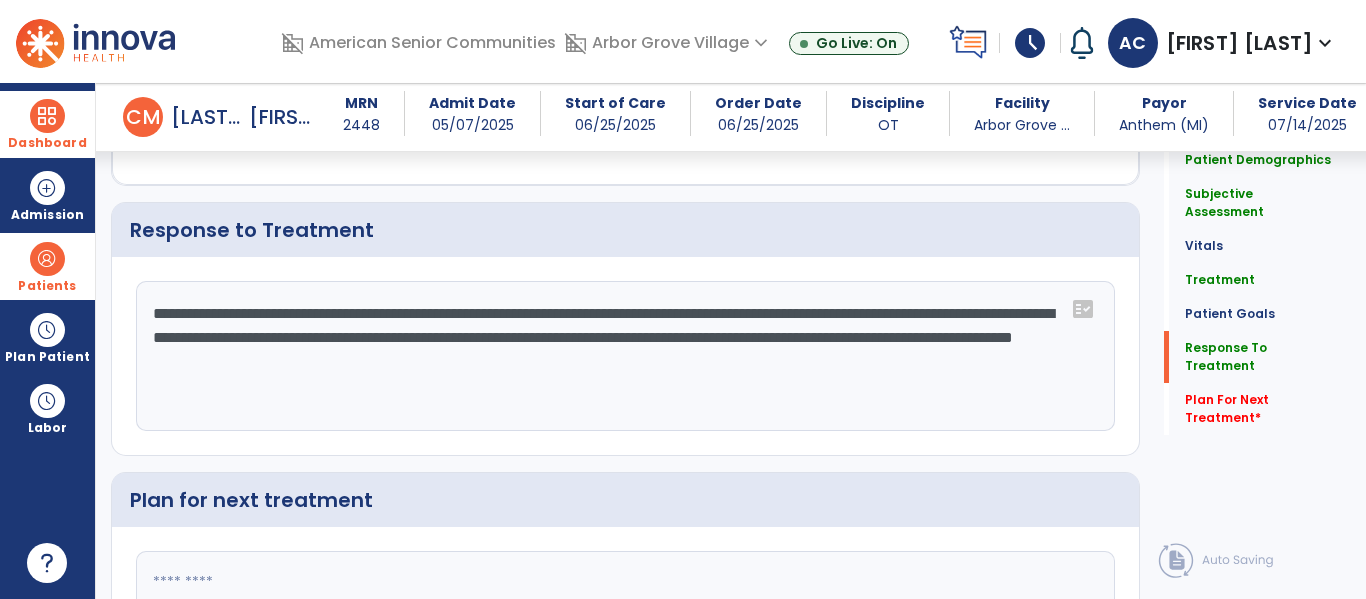 click on "**********" 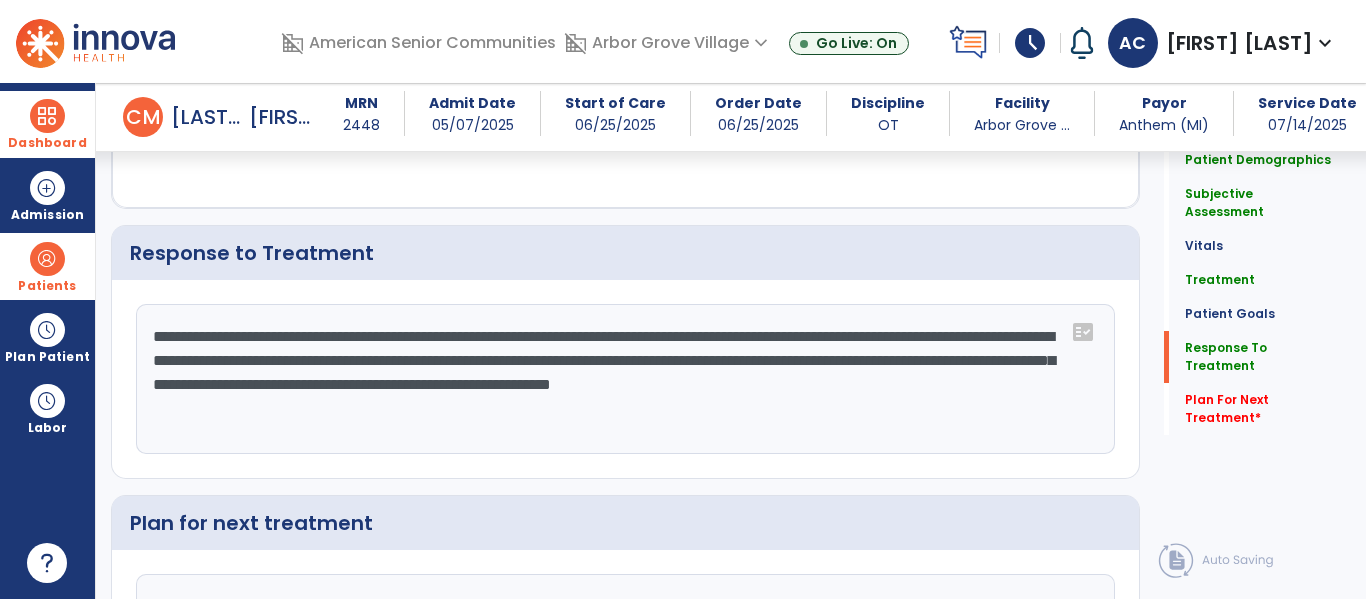 scroll, scrollTop: 2273, scrollLeft: 0, axis: vertical 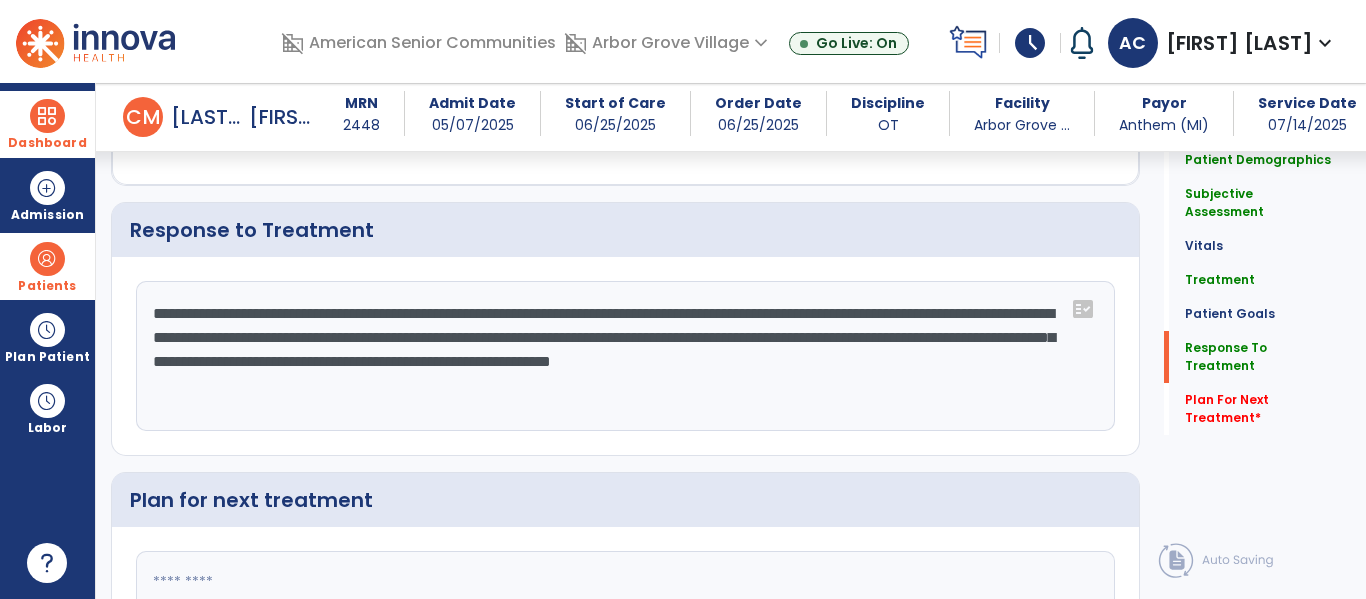drag, startPoint x: 152, startPoint y: 367, endPoint x: 524, endPoint y: 400, distance: 373.46085 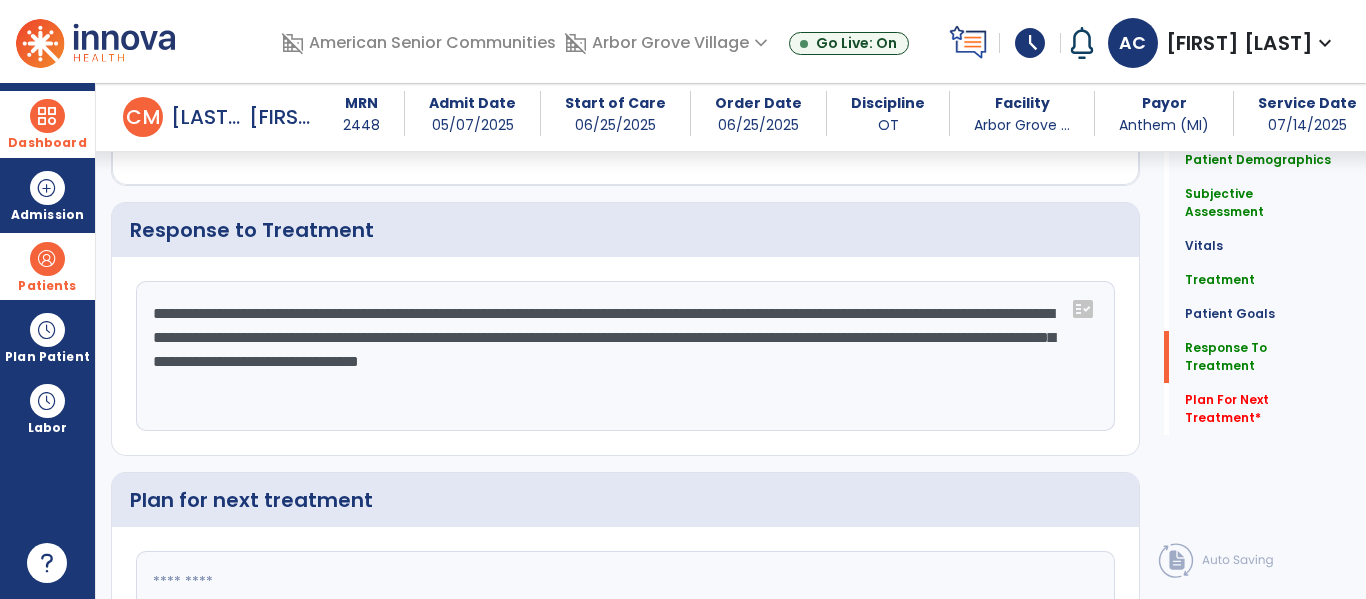 type on "**********" 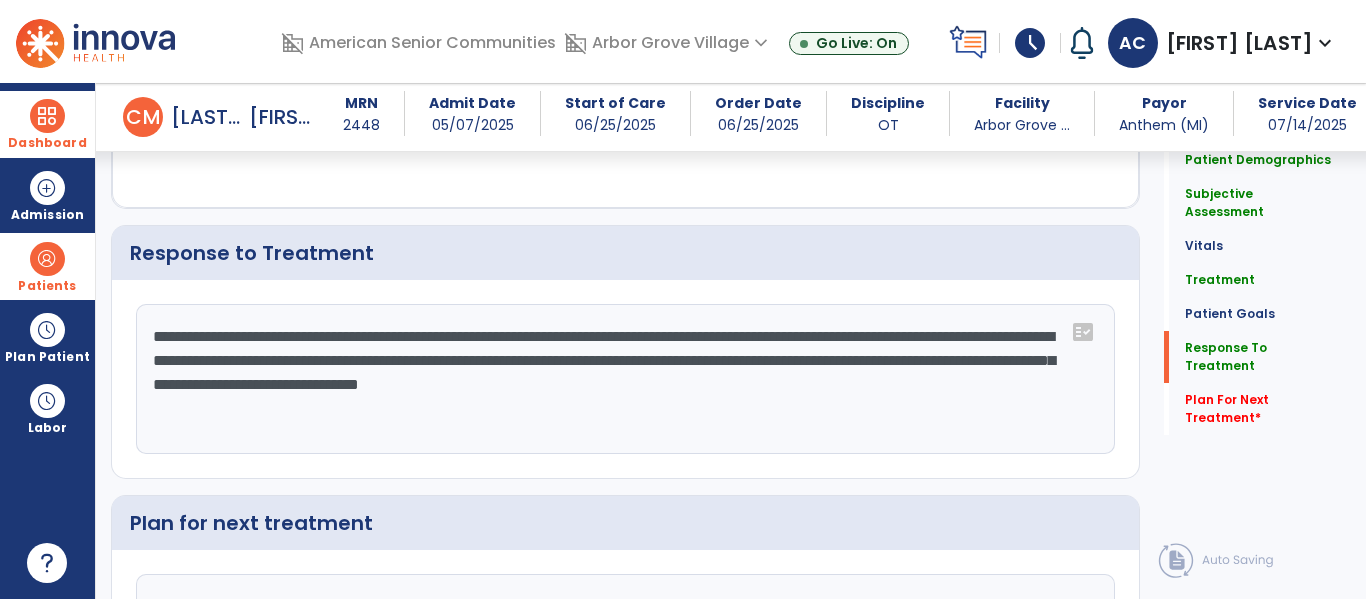 scroll, scrollTop: 2273, scrollLeft: 0, axis: vertical 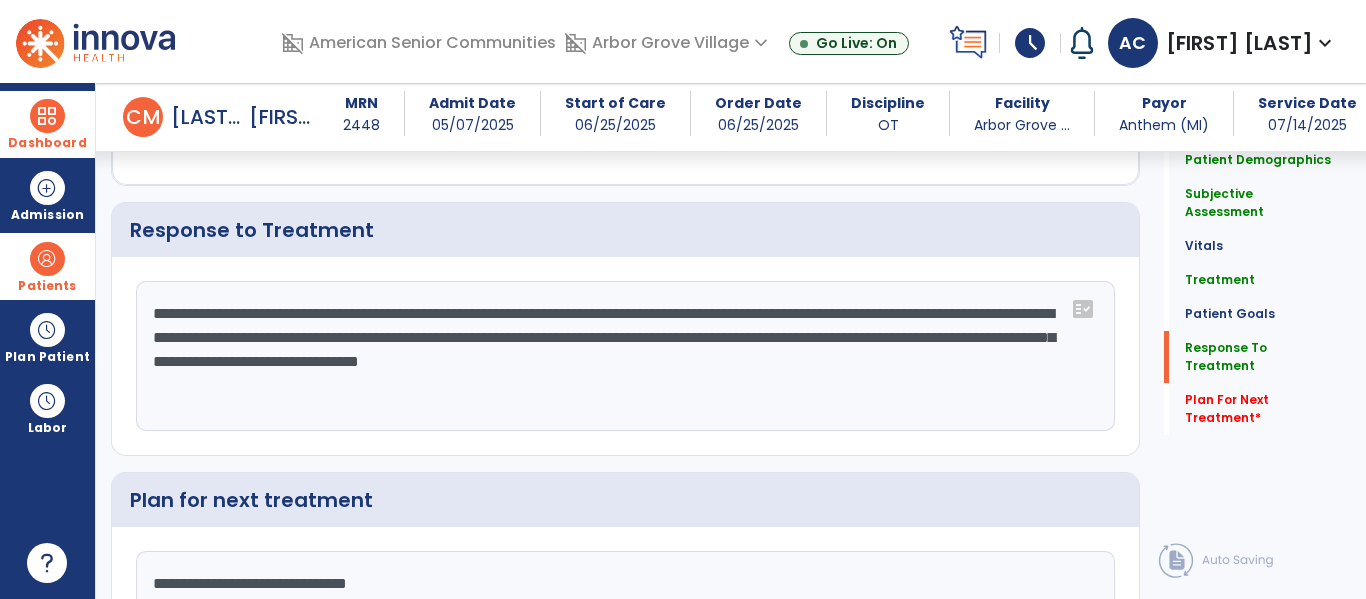 click on "**********" 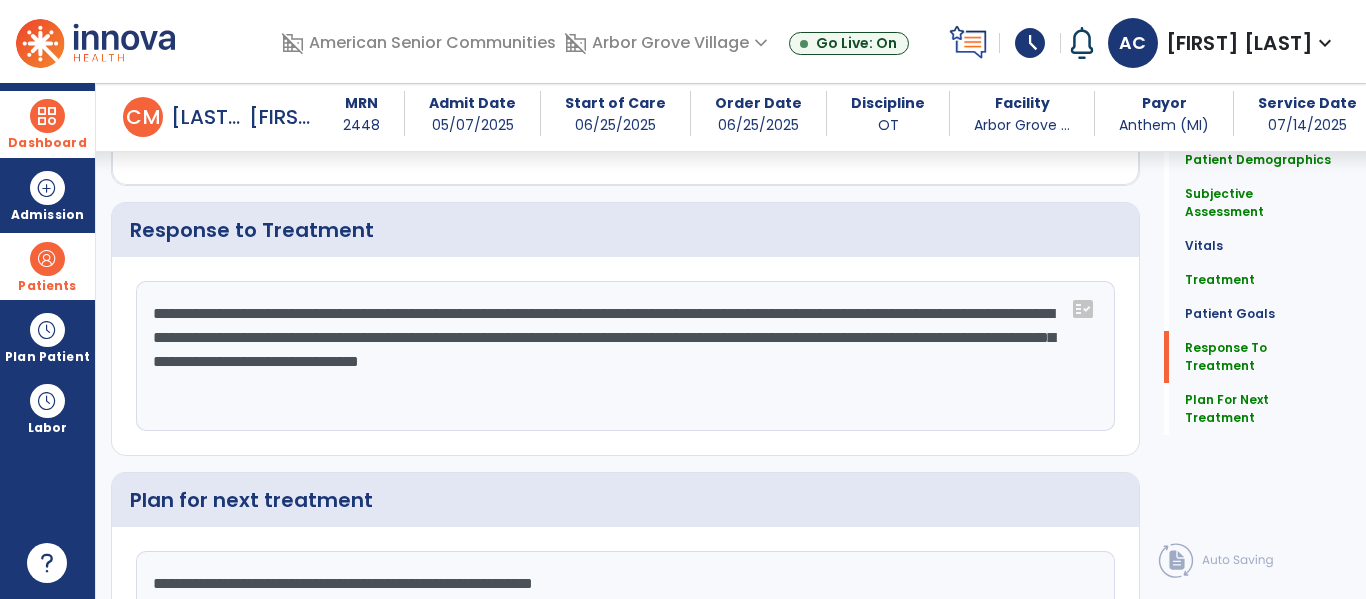 scroll, scrollTop: 2273, scrollLeft: 0, axis: vertical 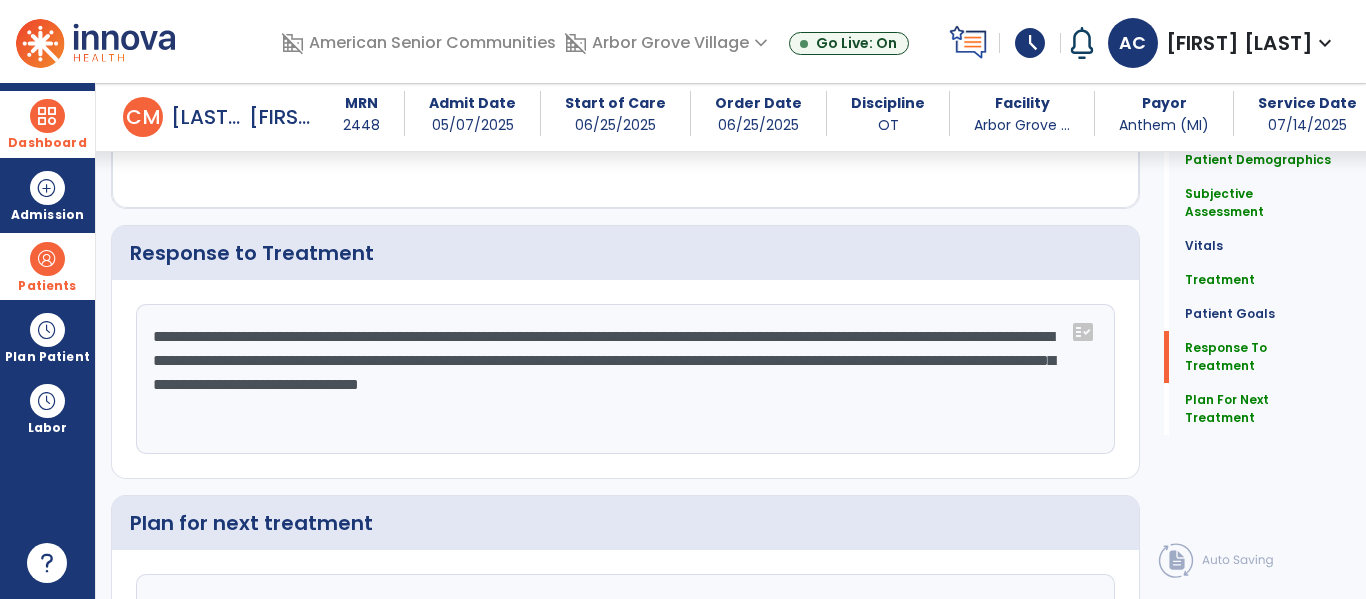 click on "**********" 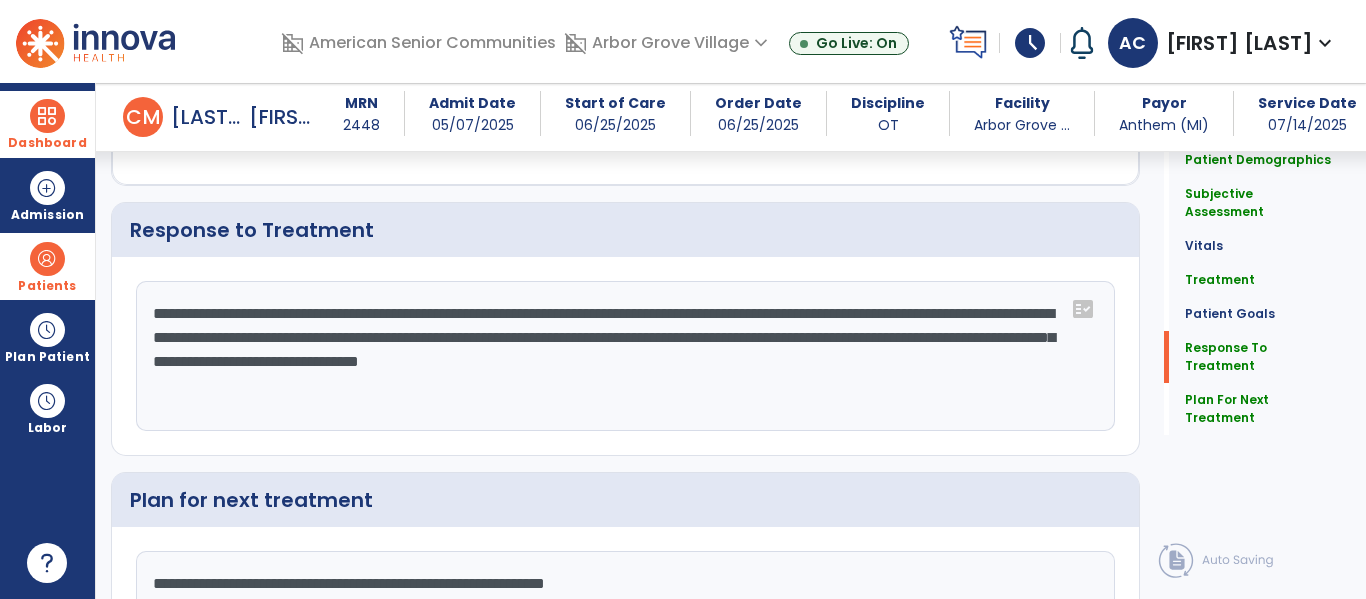 click on "**********" 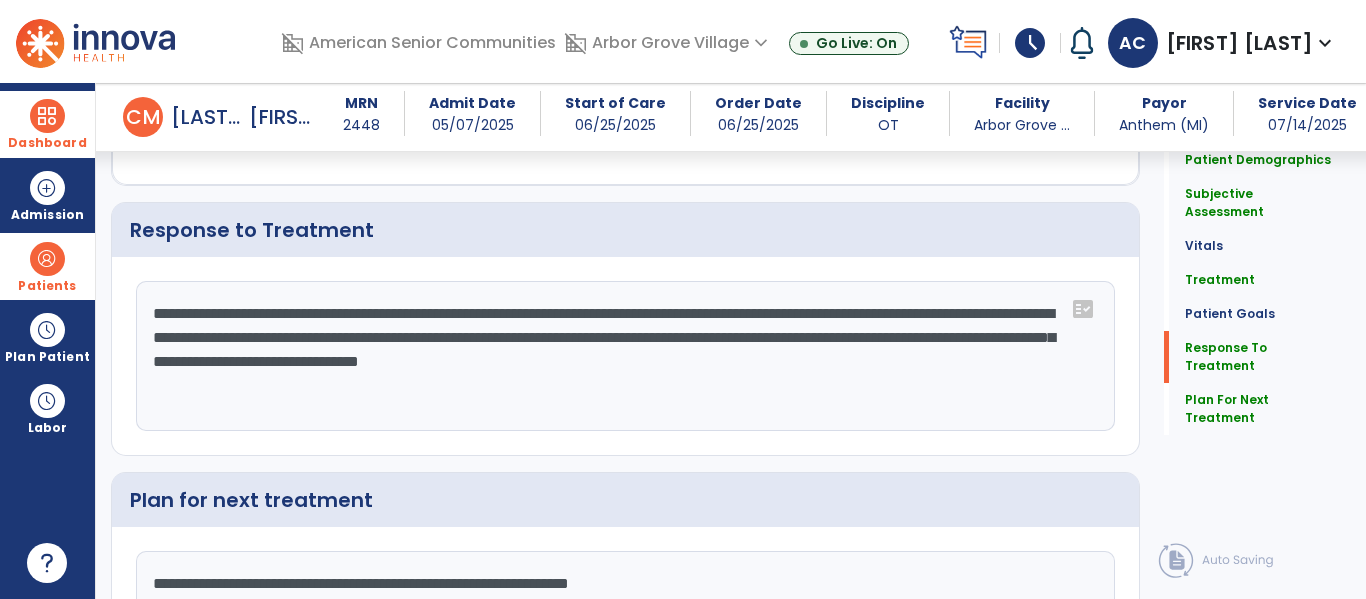 click on "**********" 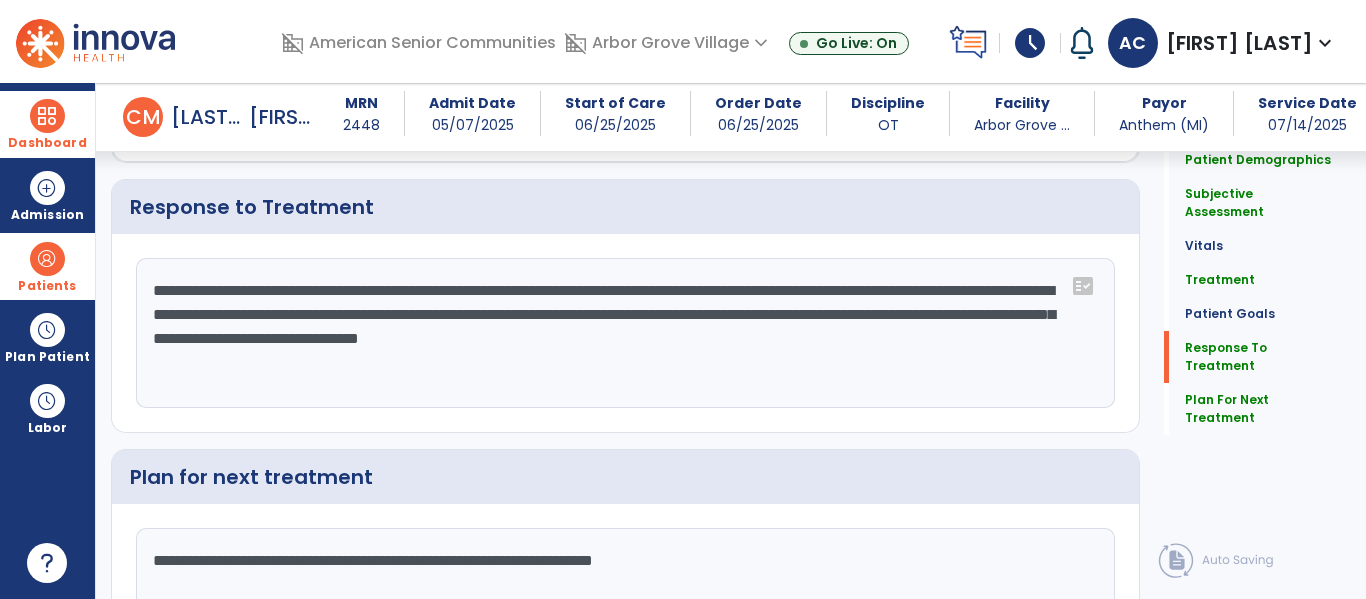 scroll, scrollTop: 2273, scrollLeft: 0, axis: vertical 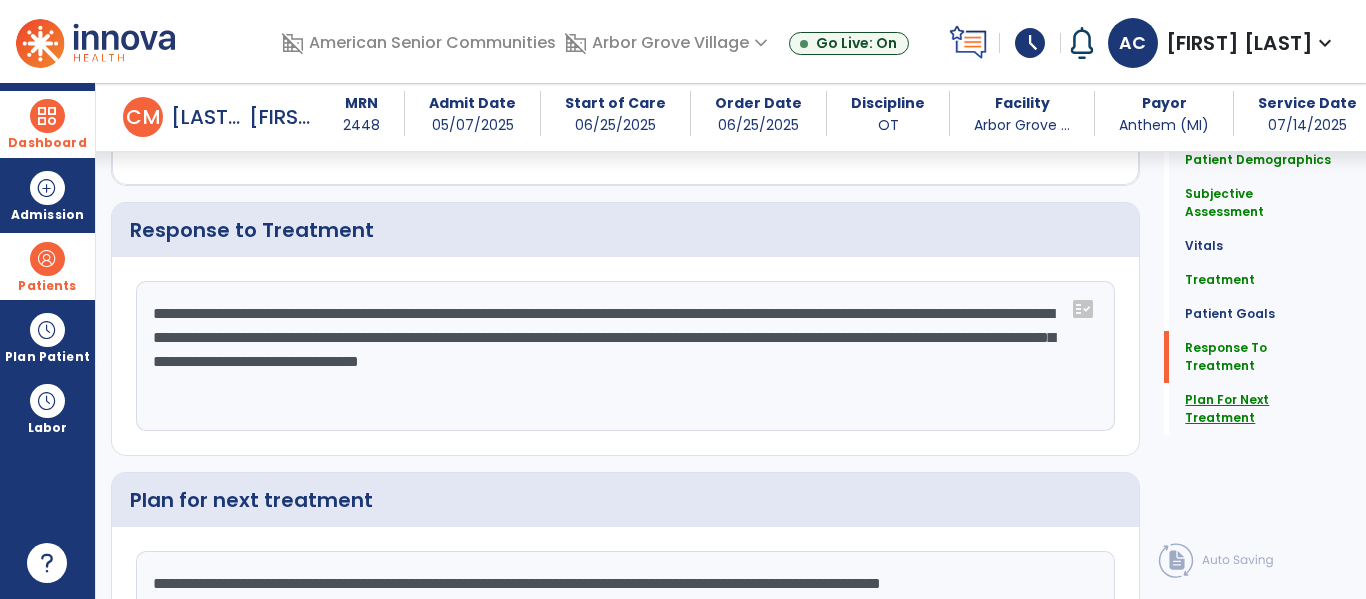 type on "**********" 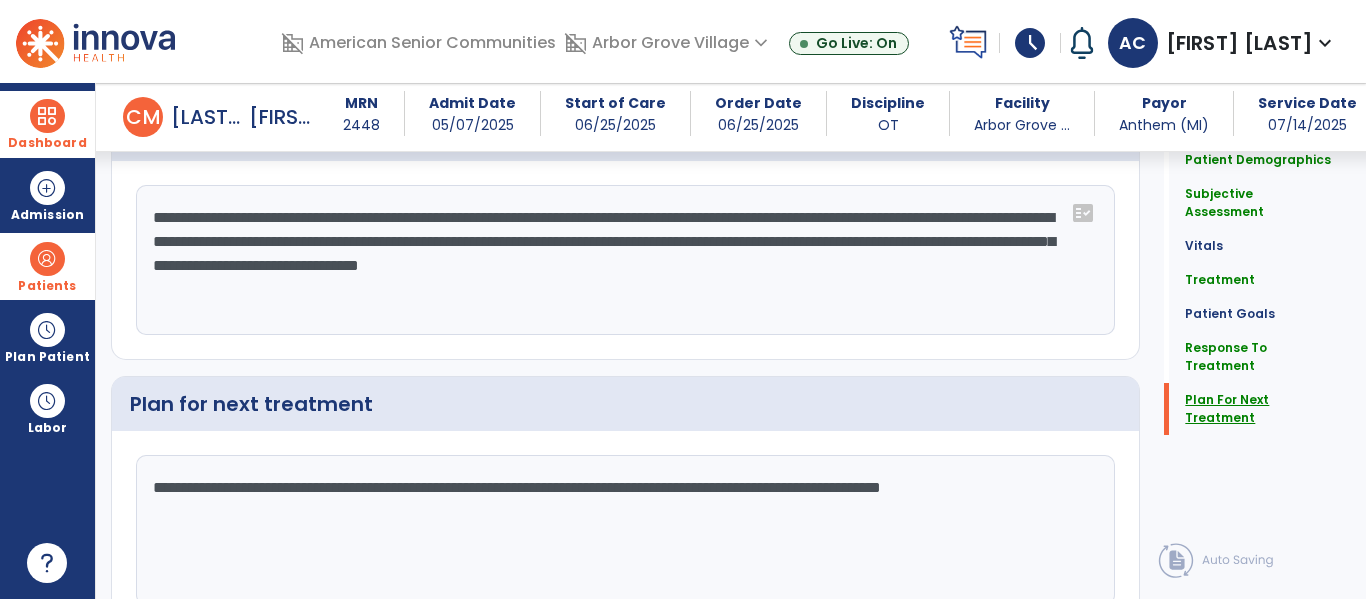 scroll, scrollTop: 2445, scrollLeft: 0, axis: vertical 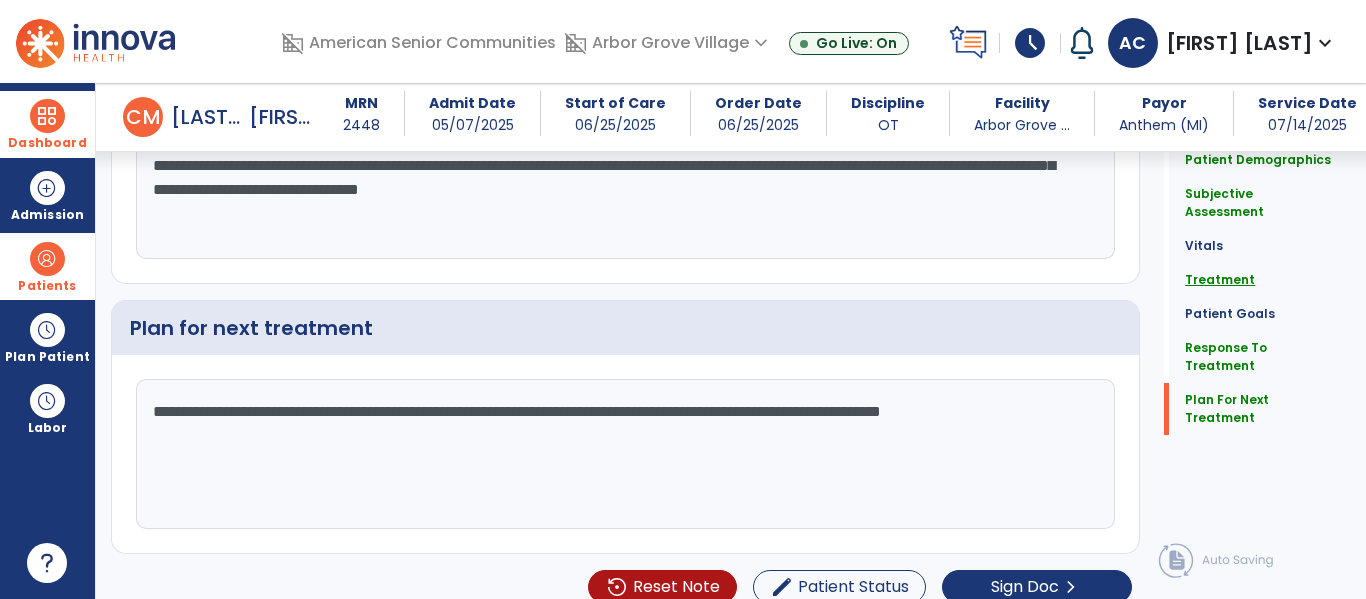 click on "Treatment" 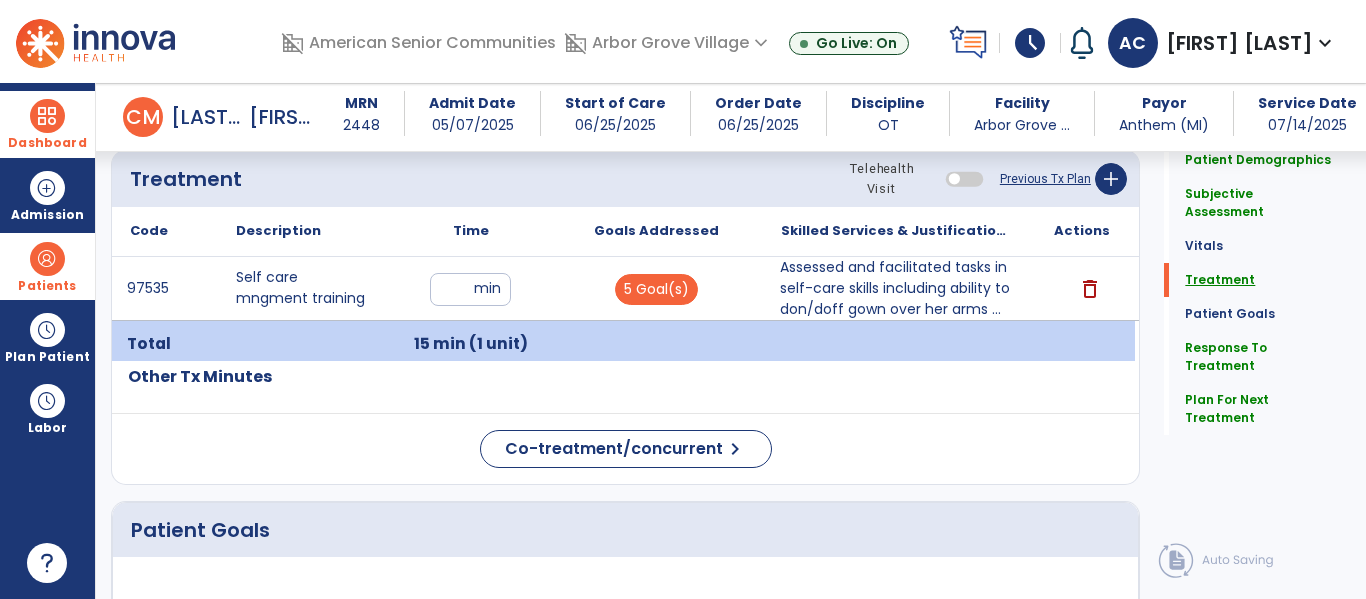 scroll, scrollTop: 1115, scrollLeft: 0, axis: vertical 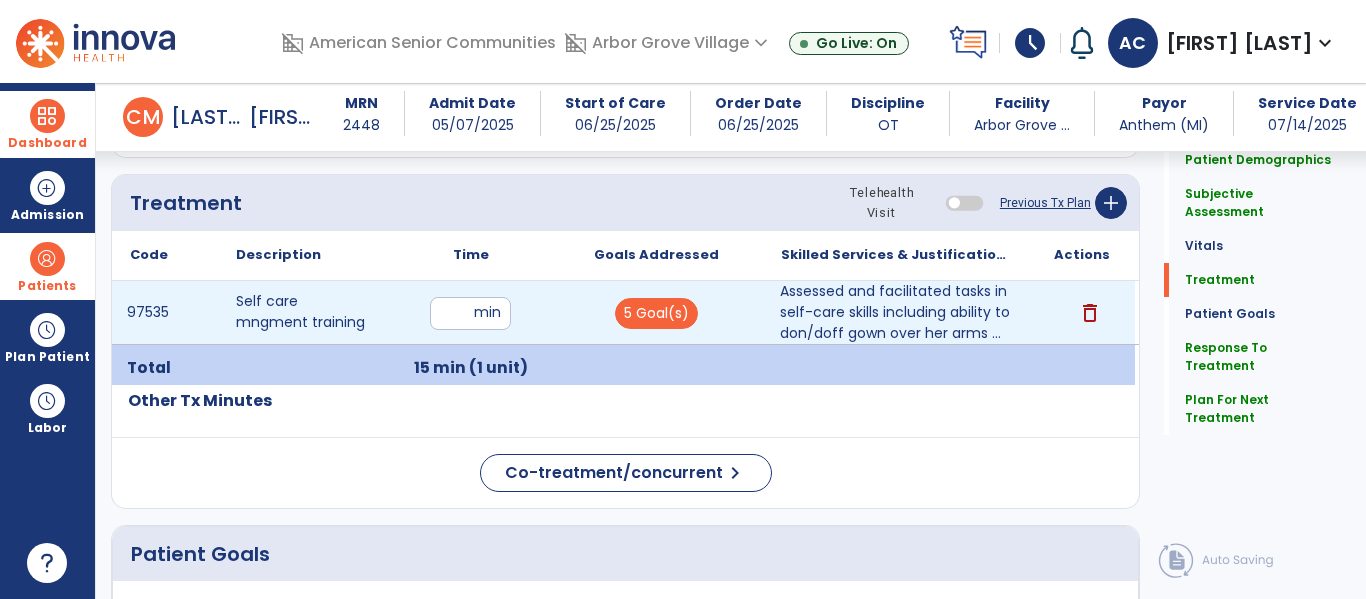 click on "**" at bounding box center [470, 313] 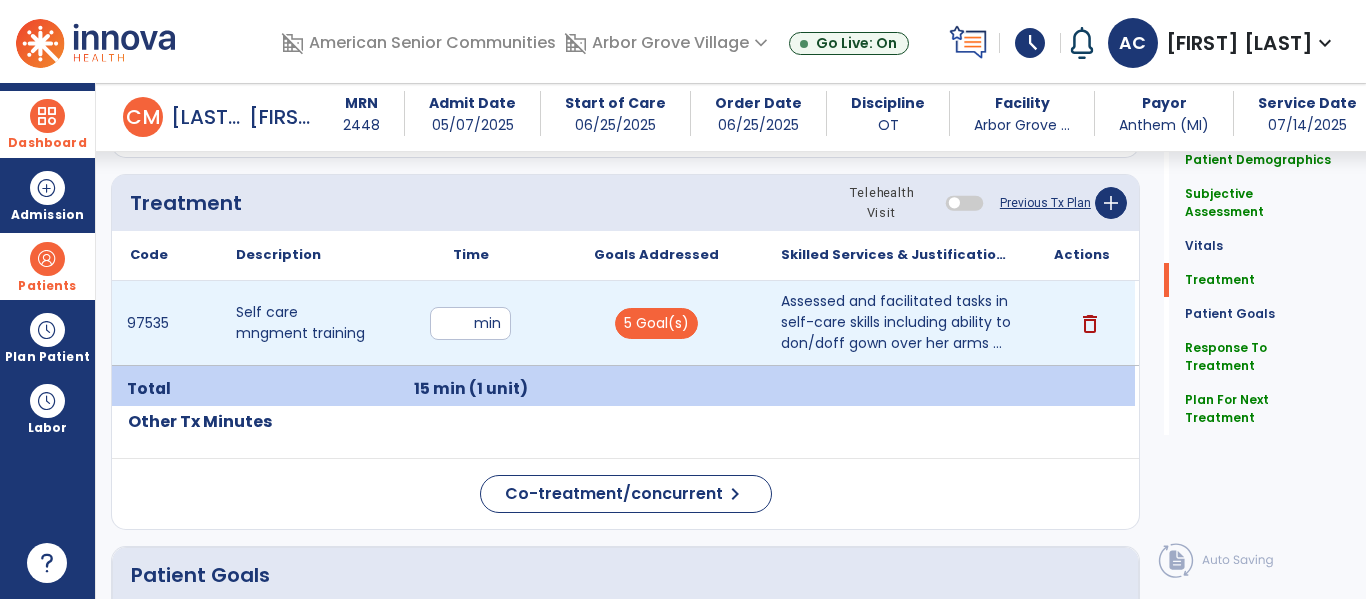 type on "**" 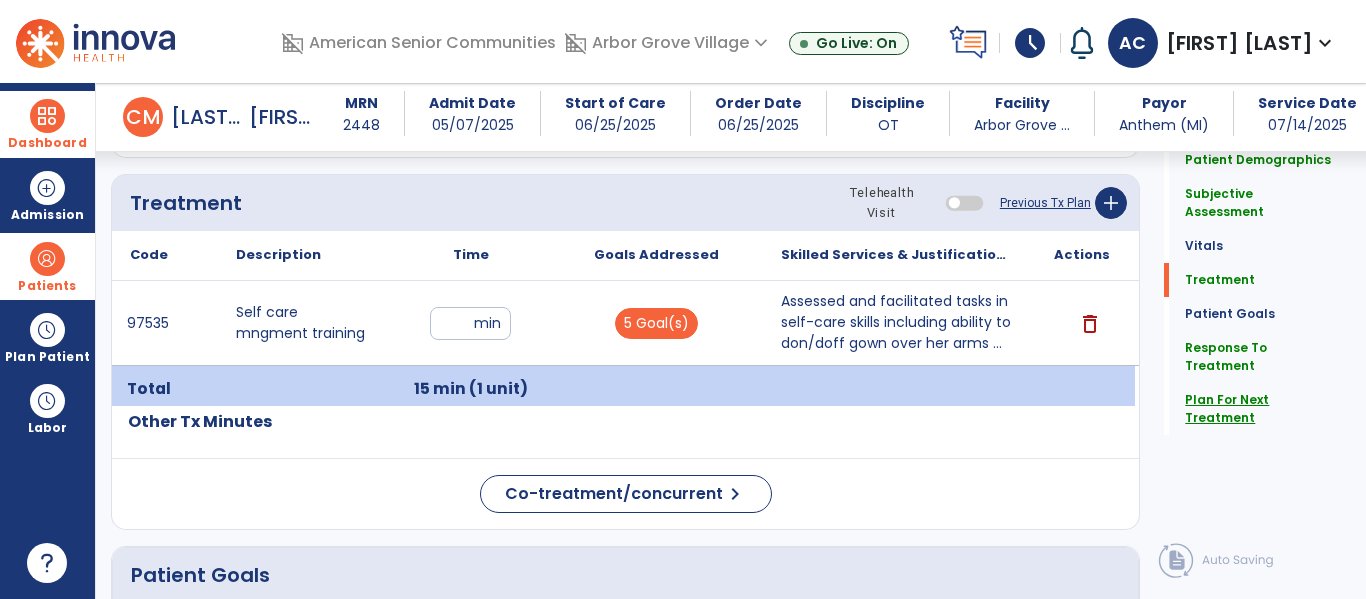 click on "Plan For Next Treatment" 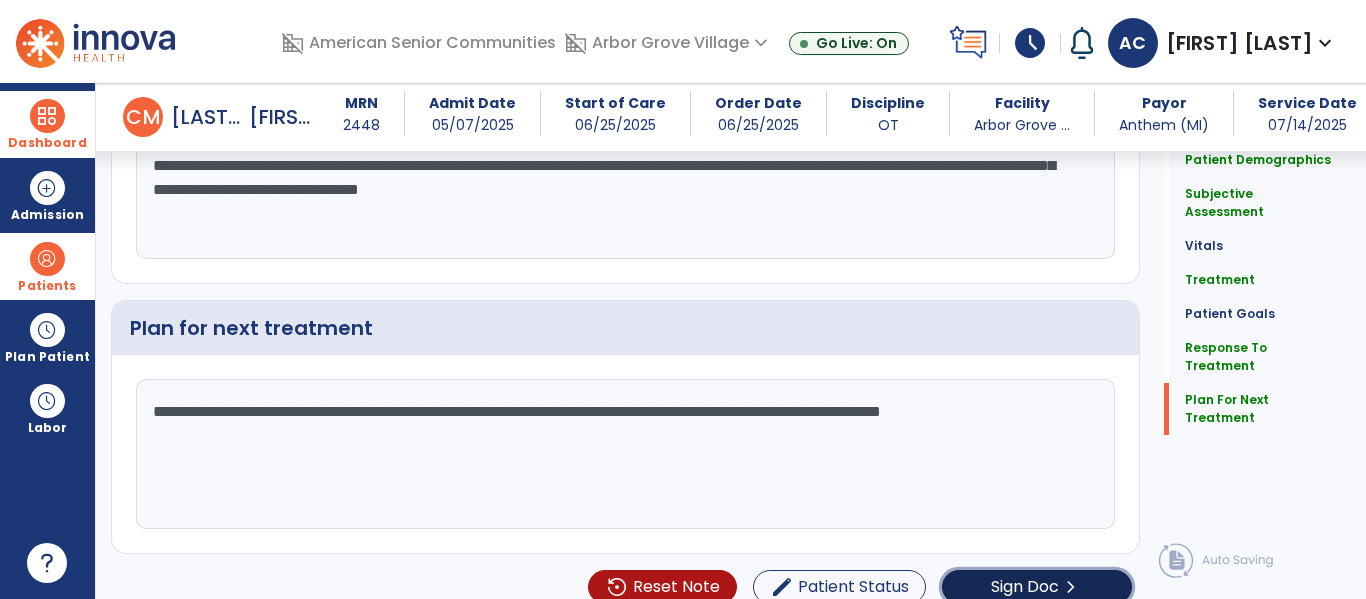 click on "Sign Doc" 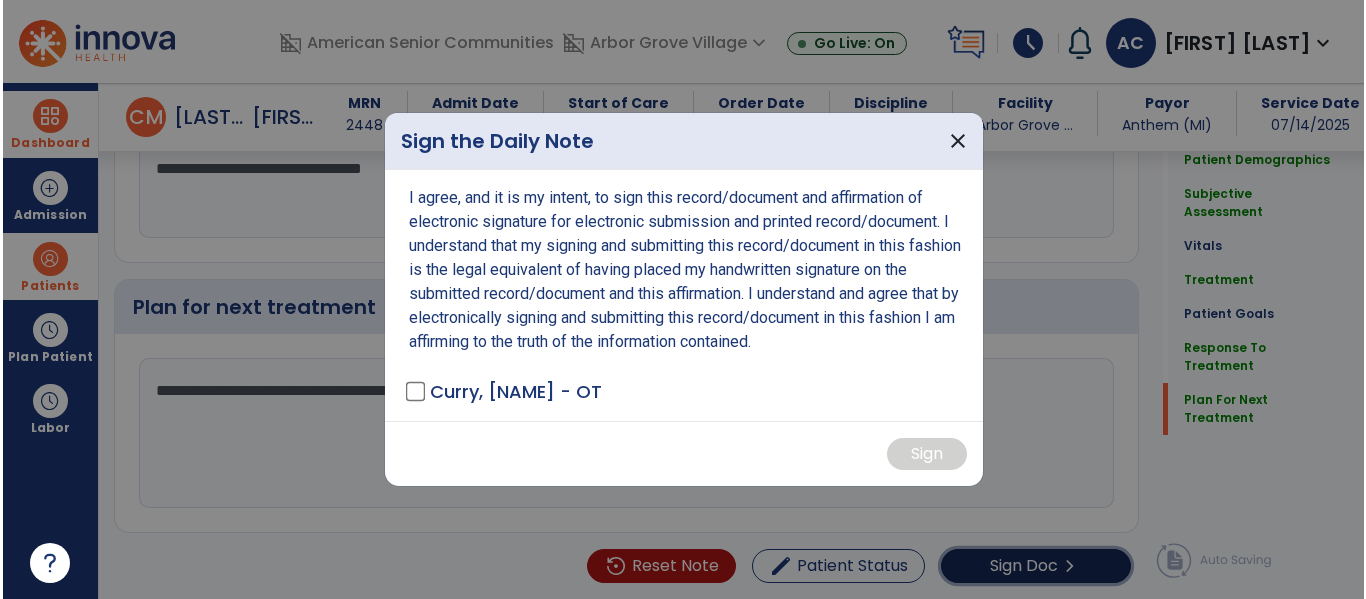 scroll, scrollTop: 2487, scrollLeft: 0, axis: vertical 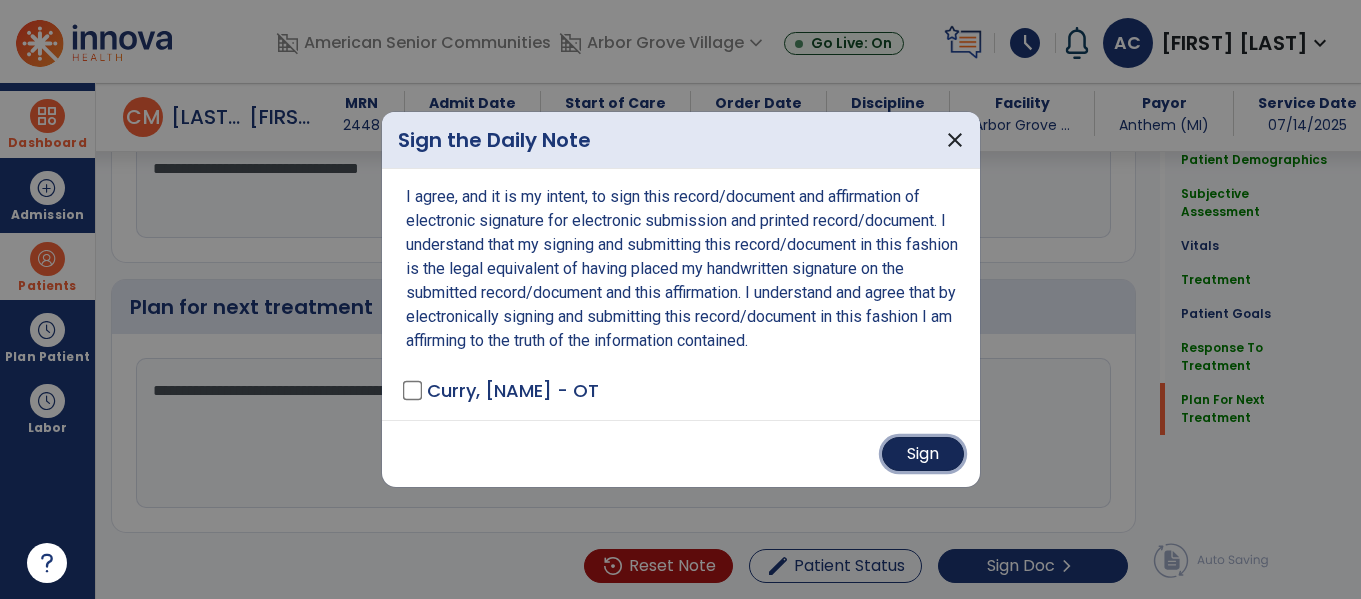 click on "Sign" at bounding box center (923, 454) 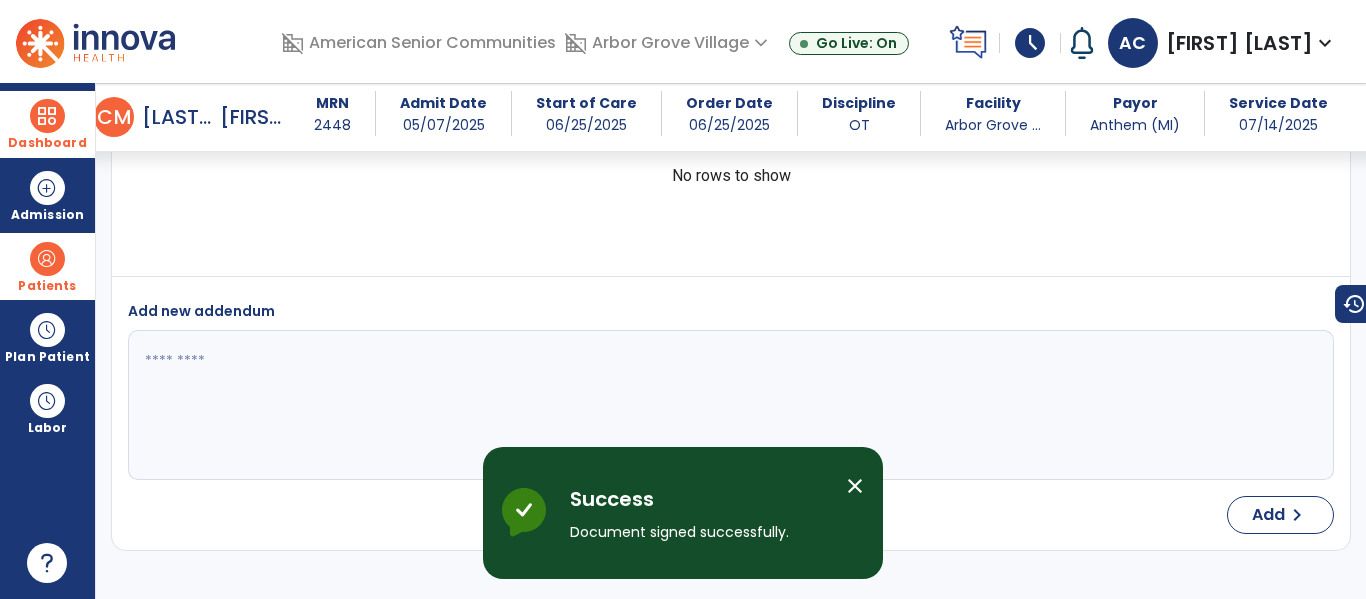 scroll, scrollTop: 3489, scrollLeft: 0, axis: vertical 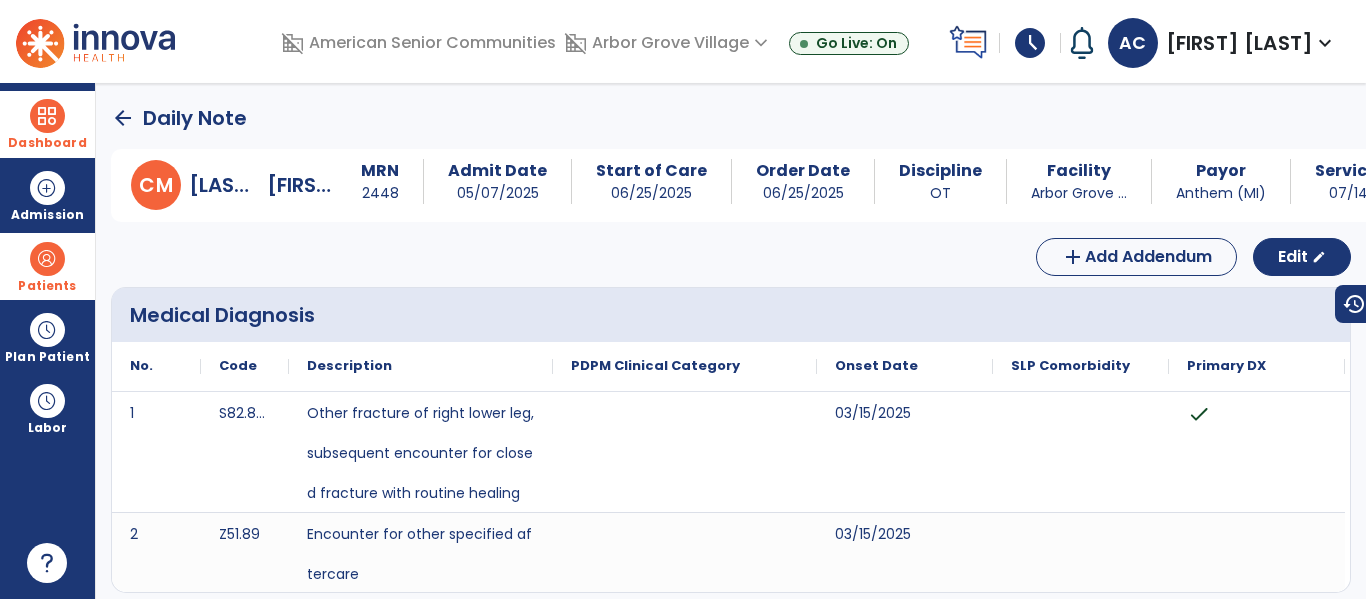 click on "arrow_back" 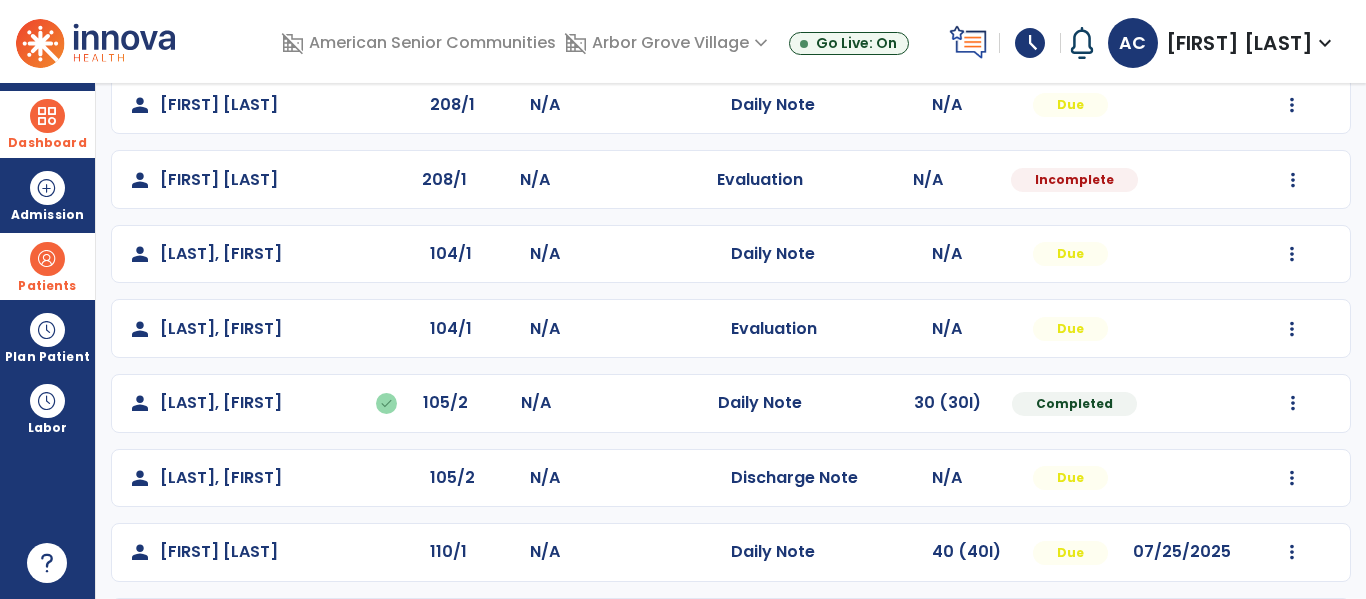scroll, scrollTop: 259, scrollLeft: 0, axis: vertical 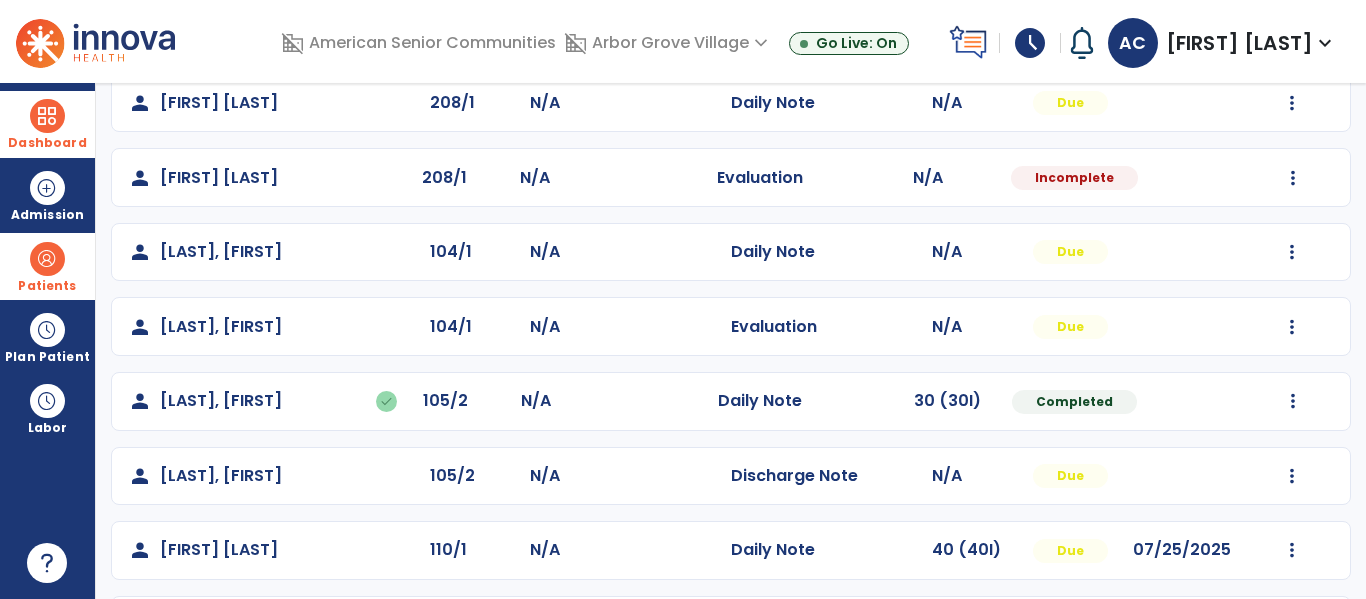 click on "person   Carlson, Maxine  105/2 N/A  Discharge Note   N/A  Due  Mark Visit As Complete   Reset Note   Open Document   G + C Mins" 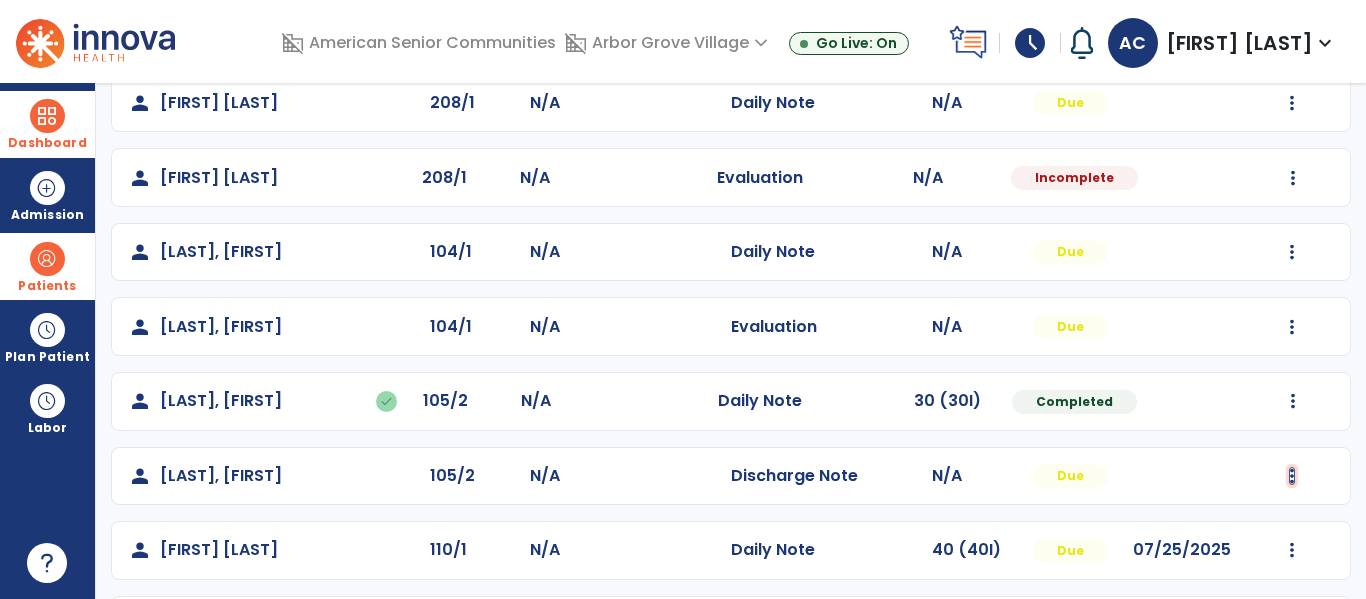 click at bounding box center (1292, 103) 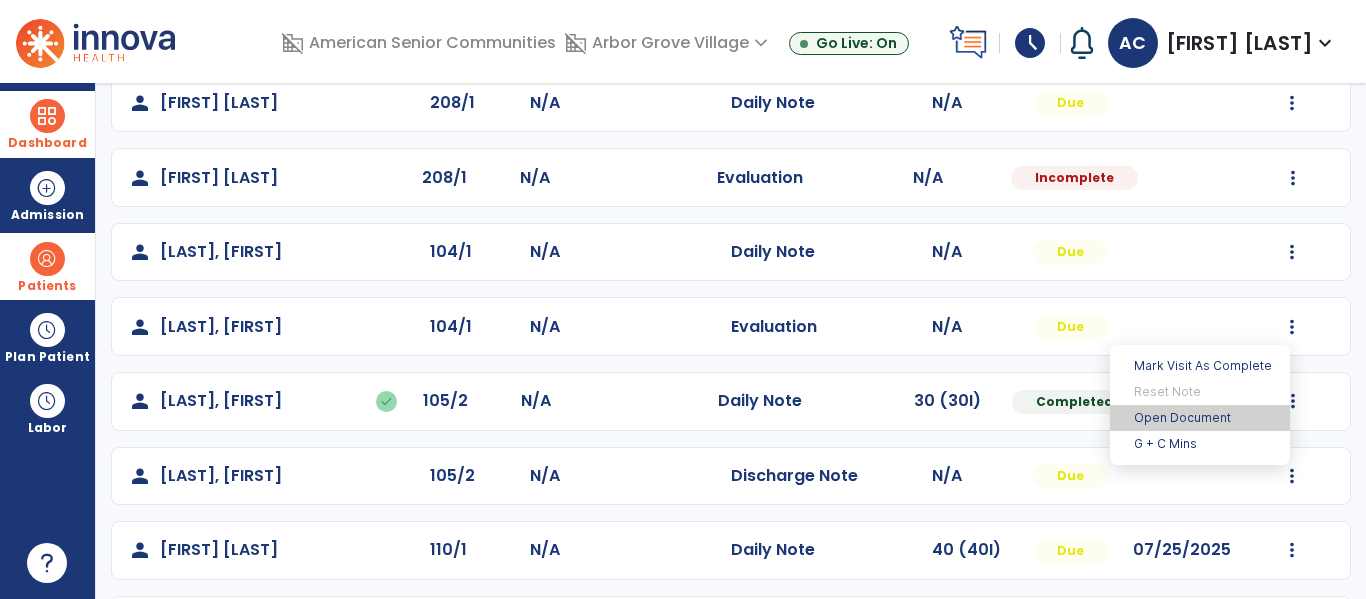 click on "Open Document" at bounding box center (1200, 418) 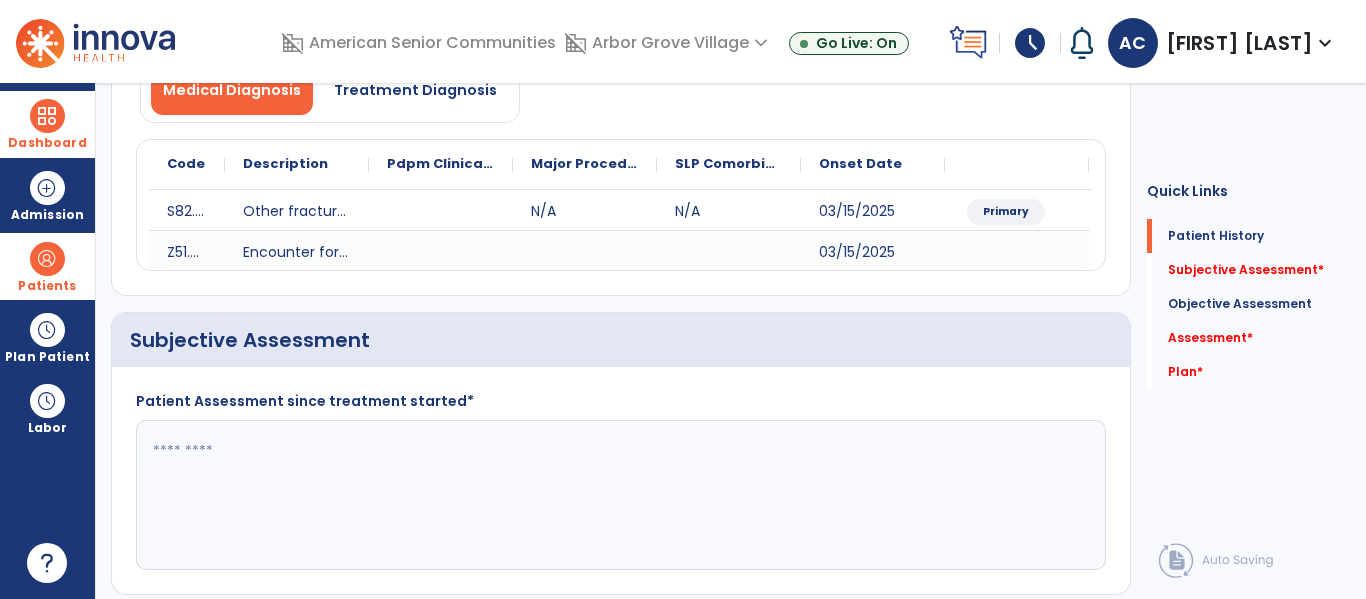 click 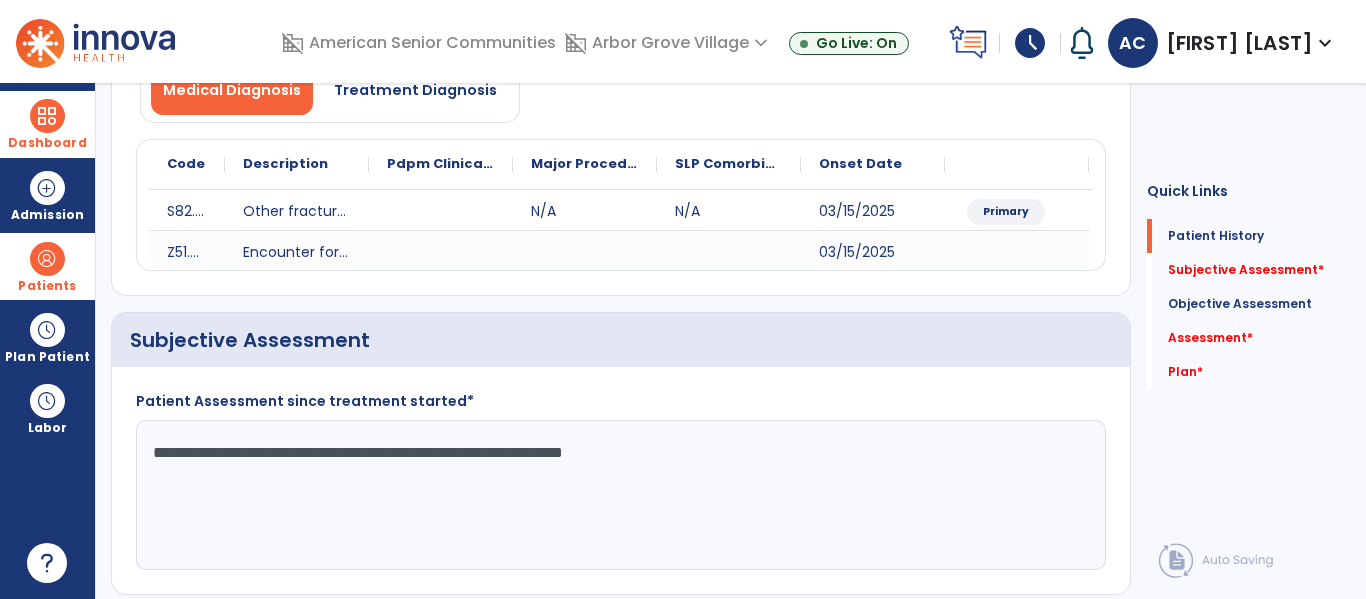 click on "**********" 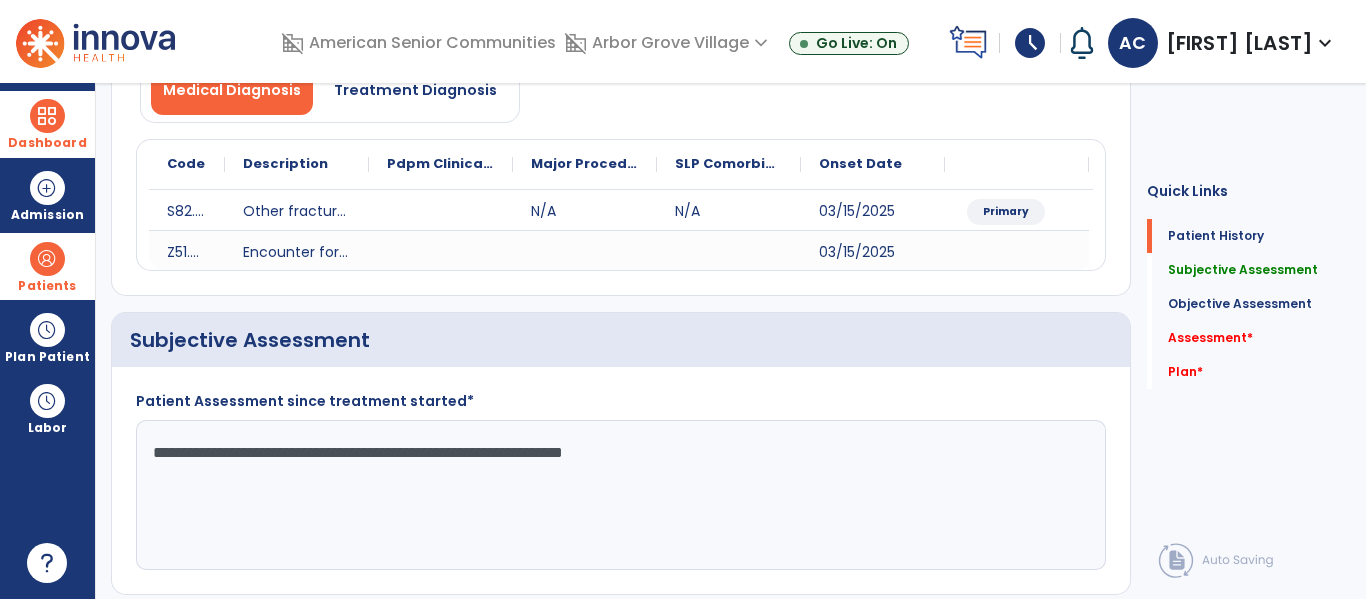 click on "**********" 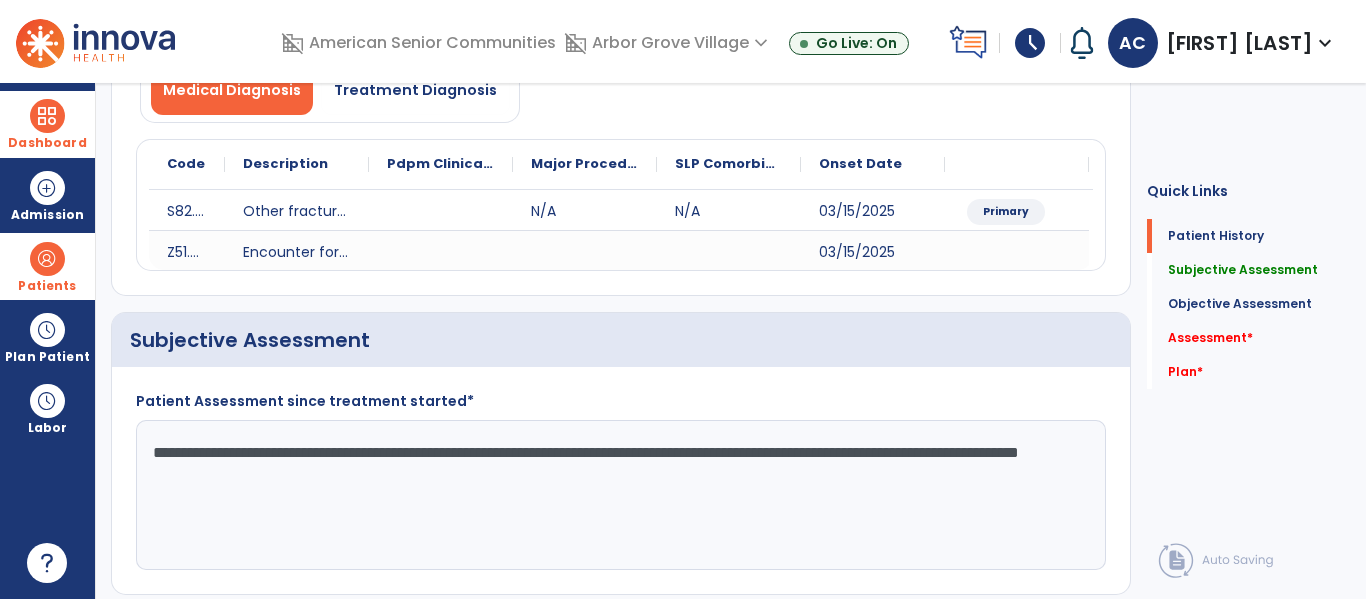 click on "**********" 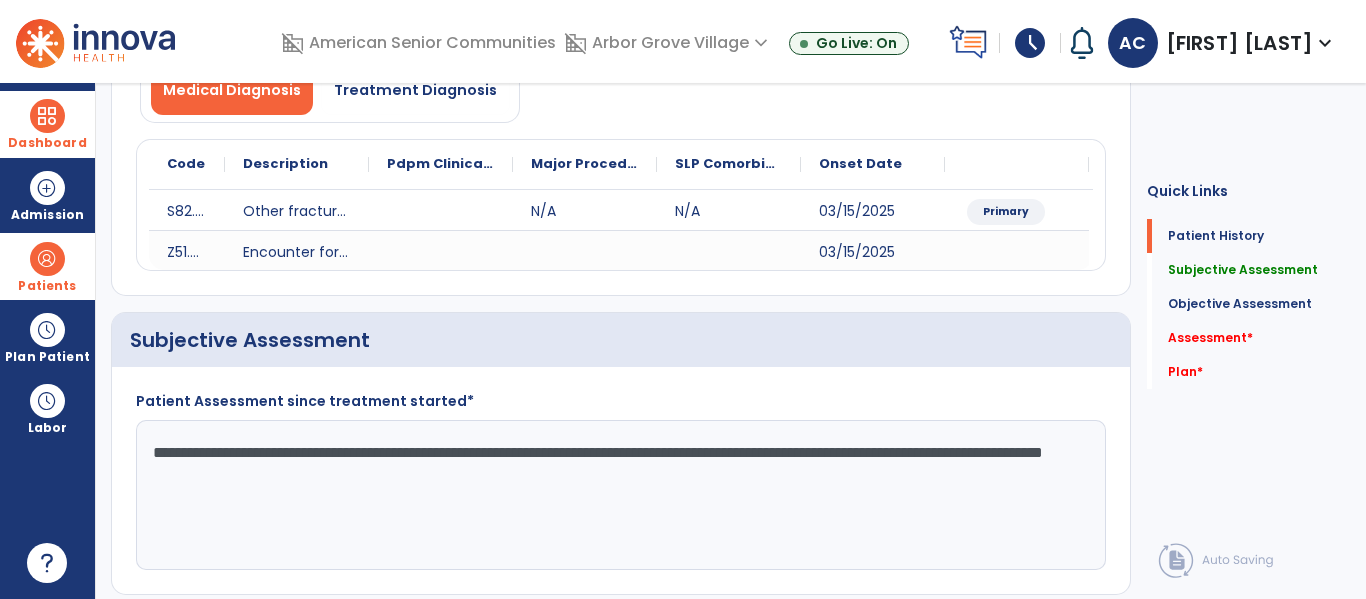 click on "**********" 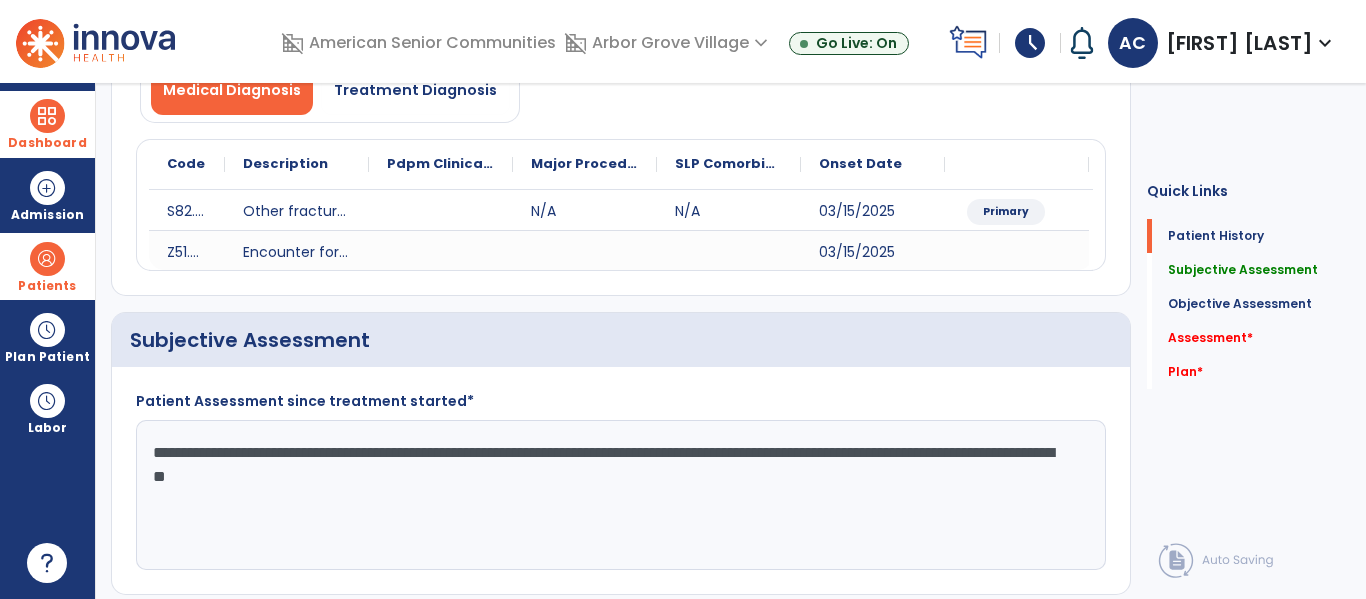 click on "**********" 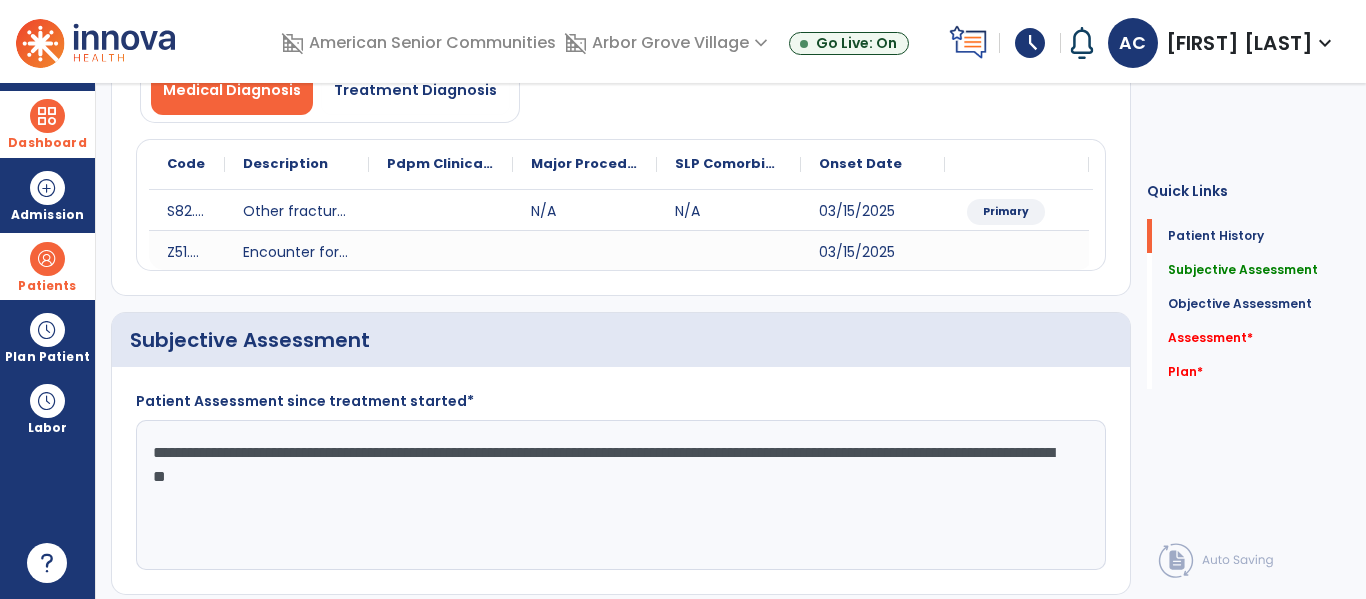 click on "**********" 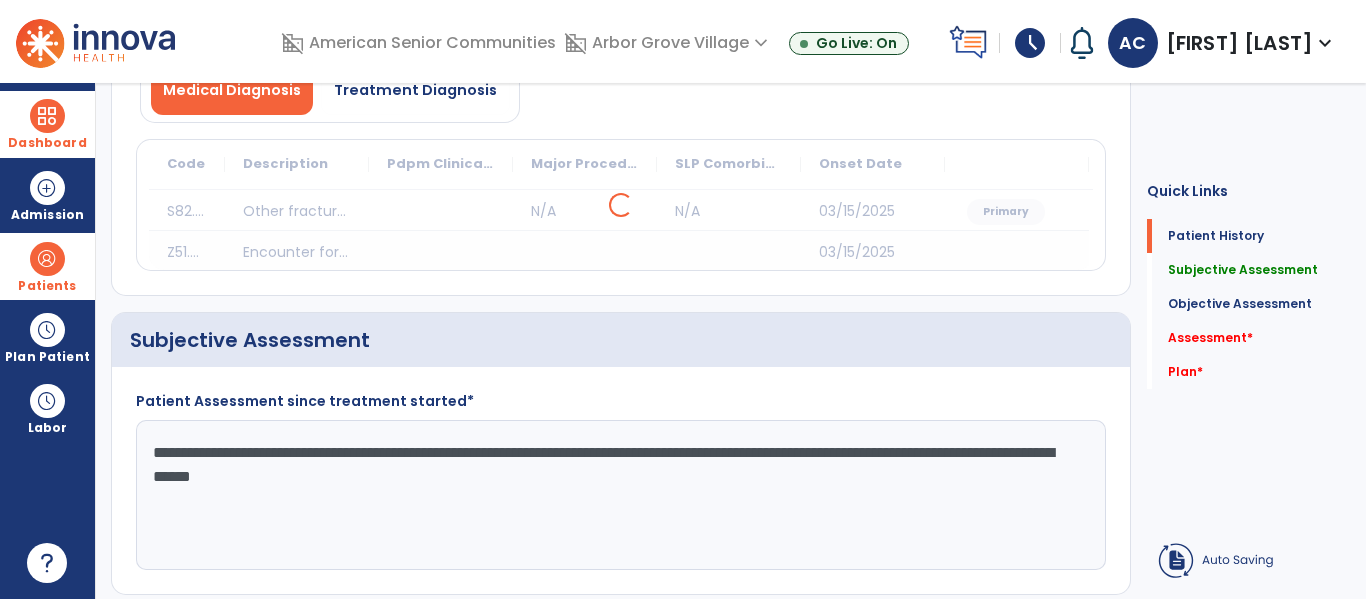click on "**********" 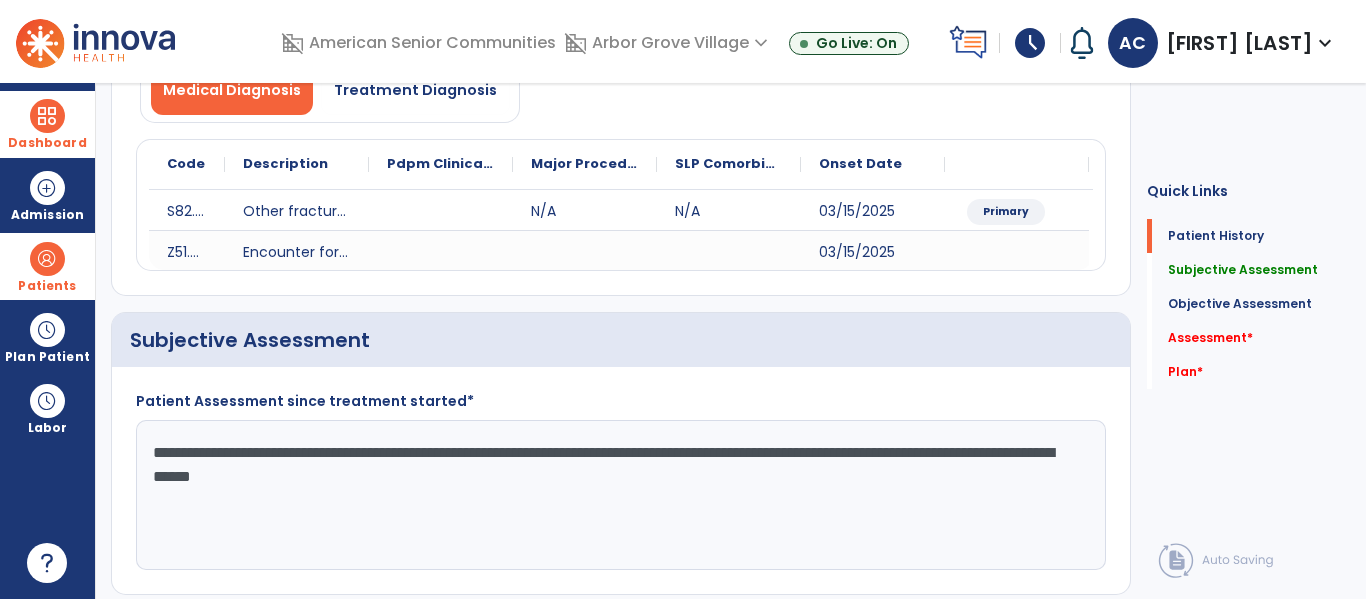 click on "**********" 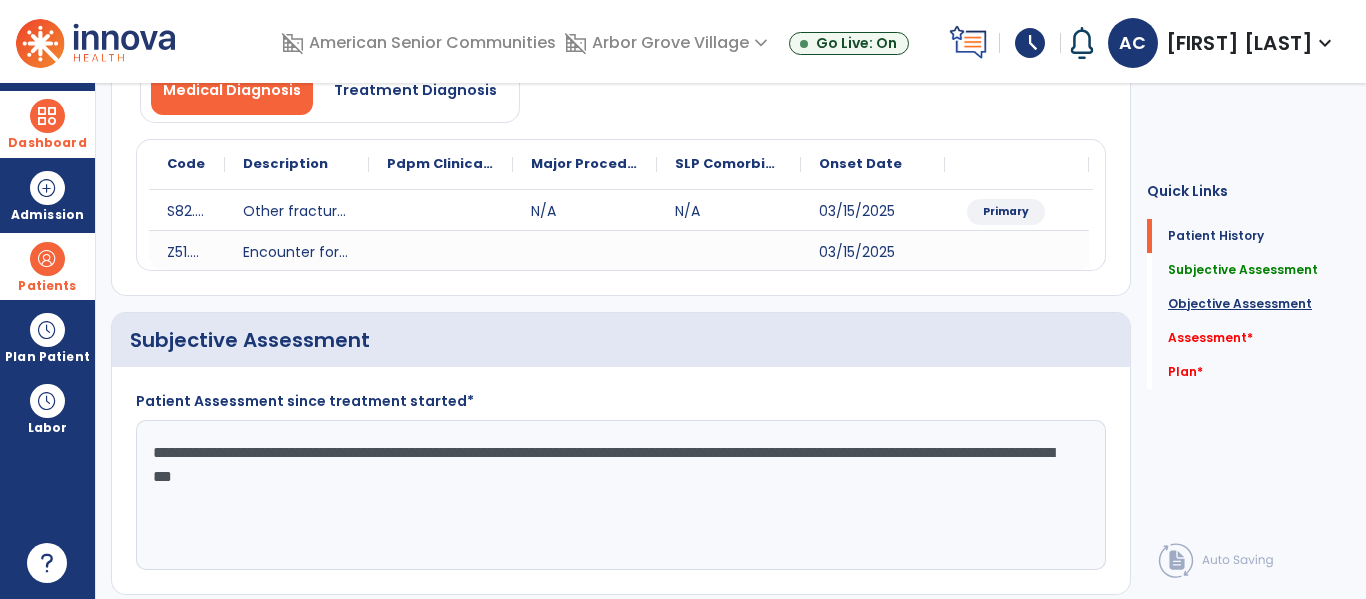 type on "**********" 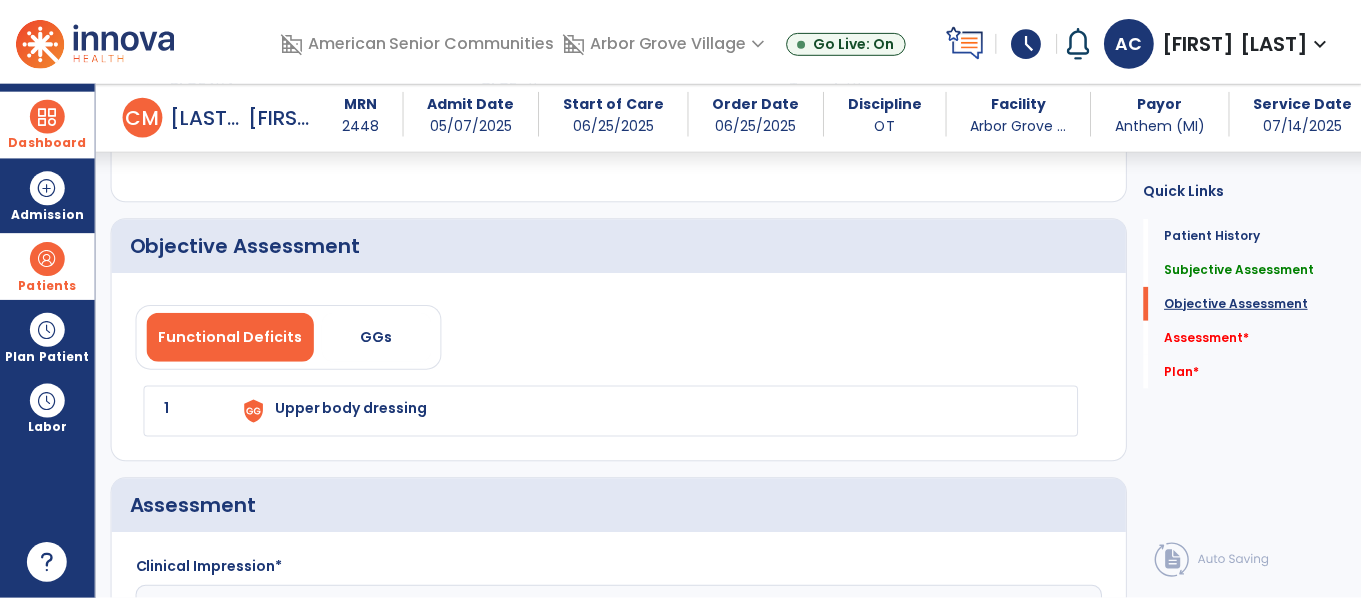 scroll, scrollTop: 1484, scrollLeft: 0, axis: vertical 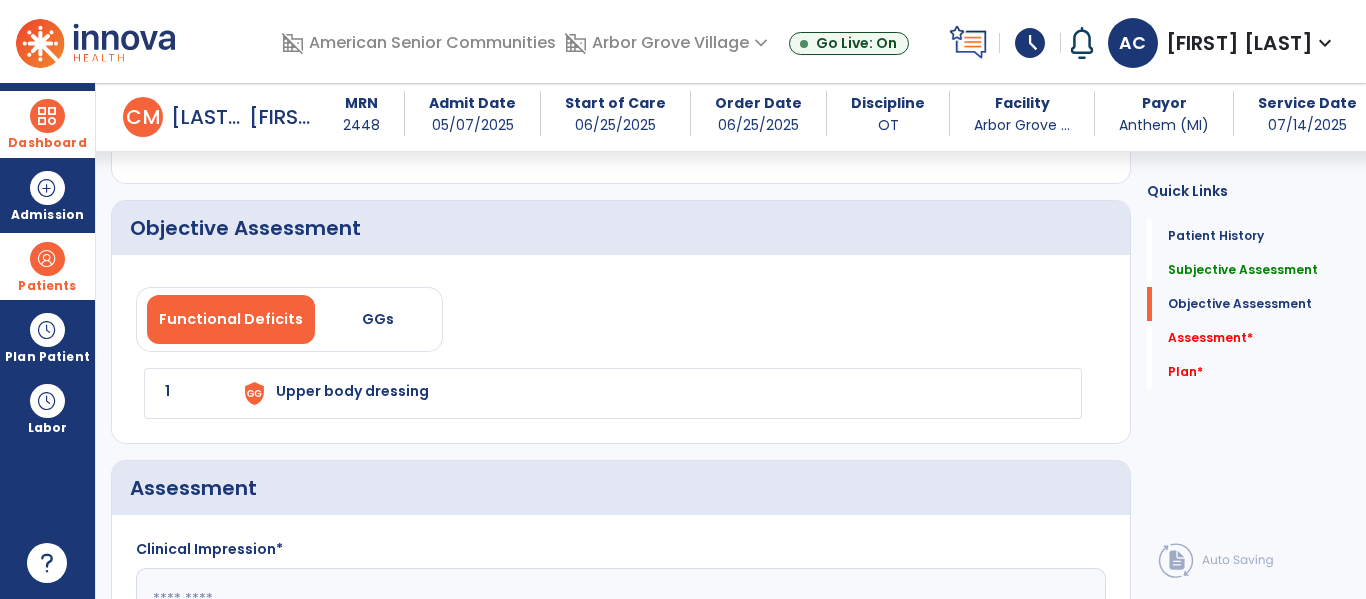 click on "Upper body dressing" at bounding box center [352, 391] 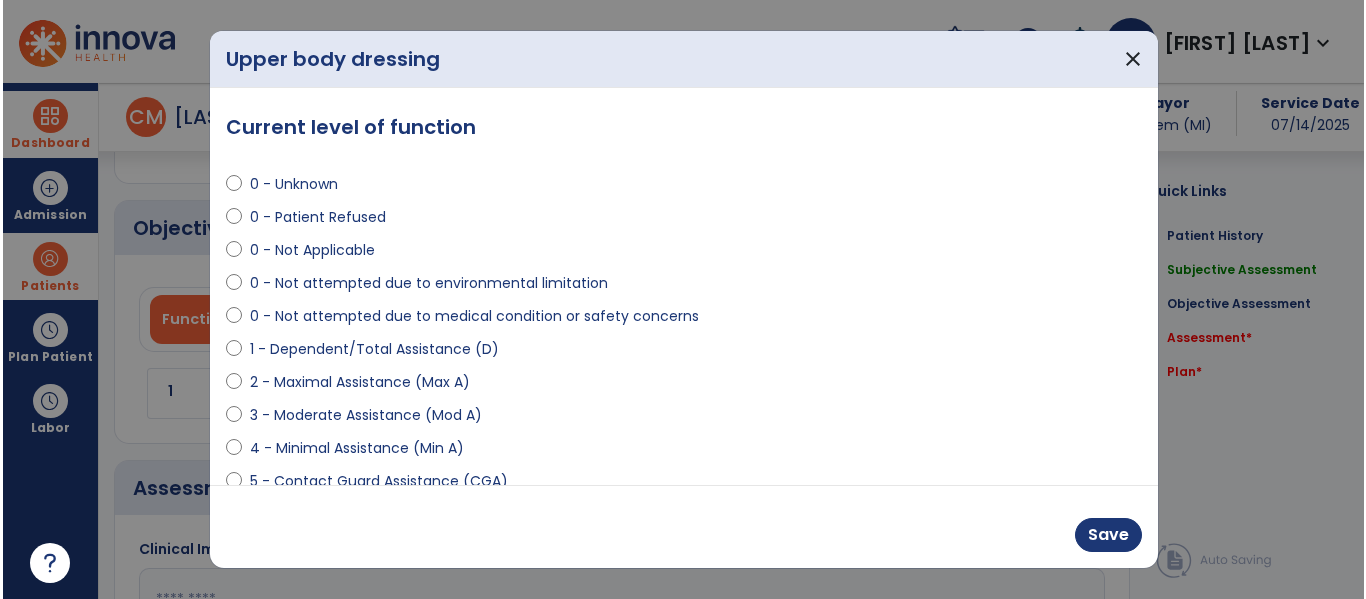 scroll, scrollTop: 1484, scrollLeft: 0, axis: vertical 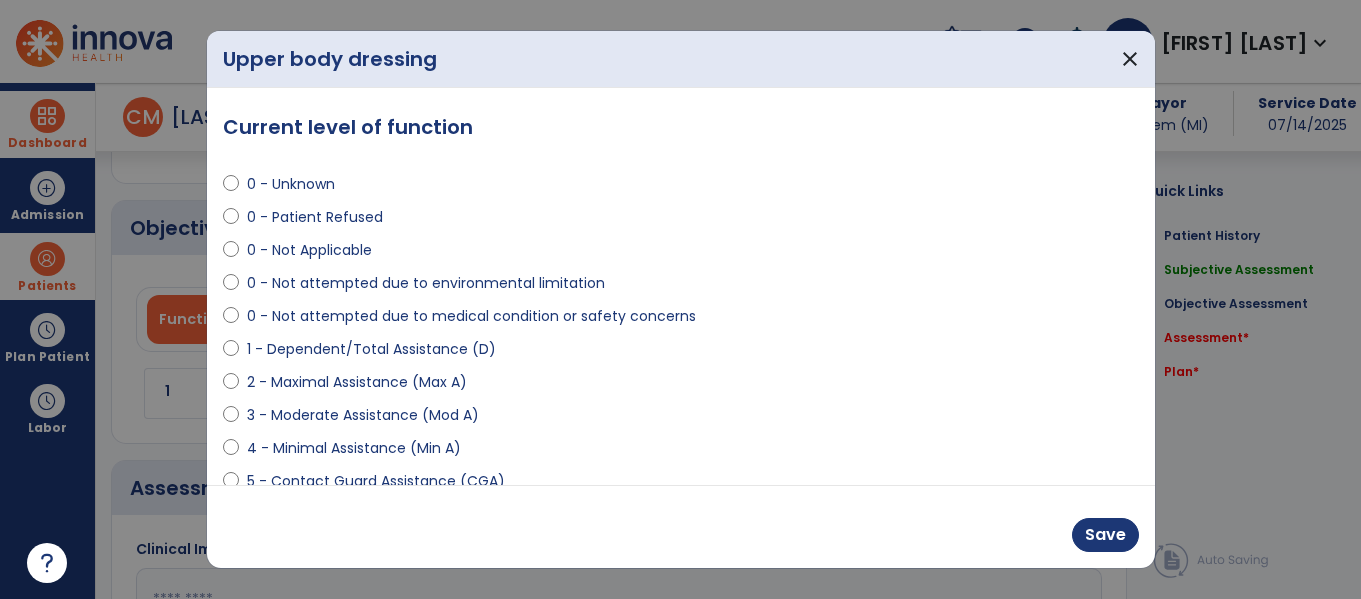 select on "**********" 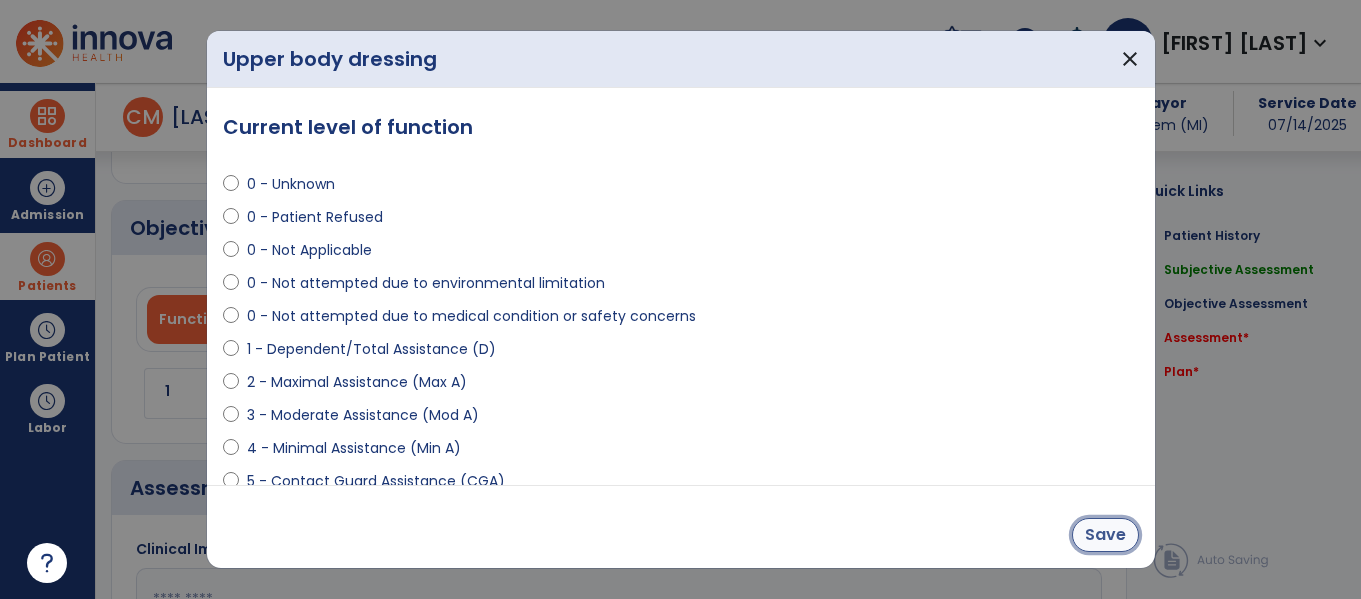 click on "Save" at bounding box center [1105, 535] 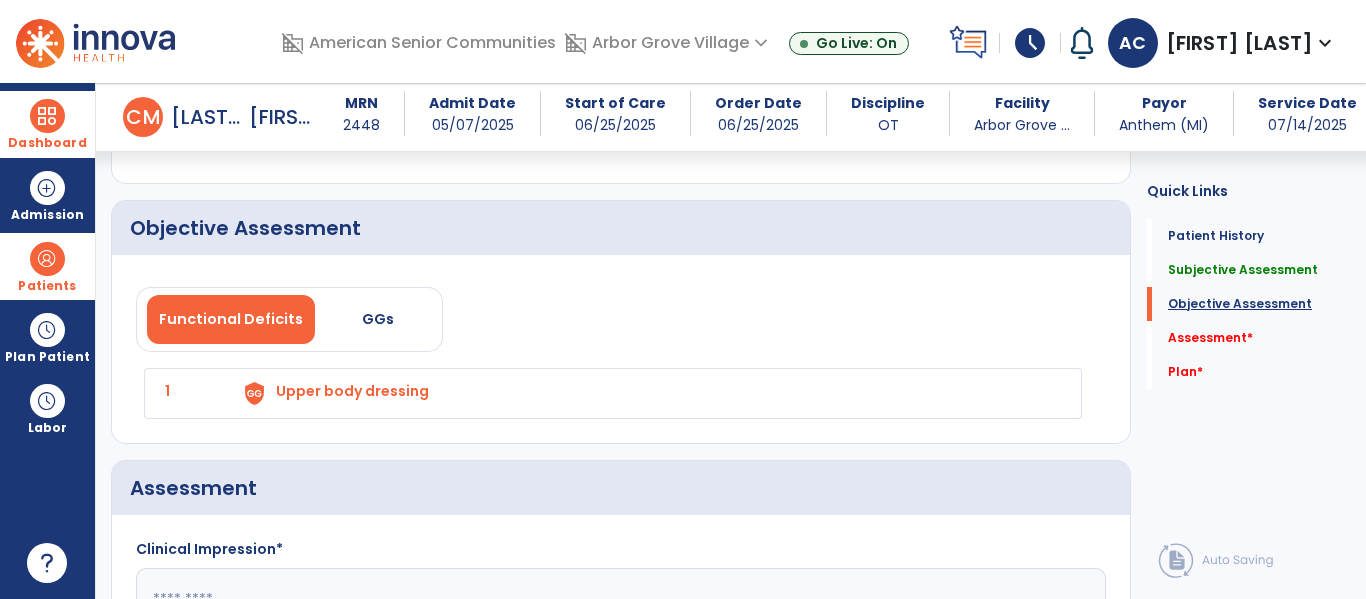 click on "Objective Assessment" 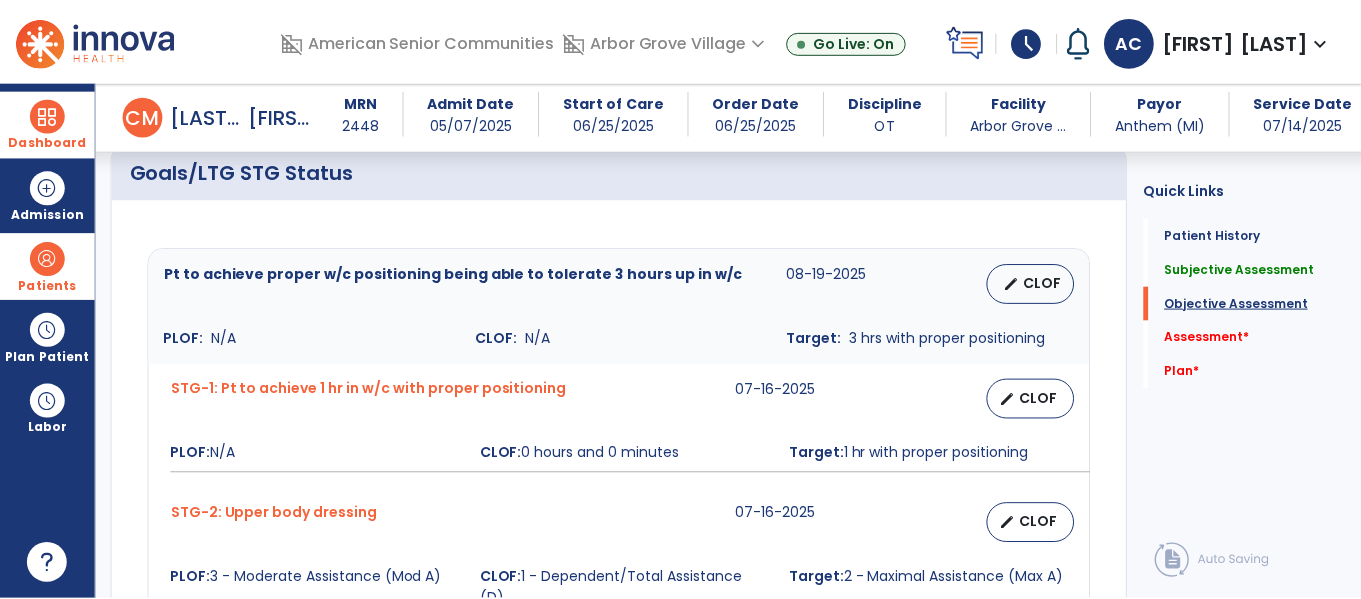 scroll, scrollTop: 705, scrollLeft: 0, axis: vertical 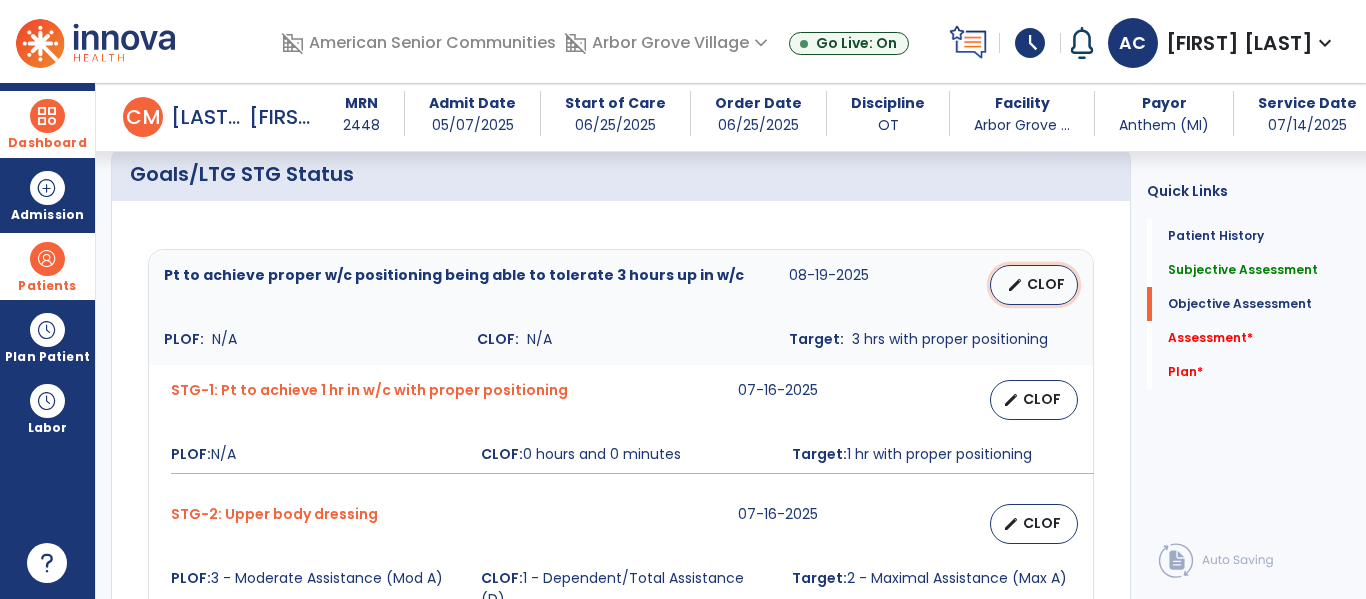 click on "edit   CLOF" at bounding box center [1034, 285] 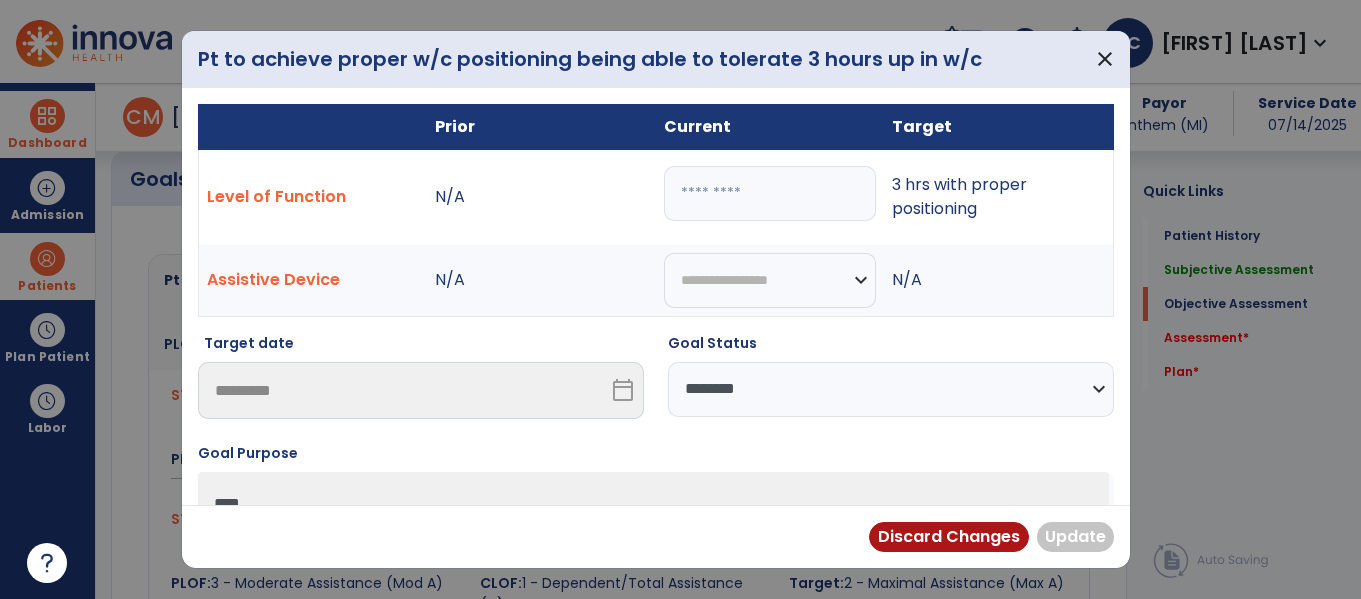 scroll, scrollTop: 705, scrollLeft: 0, axis: vertical 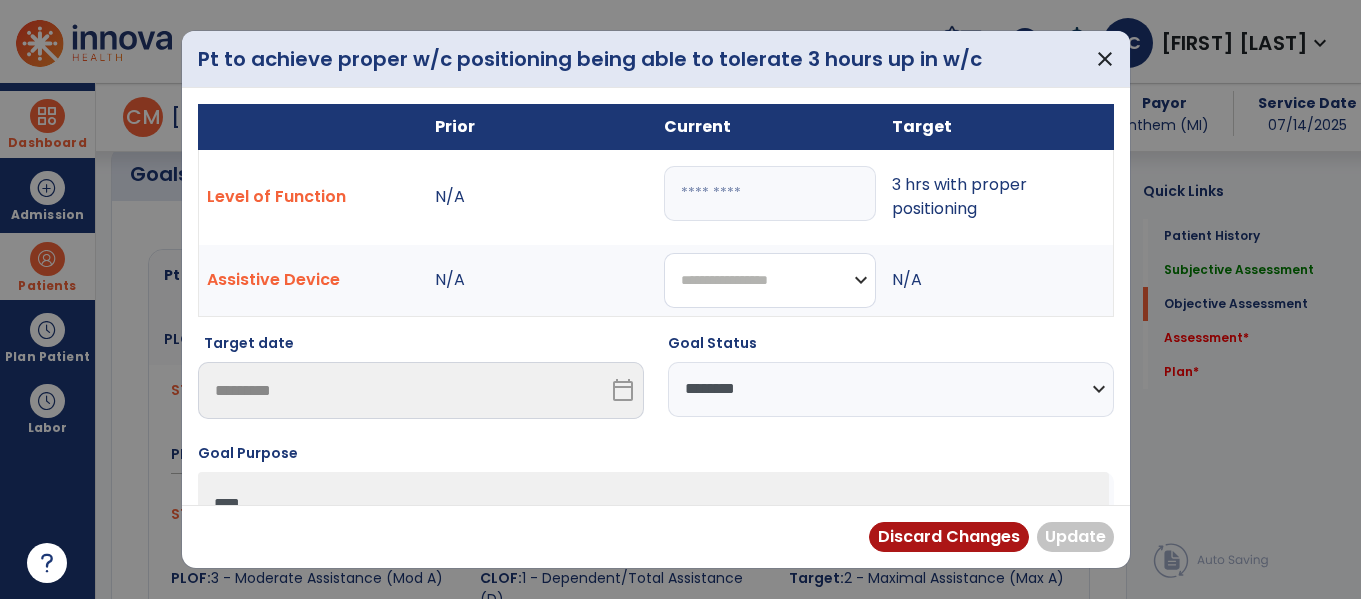 click on "**********" at bounding box center (770, 280) 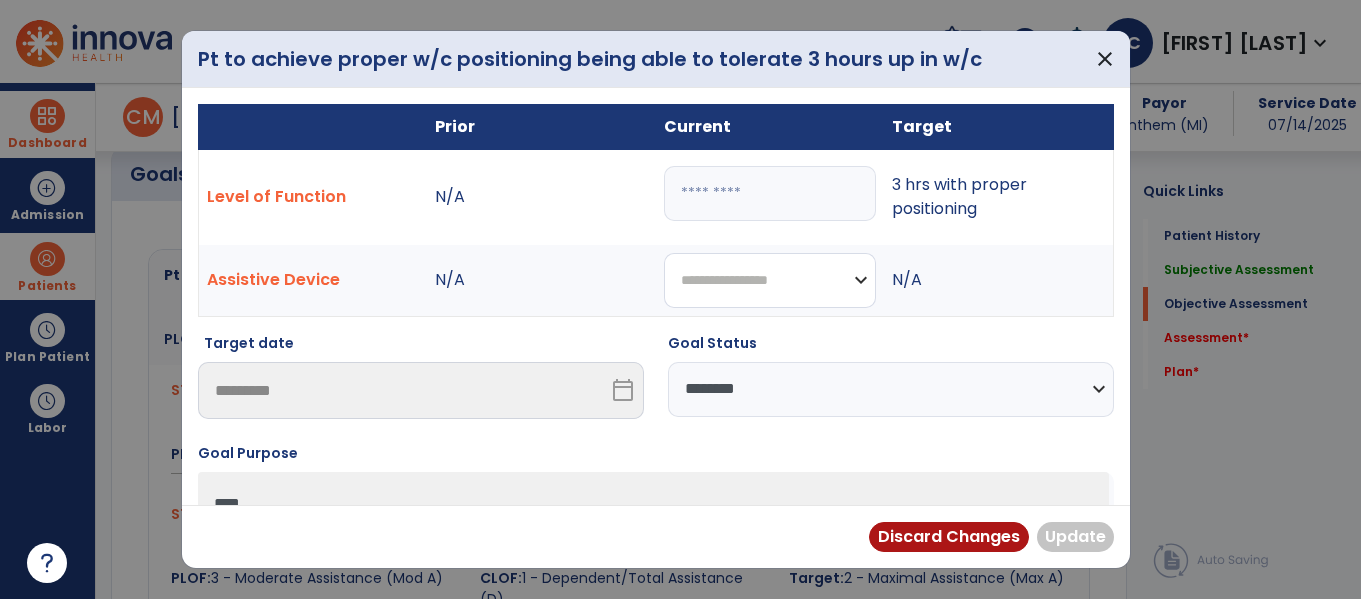 select on "****" 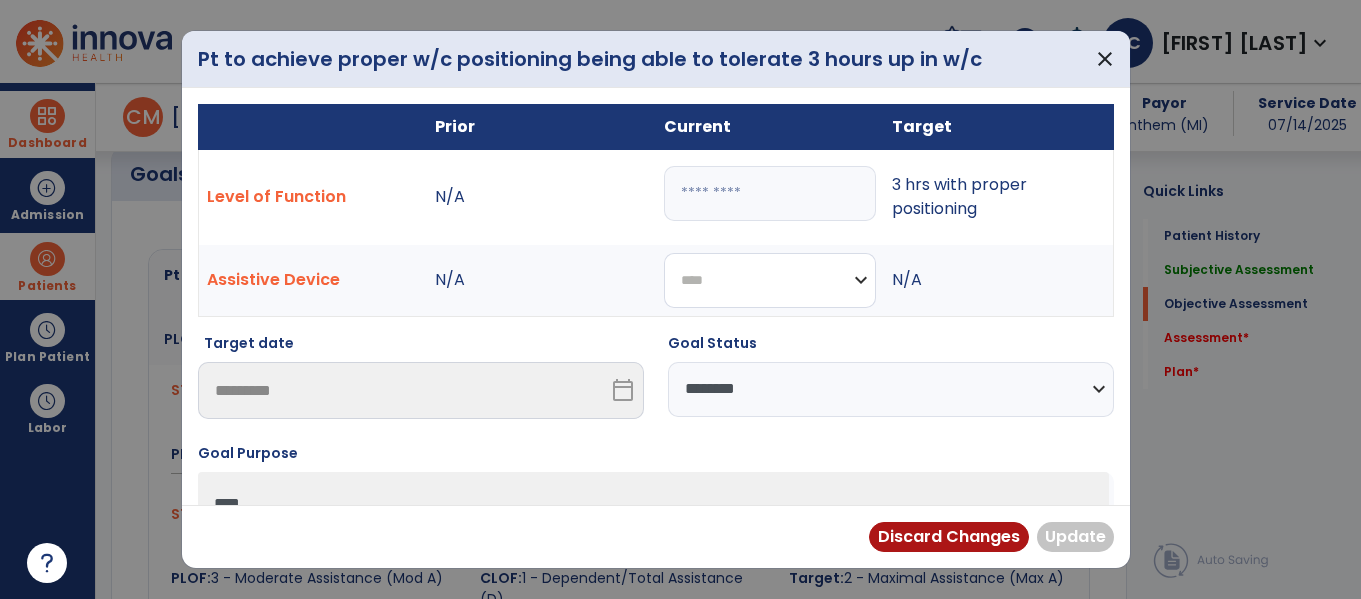 click on "**********" at bounding box center (770, 280) 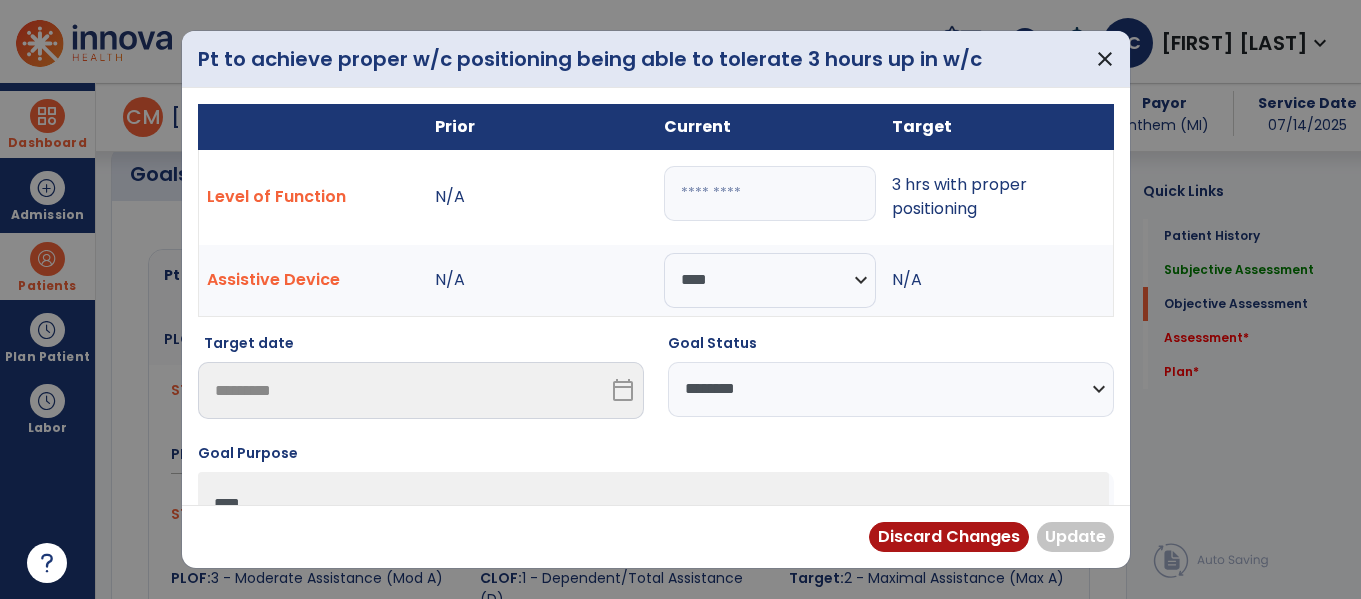 click on "**********" at bounding box center (891, 389) 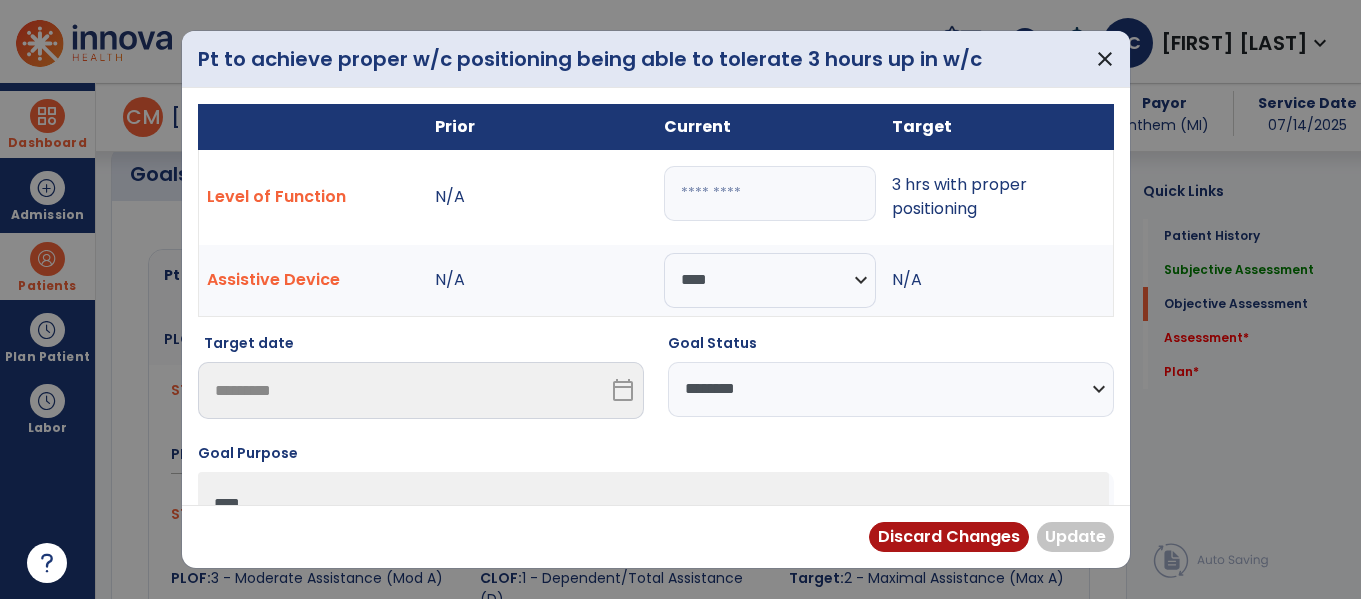 select on "**********" 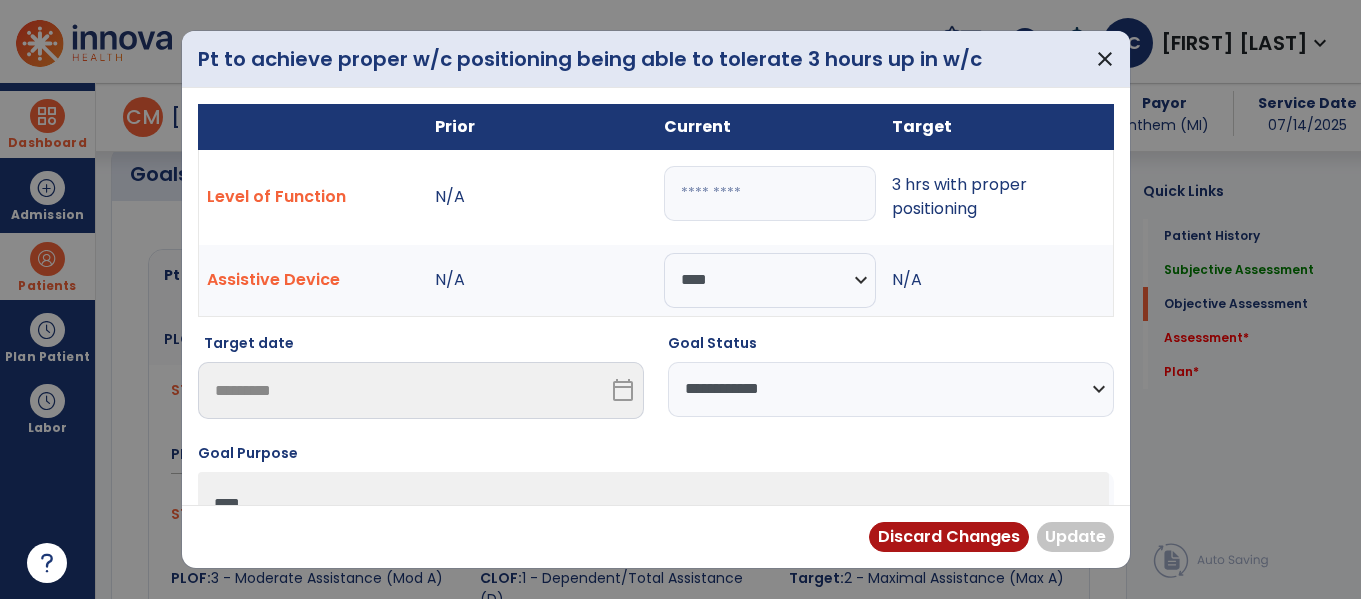 click on "**********" at bounding box center [891, 389] 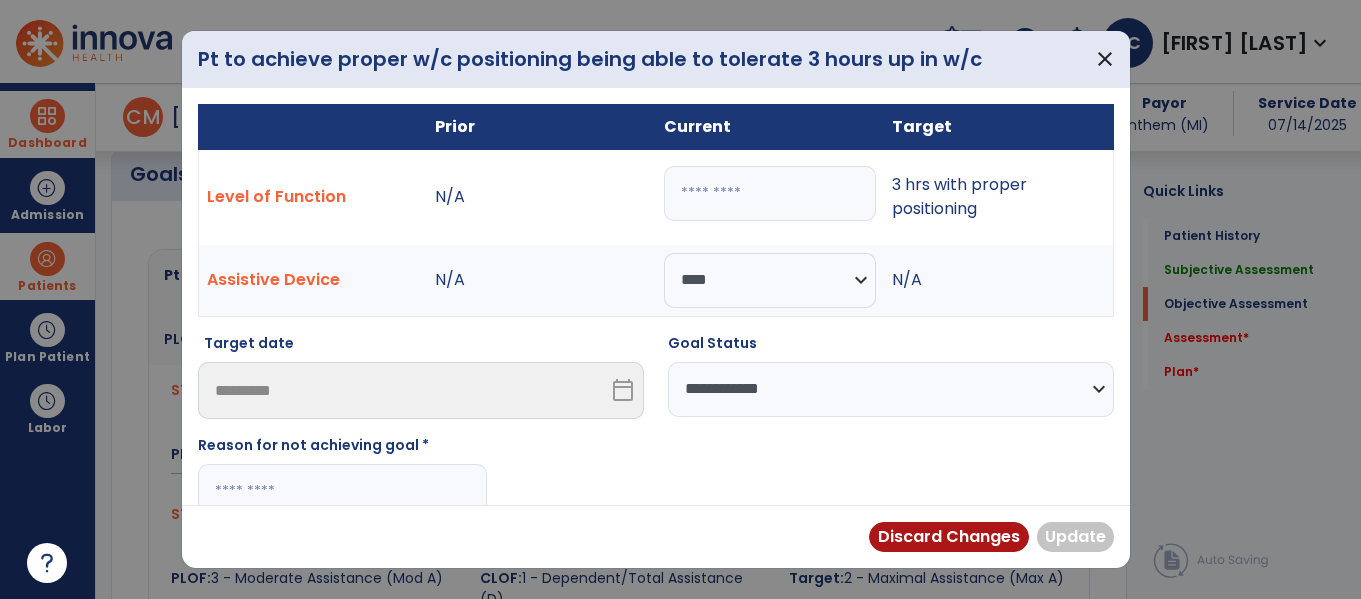 click at bounding box center [342, 491] 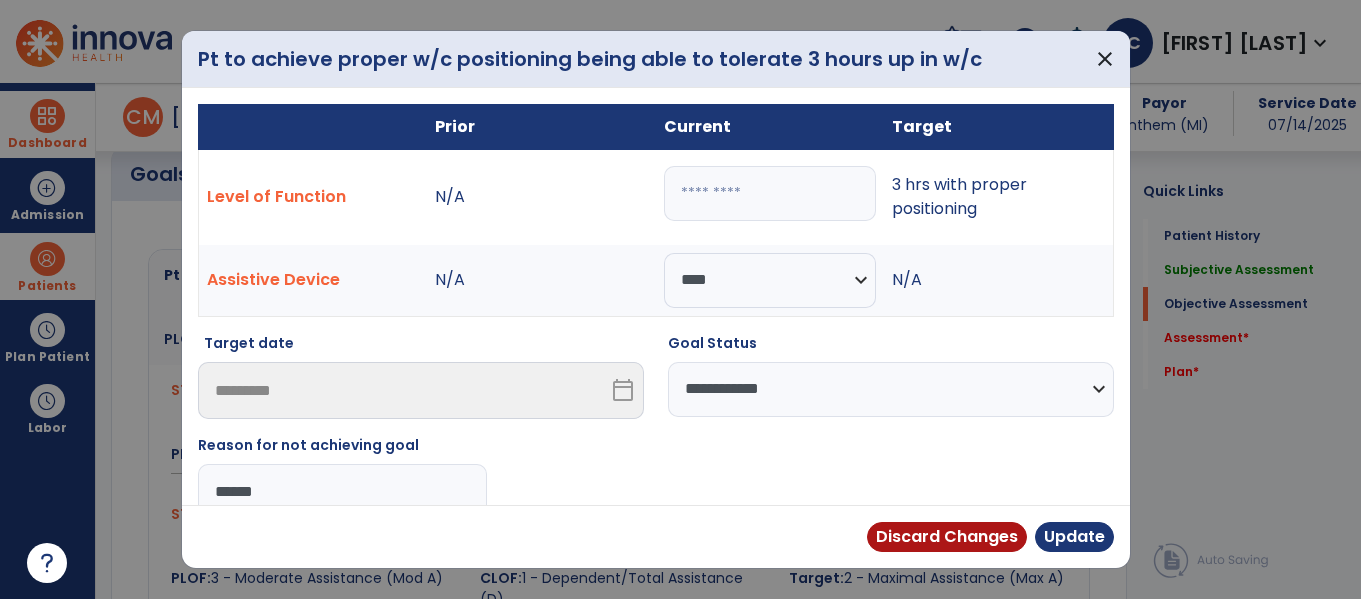 type on "*******" 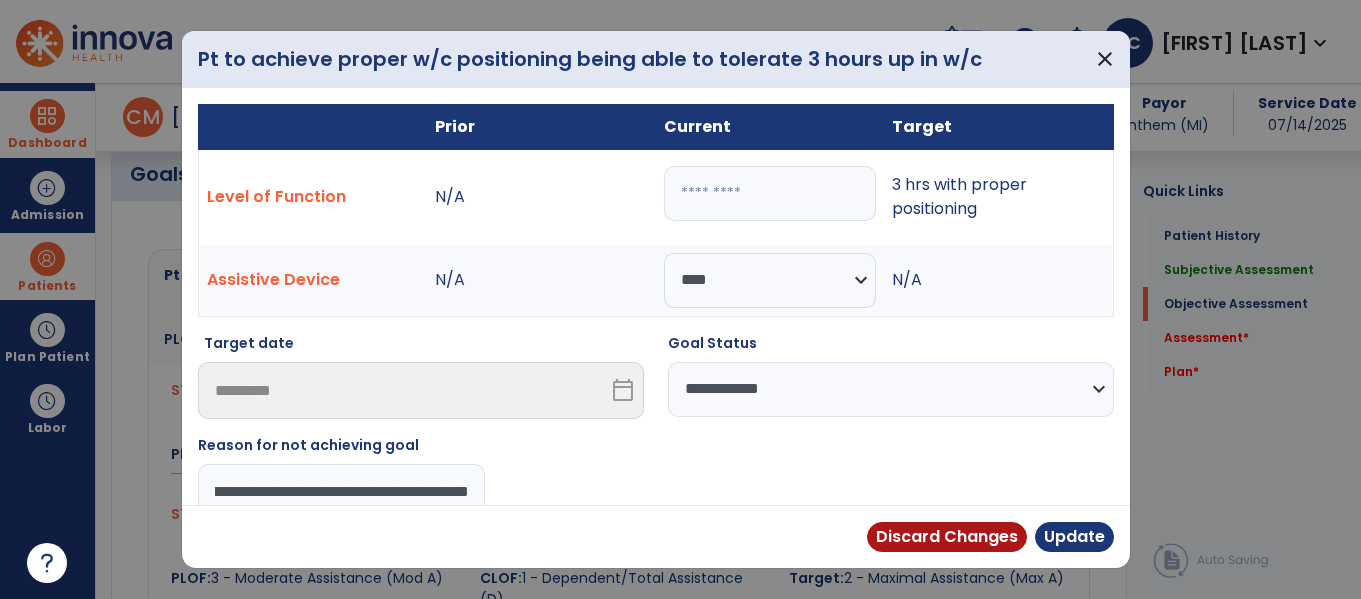 scroll, scrollTop: 0, scrollLeft: 1055, axis: horizontal 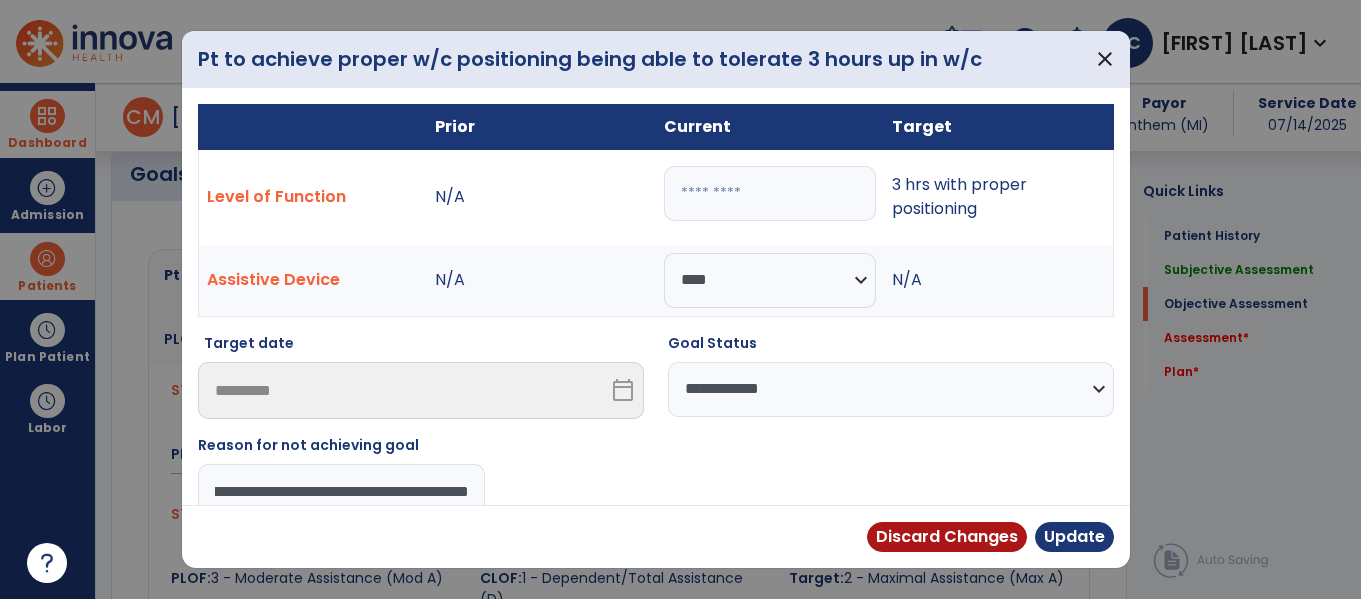 type on "**********" 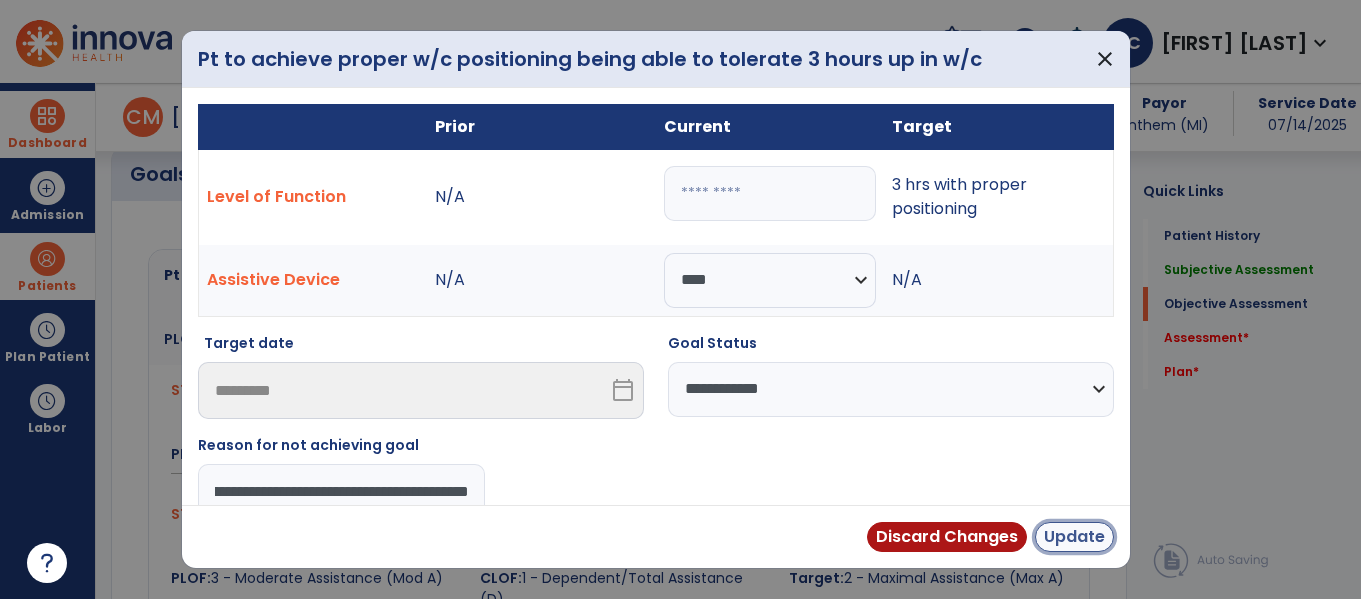 click on "Update" at bounding box center (1074, 537) 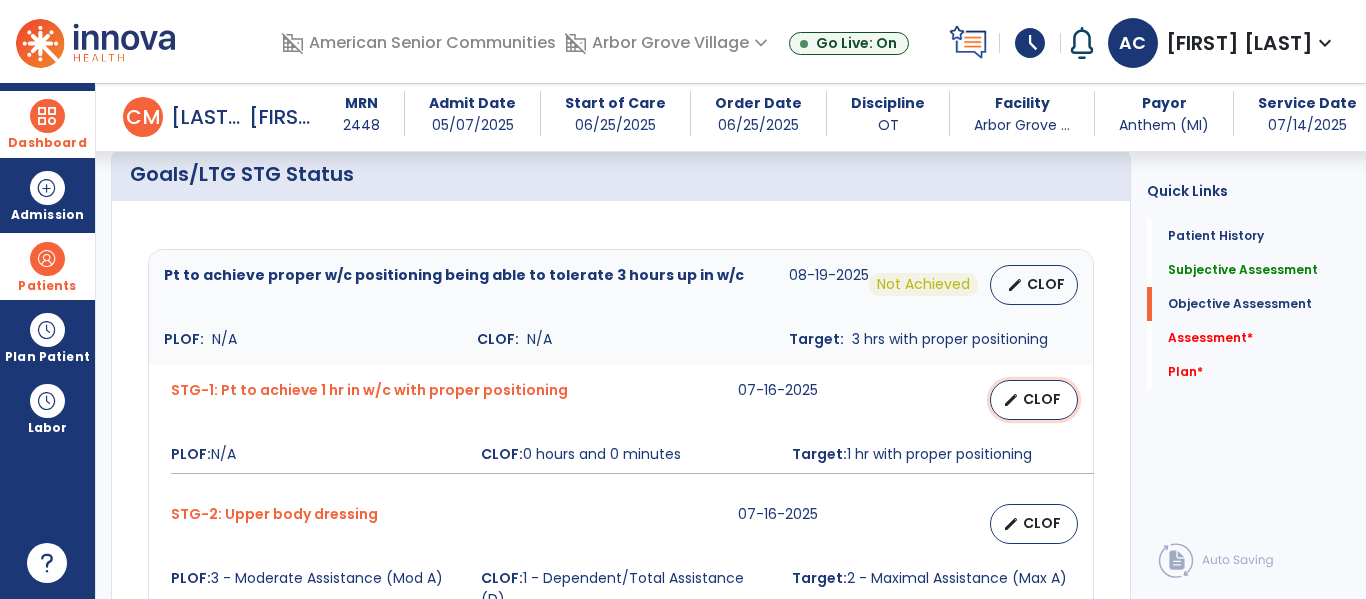 click on "CLOF" at bounding box center (1042, 399) 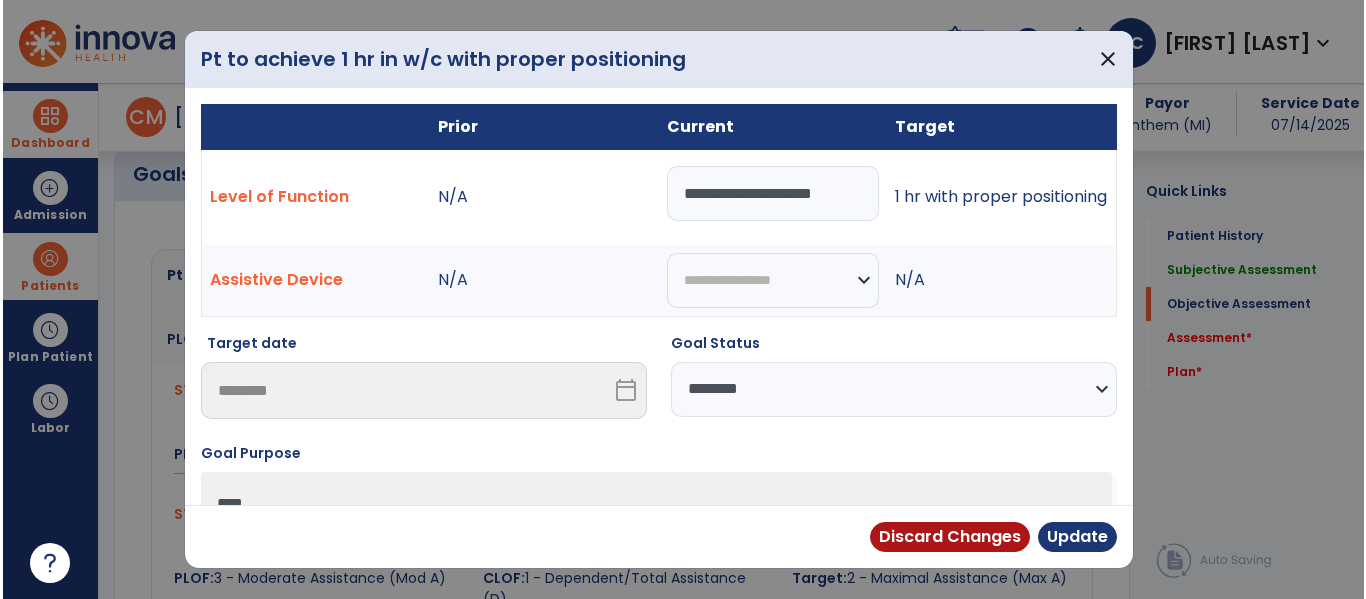 scroll, scrollTop: 705, scrollLeft: 0, axis: vertical 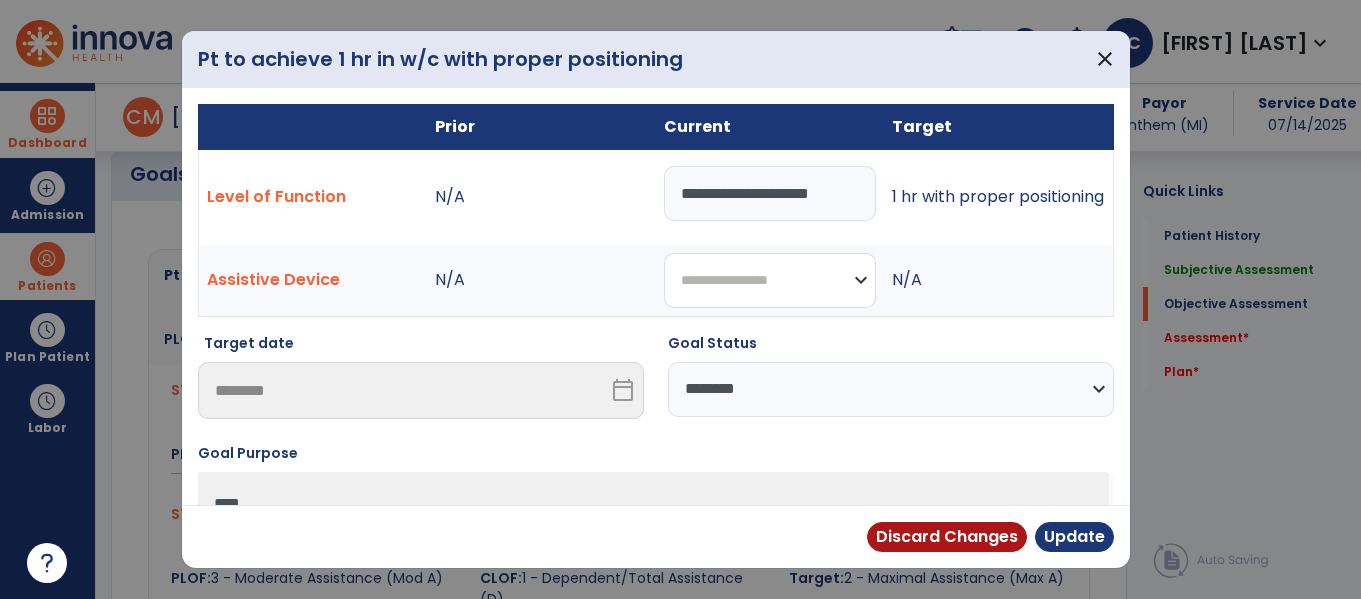 click on "**********" at bounding box center (770, 280) 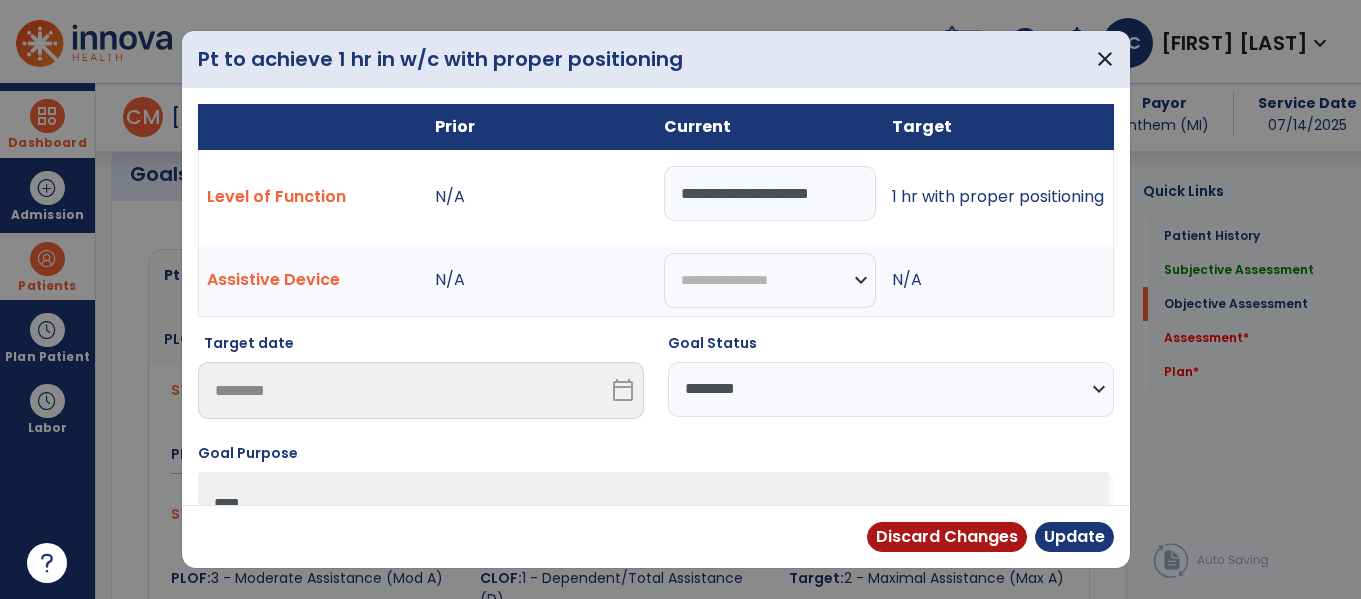 click on "**********" at bounding box center [891, 384] 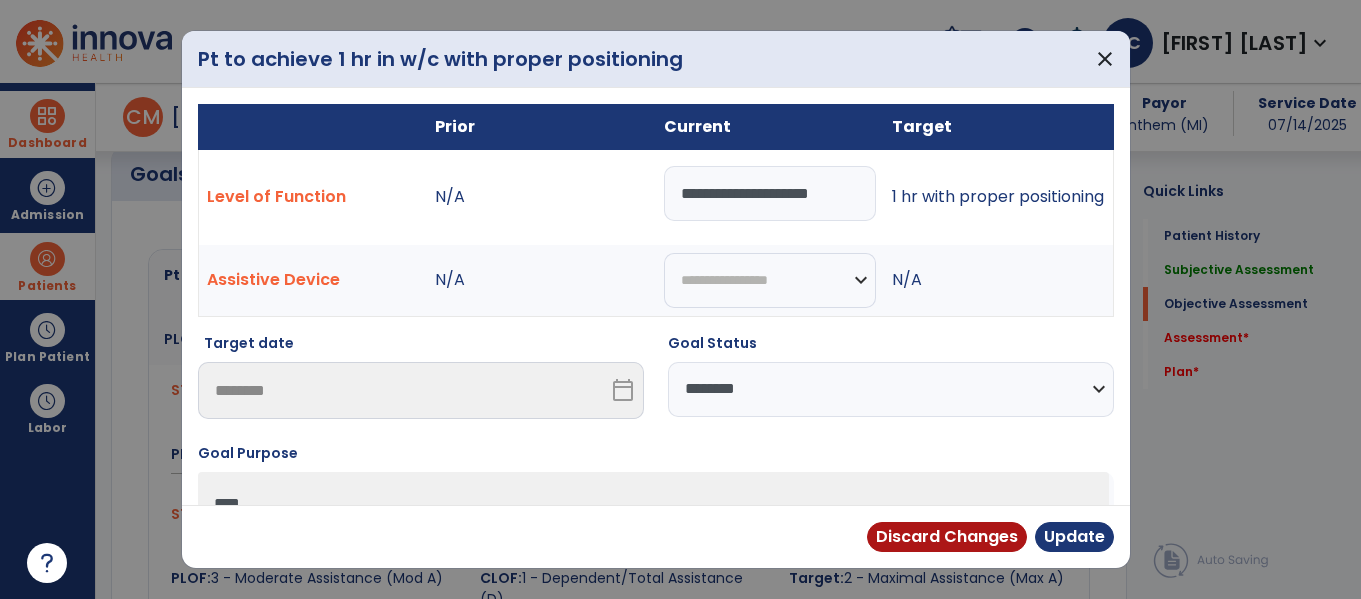click on "Goal Status" at bounding box center [891, 347] 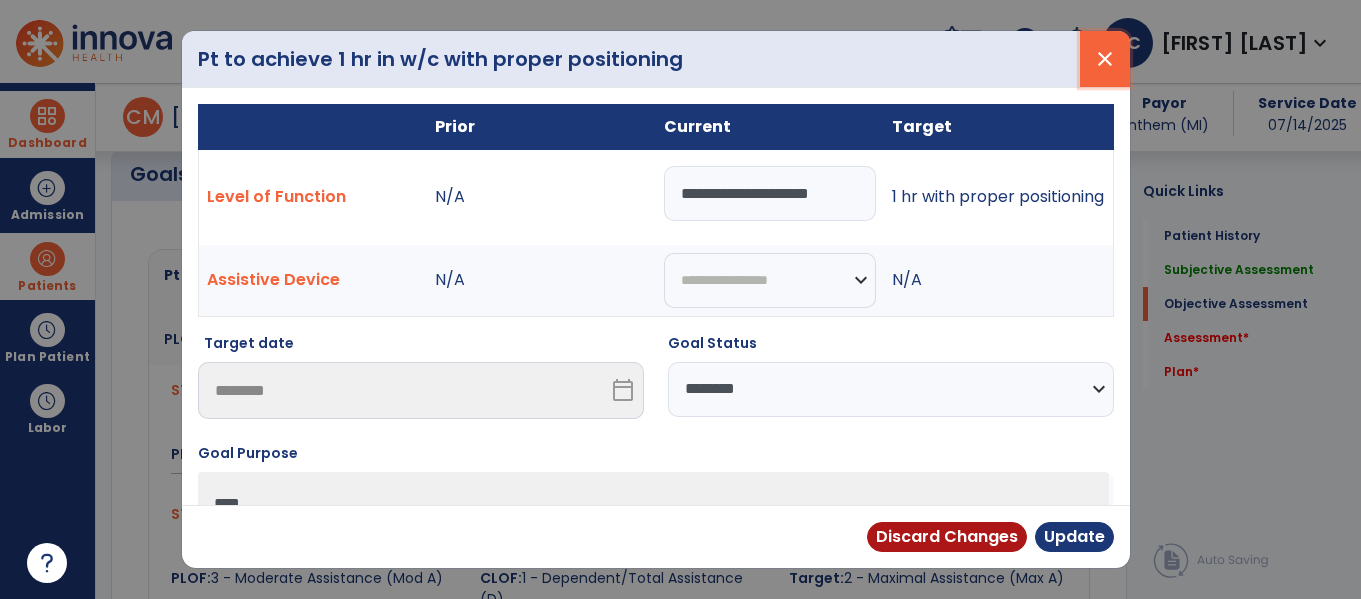 click on "close" at bounding box center (1105, 59) 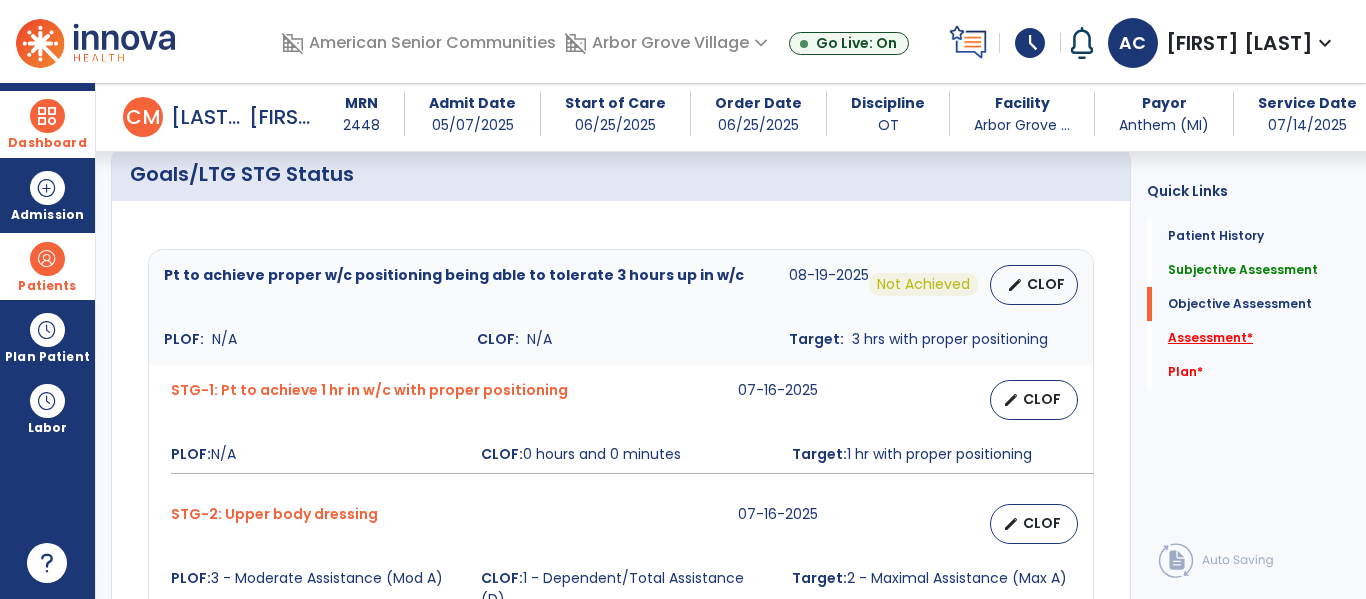 click on "Assessment   *" 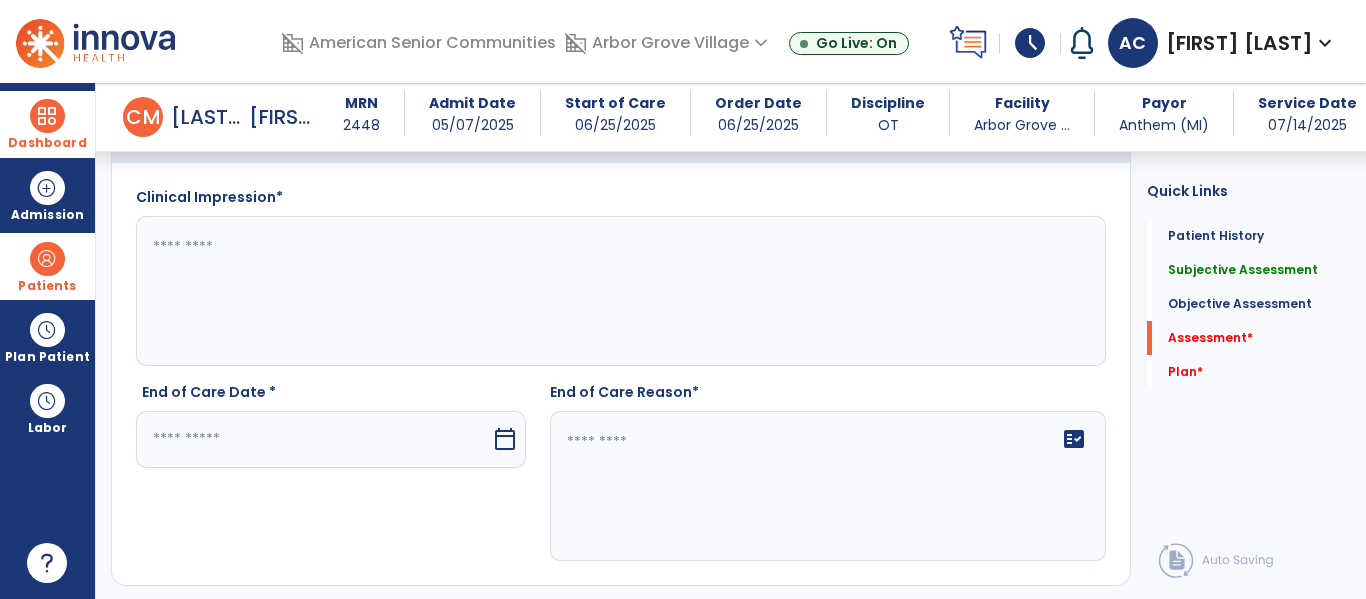 scroll, scrollTop: 1842, scrollLeft: 0, axis: vertical 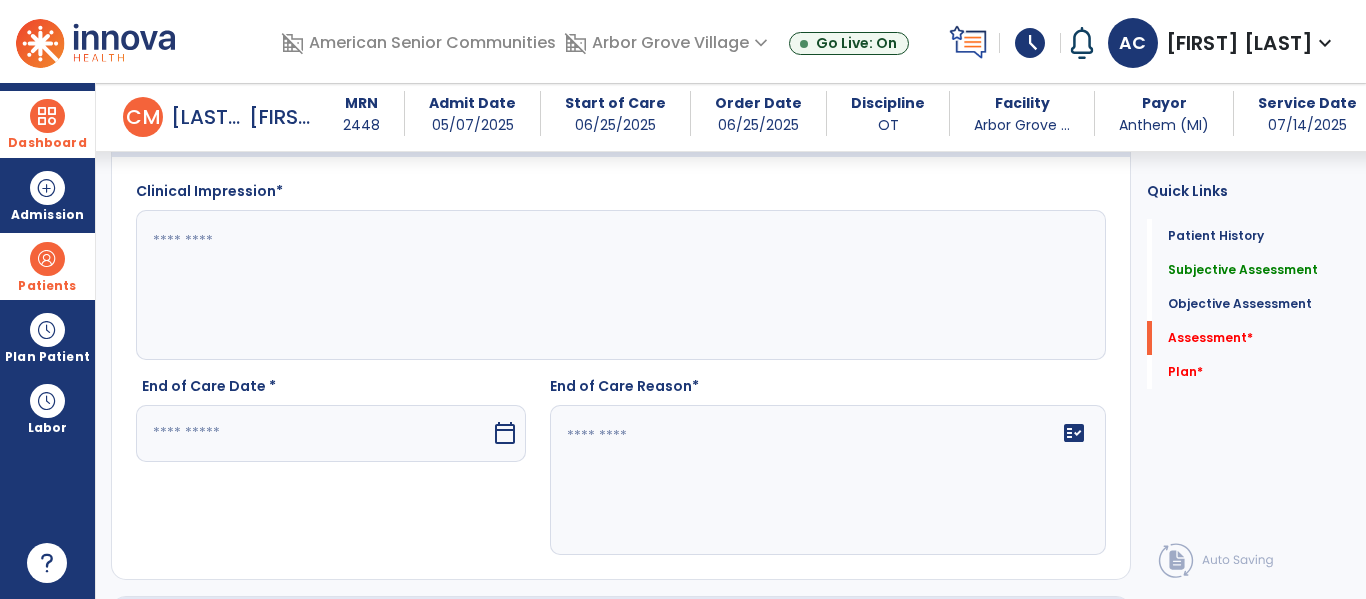 click 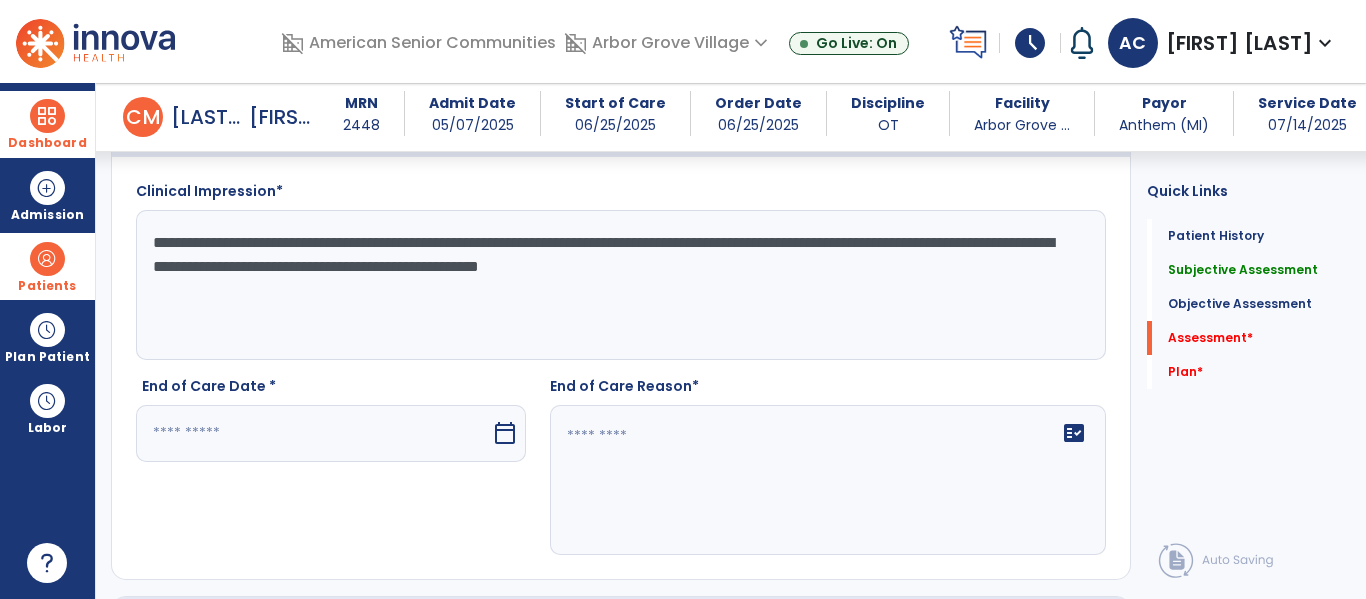 click on "**********" 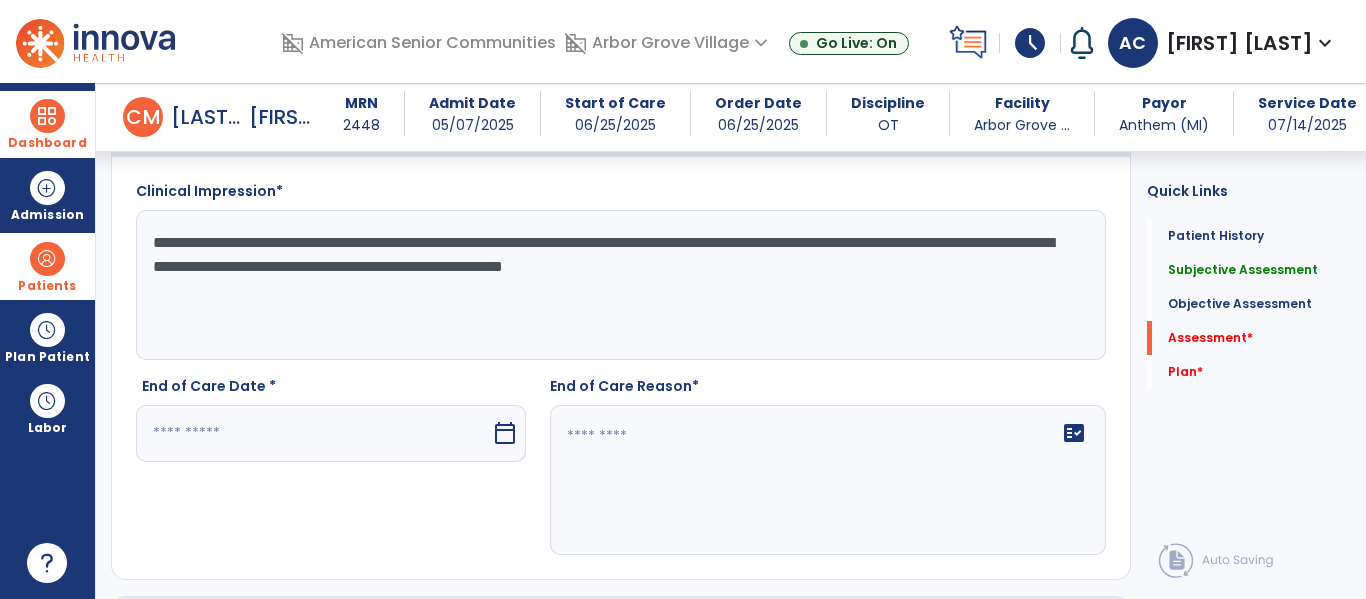 click on "**********" 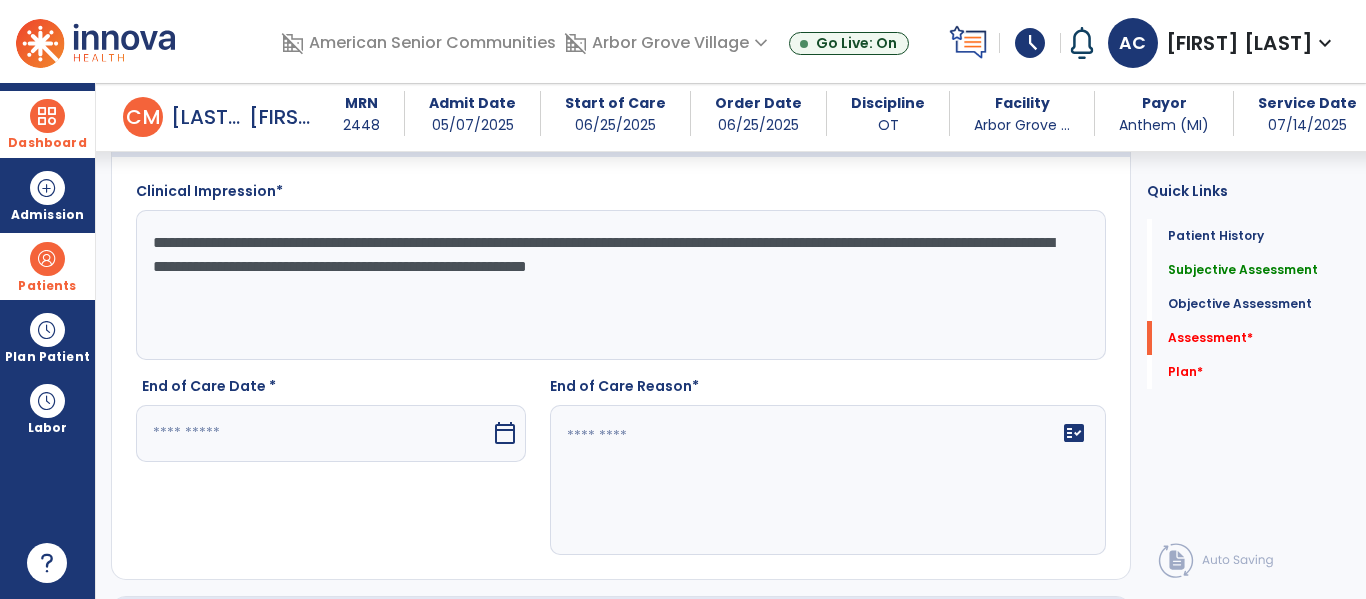 click on "**********" 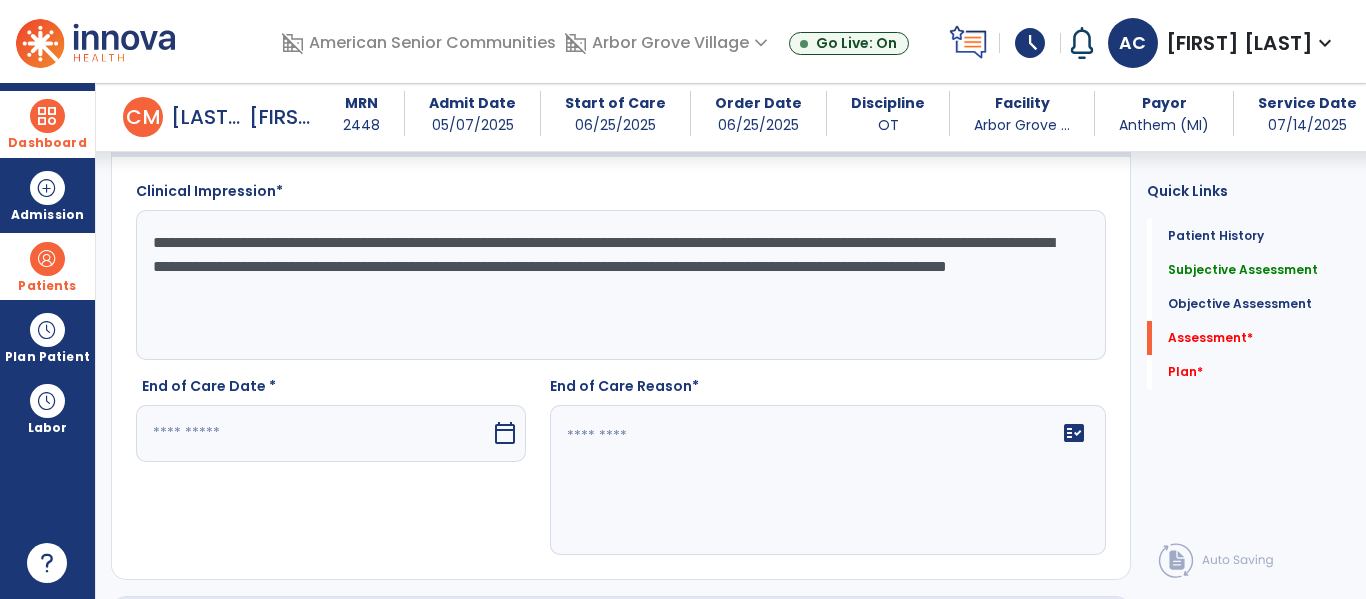 click on "**********" 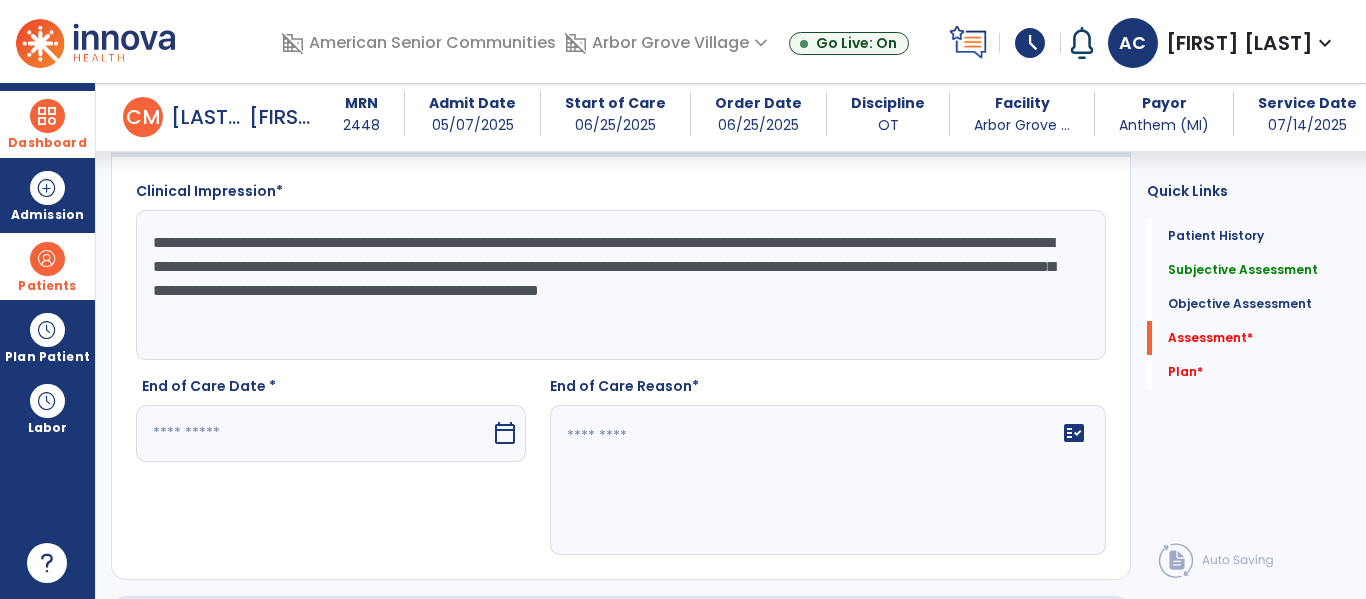 type on "**********" 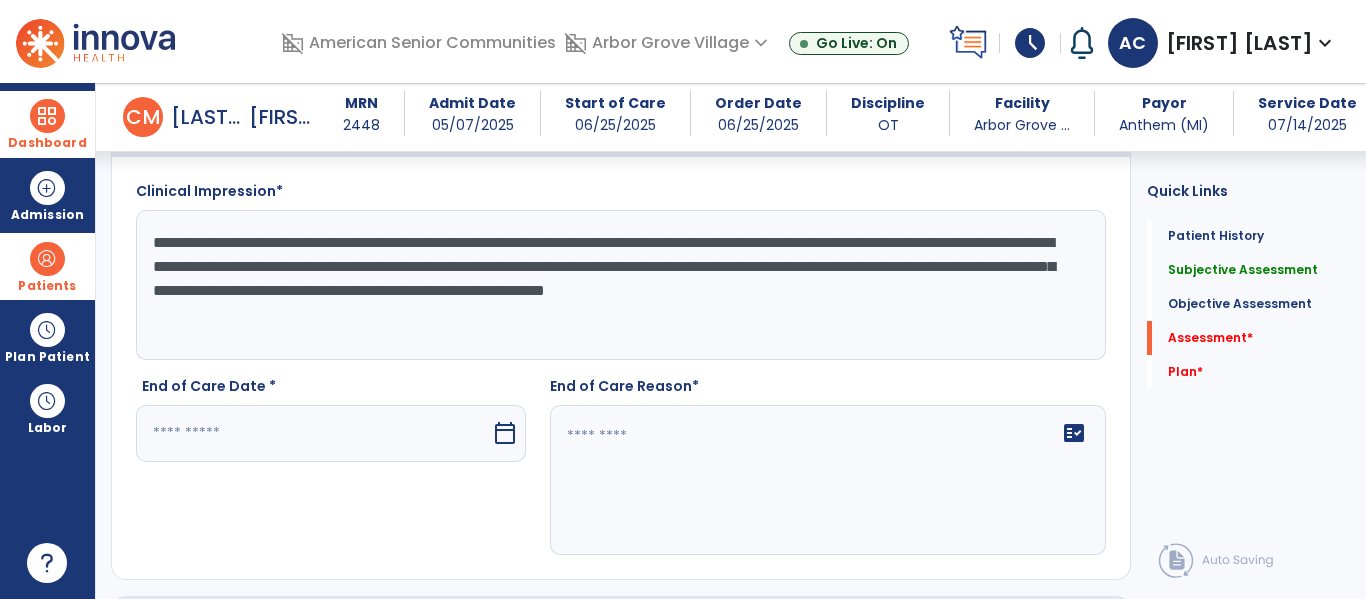 click on "End of Care Reason*" 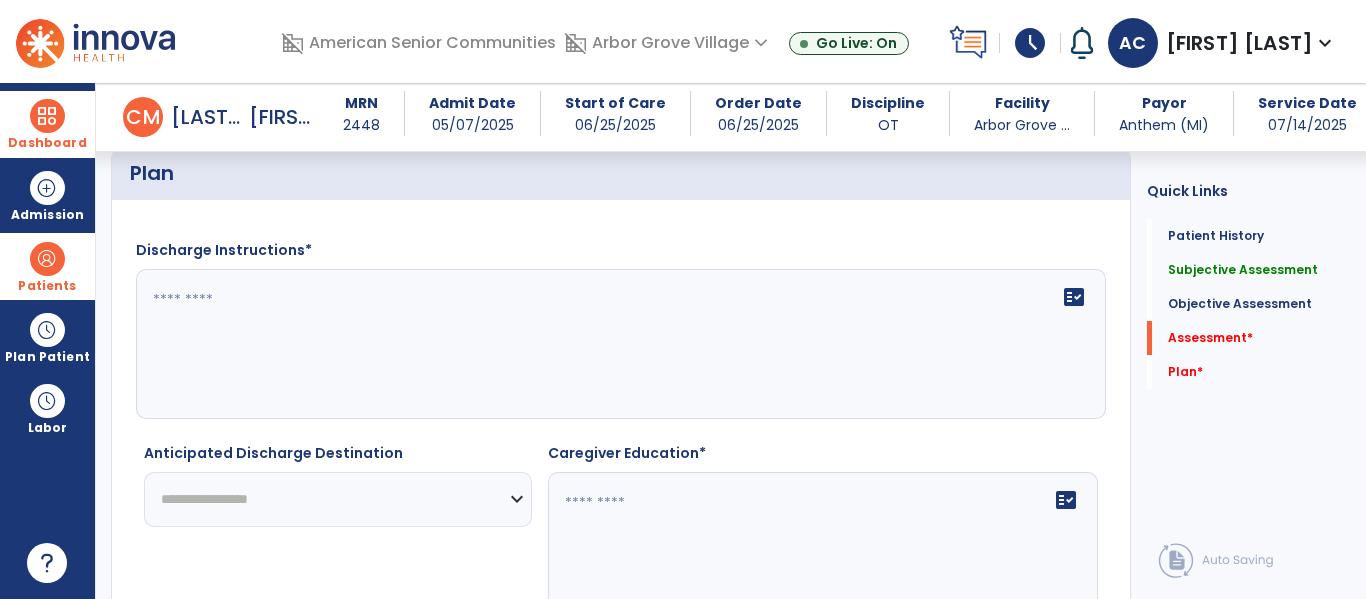 click on "fact_check" 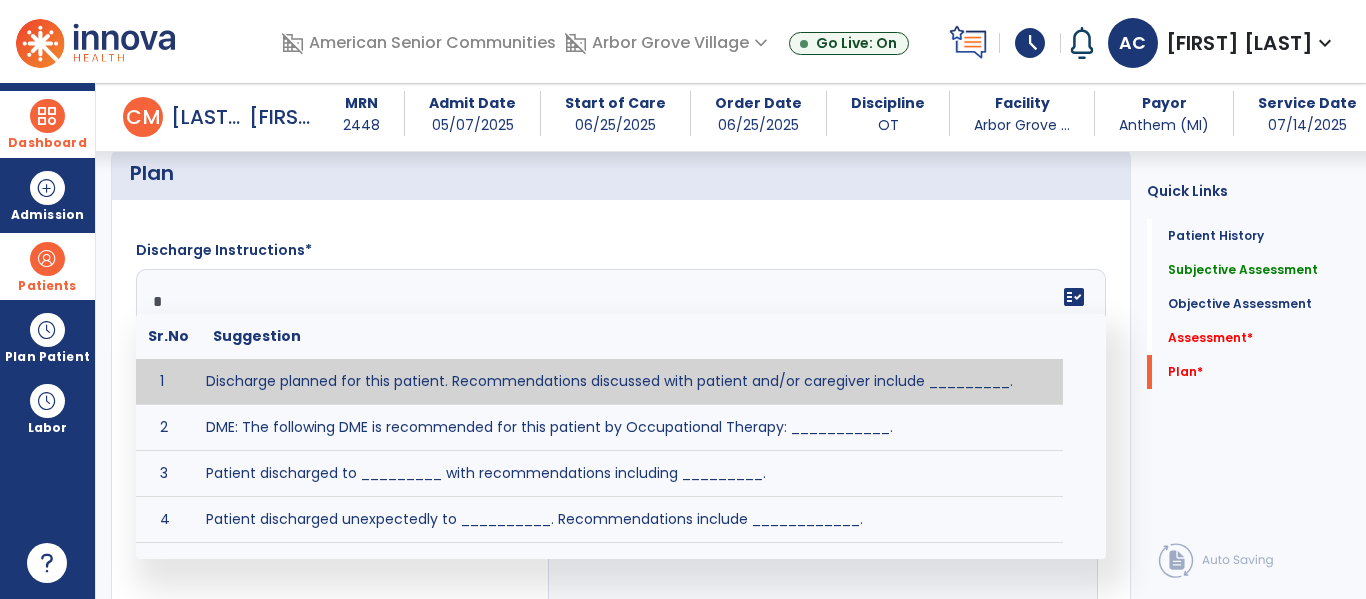 type on "*" 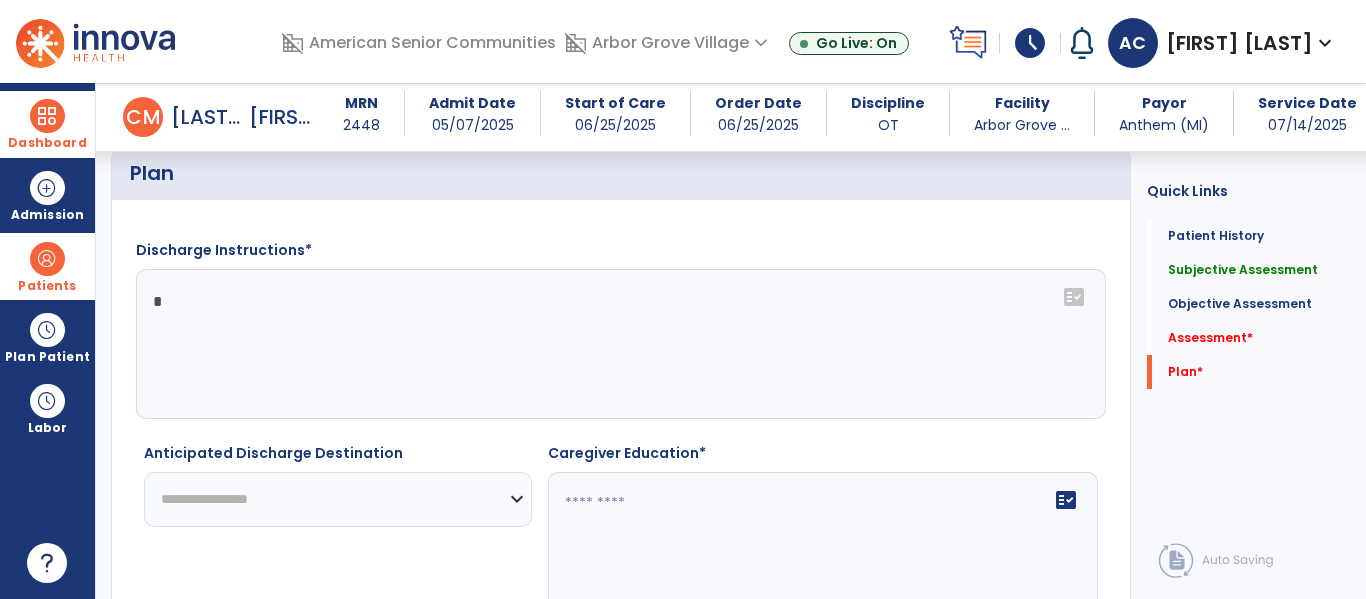 type 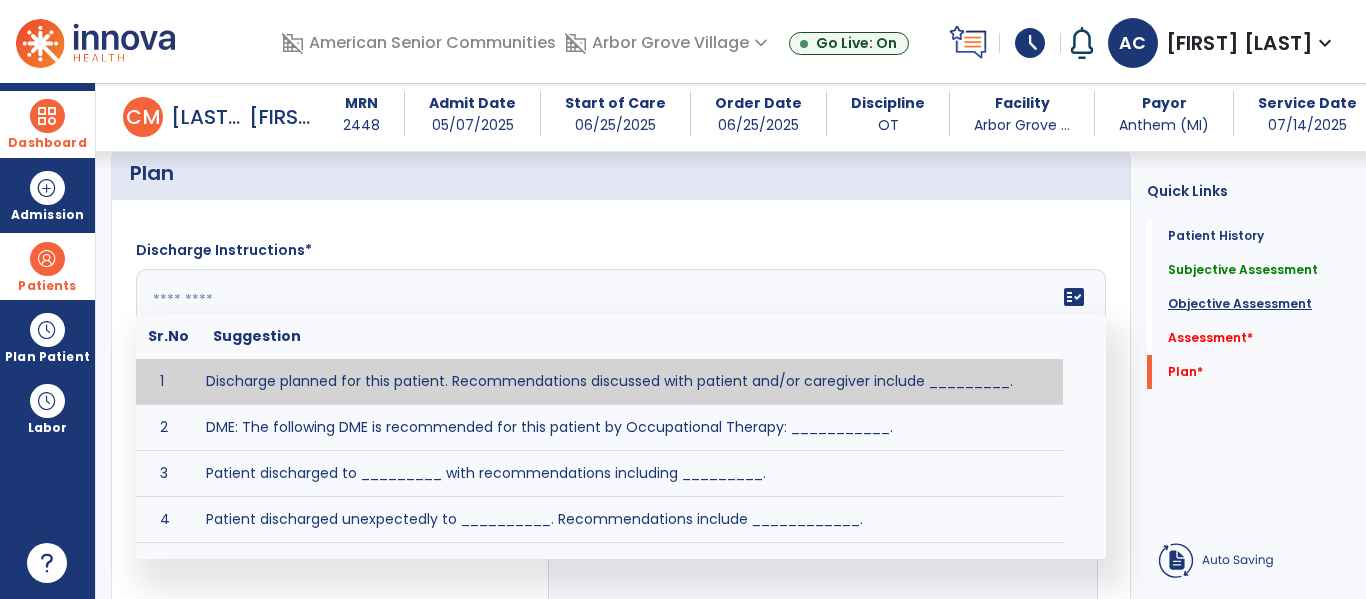 click on "Objective Assessment" 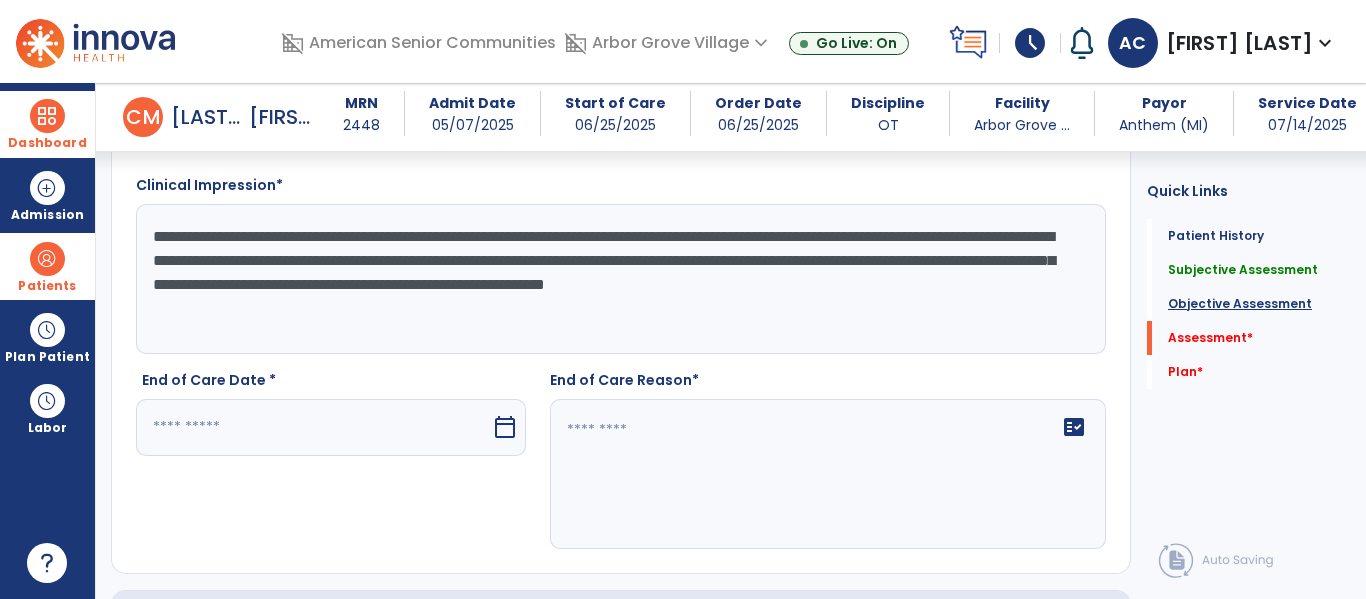 click on "Objective Assessment" 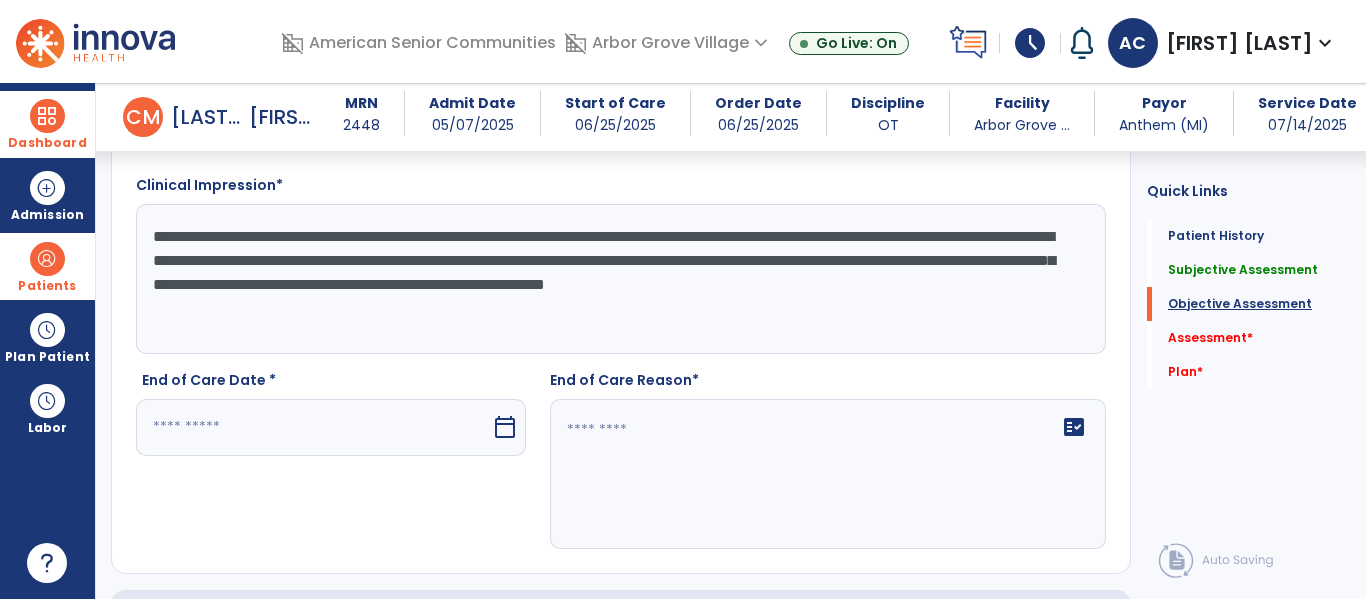 scroll, scrollTop: 1465, scrollLeft: 0, axis: vertical 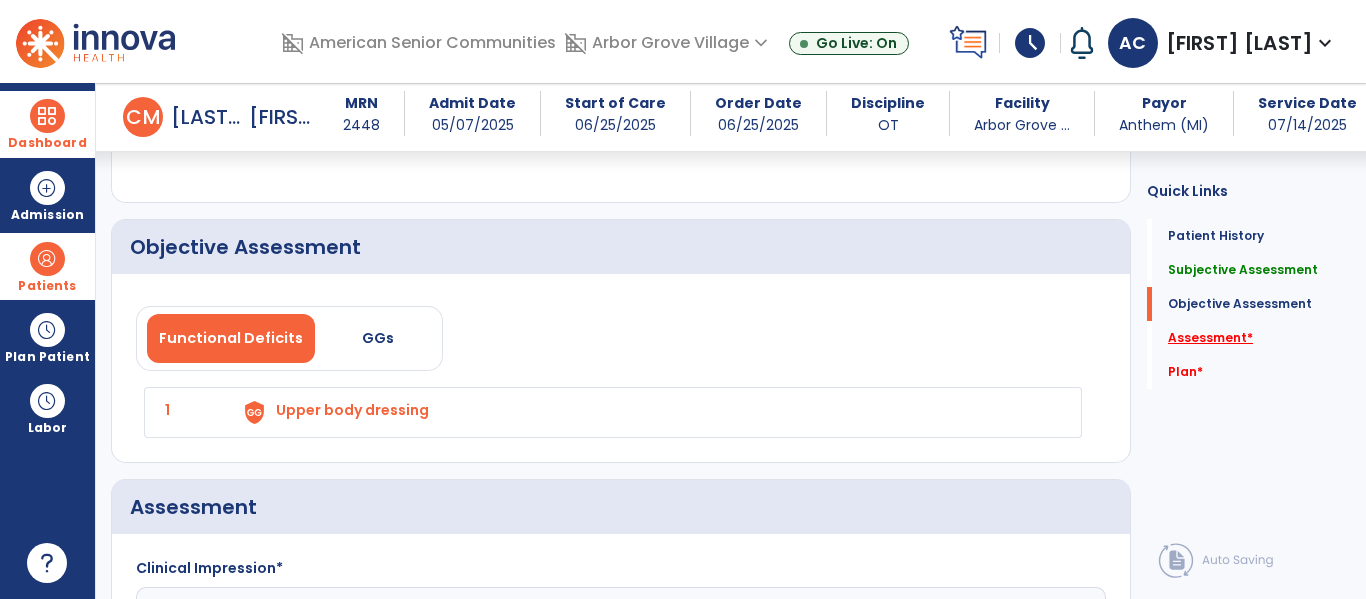 click on "Assessment   *" 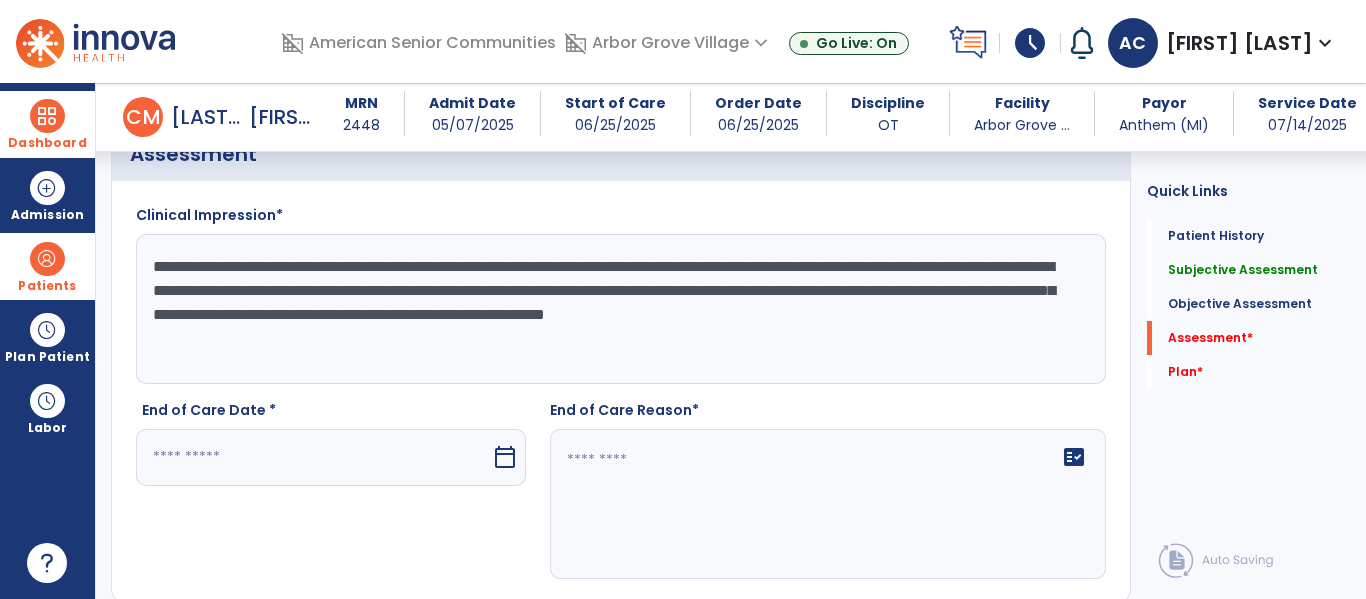 scroll, scrollTop: 1842, scrollLeft: 0, axis: vertical 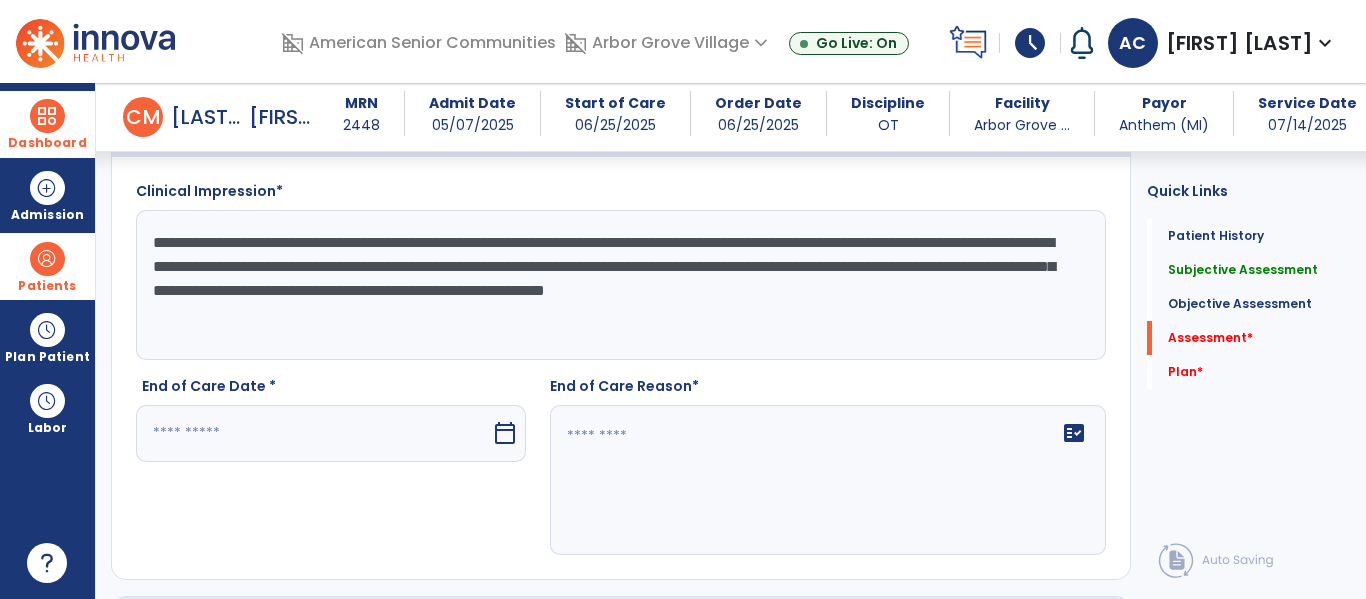 click on "**********" 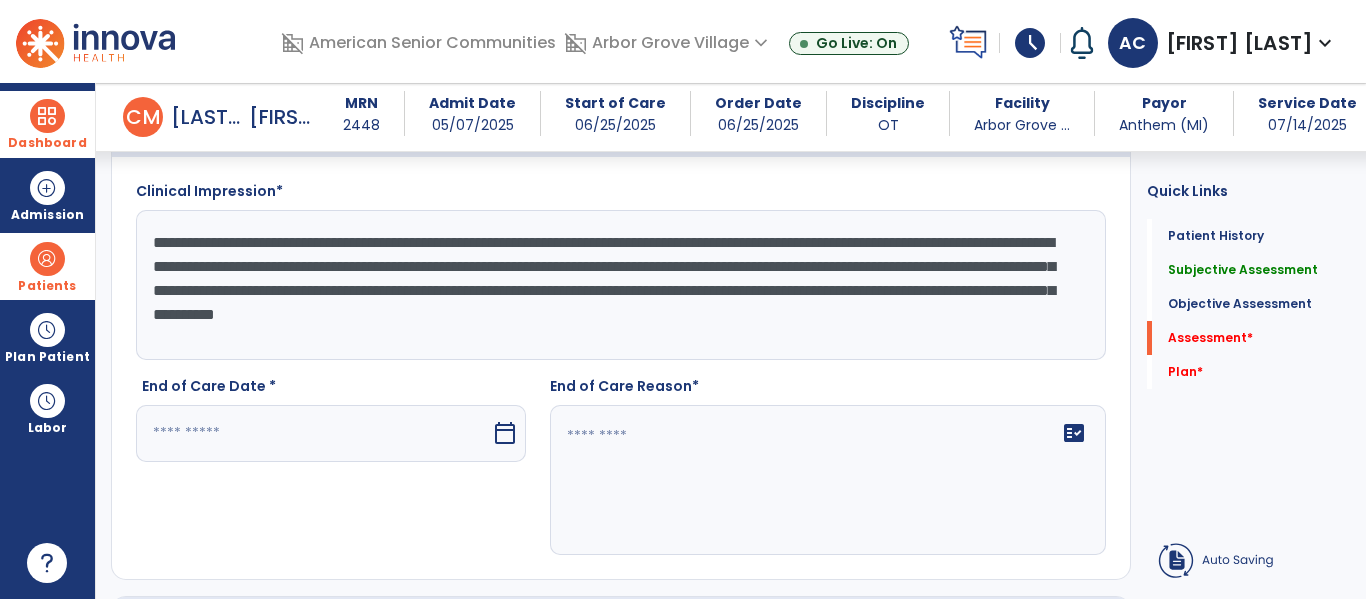 click on "**********" 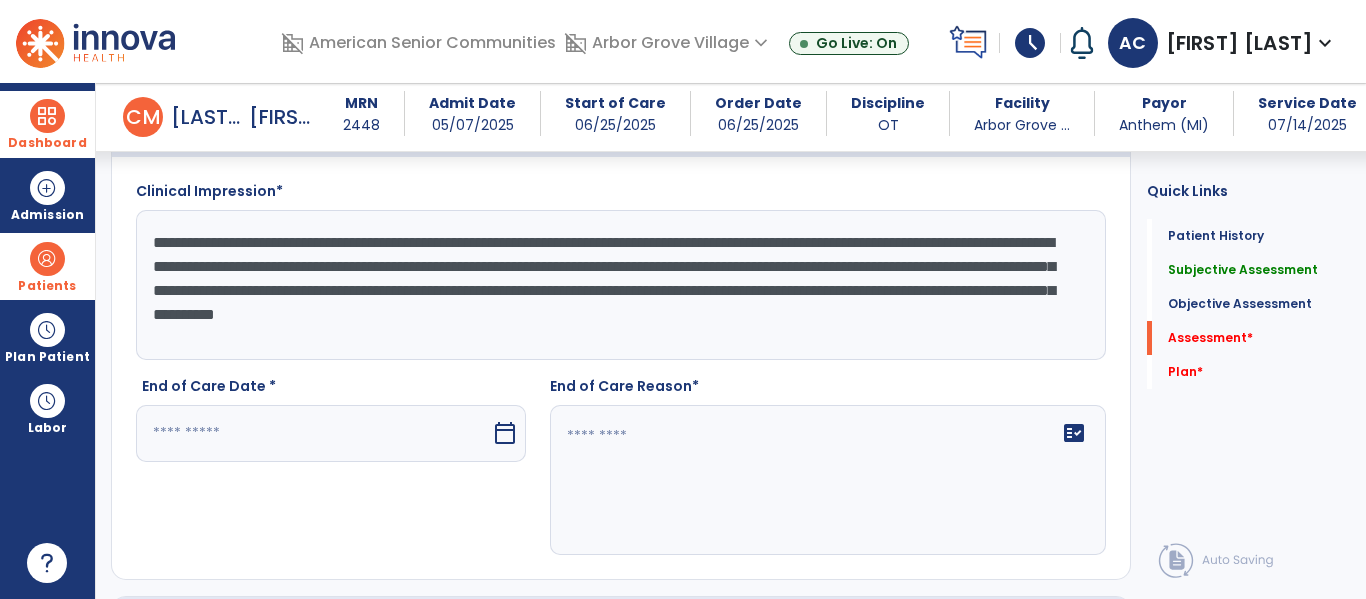 drag, startPoint x: 732, startPoint y: 319, endPoint x: 629, endPoint y: 321, distance: 103.01942 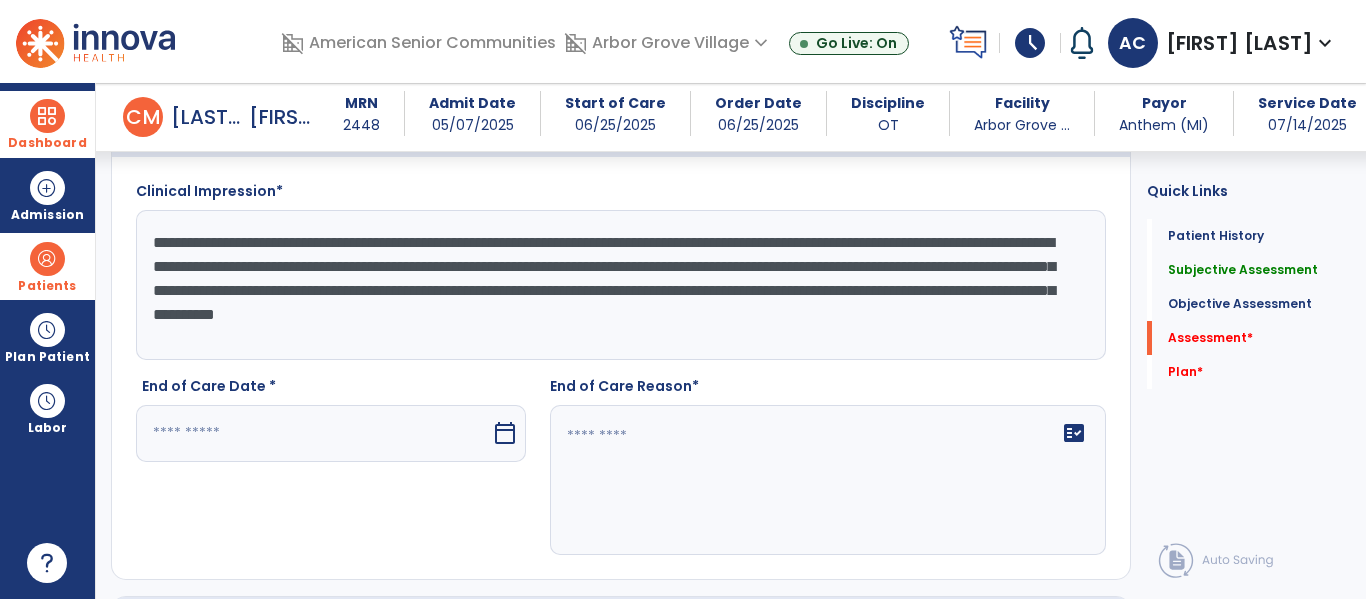 click on "**********" 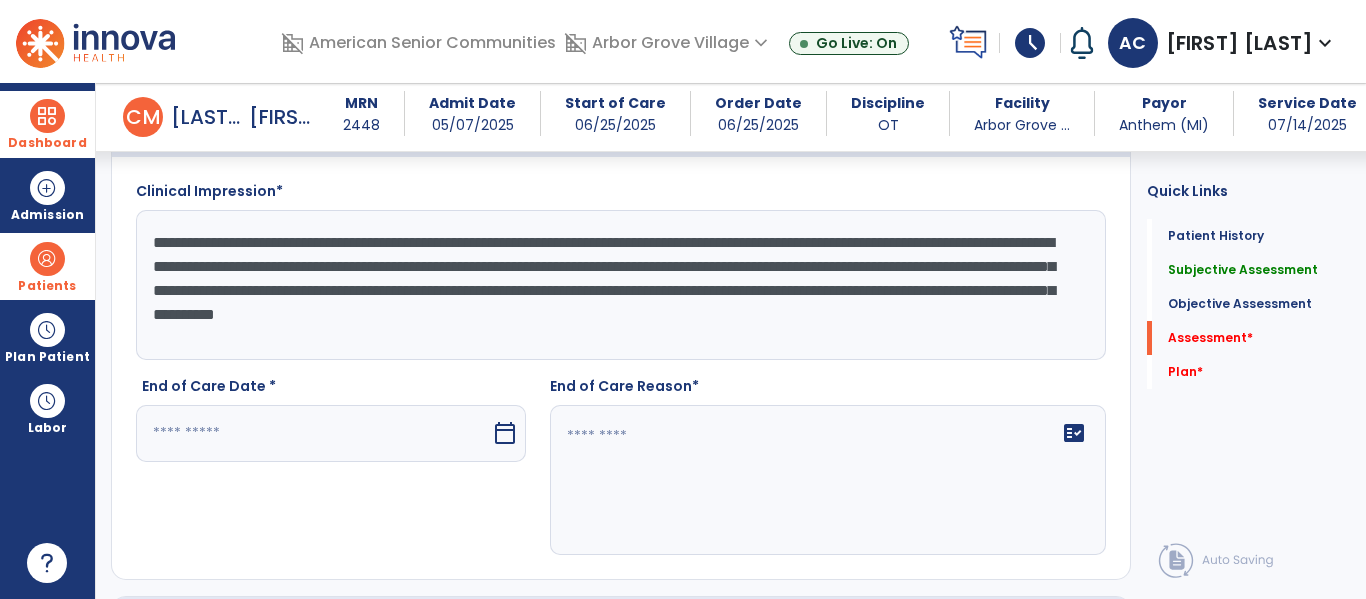 drag, startPoint x: 734, startPoint y: 318, endPoint x: 628, endPoint y: 321, distance: 106.04244 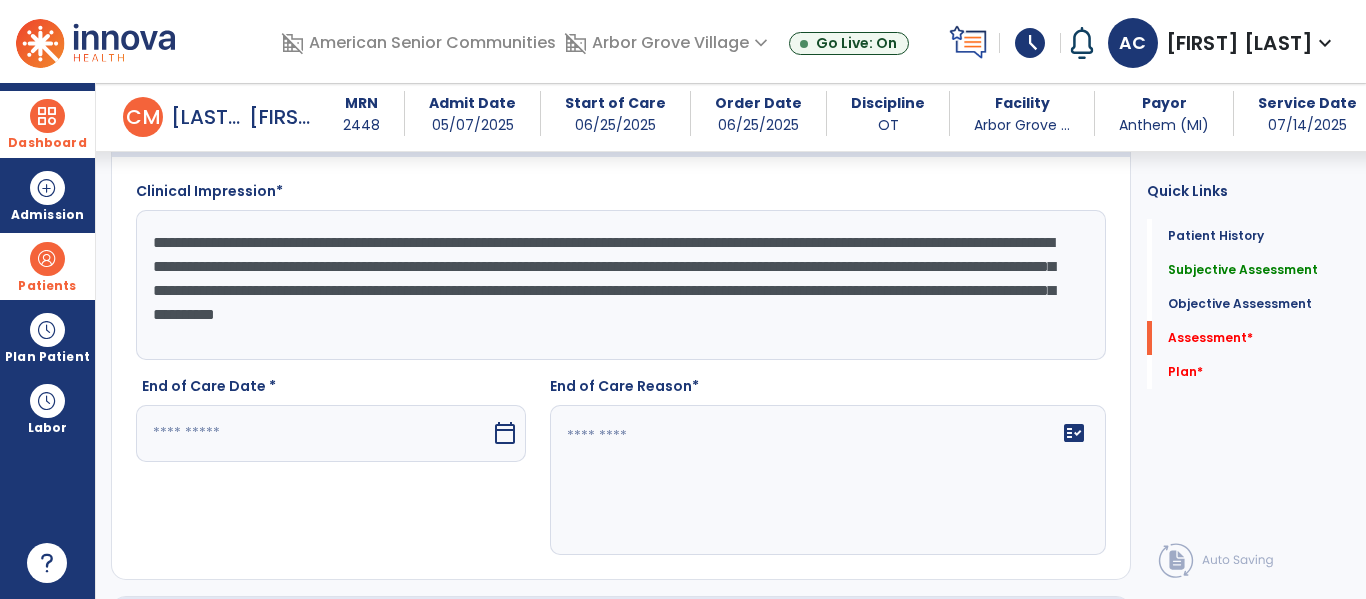 click on "**********" 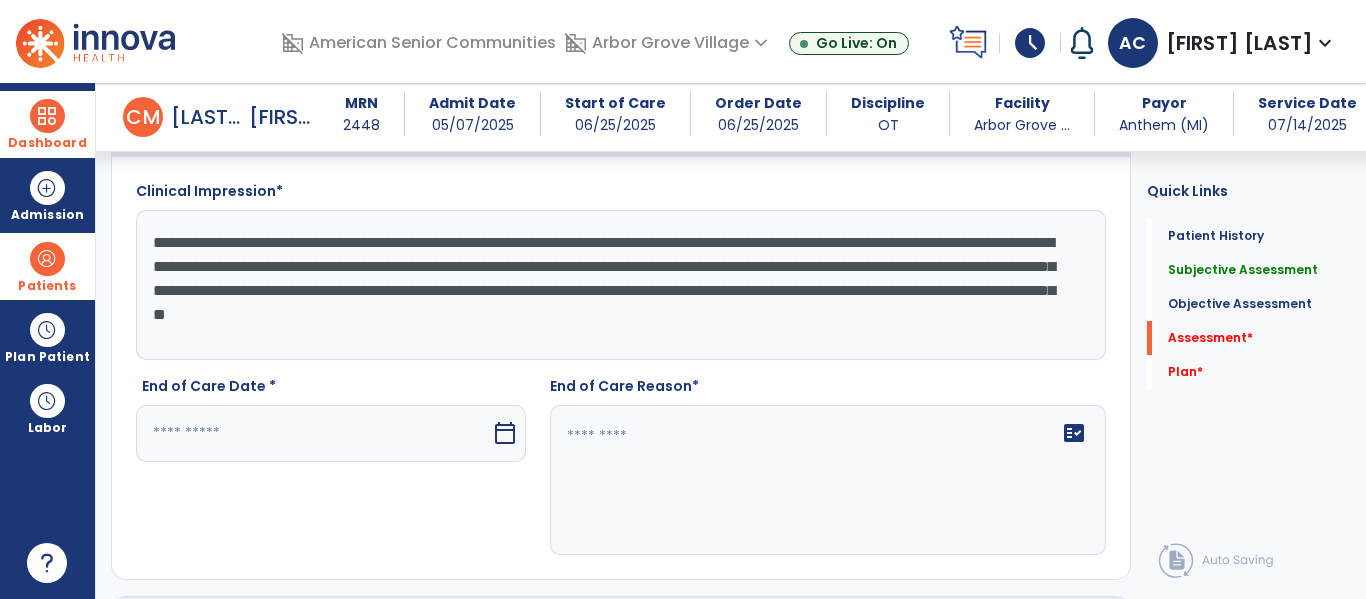 click on "**********" 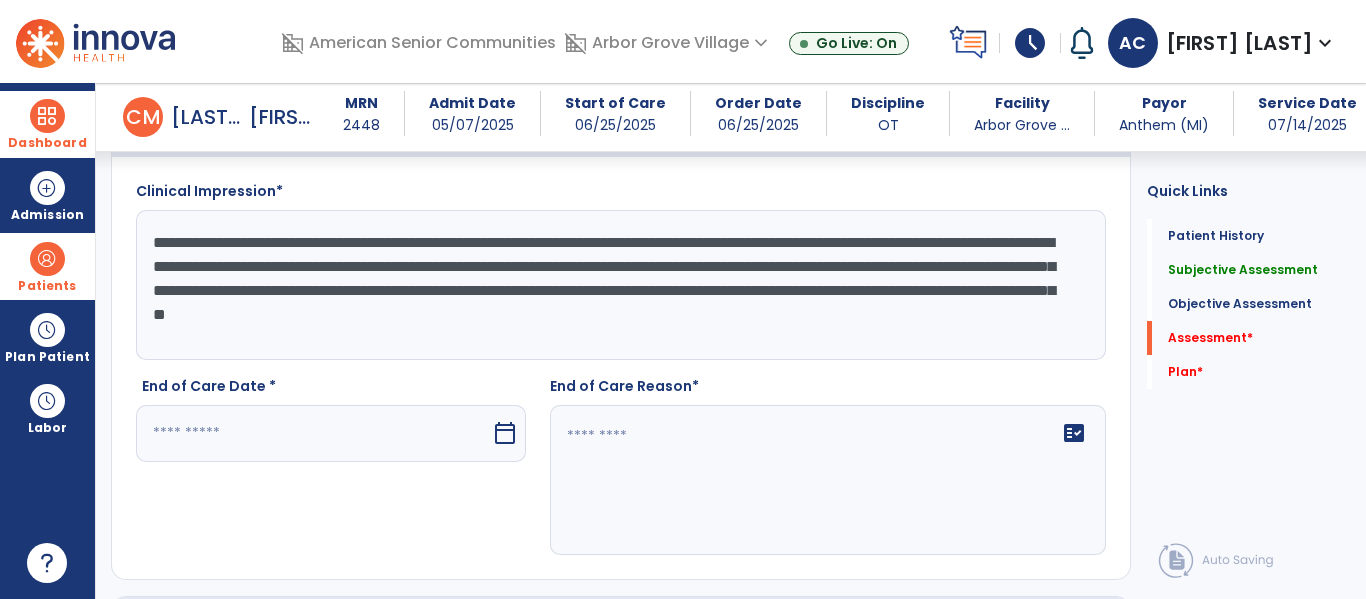 click at bounding box center [313, 433] 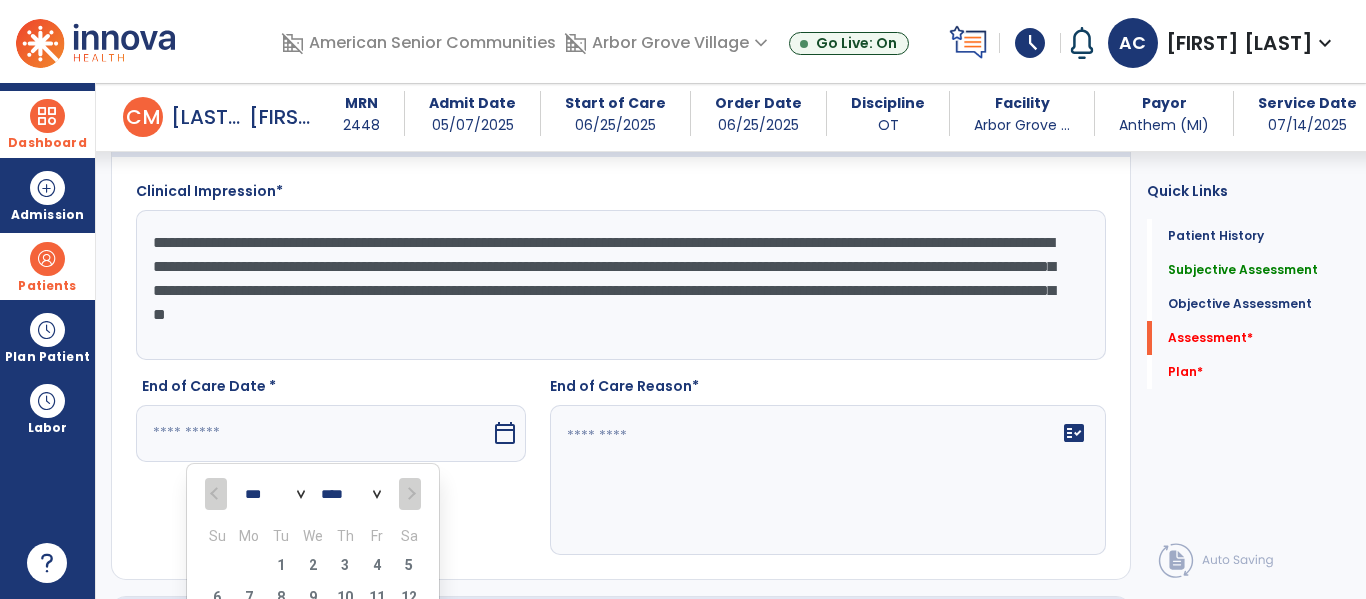 scroll, scrollTop: 2133, scrollLeft: 0, axis: vertical 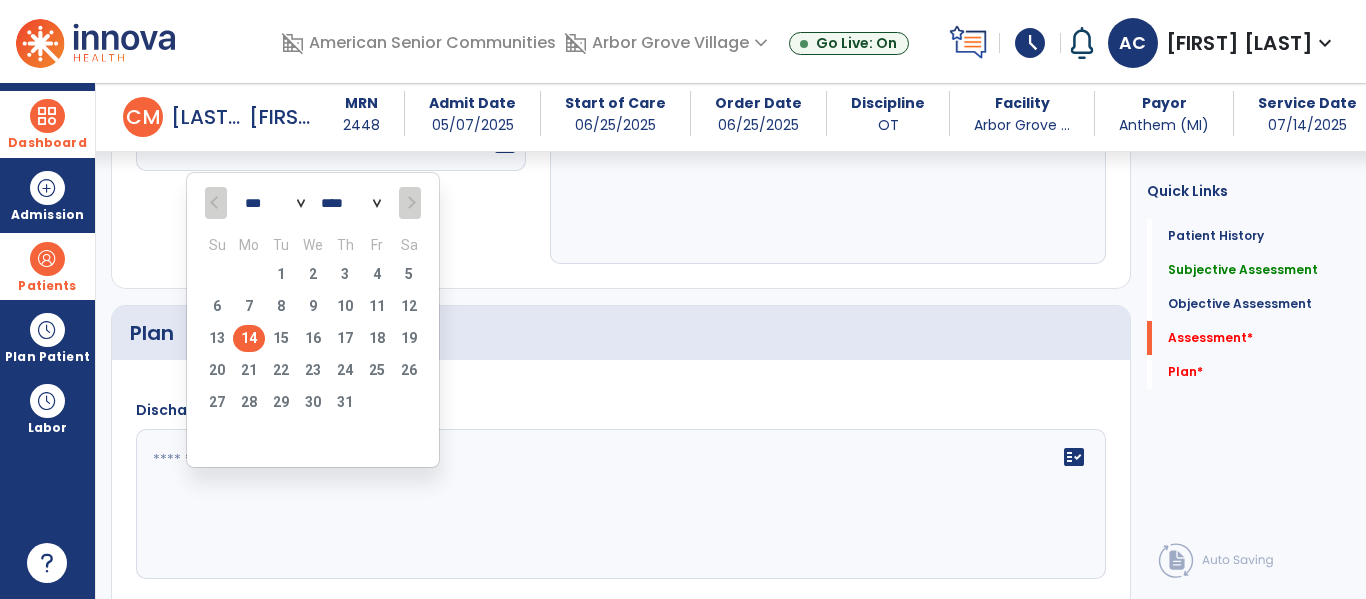 click on "14" at bounding box center [249, 338] 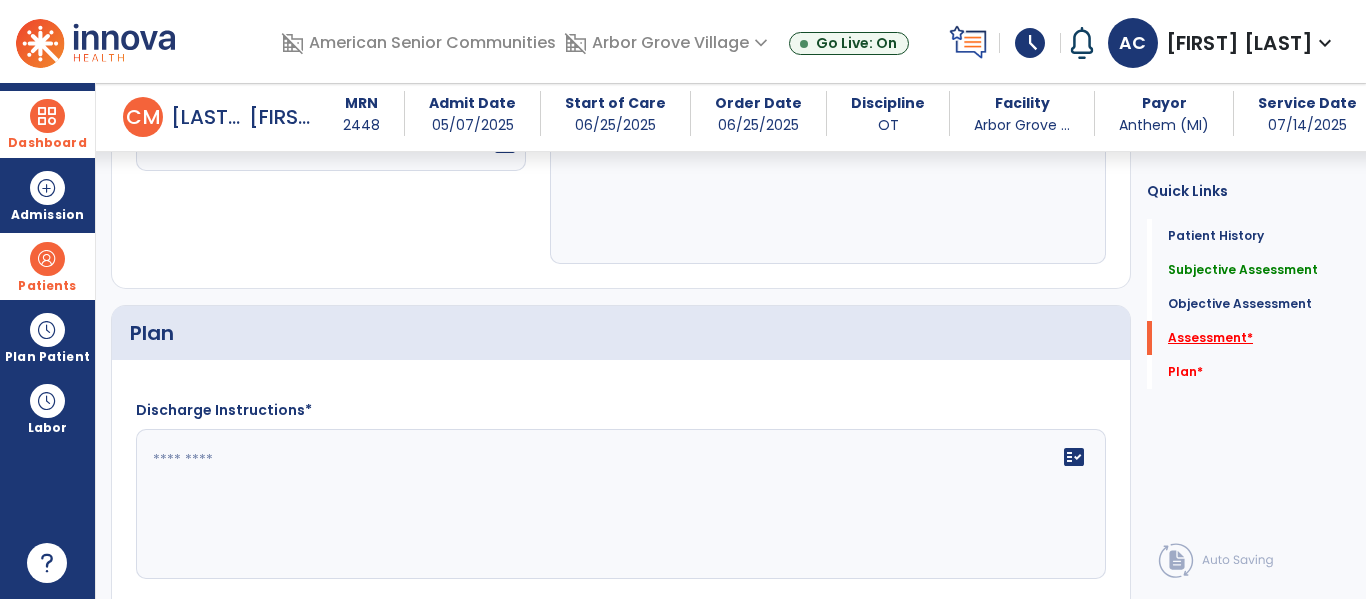 click on "Assessment   *" 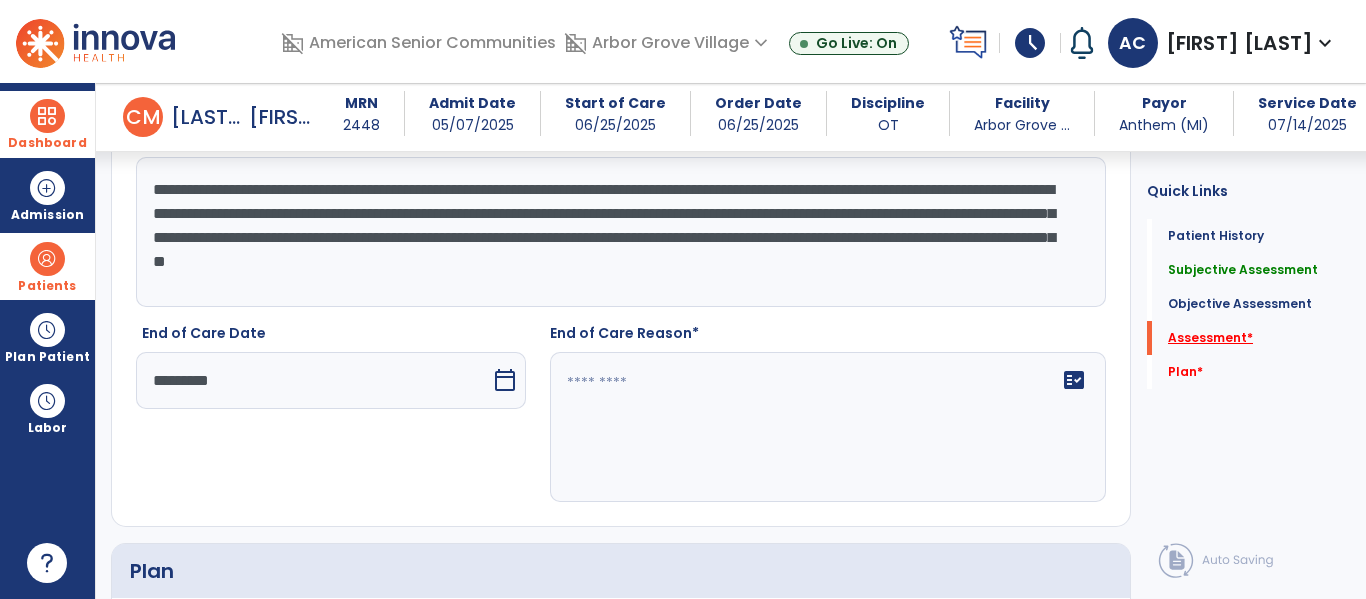 scroll, scrollTop: 1842, scrollLeft: 0, axis: vertical 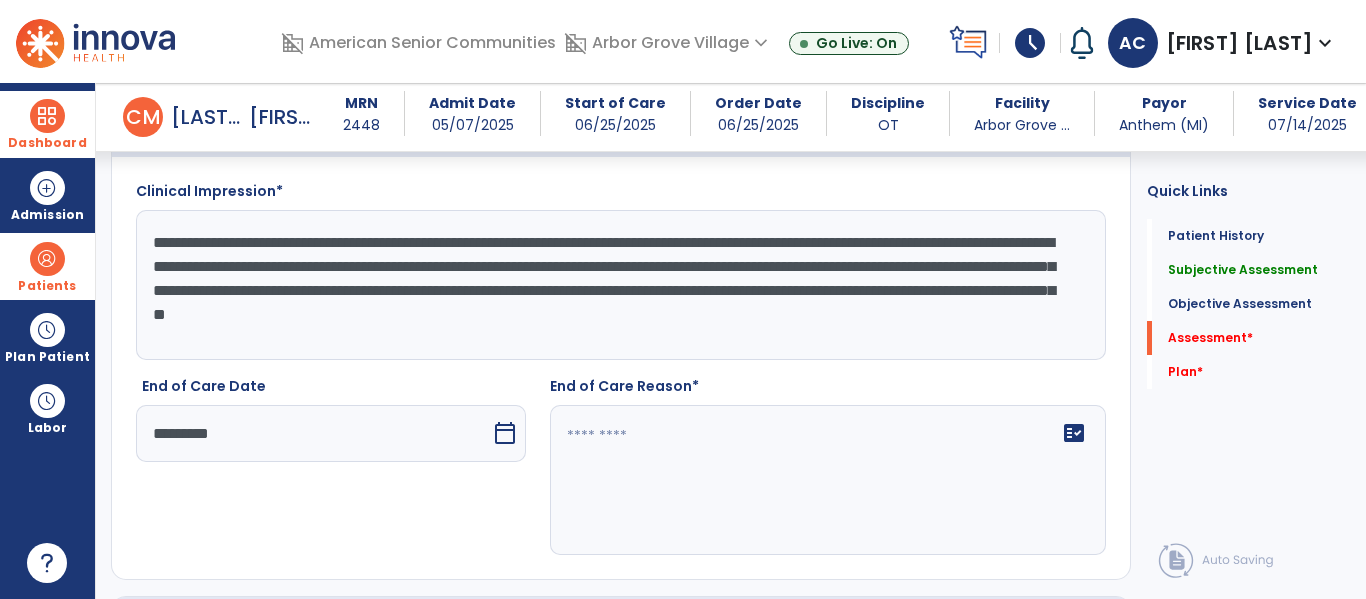 click 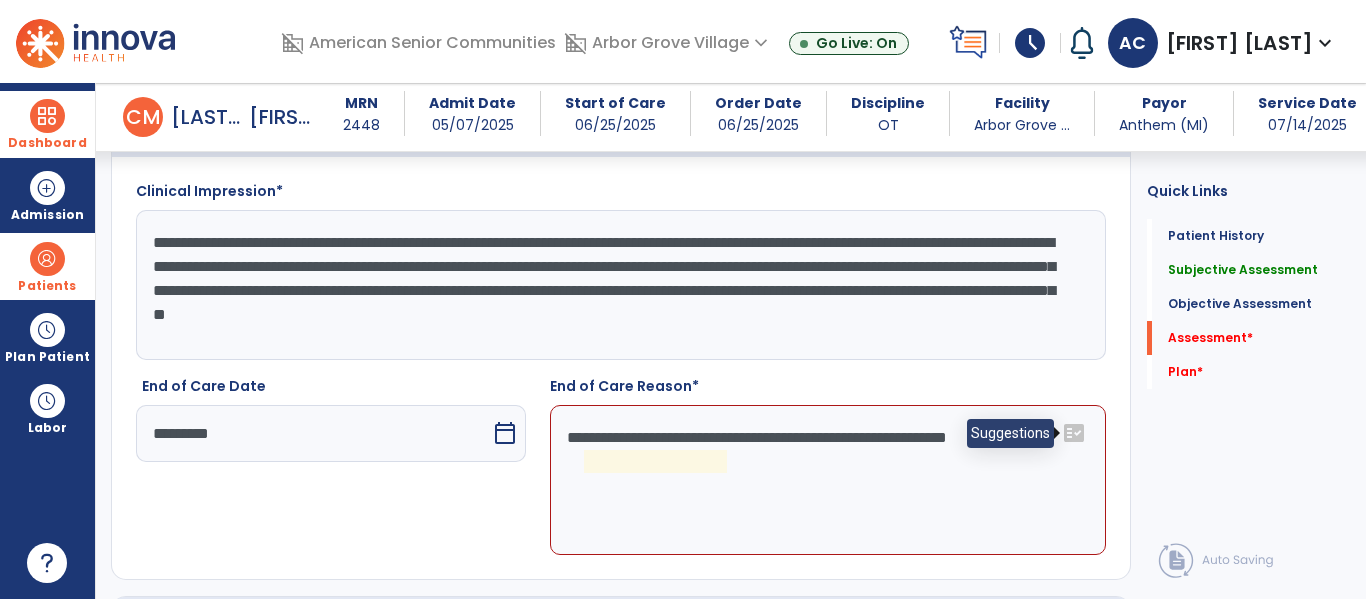 click on "fact_check" 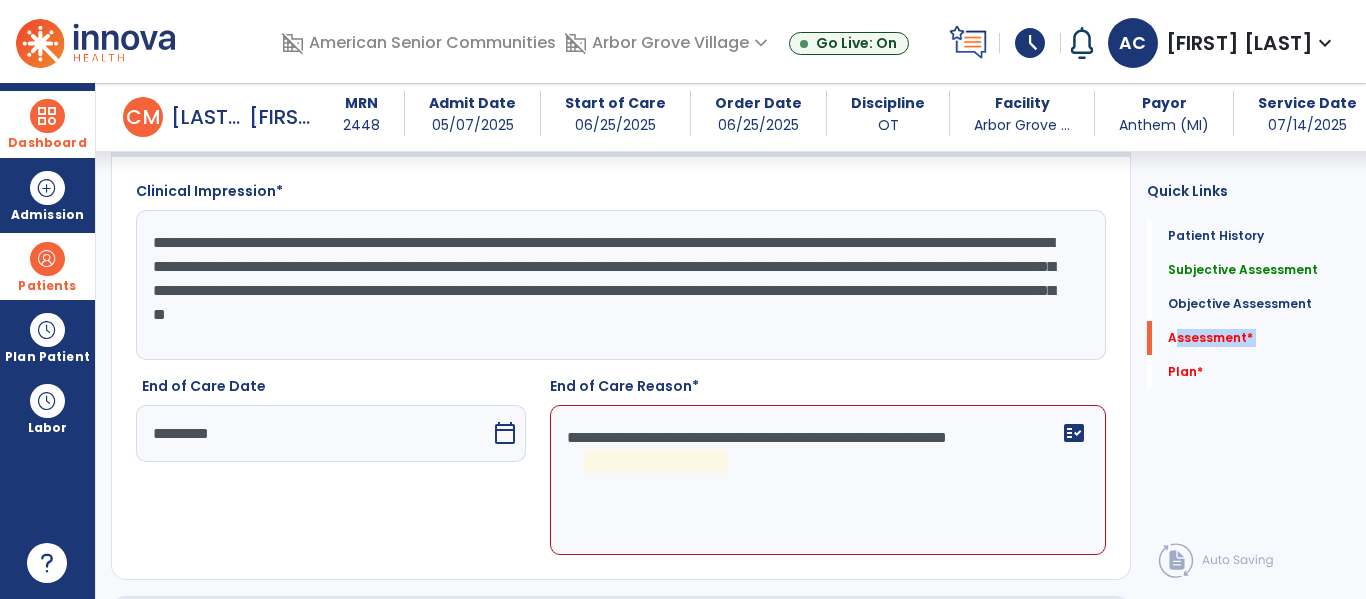 drag, startPoint x: 1146, startPoint y: 345, endPoint x: 1147, endPoint y: 372, distance: 27.018513 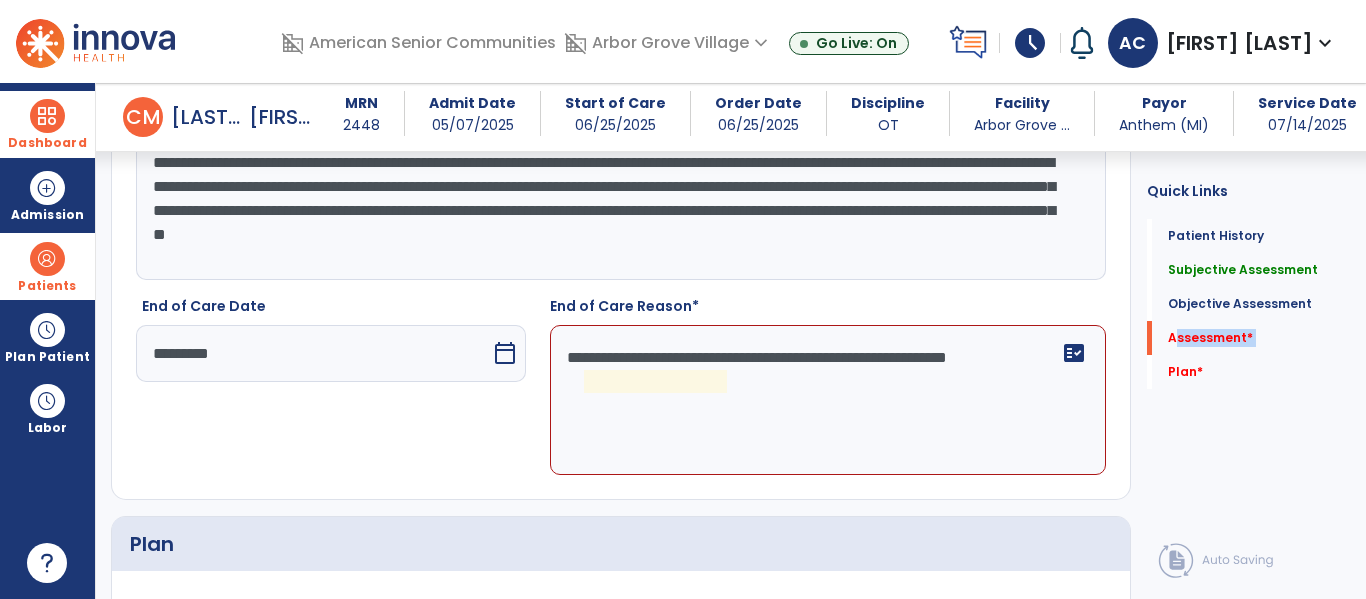 scroll, scrollTop: 1962, scrollLeft: 0, axis: vertical 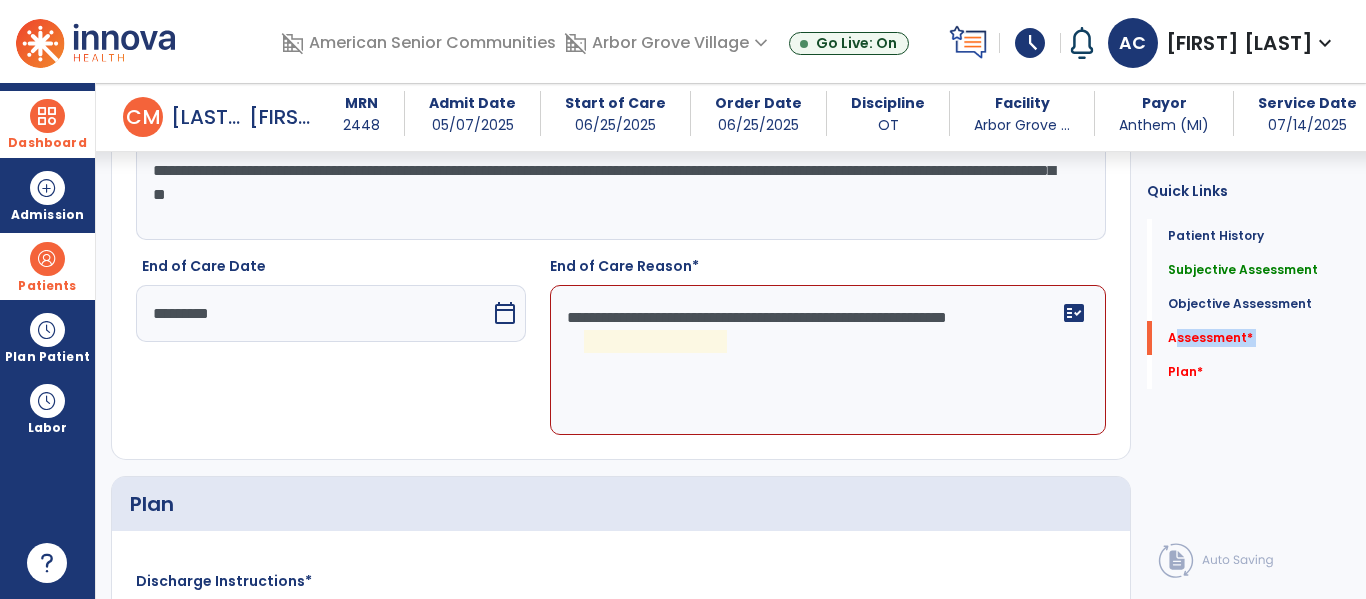 click on "**********" 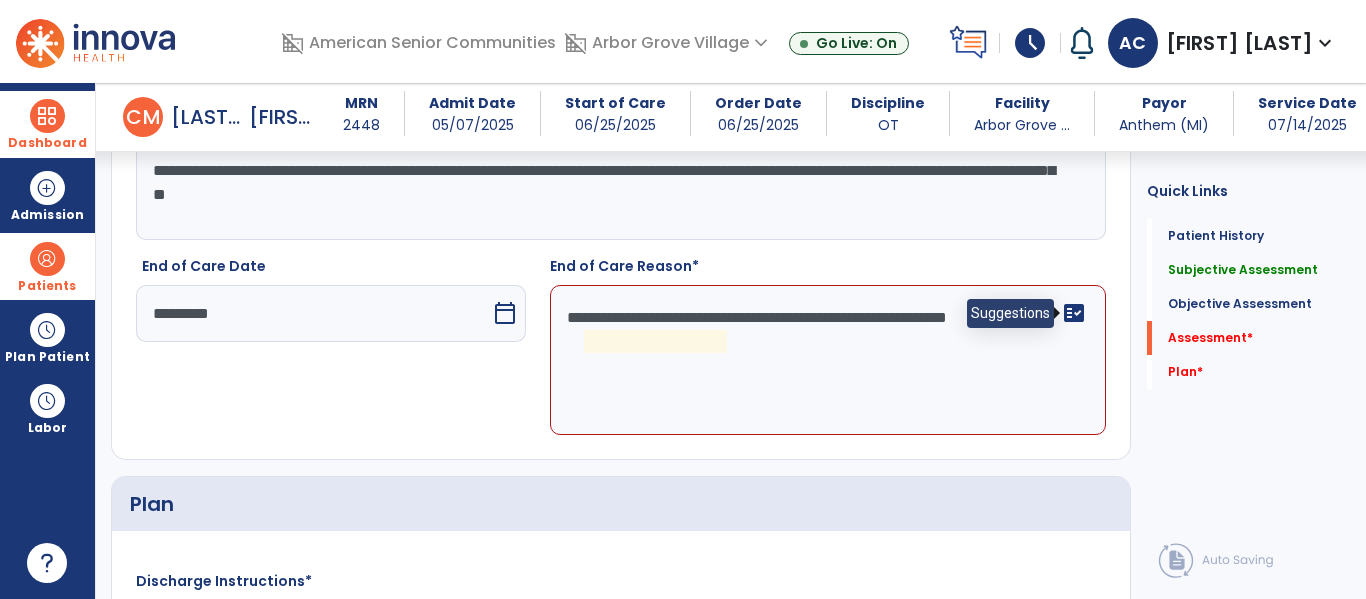 click on "fact_check" 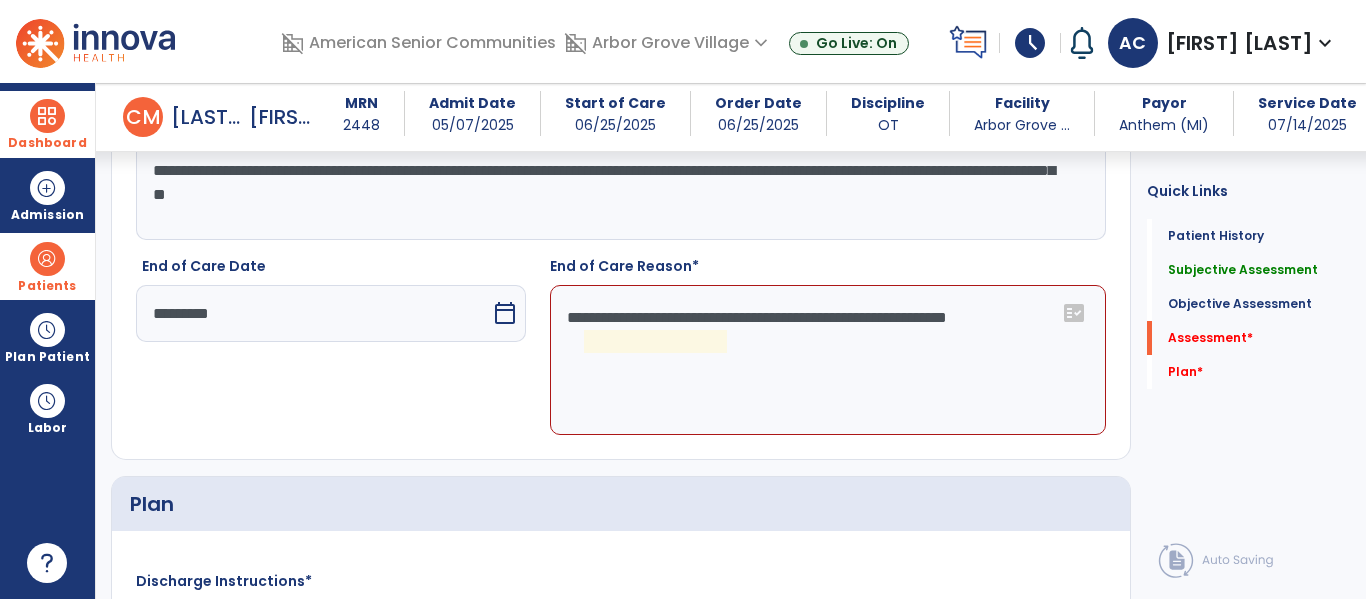 click on "fact_check" 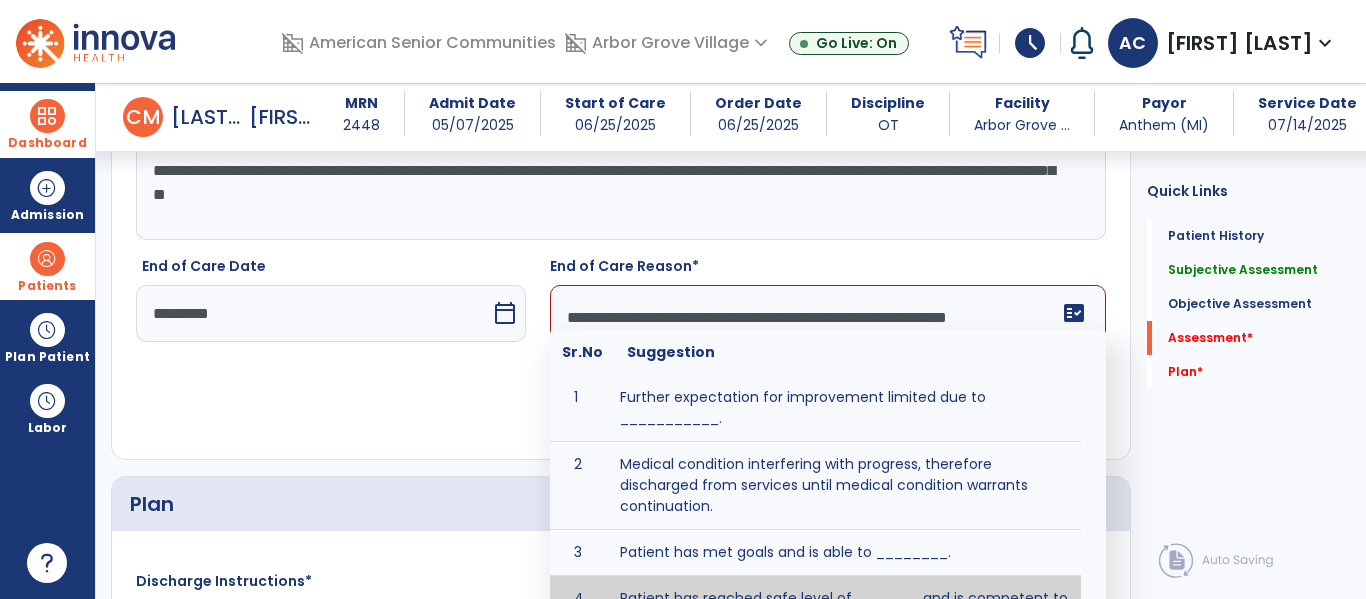 scroll, scrollTop: 0, scrollLeft: 0, axis: both 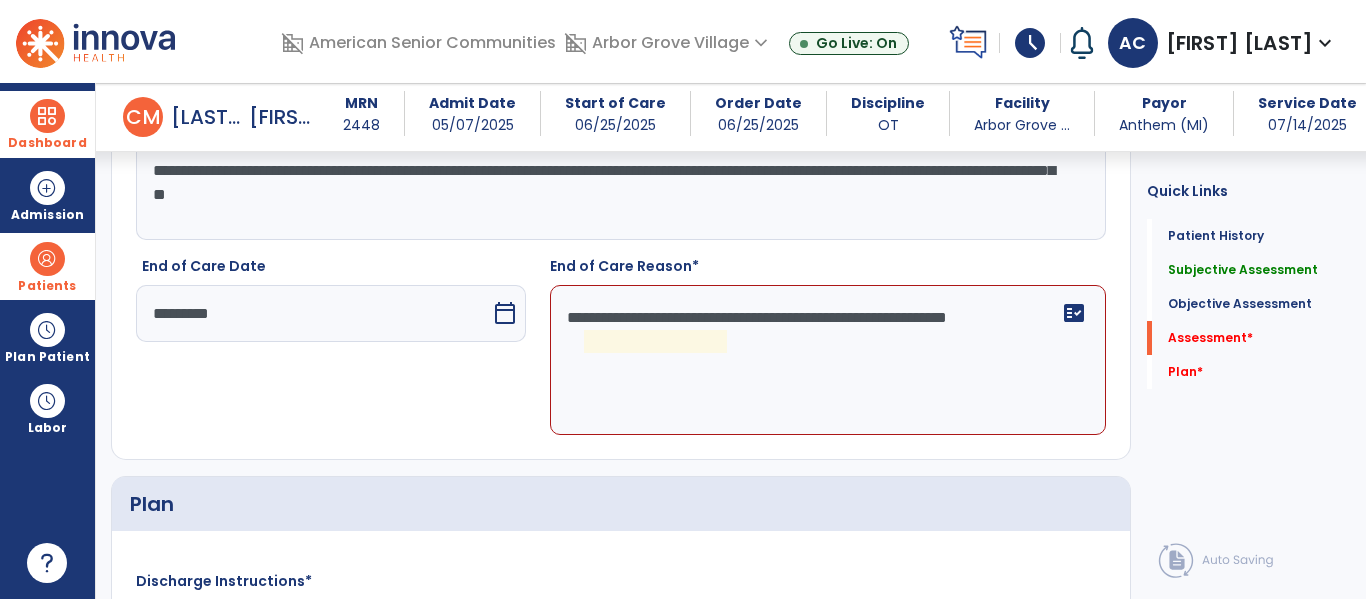 click on "**********" 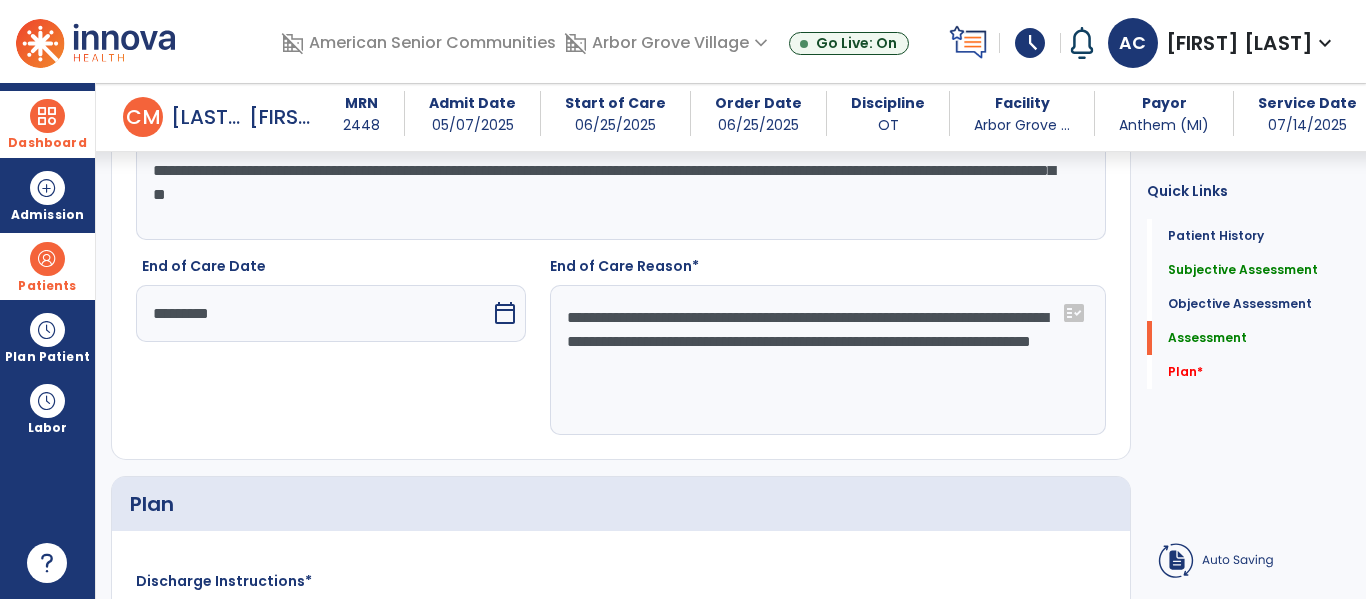 click on "**********" 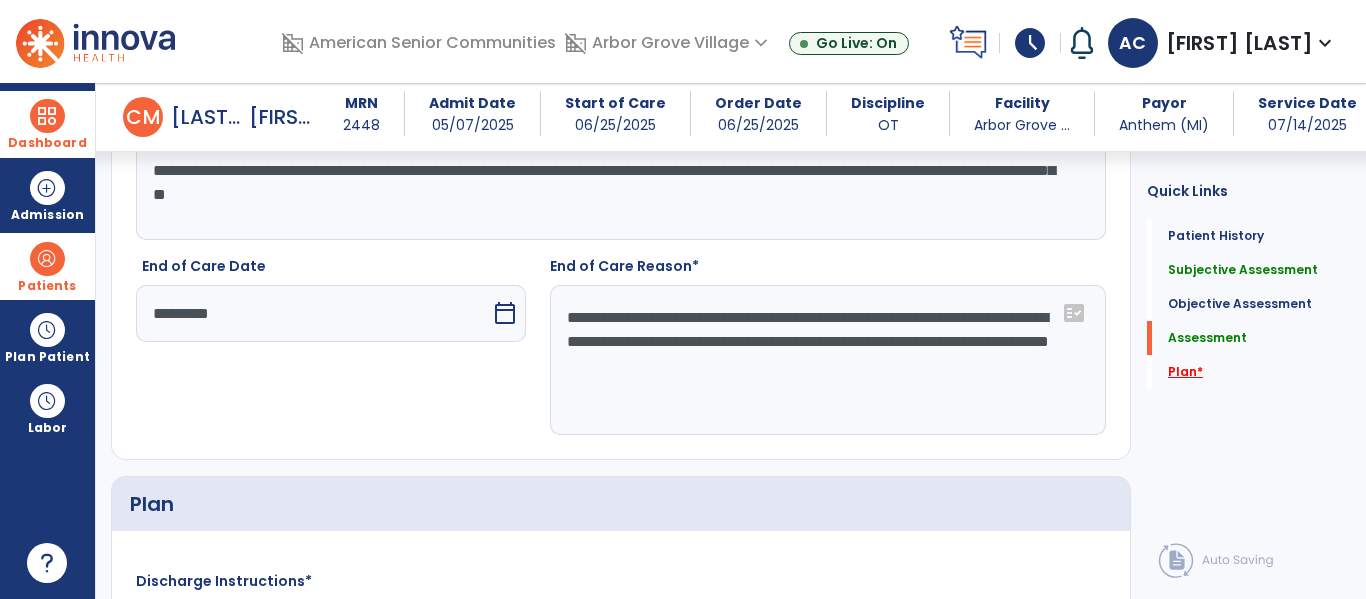 type on "**********" 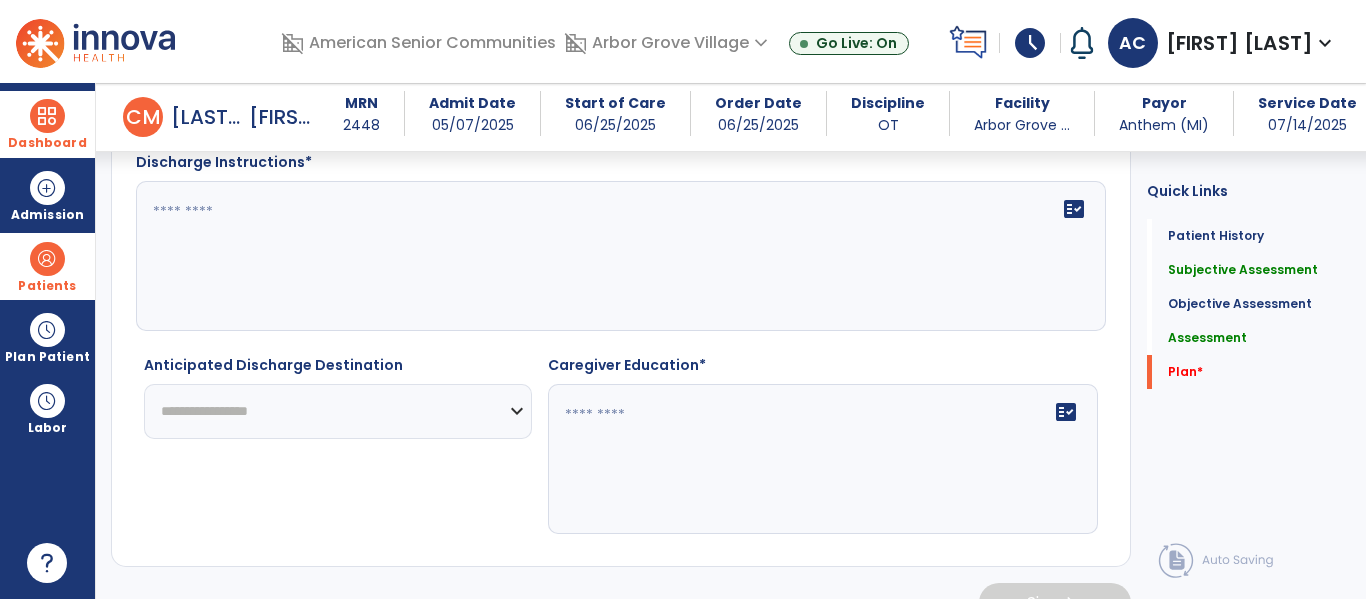 scroll, scrollTop: 2421, scrollLeft: 0, axis: vertical 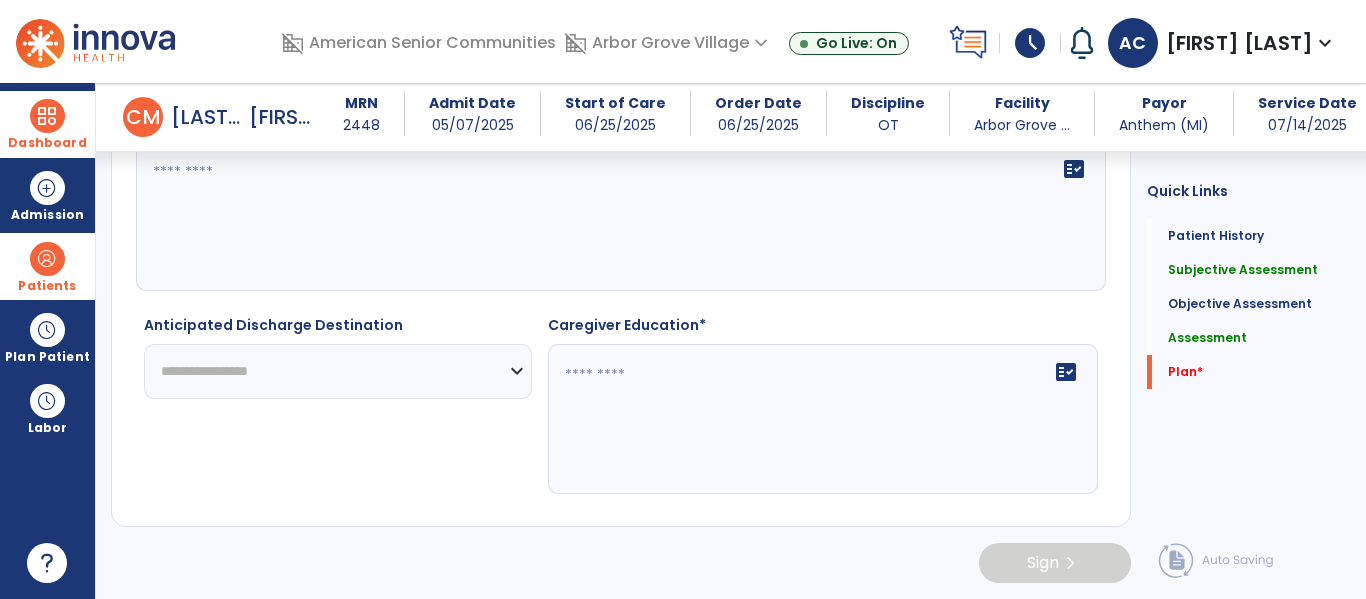 click on "fact_check" 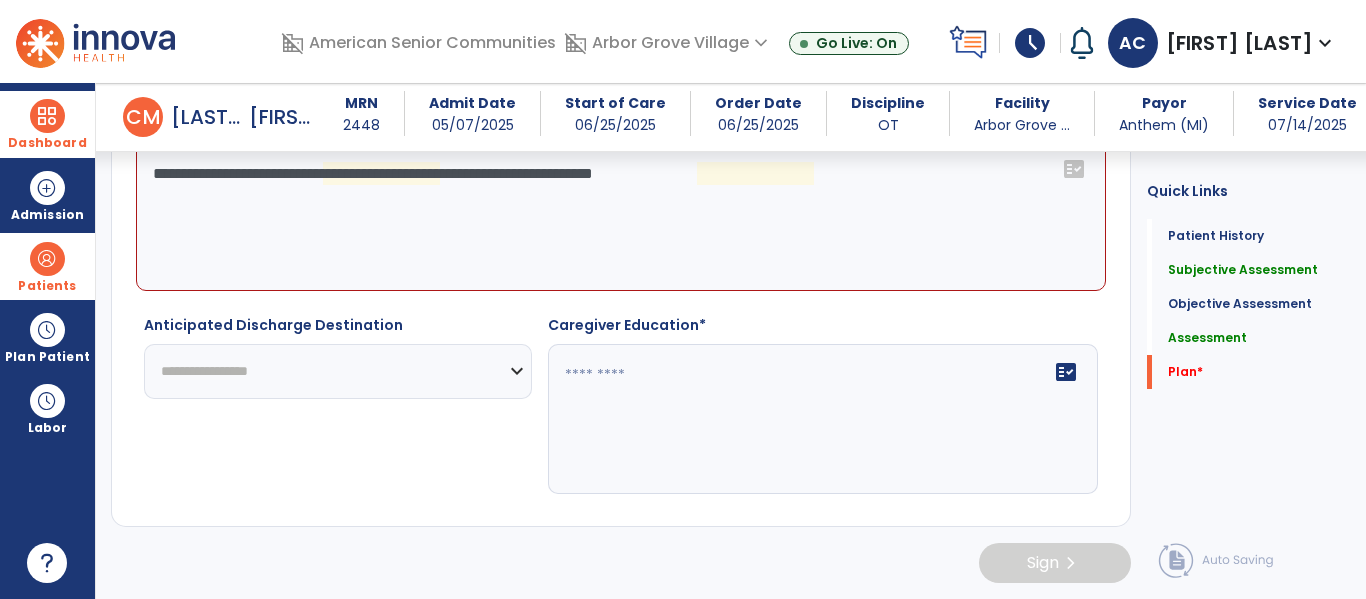 click on "**********" 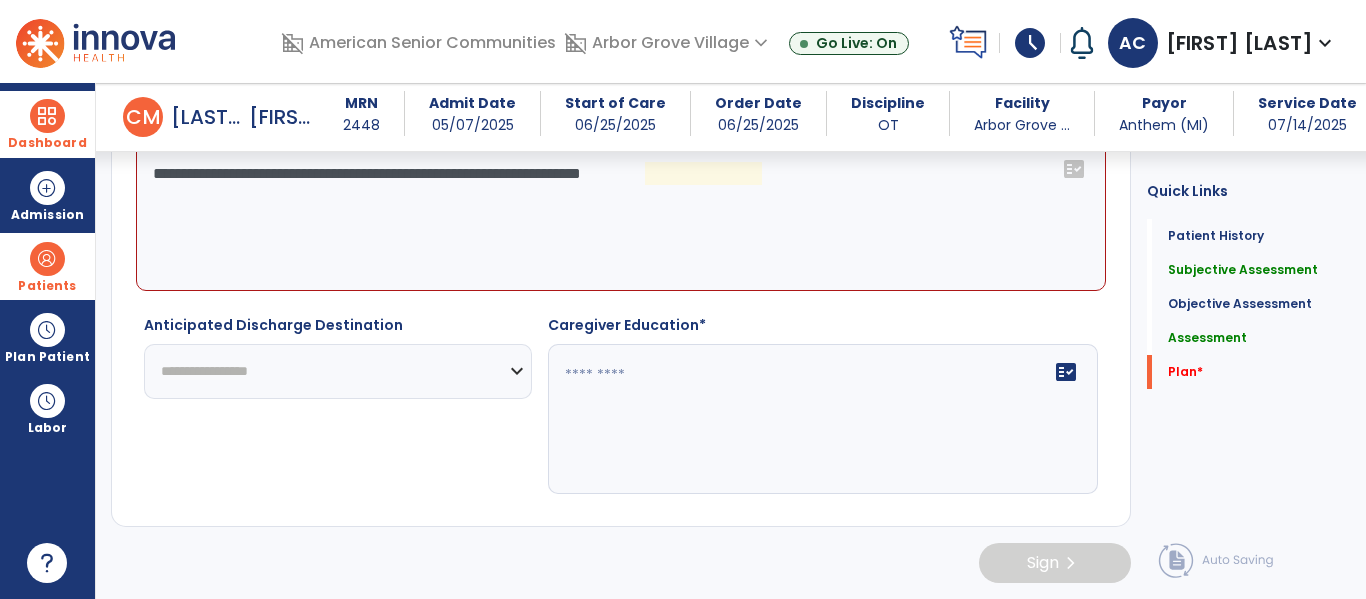 click on "**********" 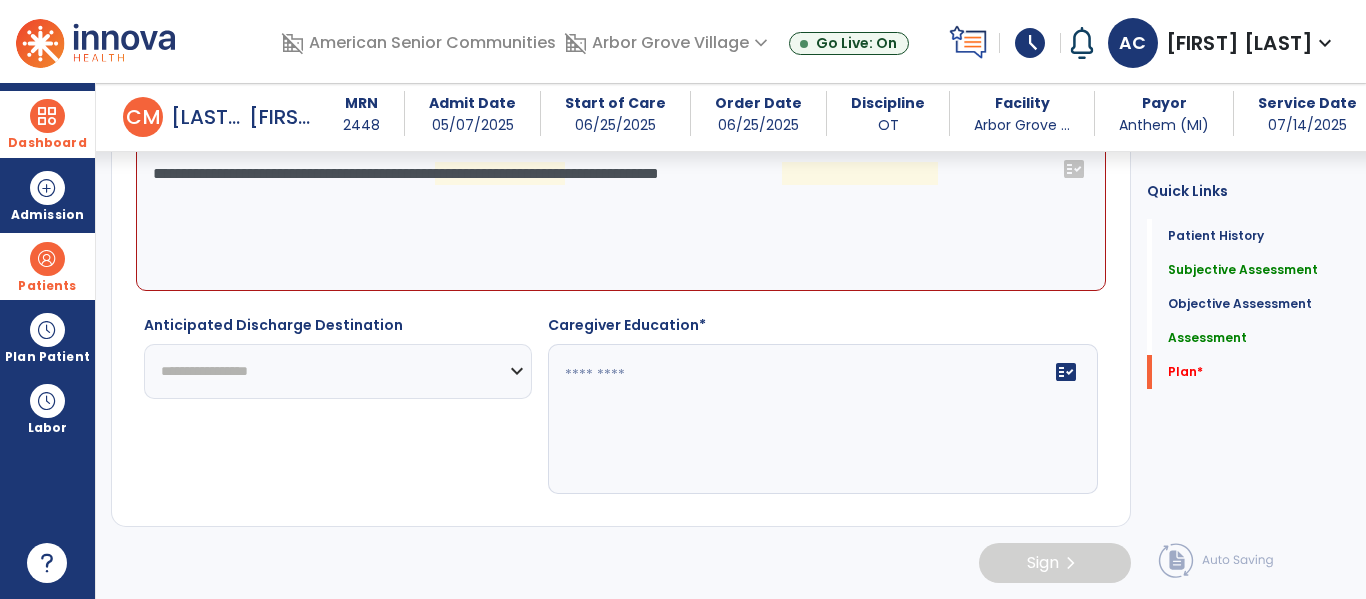 click on "**********" 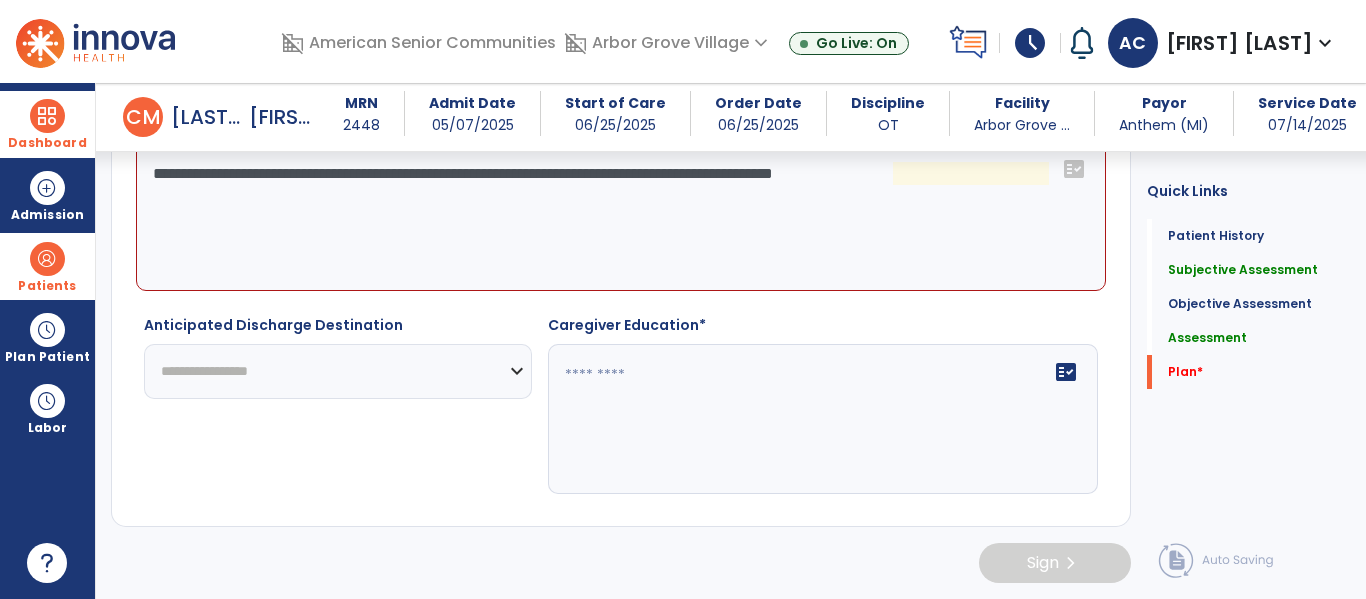 click on "**********" 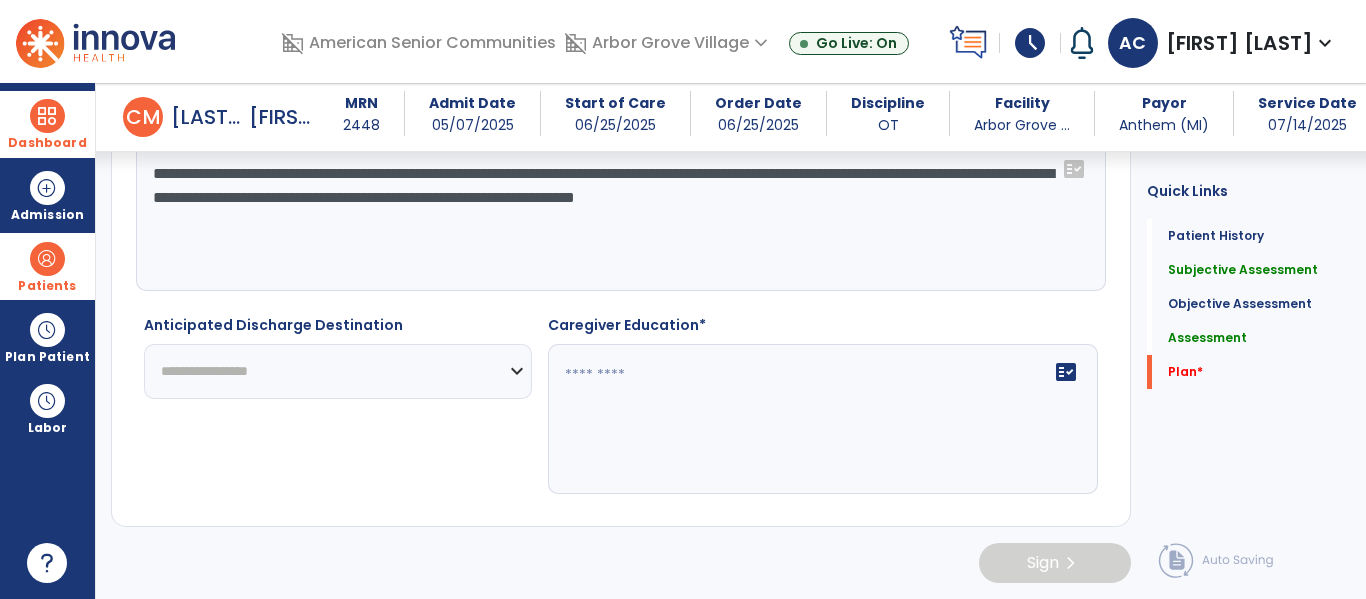 type on "**********" 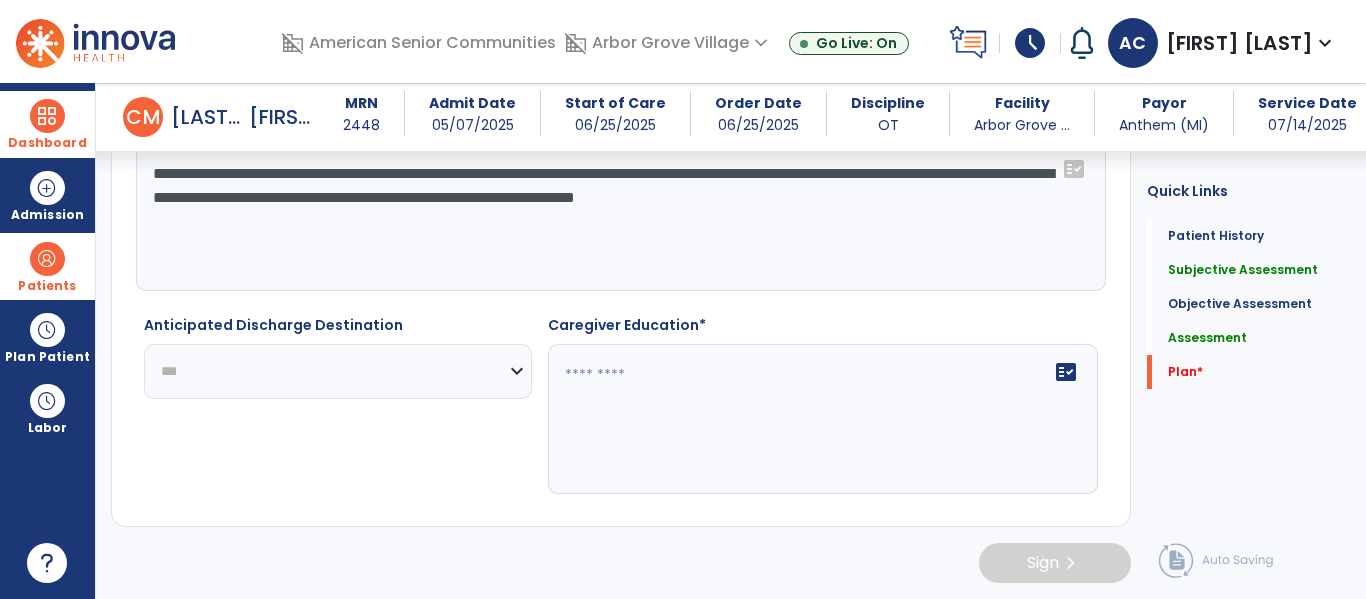 click on "**********" 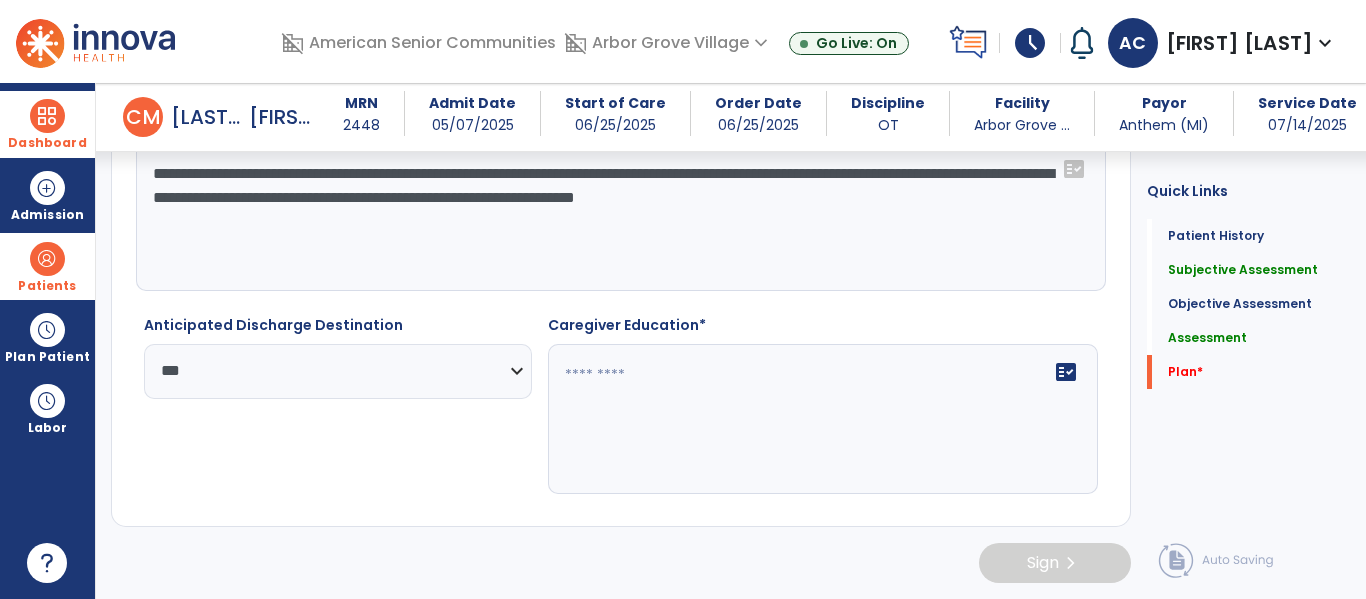 click on "fact_check" 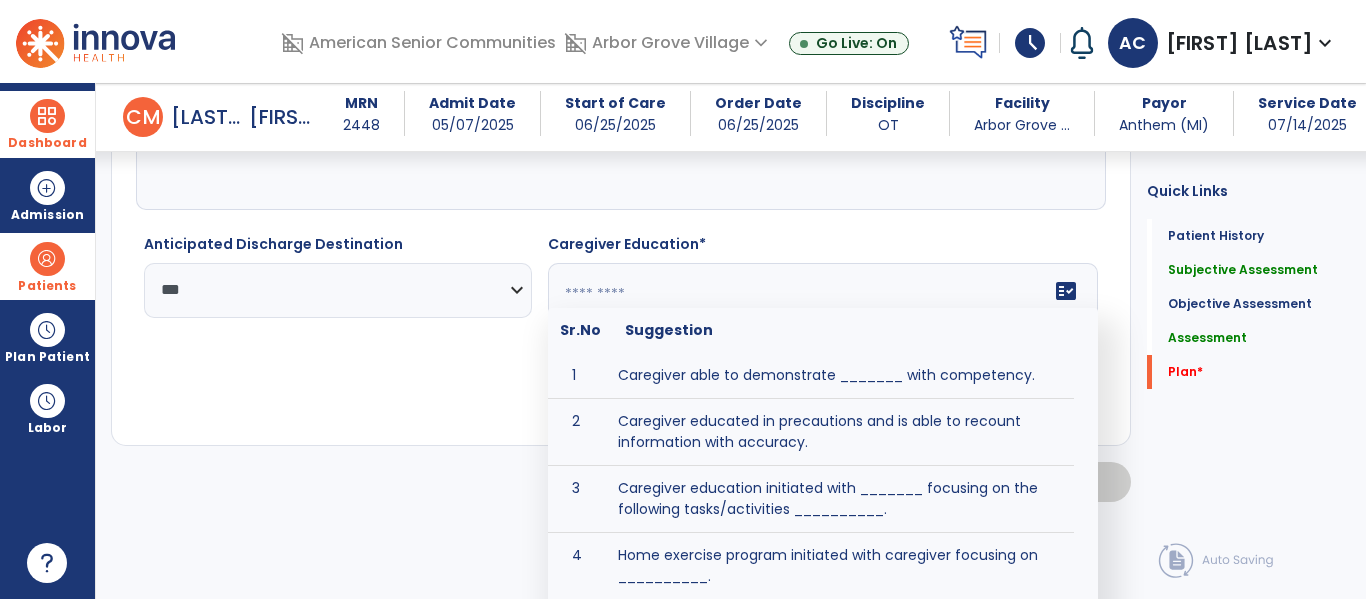 scroll, scrollTop: 2505, scrollLeft: 0, axis: vertical 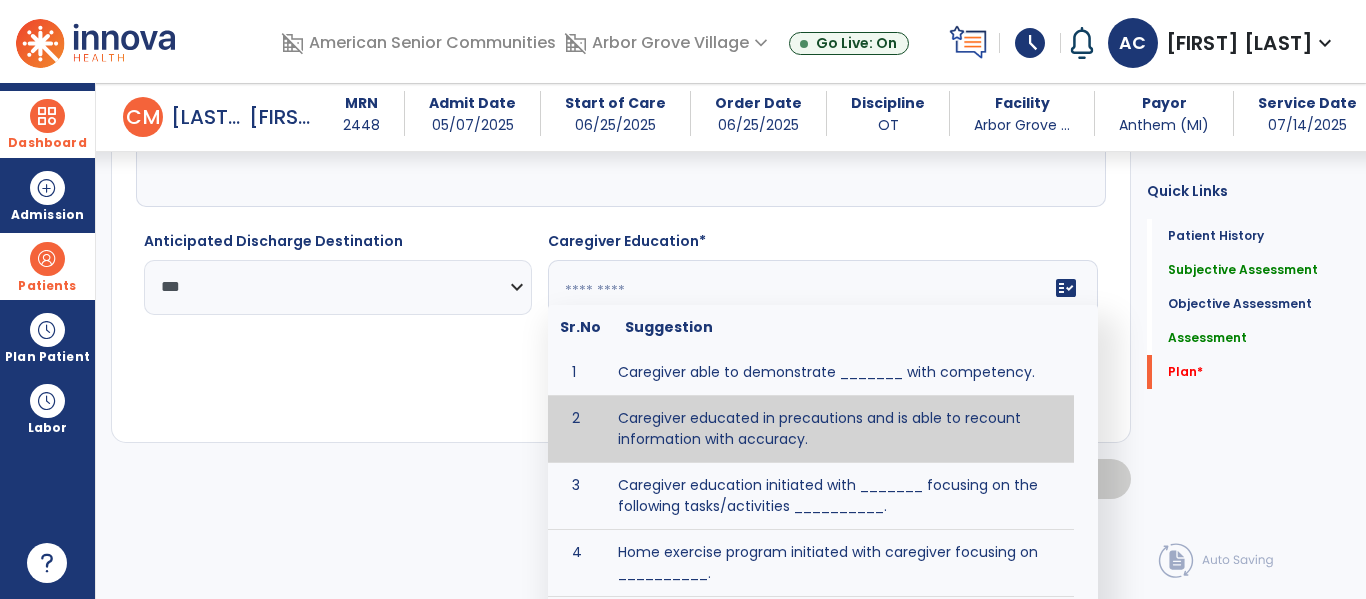 type on "**********" 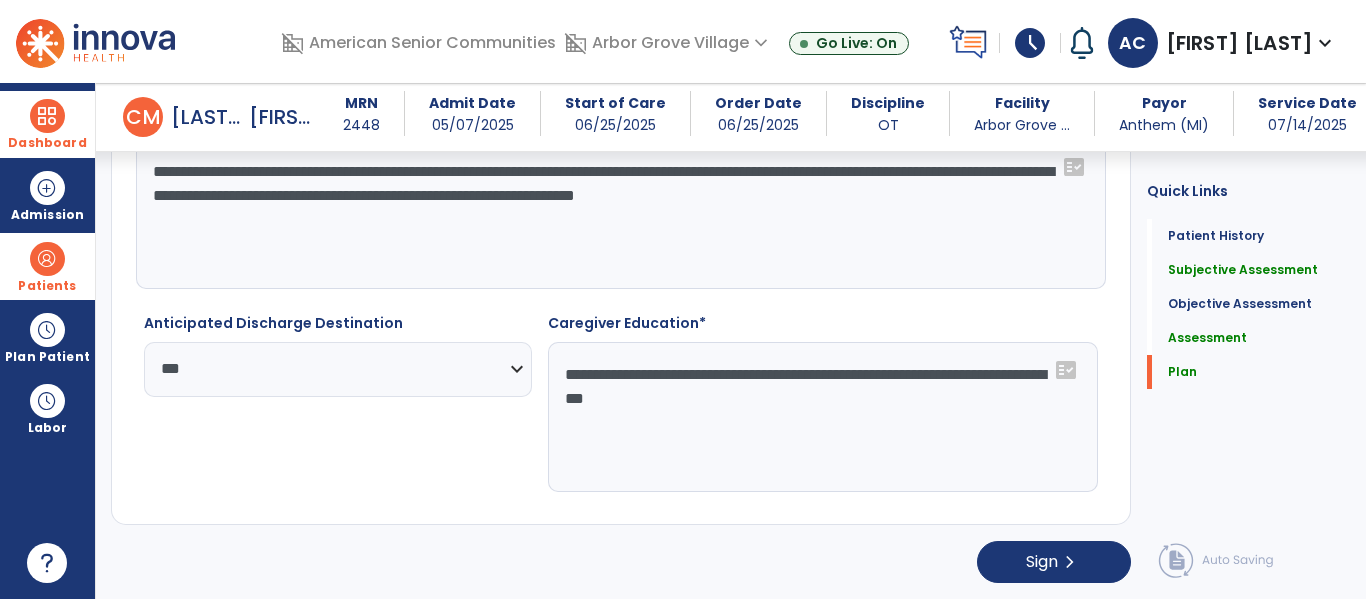 scroll, scrollTop: 2423, scrollLeft: 0, axis: vertical 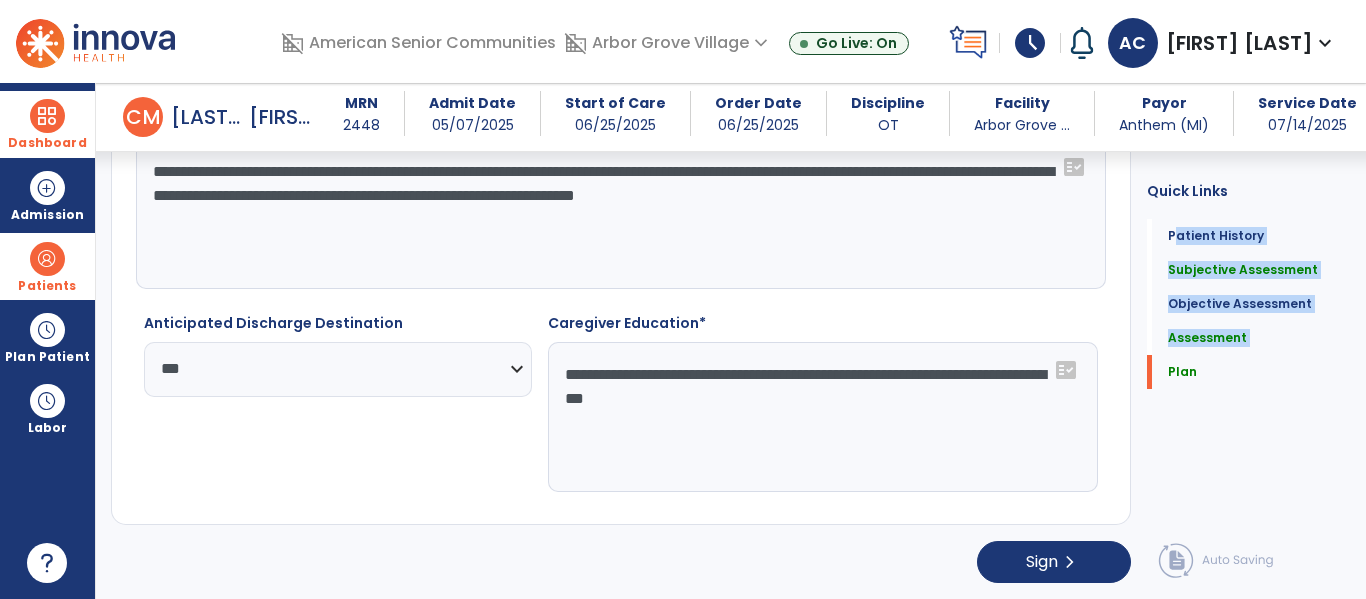 drag, startPoint x: 1148, startPoint y: 369, endPoint x: 1143, endPoint y: 227, distance: 142.088 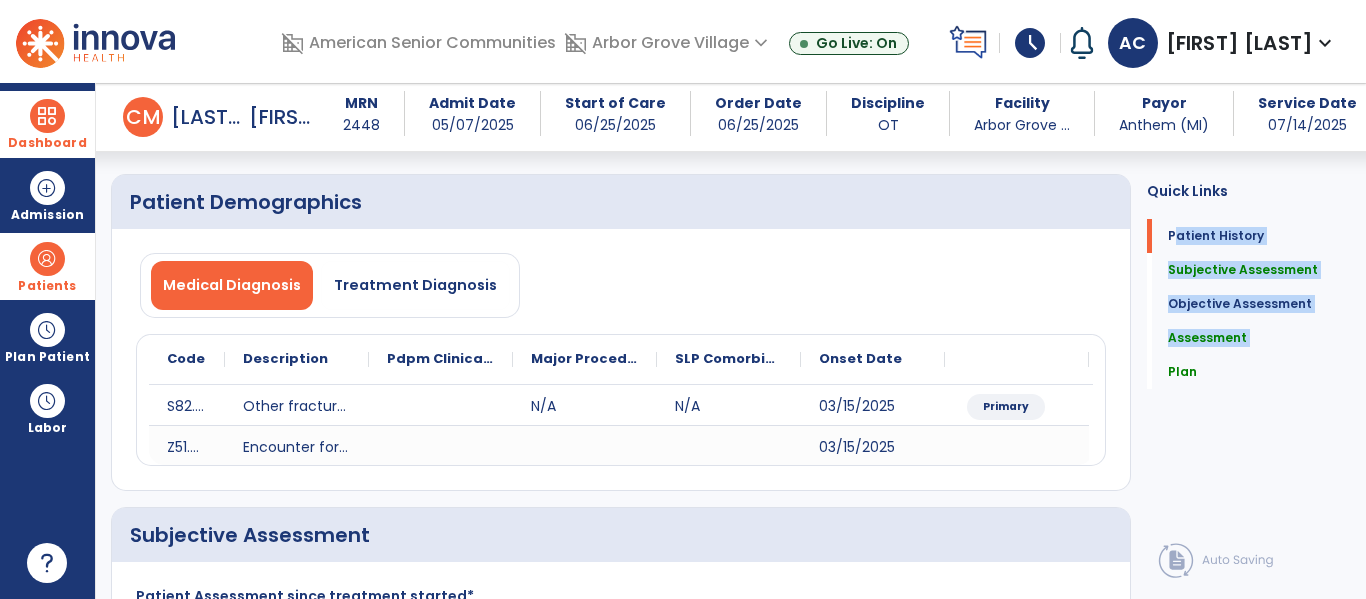 scroll, scrollTop: 0, scrollLeft: 0, axis: both 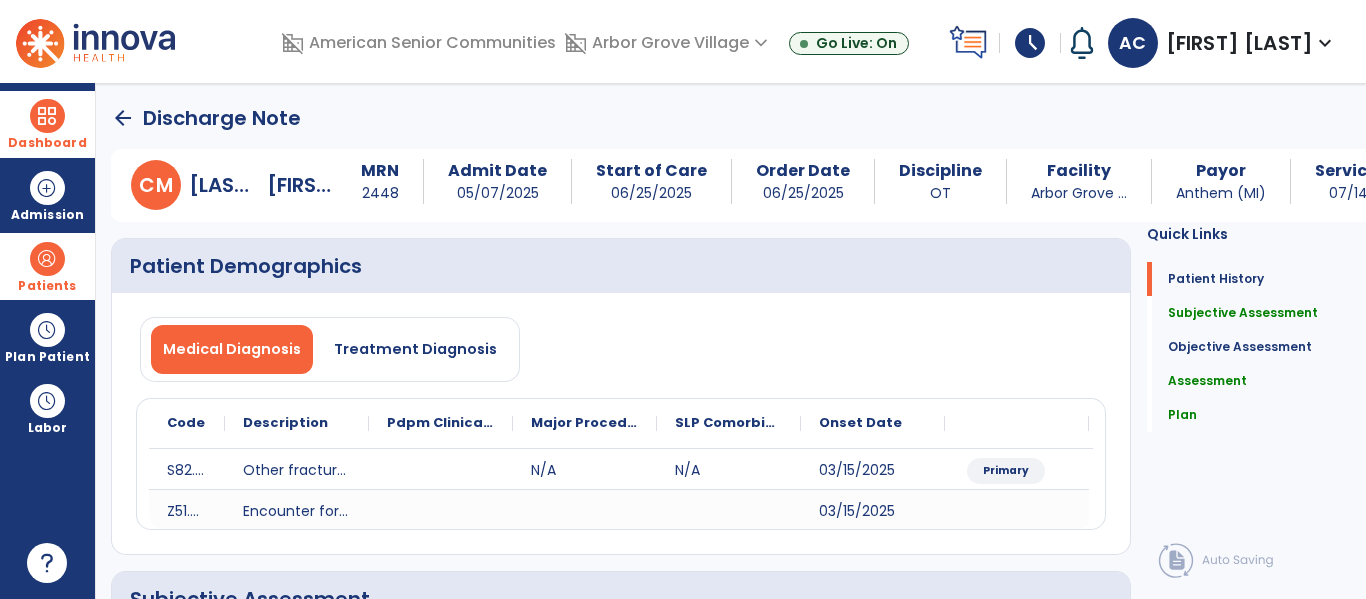 click on "arrow_back" 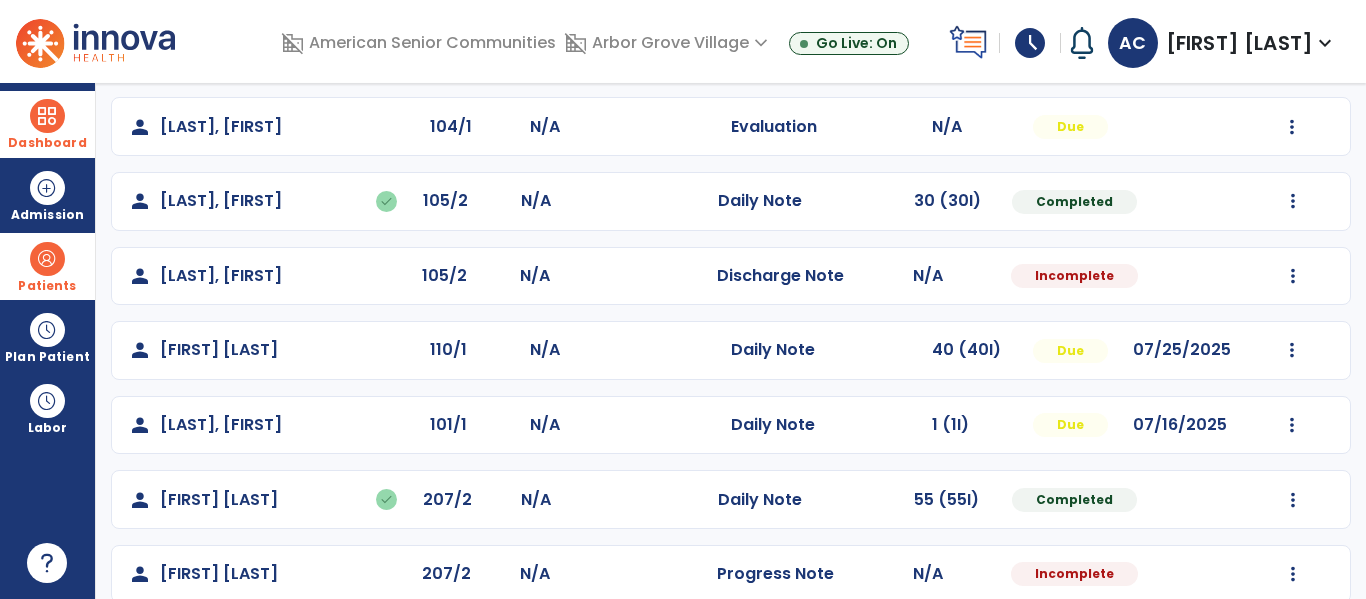 scroll, scrollTop: 423, scrollLeft: 0, axis: vertical 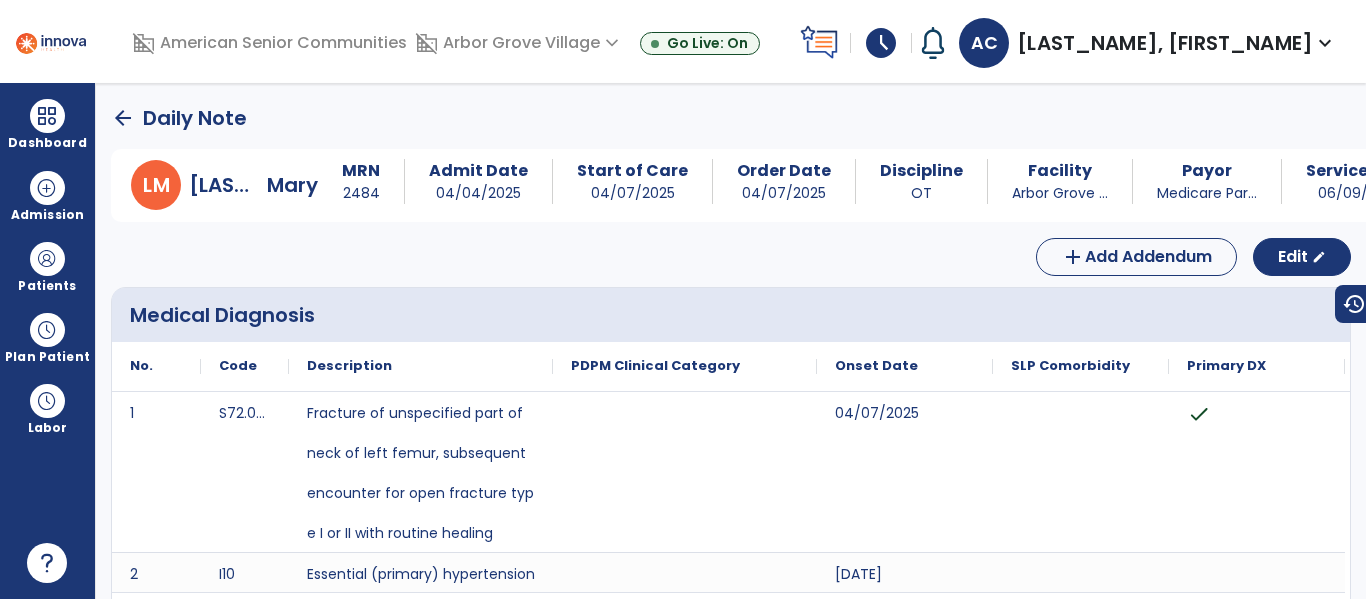 click on "arrow_back" 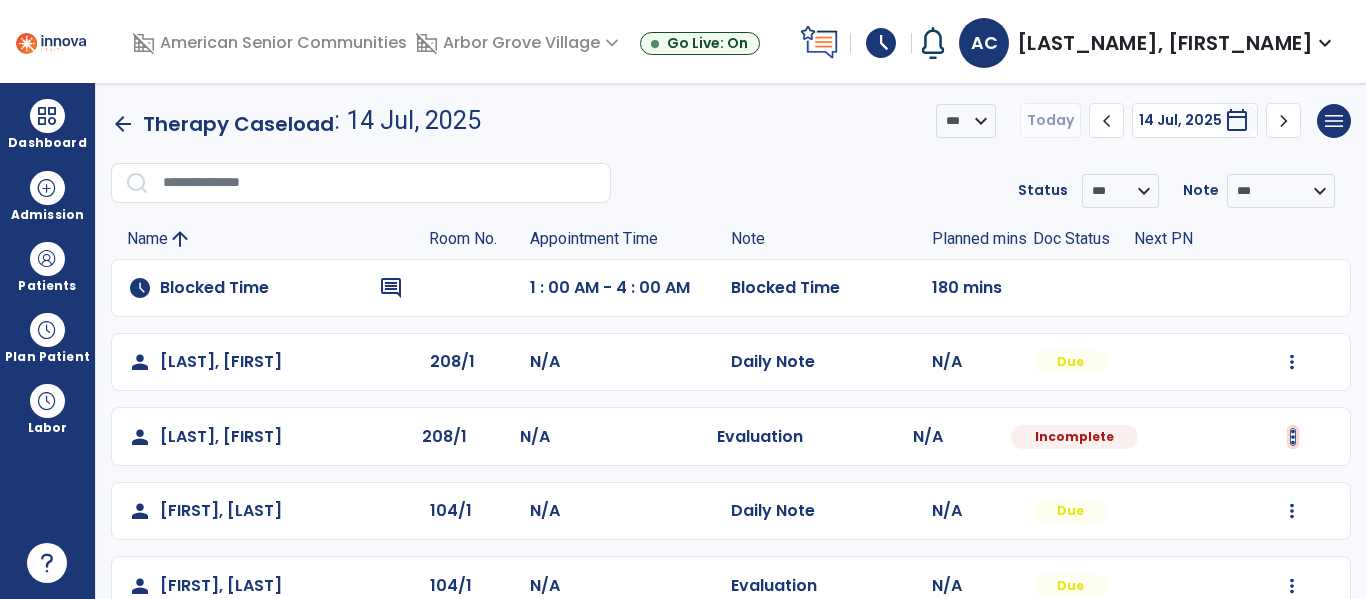 click at bounding box center [1292, 362] 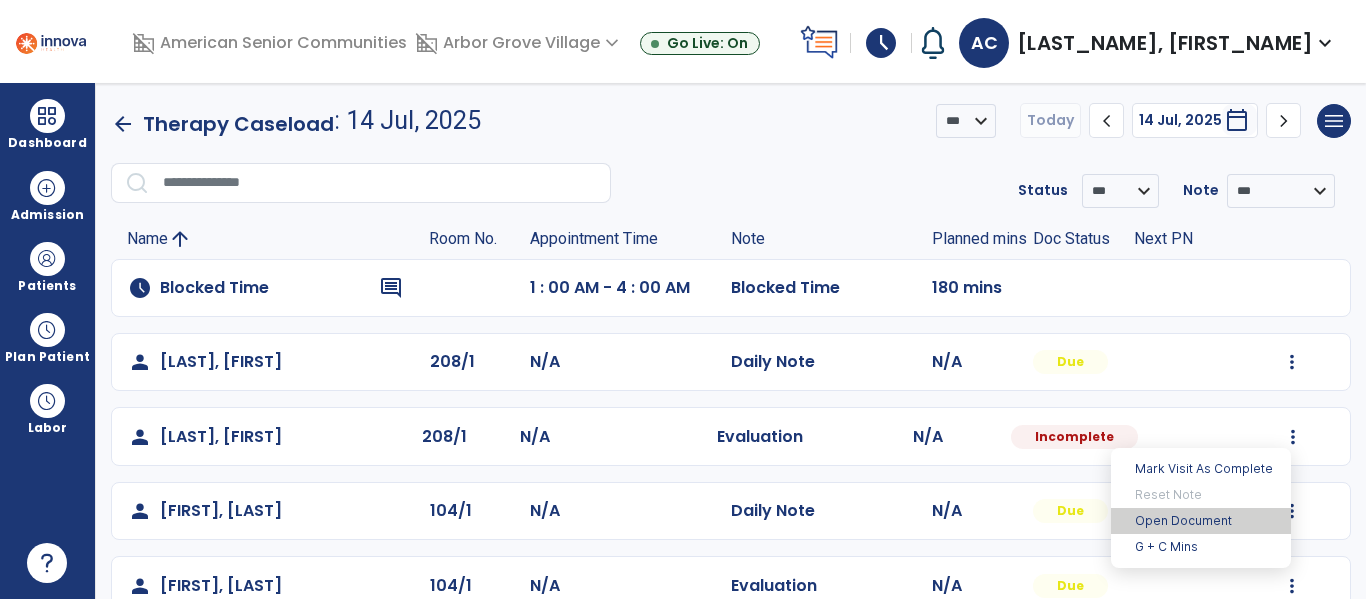 click on "Open Document" at bounding box center (1201, 521) 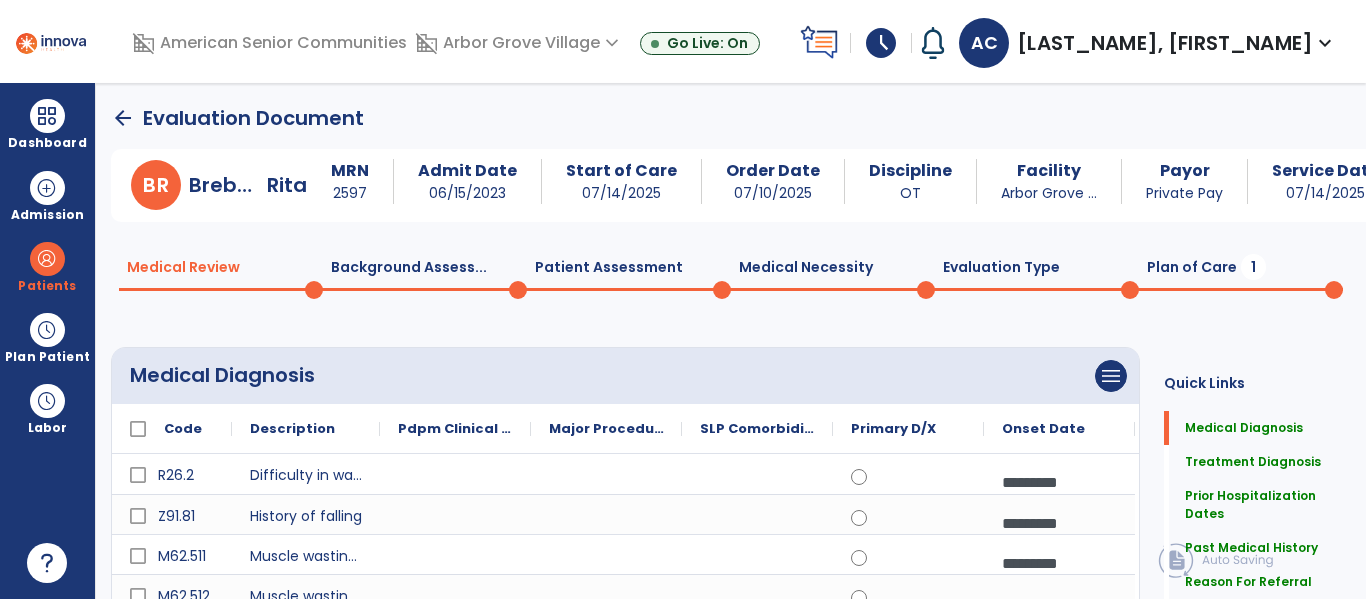 click on "Plan of Care  1" 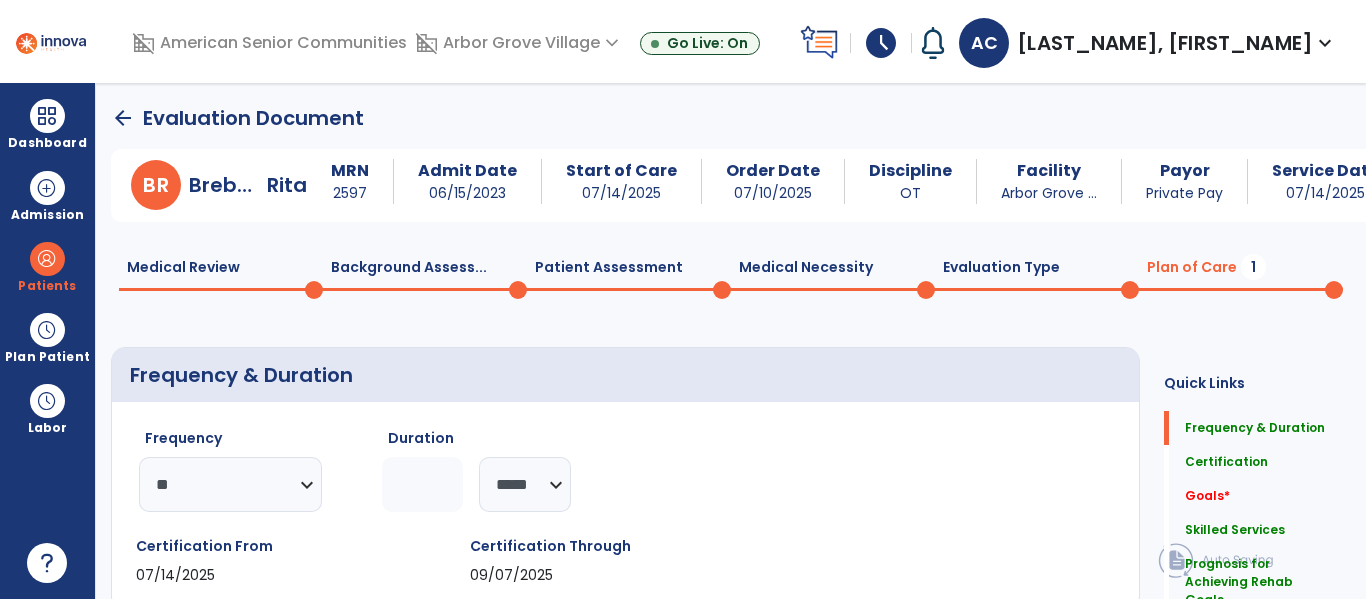click on "Patient Assessment  0" 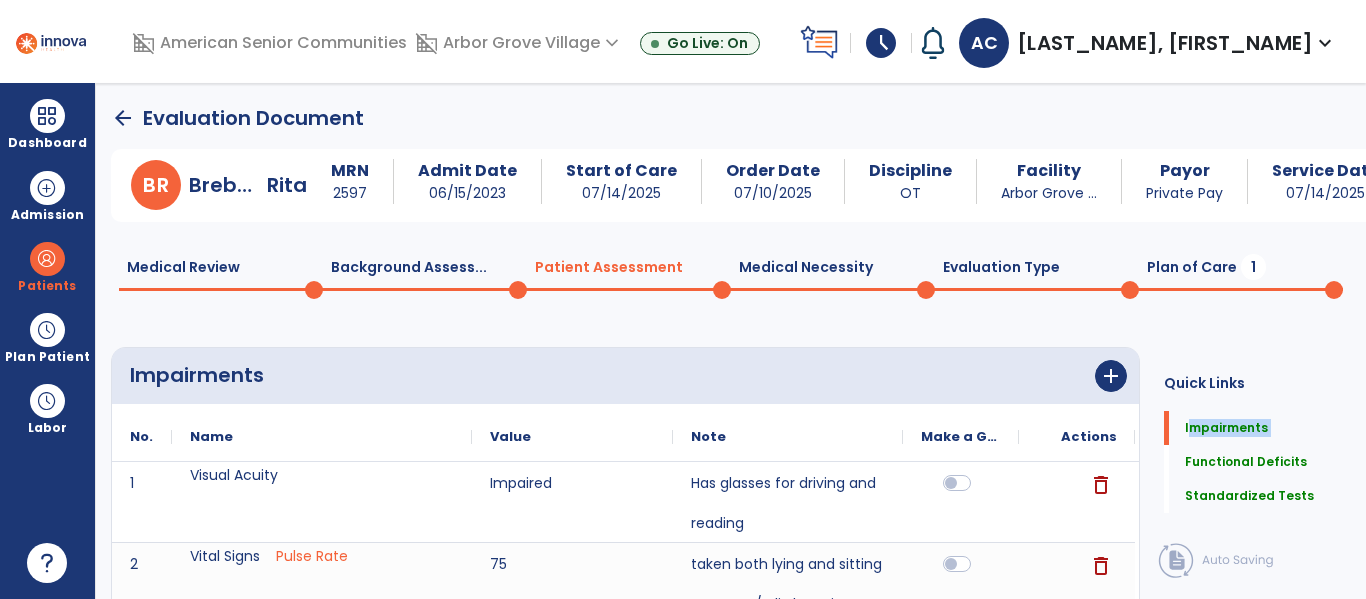 drag, startPoint x: 1162, startPoint y: 435, endPoint x: 1162, endPoint y: 457, distance: 22 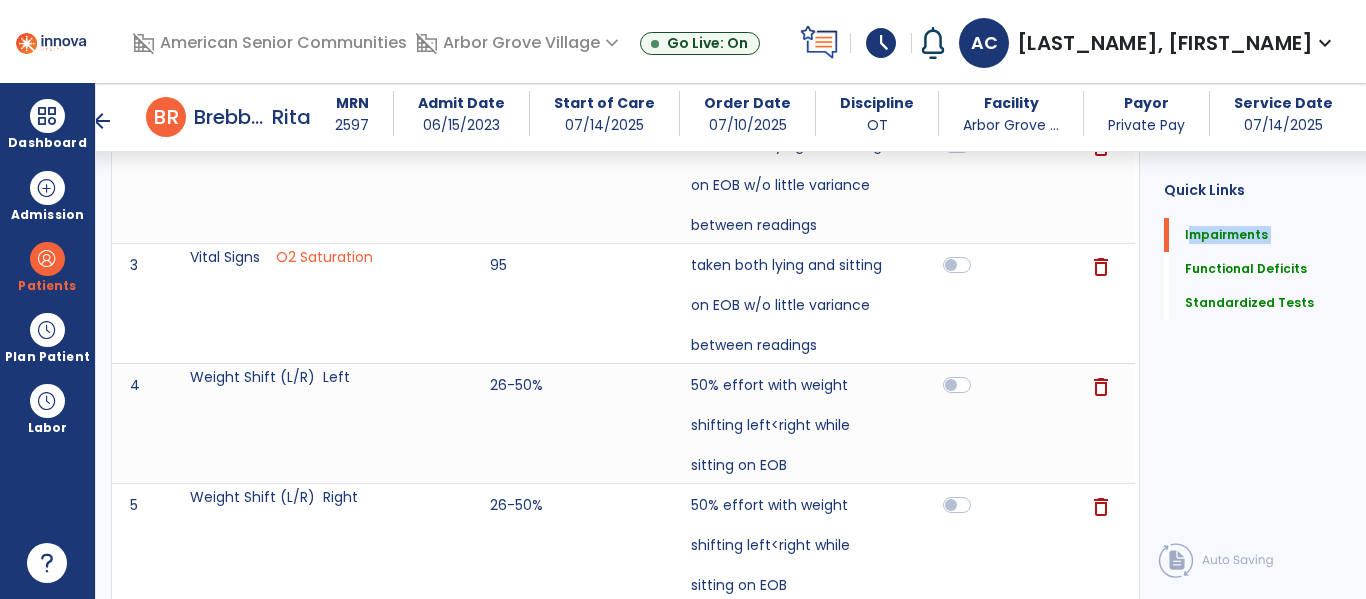 scroll, scrollTop: 440, scrollLeft: 0, axis: vertical 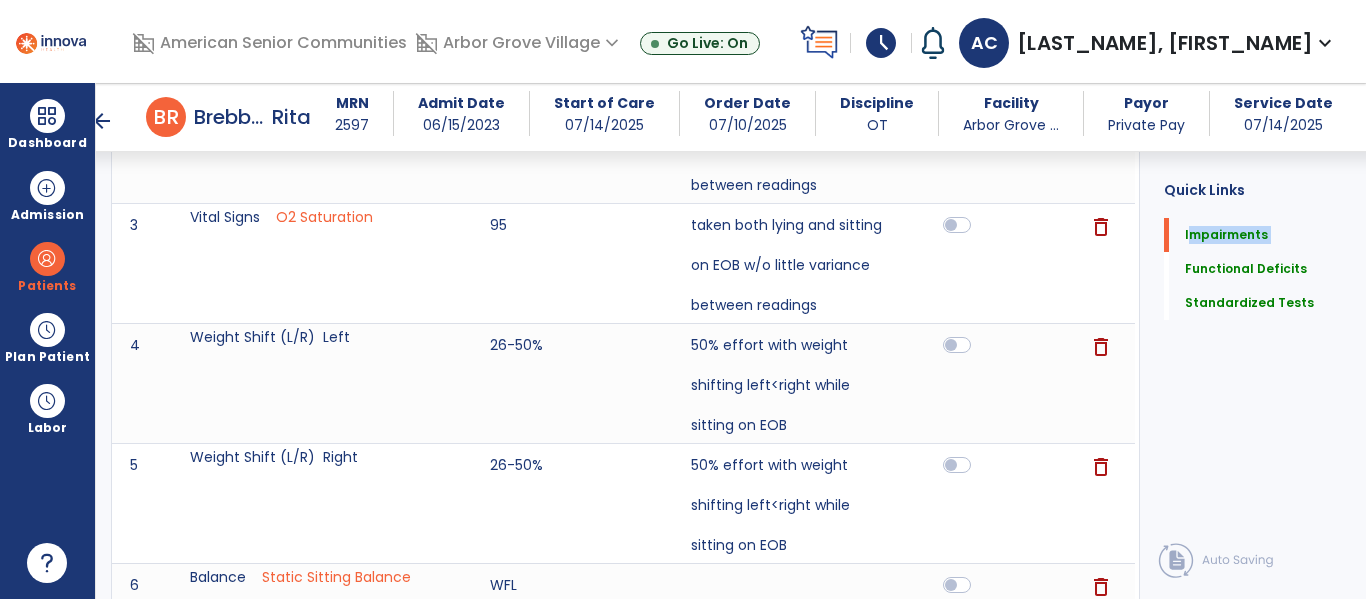 click on "arrow_back" at bounding box center (102, 121) 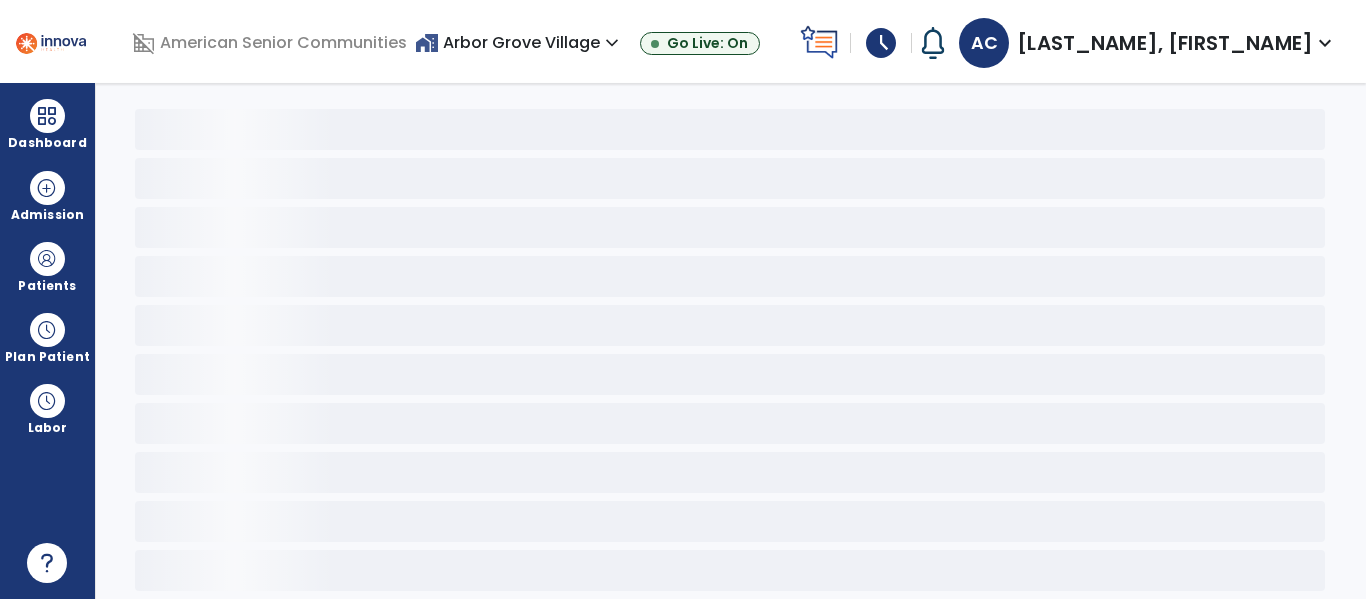 scroll, scrollTop: 78, scrollLeft: 0, axis: vertical 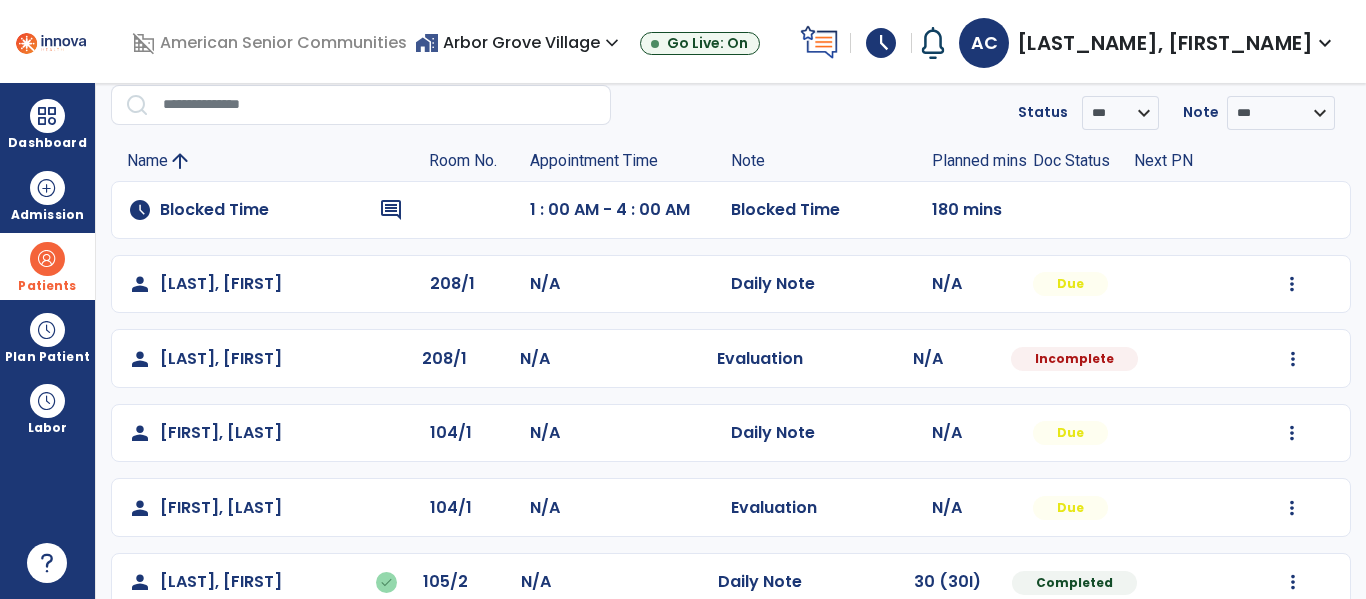 click at bounding box center (47, 259) 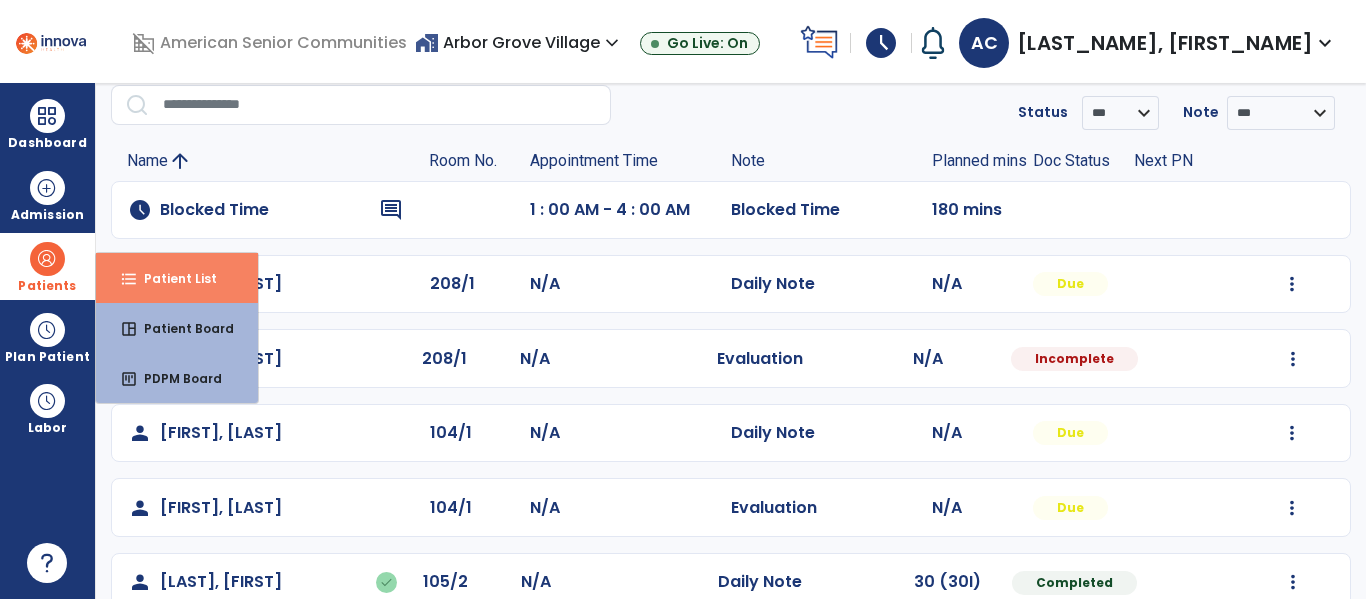 click on "Patient List" at bounding box center [172, 278] 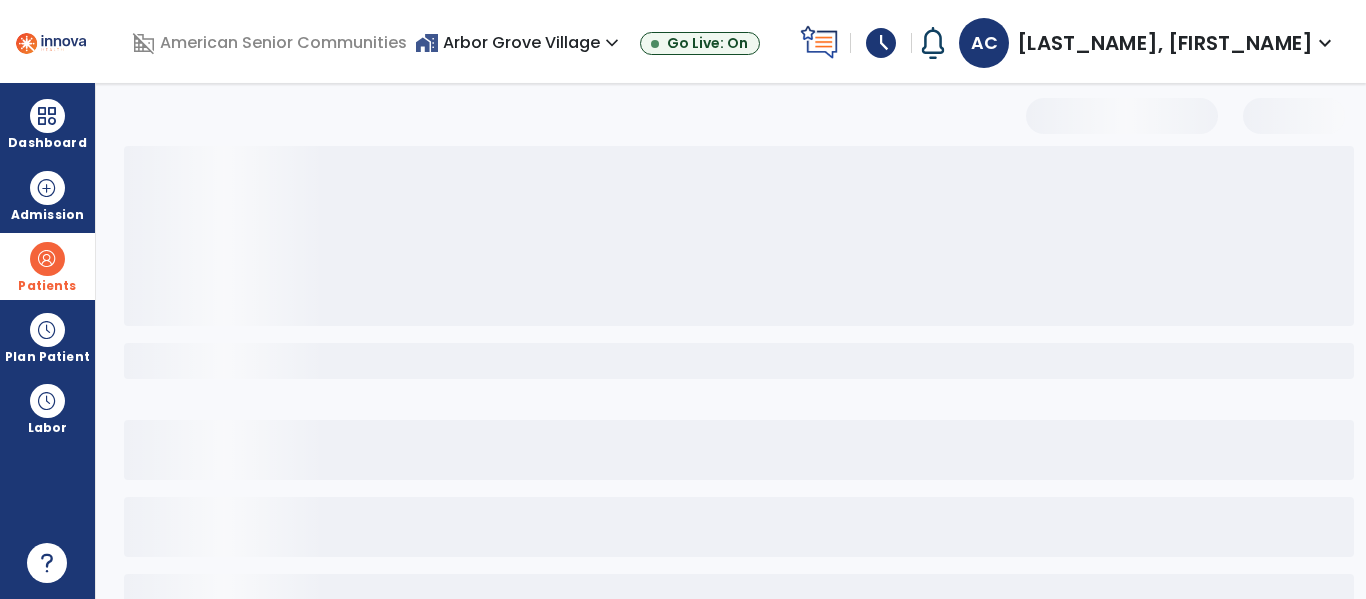 select on "***" 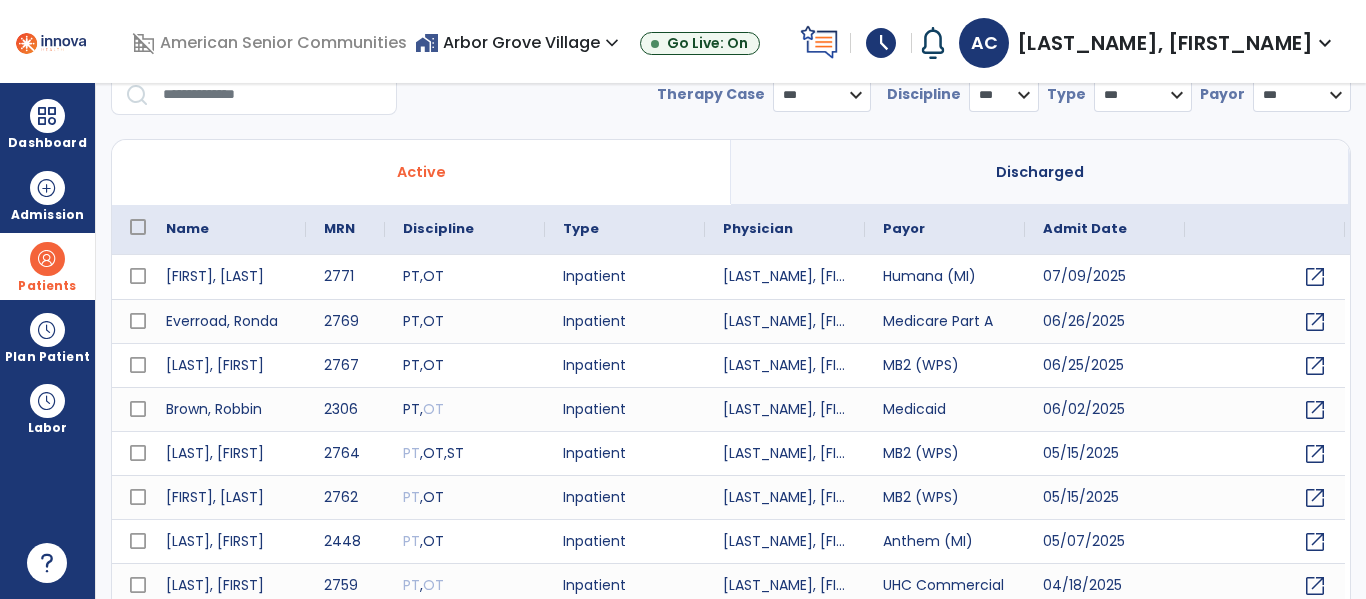 click at bounding box center (273, 95) 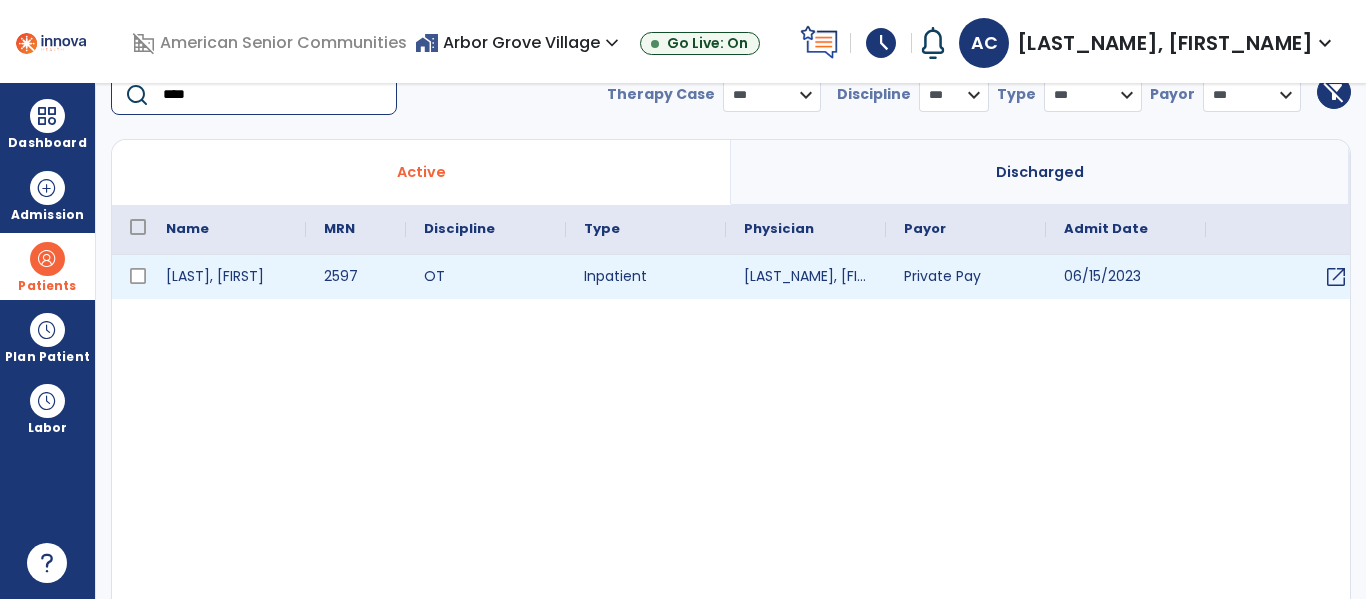 type on "****" 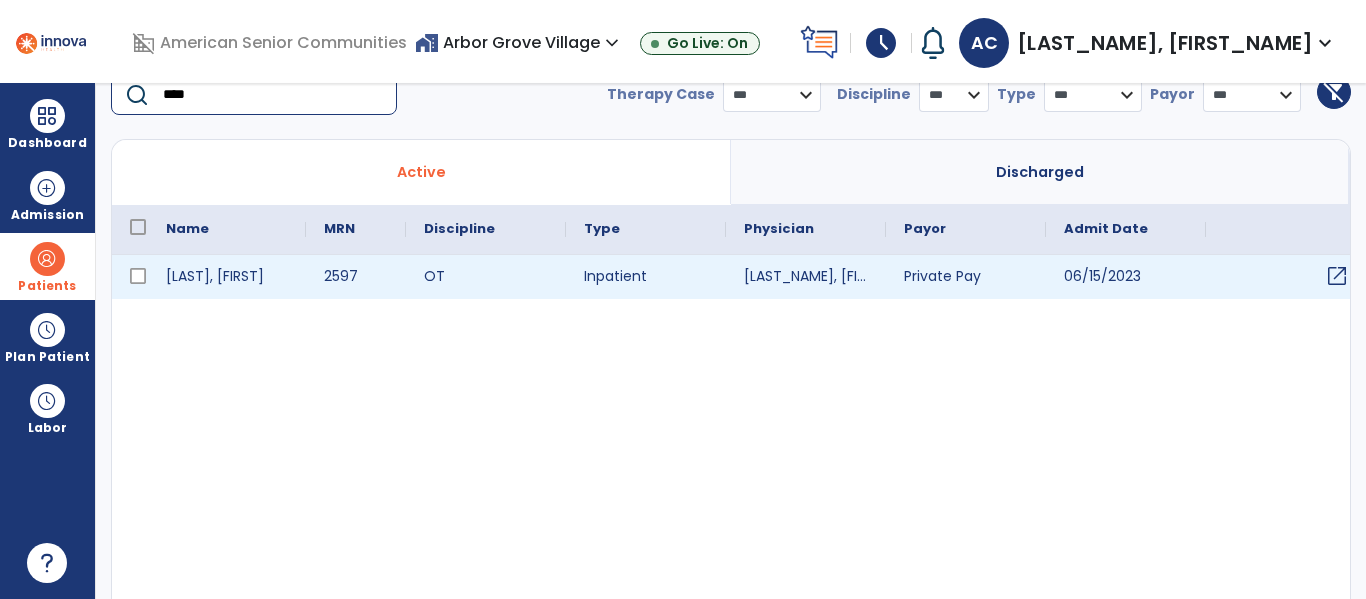 click on "open_in_new" at bounding box center (1337, 276) 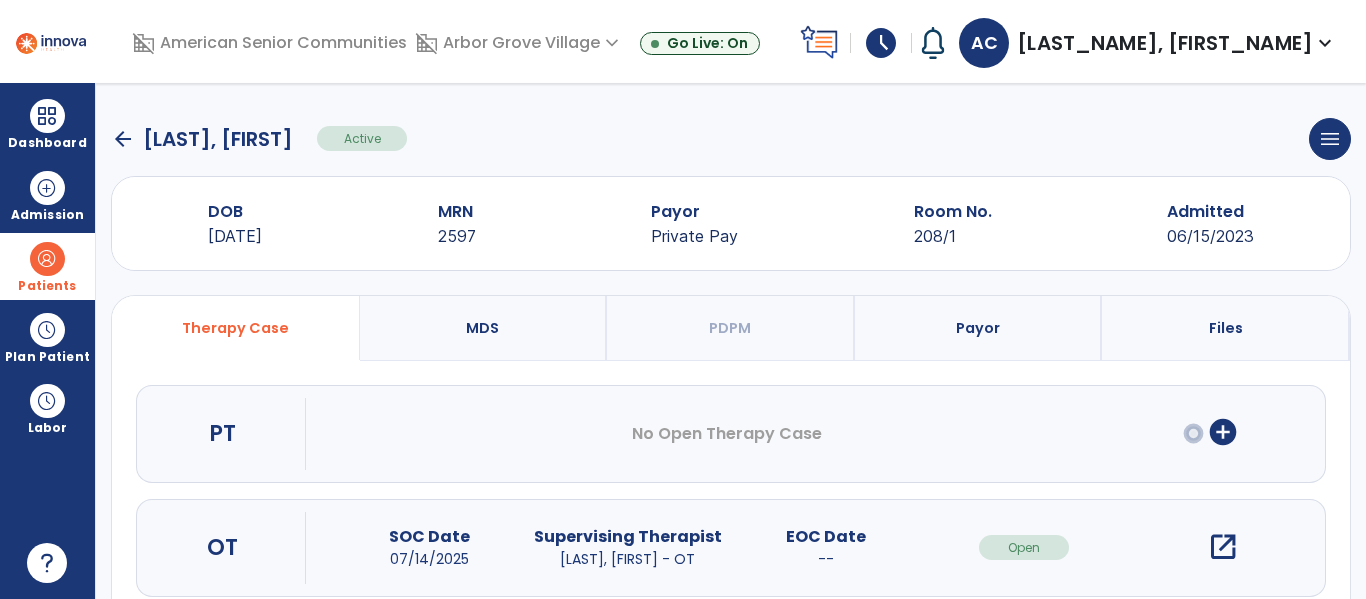 scroll, scrollTop: 0, scrollLeft: 0, axis: both 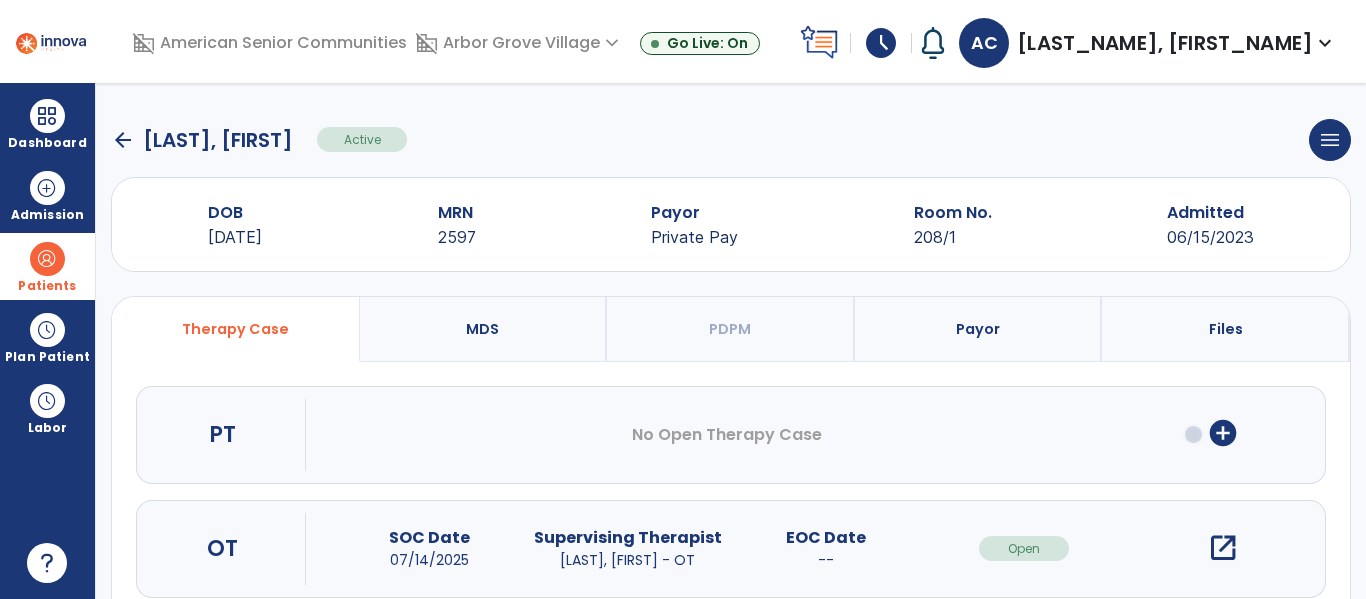 click on "open_in_new" at bounding box center [1223, 548] 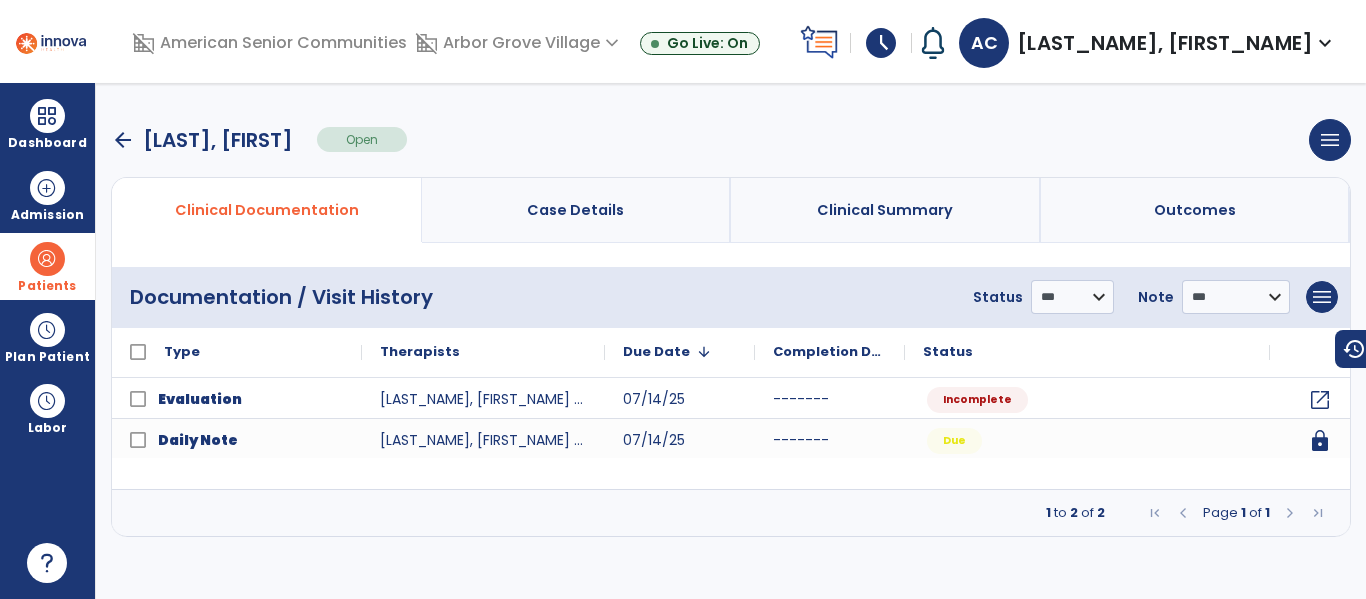 click on "arrow_back" at bounding box center [123, 140] 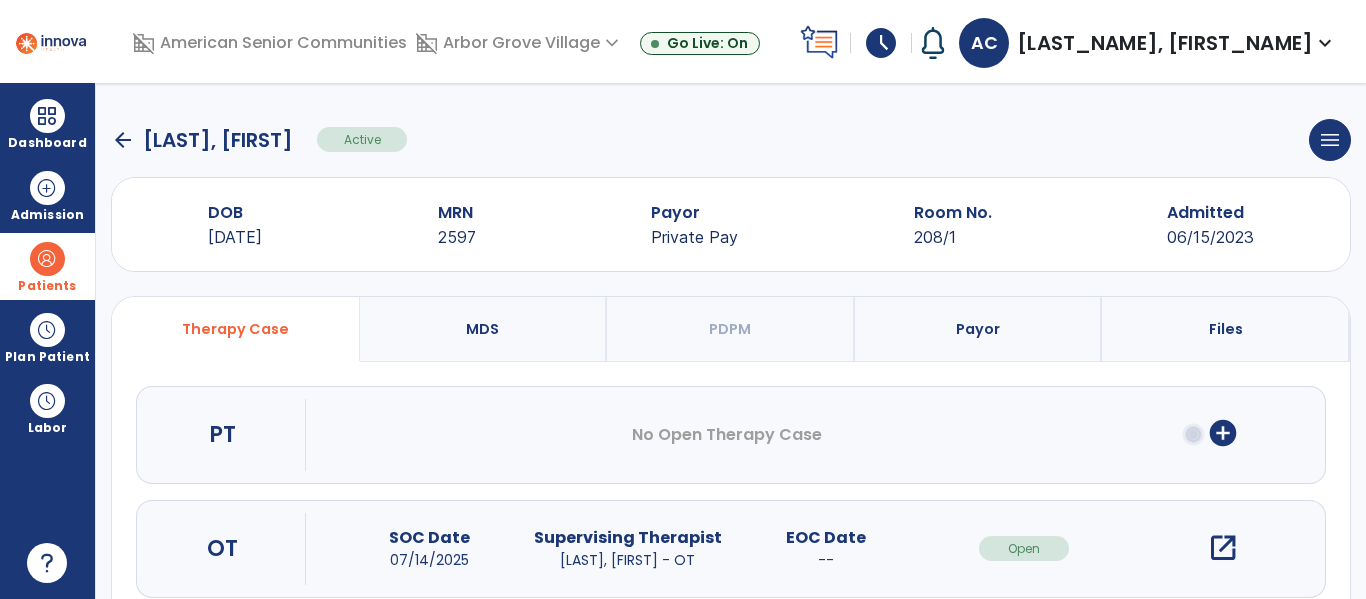 click on "open_in_new" at bounding box center [1223, 548] 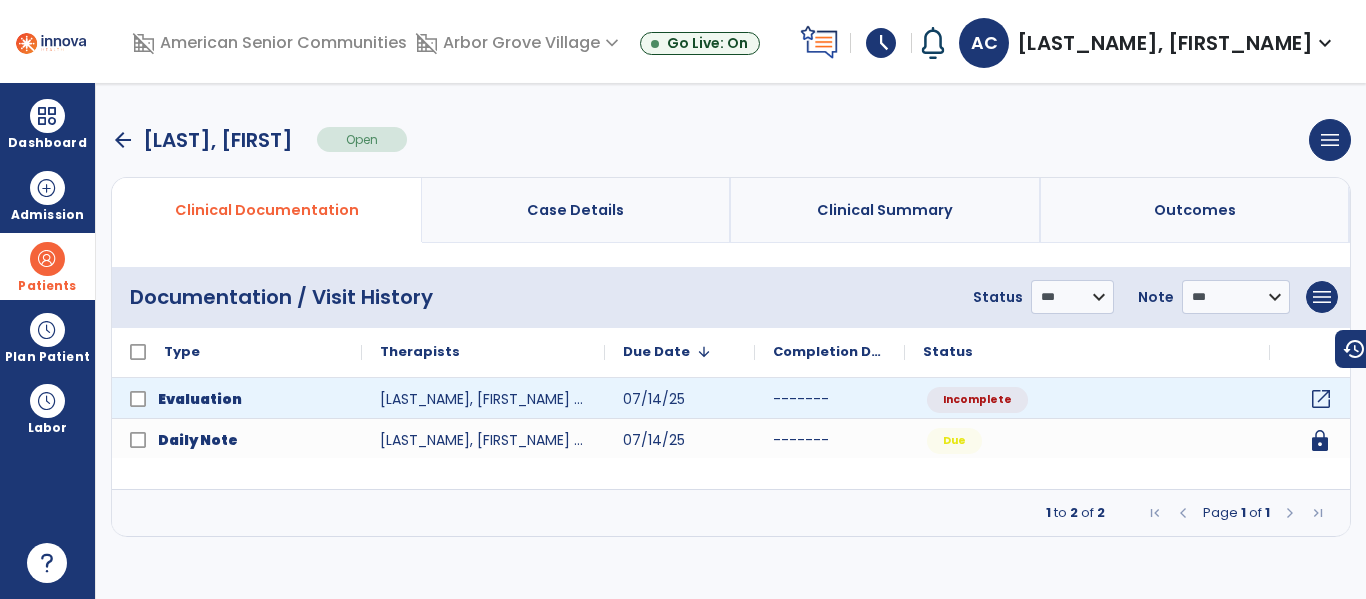 click on "open_in_new" 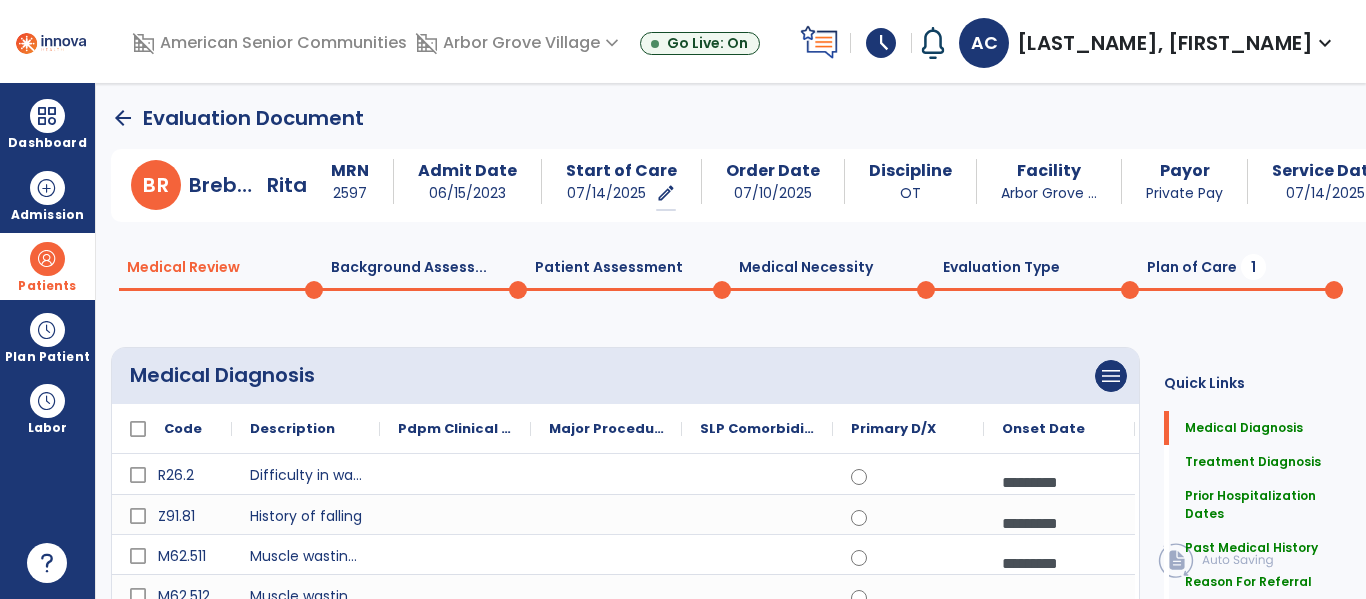 click on "Plan of Care  1" 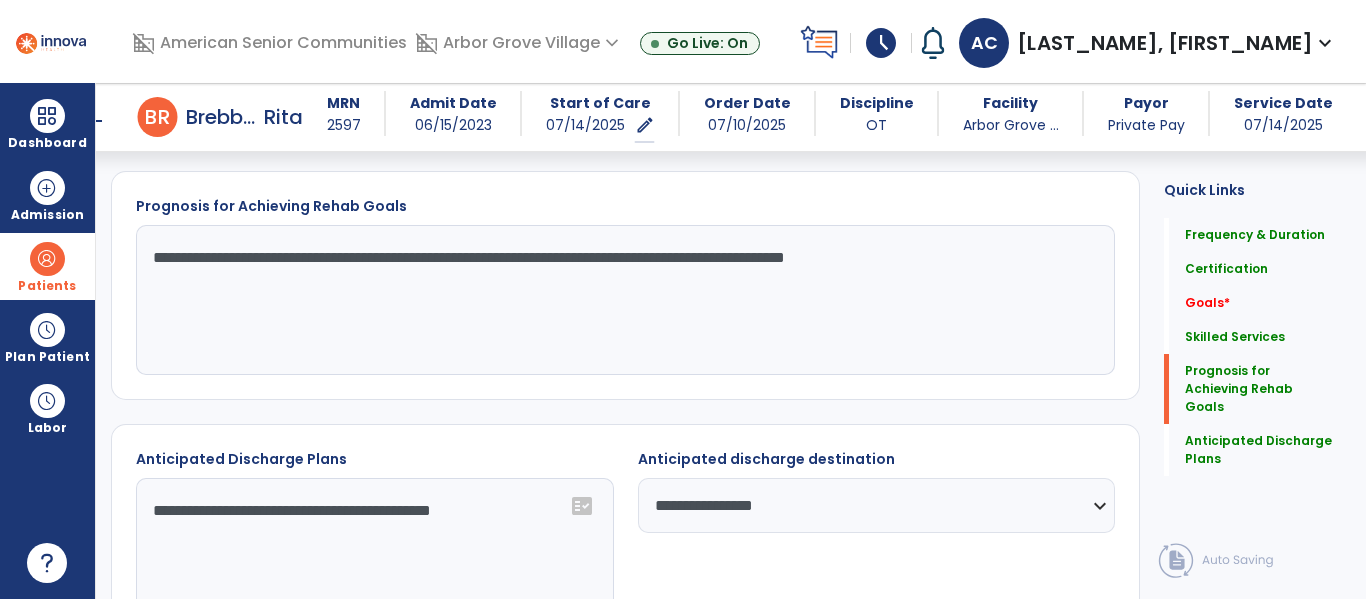 scroll, scrollTop: 1080, scrollLeft: 0, axis: vertical 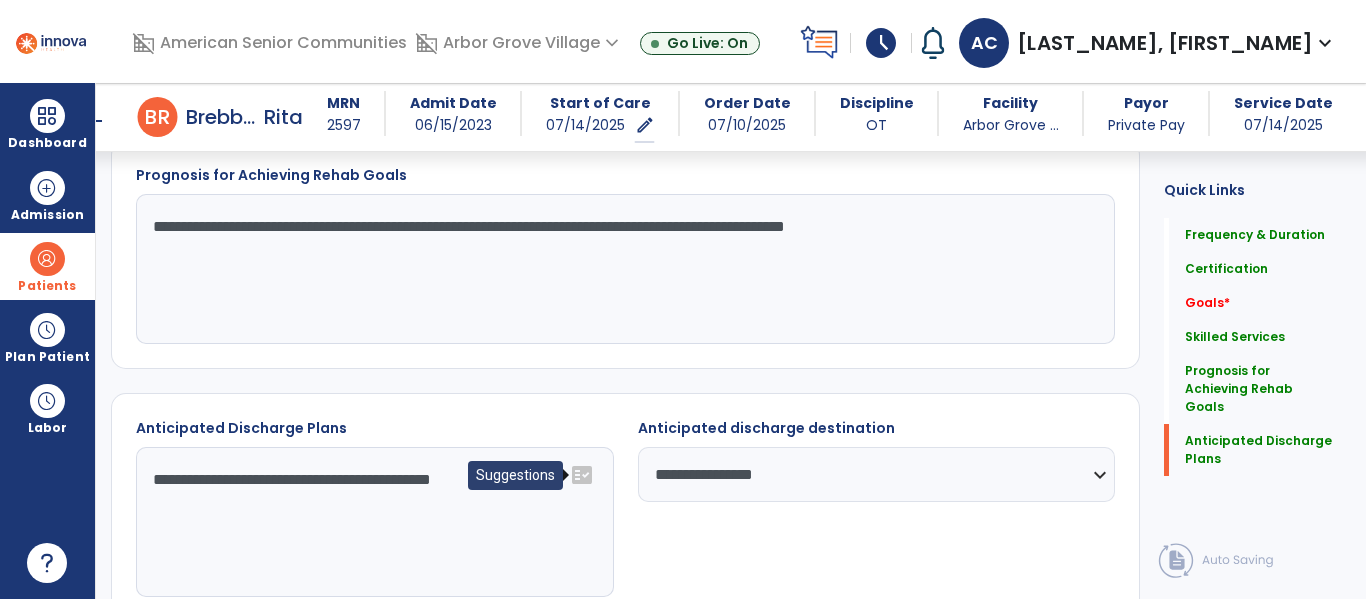 click on "fact_check" 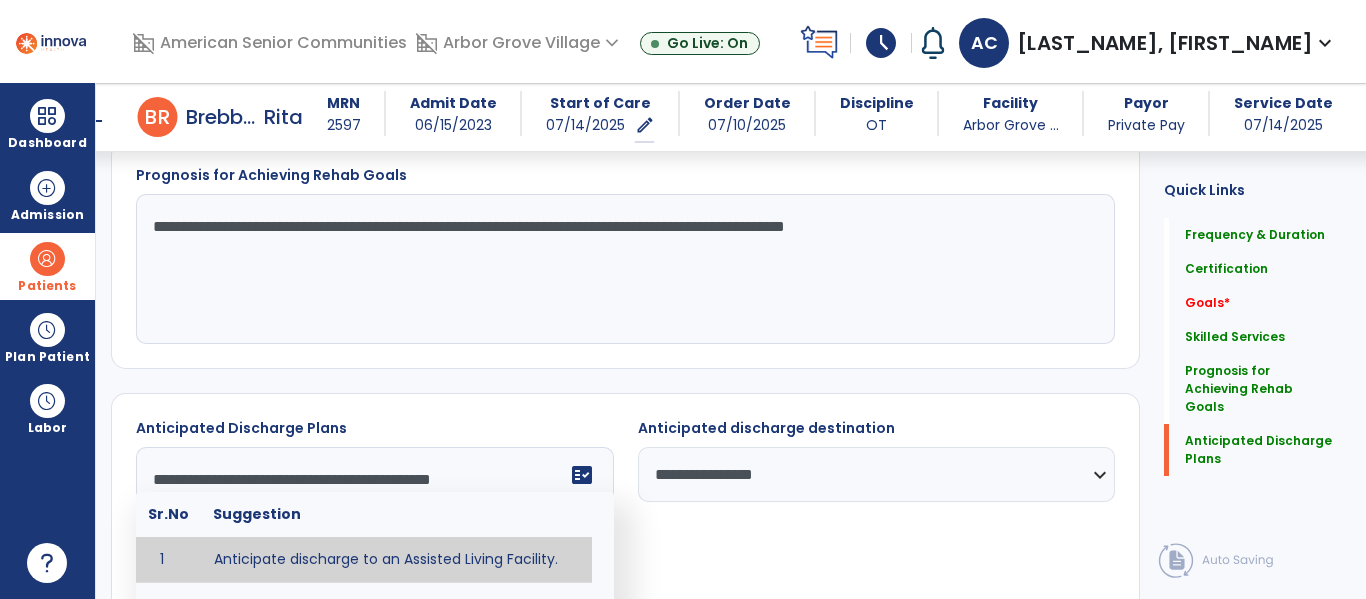 click on "fact_check" 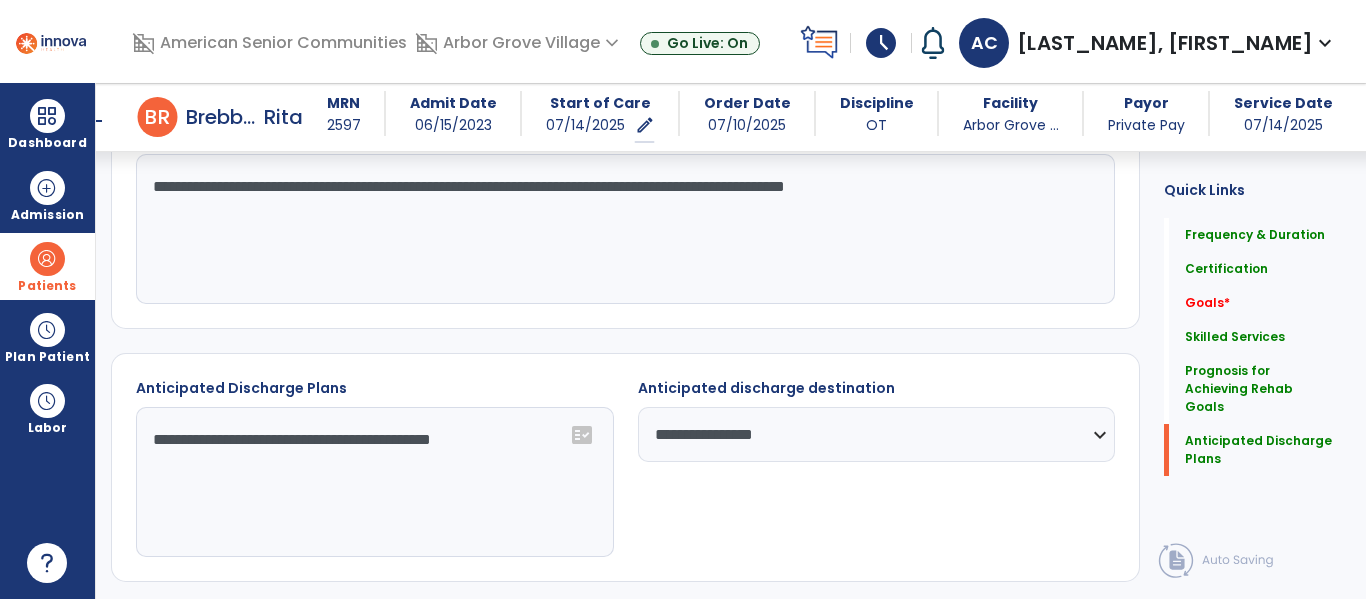 scroll, scrollTop: 1160, scrollLeft: 0, axis: vertical 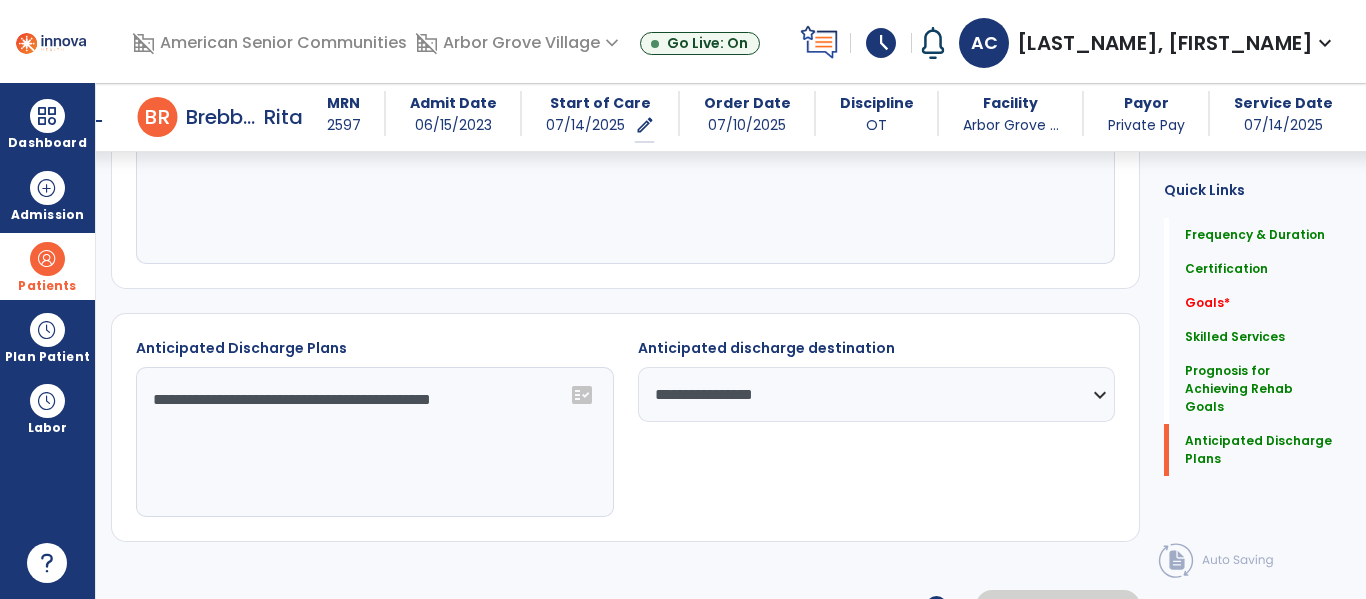 click on "**********" 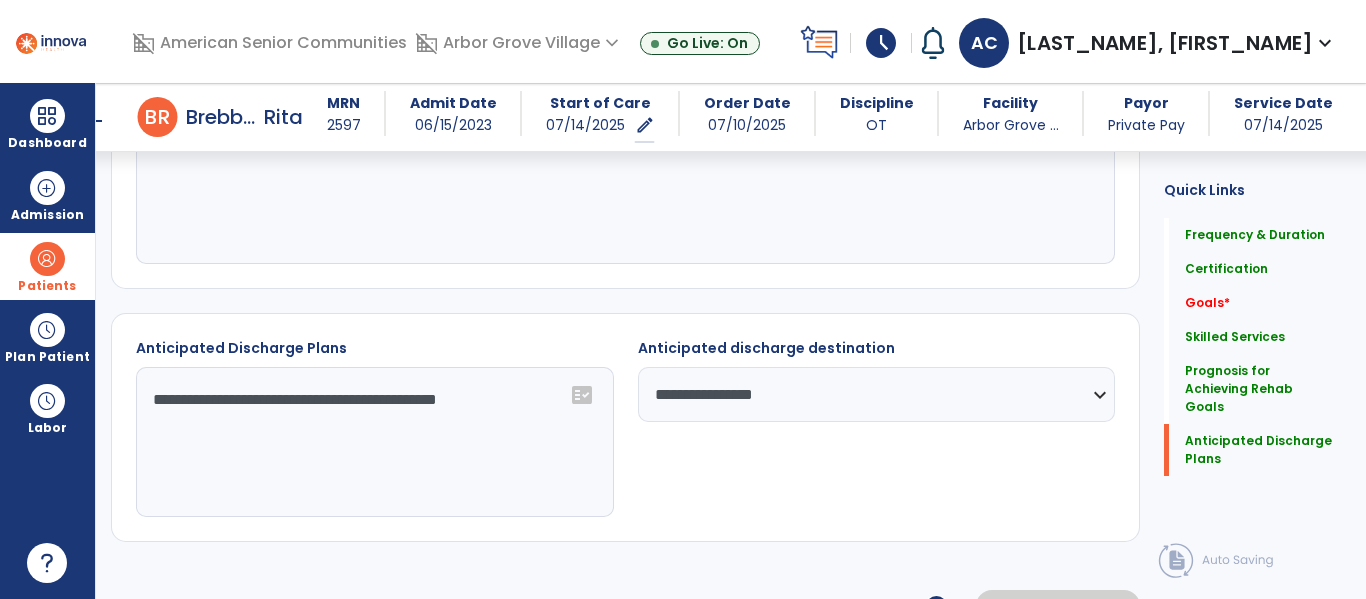 type on "**********" 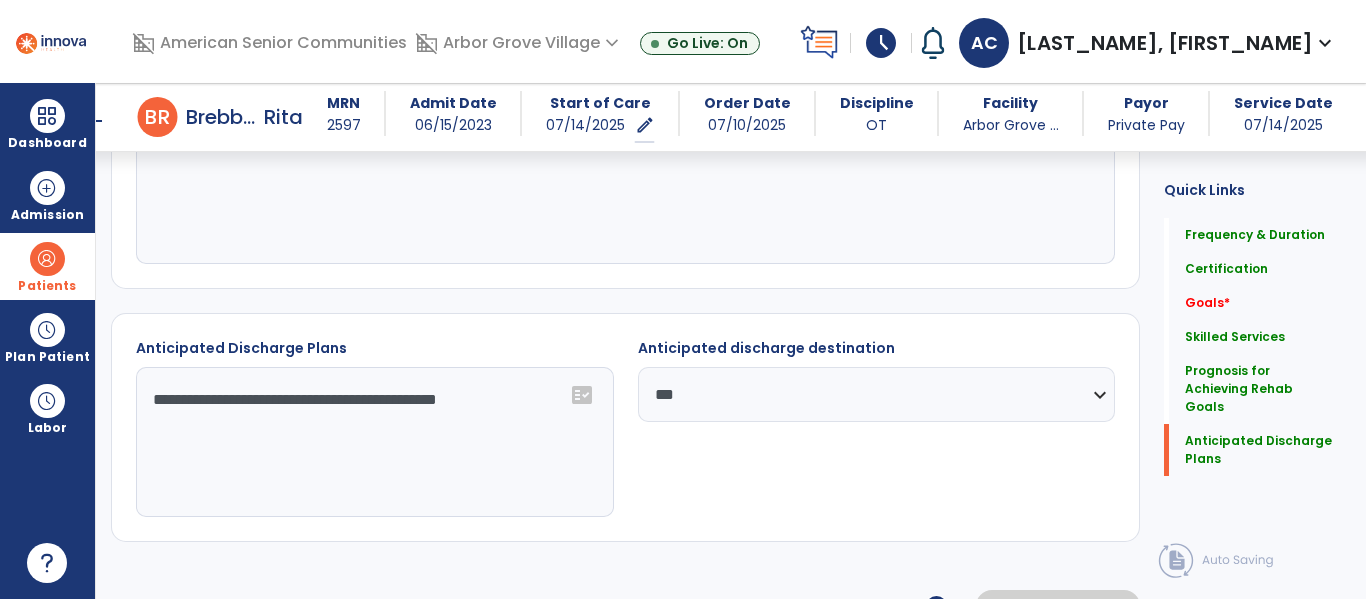 click on "**********" 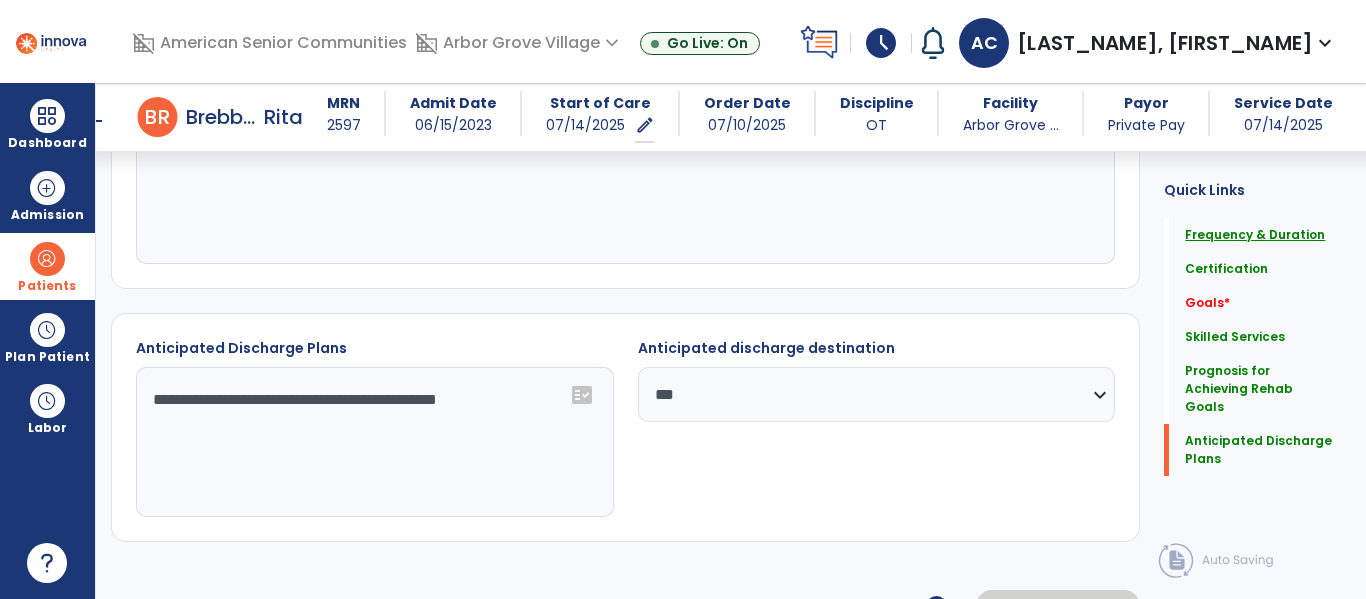 click on "Frequency & Duration" 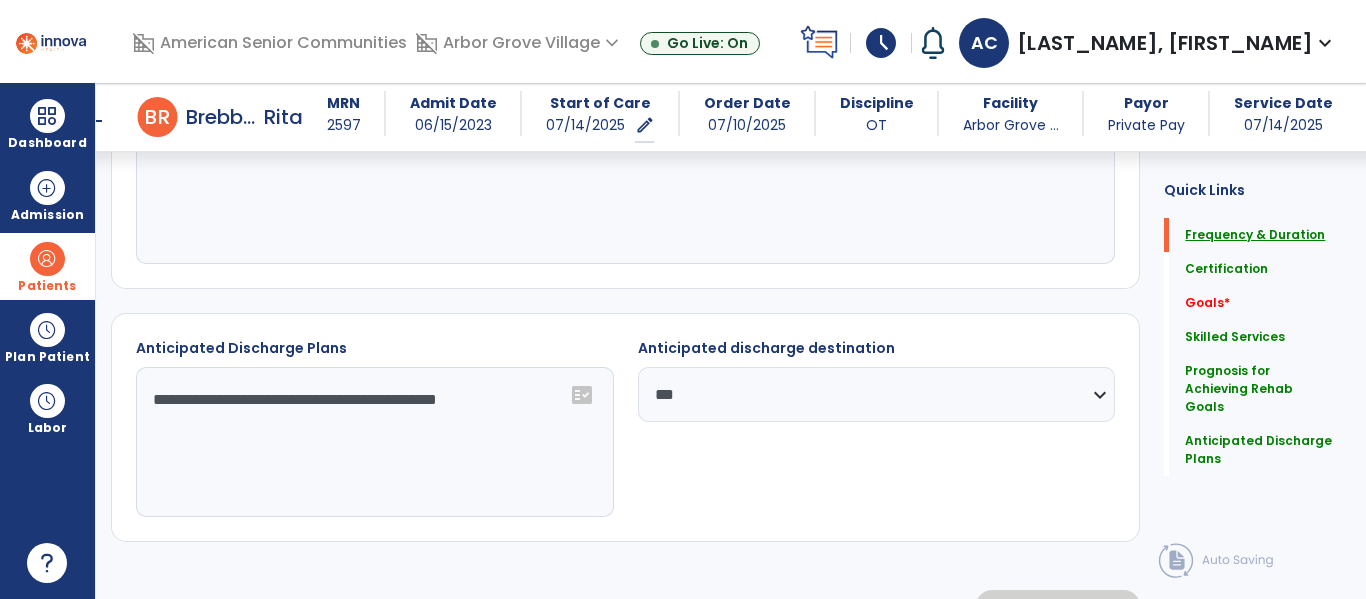 scroll, scrollTop: 18, scrollLeft: 0, axis: vertical 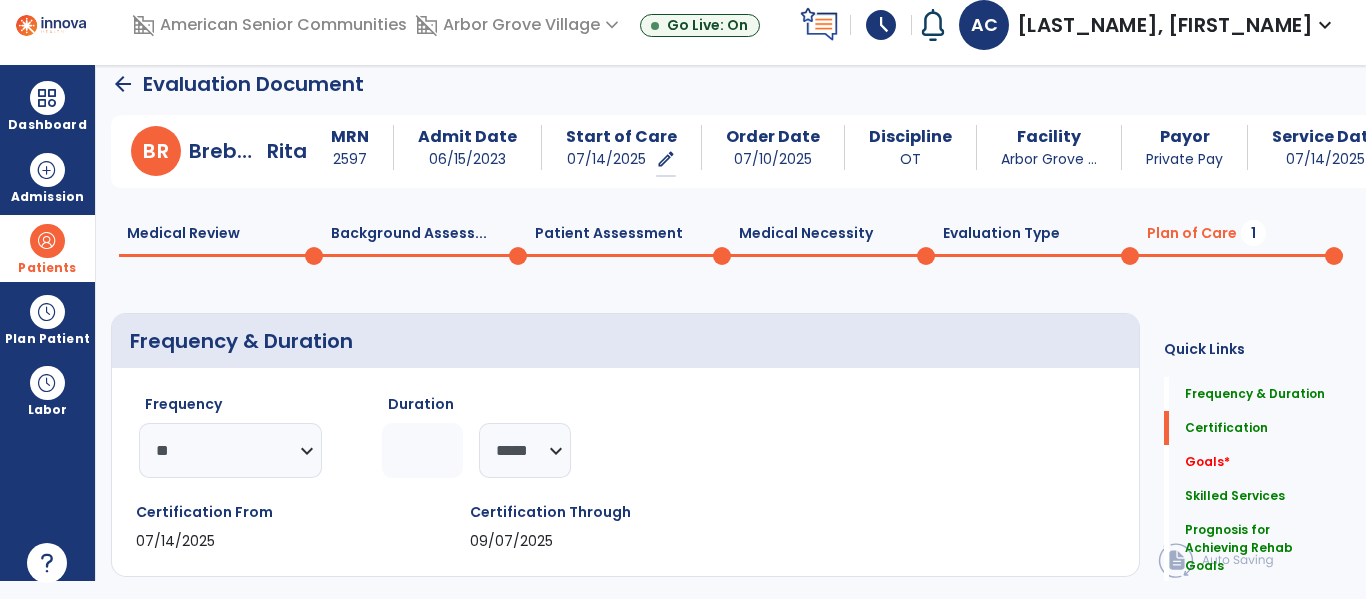 click on "Medical Review  0" 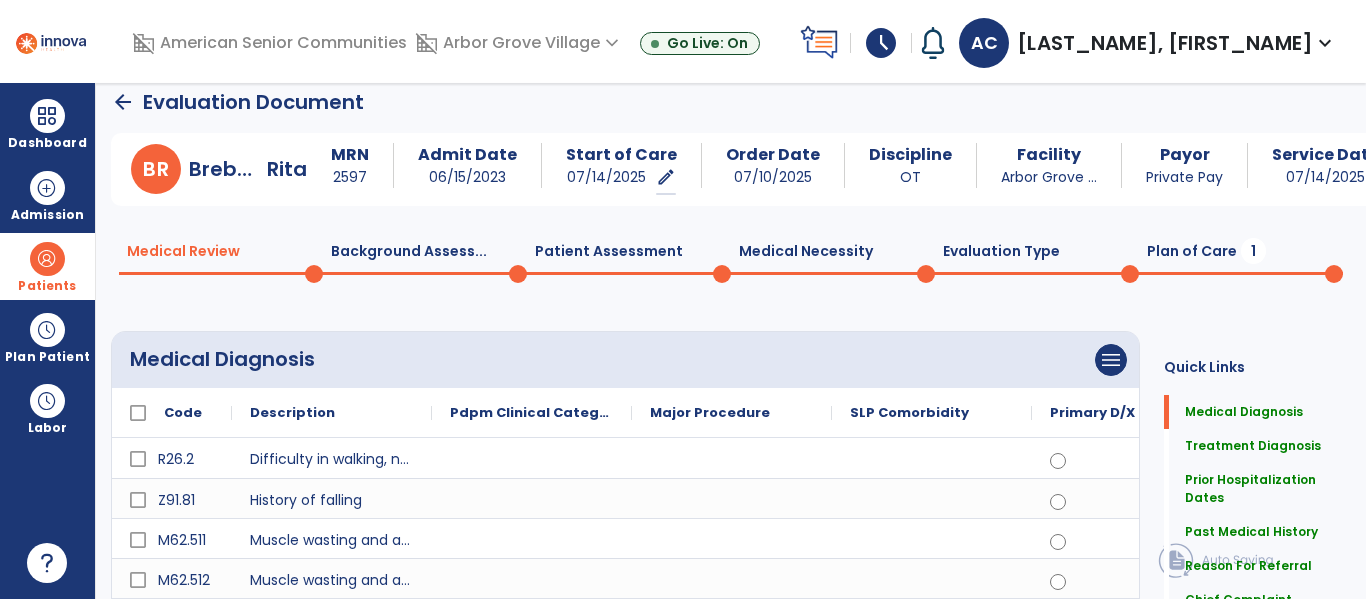 scroll, scrollTop: 0, scrollLeft: 0, axis: both 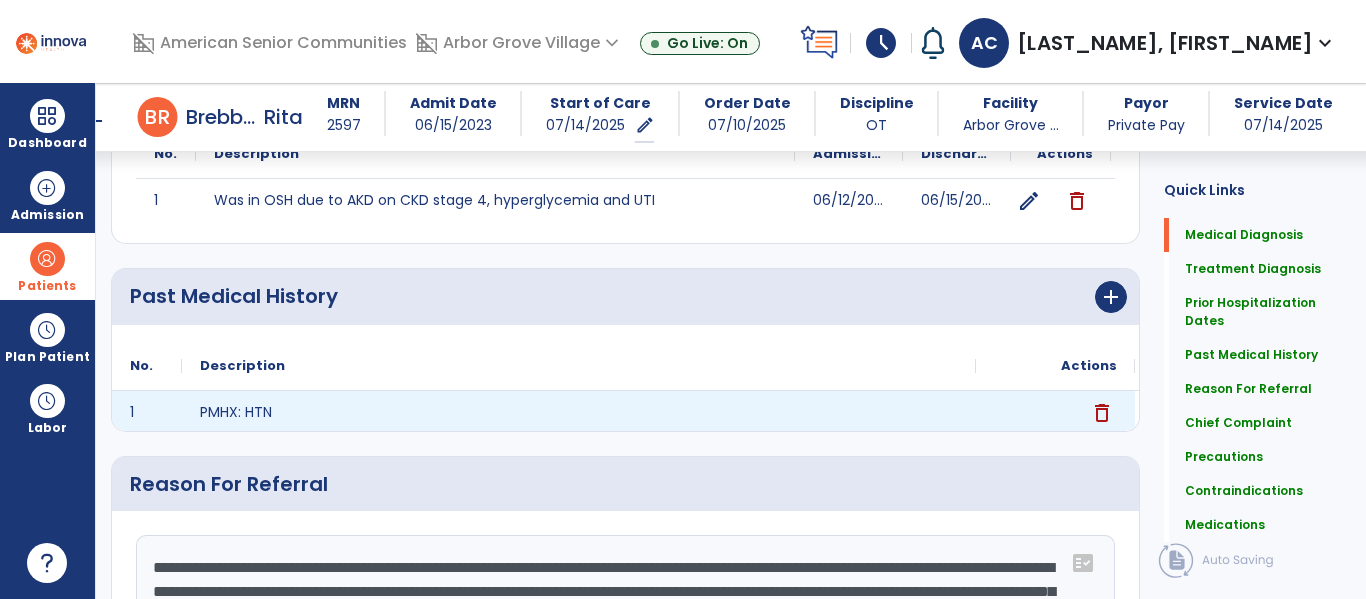 click on "delete" 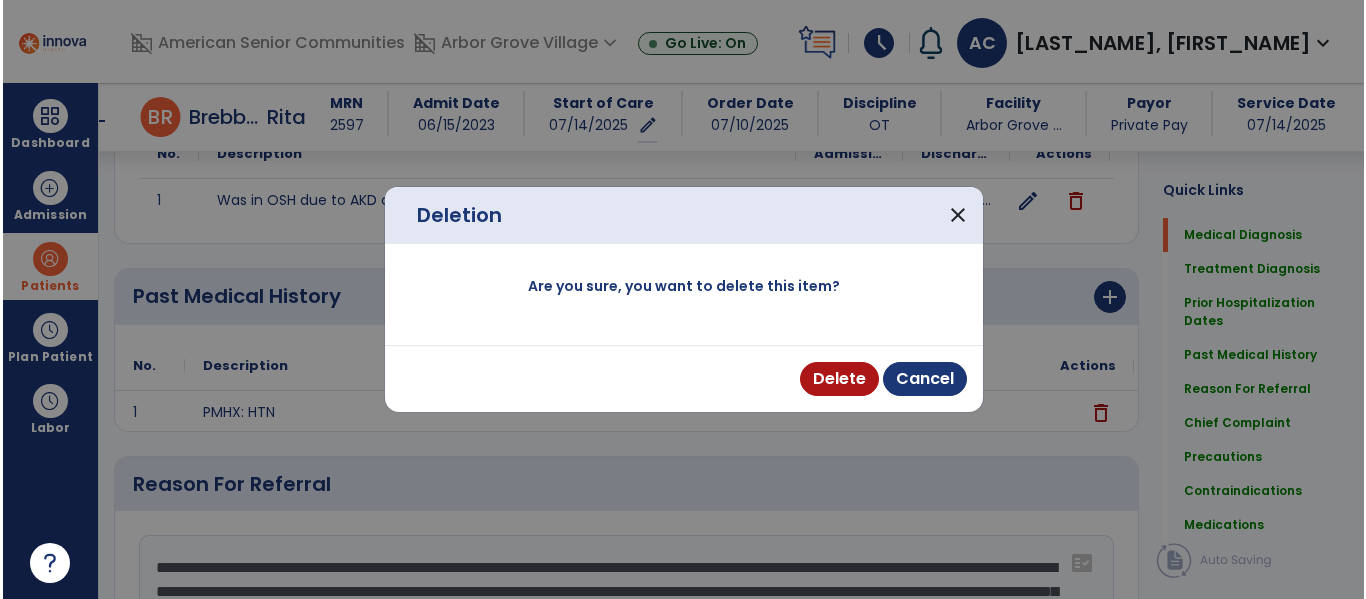 scroll, scrollTop: 816, scrollLeft: 0, axis: vertical 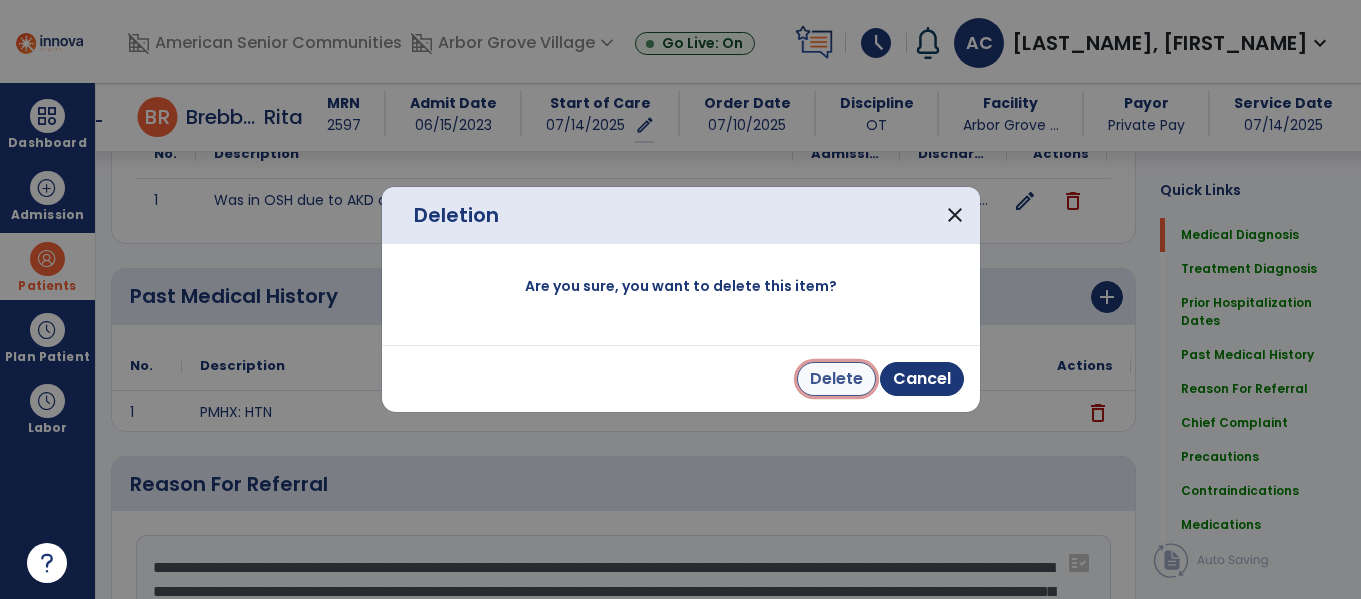 click on "Delete" at bounding box center (836, 379) 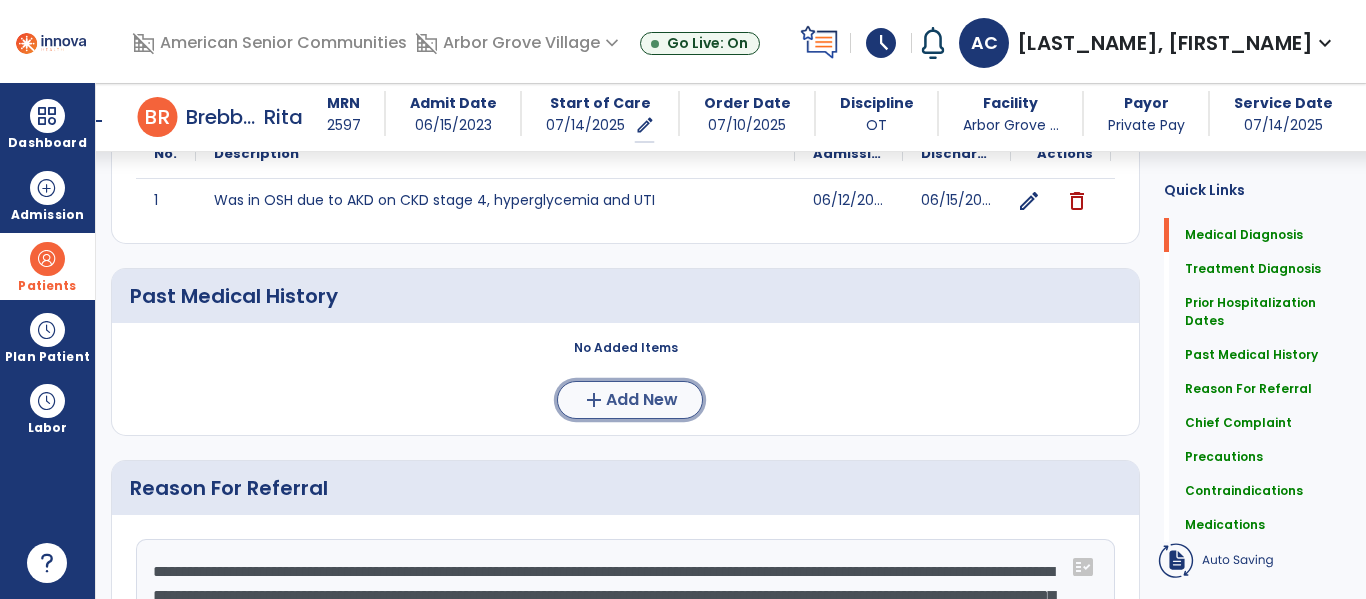 click on "add" 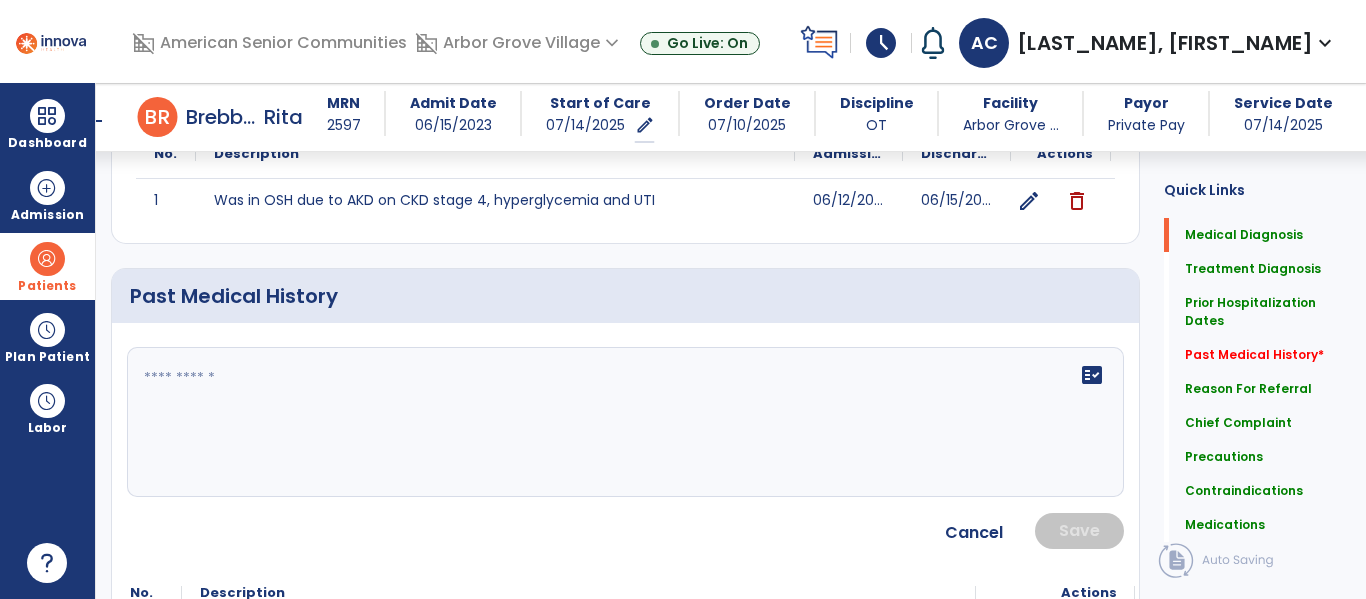 click 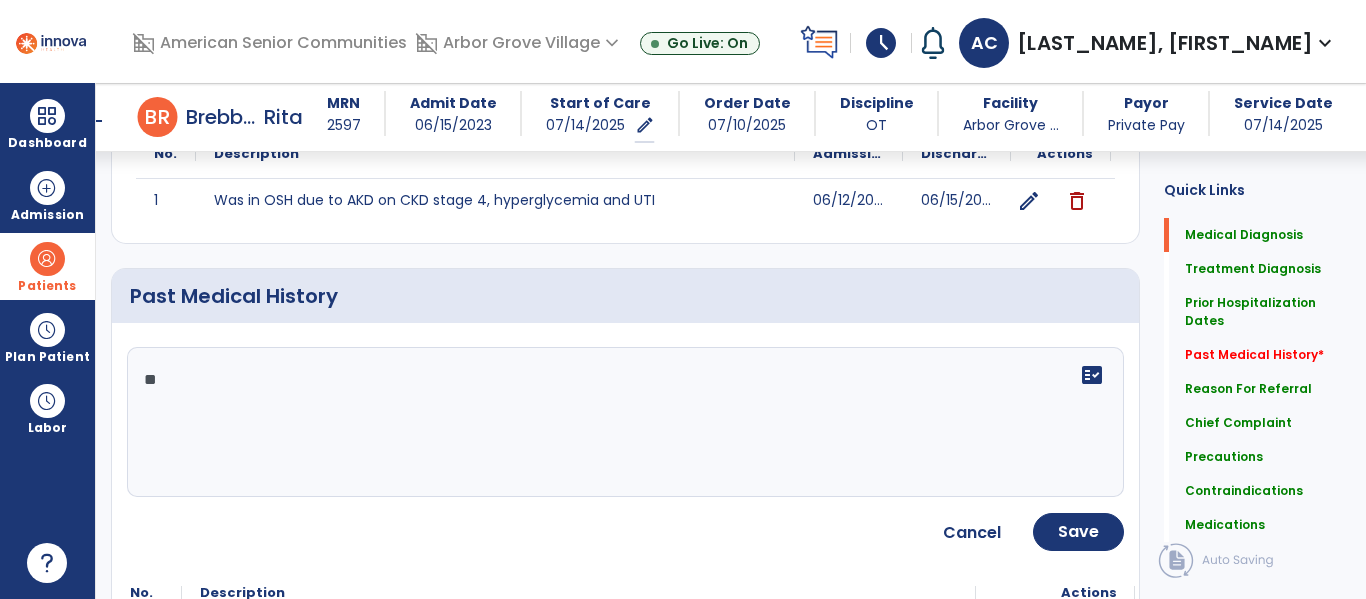 type on "*" 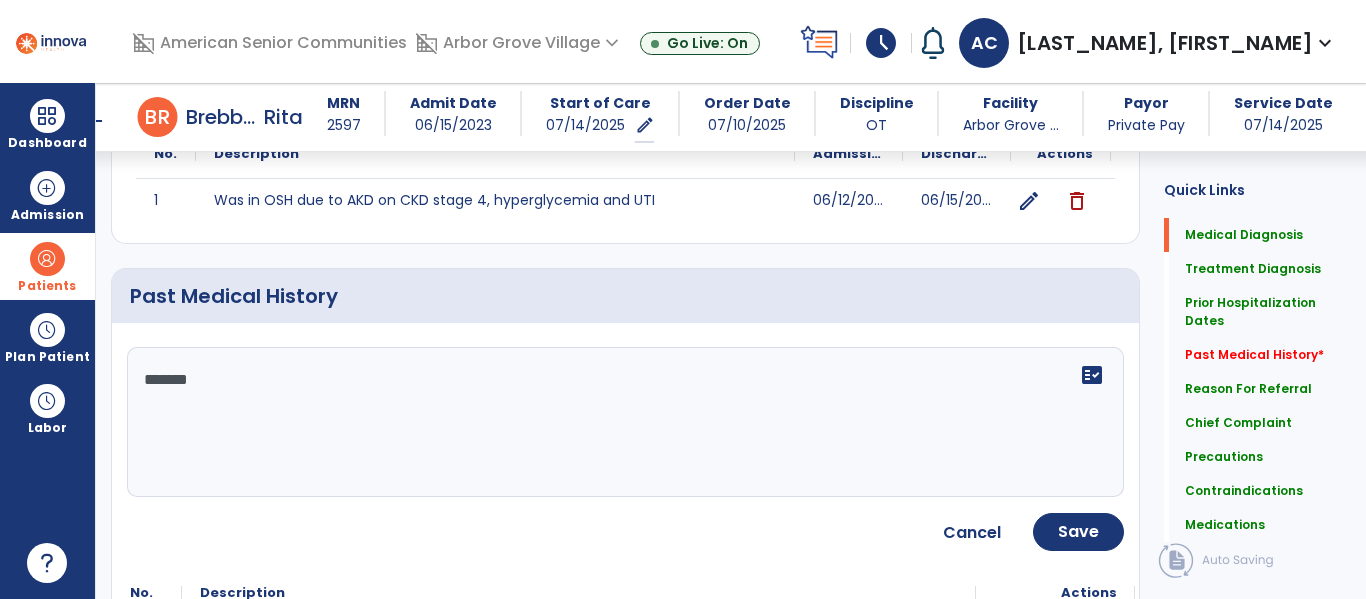 click on "*****" 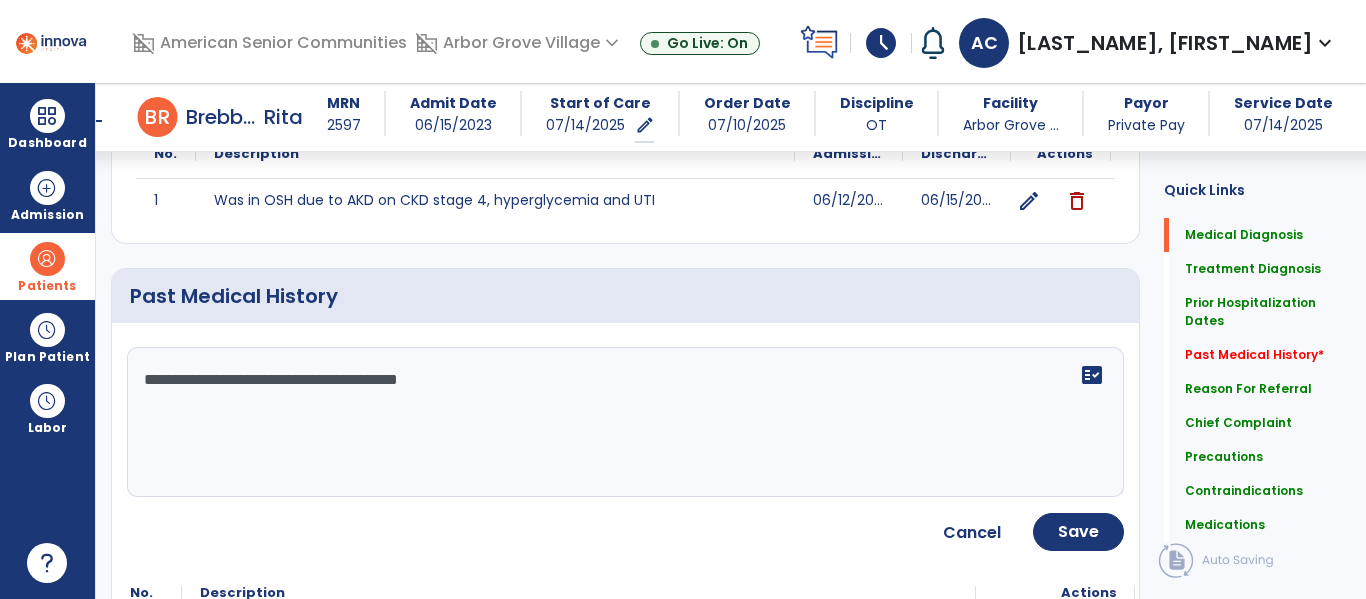 click on "**********" 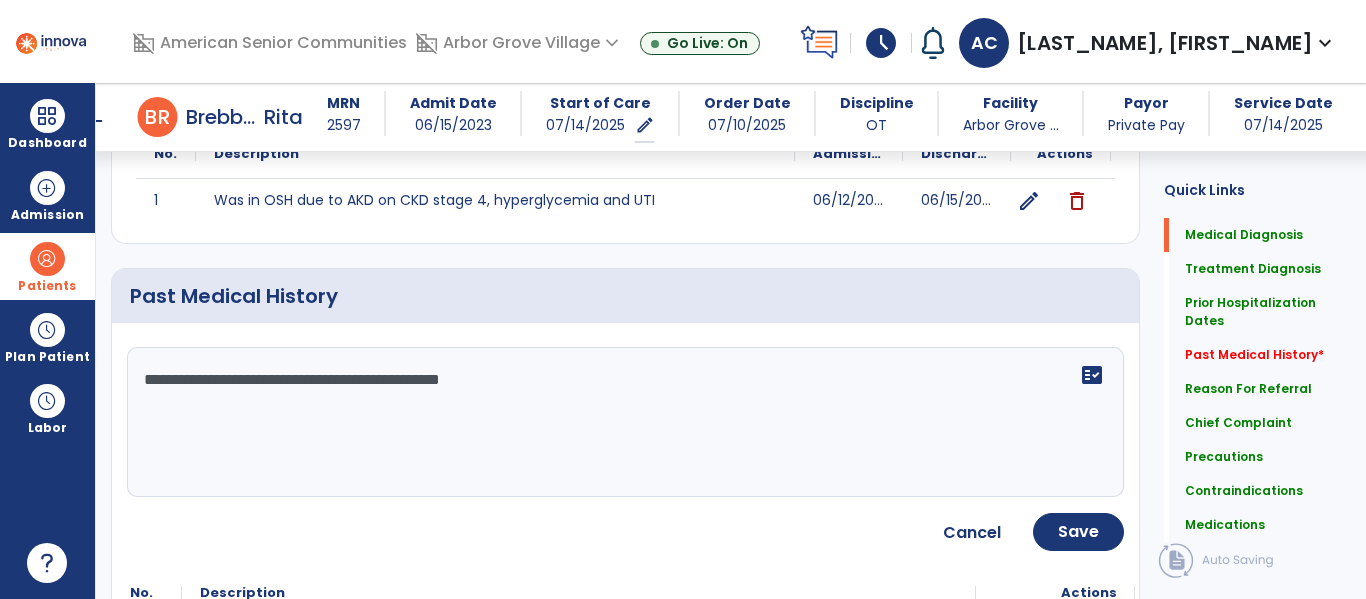 click on "**********" 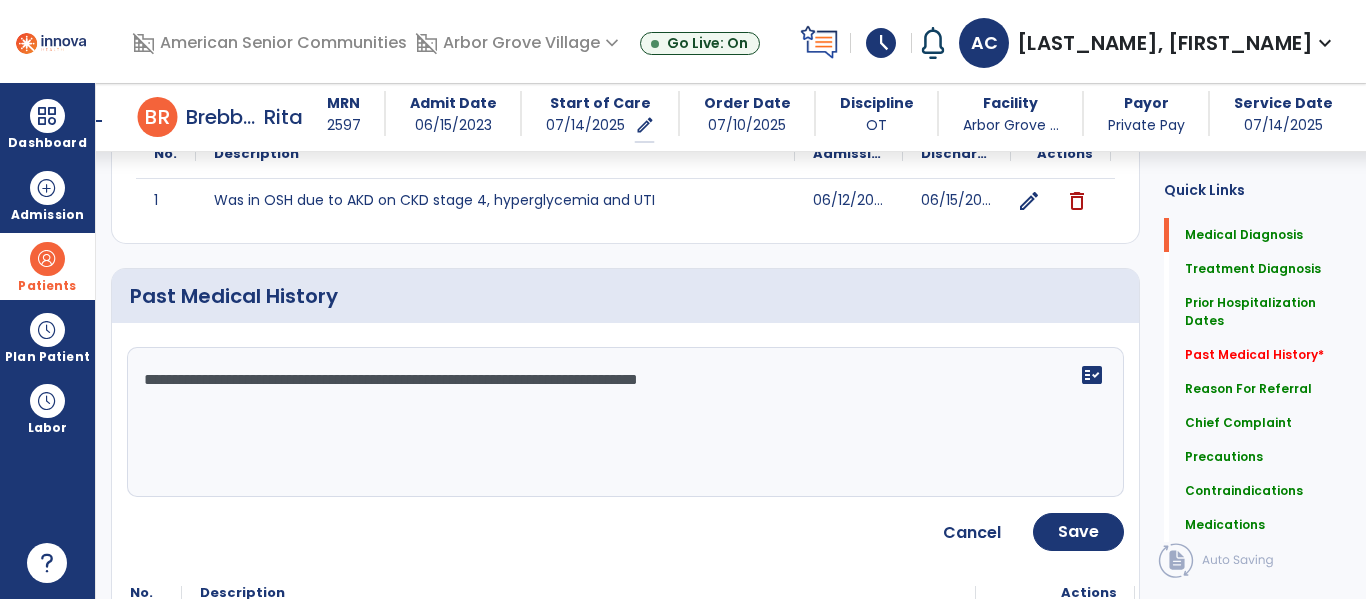 click on "**********" 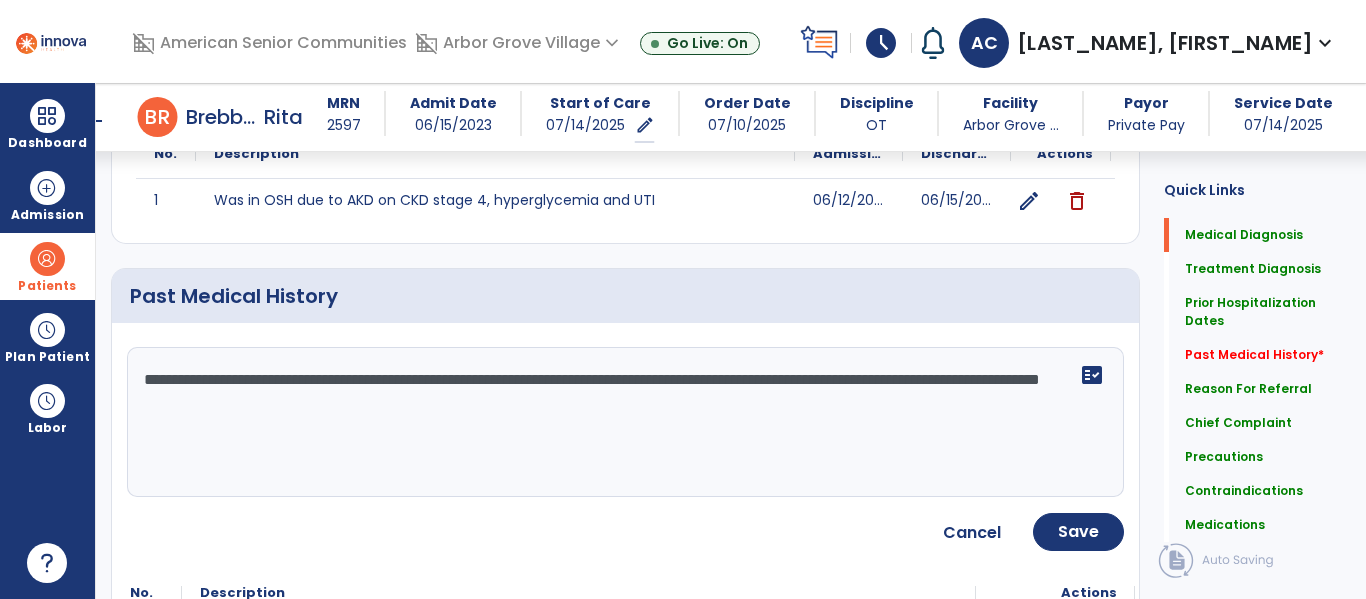 click on "**********" 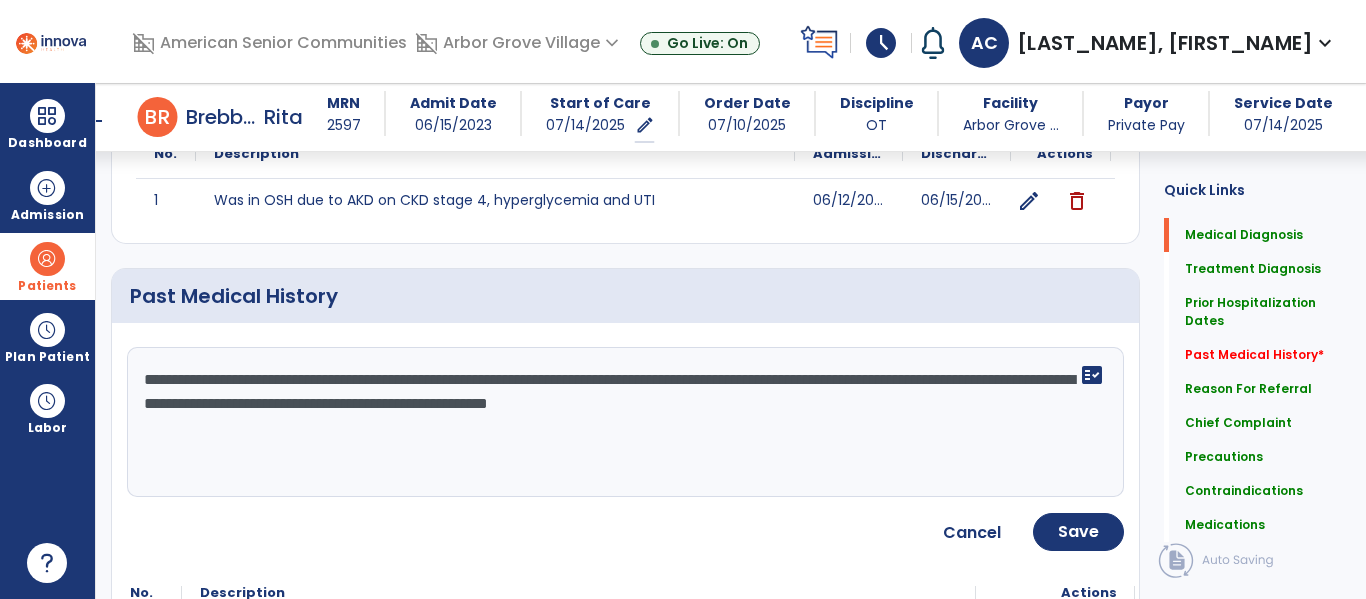click on "**********" 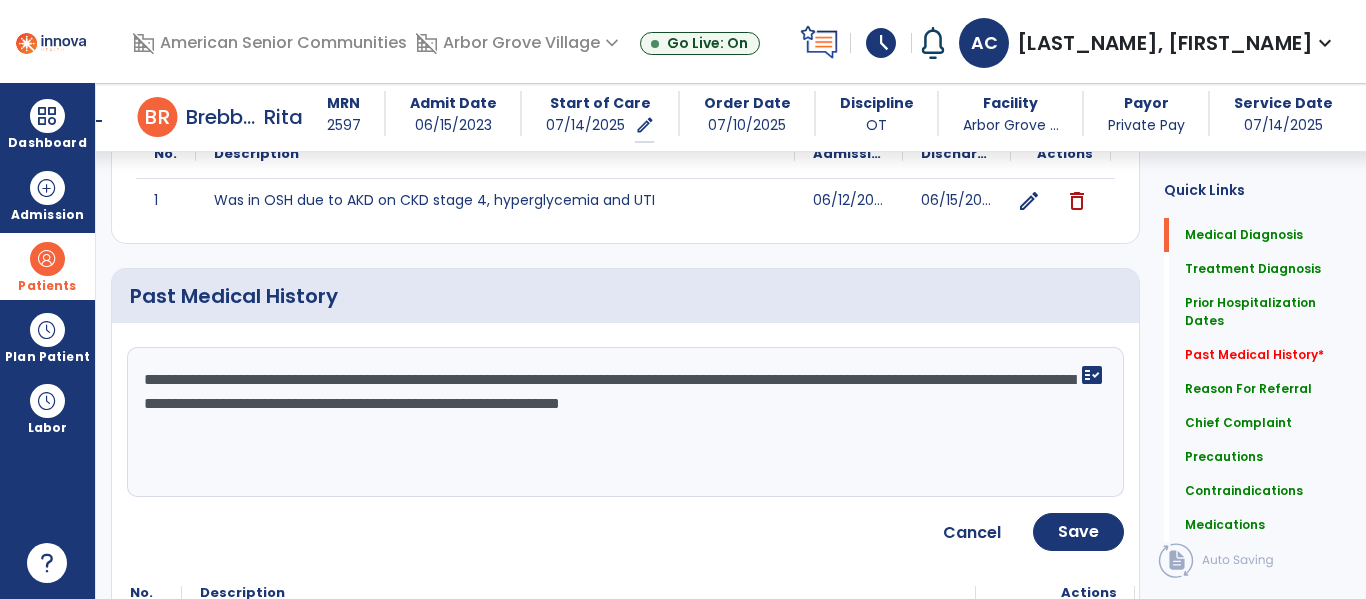 type on "**********" 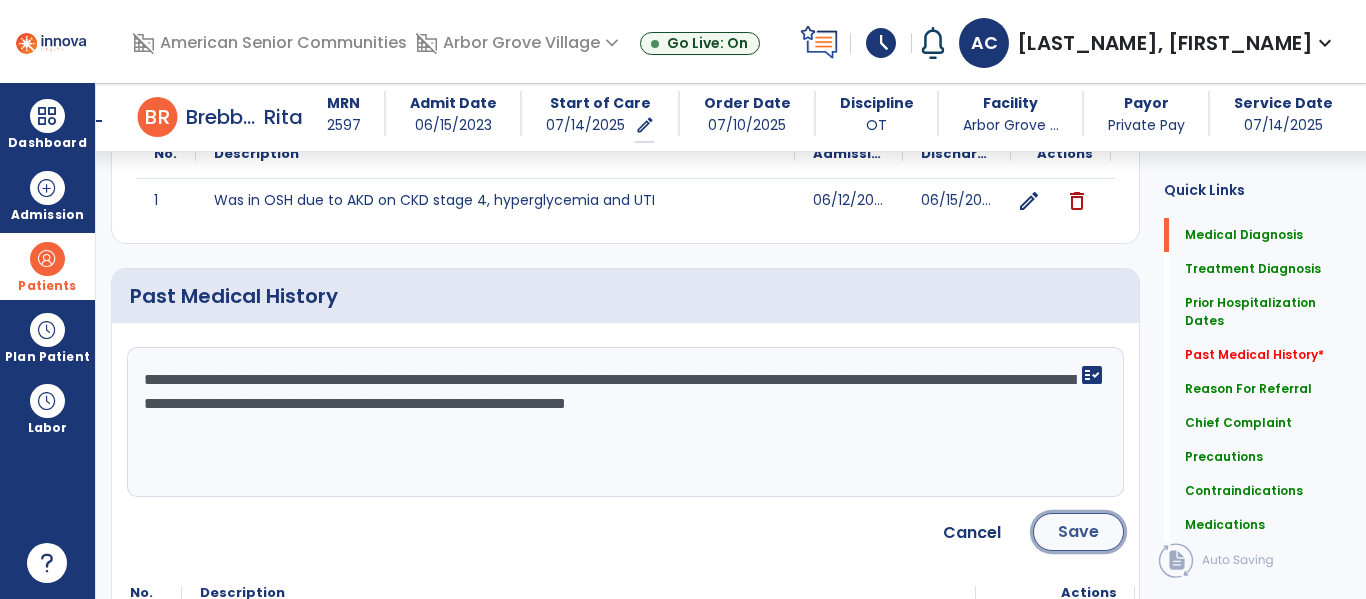 click on "Save" 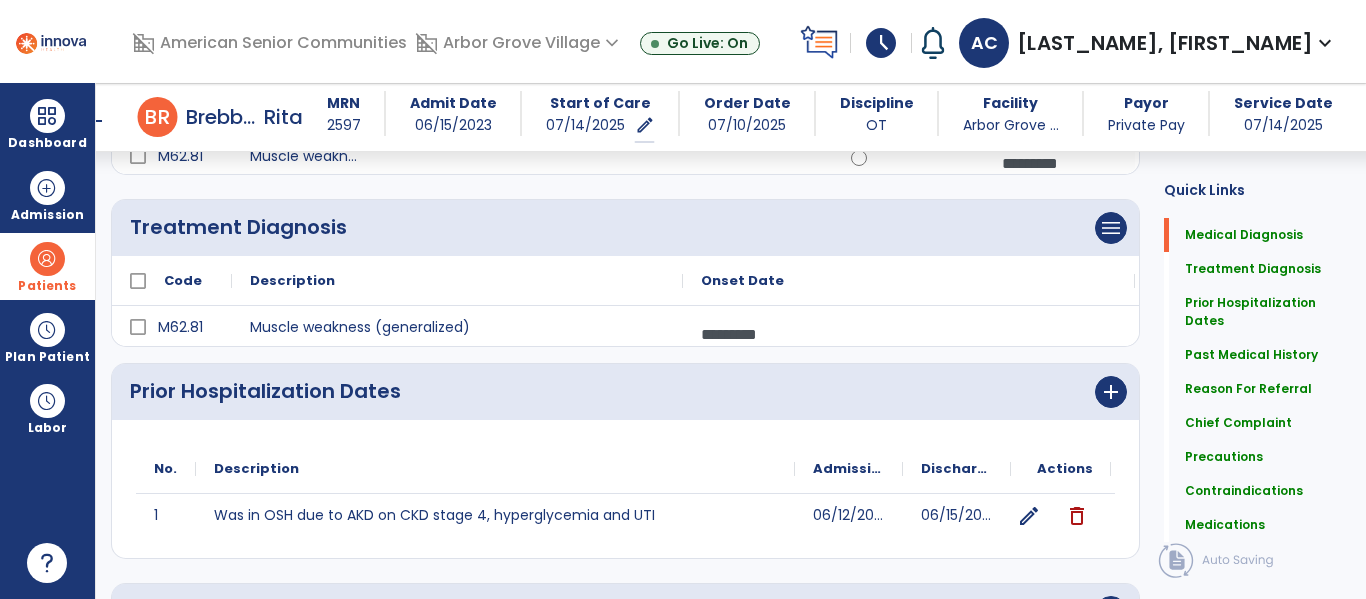 scroll, scrollTop: 496, scrollLeft: 0, axis: vertical 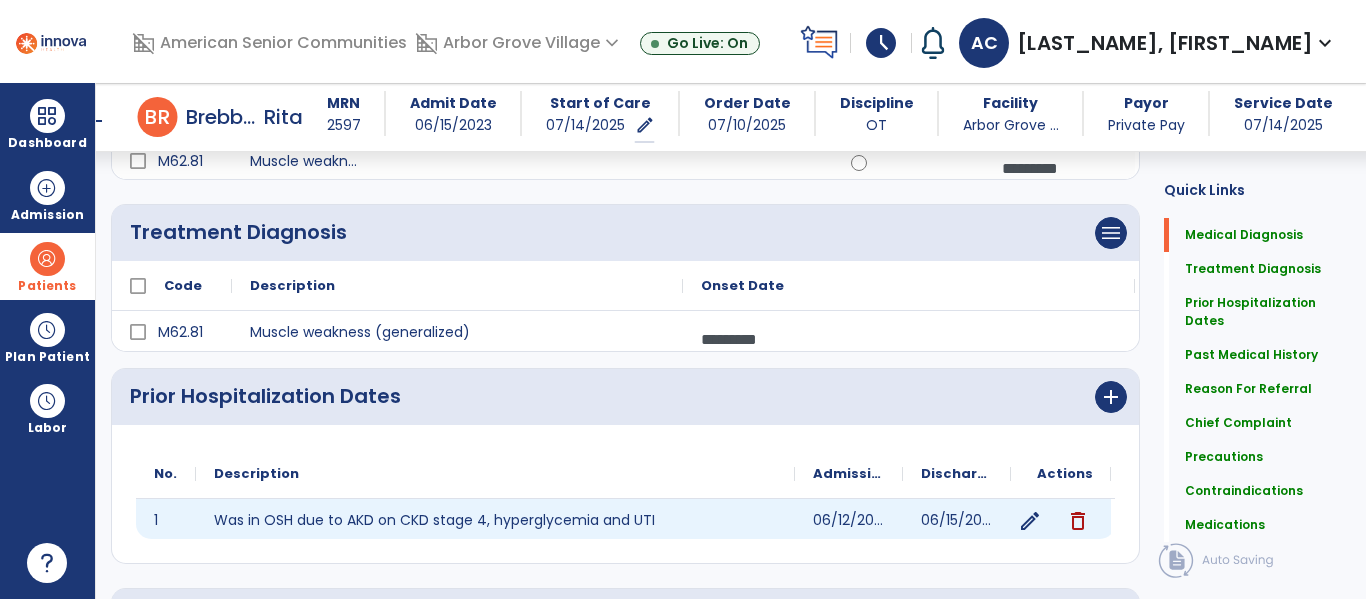 click on "edit" 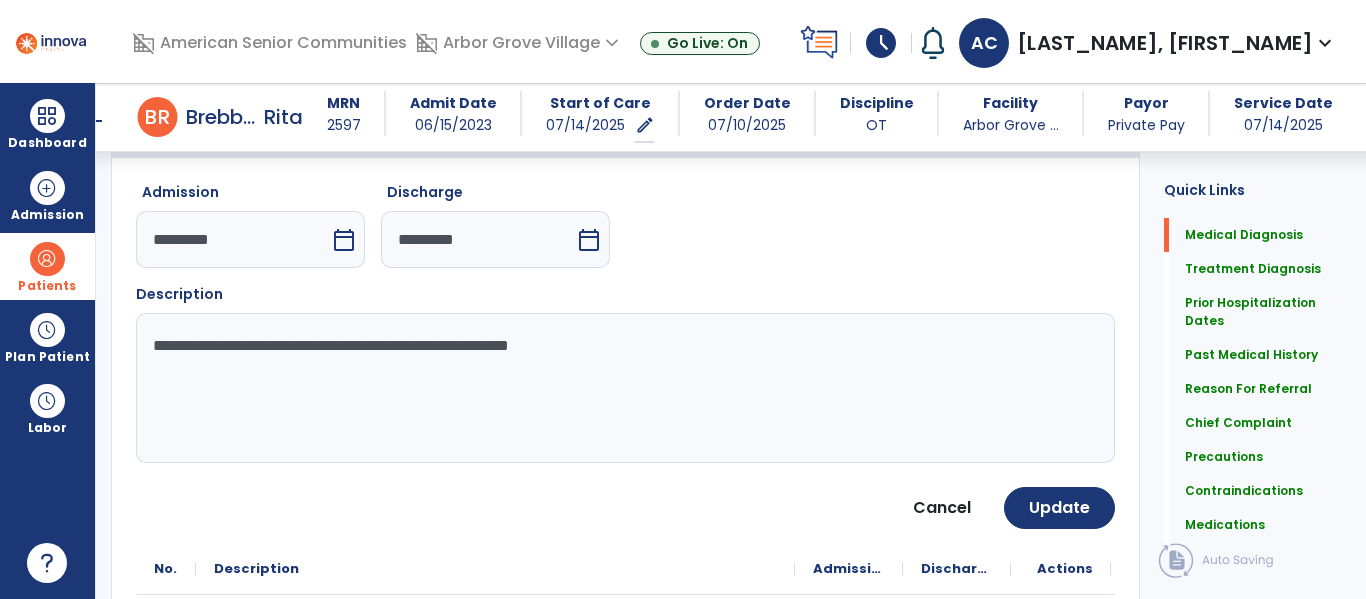 scroll, scrollTop: 776, scrollLeft: 0, axis: vertical 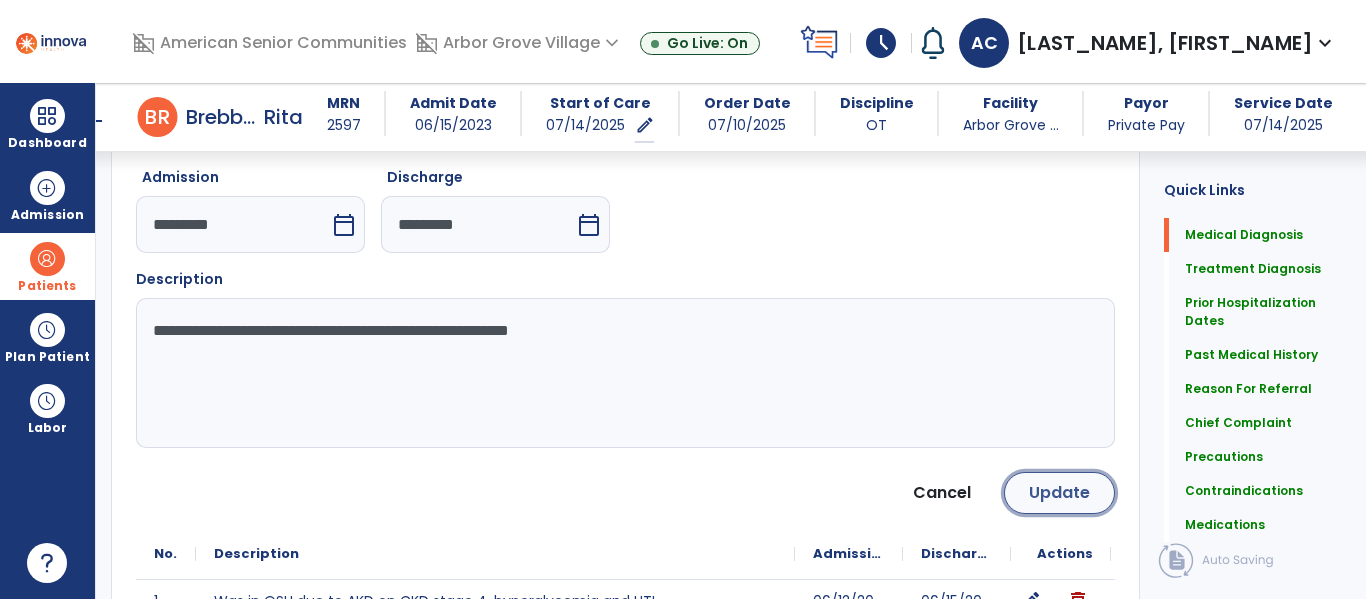 click on "Update" 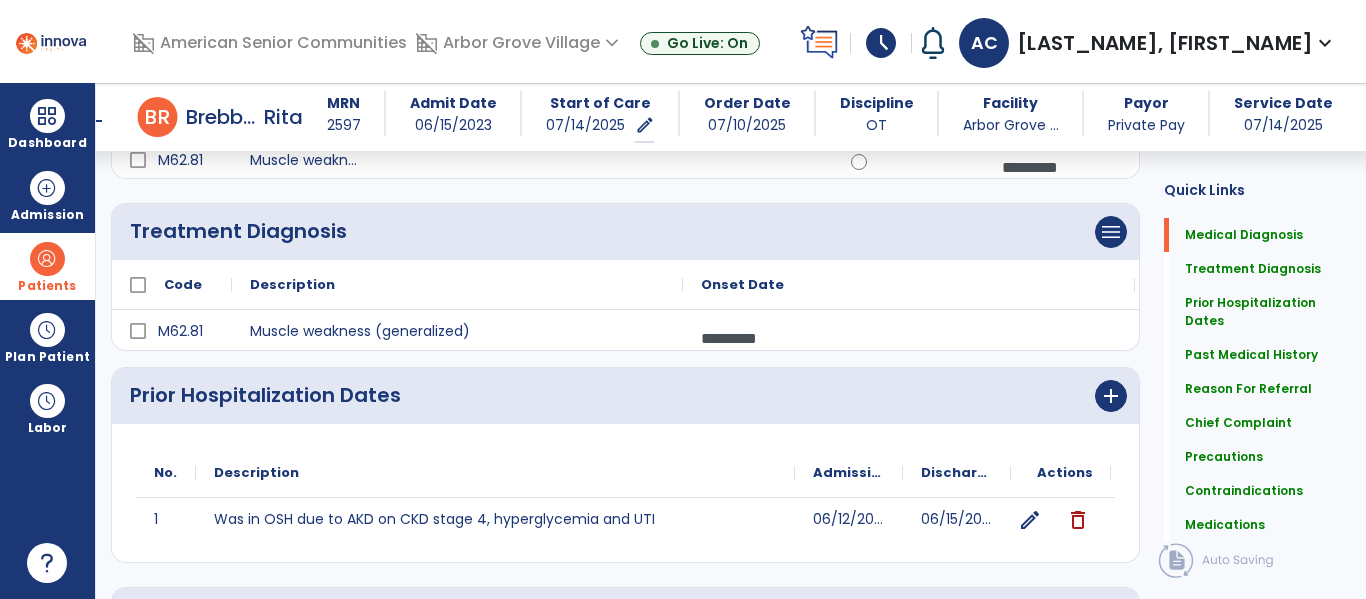 scroll, scrollTop: 496, scrollLeft: 0, axis: vertical 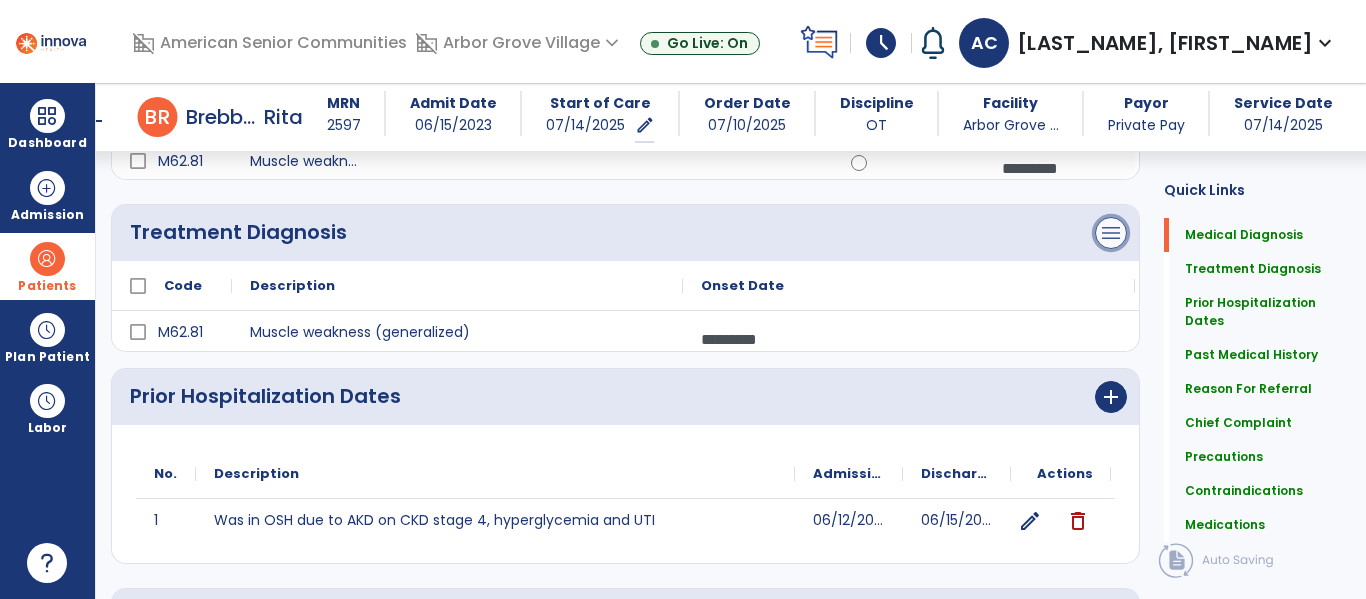 click on "menu" at bounding box center (1111, -139) 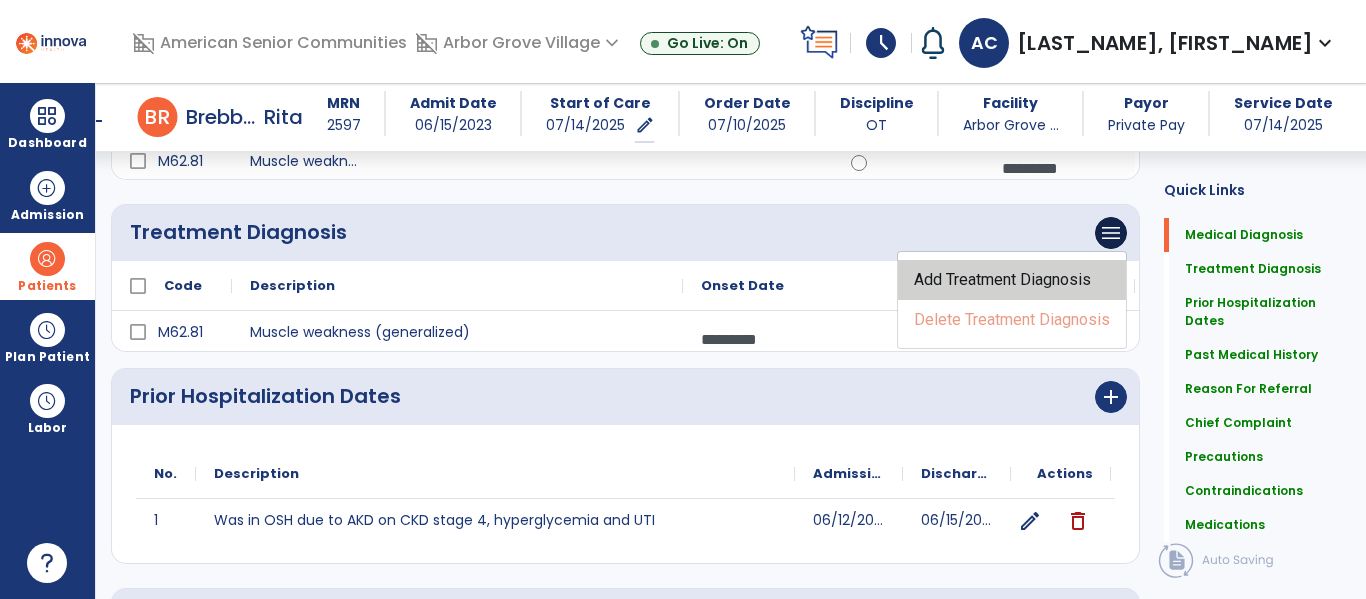 click on "Add Treatment Diagnosis" 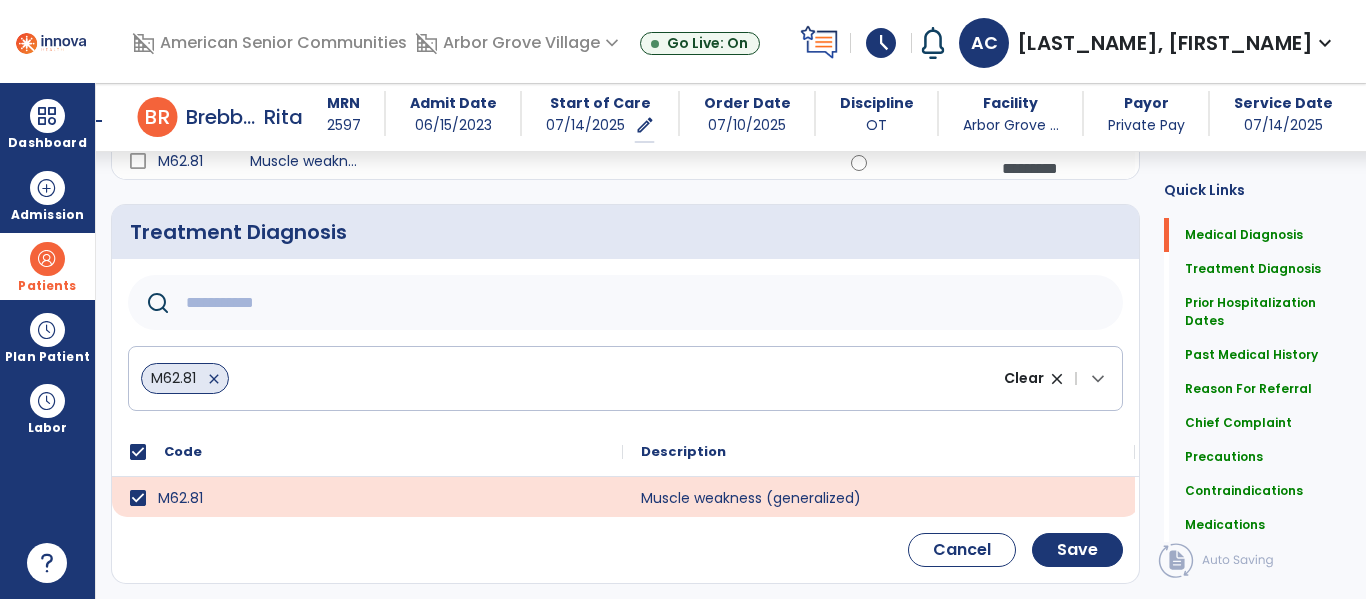click 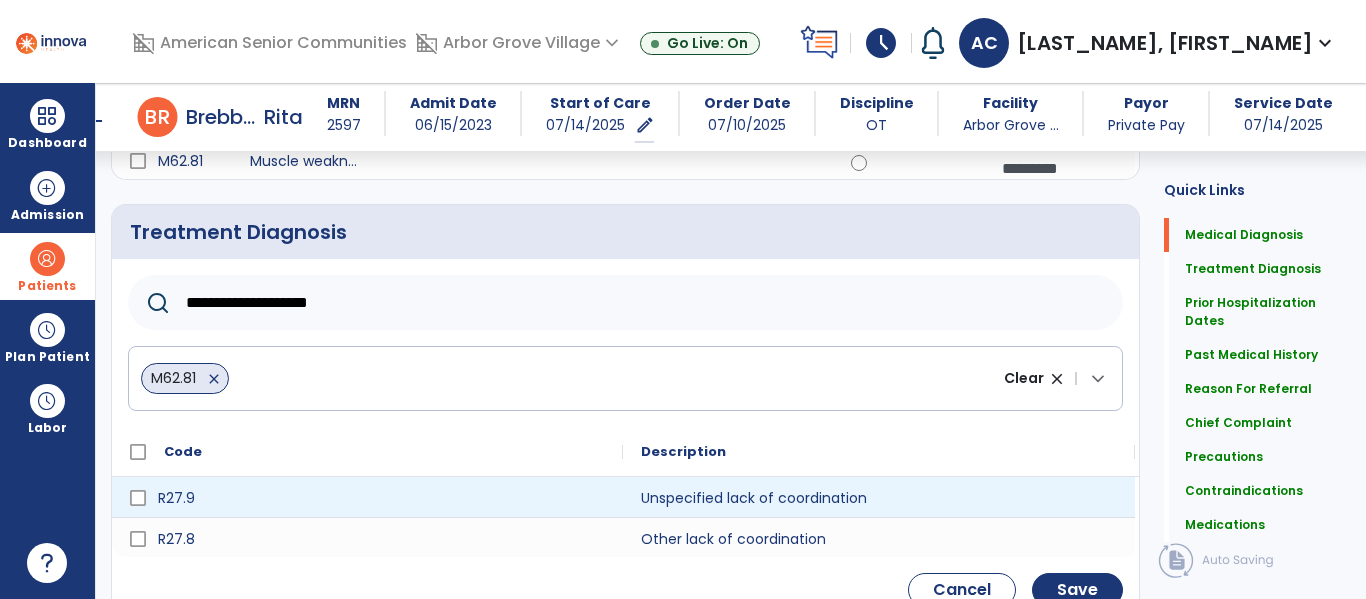 type on "**********" 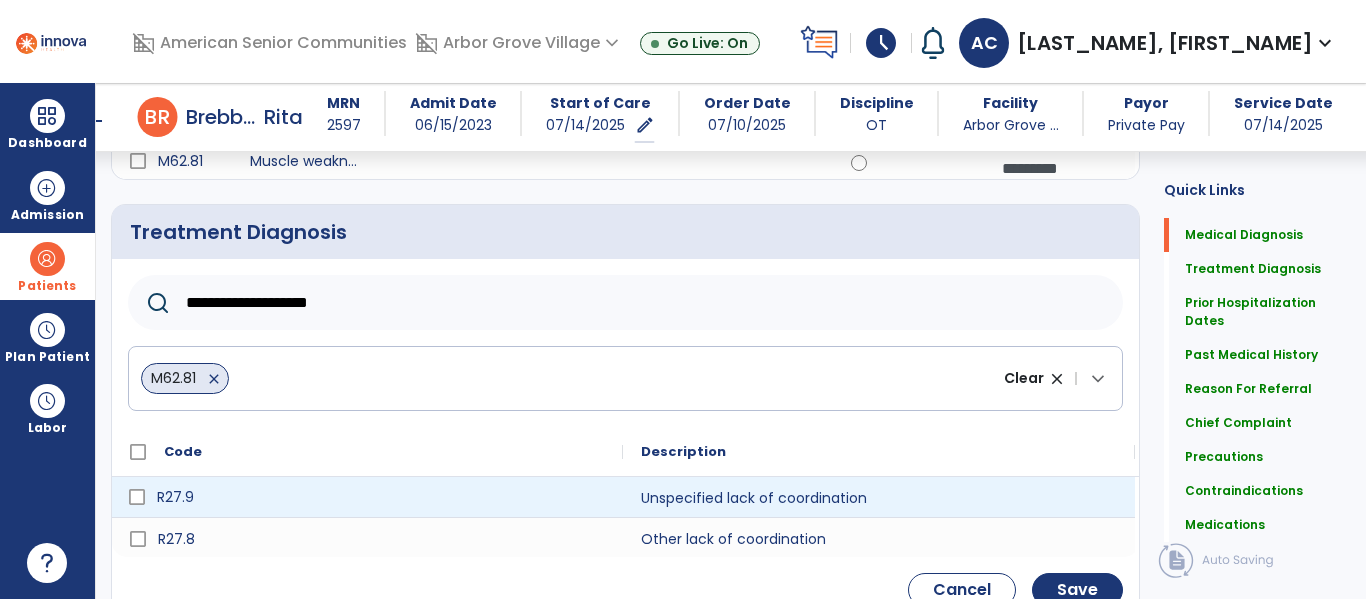 click on "R27.9" at bounding box center (381, 497) 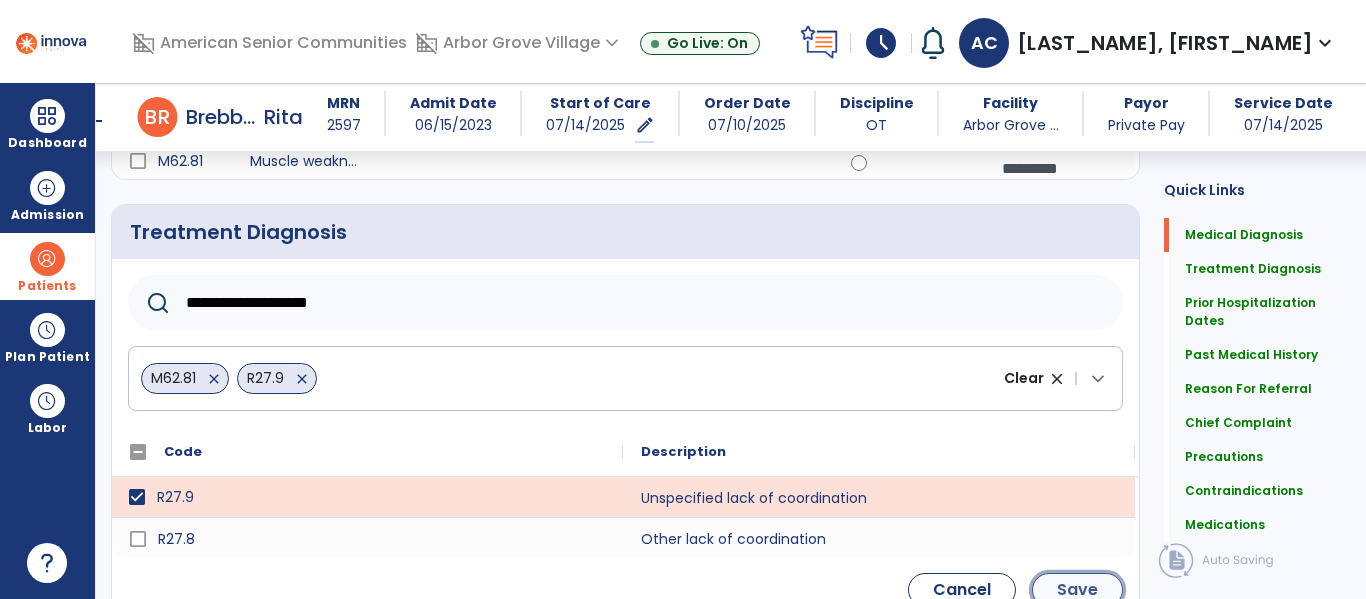 click on "Save" 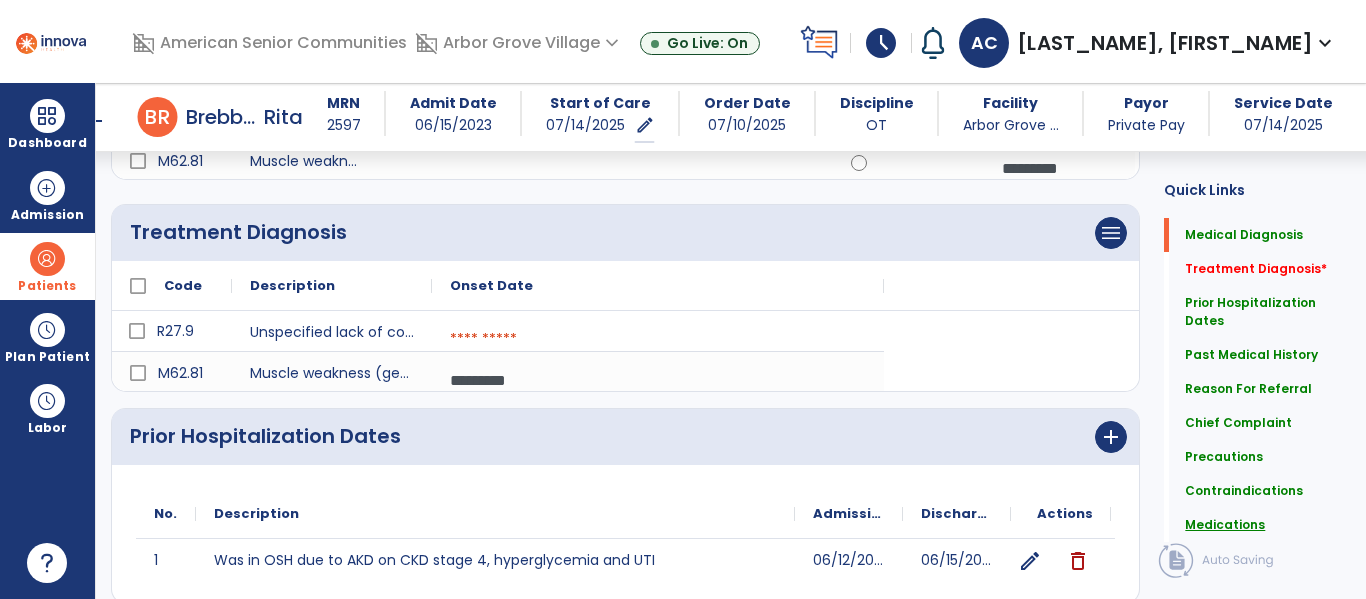 click on "Medications" 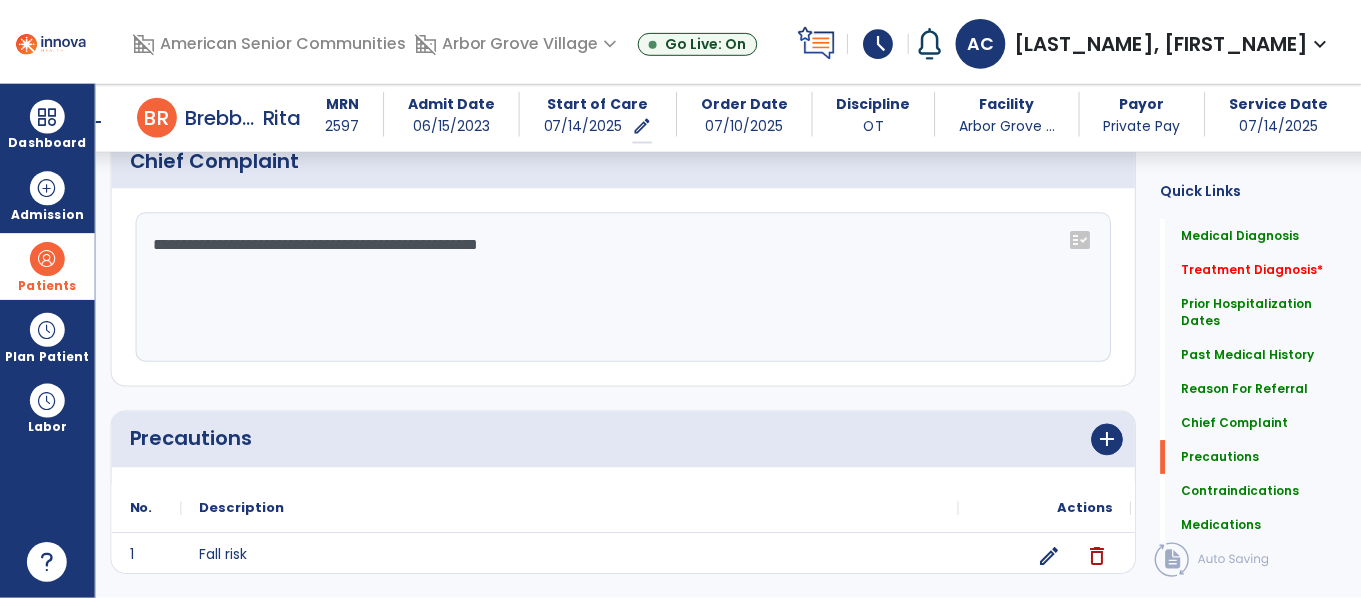 scroll, scrollTop: 1959, scrollLeft: 0, axis: vertical 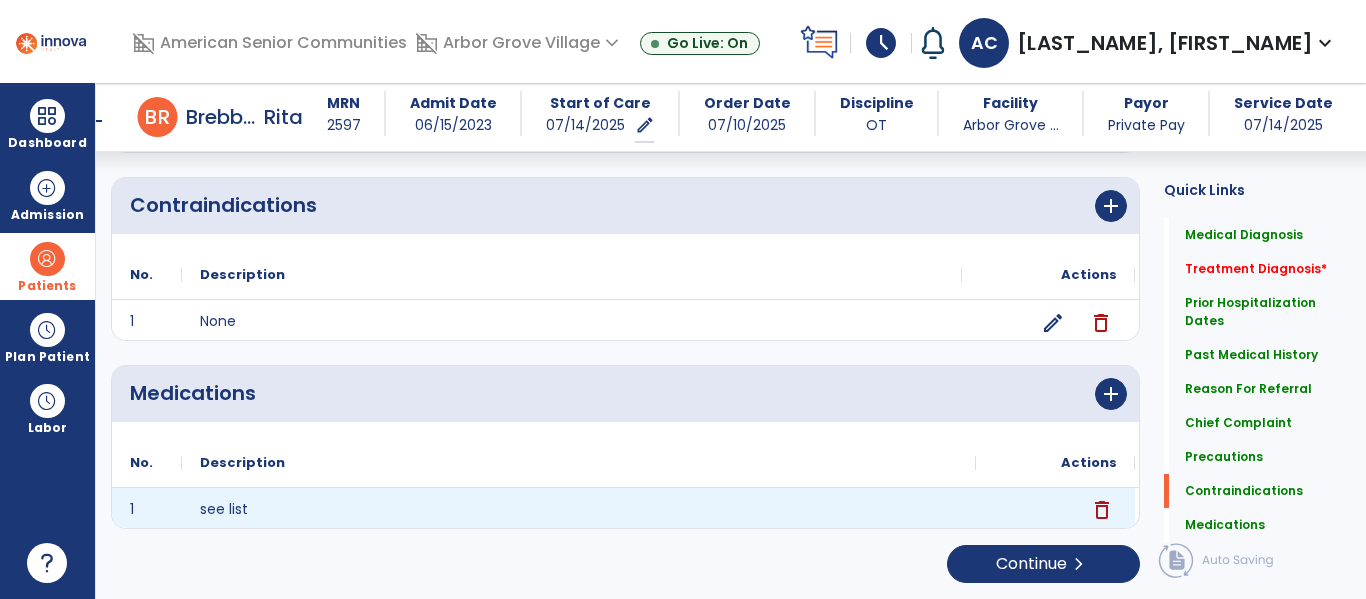 click on "delete" 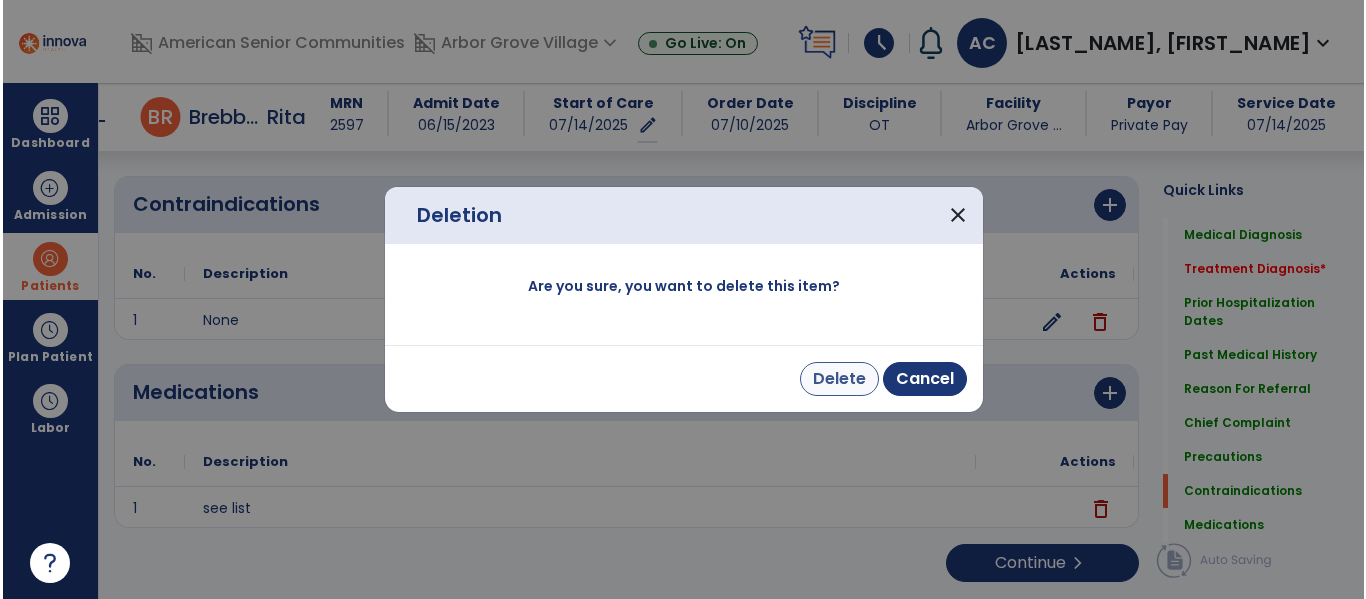 scroll, scrollTop: 1959, scrollLeft: 0, axis: vertical 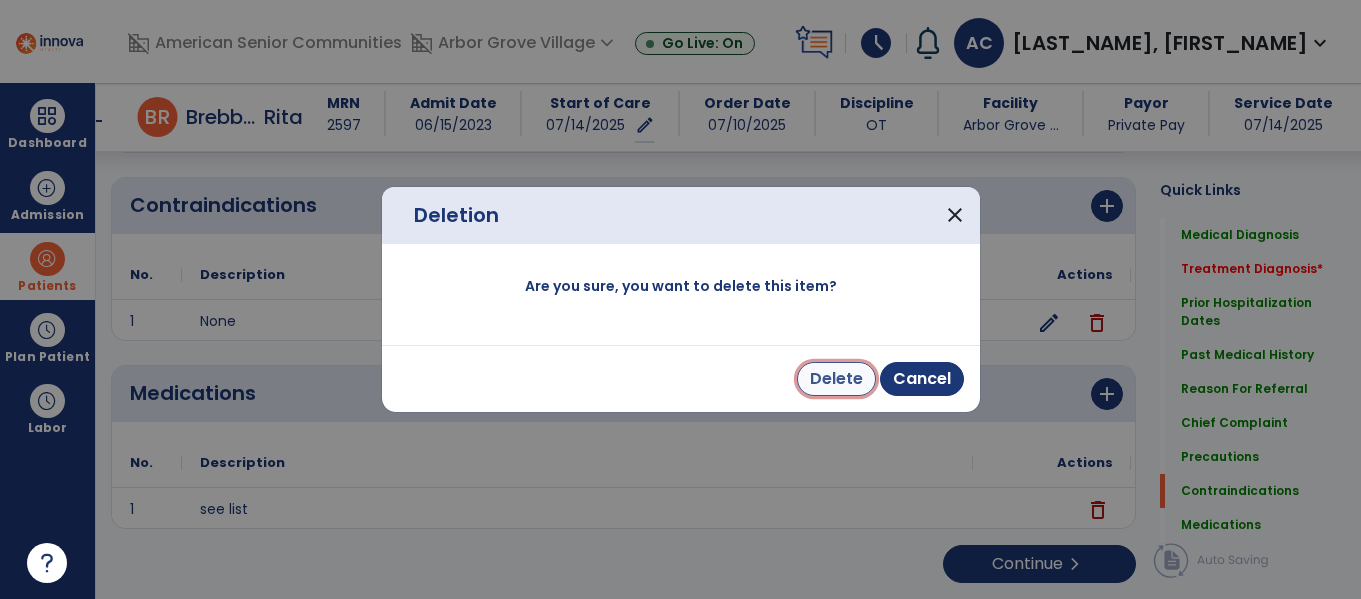 click on "Delete" at bounding box center (836, 379) 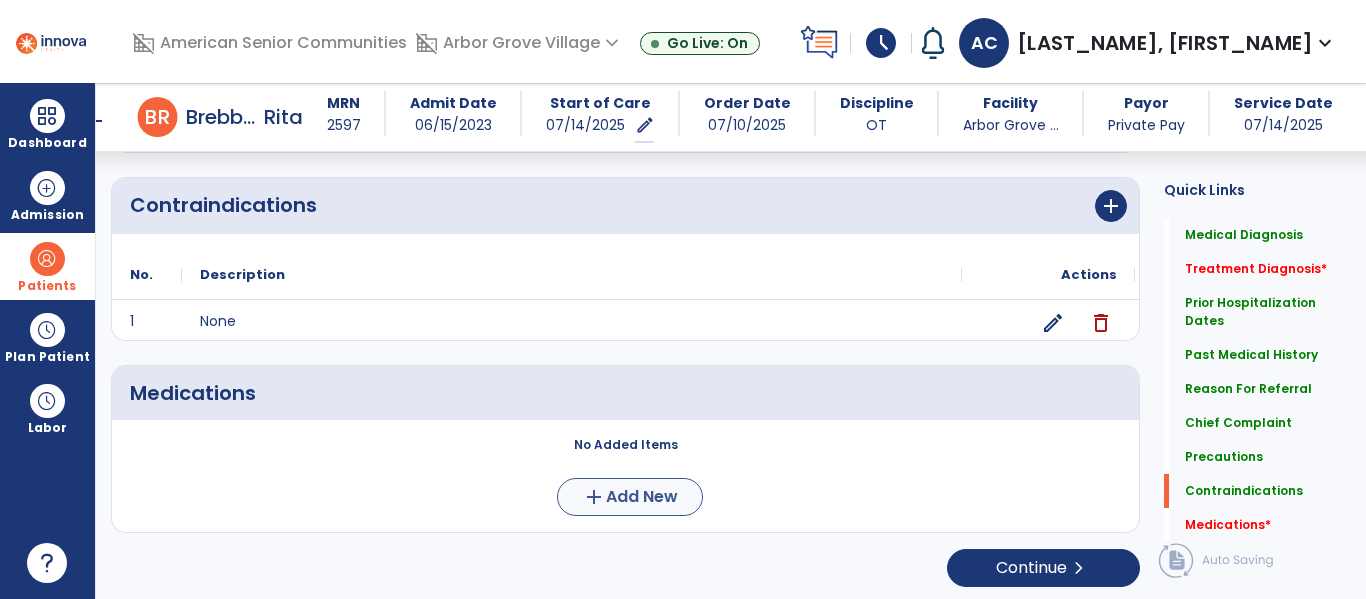 scroll, scrollTop: 1959, scrollLeft: 0, axis: vertical 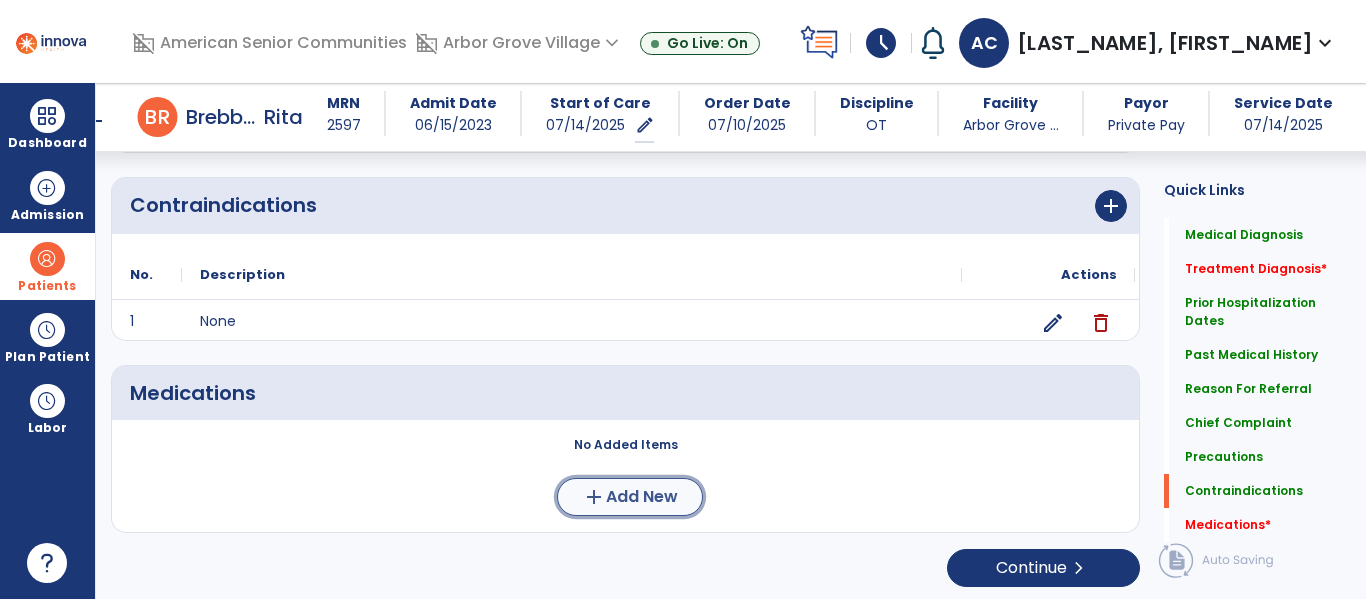 click on "add" 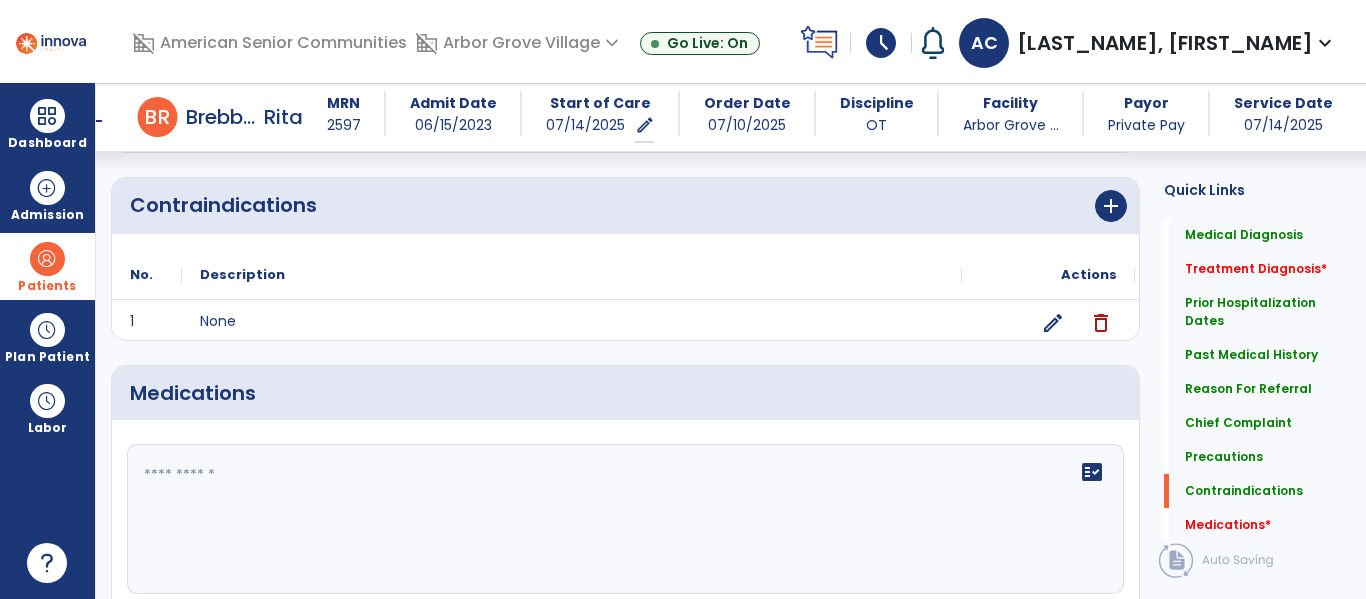 click 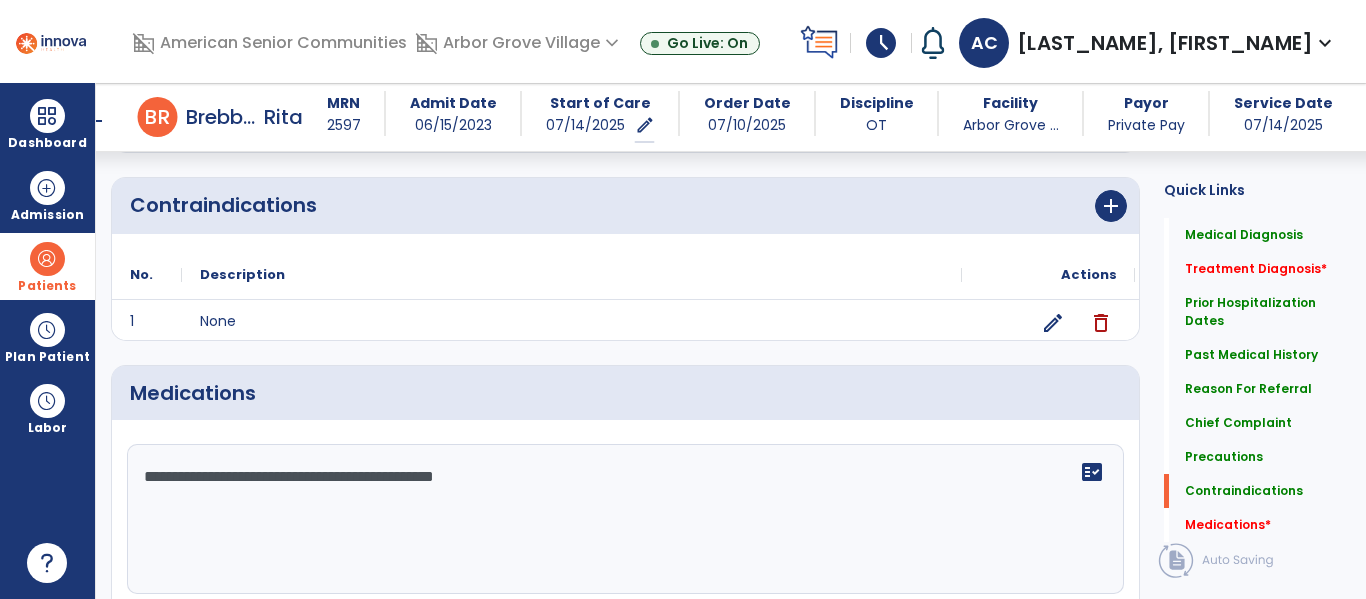 click on "**********" 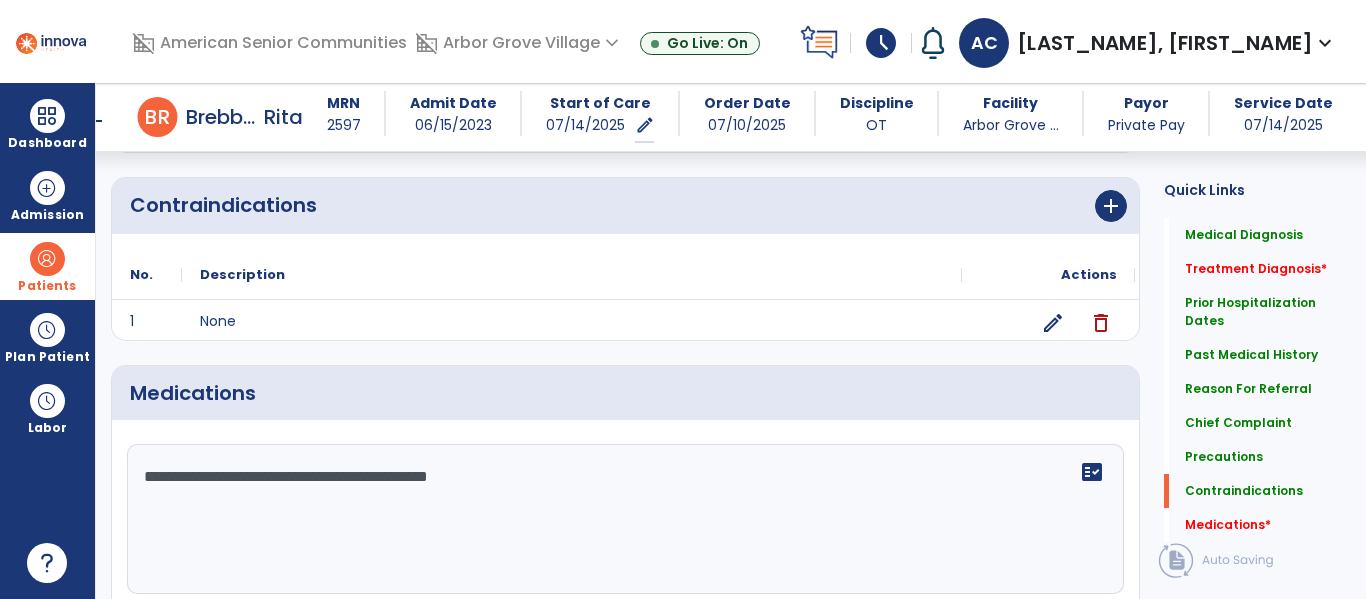 click on "**********" 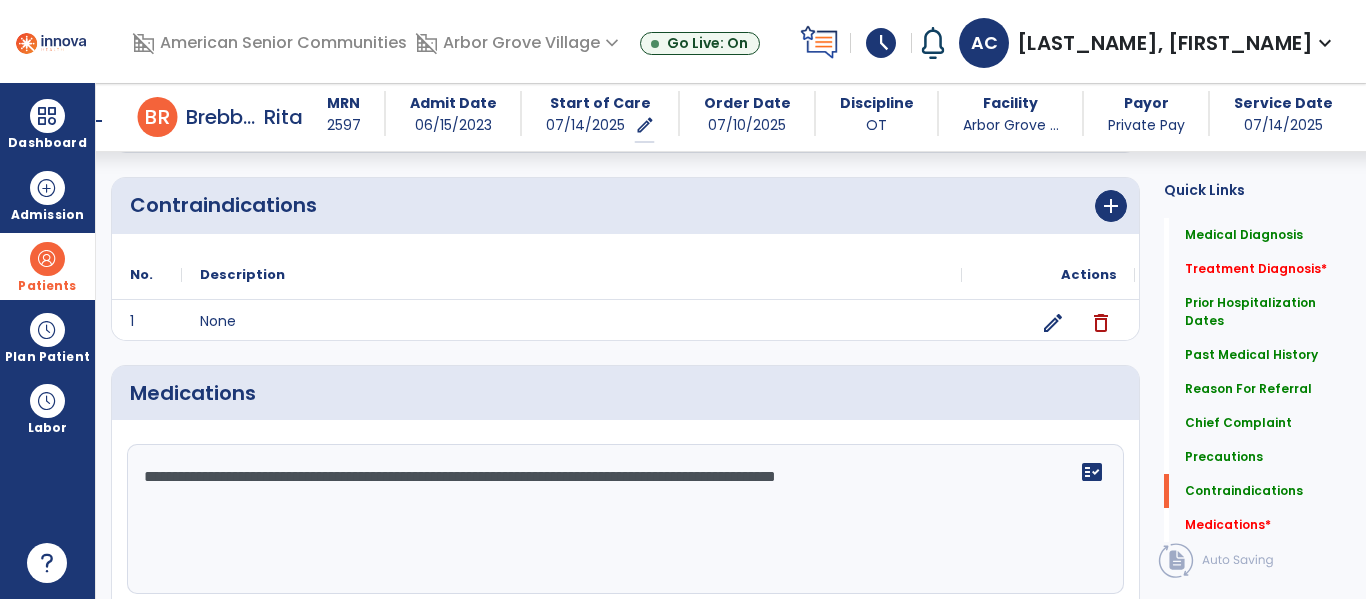 click on "**********" 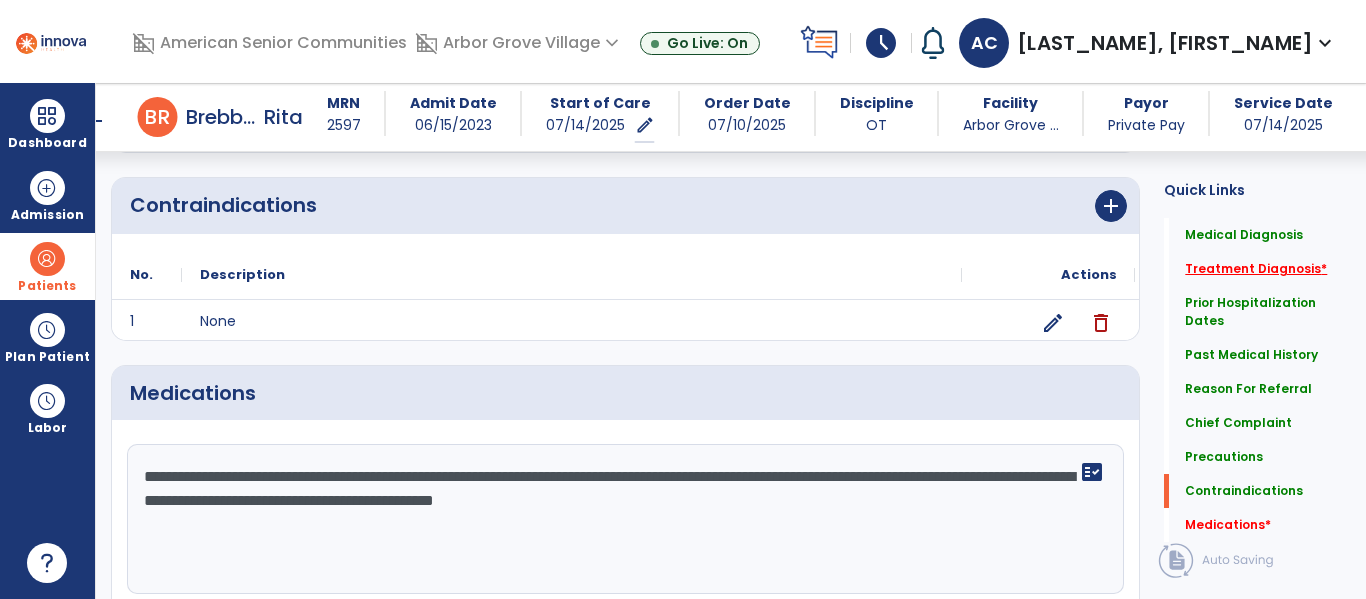 type on "**********" 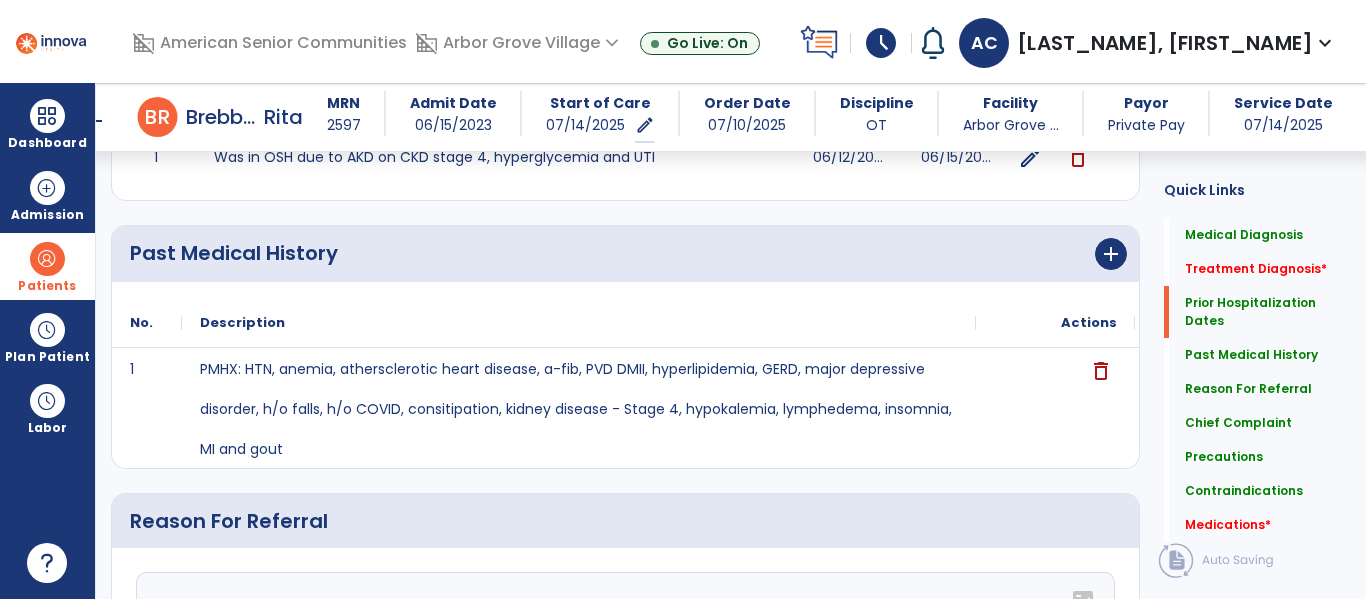 scroll, scrollTop: 618, scrollLeft: 0, axis: vertical 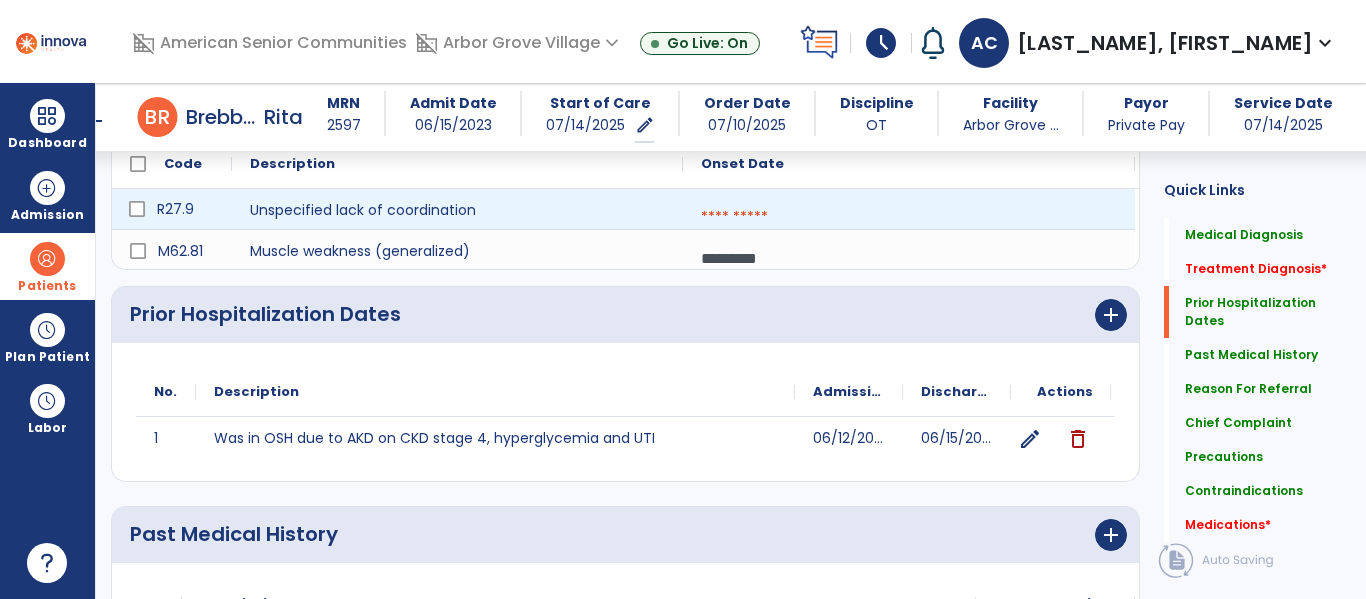 click at bounding box center (909, 217) 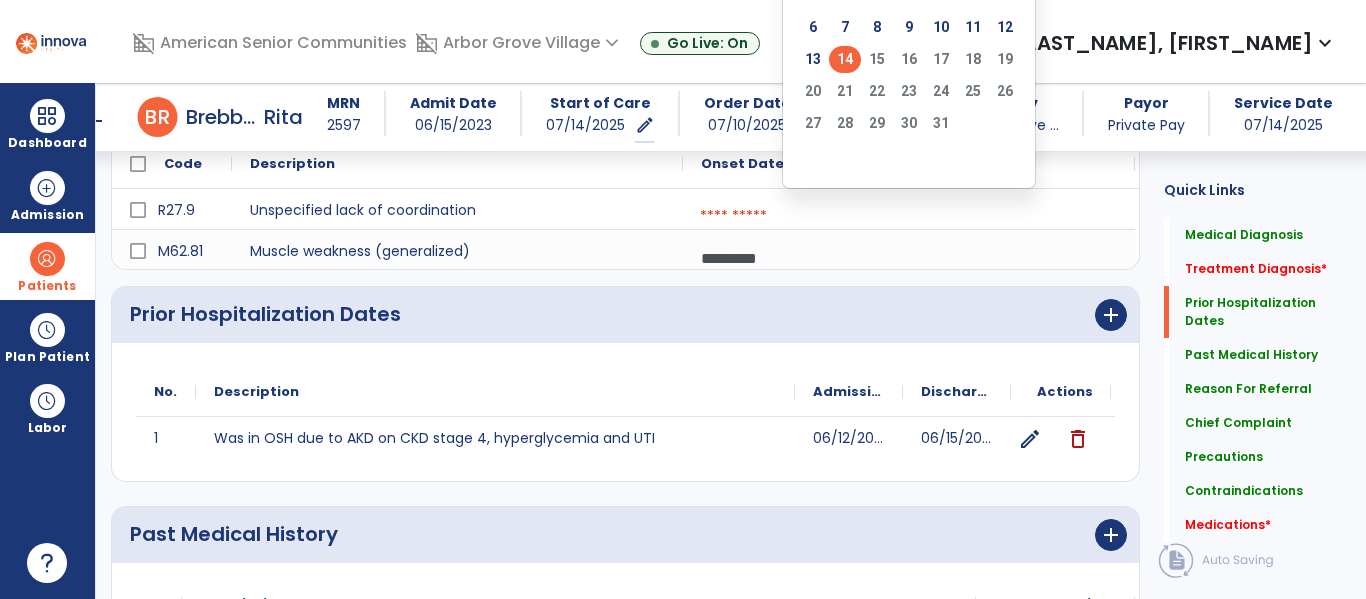 click on "14" 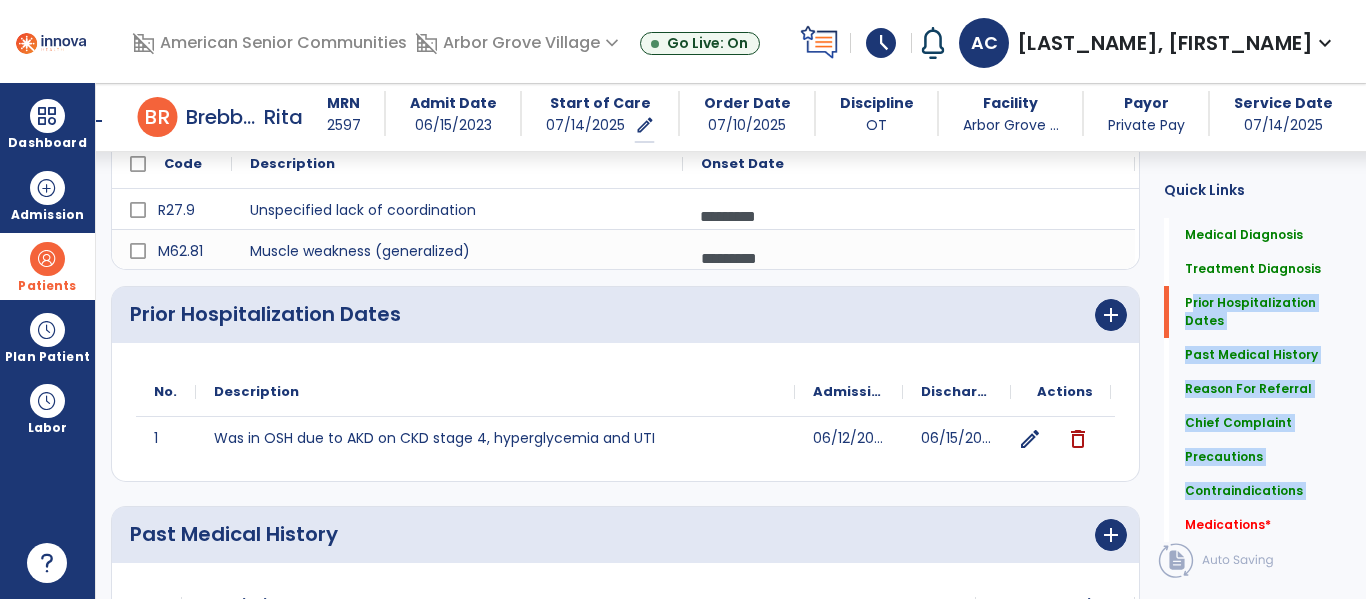 drag, startPoint x: 1162, startPoint y: 311, endPoint x: 1153, endPoint y: 441, distance: 130.31117 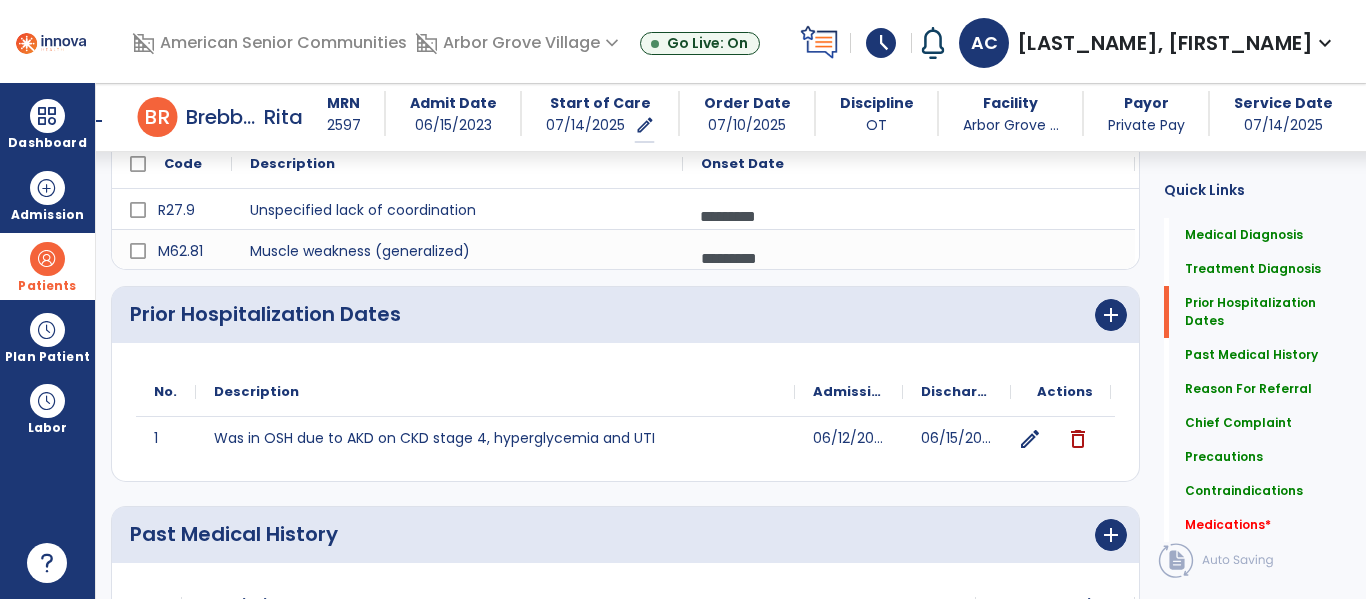 click on "Medications   *  Medications   *" 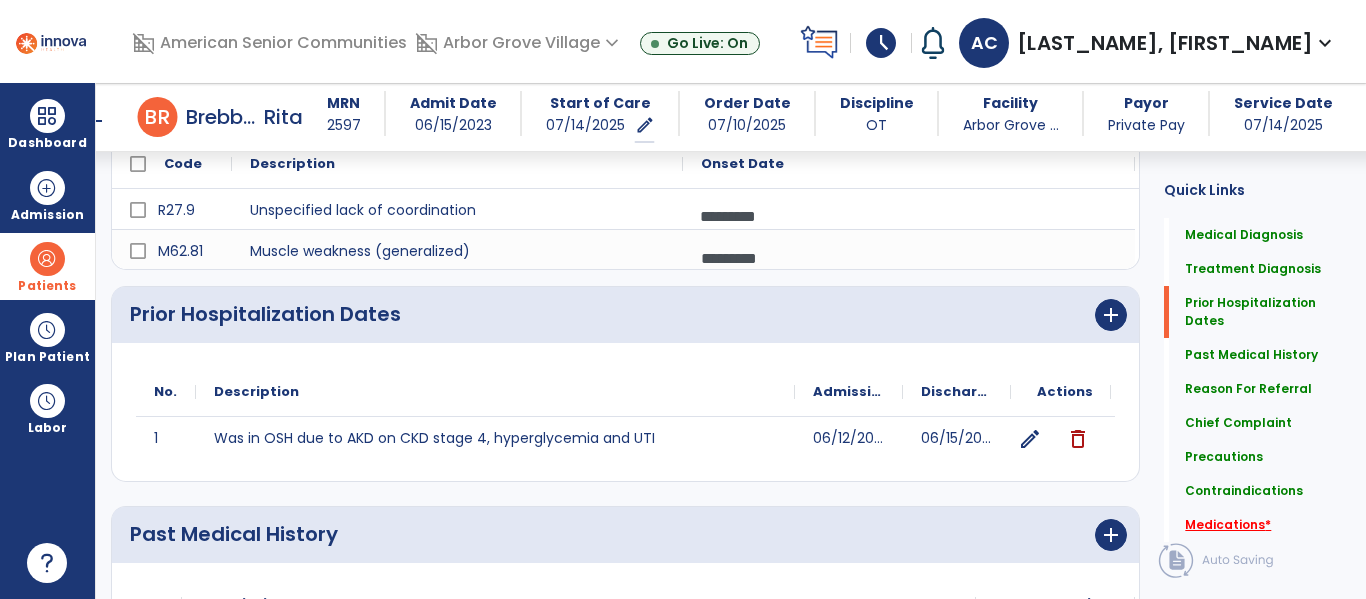 click on "Medications   *" 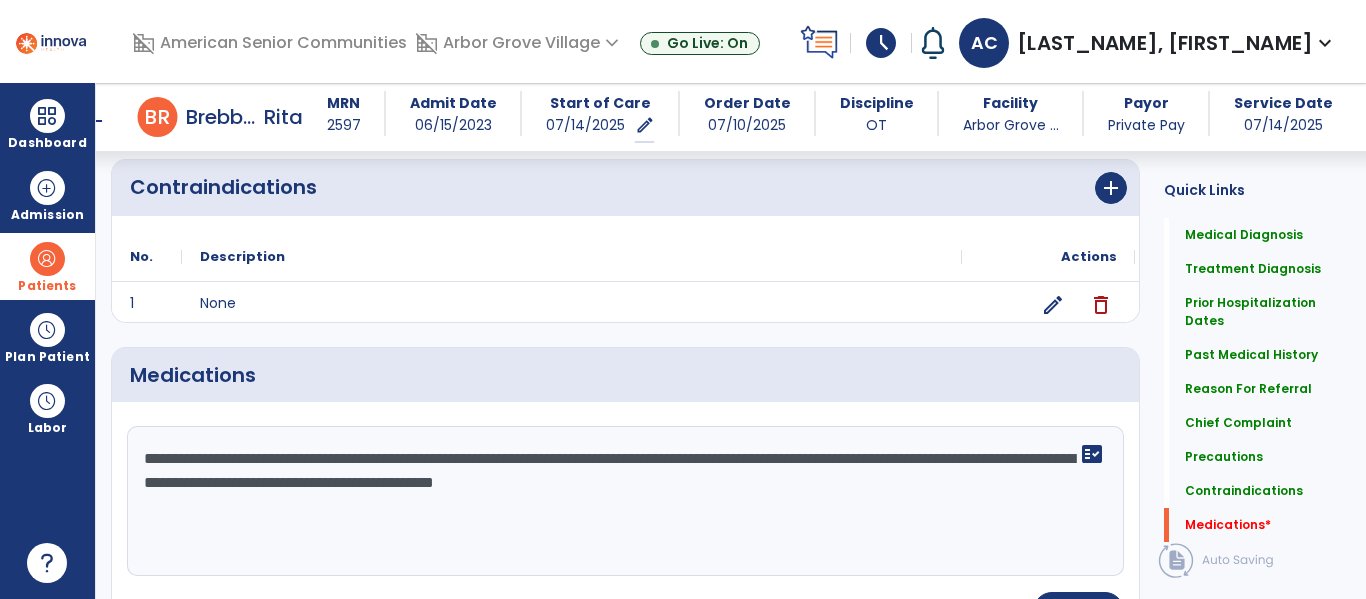 scroll, scrollTop: 2148, scrollLeft: 0, axis: vertical 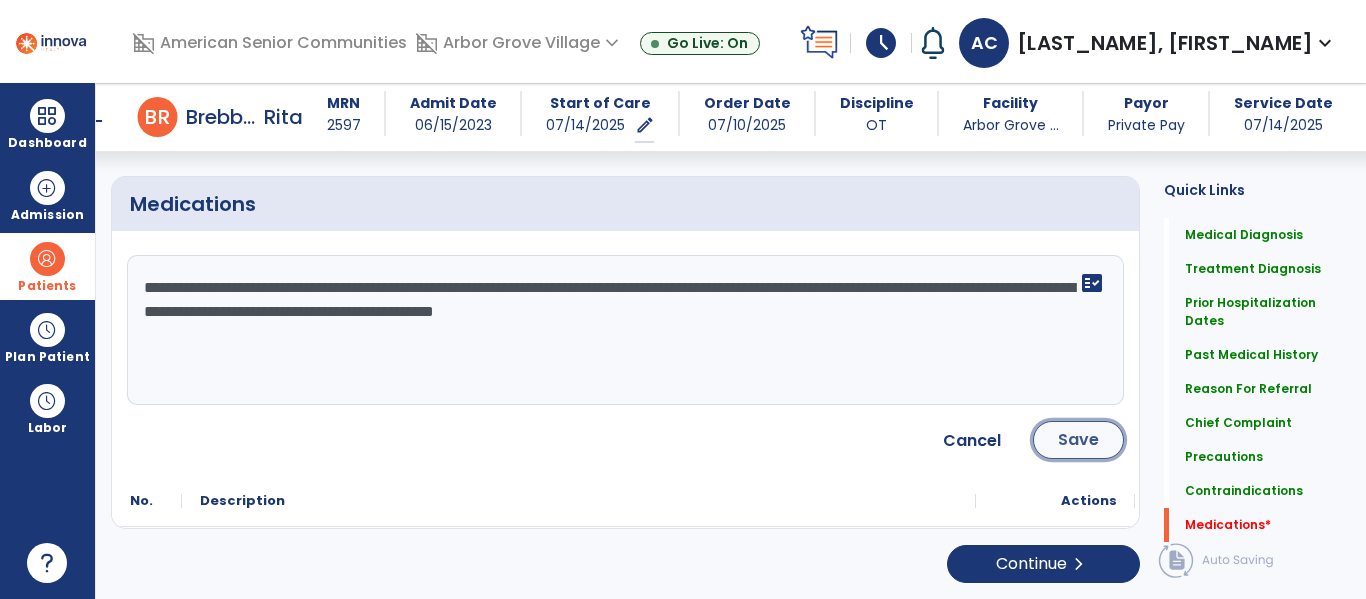 click on "Save" 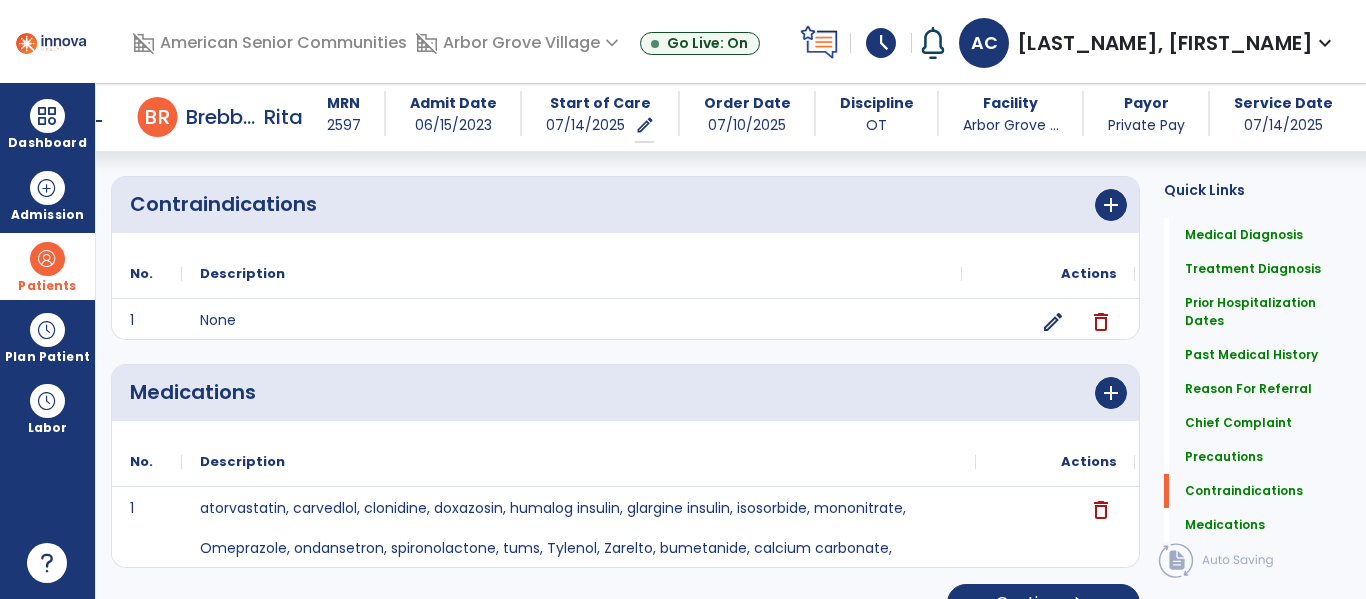 scroll, scrollTop: 2000, scrollLeft: 0, axis: vertical 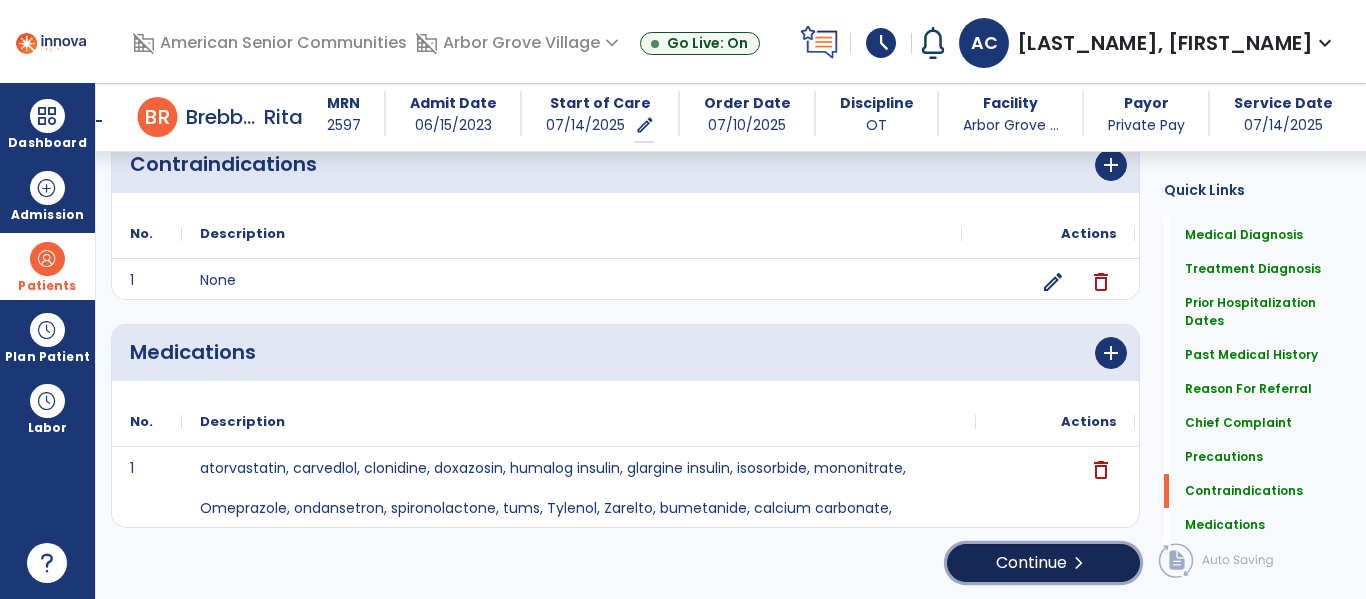 click on "chevron_right" 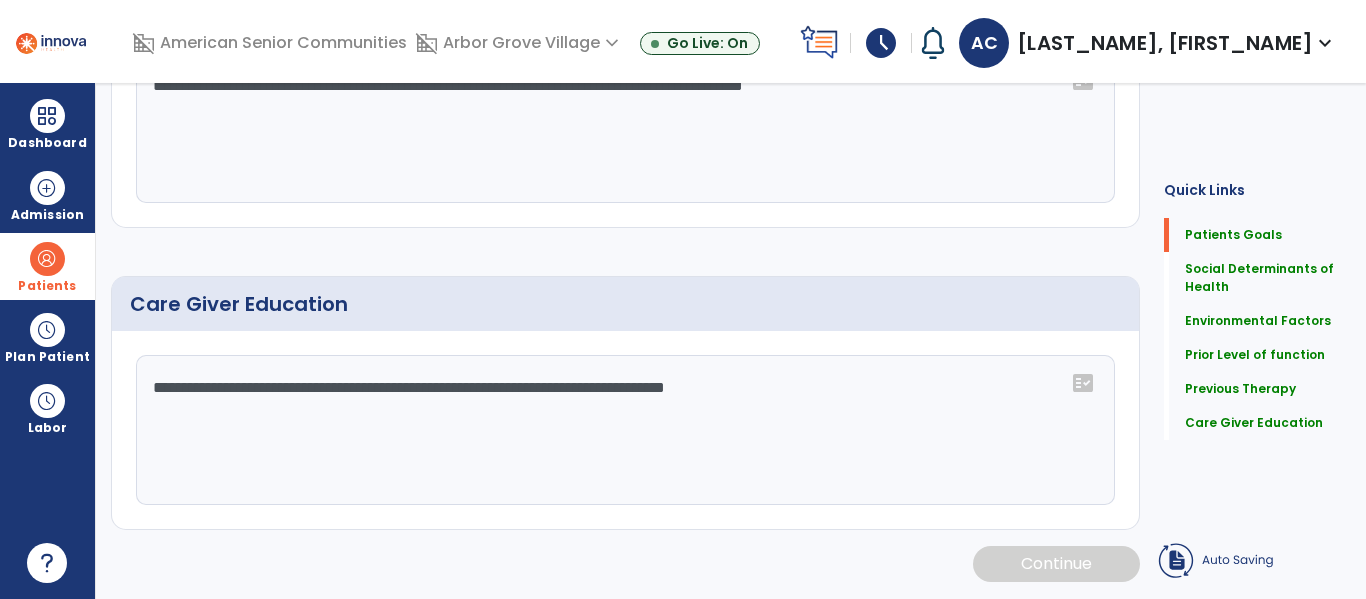 scroll, scrollTop: 16, scrollLeft: 0, axis: vertical 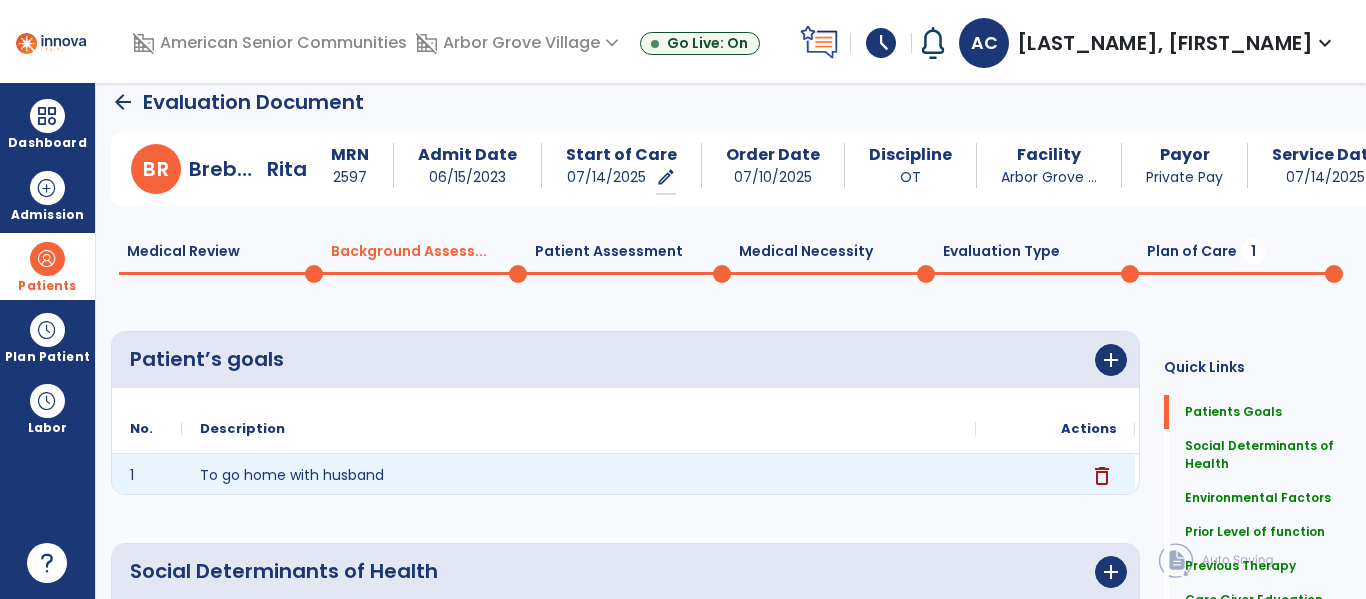 click on "delete" 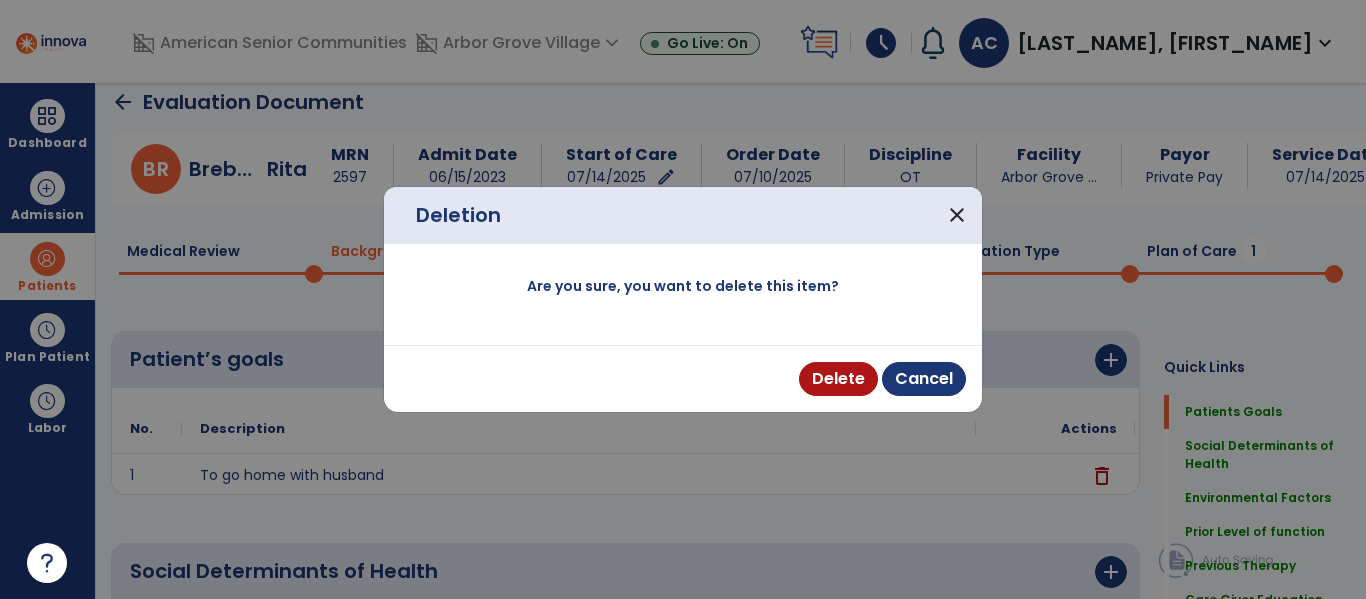 click at bounding box center [683, 299] 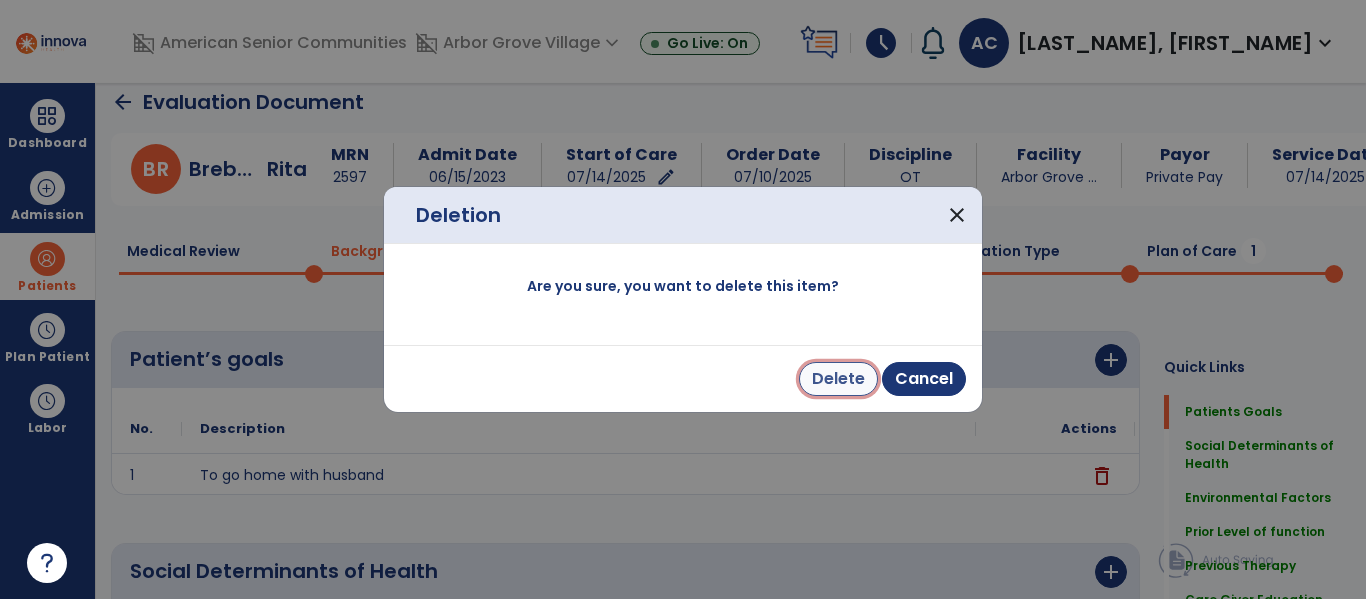 click on "Delete" at bounding box center (838, 379) 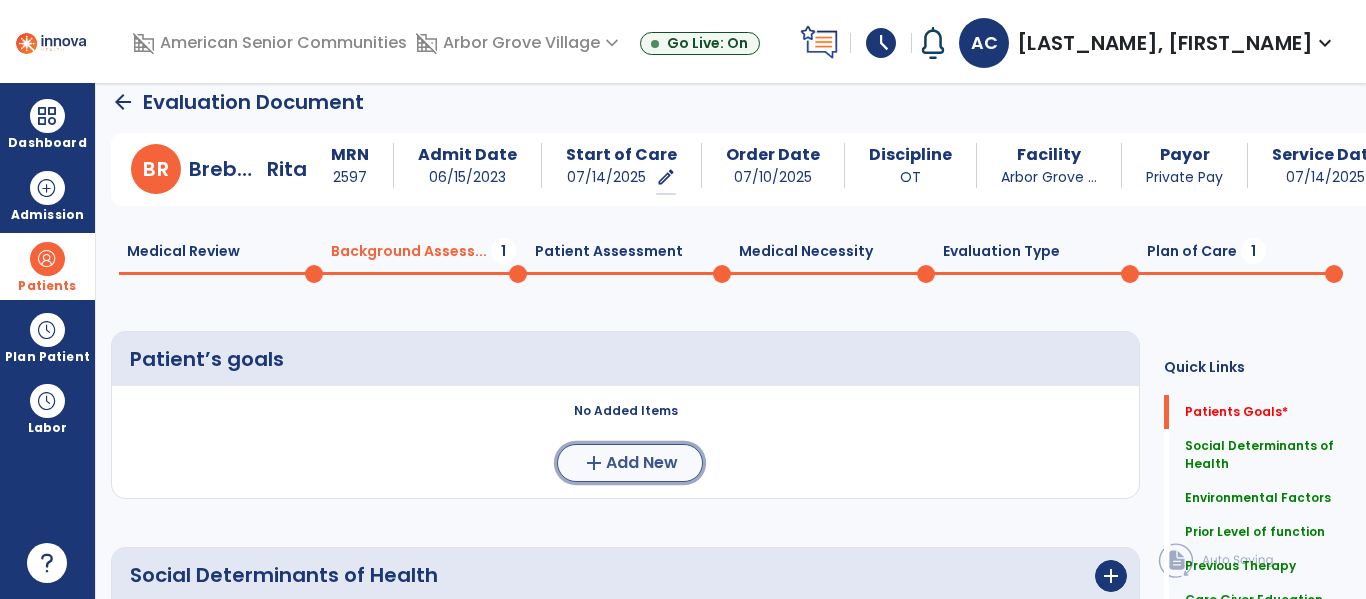 click on "add  Add New" 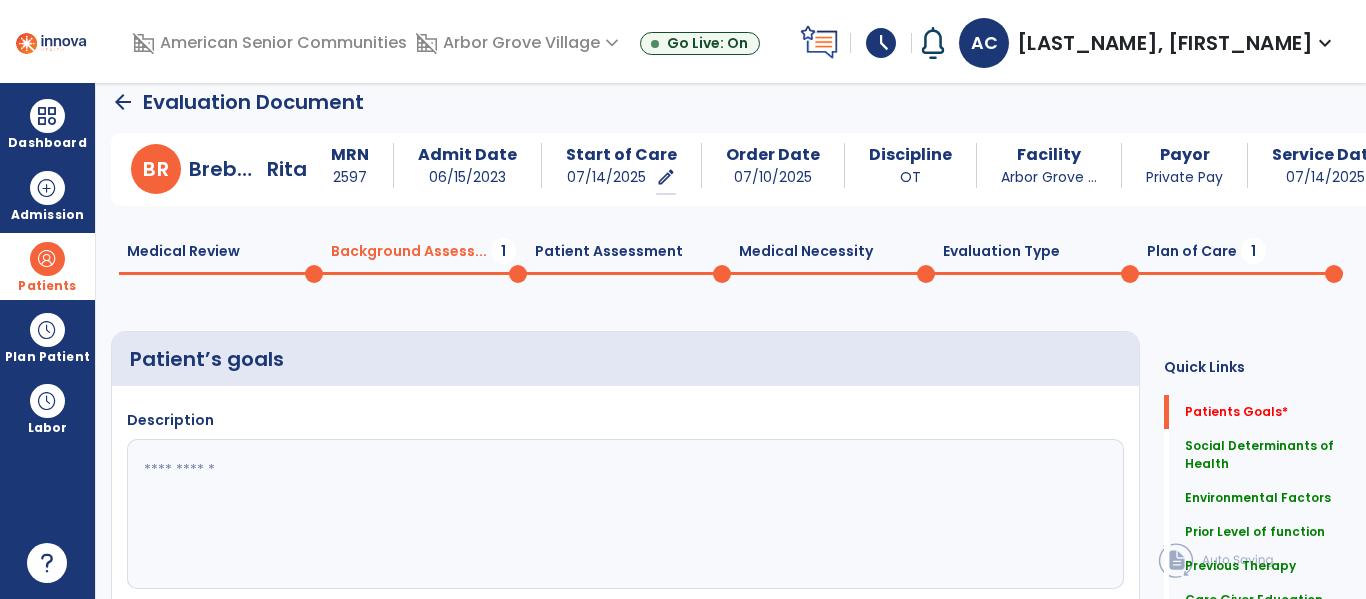 click 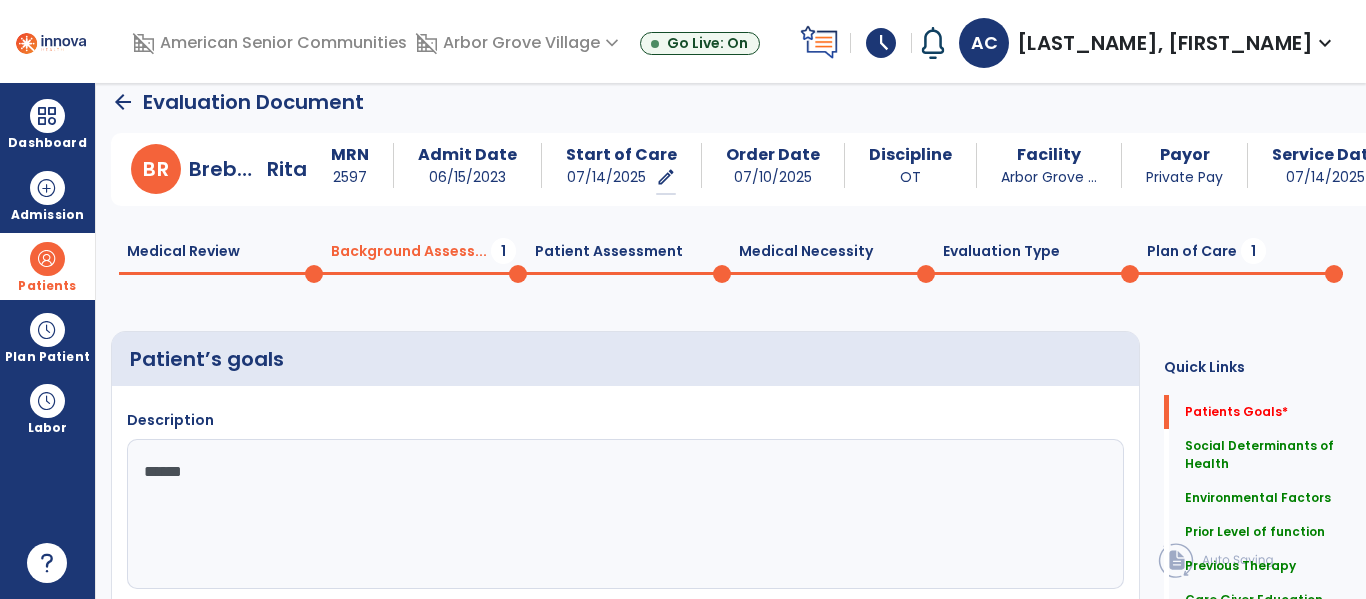 type on "*******" 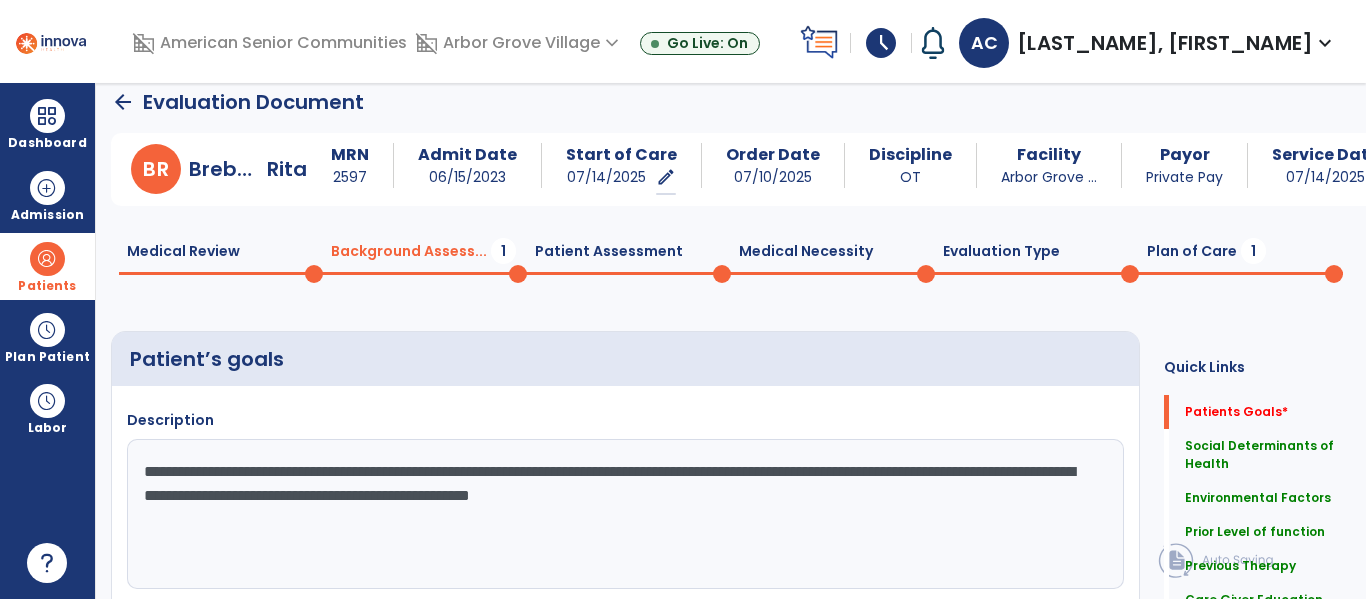 click on "**********" 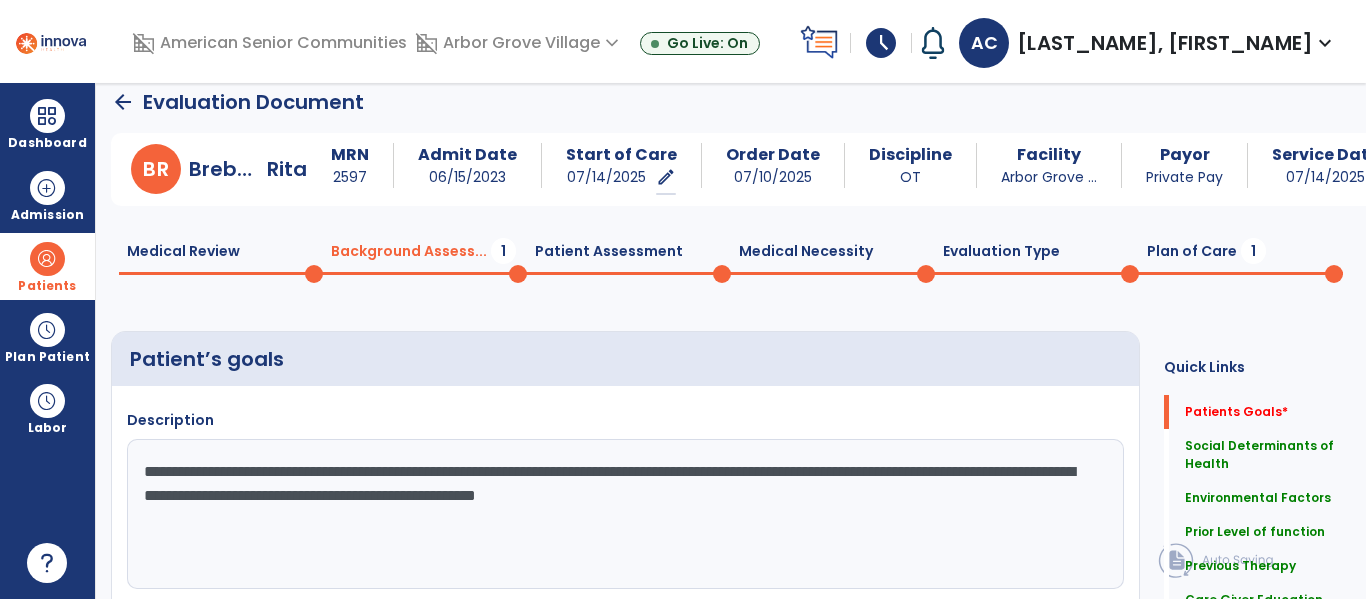 click on "**********" 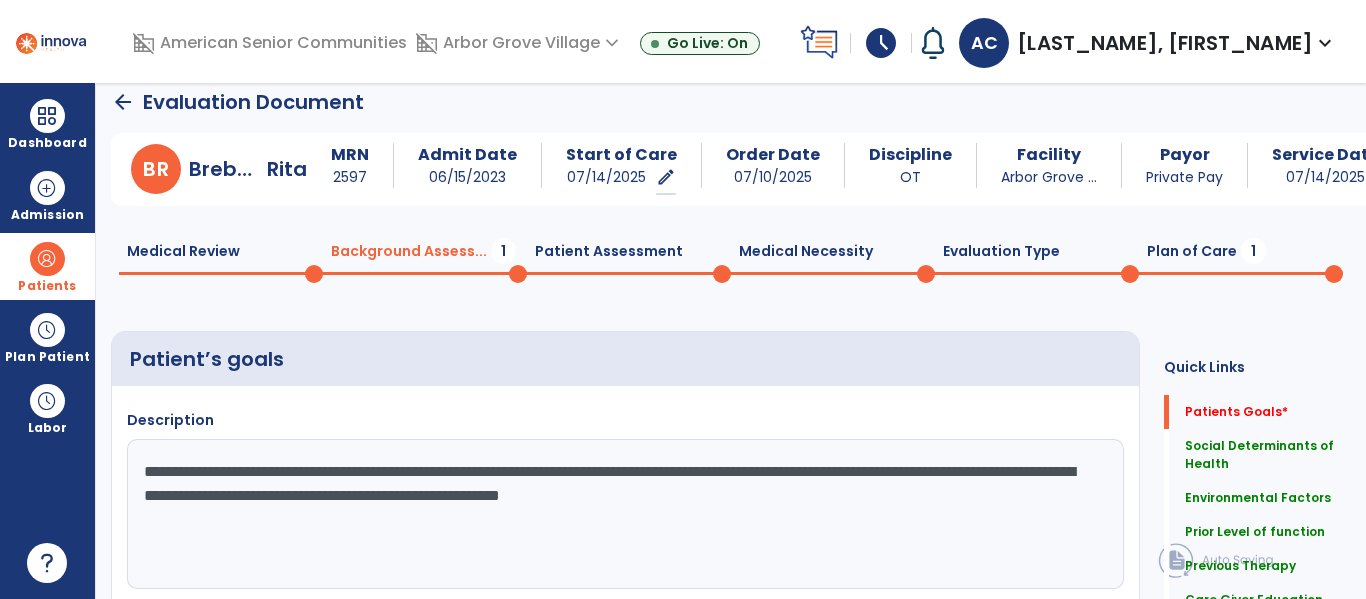 type on "**********" 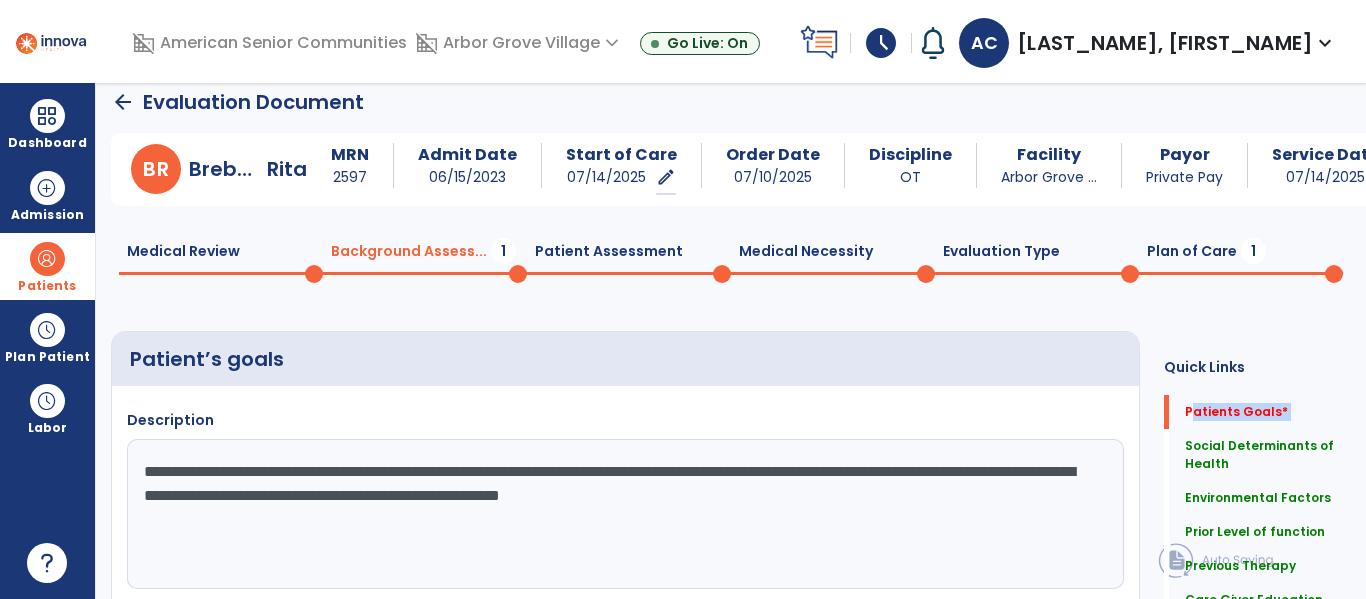drag, startPoint x: 1161, startPoint y: 417, endPoint x: 1160, endPoint y: 437, distance: 20.024984 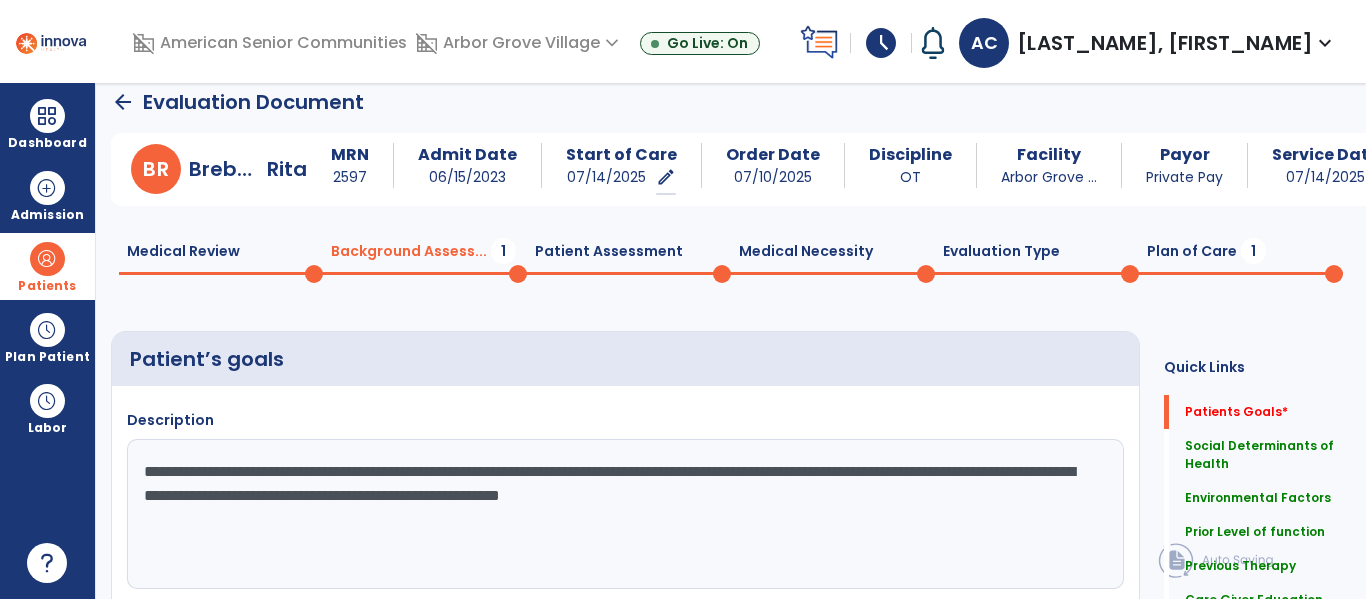 click on "Social Determinants of Health   Social Determinants of Health" 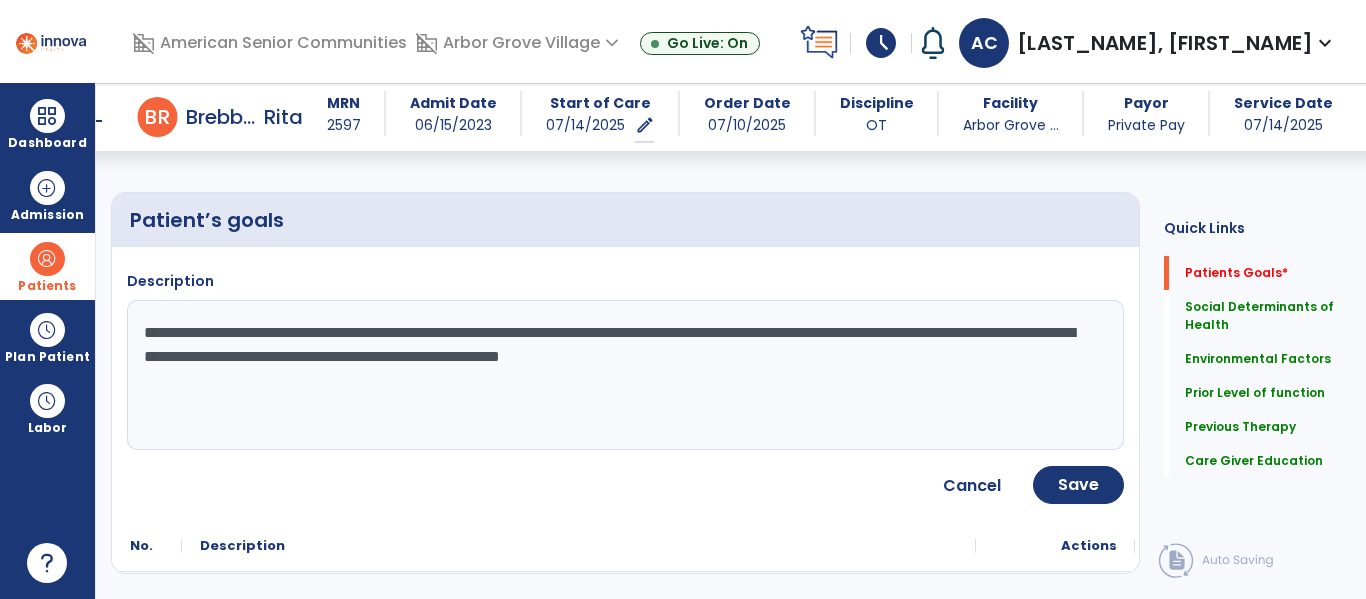 scroll, scrollTop: 176, scrollLeft: 0, axis: vertical 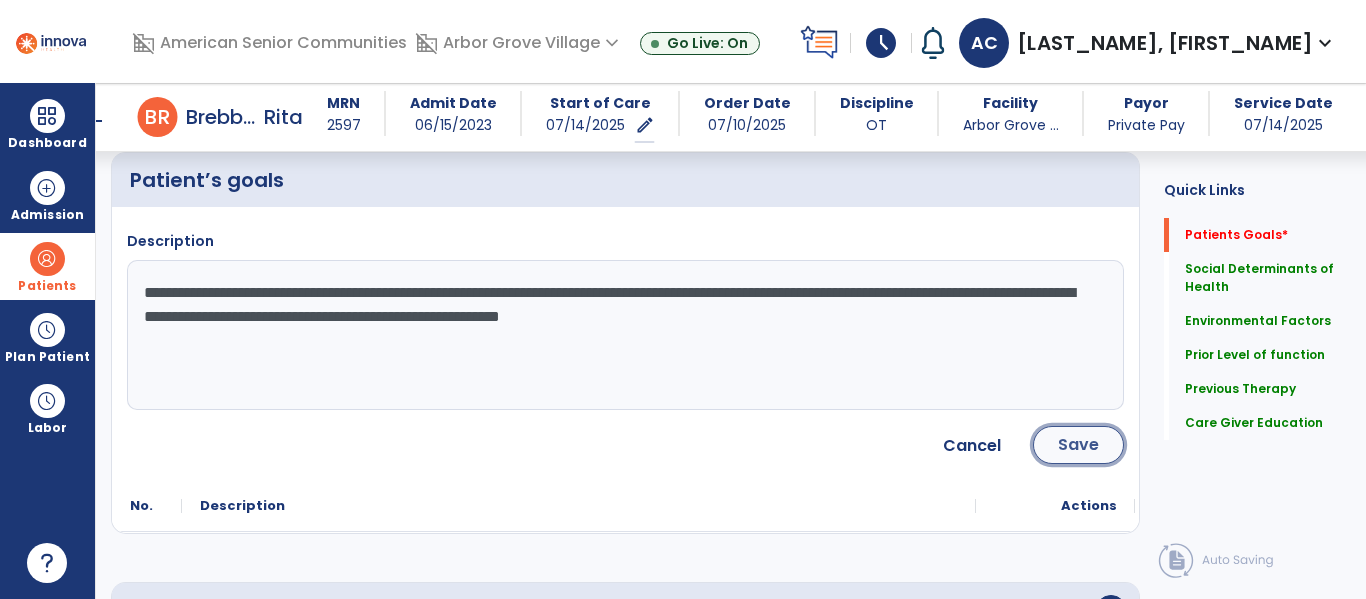 click on "Save" 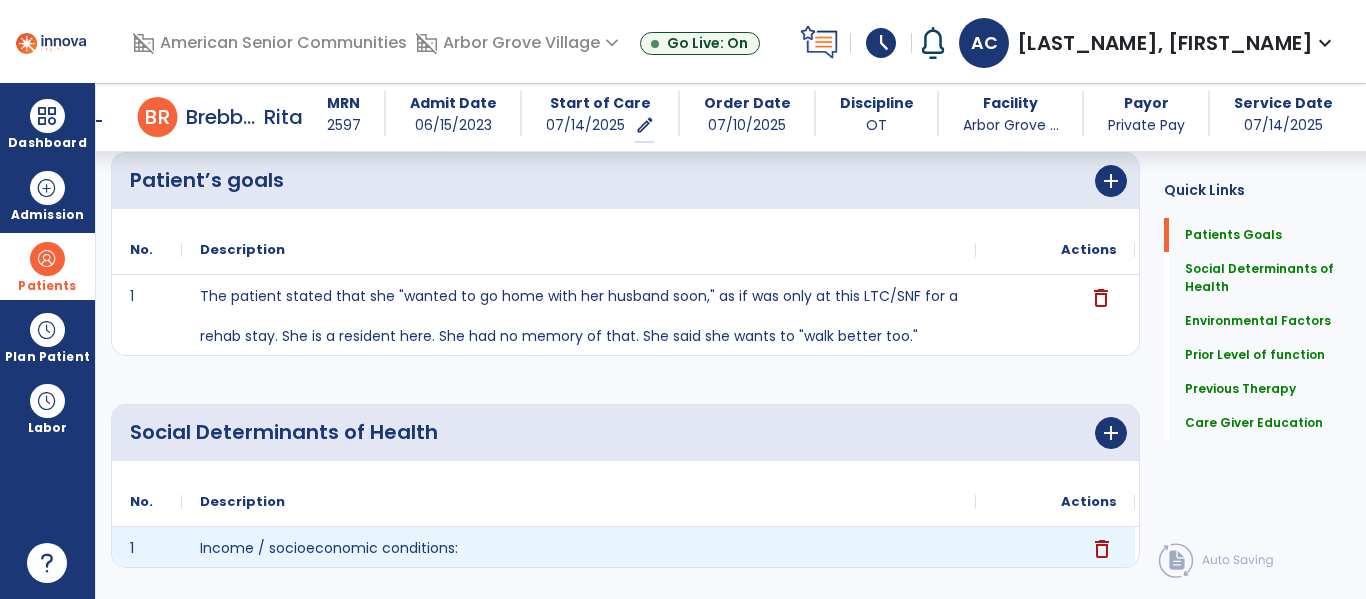 click on "delete" 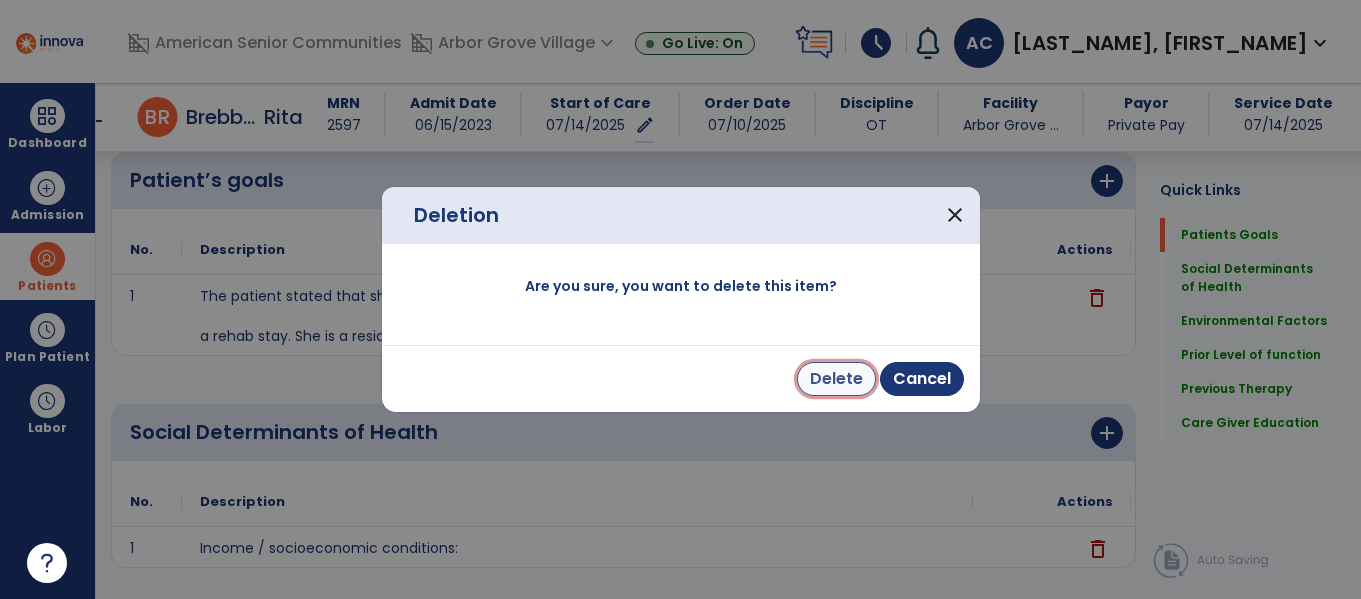 click on "Delete" at bounding box center [836, 379] 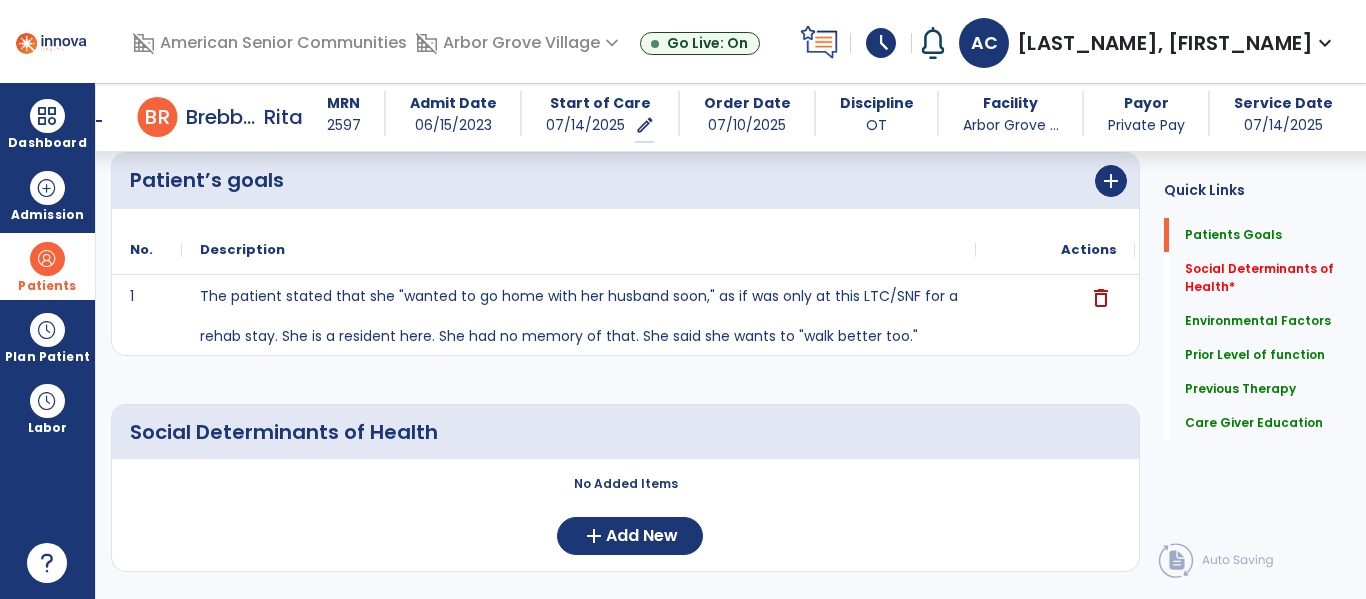 click on "Social Determinants of Health" 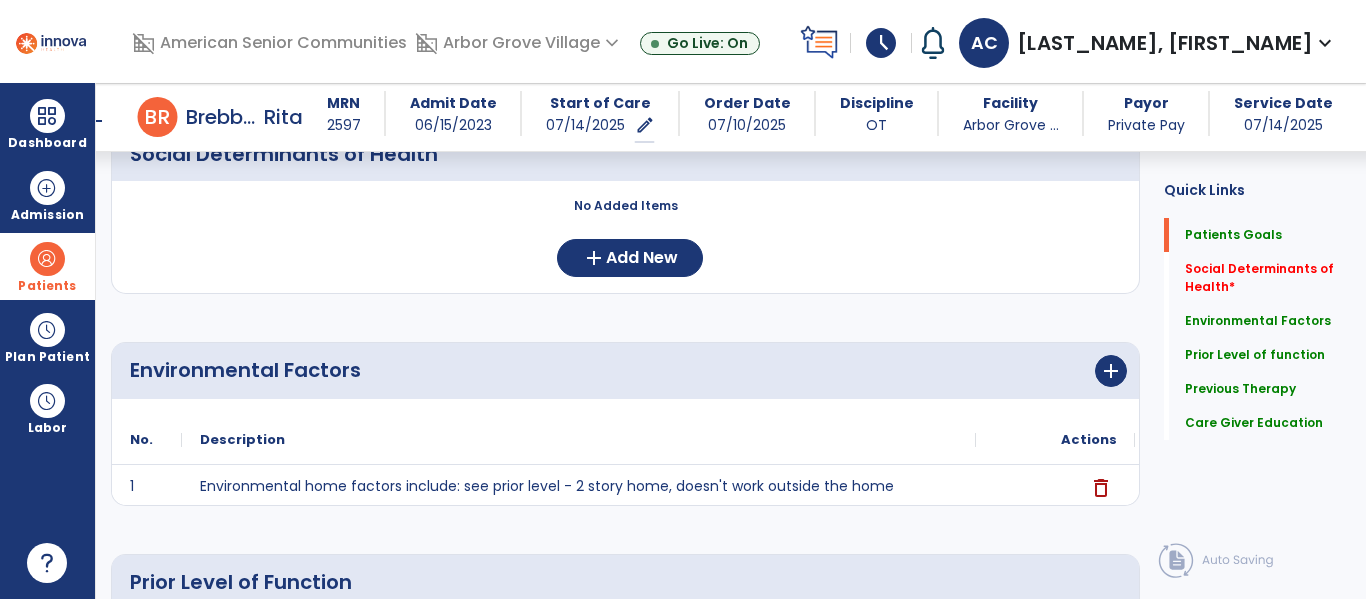 scroll, scrollTop: 456, scrollLeft: 0, axis: vertical 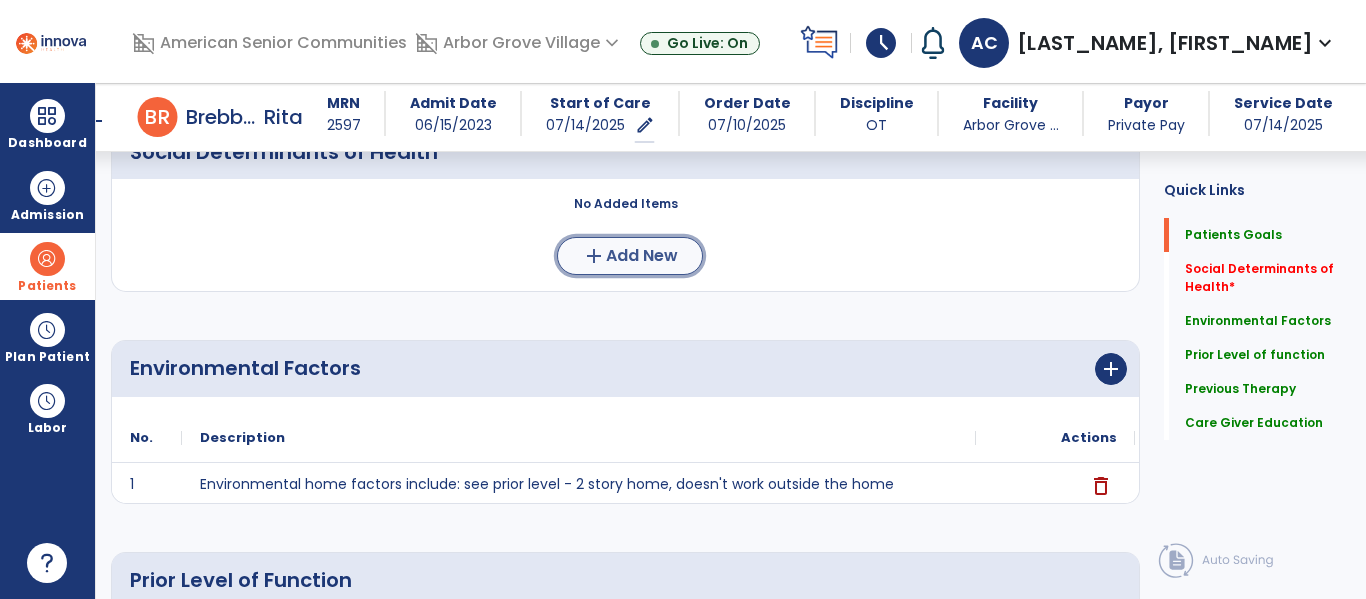 click on "Add New" 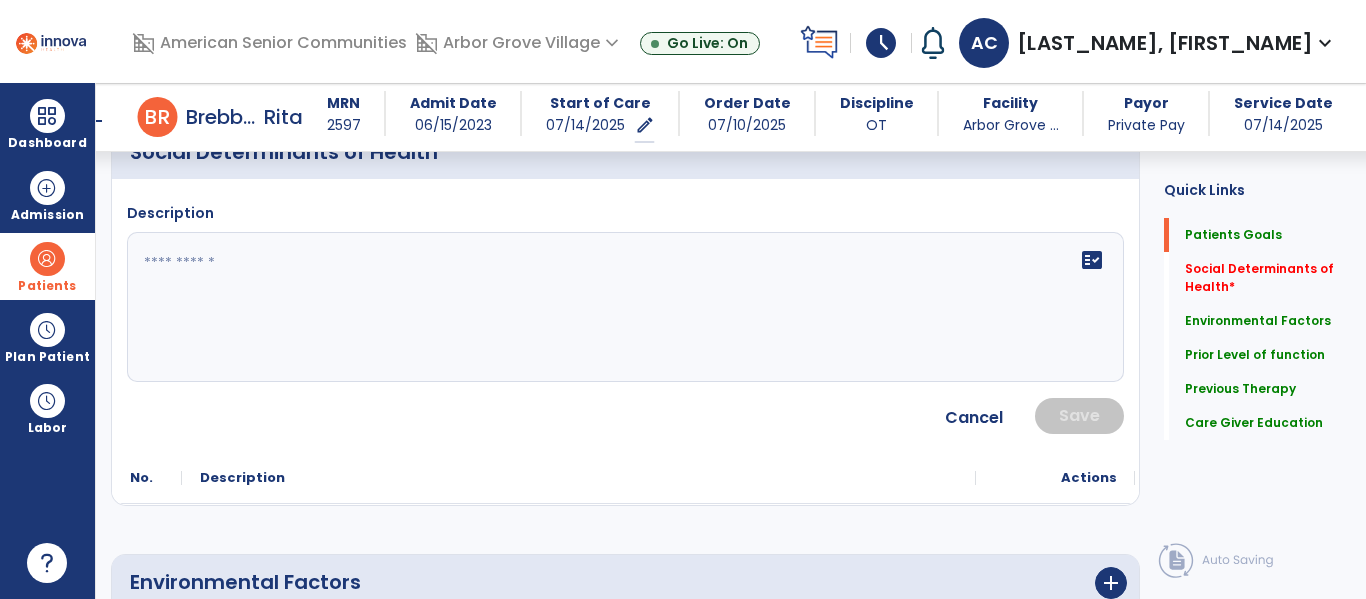click on "fact_check" 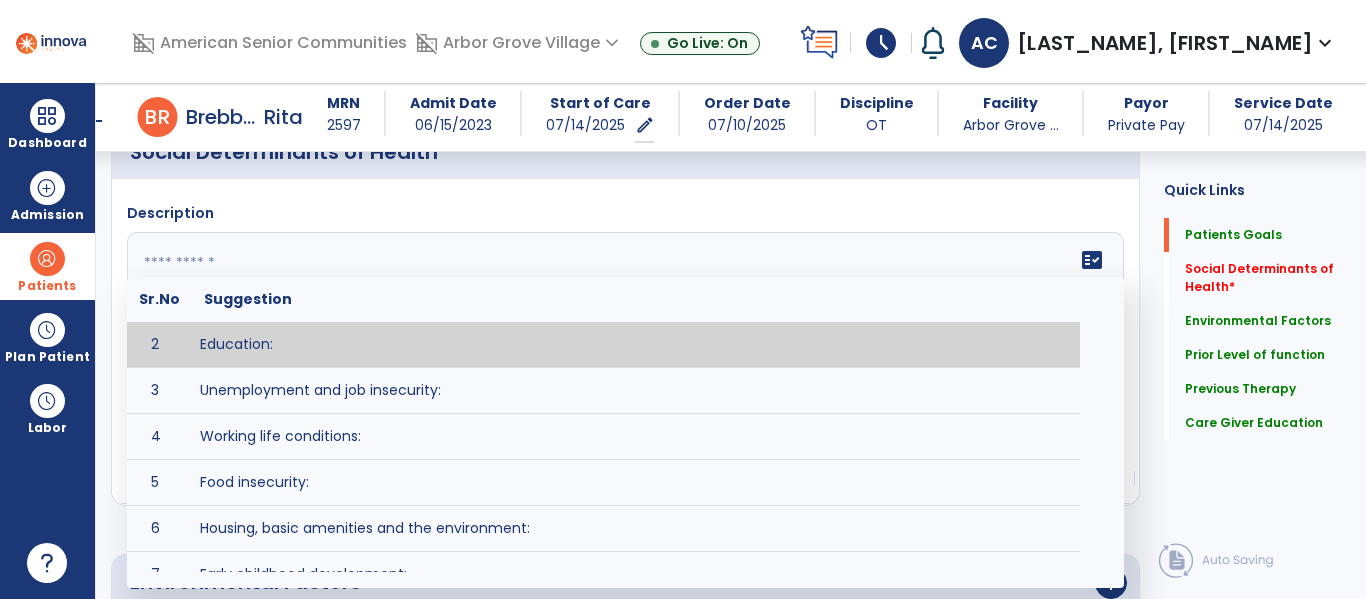 scroll, scrollTop: 0, scrollLeft: 0, axis: both 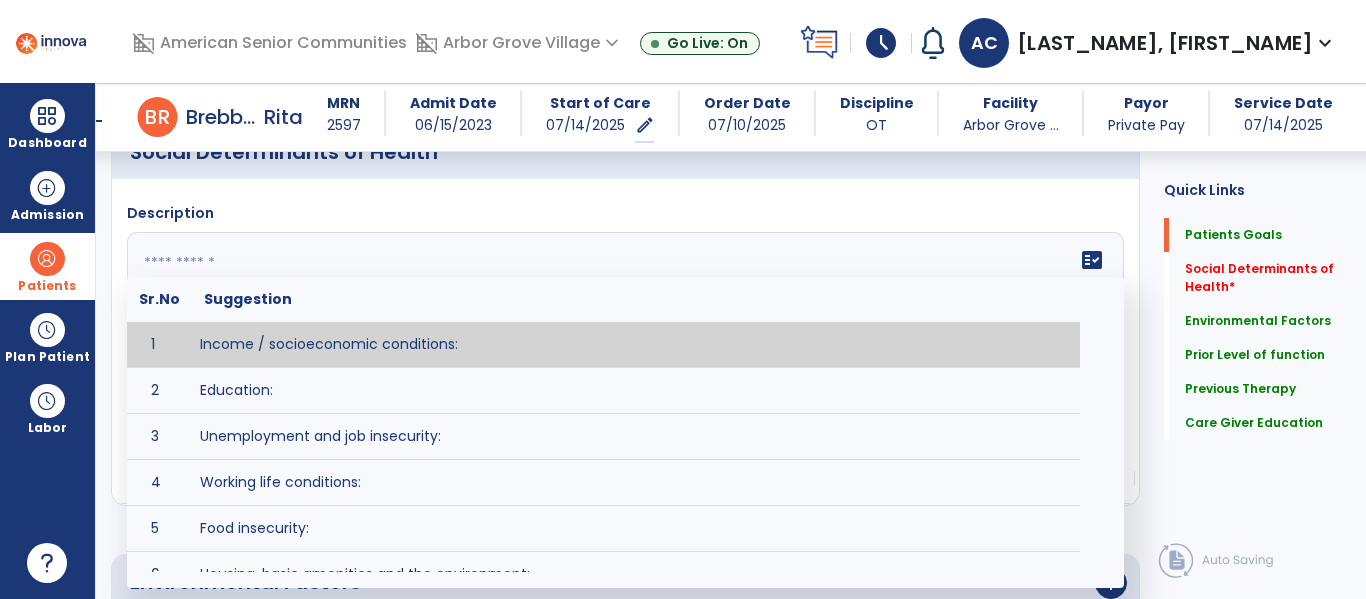 type on "**********" 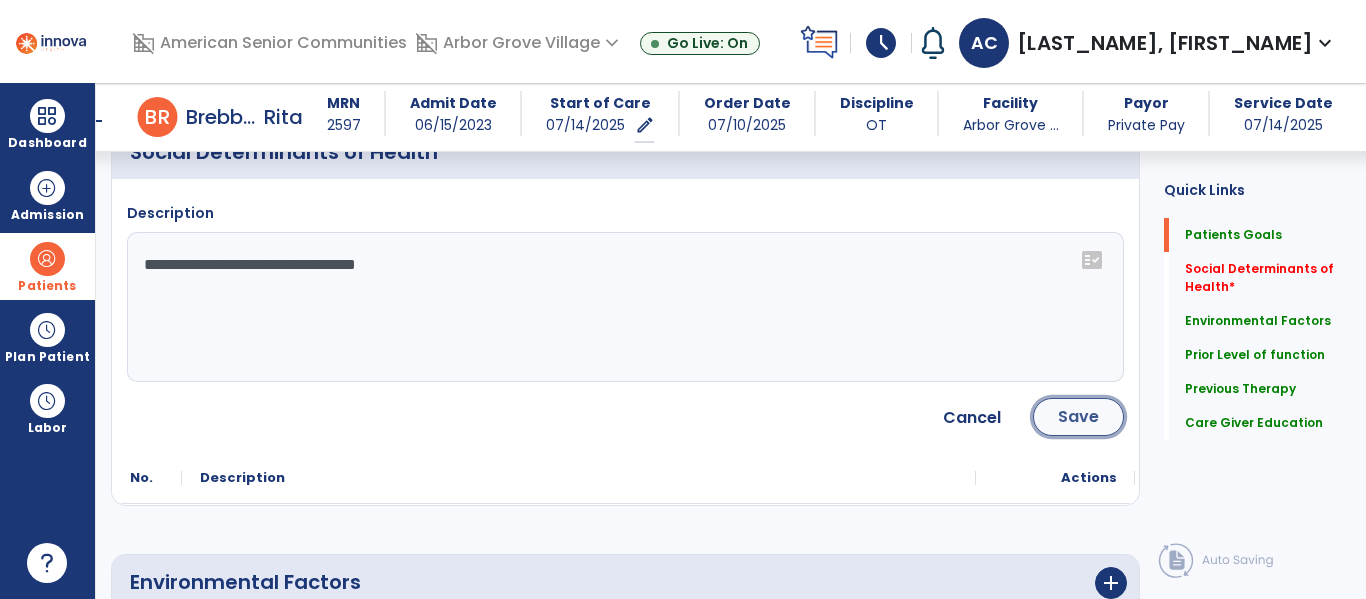 click on "Save" 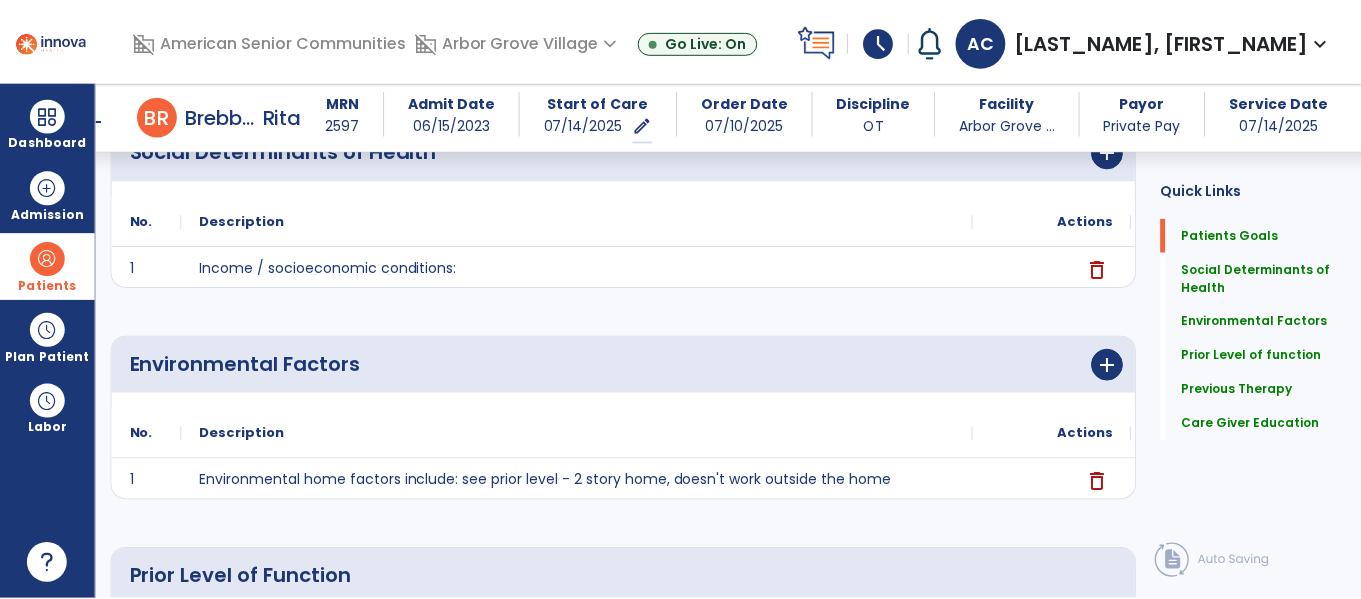scroll, scrollTop: 456, scrollLeft: 0, axis: vertical 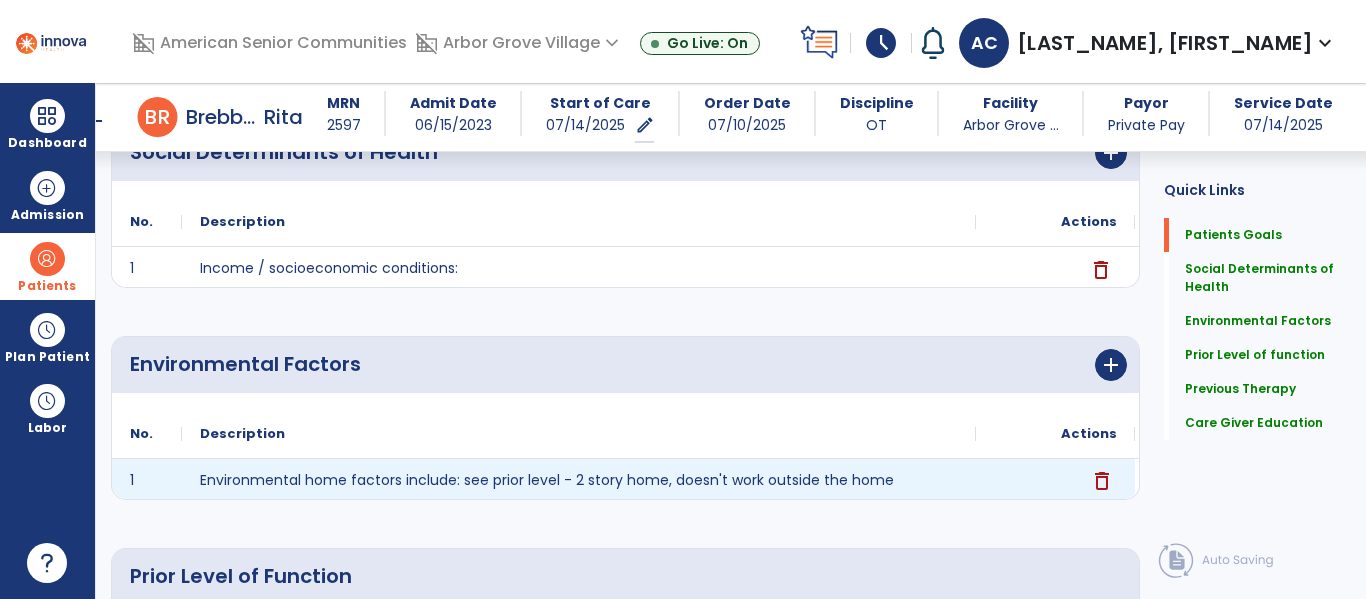 click on "delete" 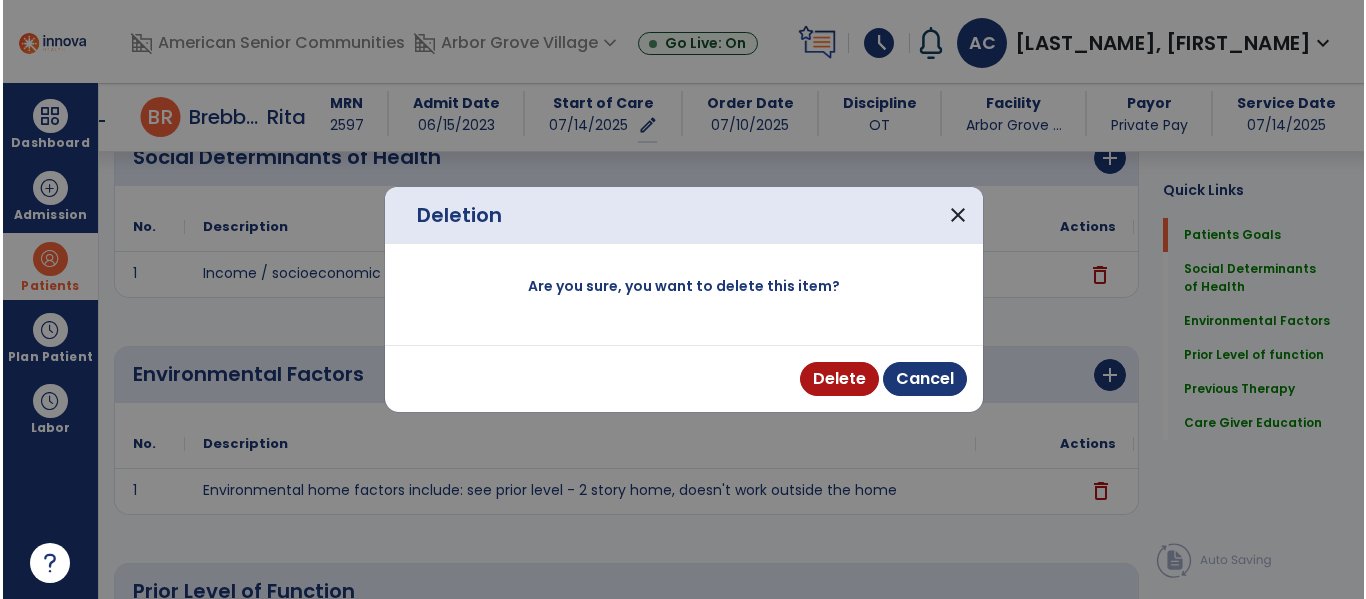 scroll, scrollTop: 456, scrollLeft: 0, axis: vertical 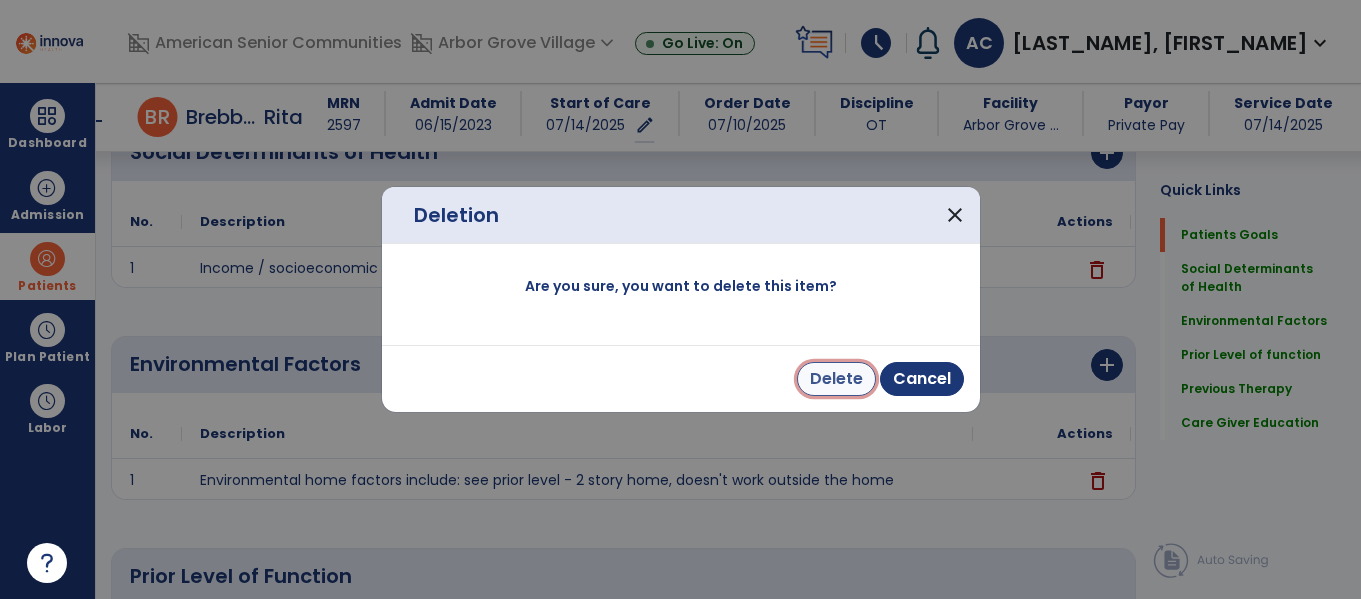click on "Delete" at bounding box center (836, 379) 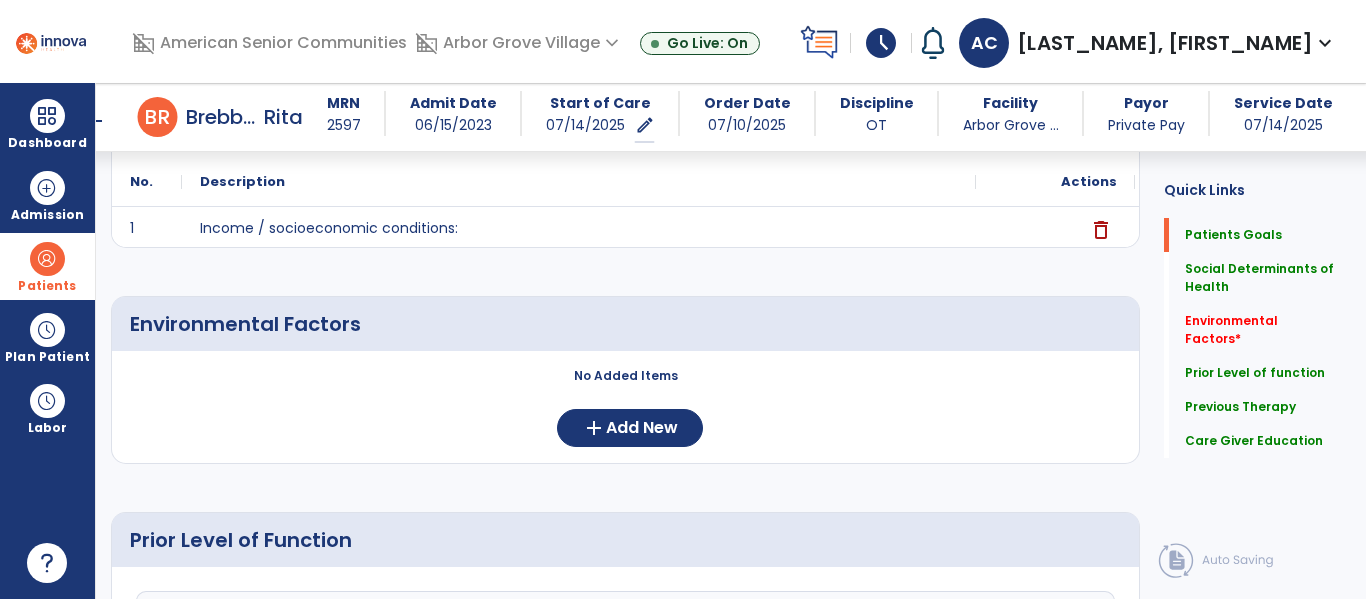 scroll, scrollTop: 456, scrollLeft: 0, axis: vertical 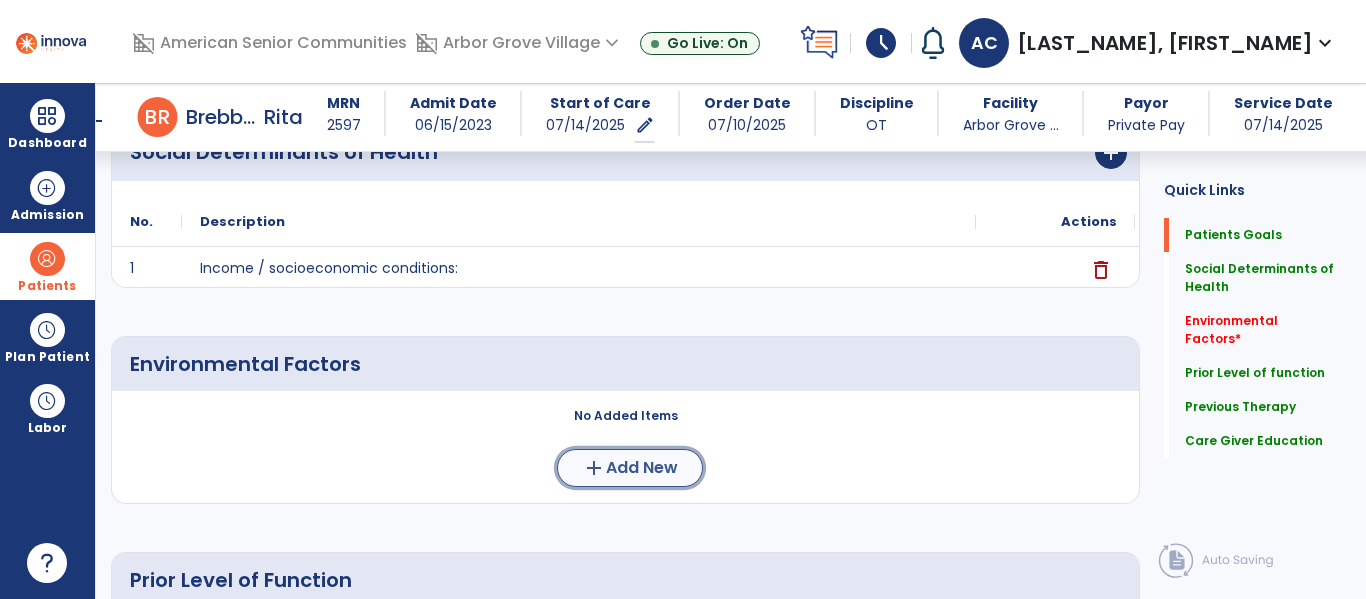 click on "Add New" 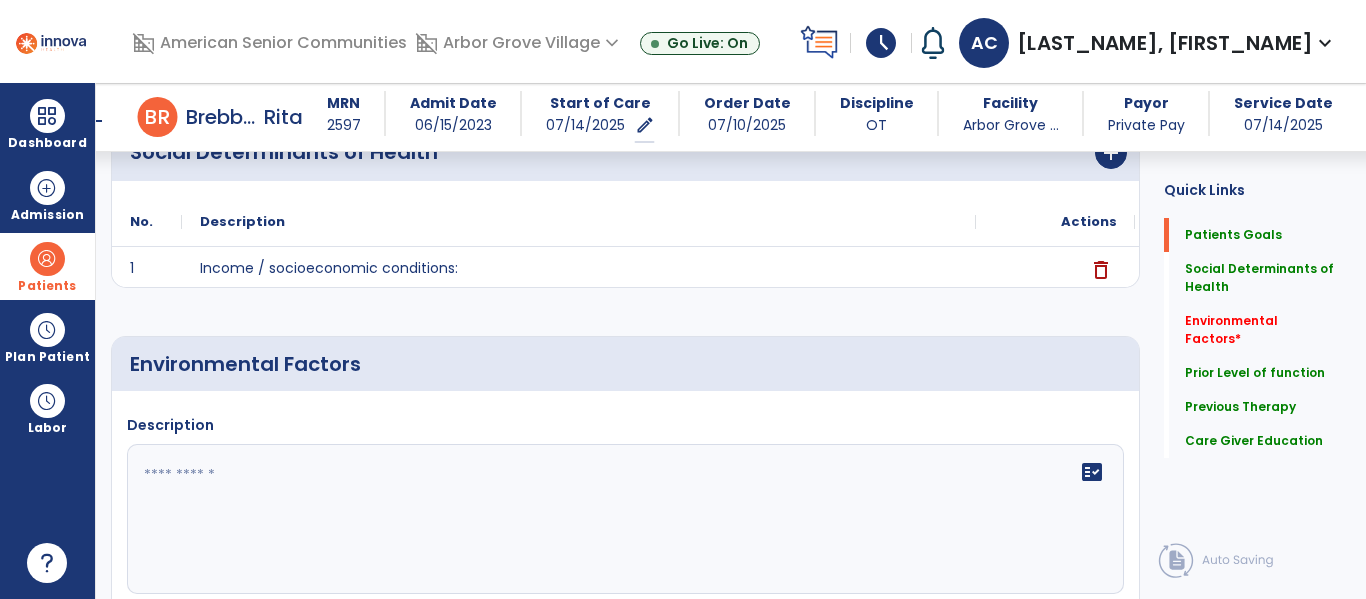 click 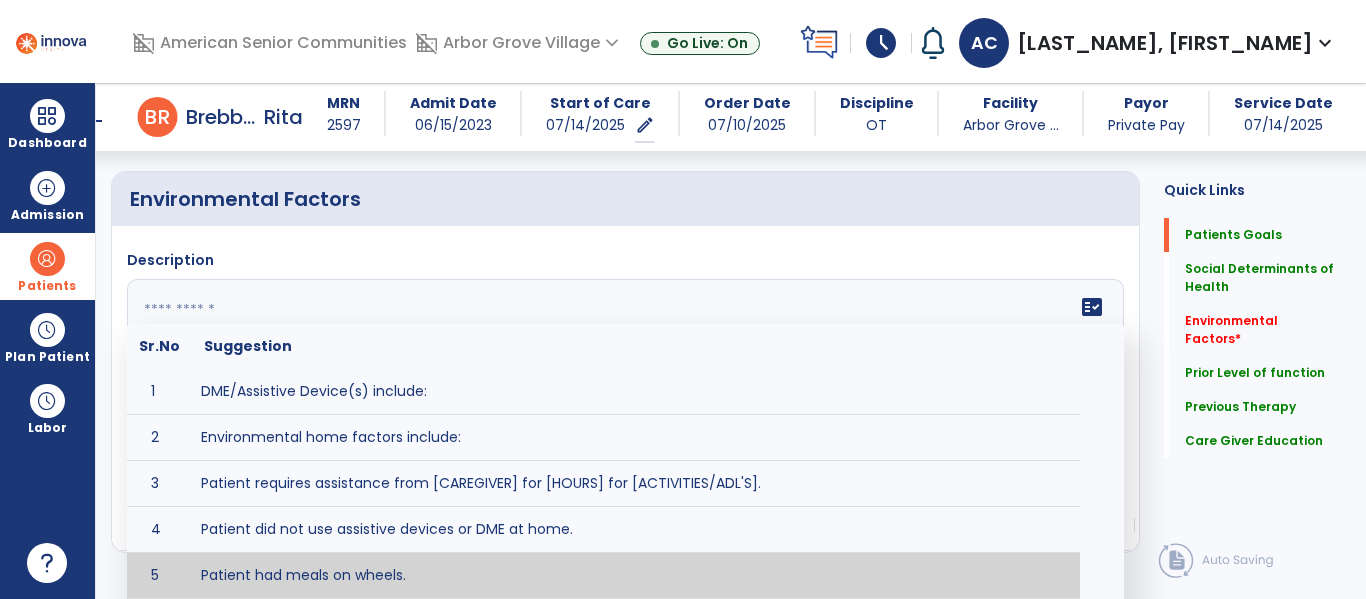 scroll, scrollTop: 641, scrollLeft: 0, axis: vertical 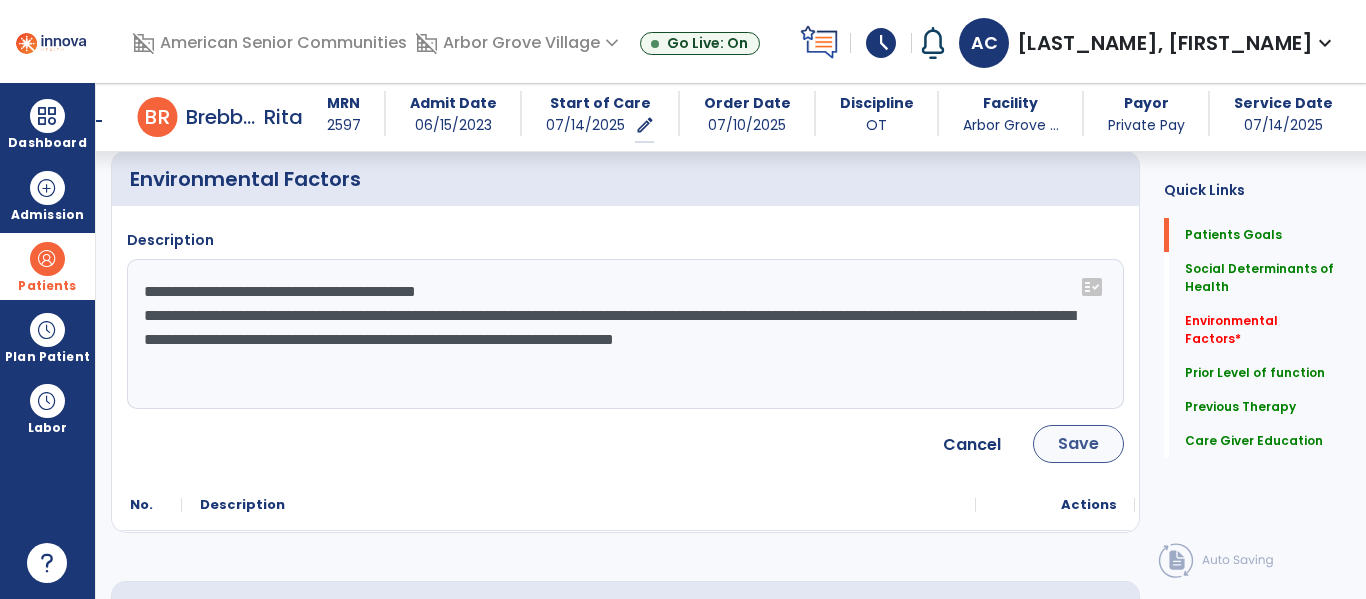 type on "**********" 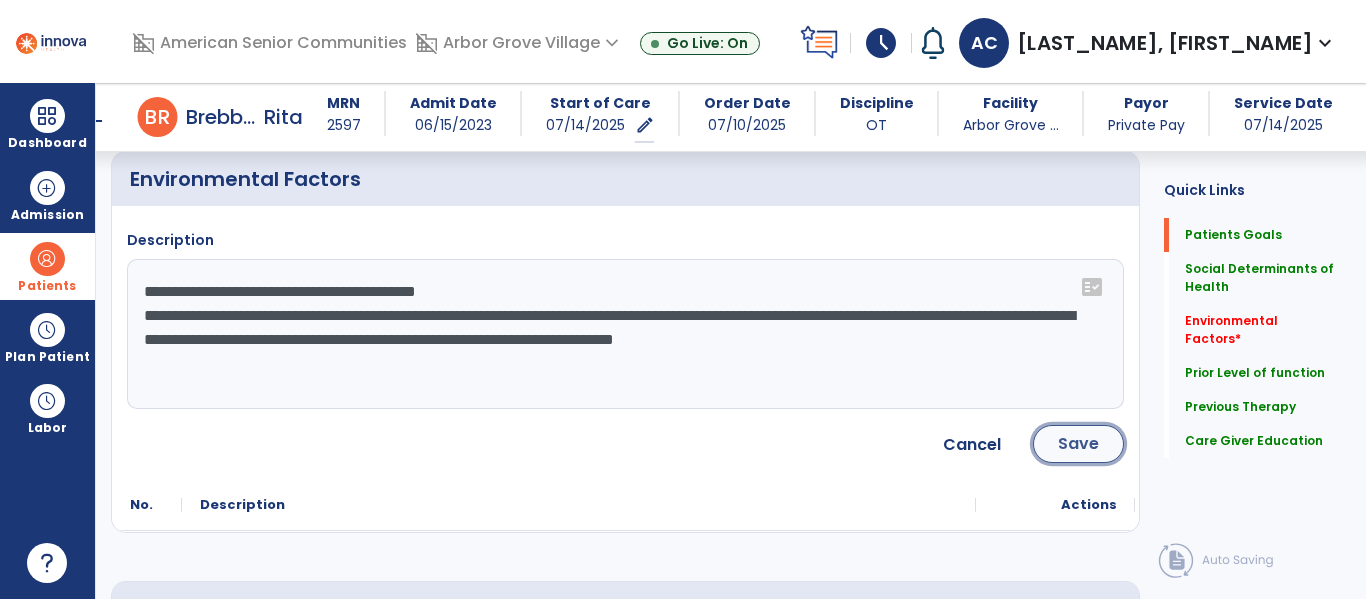 click on "Save" 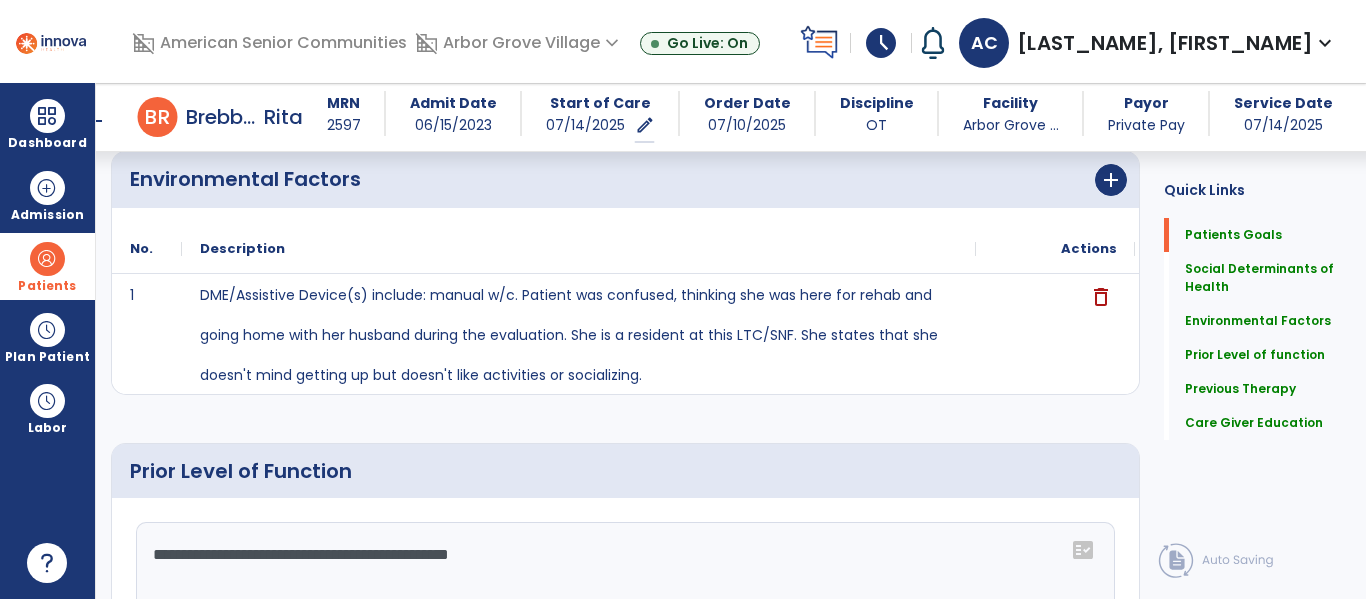 scroll, scrollTop: 641, scrollLeft: 0, axis: vertical 